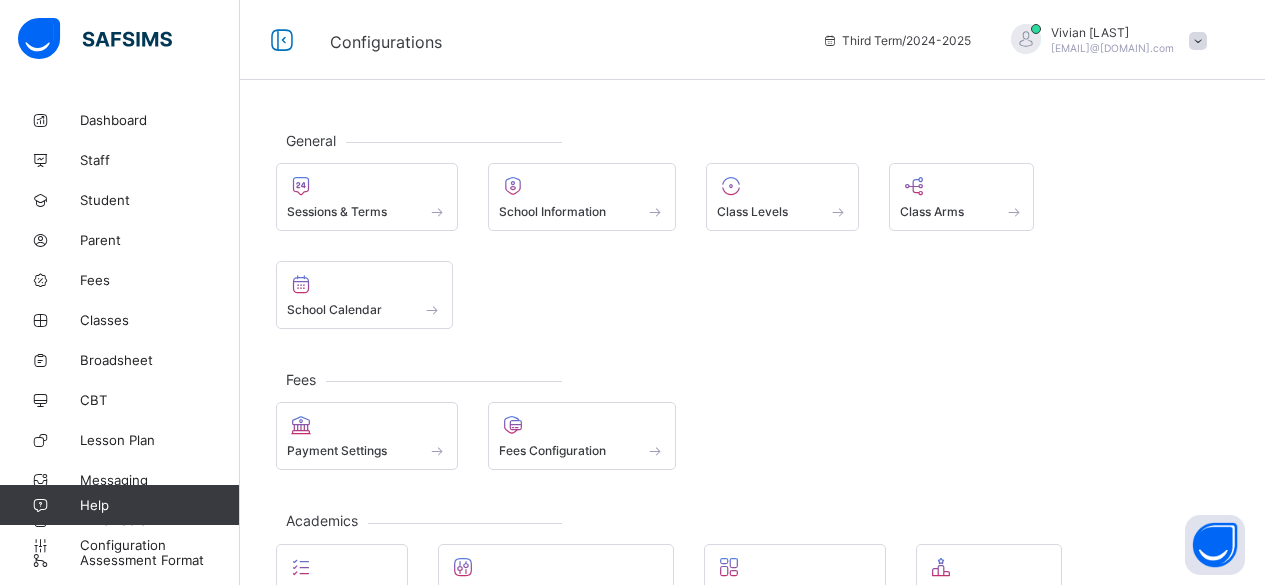 scroll, scrollTop: 0, scrollLeft: 0, axis: both 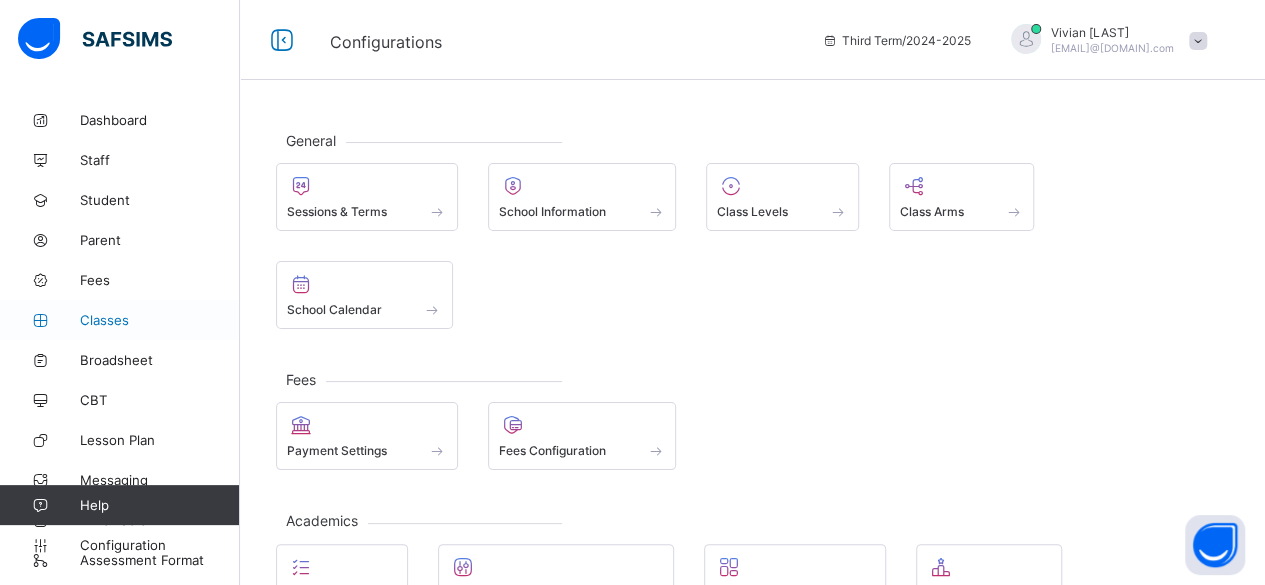 click on "Classes" at bounding box center (160, 320) 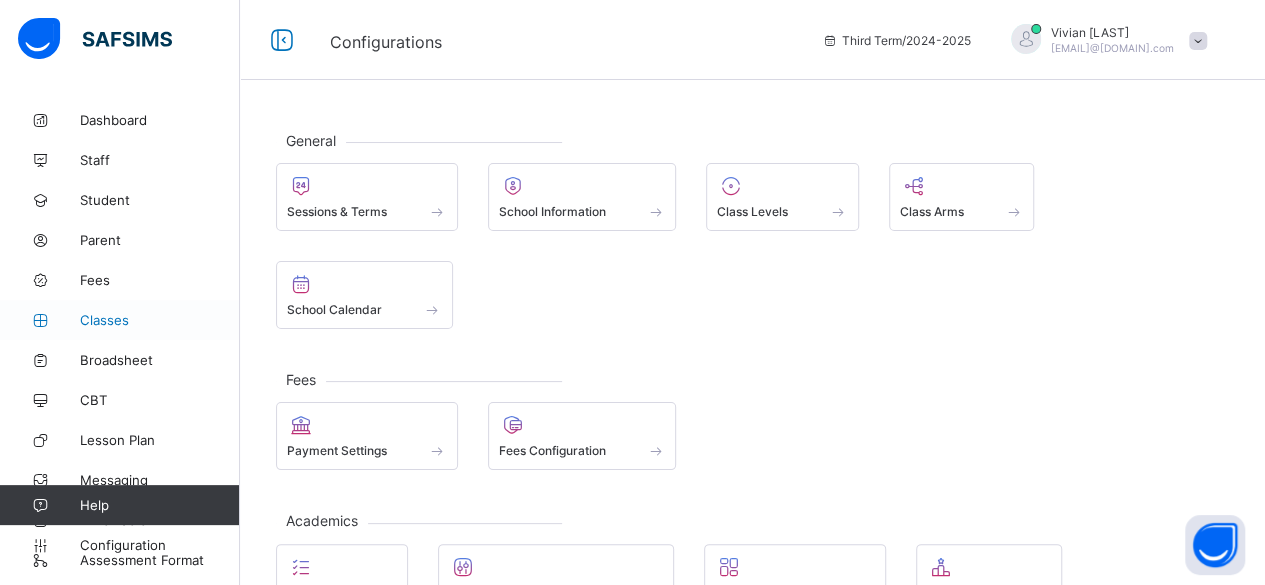 click on "Classes" at bounding box center [160, 320] 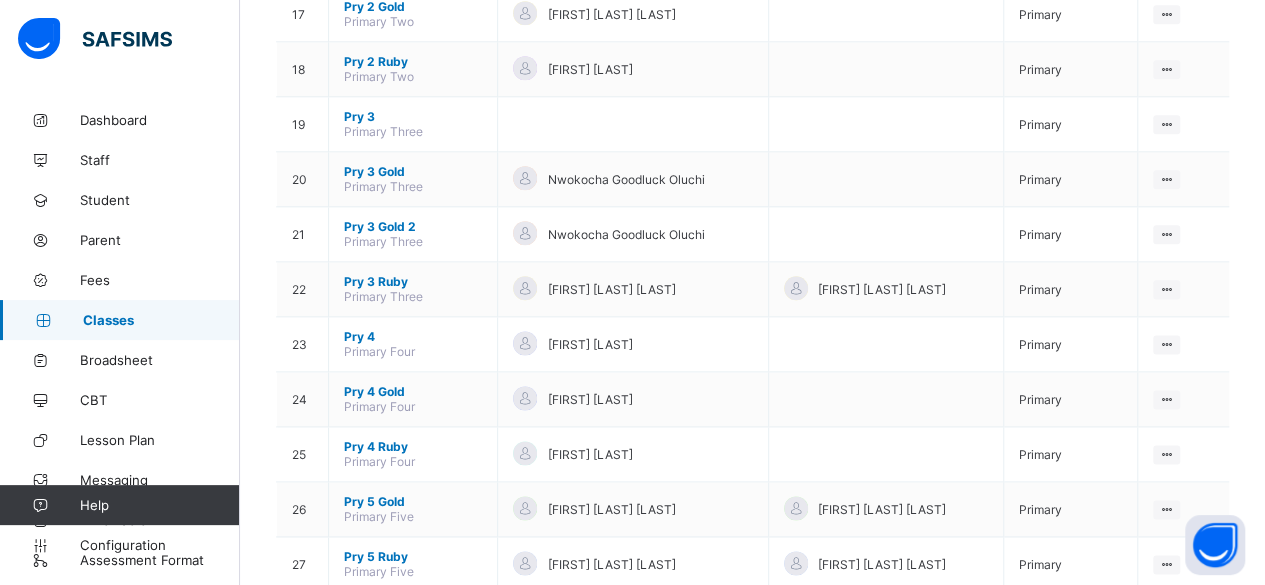 scroll, scrollTop: 1112, scrollLeft: 0, axis: vertical 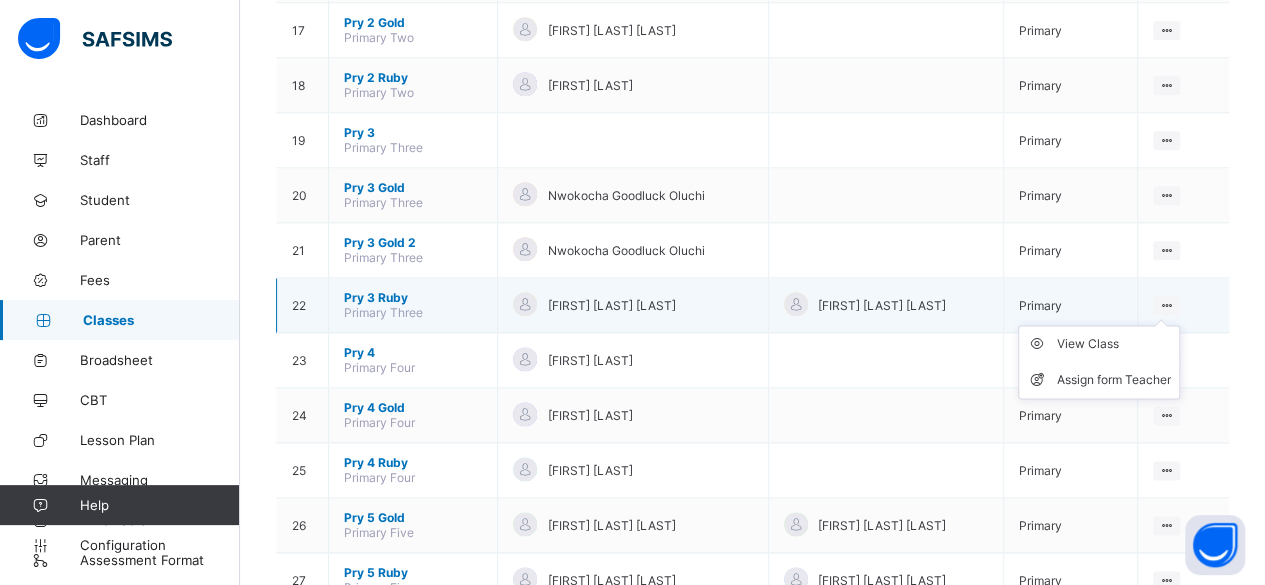 click at bounding box center [1166, 305] 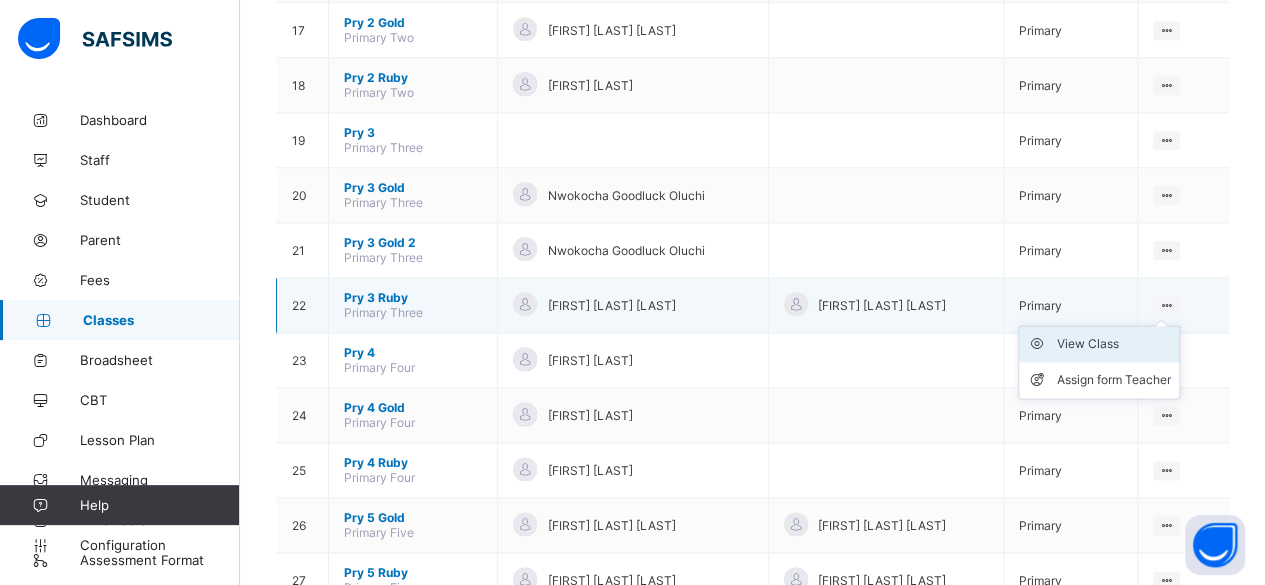 click on "View Class" at bounding box center (1114, 344) 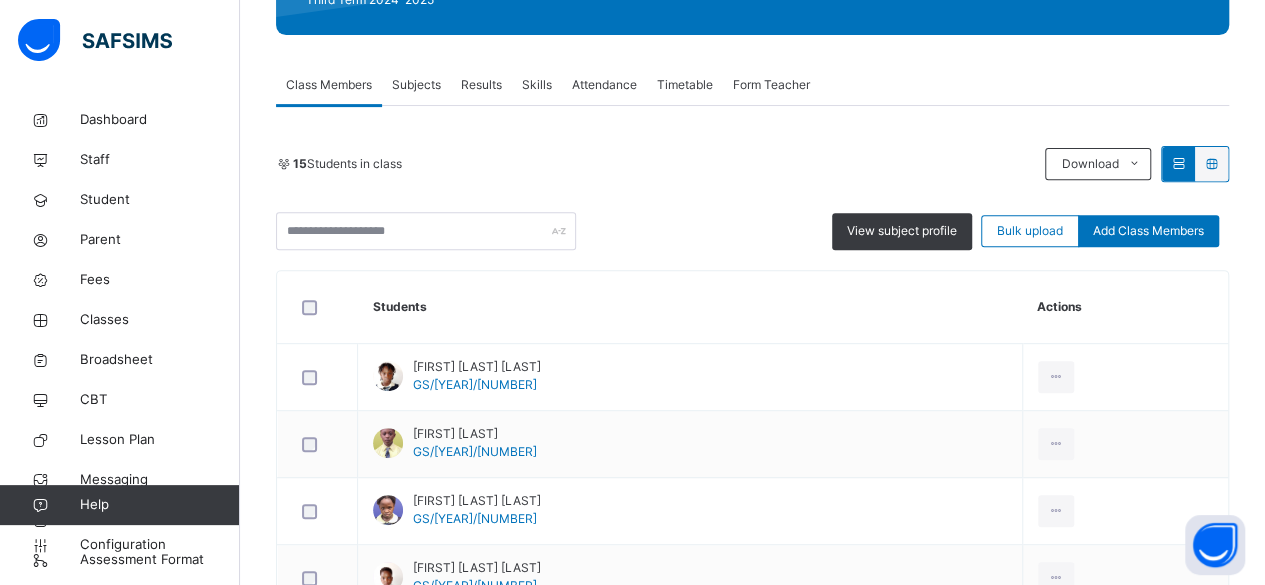 scroll, scrollTop: 312, scrollLeft: 0, axis: vertical 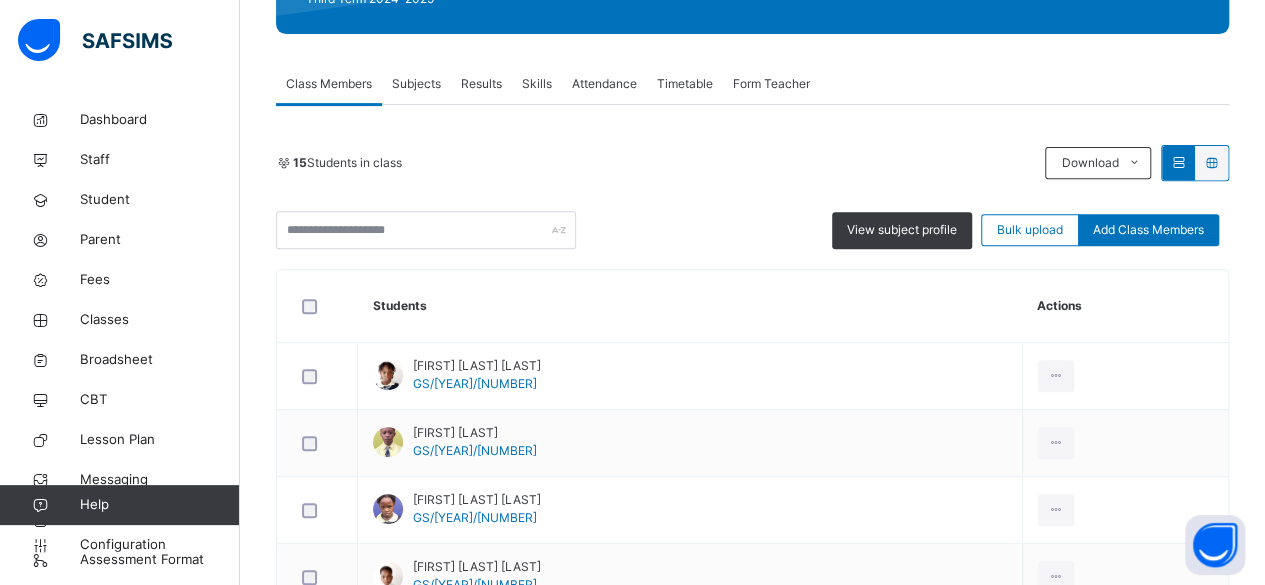 click on "Results" at bounding box center (481, 84) 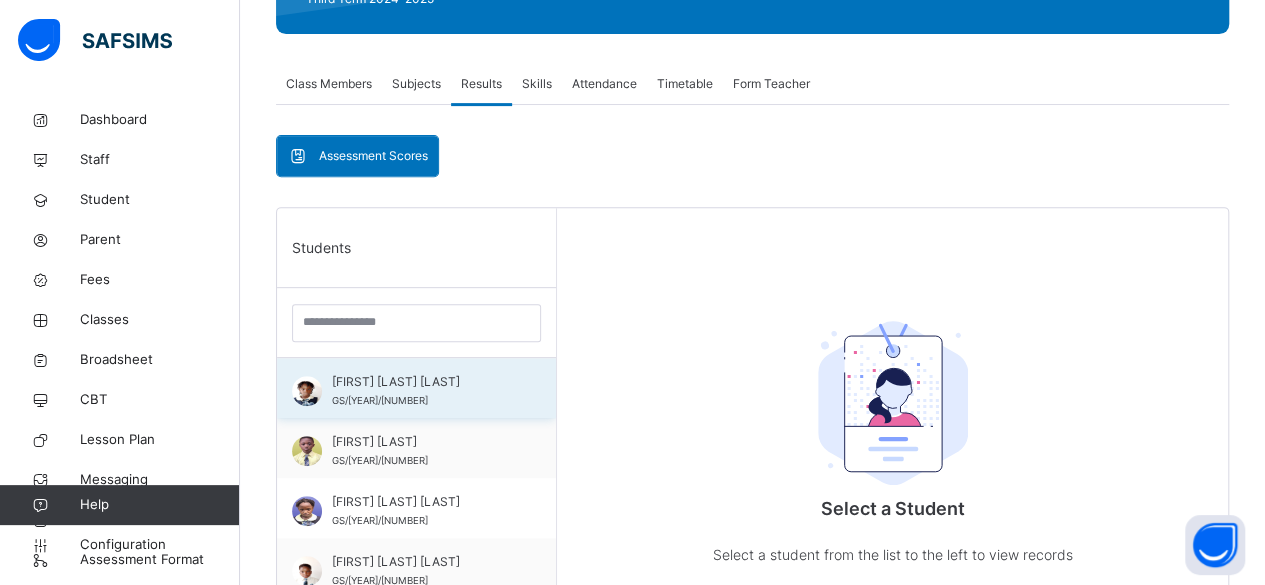 click on "[NAME] [NAME] [NAME]" at bounding box center (421, 382) 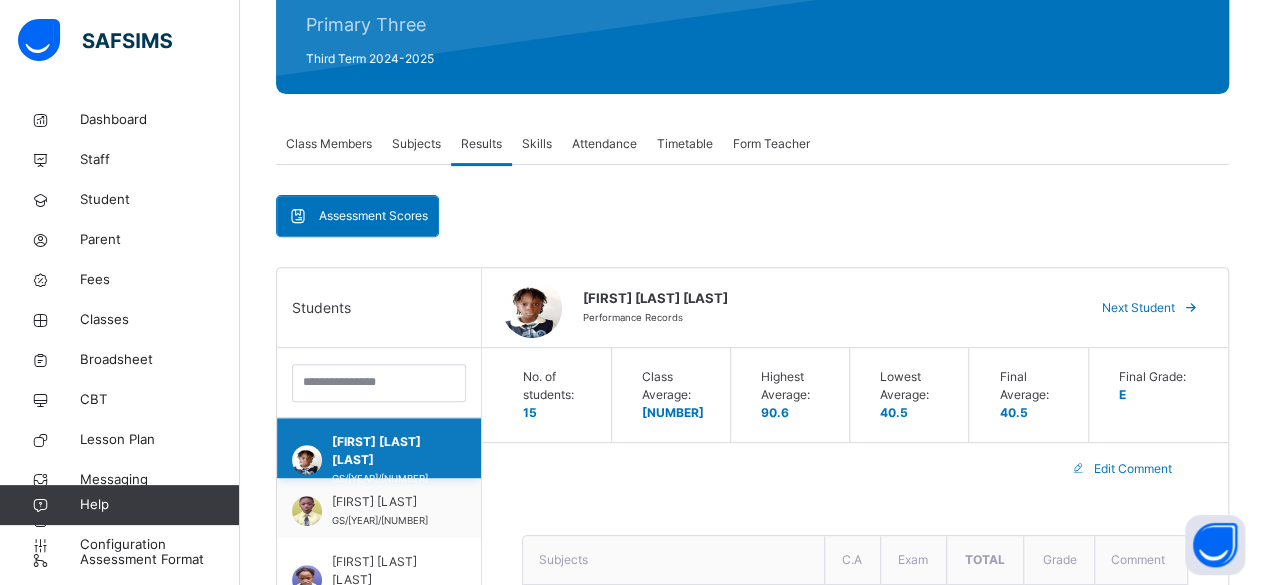 scroll, scrollTop: 246, scrollLeft: 0, axis: vertical 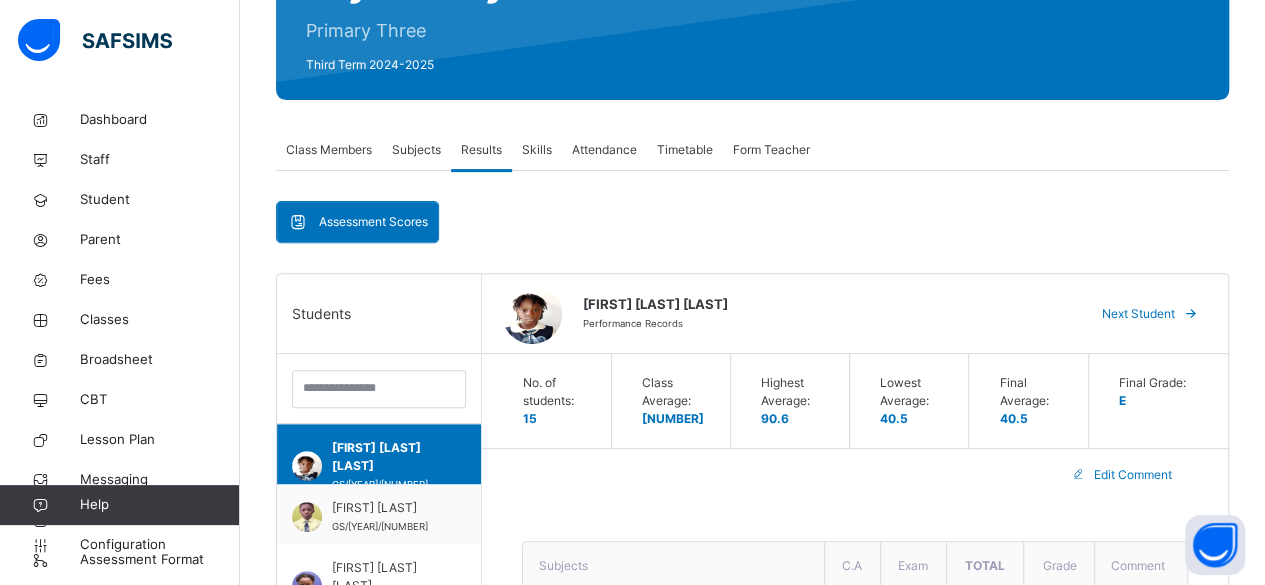 click on "Next Student" at bounding box center [1138, 314] 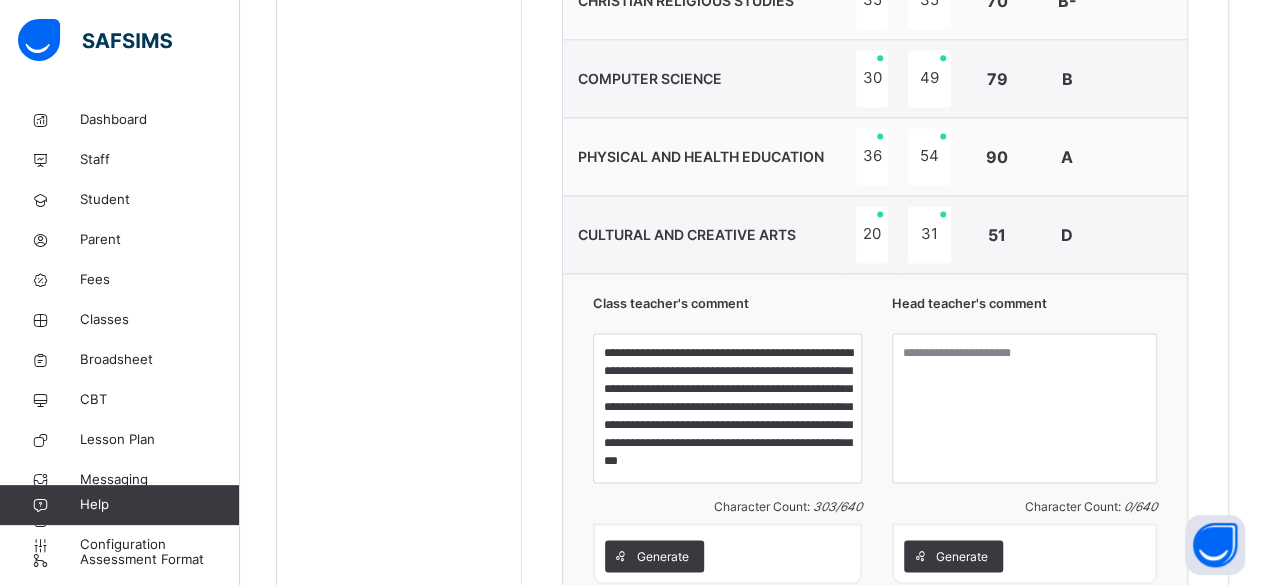 scroll, scrollTop: 1348, scrollLeft: 0, axis: vertical 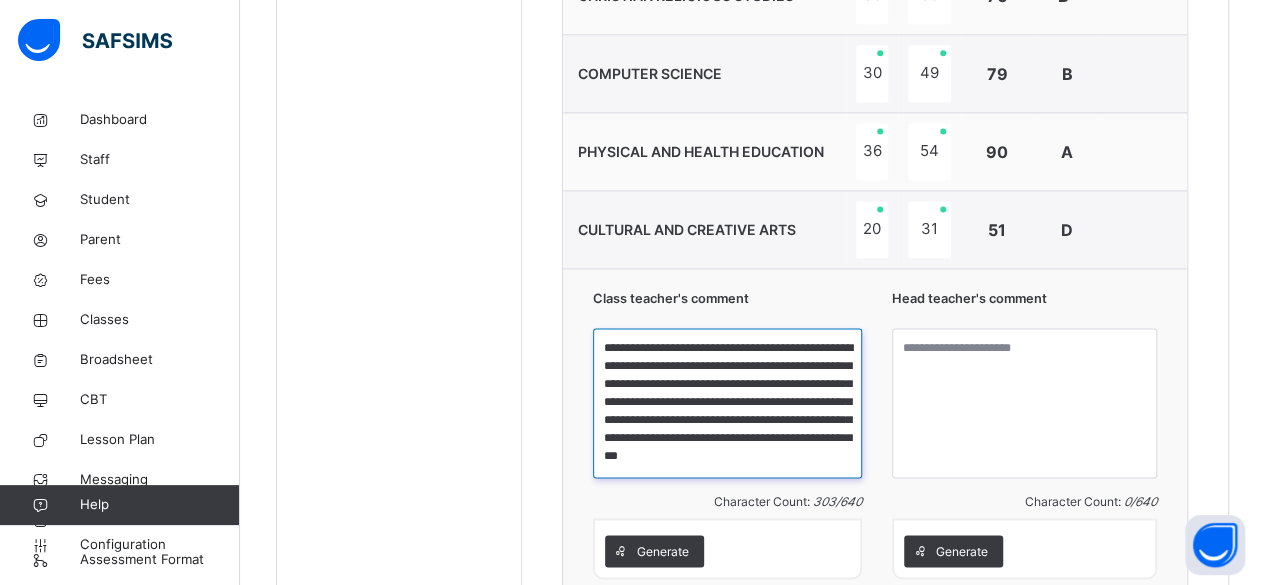 drag, startPoint x: 618, startPoint y: 343, endPoint x: 788, endPoint y: 453, distance: 202.48457 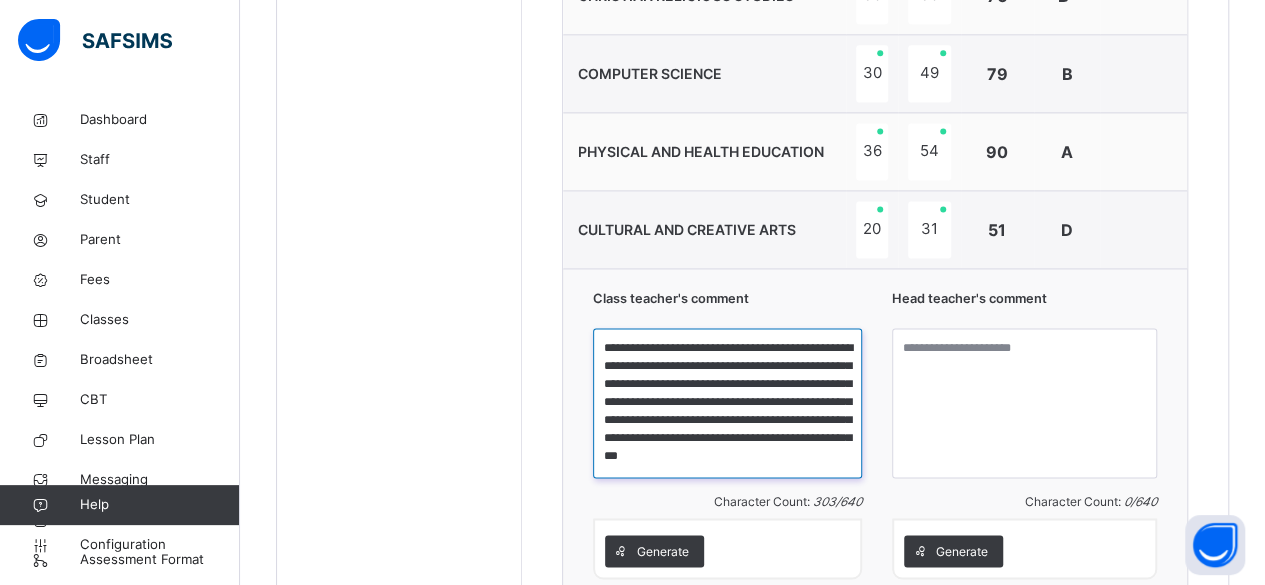 click on "**********" at bounding box center [727, 403] 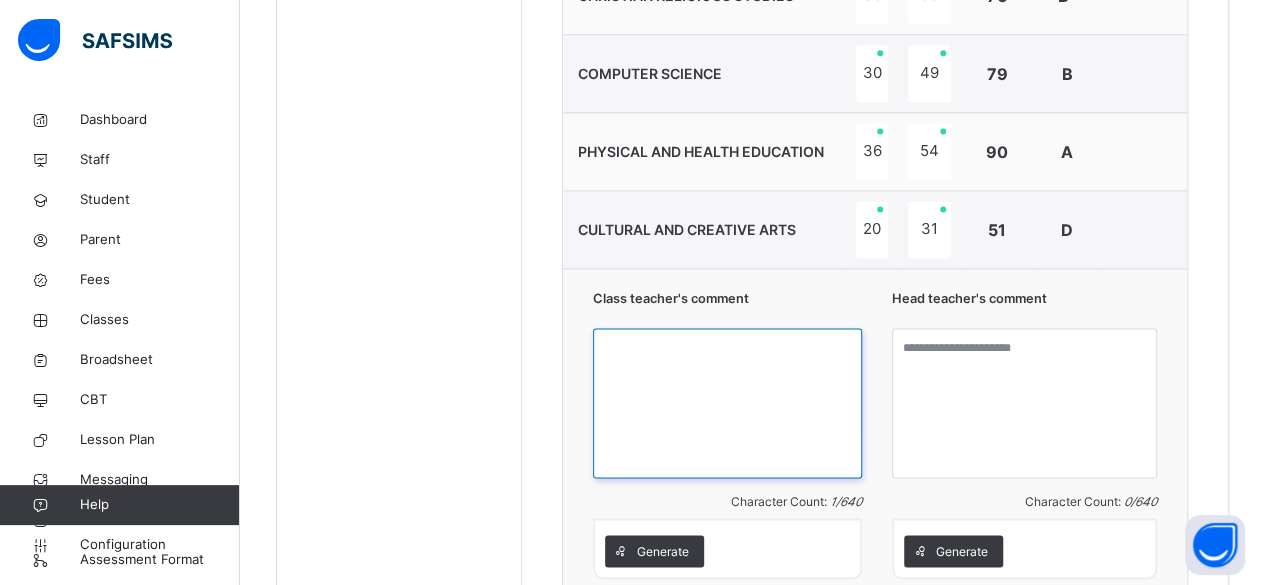 paste on "**********" 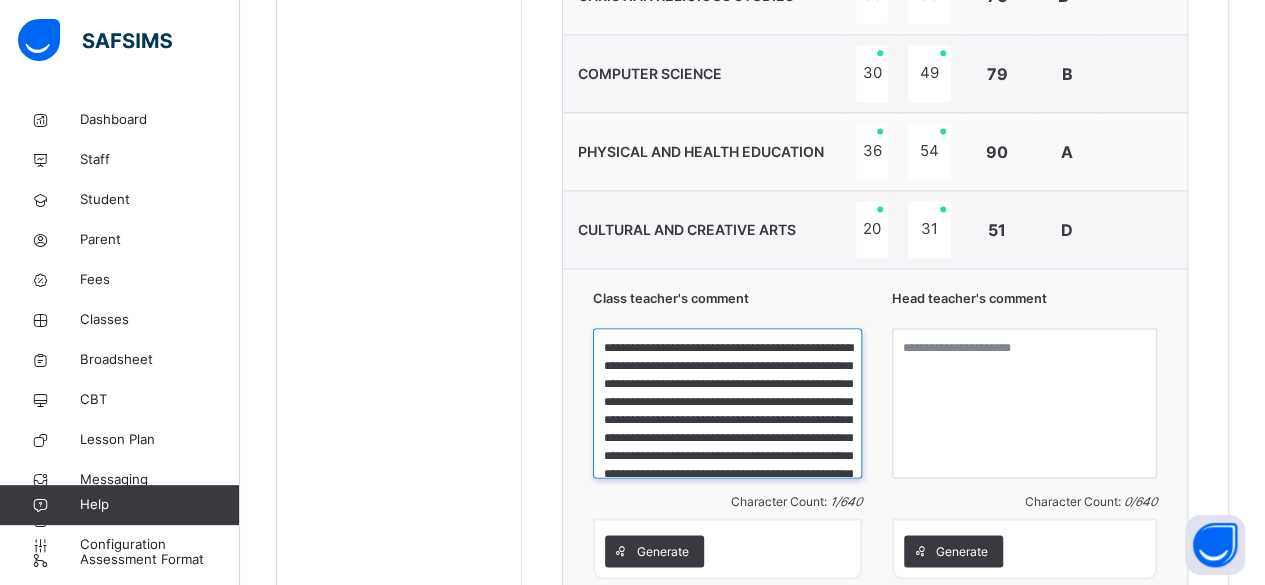 scroll, scrollTop: 129, scrollLeft: 0, axis: vertical 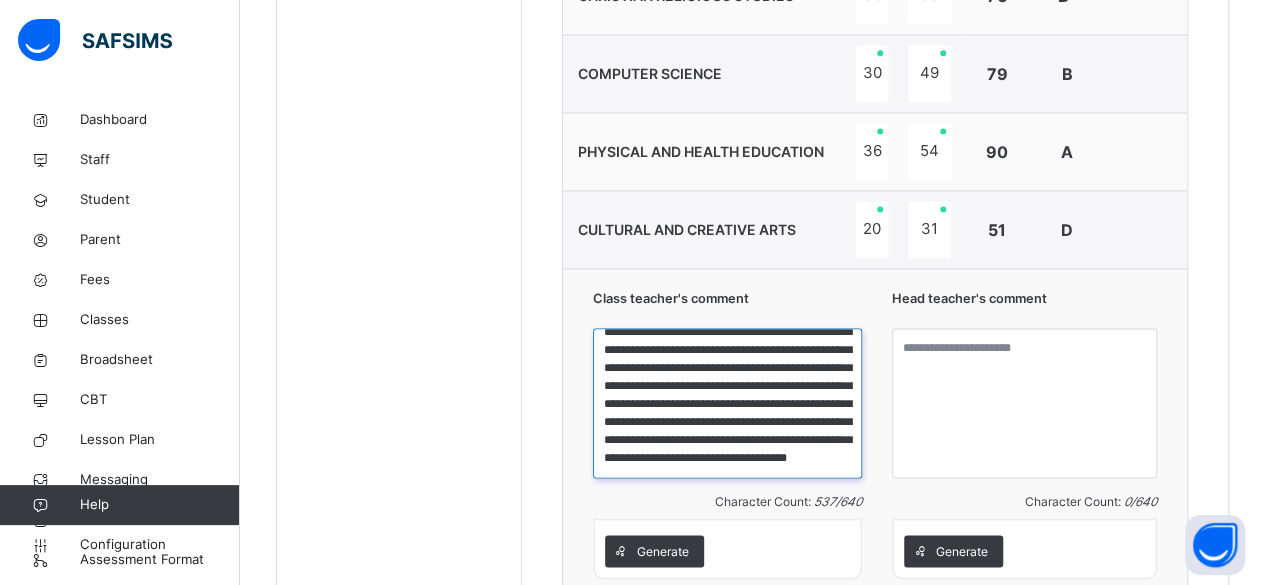 type on "**********" 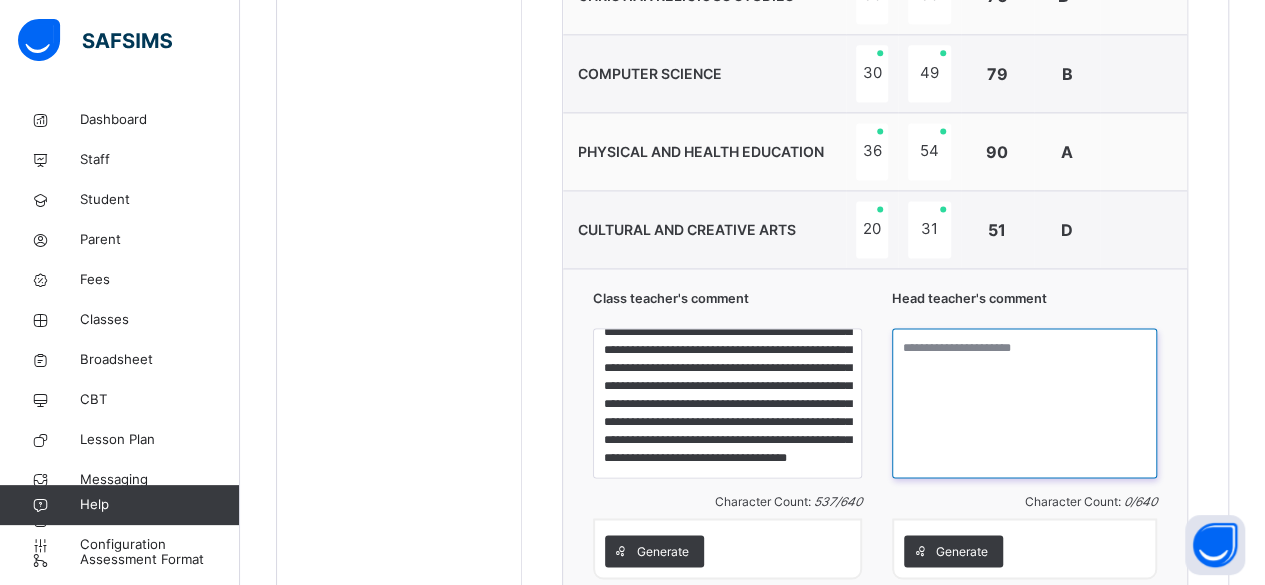 click at bounding box center [1024, 403] 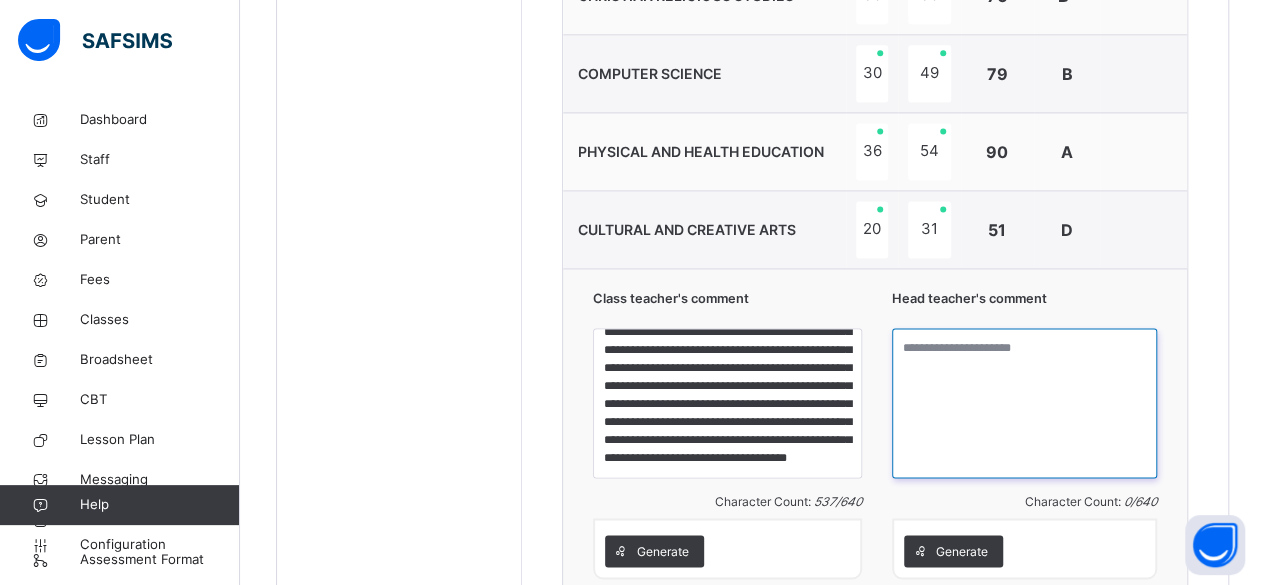 paste on "**********" 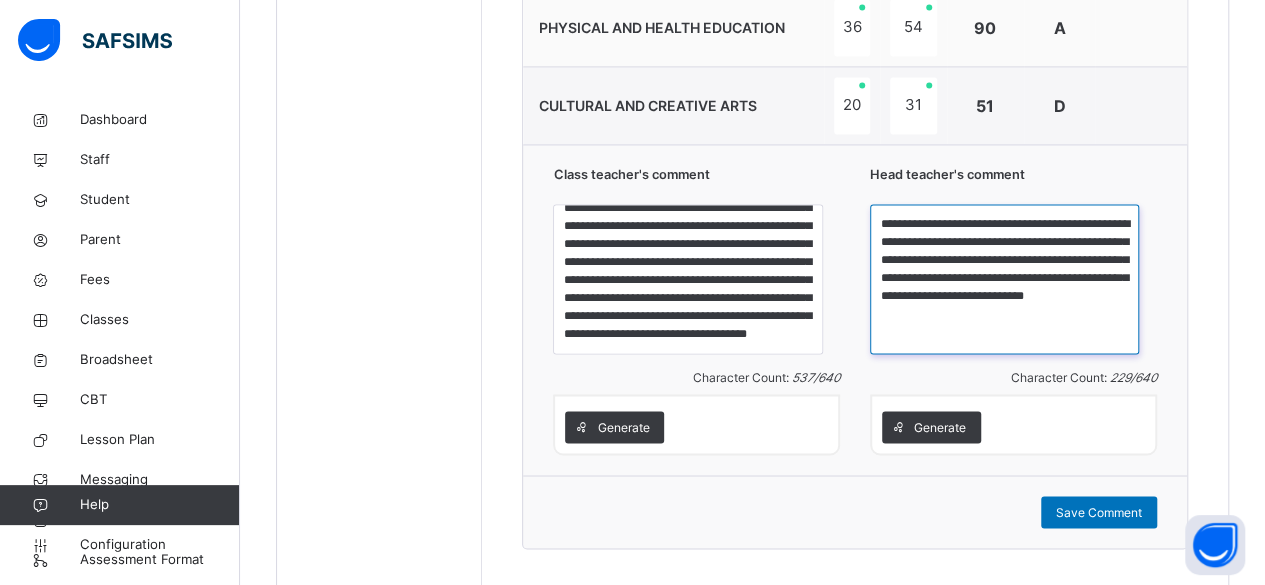 scroll, scrollTop: 1530, scrollLeft: 0, axis: vertical 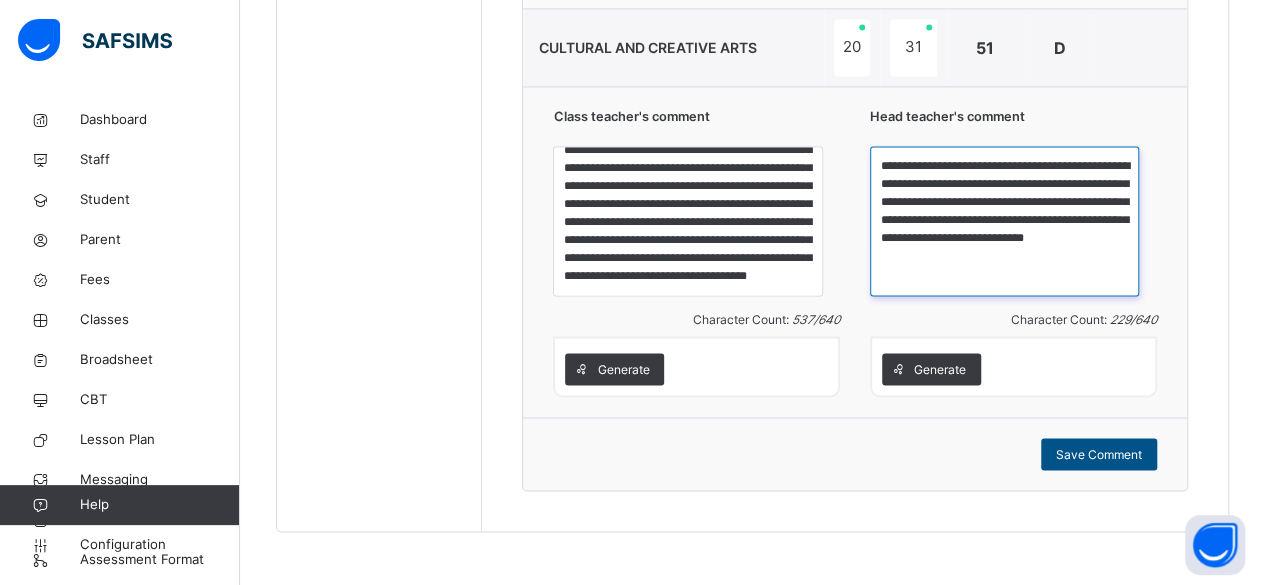 type on "**********" 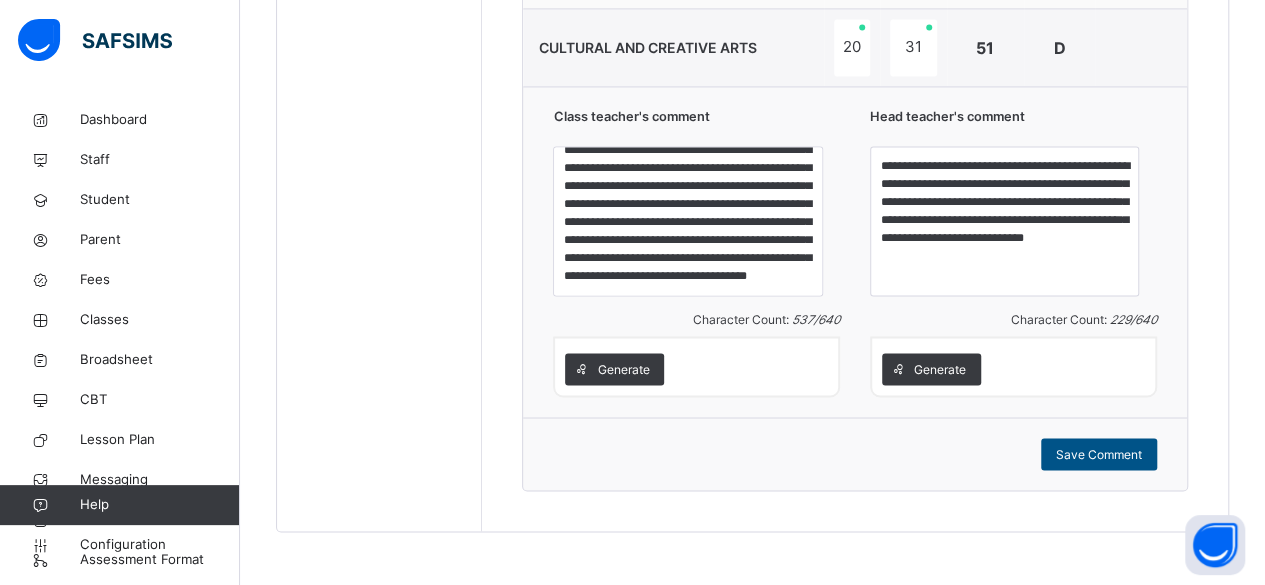 click on "Save Comment" at bounding box center [1099, 454] 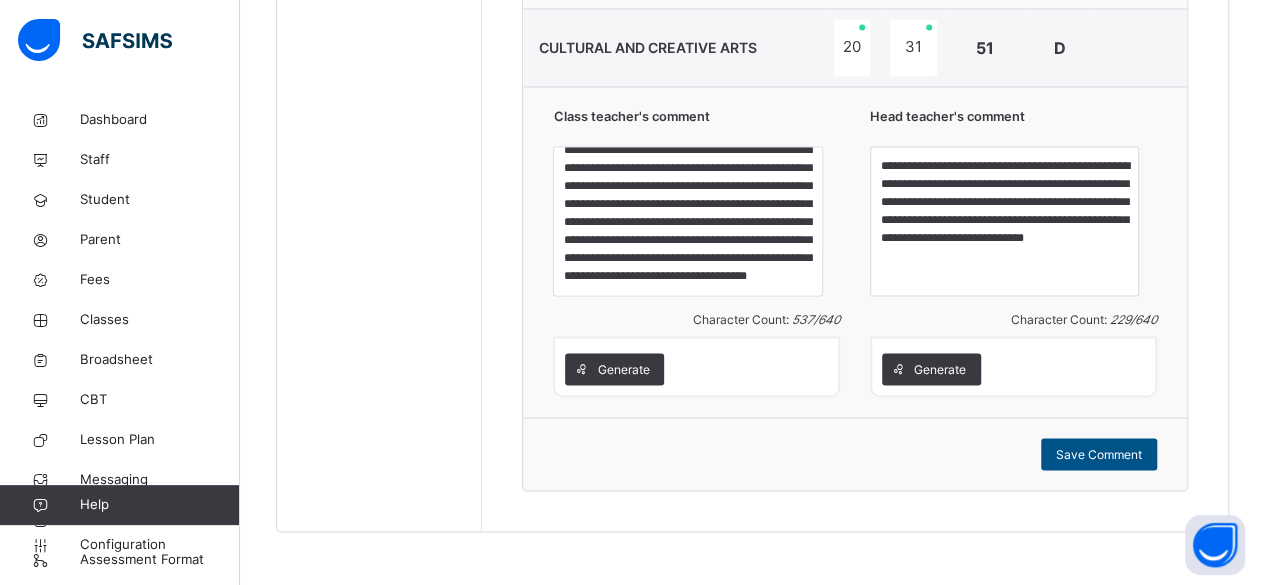 click on "Save Comment" at bounding box center [1099, 454] 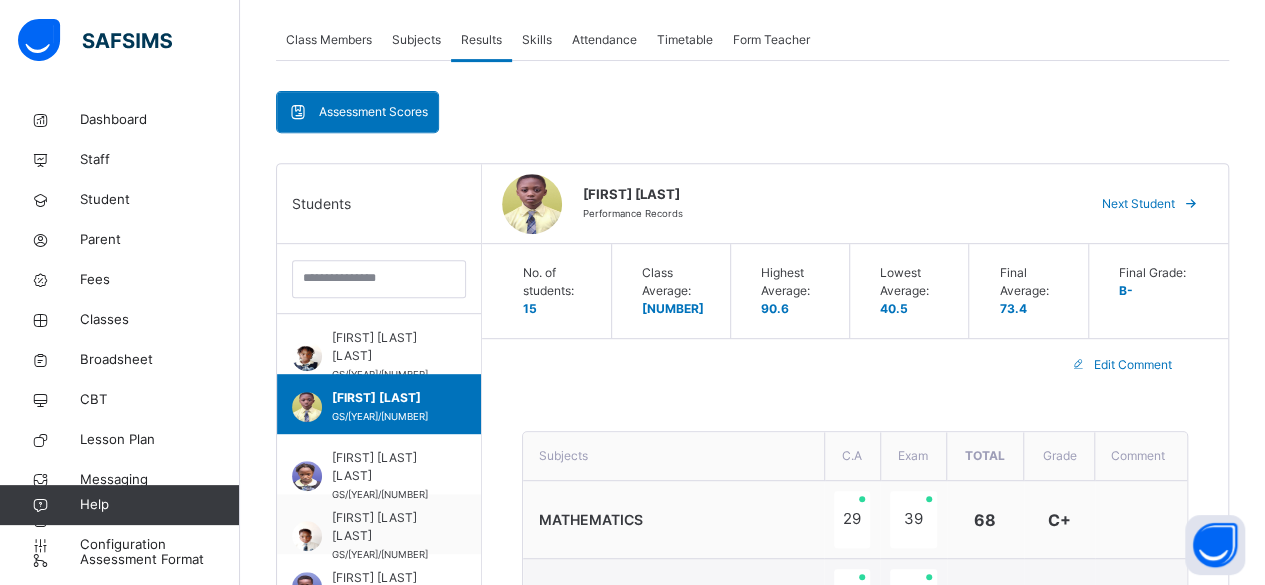 scroll, scrollTop: 356, scrollLeft: 0, axis: vertical 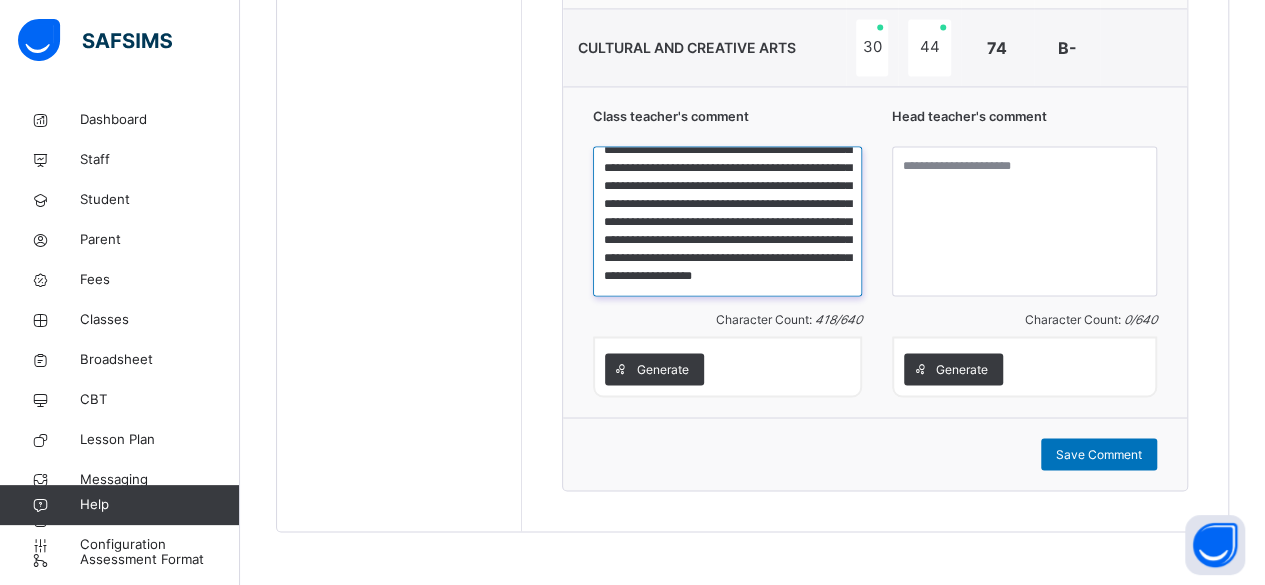 drag, startPoint x: 616, startPoint y: 157, endPoint x: 820, endPoint y: 263, distance: 229.89563 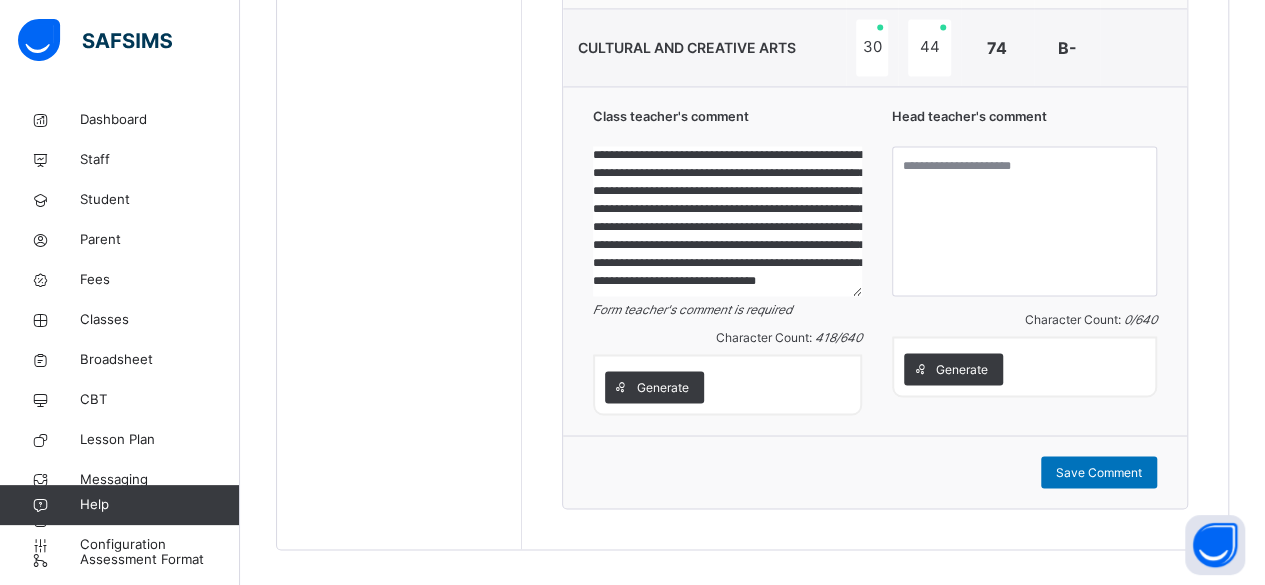 scroll, scrollTop: 0, scrollLeft: 0, axis: both 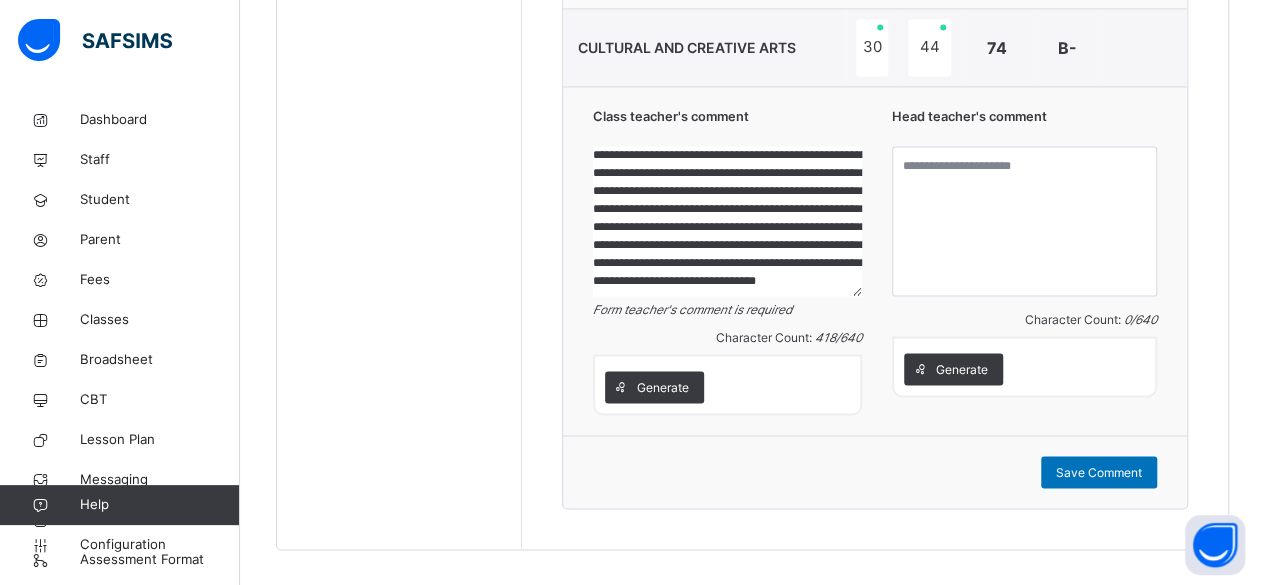 drag, startPoint x: 617, startPoint y: 160, endPoint x: 823, endPoint y: 297, distance: 247.39644 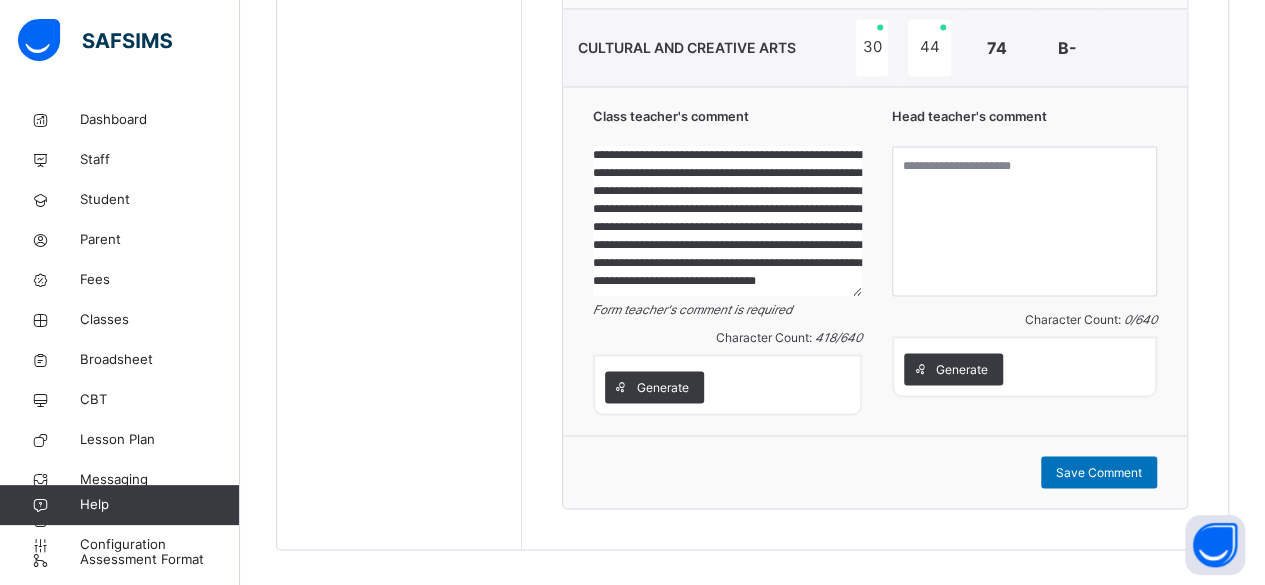 scroll, scrollTop: 0, scrollLeft: 0, axis: both 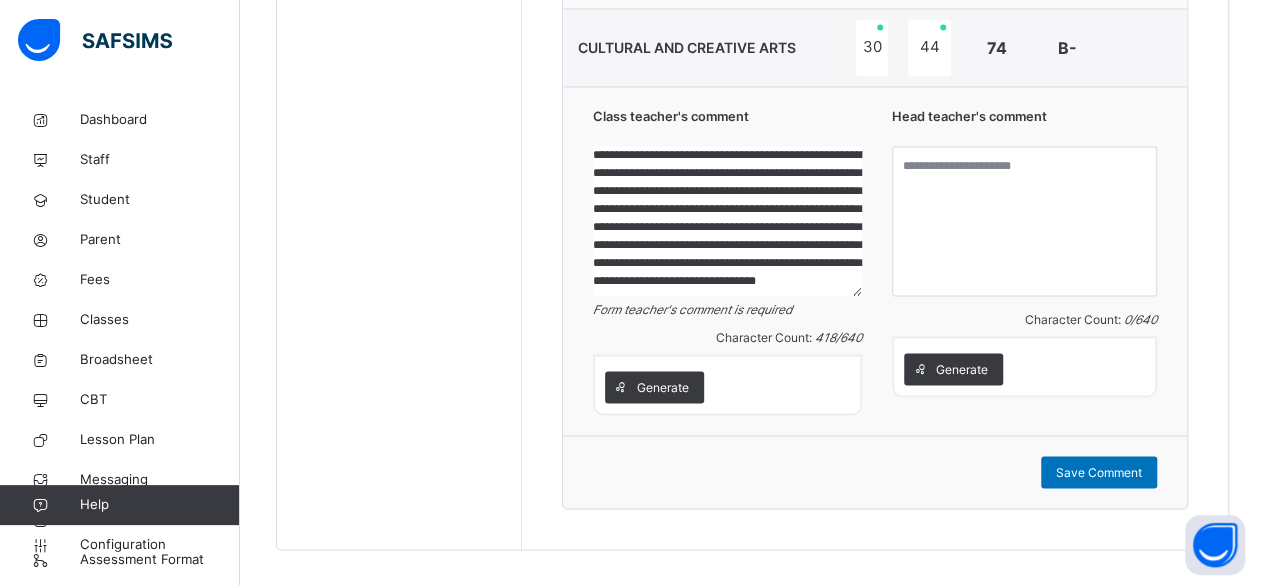 click on "**********" at bounding box center (727, 221) 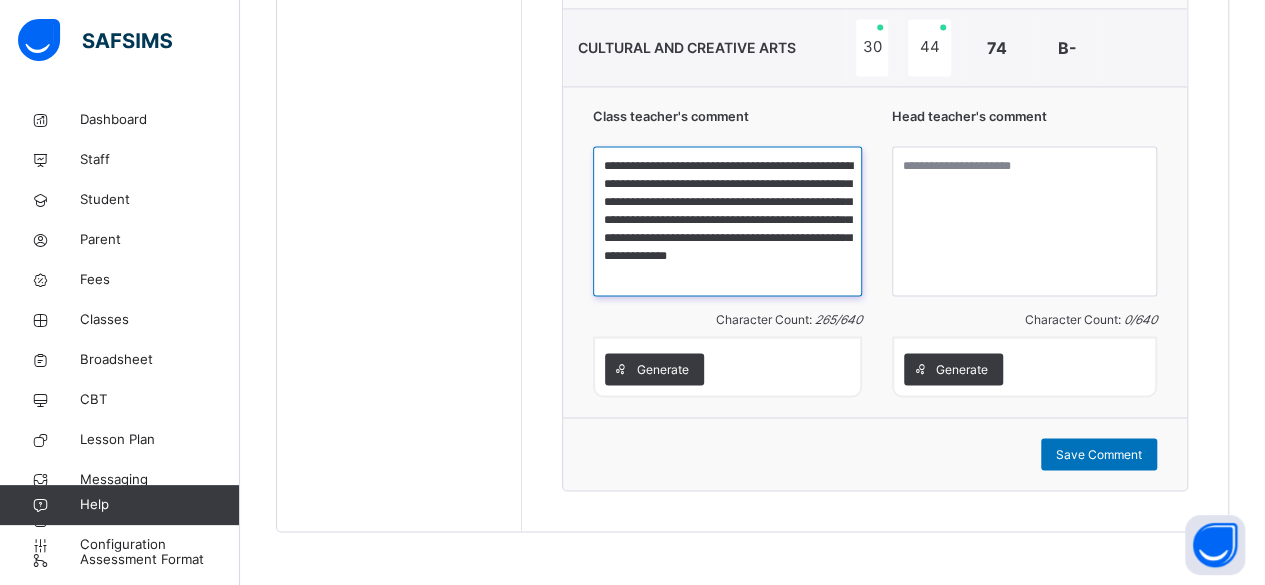 scroll, scrollTop: 0, scrollLeft: 0, axis: both 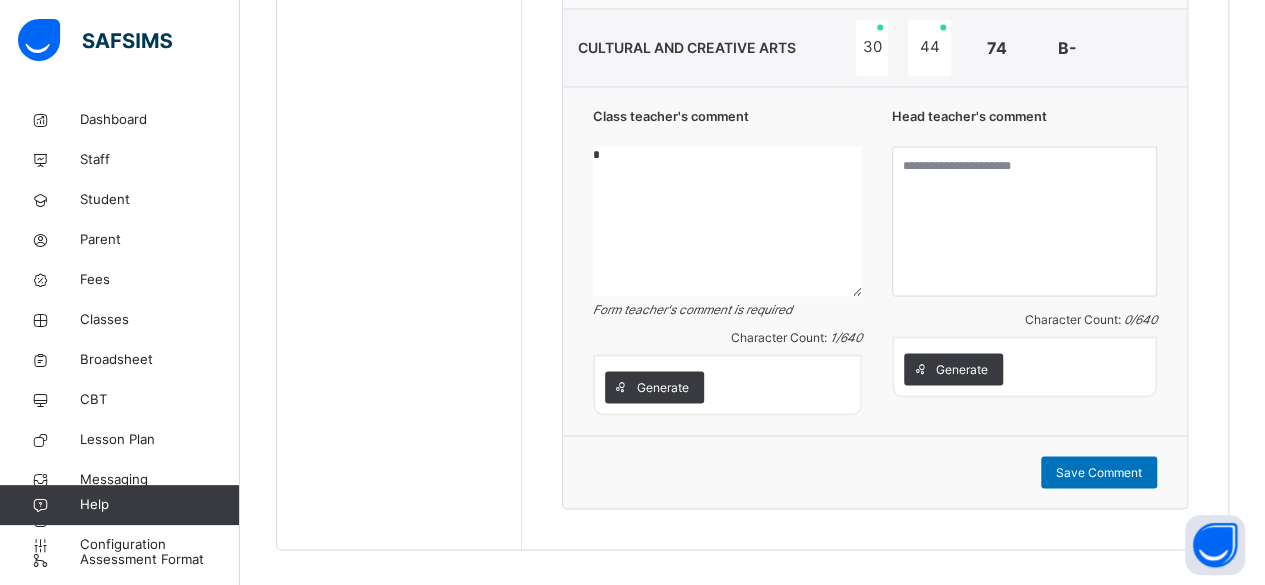 drag, startPoint x: 616, startPoint y: 153, endPoint x: 640, endPoint y: 159, distance: 24.738634 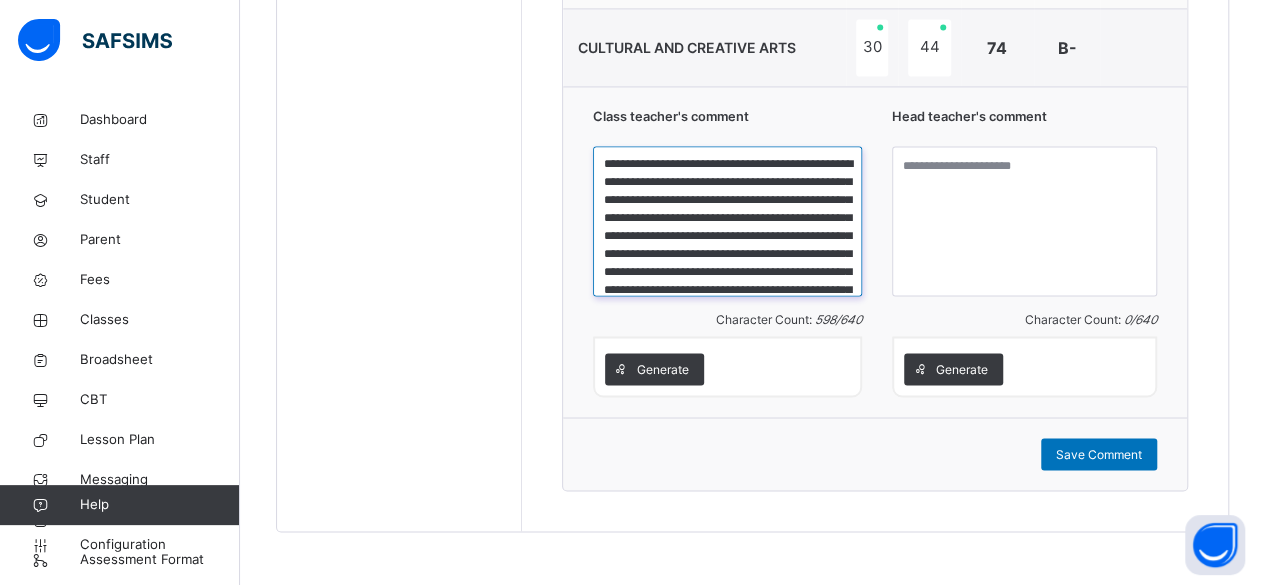 scroll, scrollTop: 0, scrollLeft: 0, axis: both 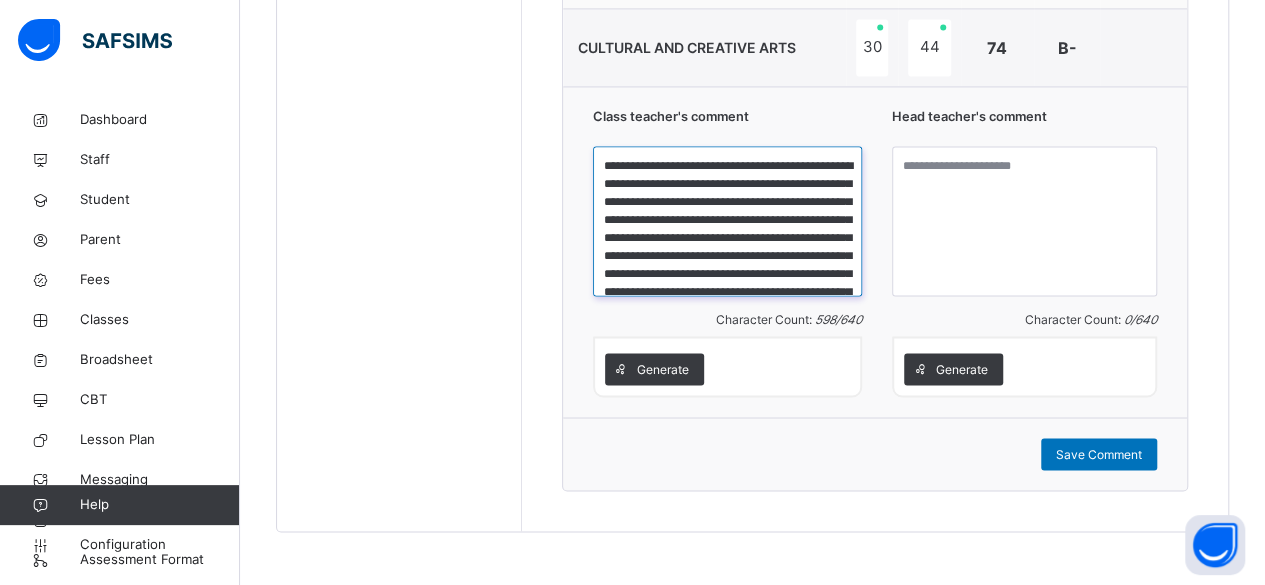 click on "**********" at bounding box center (727, 221) 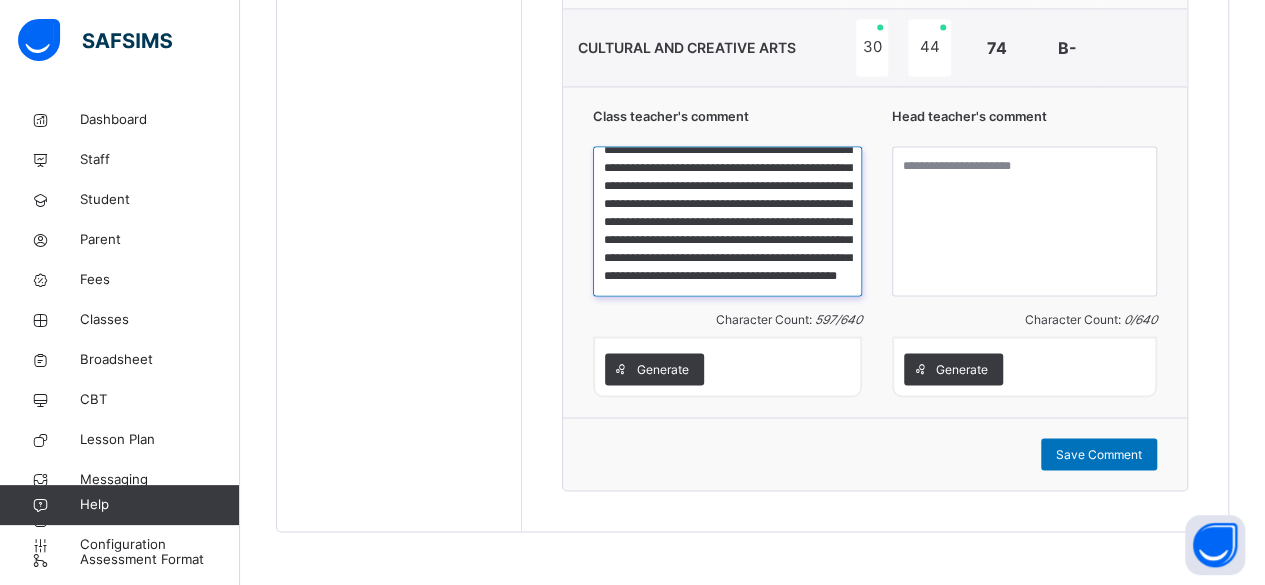 scroll, scrollTop: 159, scrollLeft: 0, axis: vertical 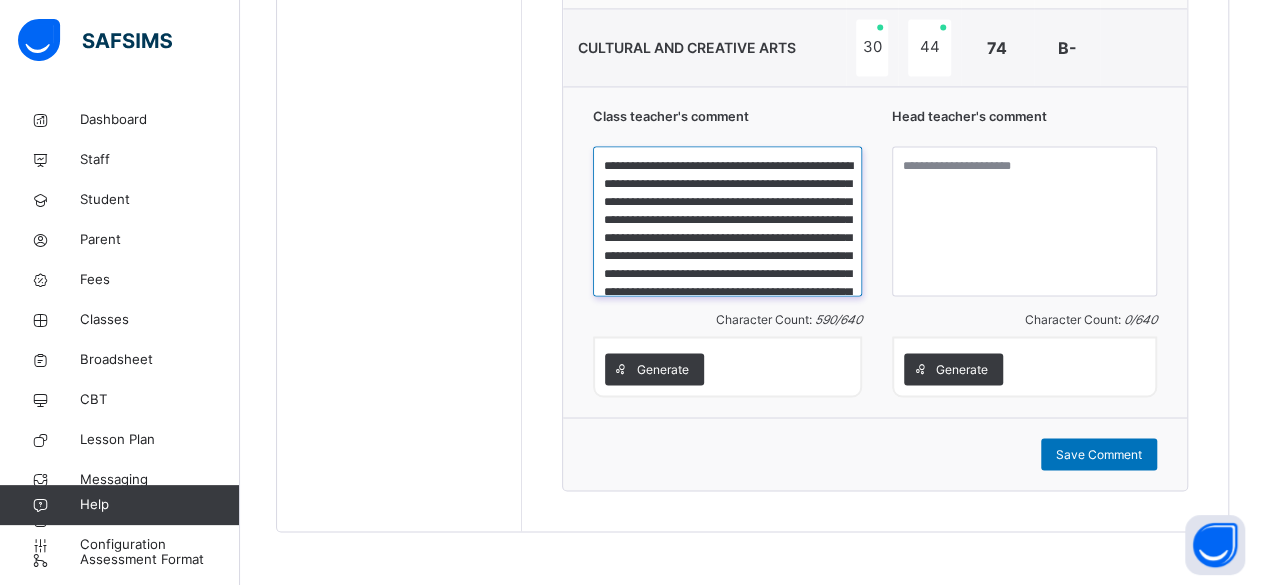 type on "**********" 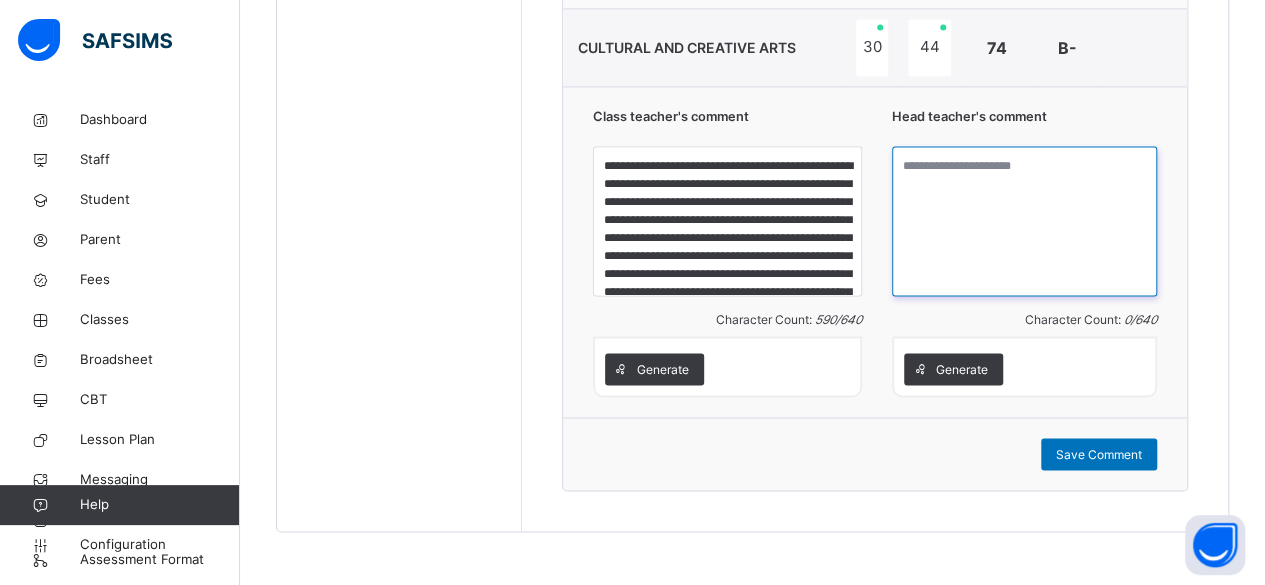 click at bounding box center (1024, 221) 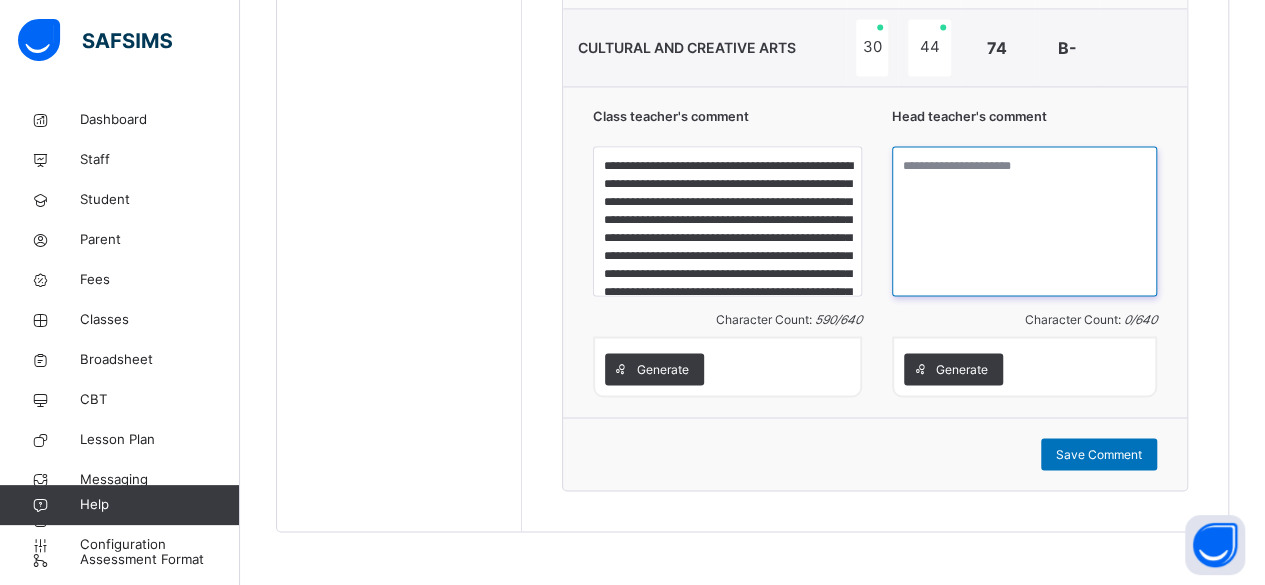 paste on "**********" 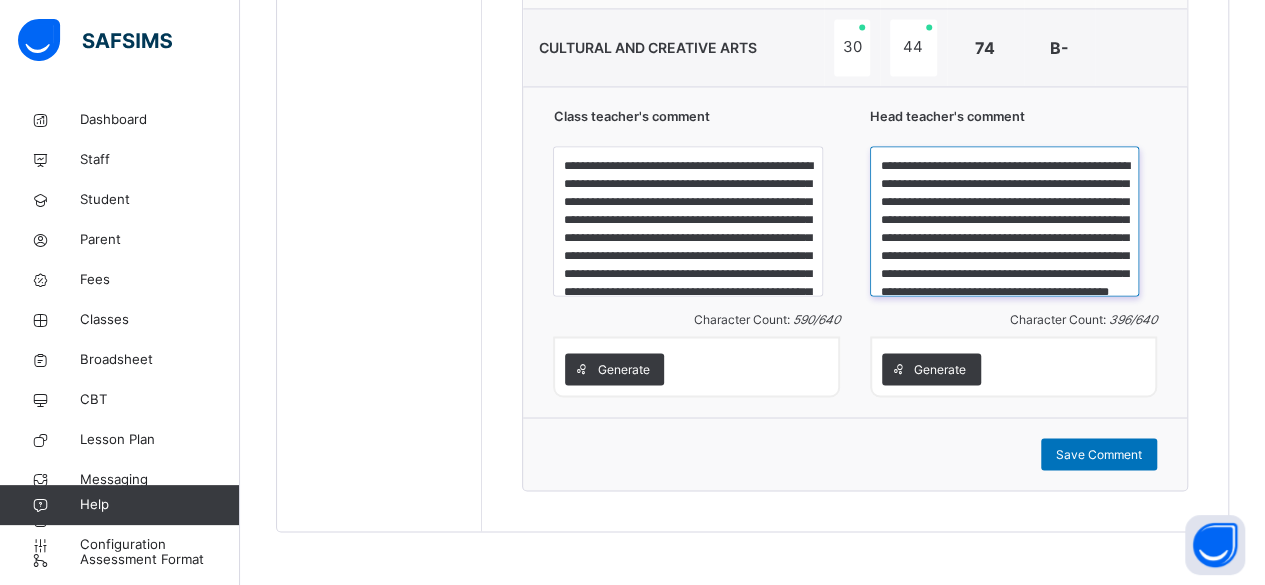 scroll, scrollTop: 57, scrollLeft: 0, axis: vertical 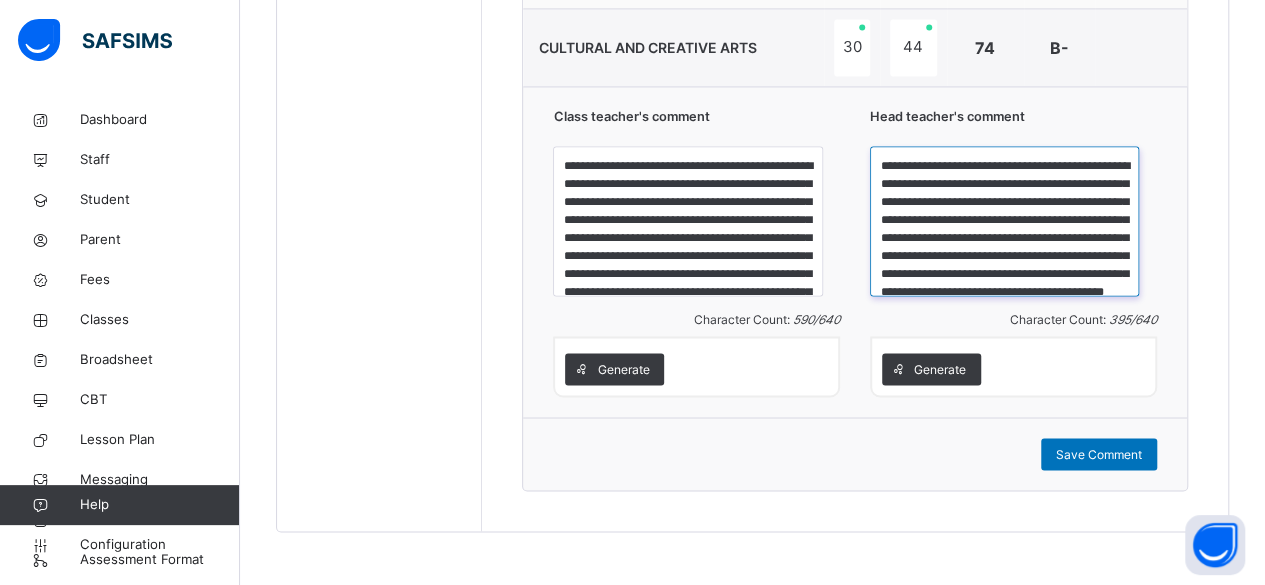 click on "**********" at bounding box center (1004, 221) 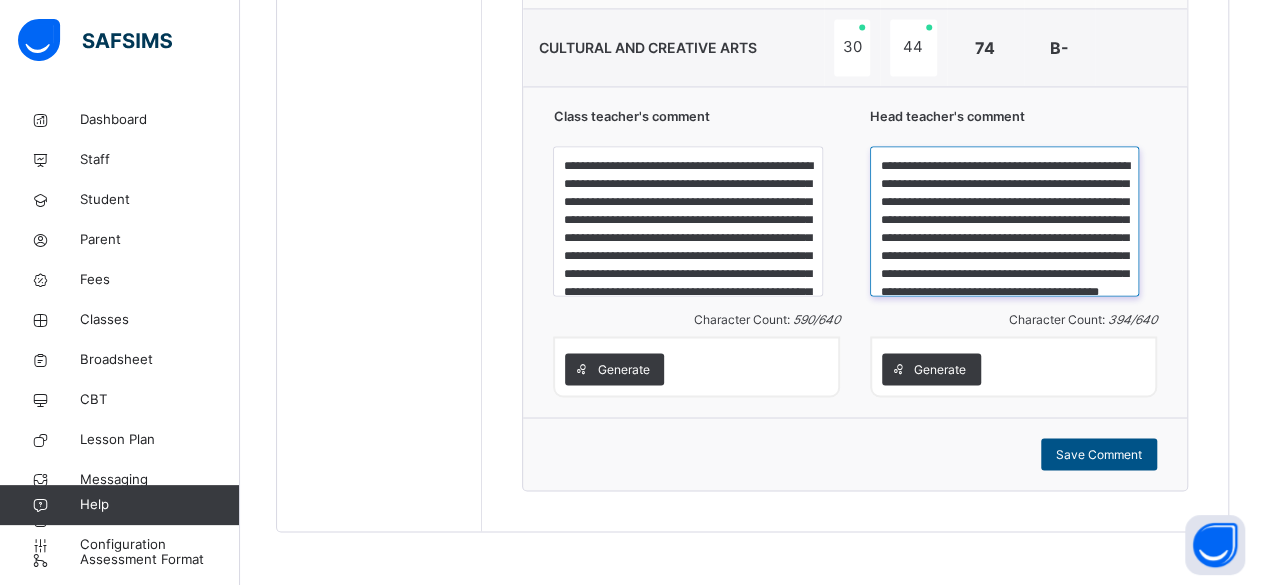 type on "**********" 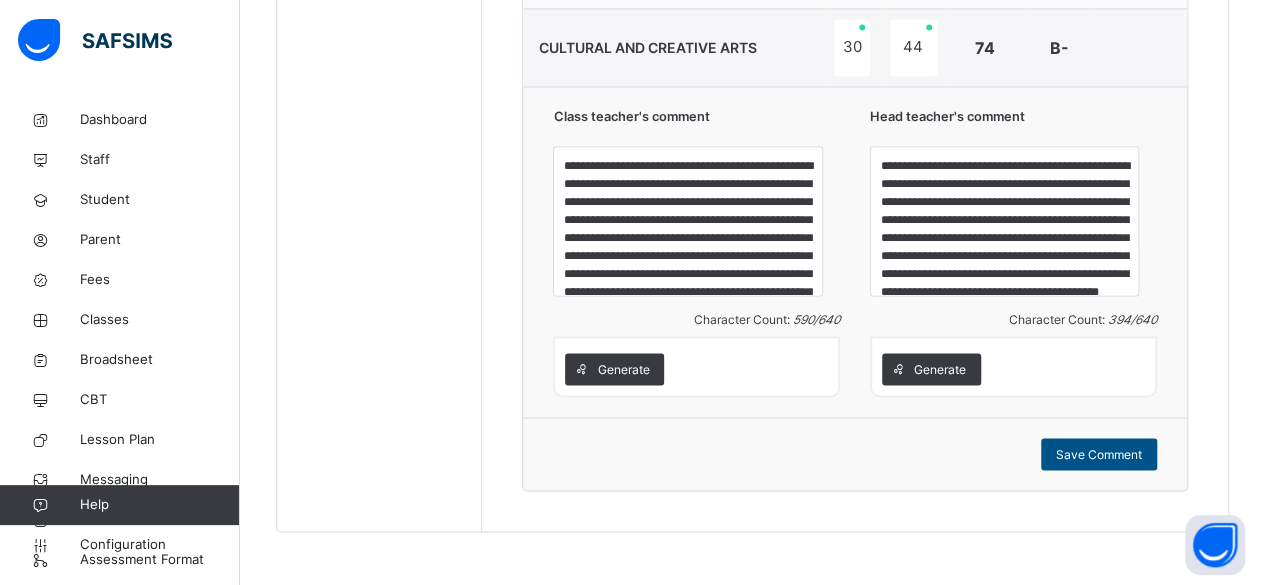 click on "Save Comment" at bounding box center [1099, 454] 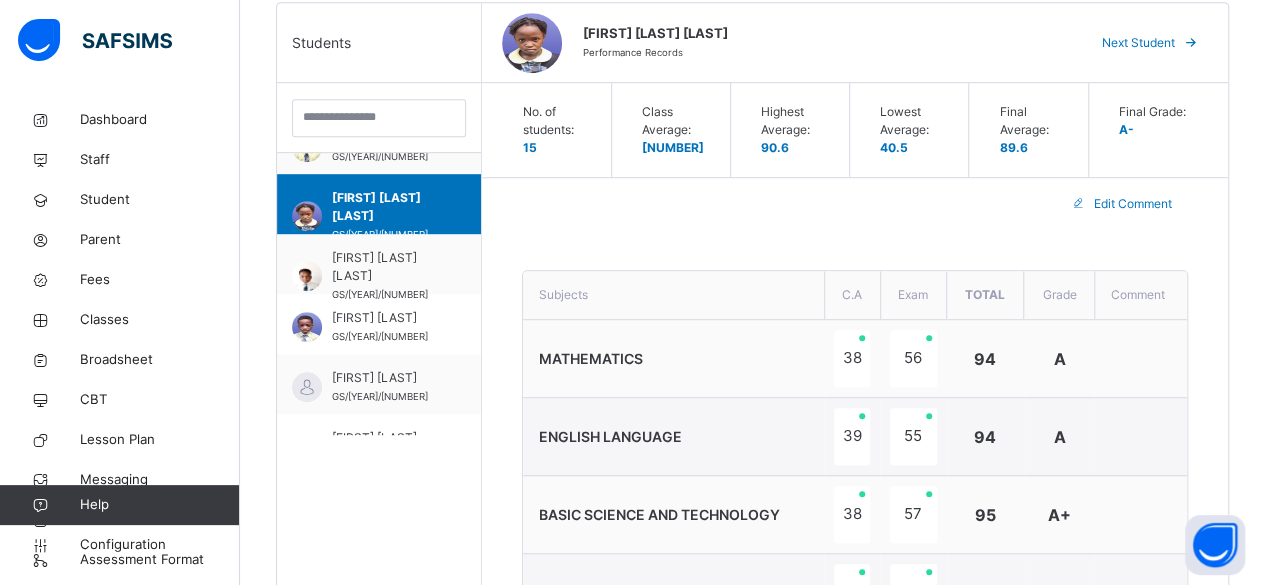 scroll, scrollTop: 464, scrollLeft: 0, axis: vertical 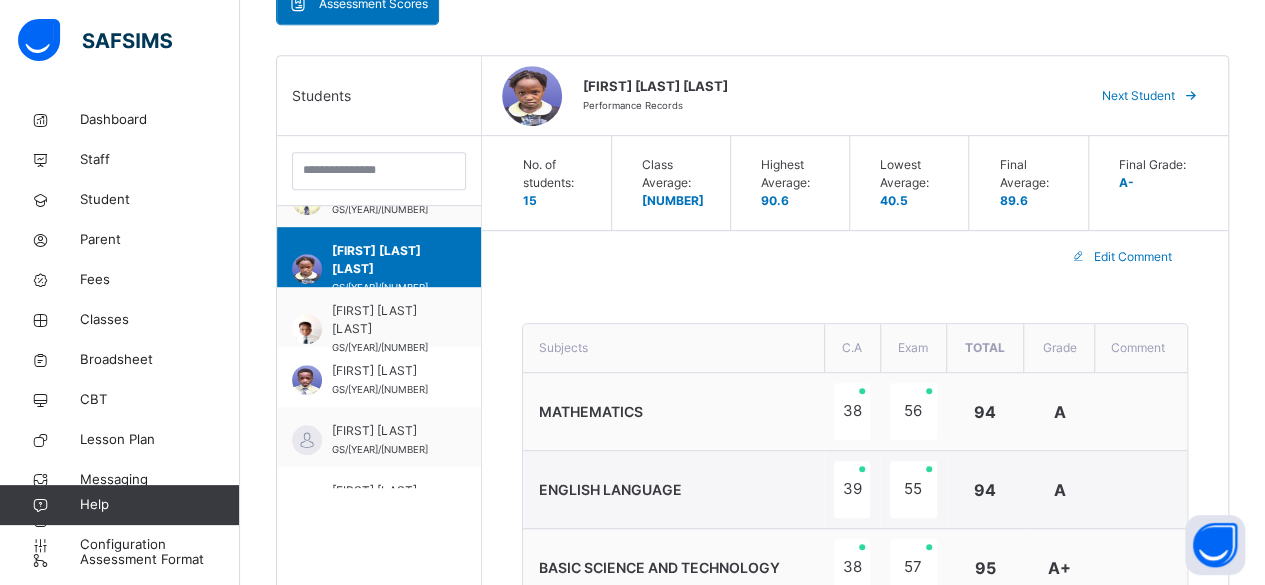 click at bounding box center [1191, 96] 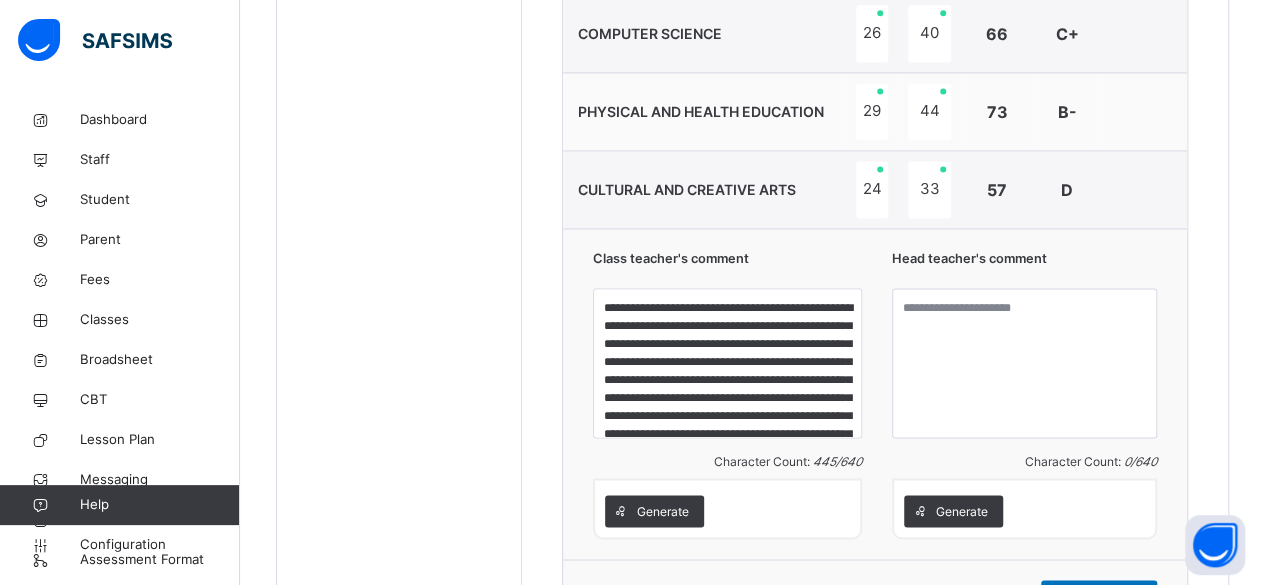 scroll, scrollTop: 1389, scrollLeft: 0, axis: vertical 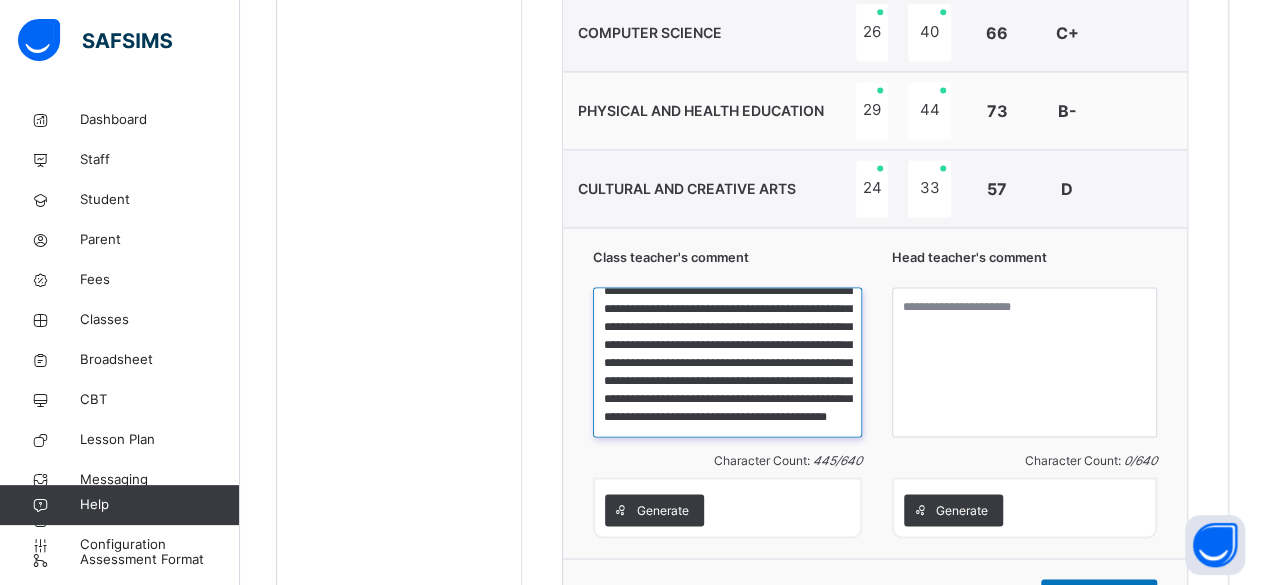 drag, startPoint x: 616, startPoint y: 297, endPoint x: 831, endPoint y: 393, distance: 235.45912 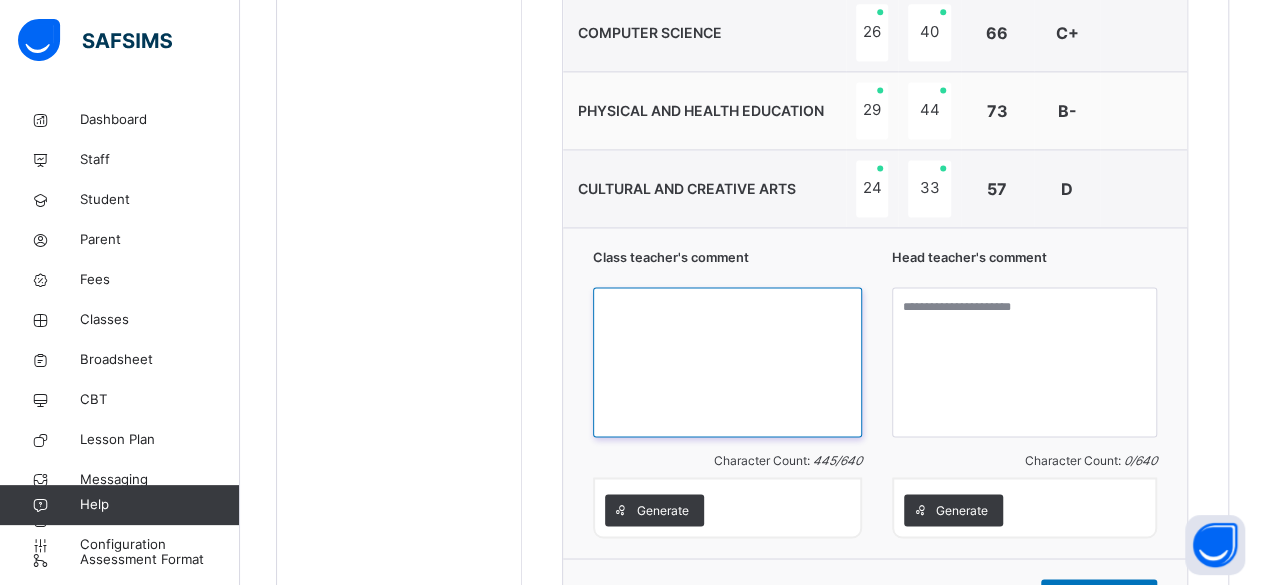 scroll, scrollTop: 0, scrollLeft: 0, axis: both 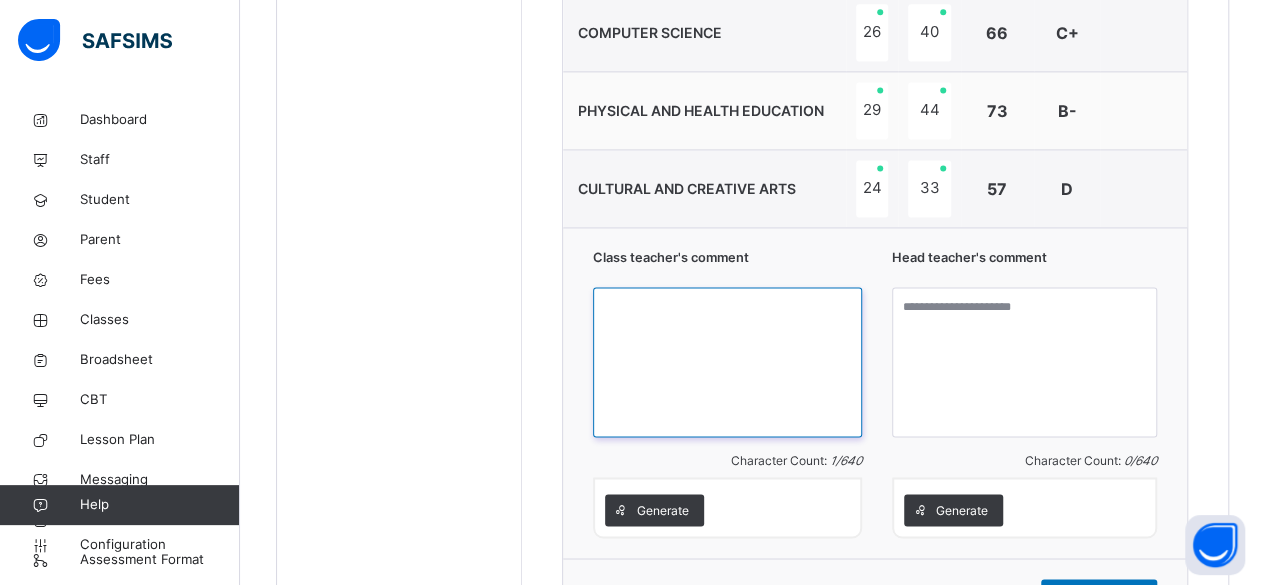 paste 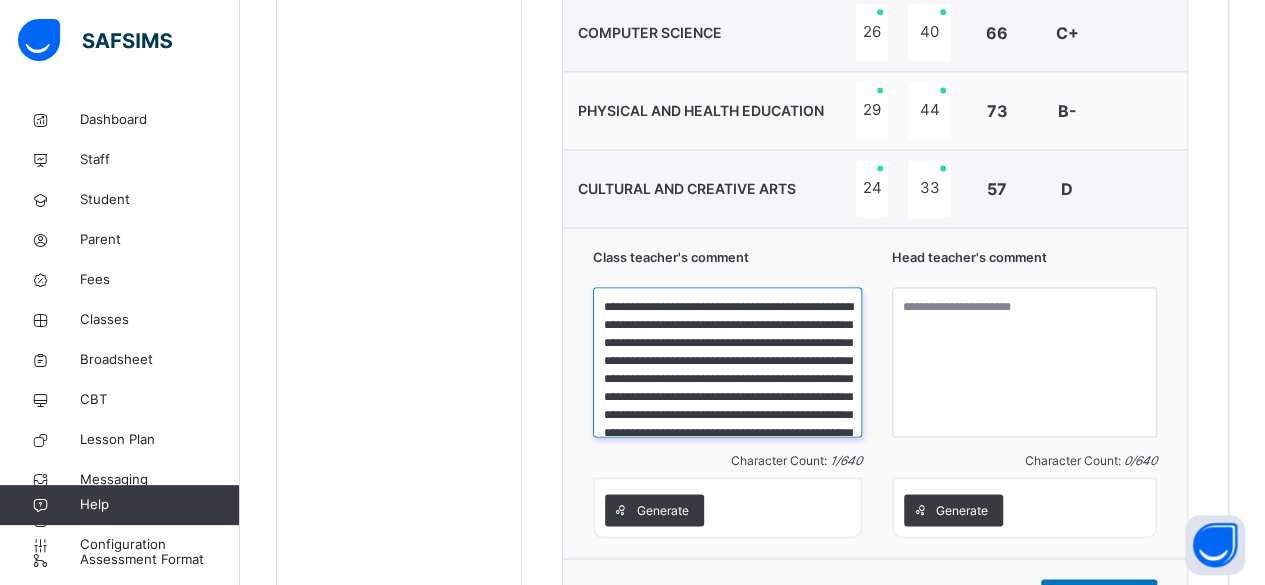 scroll, scrollTop: 75, scrollLeft: 0, axis: vertical 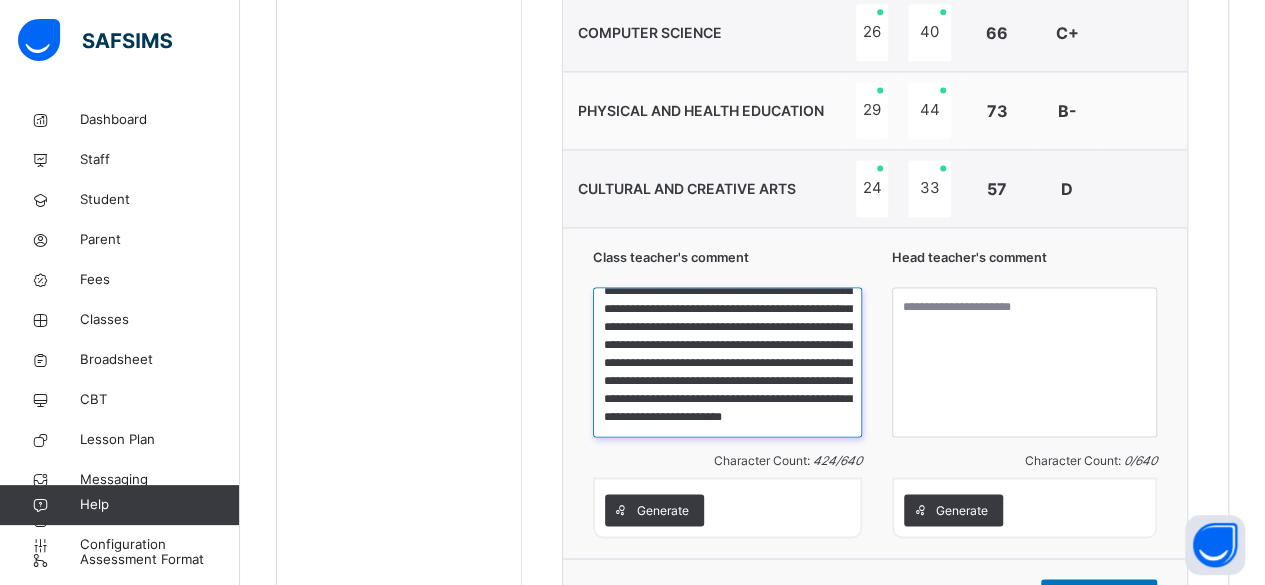 click on "**********" at bounding box center [727, 362] 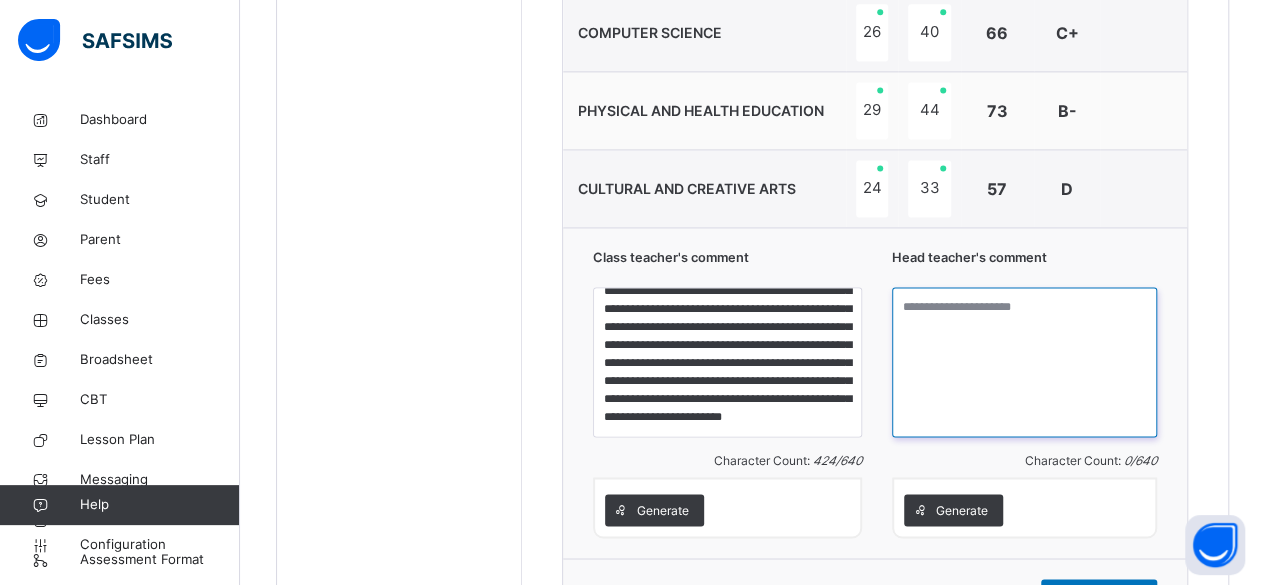 click at bounding box center [1024, 362] 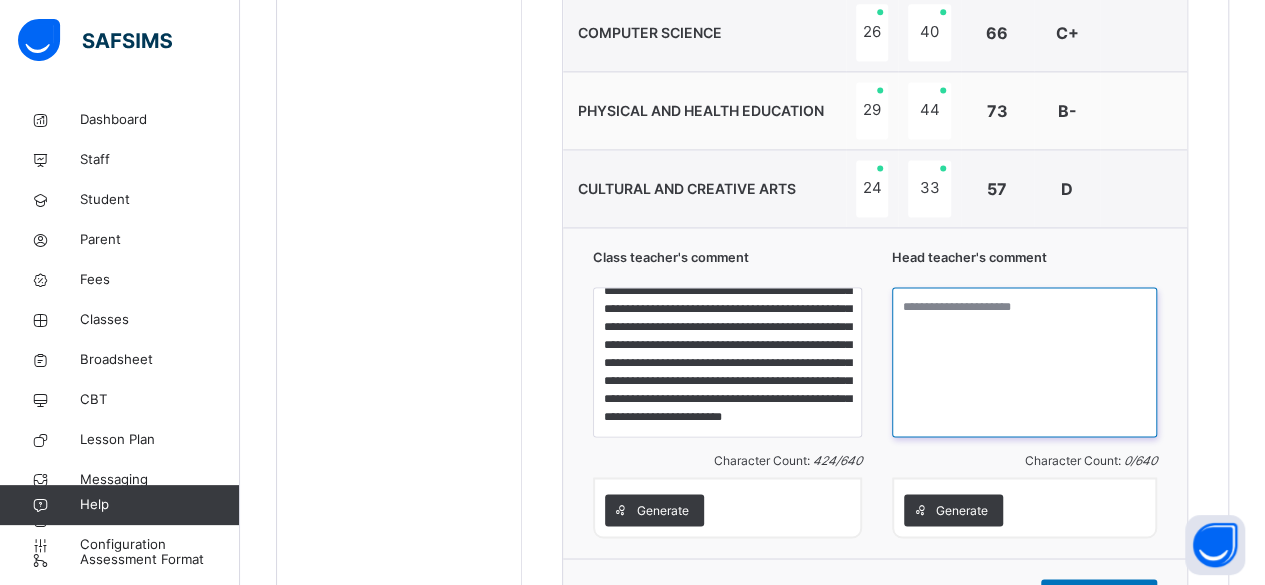paste on "**********" 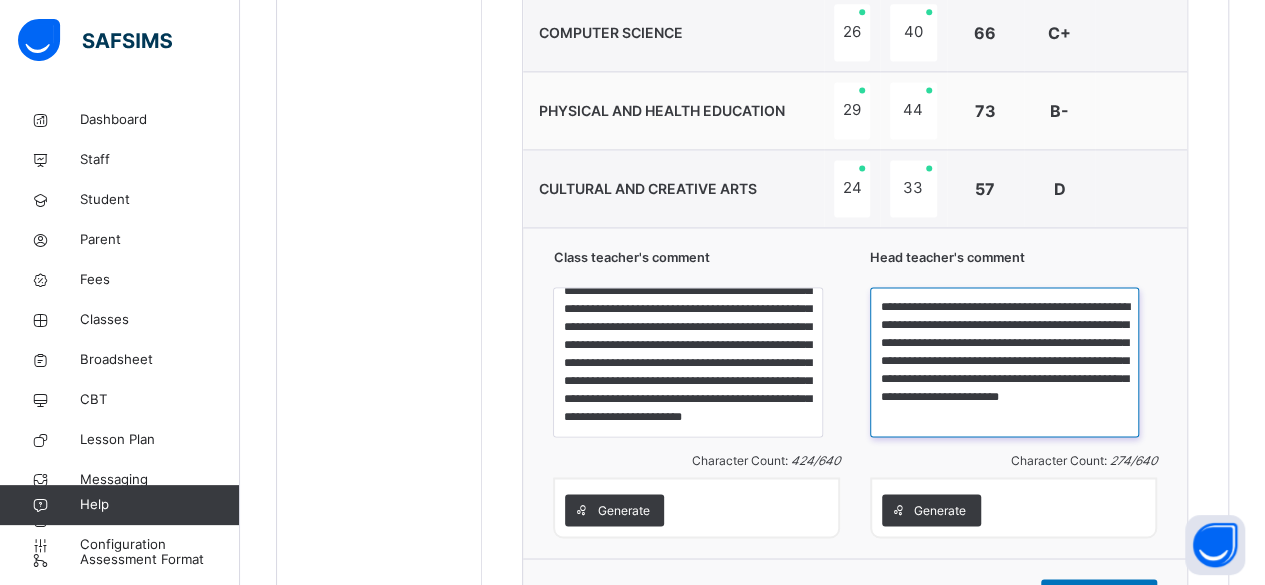 click on "**********" at bounding box center [1004, 362] 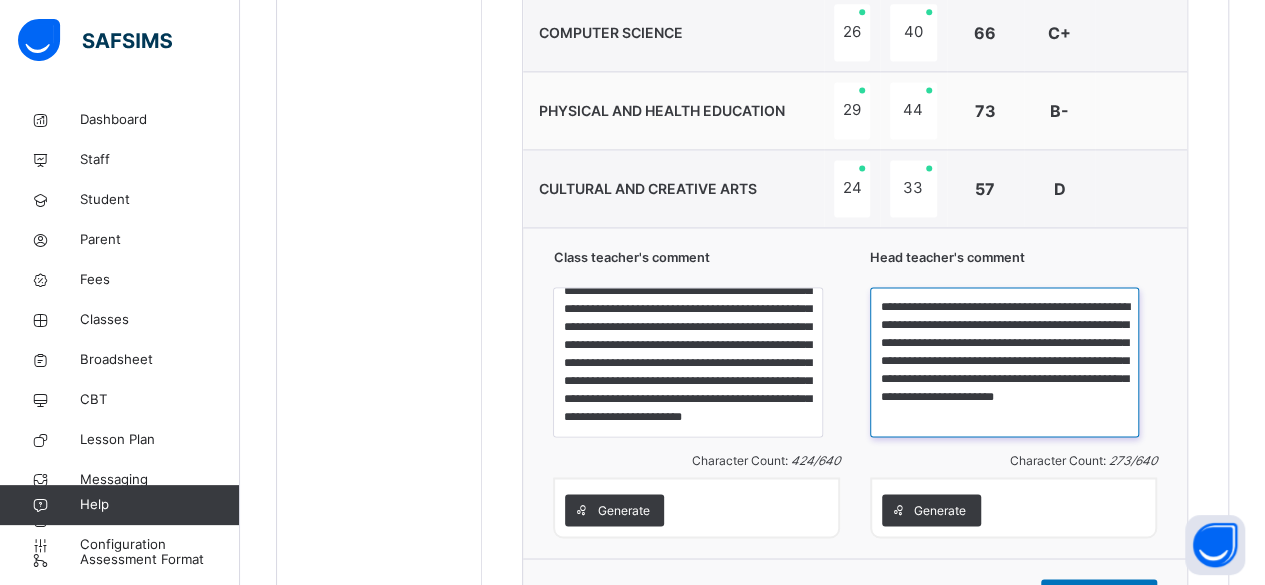 click on "**********" at bounding box center (1004, 362) 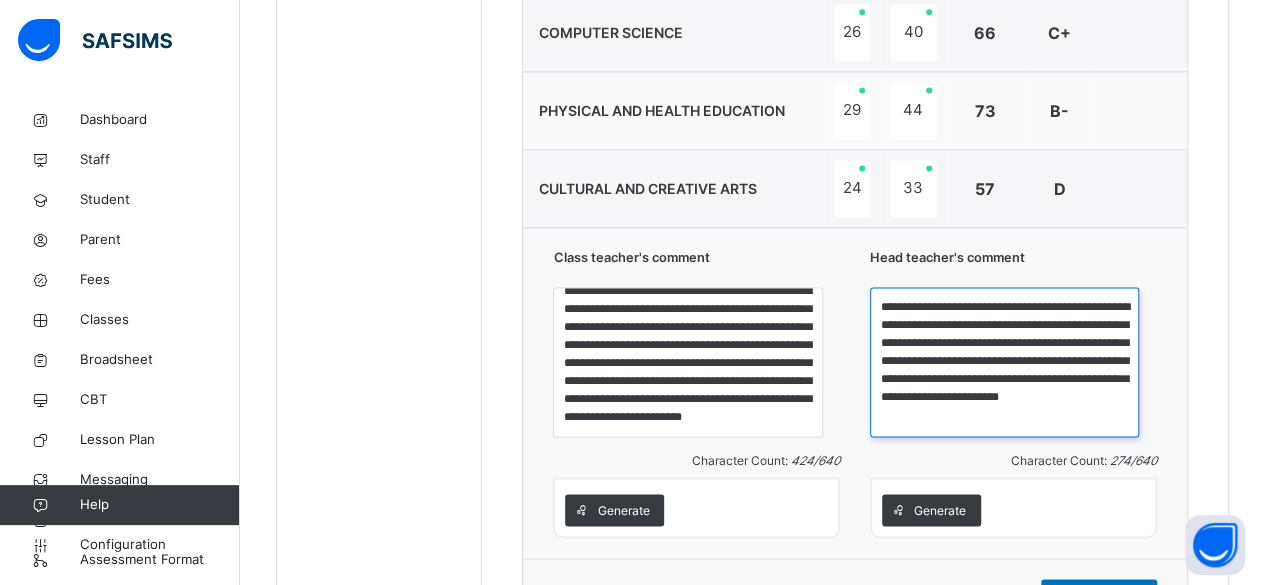 click on "**********" at bounding box center [1004, 362] 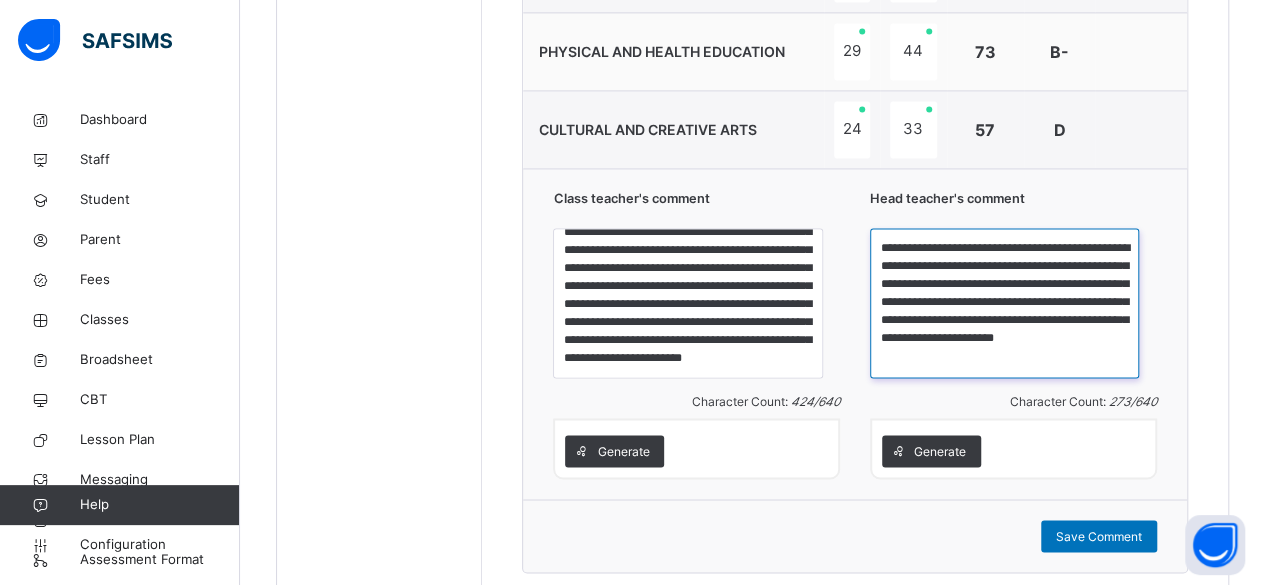 scroll, scrollTop: 1530, scrollLeft: 0, axis: vertical 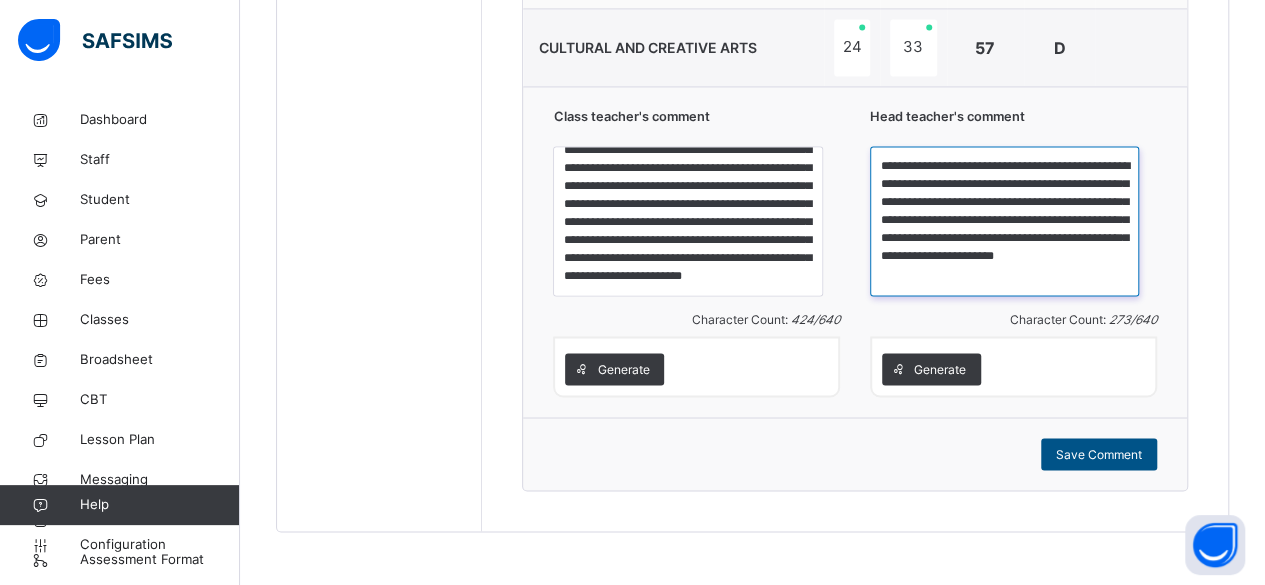 type on "**********" 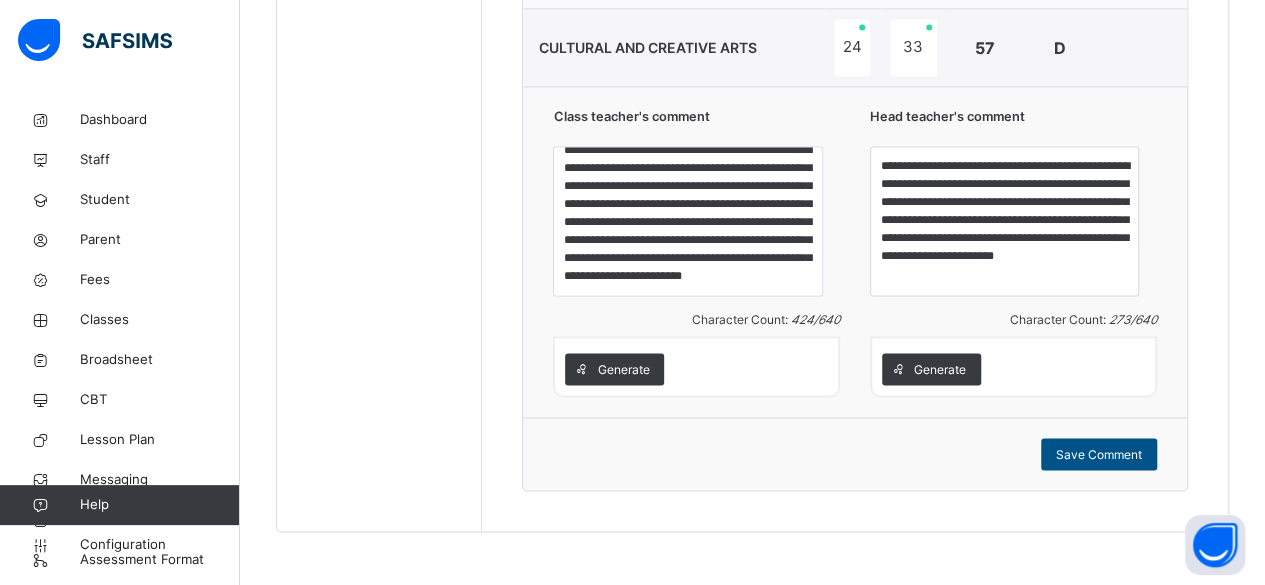 click on "Save Comment" at bounding box center [1099, 454] 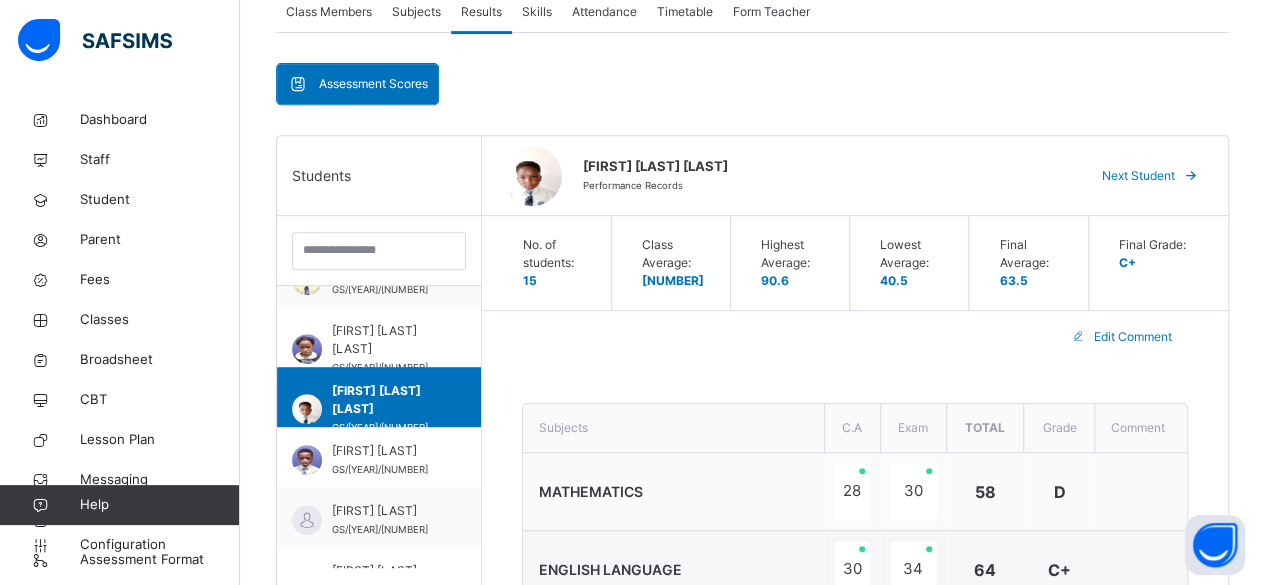 scroll, scrollTop: 344, scrollLeft: 0, axis: vertical 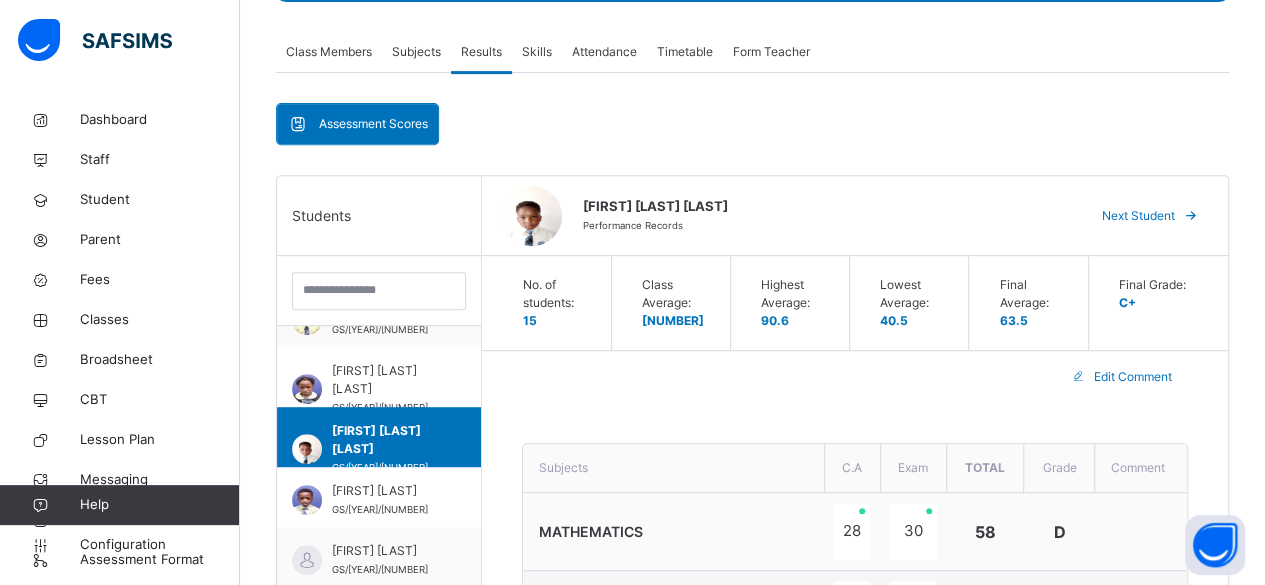 click on "Next Student" at bounding box center (1138, 216) 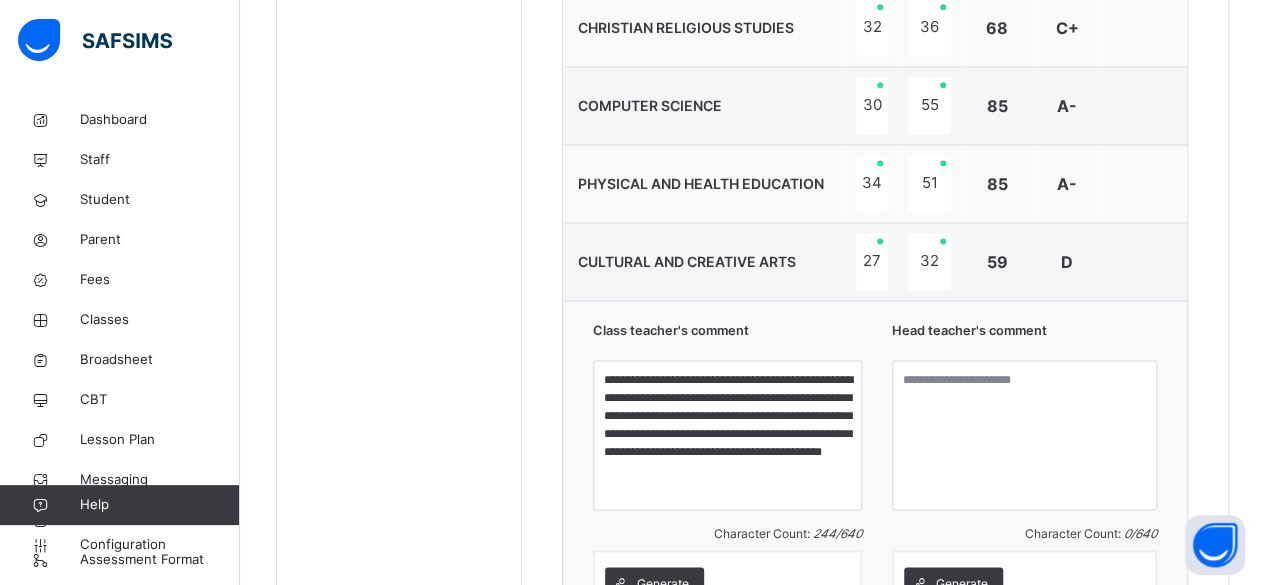 scroll, scrollTop: 1356, scrollLeft: 0, axis: vertical 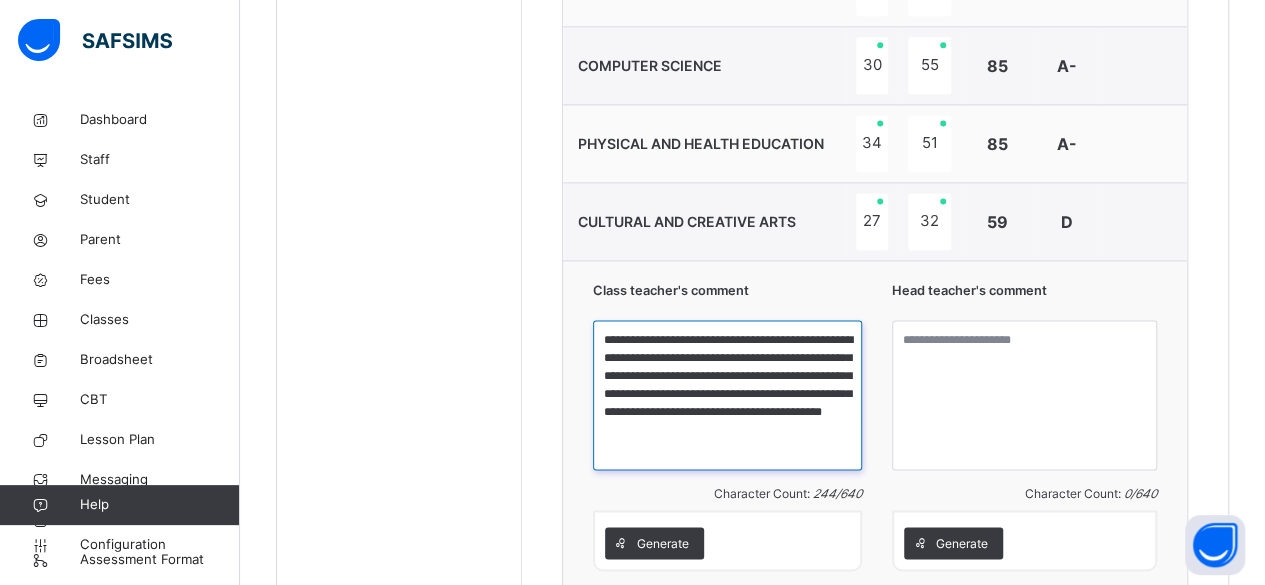 drag, startPoint x: 622, startPoint y: 334, endPoint x: 773, endPoint y: 452, distance: 191.63768 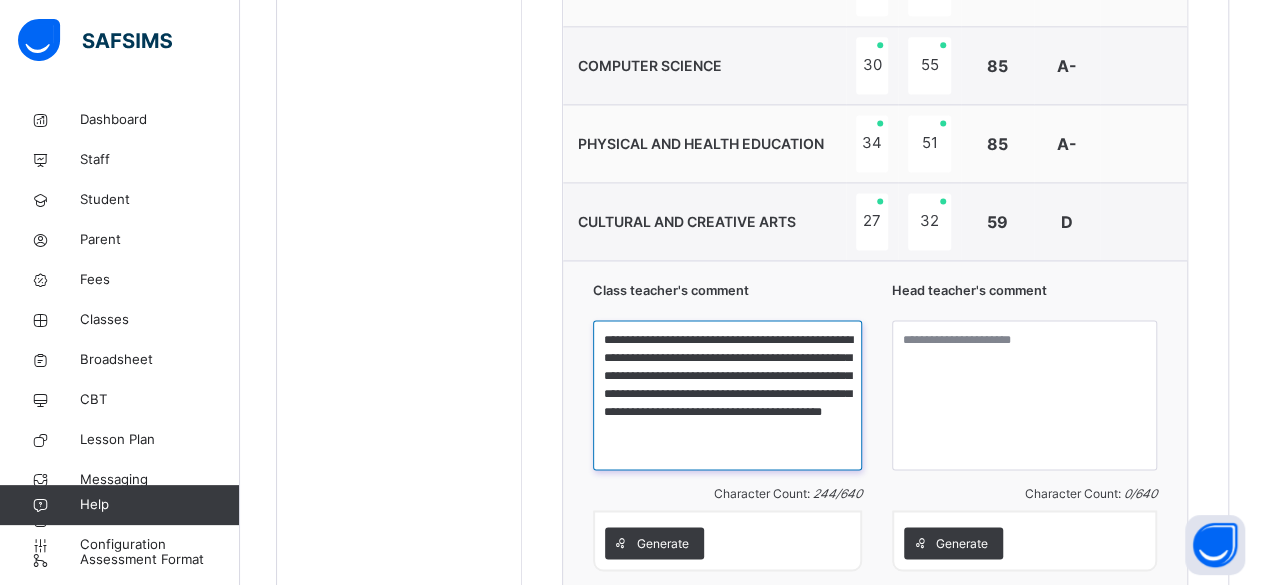 click on "**********" at bounding box center (727, 395) 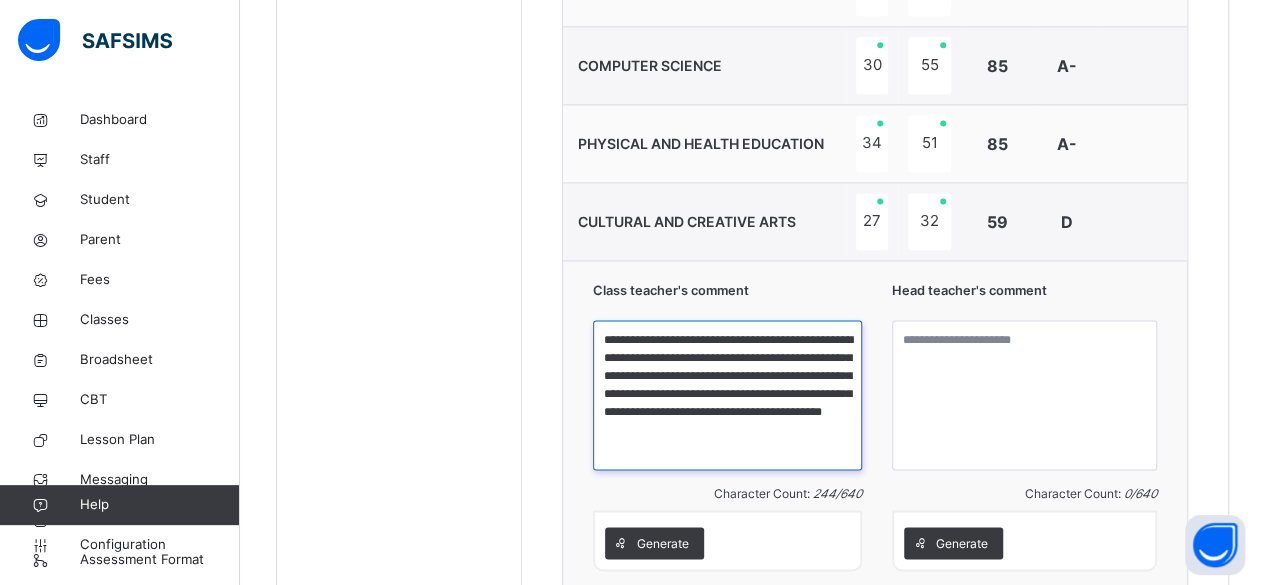 drag, startPoint x: 617, startPoint y: 331, endPoint x: 804, endPoint y: 425, distance: 209.29645 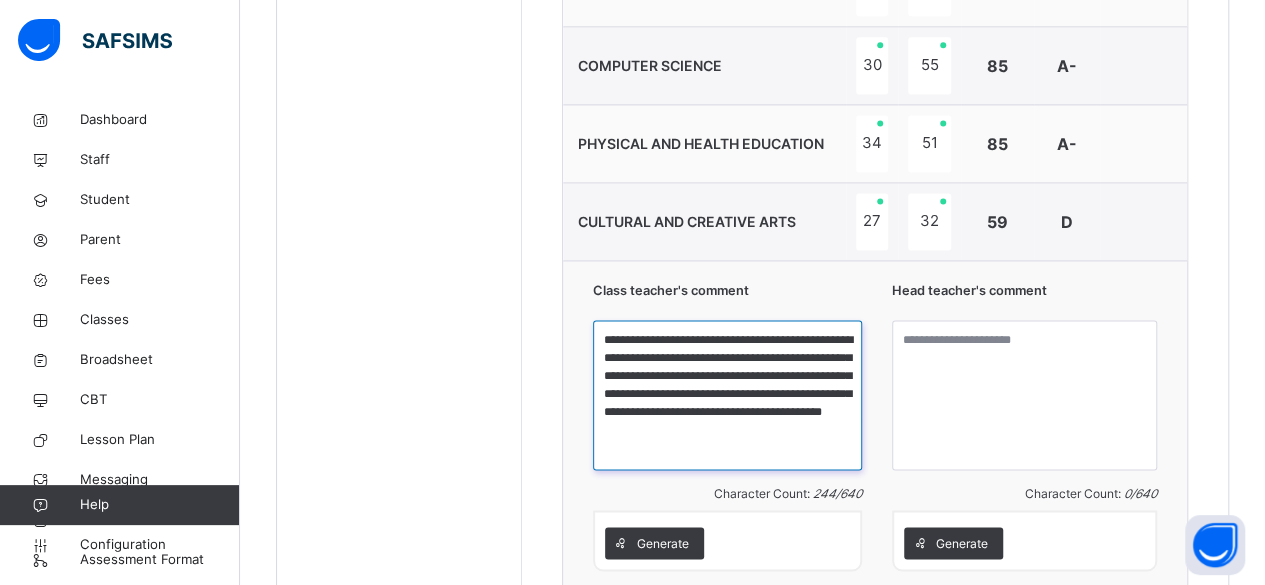 click on "**********" at bounding box center (727, 395) 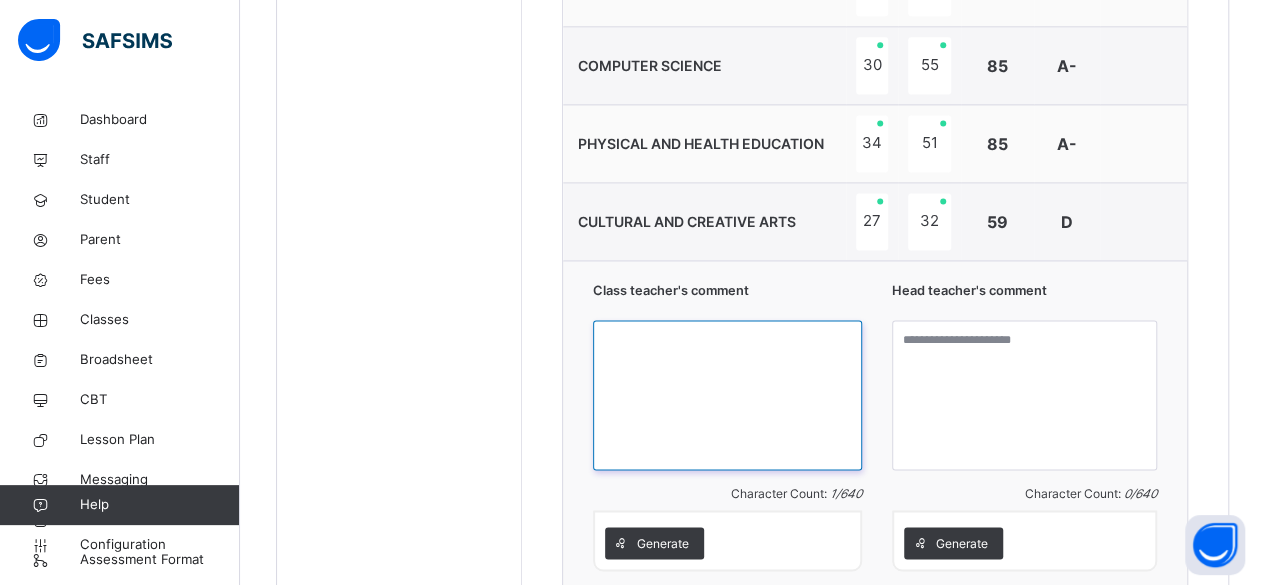 paste on "**********" 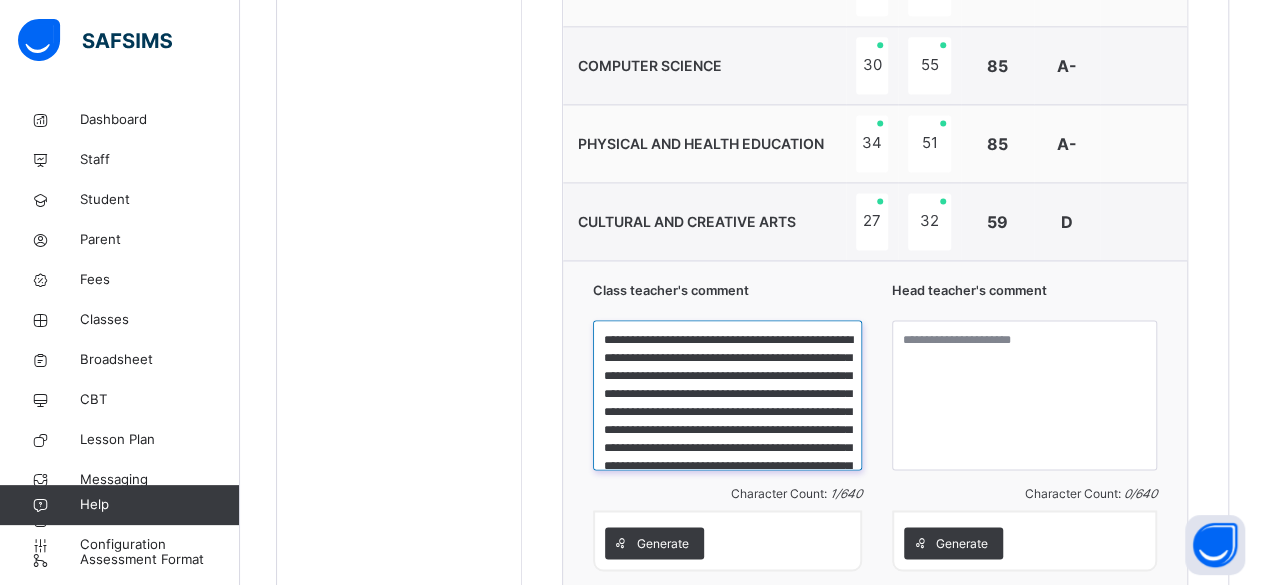 scroll, scrollTop: 75, scrollLeft: 0, axis: vertical 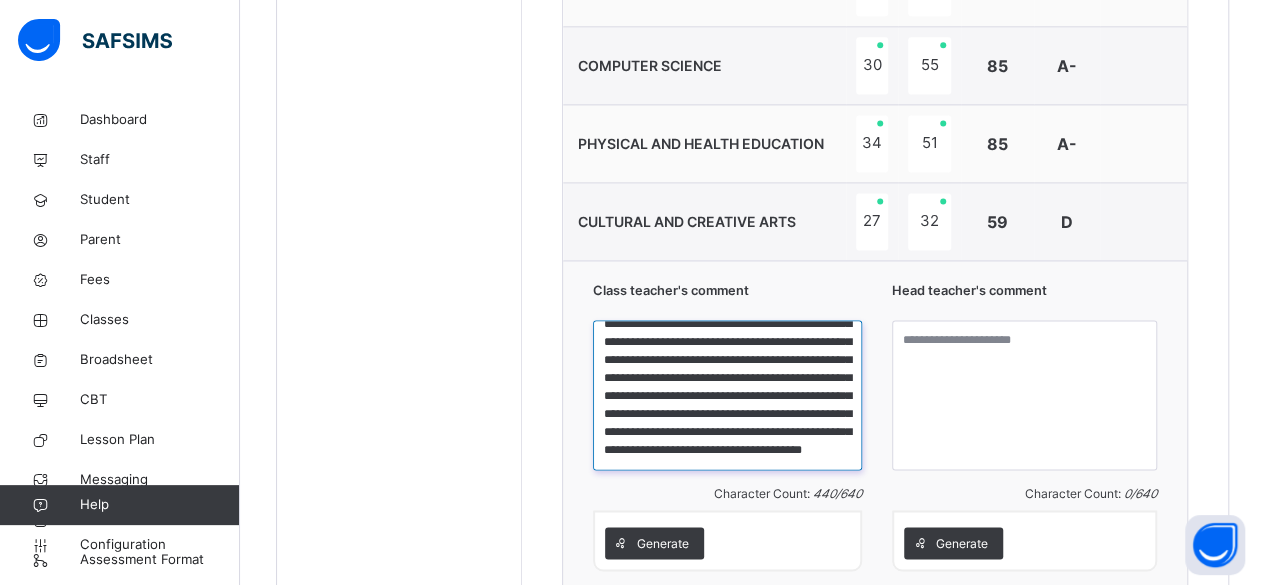 type on "**********" 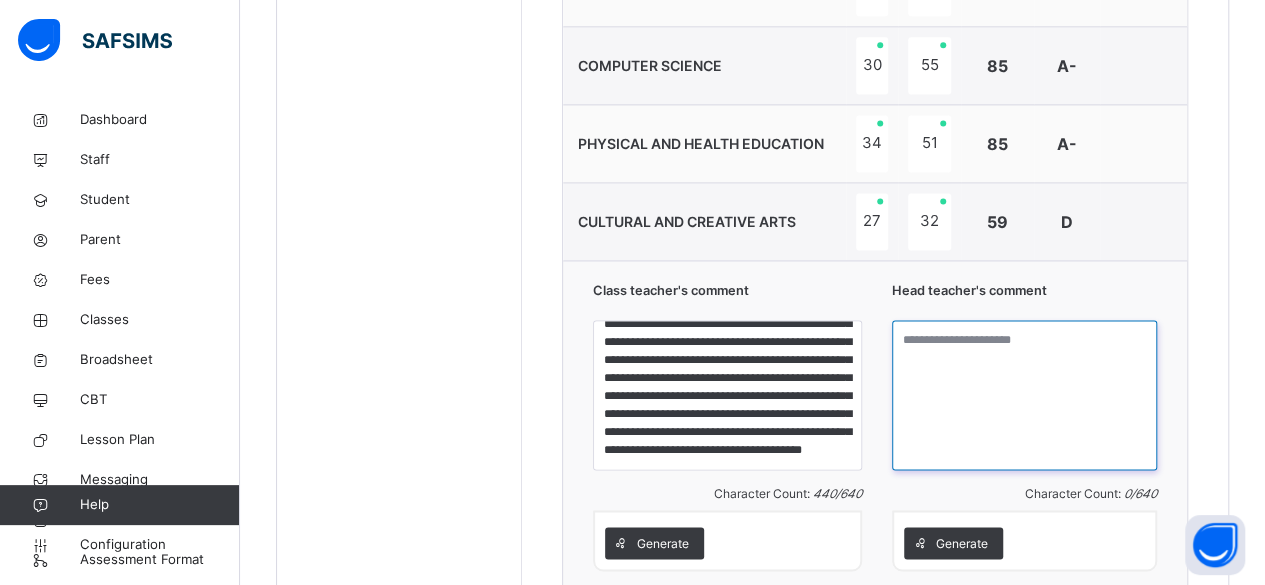 click at bounding box center [1024, 395] 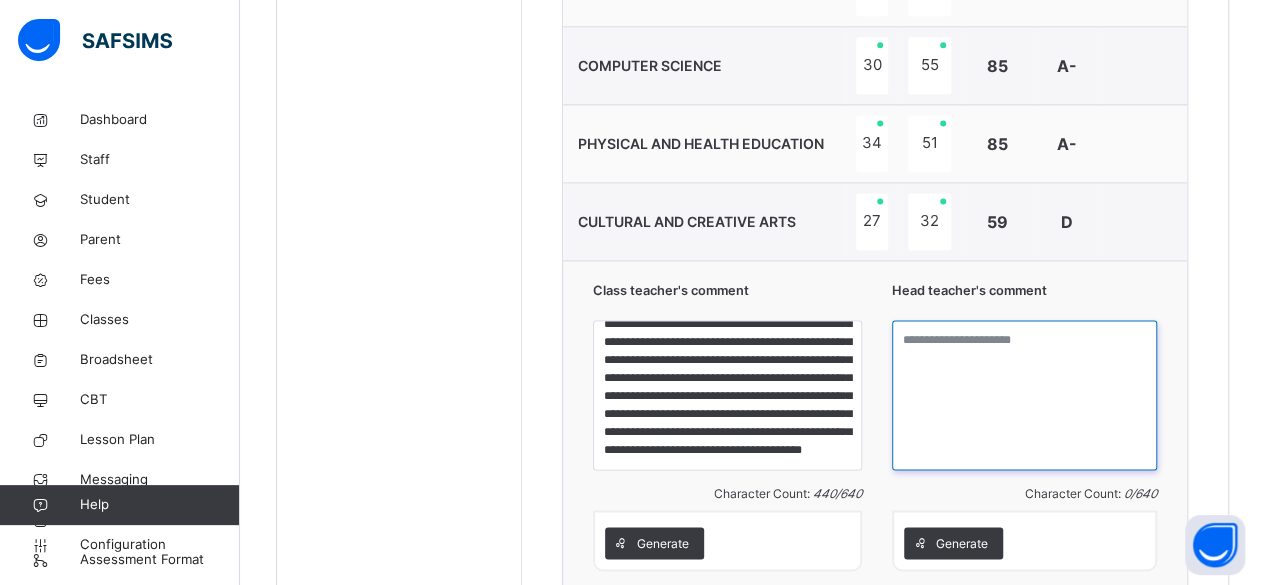 click at bounding box center [1024, 395] 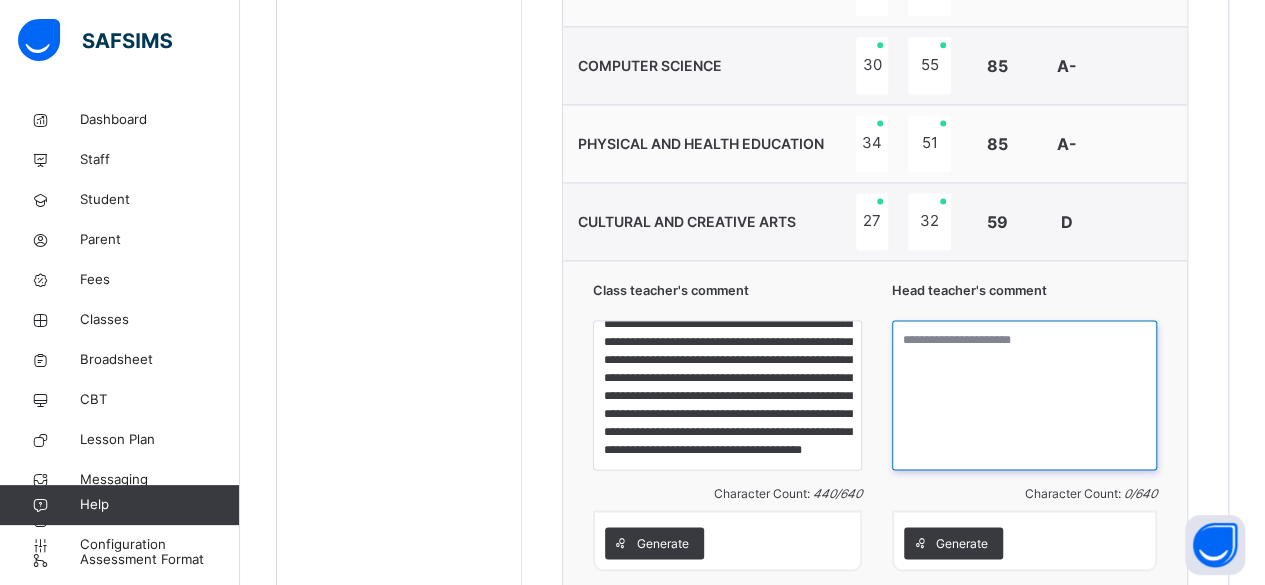 paste on "**********" 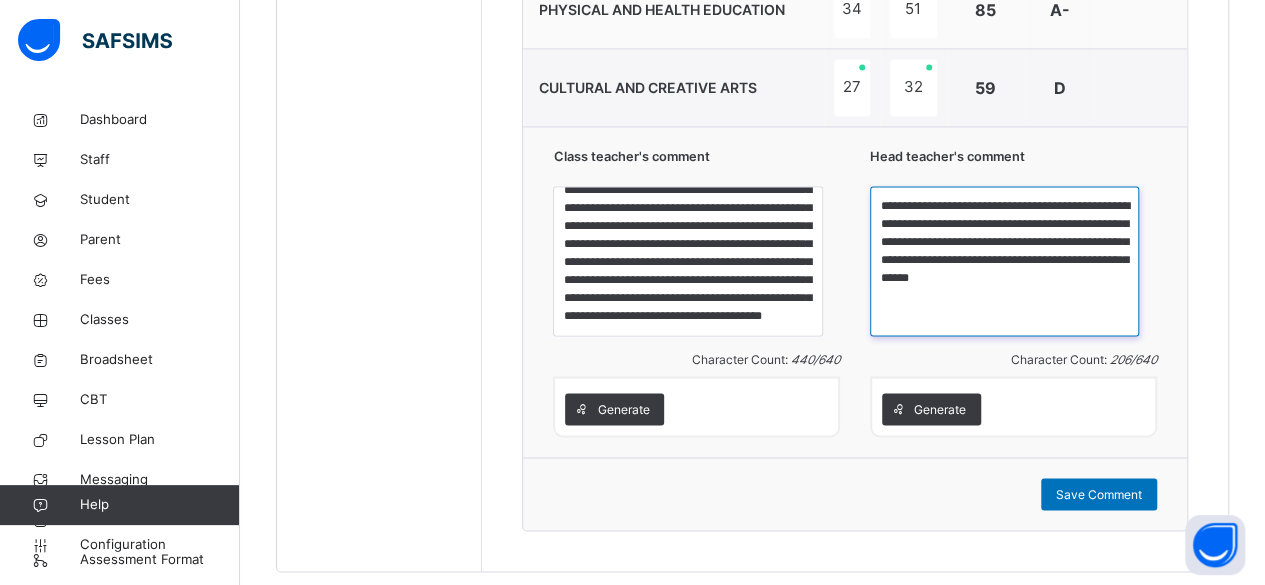 scroll, scrollTop: 1530, scrollLeft: 0, axis: vertical 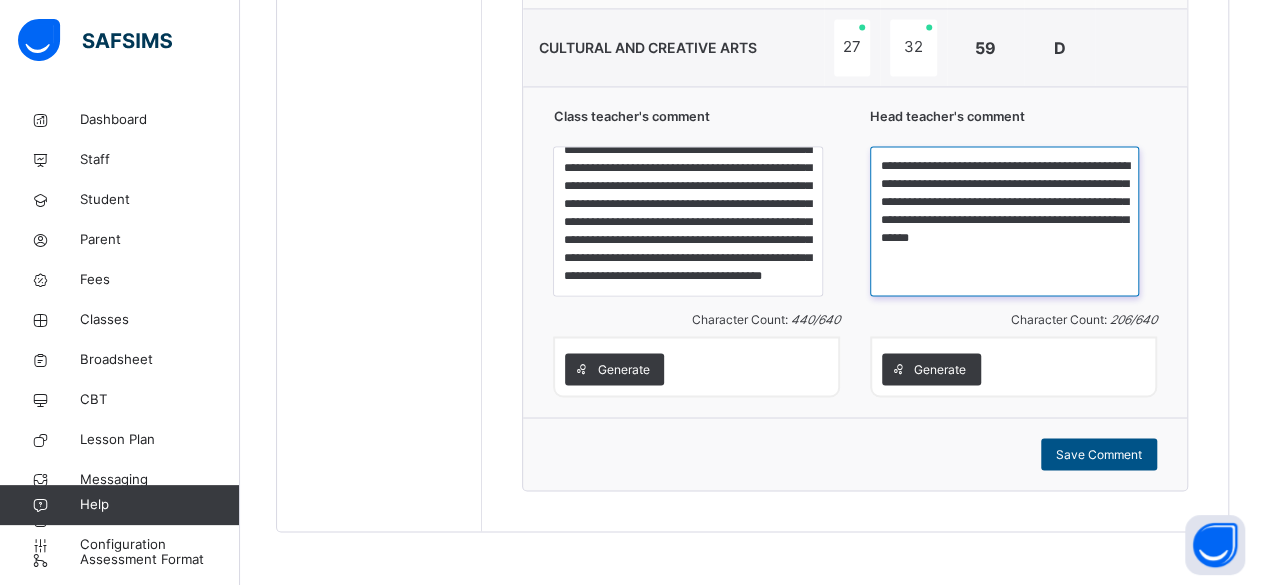 type on "**********" 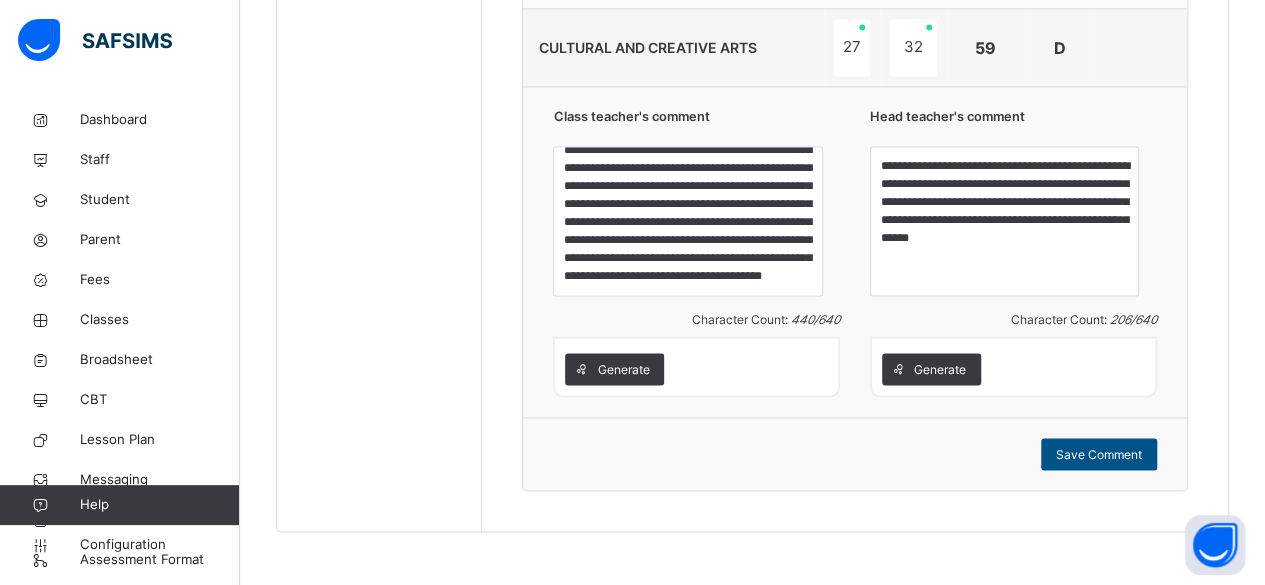 click on "Save Comment" at bounding box center [1099, 454] 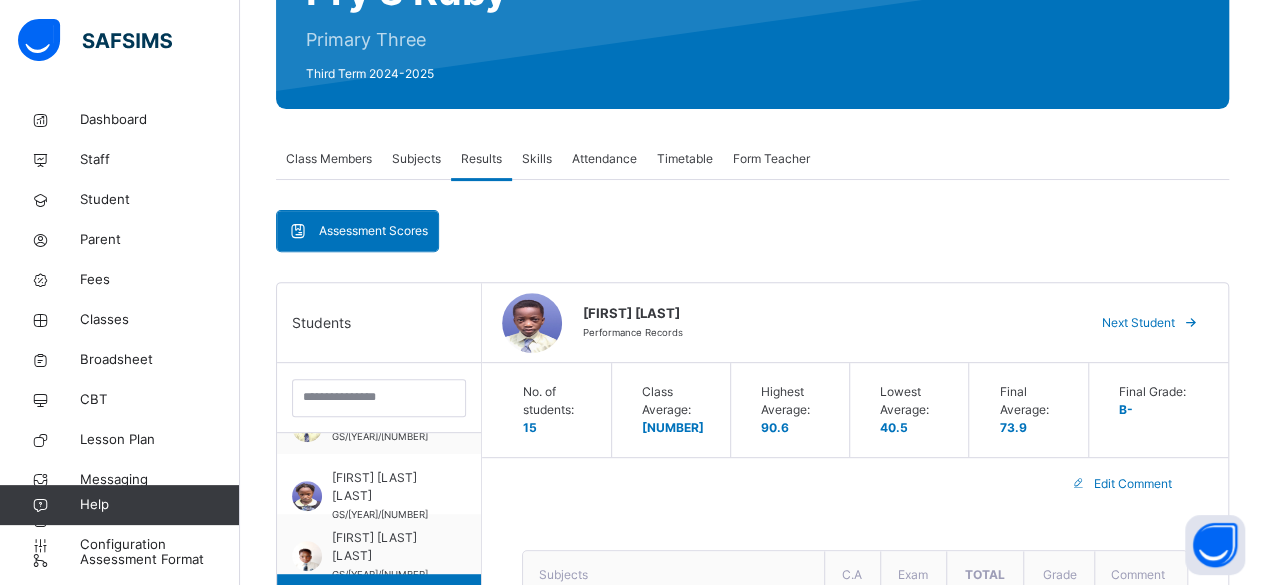scroll, scrollTop: 197, scrollLeft: 0, axis: vertical 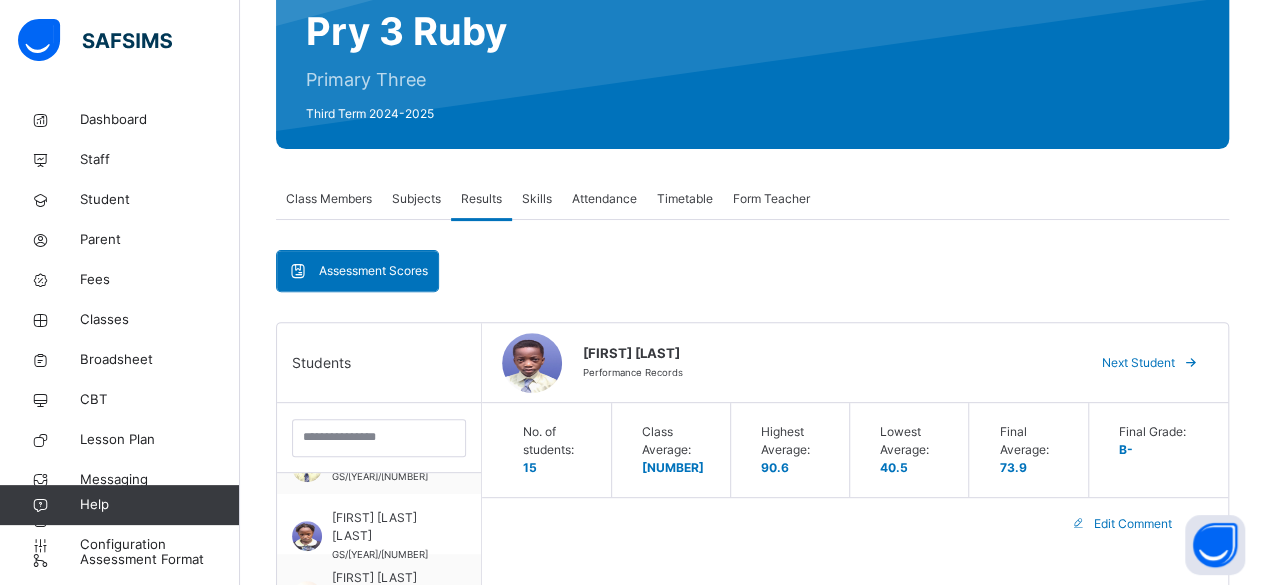 click on "Next Student" at bounding box center [1138, 363] 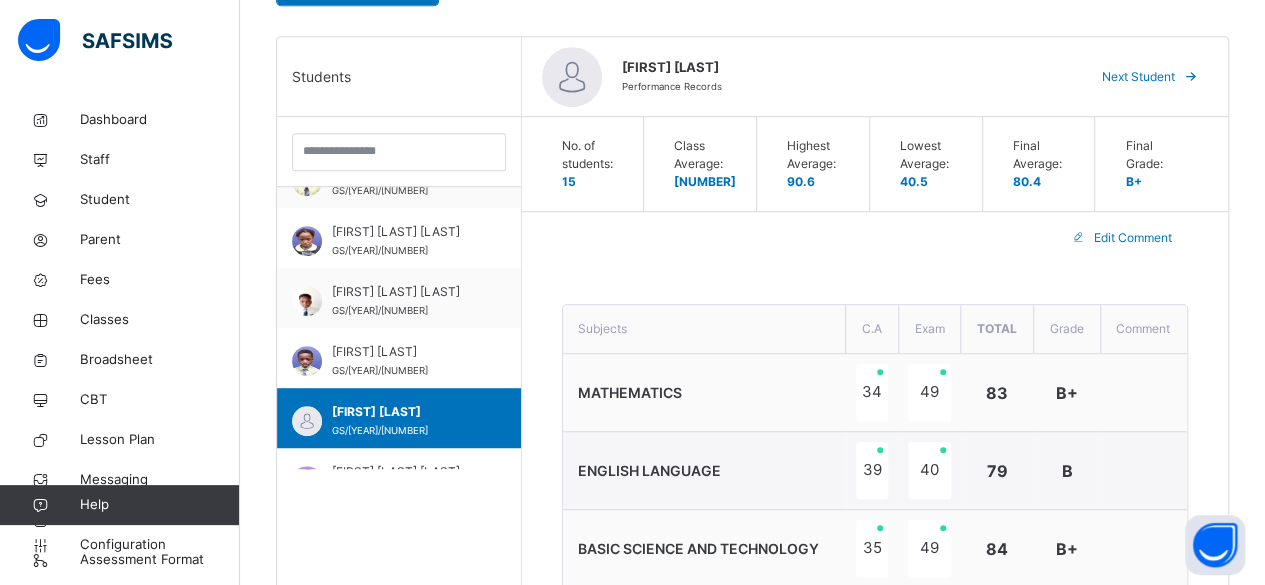scroll, scrollTop: 490, scrollLeft: 0, axis: vertical 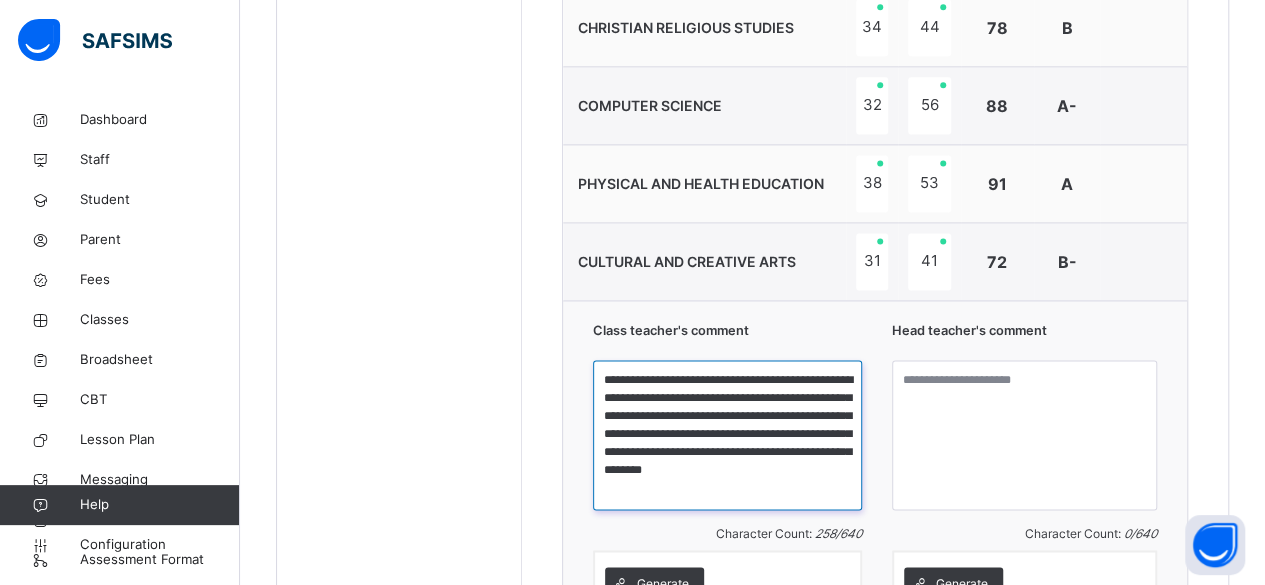 drag, startPoint x: 616, startPoint y: 372, endPoint x: 848, endPoint y: 488, distance: 259.38388 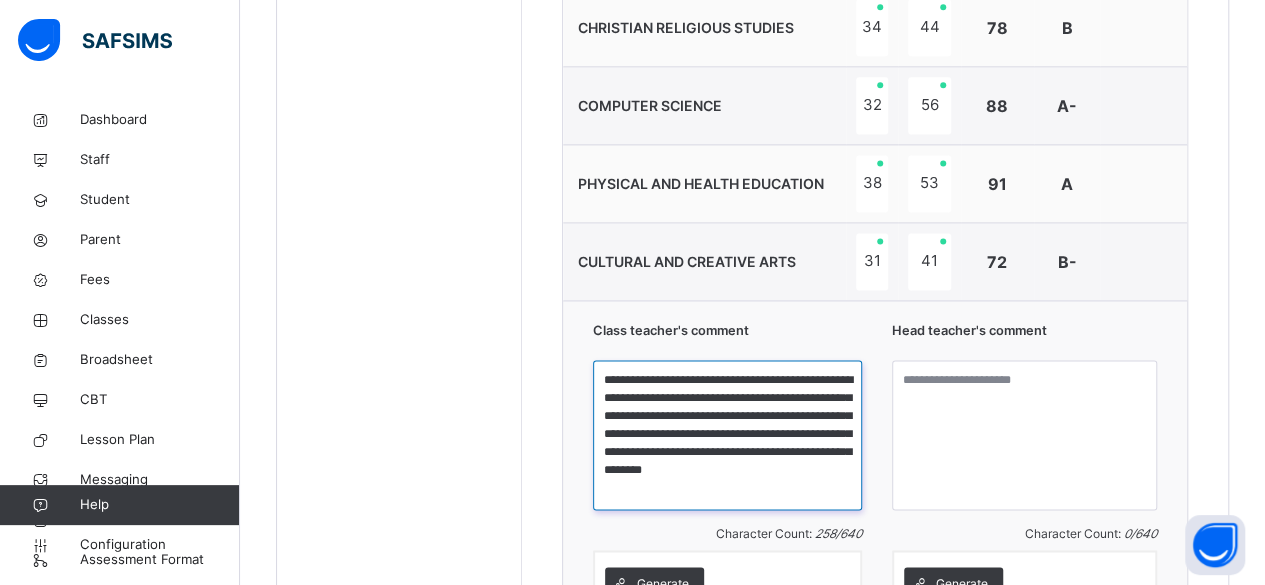 click on "**********" at bounding box center (727, 435) 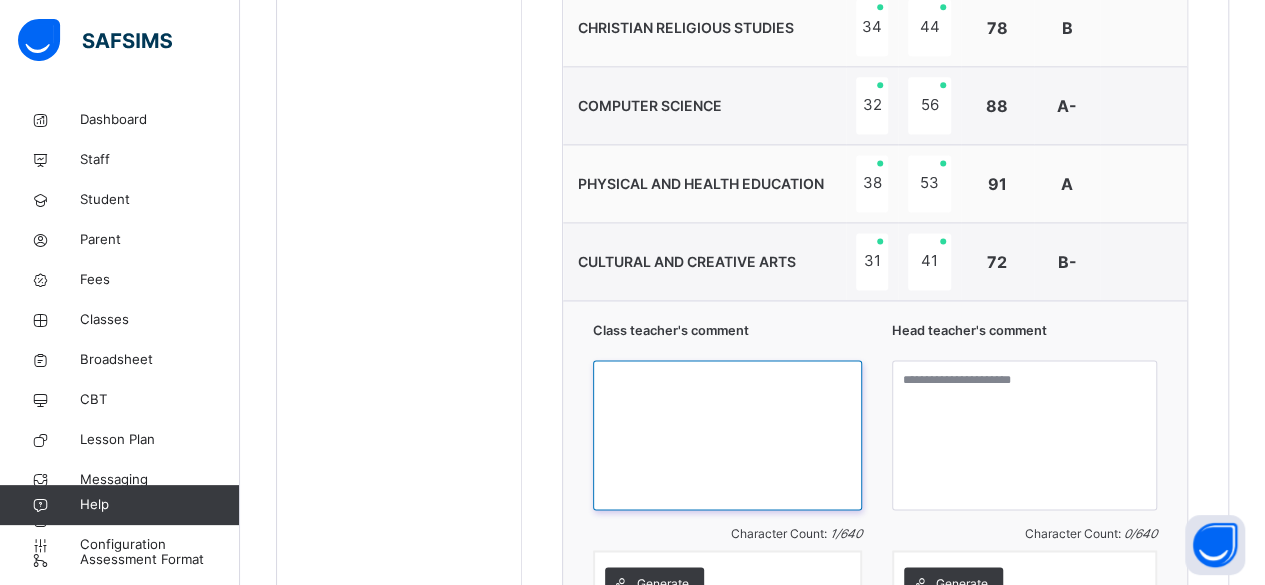 paste on "**********" 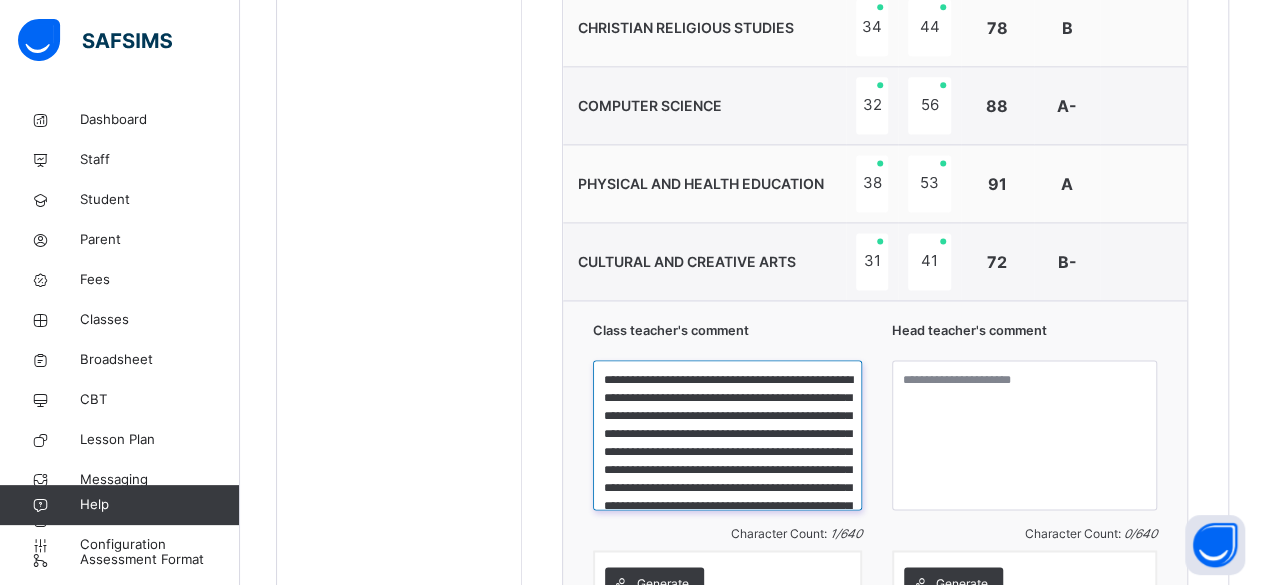 scroll, scrollTop: 111, scrollLeft: 0, axis: vertical 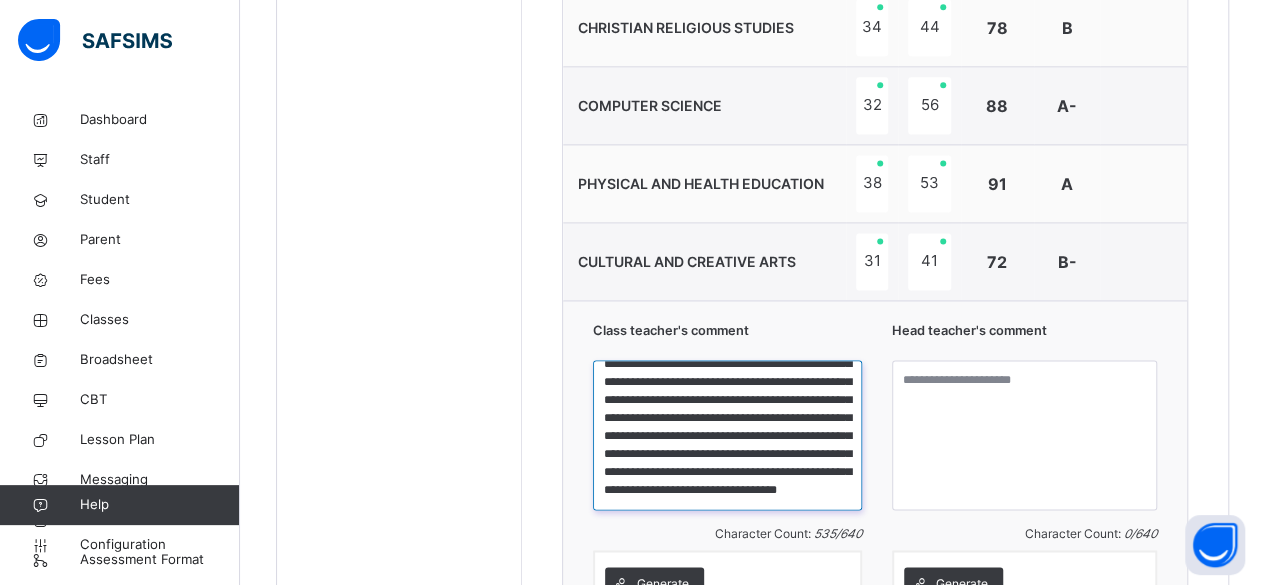 type on "**********" 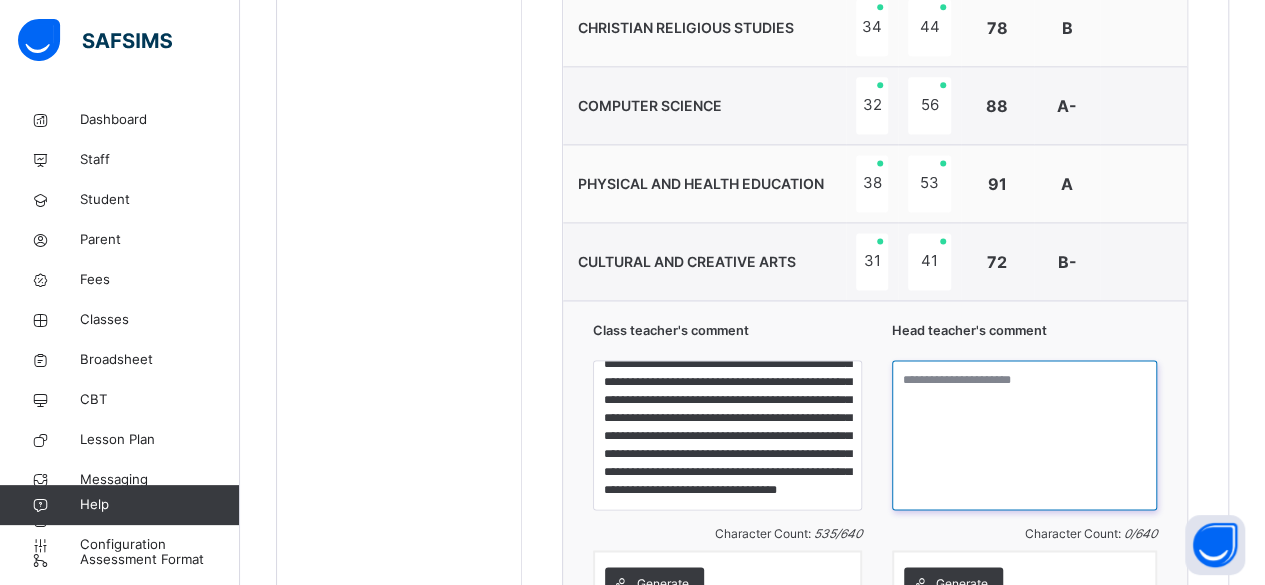 click at bounding box center (1024, 435) 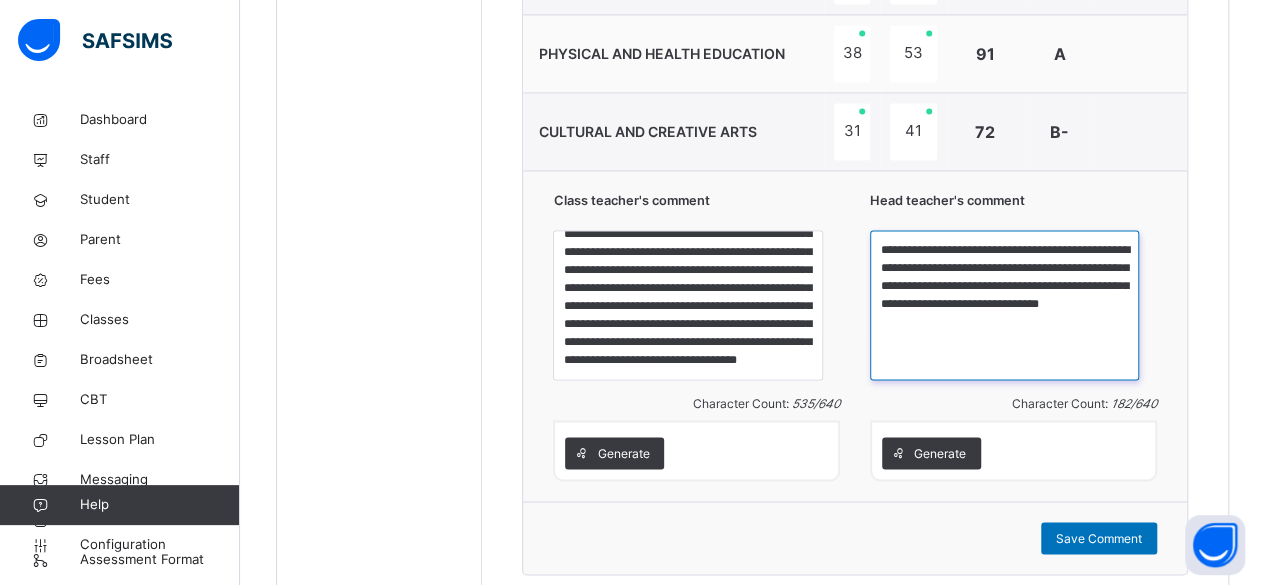 scroll, scrollTop: 1530, scrollLeft: 0, axis: vertical 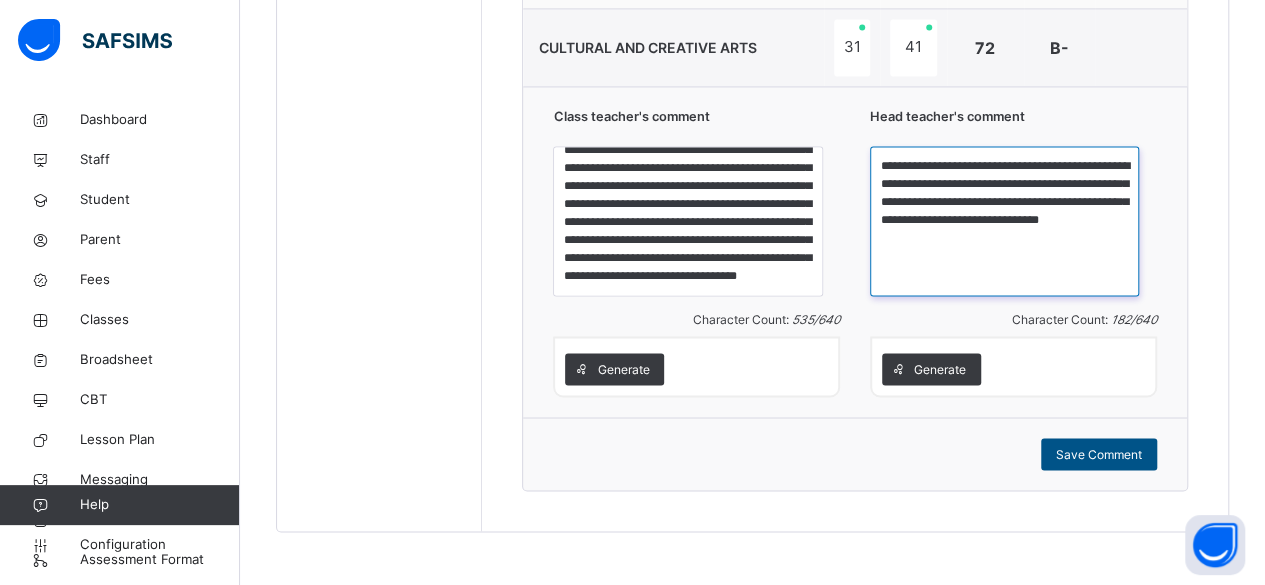 type on "**********" 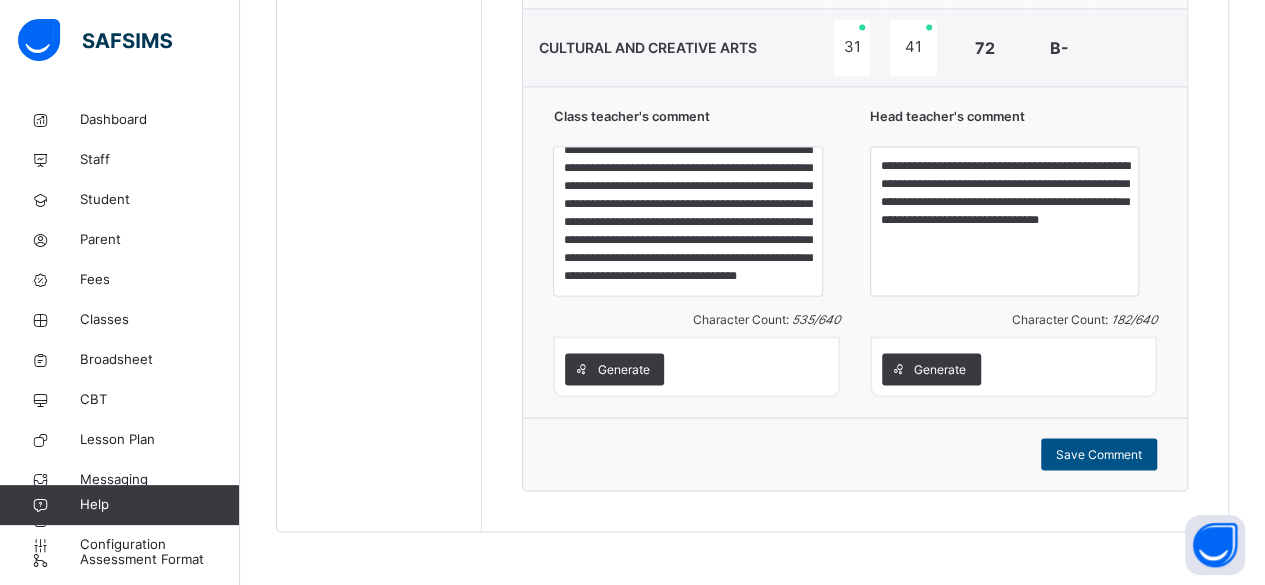 click on "Save Comment" at bounding box center (1099, 454) 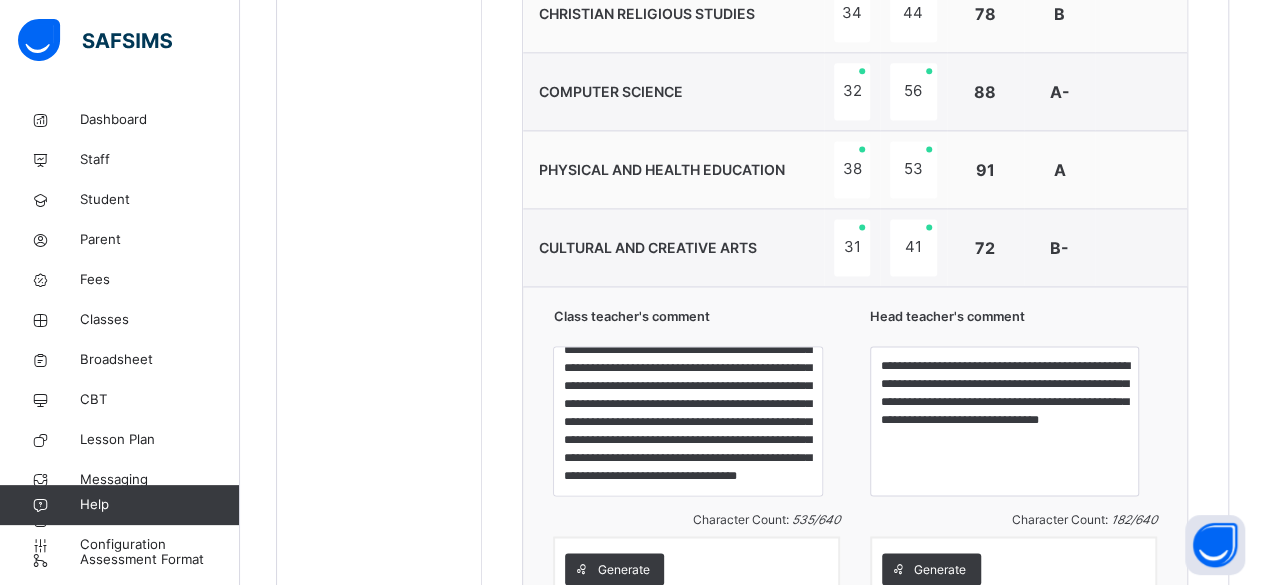 scroll, scrollTop: 1316, scrollLeft: 0, axis: vertical 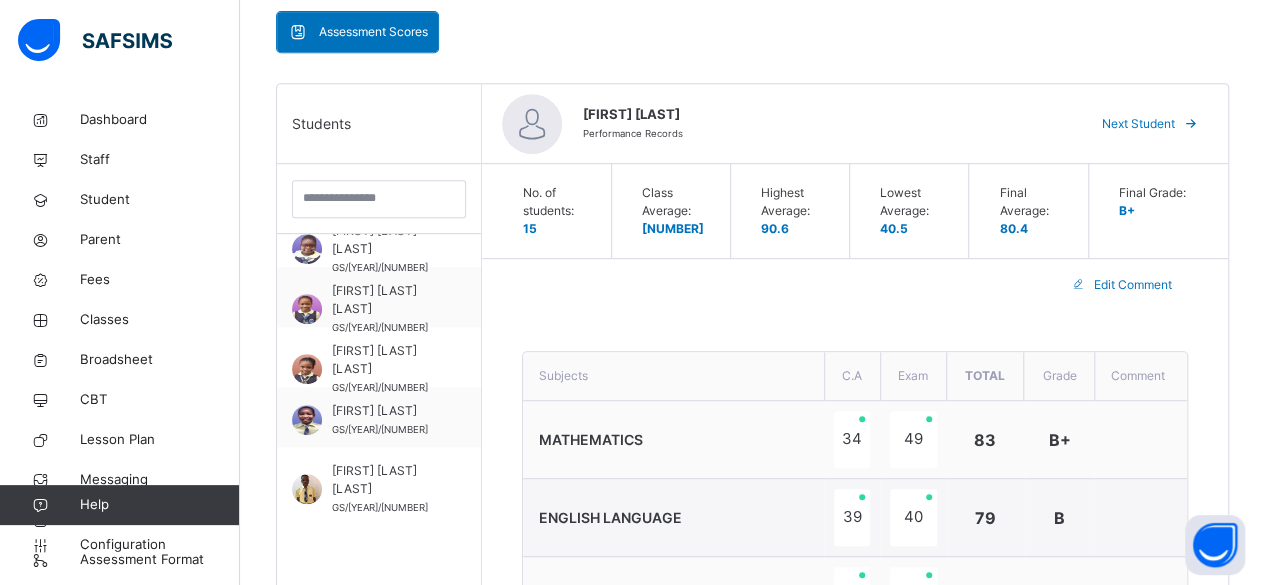 click on "Next Student" at bounding box center [1138, 124] 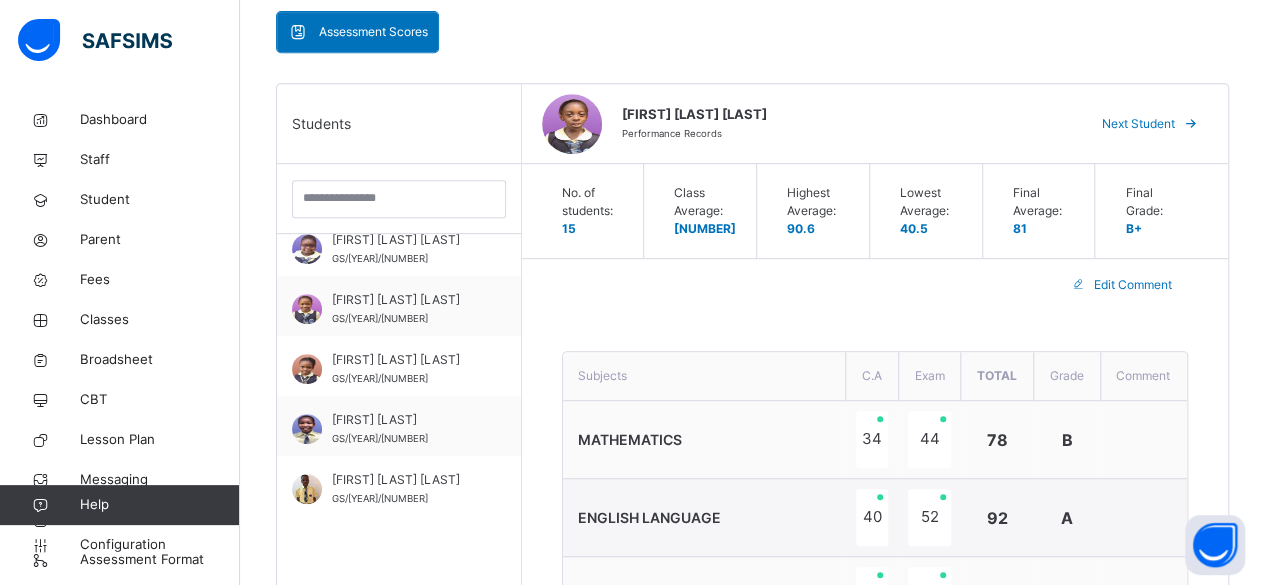 scroll, scrollTop: 627, scrollLeft: 0, axis: vertical 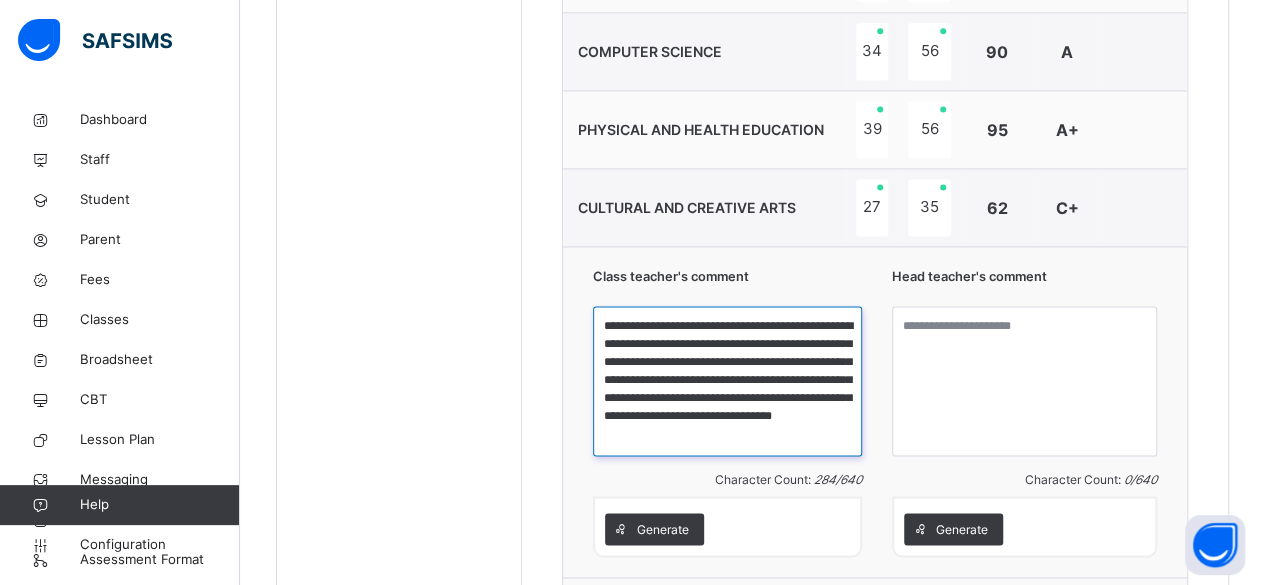 drag, startPoint x: 612, startPoint y: 317, endPoint x: 722, endPoint y: 429, distance: 156.98407 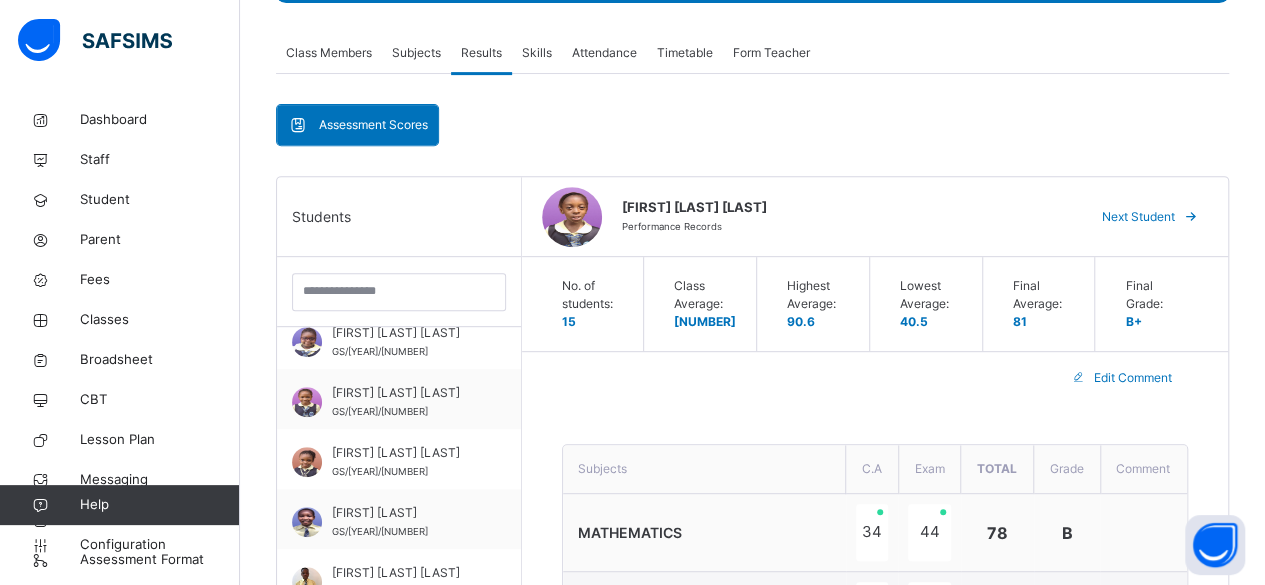 scroll, scrollTop: 290, scrollLeft: 0, axis: vertical 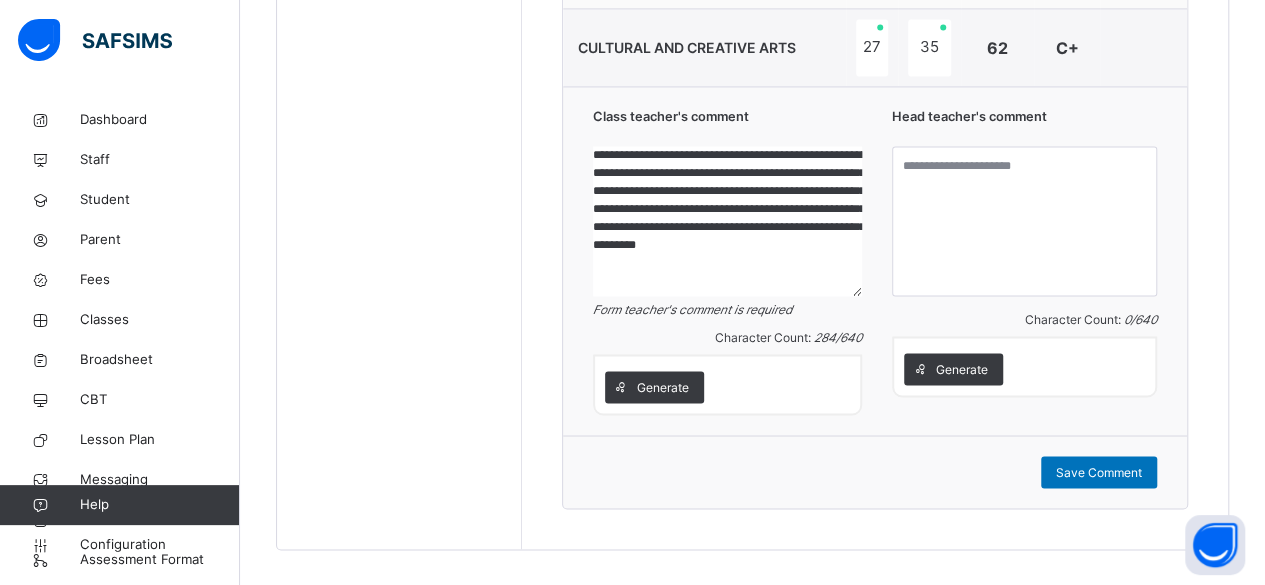 click on "**********" at bounding box center [727, 221] 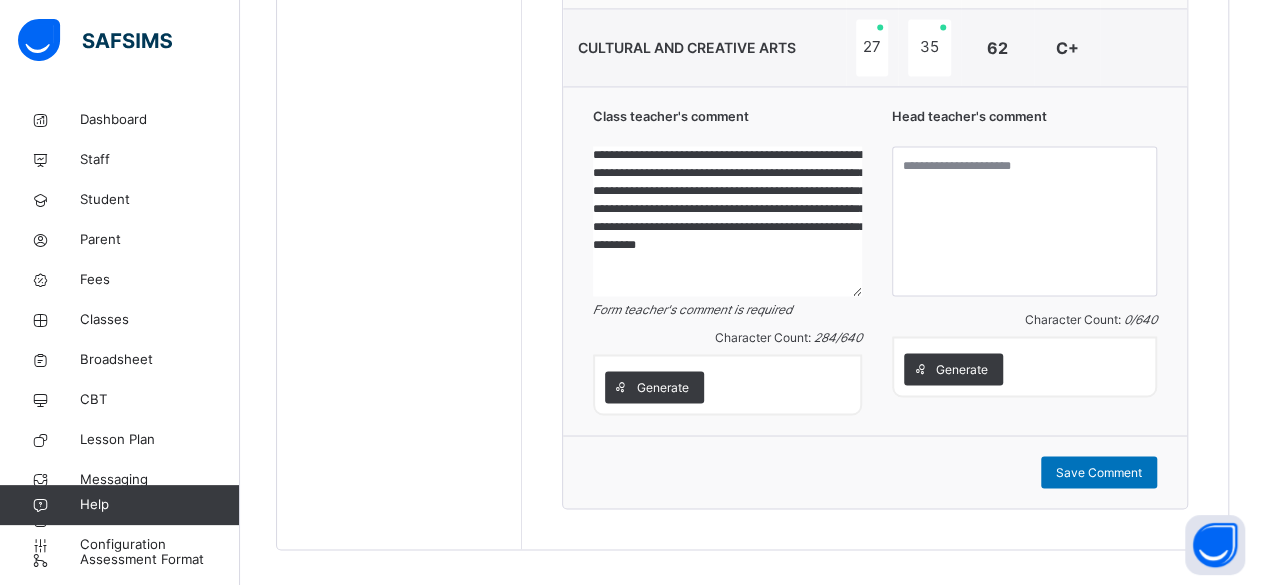 drag, startPoint x: 701, startPoint y: 279, endPoint x: 610, endPoint y: 165, distance: 145.86638 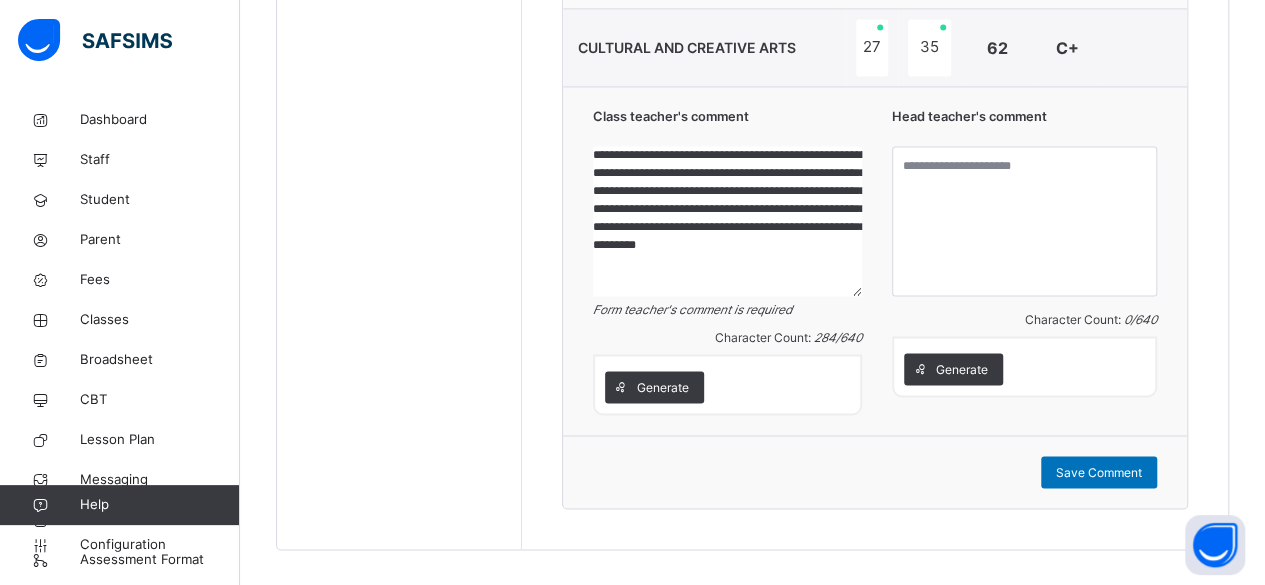 click on "**********" at bounding box center (727, 221) 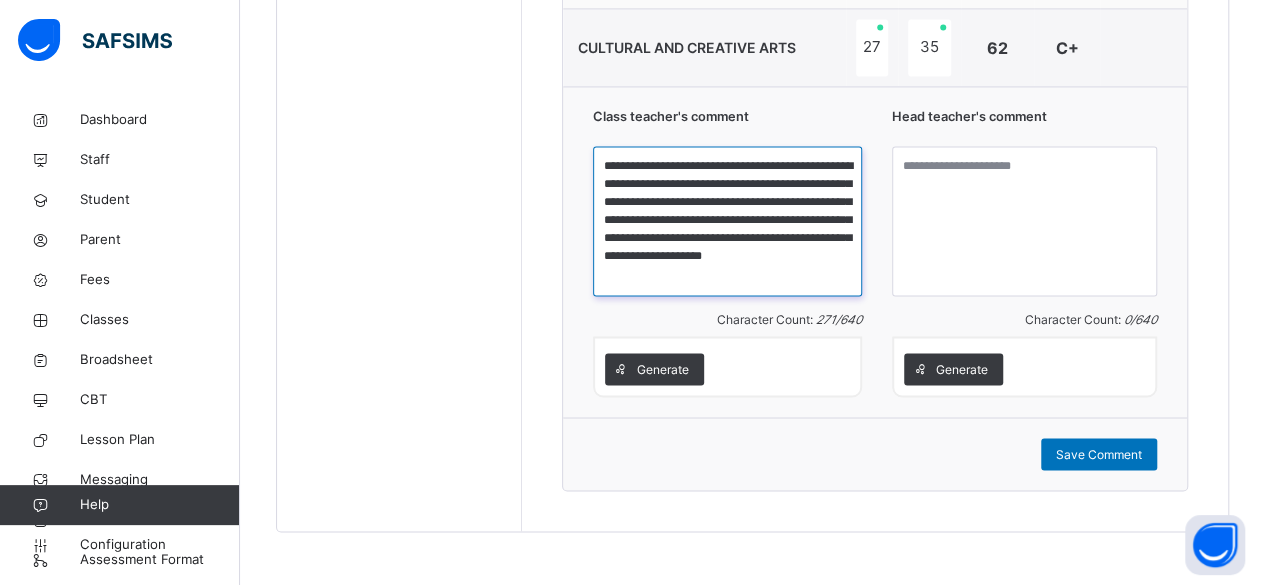 scroll, scrollTop: 0, scrollLeft: 0, axis: both 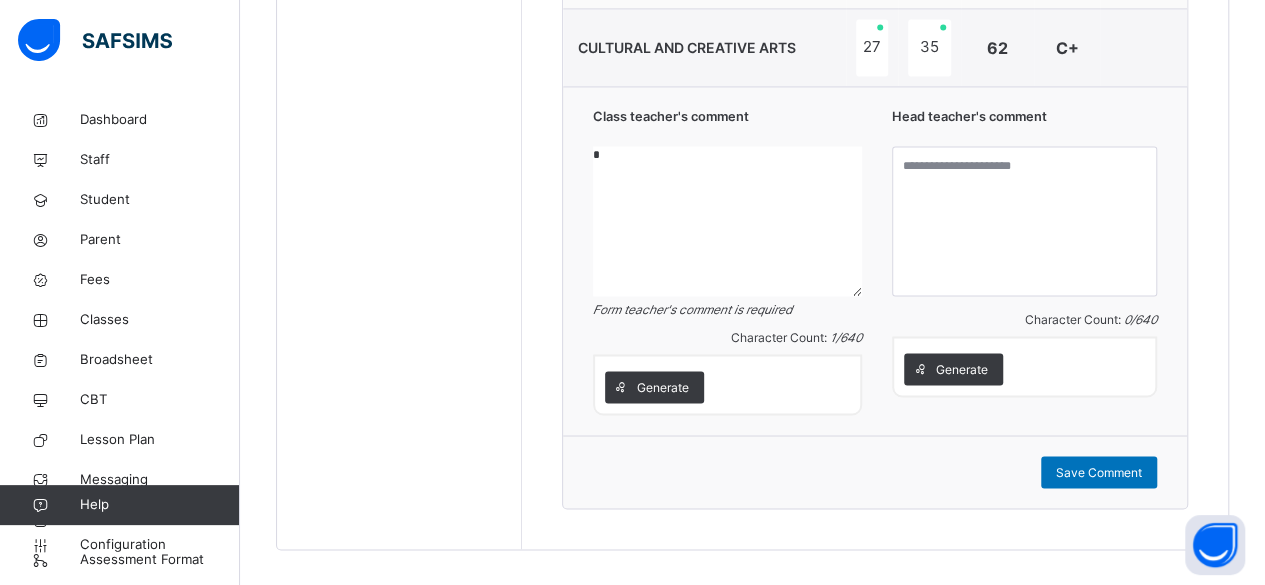 drag, startPoint x: 650, startPoint y: 159, endPoint x: 602, endPoint y: 165, distance: 48.373547 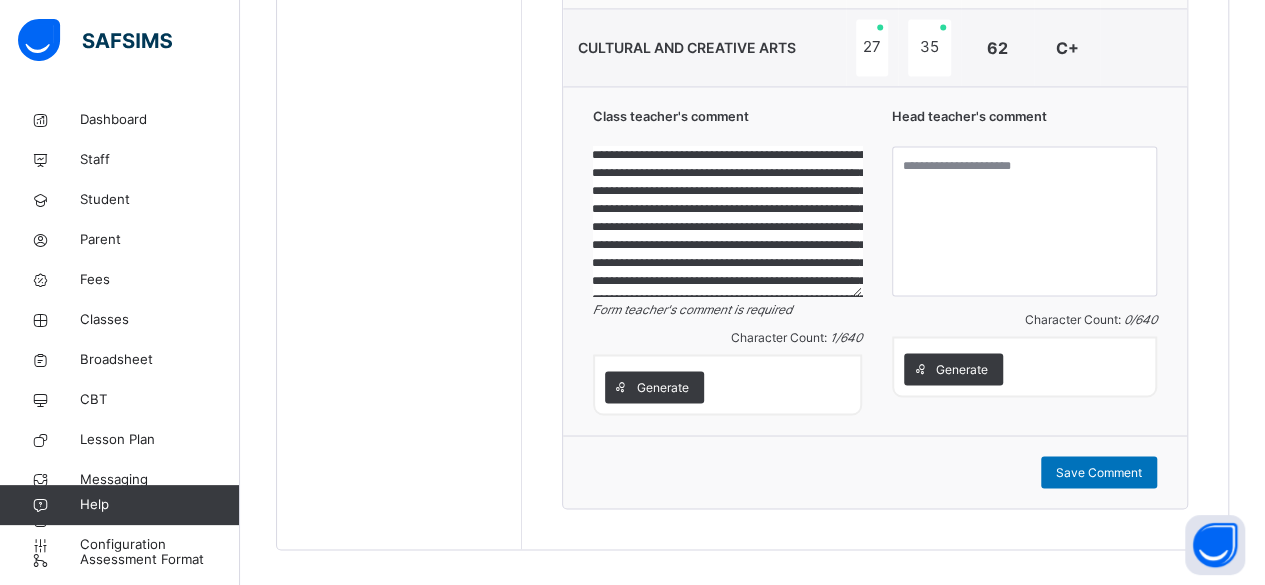 scroll, scrollTop: 93, scrollLeft: 0, axis: vertical 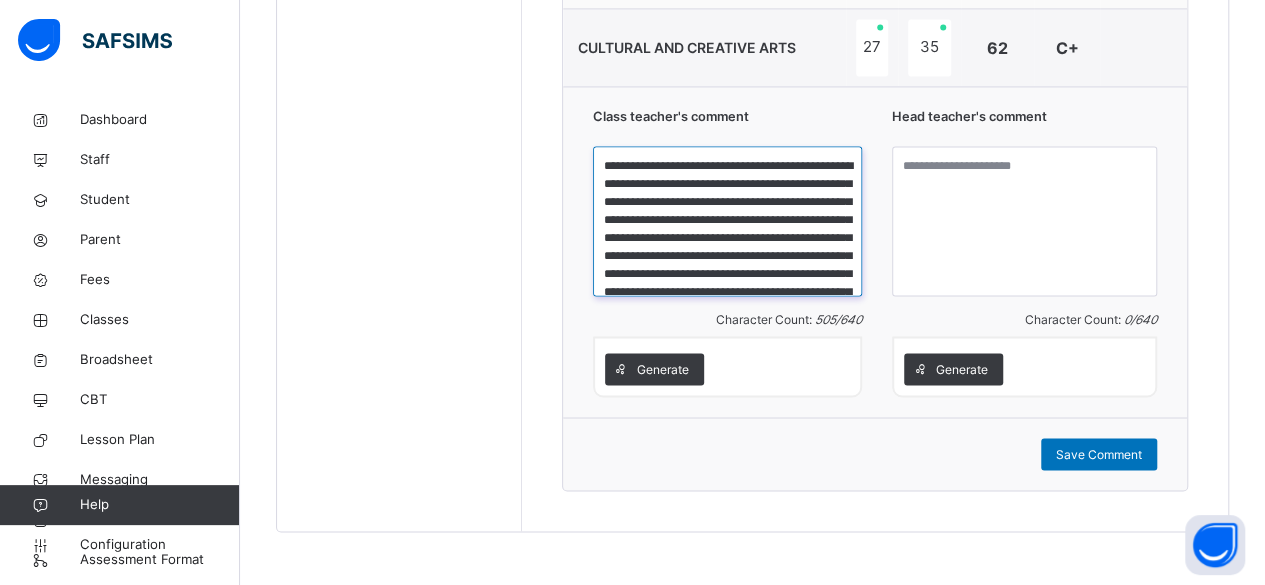 click on "**********" at bounding box center [727, 221] 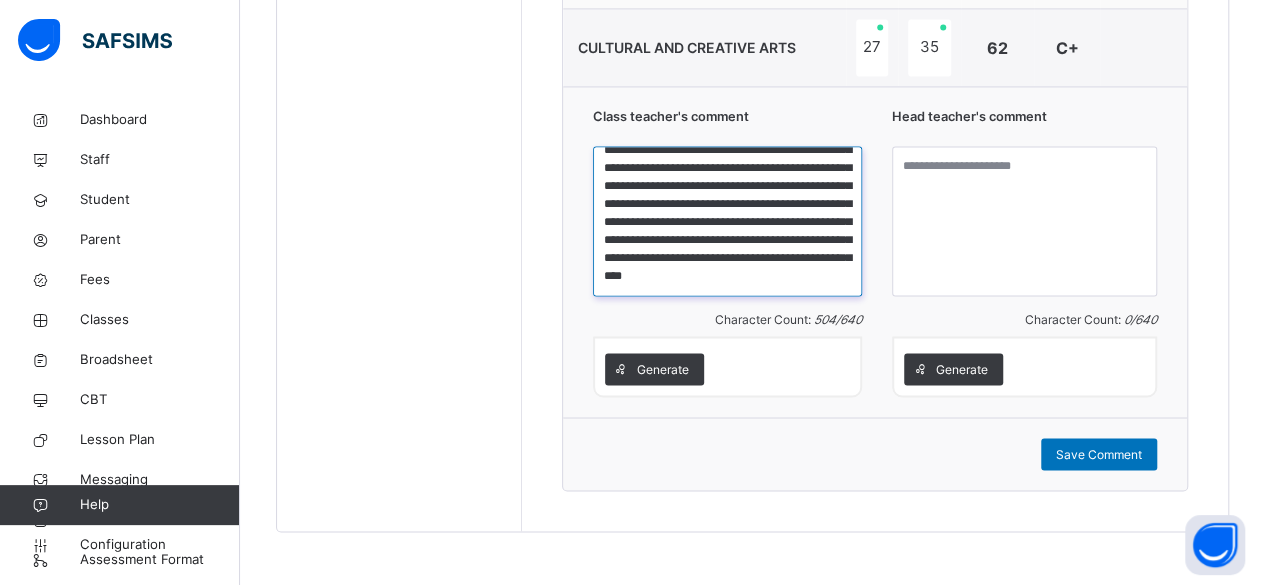 scroll, scrollTop: 105, scrollLeft: 0, axis: vertical 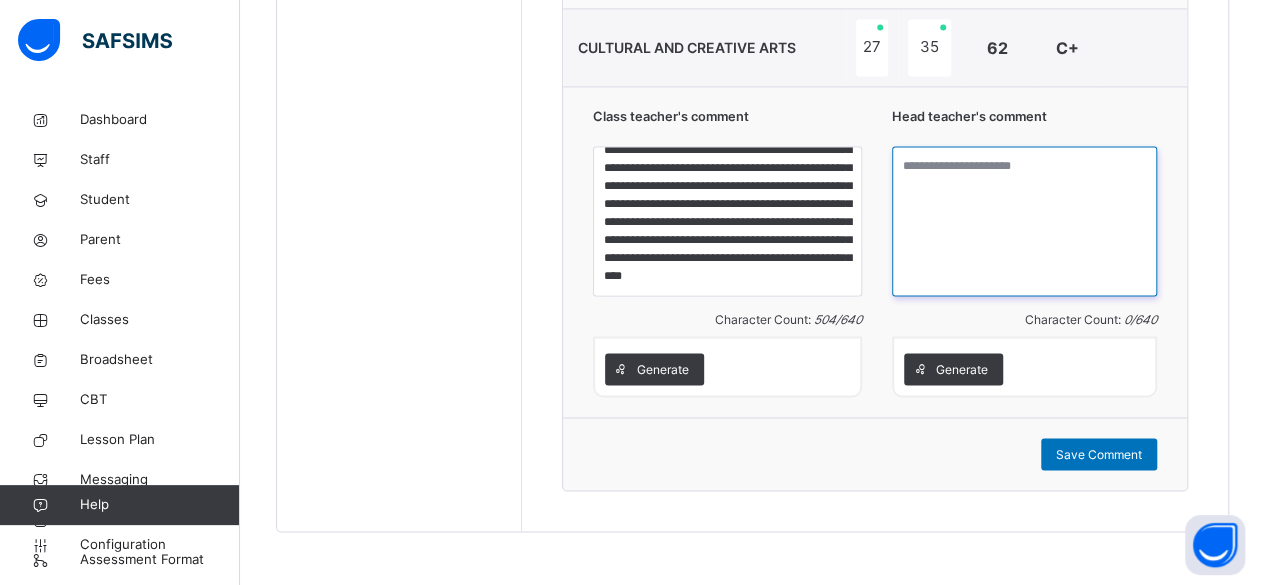 click at bounding box center [1024, 221] 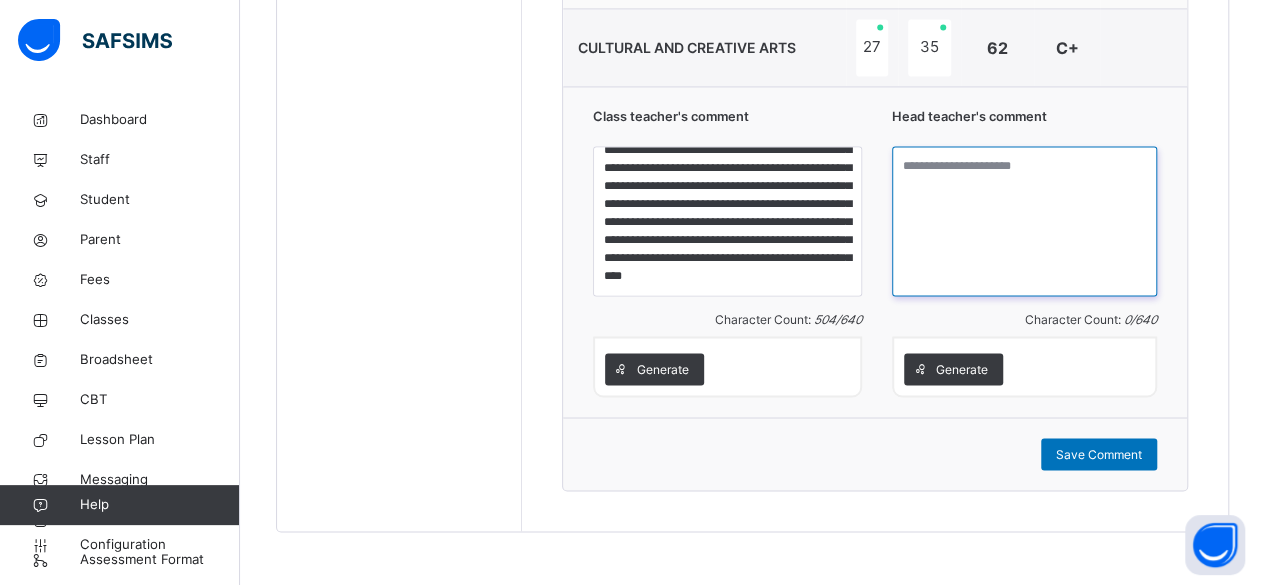 paste on "**********" 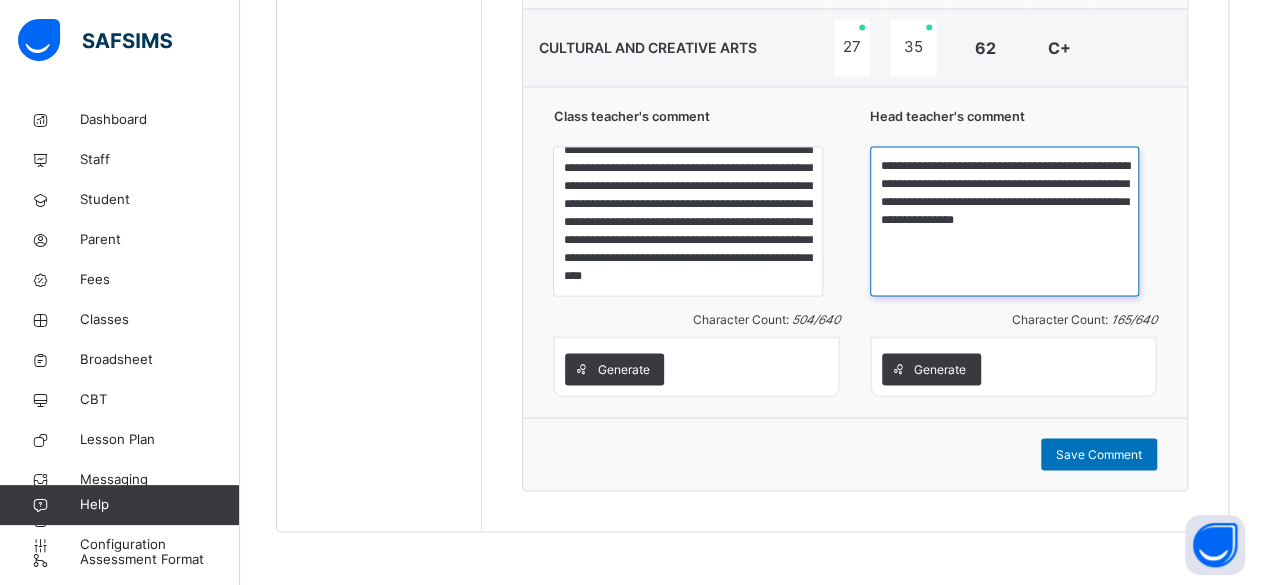 click on "**********" at bounding box center (1004, 221) 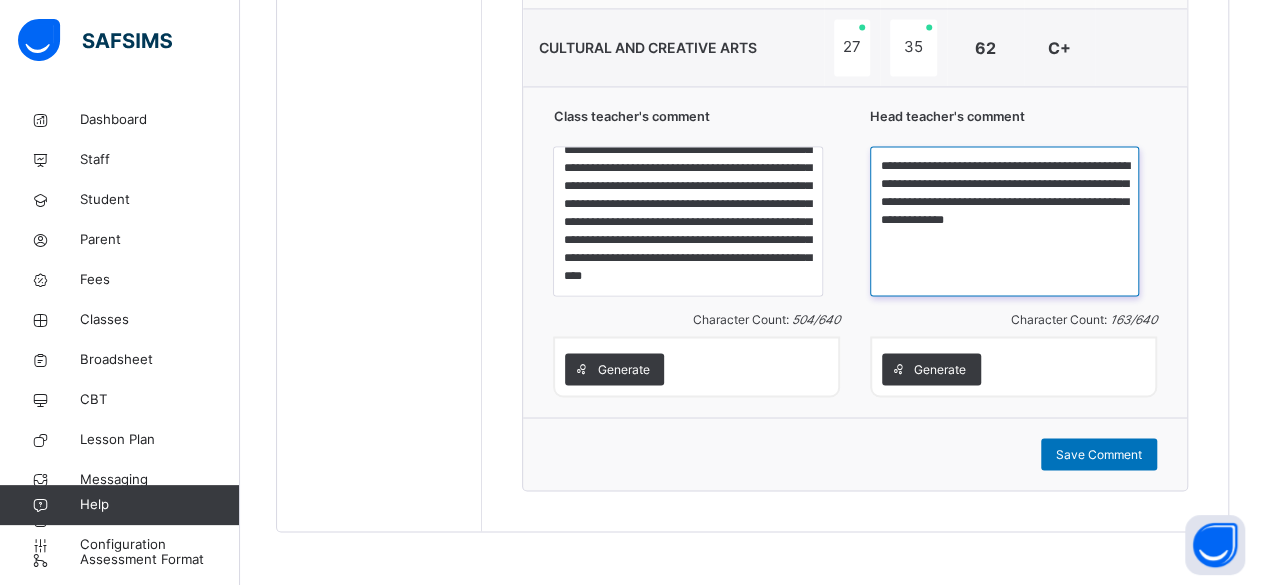 click on "**********" at bounding box center [1004, 221] 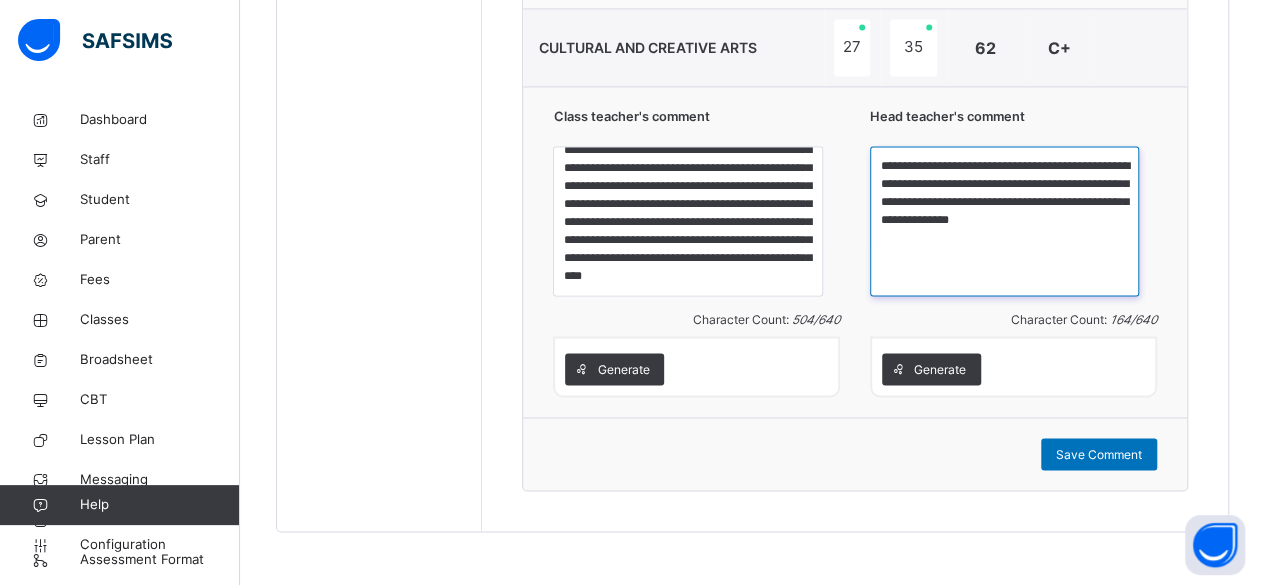 click on "**********" at bounding box center [1004, 221] 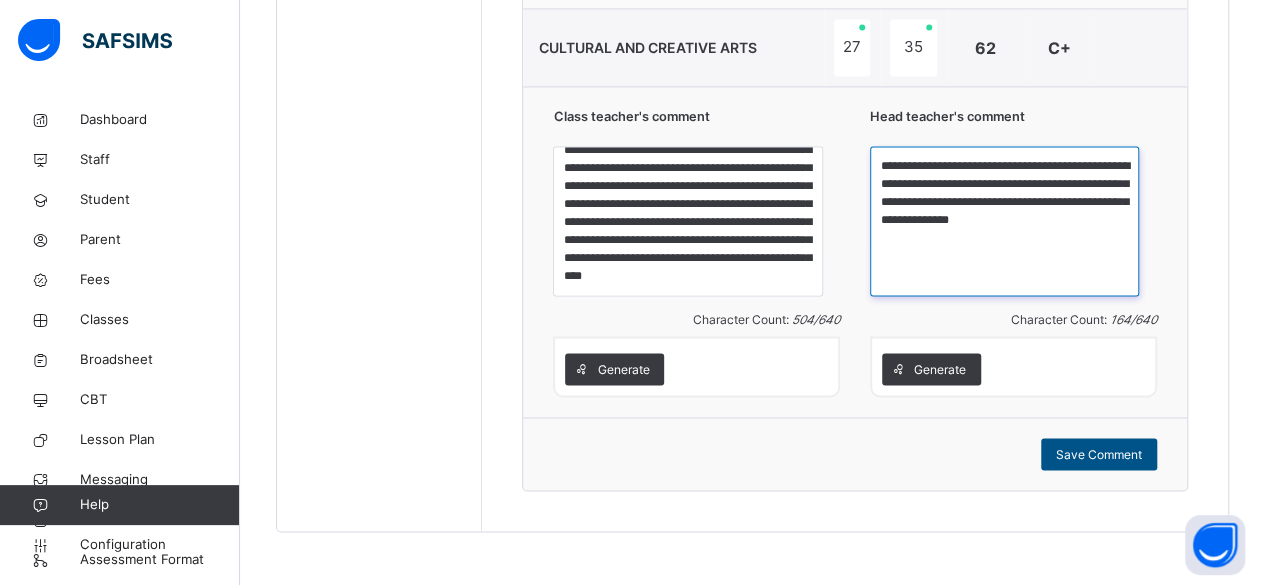 type on "**********" 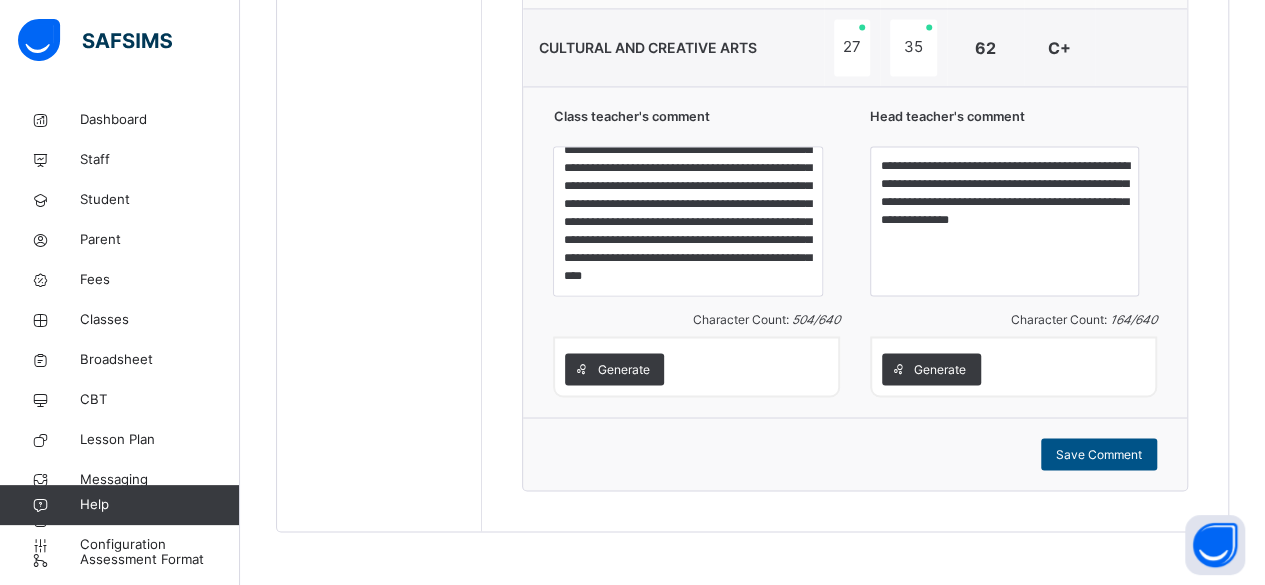click on "Save Comment" at bounding box center [1099, 454] 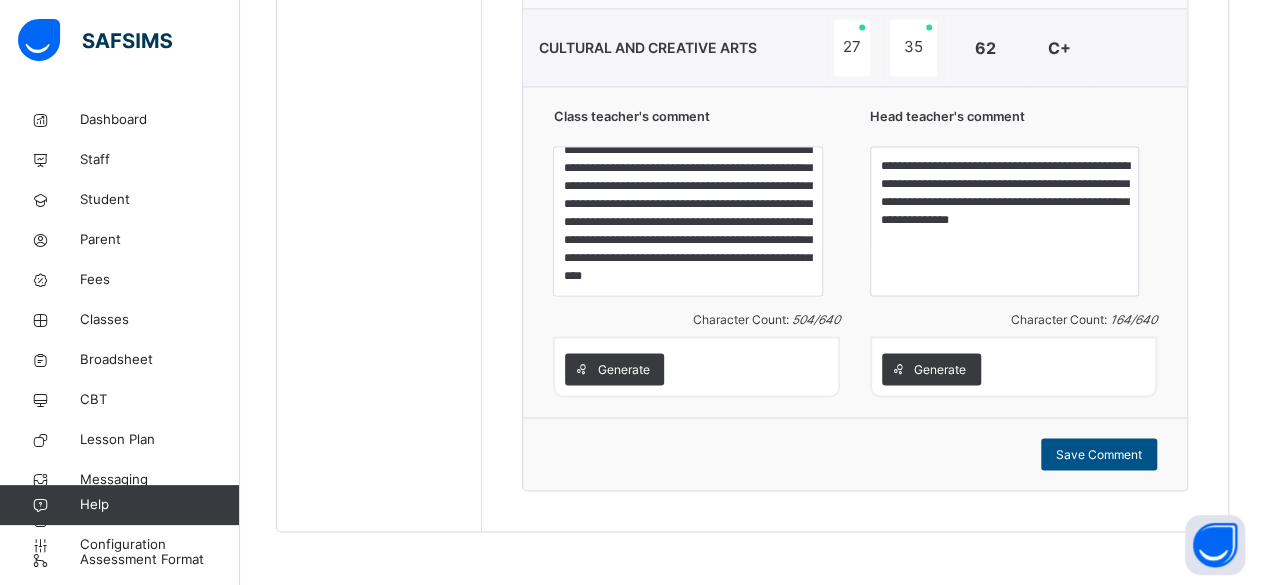 click on "Save Comment" at bounding box center (1099, 454) 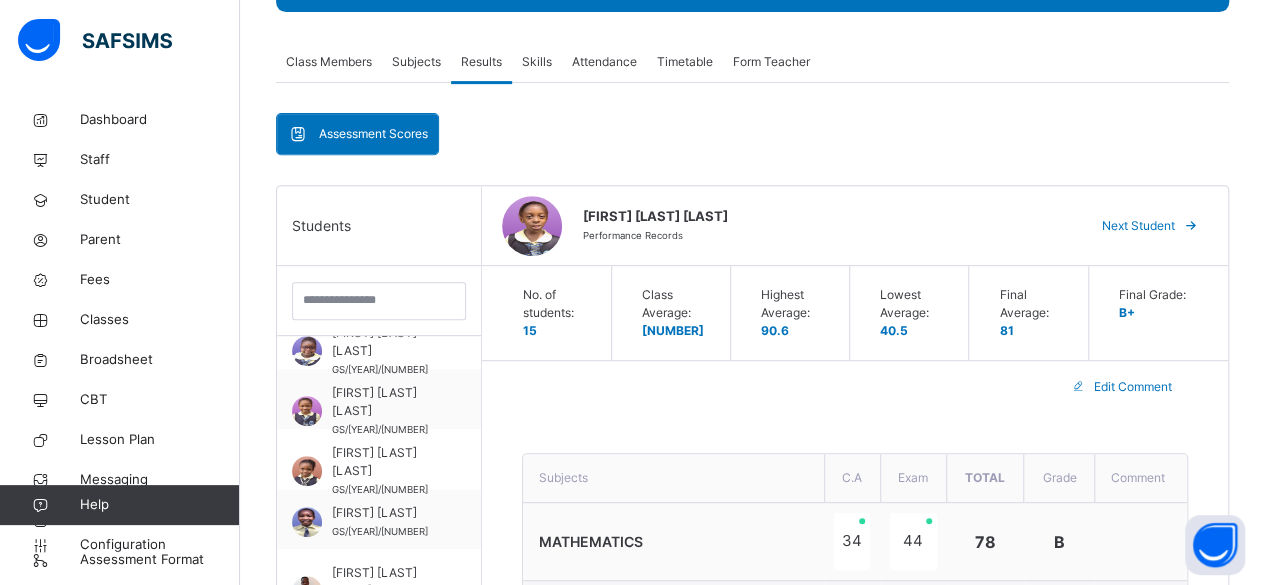 scroll, scrollTop: 317, scrollLeft: 0, axis: vertical 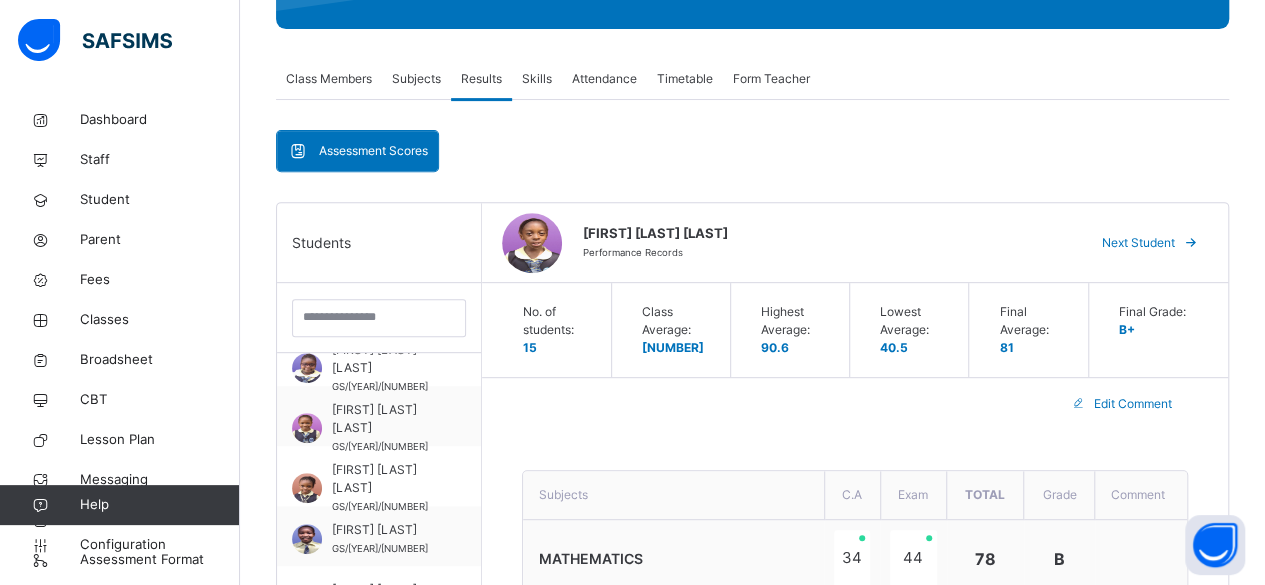 click on "Next Student" at bounding box center [1138, 243] 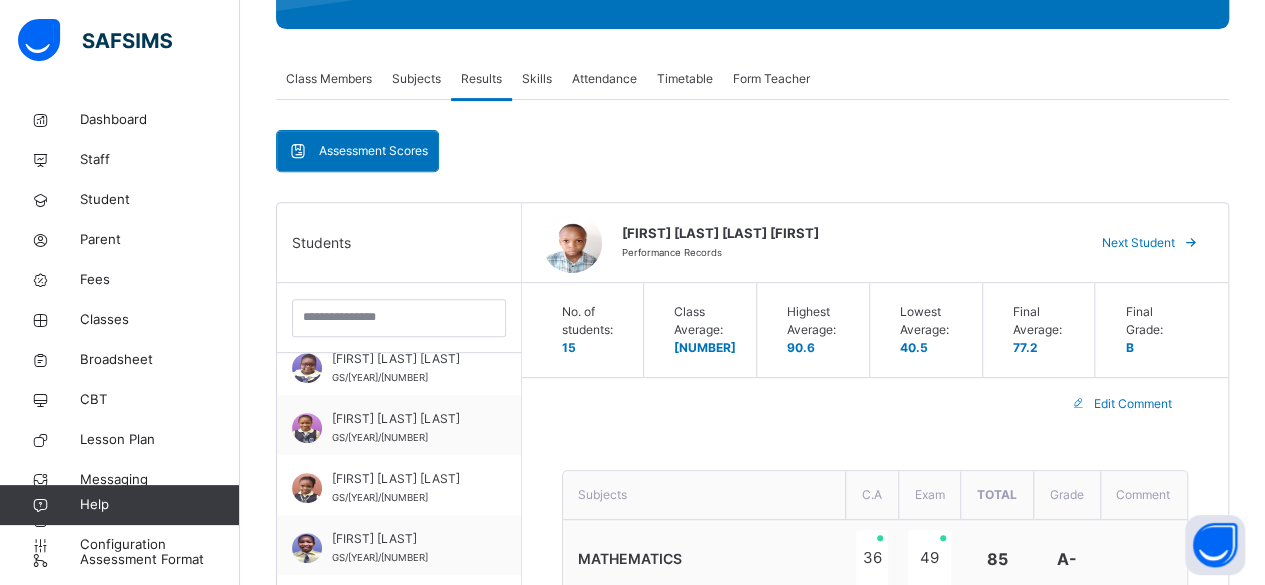 scroll, scrollTop: 627, scrollLeft: 0, axis: vertical 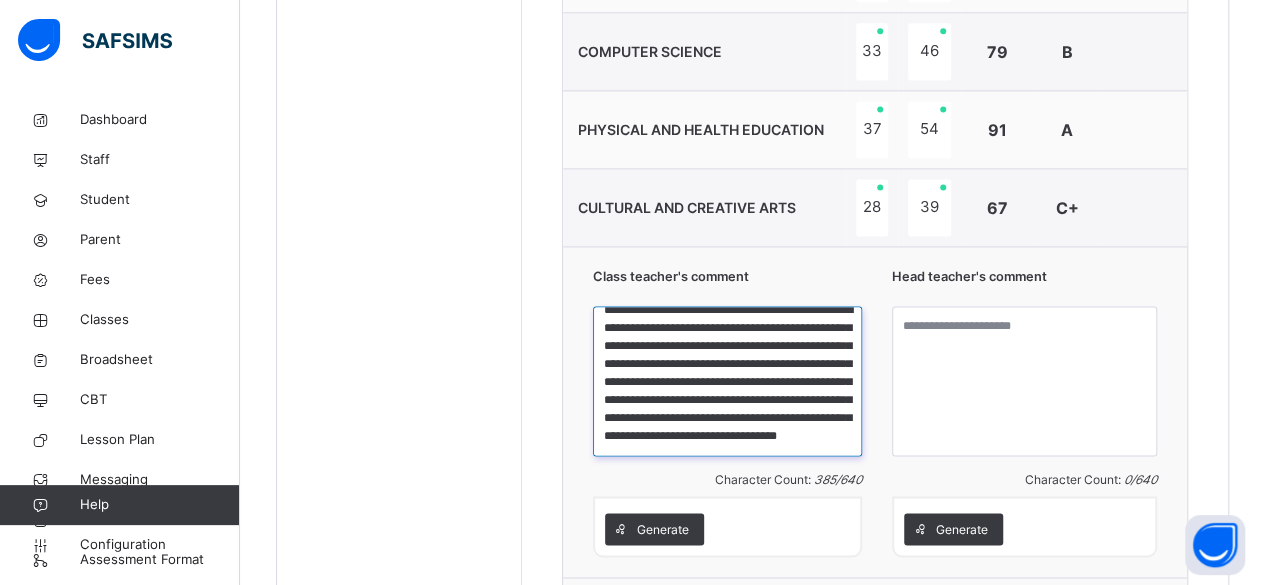 drag, startPoint x: 616, startPoint y: 323, endPoint x: 818, endPoint y: 427, distance: 227.20035 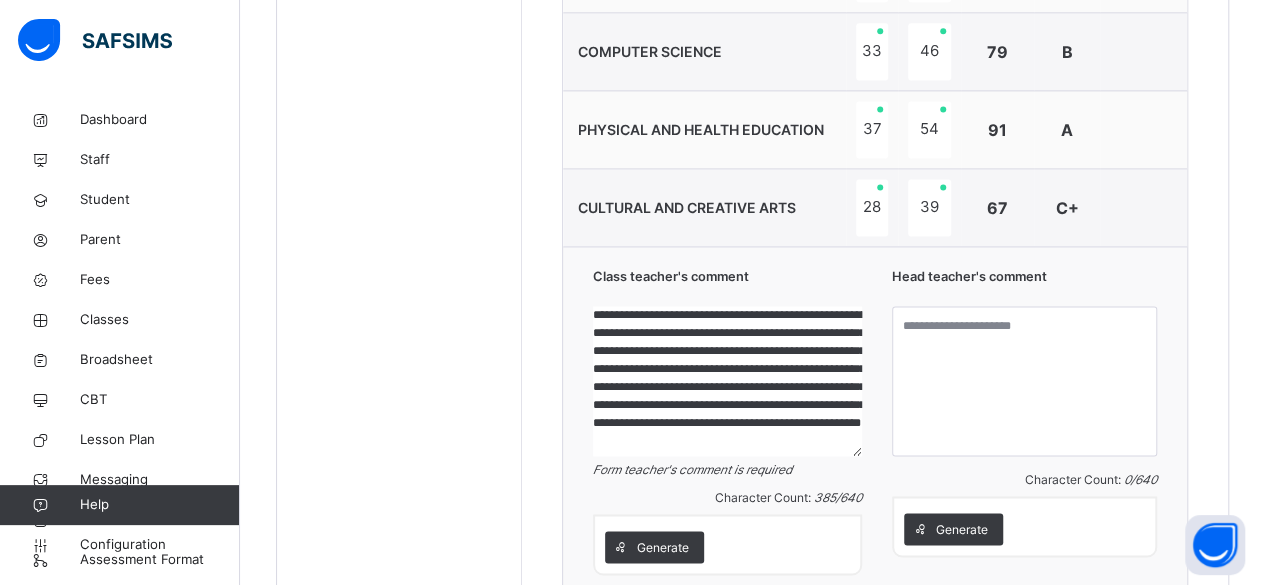 scroll, scrollTop: 0, scrollLeft: 0, axis: both 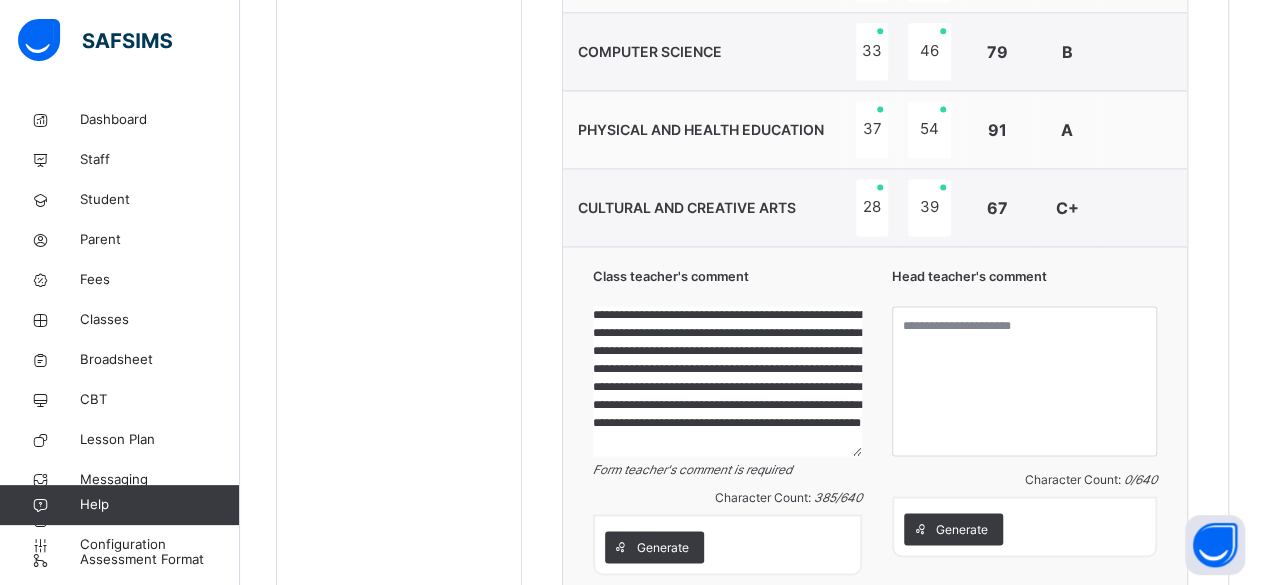 drag, startPoint x: 613, startPoint y: 319, endPoint x: 766, endPoint y: 461, distance: 208.74147 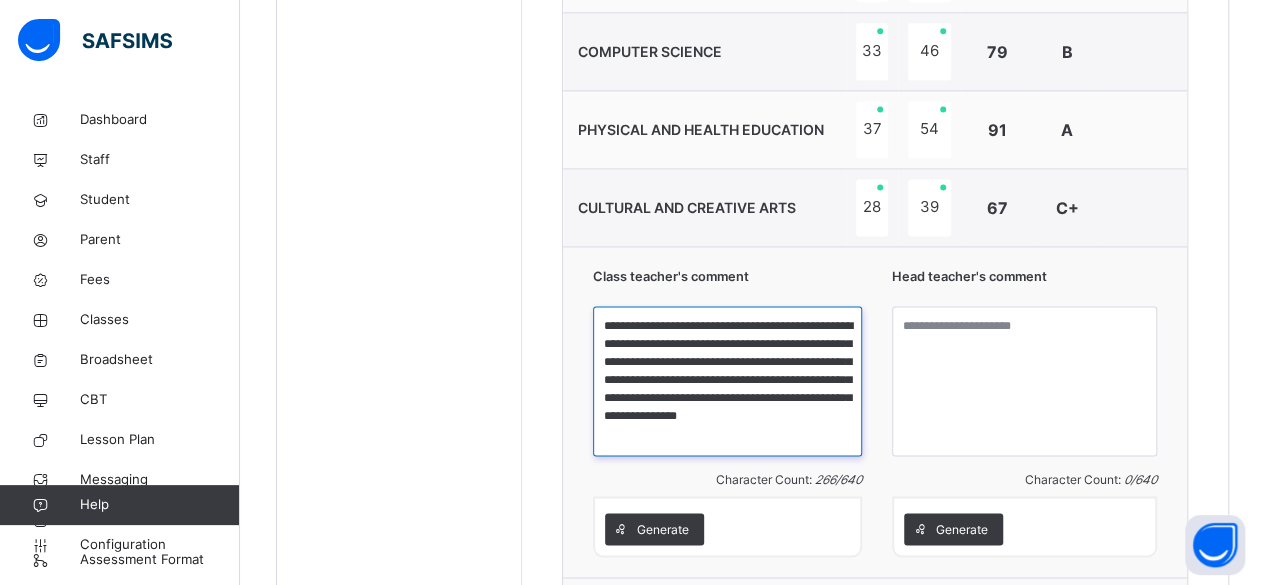 scroll, scrollTop: 0, scrollLeft: 0, axis: both 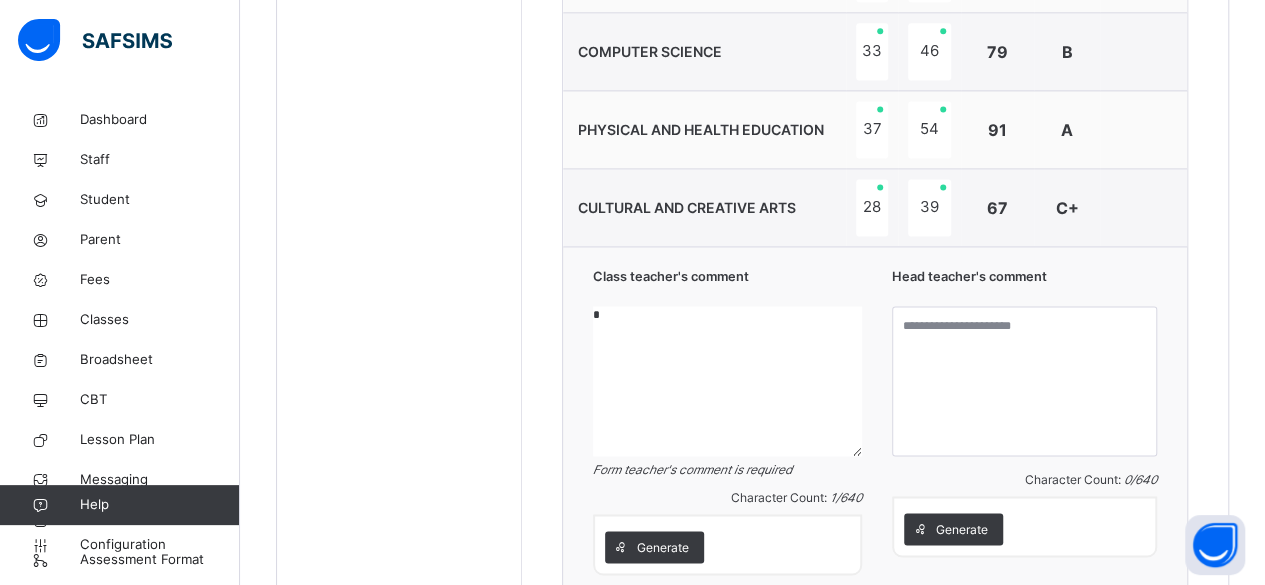 paste on "**********" 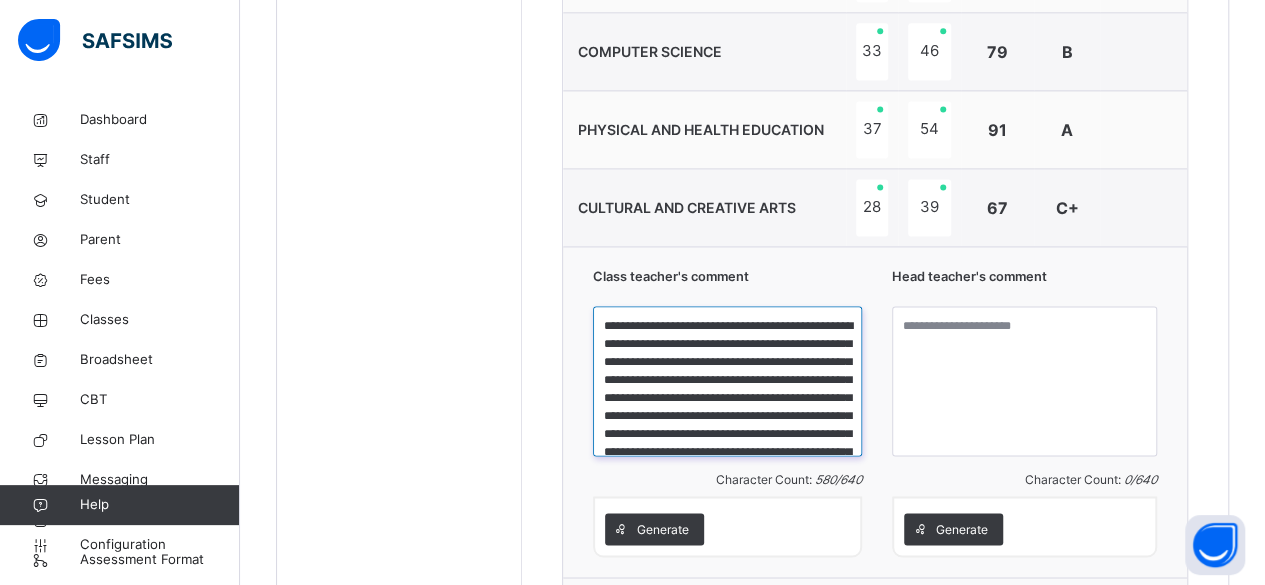 scroll, scrollTop: 147, scrollLeft: 0, axis: vertical 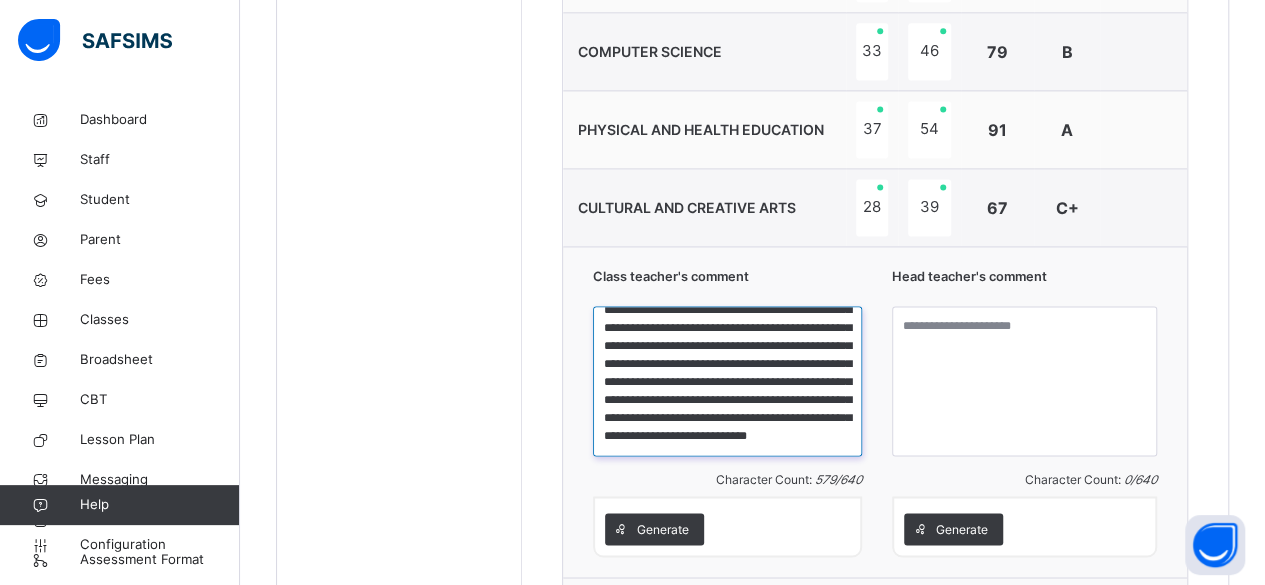 click on "**********" at bounding box center [727, 381] 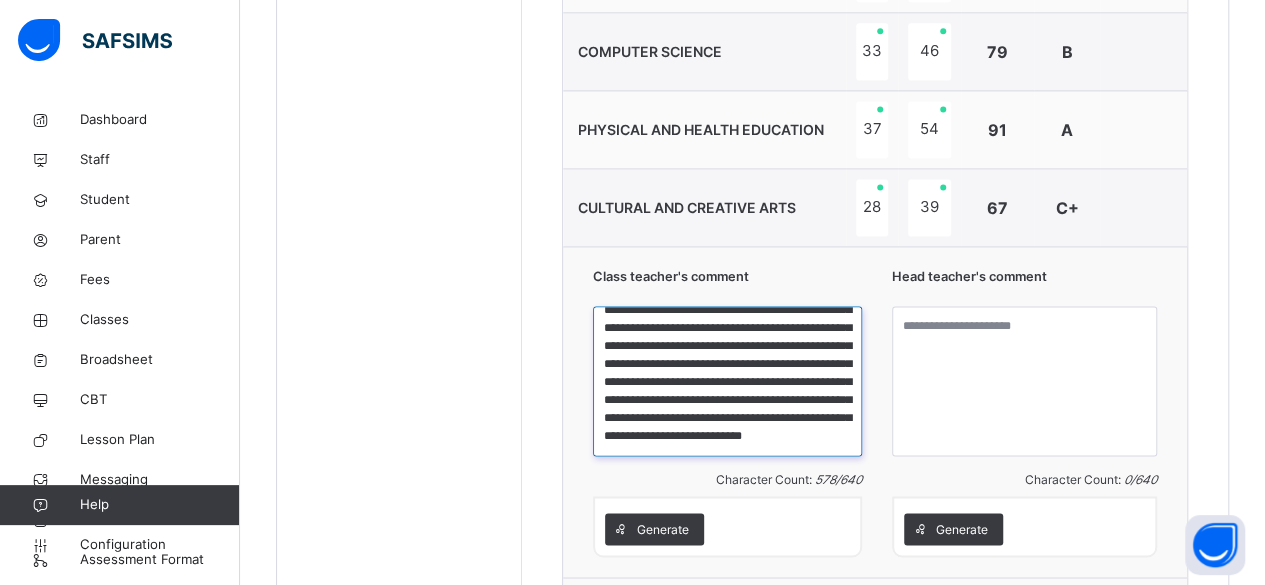 click on "**********" at bounding box center [727, 381] 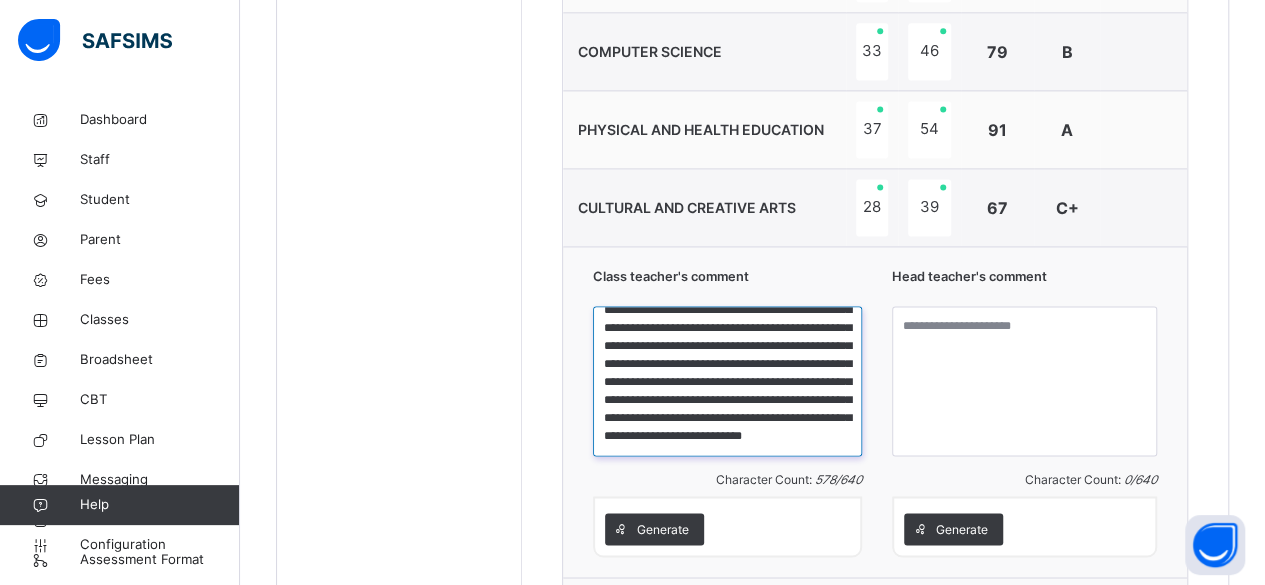 click on "**********" at bounding box center [727, 381] 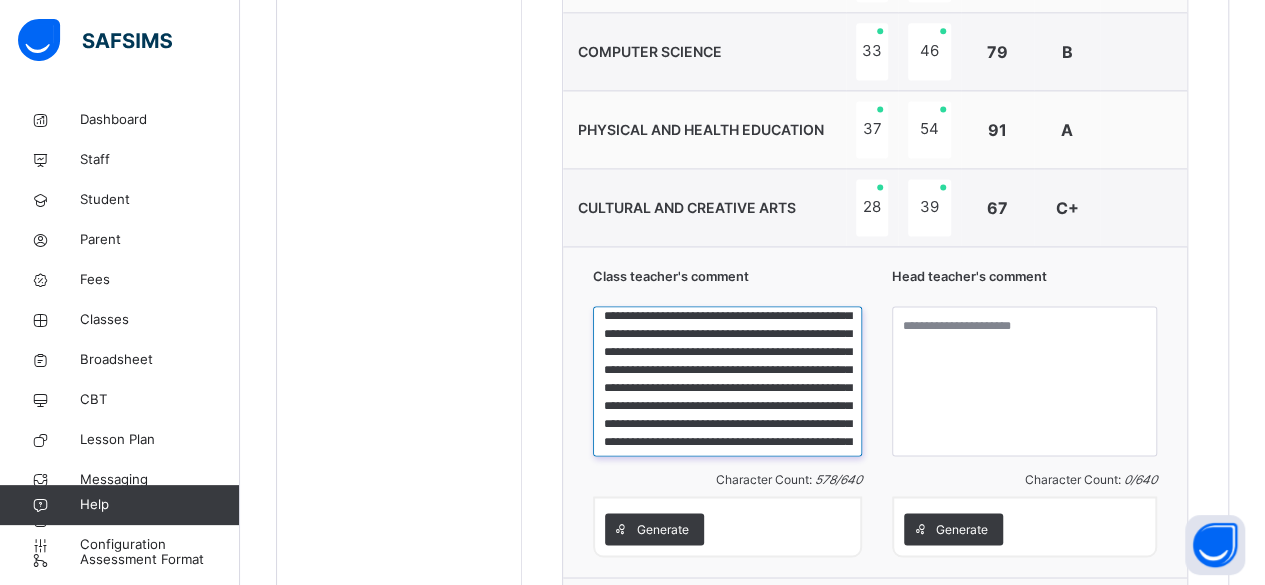 scroll, scrollTop: 0, scrollLeft: 0, axis: both 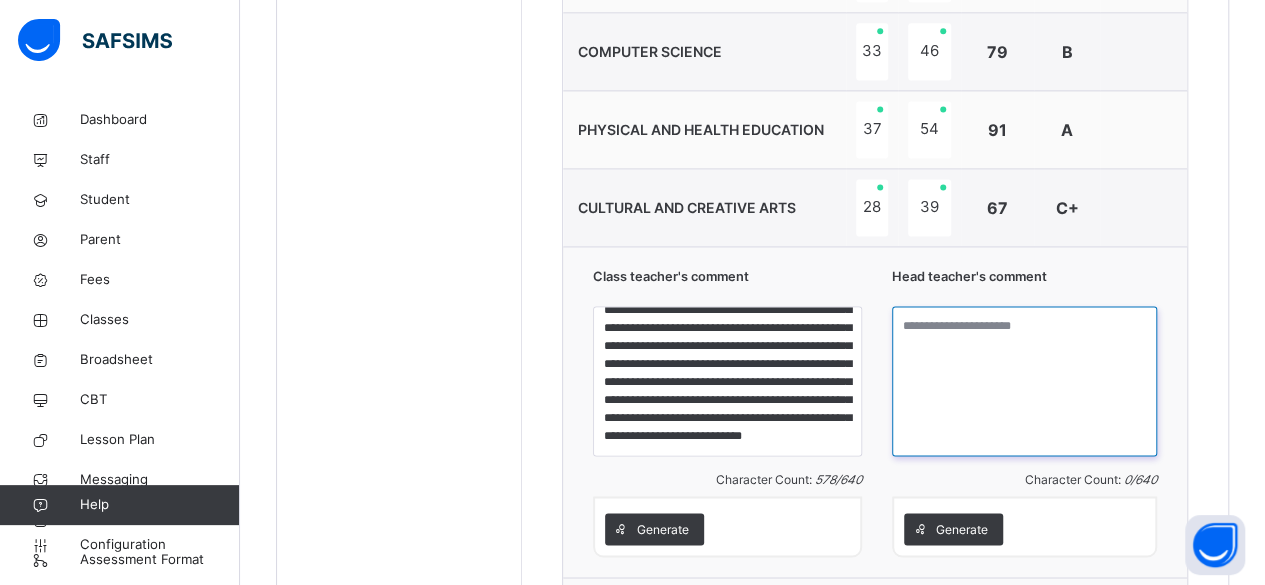 click at bounding box center (1024, 381) 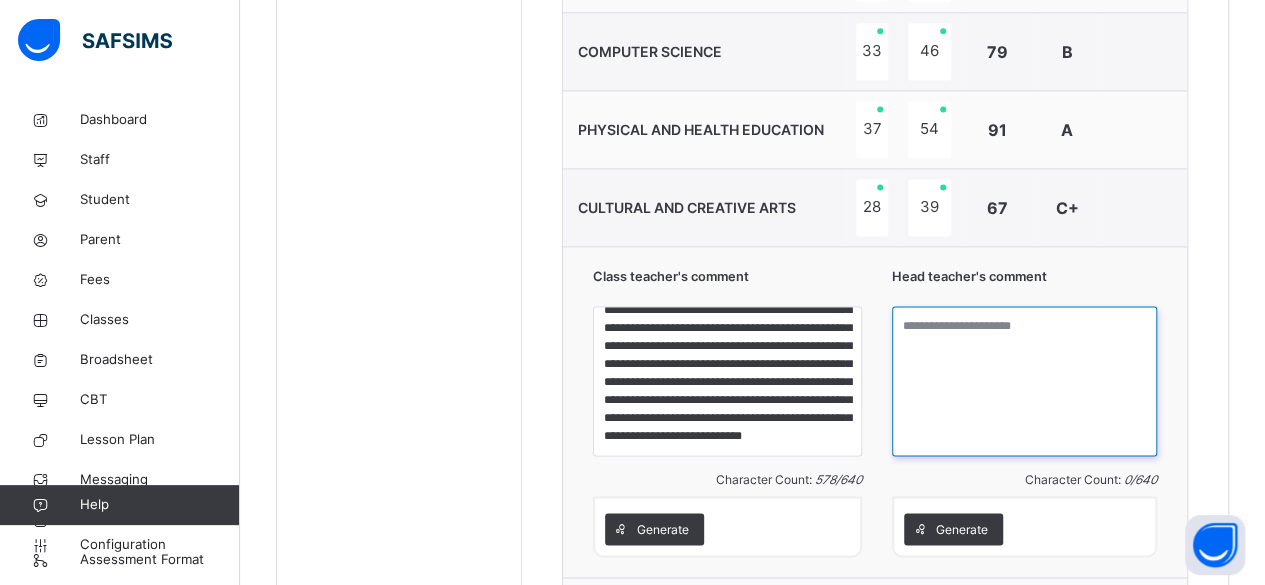 click at bounding box center [1024, 381] 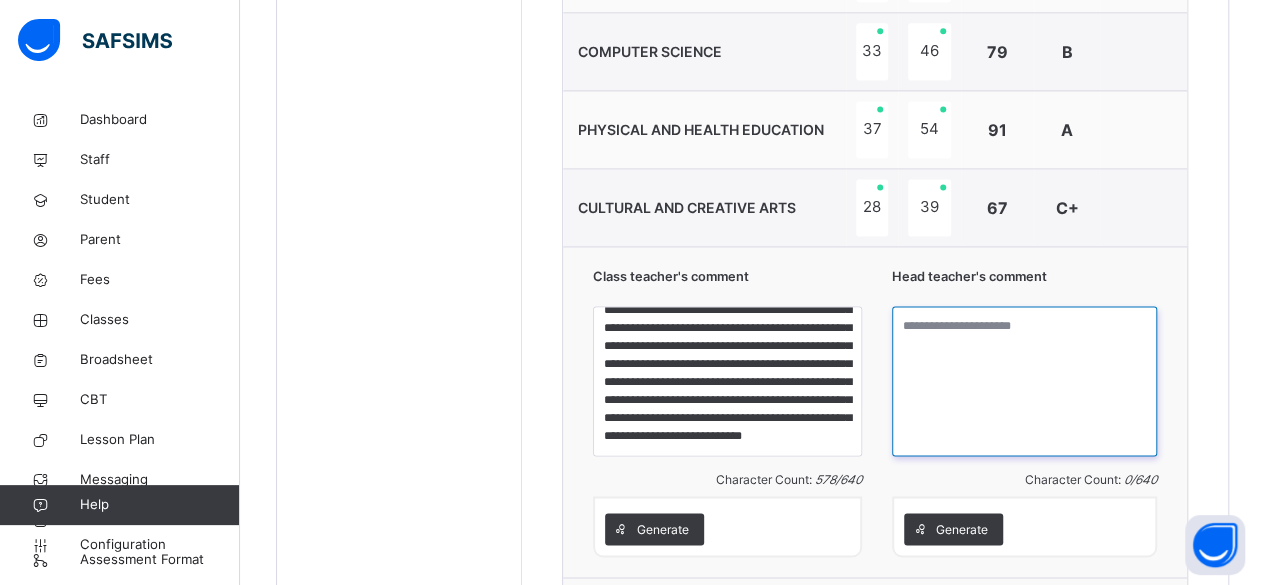 paste on "**********" 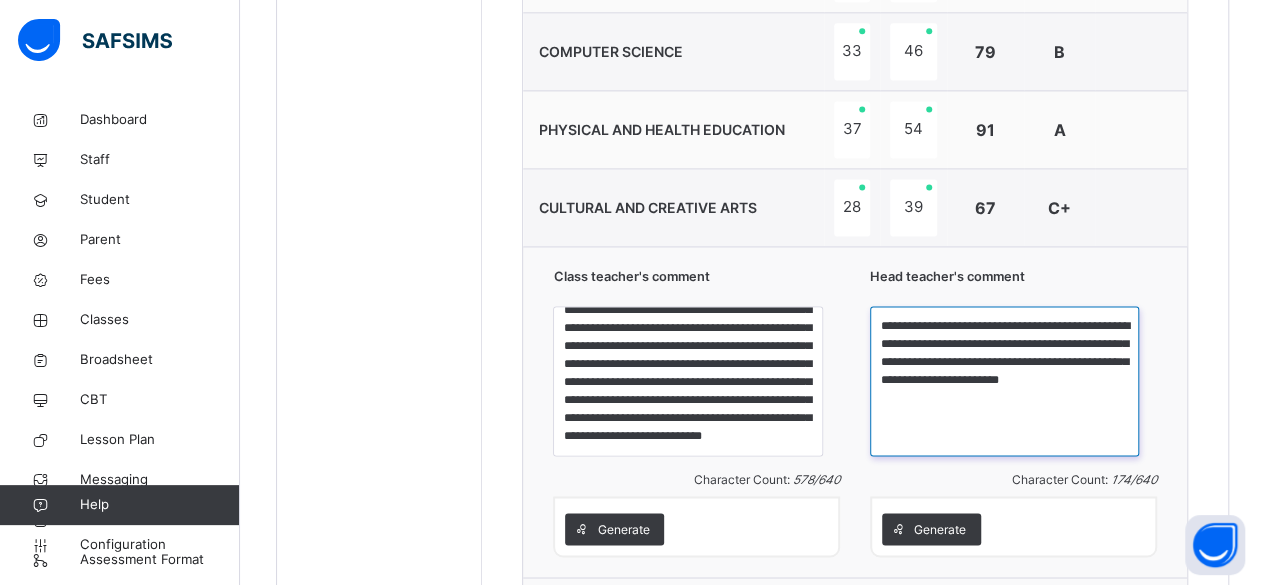 click on "**********" at bounding box center (1004, 381) 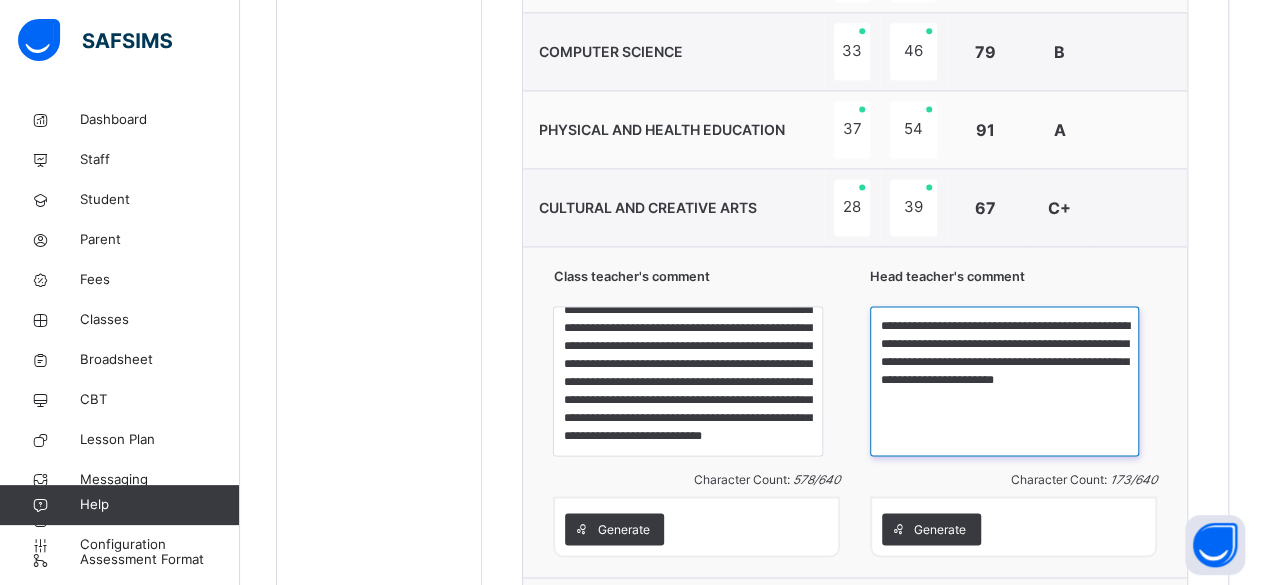 click on "**********" at bounding box center [1004, 381] 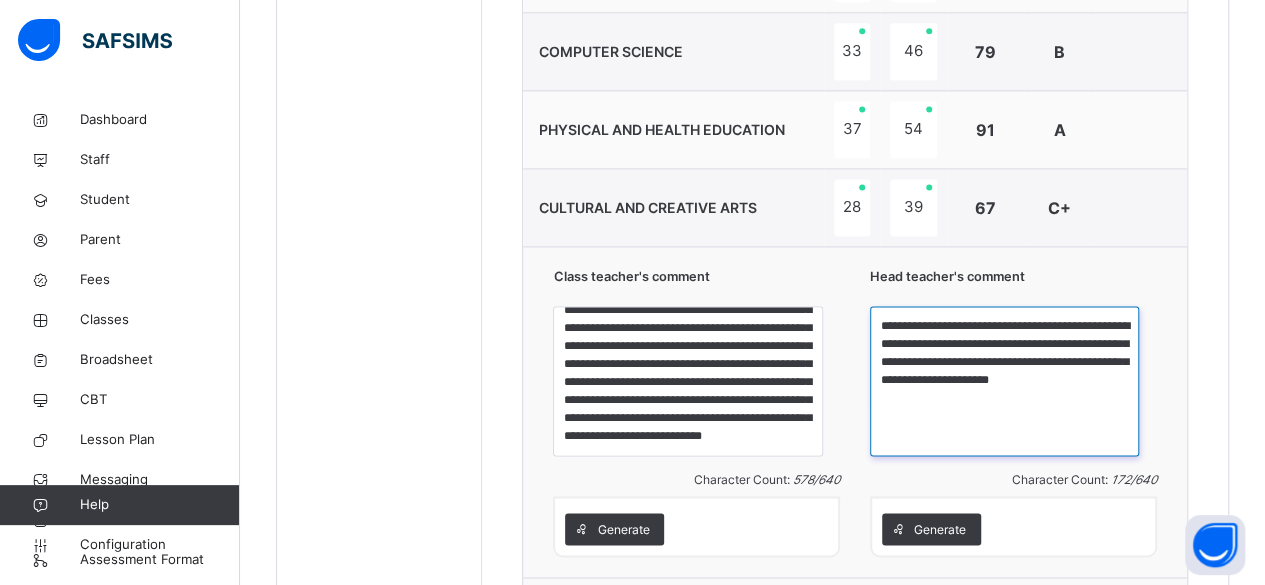 click on "**********" at bounding box center (1004, 381) 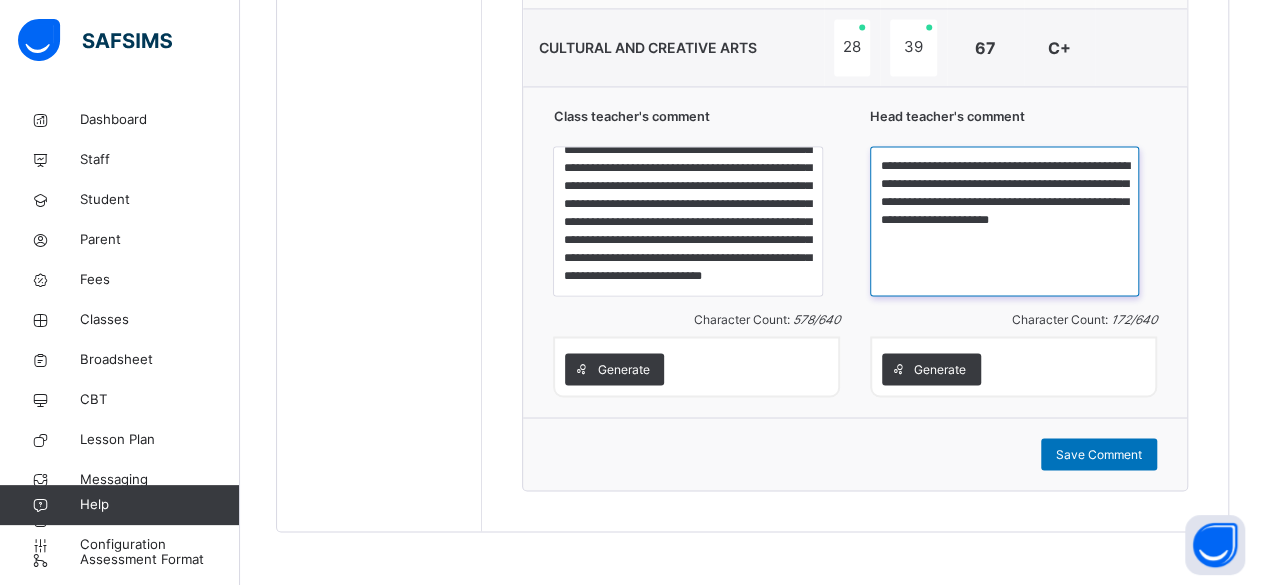 scroll, scrollTop: 1504, scrollLeft: 0, axis: vertical 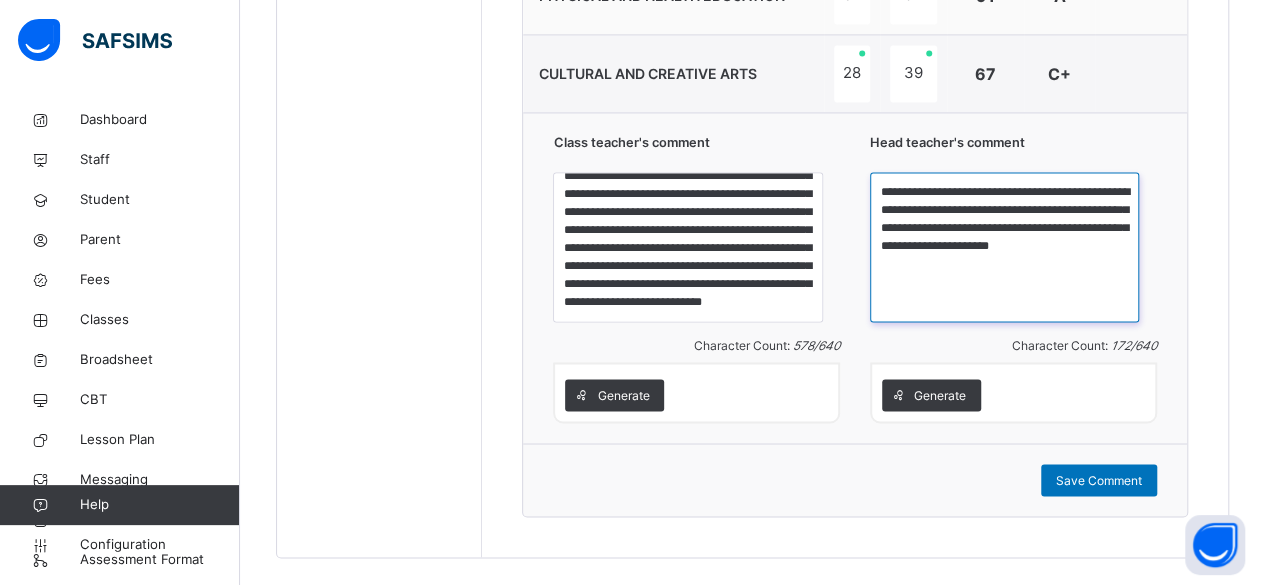 click on "**********" at bounding box center [1004, 247] 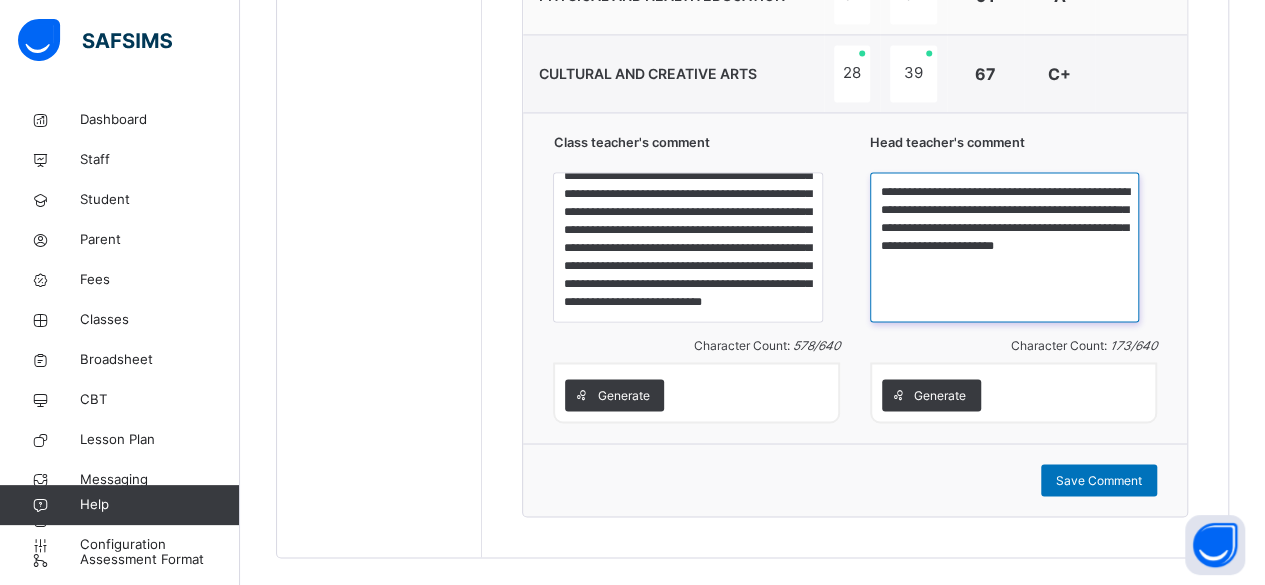 type on "**********" 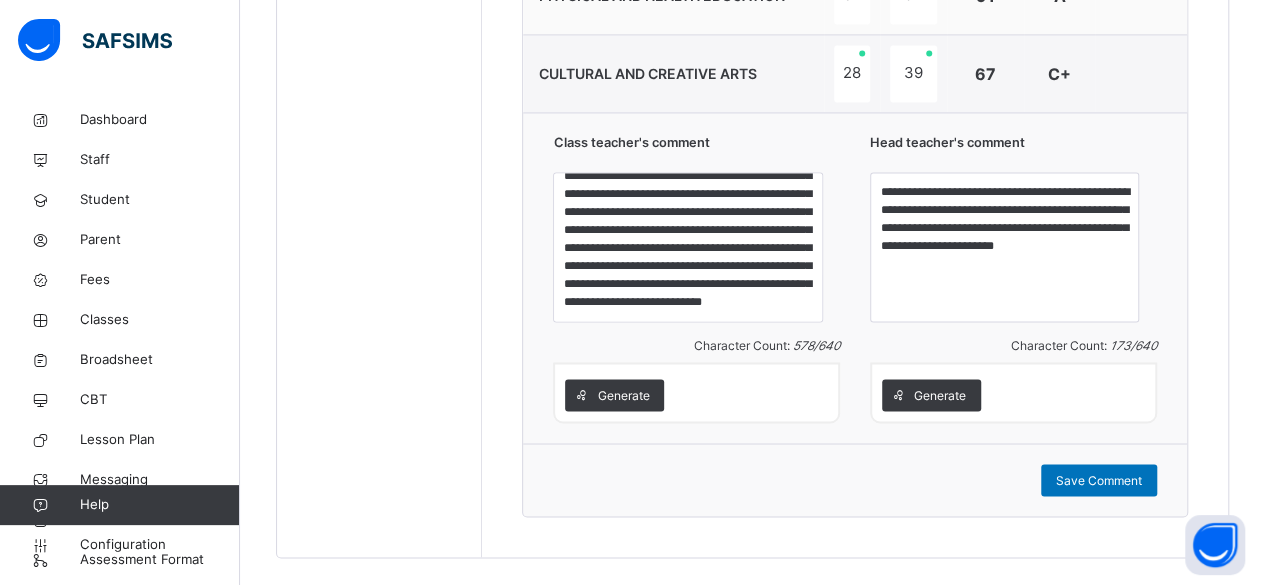 drag, startPoint x: 1148, startPoint y: 449, endPoint x: 1142, endPoint y: 440, distance: 10.816654 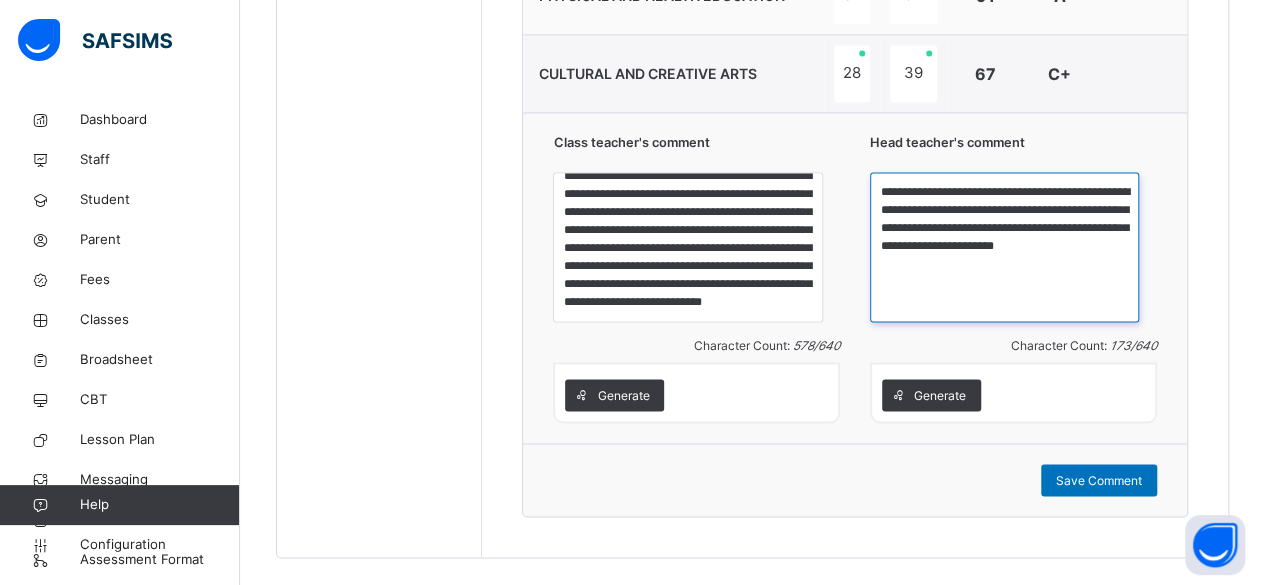 click on "**********" at bounding box center [1004, 247] 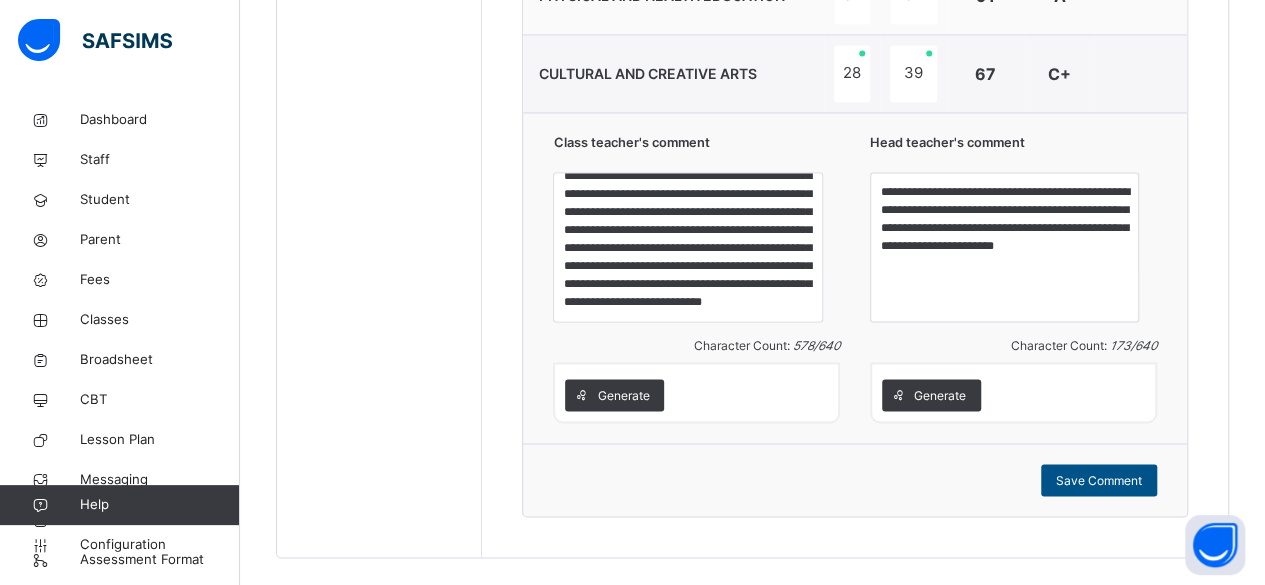 click on "Save Comment" at bounding box center [1099, 480] 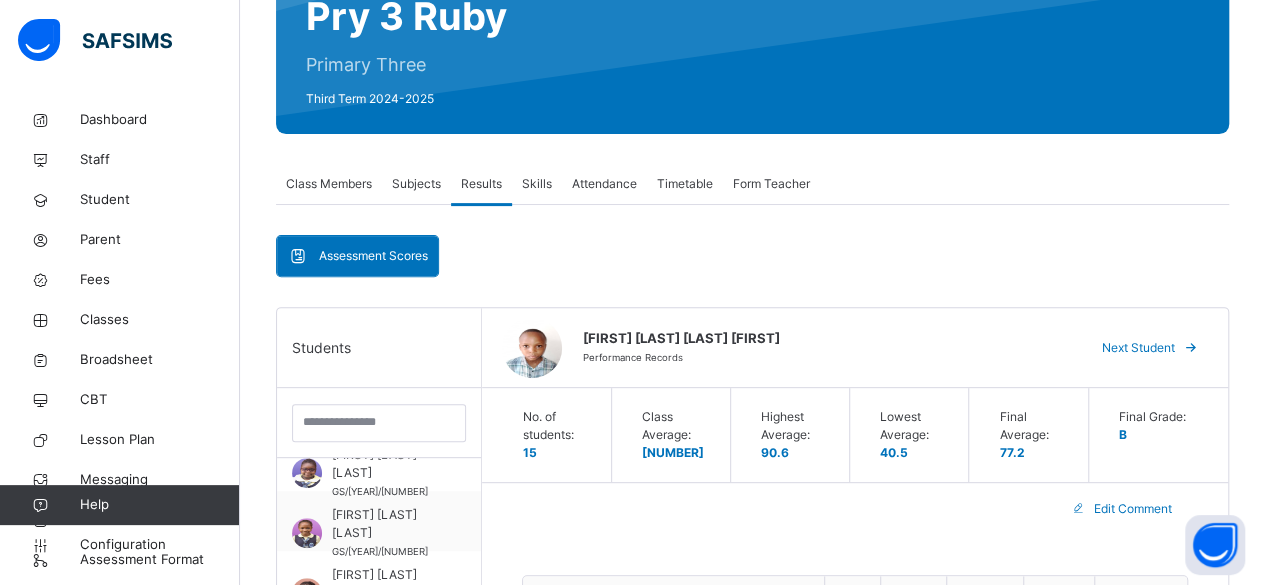 scroll, scrollTop: 158, scrollLeft: 0, axis: vertical 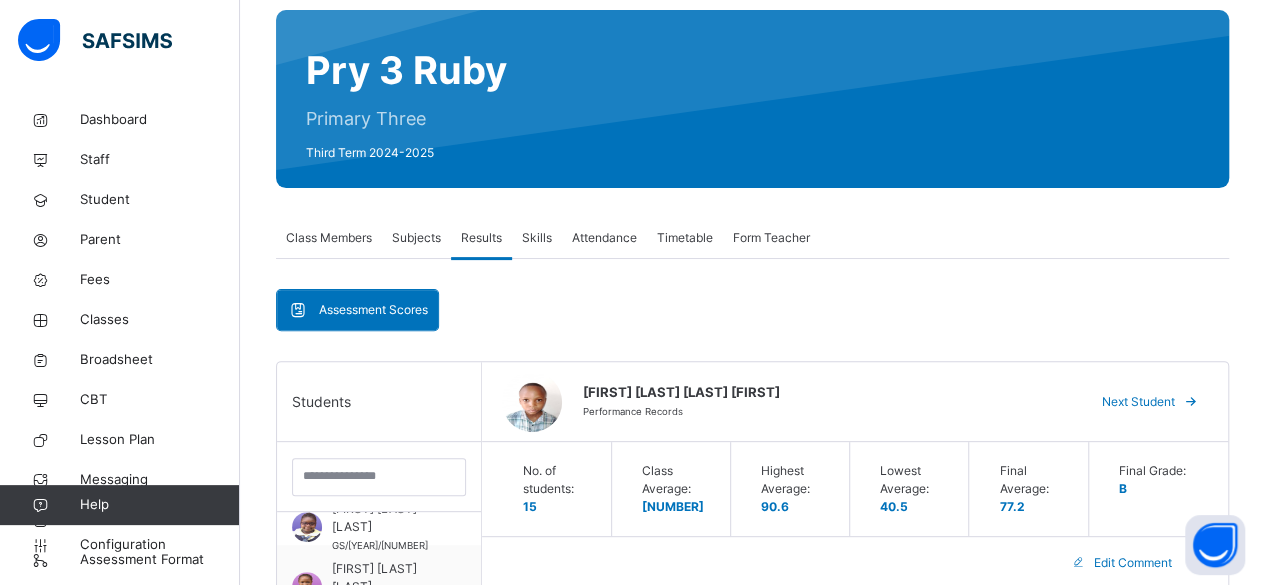 click on "Next Student" at bounding box center (1138, 402) 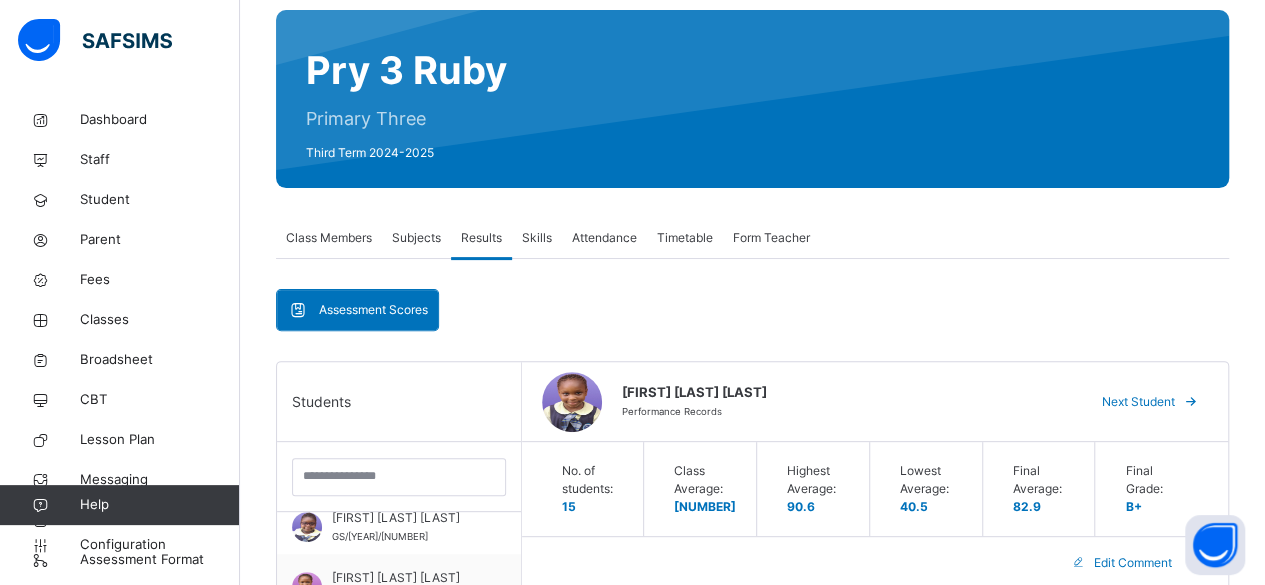 scroll, scrollTop: 627, scrollLeft: 0, axis: vertical 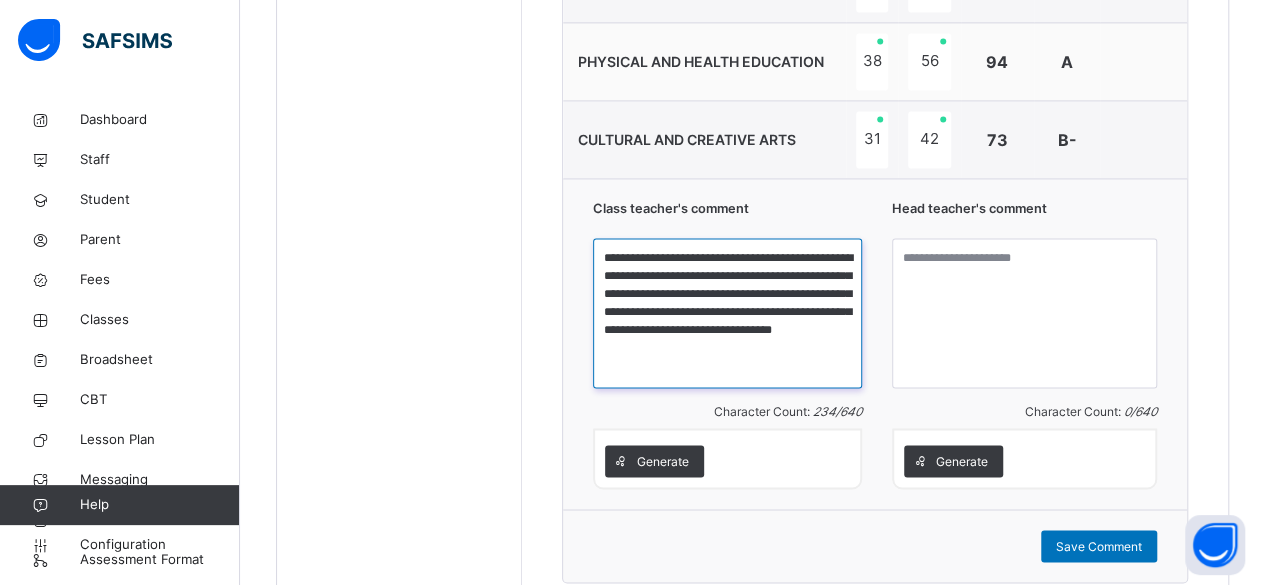 drag, startPoint x: 617, startPoint y: 251, endPoint x: 784, endPoint y: 344, distance: 191.14915 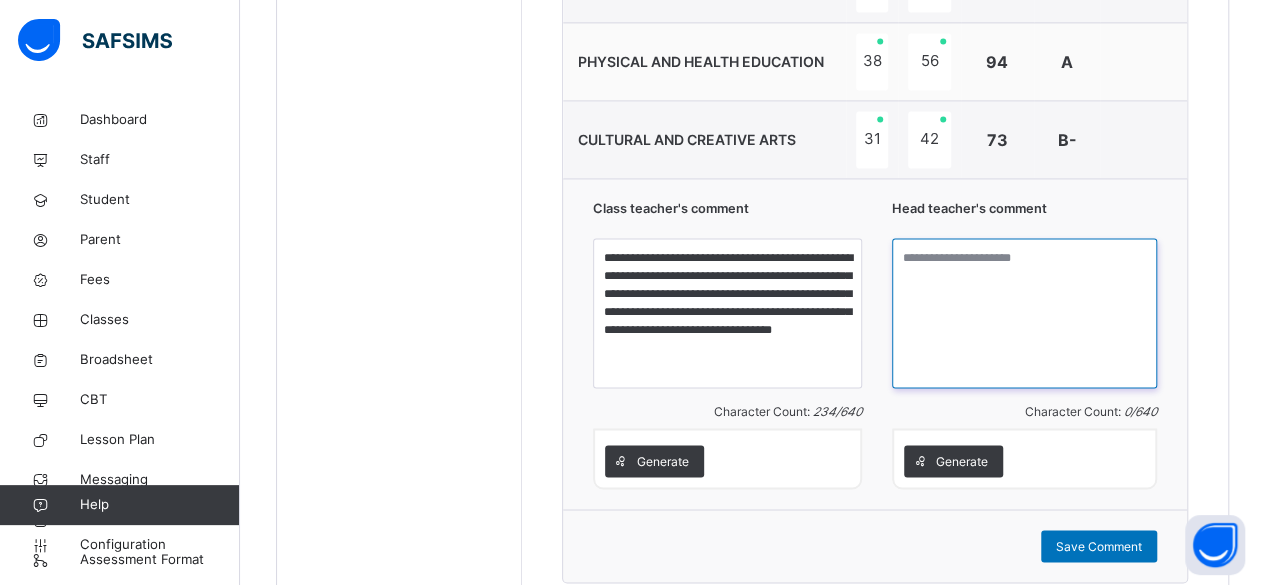 click at bounding box center [1024, 313] 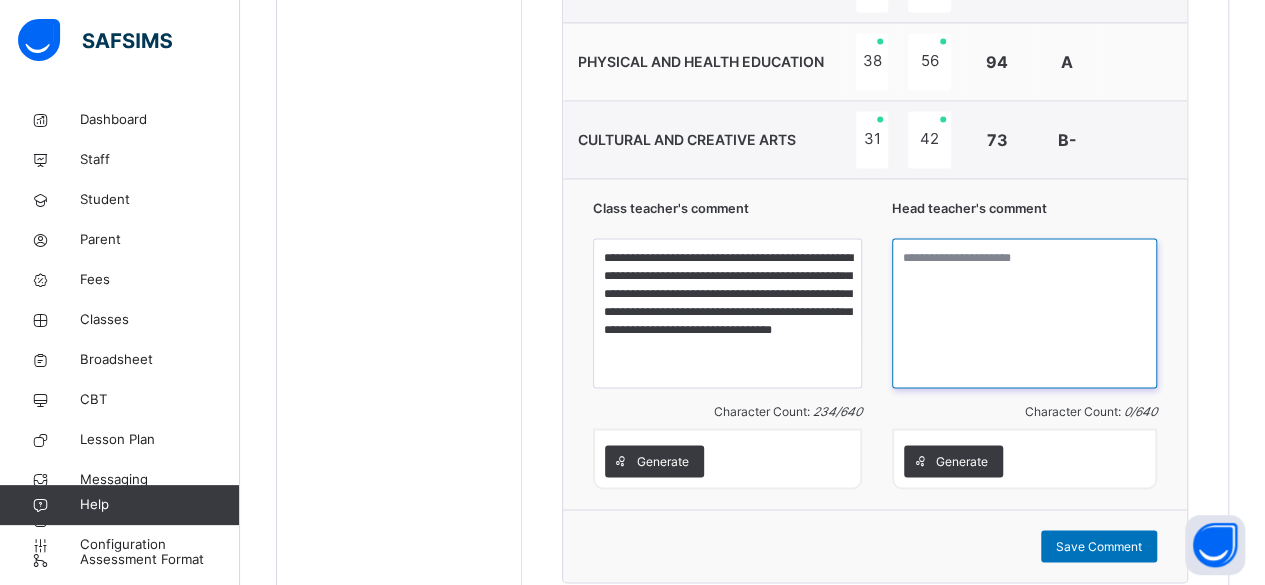 paste on "**********" 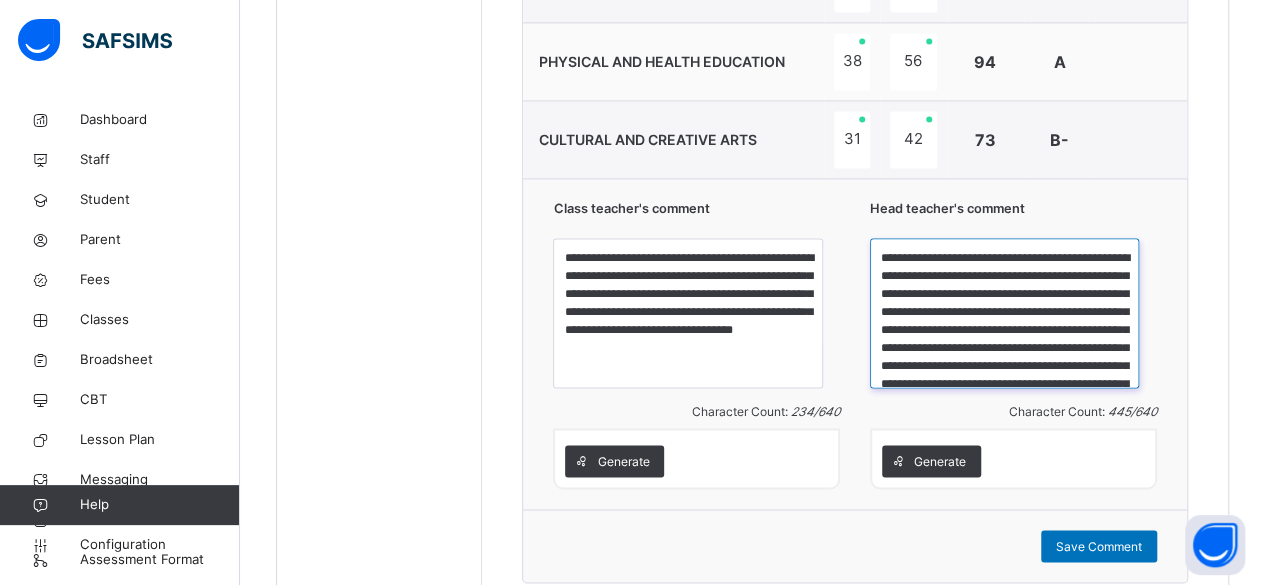scroll, scrollTop: 75, scrollLeft: 0, axis: vertical 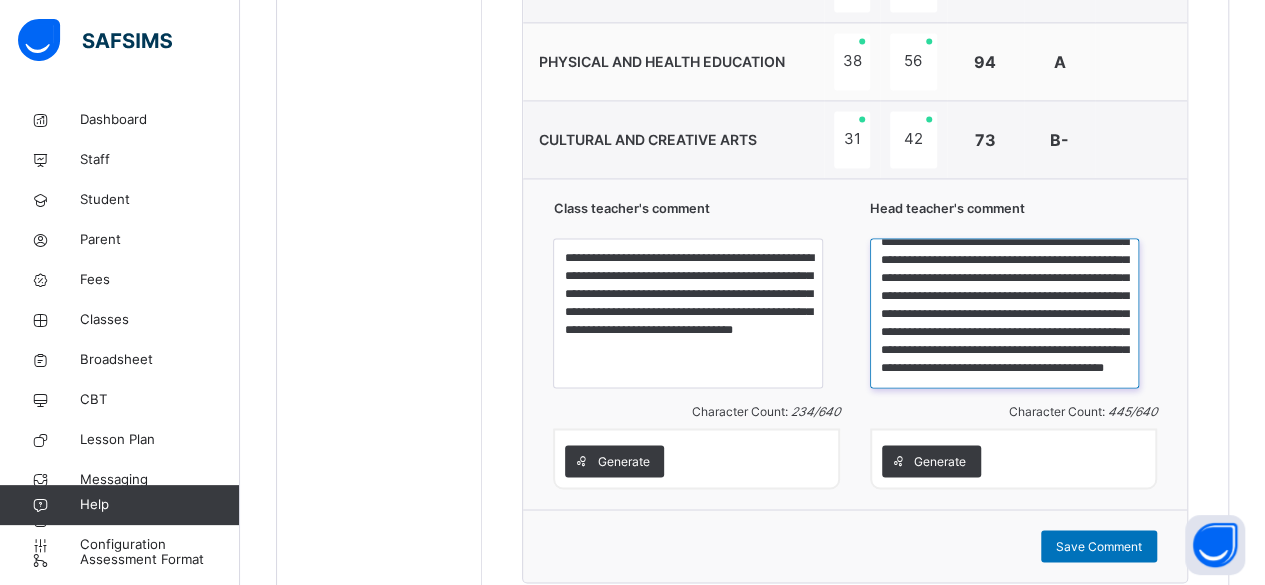 type on "**********" 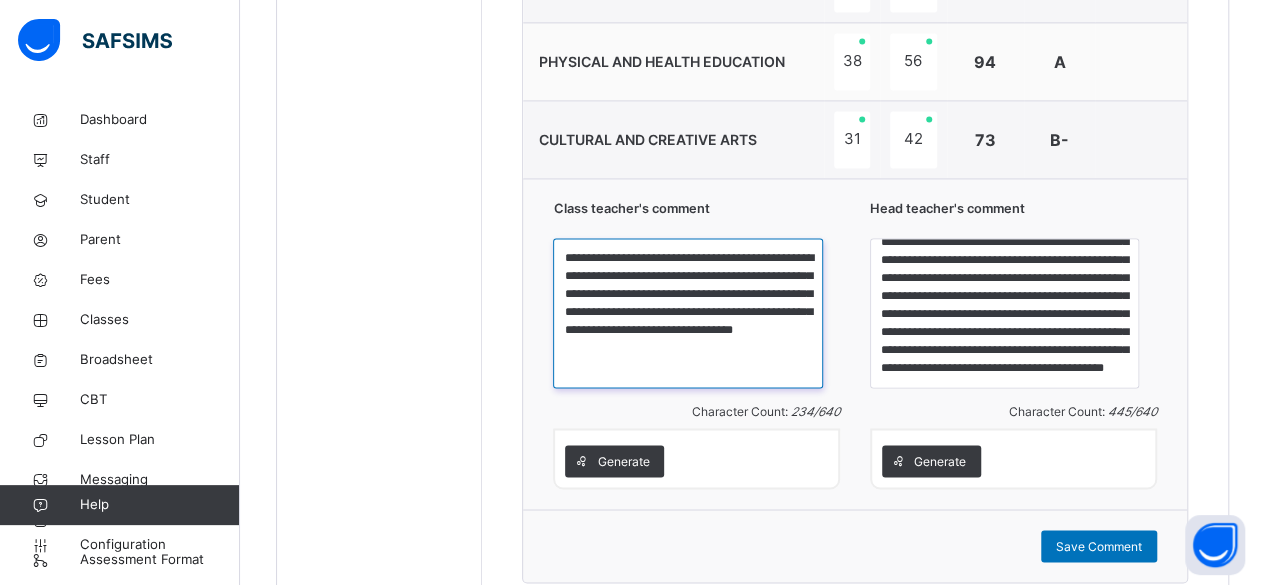 click on "**********" at bounding box center [687, 313] 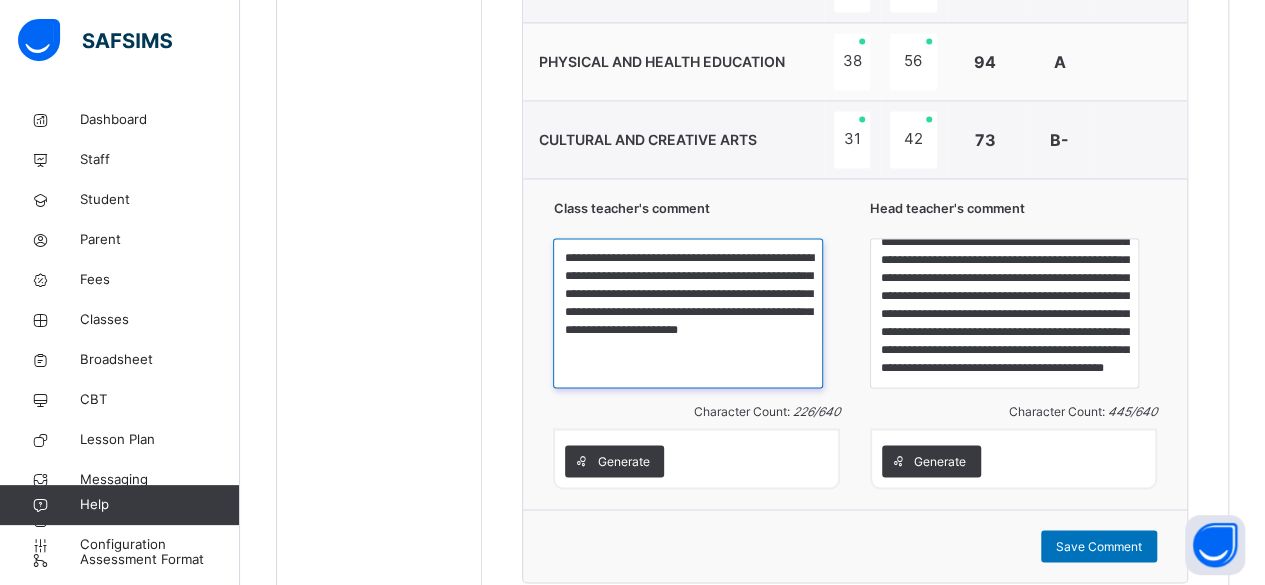 type on "**********" 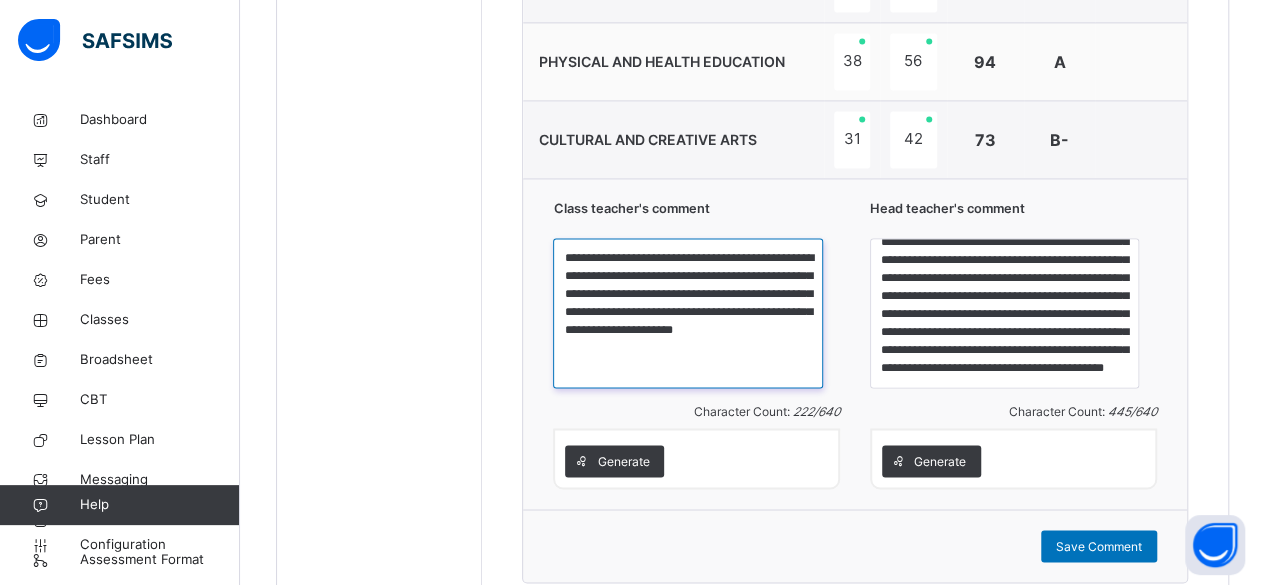 drag, startPoint x: 807, startPoint y: 350, endPoint x: 616, endPoint y: 250, distance: 215.59453 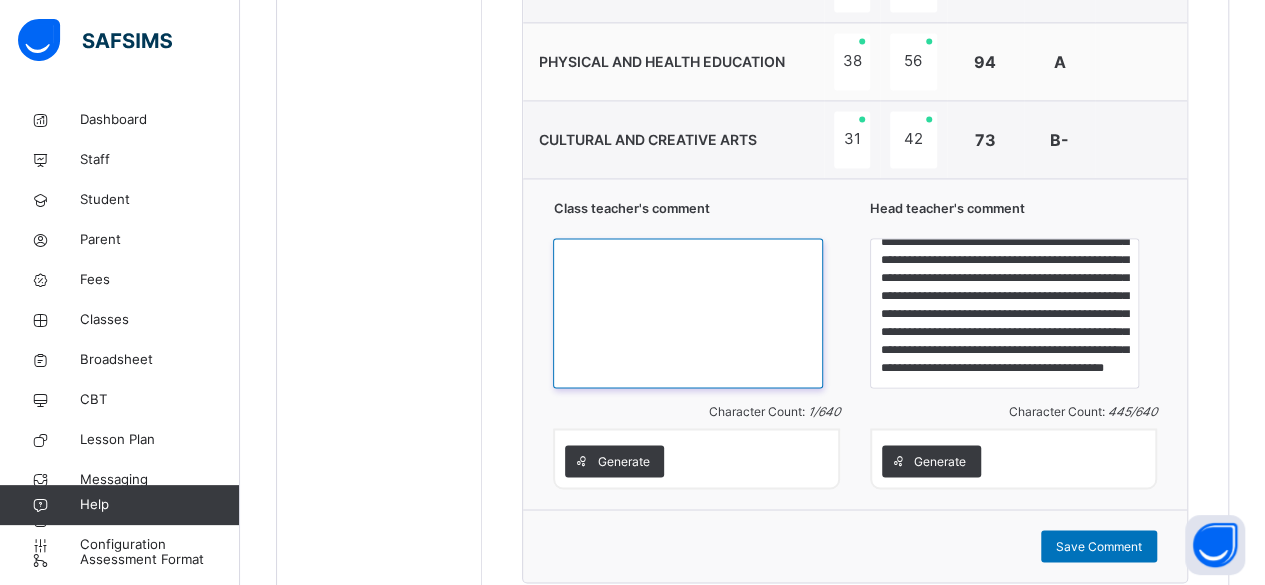 paste on "**********" 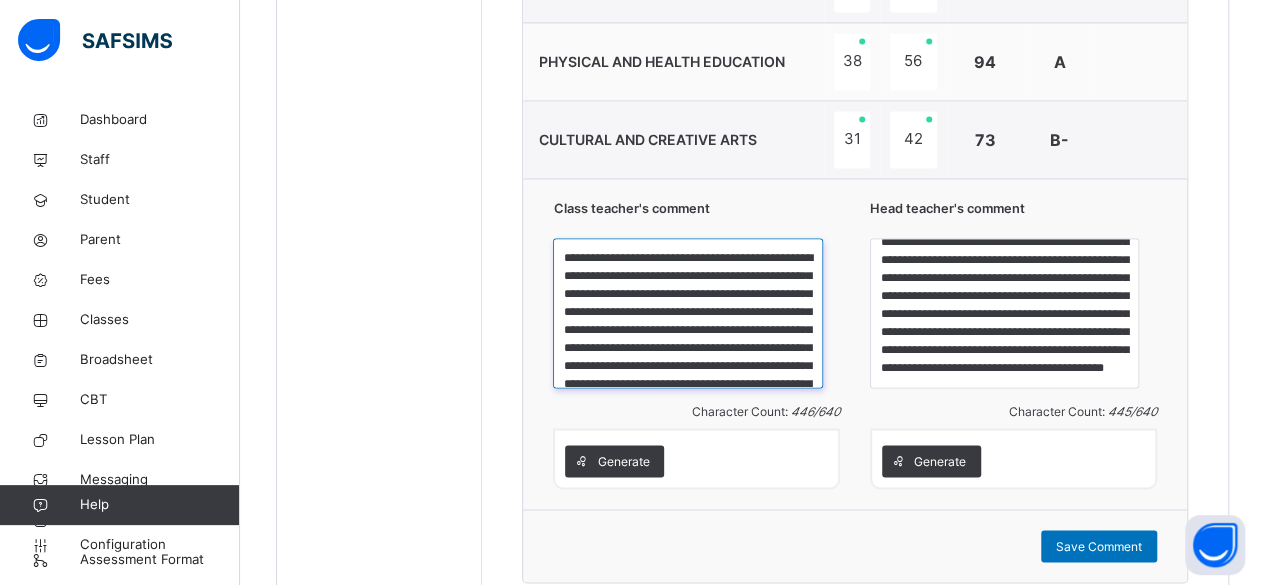 scroll, scrollTop: 75, scrollLeft: 0, axis: vertical 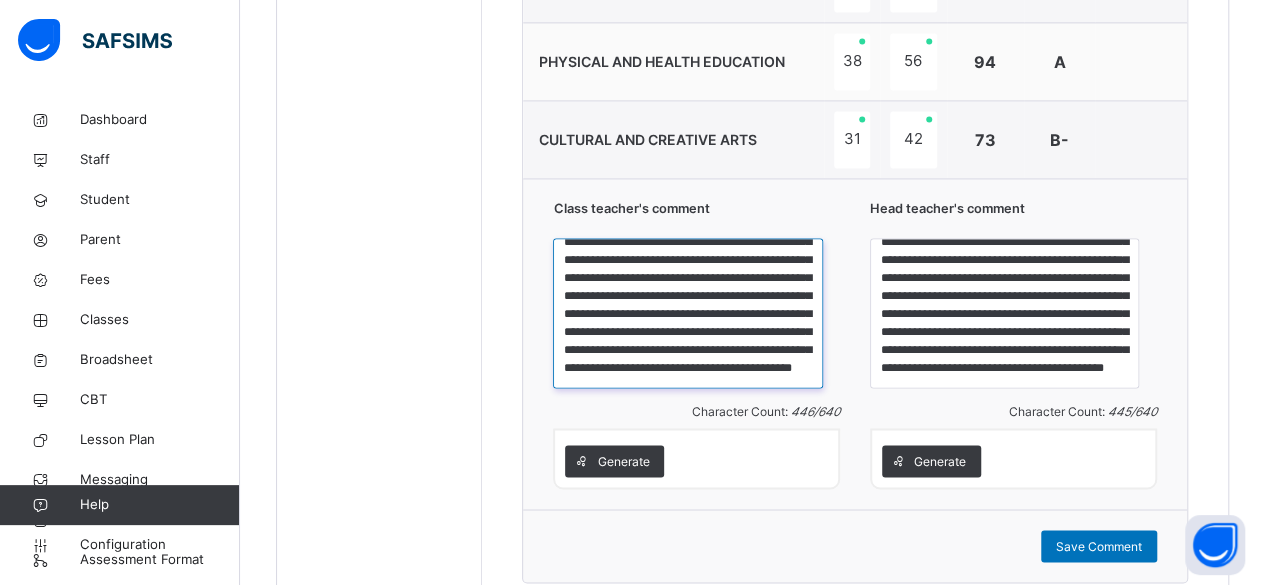 type on "**********" 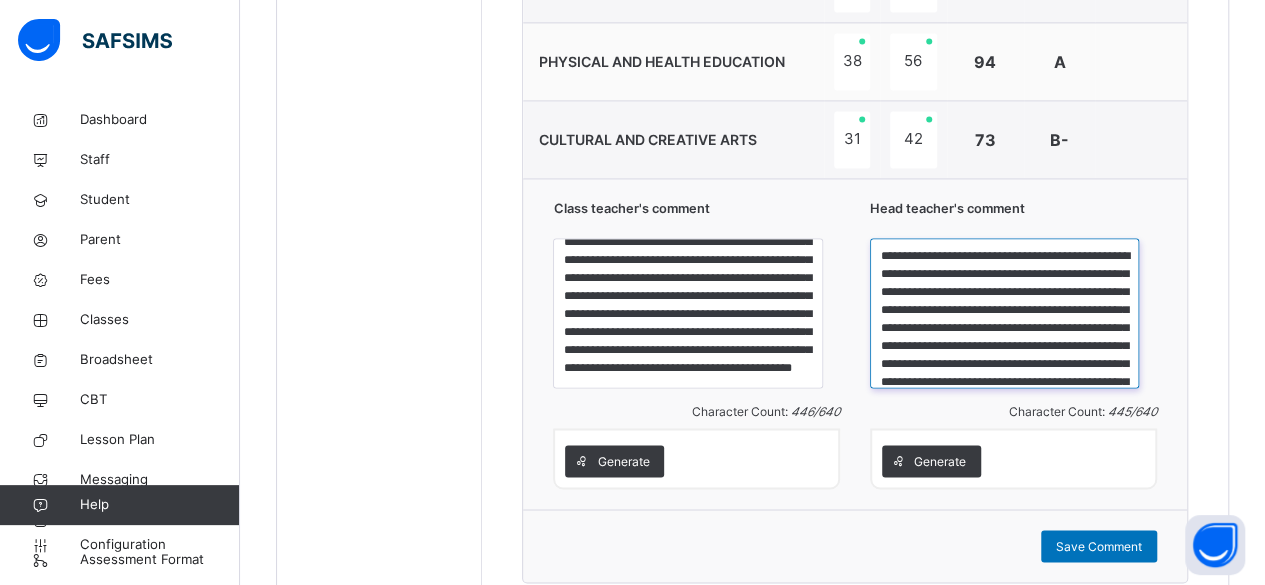scroll, scrollTop: 0, scrollLeft: 0, axis: both 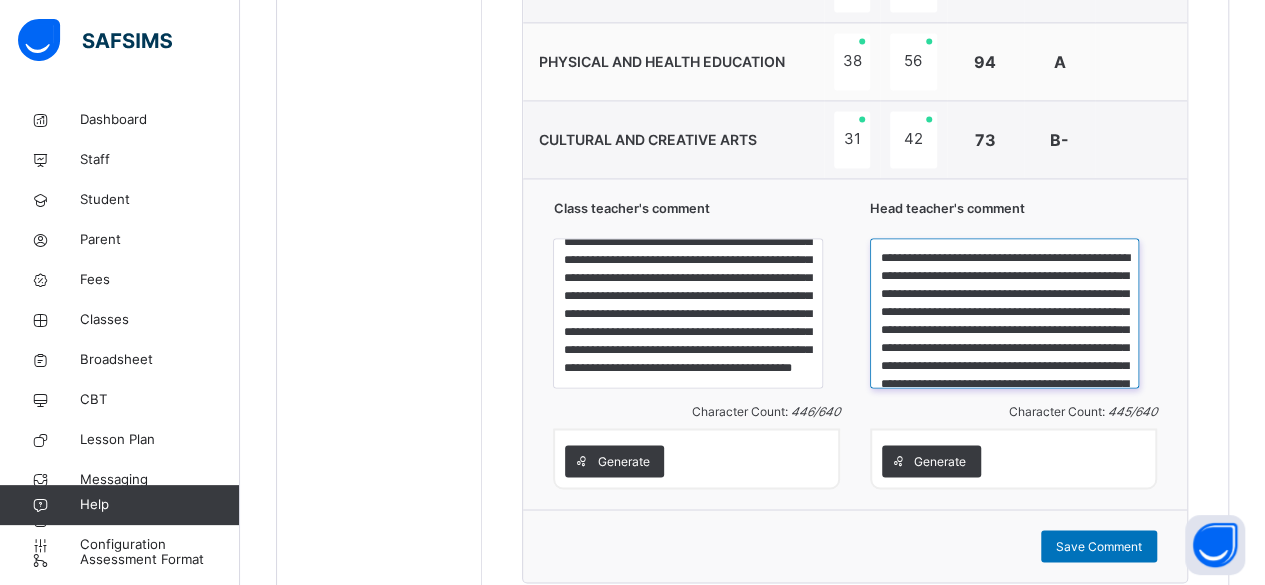 drag, startPoint x: 1072, startPoint y: 374, endPoint x: 911, endPoint y: 247, distance: 205.06097 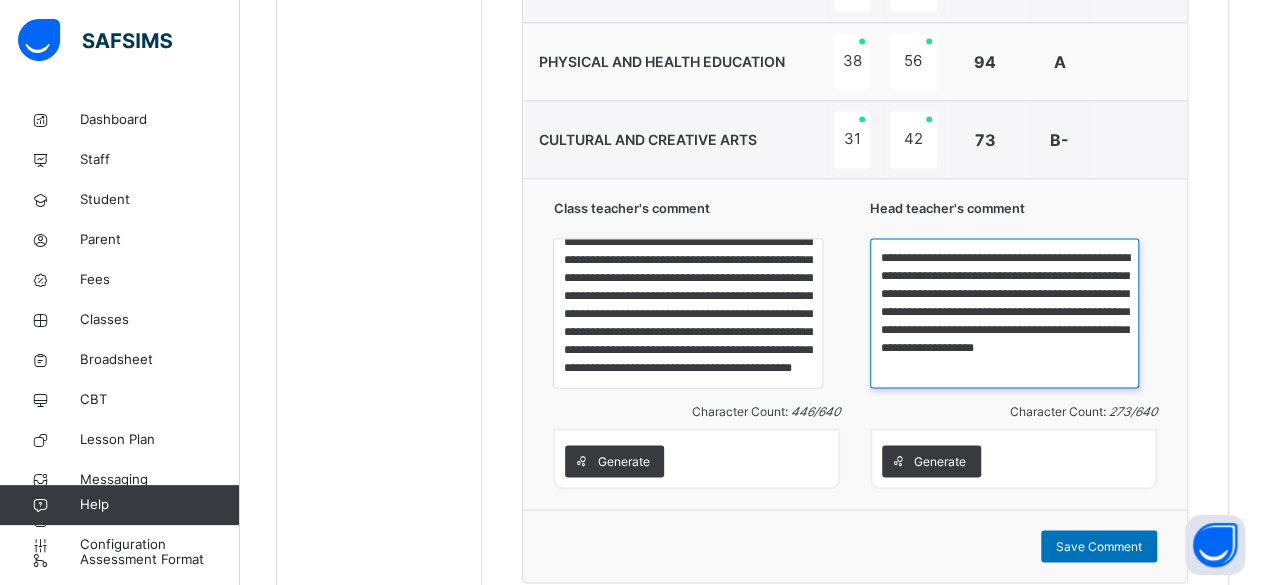 scroll, scrollTop: 0, scrollLeft: 0, axis: both 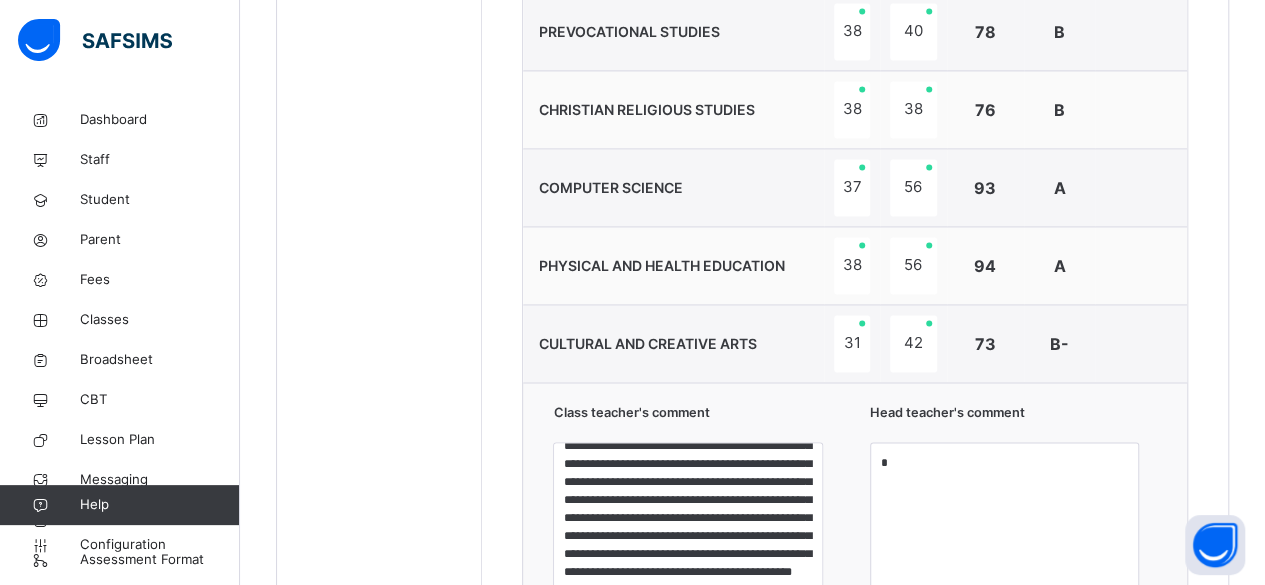 click on "Resume" at bounding box center (916, -1270) 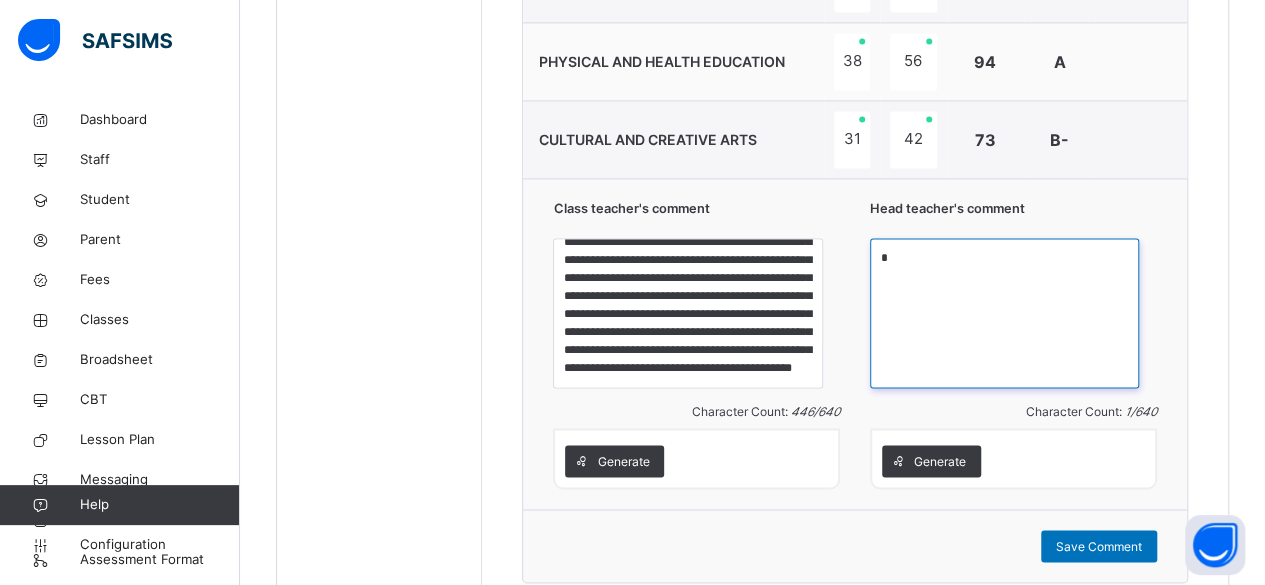 click on "*" at bounding box center (1004, 313) 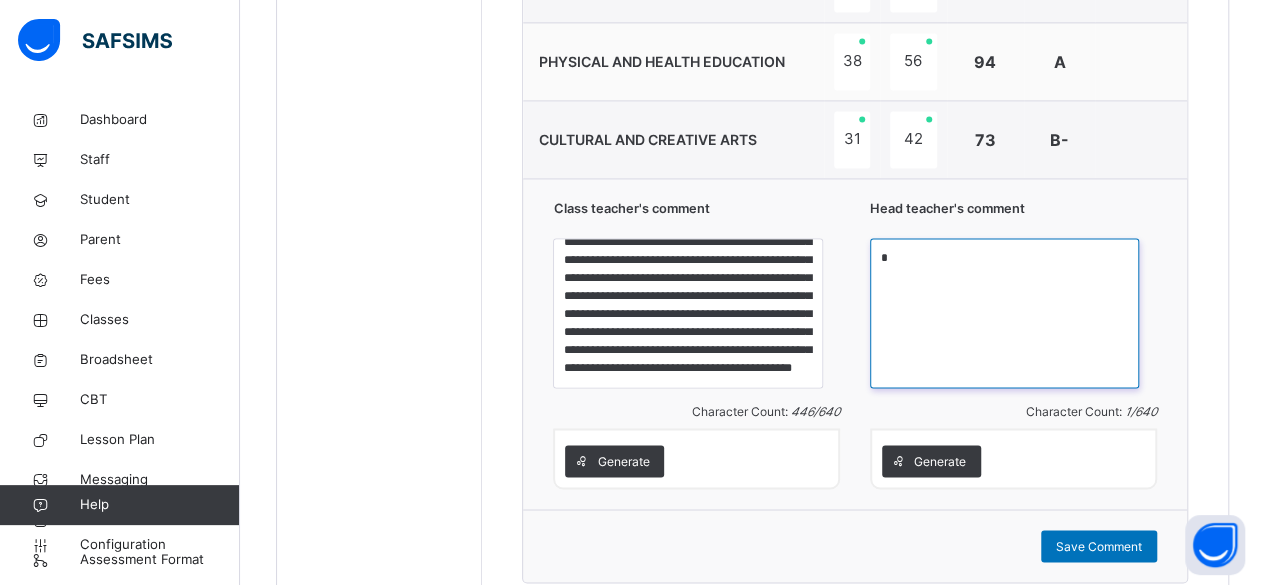 drag, startPoint x: 937, startPoint y: 252, endPoint x: 914, endPoint y: 253, distance: 23.021729 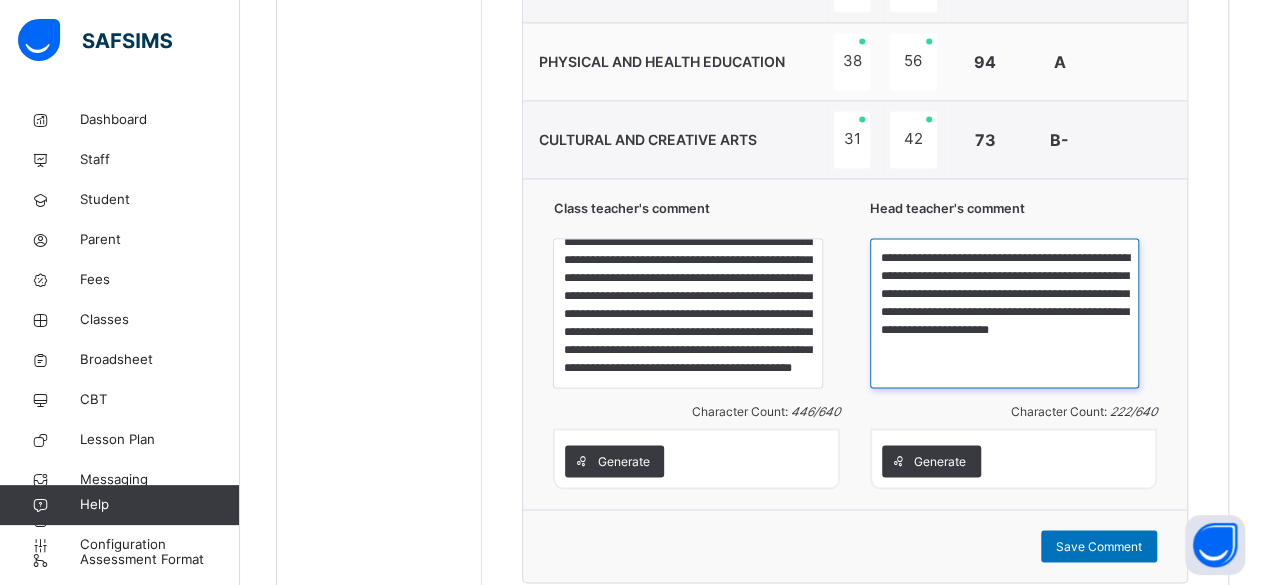click on "**********" at bounding box center [1004, 313] 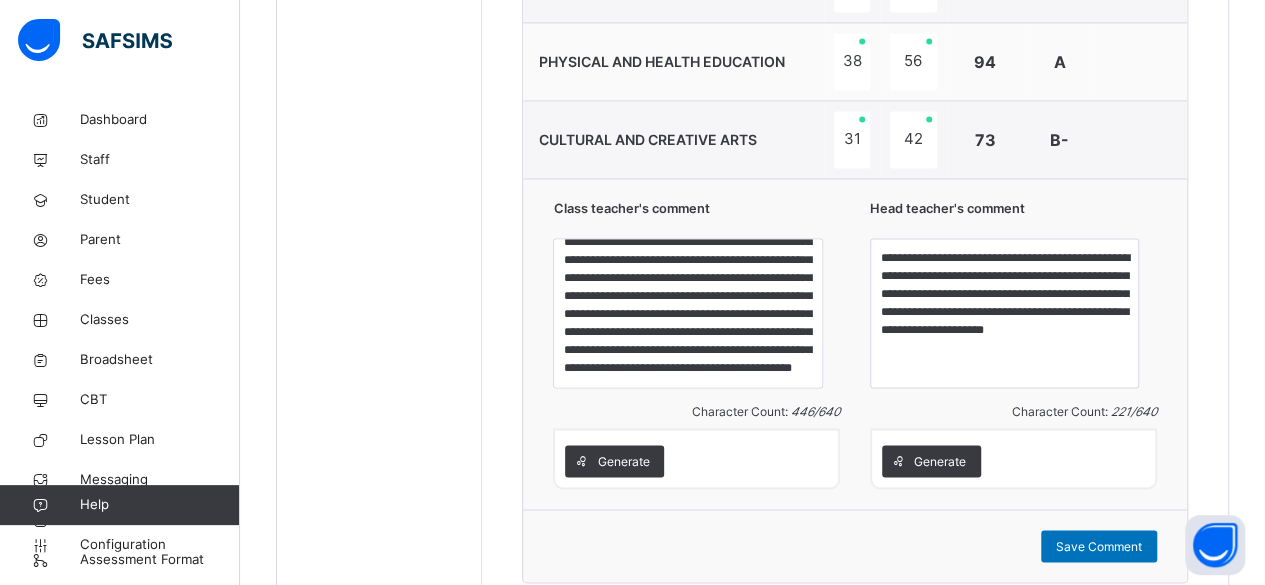 click on "Head teacher's comment" at bounding box center [1013, 213] 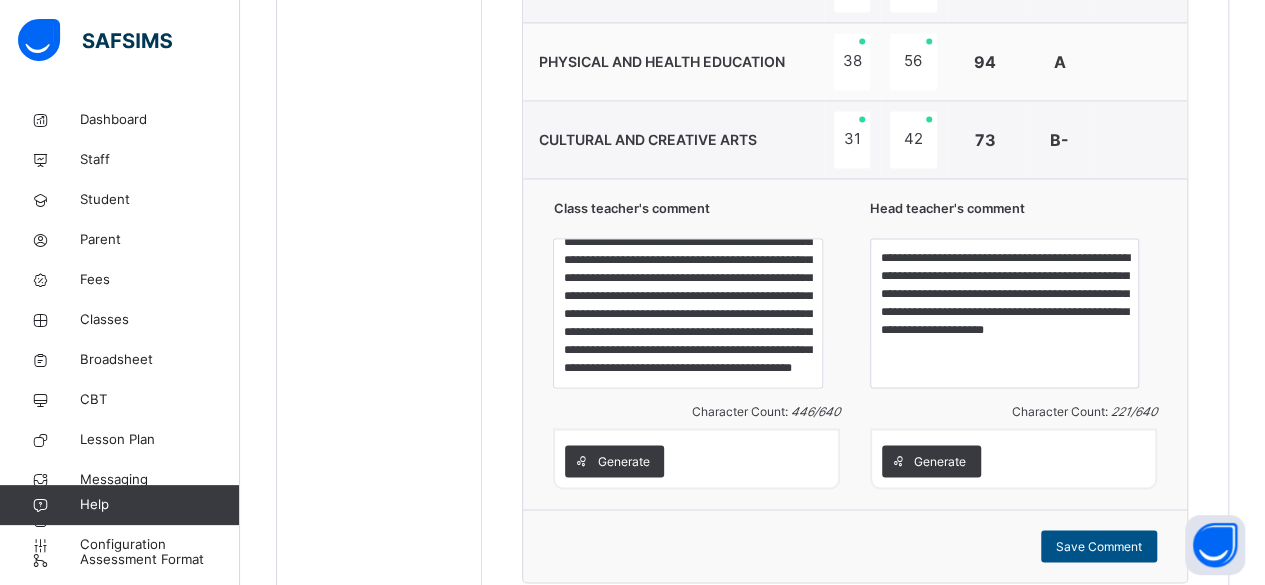 click on "Save Comment" at bounding box center [1099, 546] 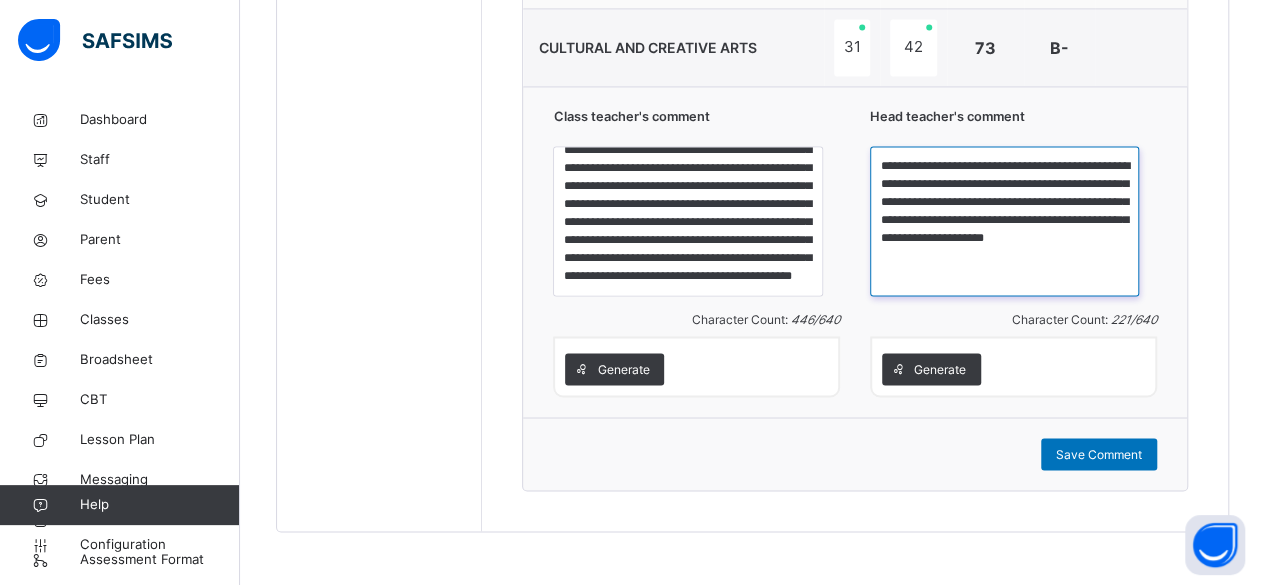 click on "**********" at bounding box center [1004, 221] 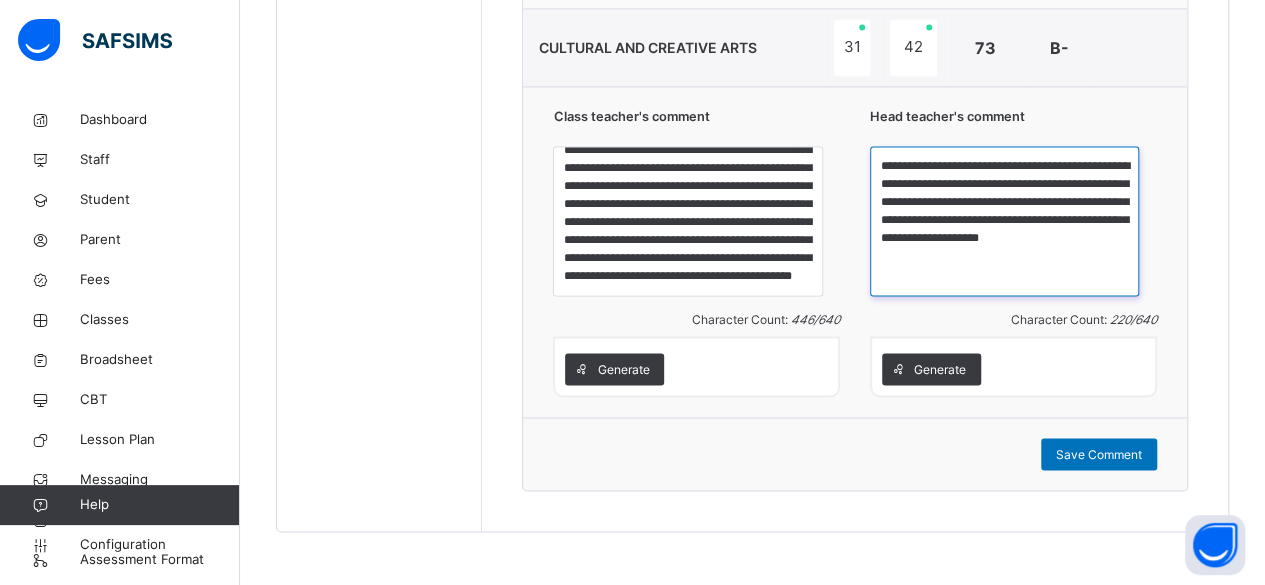 click on "**********" at bounding box center (1004, 221) 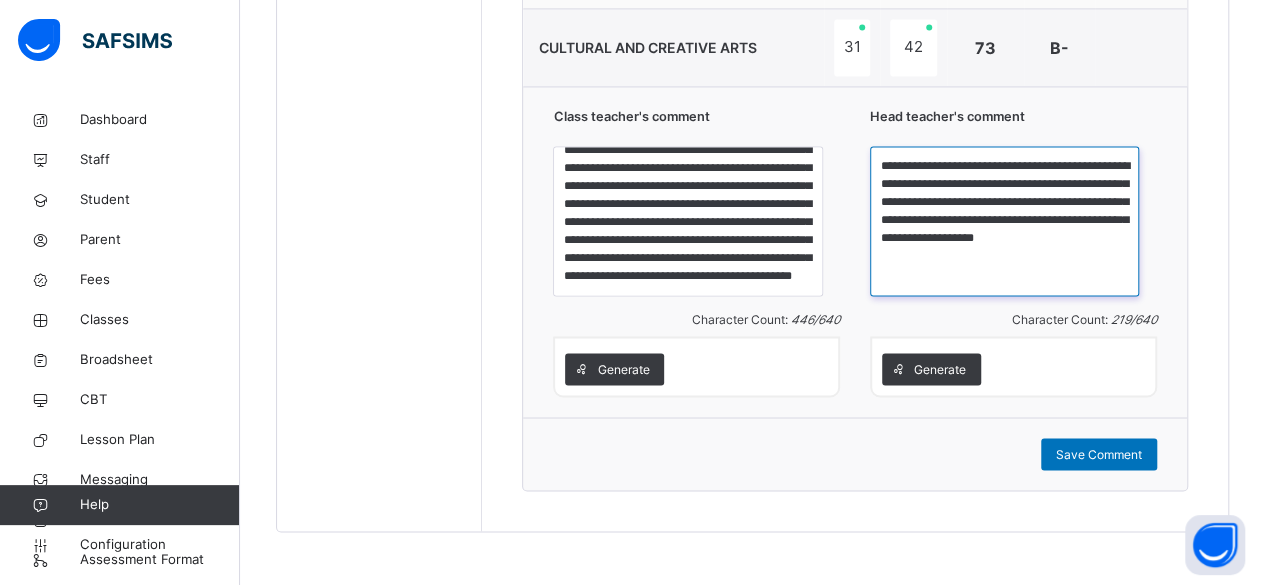 click on "**********" at bounding box center (1004, 221) 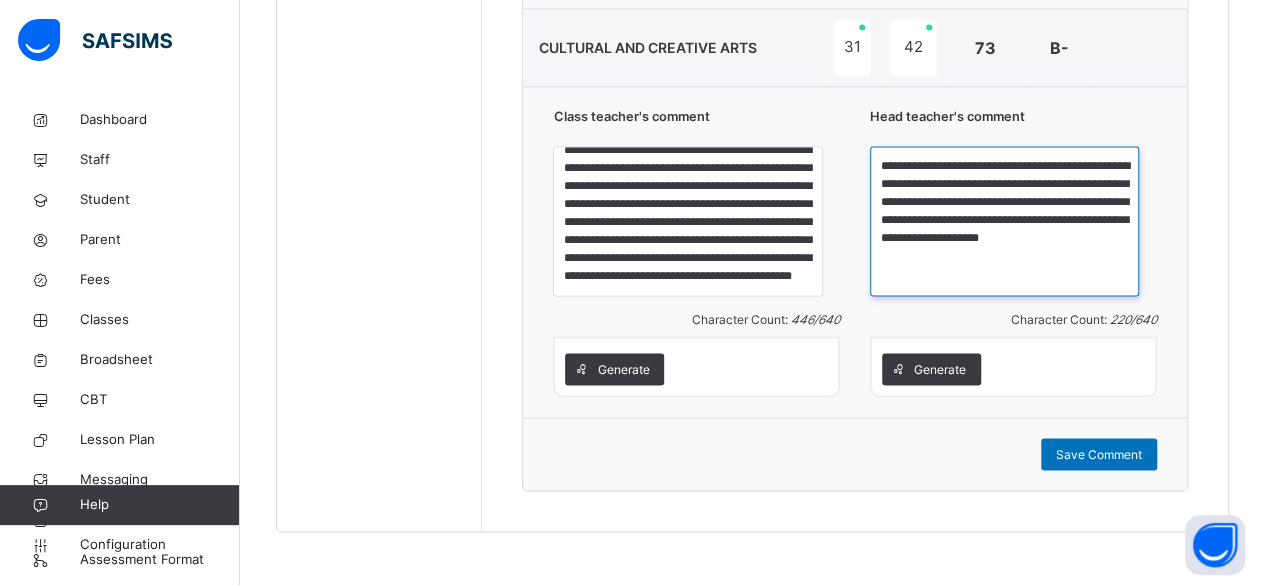click on "**********" at bounding box center (1004, 221) 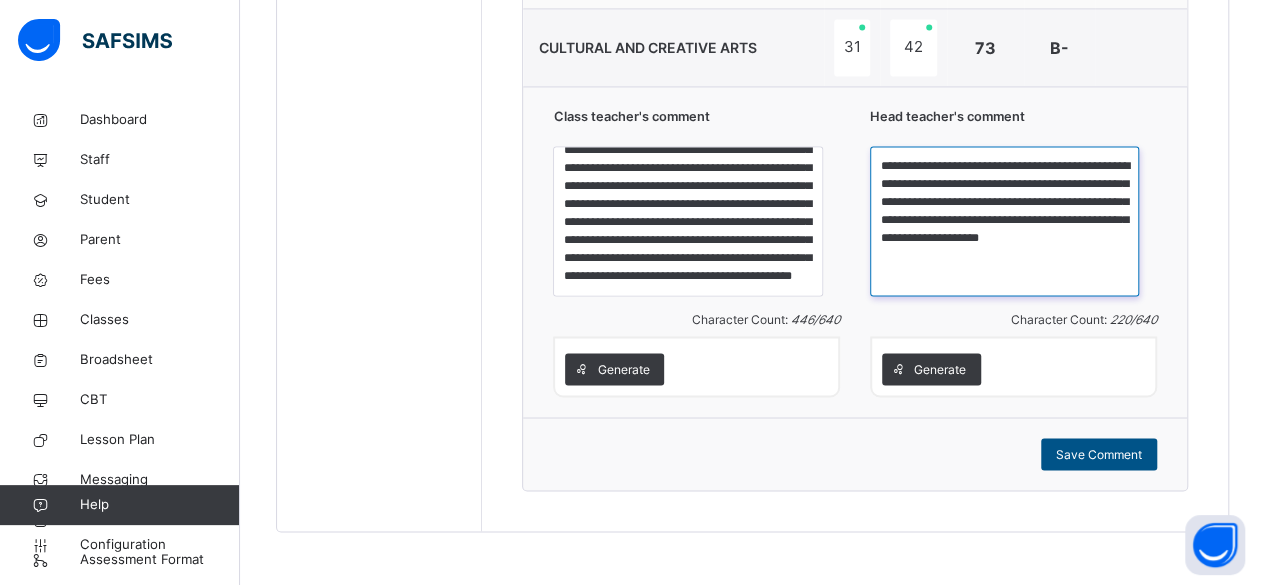type on "**********" 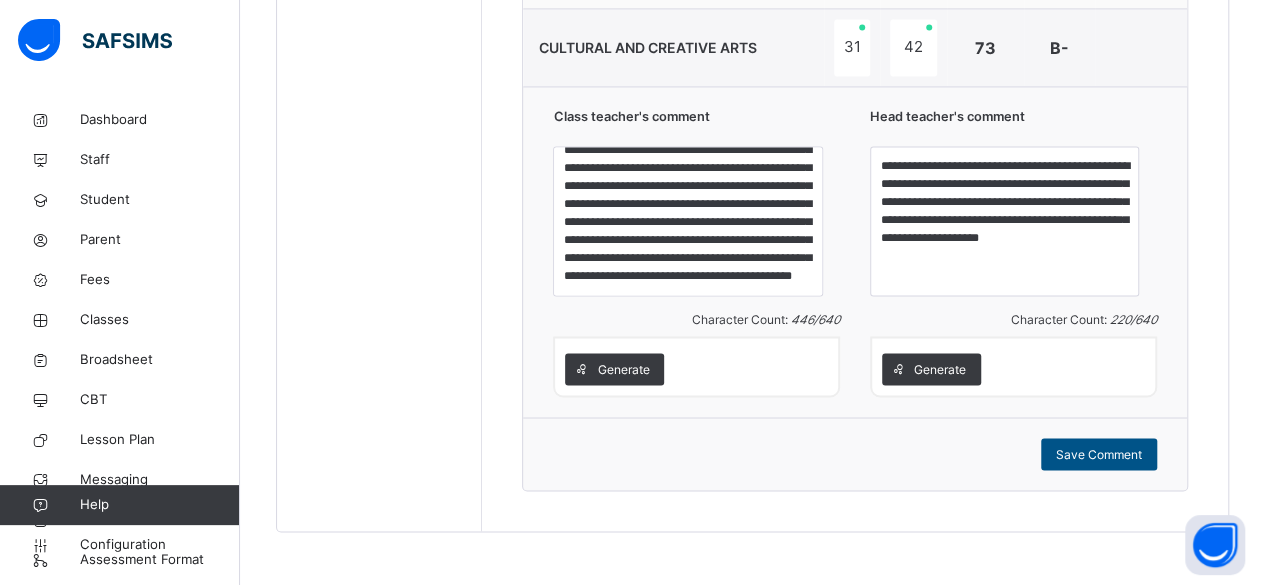 click on "Save Comment" at bounding box center (1099, 454) 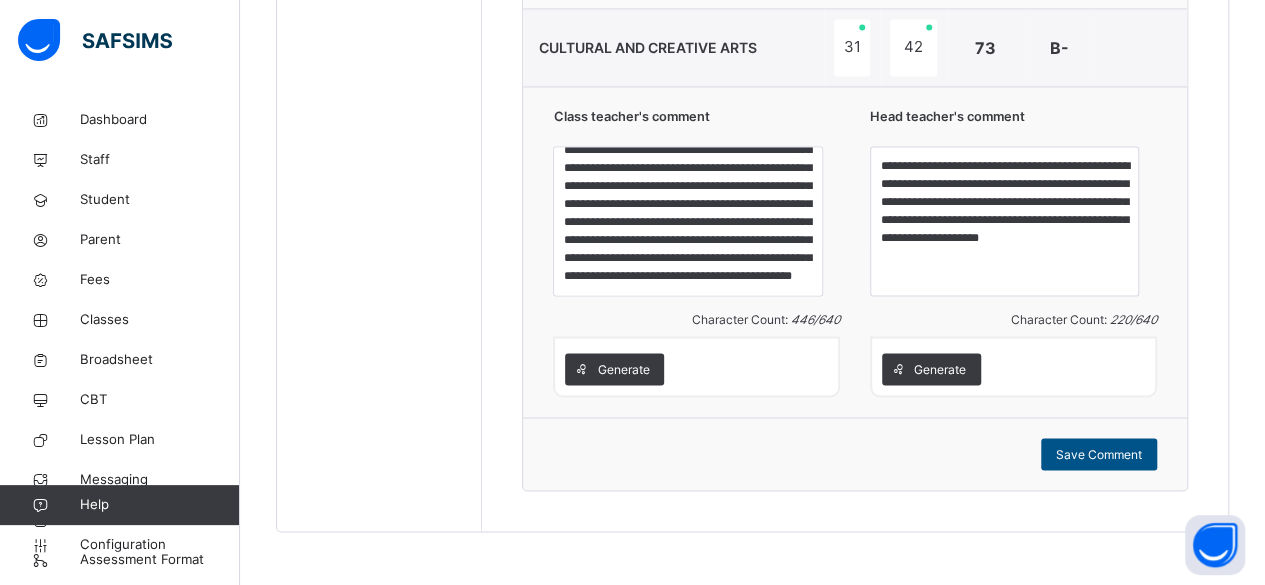 click on "Save Comment" at bounding box center [1099, 454] 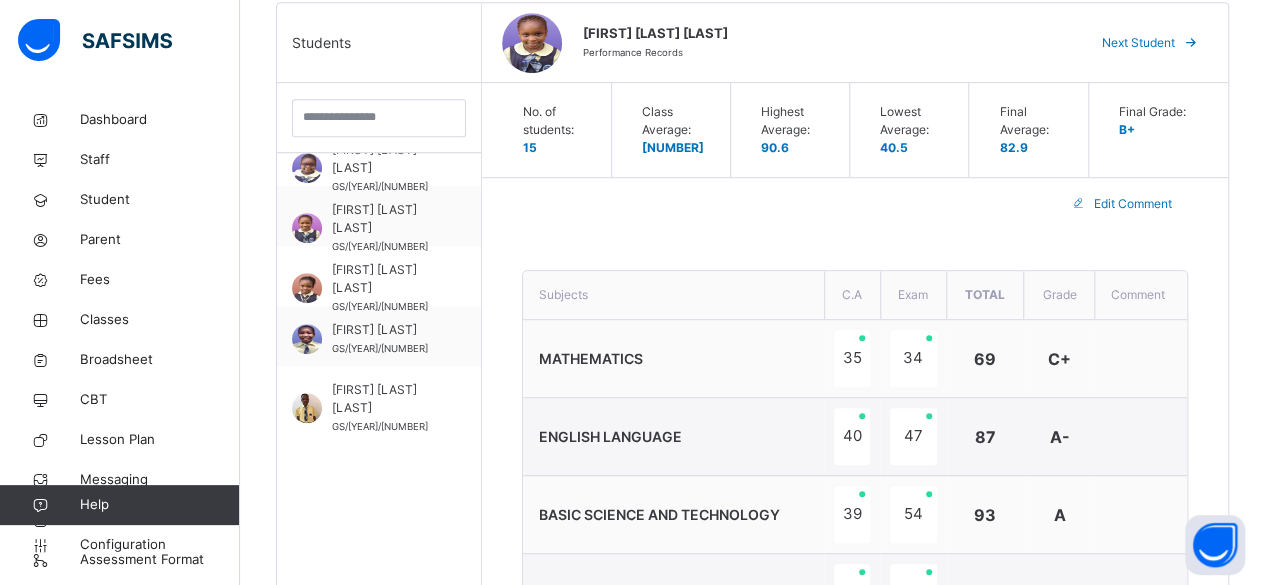 scroll, scrollTop: 477, scrollLeft: 0, axis: vertical 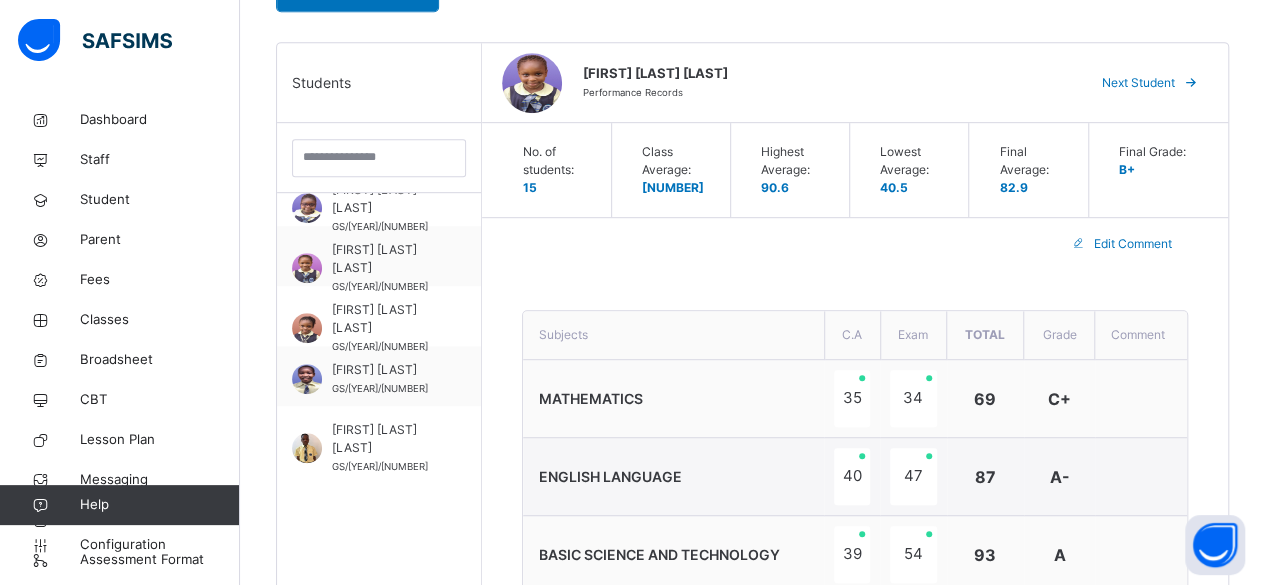 click on "Next Student" at bounding box center [1138, 83] 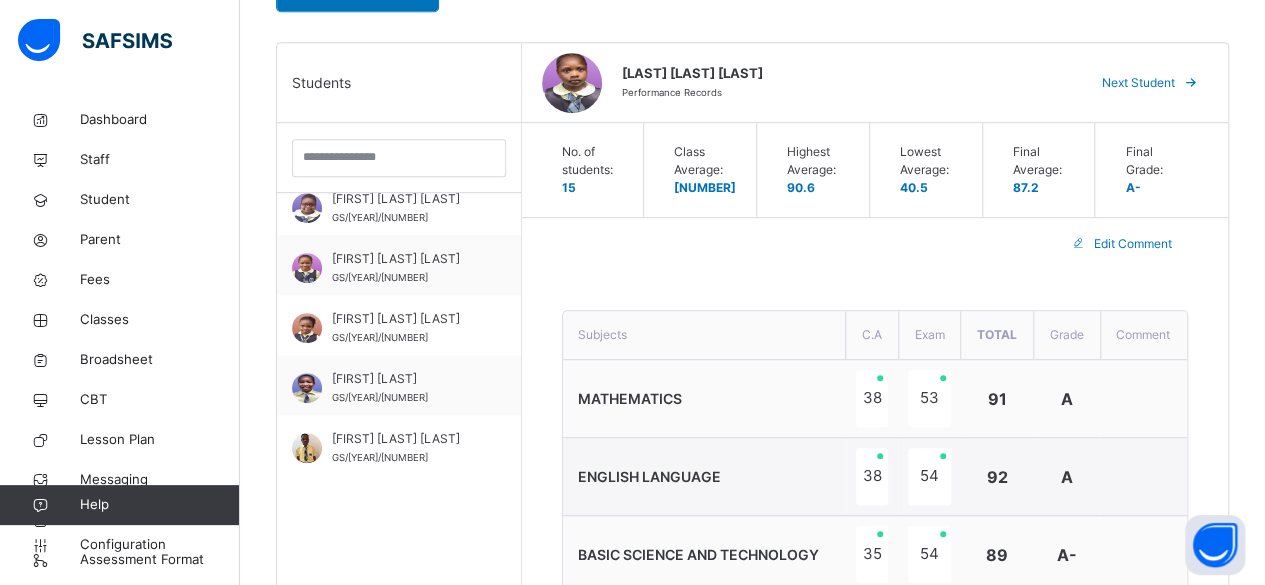 scroll, scrollTop: 627, scrollLeft: 0, axis: vertical 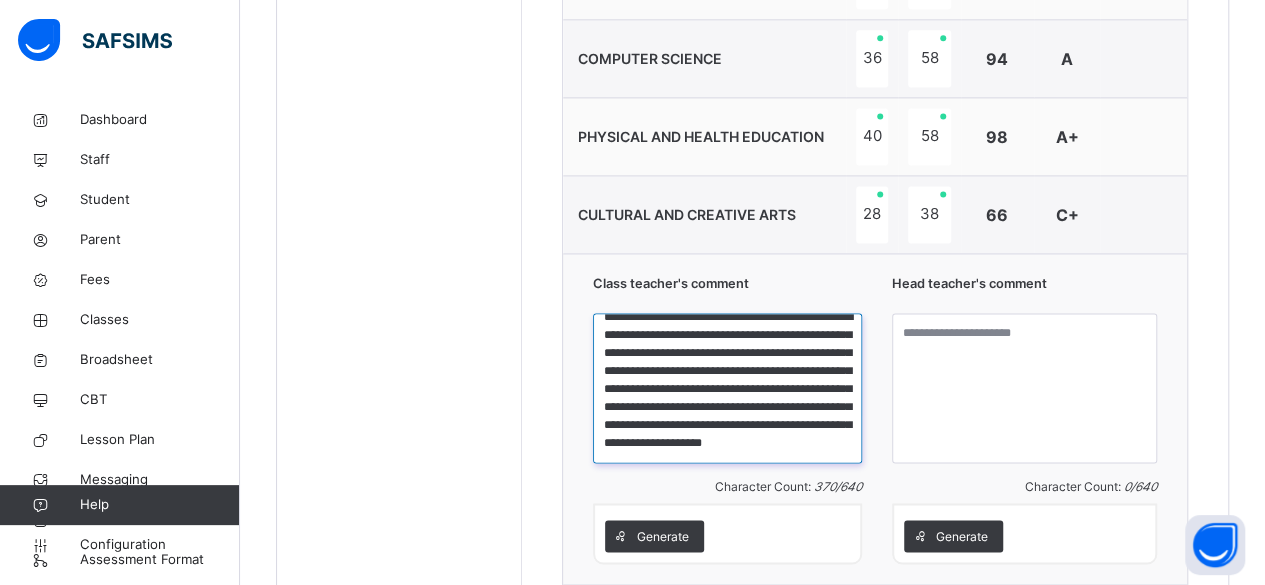 drag, startPoint x: 616, startPoint y: 325, endPoint x: 811, endPoint y: 441, distance: 226.89424 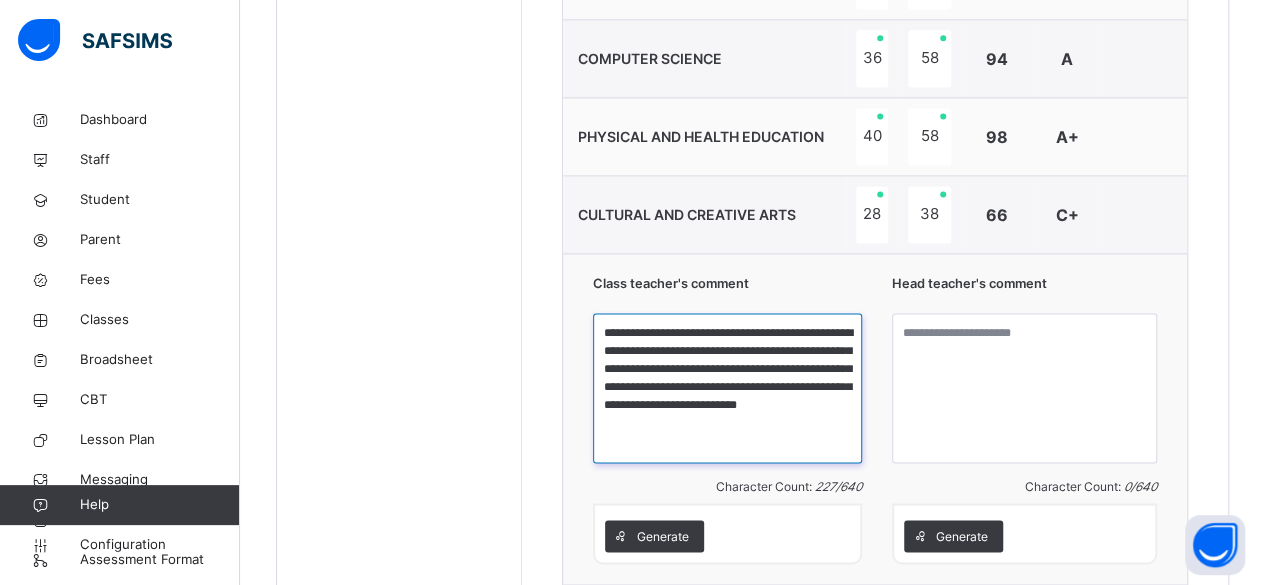 scroll, scrollTop: 0, scrollLeft: 0, axis: both 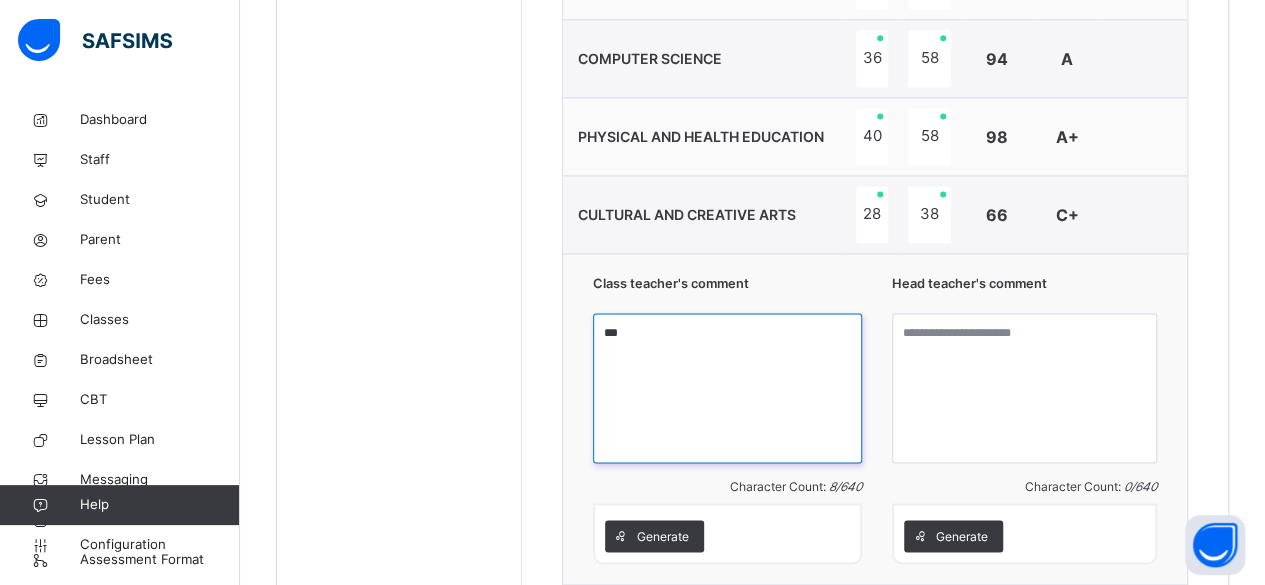 type on "*" 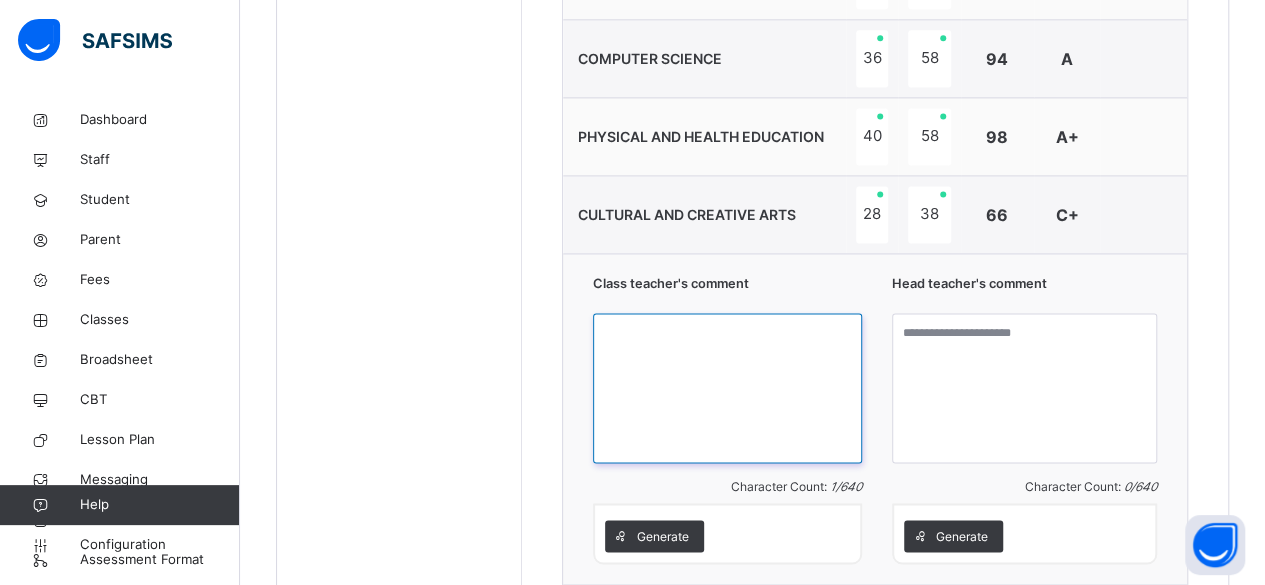 paste on "**********" 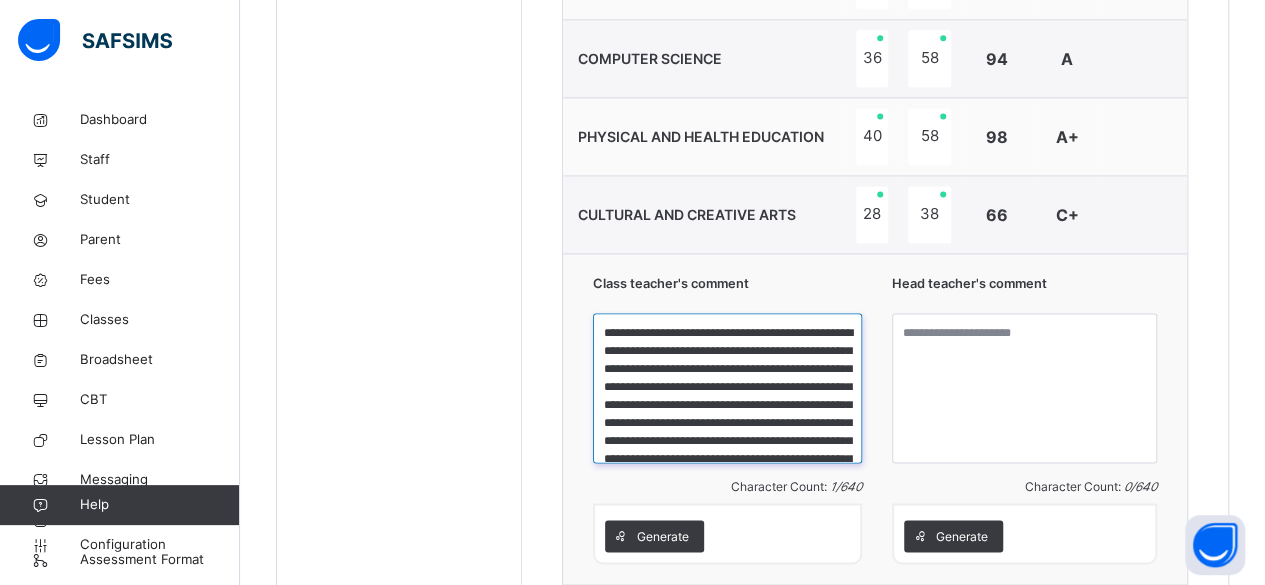 scroll, scrollTop: 165, scrollLeft: 0, axis: vertical 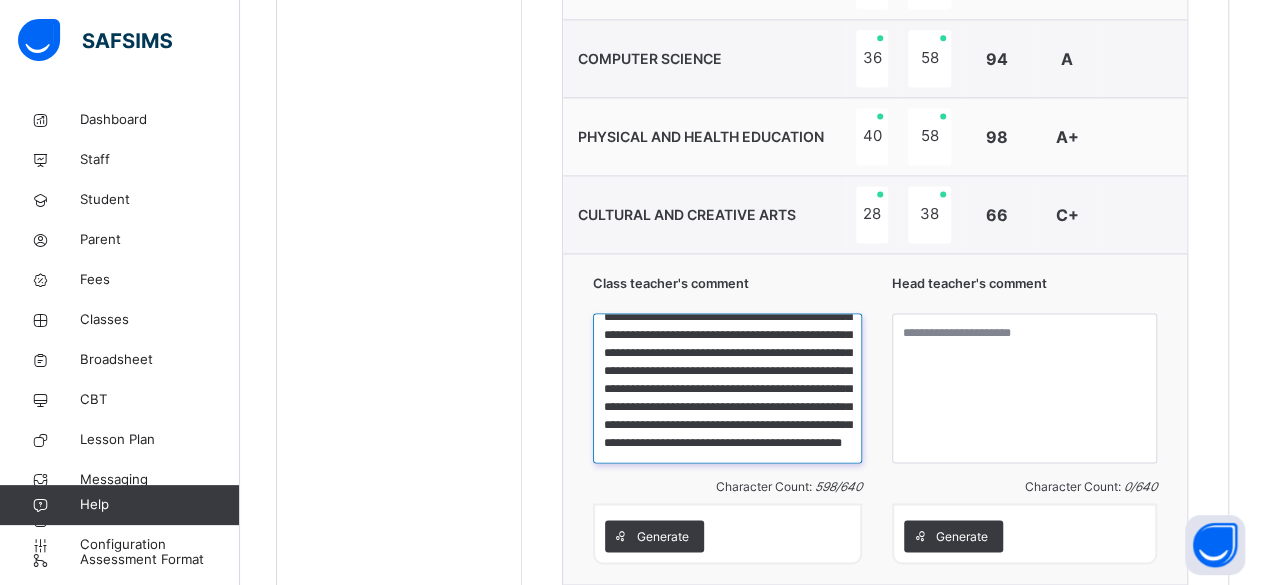 click on "**********" at bounding box center (727, 388) 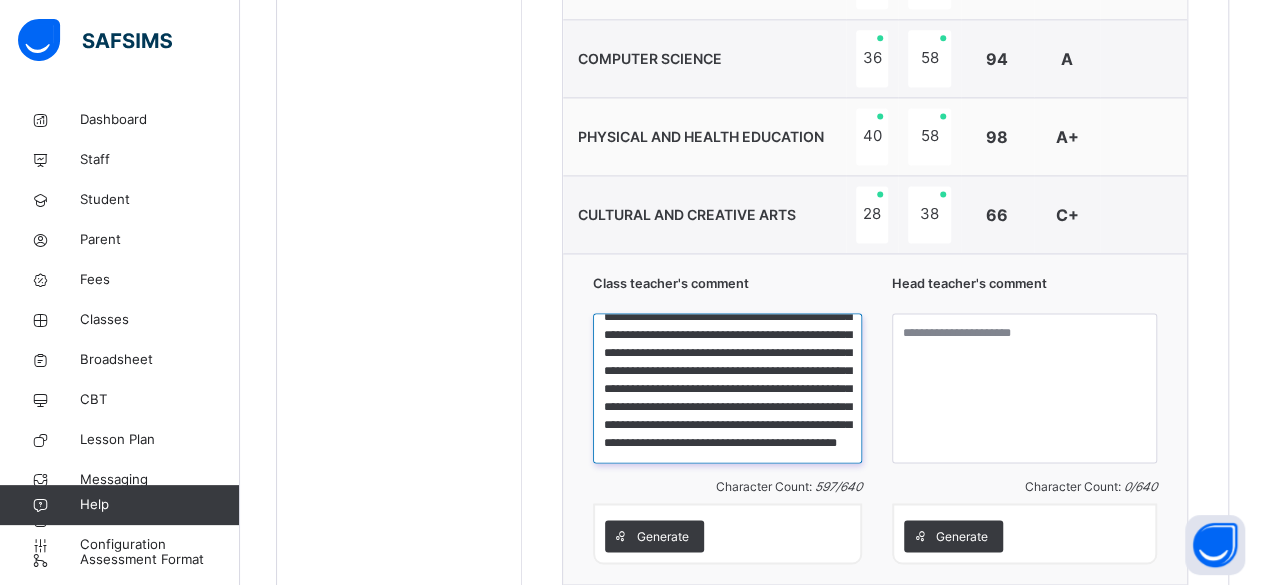 click on "**********" at bounding box center (727, 388) 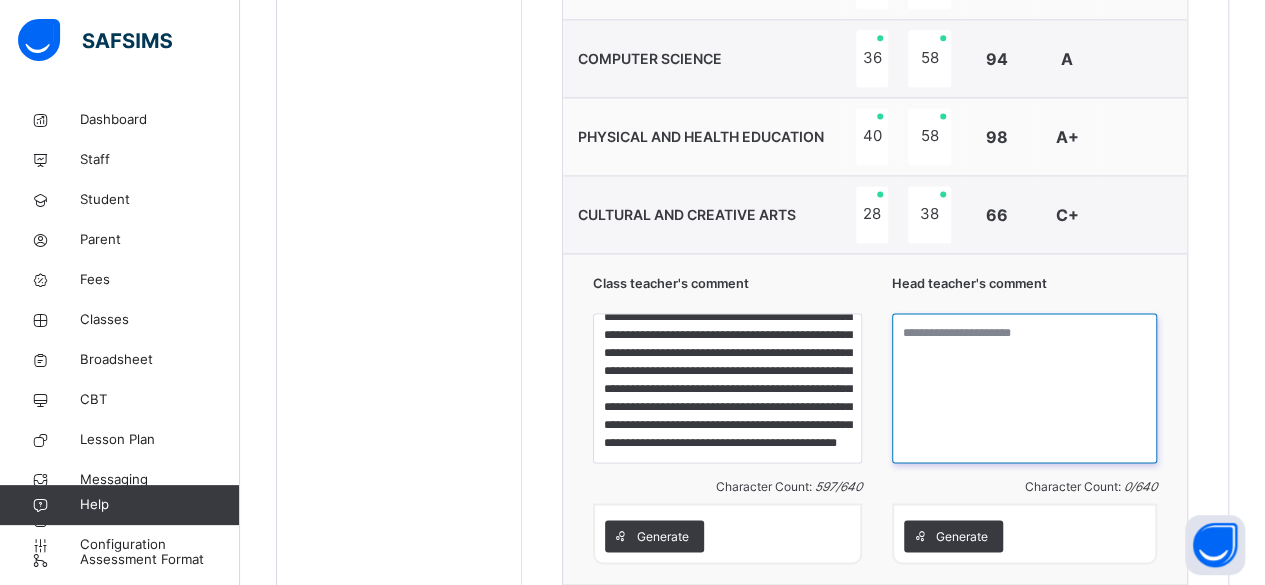 click at bounding box center [1024, 388] 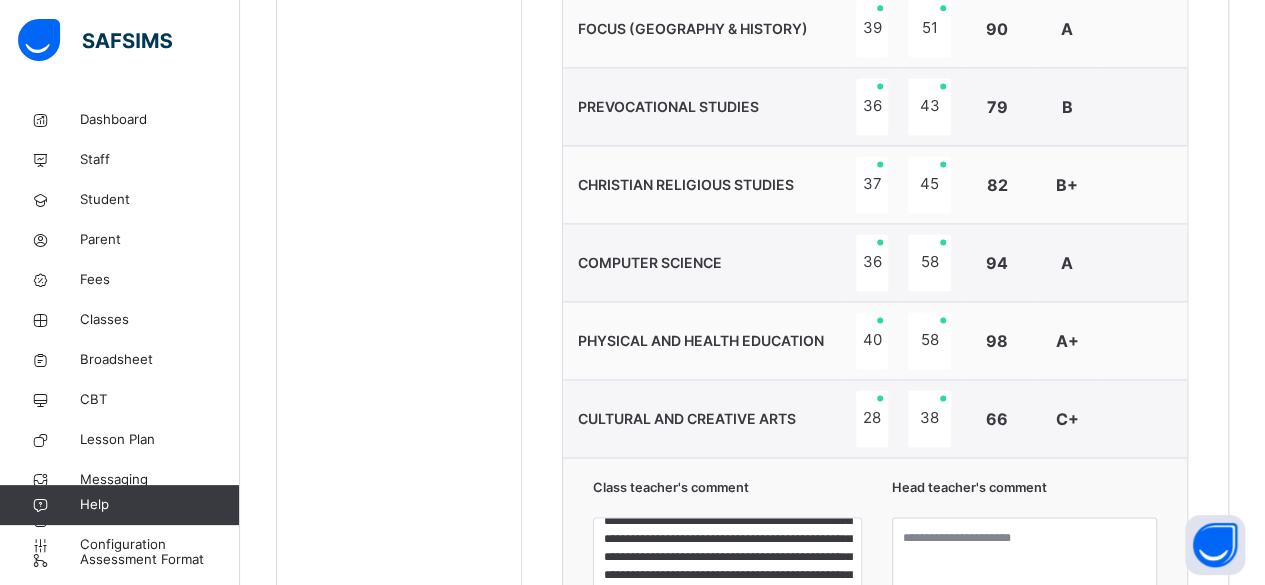 click on "Resume" at bounding box center (916, -1195) 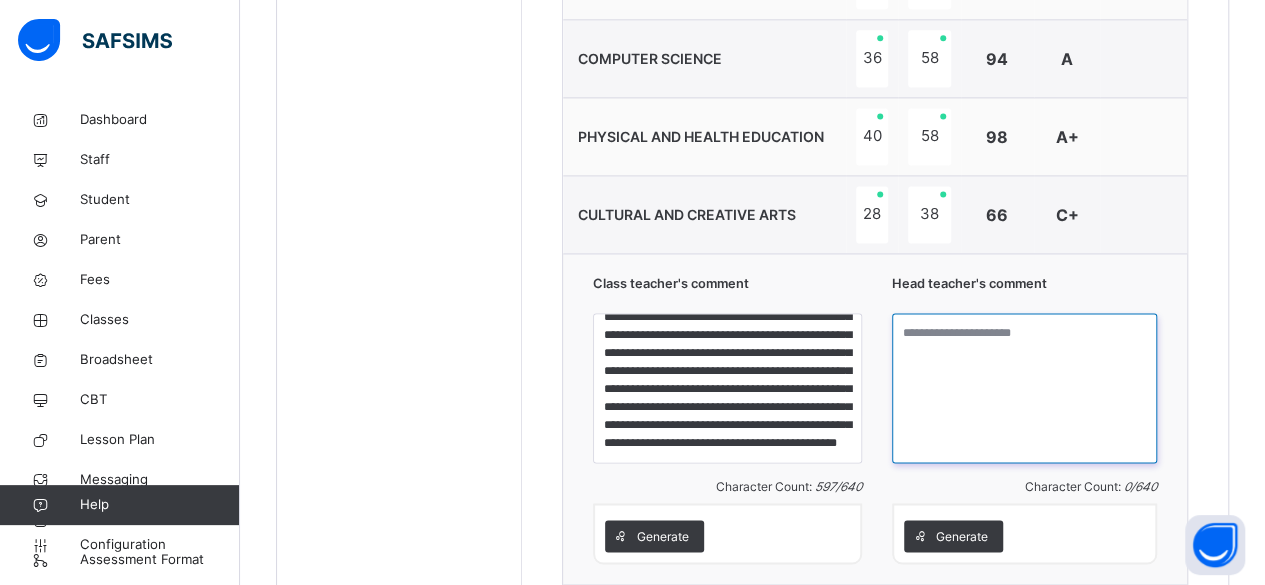 click at bounding box center (1024, 388) 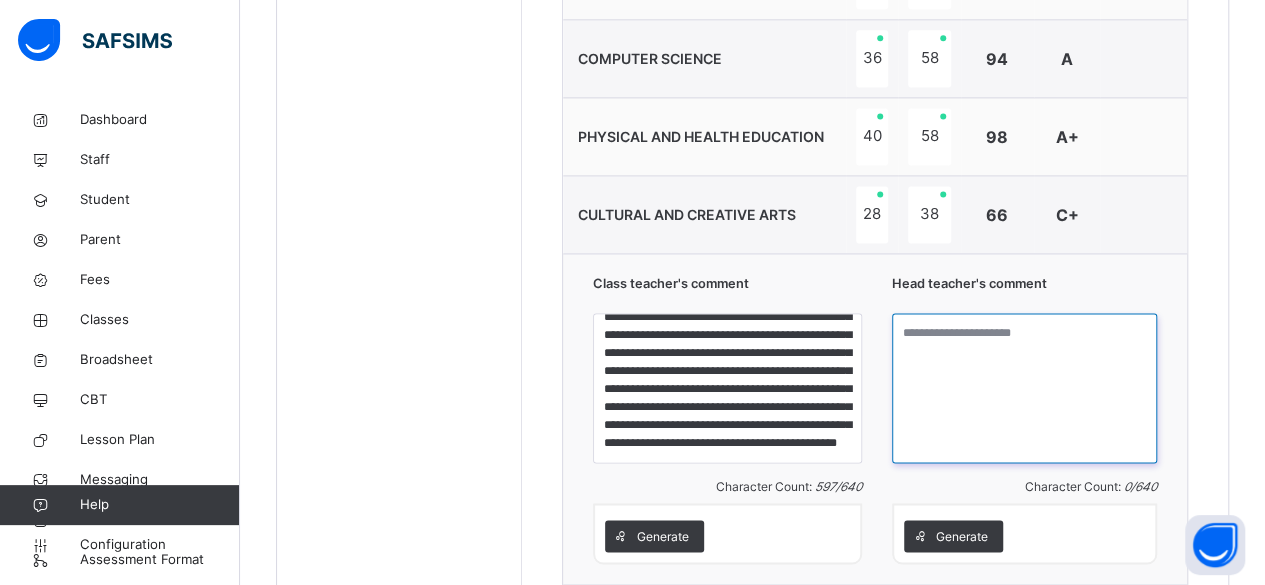 paste on "**********" 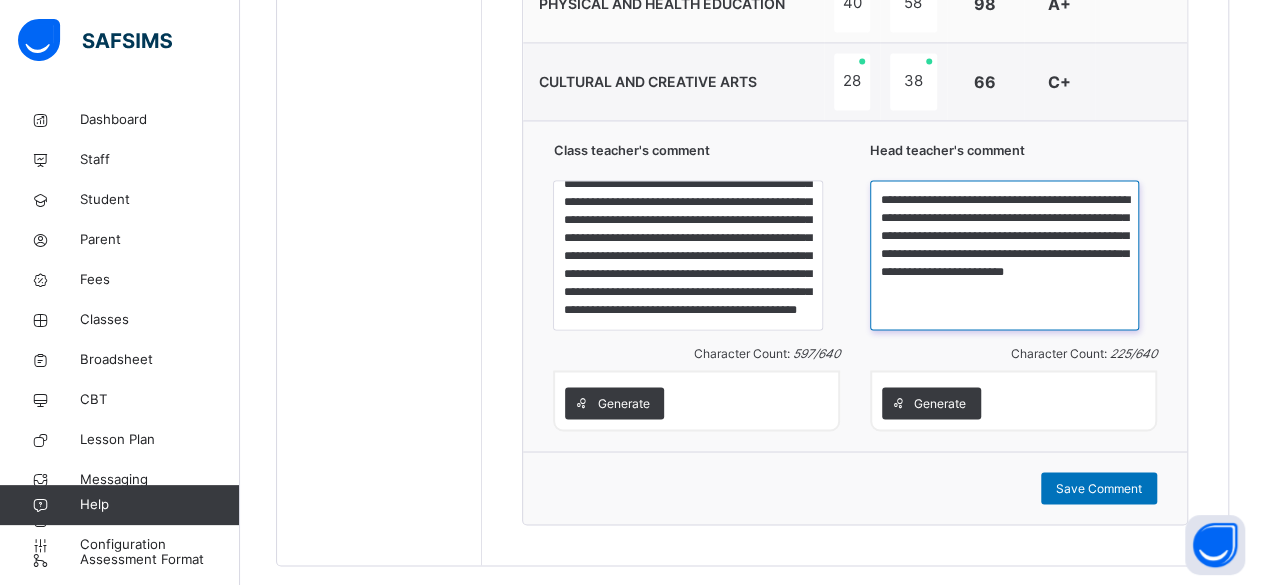 scroll, scrollTop: 1530, scrollLeft: 0, axis: vertical 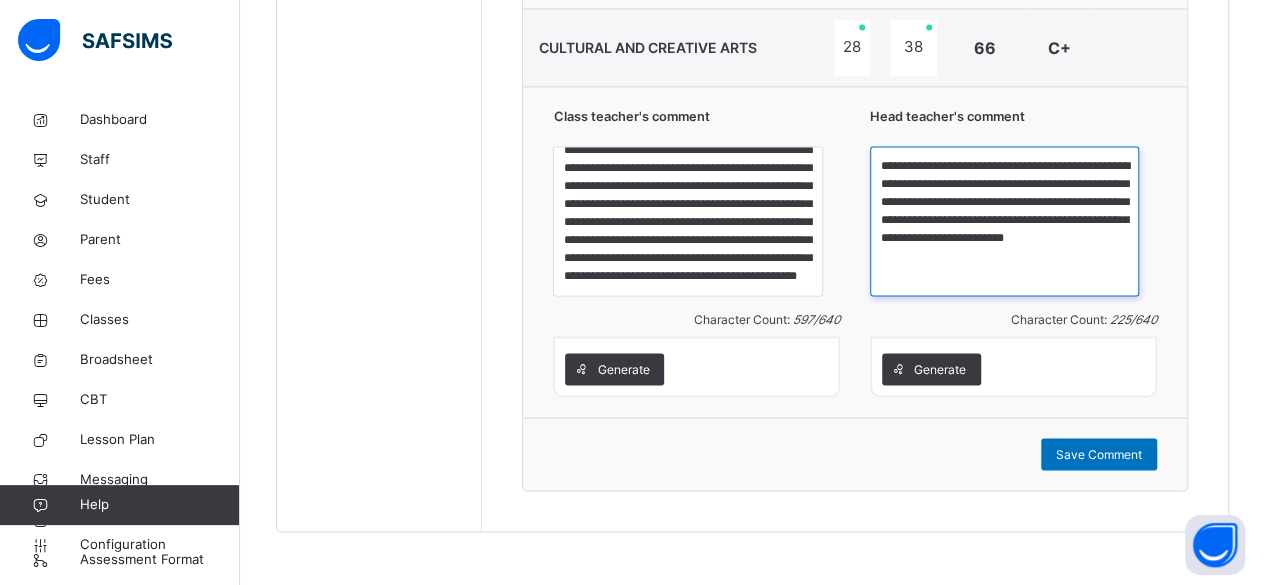click on "**********" at bounding box center (1004, 221) 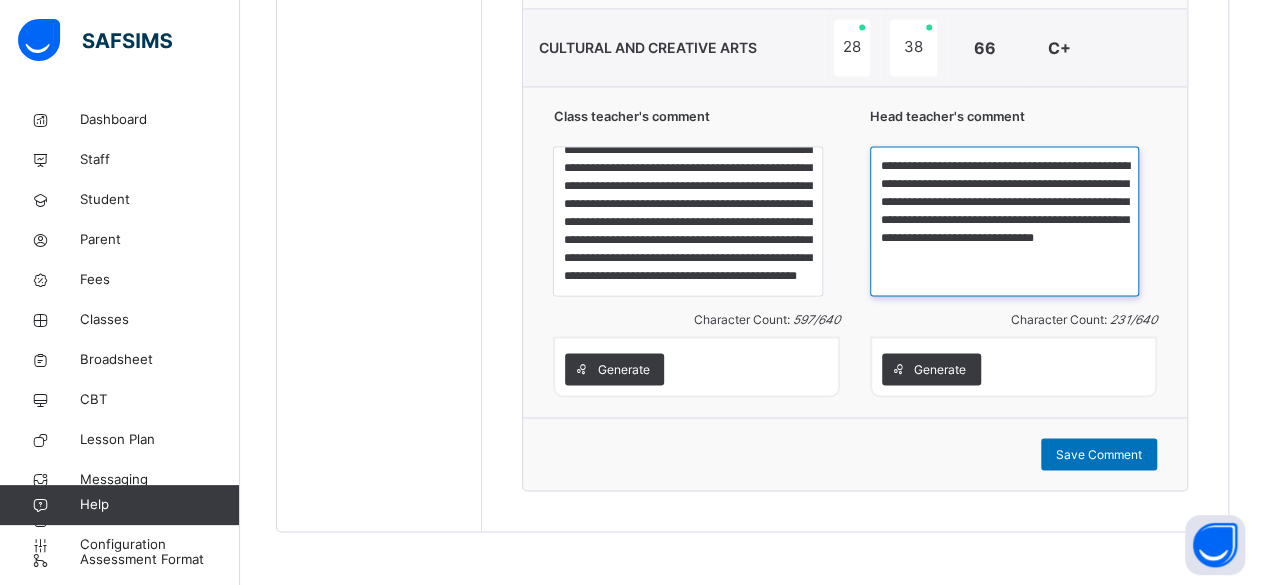 click on "**********" at bounding box center (1004, 221) 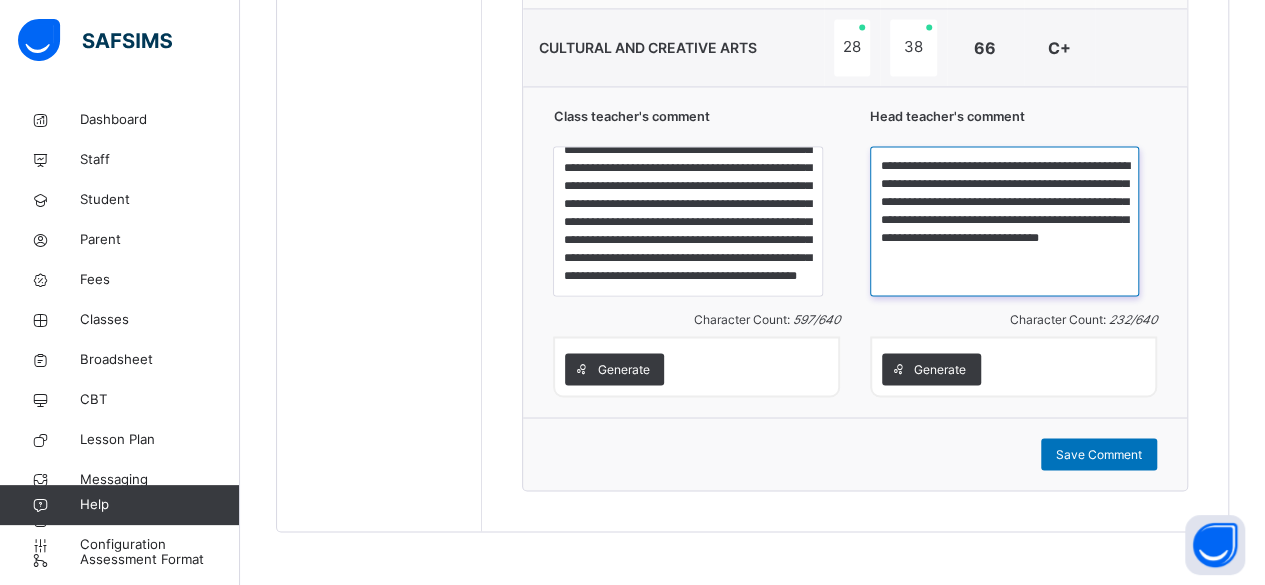 click on "**********" at bounding box center [1004, 221] 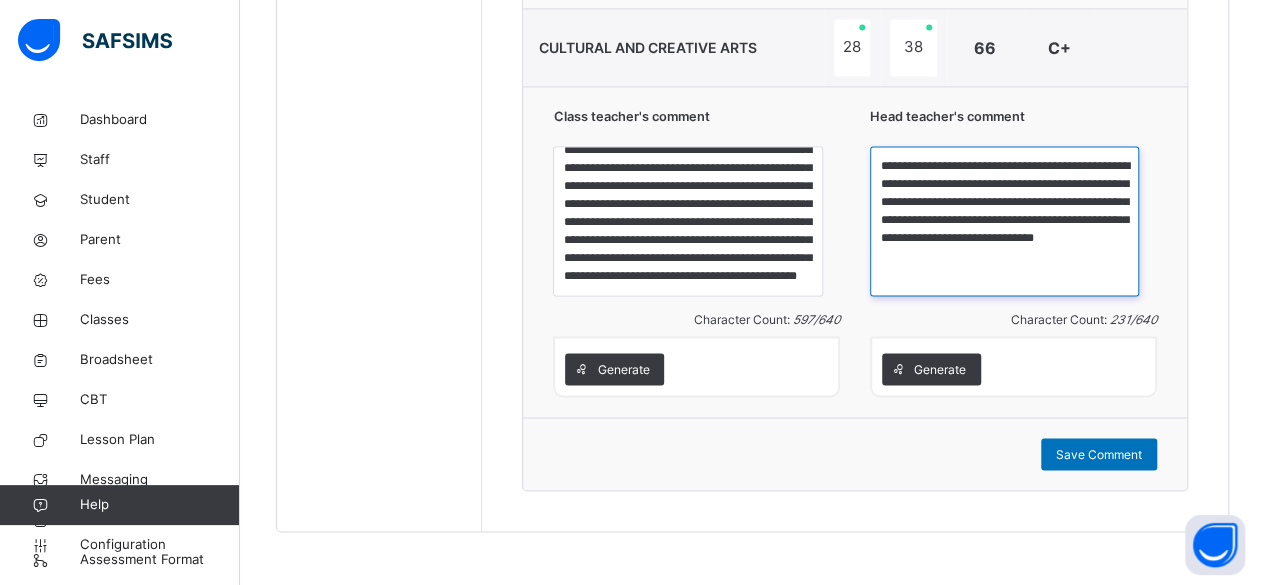 click on "**********" at bounding box center (1004, 221) 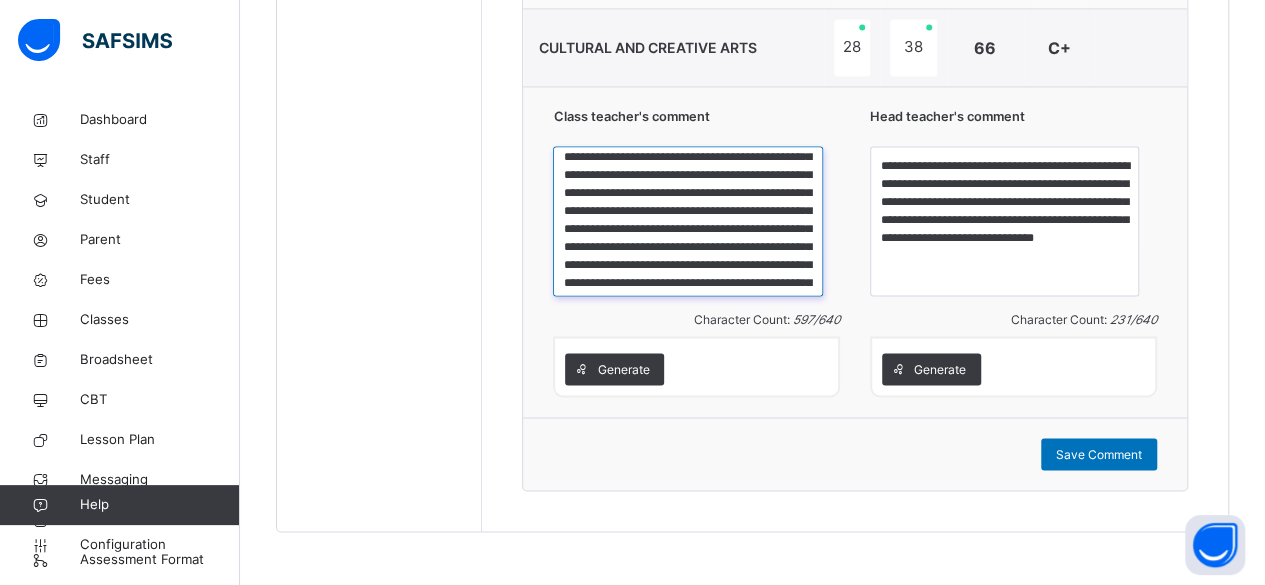 scroll, scrollTop: 5, scrollLeft: 0, axis: vertical 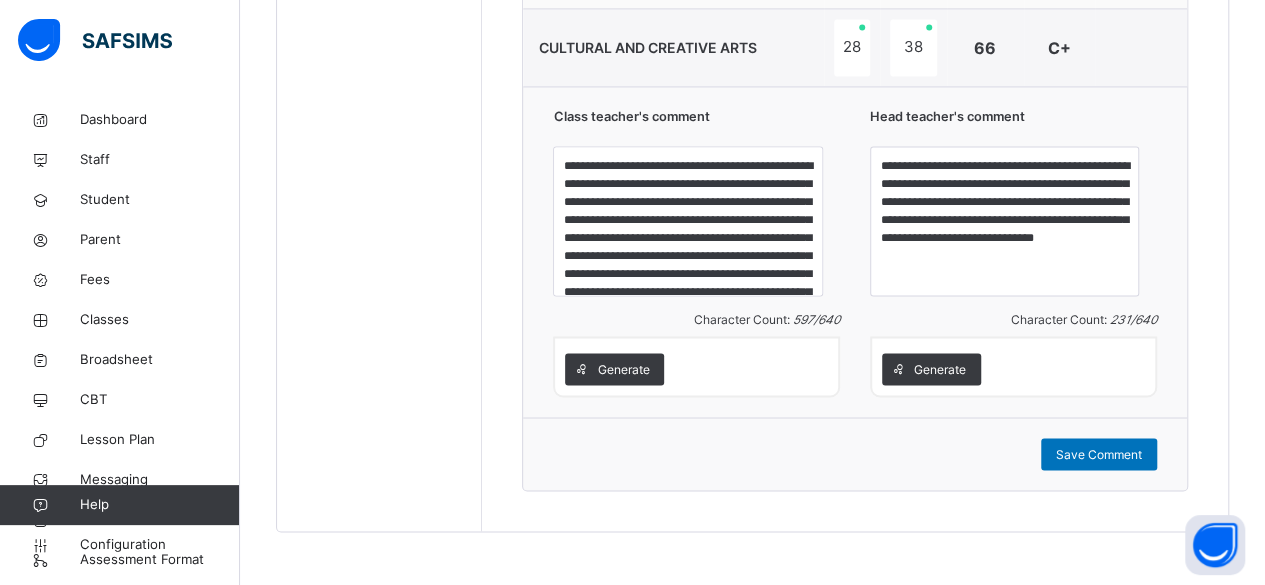 drag, startPoint x: 1117, startPoint y: 225, endPoint x: 1234, endPoint y: 395, distance: 206.37103 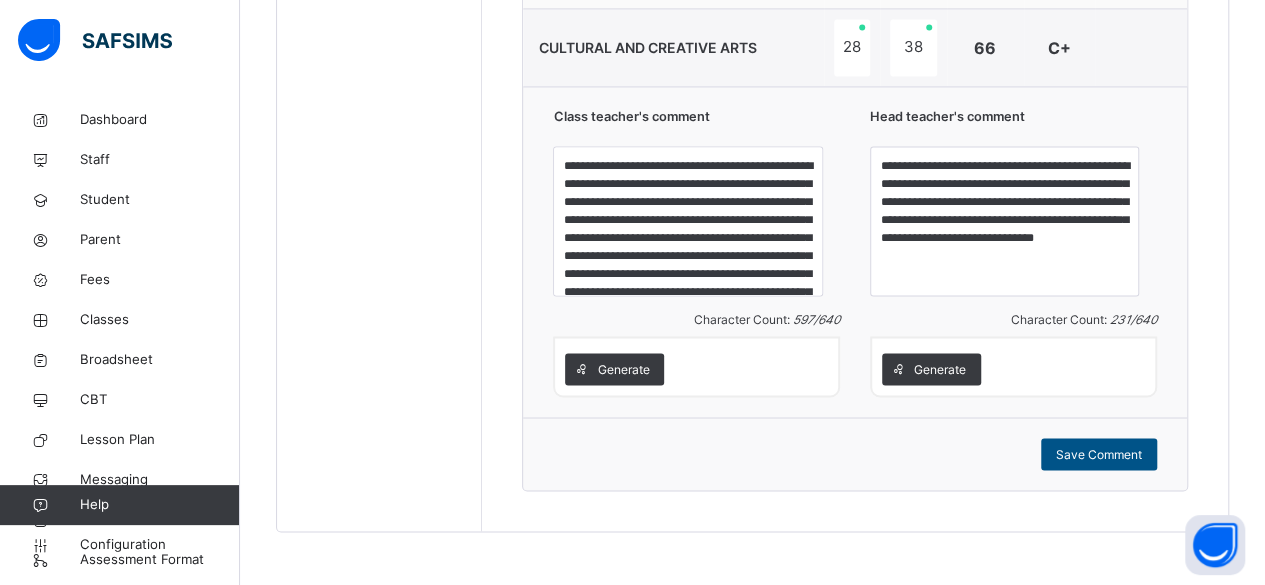 click on "Save Comment" at bounding box center (1099, 454) 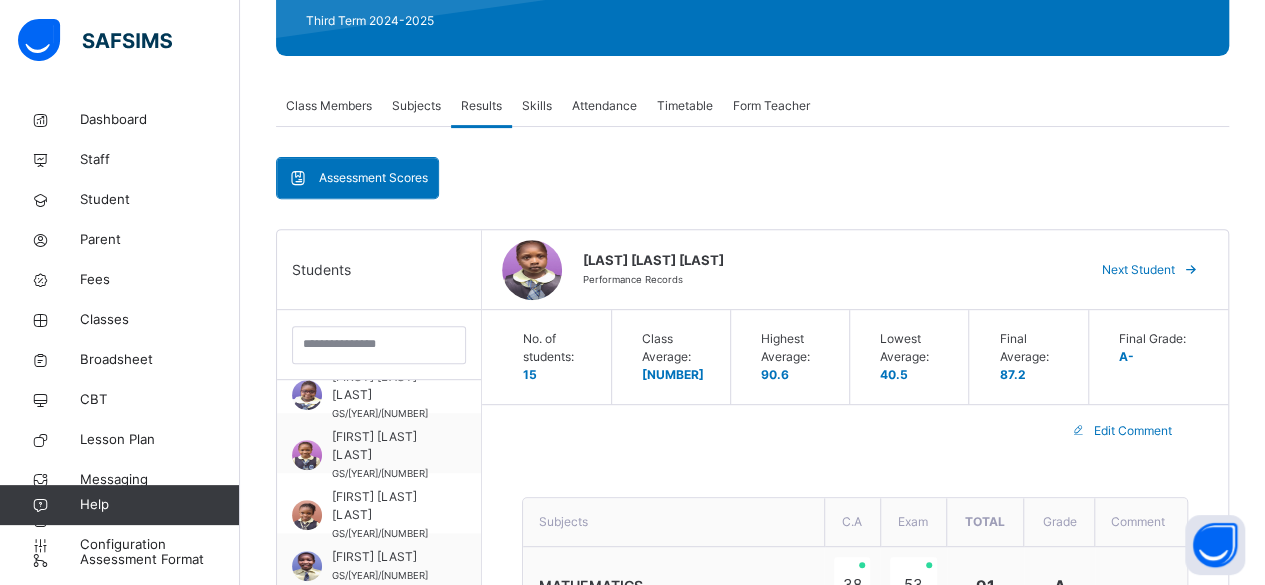scroll, scrollTop: 210, scrollLeft: 0, axis: vertical 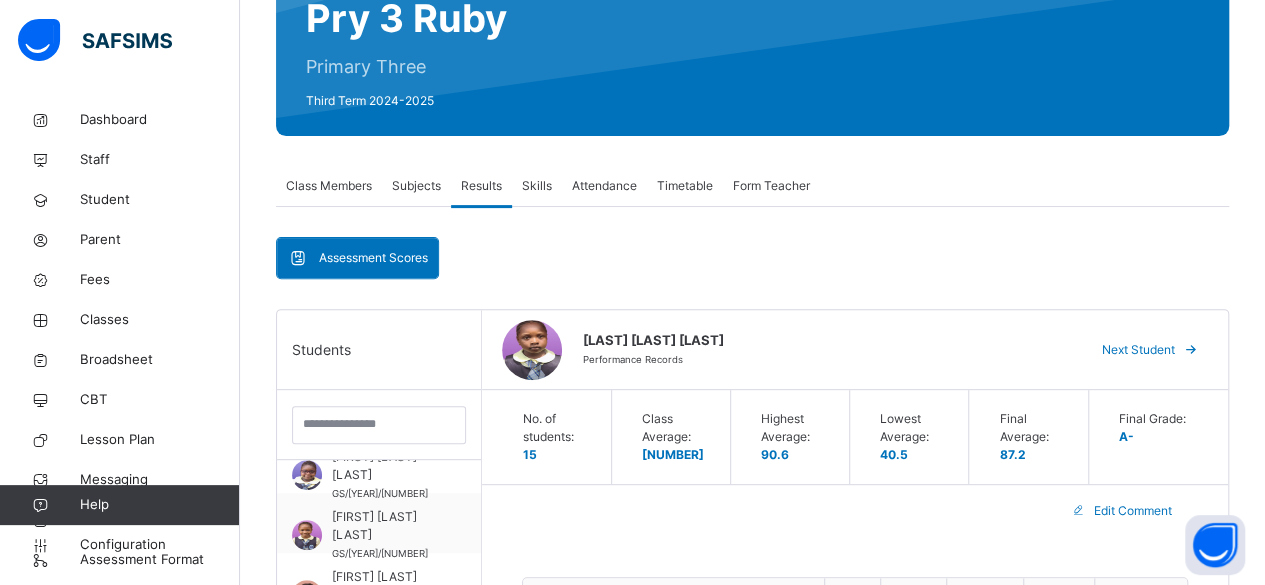 click on "Next Student" at bounding box center [1138, 350] 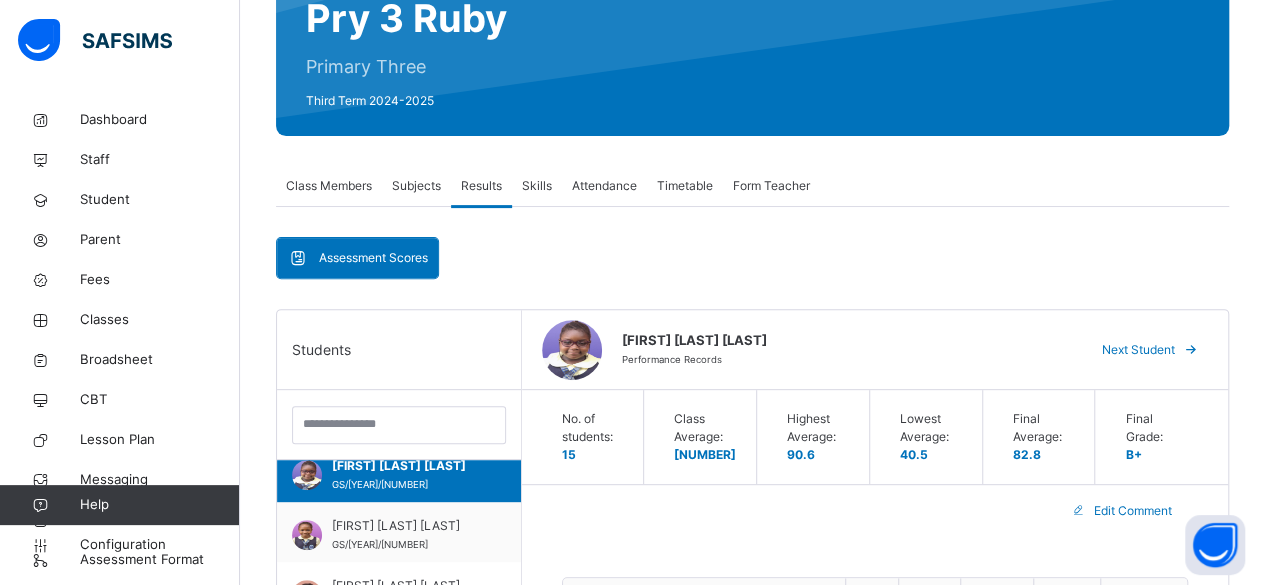scroll, scrollTop: 627, scrollLeft: 0, axis: vertical 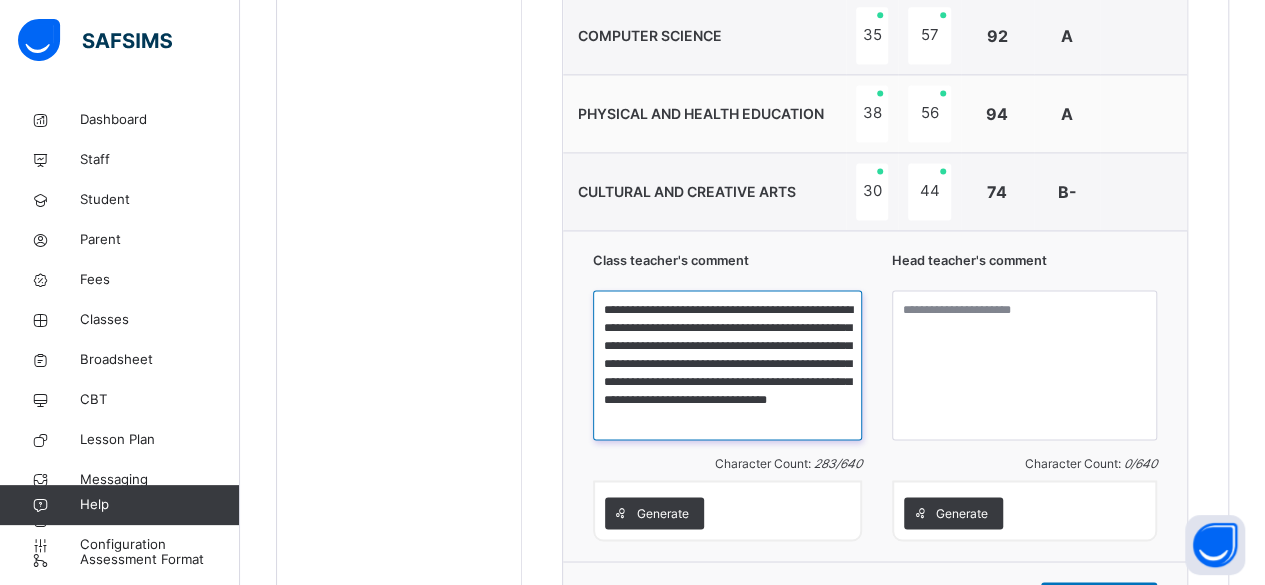 drag, startPoint x: 616, startPoint y: 301, endPoint x: 718, endPoint y: 419, distance: 155.97435 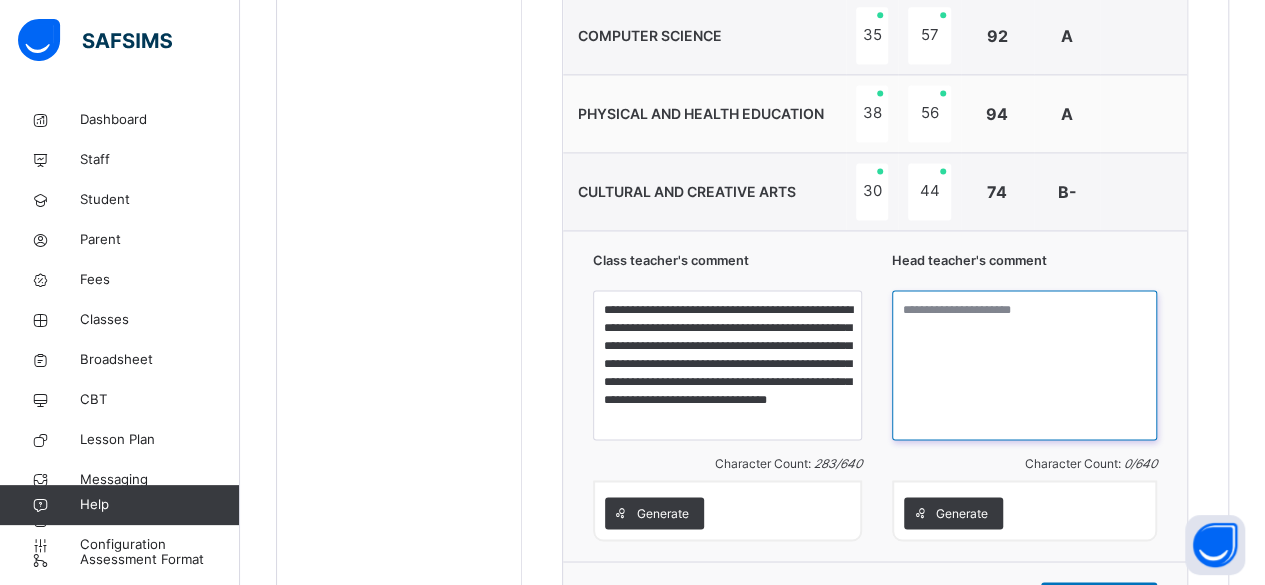 click at bounding box center (1024, 365) 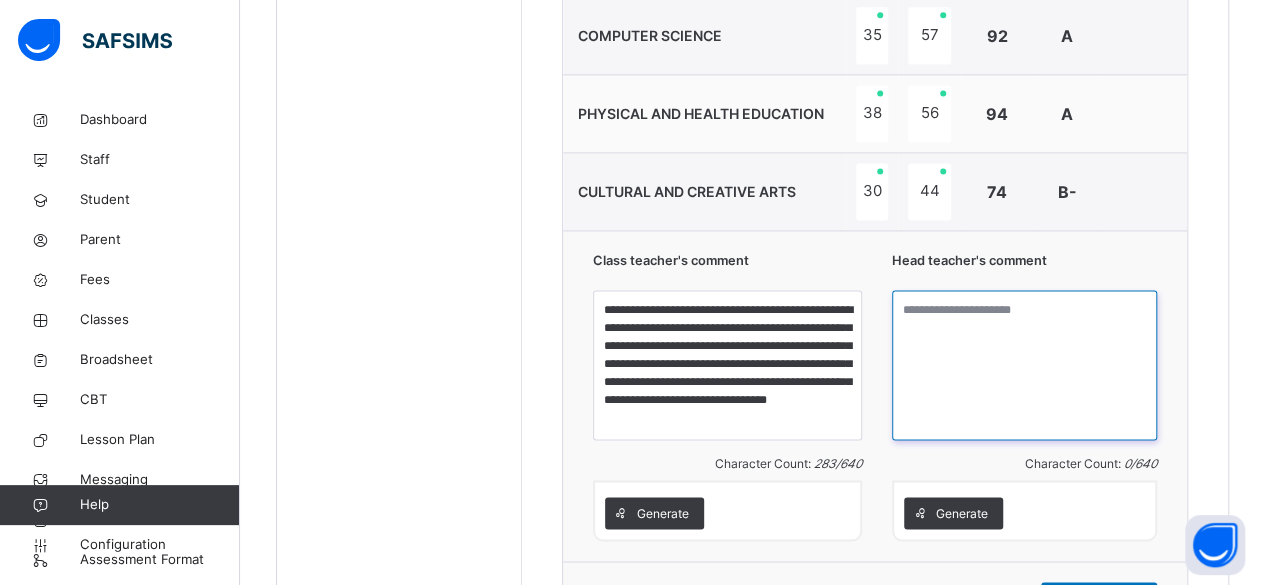 click at bounding box center (1024, 365) 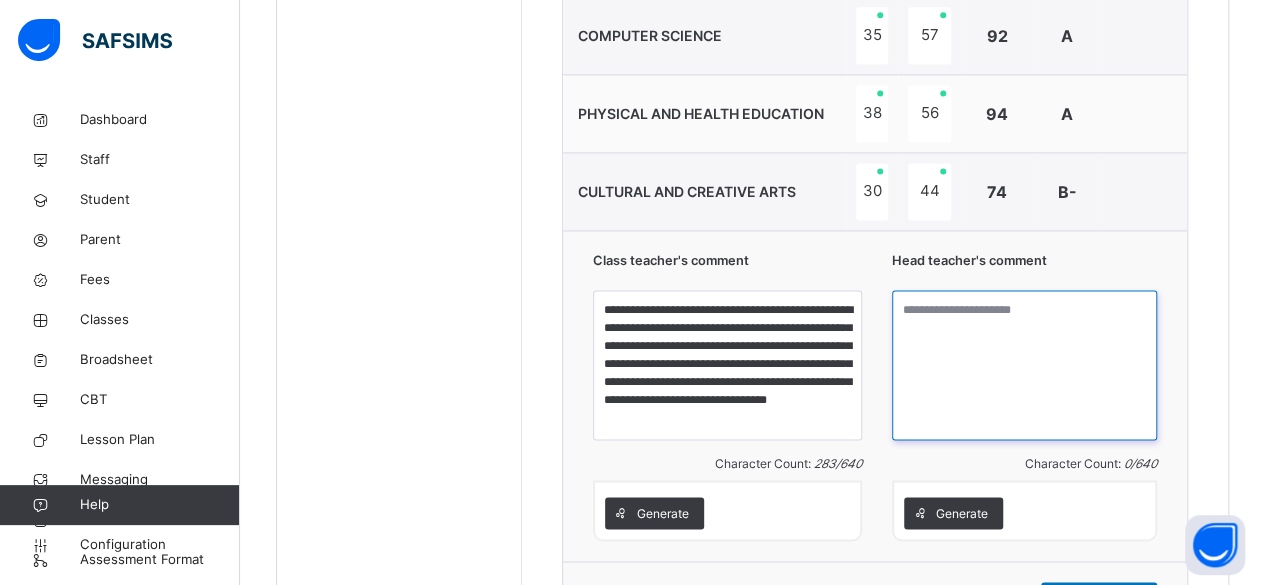 paste on "**********" 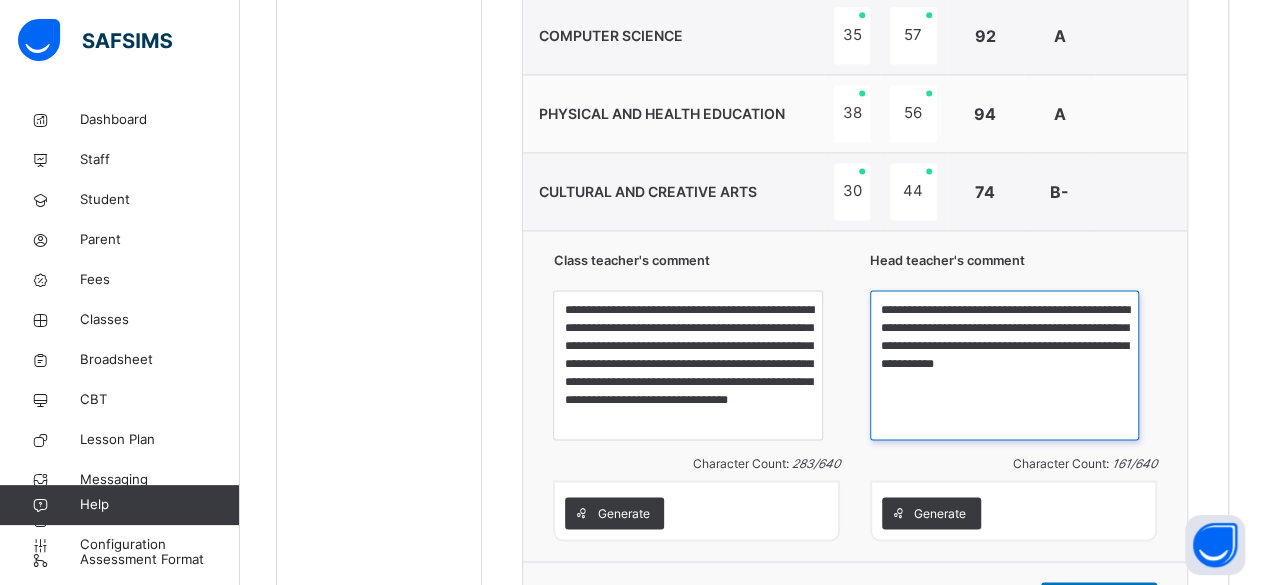 type on "**********" 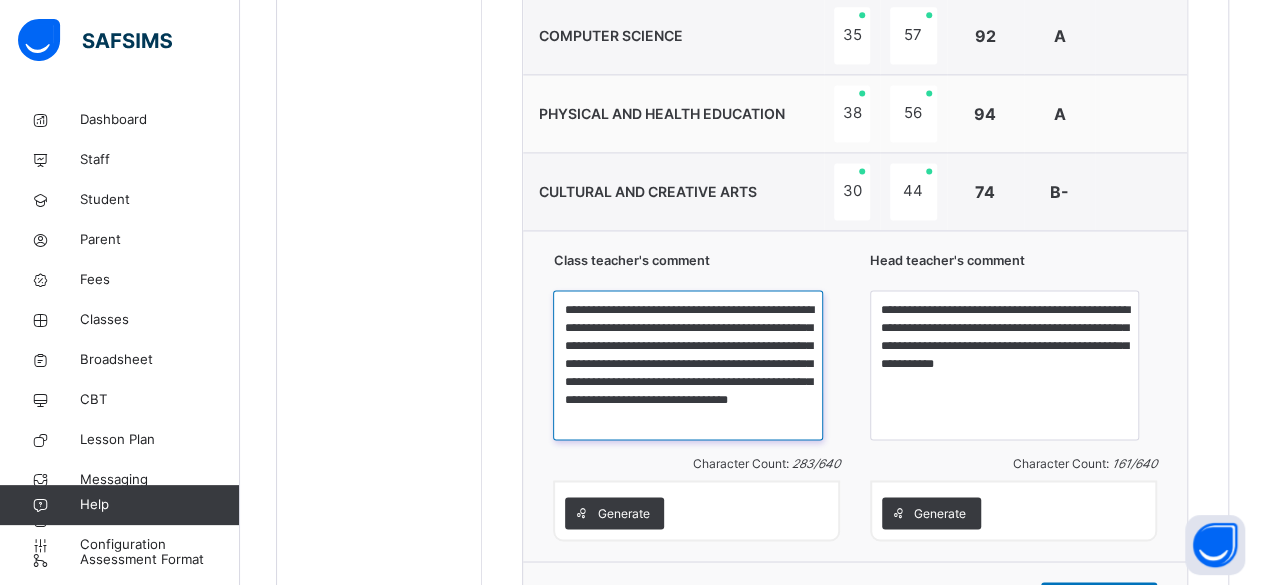 scroll, scrollTop: 4, scrollLeft: 0, axis: vertical 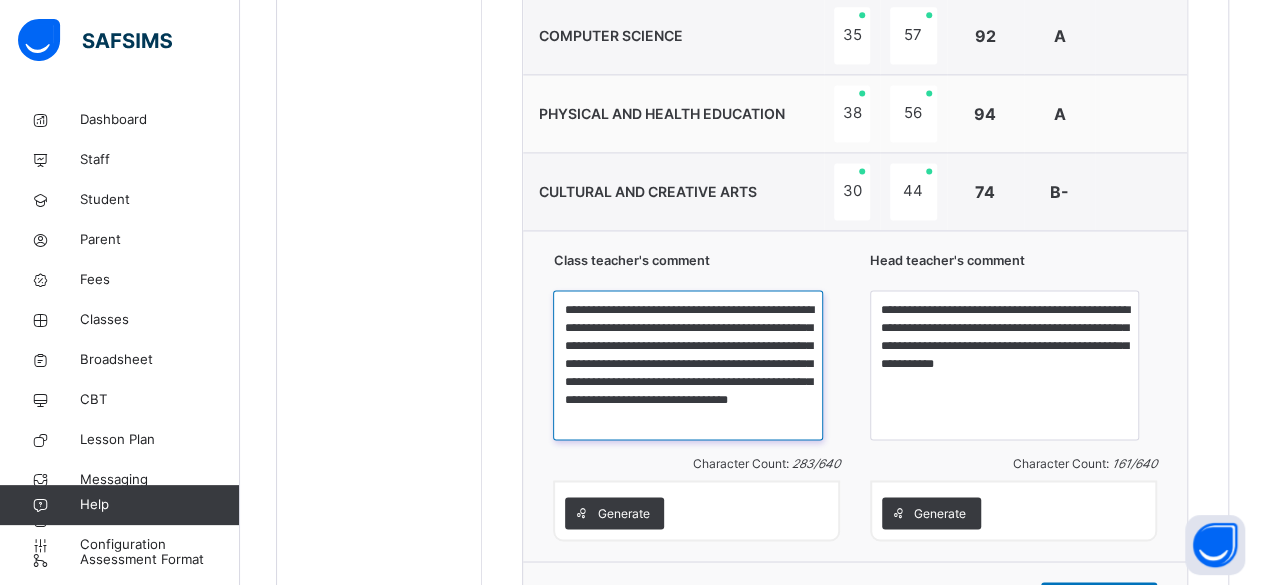 drag, startPoint x: 616, startPoint y: 303, endPoint x: 752, endPoint y: 423, distance: 181.37254 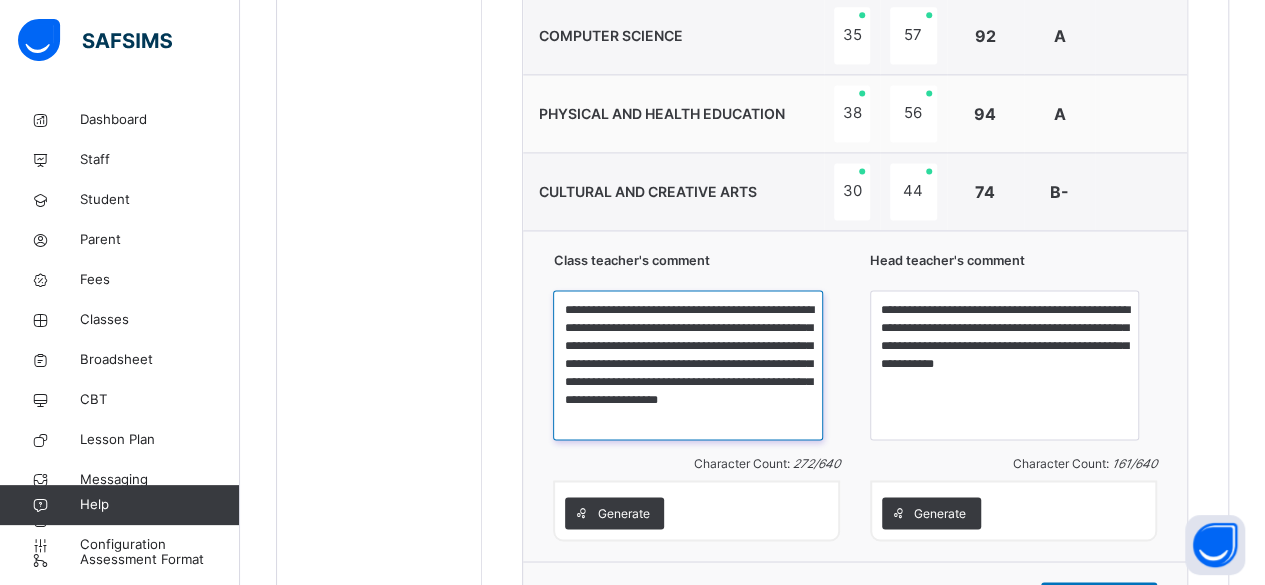 scroll, scrollTop: 0, scrollLeft: 0, axis: both 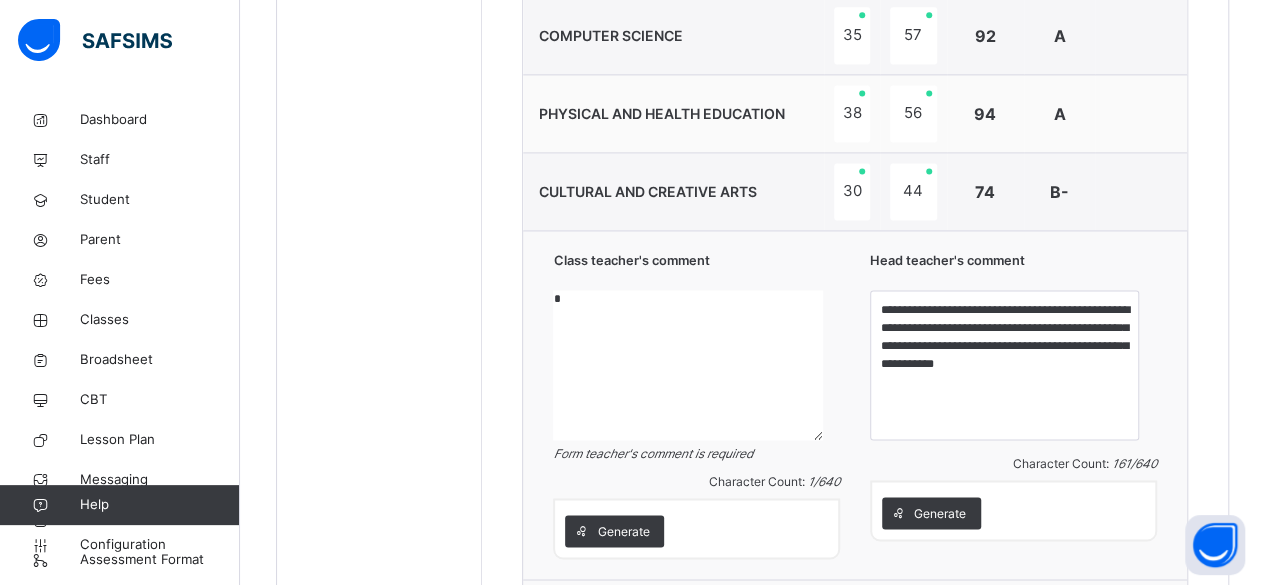 paste on "**********" 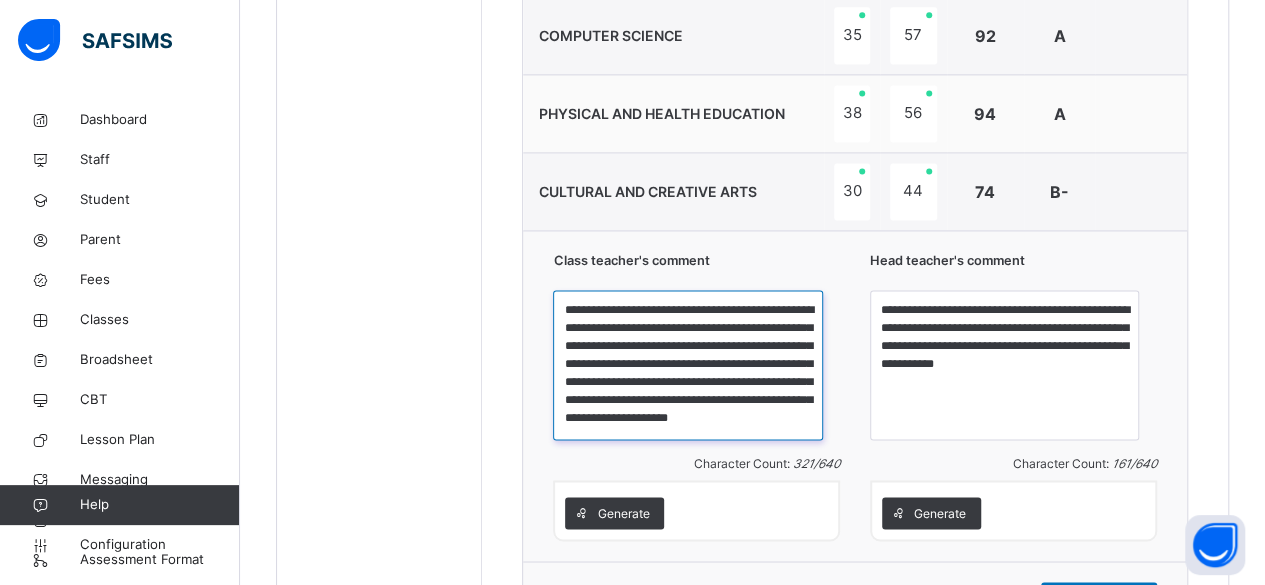 scroll, scrollTop: 21, scrollLeft: 0, axis: vertical 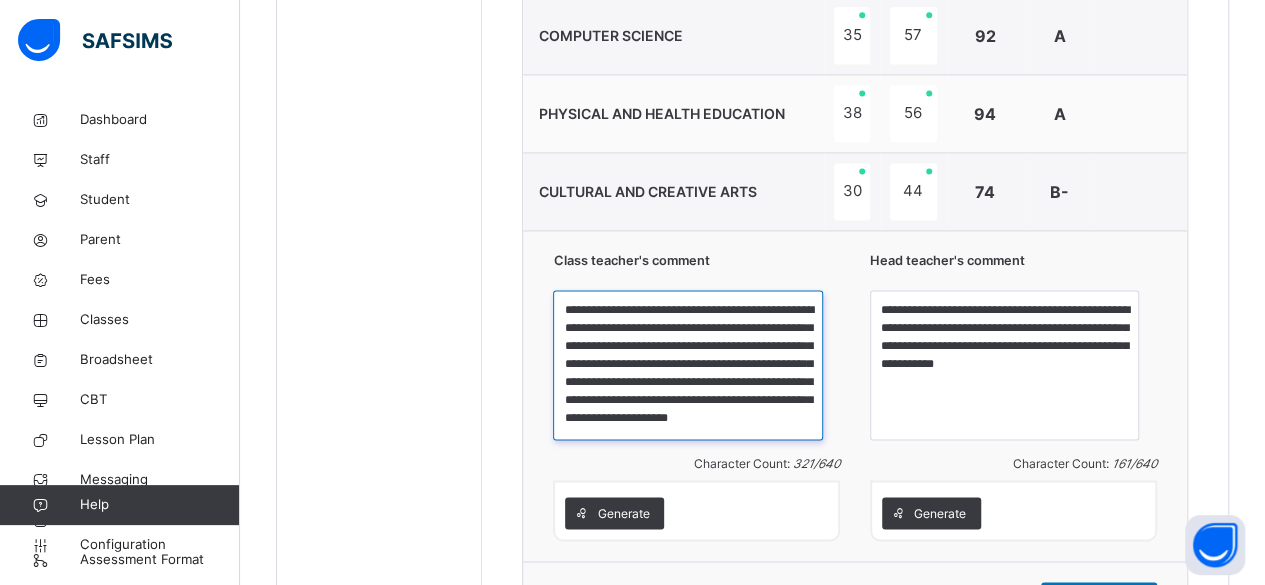 click on "**********" at bounding box center (687, 365) 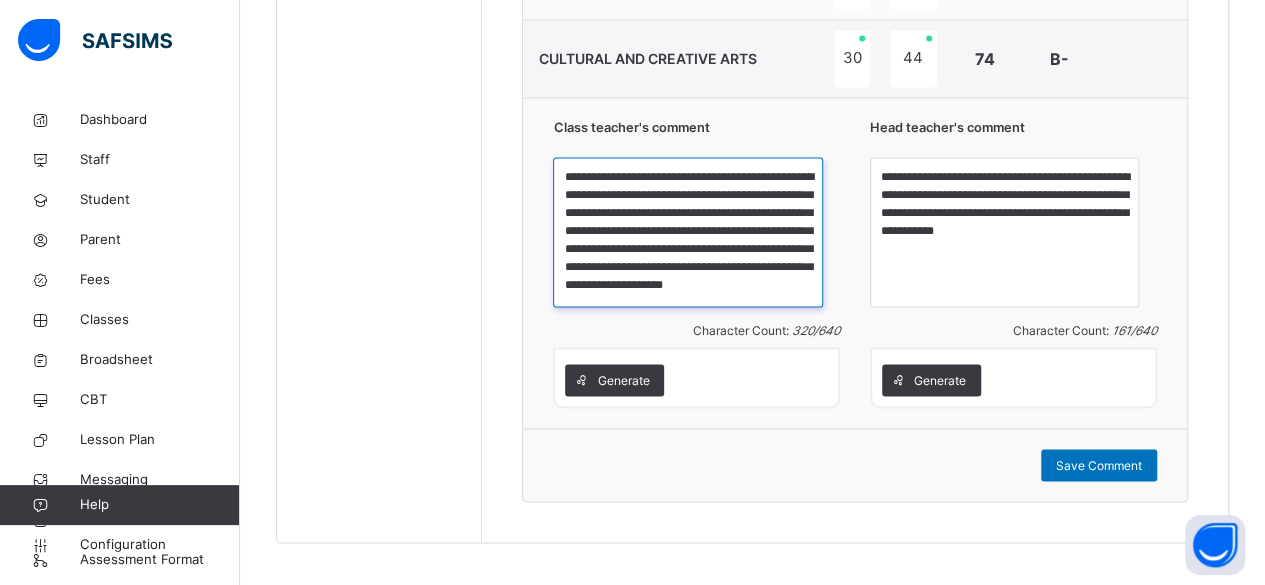 scroll, scrollTop: 1530, scrollLeft: 0, axis: vertical 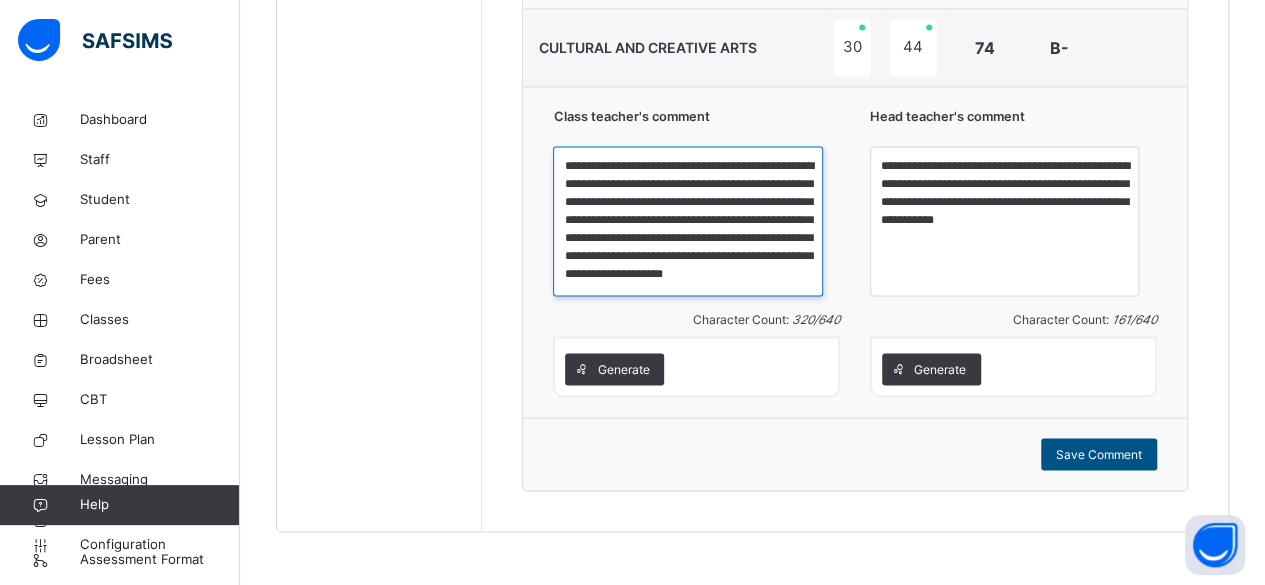 type on "**********" 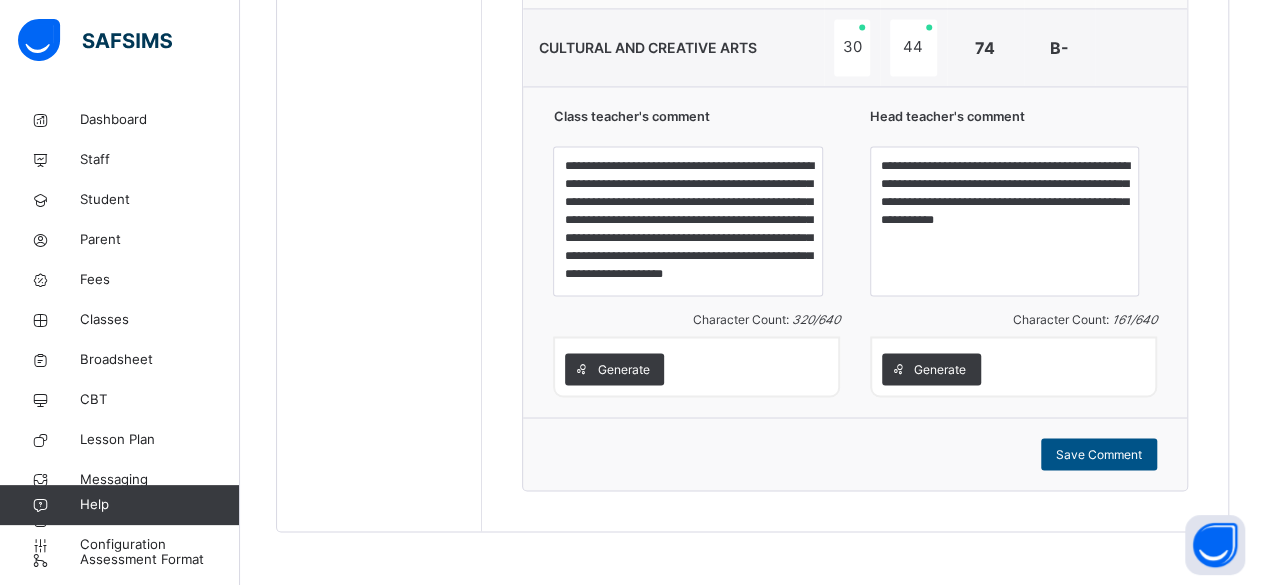 click on "Save Comment" at bounding box center (1099, 454) 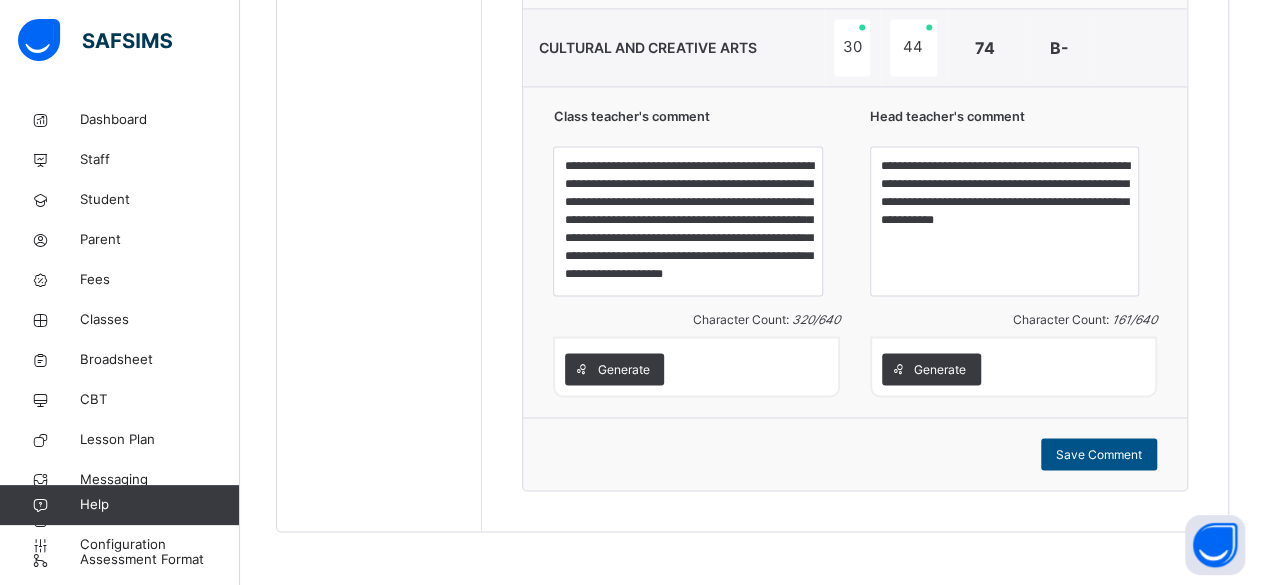 click on "Save Comment" at bounding box center [1099, 454] 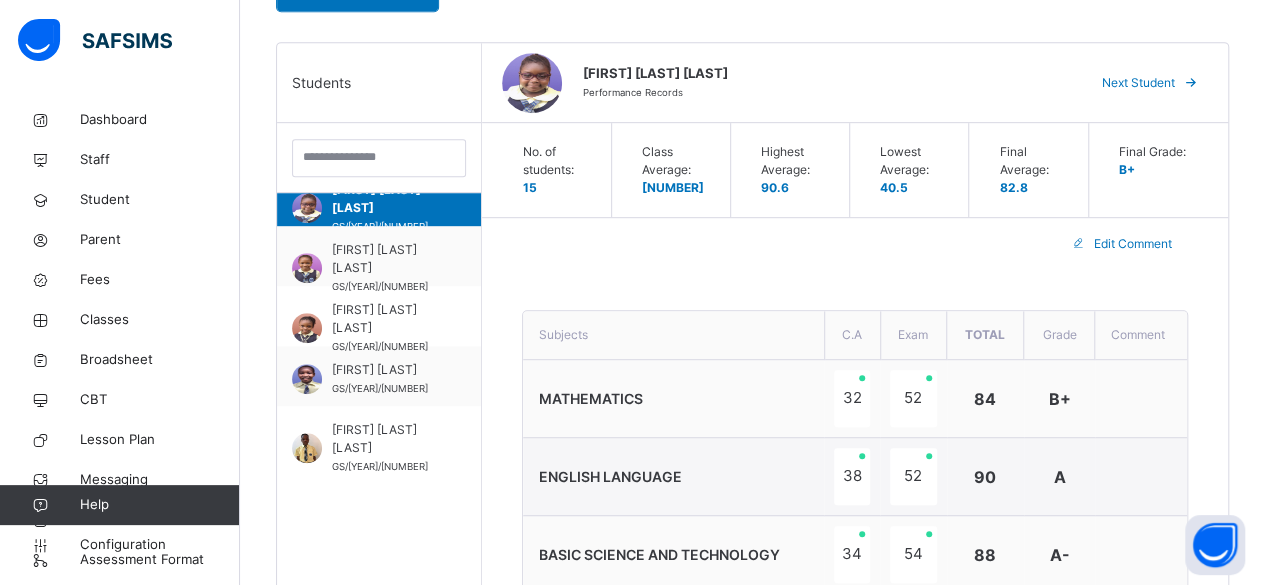 scroll, scrollTop: 437, scrollLeft: 0, axis: vertical 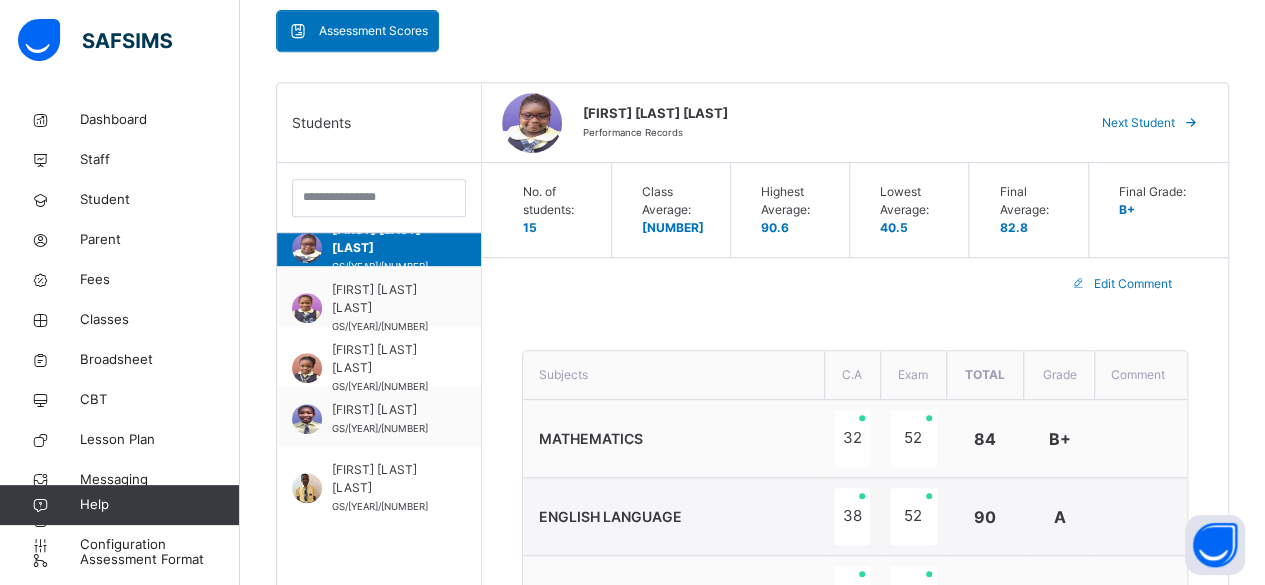 click on "Next Student" at bounding box center [1138, 123] 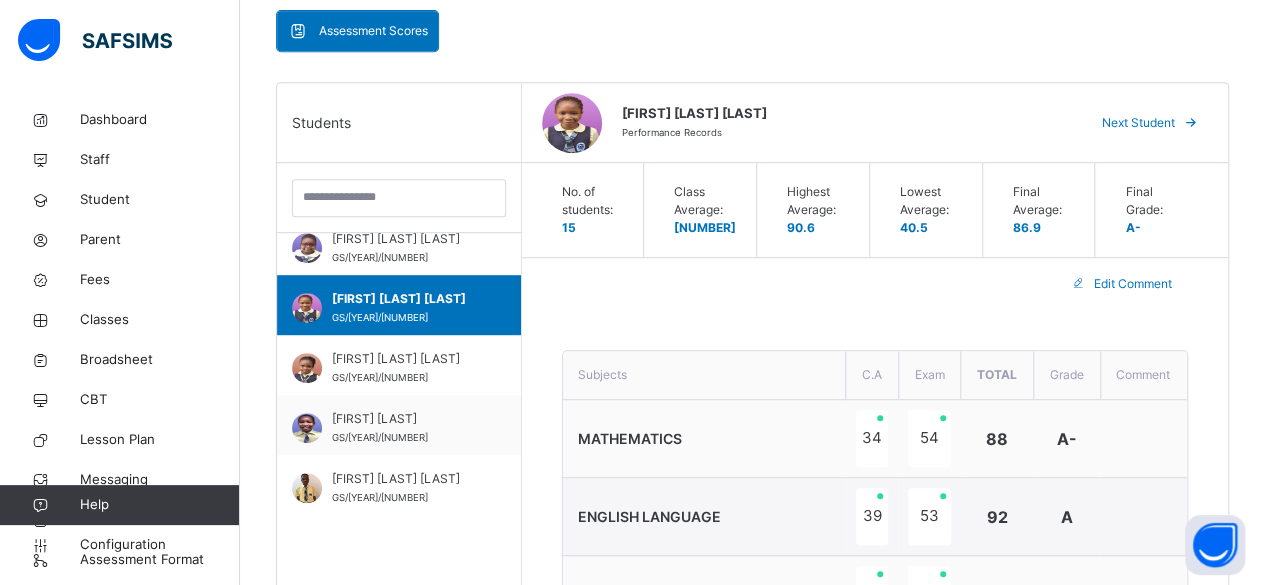 scroll, scrollTop: 627, scrollLeft: 0, axis: vertical 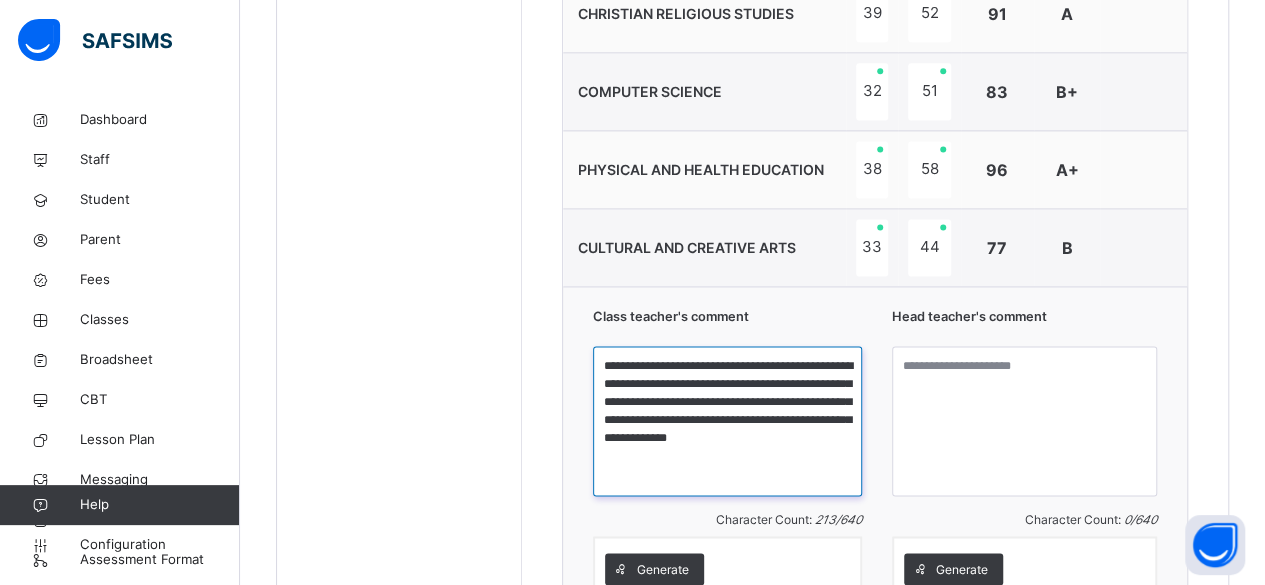drag, startPoint x: 615, startPoint y: 359, endPoint x: 686, endPoint y: 454, distance: 118.60017 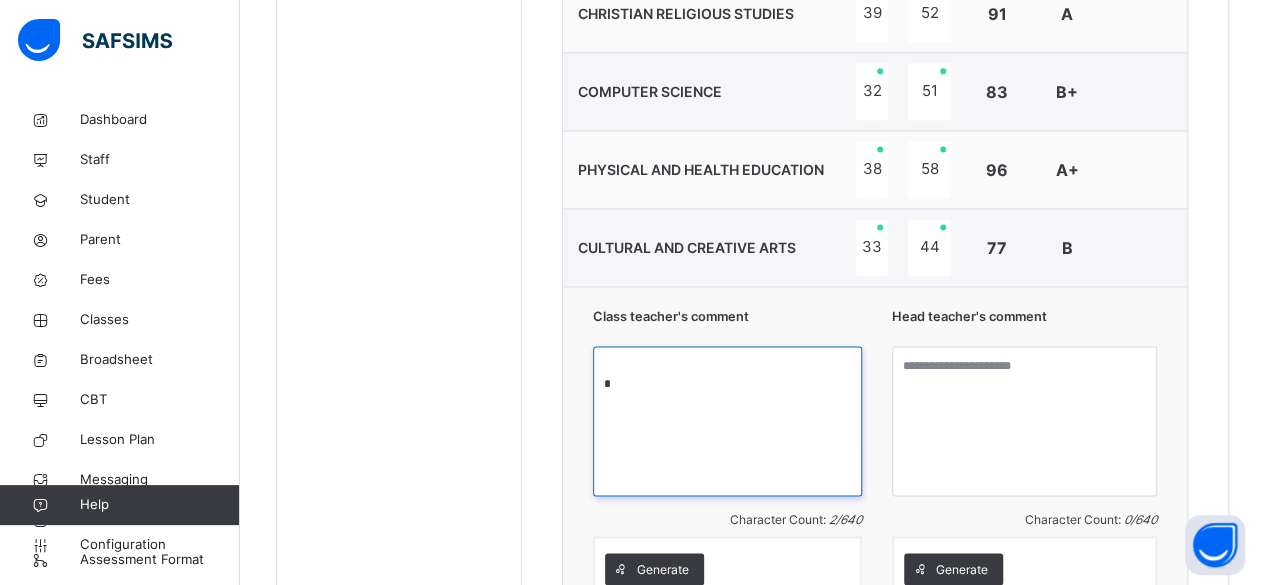 paste on "**********" 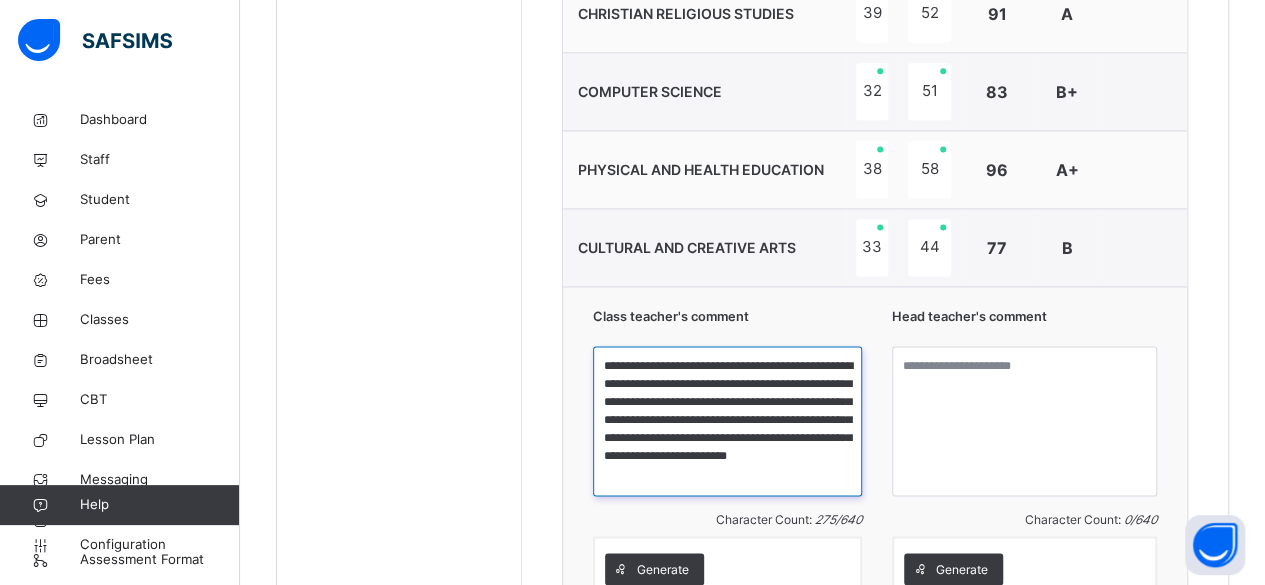 type on "**********" 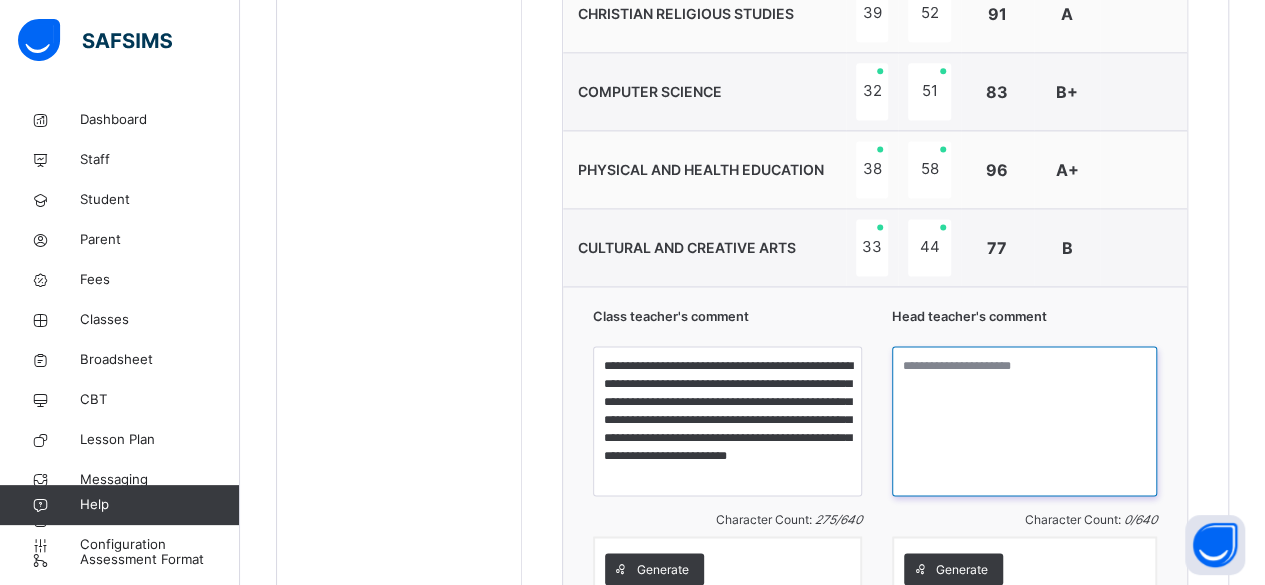 click at bounding box center [1024, 421] 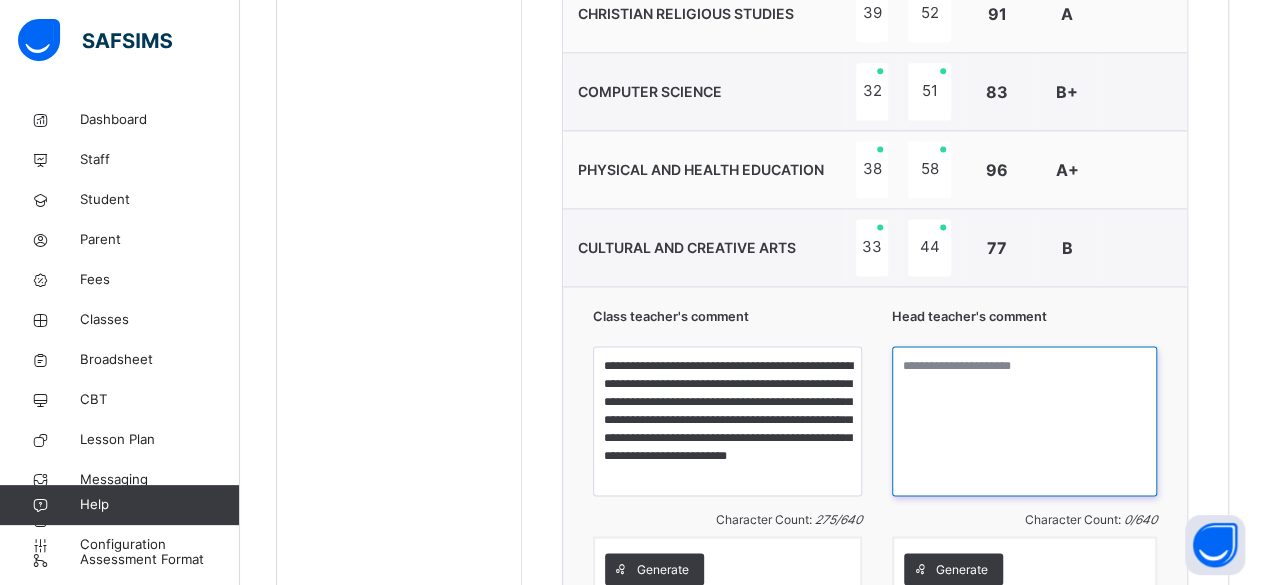 paste on "**********" 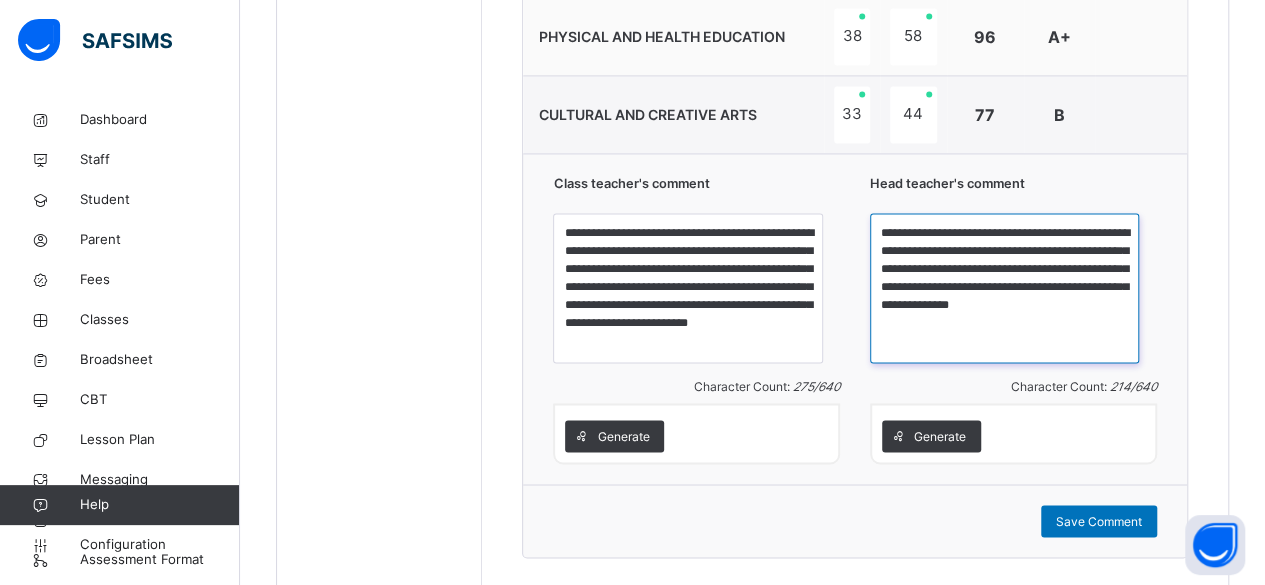 scroll, scrollTop: 1530, scrollLeft: 0, axis: vertical 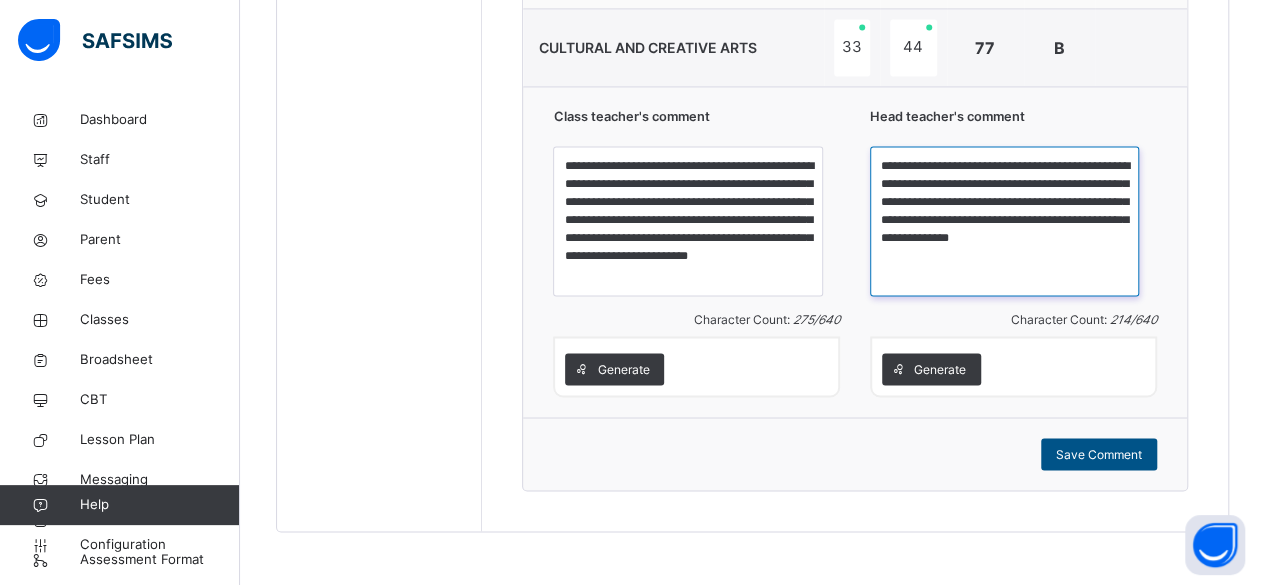 type on "**********" 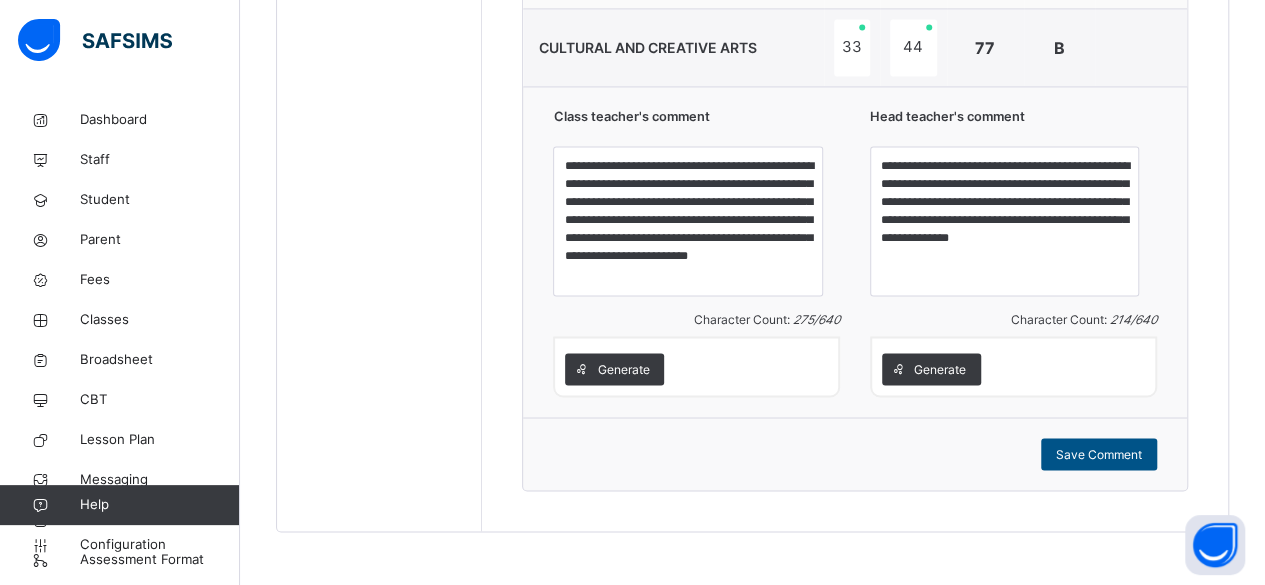 click on "Save Comment" at bounding box center [1099, 454] 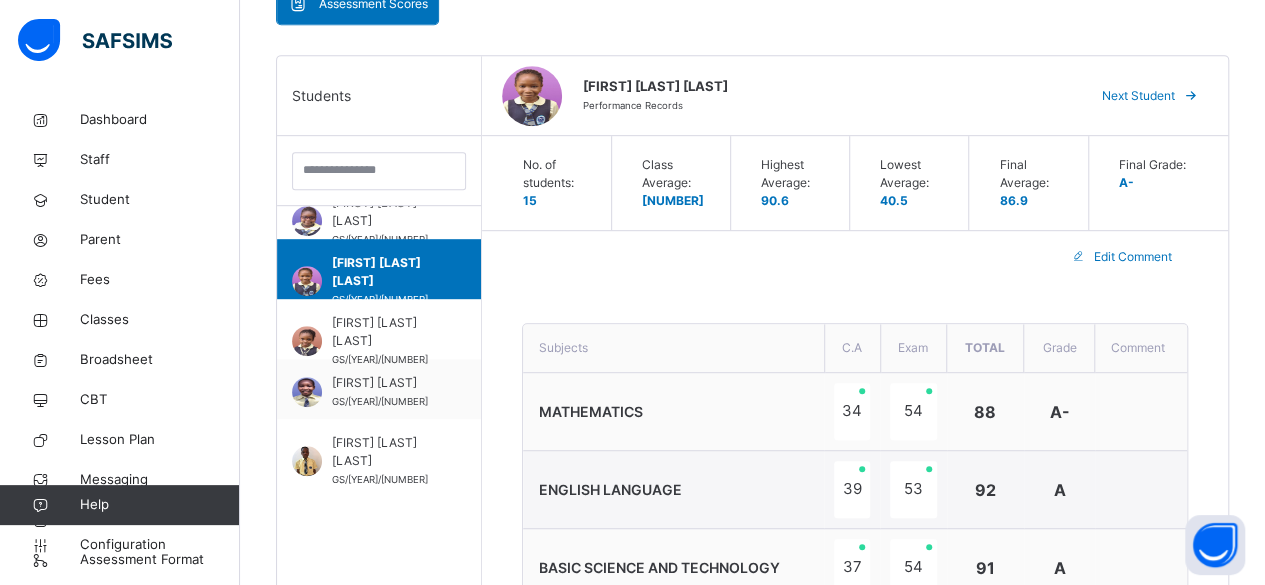 scroll, scrollTop: 437, scrollLeft: 0, axis: vertical 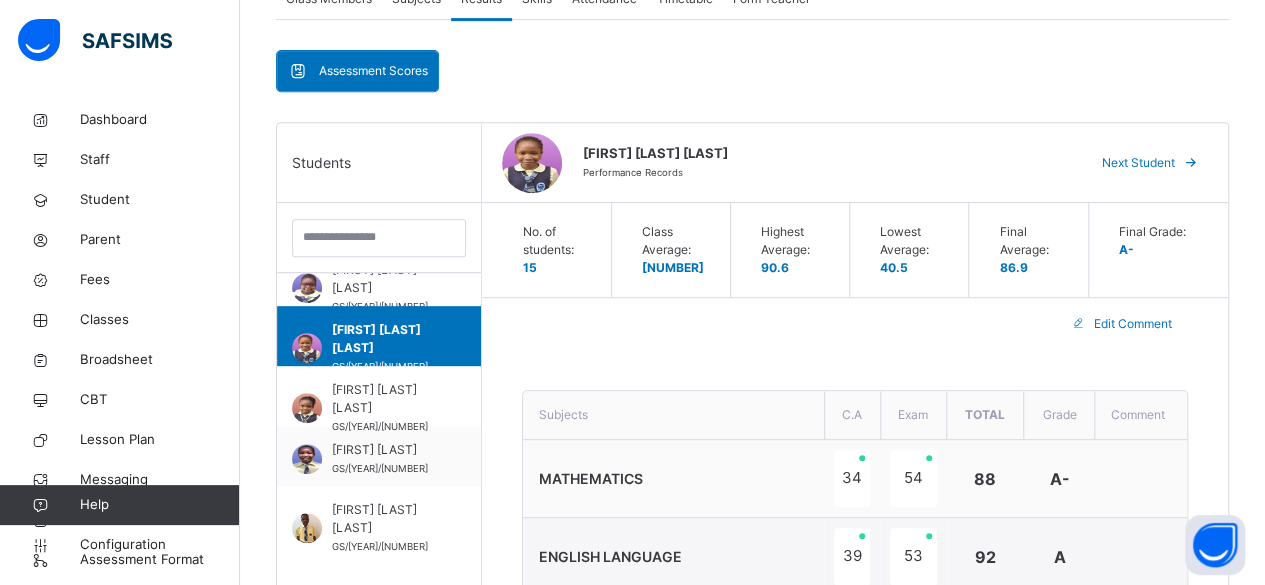 click at bounding box center [1191, 163] 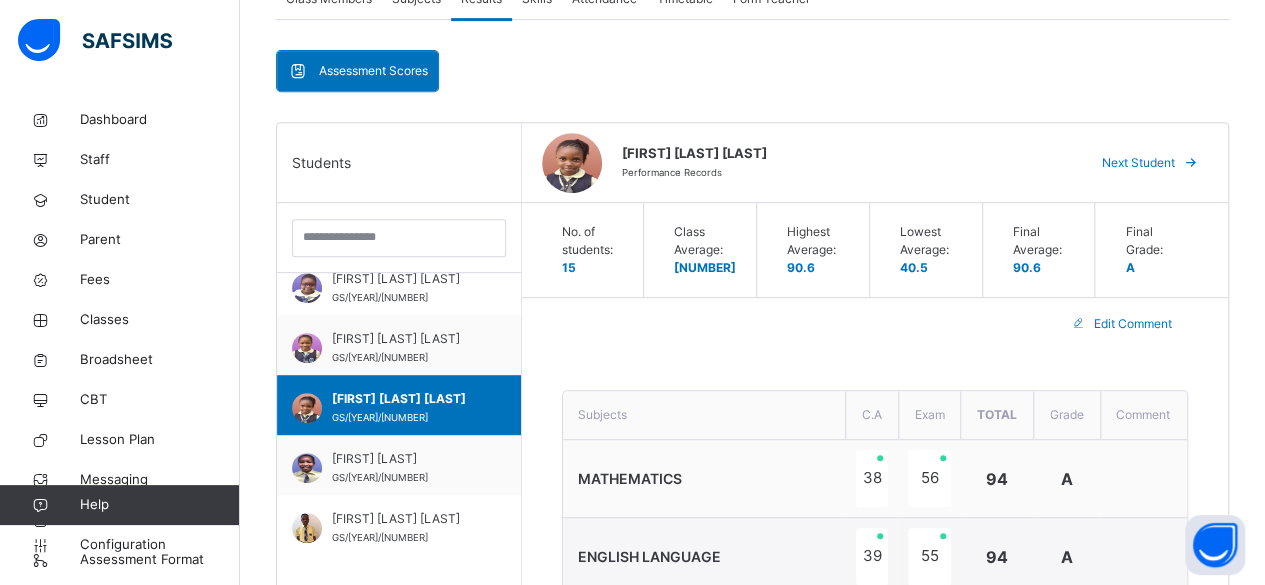 scroll, scrollTop: 627, scrollLeft: 0, axis: vertical 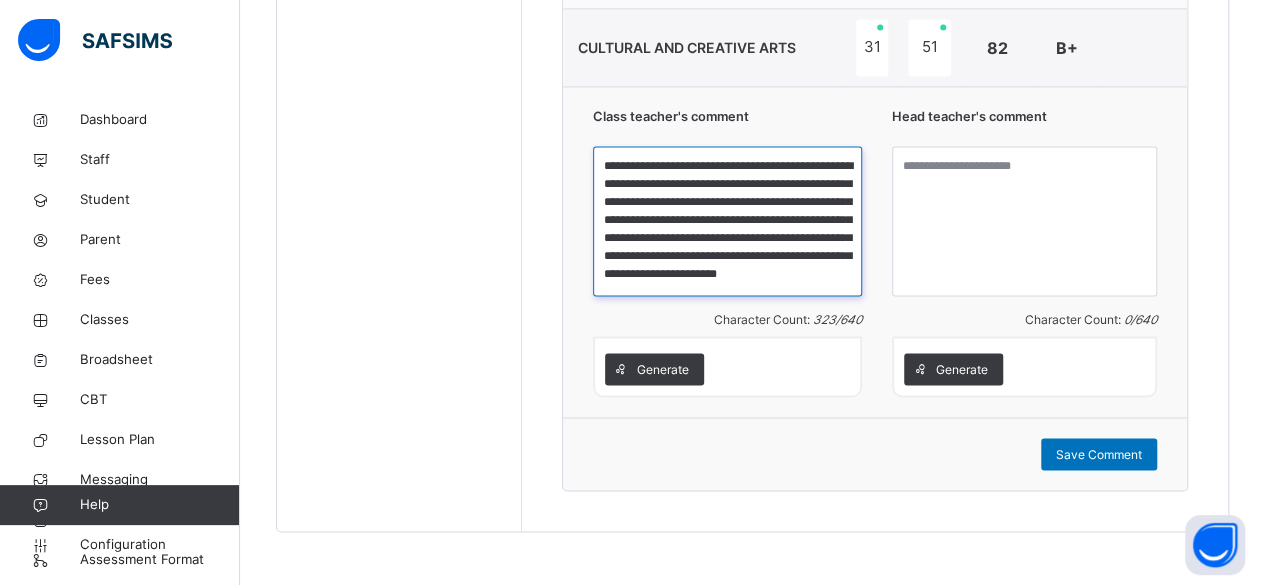 drag, startPoint x: 611, startPoint y: 162, endPoint x: 783, endPoint y: 265, distance: 200.48192 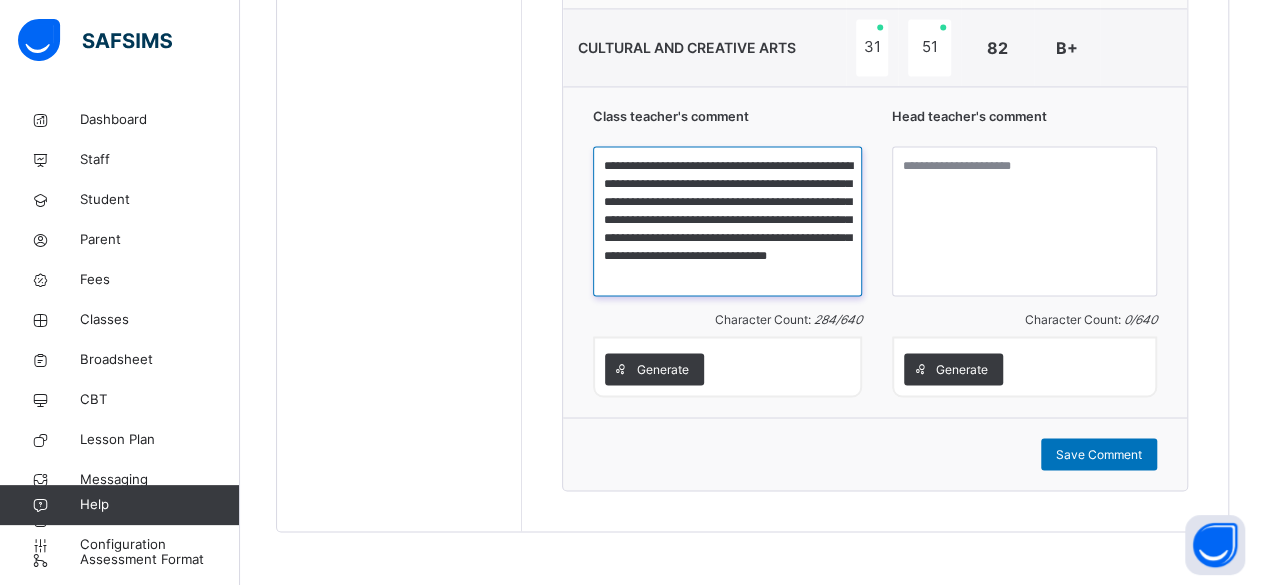 scroll, scrollTop: 0, scrollLeft: 0, axis: both 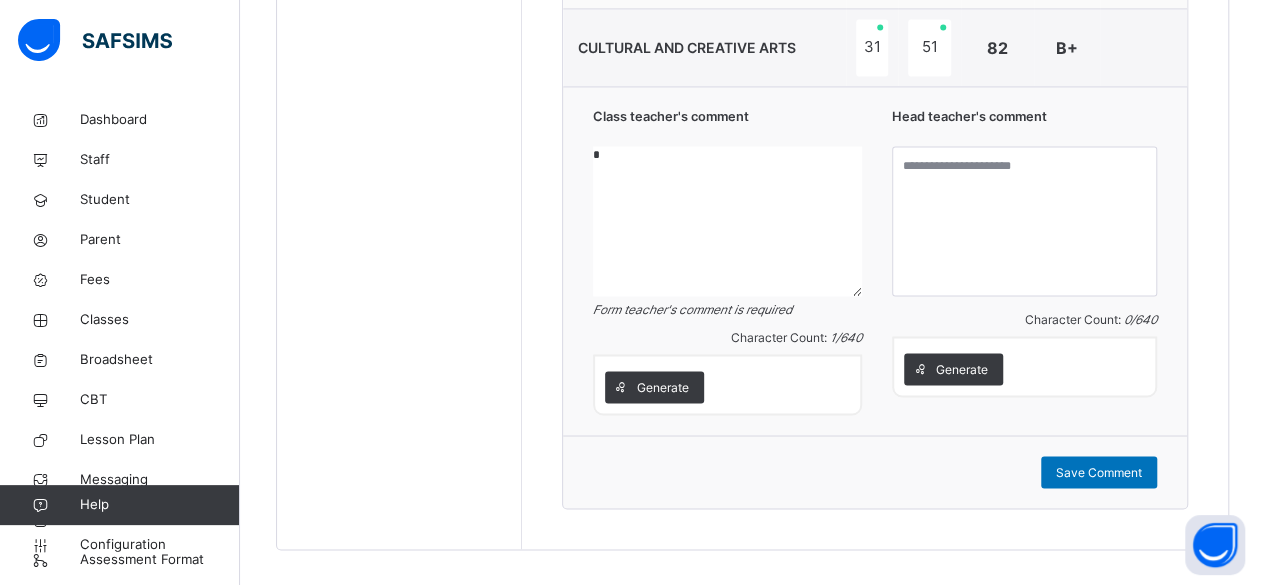 paste on "**********" 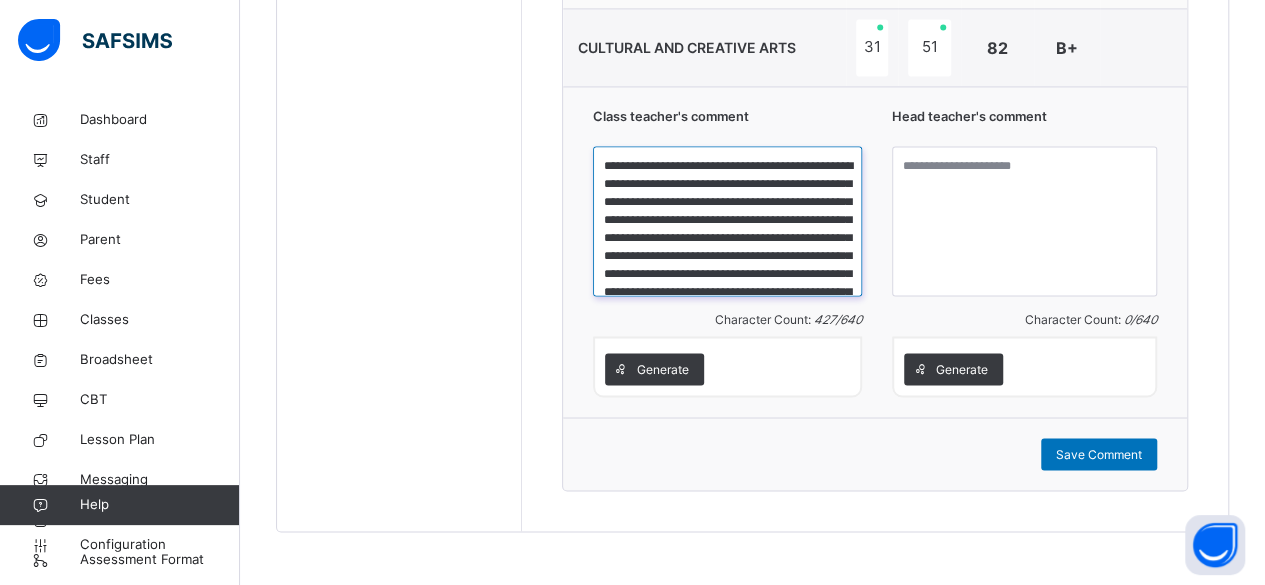 scroll, scrollTop: 75, scrollLeft: 0, axis: vertical 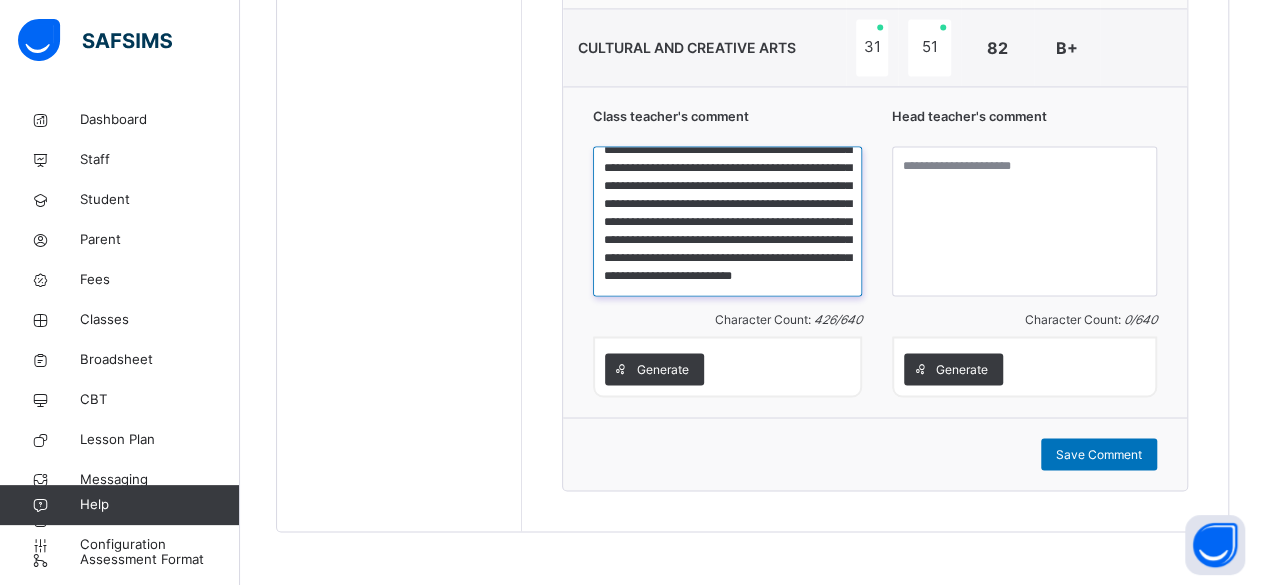 click on "**********" at bounding box center (727, 221) 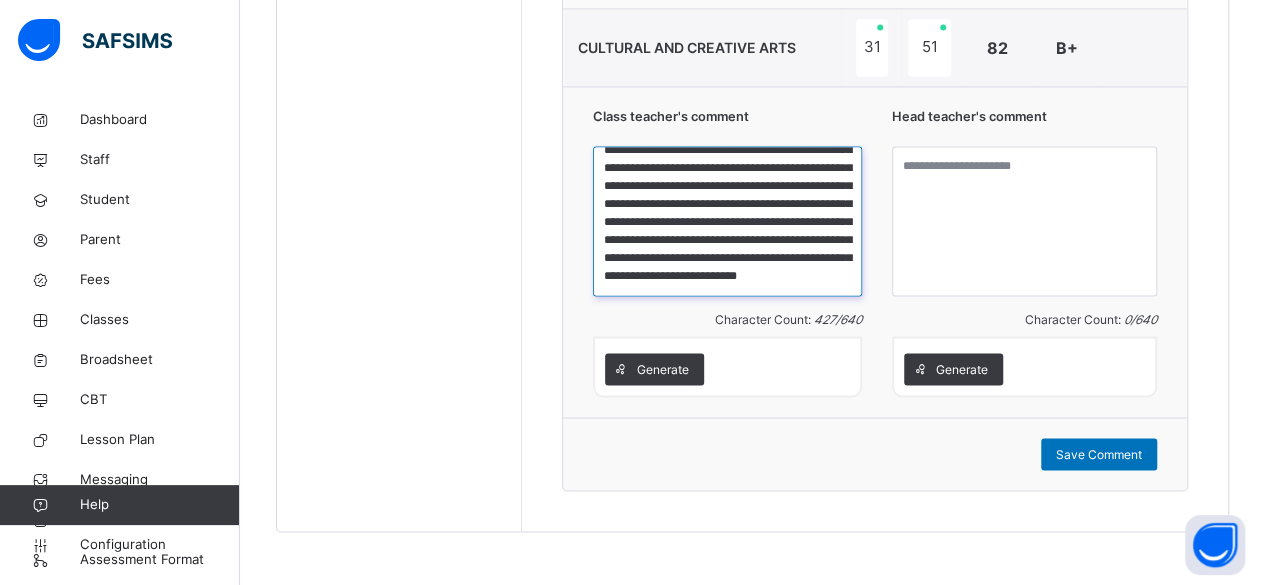 click on "**********" at bounding box center [727, 221] 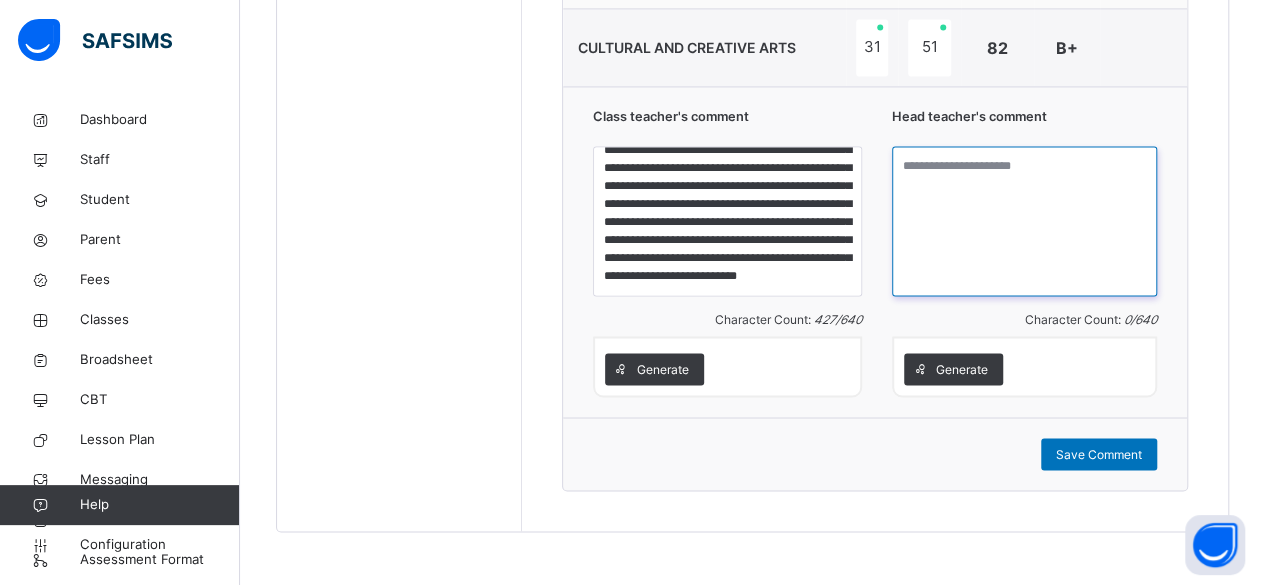 click at bounding box center [1024, 221] 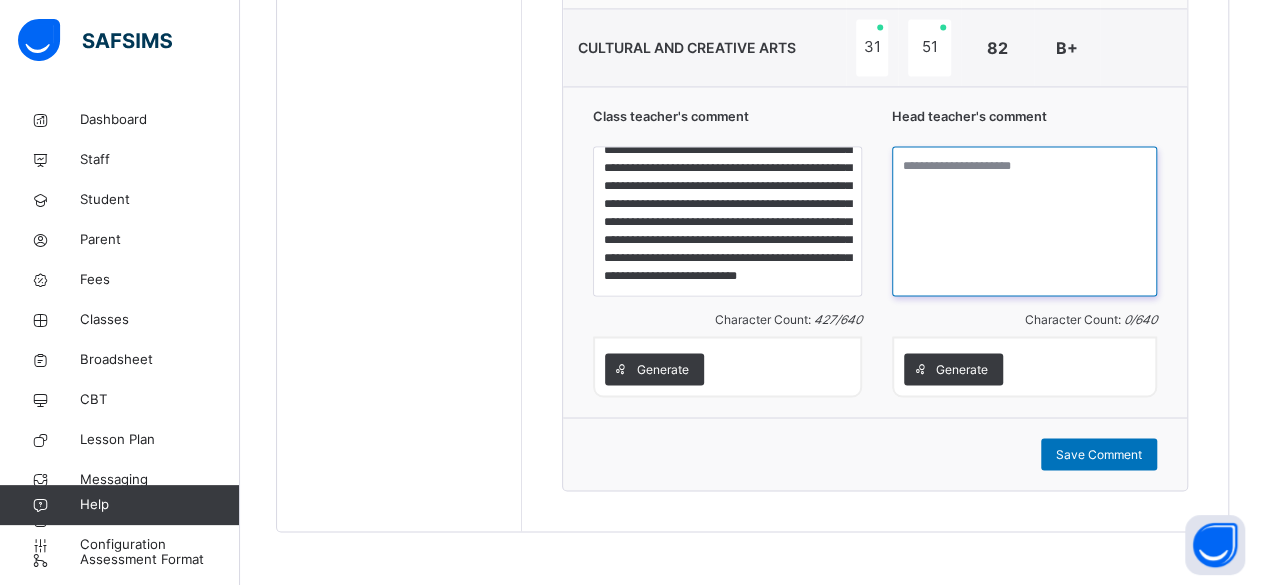 click at bounding box center (1024, 221) 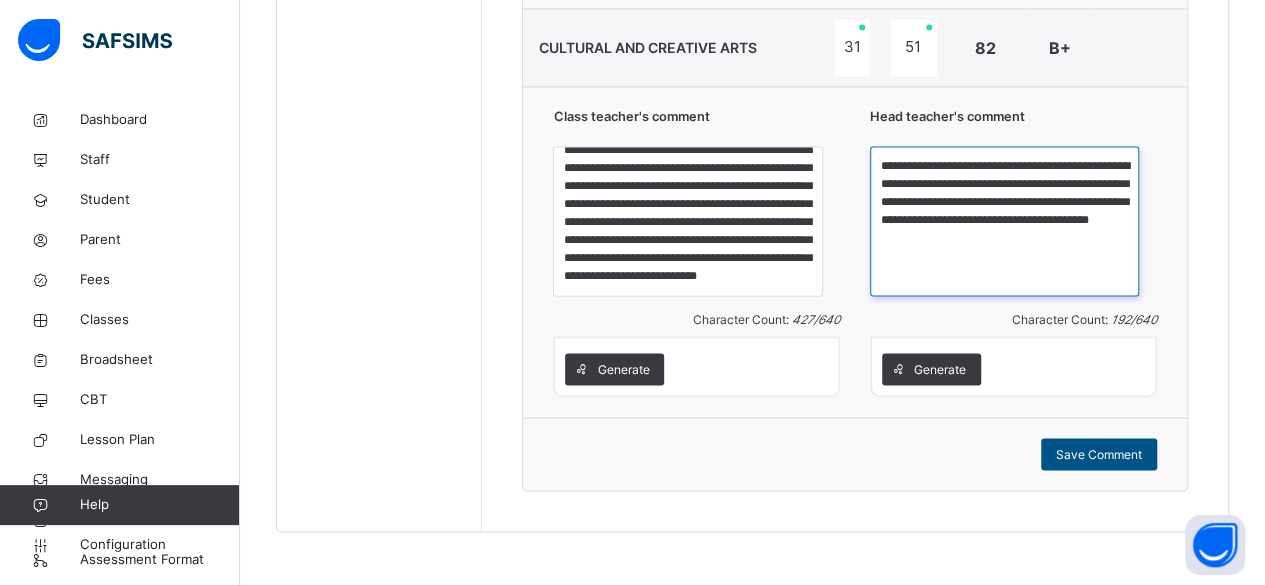 type on "**********" 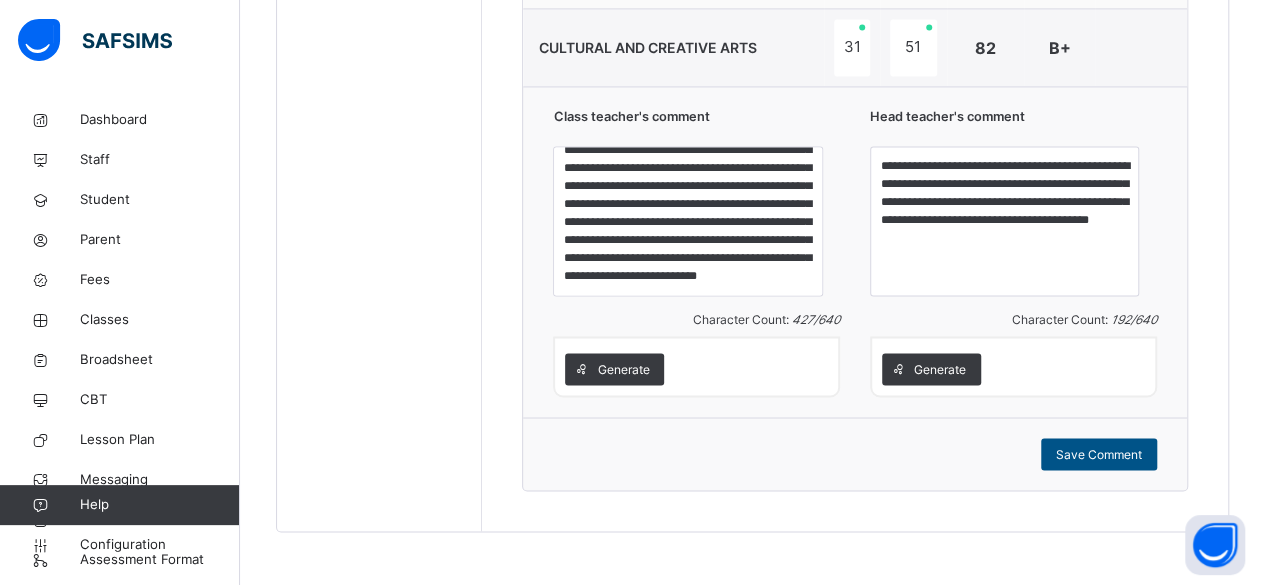 click on "Save Comment" at bounding box center (1099, 454) 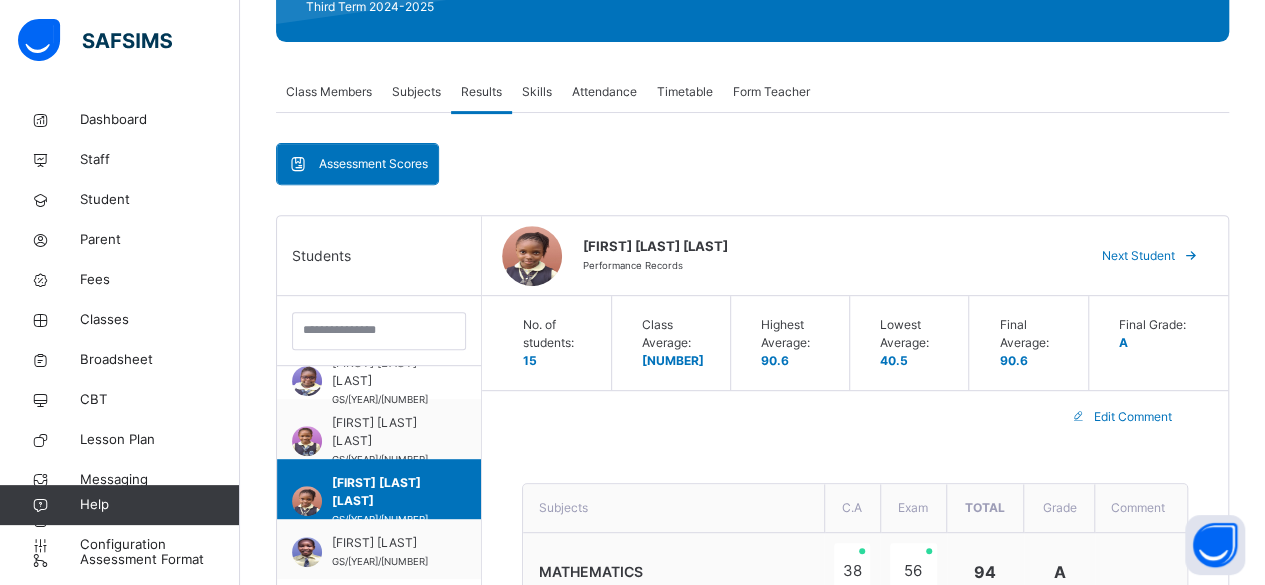 scroll, scrollTop: 277, scrollLeft: 0, axis: vertical 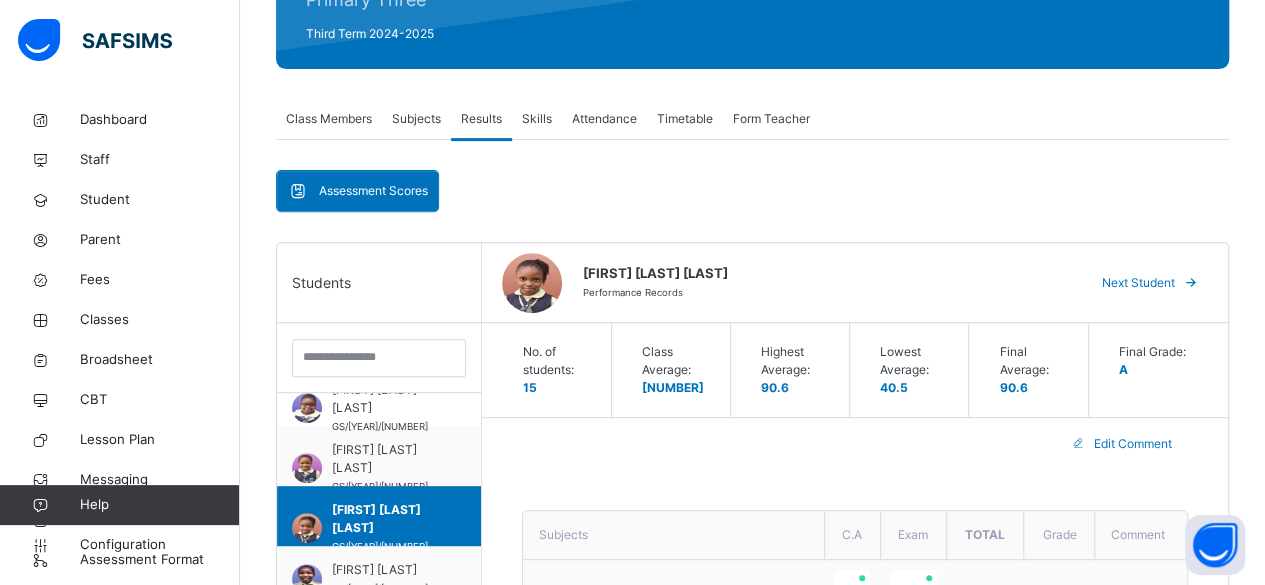 click on "Next Student" at bounding box center (1138, 283) 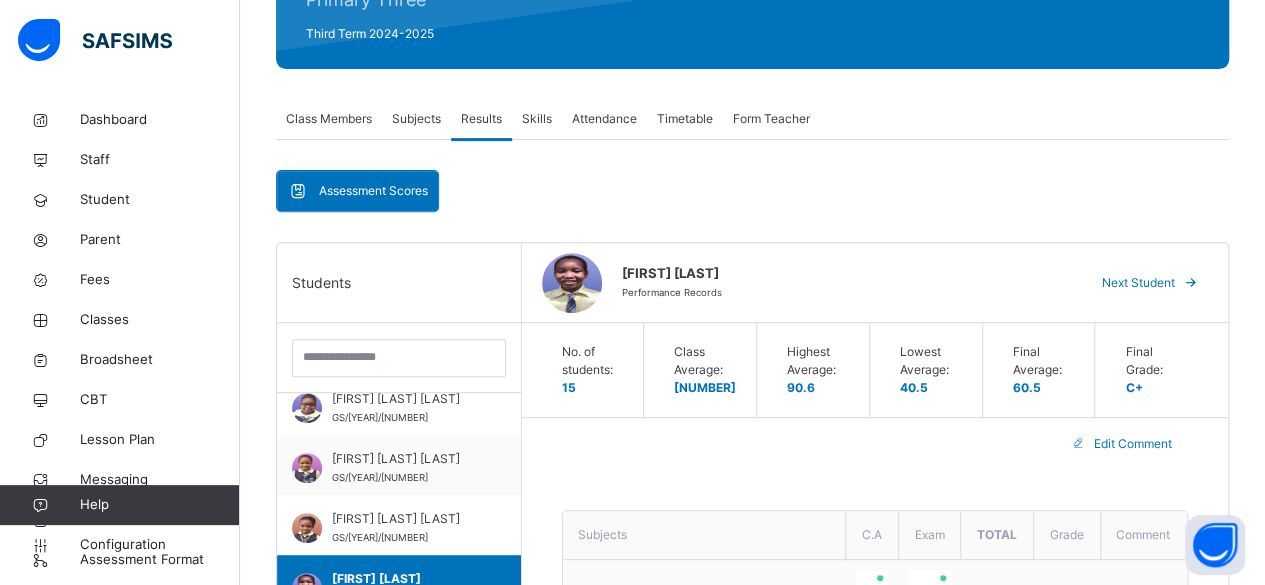 scroll, scrollTop: 627, scrollLeft: 0, axis: vertical 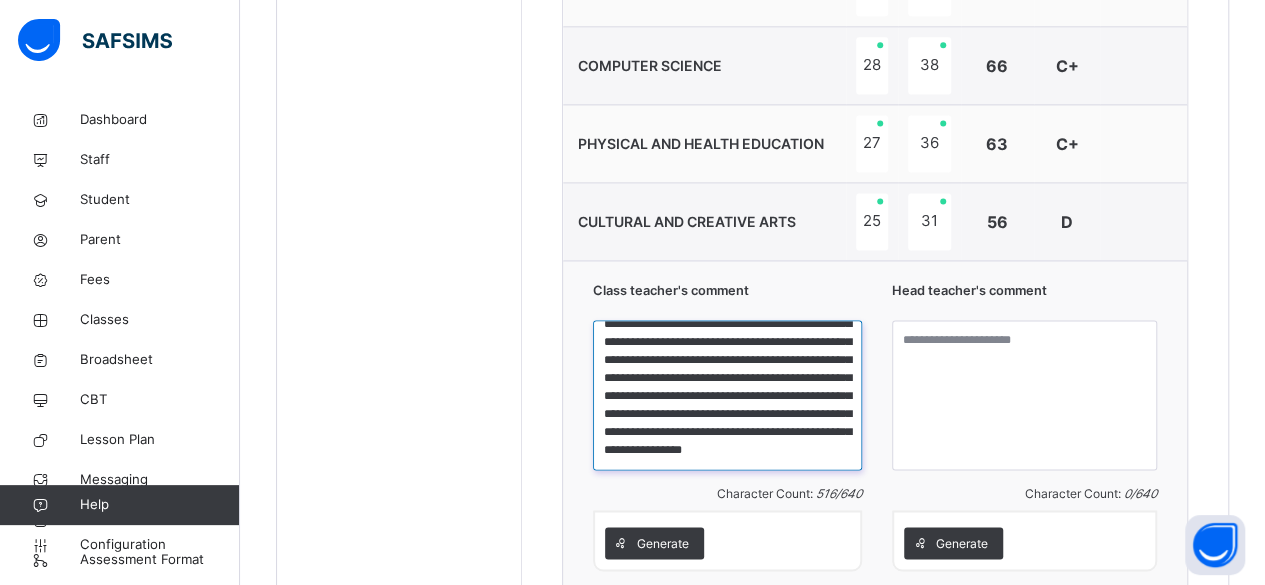 drag, startPoint x: 617, startPoint y: 332, endPoint x: 810, endPoint y: 450, distance: 226.2145 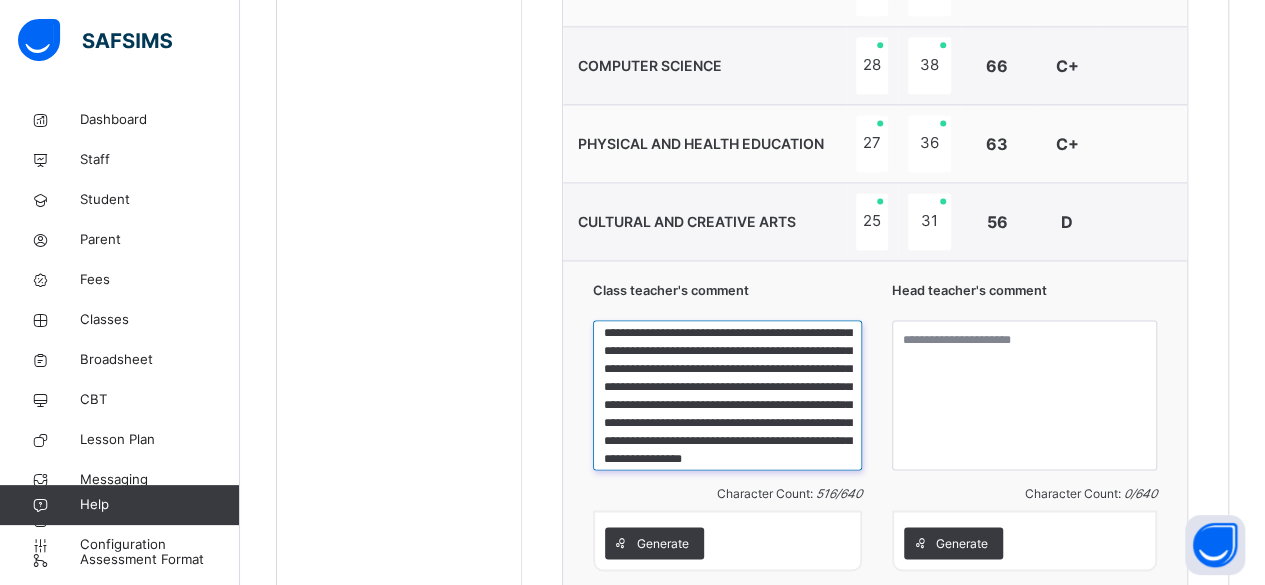 scroll, scrollTop: 0, scrollLeft: 0, axis: both 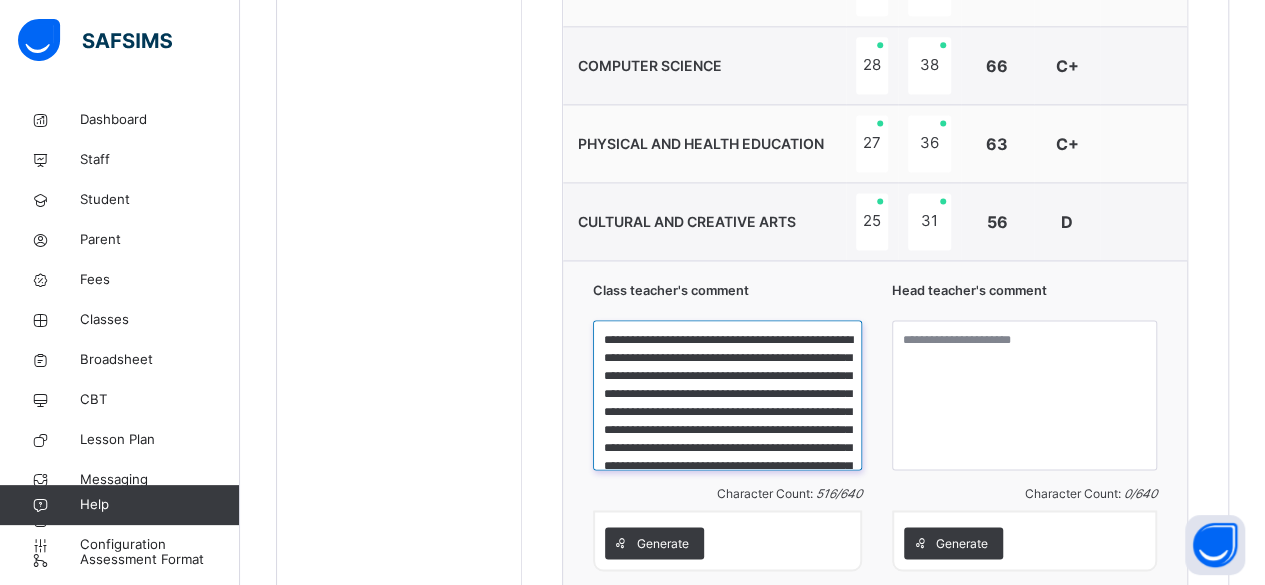 drag, startPoint x: 682, startPoint y: 431, endPoint x: 619, endPoint y: 319, distance: 128.50291 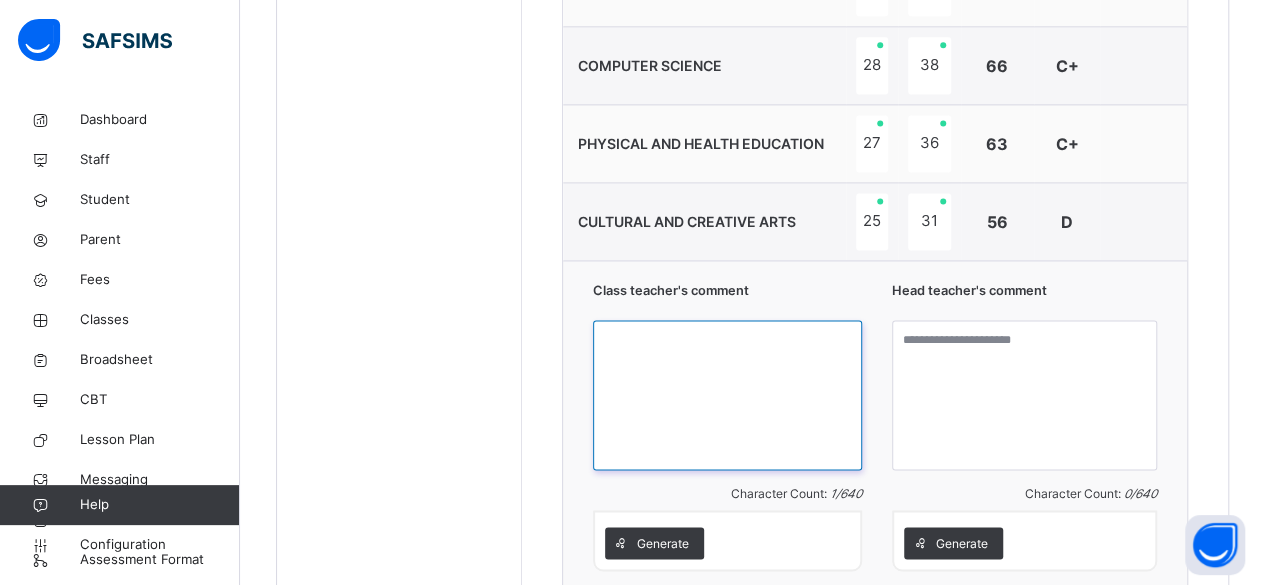 paste on "**********" 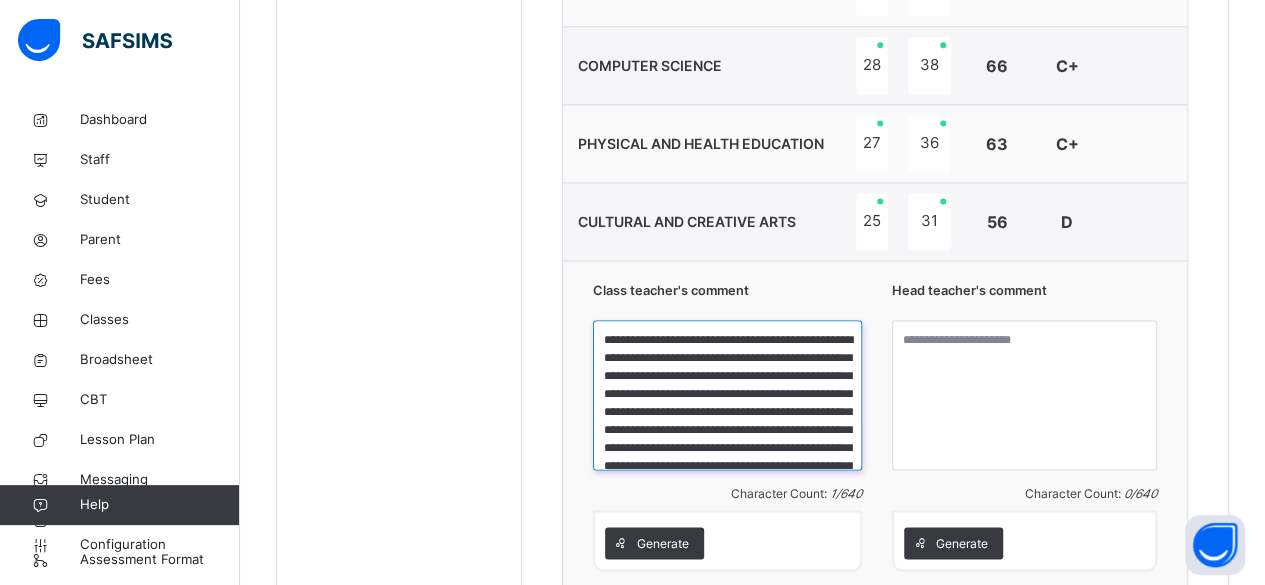 scroll, scrollTop: 129, scrollLeft: 0, axis: vertical 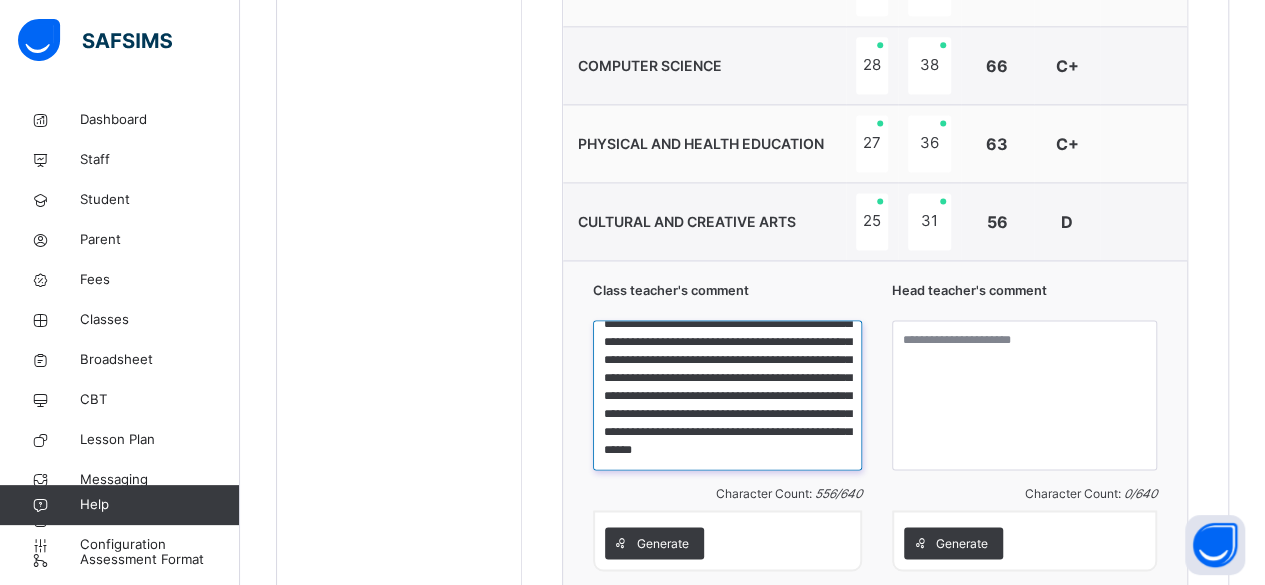 click on "**********" at bounding box center (727, 395) 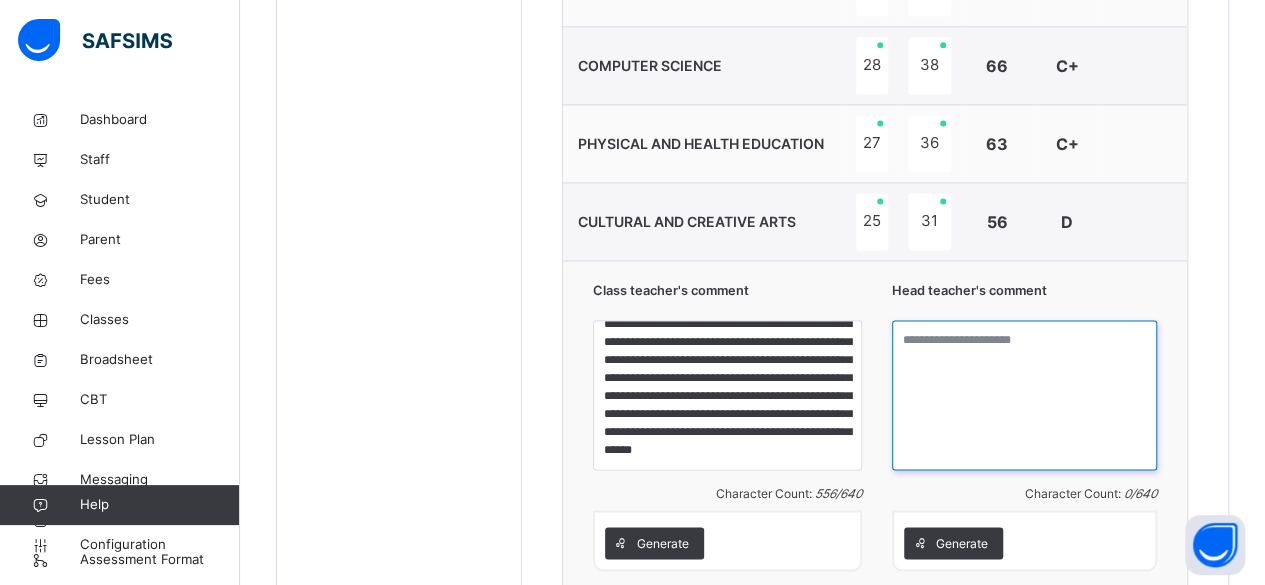 click at bounding box center (1024, 395) 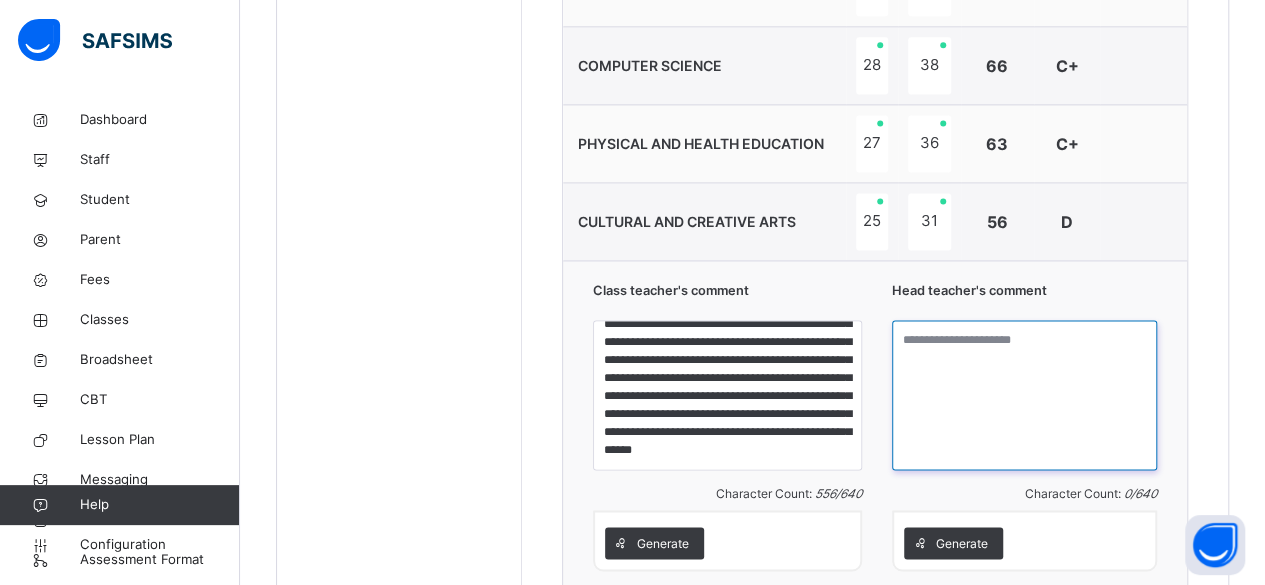 click at bounding box center [1024, 395] 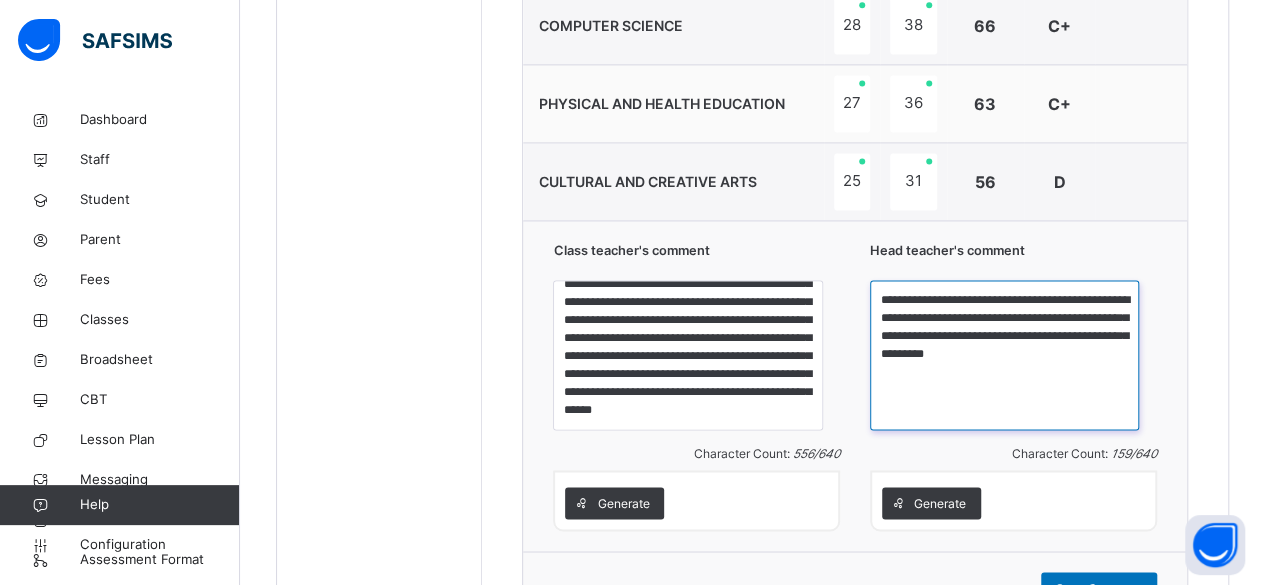 scroll, scrollTop: 1530, scrollLeft: 0, axis: vertical 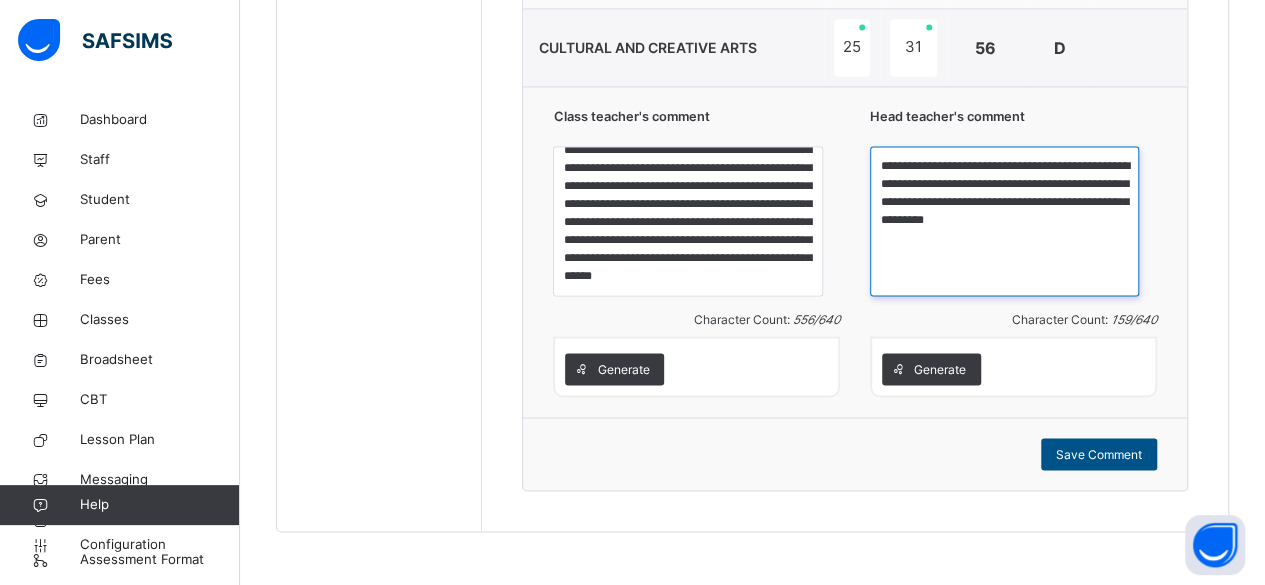 type on "**********" 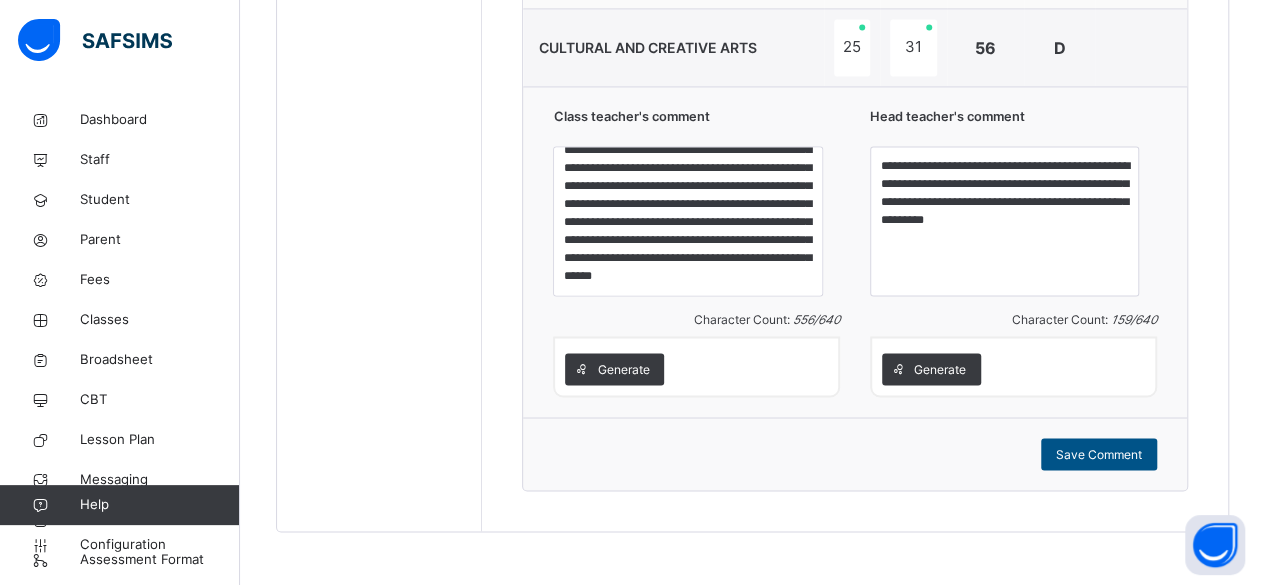 click on "Save Comment" at bounding box center [1099, 454] 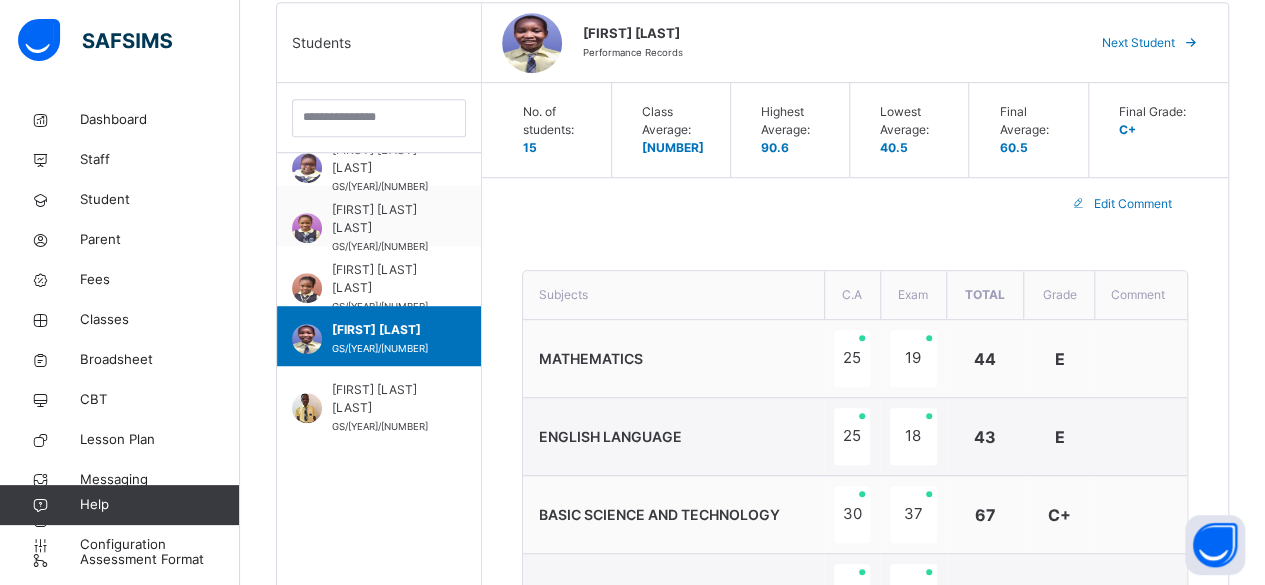 scroll, scrollTop: 437, scrollLeft: 0, axis: vertical 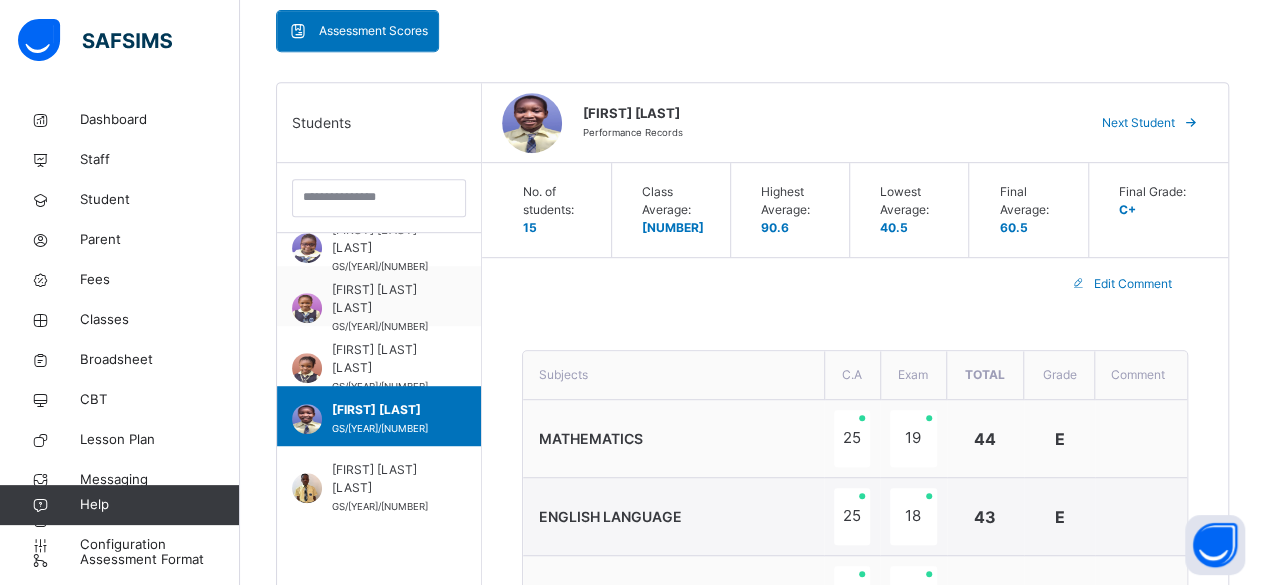 click at bounding box center [1191, 123] 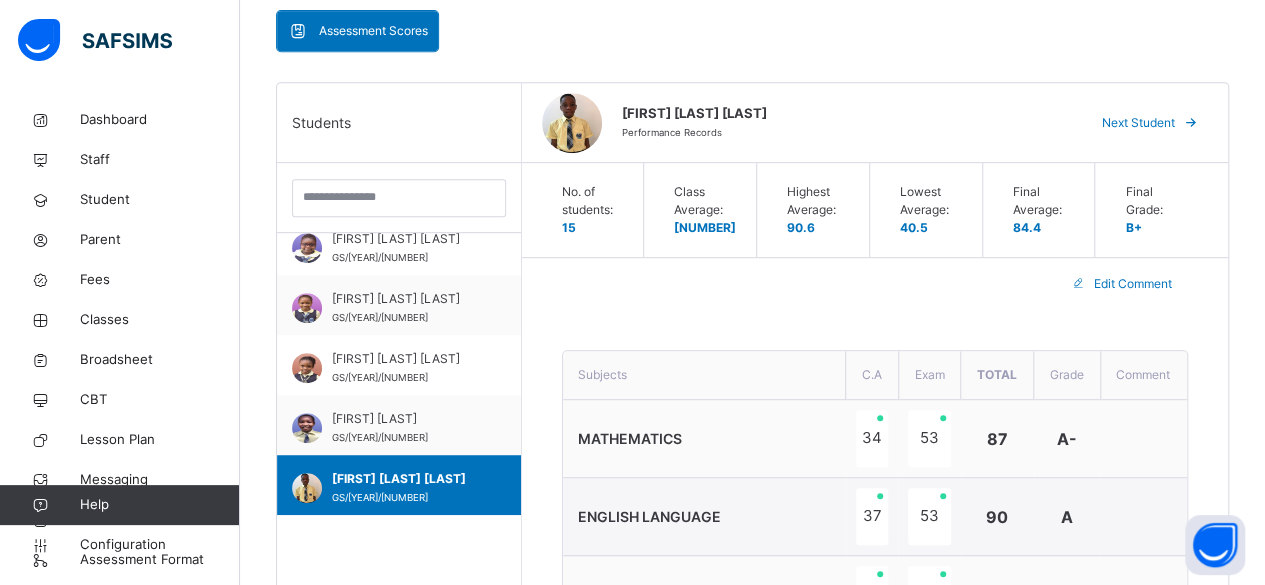 scroll, scrollTop: 627, scrollLeft: 0, axis: vertical 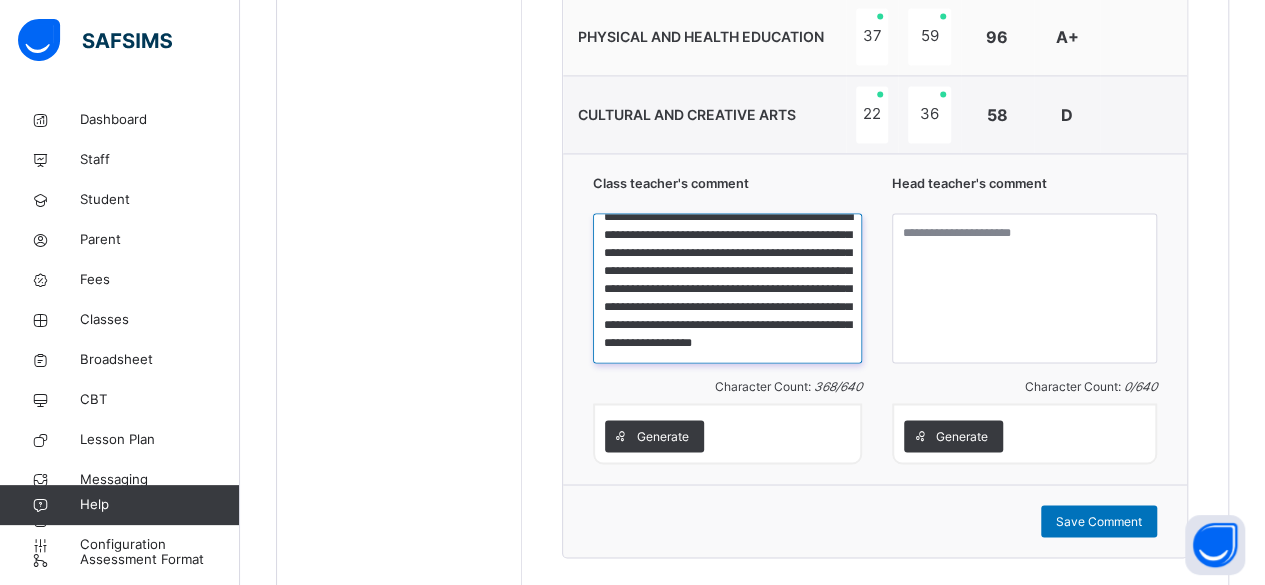 drag, startPoint x: 617, startPoint y: 221, endPoint x: 818, endPoint y: 334, distance: 230.58621 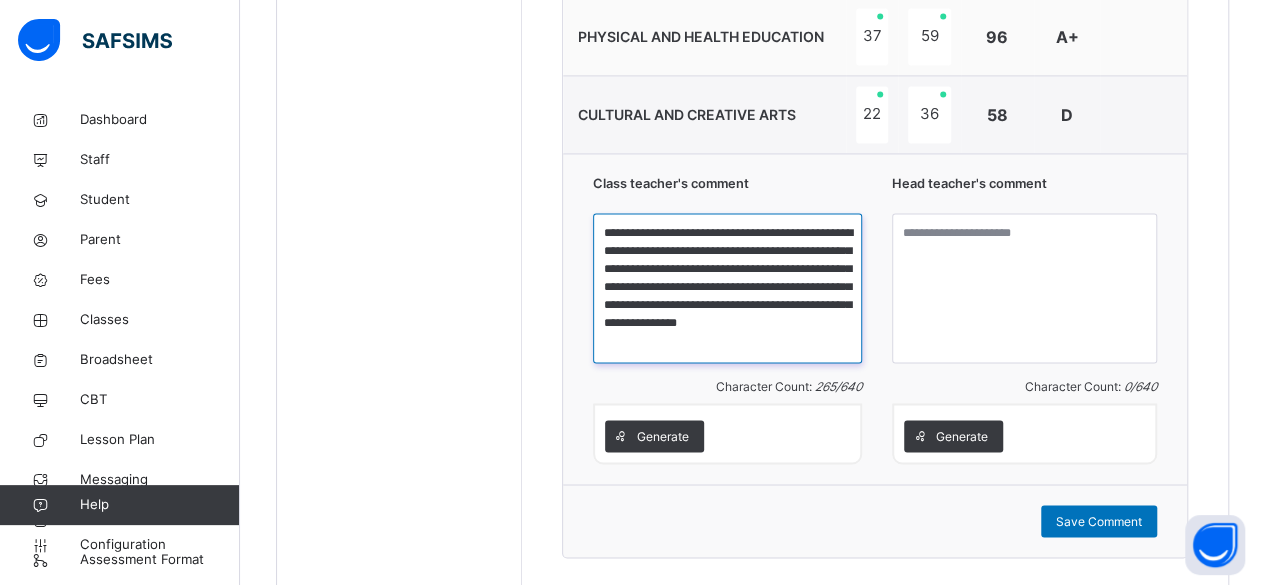 scroll, scrollTop: 0, scrollLeft: 0, axis: both 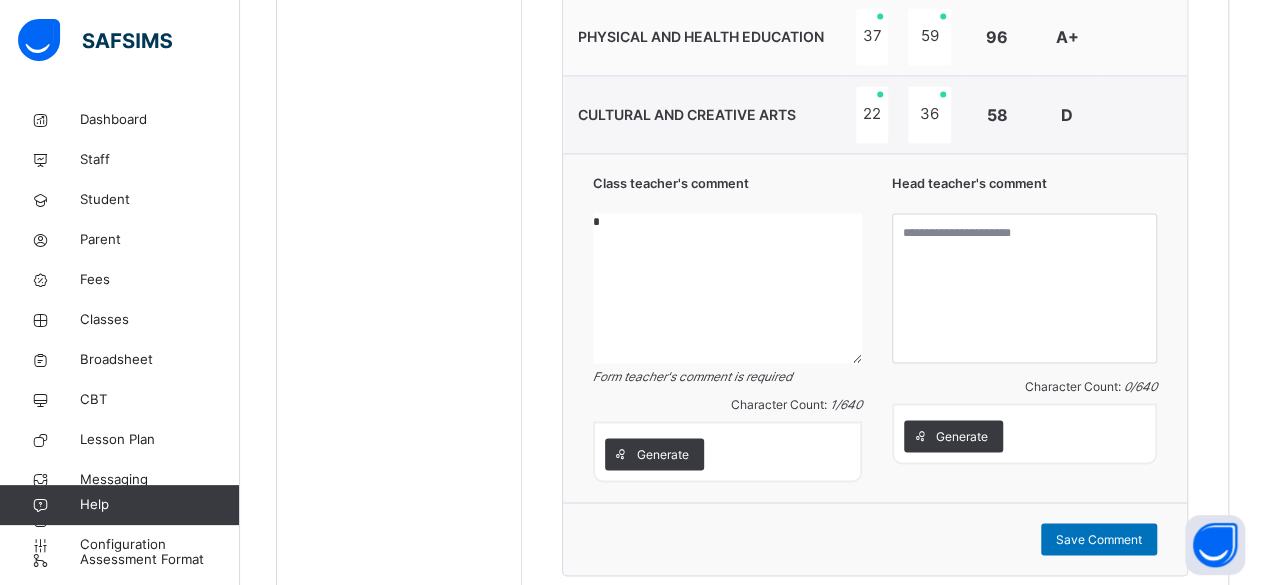 paste on "**********" 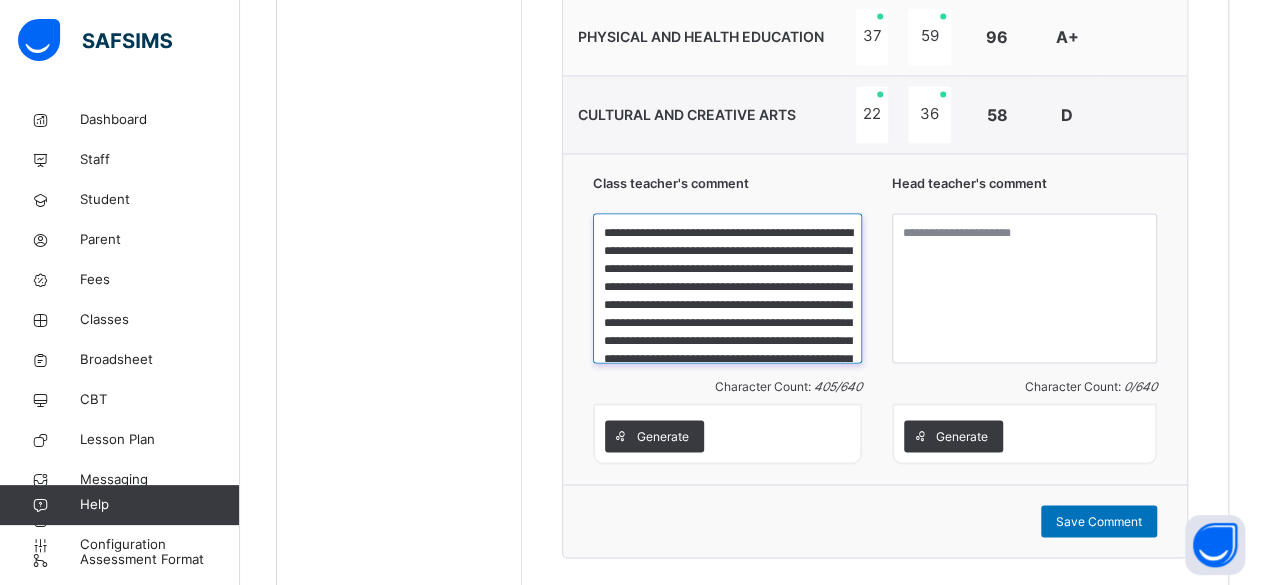 scroll, scrollTop: 57, scrollLeft: 0, axis: vertical 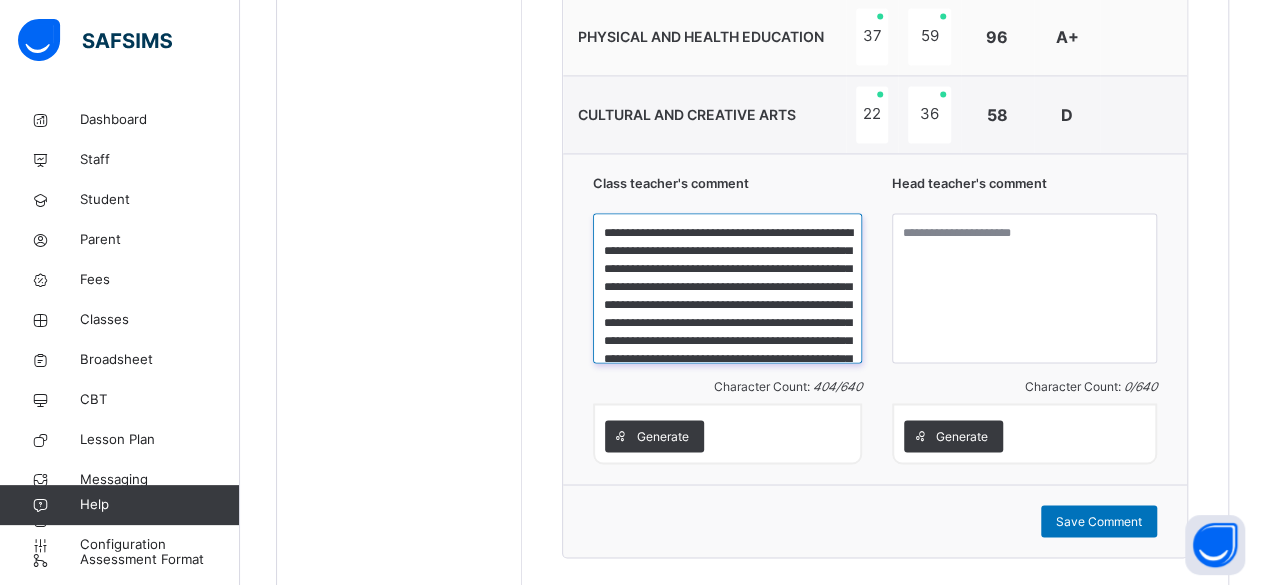 type on "**********" 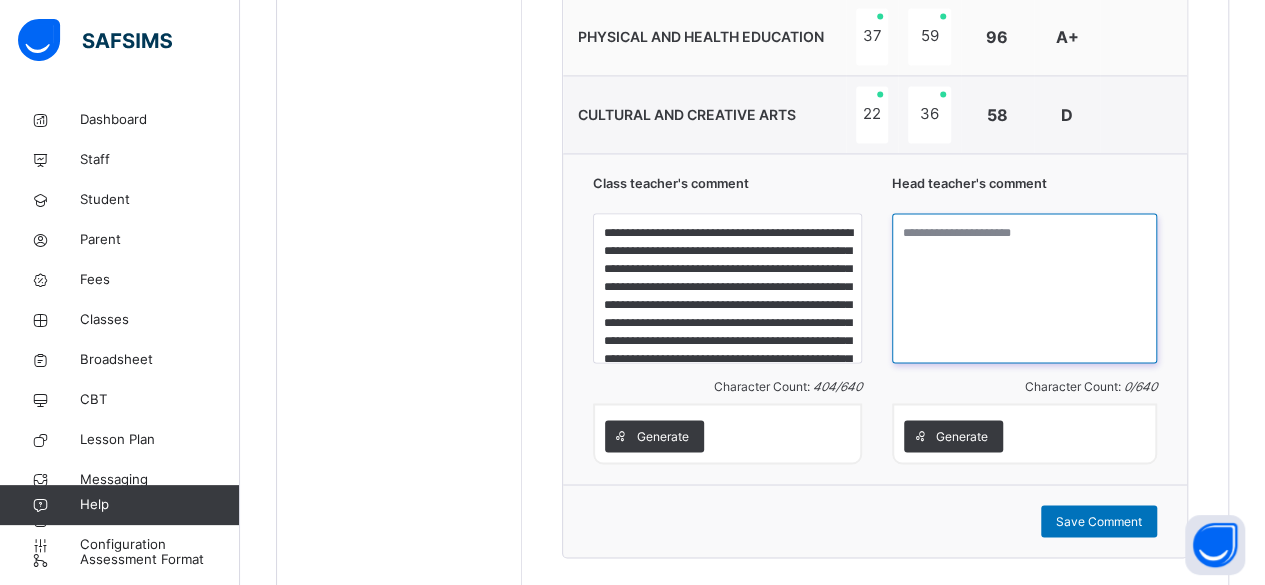 click at bounding box center (1024, 288) 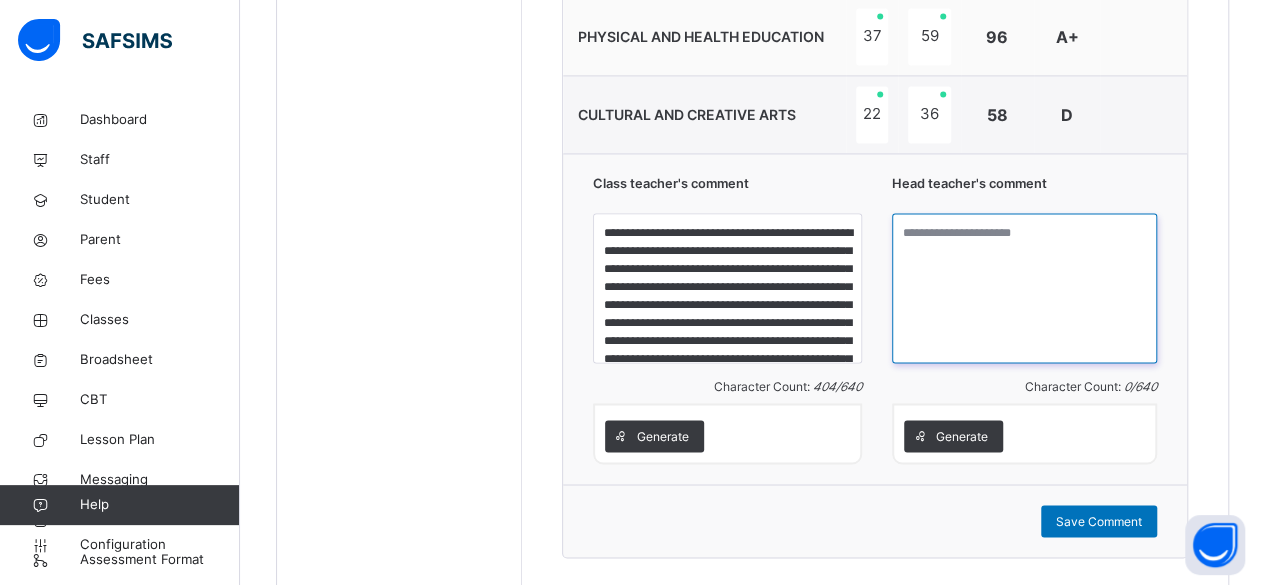 click at bounding box center (1024, 288) 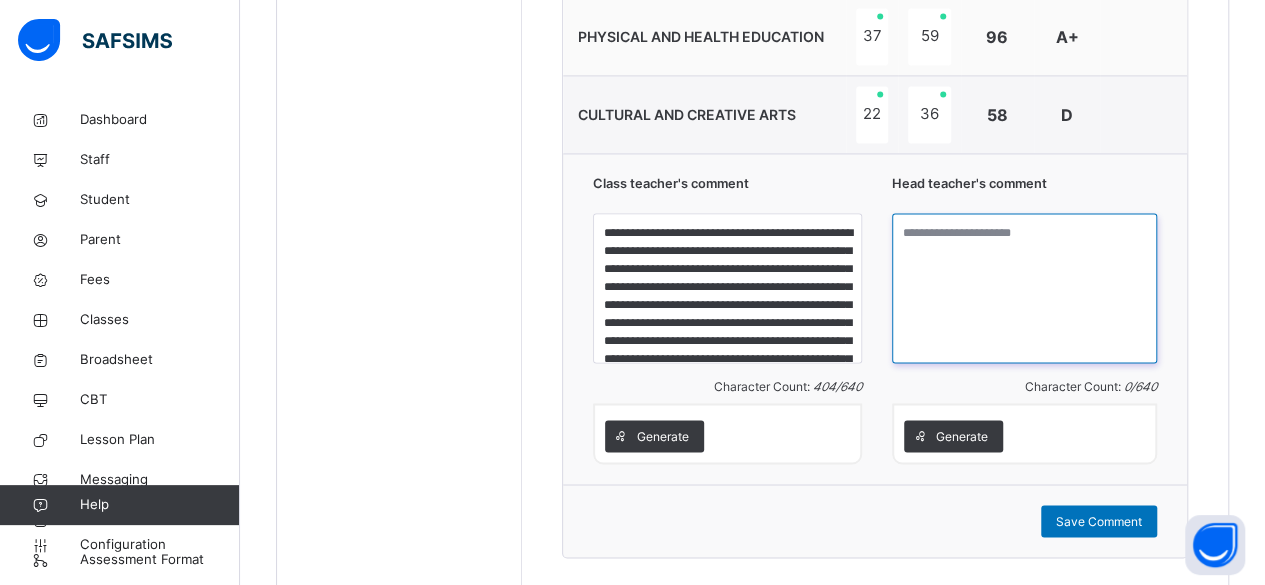 paste on "**********" 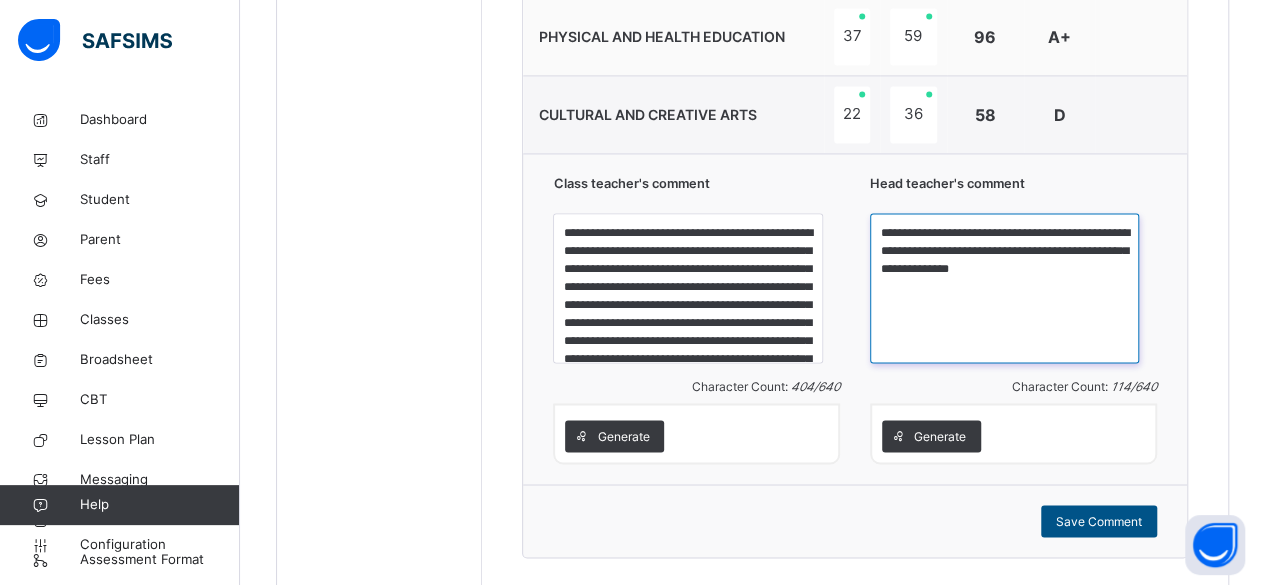 type on "**********" 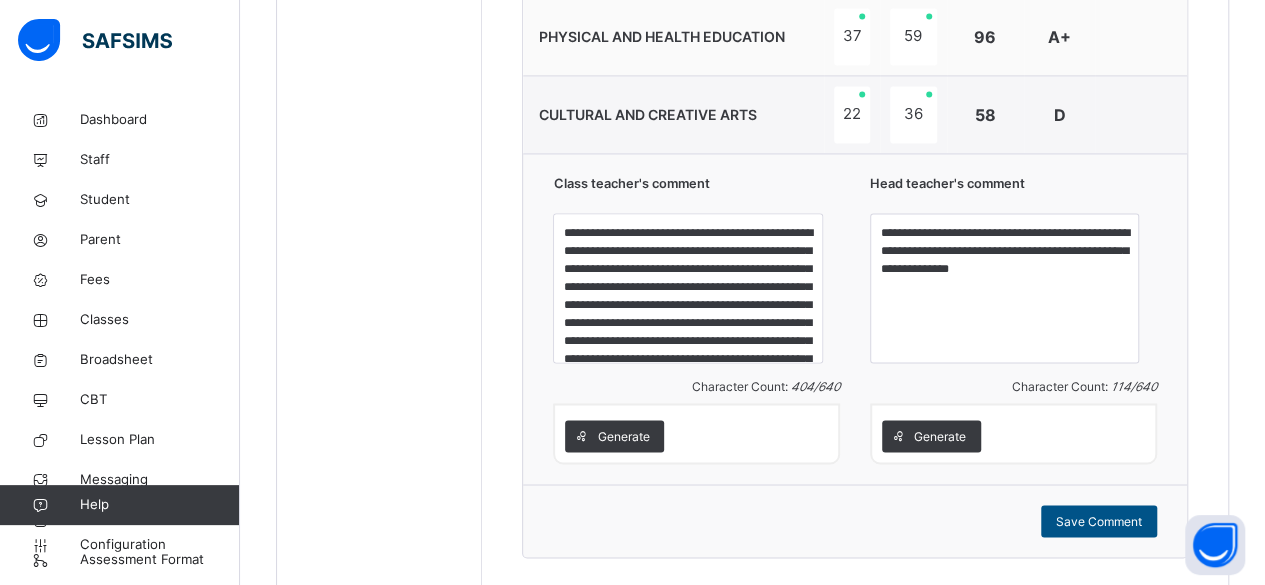 click on "Save Comment" at bounding box center [1099, 521] 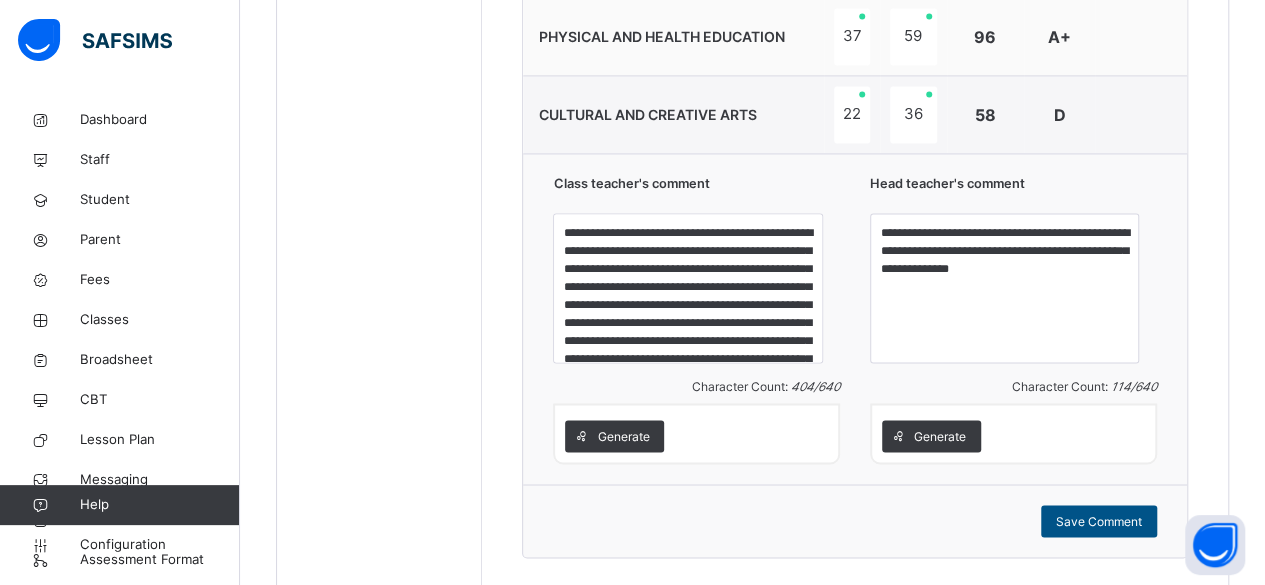 click on "Save Comment" at bounding box center [1099, 521] 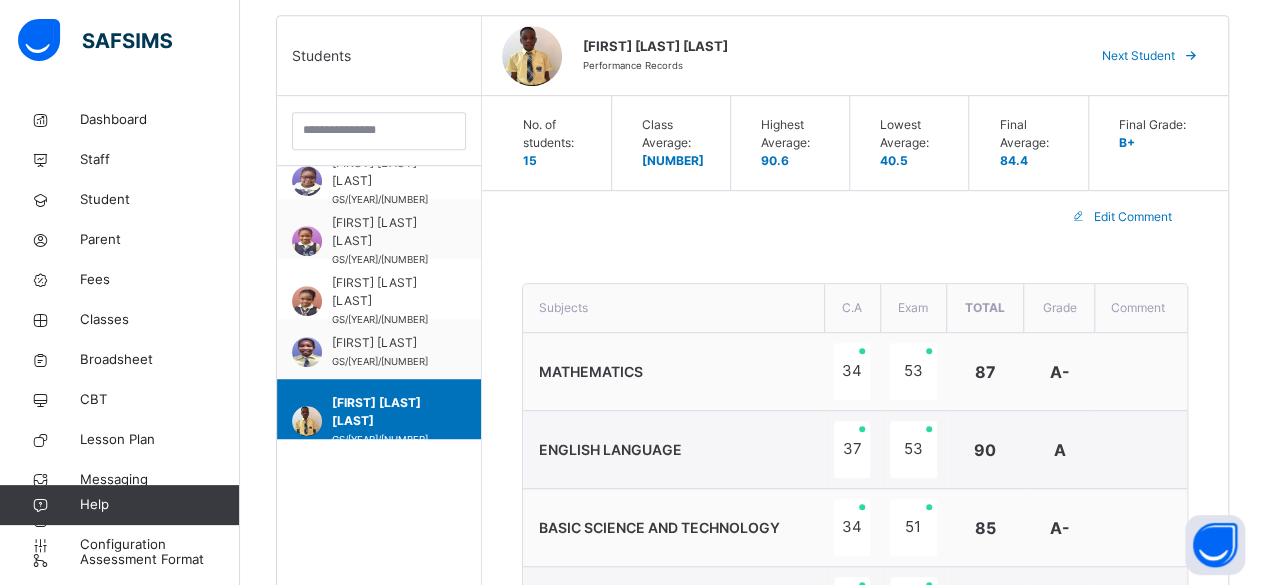 scroll, scrollTop: 490, scrollLeft: 0, axis: vertical 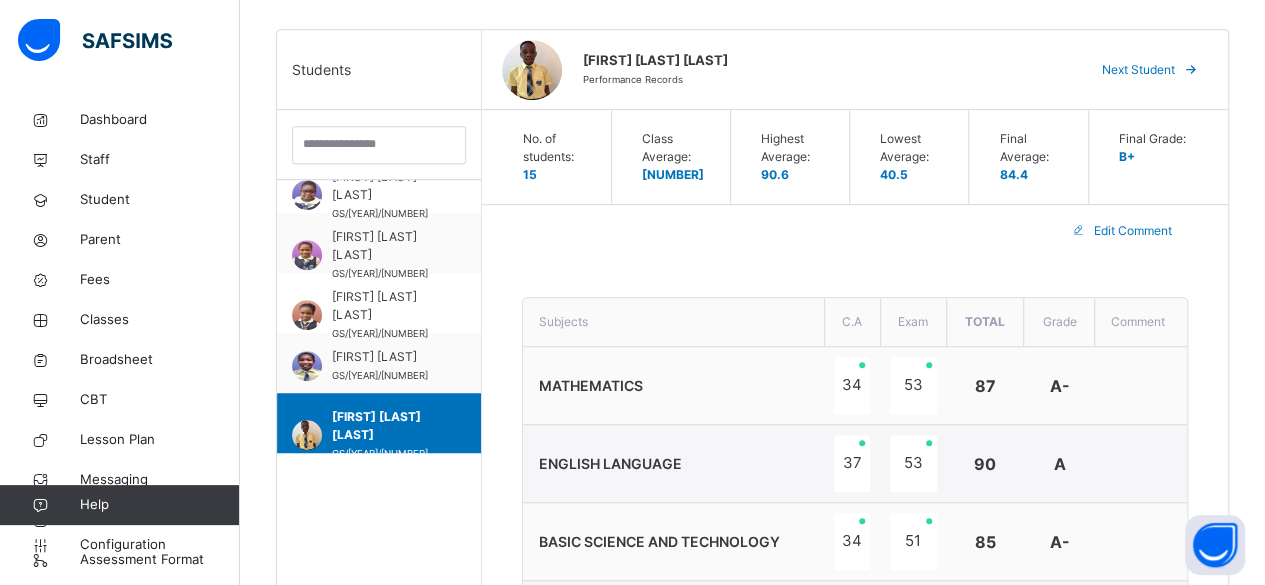 click on "Next Student" at bounding box center (1138, 70) 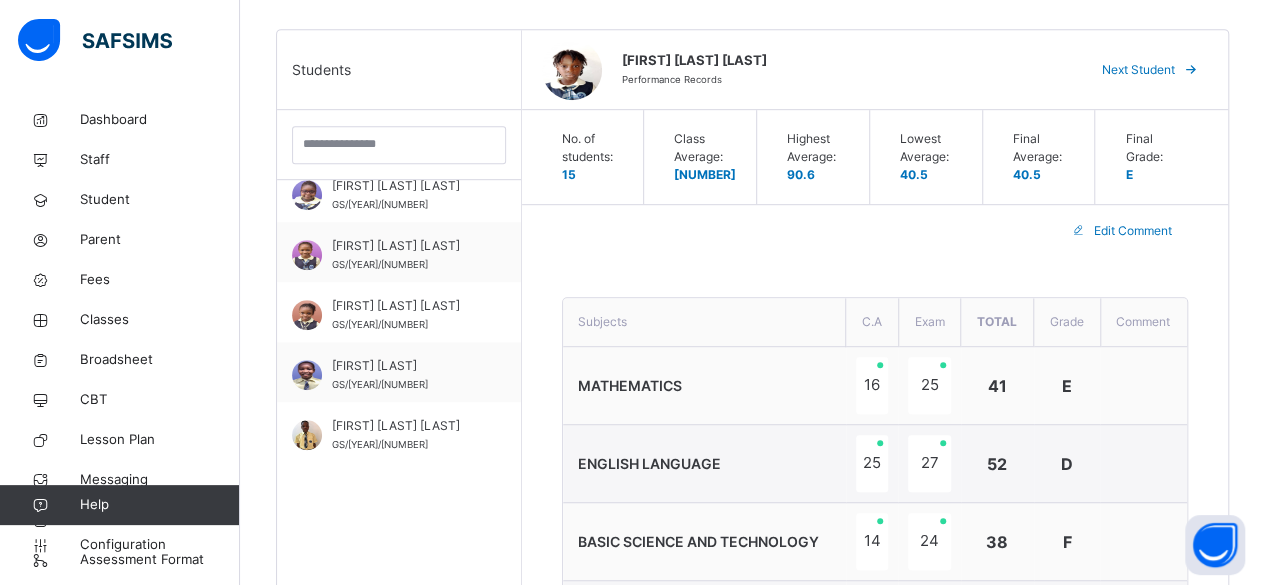scroll, scrollTop: 627, scrollLeft: 0, axis: vertical 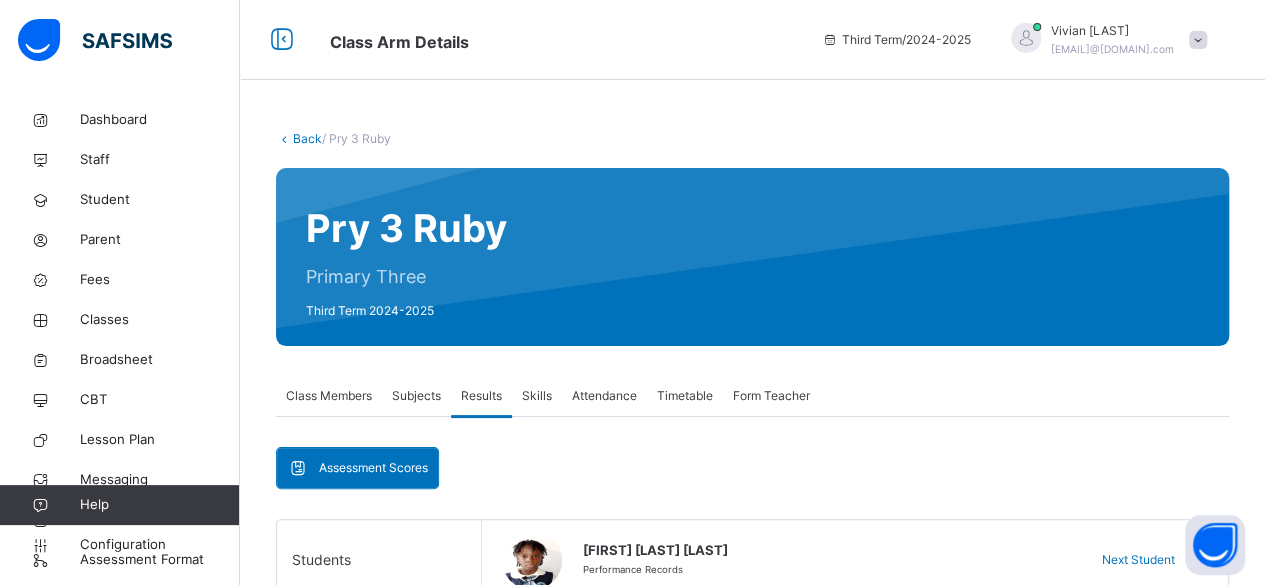 click on "Back" at bounding box center (307, 138) 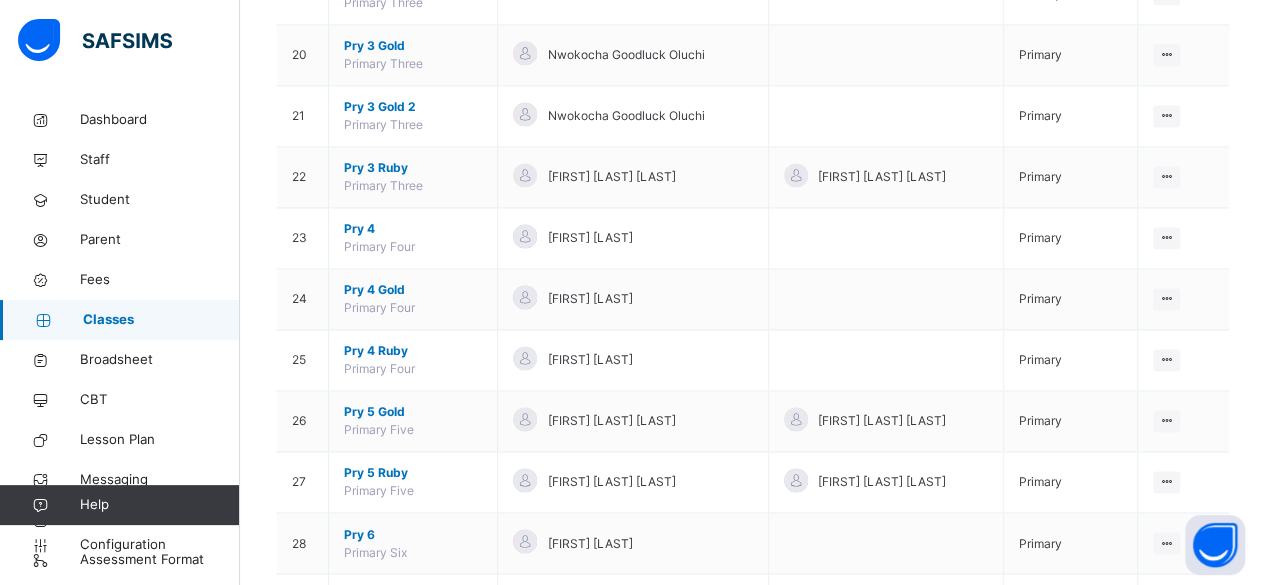 scroll, scrollTop: 1412, scrollLeft: 0, axis: vertical 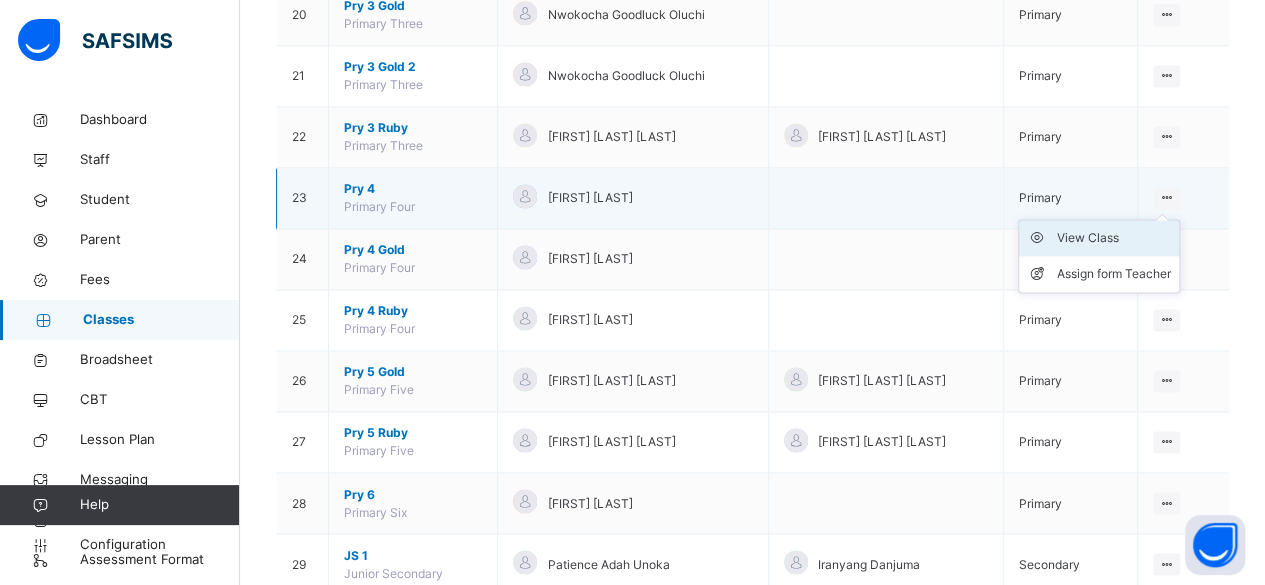 click on "View Class" at bounding box center [1114, 238] 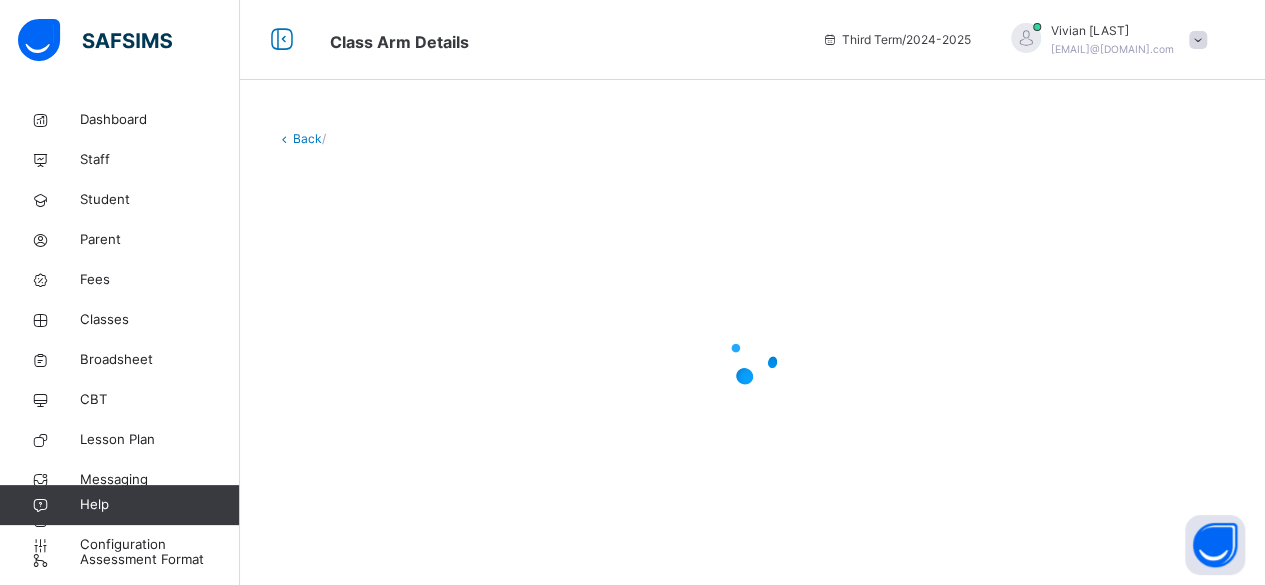 scroll, scrollTop: 0, scrollLeft: 0, axis: both 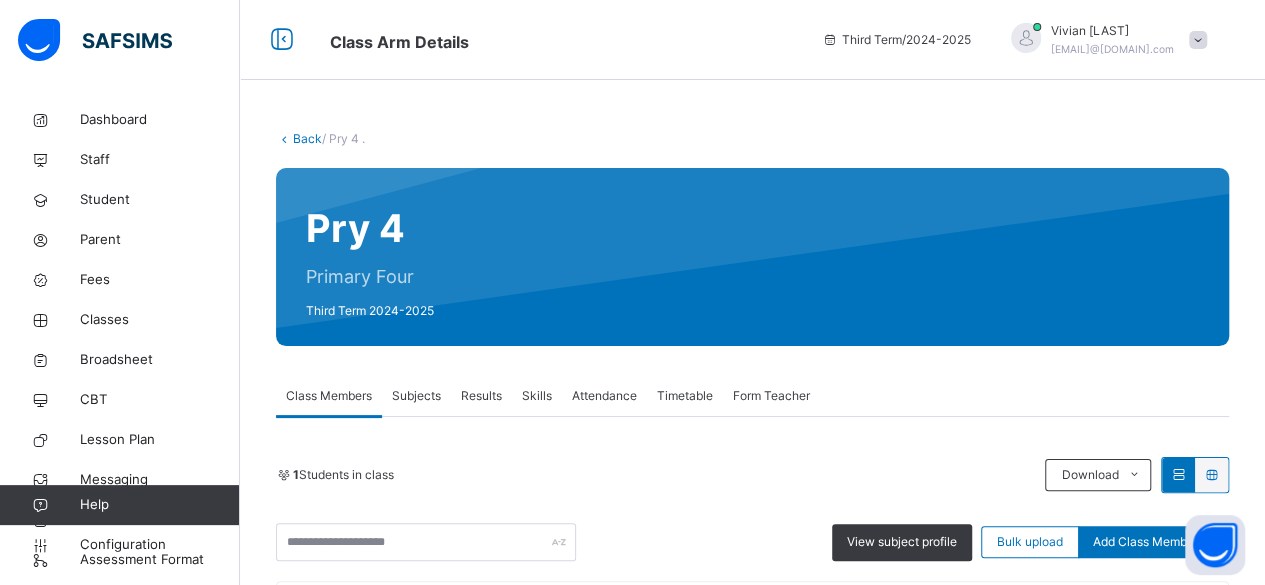 click on "Results" at bounding box center (481, 396) 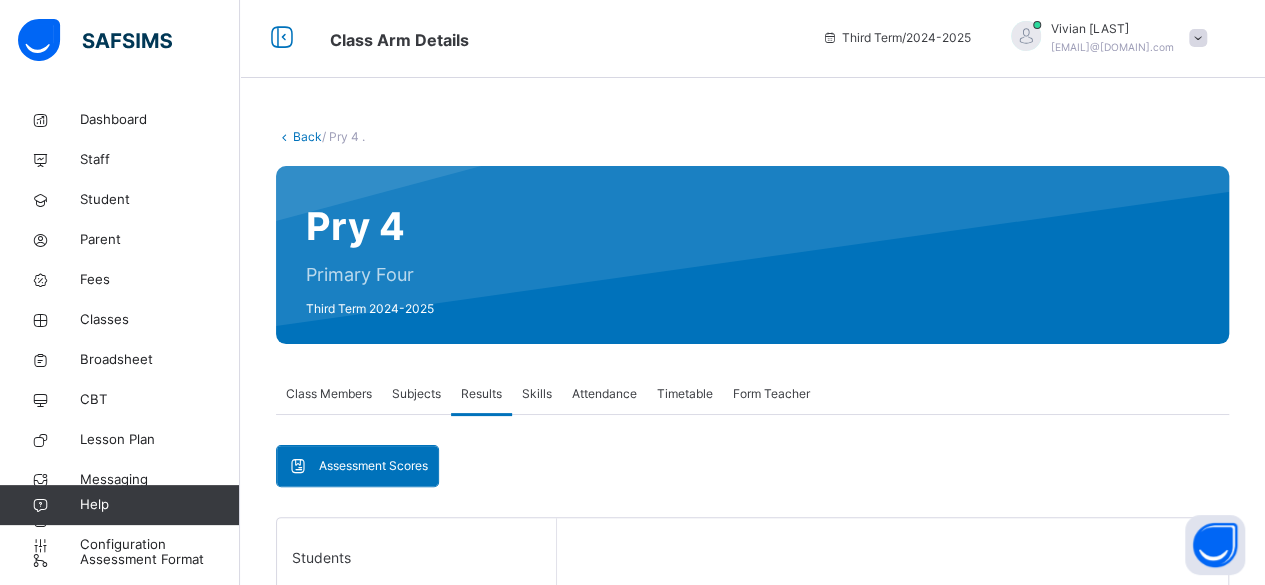 scroll, scrollTop: 0, scrollLeft: 0, axis: both 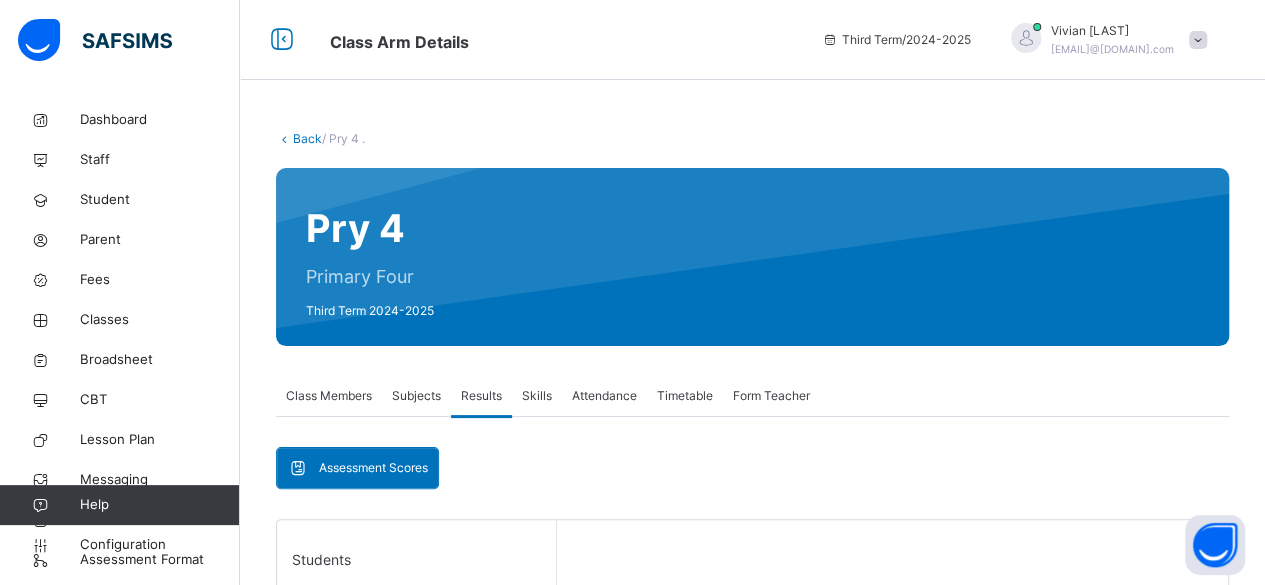 click on "Back" at bounding box center [307, 138] 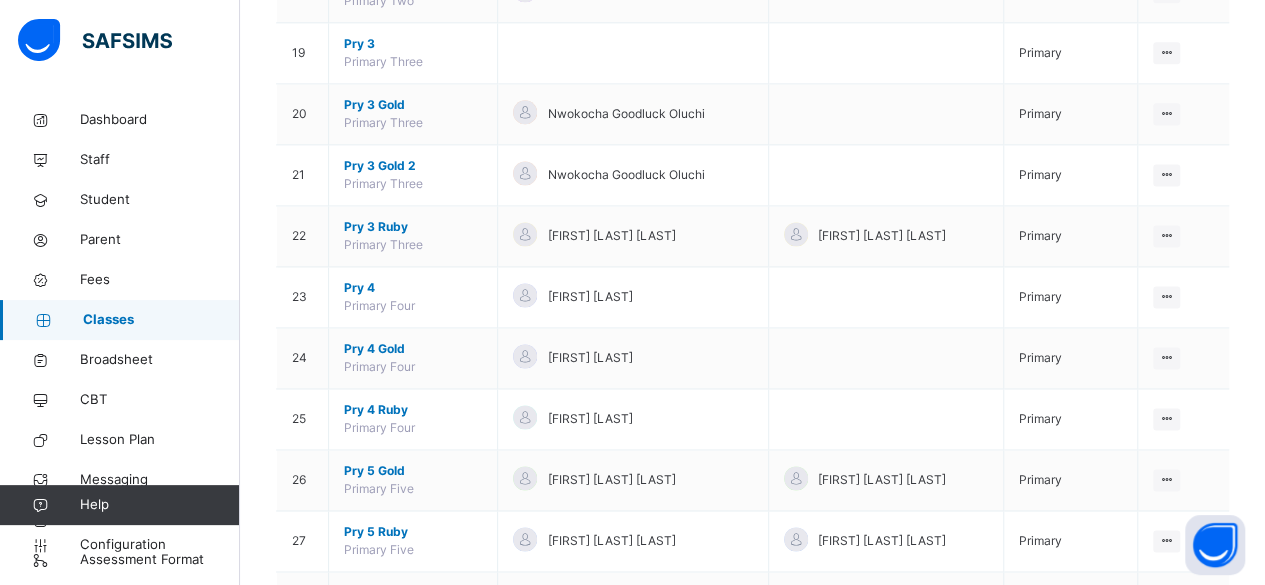 scroll, scrollTop: 1317, scrollLeft: 0, axis: vertical 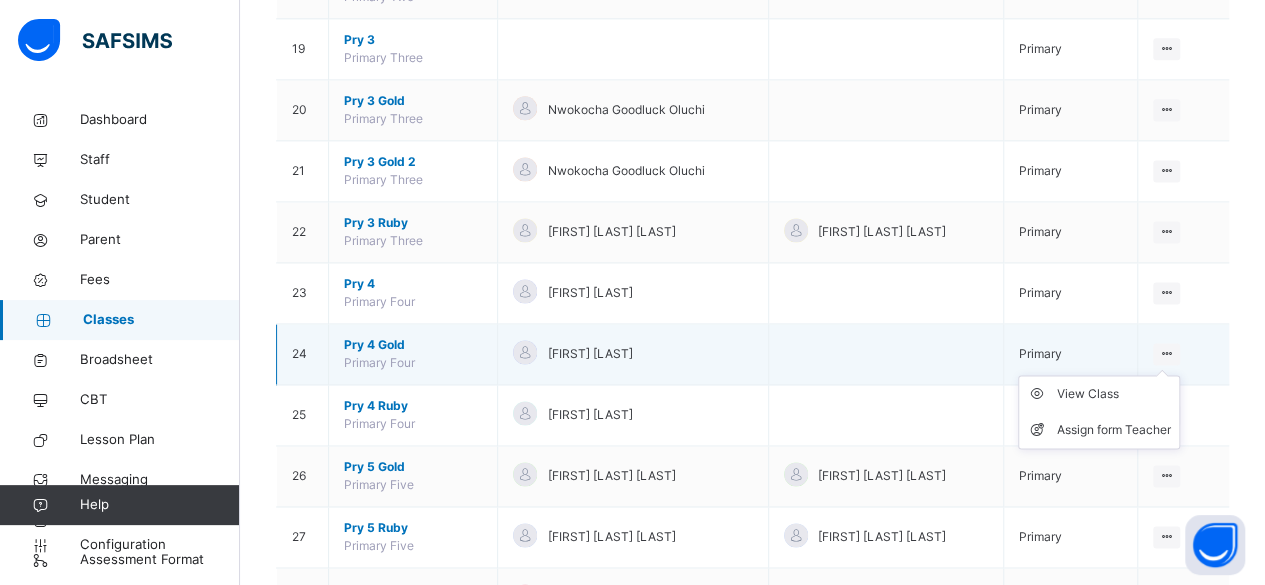 click at bounding box center (1166, 353) 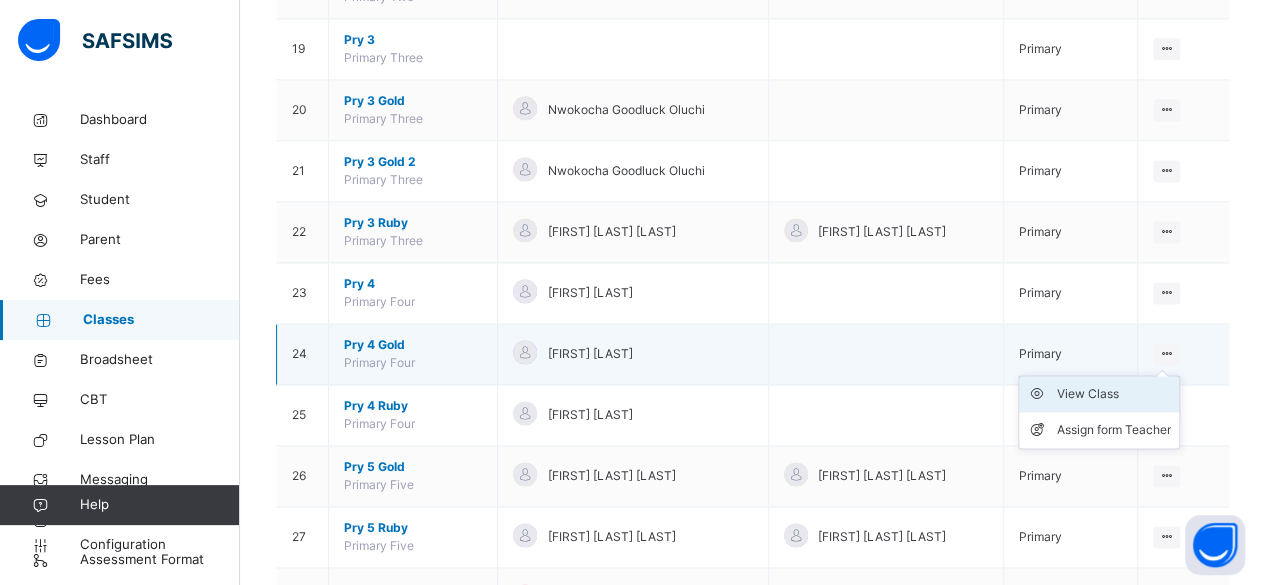 click on "View Class" at bounding box center [1114, 394] 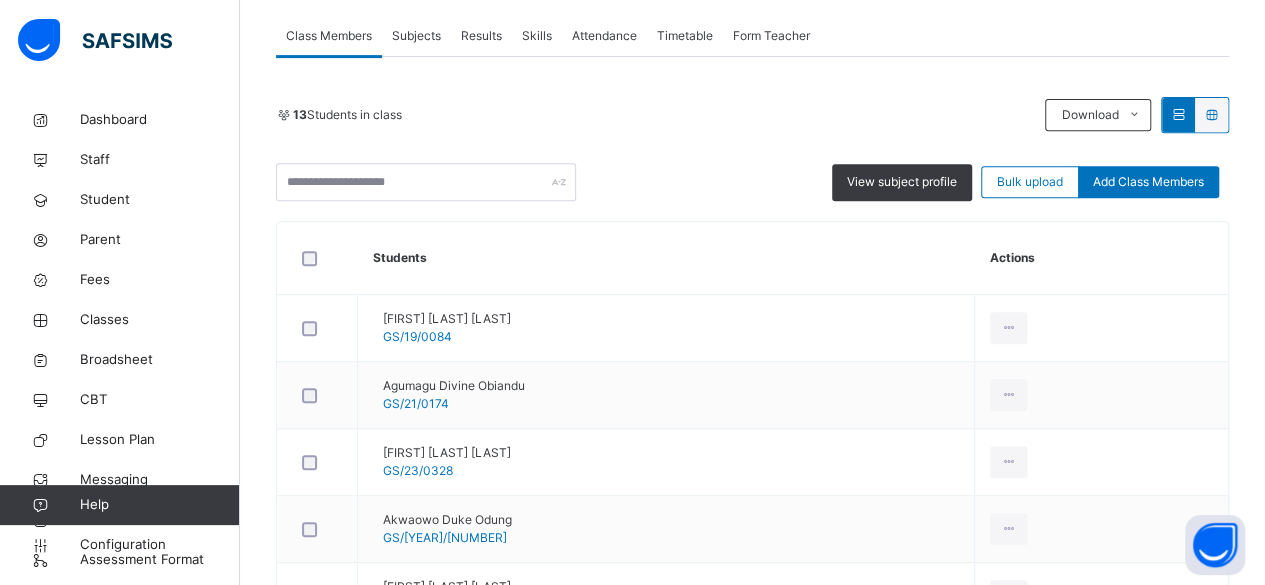 scroll, scrollTop: 358, scrollLeft: 0, axis: vertical 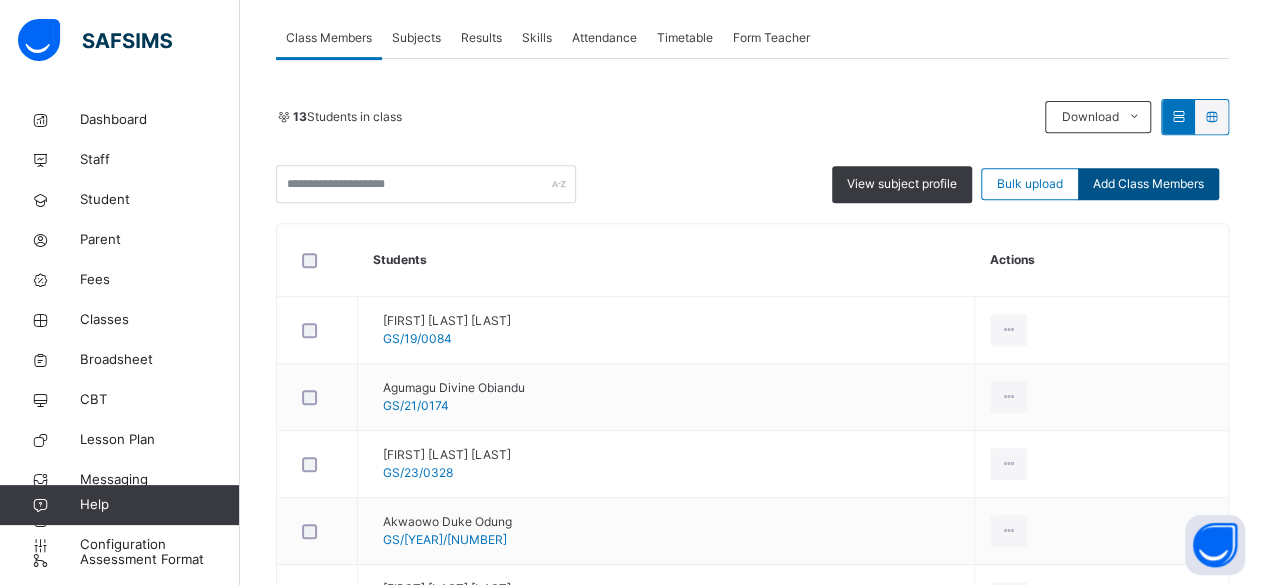 click on "Add Class Members" at bounding box center [1148, 184] 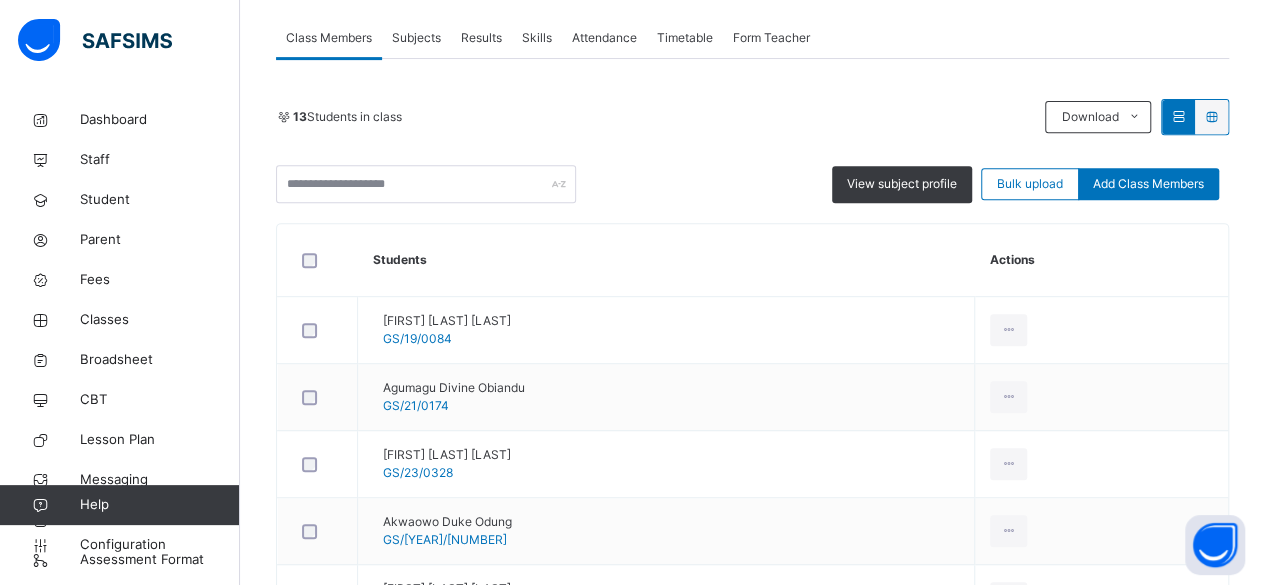 click on "2" at bounding box center (592, 2778) 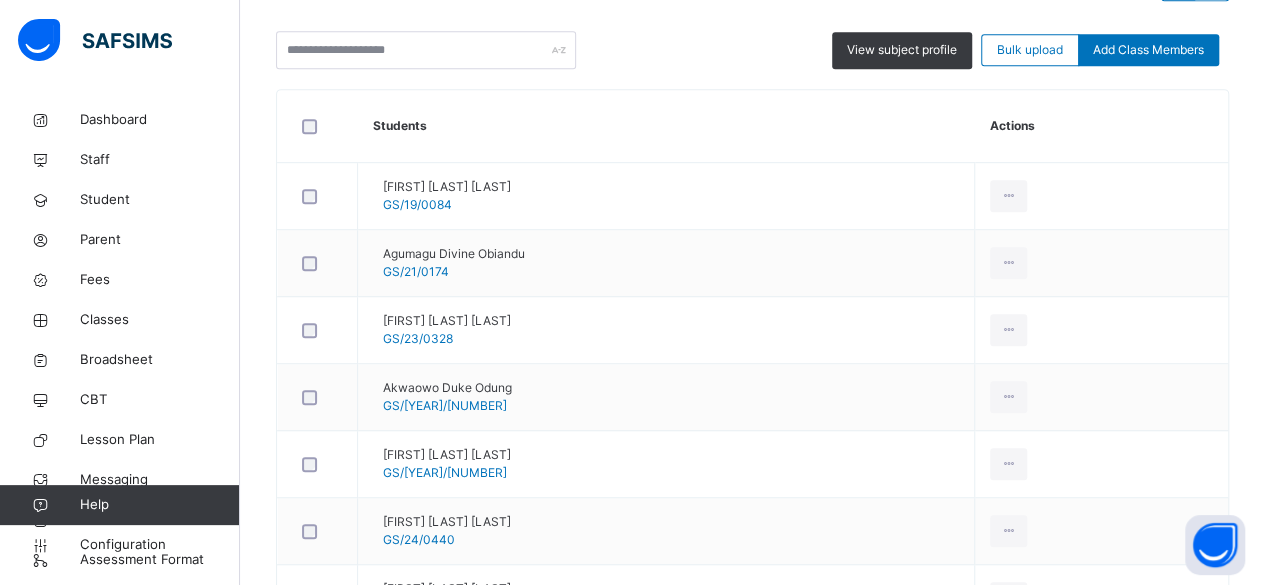 scroll, scrollTop: 572, scrollLeft: 0, axis: vertical 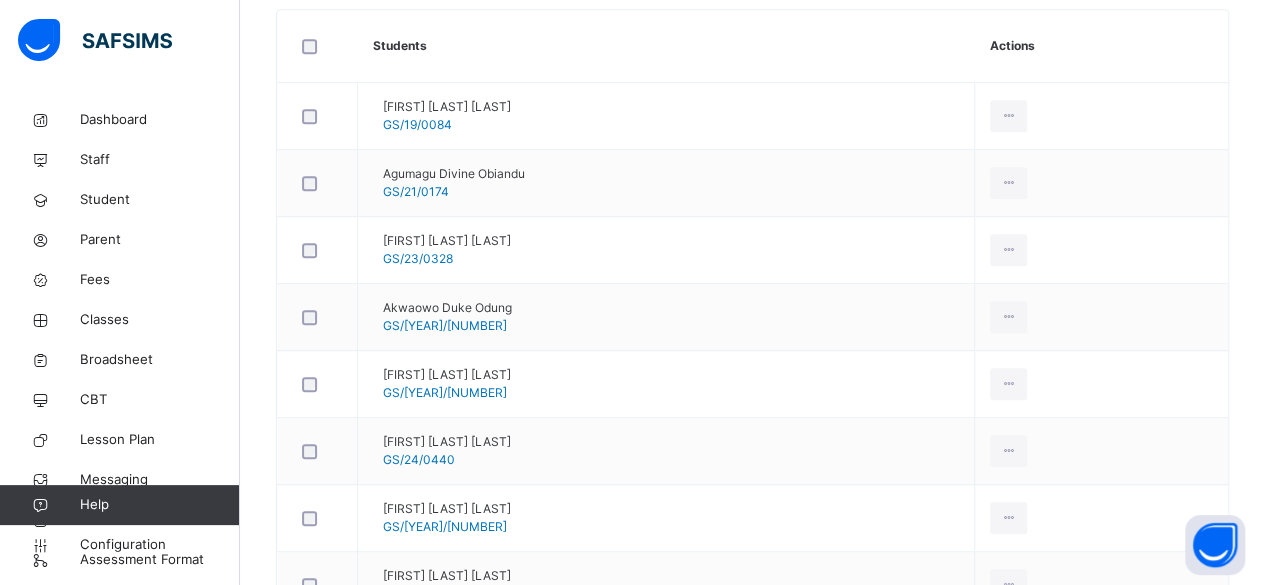 click on "Cancel" at bounding box center [1163, 2659] 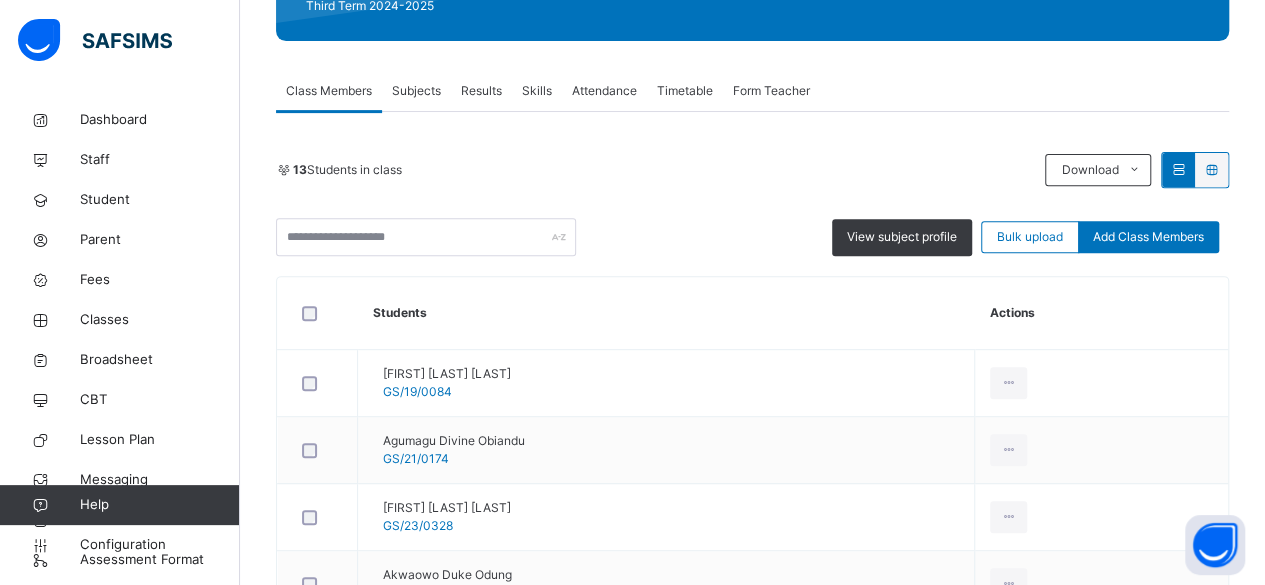 scroll, scrollTop: 265, scrollLeft: 0, axis: vertical 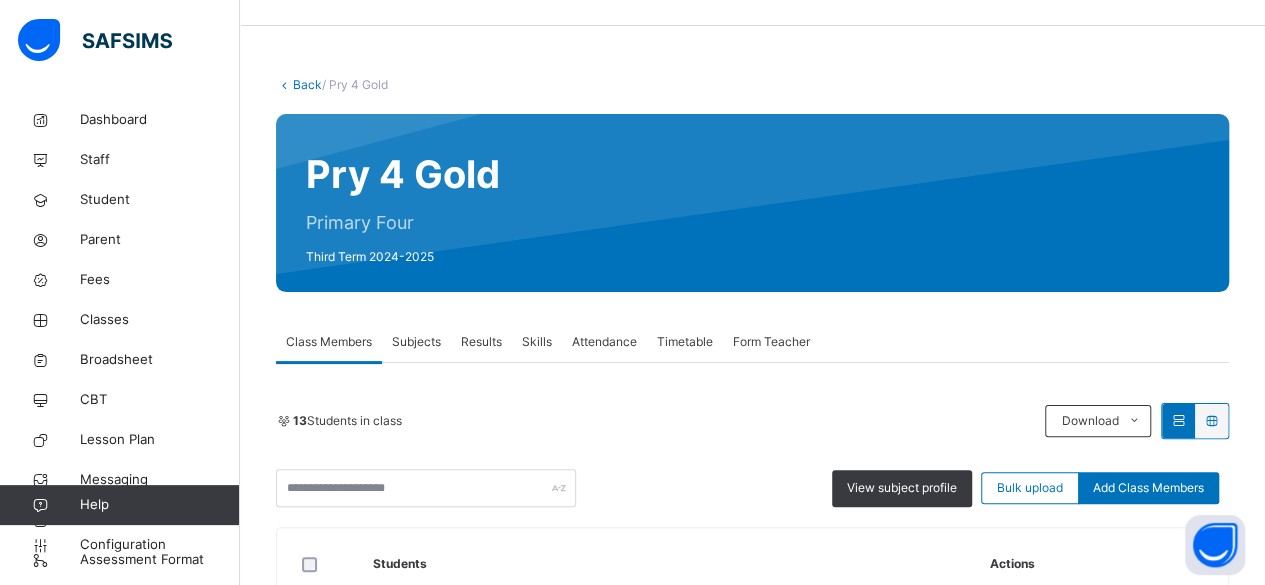 click on "Back" at bounding box center (307, 84) 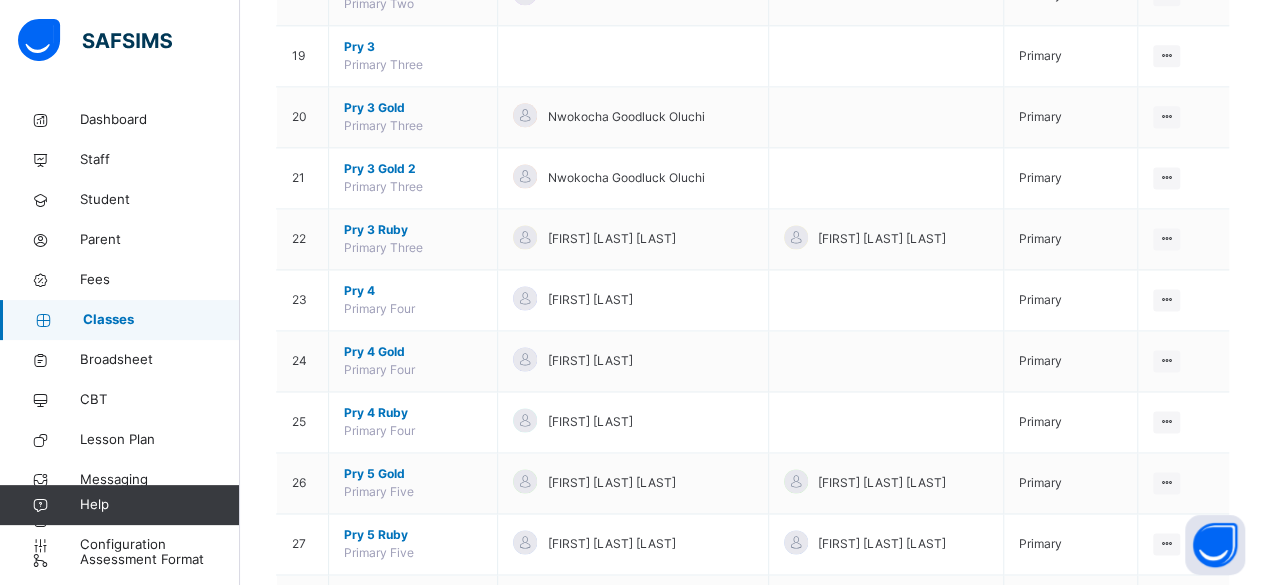 scroll, scrollTop: 1310, scrollLeft: 0, axis: vertical 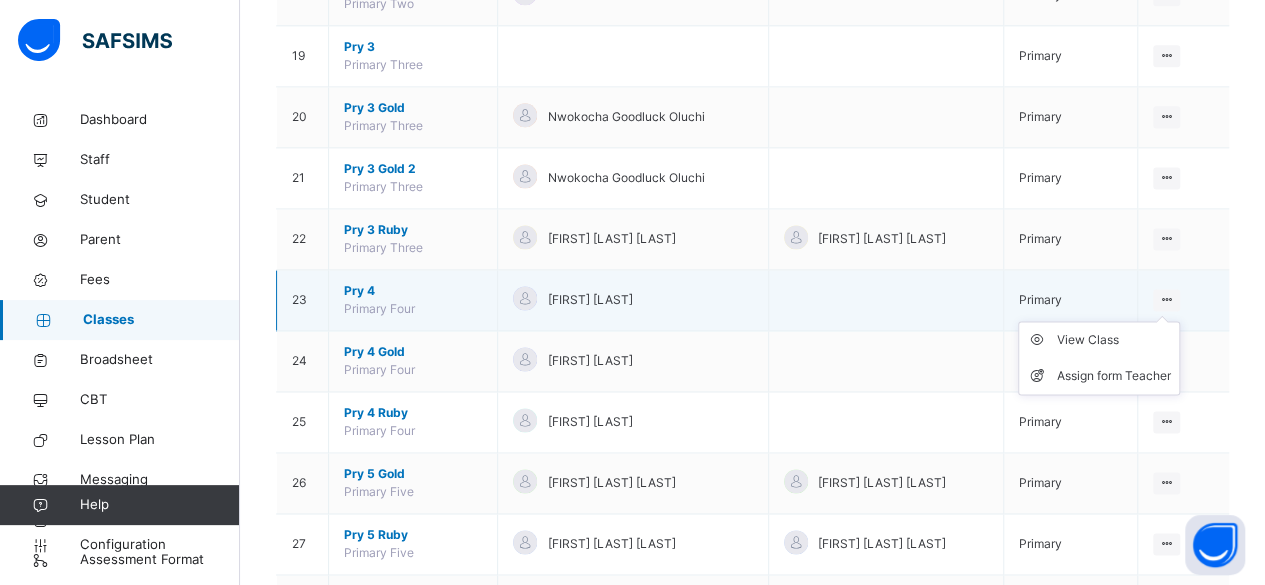 click at bounding box center [1166, 299] 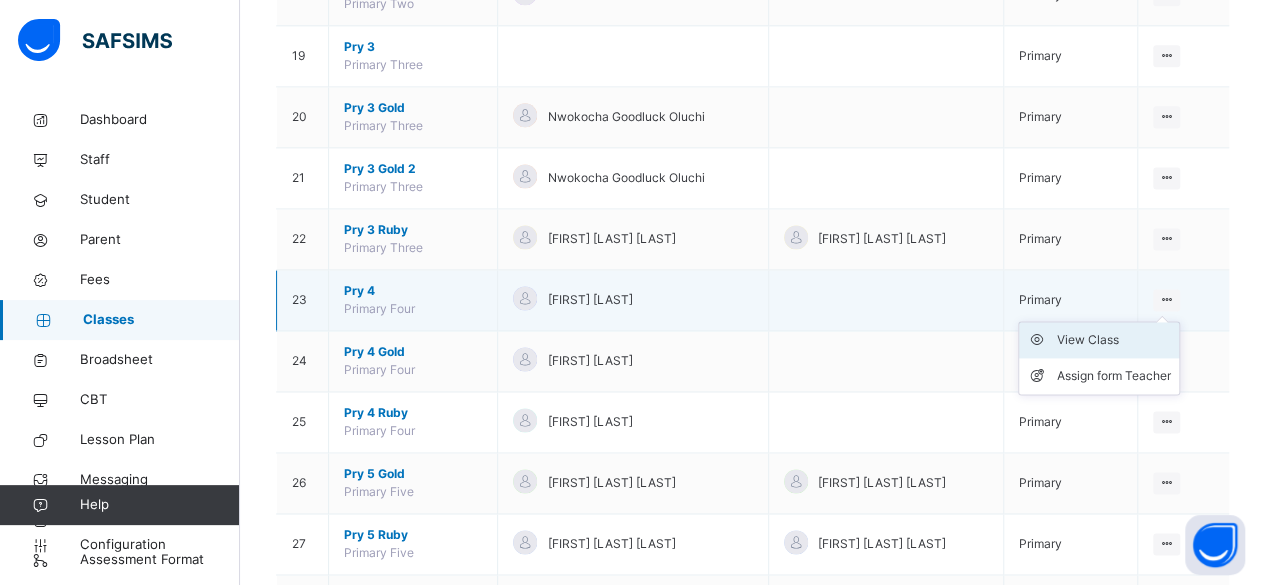 click on "View Class" at bounding box center [1114, 340] 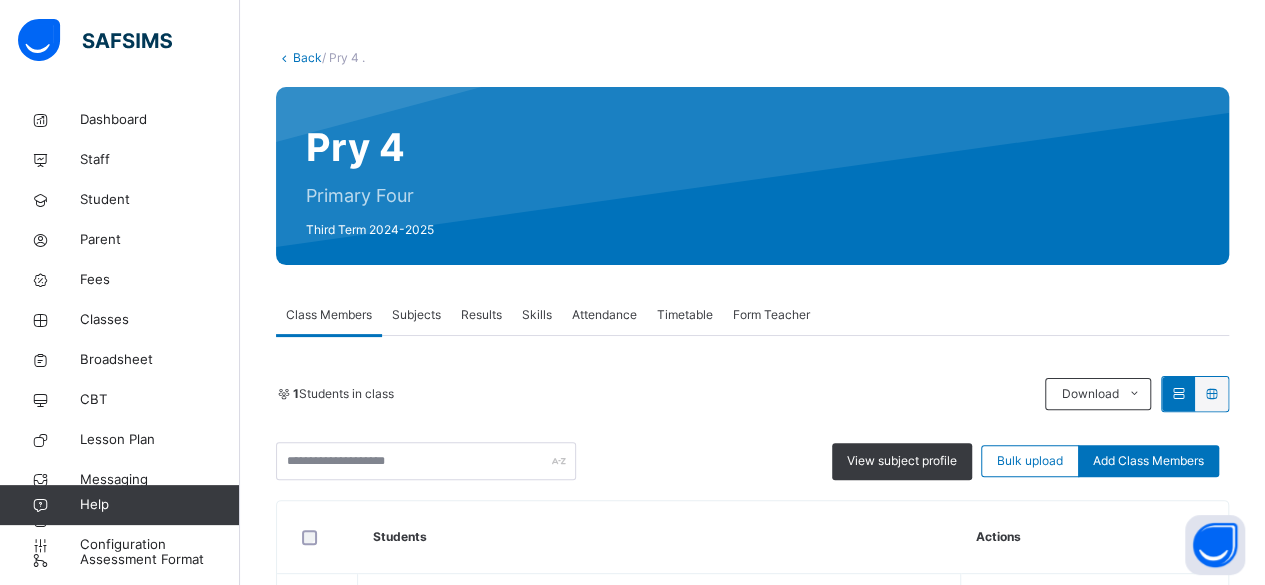 scroll, scrollTop: 244, scrollLeft: 0, axis: vertical 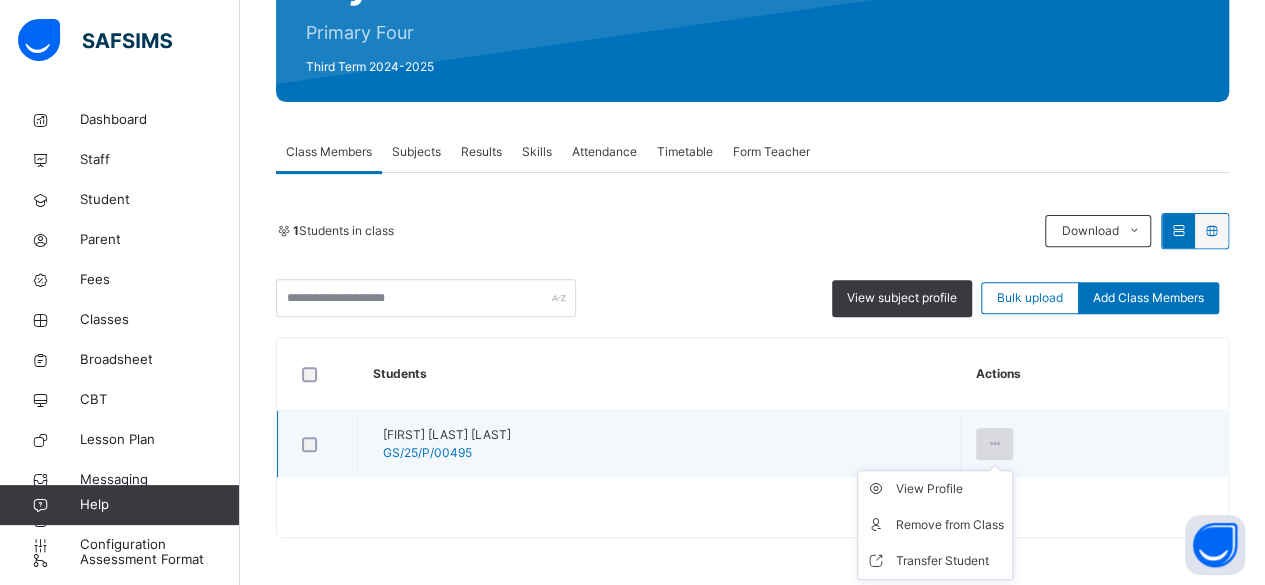 click at bounding box center (994, 444) 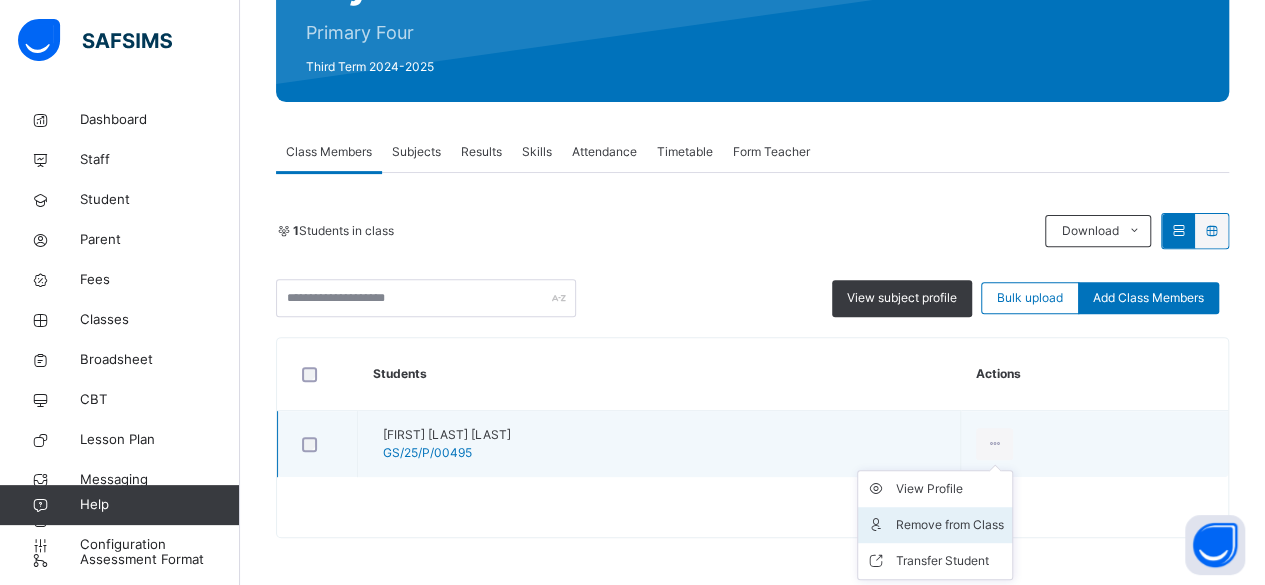 click on "Remove from Class" at bounding box center [950, 525] 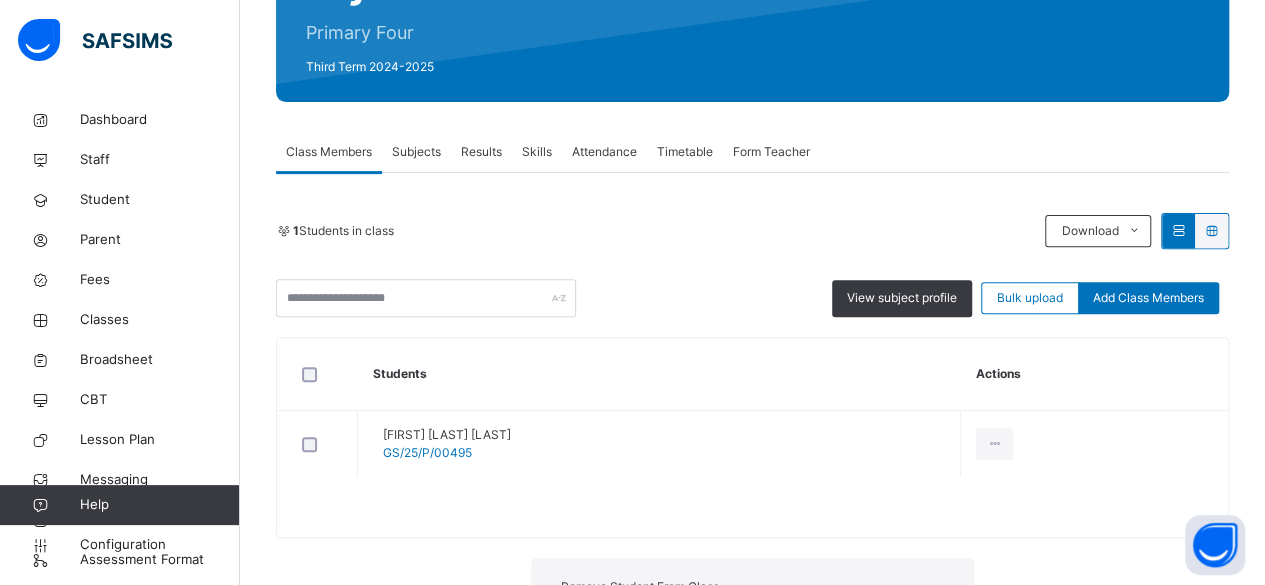 click on "×" at bounding box center [944, 599] 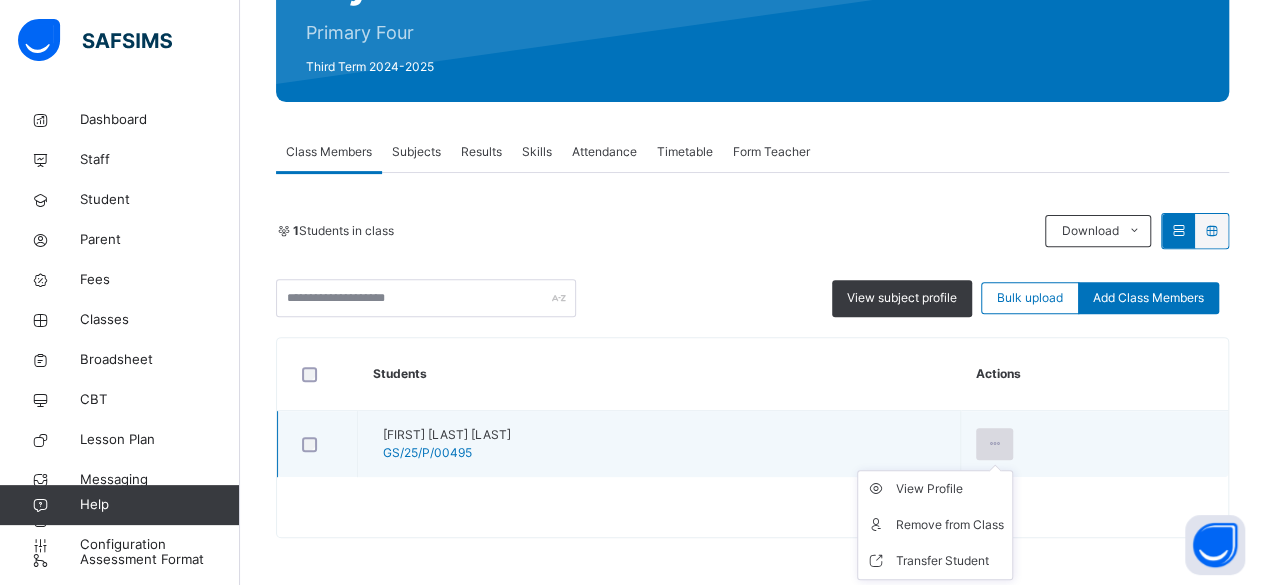 click at bounding box center (994, 444) 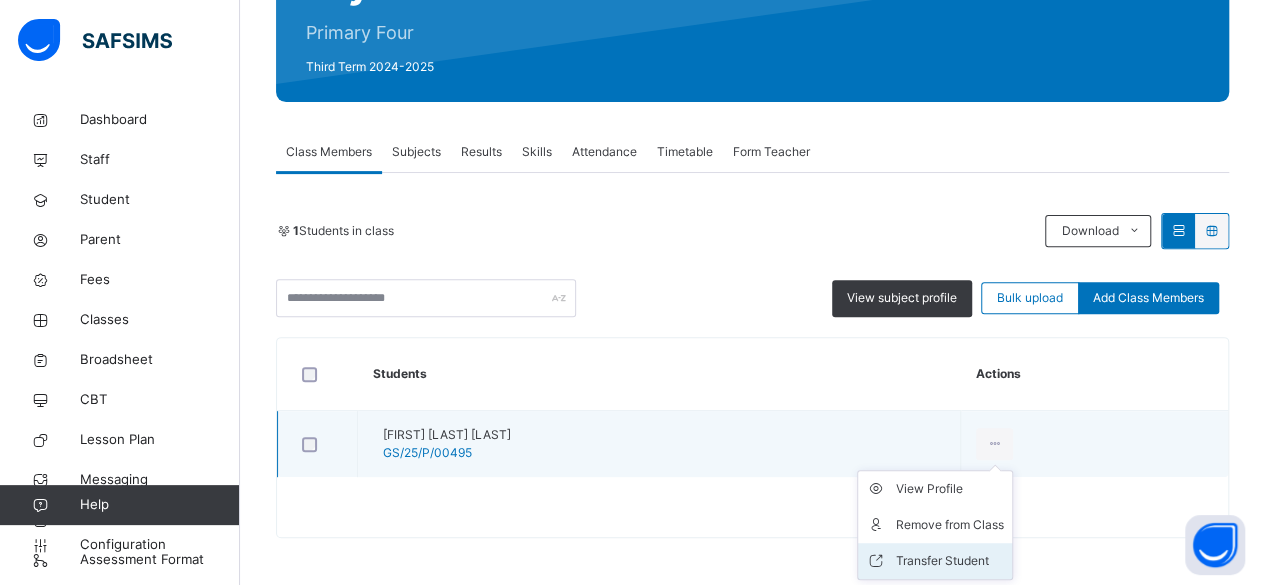 click on "Transfer Student" at bounding box center (950, 561) 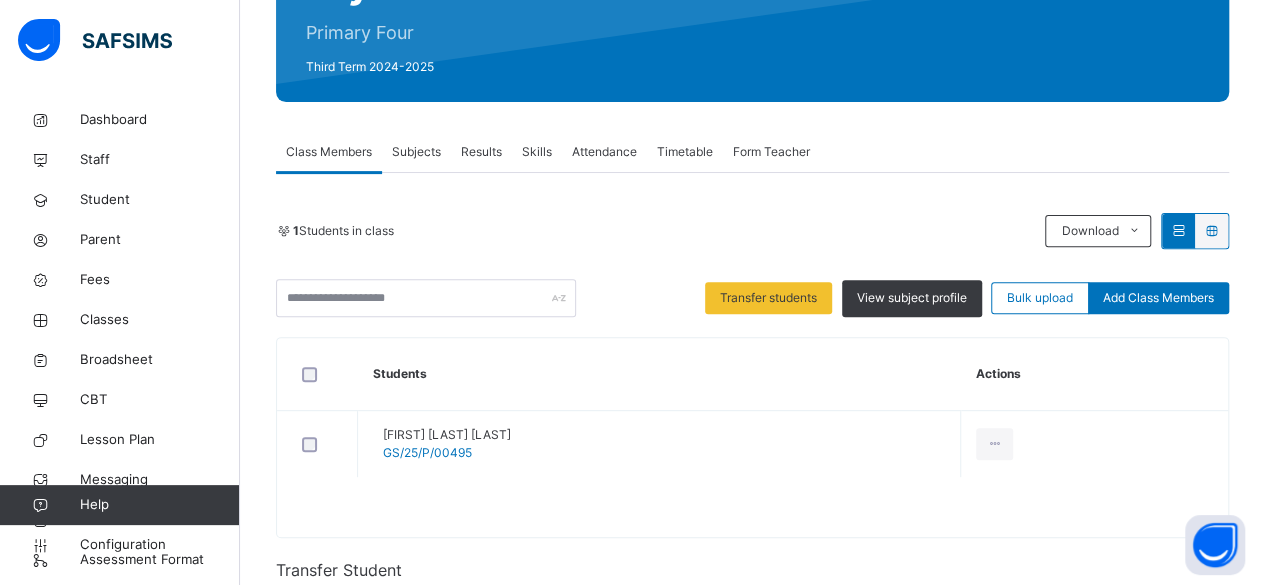 click on "Pry 4 Gold" at bounding box center (752, 797) 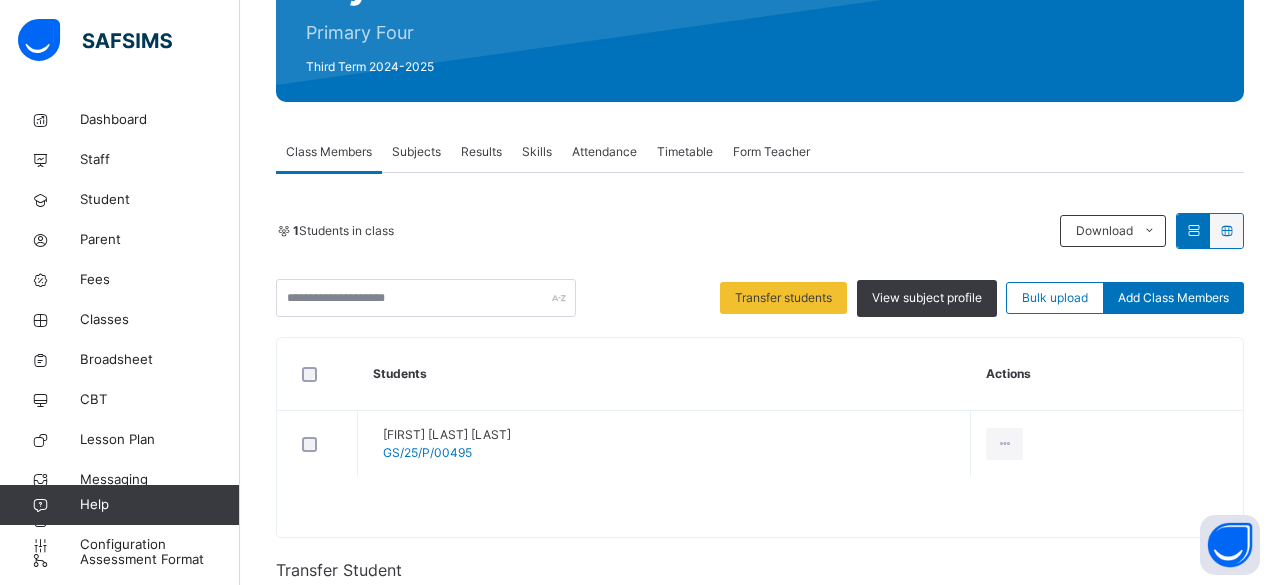 click on "Transfer" at bounding box center (396, 779) 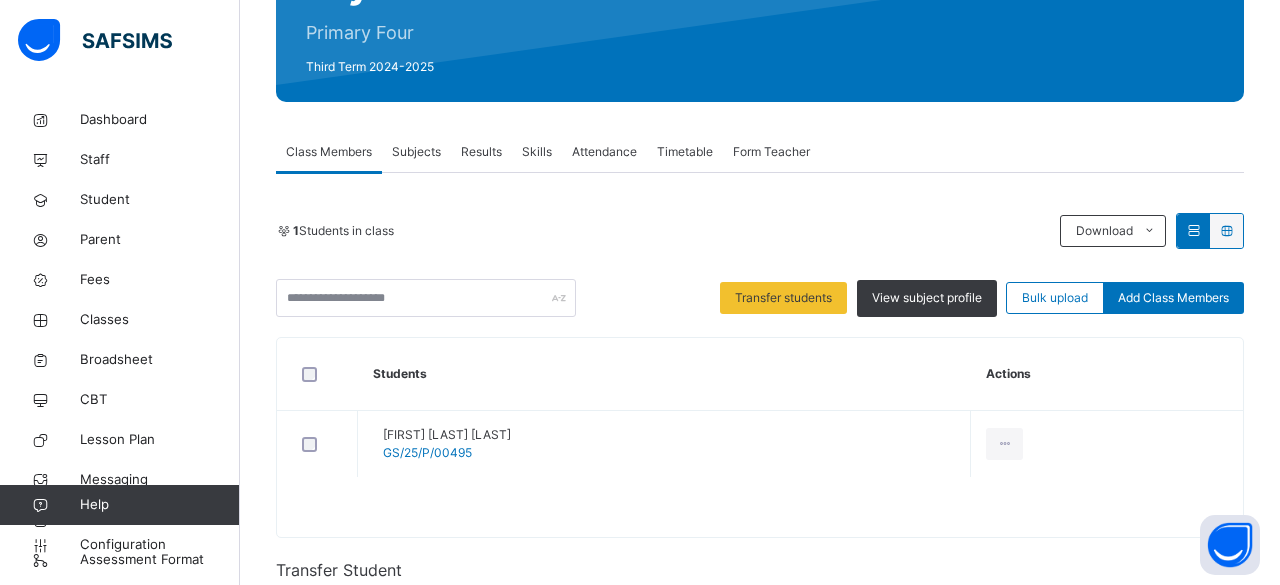 click on "Yes, Transfer" at bounding box center (312, 755) 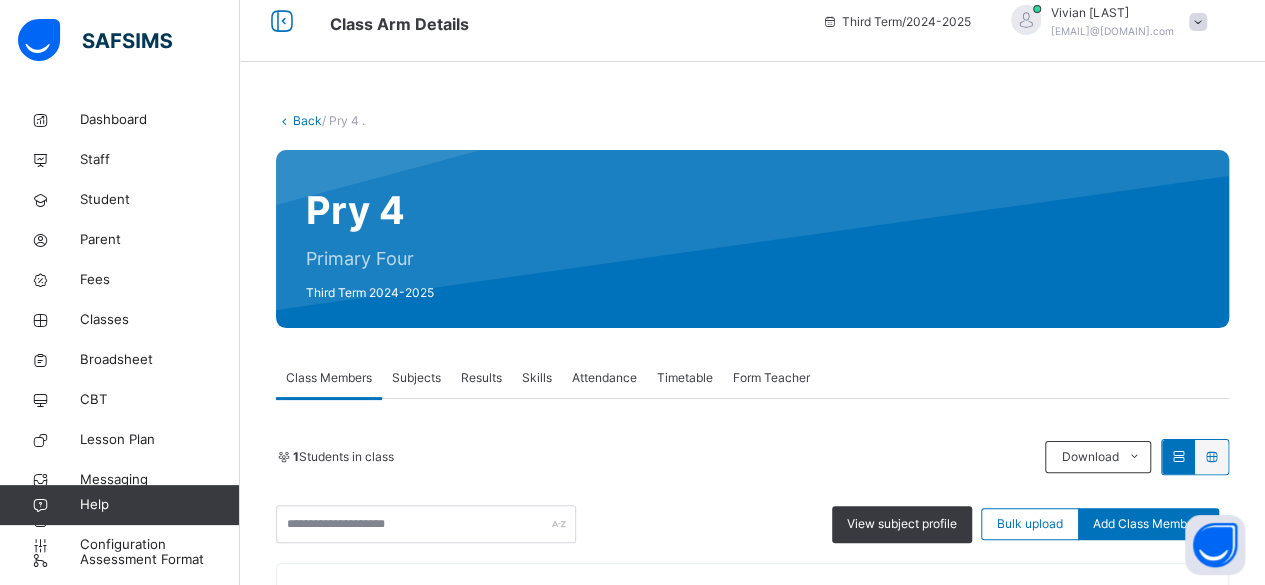 scroll, scrollTop: 0, scrollLeft: 0, axis: both 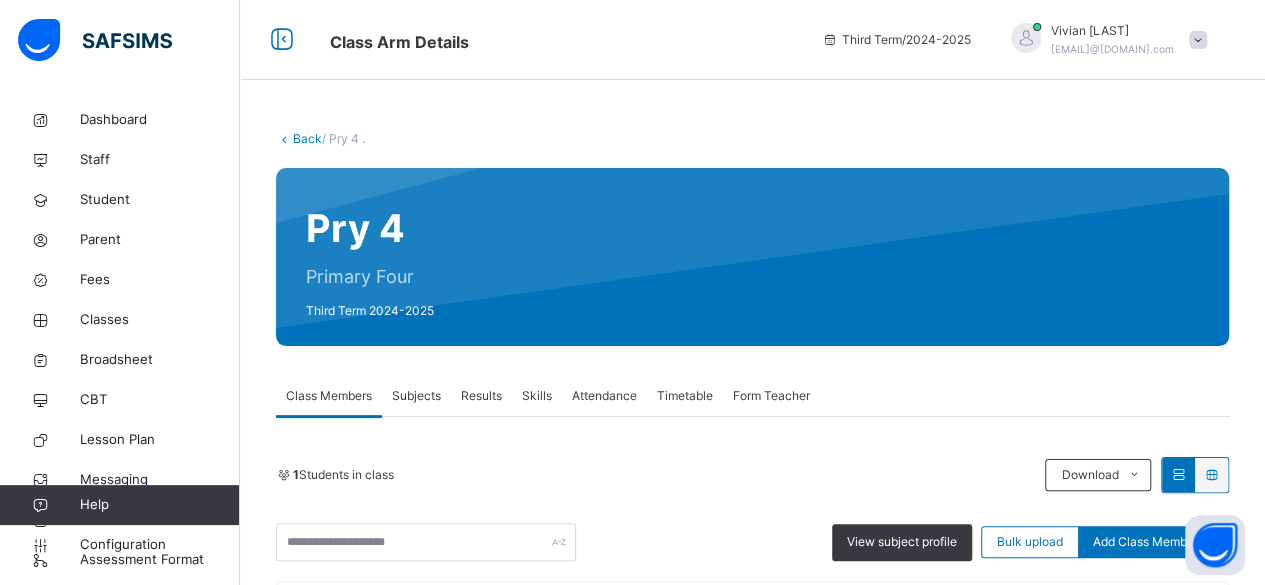 click on "Back  / Pry 4 ." at bounding box center [752, 139] 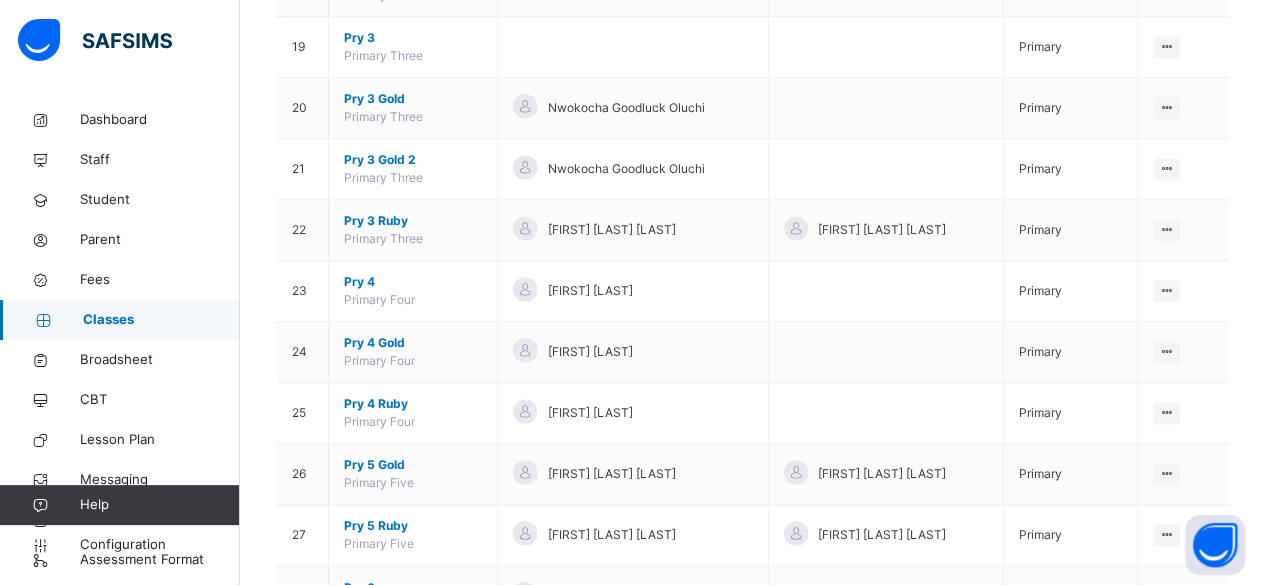 scroll, scrollTop: 1359, scrollLeft: 0, axis: vertical 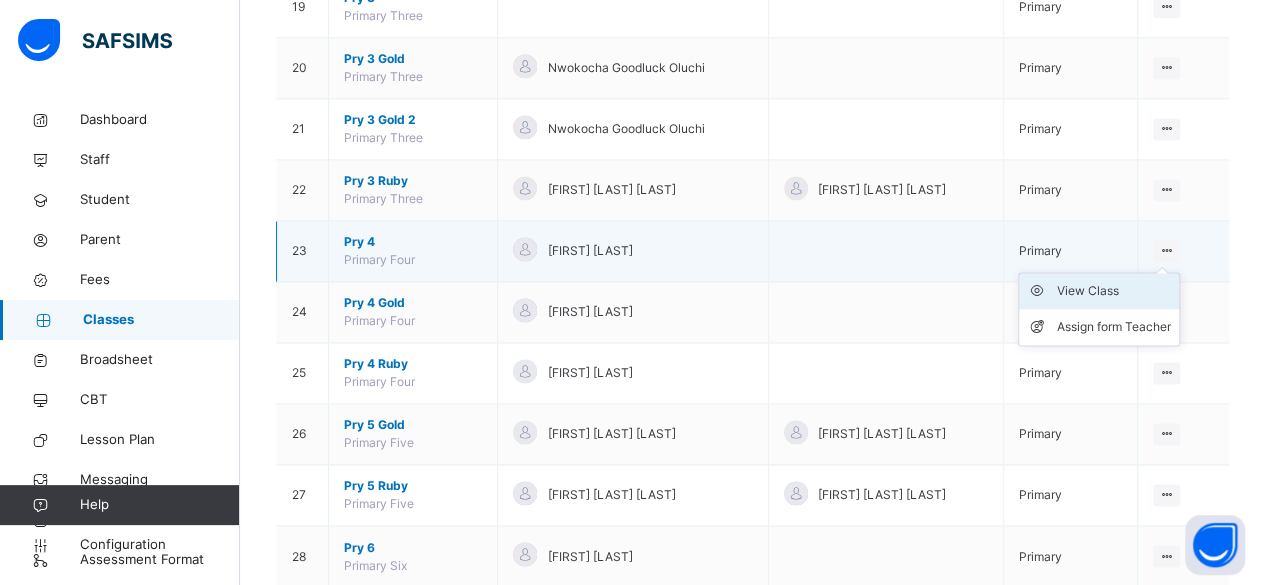 click on "View Class" at bounding box center [1114, 291] 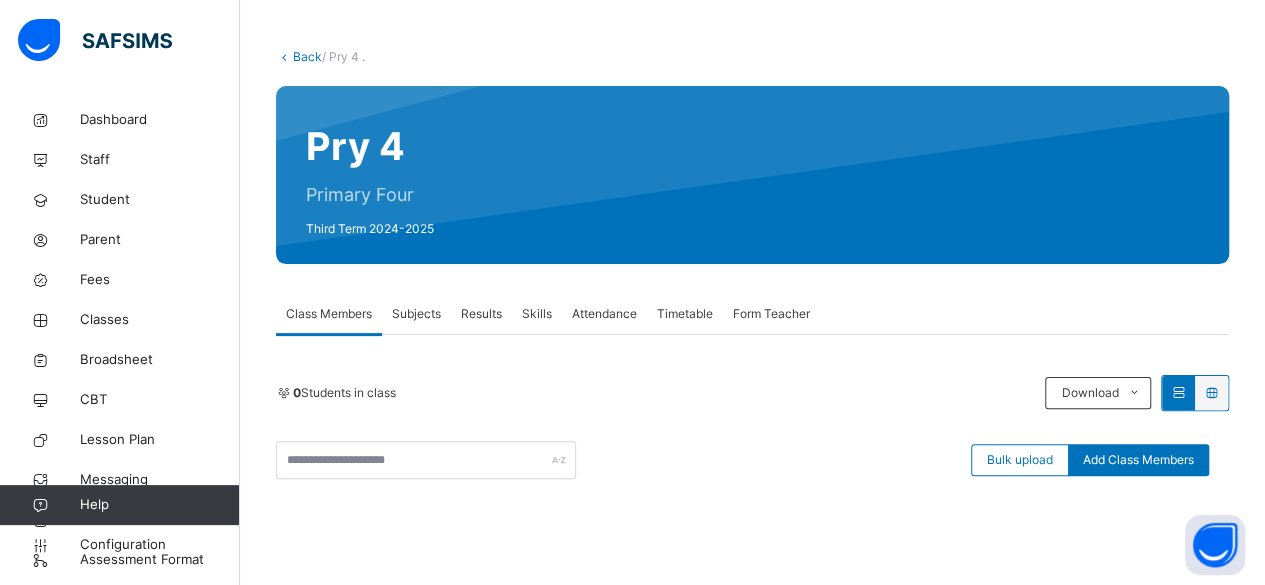 scroll, scrollTop: 0, scrollLeft: 0, axis: both 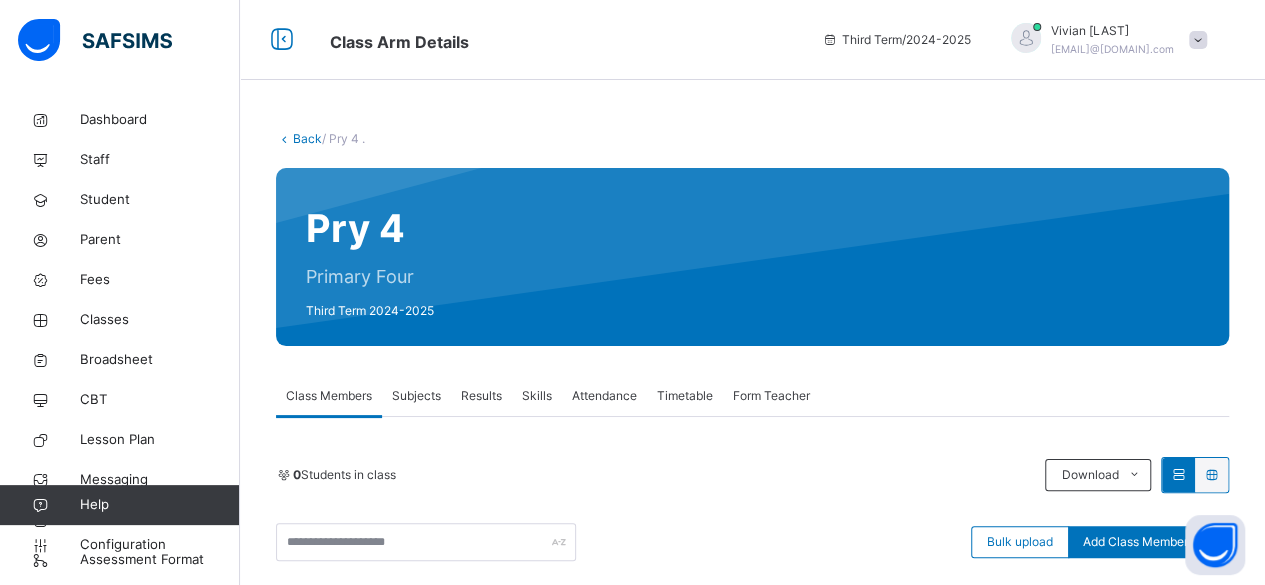 click on "Back" at bounding box center [307, 138] 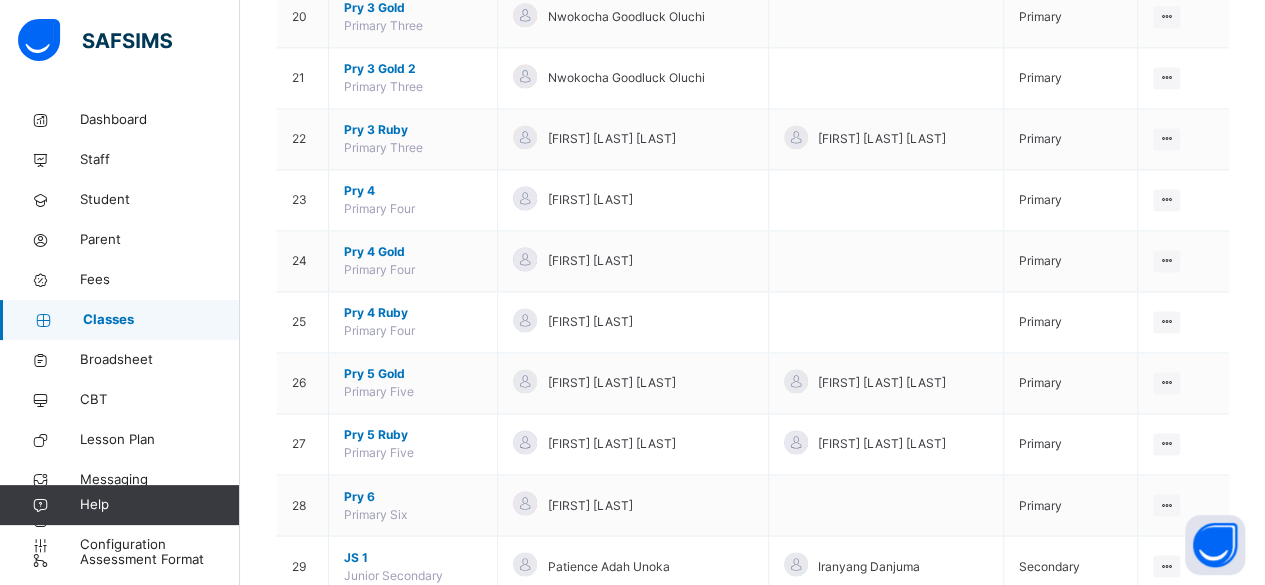 scroll, scrollTop: 1410, scrollLeft: 0, axis: vertical 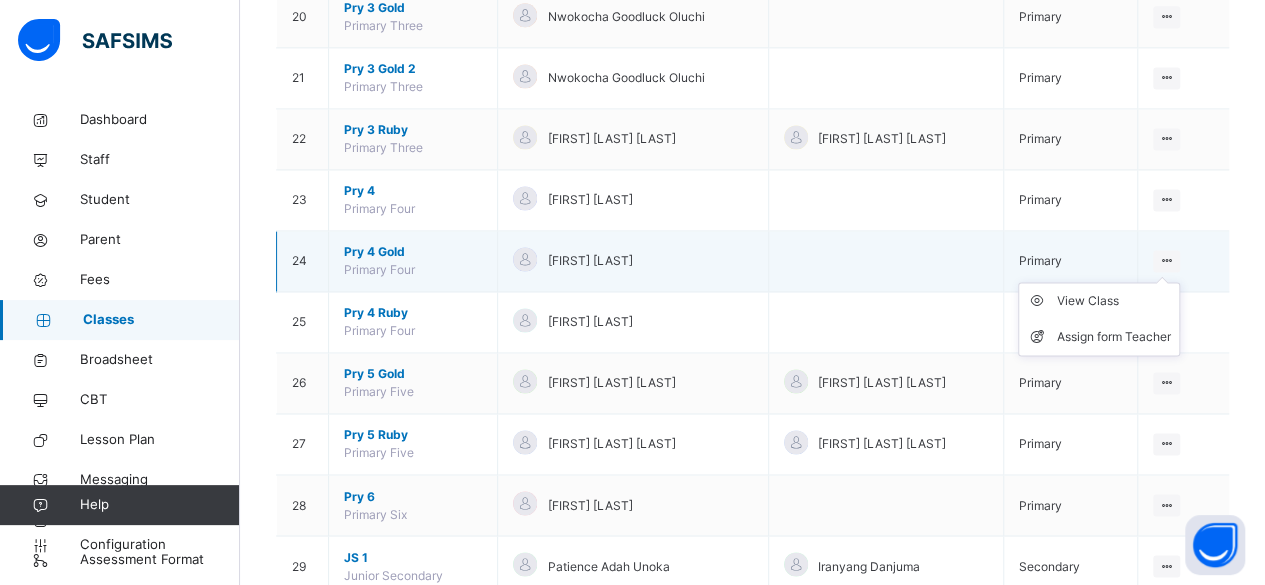 click on "View Class Assign form Teacher" at bounding box center [1099, 319] 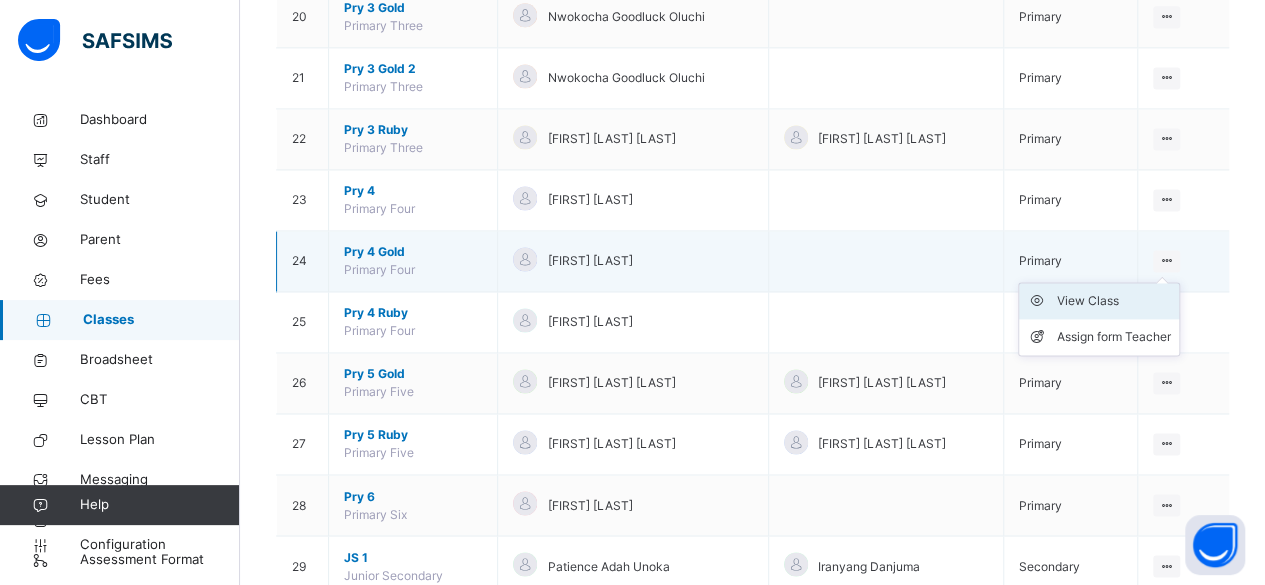 click on "View Class" at bounding box center (1114, 301) 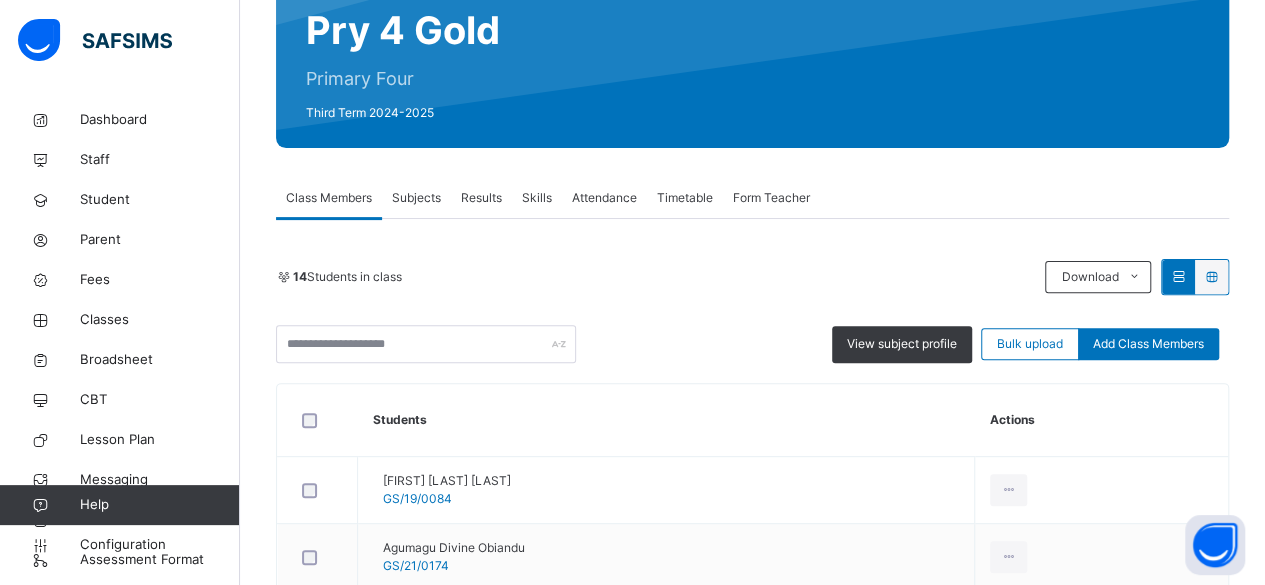 scroll, scrollTop: 183, scrollLeft: 0, axis: vertical 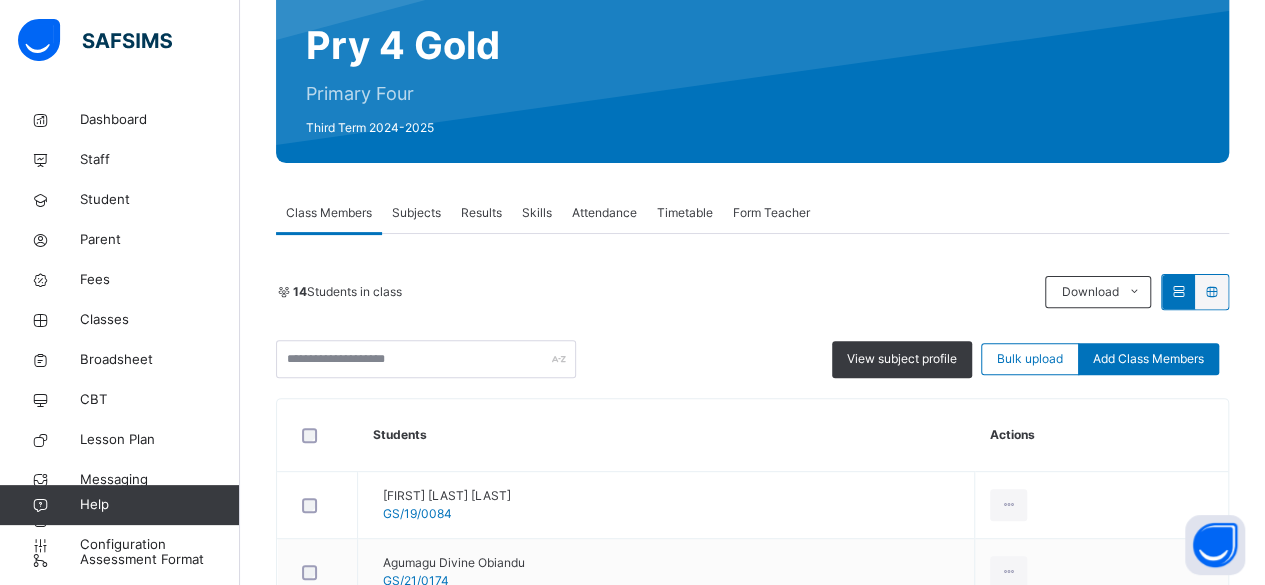 click on "Skills" at bounding box center (537, 213) 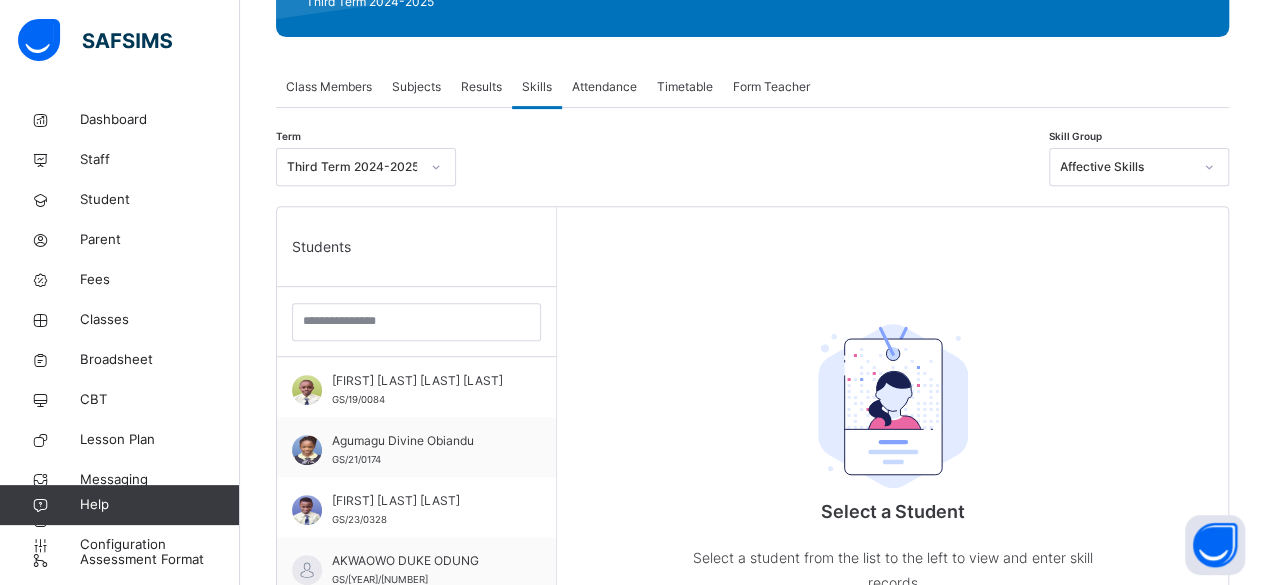 scroll, scrollTop: 316, scrollLeft: 0, axis: vertical 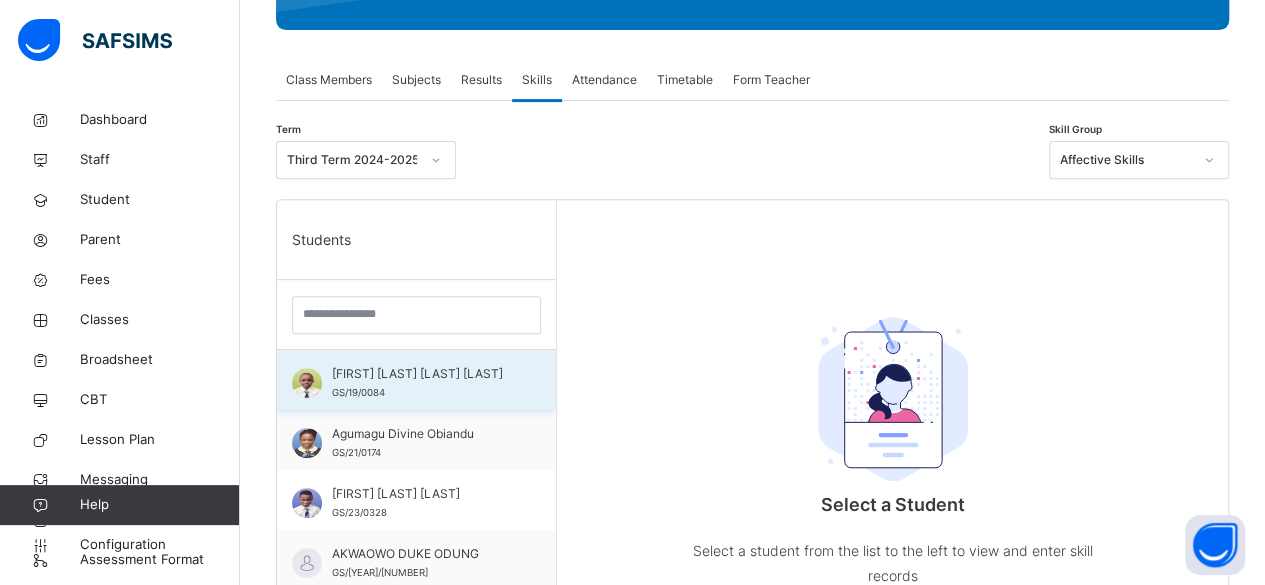 click on "Abdulkadir Lawal Umar-Farouq Olamide" at bounding box center (421, 374) 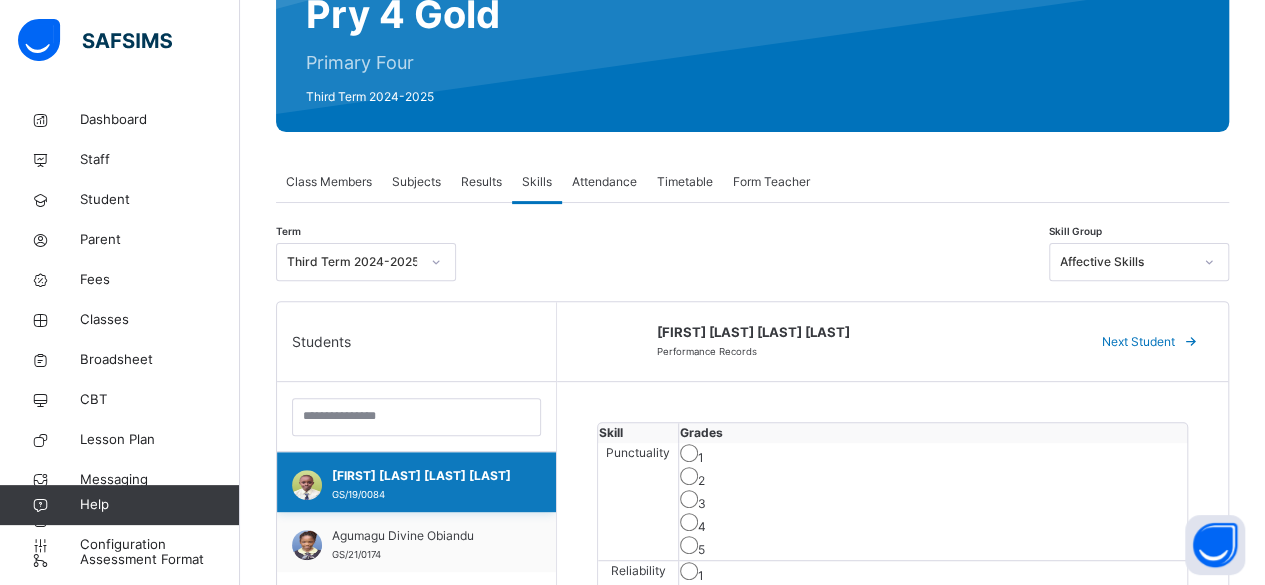 scroll, scrollTop: 216, scrollLeft: 0, axis: vertical 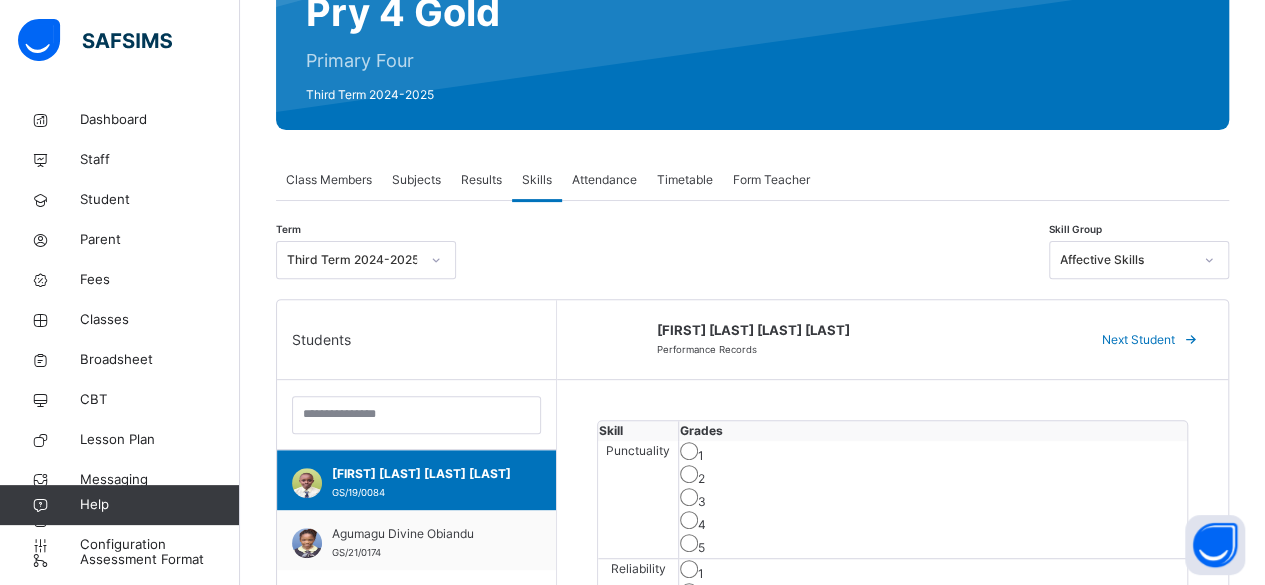 click on "Results" at bounding box center (481, 180) 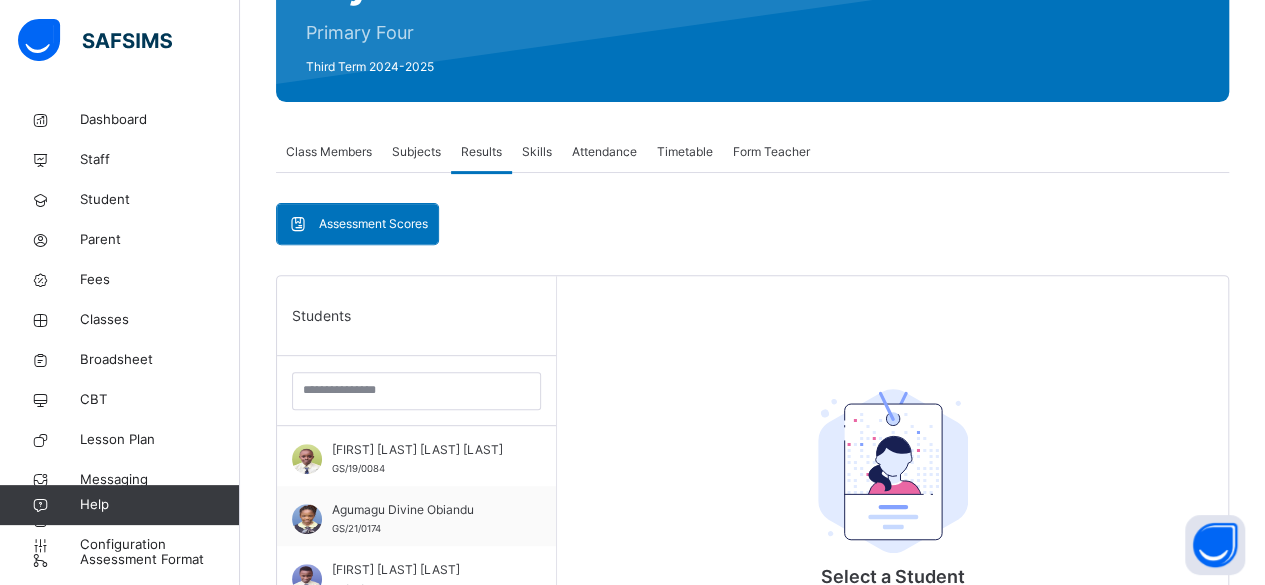 scroll, scrollTop: 294, scrollLeft: 0, axis: vertical 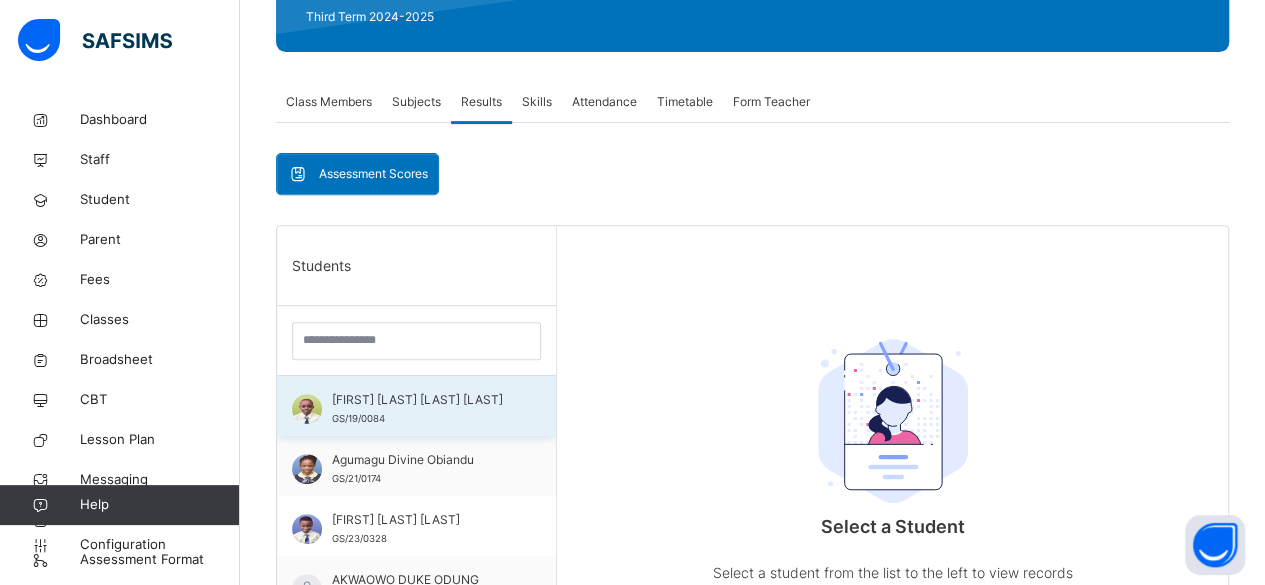 click on "Abdulkadir Lawal Umar-Farouq Olamide" at bounding box center [421, 400] 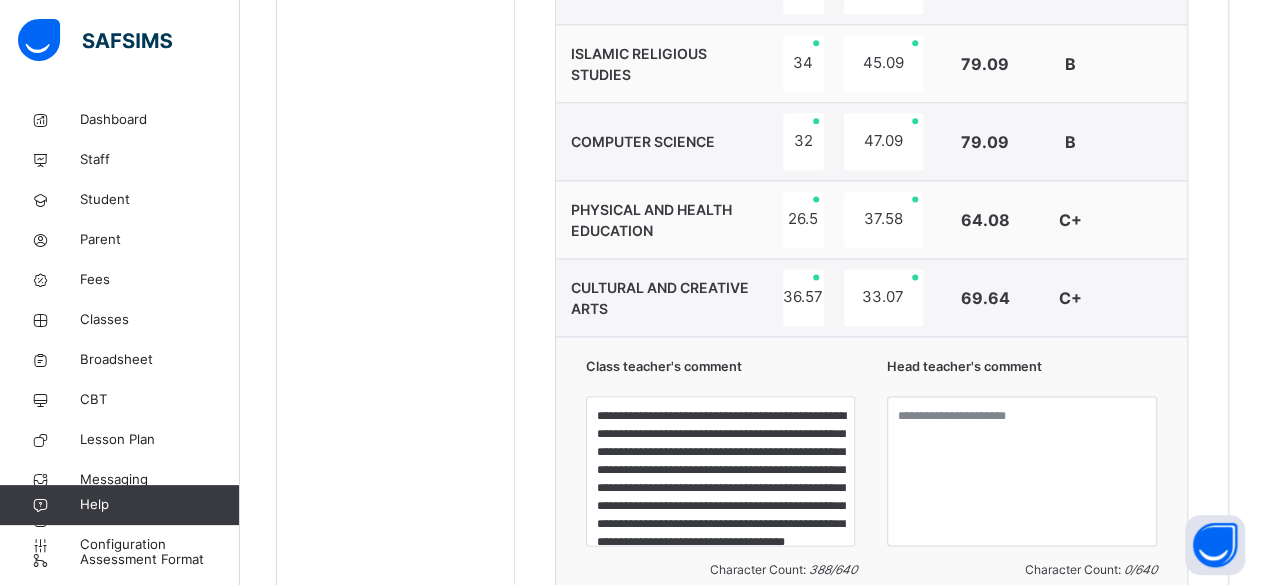 scroll, scrollTop: 1290, scrollLeft: 0, axis: vertical 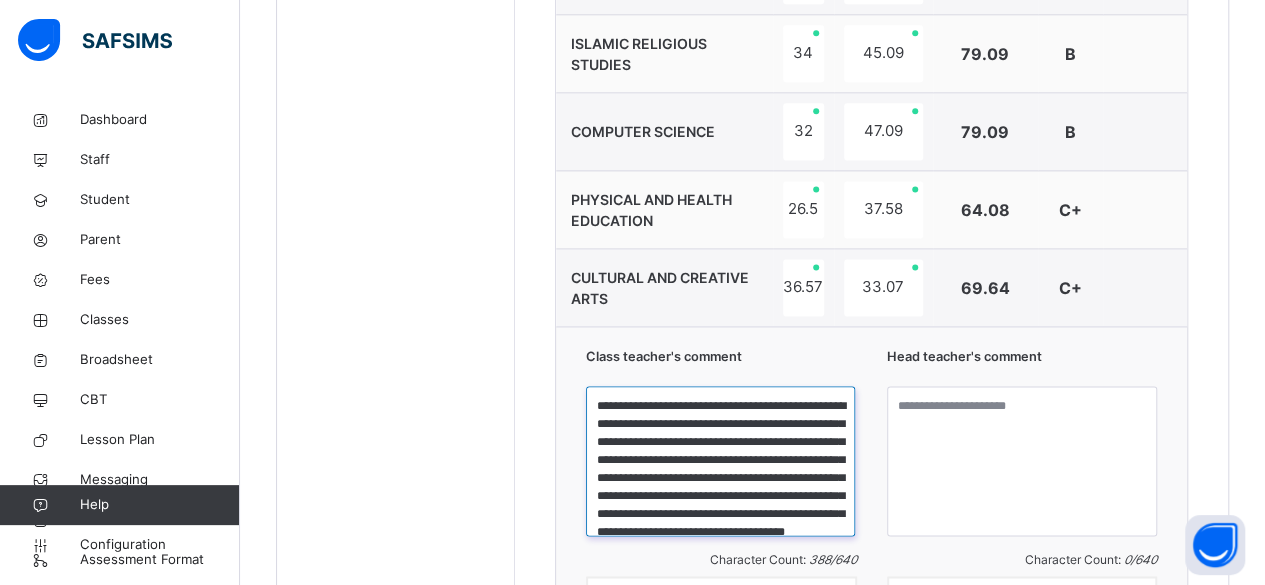 click on "**********" at bounding box center [720, 461] 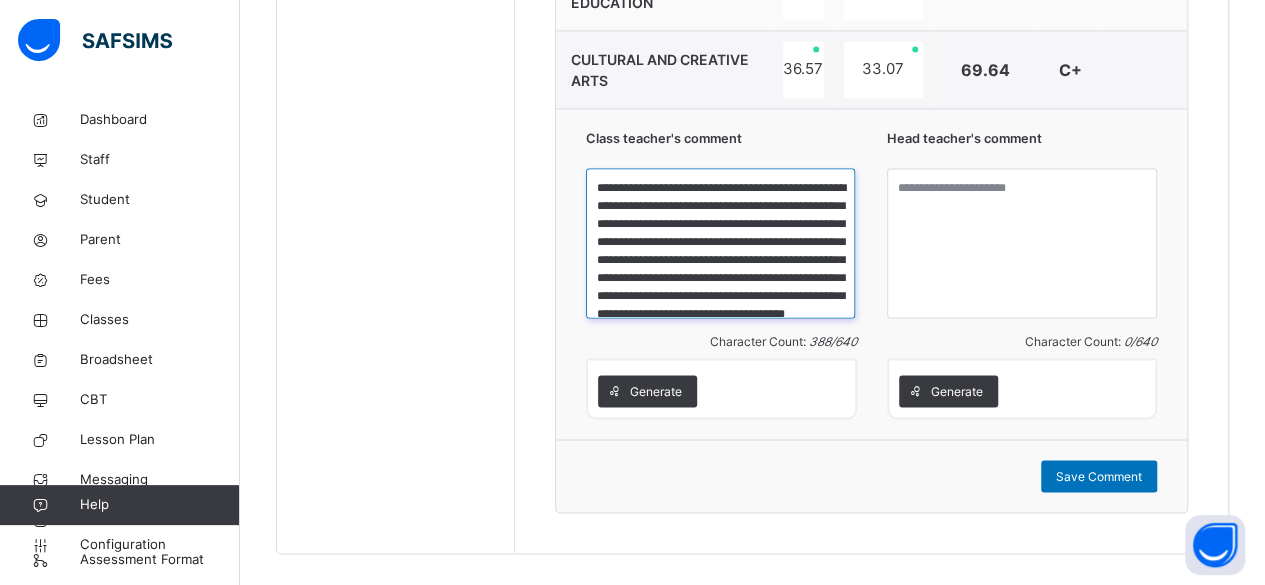 scroll, scrollTop: 1530, scrollLeft: 0, axis: vertical 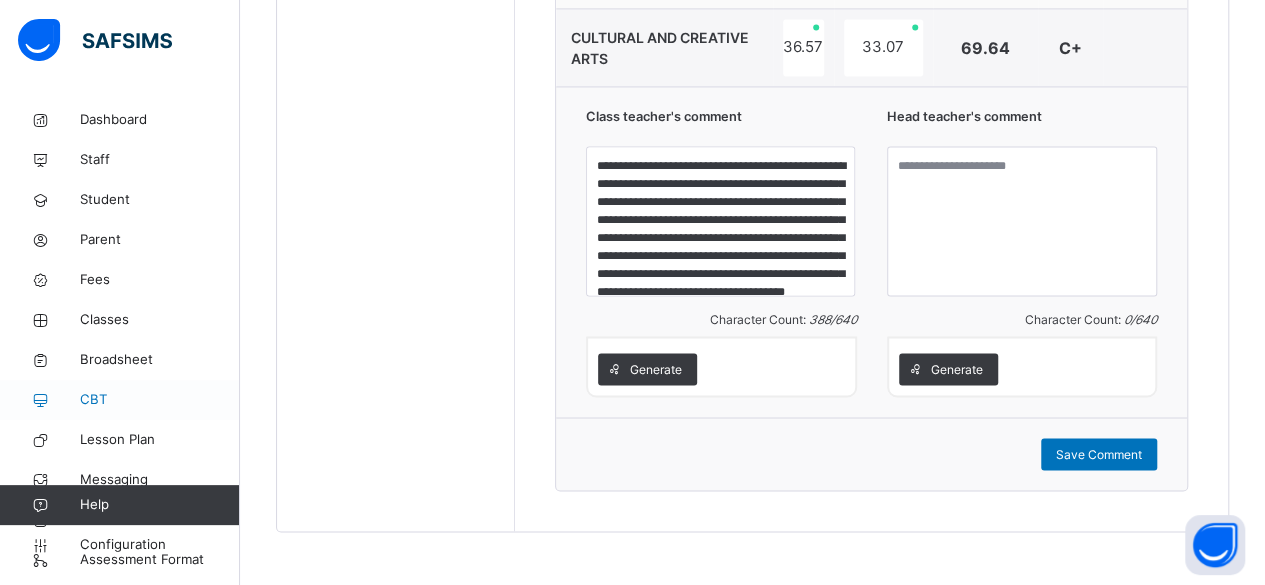 click at bounding box center (40, 400) 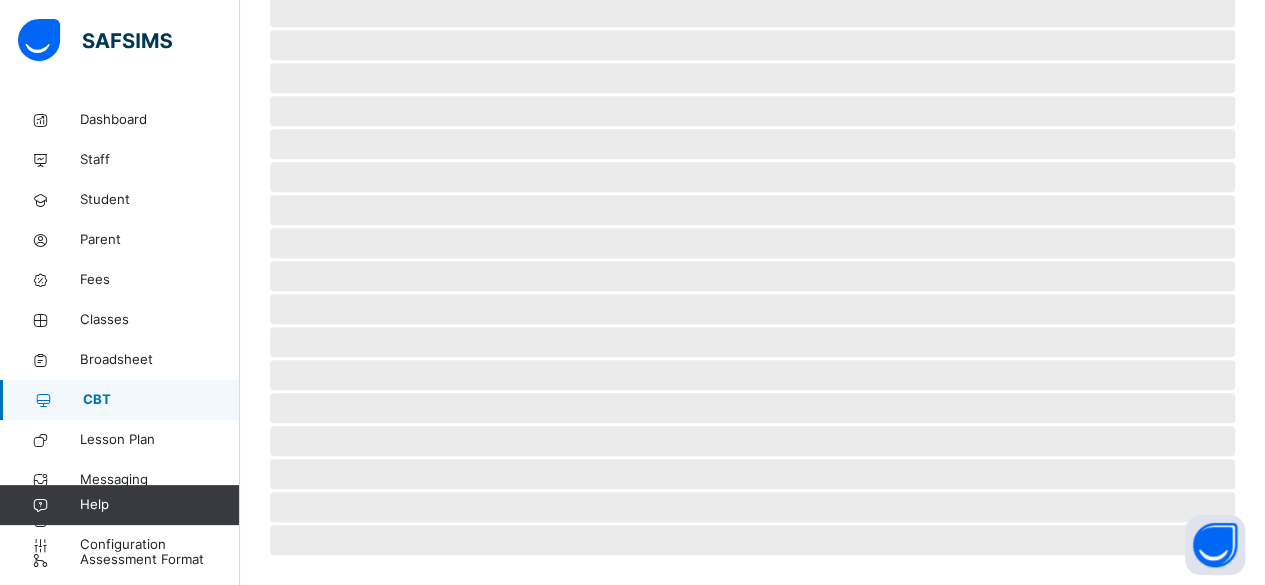 scroll, scrollTop: 541, scrollLeft: 0, axis: vertical 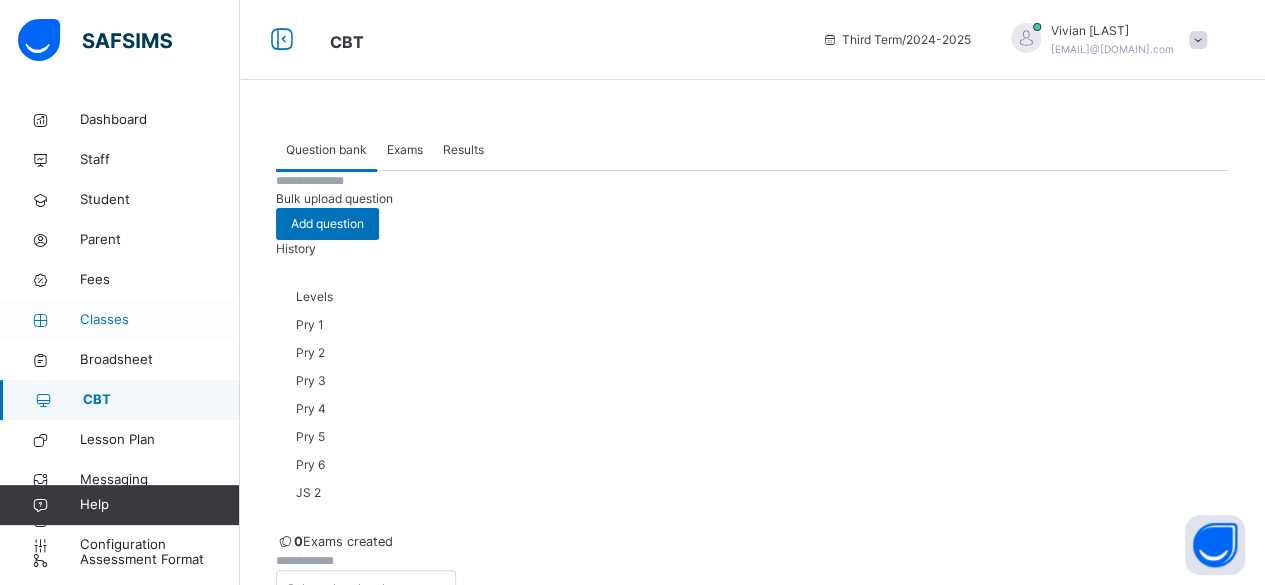 click on "Classes" at bounding box center (120, 320) 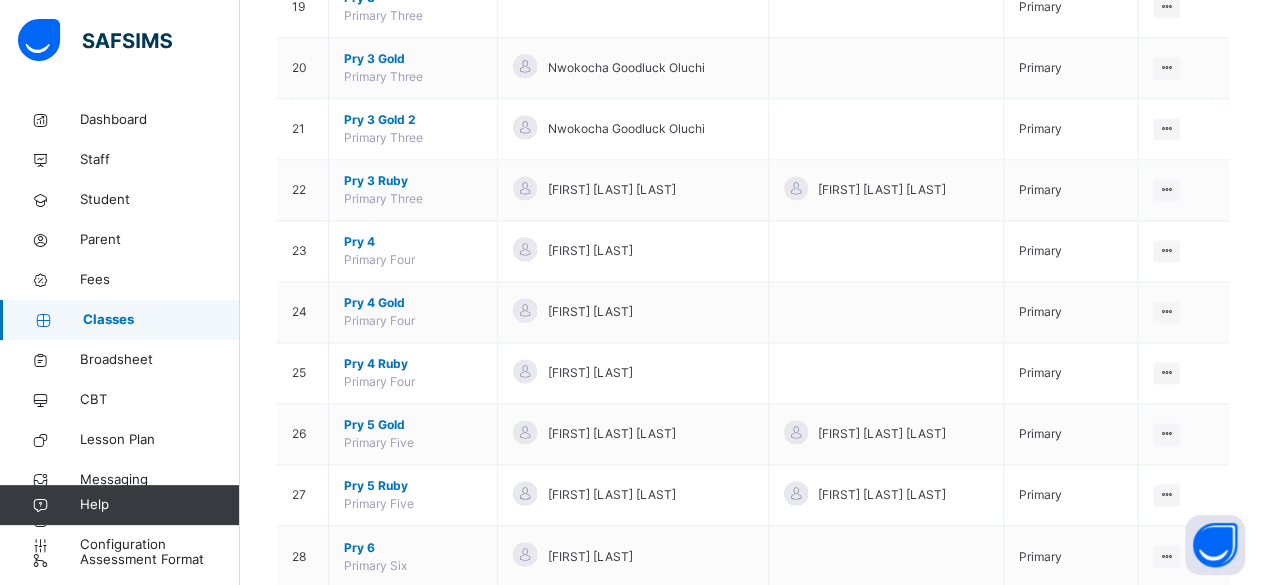scroll, scrollTop: 1399, scrollLeft: 0, axis: vertical 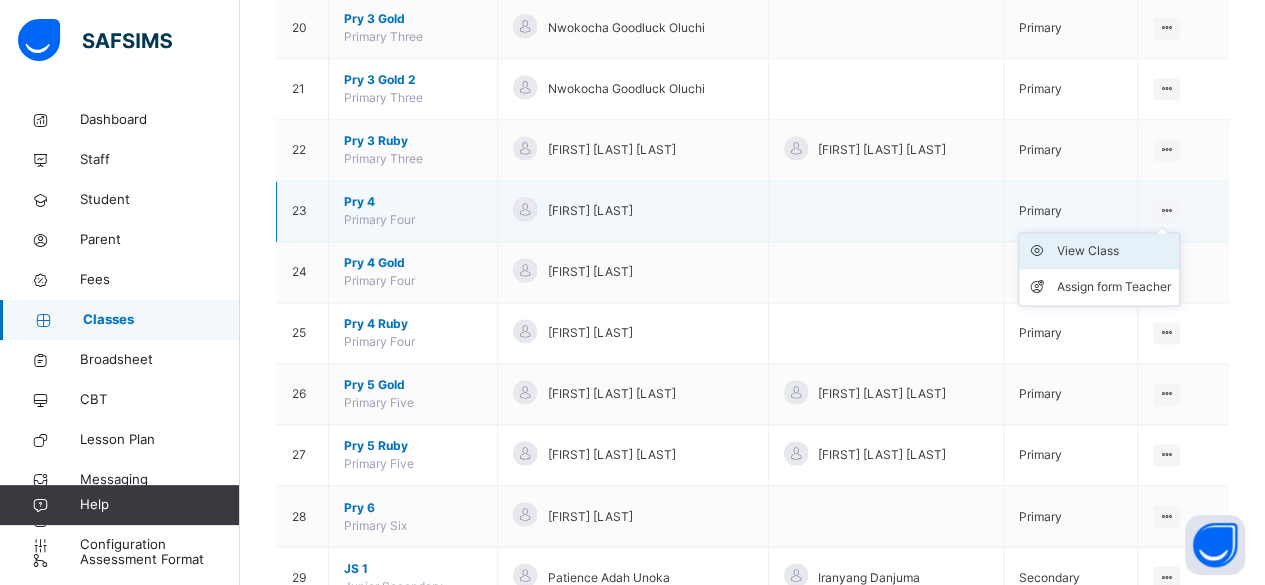 click on "View Class" at bounding box center [1114, 251] 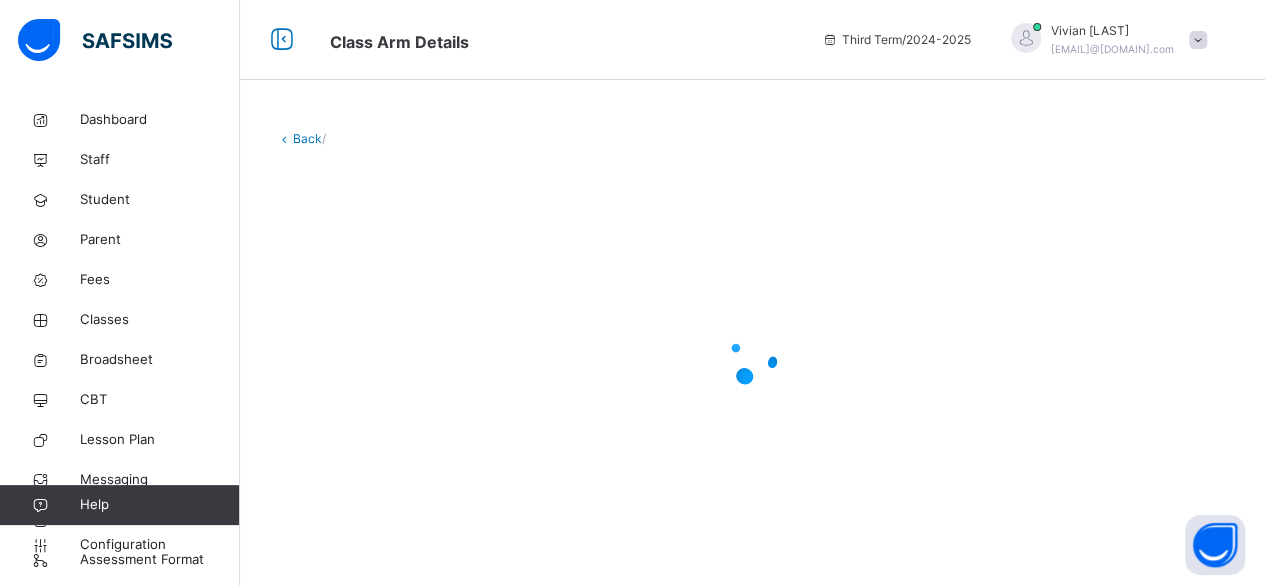 scroll, scrollTop: 0, scrollLeft: 0, axis: both 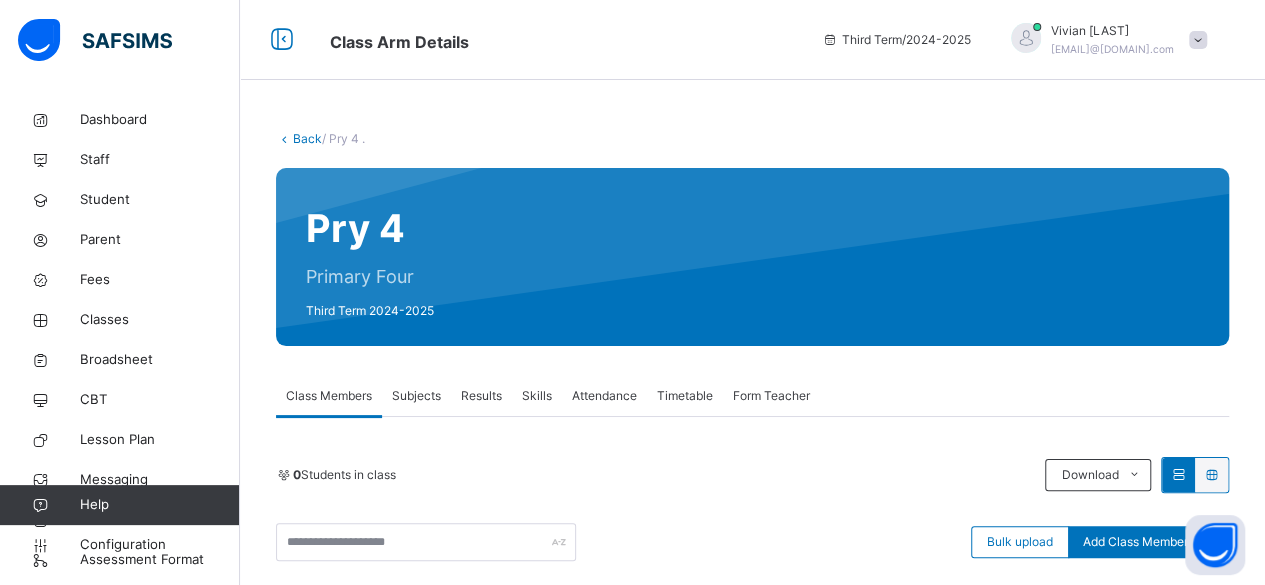 click on "Back" at bounding box center [307, 138] 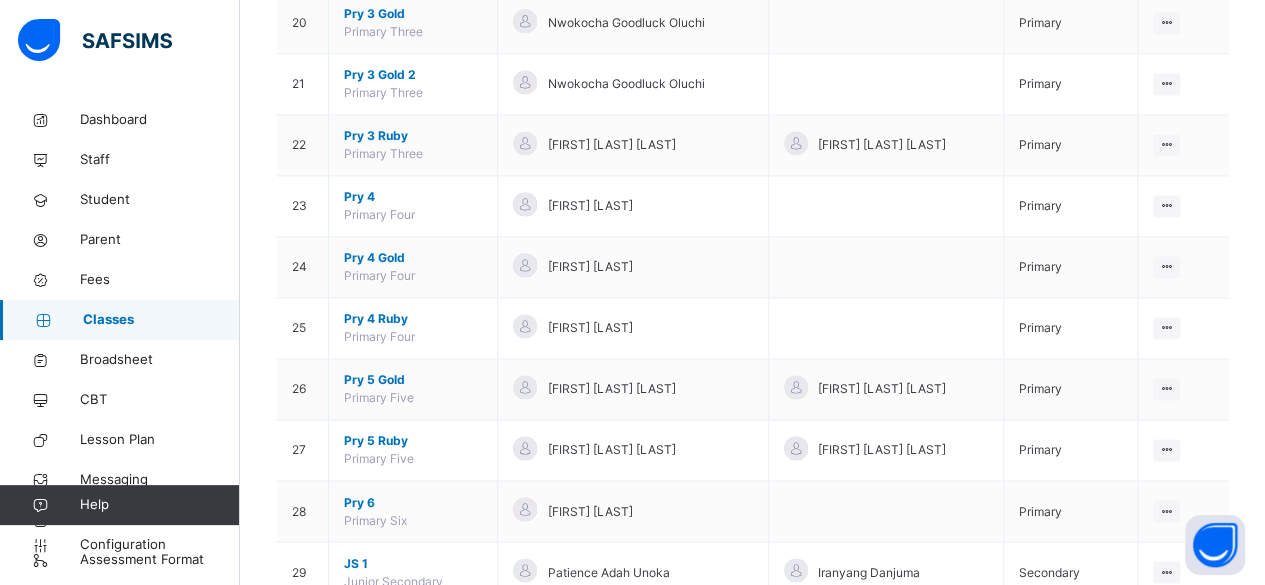scroll, scrollTop: 1405, scrollLeft: 0, axis: vertical 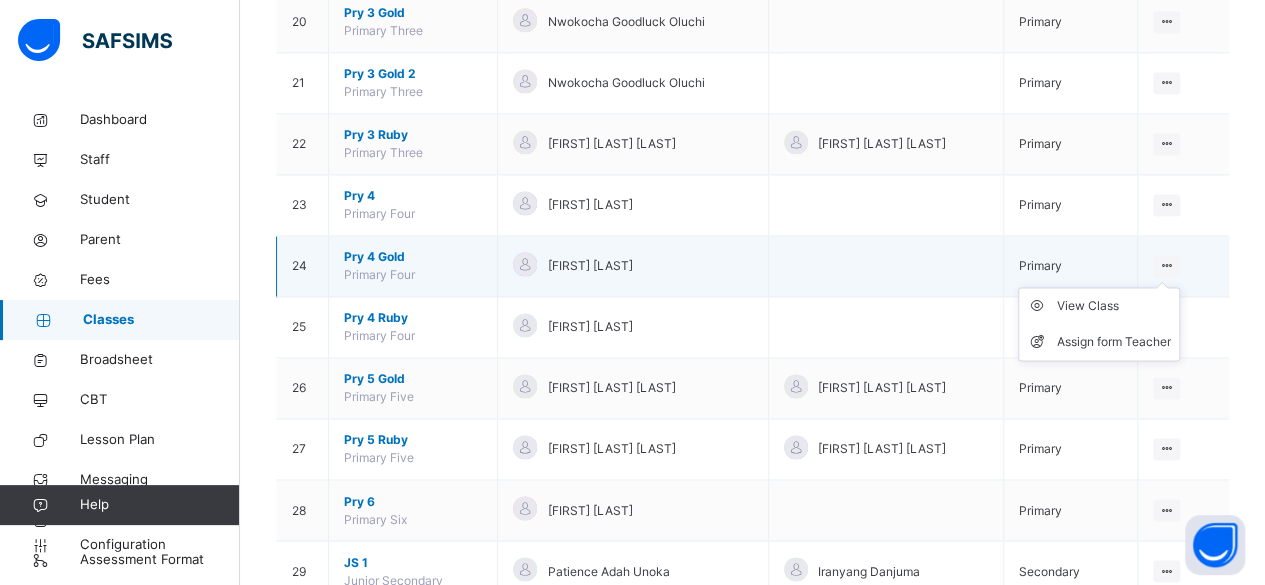 click at bounding box center [1166, 265] 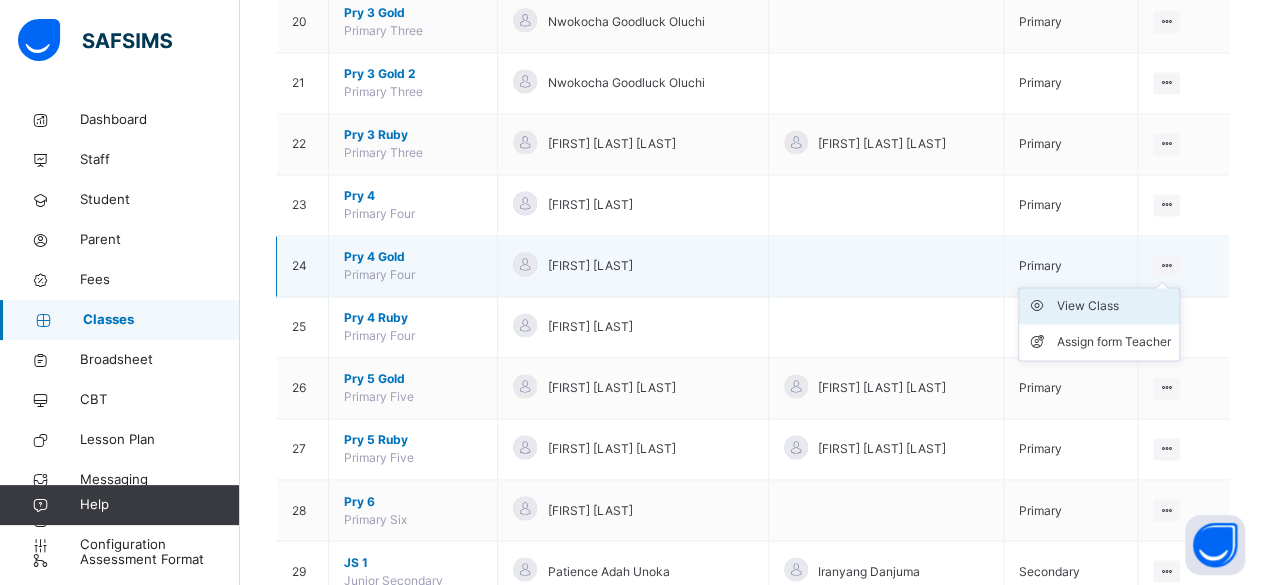 click on "View Class" at bounding box center [1114, 306] 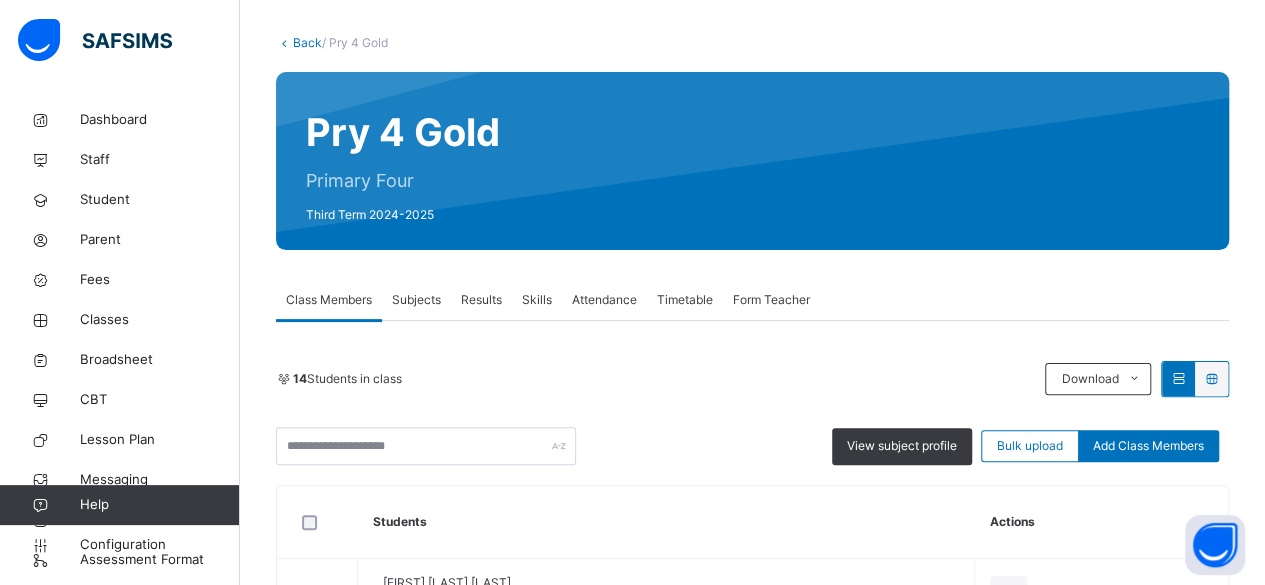 scroll, scrollTop: 300, scrollLeft: 0, axis: vertical 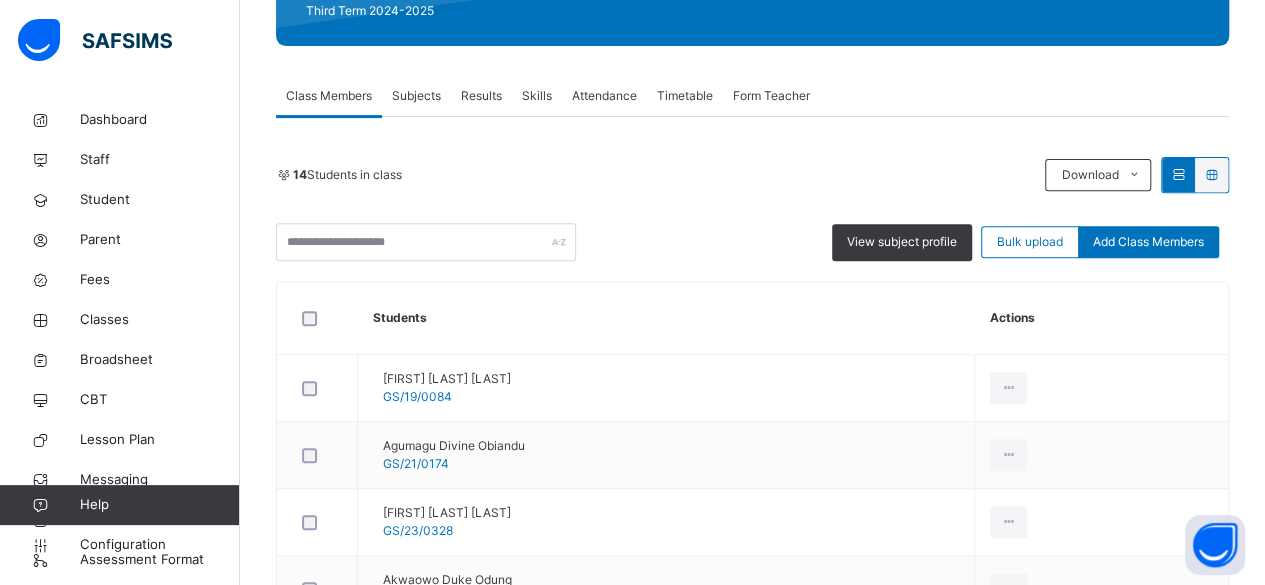 click on "Results" at bounding box center (481, 96) 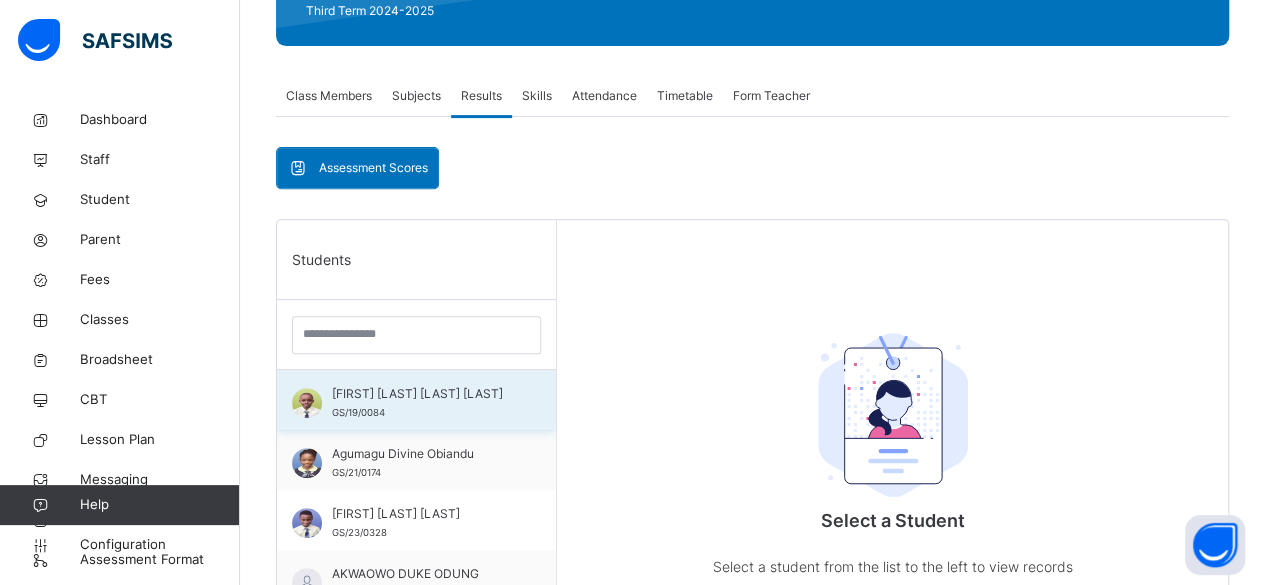 click on "Abdulkadir Lawal Umar-Farouq Olamide" at bounding box center (421, 394) 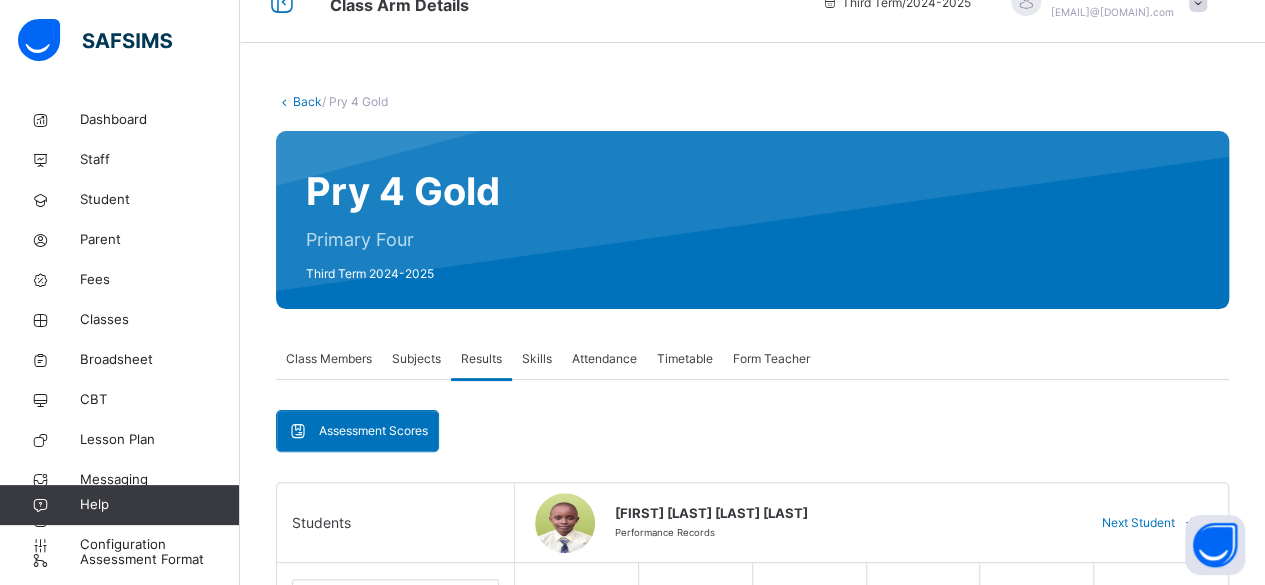 scroll, scrollTop: 32, scrollLeft: 0, axis: vertical 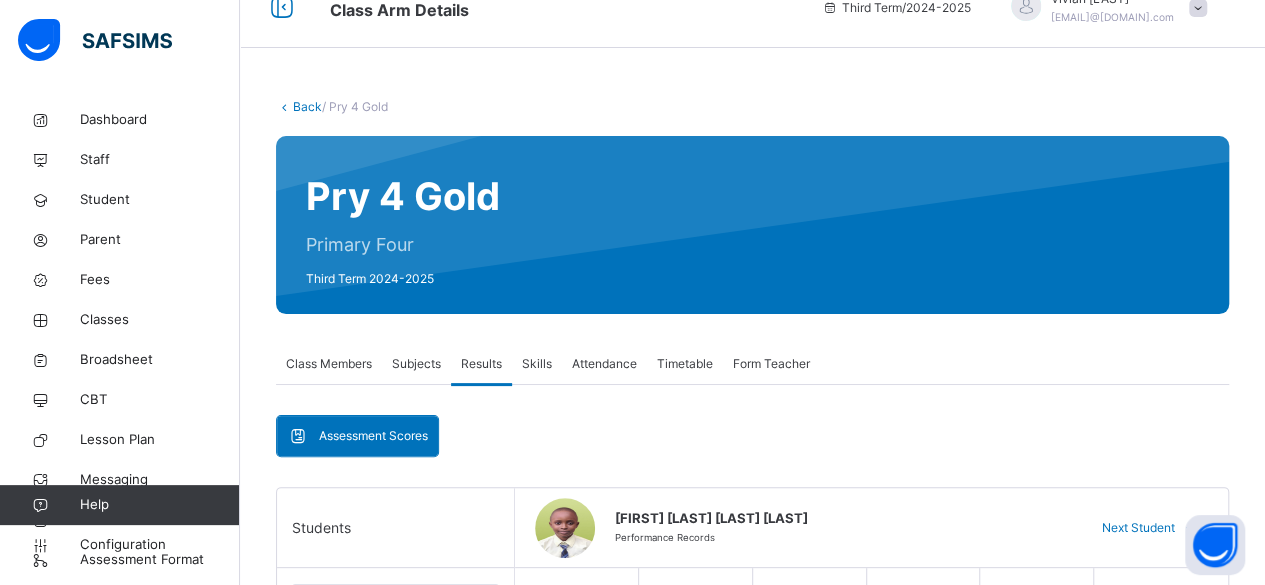 click on "Back" at bounding box center (307, 106) 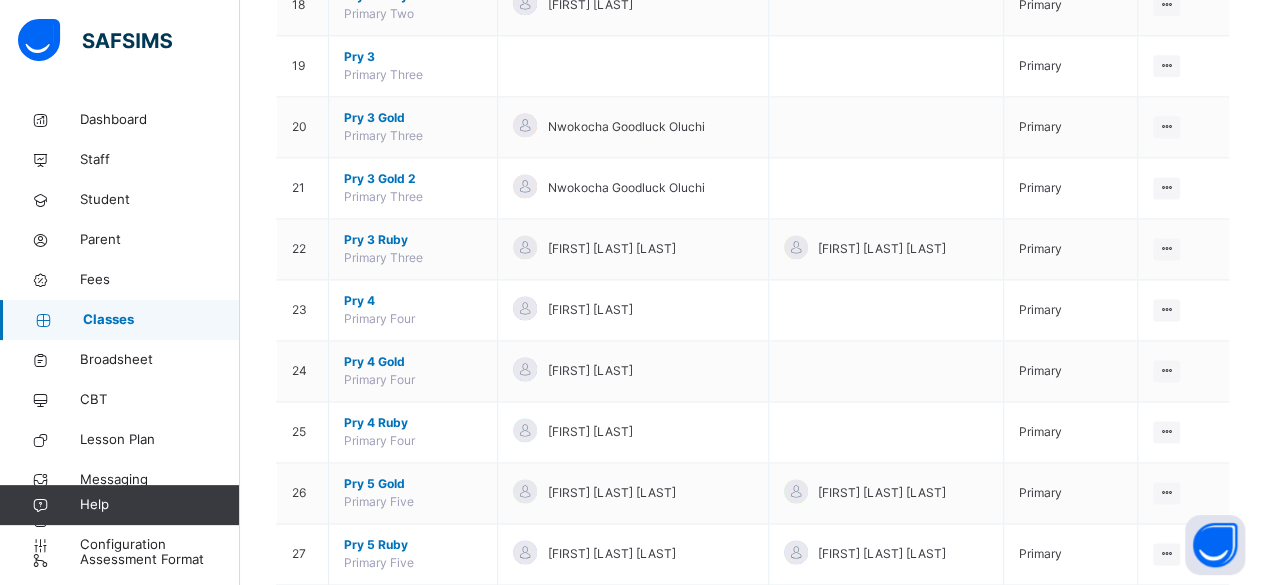 scroll, scrollTop: 1416, scrollLeft: 0, axis: vertical 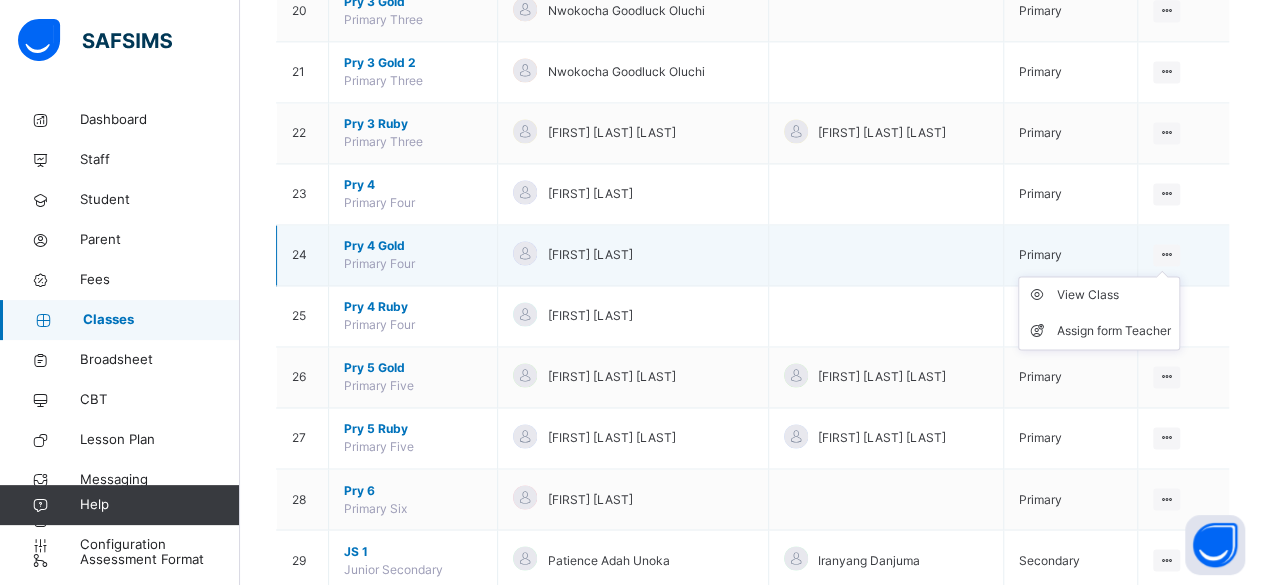 click on "View Class Assign form Teacher" at bounding box center [1099, 313] 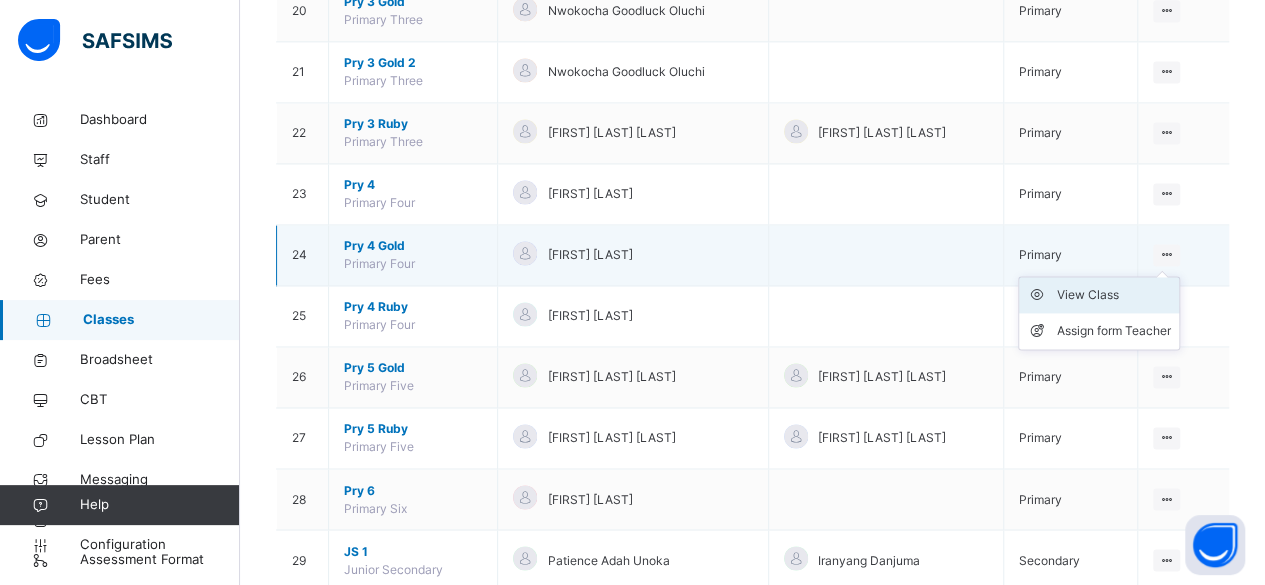 click on "View Class" at bounding box center (1114, 295) 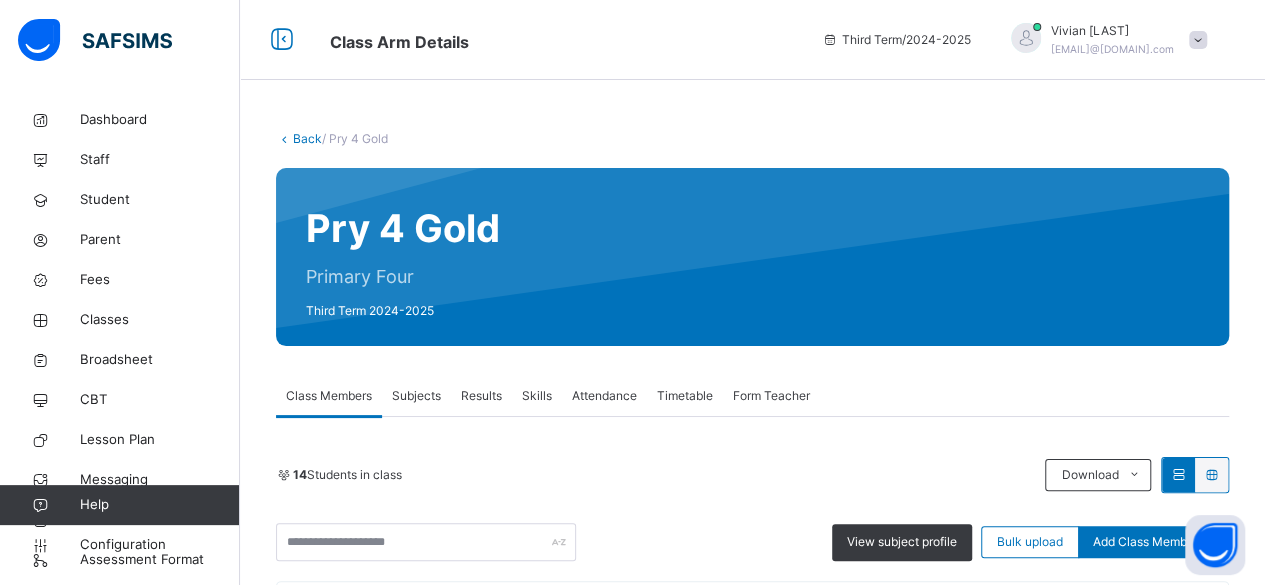 click on "View subject profile Bulk upload Add Class Members" at bounding box center (752, 542) 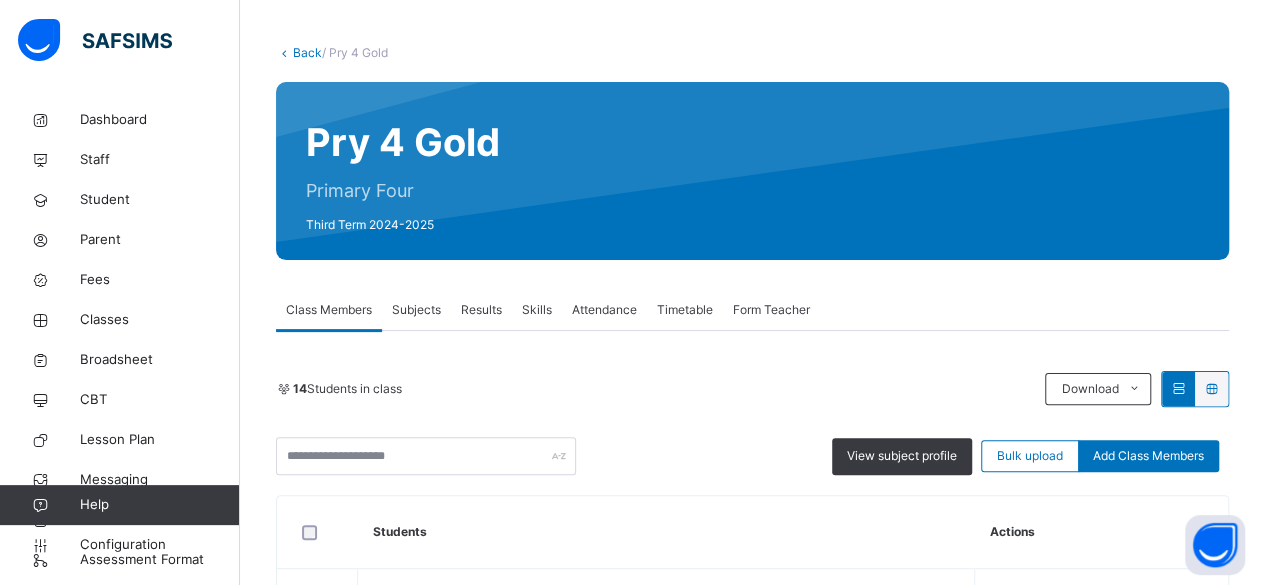 click on "Results" at bounding box center (481, 310) 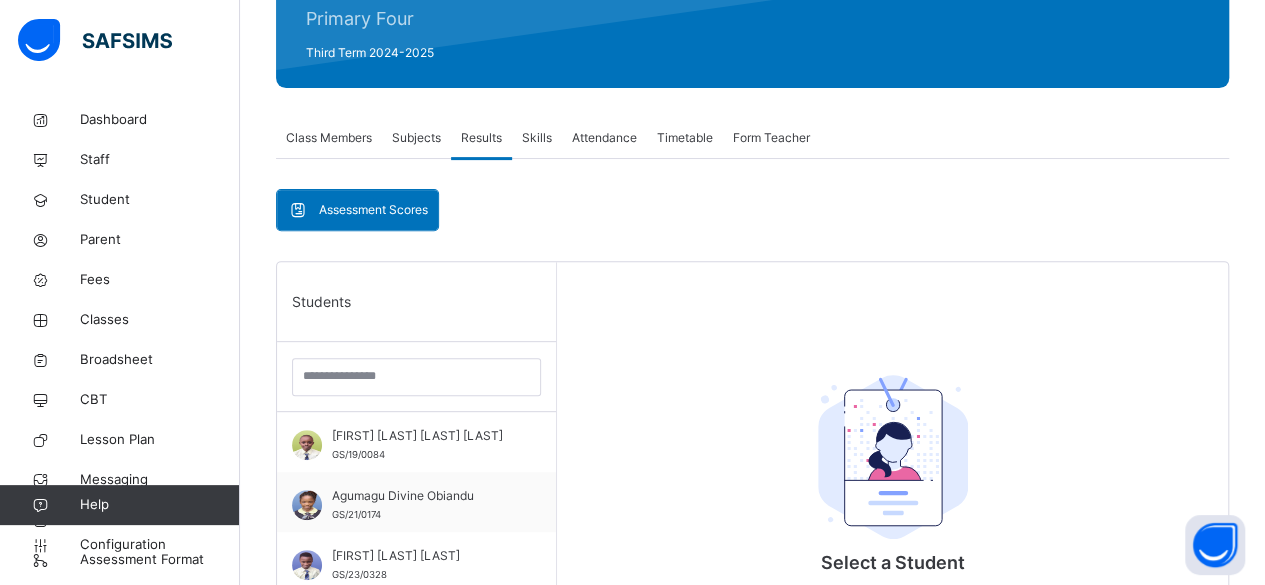 scroll, scrollTop: 264, scrollLeft: 0, axis: vertical 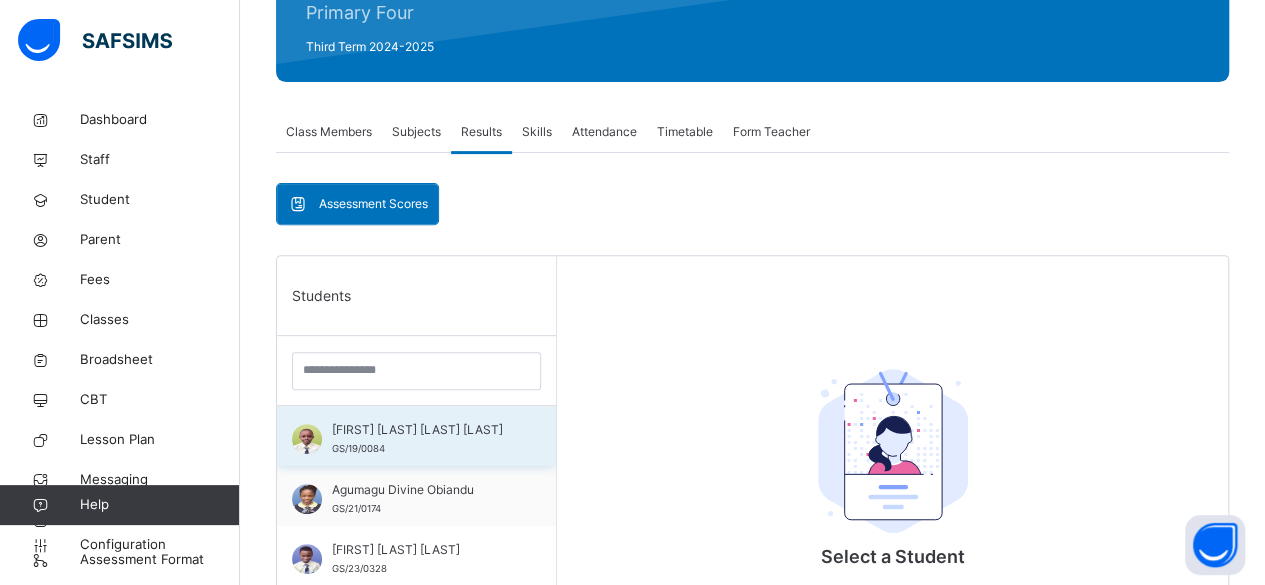 click on "Abdulkadir Lawal Umar-Farouq Olamide" at bounding box center [421, 430] 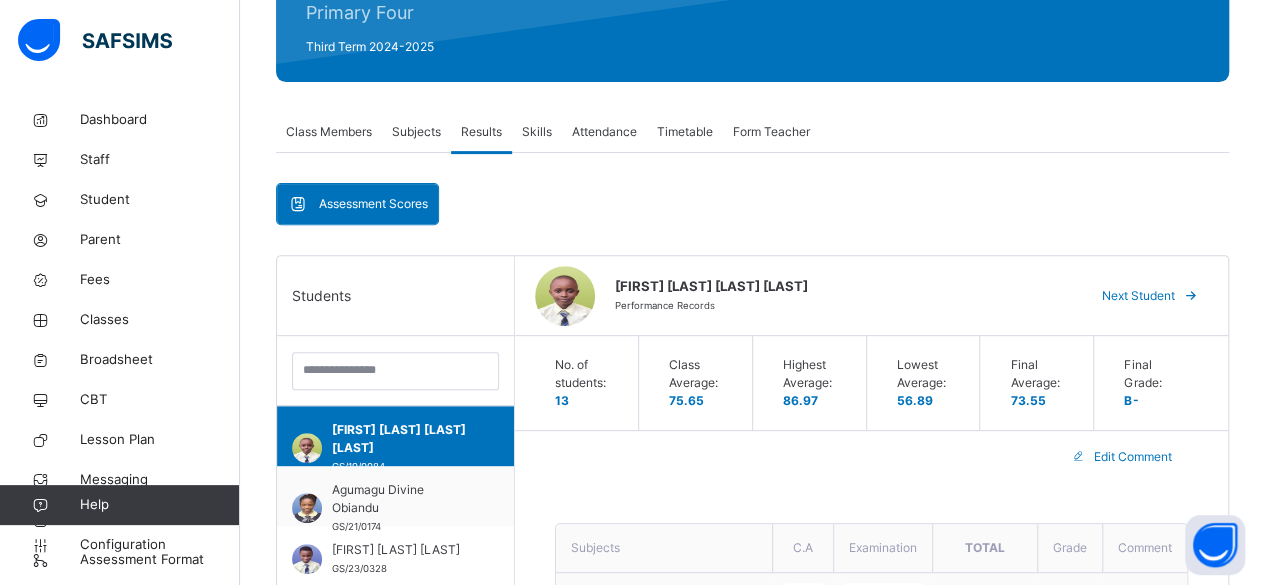 click on "Results" at bounding box center [481, 132] 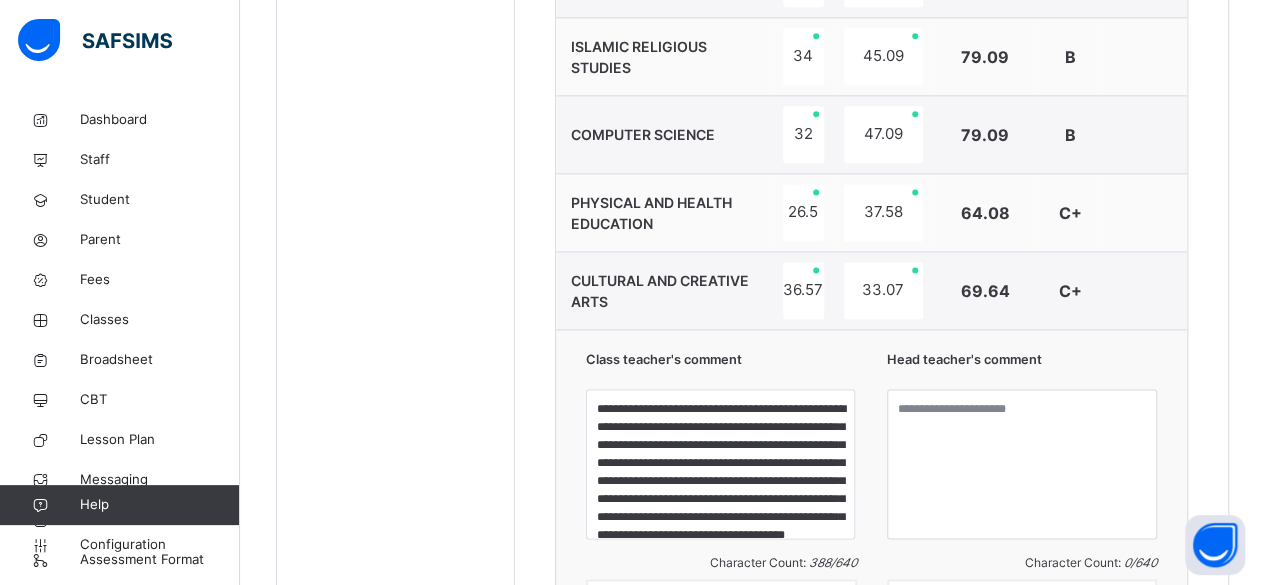 scroll, scrollTop: 1290, scrollLeft: 0, axis: vertical 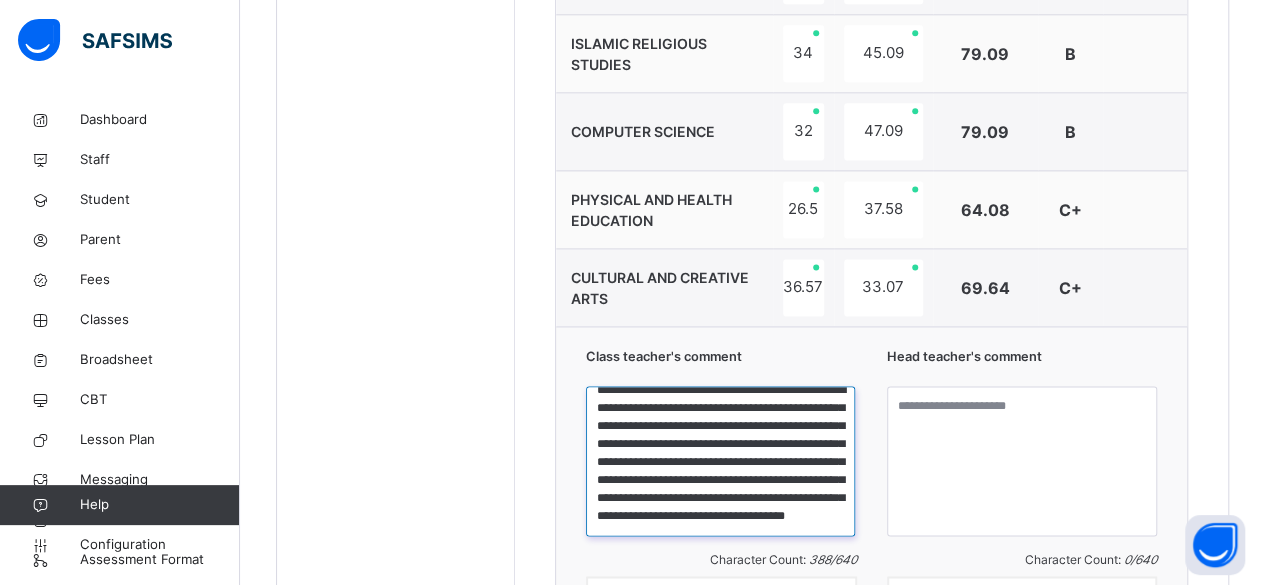 drag, startPoint x: 612, startPoint y: 396, endPoint x: 778, endPoint y: 503, distance: 197.49684 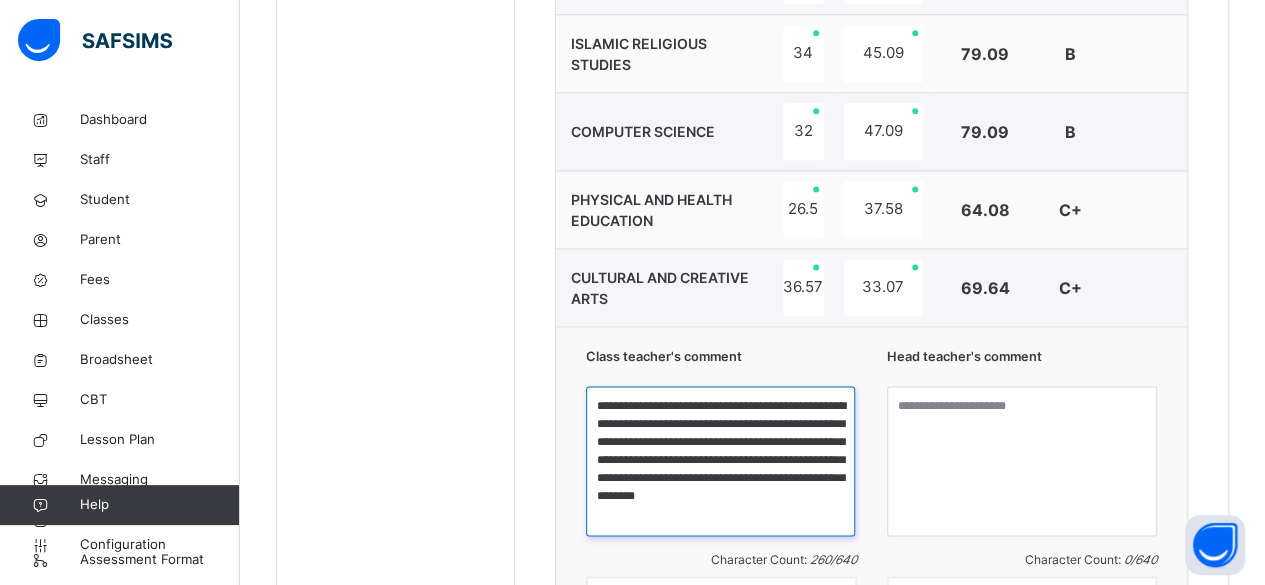 scroll, scrollTop: 0, scrollLeft: 0, axis: both 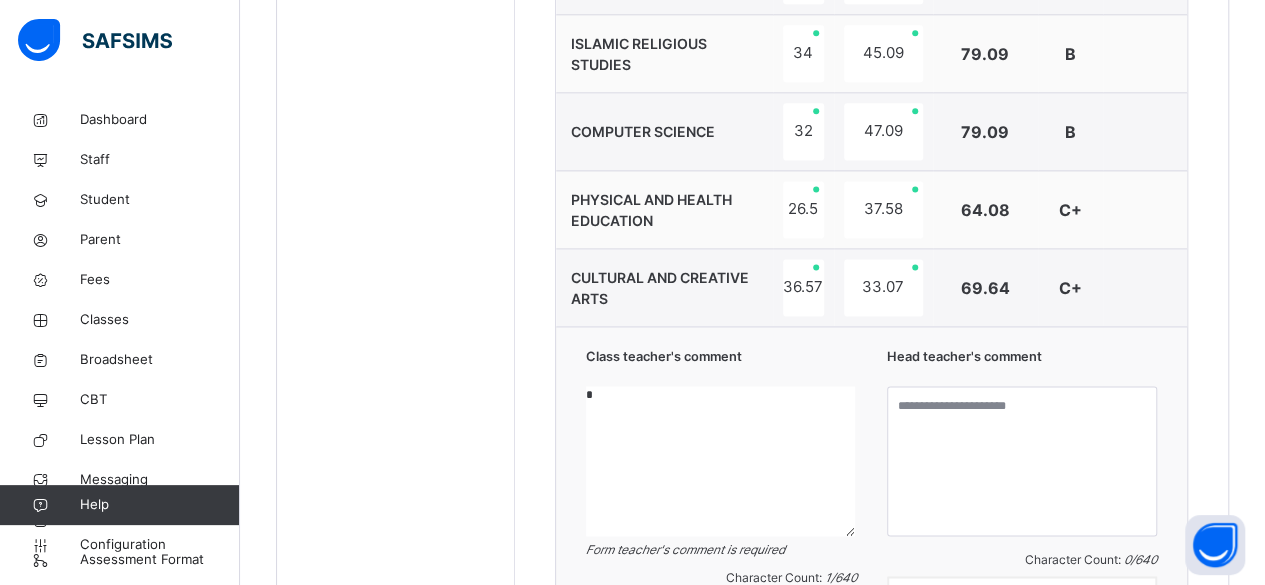 paste on "**********" 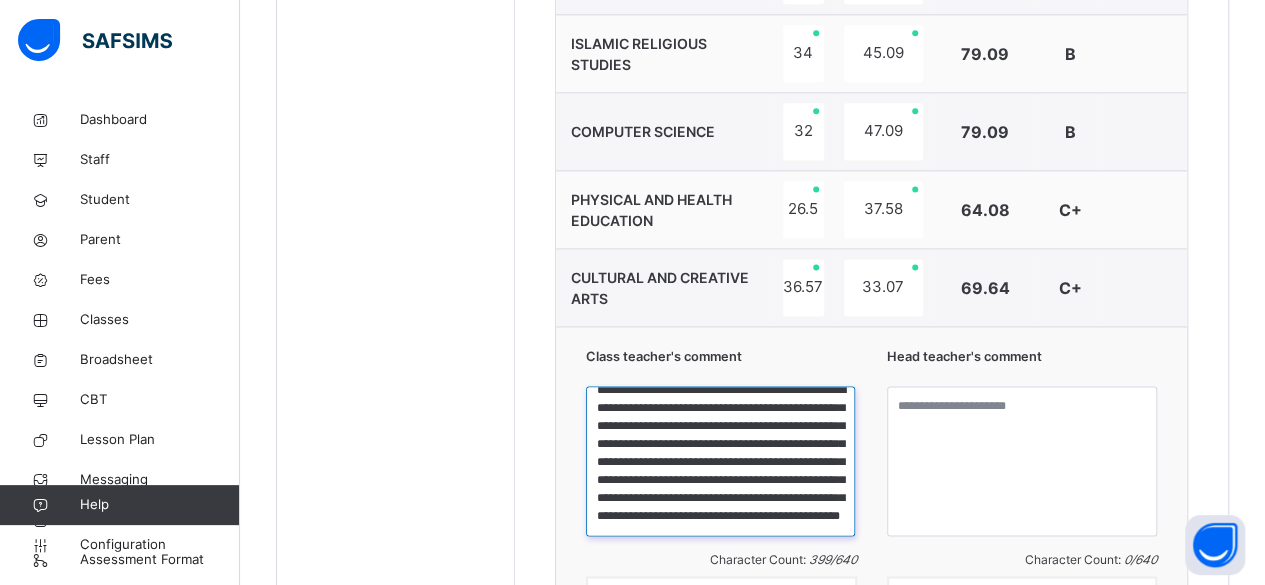 scroll, scrollTop: 0, scrollLeft: 0, axis: both 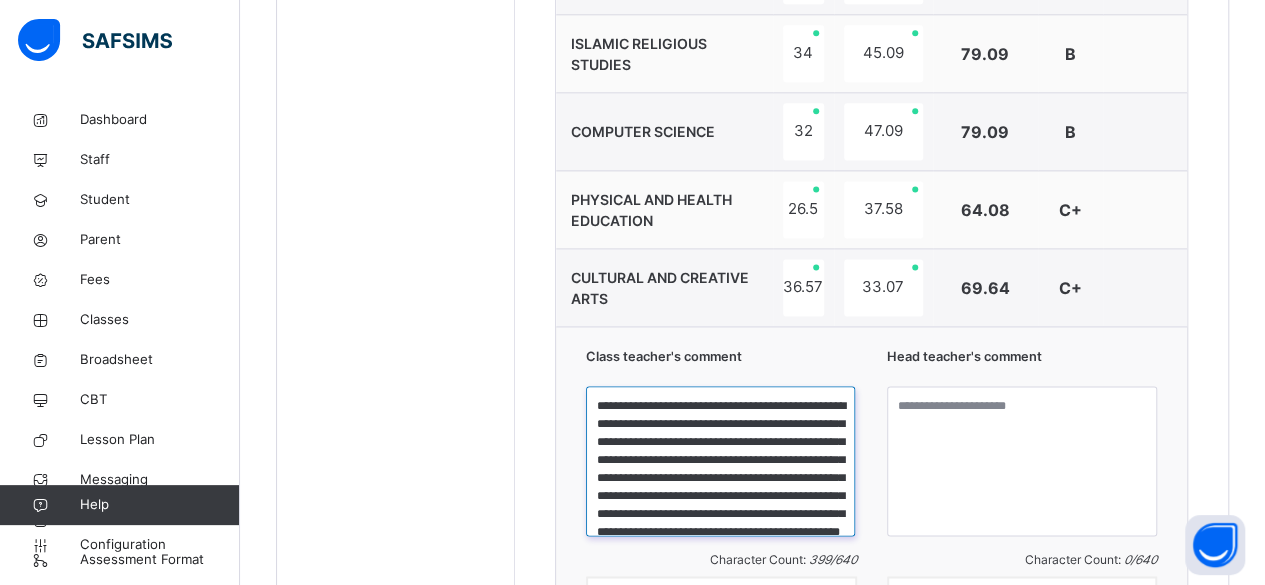 click on "**********" at bounding box center (720, 461) 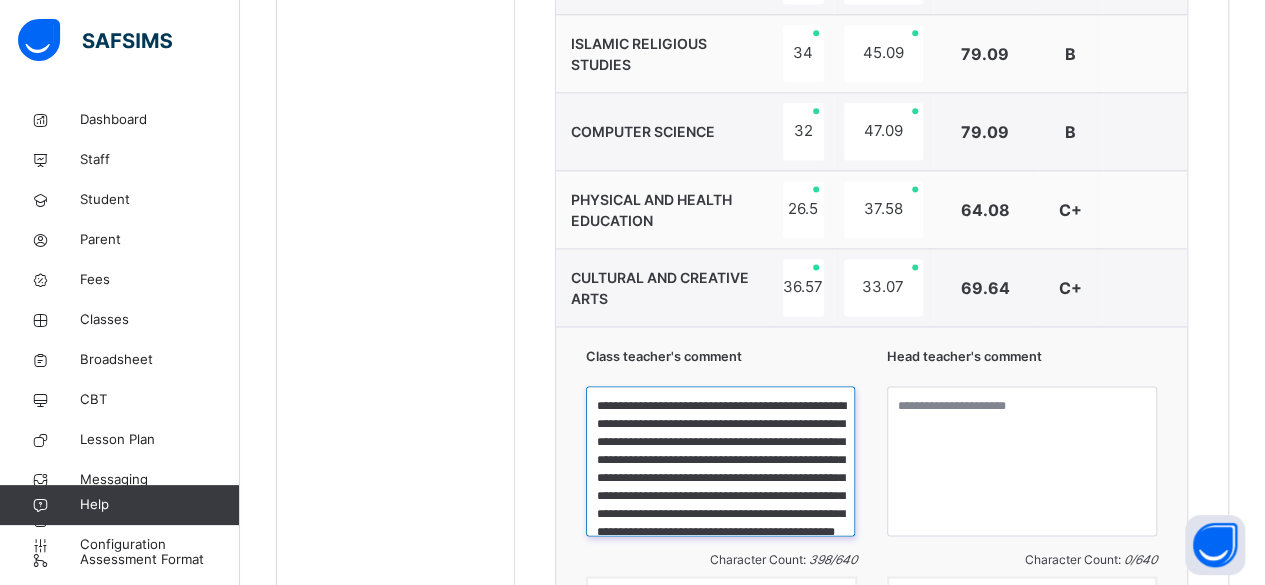 type on "**********" 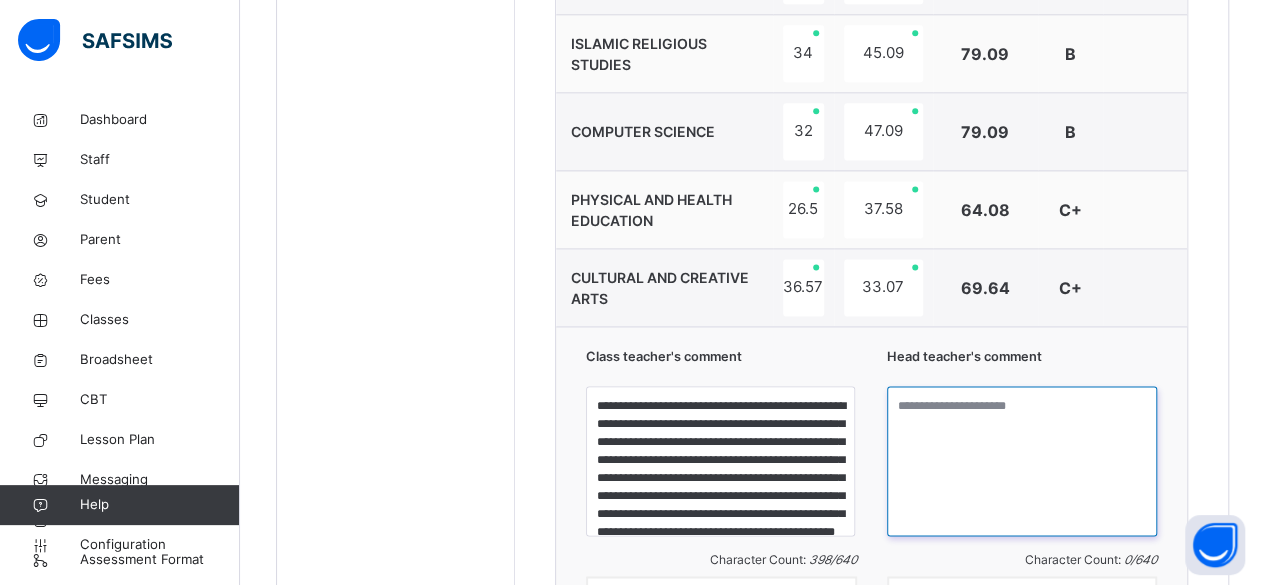 click at bounding box center (1022, 461) 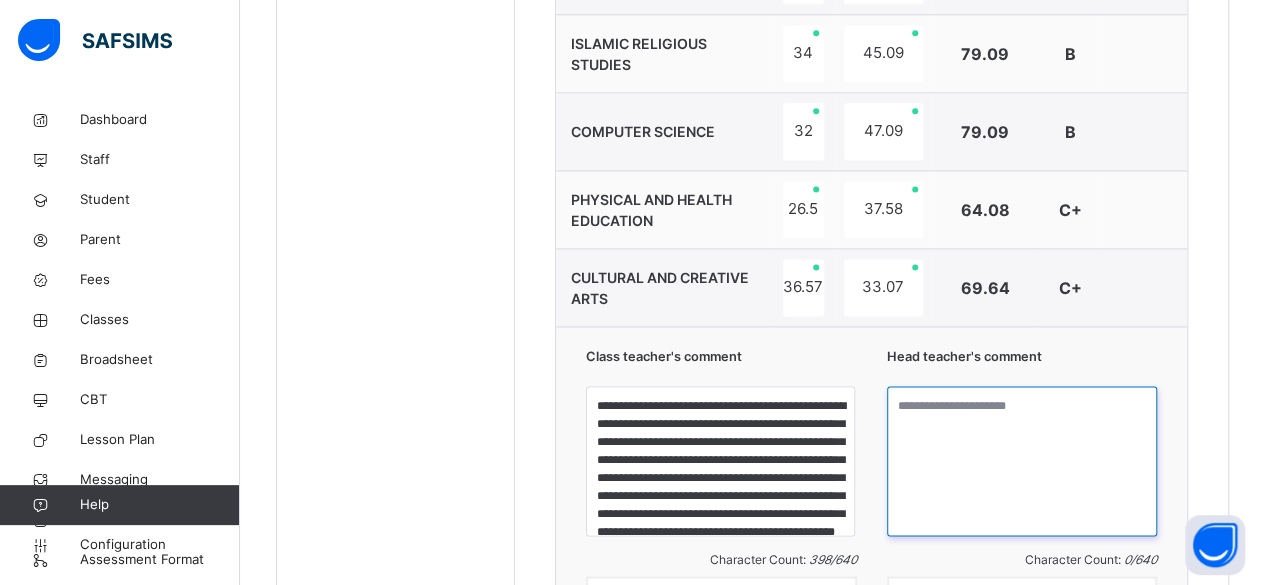 click at bounding box center (1022, 461) 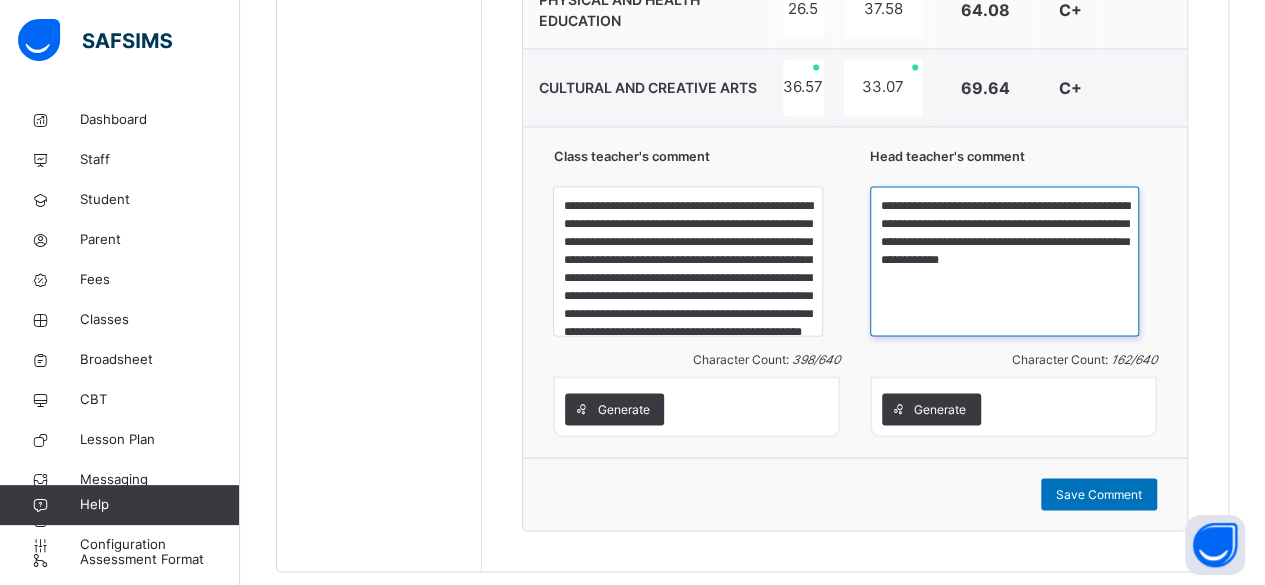 scroll, scrollTop: 1530, scrollLeft: 0, axis: vertical 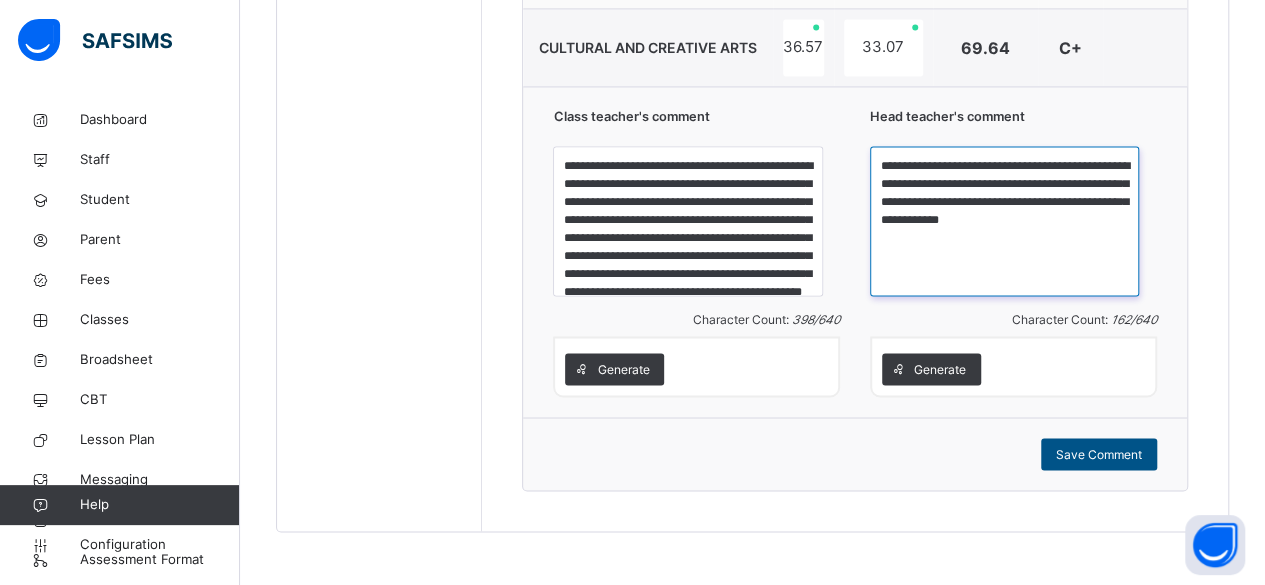 type on "**********" 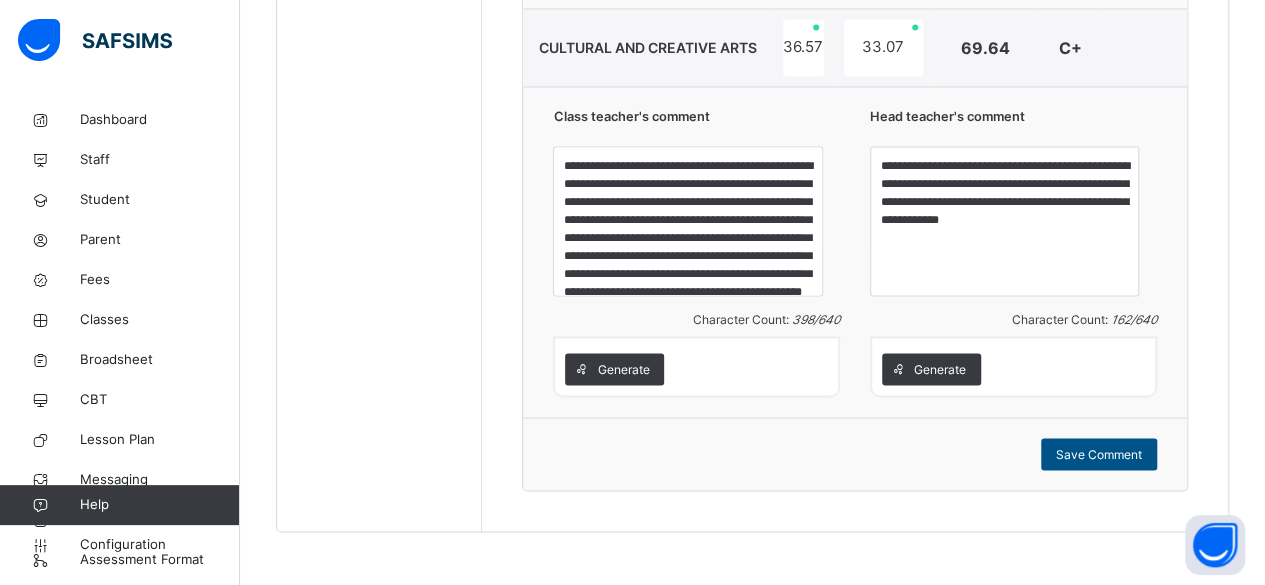 click on "Save Comment" at bounding box center (1099, 454) 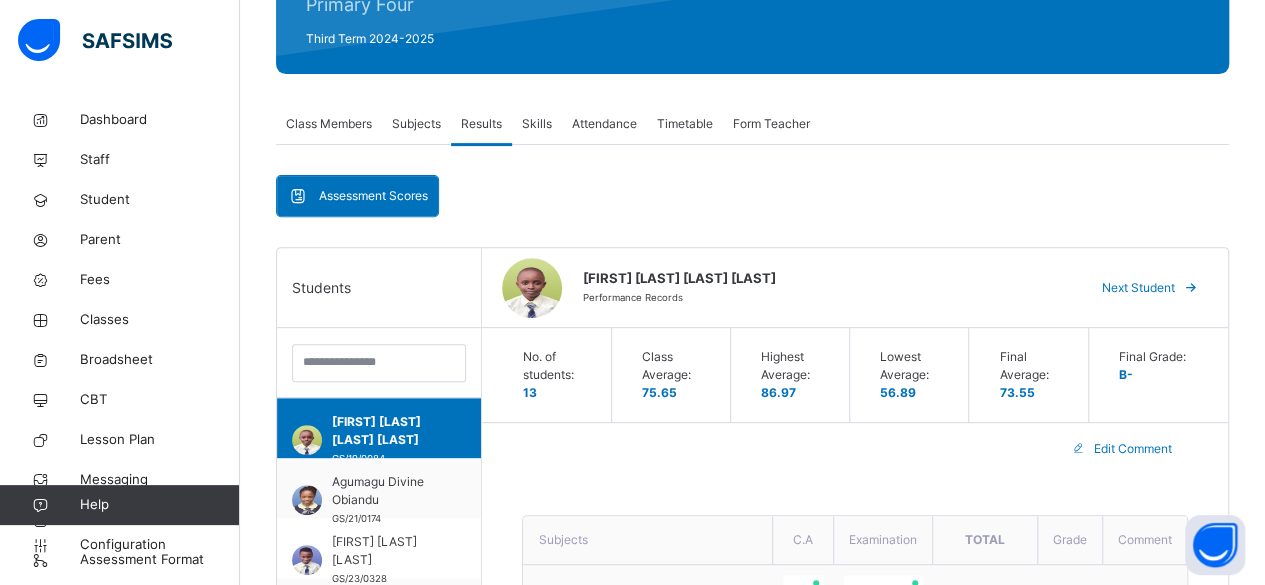 scroll, scrollTop: 266, scrollLeft: 0, axis: vertical 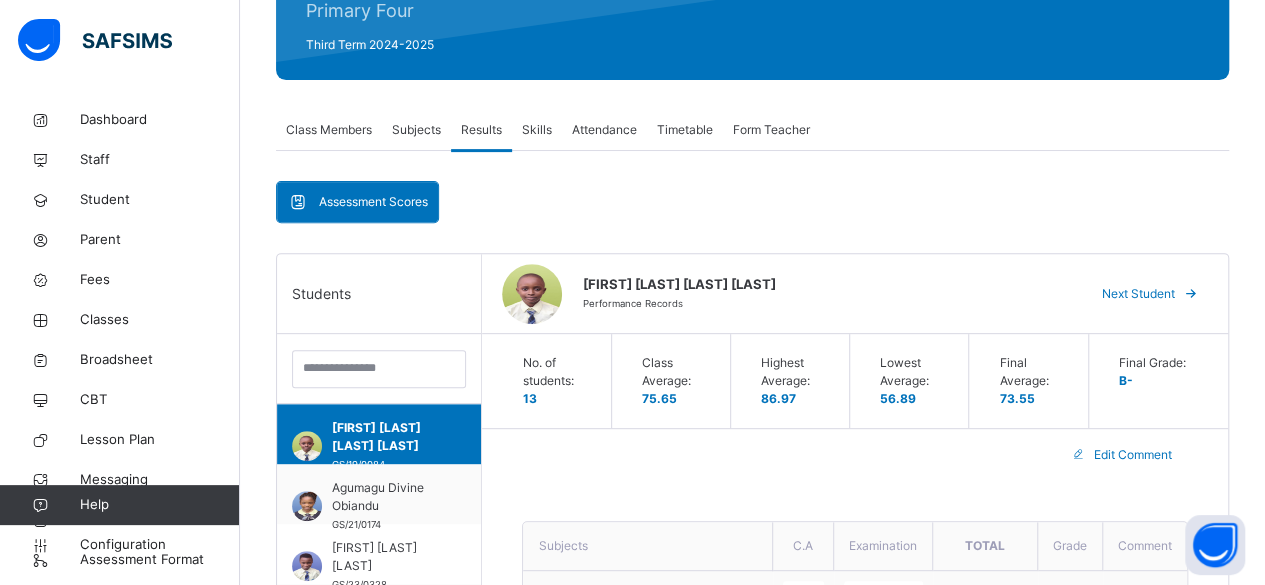 click on "Next Student" at bounding box center (1138, 294) 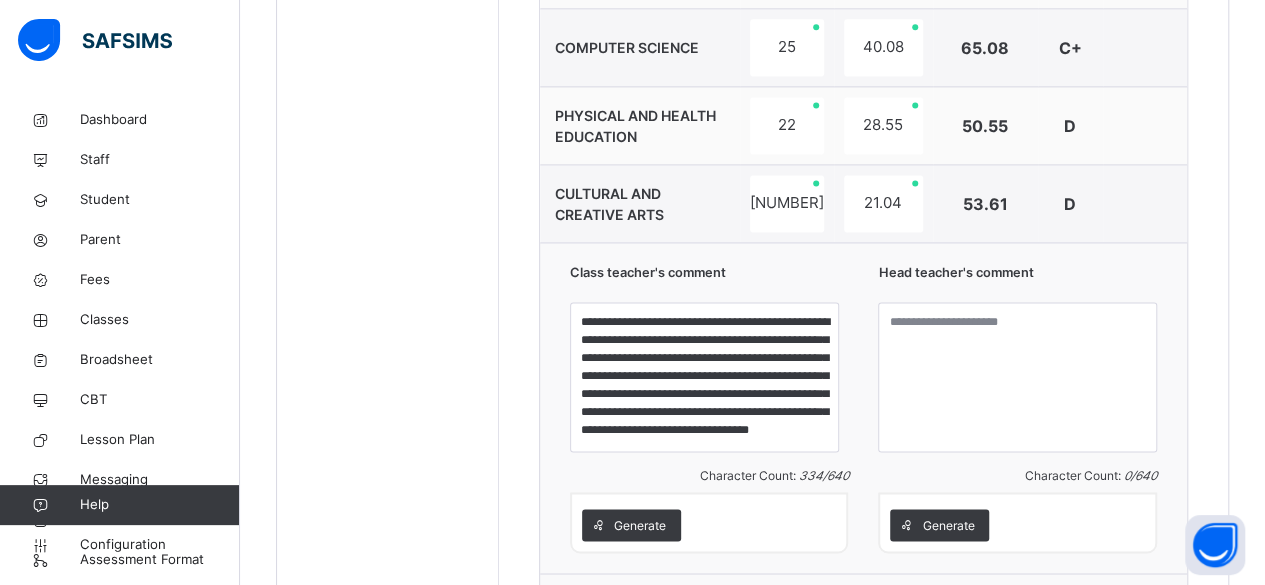 scroll, scrollTop: 1374, scrollLeft: 0, axis: vertical 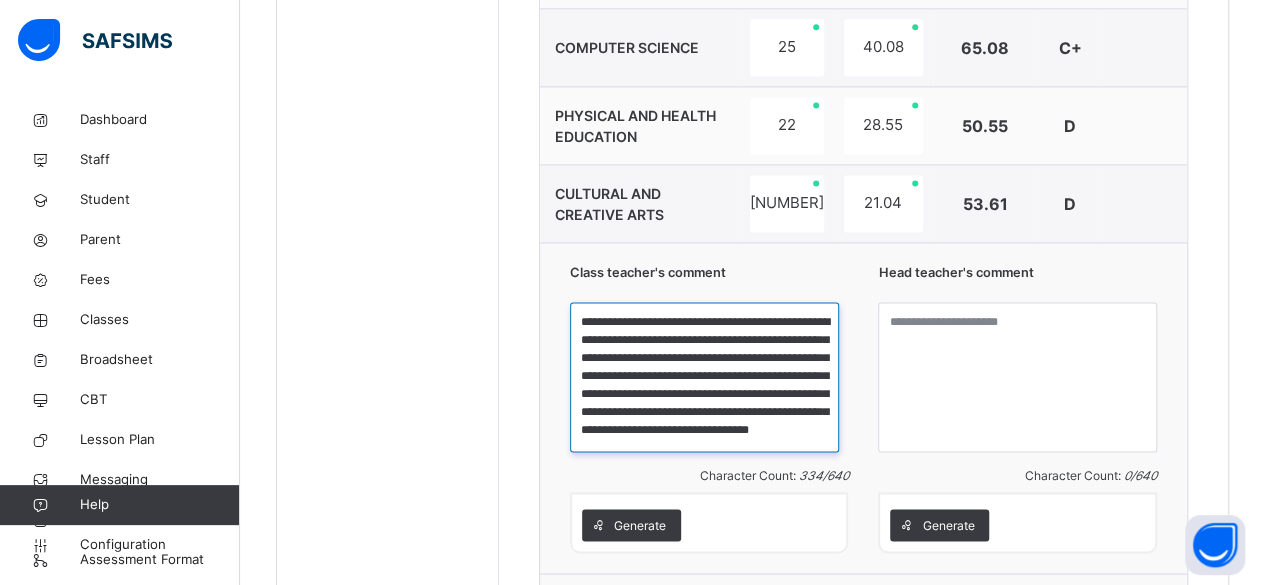 drag, startPoint x: 617, startPoint y: 317, endPoint x: 824, endPoint y: 427, distance: 234.41203 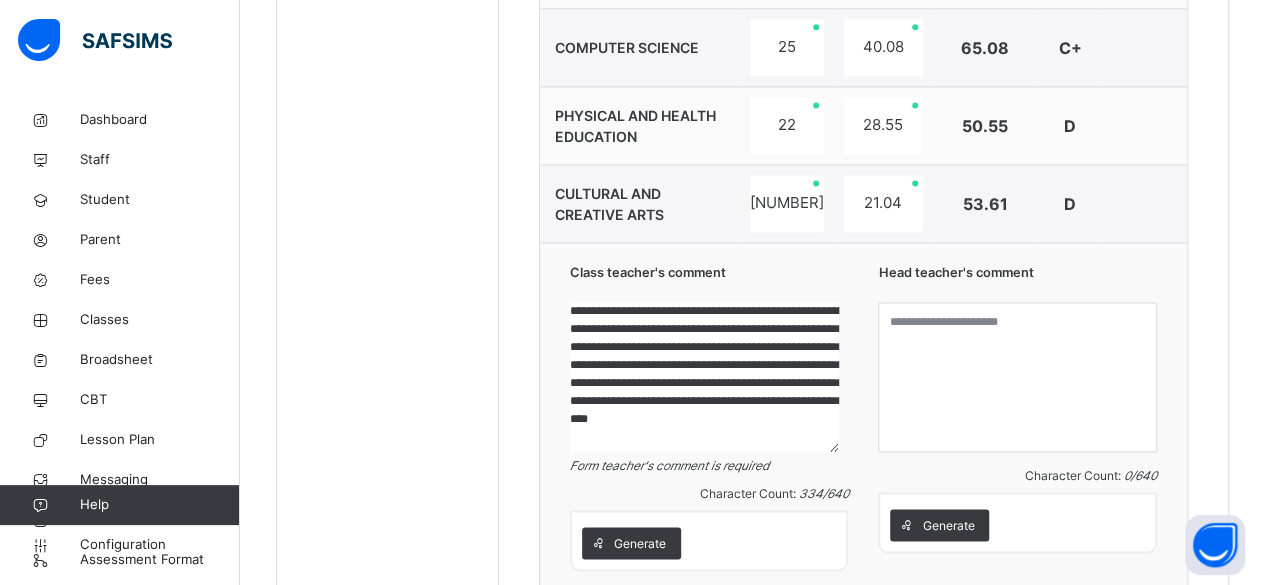 scroll, scrollTop: 21, scrollLeft: 0, axis: vertical 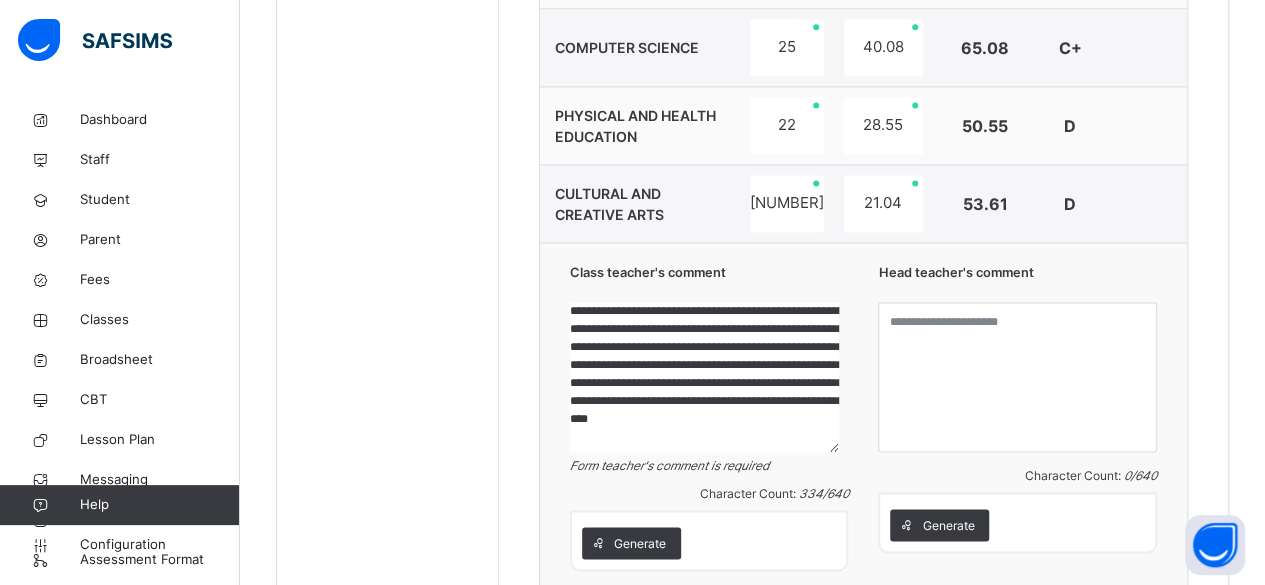 click on "**********" at bounding box center (704, 377) 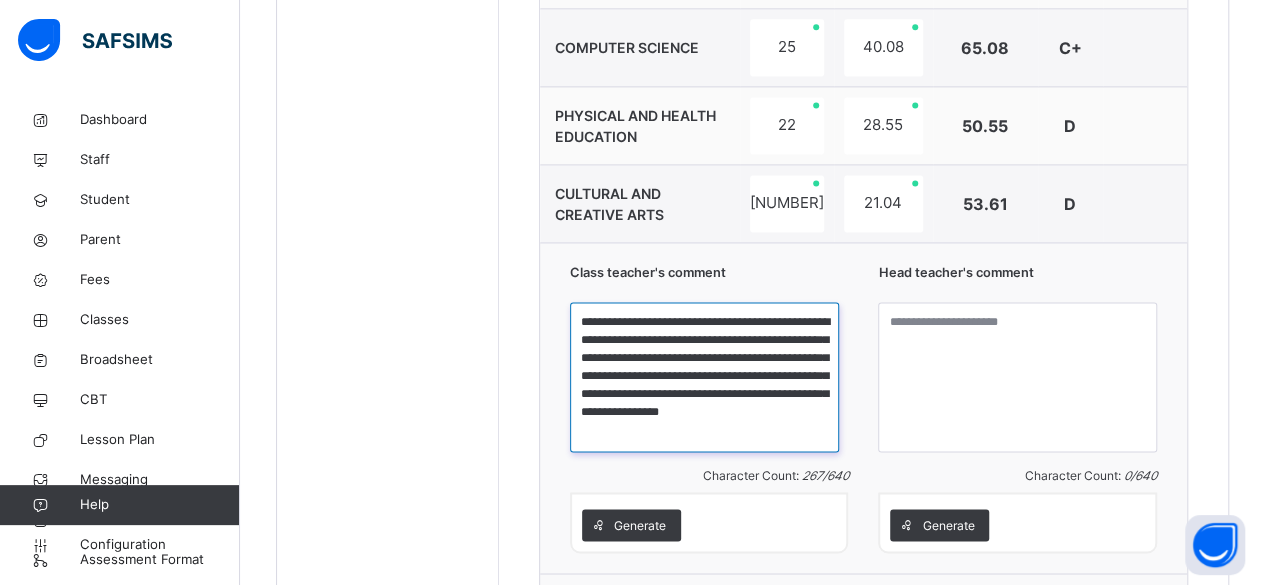 scroll, scrollTop: 0, scrollLeft: 0, axis: both 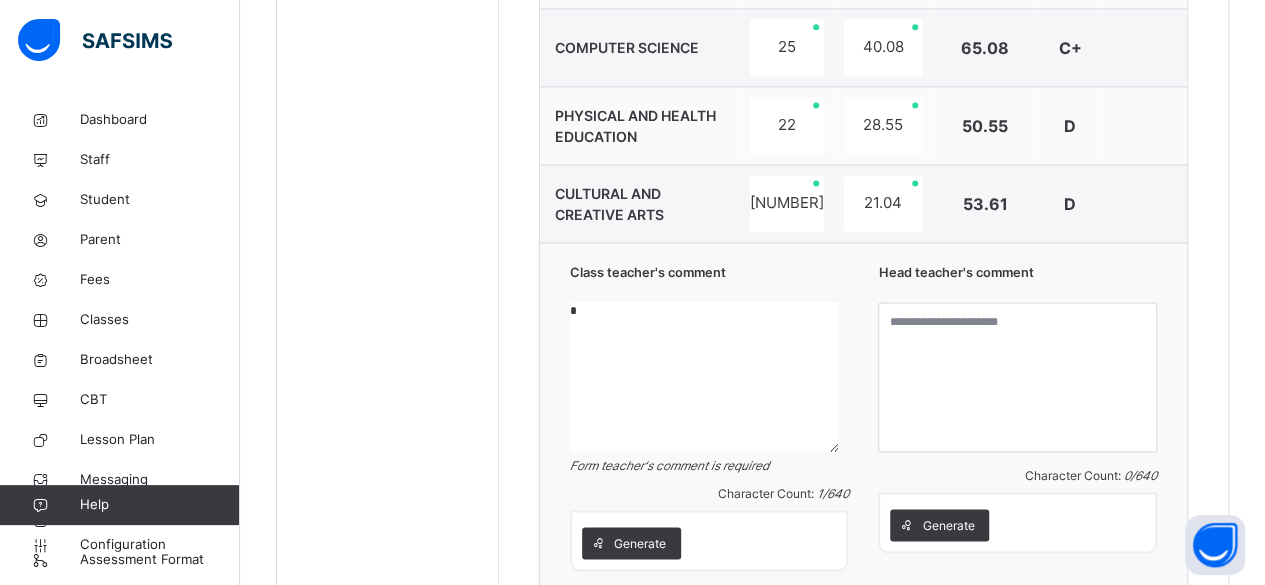 paste on "**********" 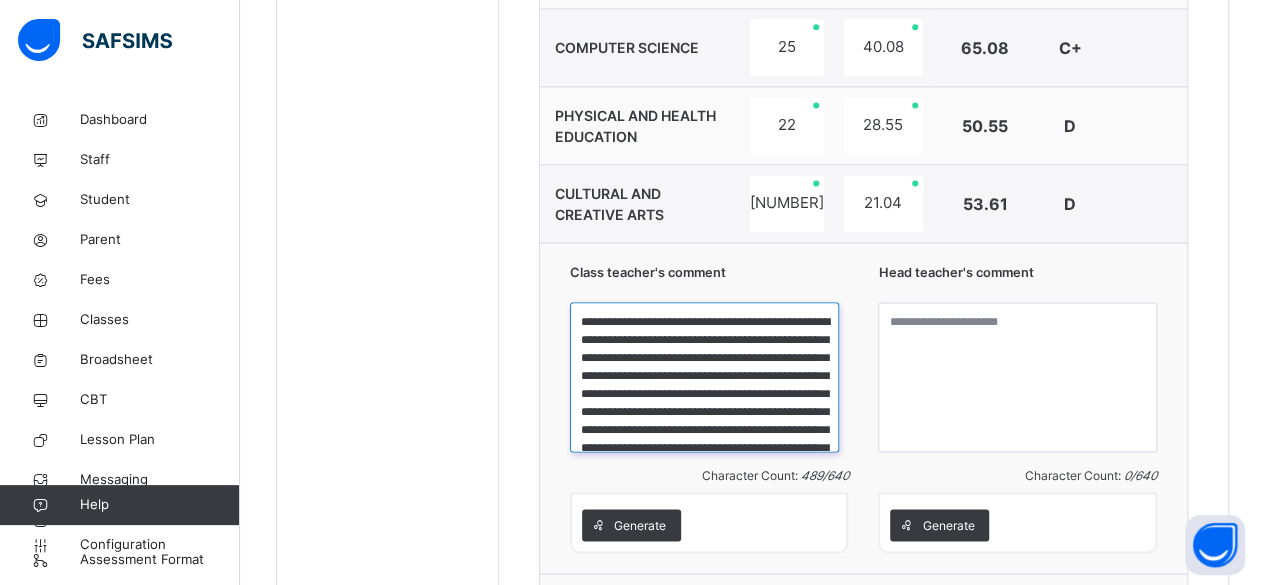 scroll, scrollTop: 111, scrollLeft: 0, axis: vertical 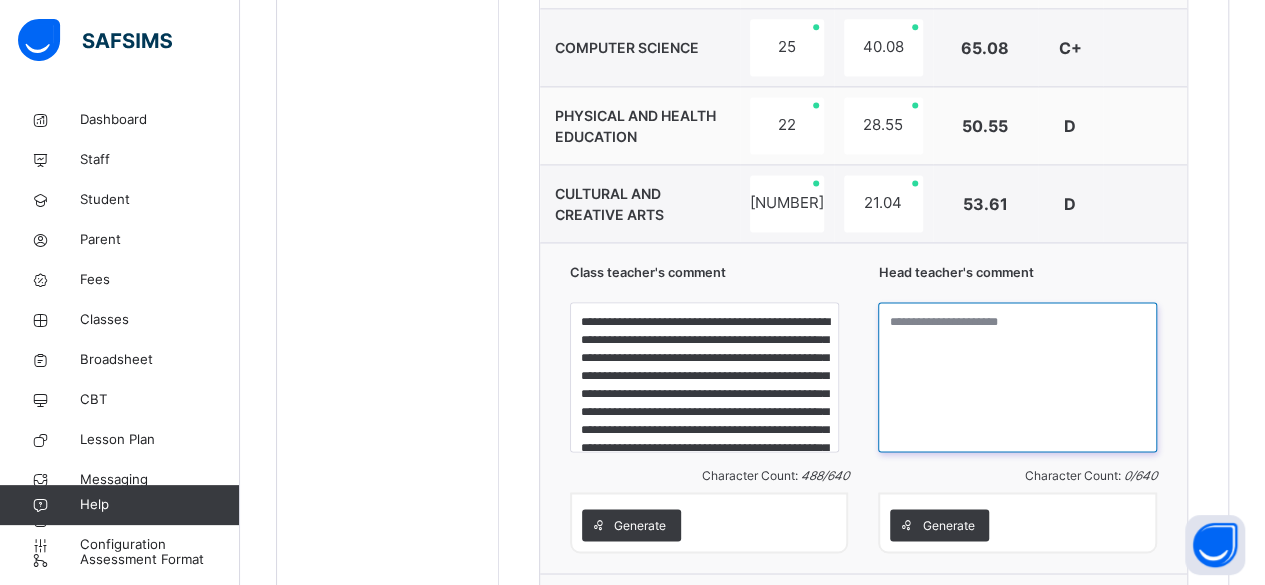 click at bounding box center (1017, 377) 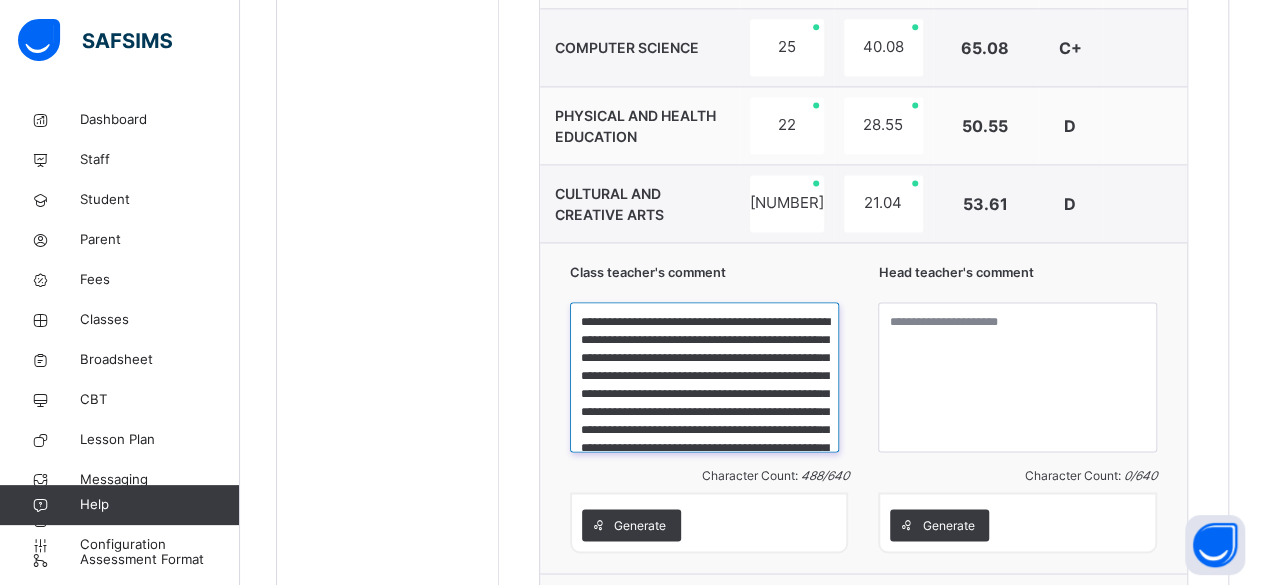 click on "**********" at bounding box center (704, 377) 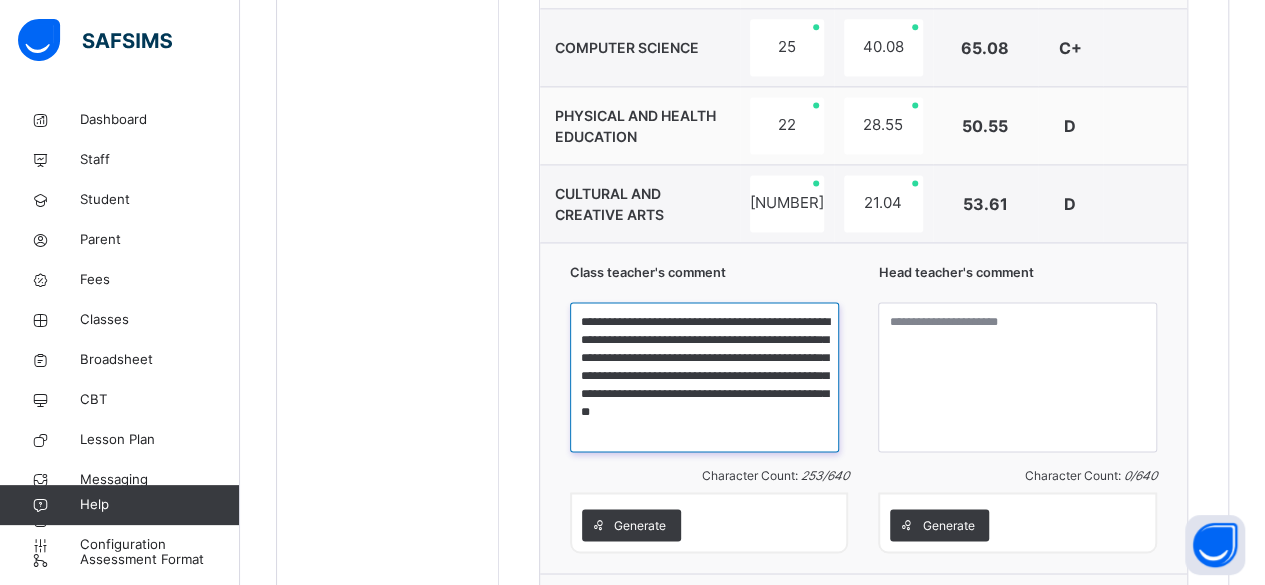 scroll, scrollTop: 0, scrollLeft: 0, axis: both 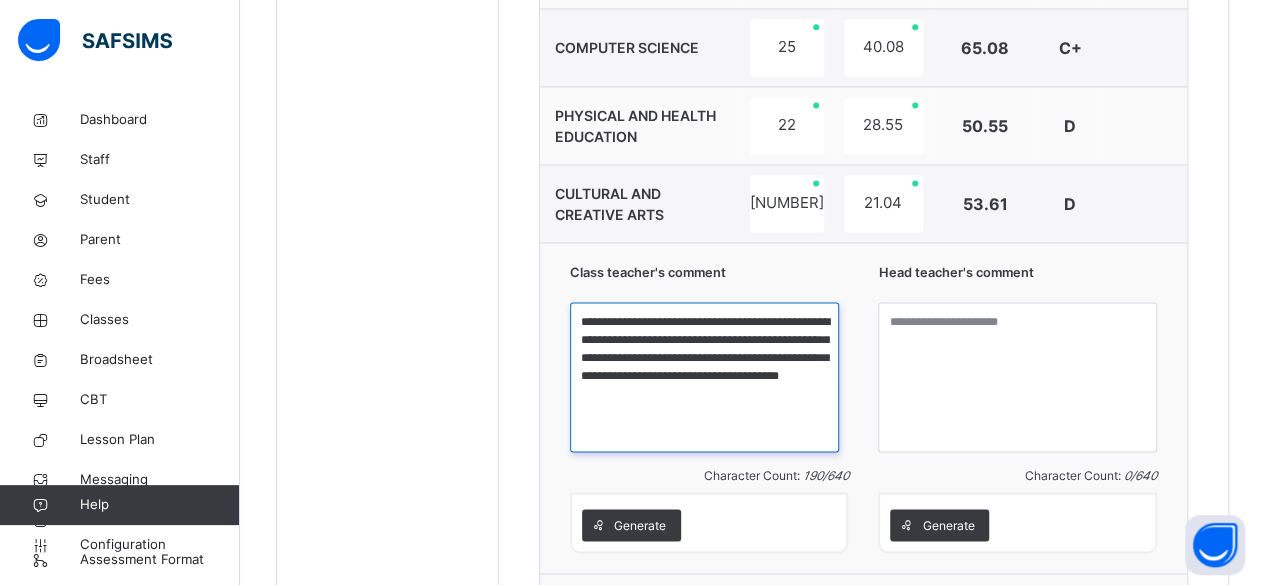 click on "**********" at bounding box center (704, 377) 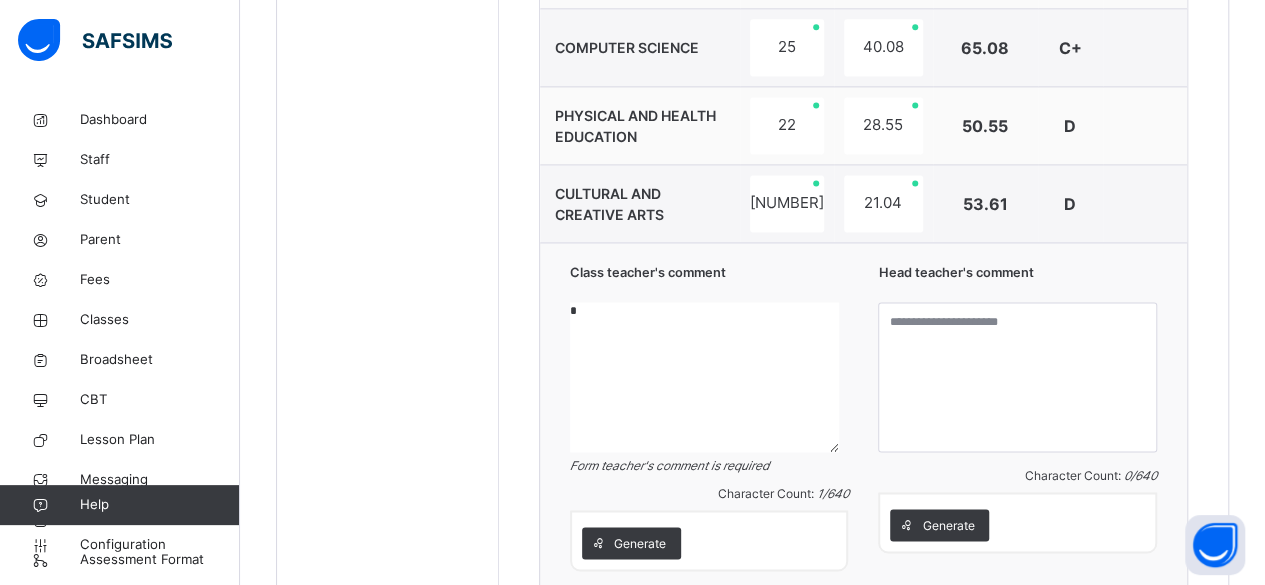 paste 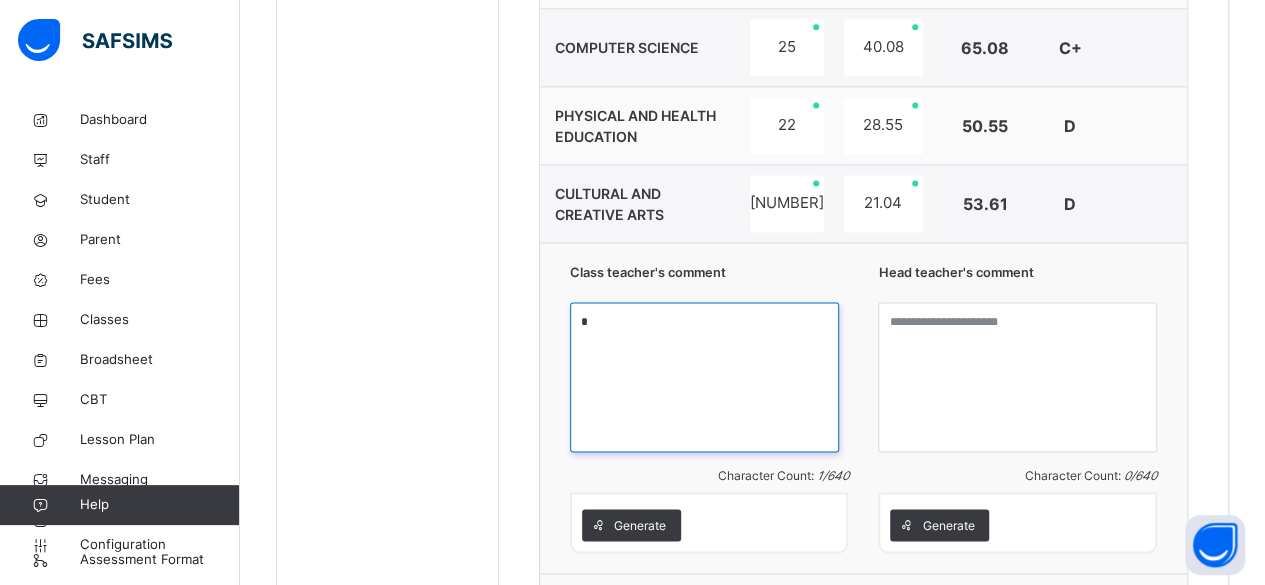 click on "*" at bounding box center [704, 377] 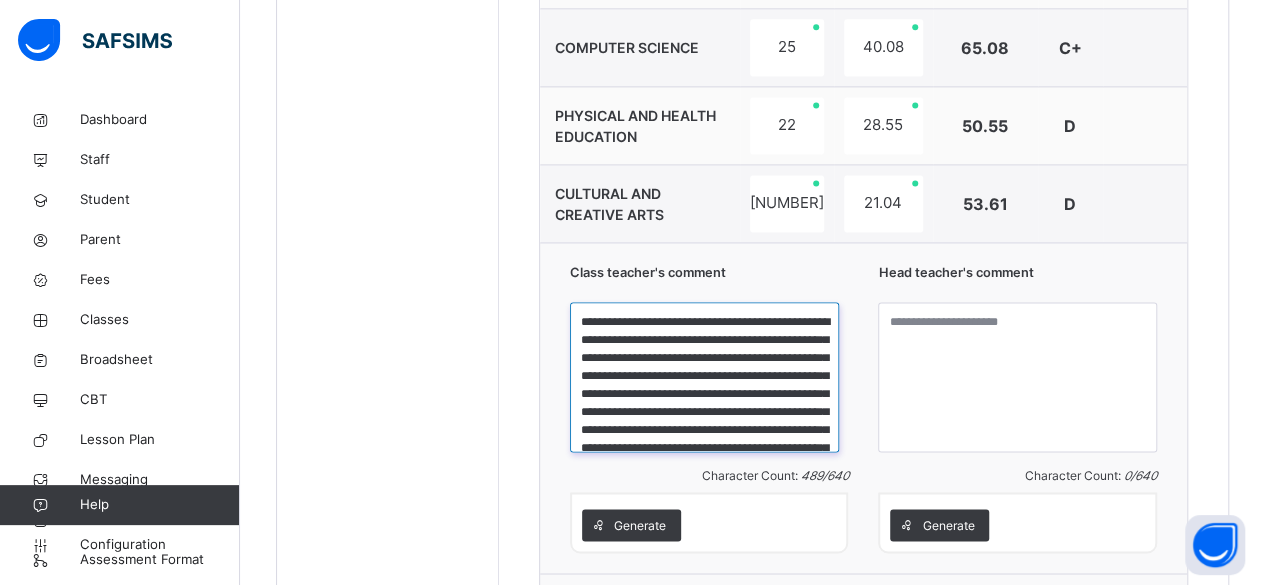 scroll, scrollTop: 111, scrollLeft: 0, axis: vertical 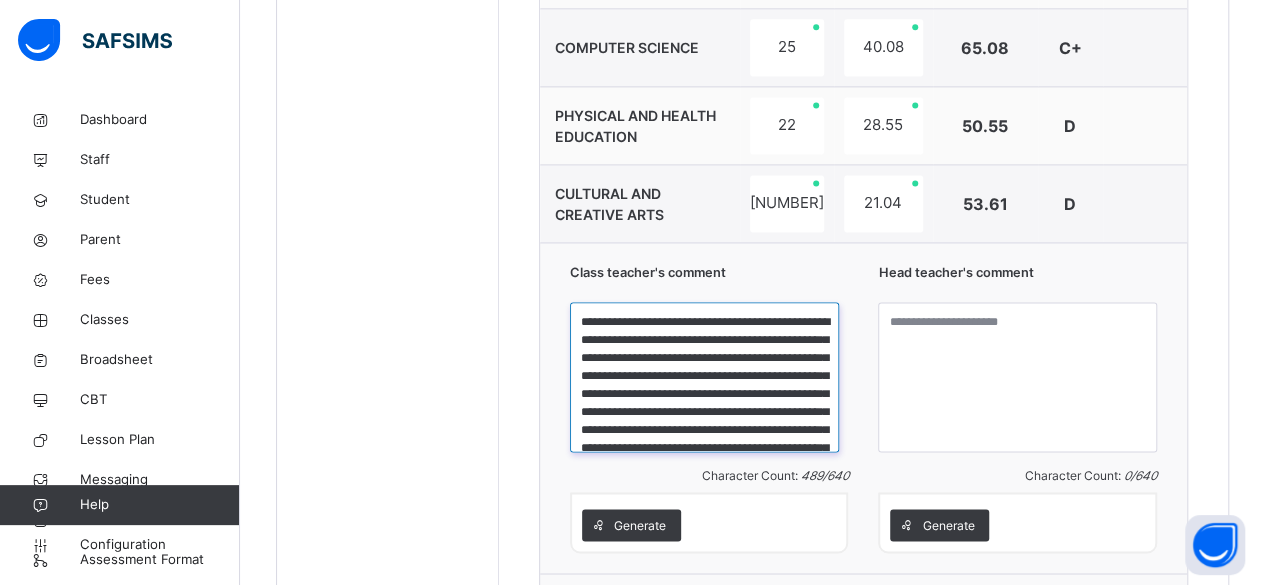 click on "**********" at bounding box center (704, 377) 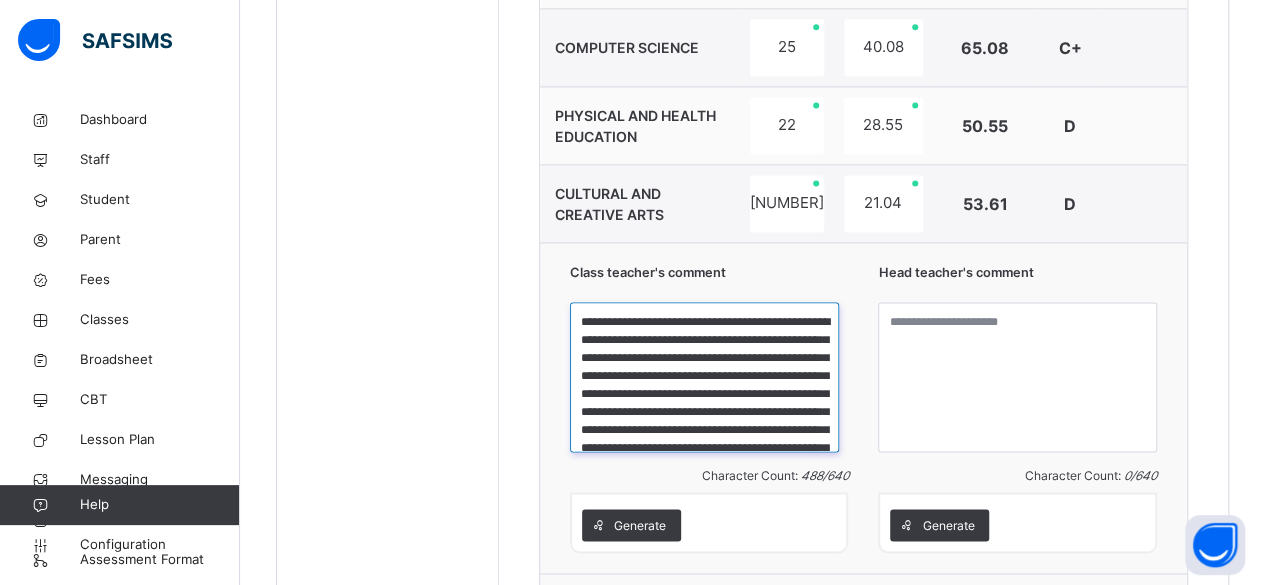 type on "**********" 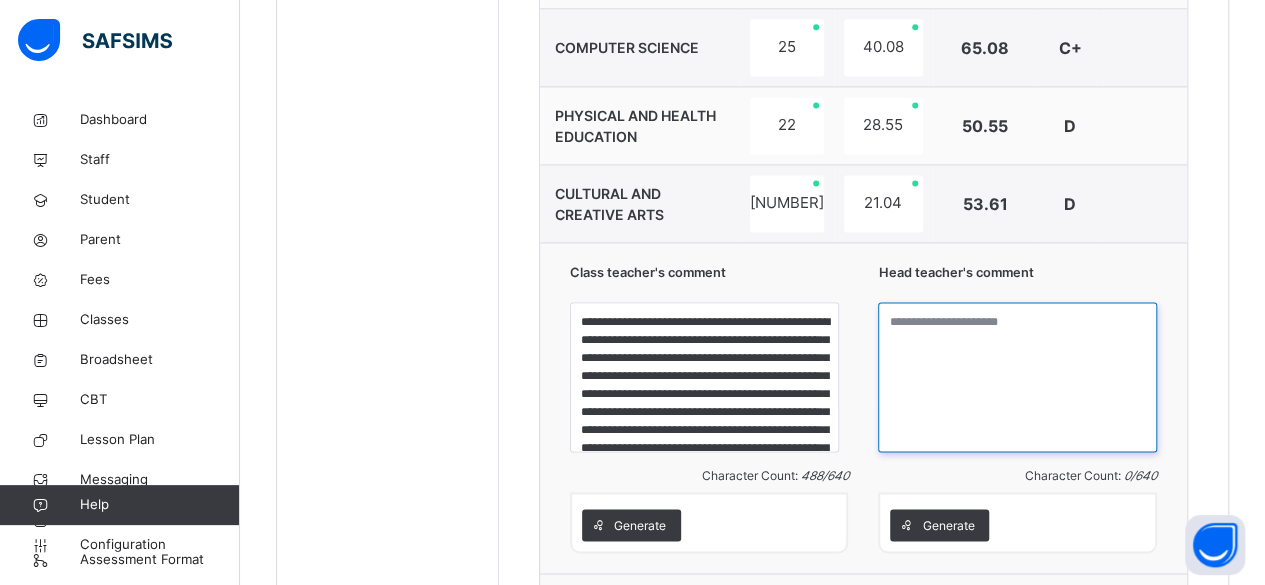 click at bounding box center (1017, 377) 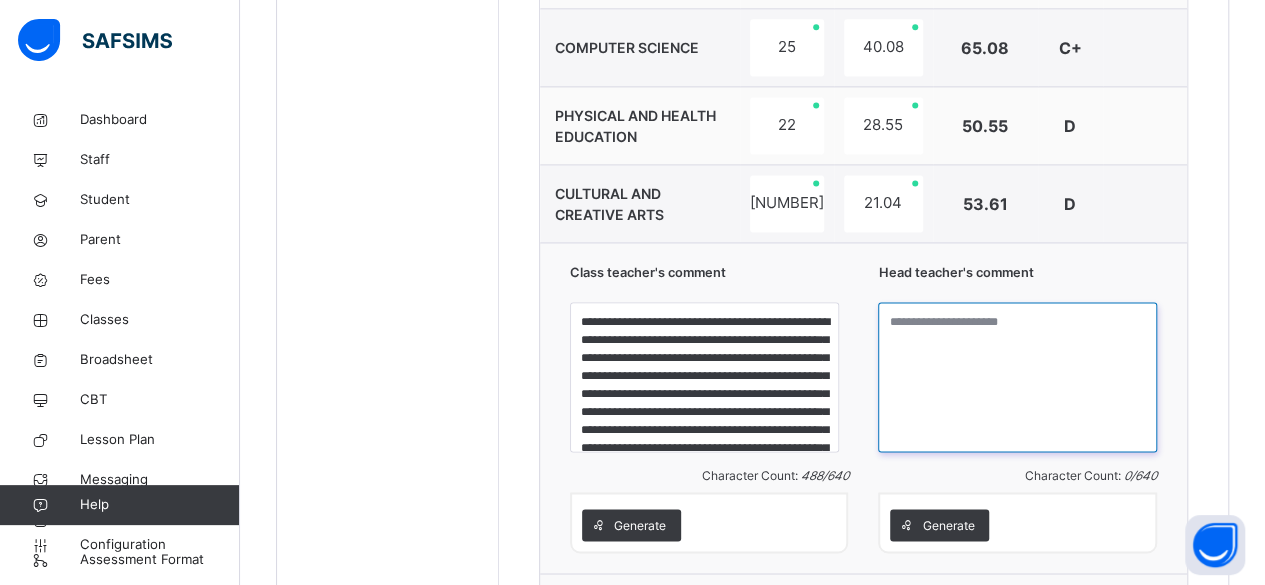 click at bounding box center (1017, 377) 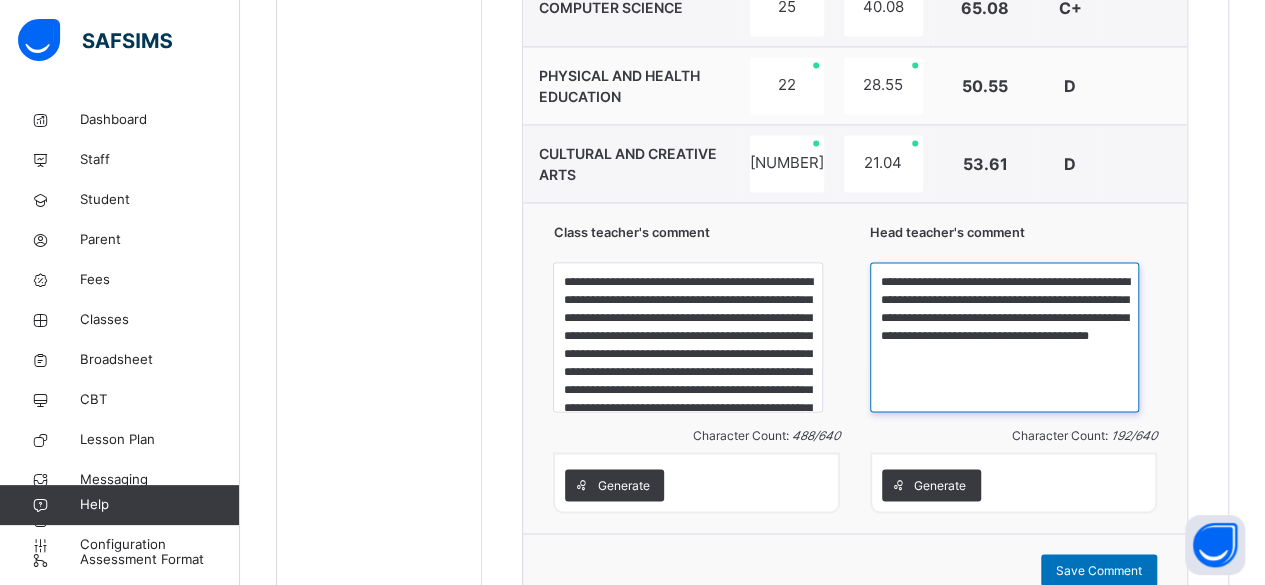 scroll, scrollTop: 1530, scrollLeft: 0, axis: vertical 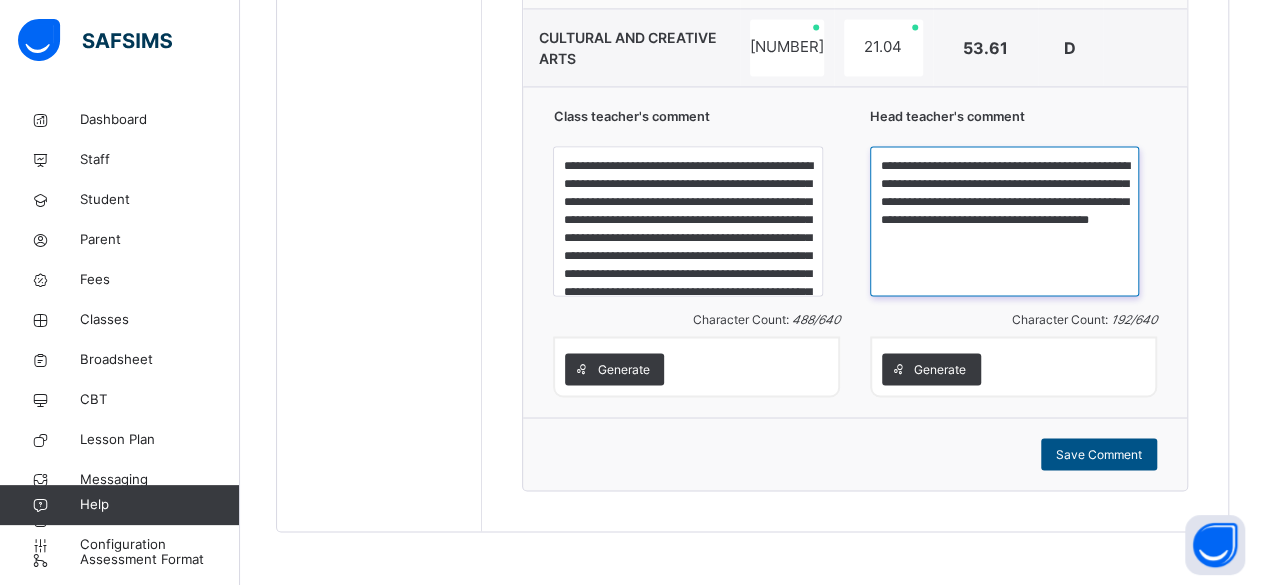 type on "**********" 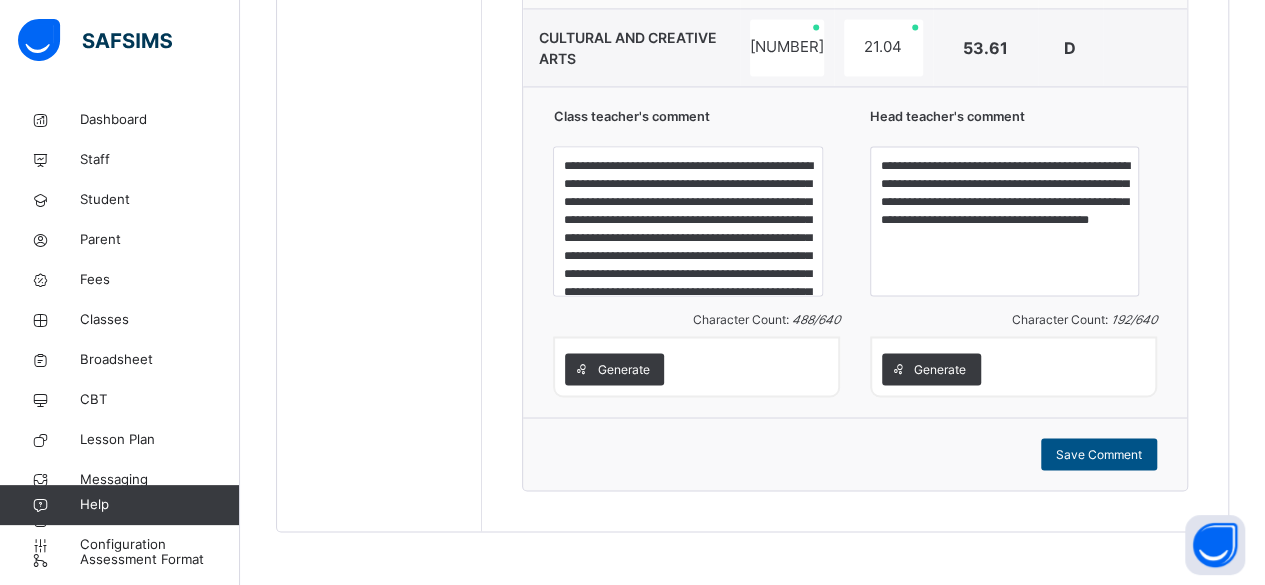 click on "Save Comment" at bounding box center (1099, 454) 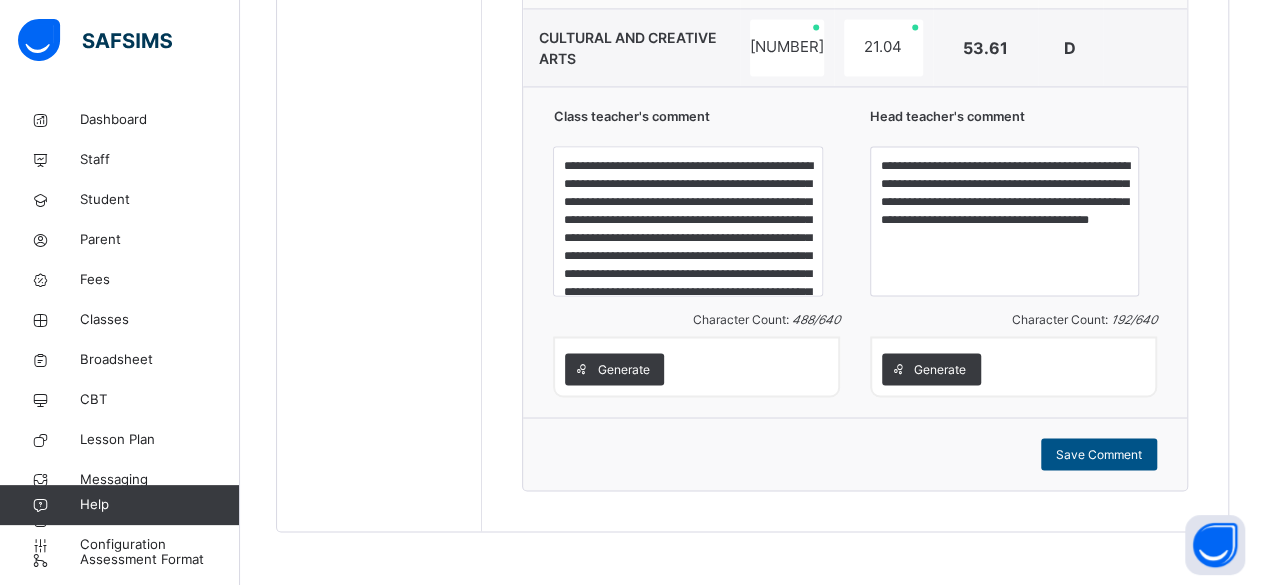 click on "Save Comment" at bounding box center (1099, 454) 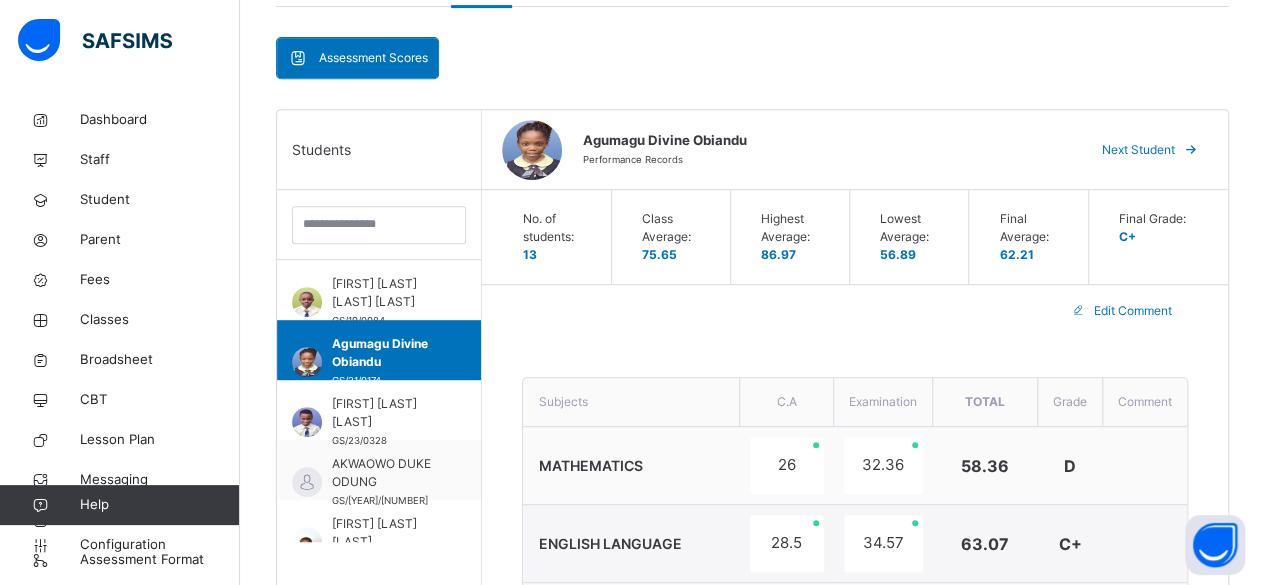 scroll, scrollTop: 370, scrollLeft: 0, axis: vertical 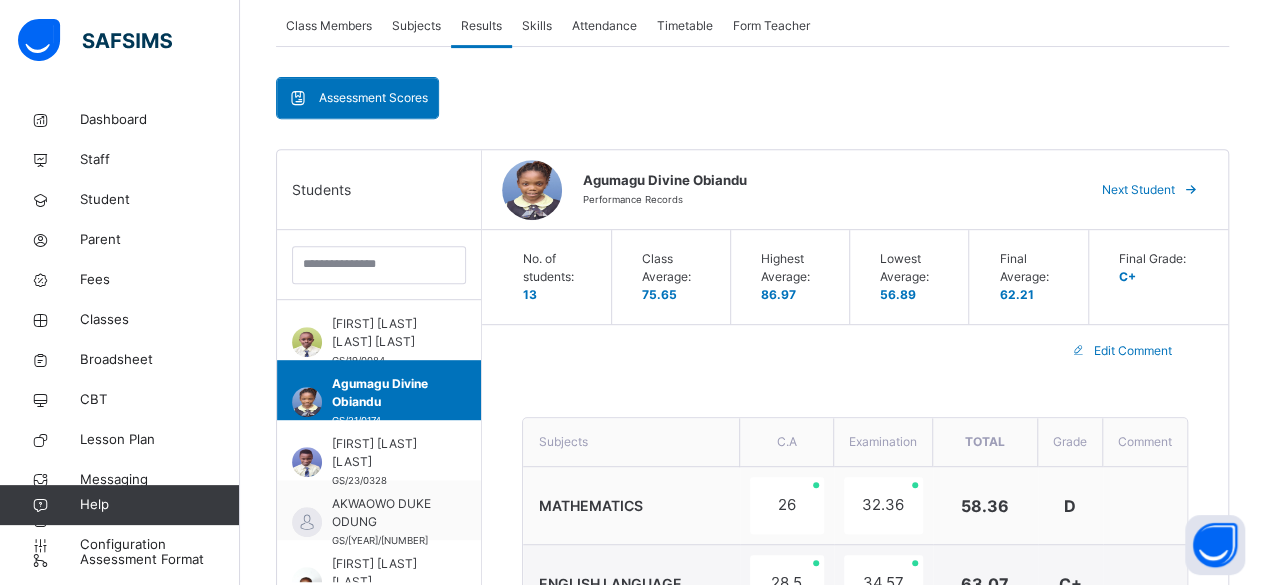 click on "Next Student" at bounding box center (1138, 190) 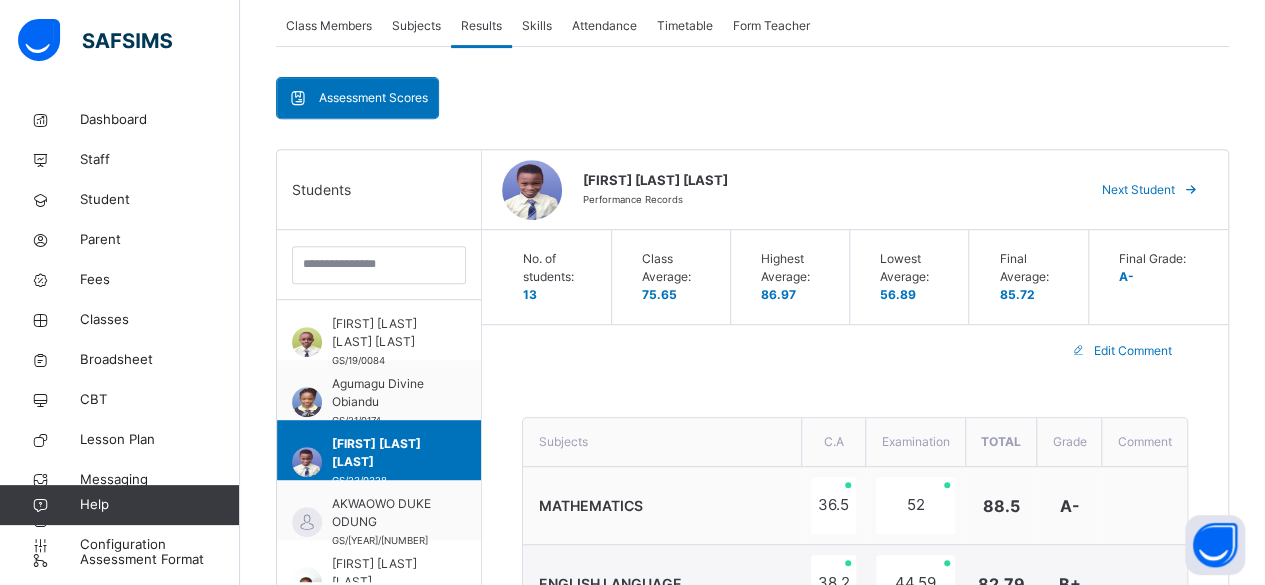 click on "Akinsipe Chaniel Oluwatamilore" at bounding box center (824, 181) 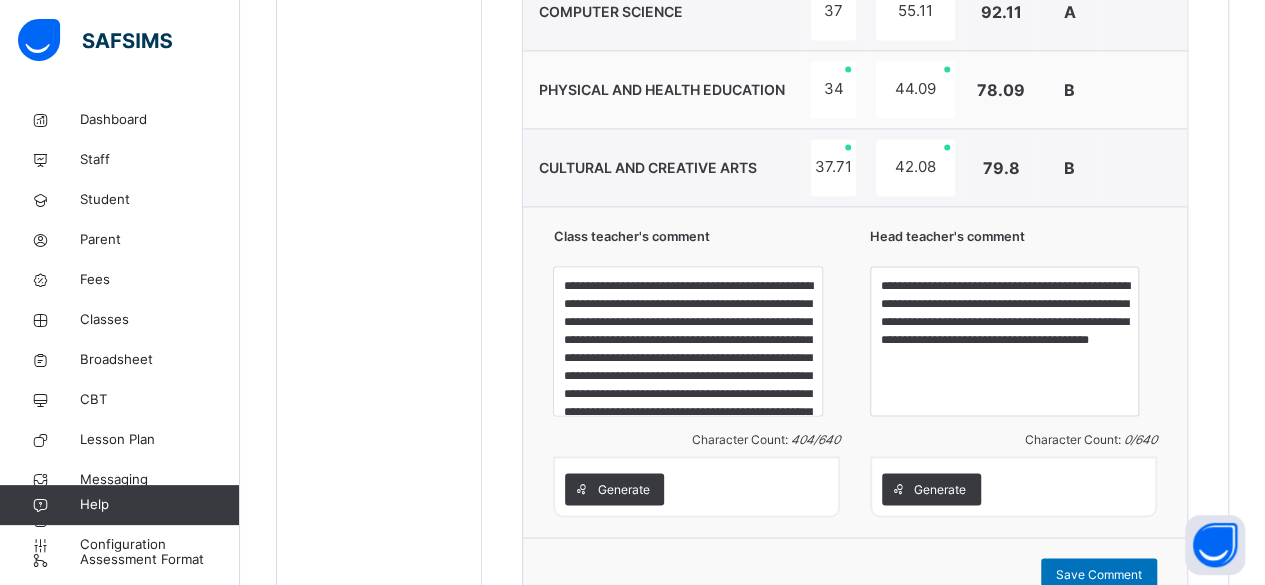 scroll, scrollTop: 1450, scrollLeft: 0, axis: vertical 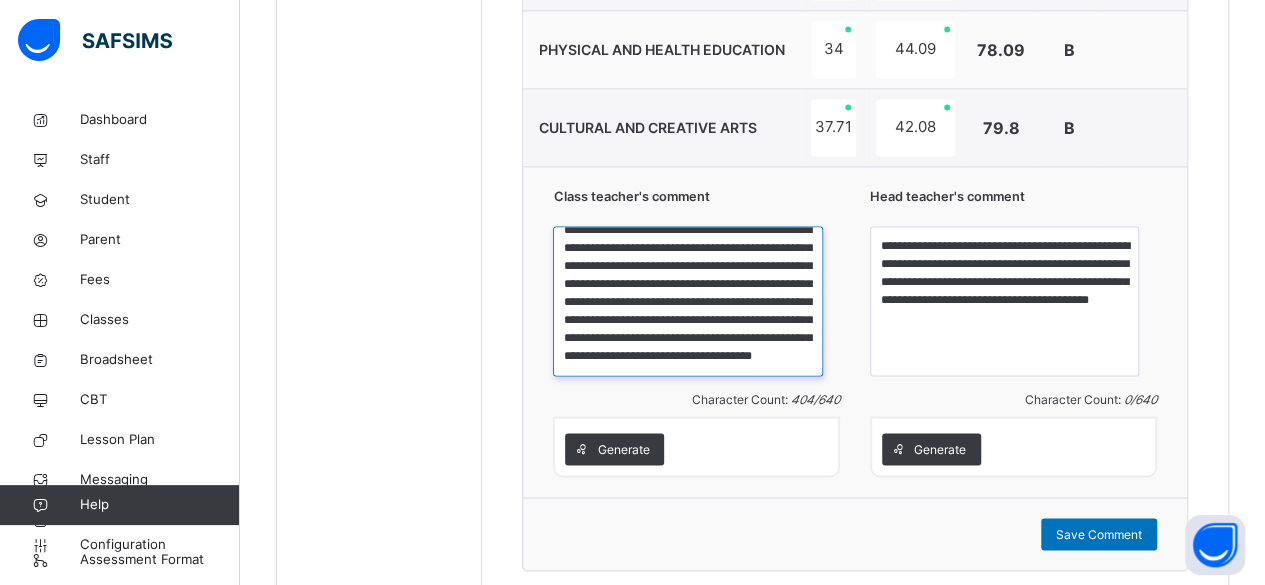 drag, startPoint x: 615, startPoint y: 237, endPoint x: 807, endPoint y: 375, distance: 236.44873 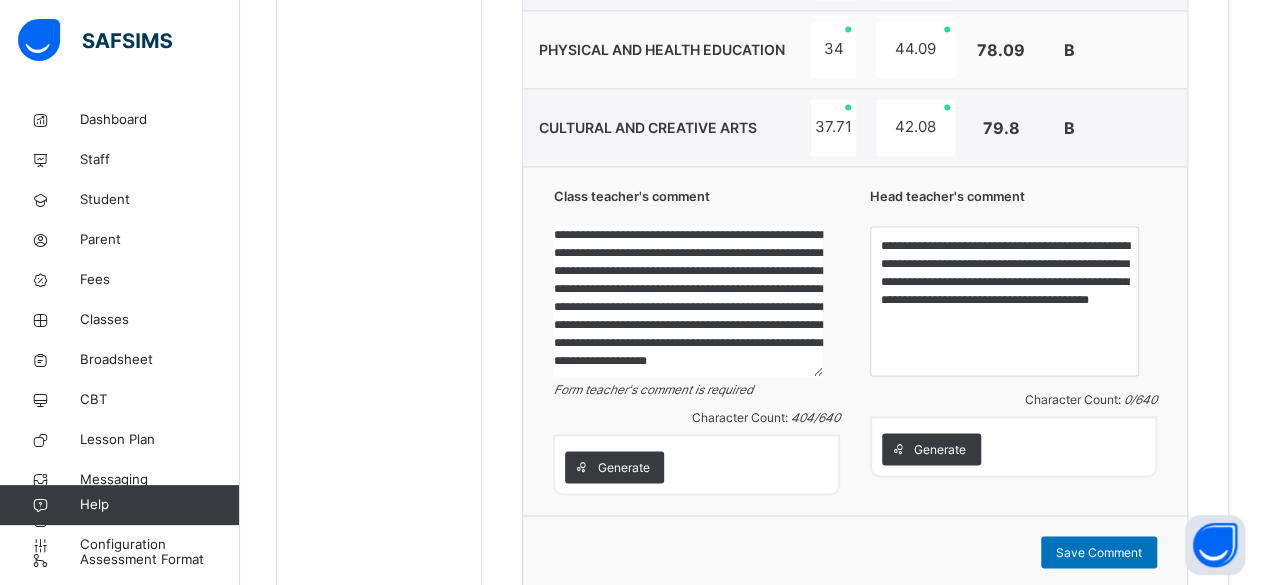 scroll, scrollTop: 57, scrollLeft: 0, axis: vertical 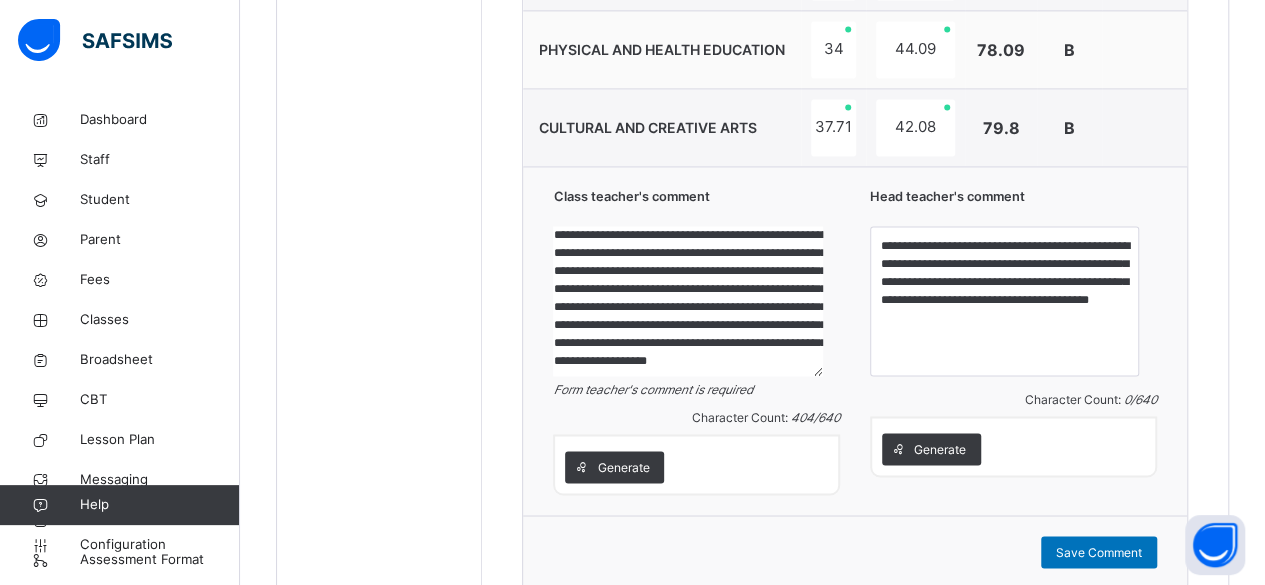 click on "**********" at bounding box center [687, 301] 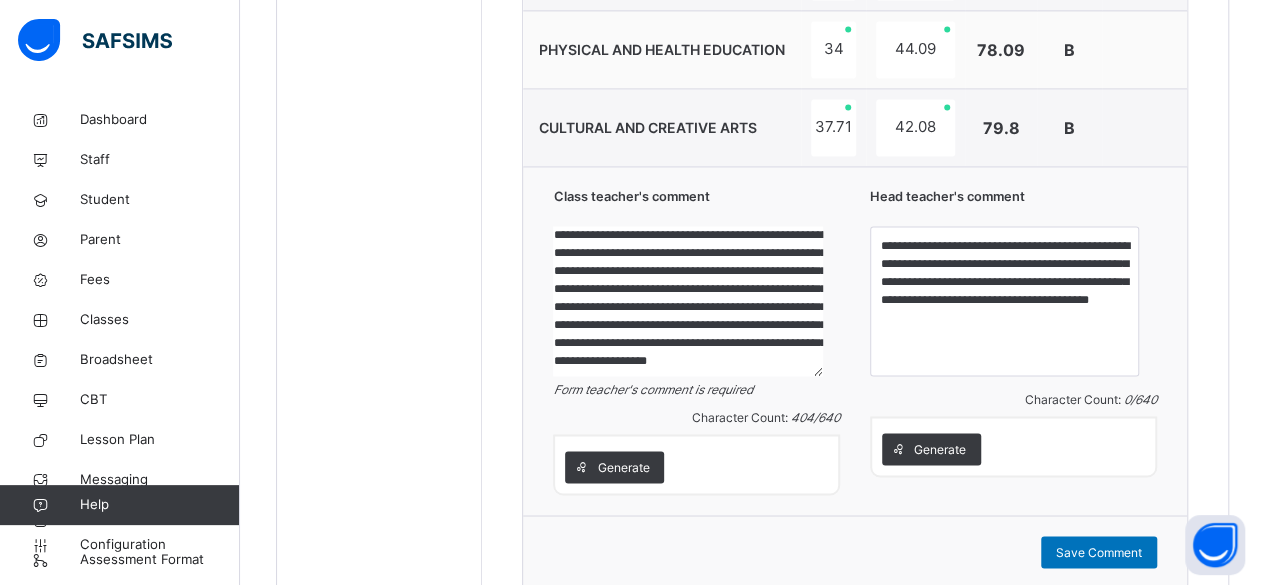 scroll, scrollTop: 0, scrollLeft: 0, axis: both 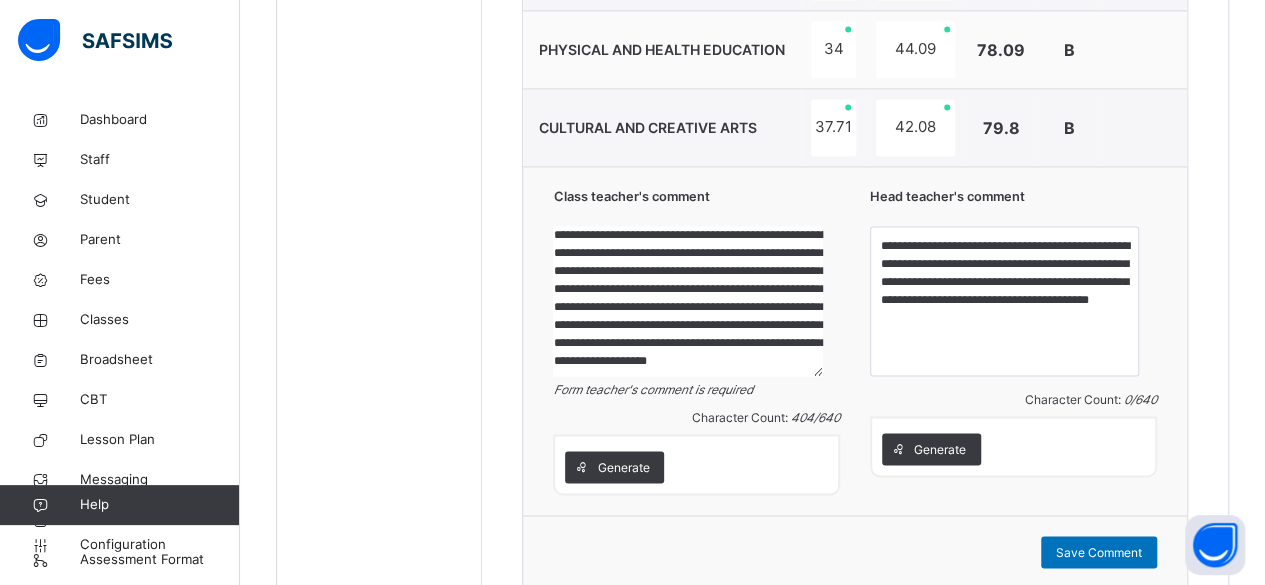 click on "**********" at bounding box center [687, 301] 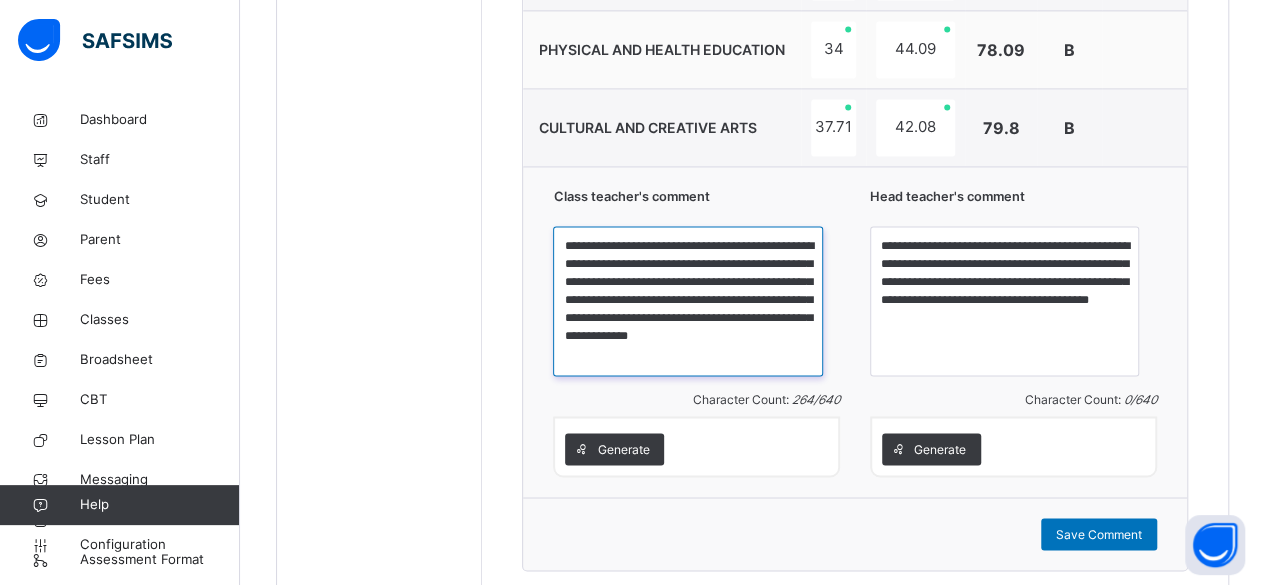 scroll, scrollTop: 0, scrollLeft: 0, axis: both 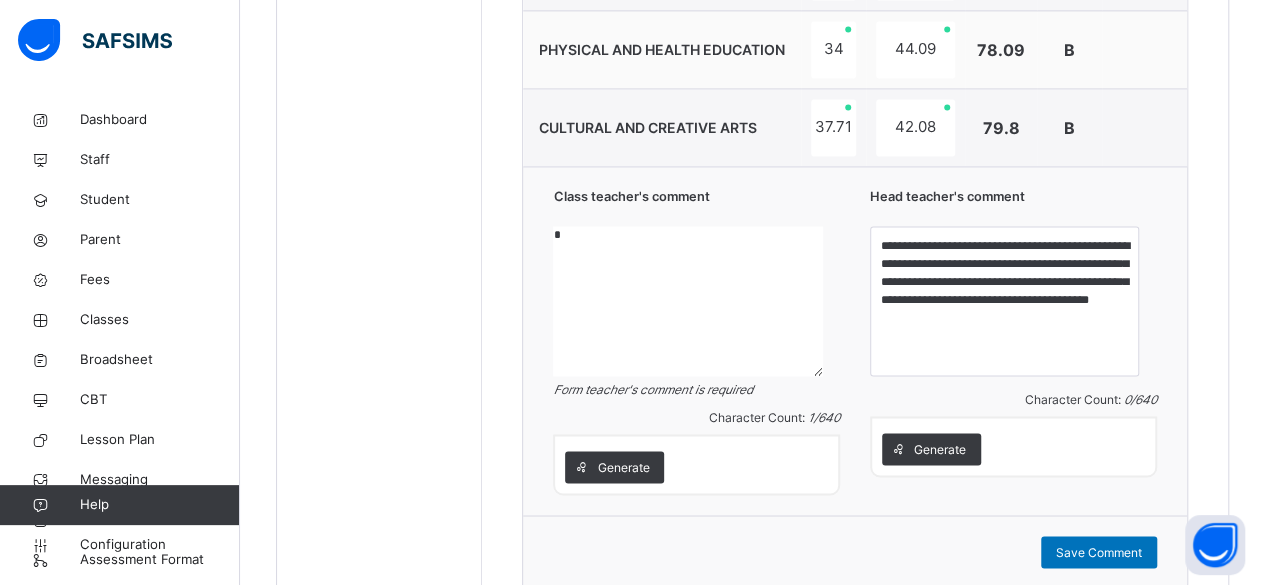 paste on "**********" 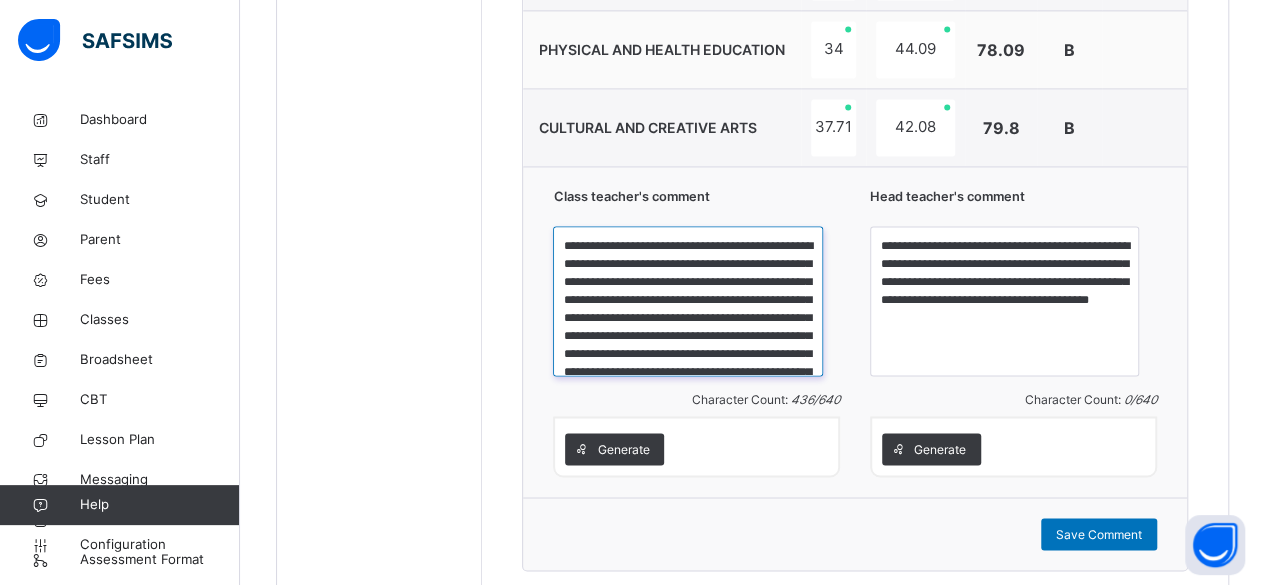 scroll, scrollTop: 75, scrollLeft: 0, axis: vertical 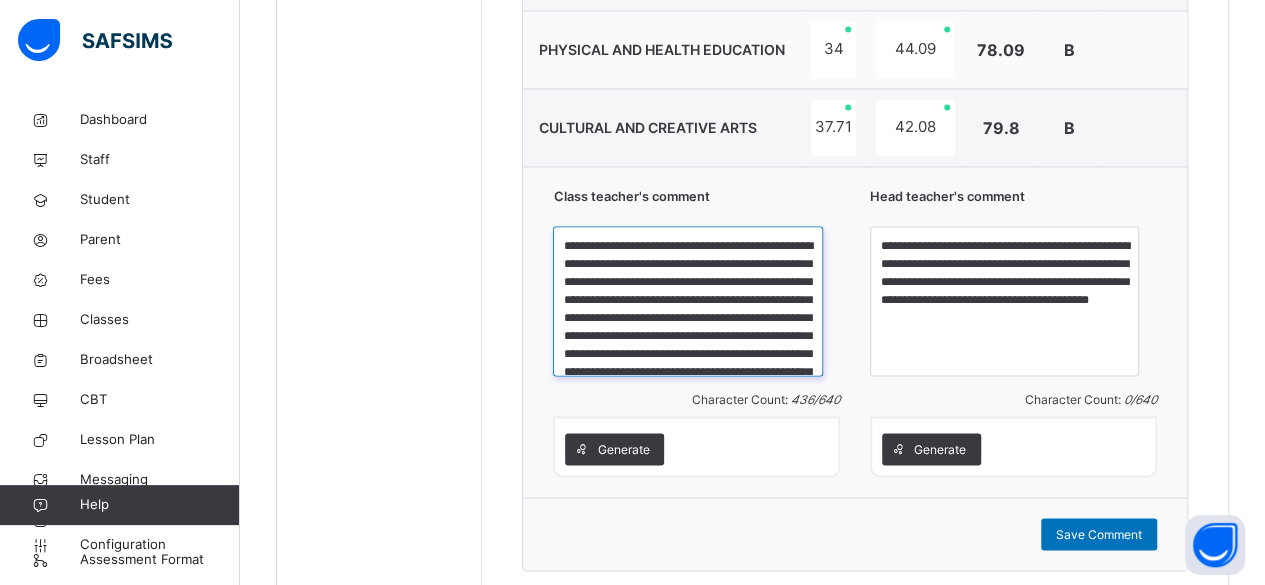click on "**********" at bounding box center [687, 301] 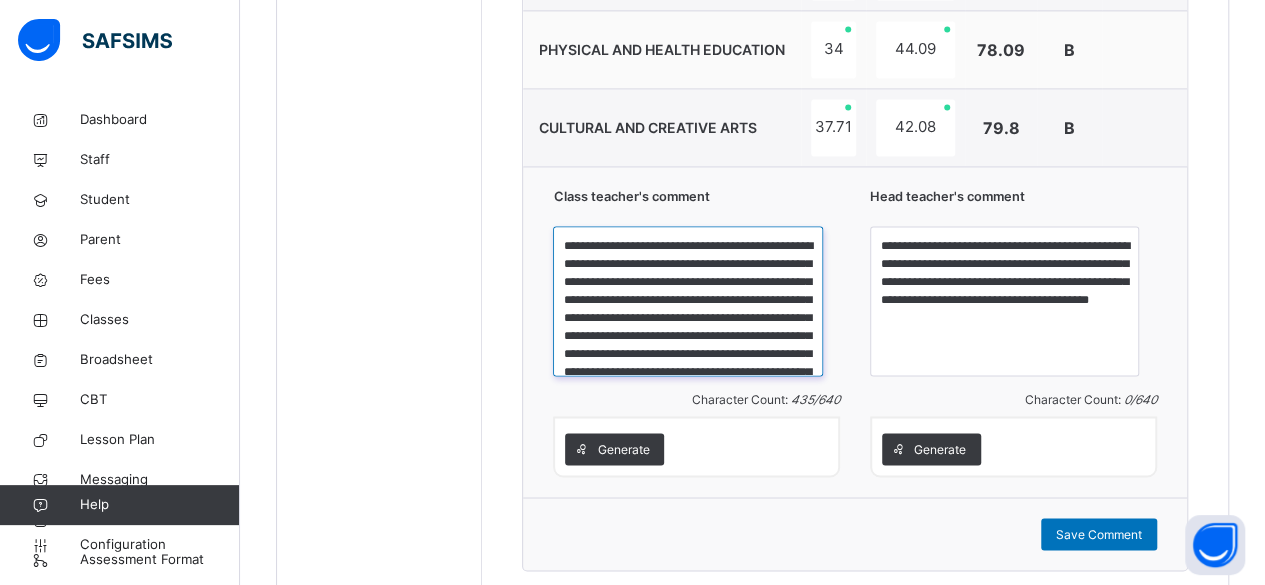 click on "**********" at bounding box center [687, 301] 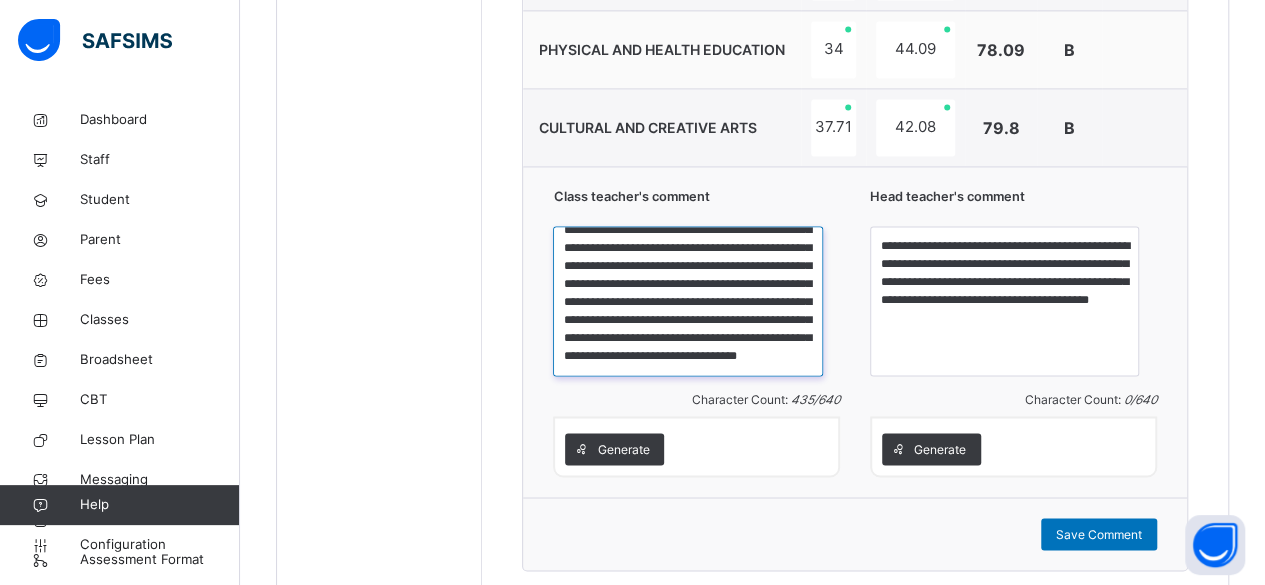 scroll, scrollTop: 87, scrollLeft: 0, axis: vertical 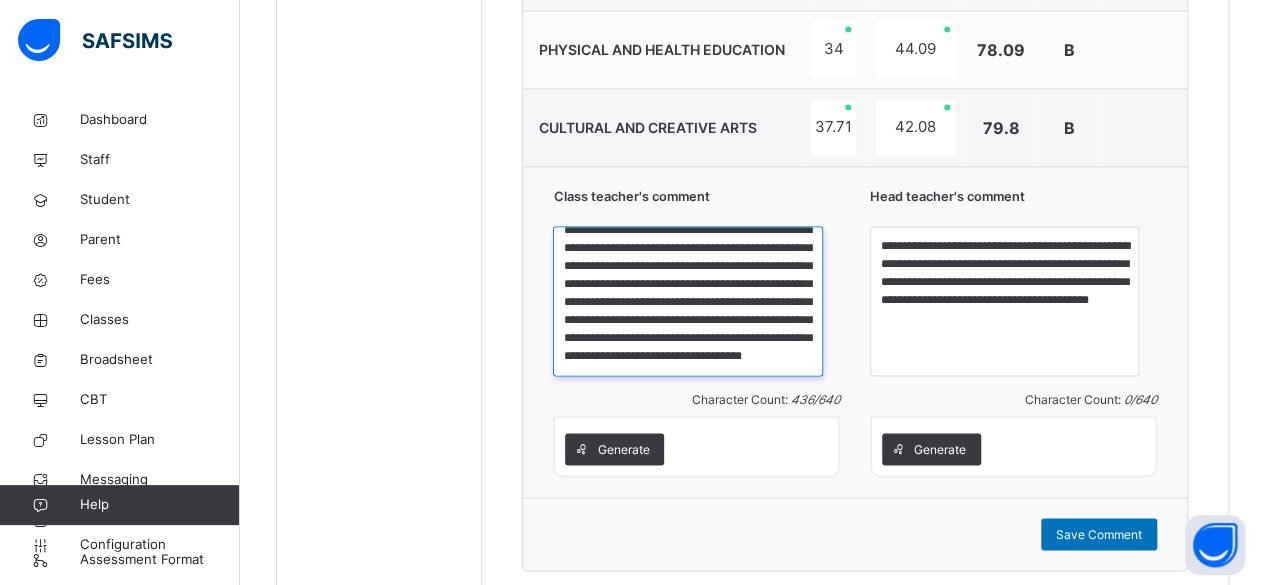 type on "**********" 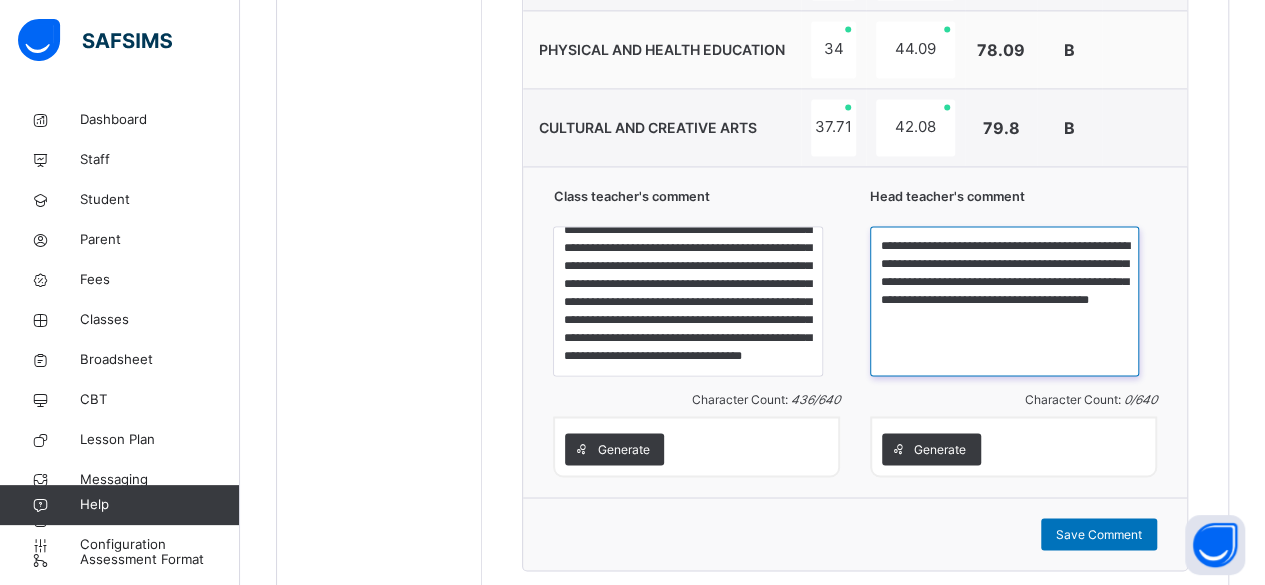 click on "**********" at bounding box center [1004, 301] 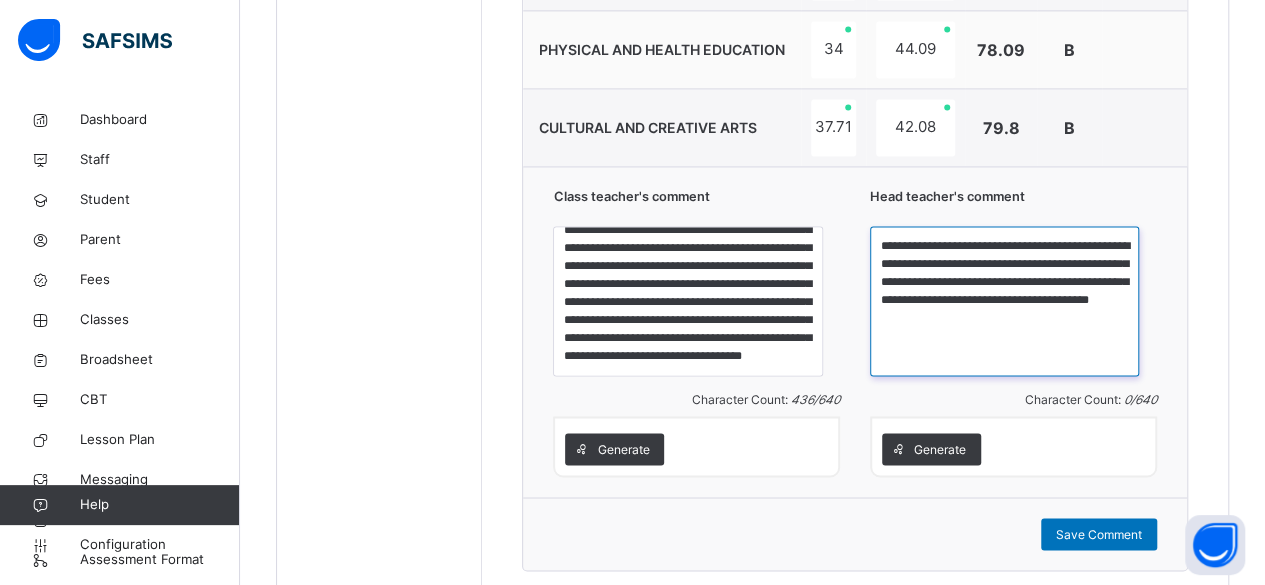 click on "**********" at bounding box center (1004, 301) 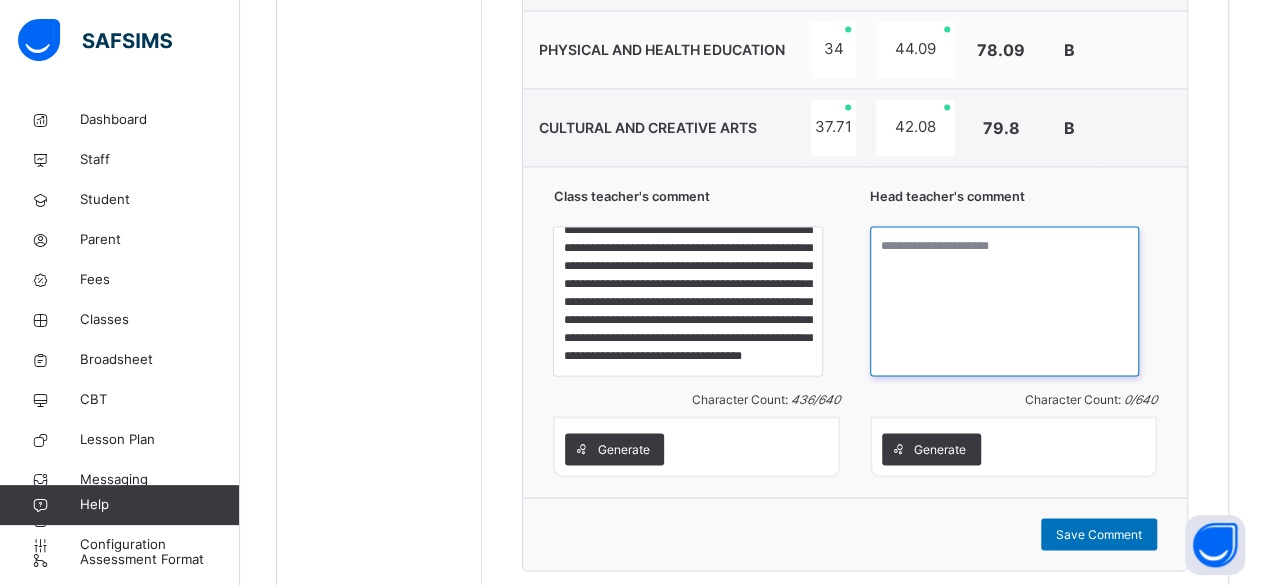 paste on "**********" 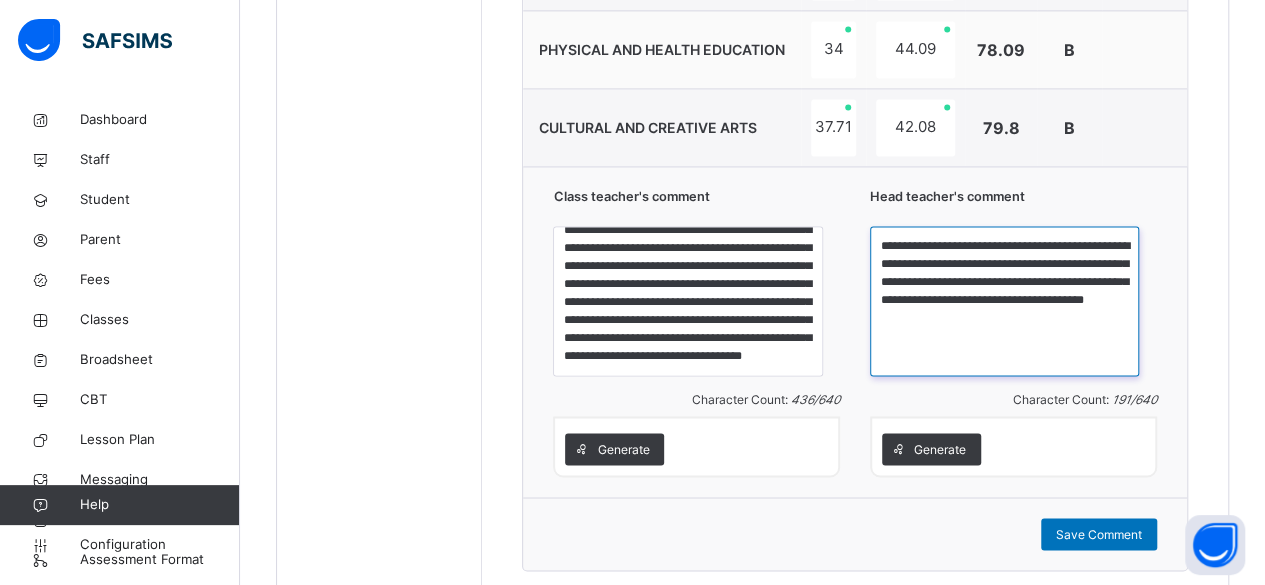 click on "**********" at bounding box center (1004, 301) 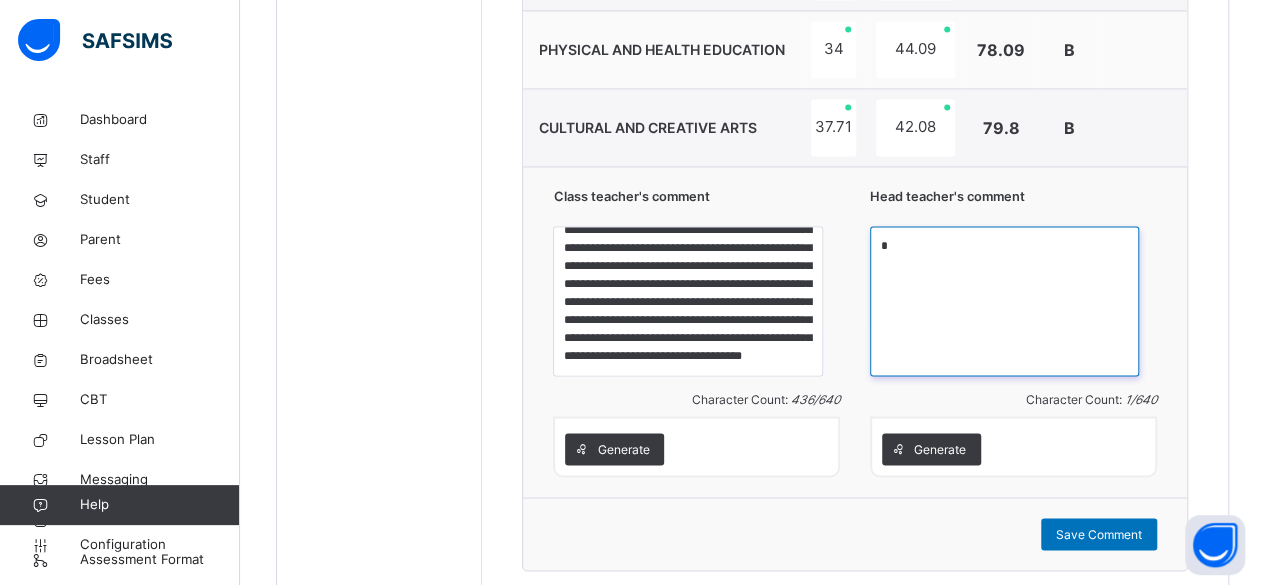 paste on "**********" 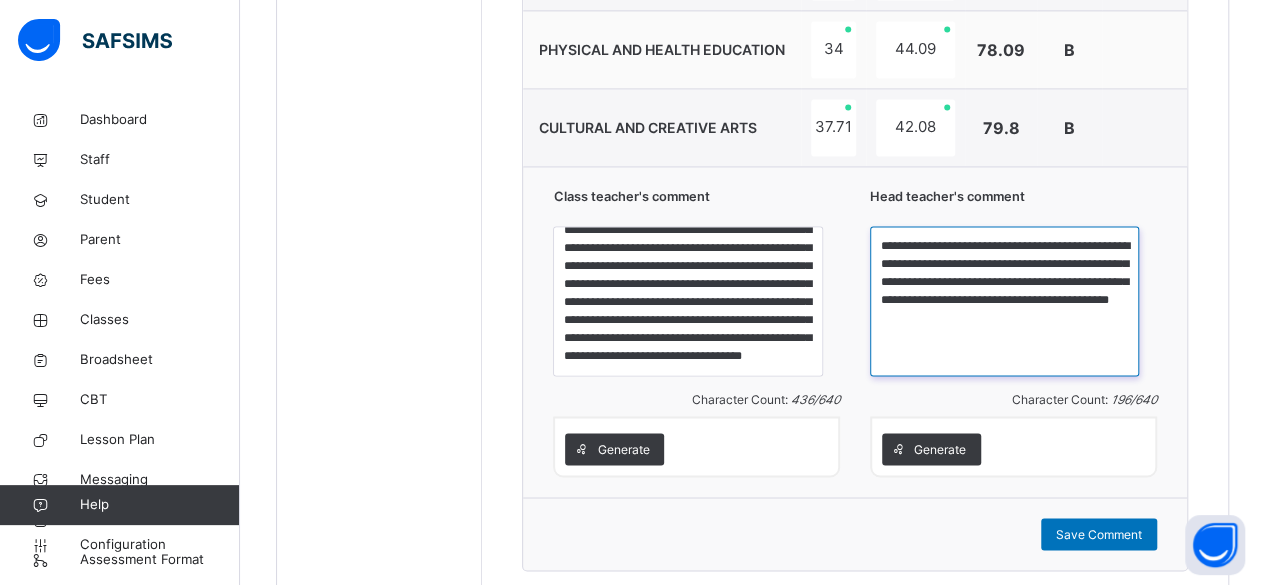click on "**********" at bounding box center [1004, 301] 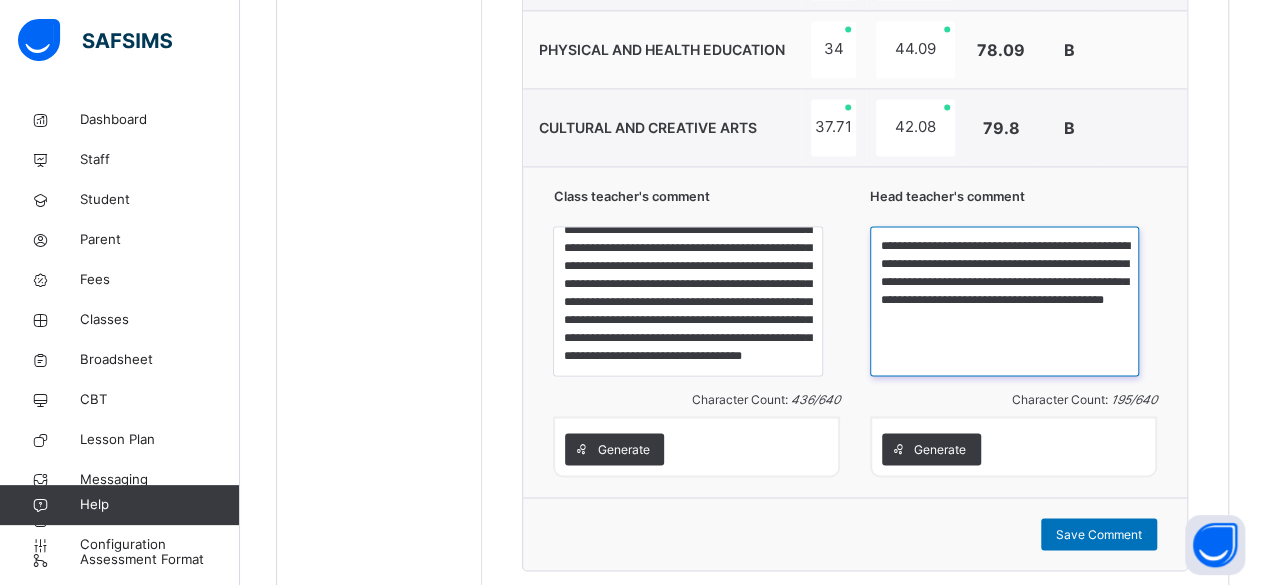 click on "**********" at bounding box center [1004, 301] 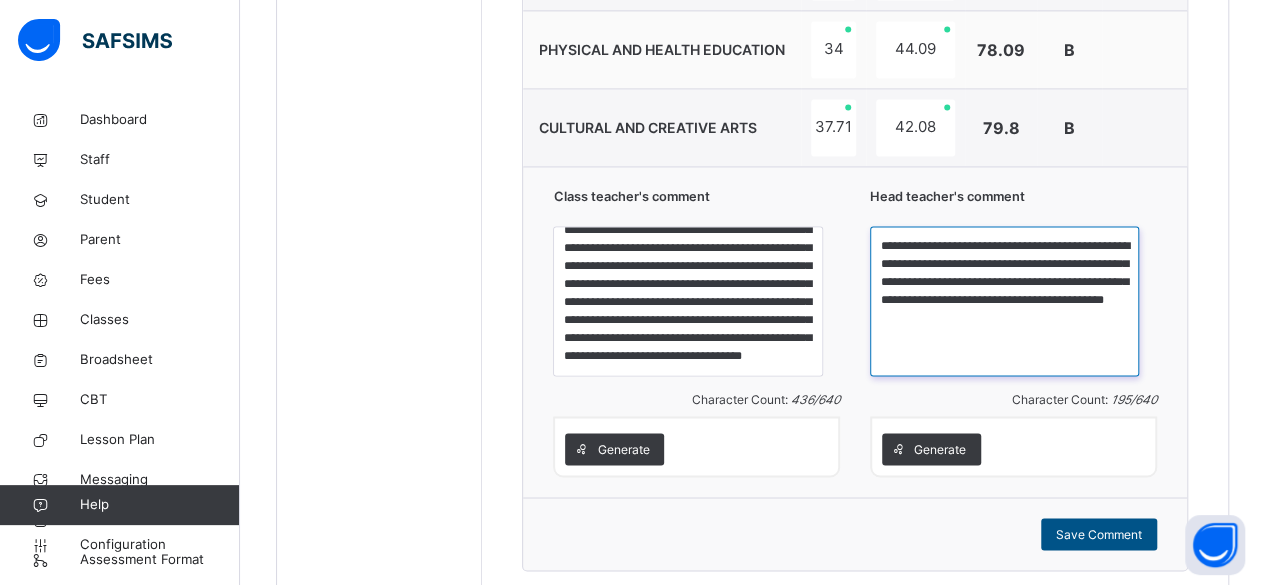 type on "**********" 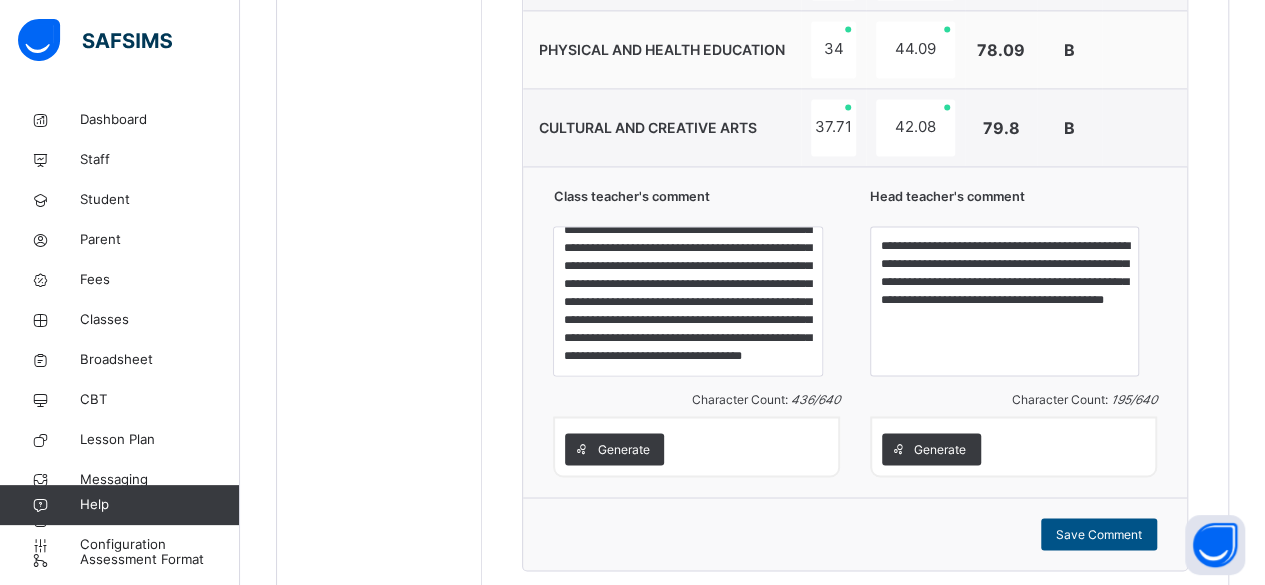 click on "Save Comment" at bounding box center [1099, 534] 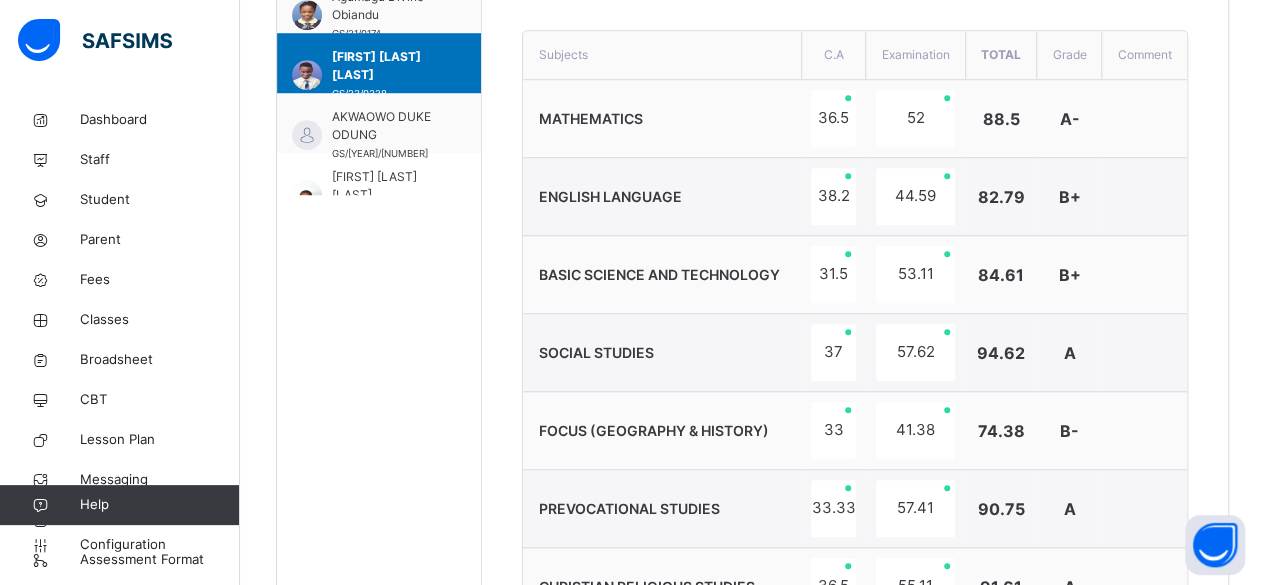 scroll, scrollTop: 664, scrollLeft: 0, axis: vertical 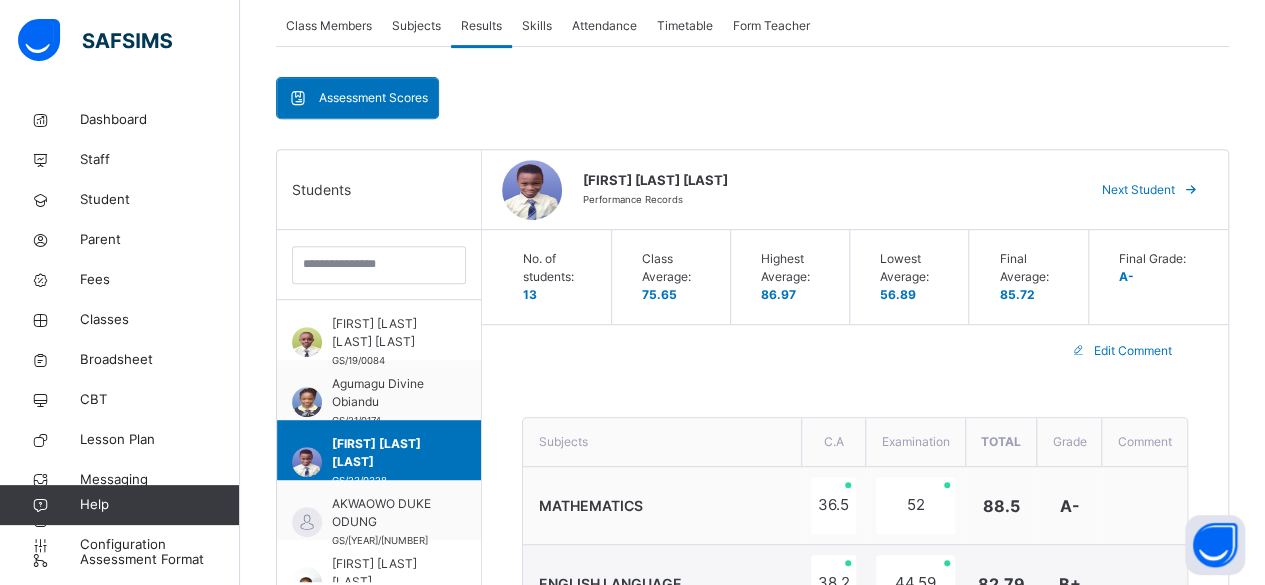 click on "Next Student" at bounding box center [1138, 190] 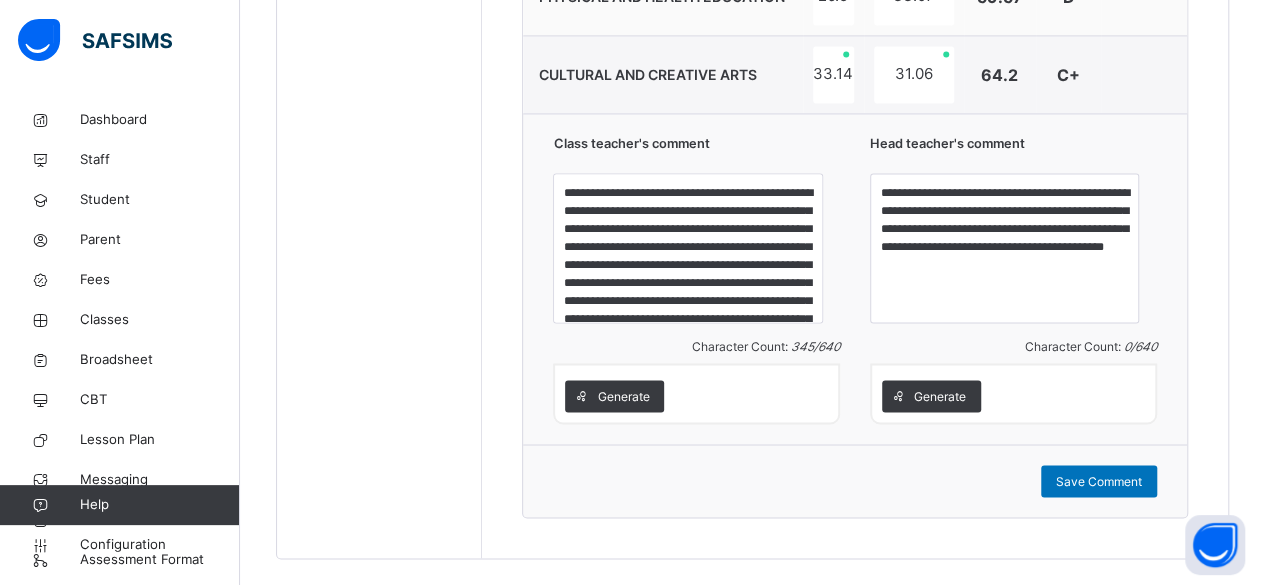 scroll, scrollTop: 1530, scrollLeft: 0, axis: vertical 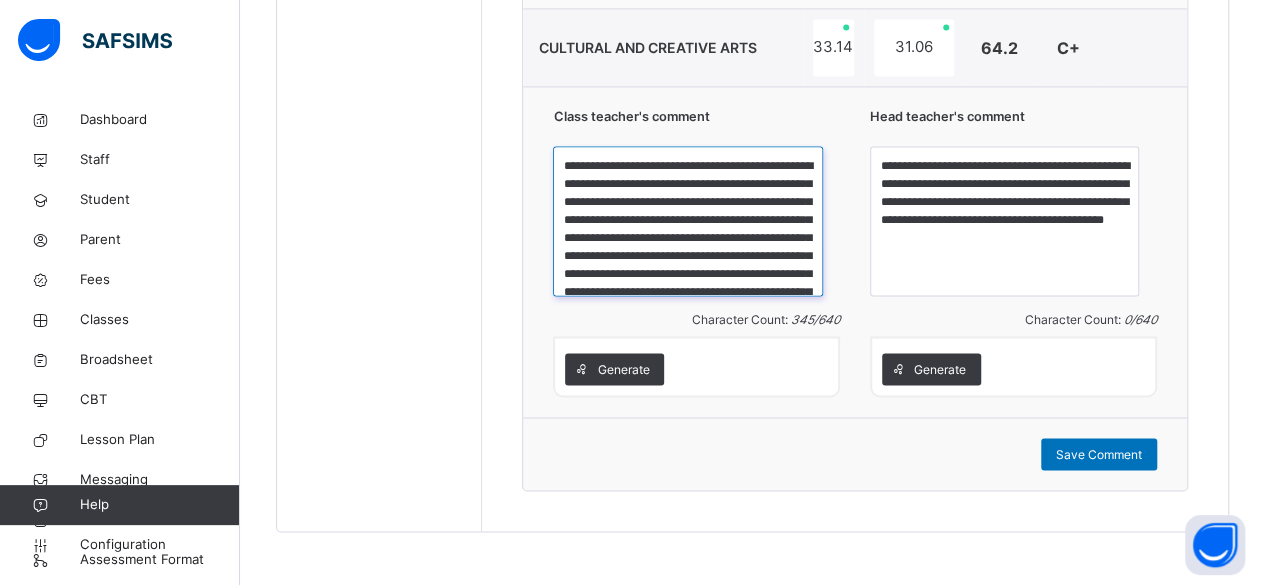 click on "**********" at bounding box center (687, 221) 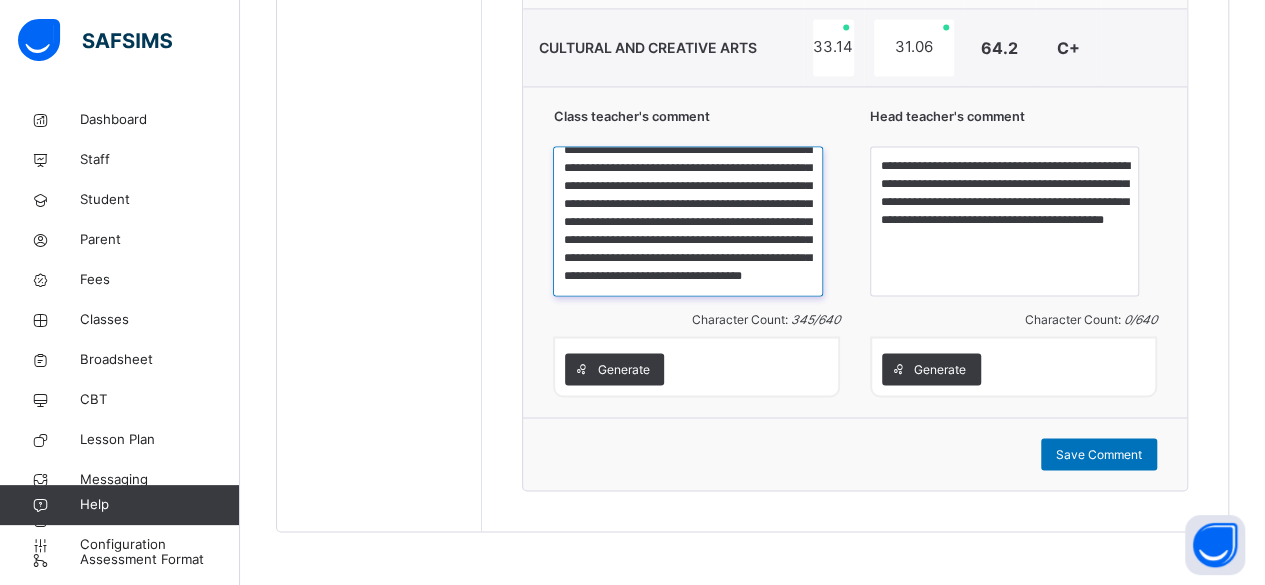 drag, startPoint x: 614, startPoint y: 157, endPoint x: 798, endPoint y: 264, distance: 212.84972 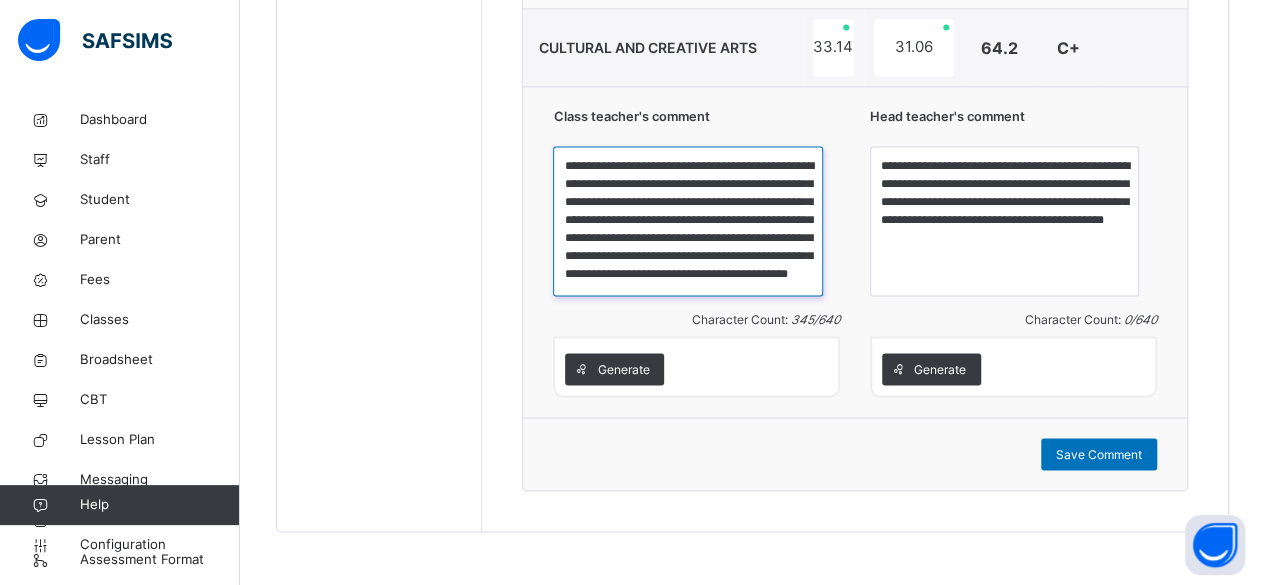 click on "**********" at bounding box center [687, 221] 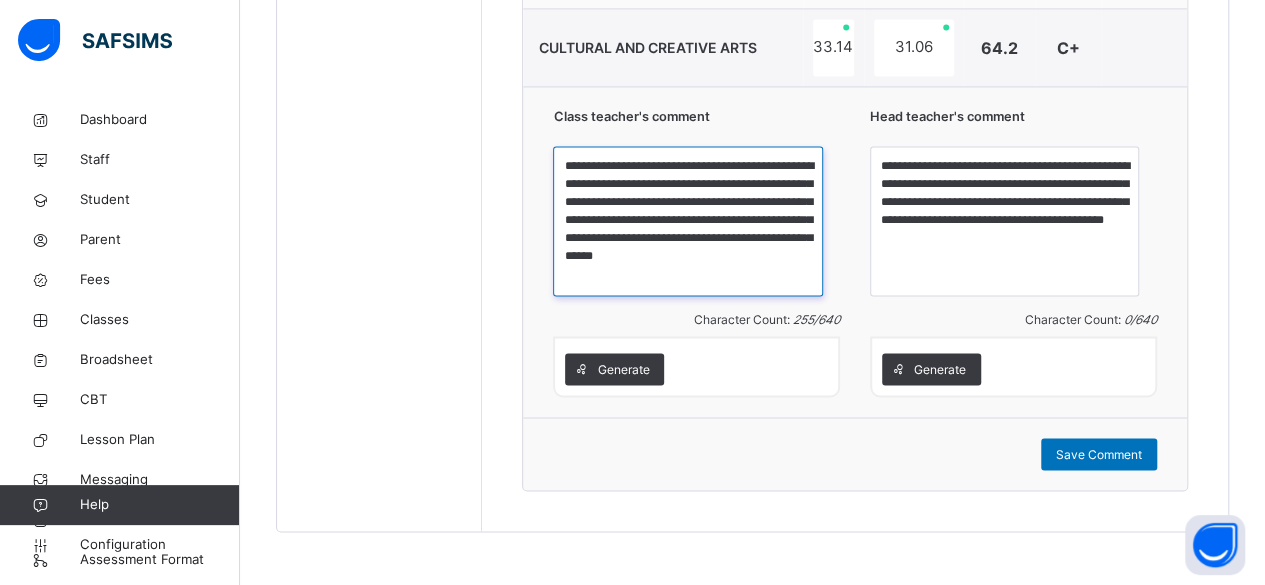 scroll, scrollTop: 0, scrollLeft: 0, axis: both 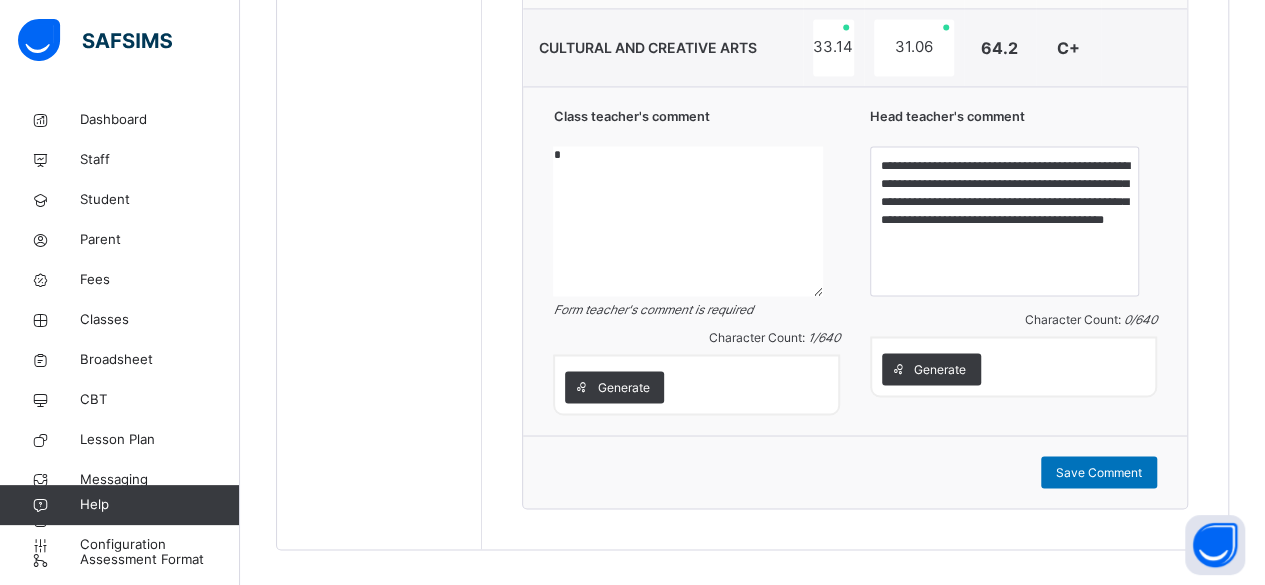 paste on "**********" 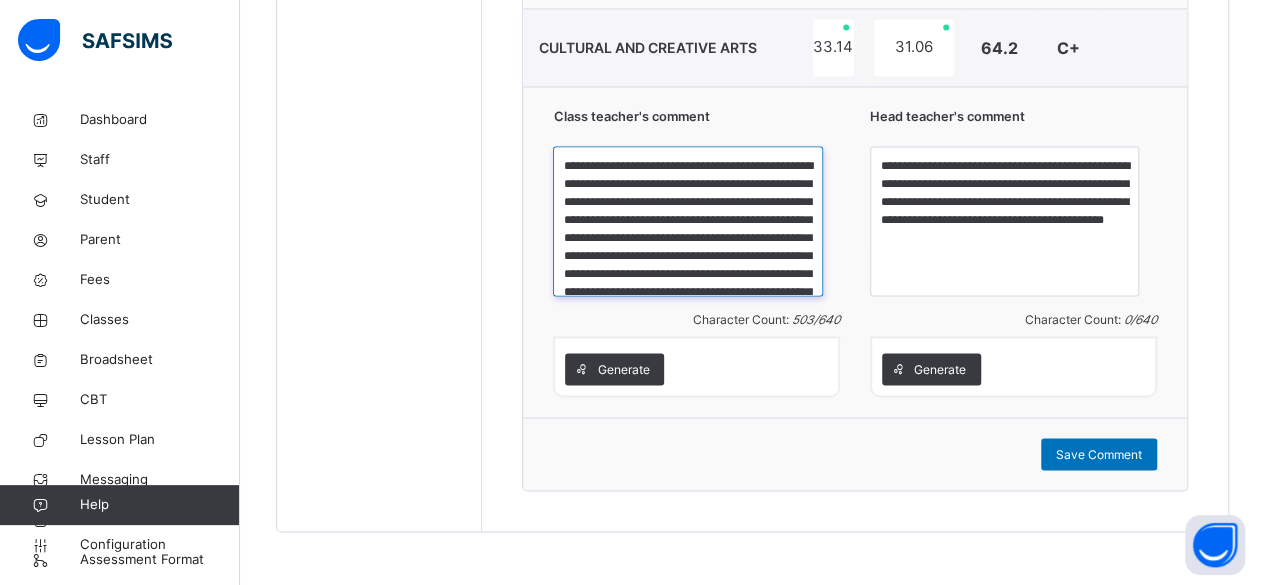 scroll, scrollTop: 111, scrollLeft: 0, axis: vertical 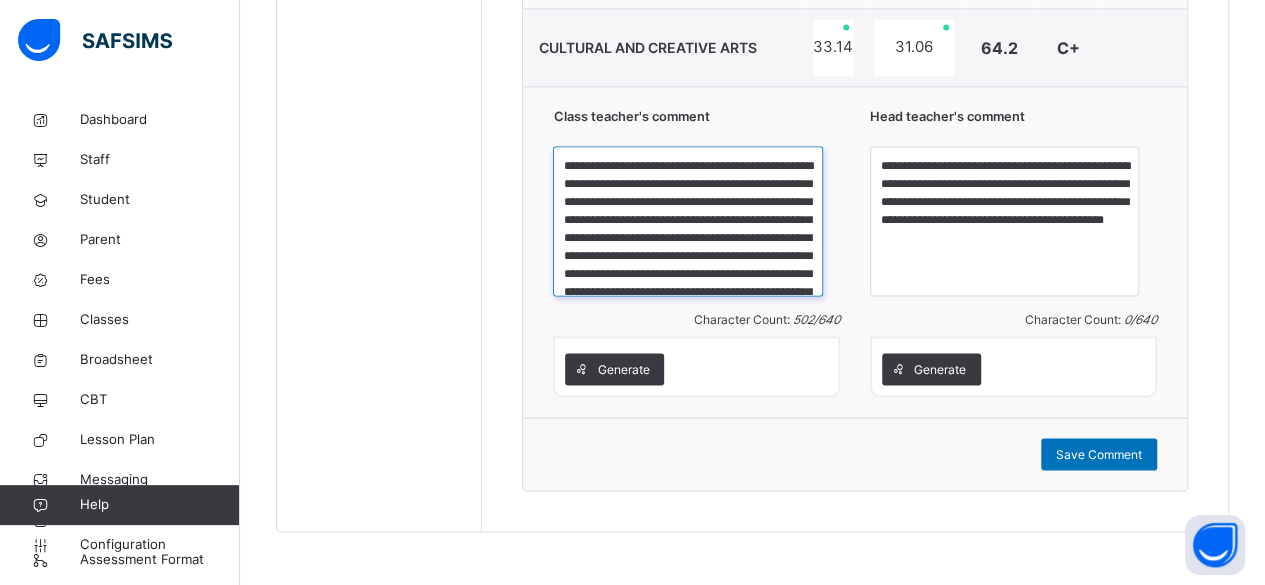 type on "**********" 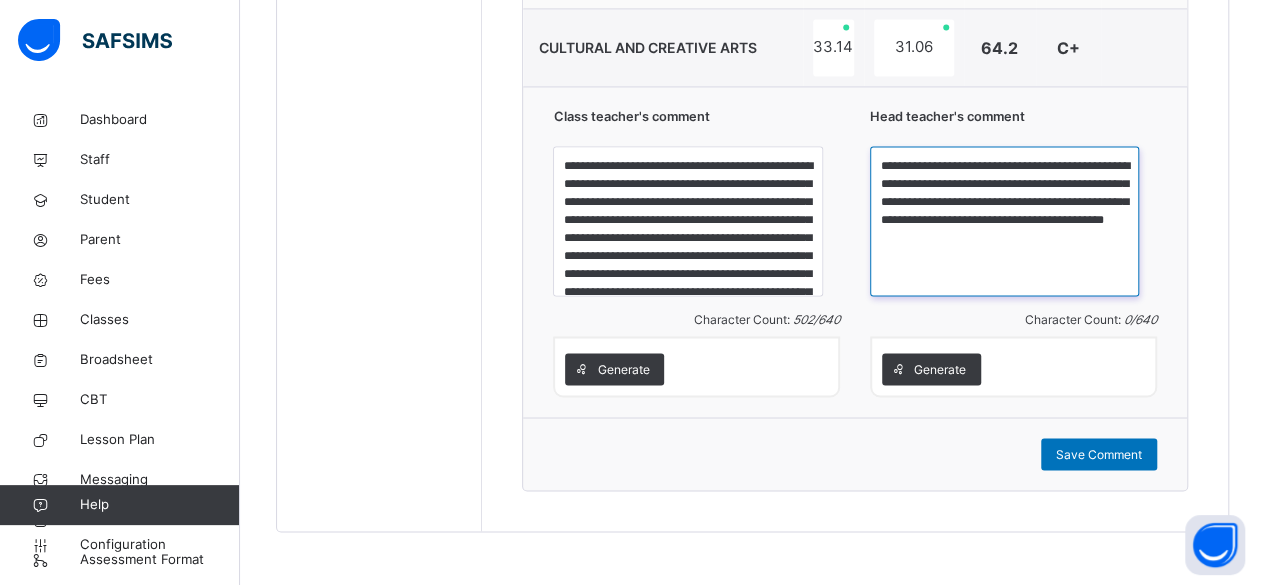 click on "**********" at bounding box center [1004, 221] 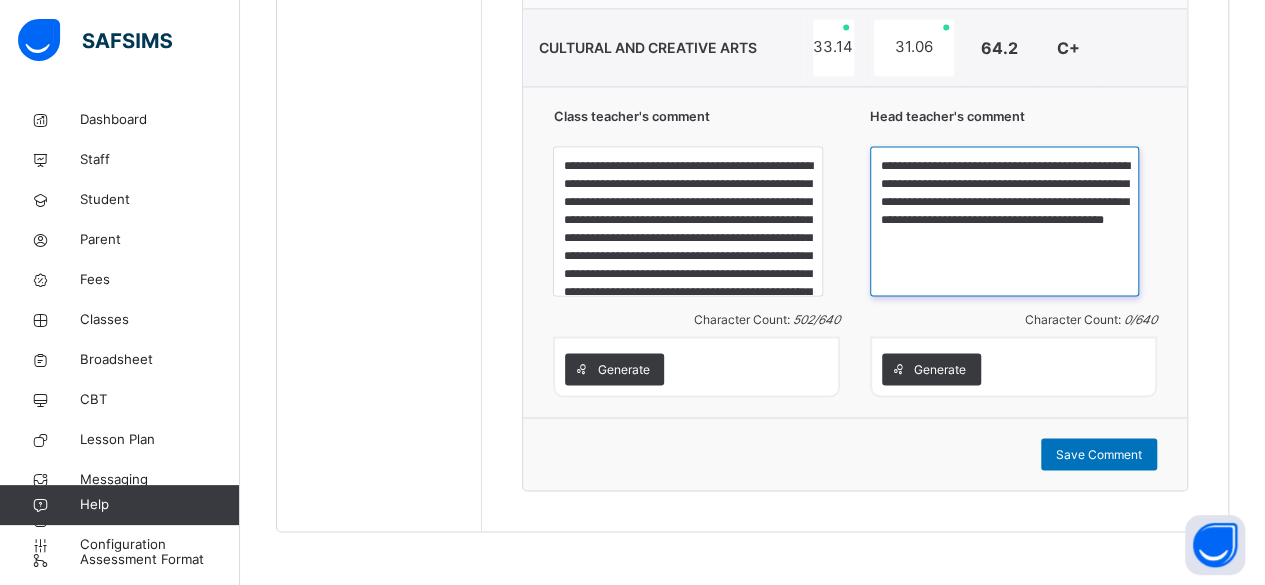 click on "**********" at bounding box center (1004, 221) 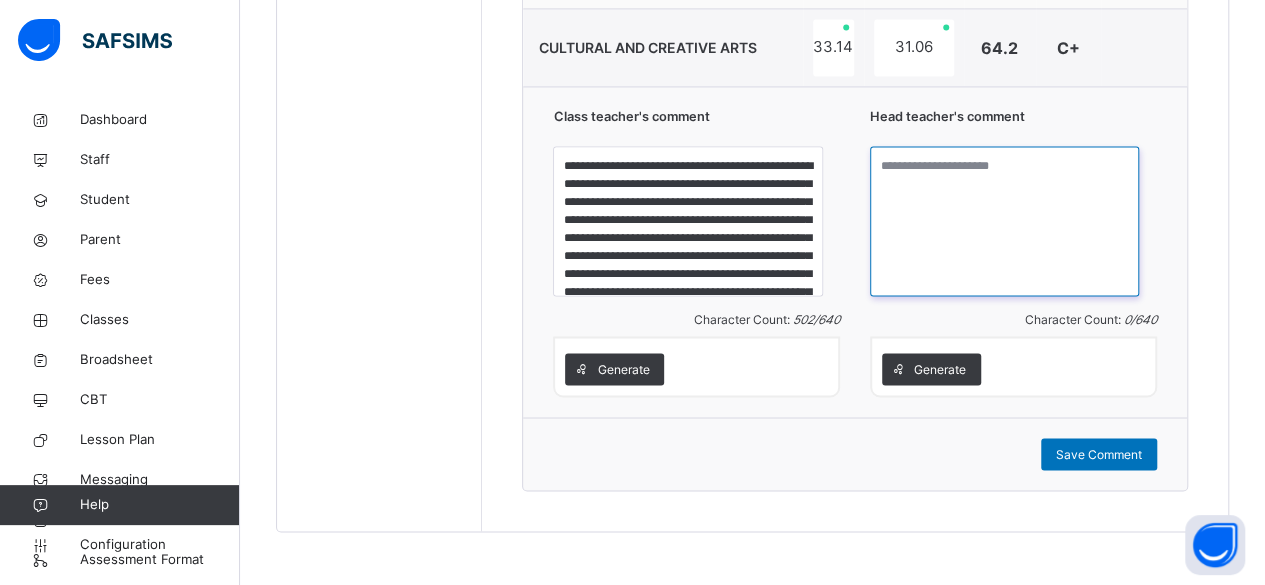 paste on "**********" 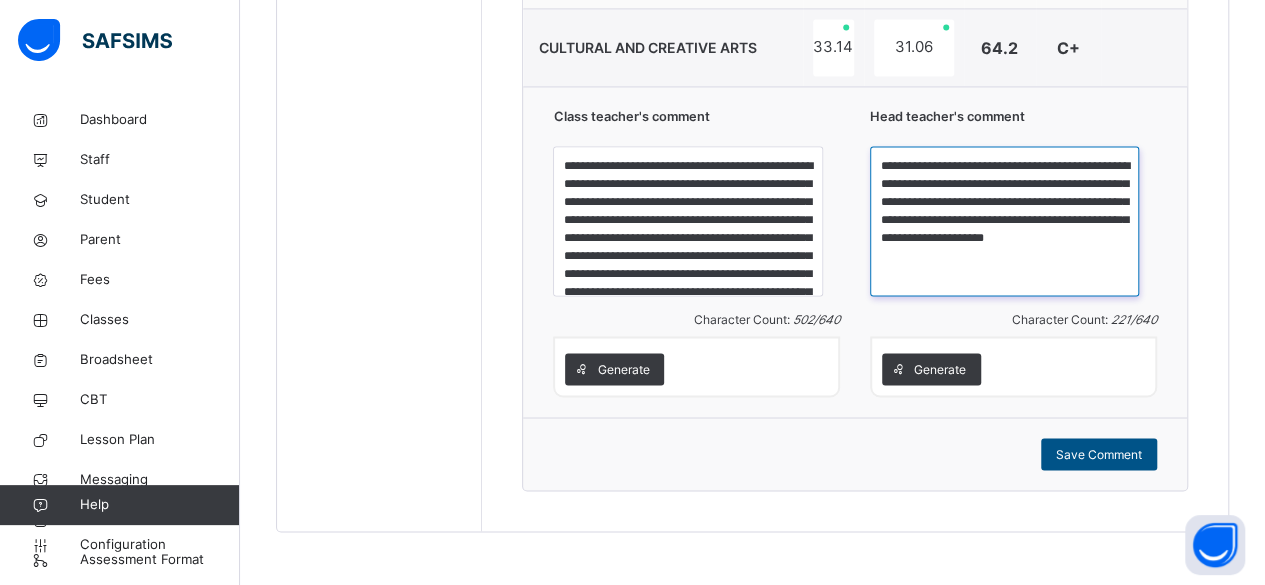 type on "**********" 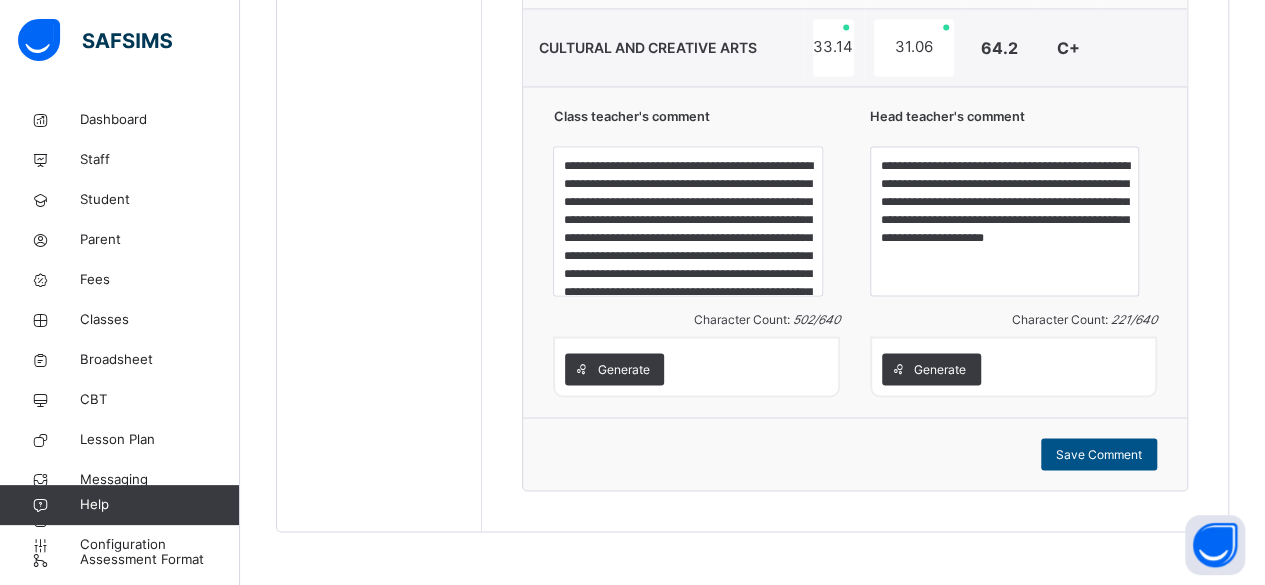 click on "Save Comment" at bounding box center (1099, 454) 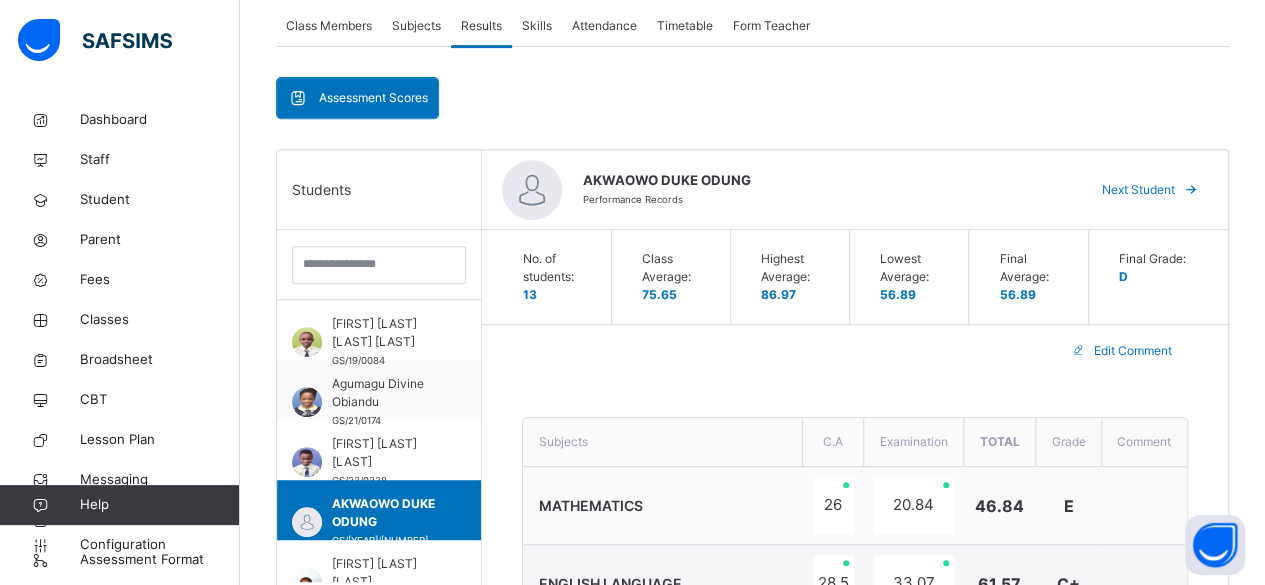 scroll, scrollTop: 344, scrollLeft: 0, axis: vertical 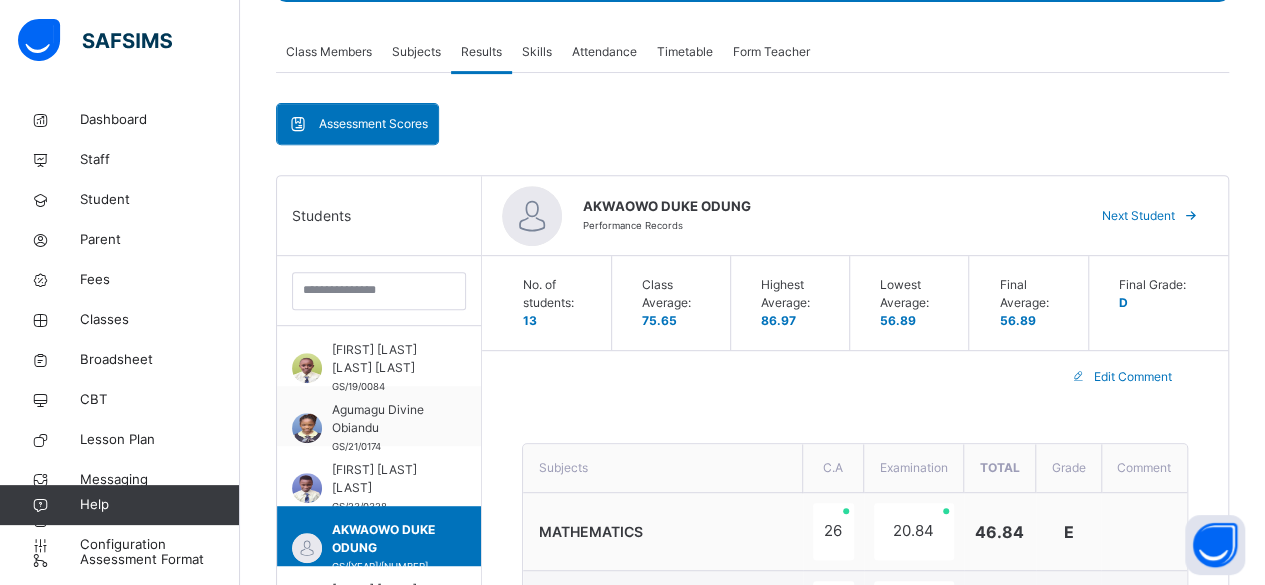 click on "Next Student" at bounding box center (1138, 216) 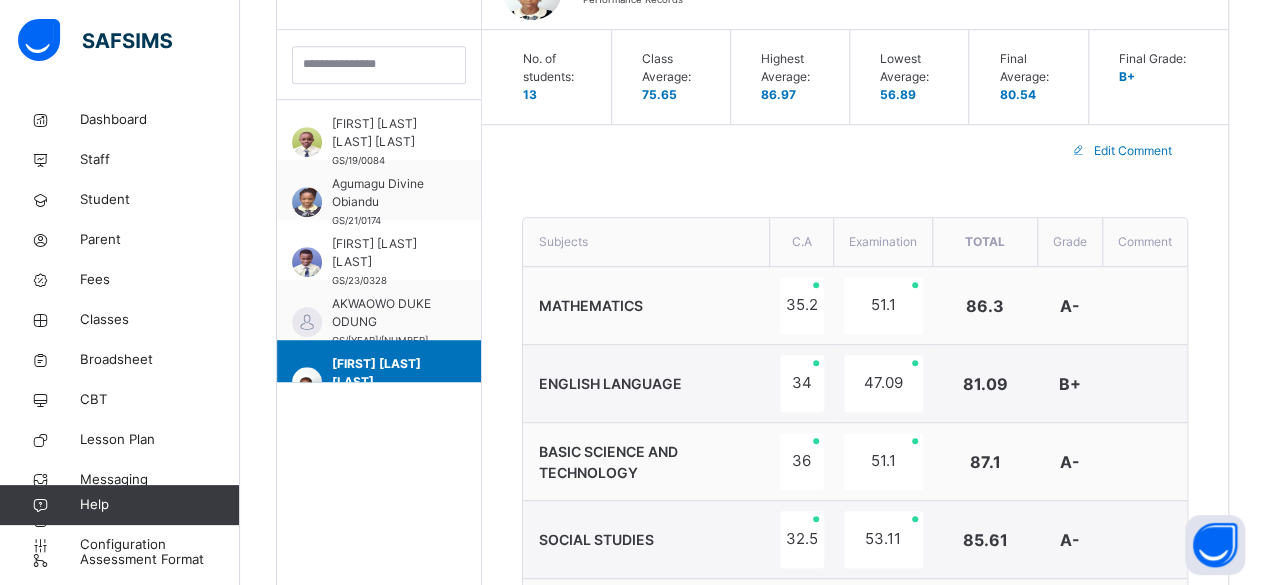 scroll, scrollTop: 597, scrollLeft: 0, axis: vertical 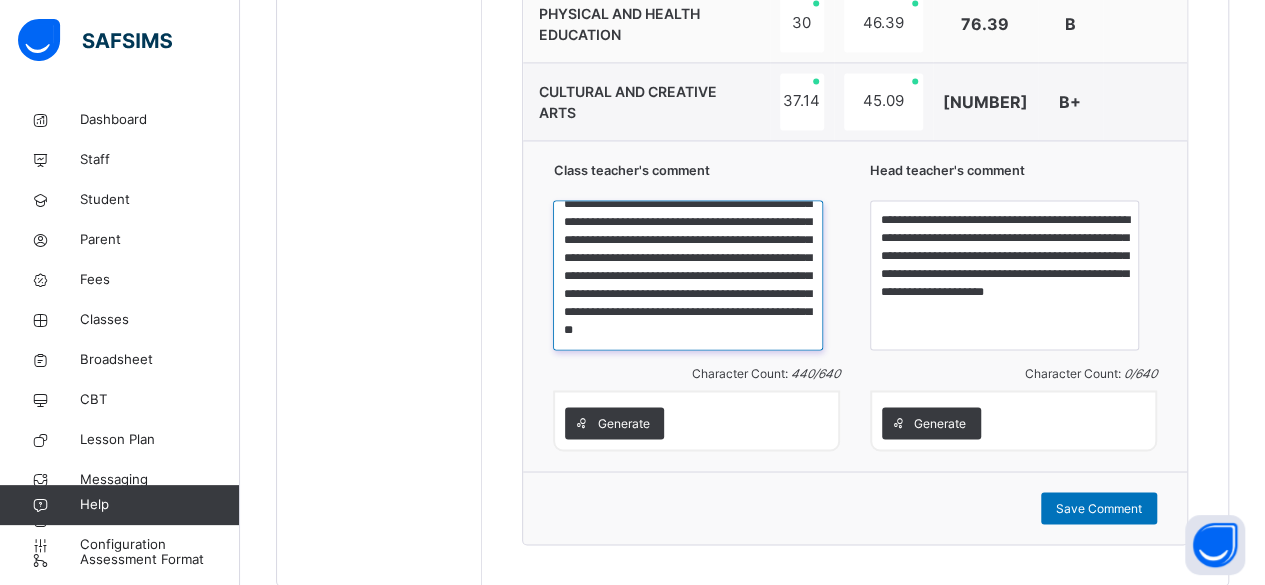 drag, startPoint x: 614, startPoint y: 213, endPoint x: 794, endPoint y: 337, distance: 218.57722 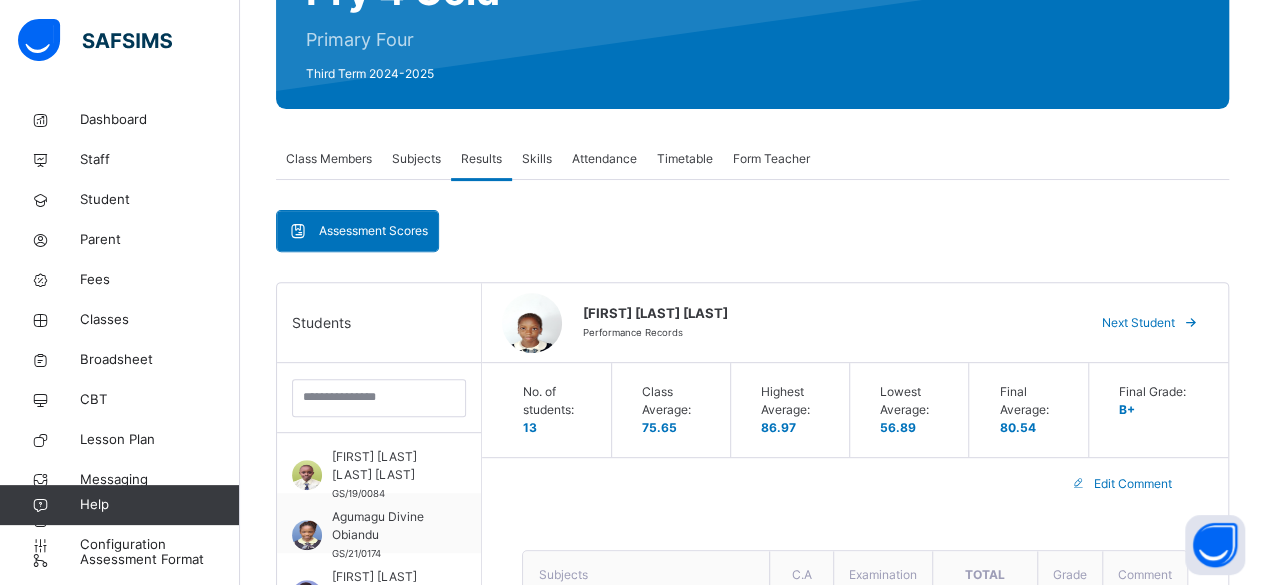 scroll, scrollTop: 238, scrollLeft: 0, axis: vertical 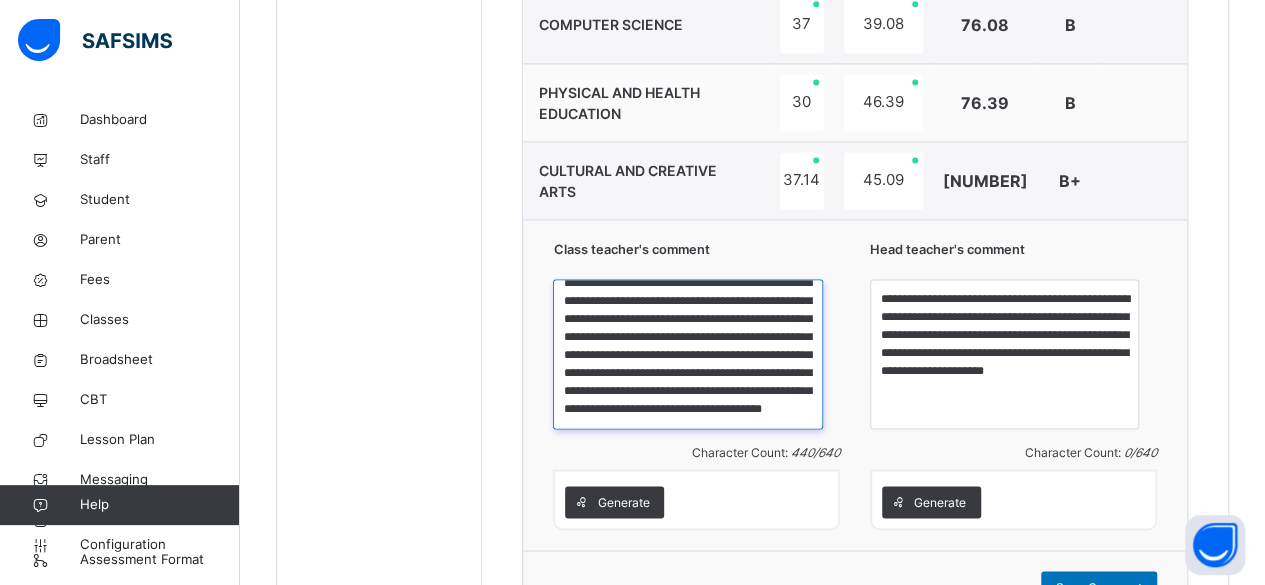 click on "**********" at bounding box center (687, 354) 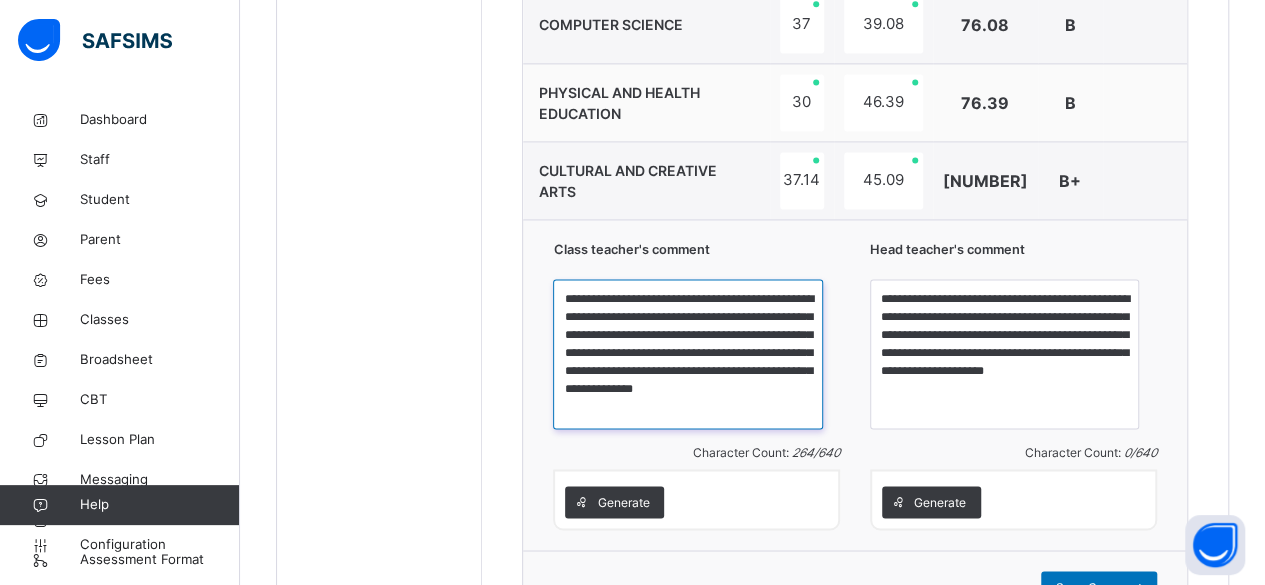 scroll, scrollTop: 0, scrollLeft: 0, axis: both 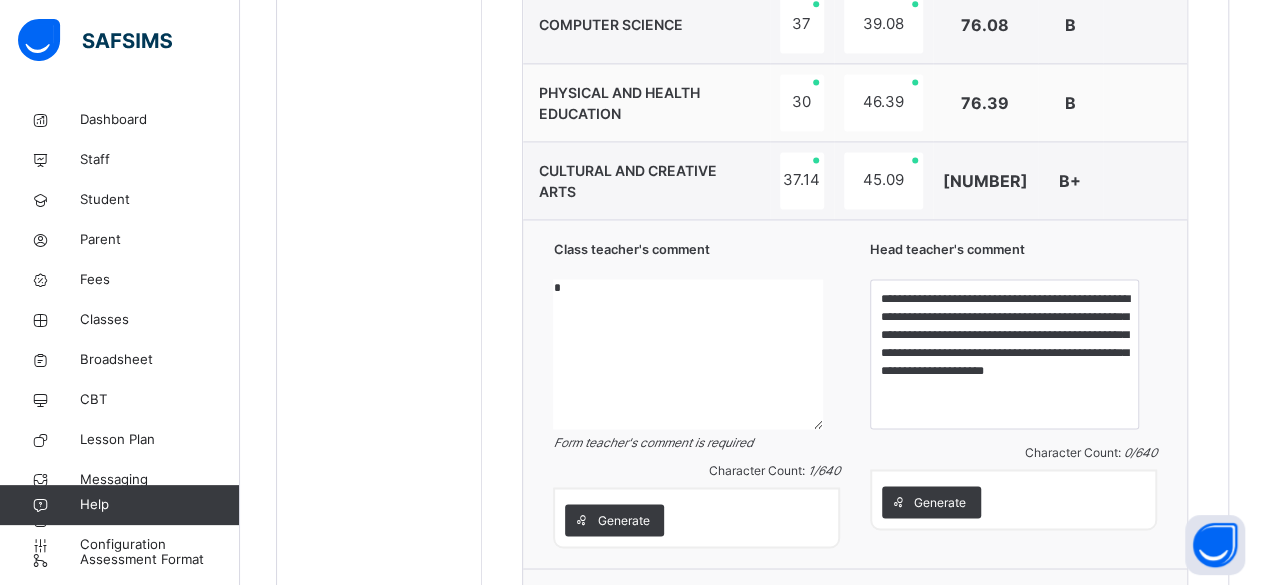 paste on "**********" 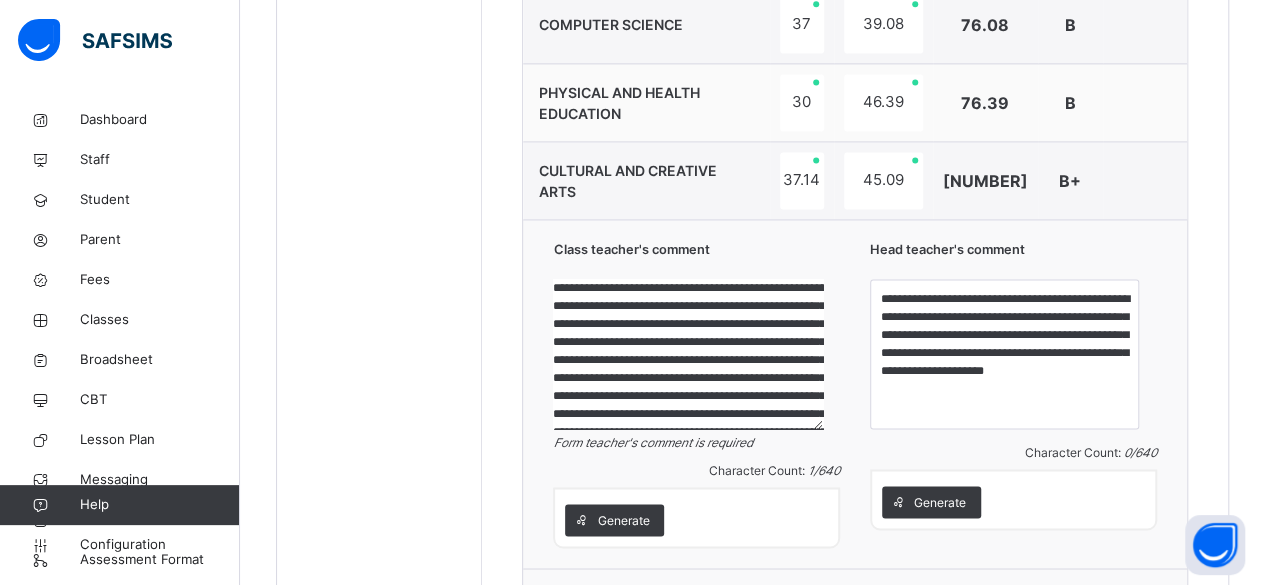scroll, scrollTop: 147, scrollLeft: 0, axis: vertical 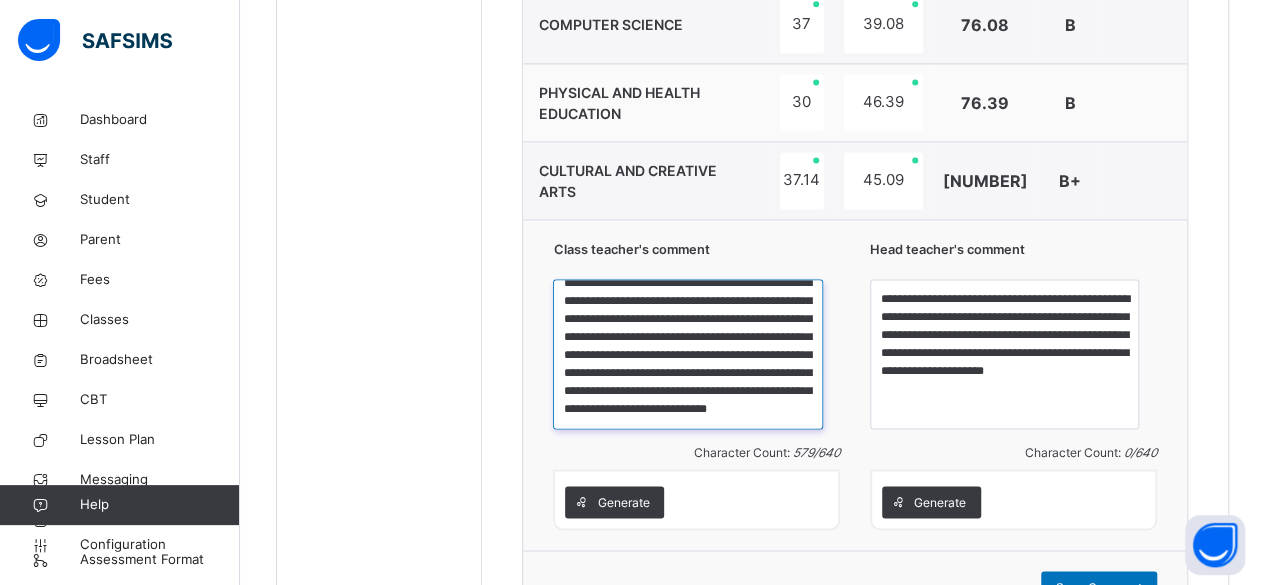 click on "**********" at bounding box center (687, 354) 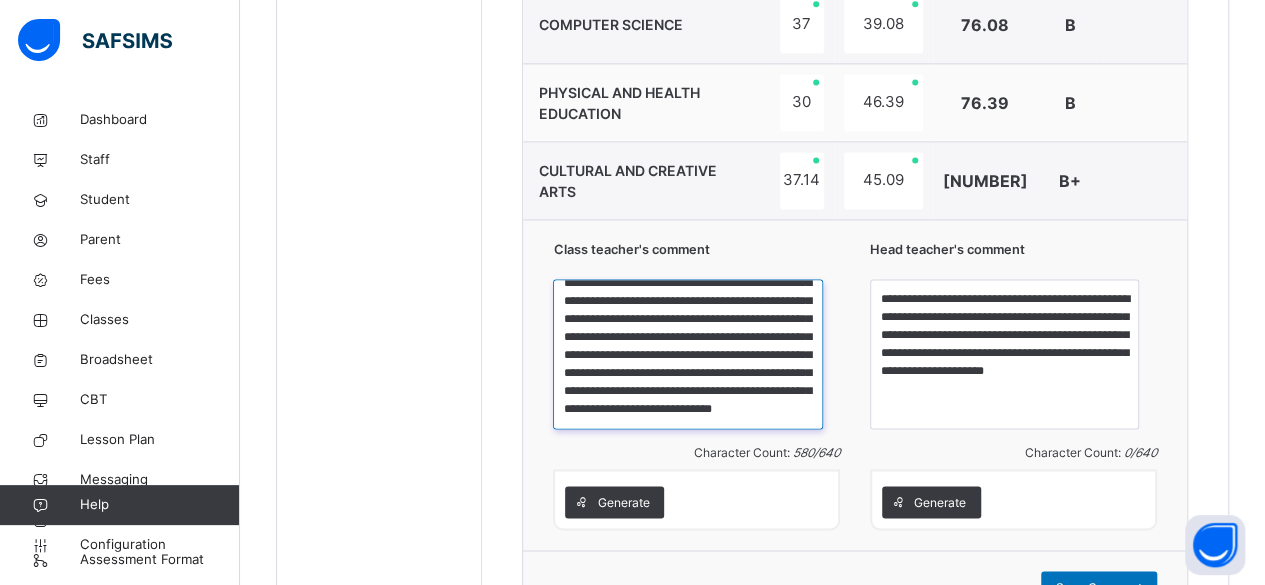 click on "**********" at bounding box center (687, 354) 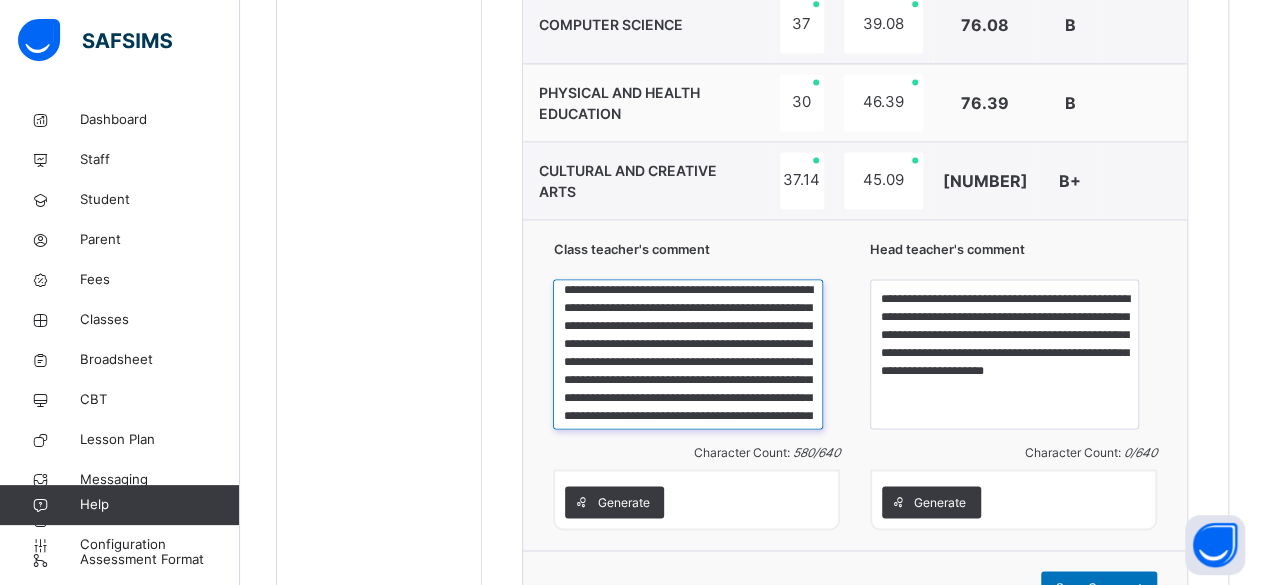 scroll, scrollTop: 0, scrollLeft: 0, axis: both 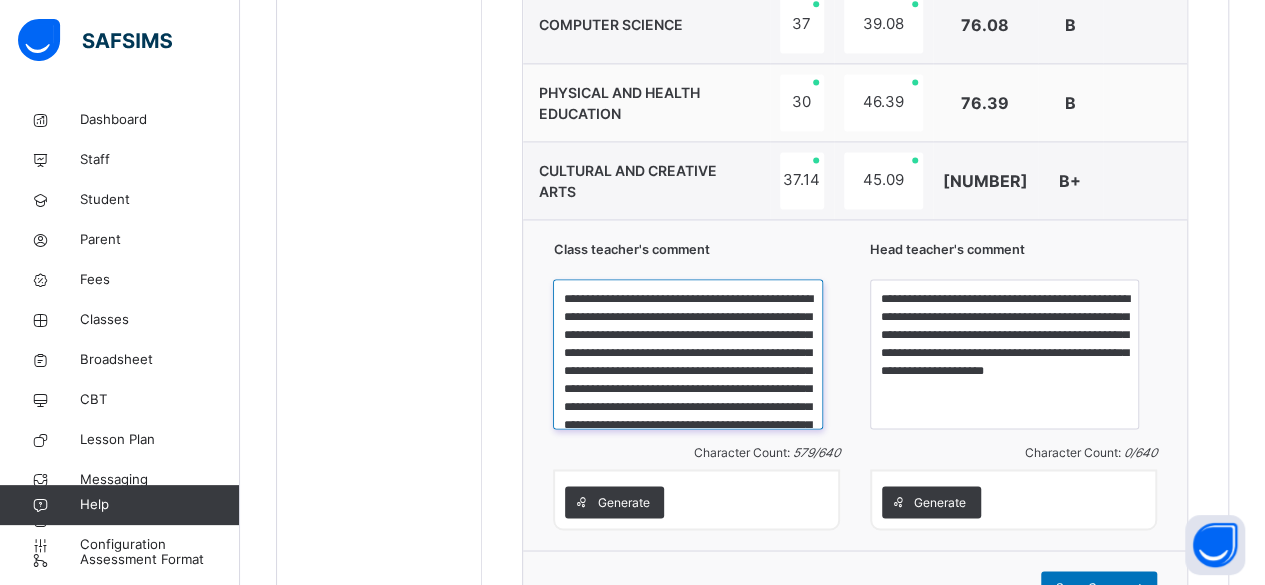 type on "**********" 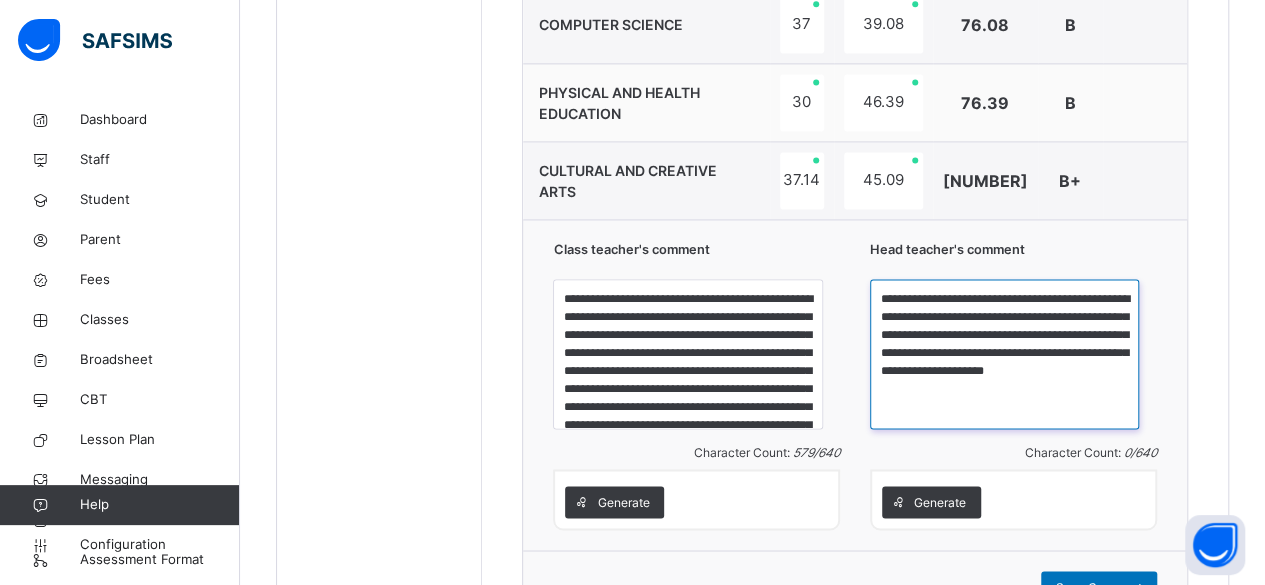click on "**********" at bounding box center (1004, 354) 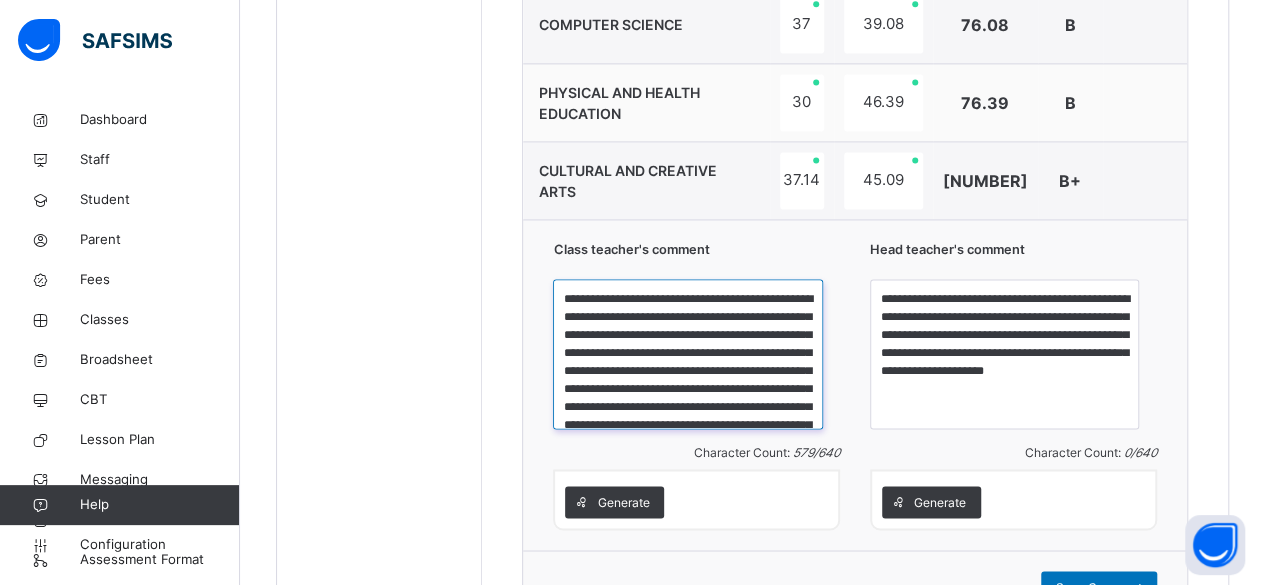 click on "**********" at bounding box center (687, 354) 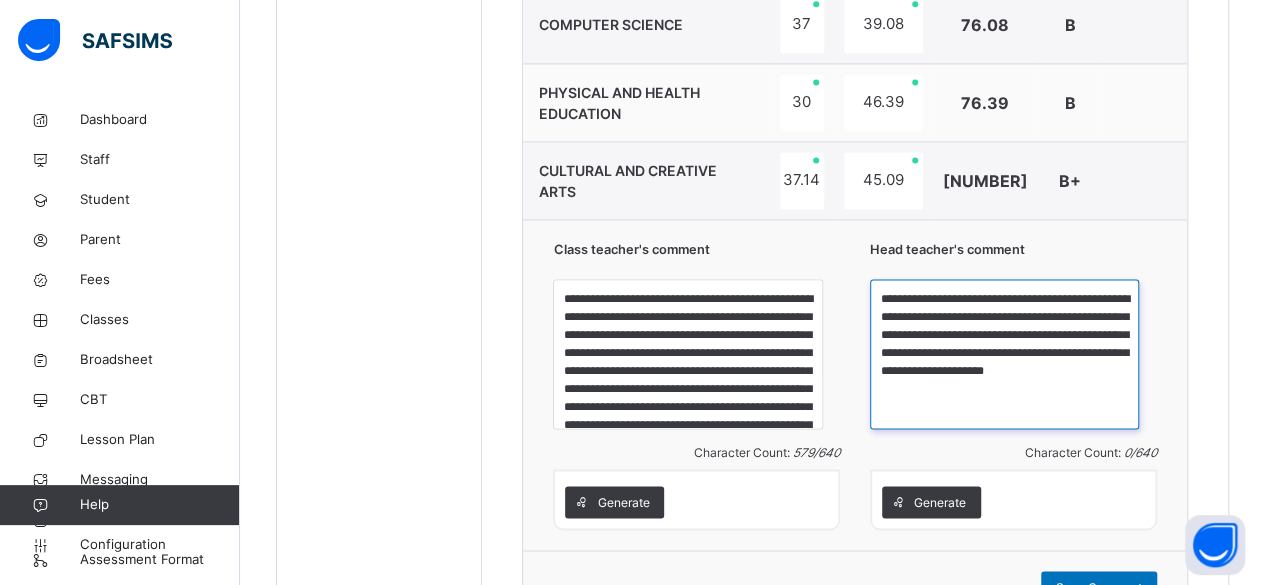 click on "**********" at bounding box center (1004, 354) 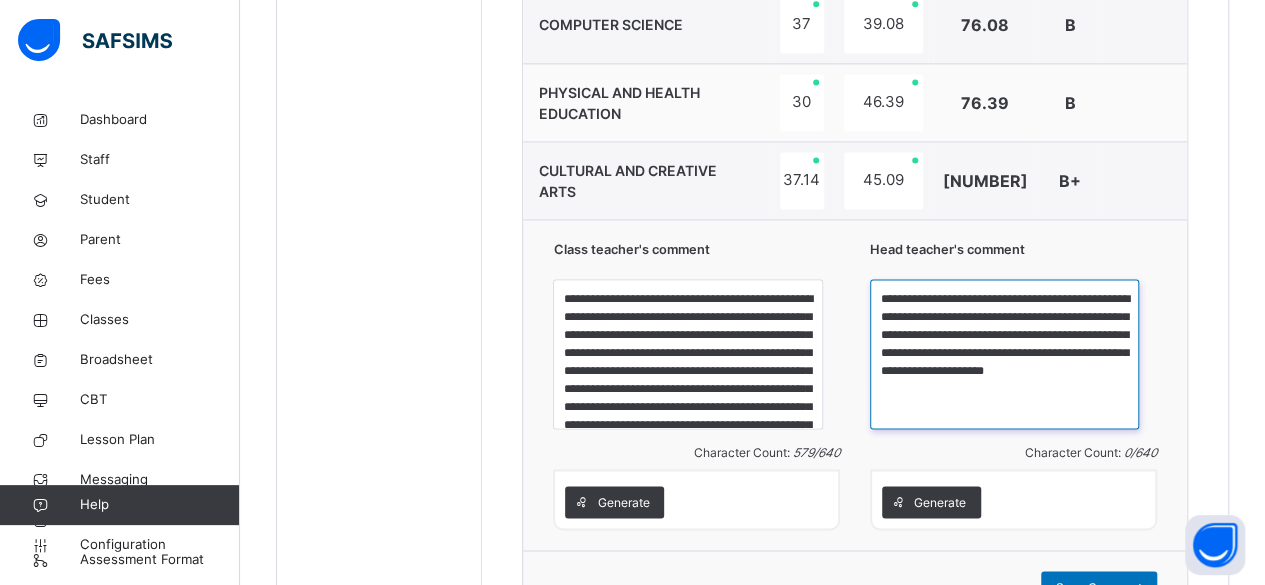 click on "**********" at bounding box center [1004, 354] 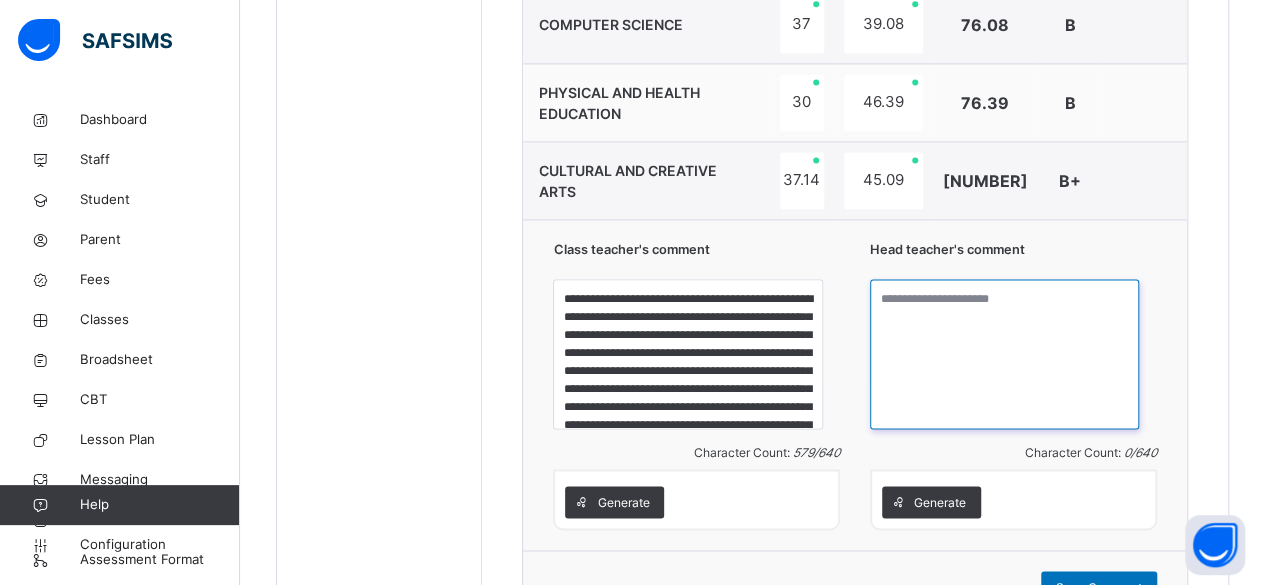 paste on "**********" 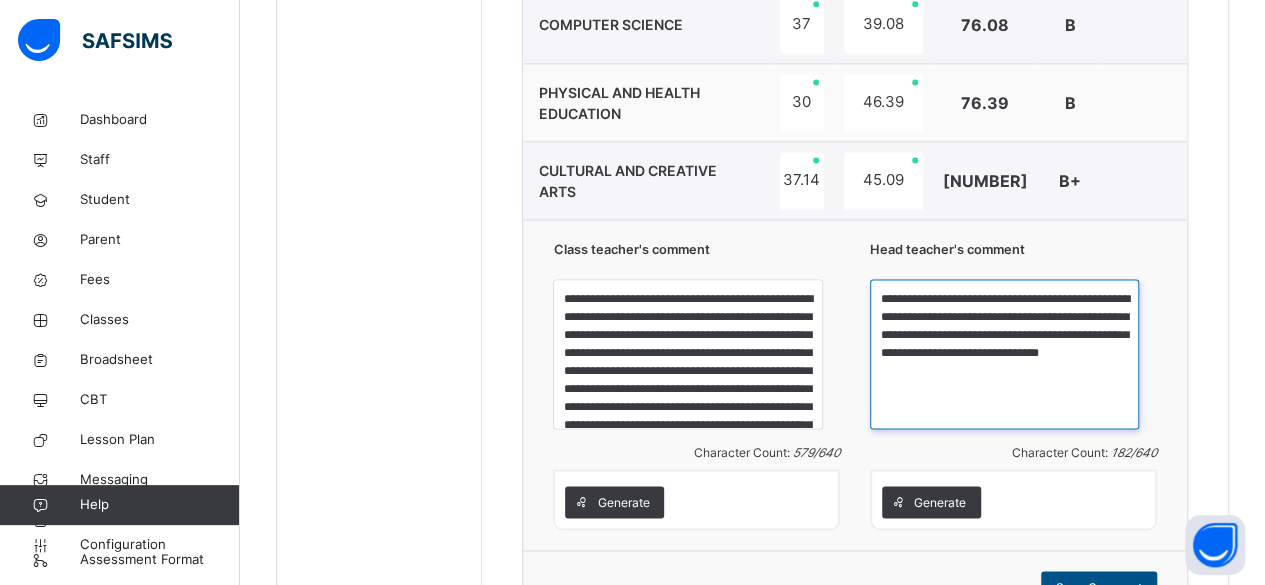 type on "**********" 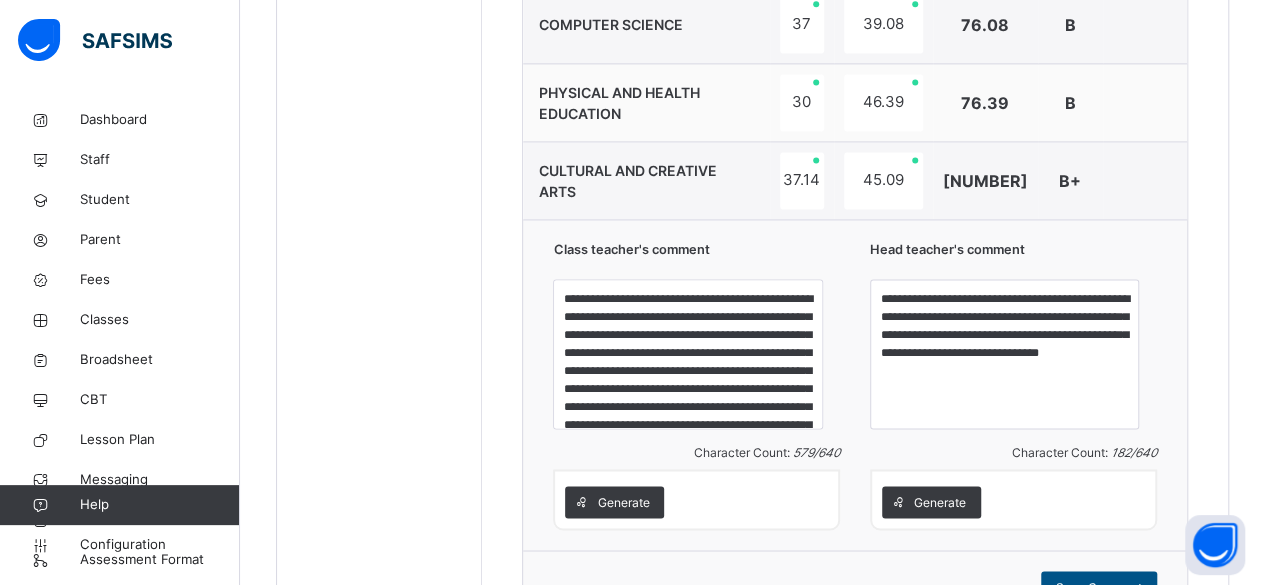 click on "Save Comment" at bounding box center [1099, 587] 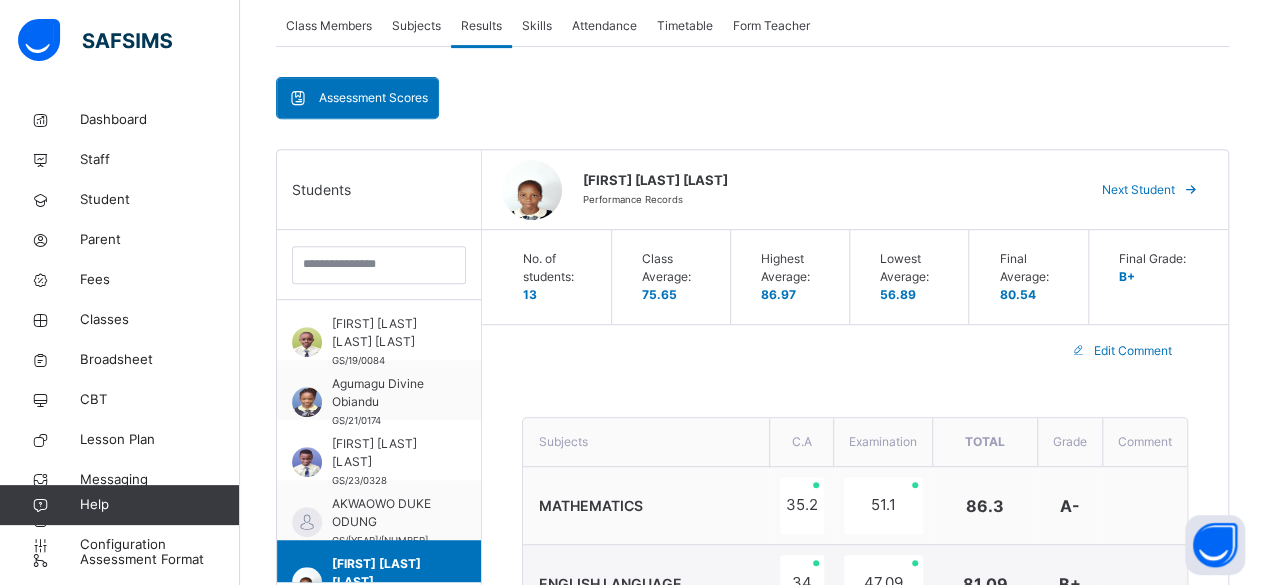 scroll, scrollTop: 331, scrollLeft: 0, axis: vertical 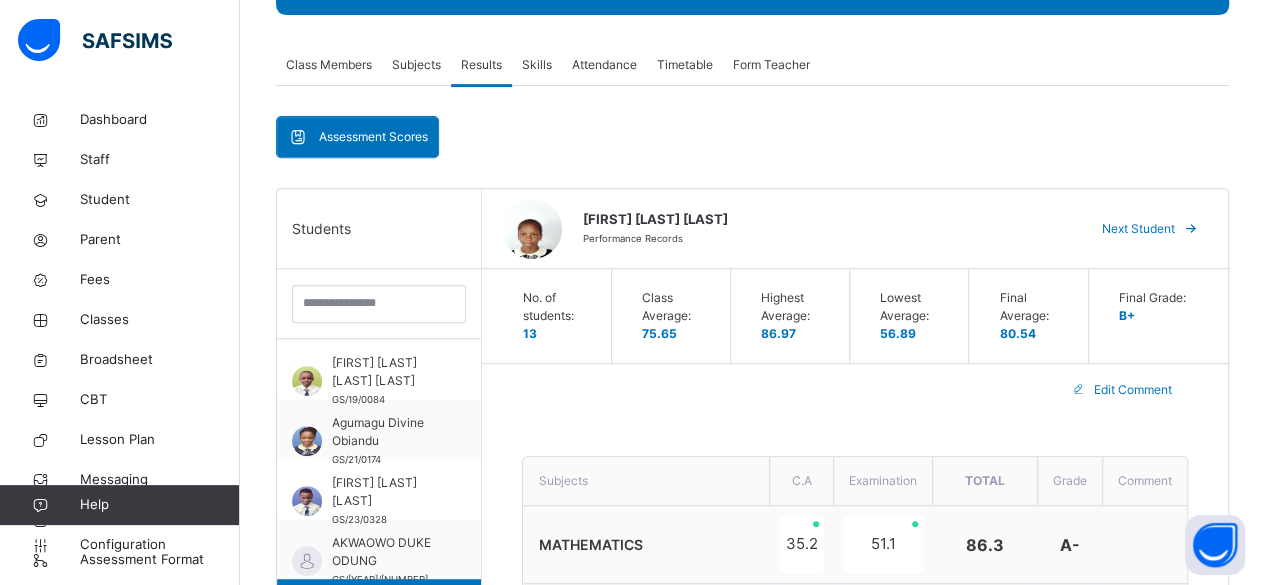 click on "Next Student" at bounding box center [1138, 229] 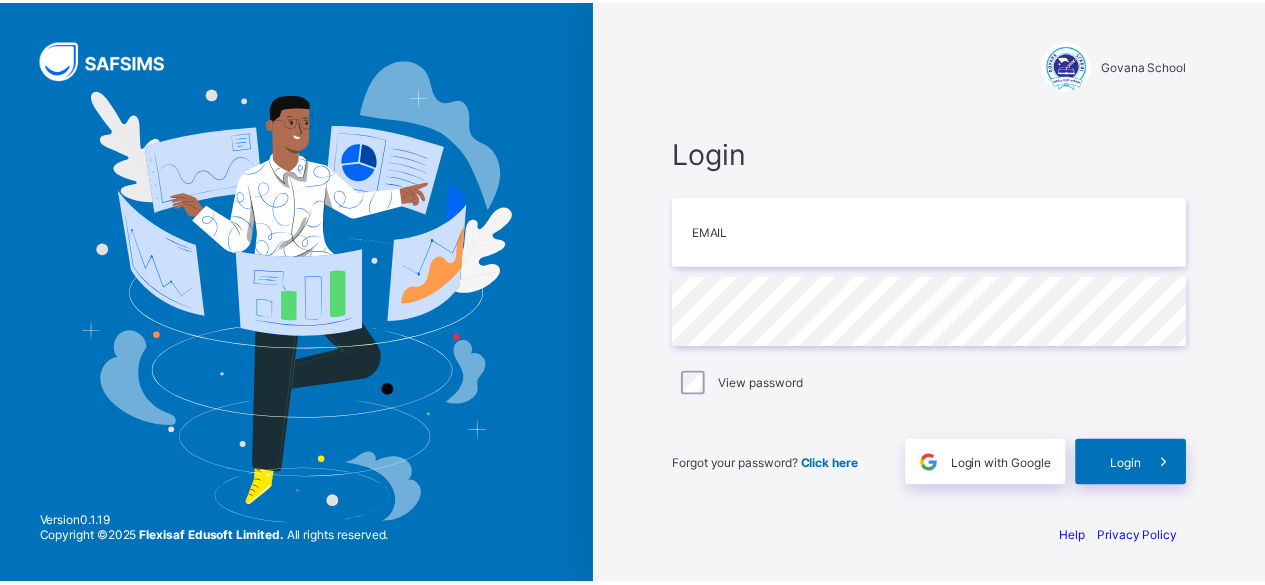 scroll, scrollTop: 0, scrollLeft: 0, axis: both 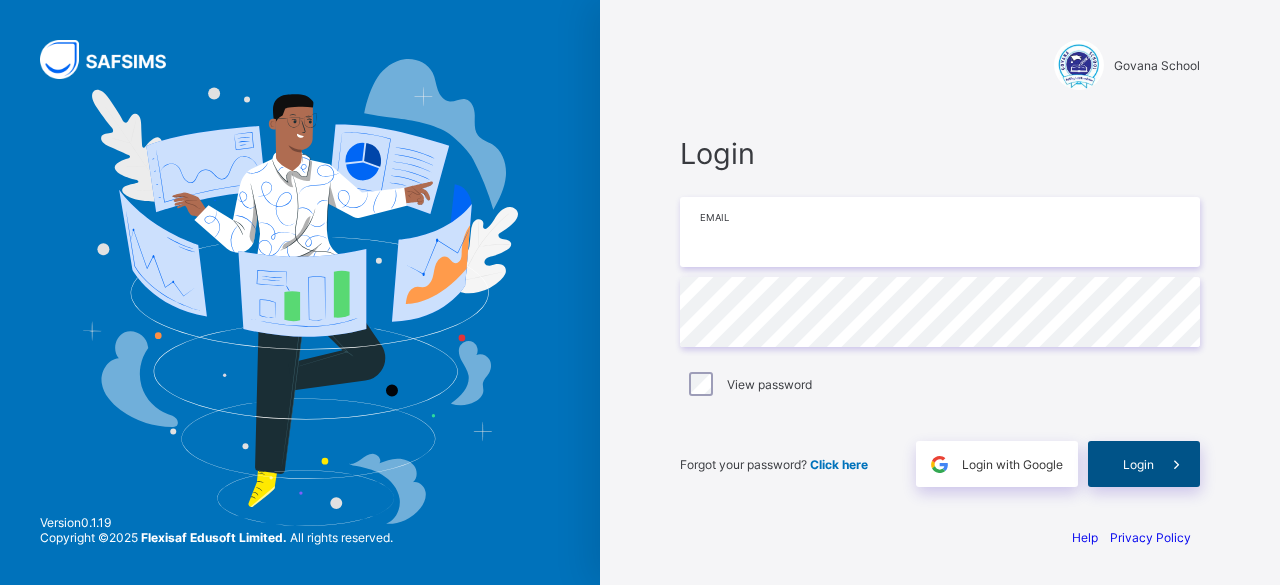 type on "**********" 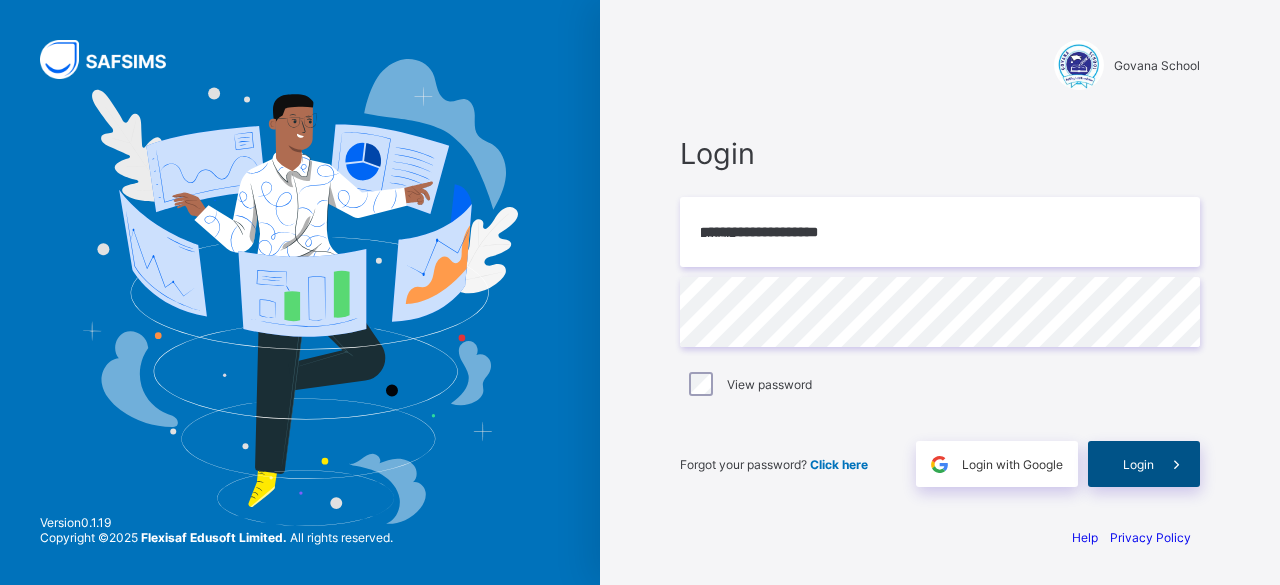 click on "Login" at bounding box center [1144, 464] 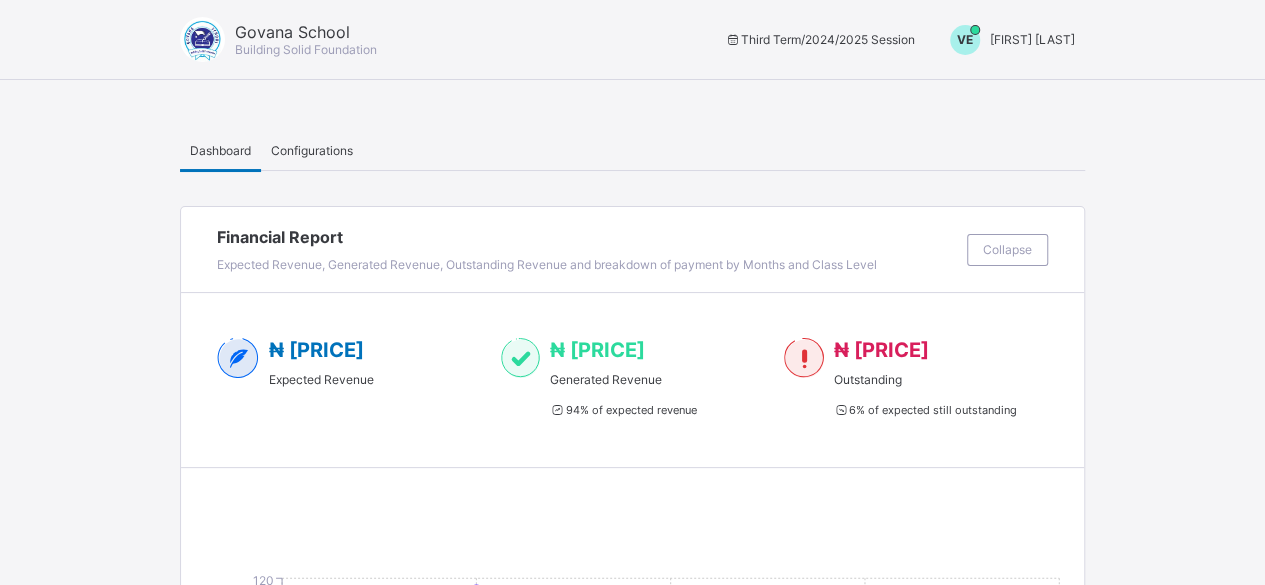 click on "[FIRST] [LAST]" at bounding box center [1007, 40] 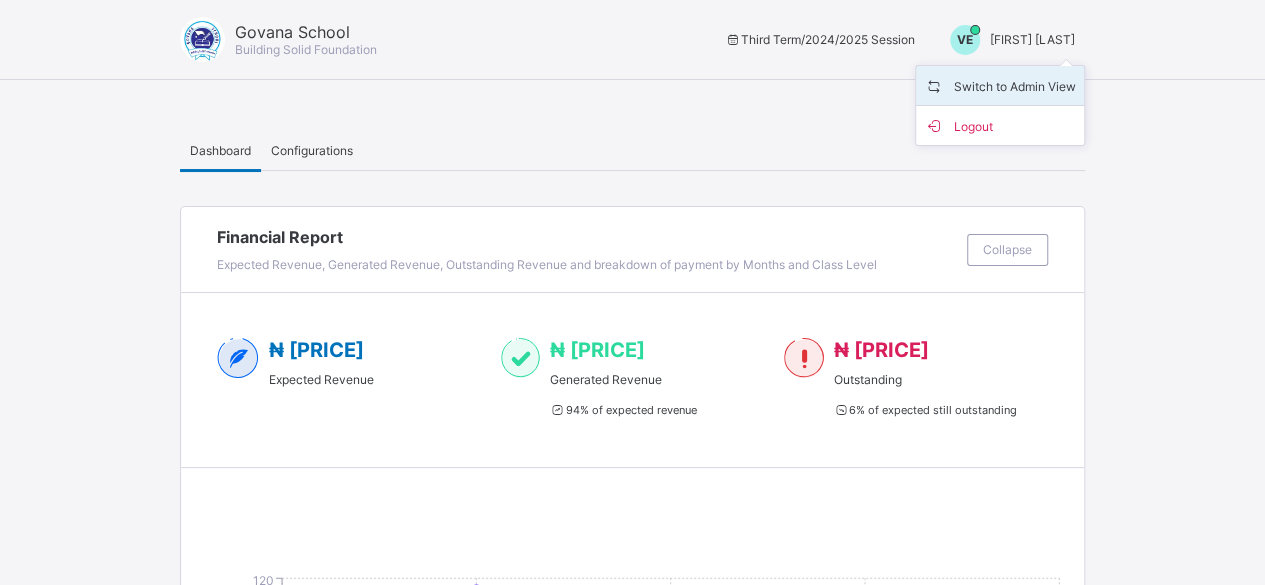click on "Switch to Admin View" at bounding box center (1000, 85) 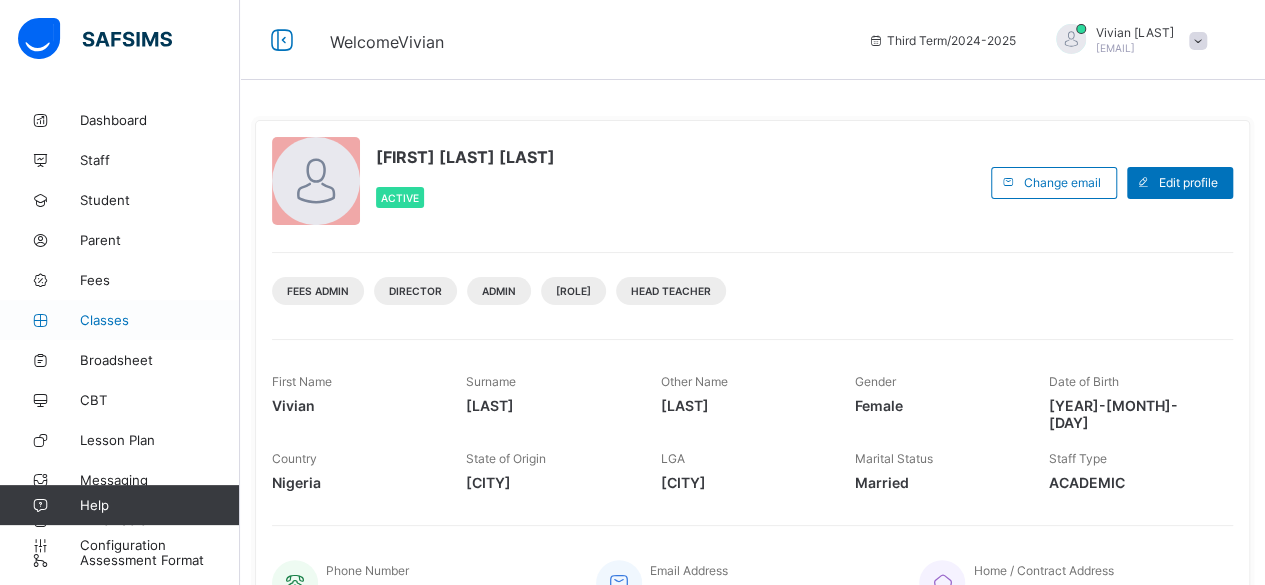 click on "Classes" at bounding box center (160, 320) 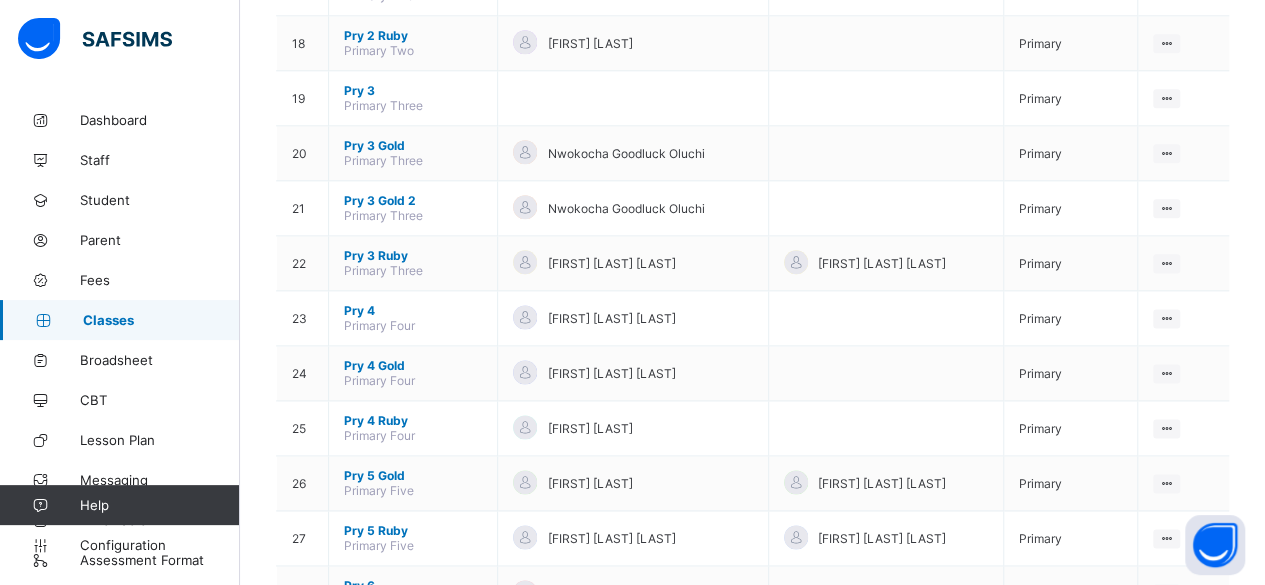 scroll, scrollTop: 1172, scrollLeft: 0, axis: vertical 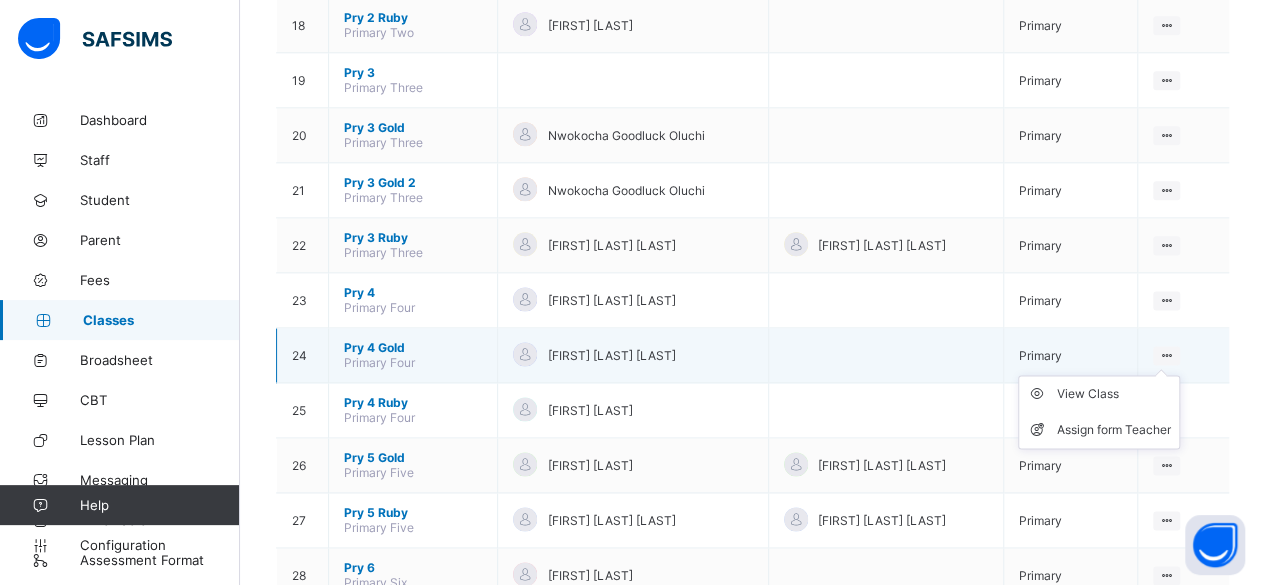 click at bounding box center [1166, 355] 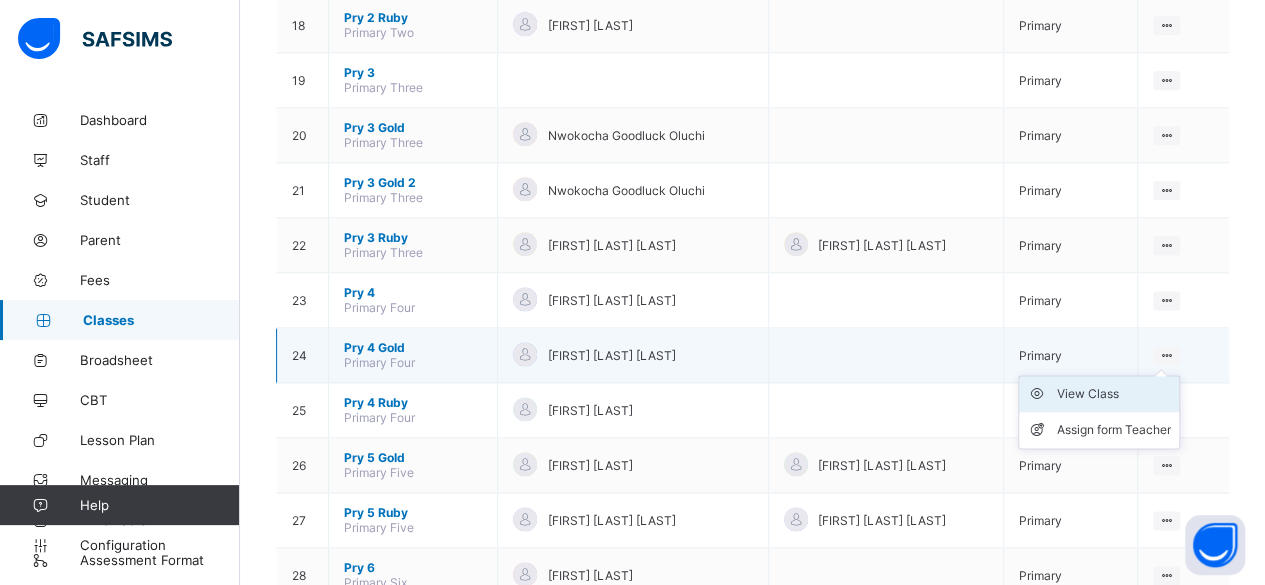 click on "View Class" at bounding box center (1114, 394) 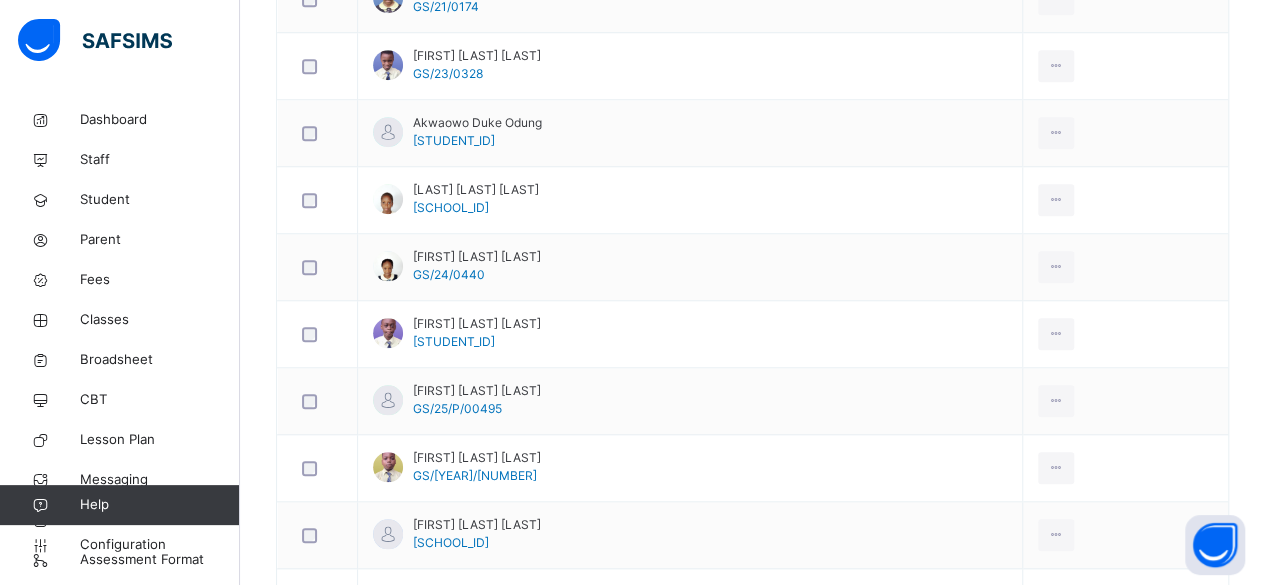 scroll, scrollTop: 754, scrollLeft: 0, axis: vertical 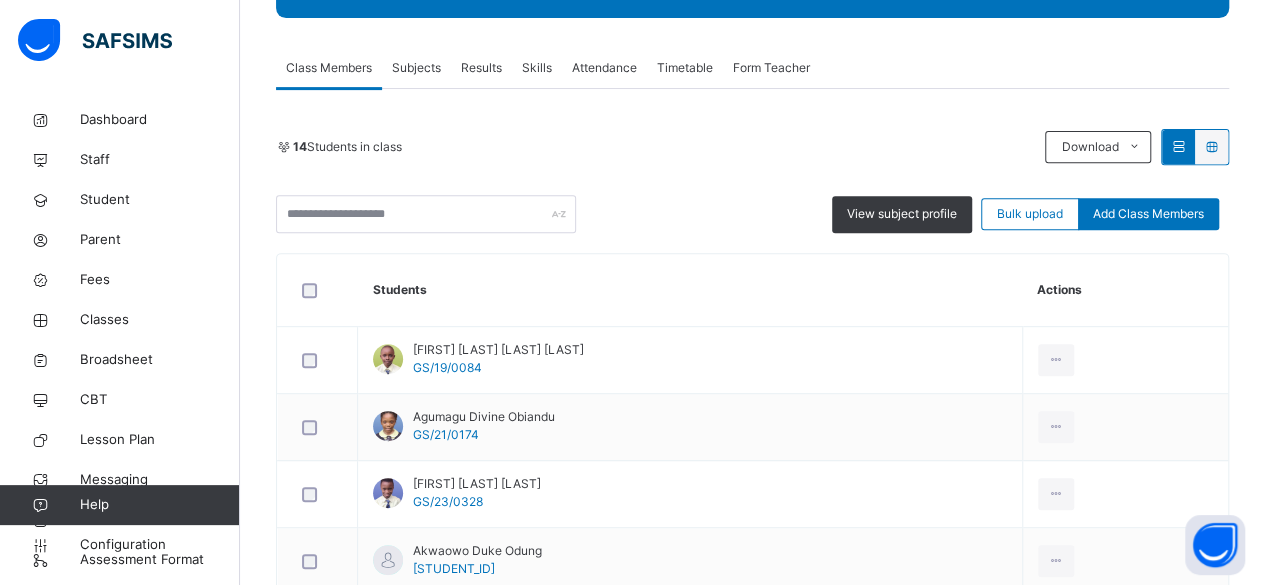 click on "Results" at bounding box center [481, 68] 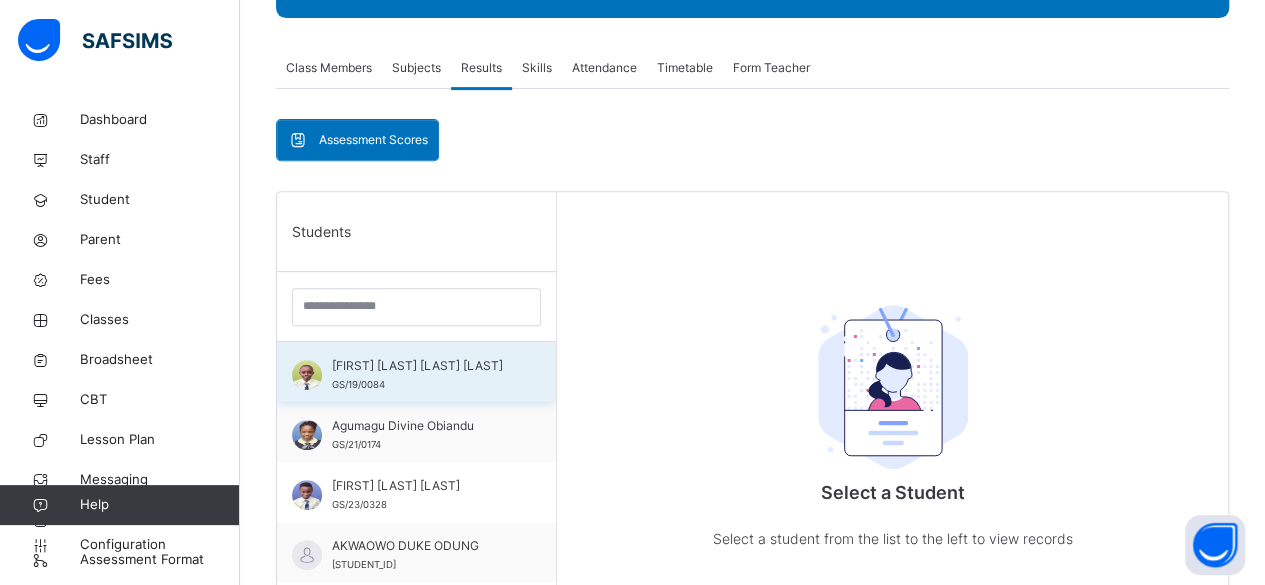 click on "[LAST] [LAST] [LAST] [LAST]" at bounding box center [421, 366] 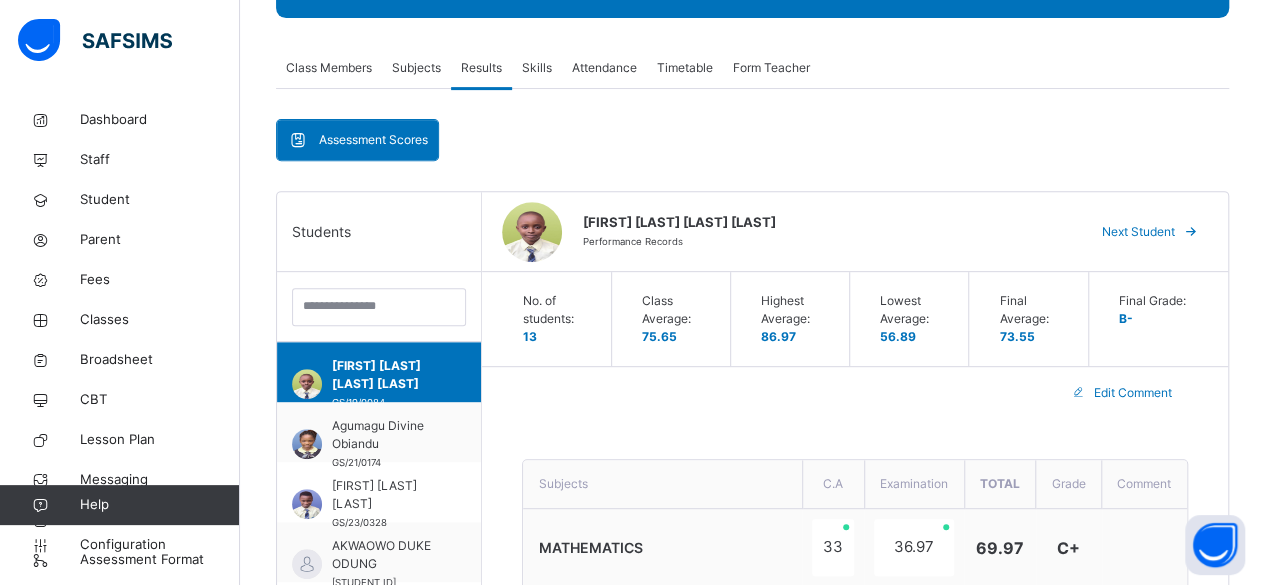 click on "Next Student" at bounding box center [1138, 232] 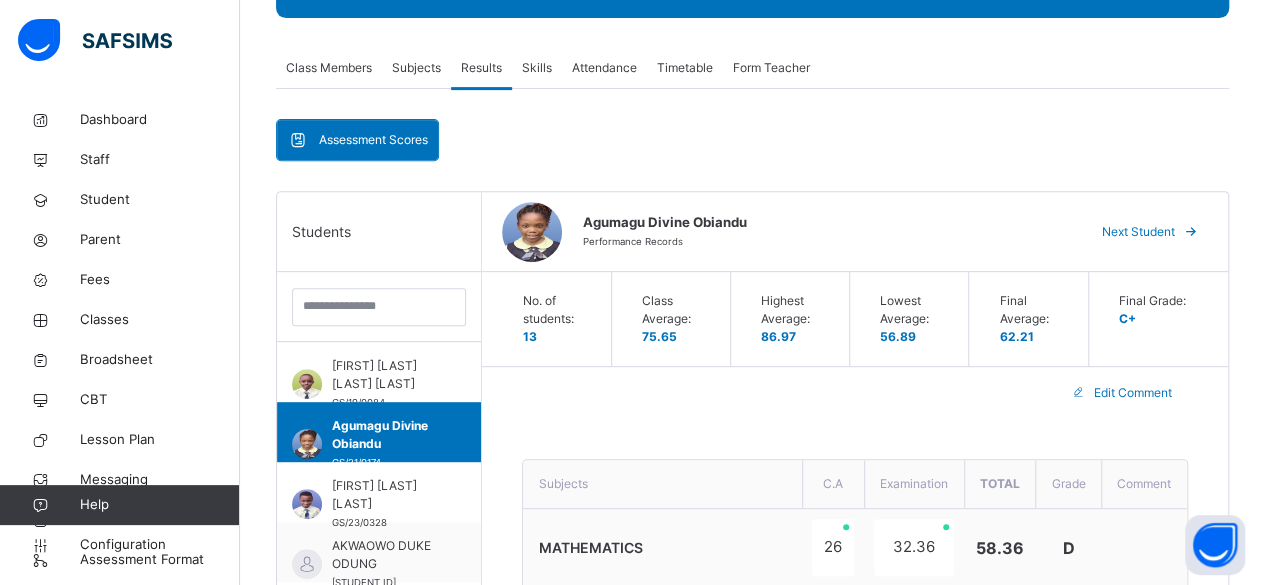 click on "Next Student" at bounding box center (1138, 232) 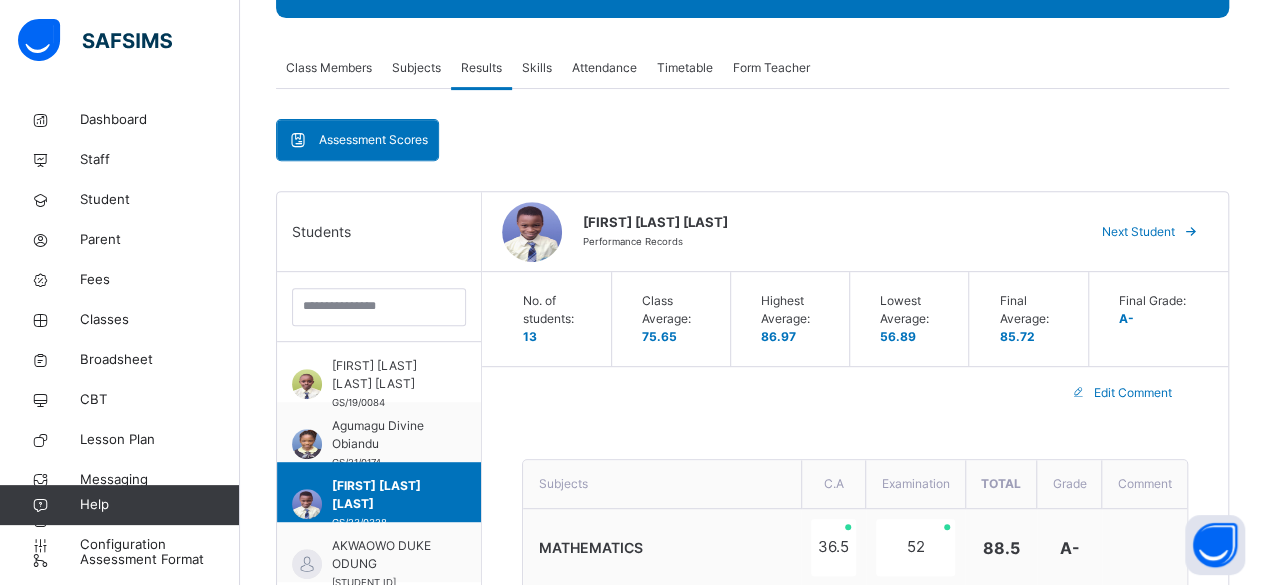 click on "Next Student" at bounding box center (1138, 232) 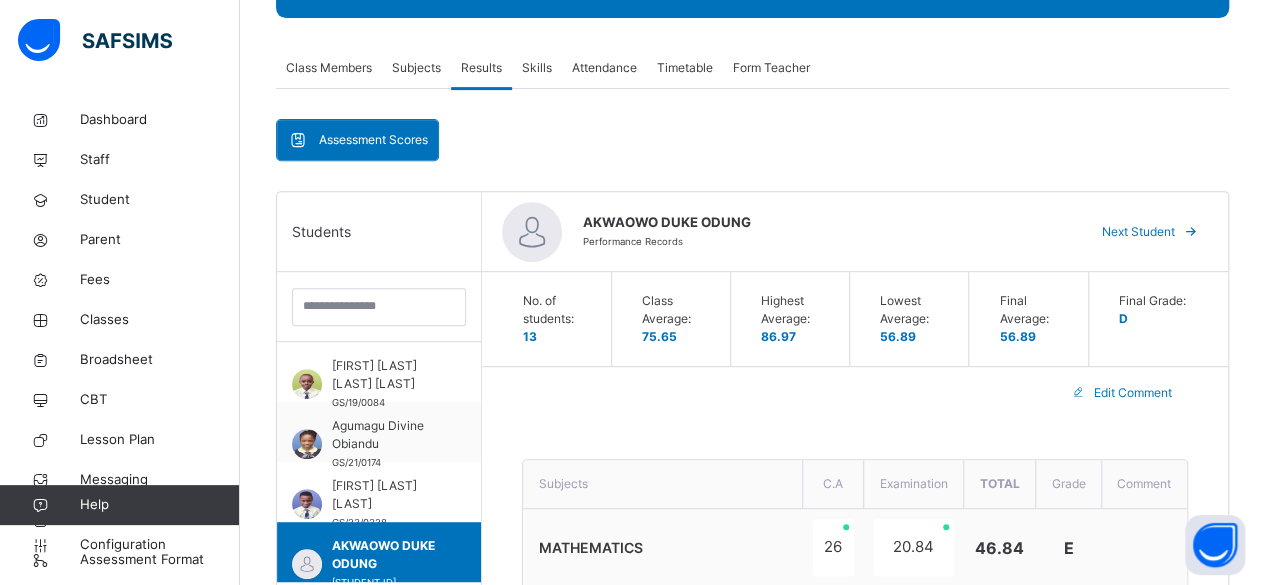click on "Next Student" at bounding box center (1138, 232) 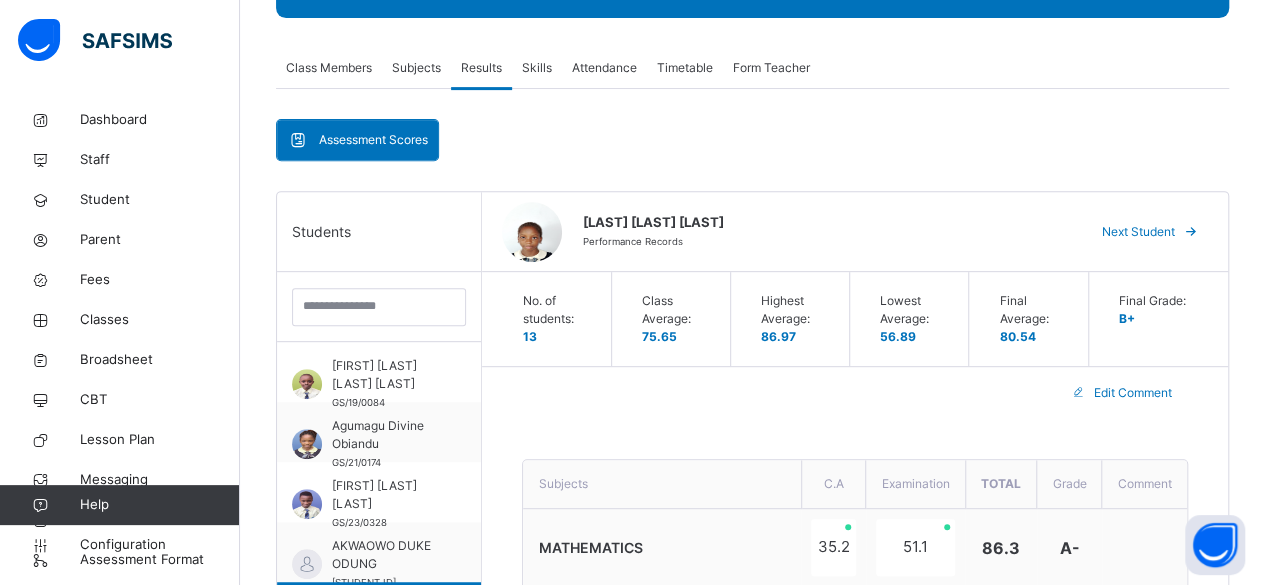 click on "Next Student" at bounding box center [1138, 232] 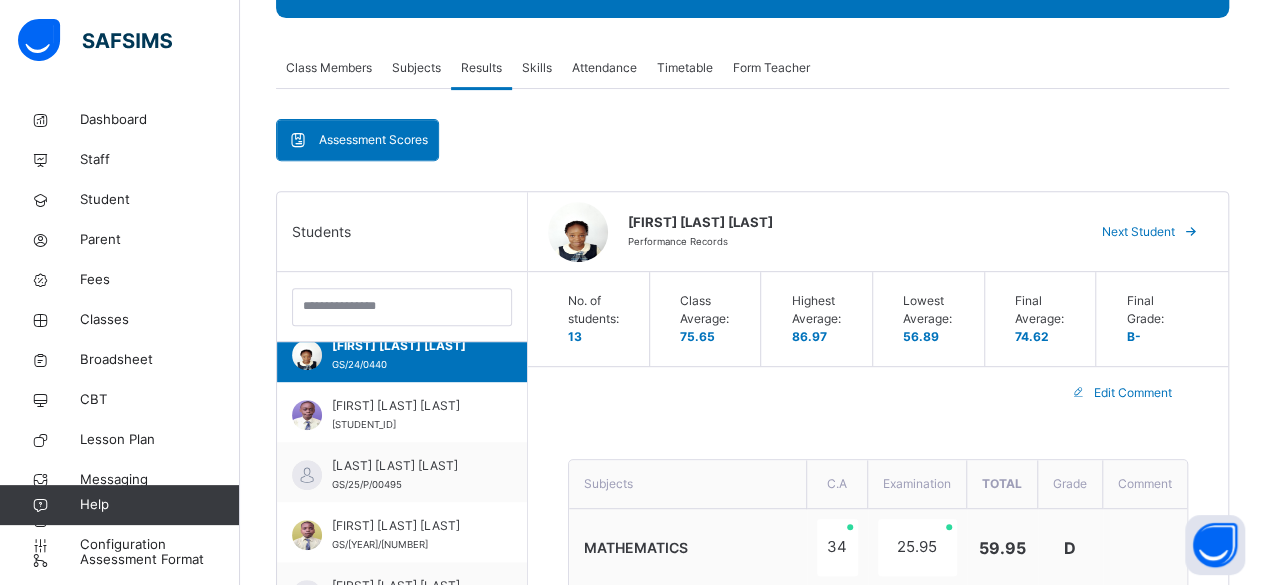 scroll, scrollTop: 558, scrollLeft: 0, axis: vertical 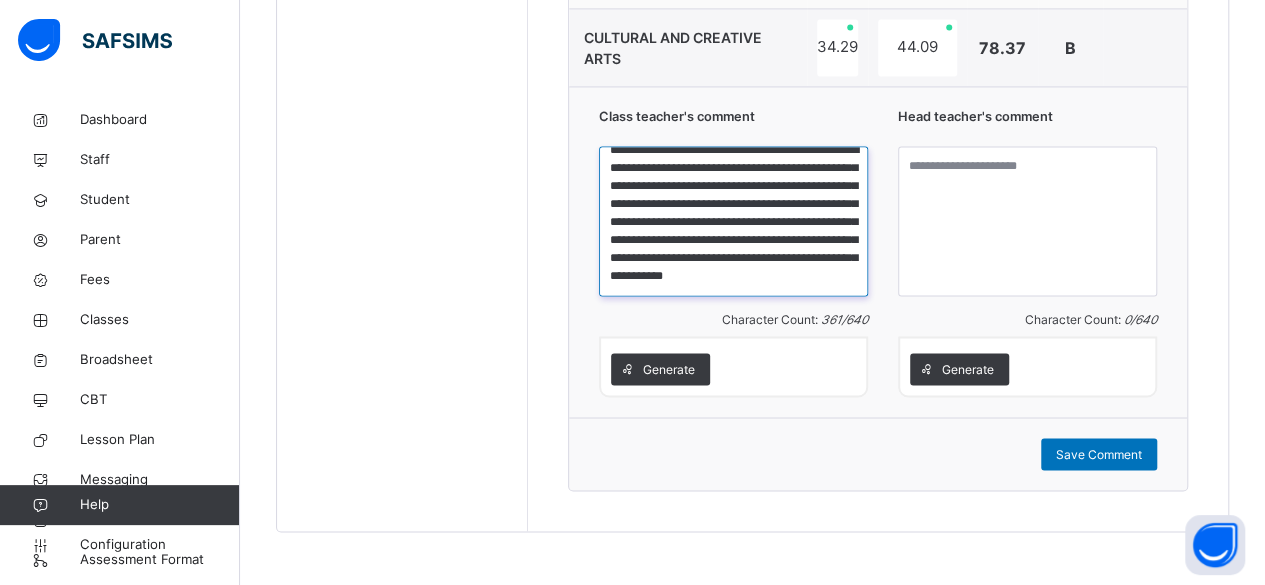 drag, startPoint x: 618, startPoint y: 159, endPoint x: 824, endPoint y: 279, distance: 238.40302 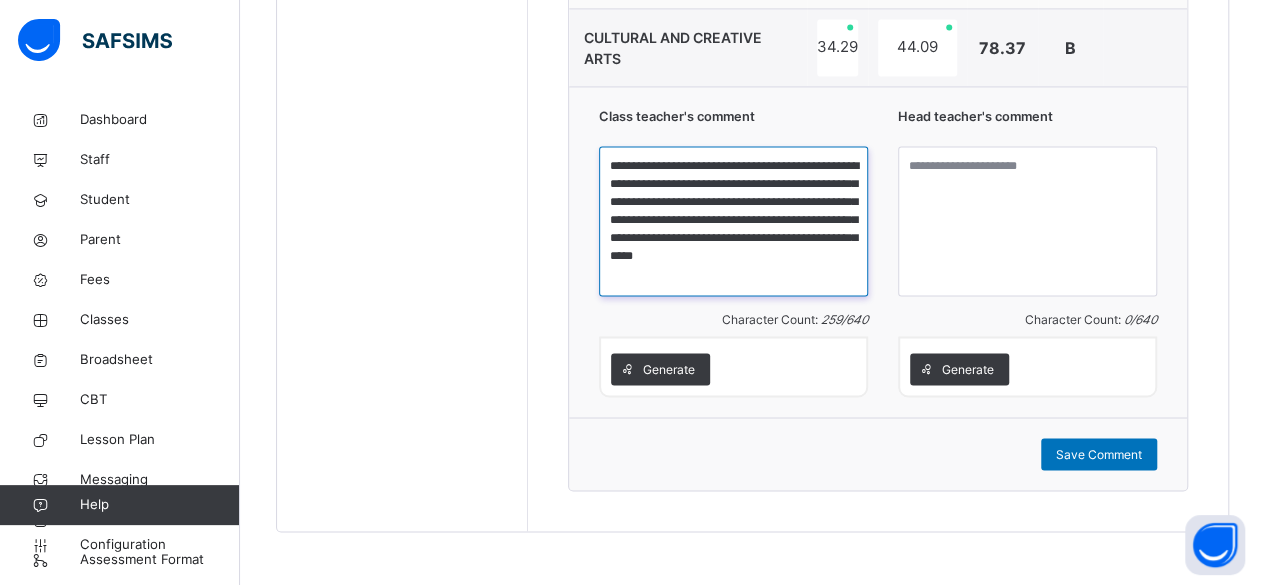 scroll, scrollTop: 0, scrollLeft: 0, axis: both 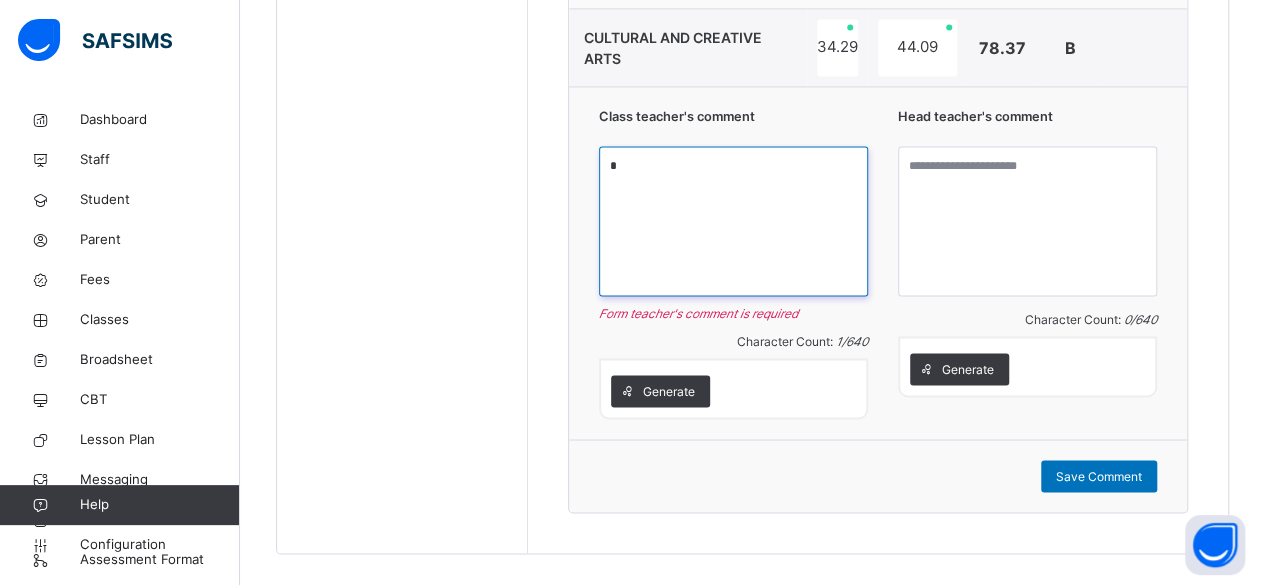 paste on "**********" 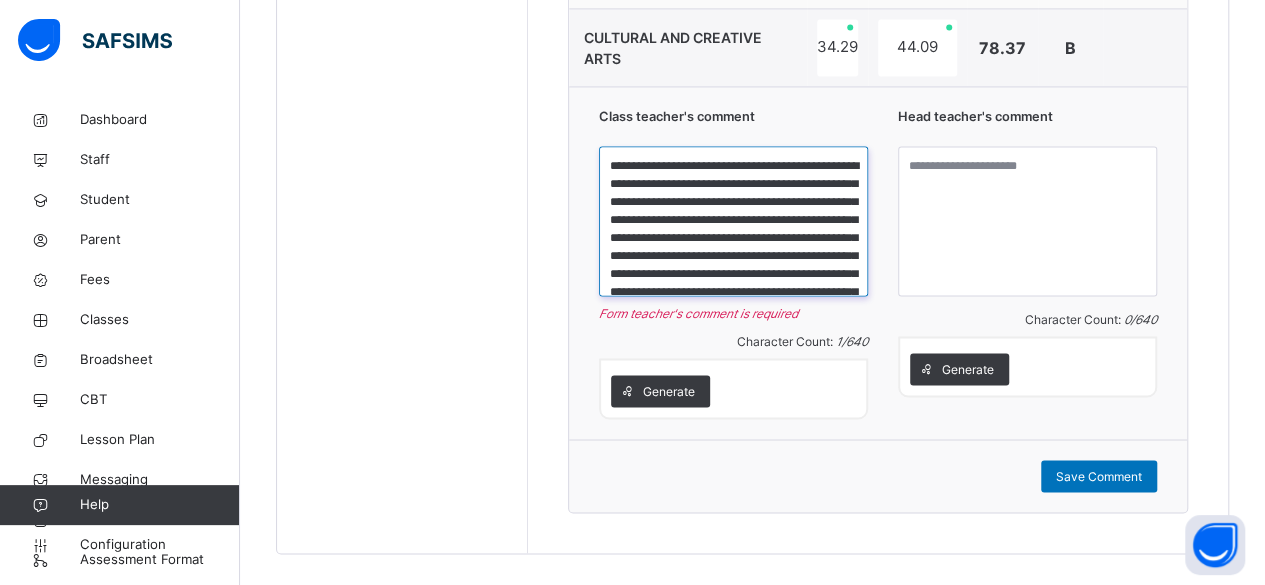 scroll, scrollTop: 129, scrollLeft: 0, axis: vertical 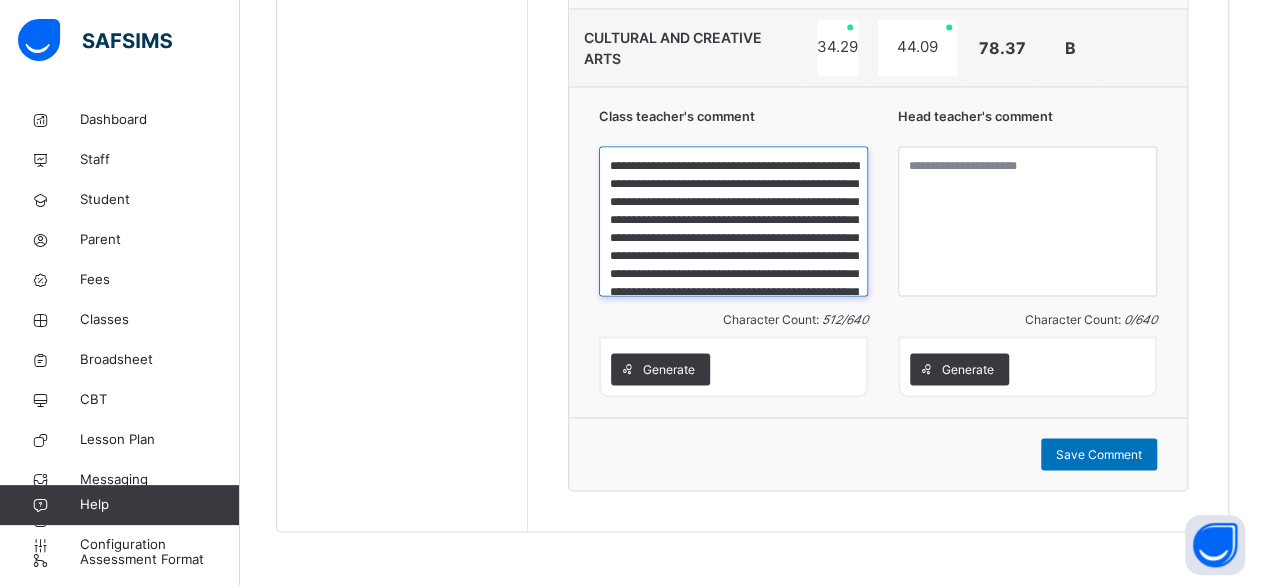 click on "**********" at bounding box center (733, 221) 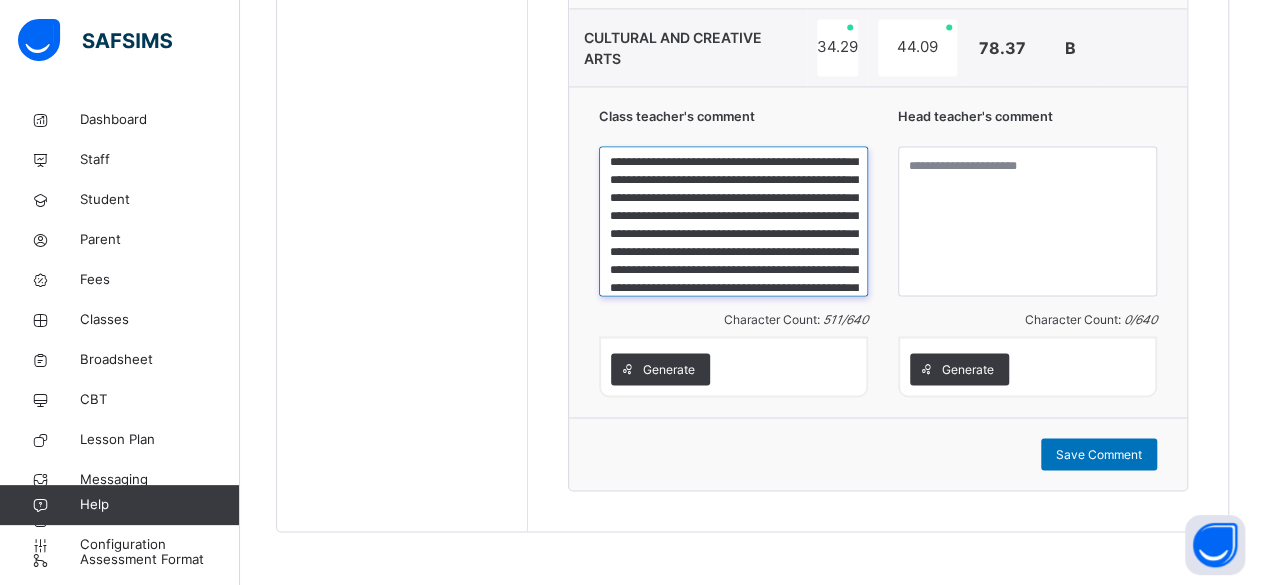 scroll, scrollTop: 141, scrollLeft: 0, axis: vertical 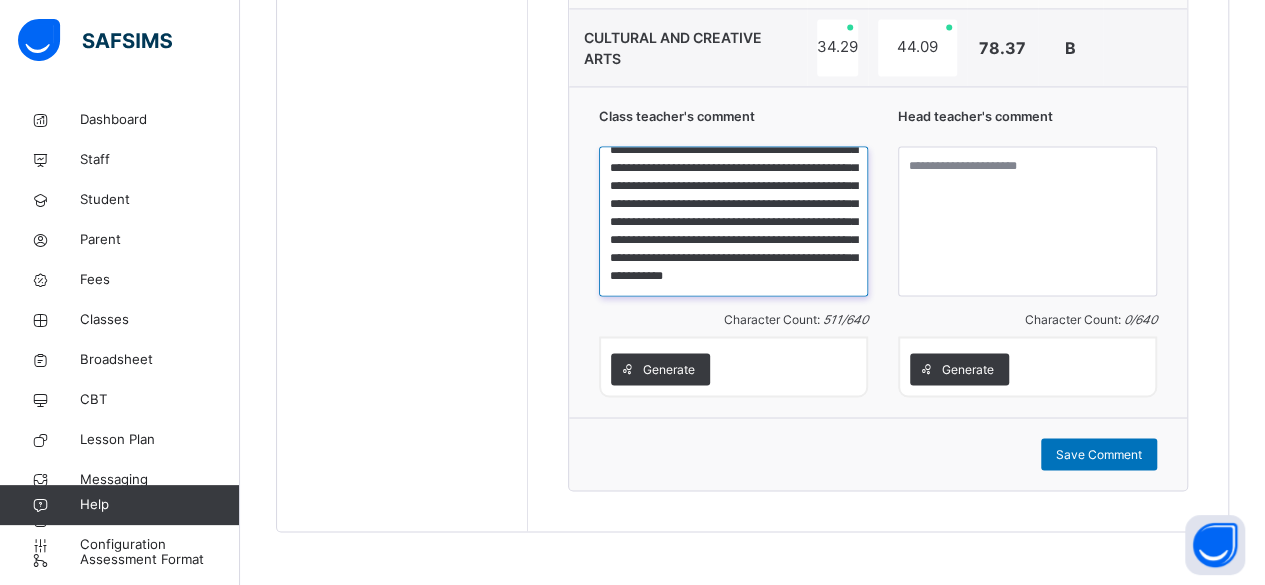 click on "**********" at bounding box center (733, 221) 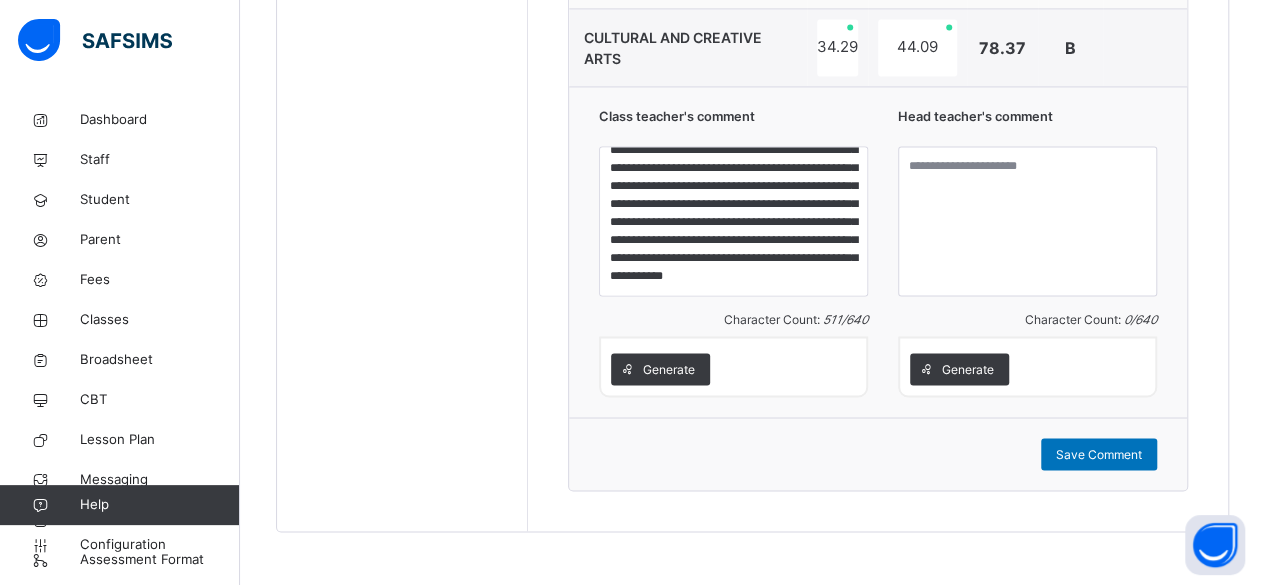click on "**********" at bounding box center (878, 251) 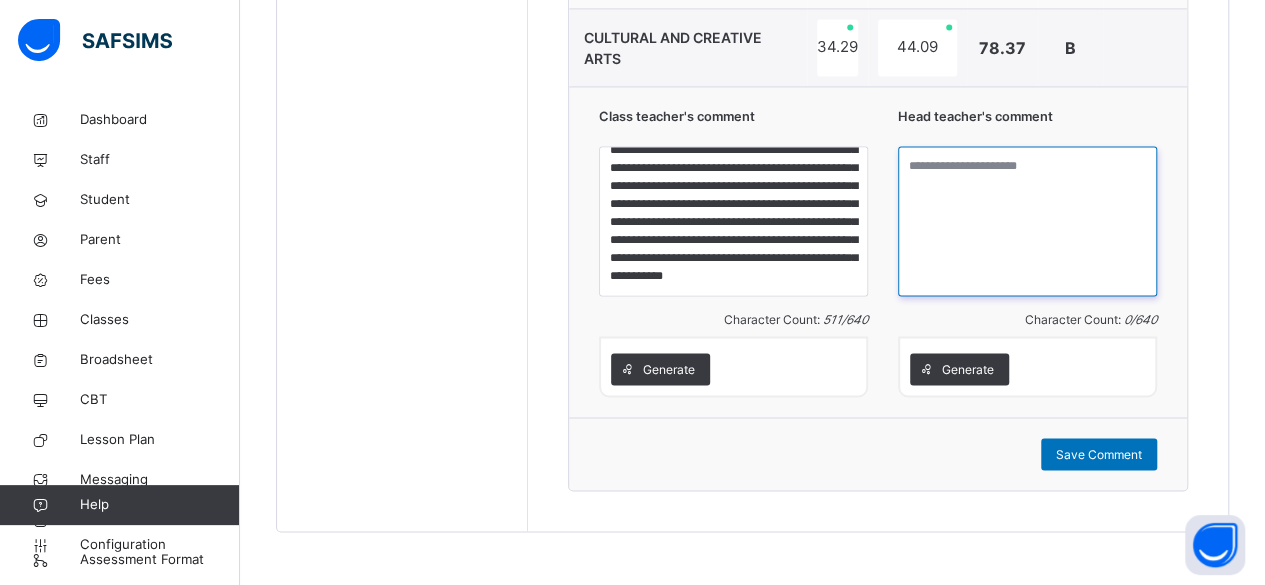 click at bounding box center [1027, 221] 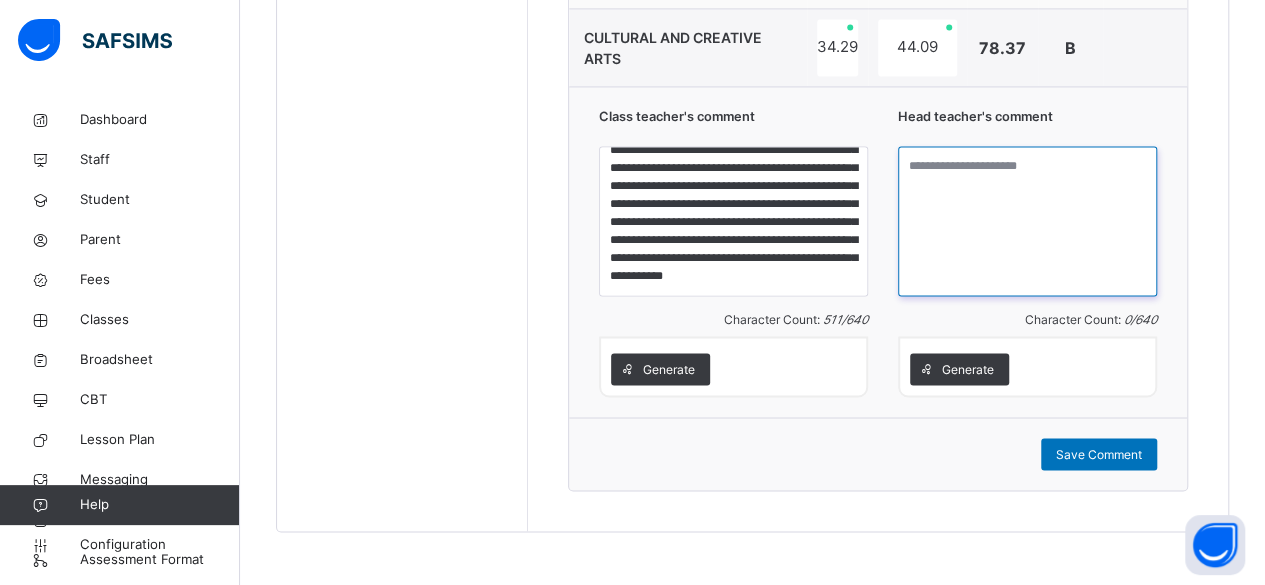 paste on "**********" 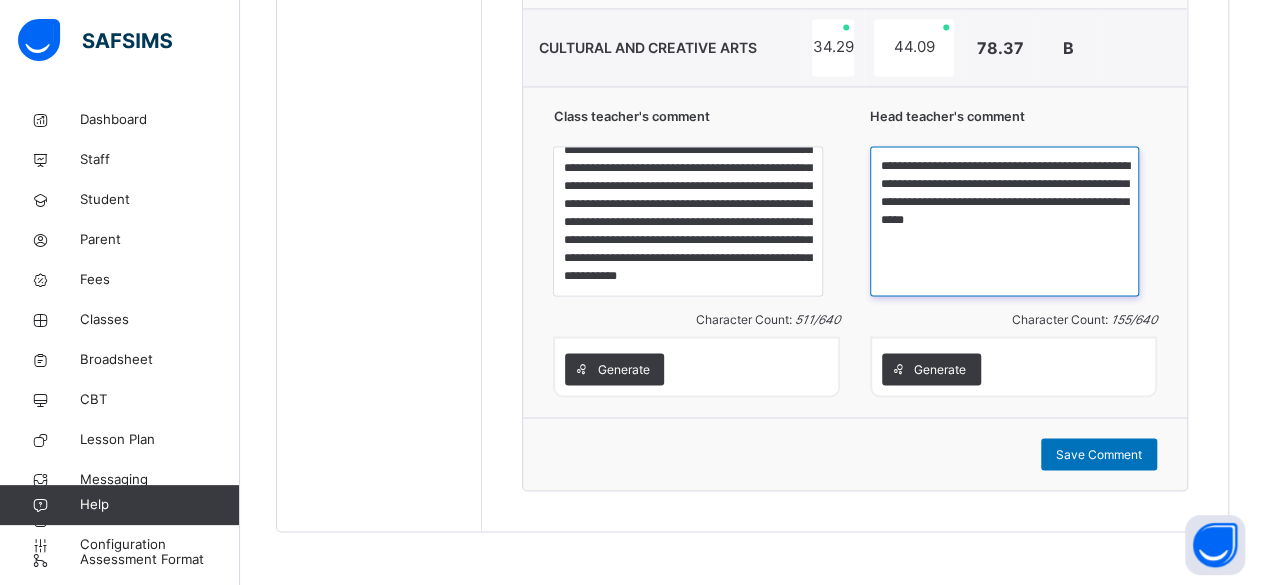 click on "**********" at bounding box center [1004, 221] 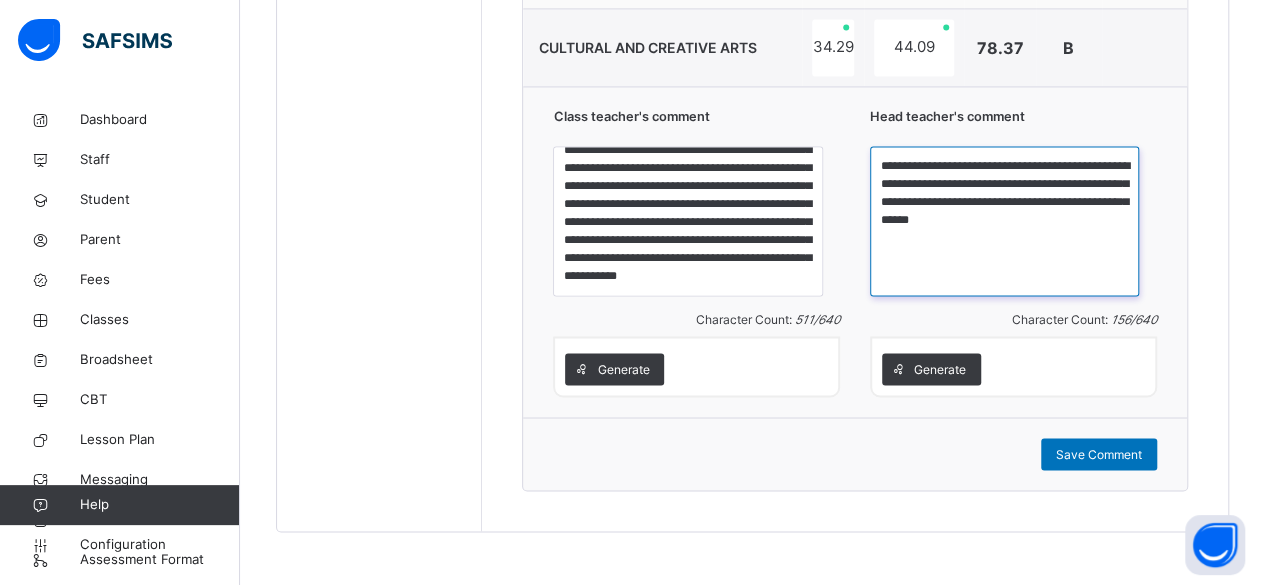 click on "**********" at bounding box center [1004, 221] 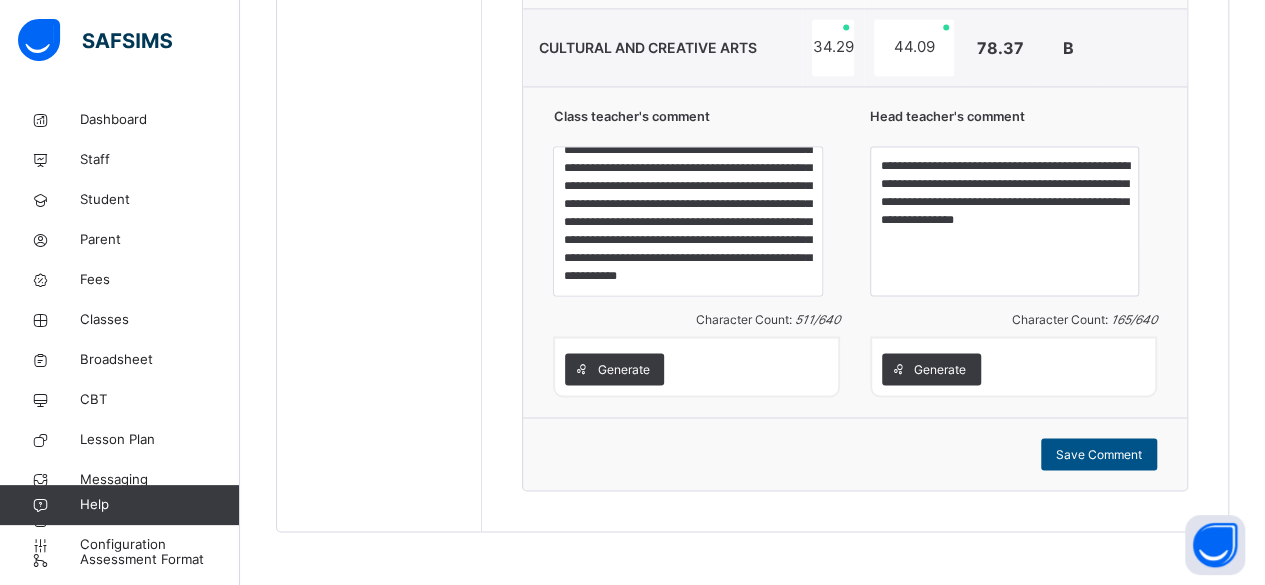 click on "Save Comment" at bounding box center (1099, 454) 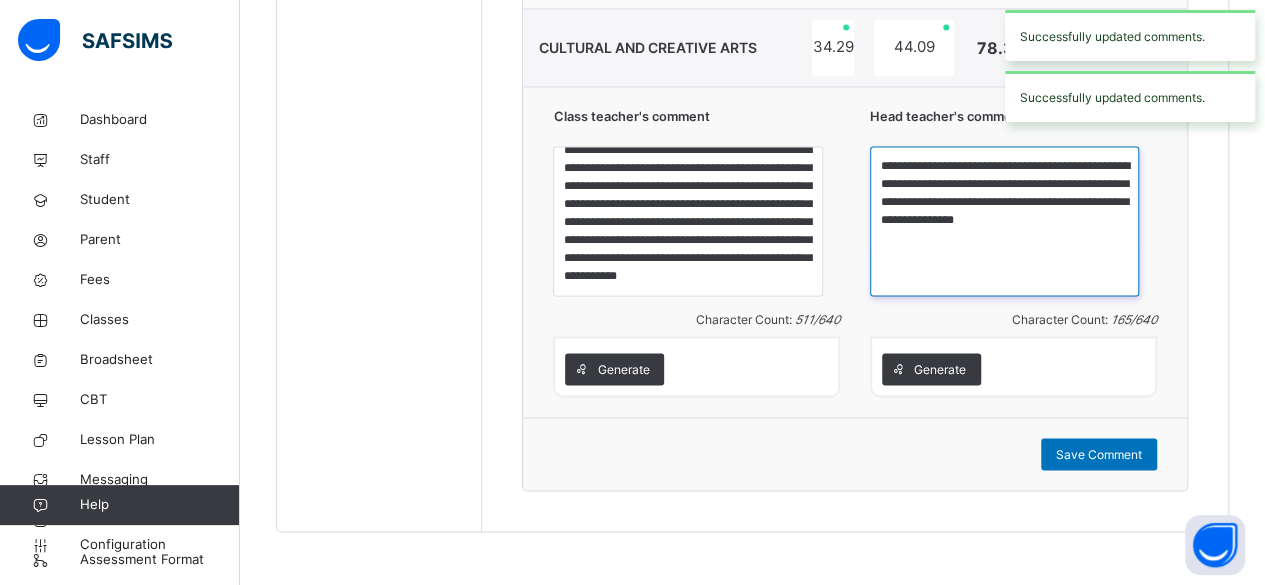 click on "**********" at bounding box center [1004, 221] 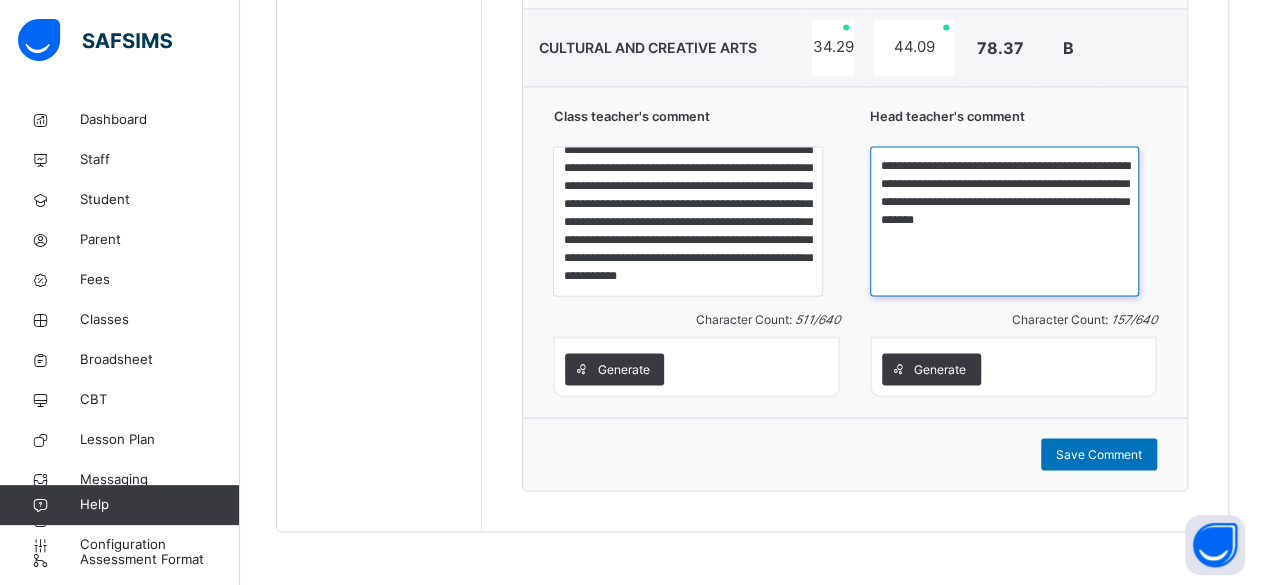 click on "**********" at bounding box center [1004, 221] 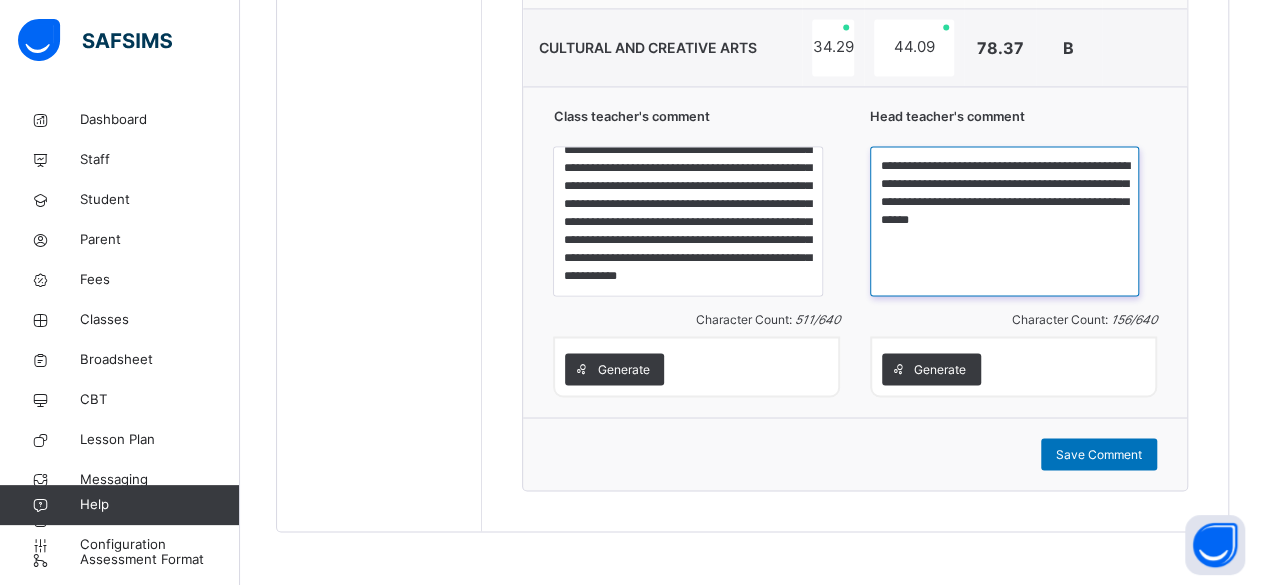 click on "**********" at bounding box center (1004, 221) 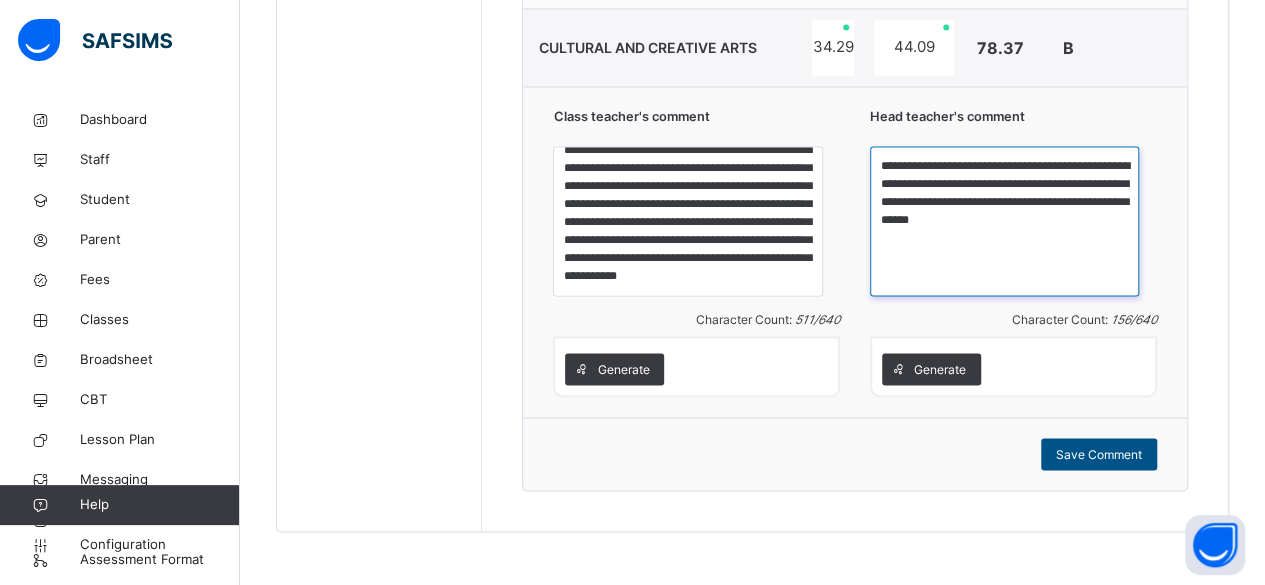 type on "**********" 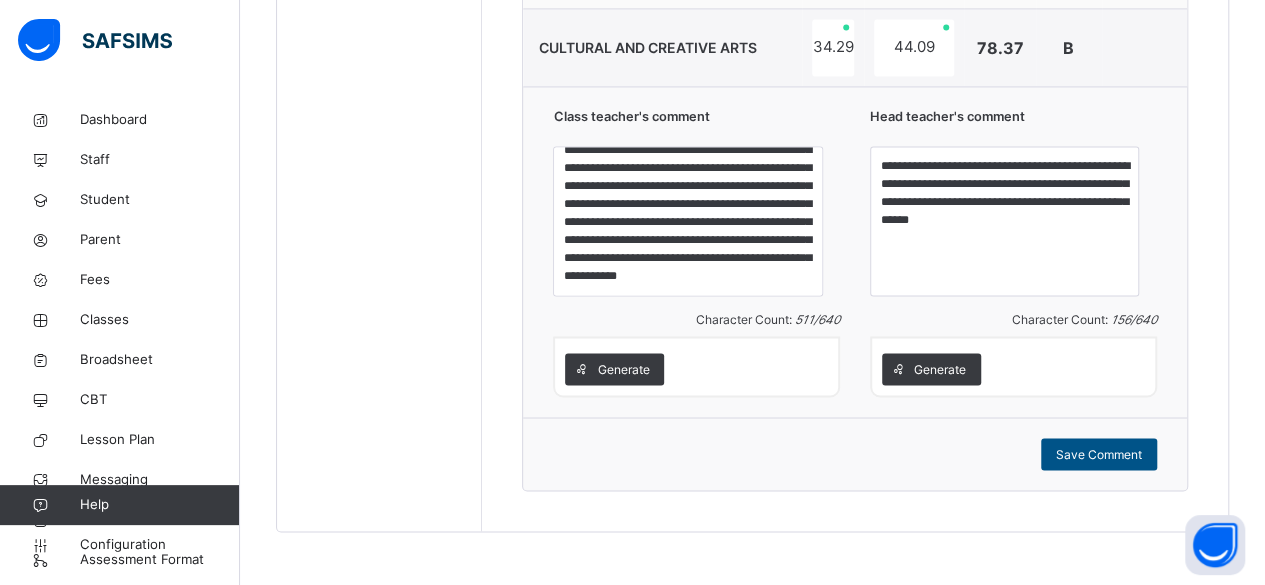 click on "Save Comment" at bounding box center [1099, 454] 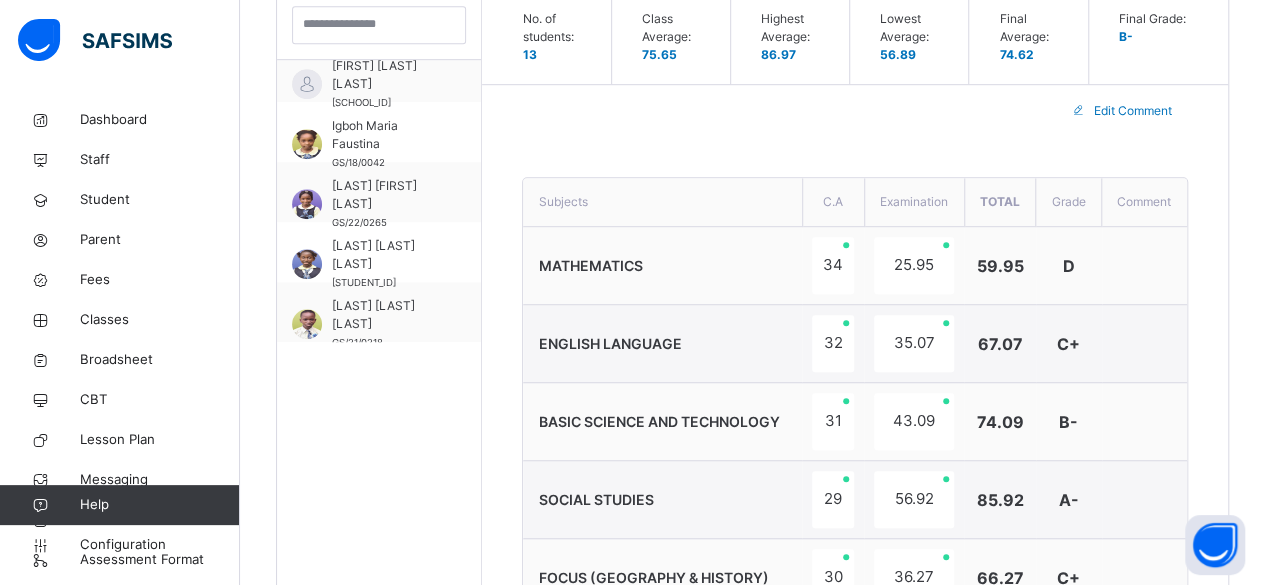 scroll, scrollTop: 98, scrollLeft: 0, axis: vertical 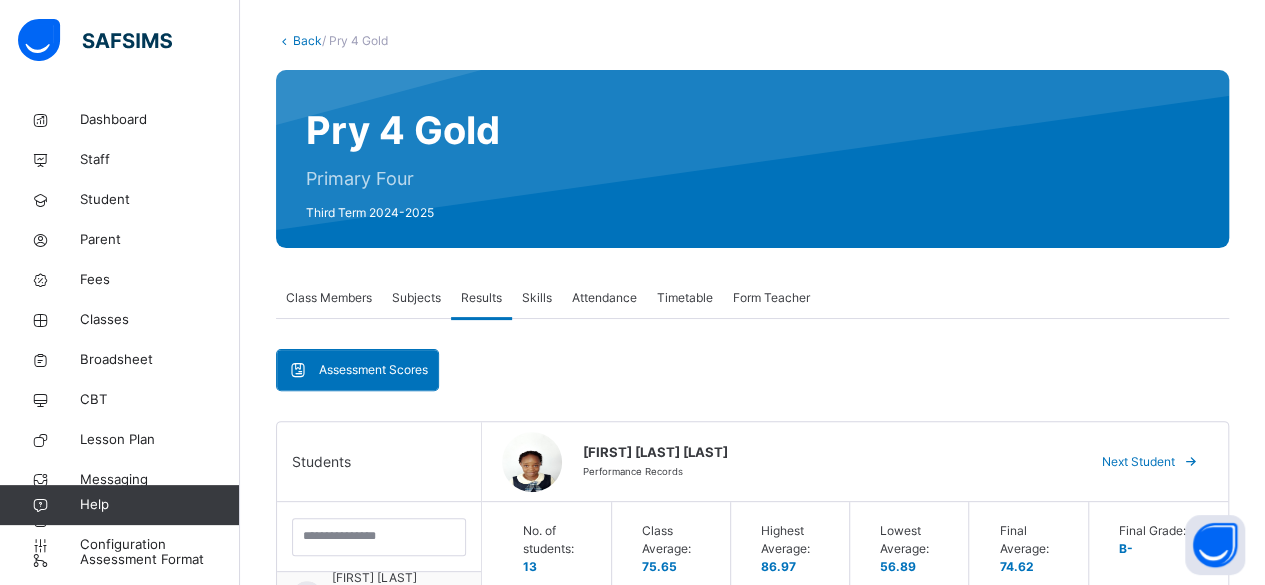 click on "Next Student" at bounding box center [1138, 462] 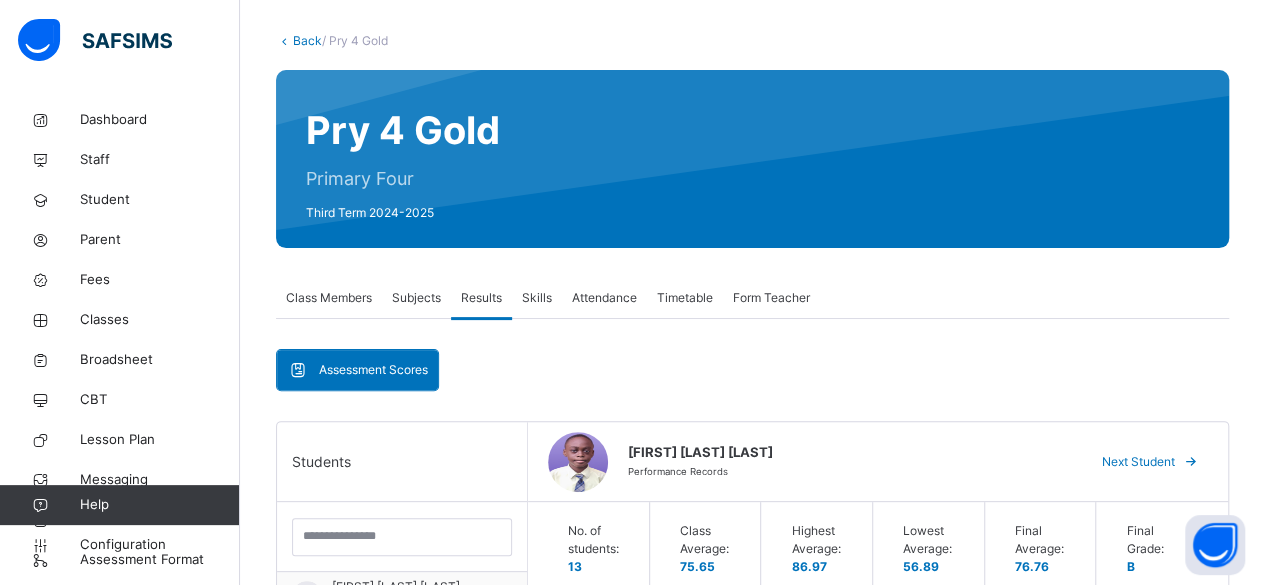 scroll, scrollTop: 558, scrollLeft: 0, axis: vertical 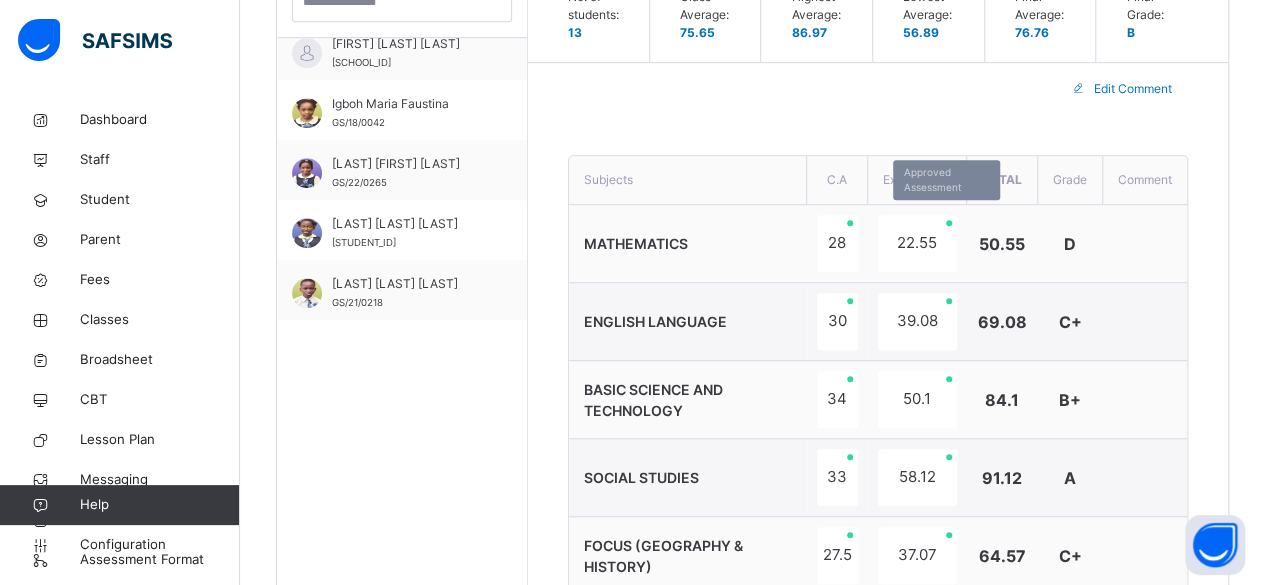 click on "22.55" at bounding box center [917, 243] 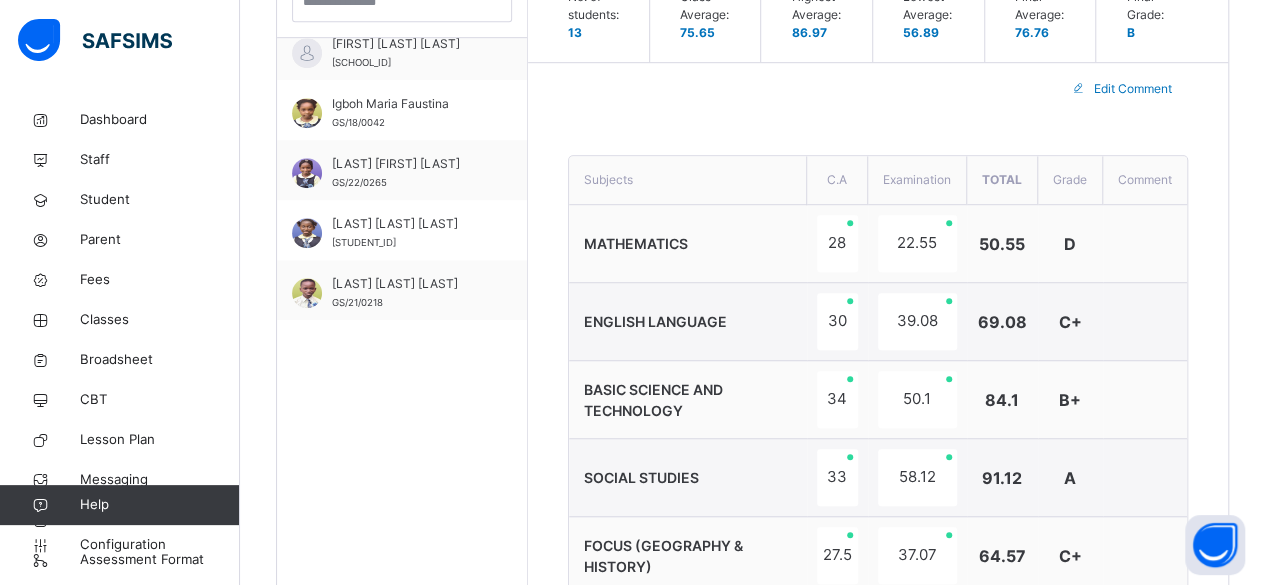 click on "Examination" at bounding box center (917, 180) 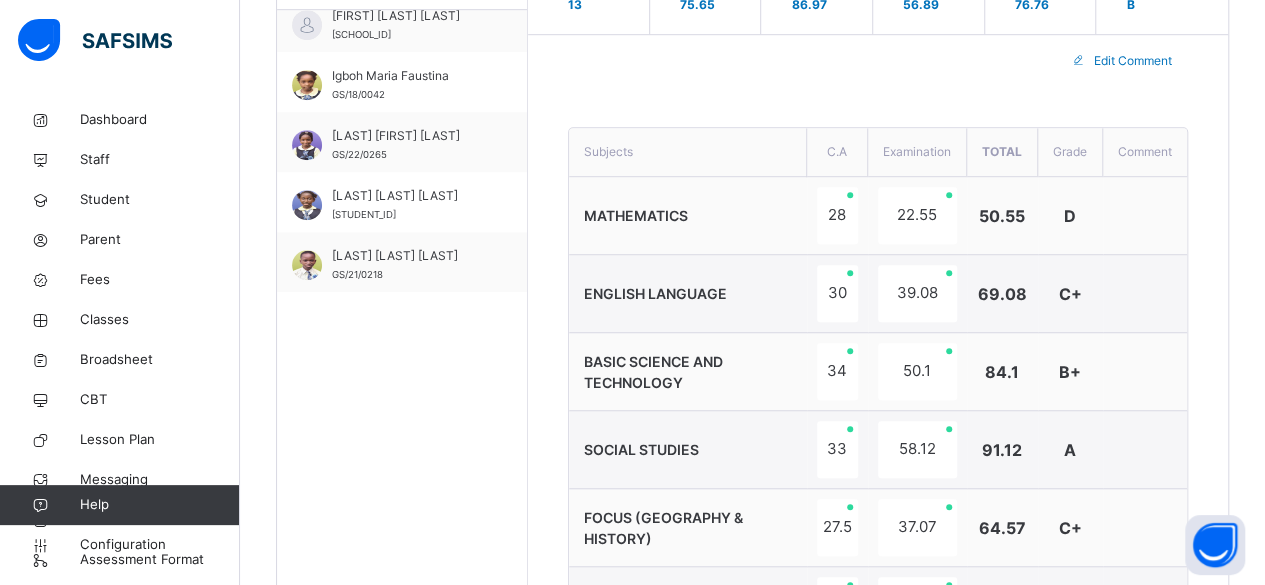 scroll, scrollTop: 738, scrollLeft: 0, axis: vertical 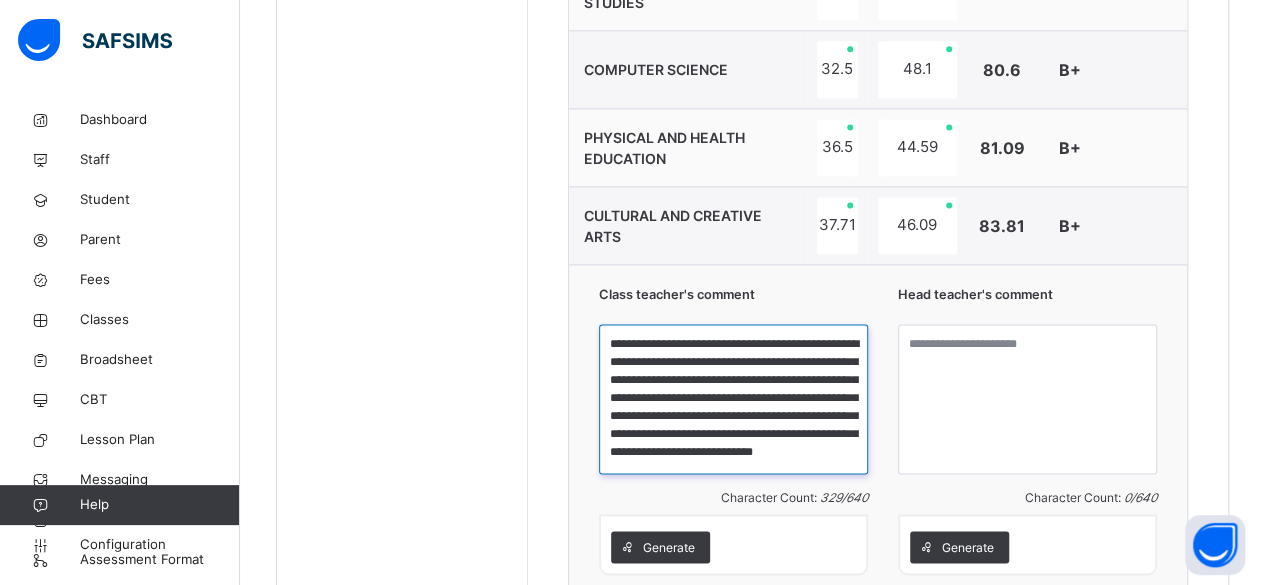 drag, startPoint x: 614, startPoint y: 337, endPoint x: 822, endPoint y: 465, distance: 244.2294 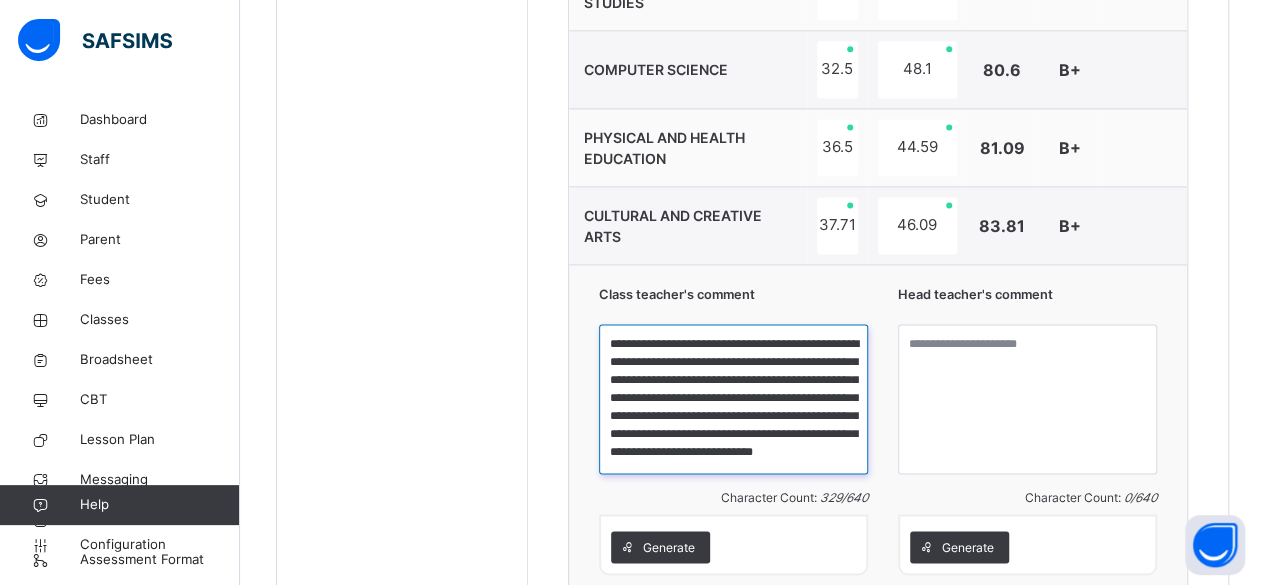 click on "**********" at bounding box center [733, 399] 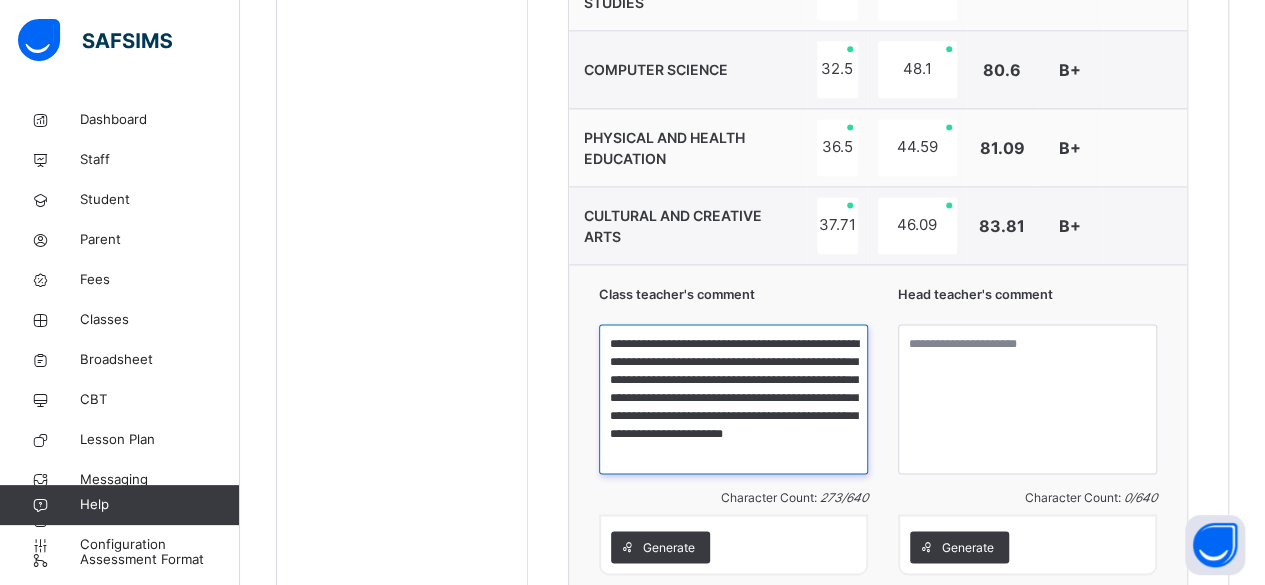 scroll, scrollTop: 0, scrollLeft: 0, axis: both 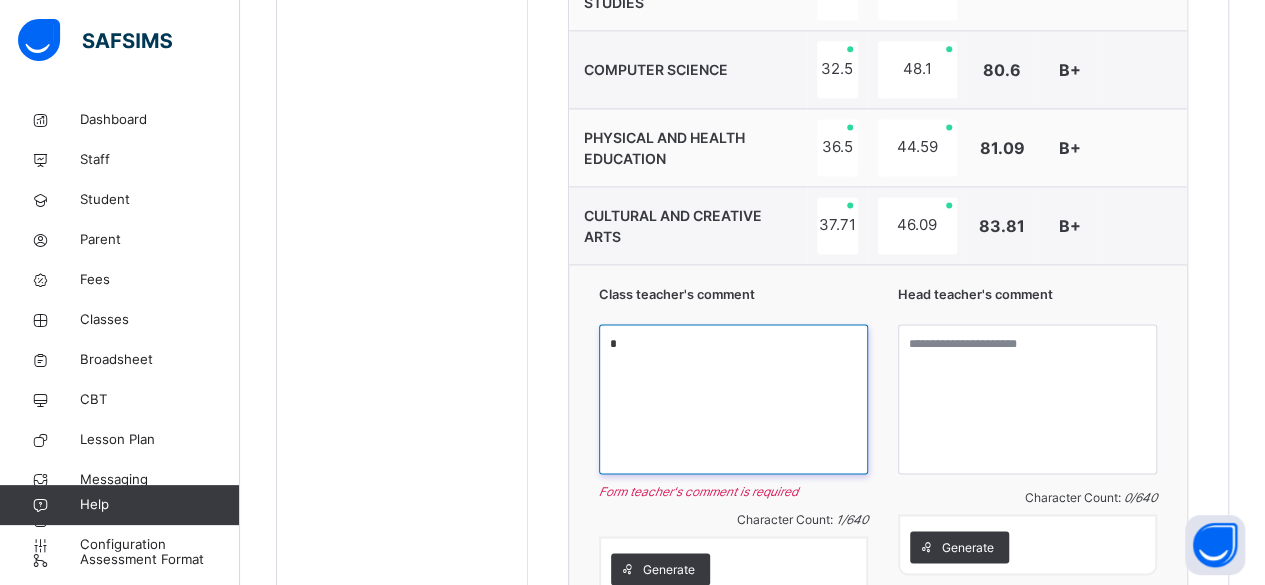 paste on "**********" 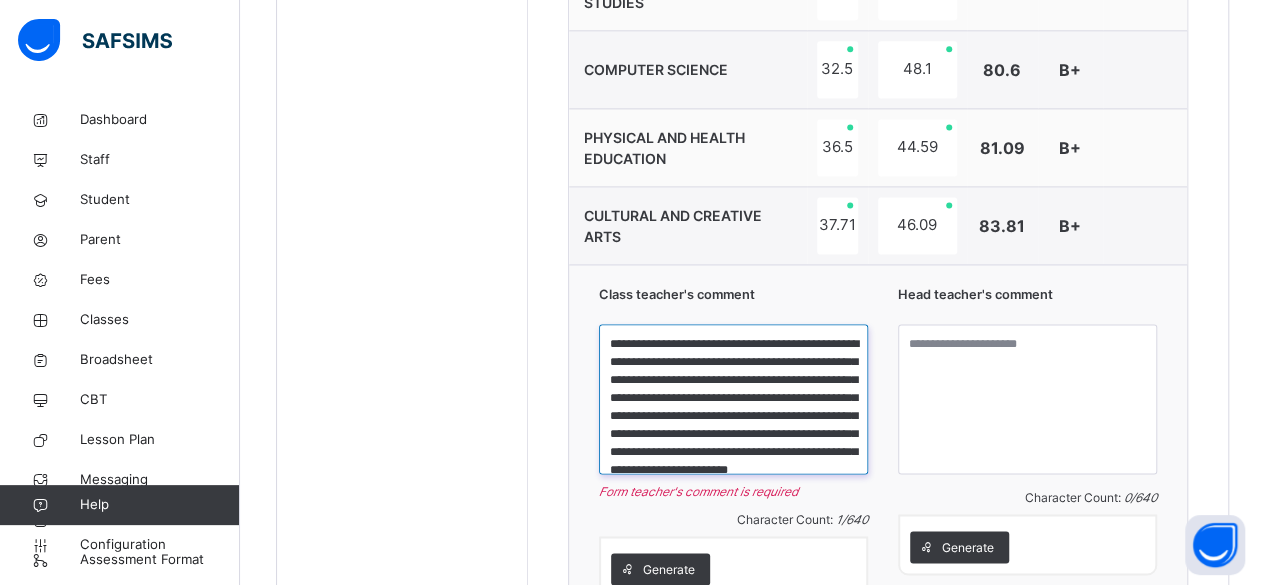 scroll, scrollTop: 39, scrollLeft: 0, axis: vertical 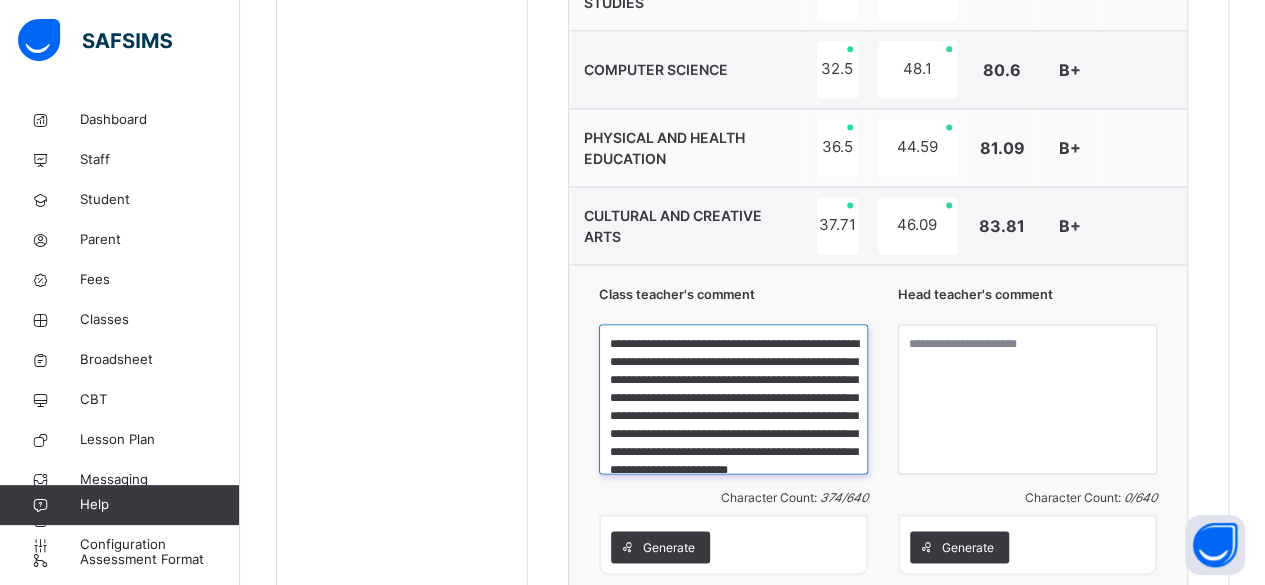 click on "**********" at bounding box center [733, 399] 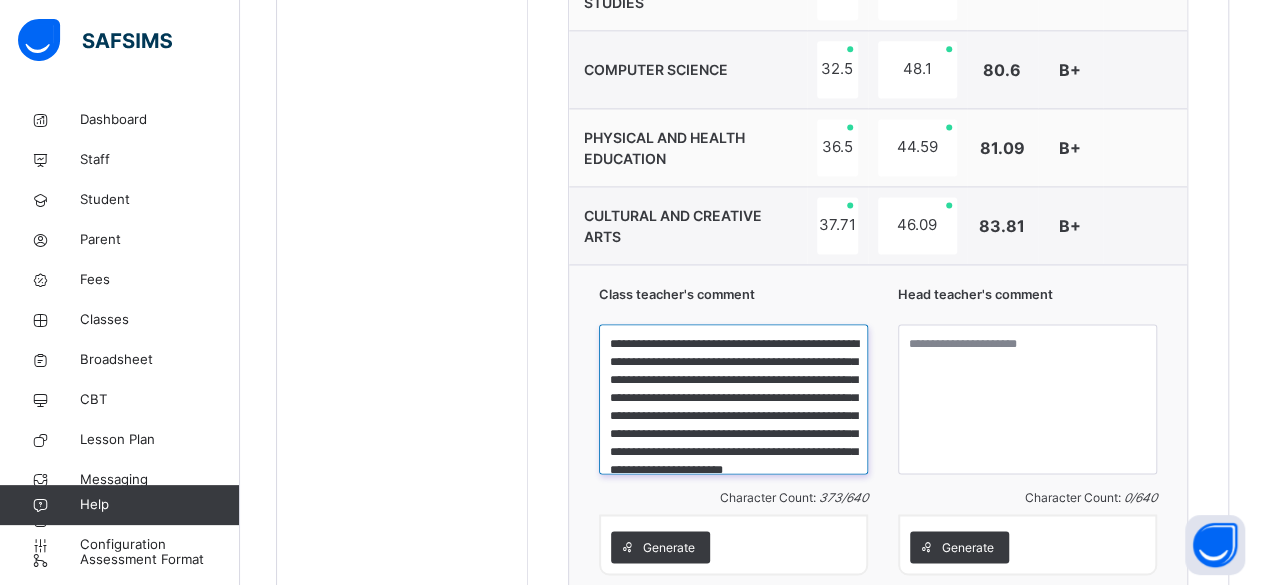 type on "**********" 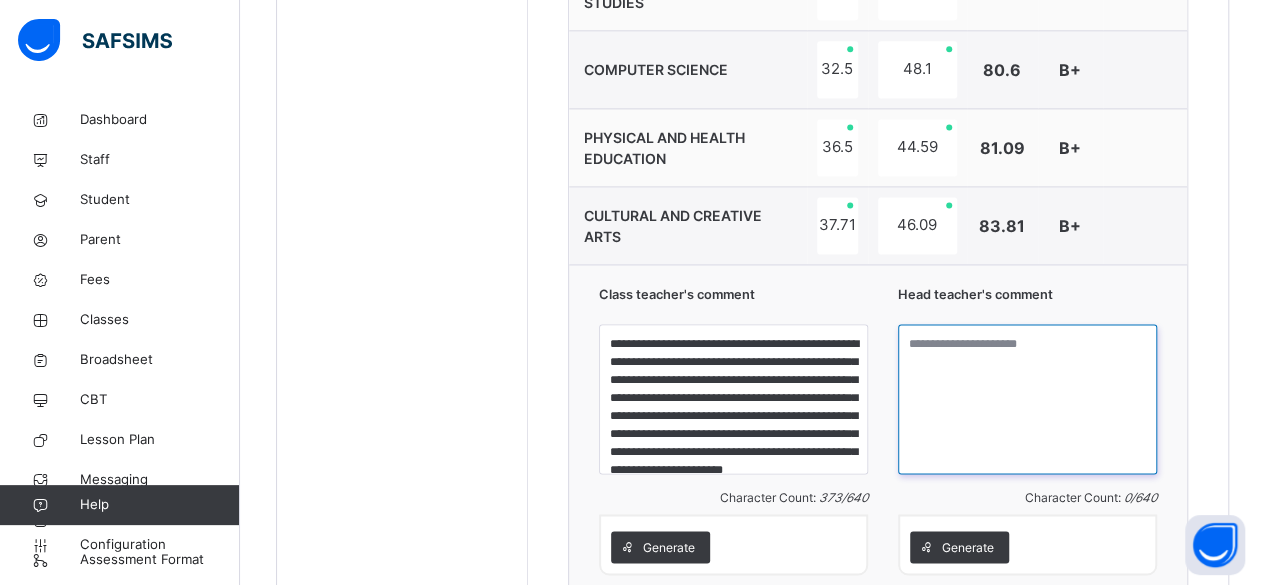 click at bounding box center (1027, 399) 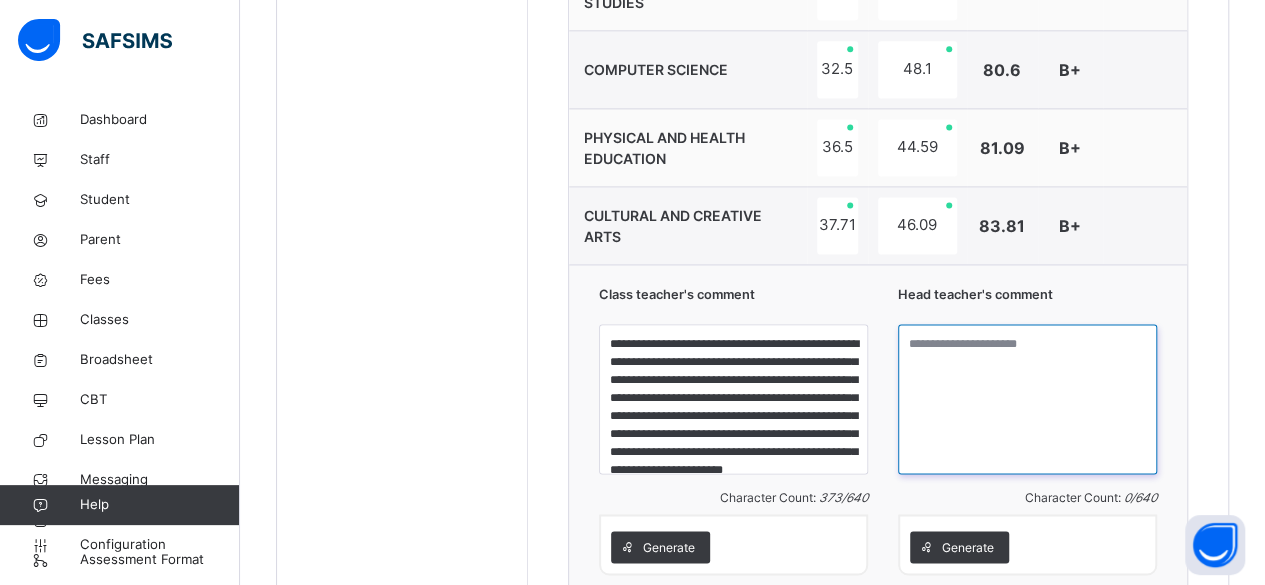 paste on "**********" 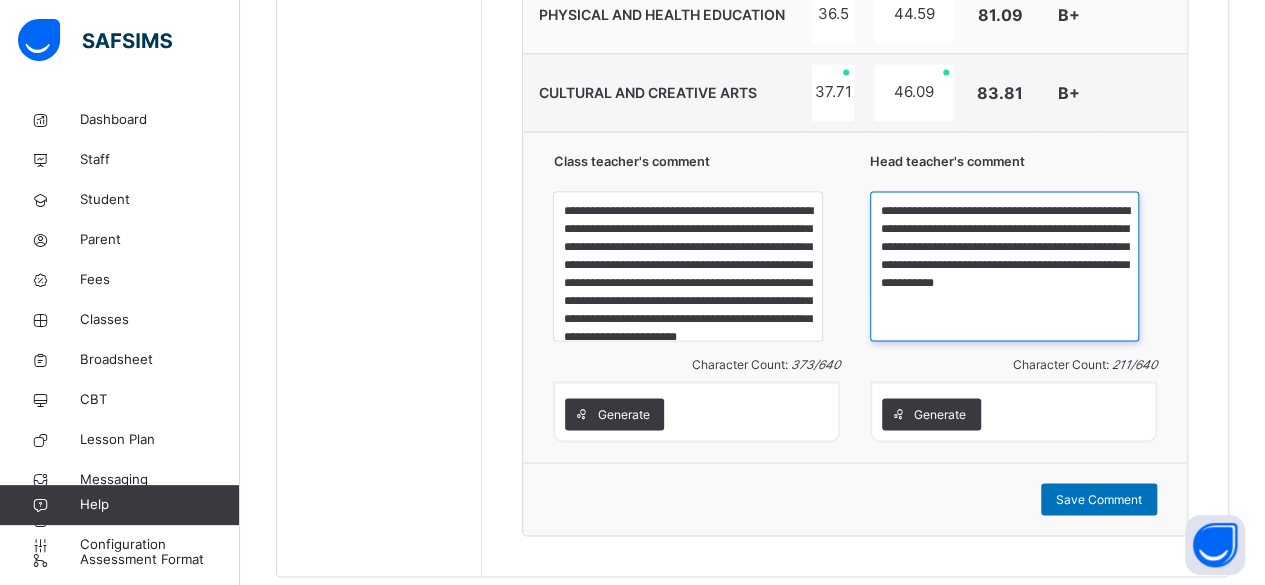 scroll, scrollTop: 1530, scrollLeft: 0, axis: vertical 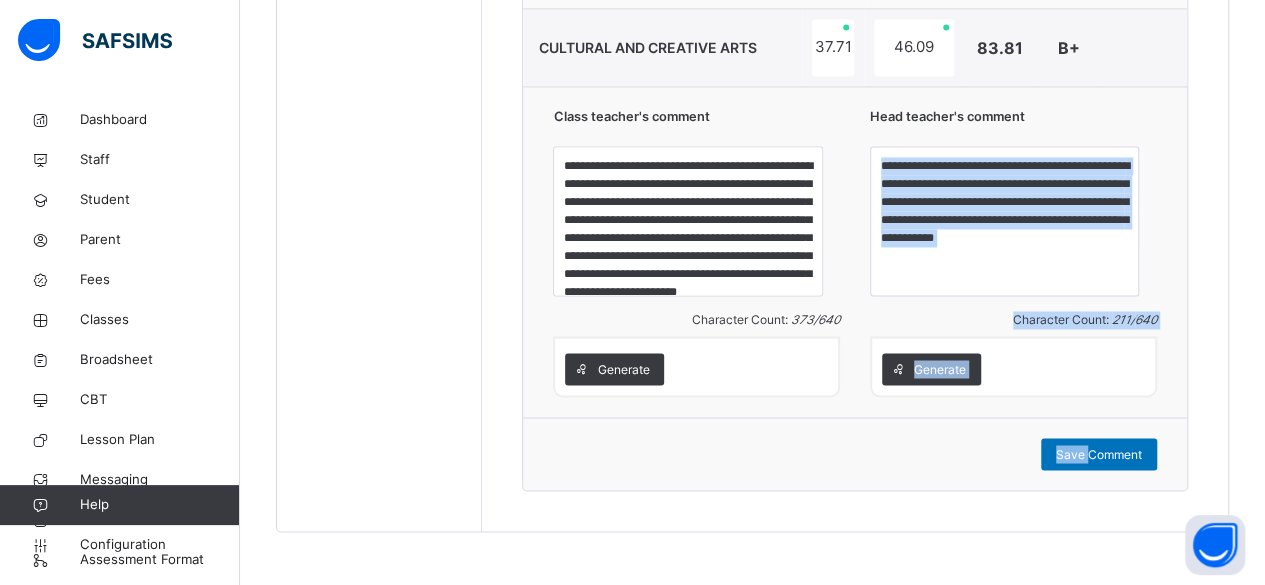drag, startPoint x: 1106, startPoint y: 455, endPoint x: 1096, endPoint y: 291, distance: 164.3046 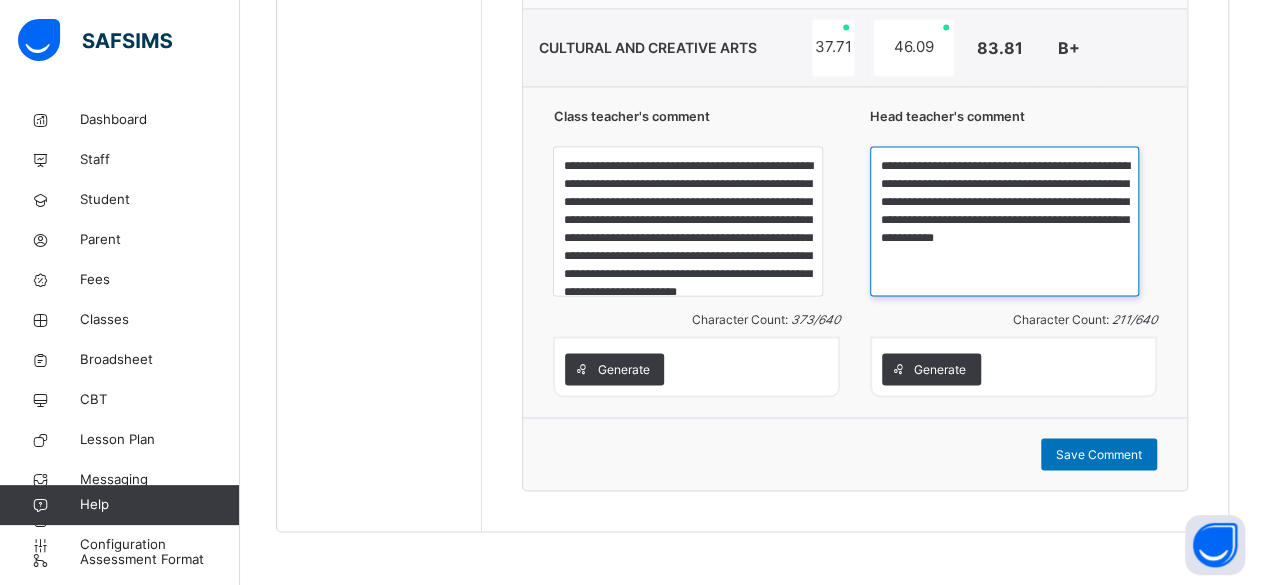 click on "**********" at bounding box center [1004, 221] 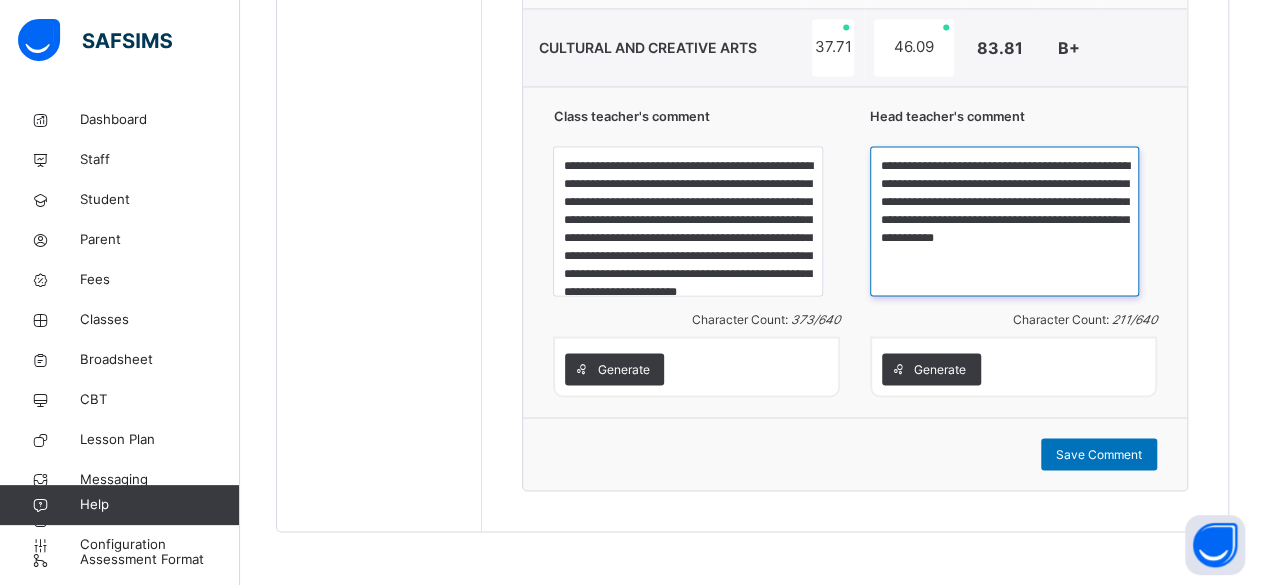 click on "**********" at bounding box center (1004, 221) 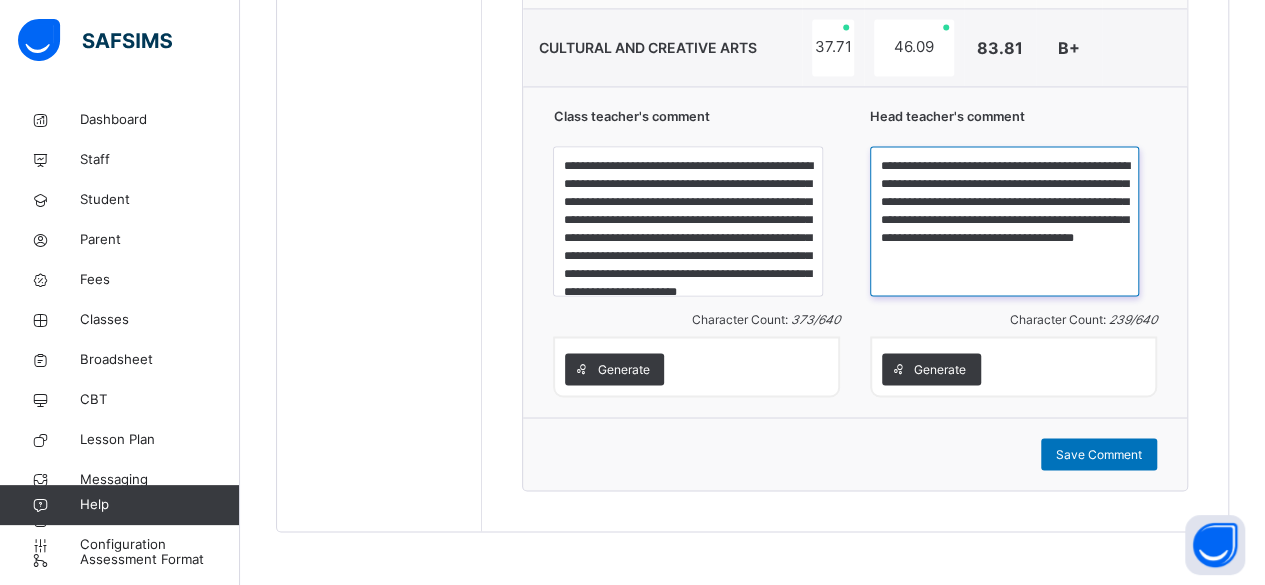 click on "**********" at bounding box center [1004, 221] 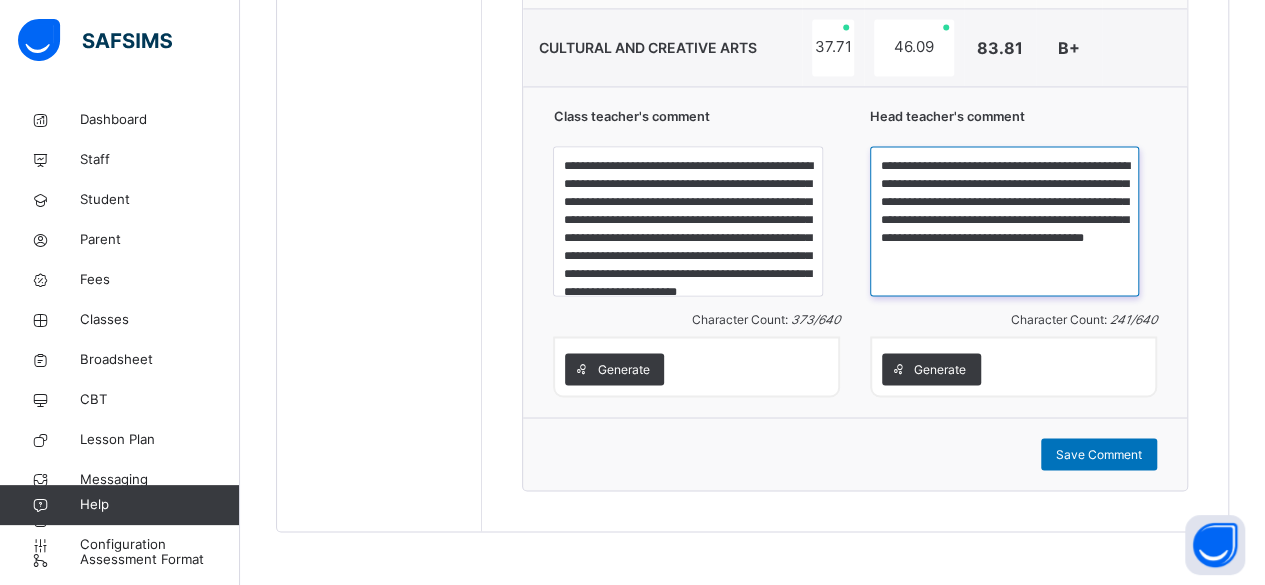 click on "**********" at bounding box center [1004, 221] 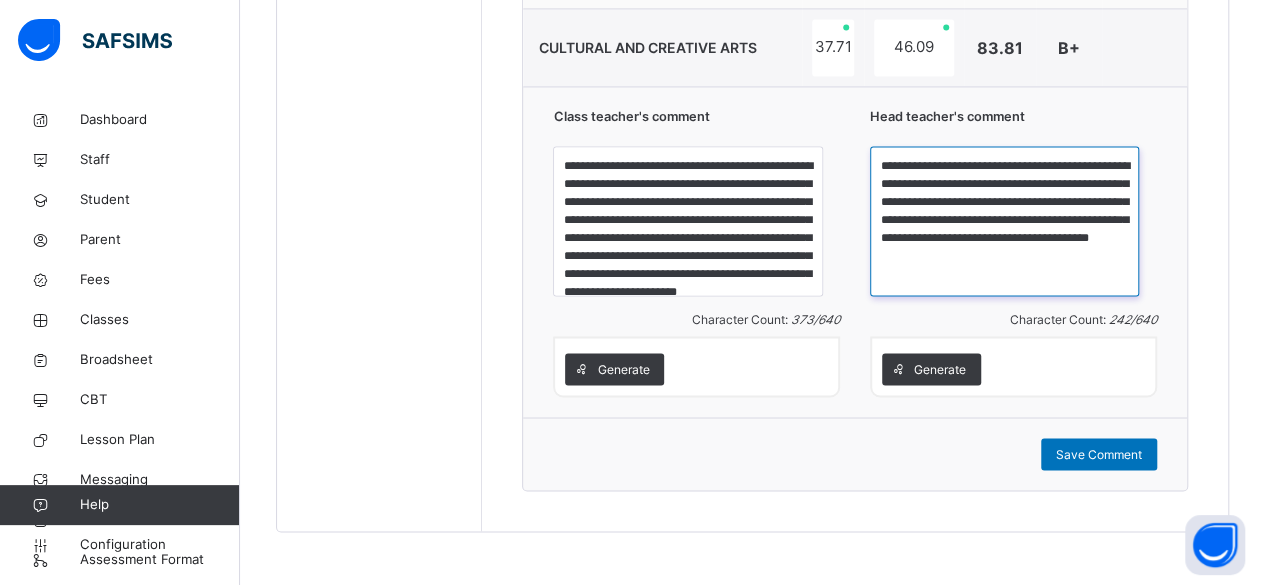 click on "**********" at bounding box center [1004, 221] 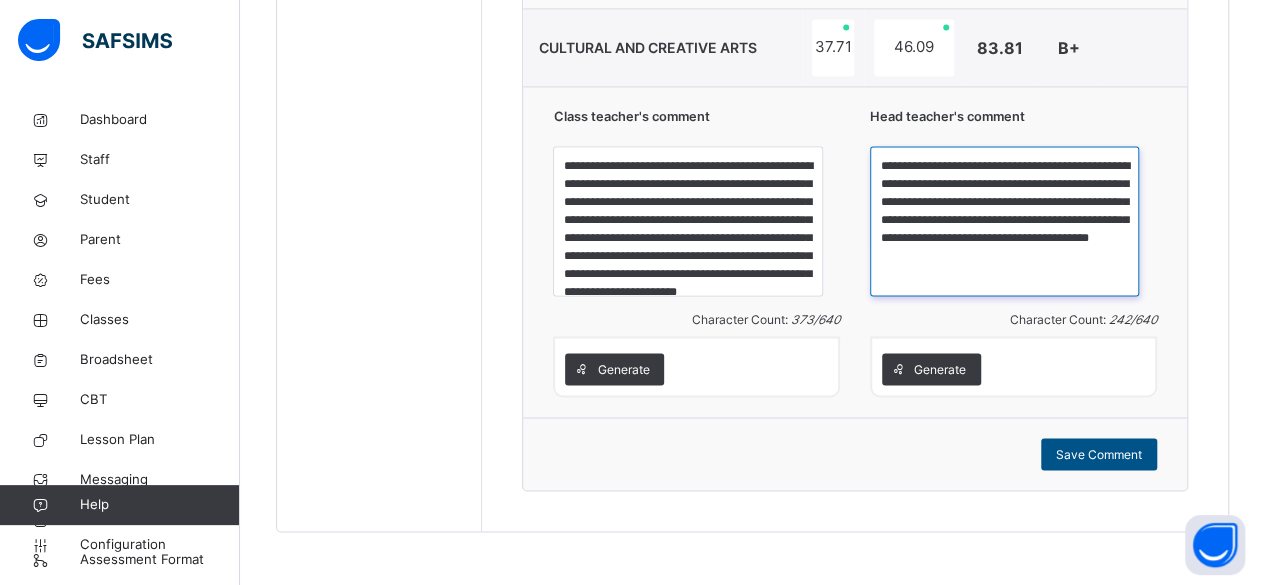 type on "**********" 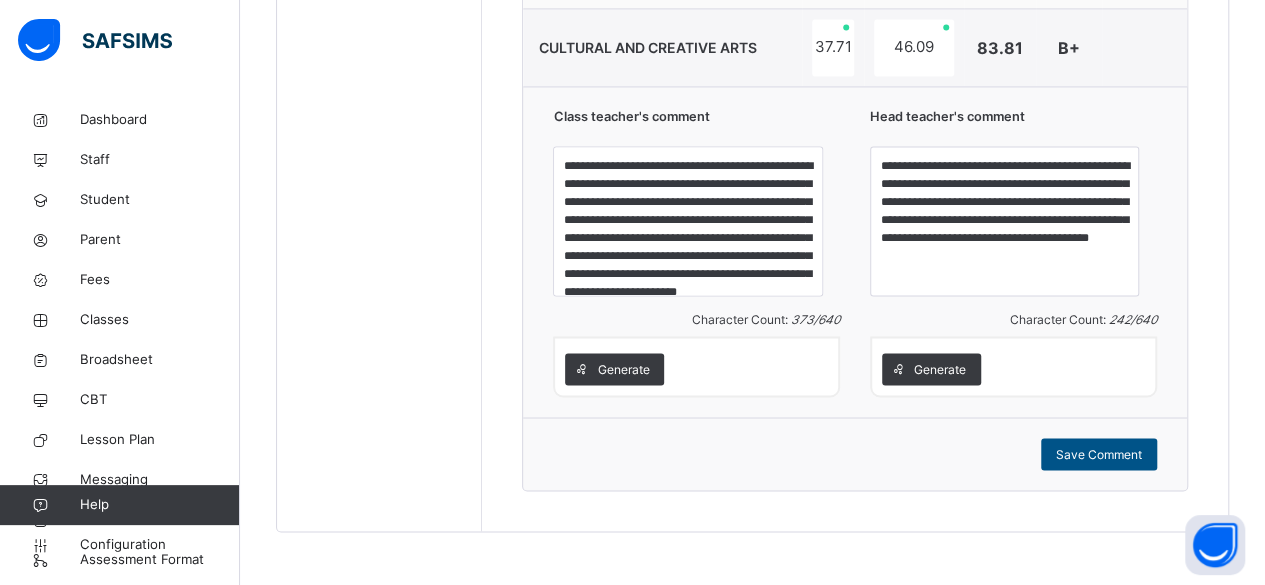 click on "Save Comment" at bounding box center [1099, 454] 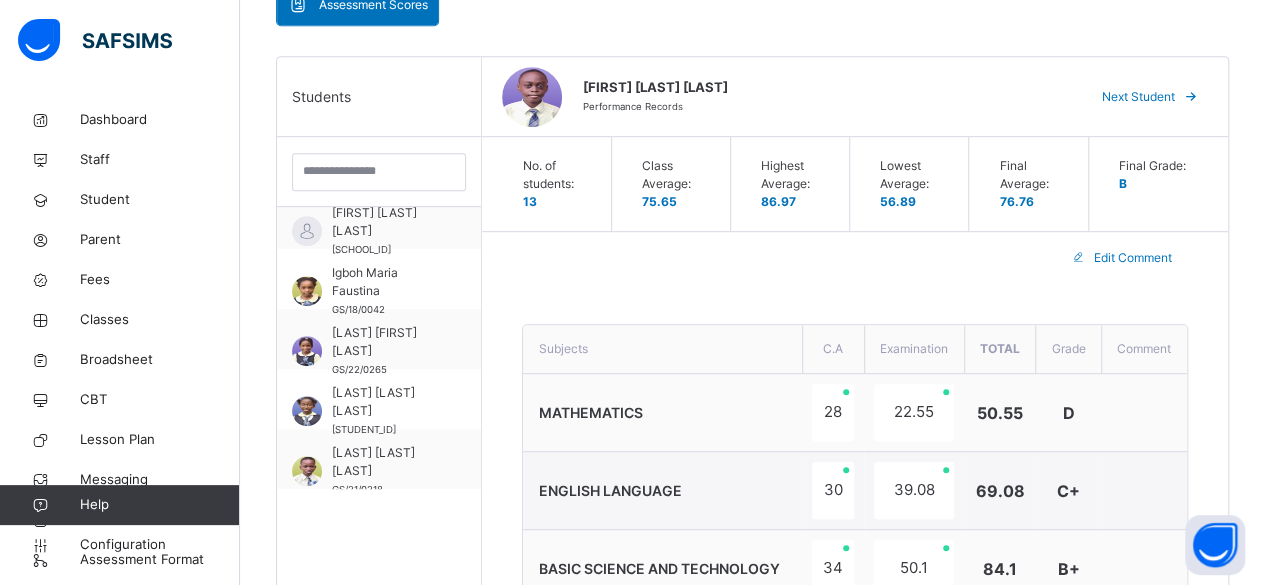 scroll, scrollTop: 450, scrollLeft: 0, axis: vertical 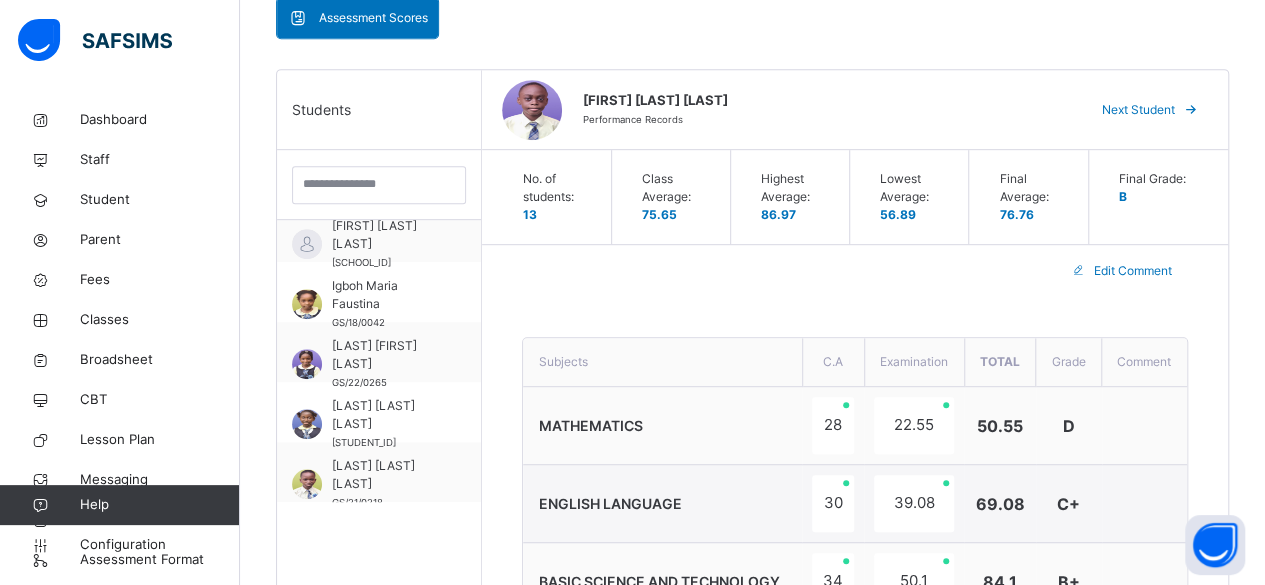 click on "Next Student" at bounding box center (1138, 110) 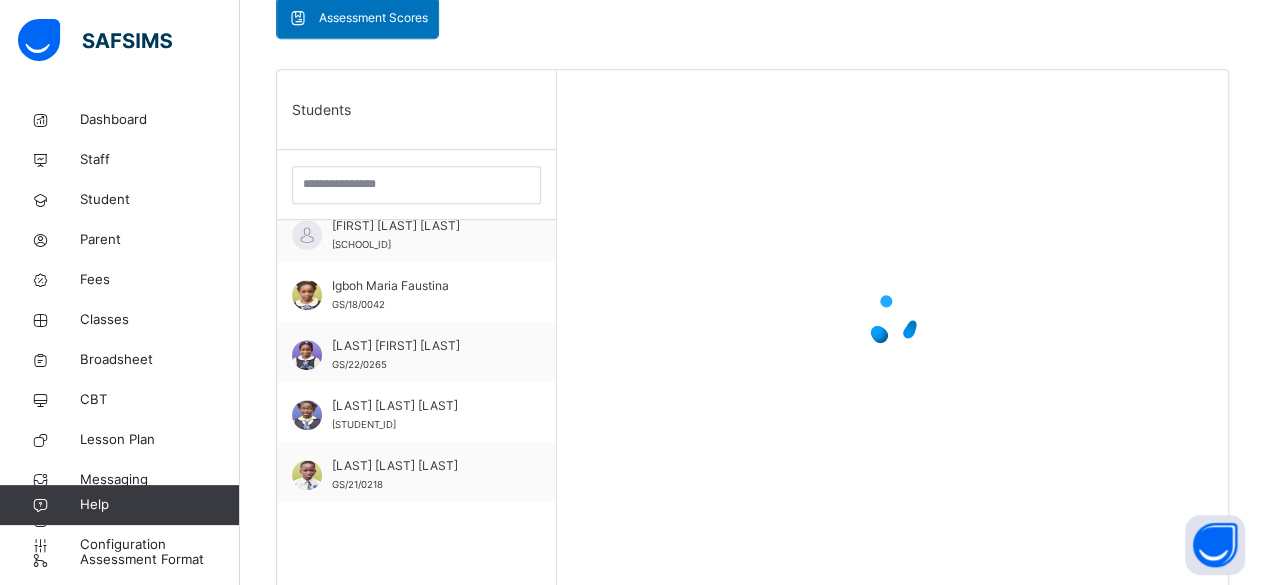 scroll, scrollTop: 549, scrollLeft: 0, axis: vertical 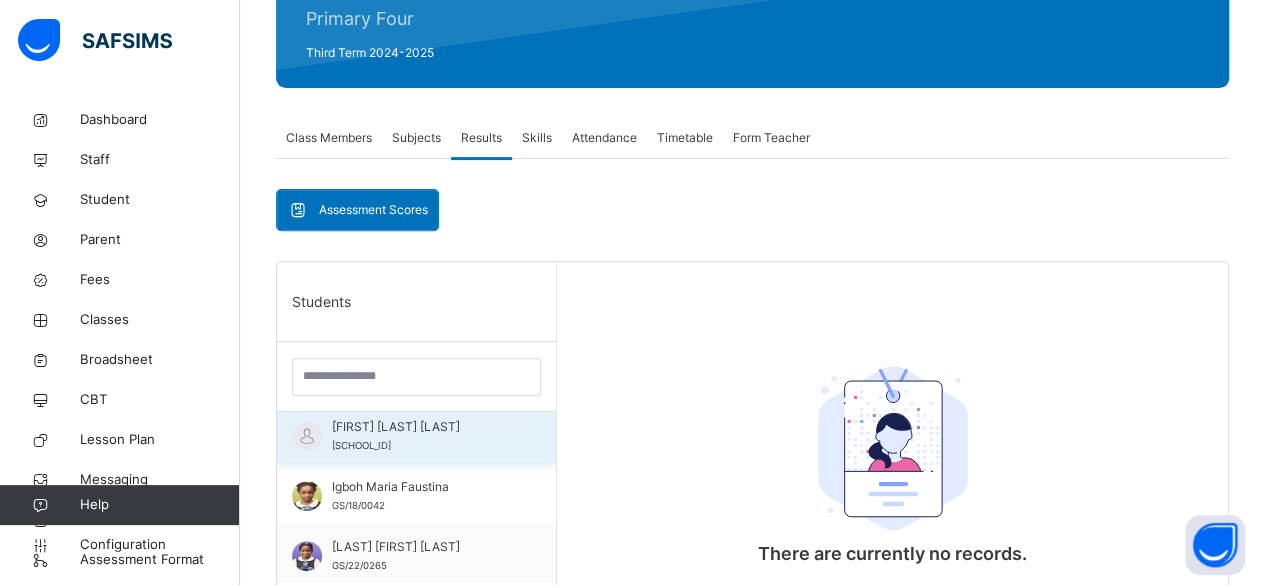 click on "DELIMA OLUWABUSAYOMI ANGELQUEEN" at bounding box center (421, 427) 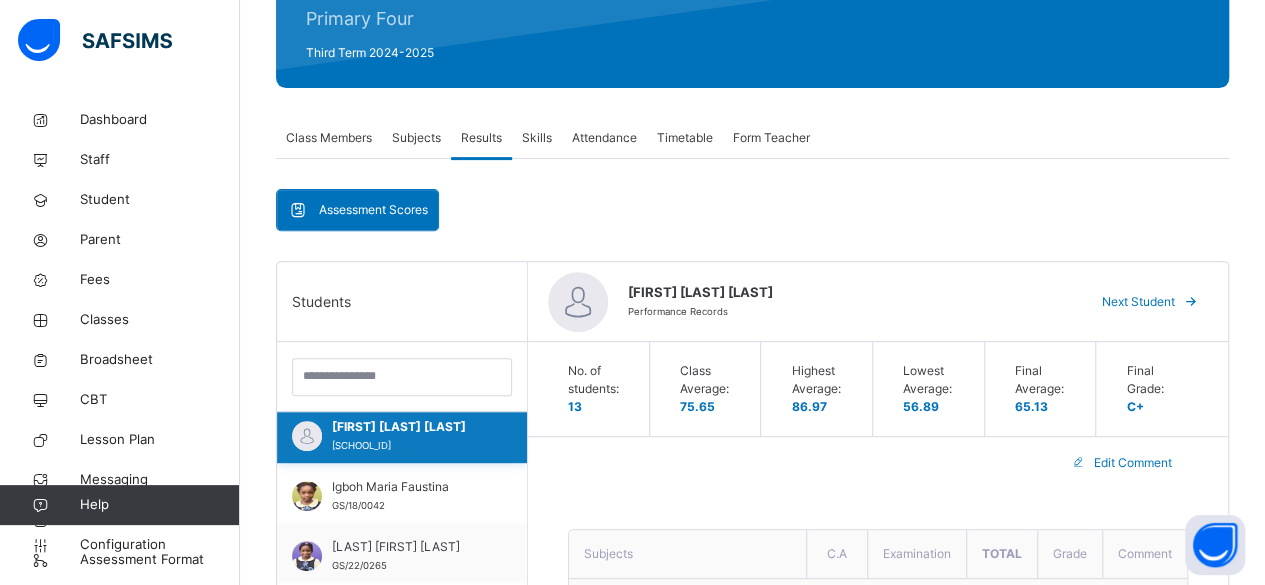 scroll, scrollTop: 558, scrollLeft: 0, axis: vertical 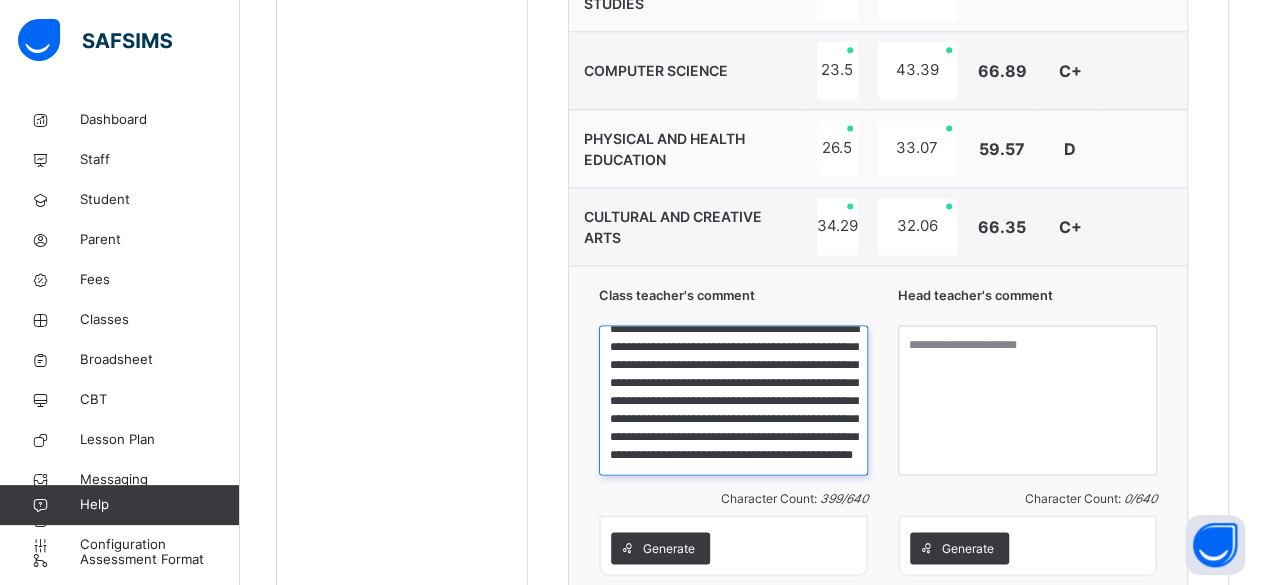 drag, startPoint x: 616, startPoint y: 332, endPoint x: 832, endPoint y: 460, distance: 251.07768 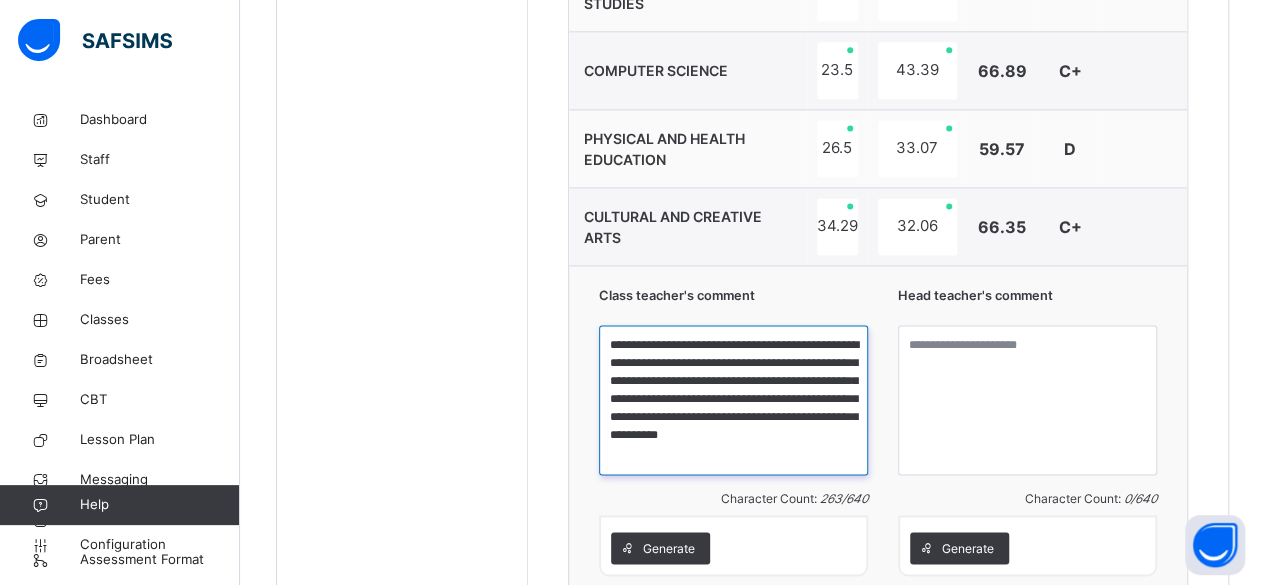 scroll, scrollTop: 0, scrollLeft: 0, axis: both 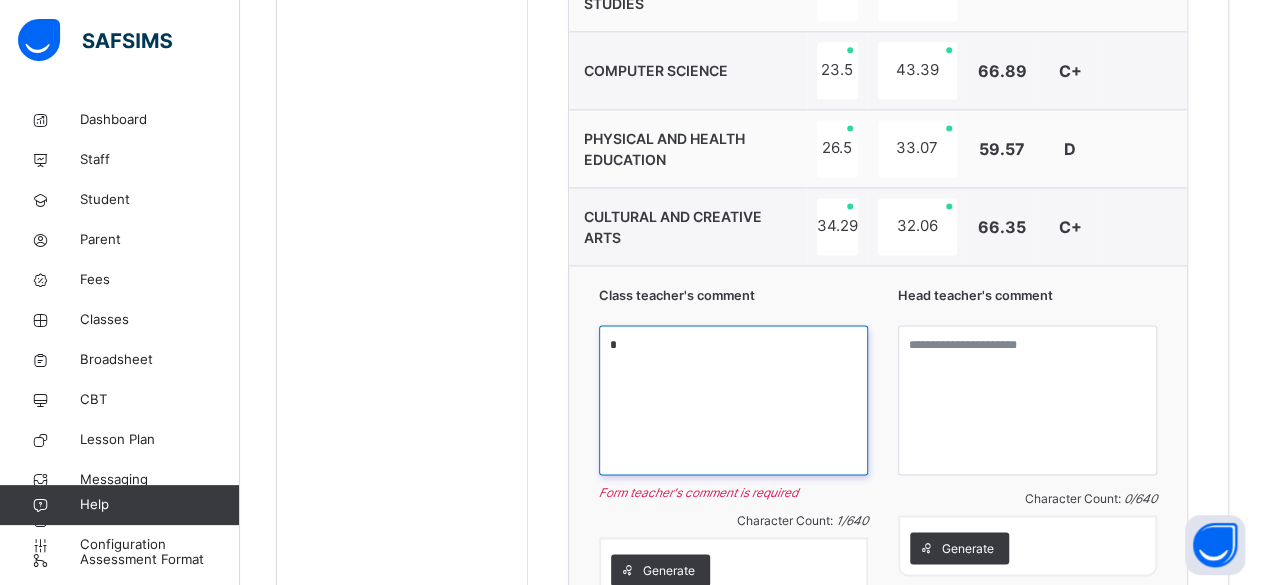 paste on "**********" 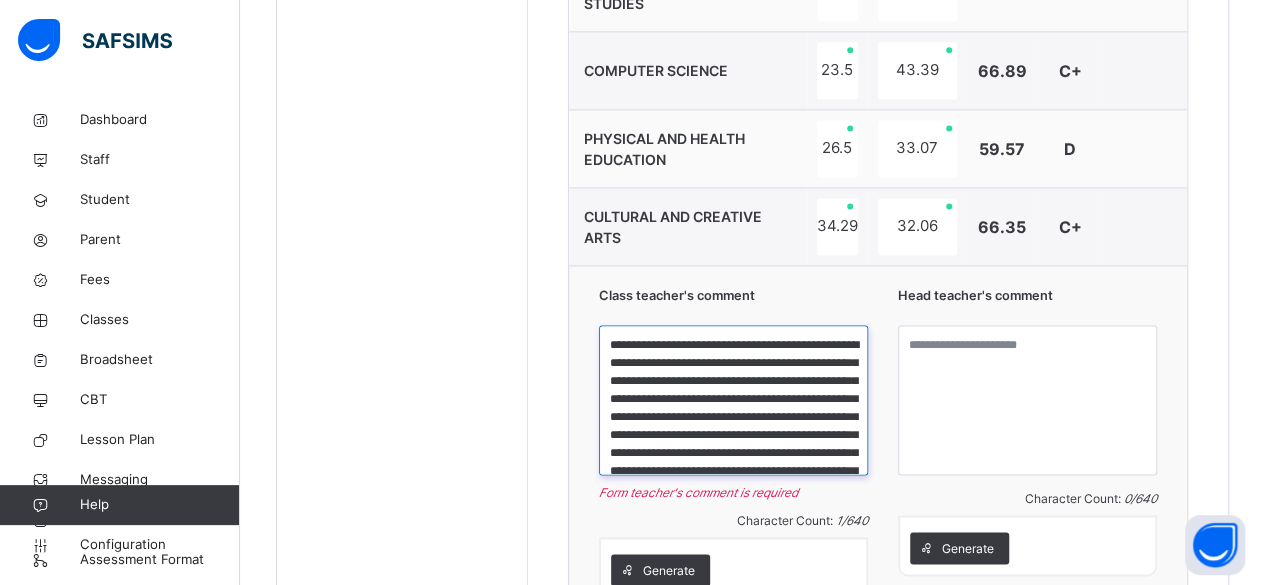 scroll, scrollTop: 129, scrollLeft: 0, axis: vertical 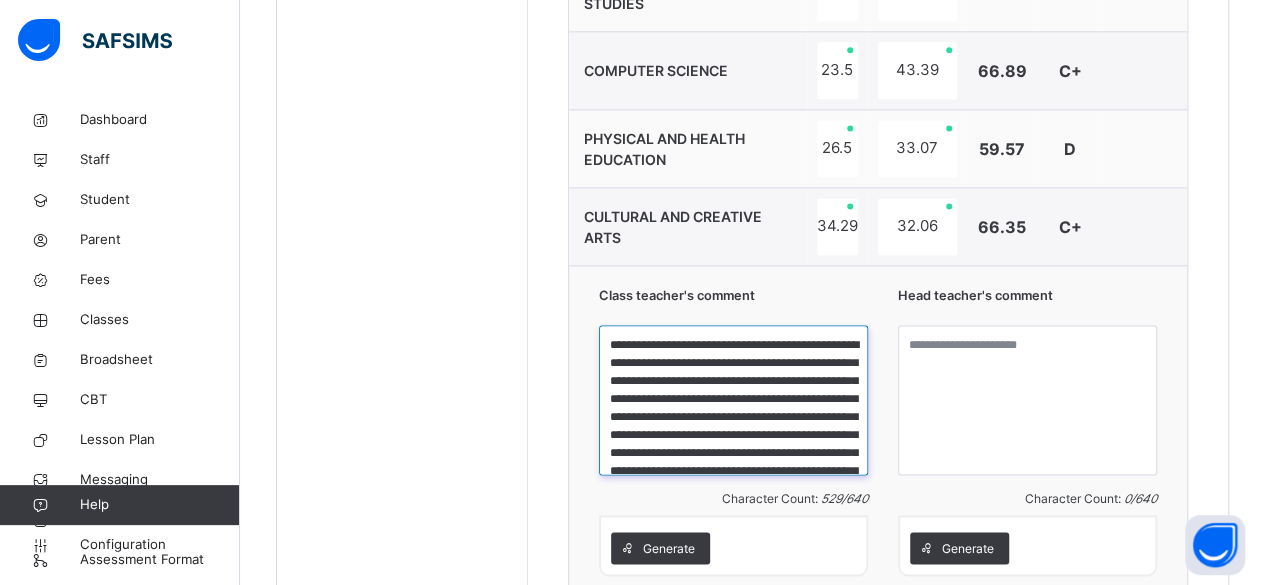 click on "**********" at bounding box center (733, 400) 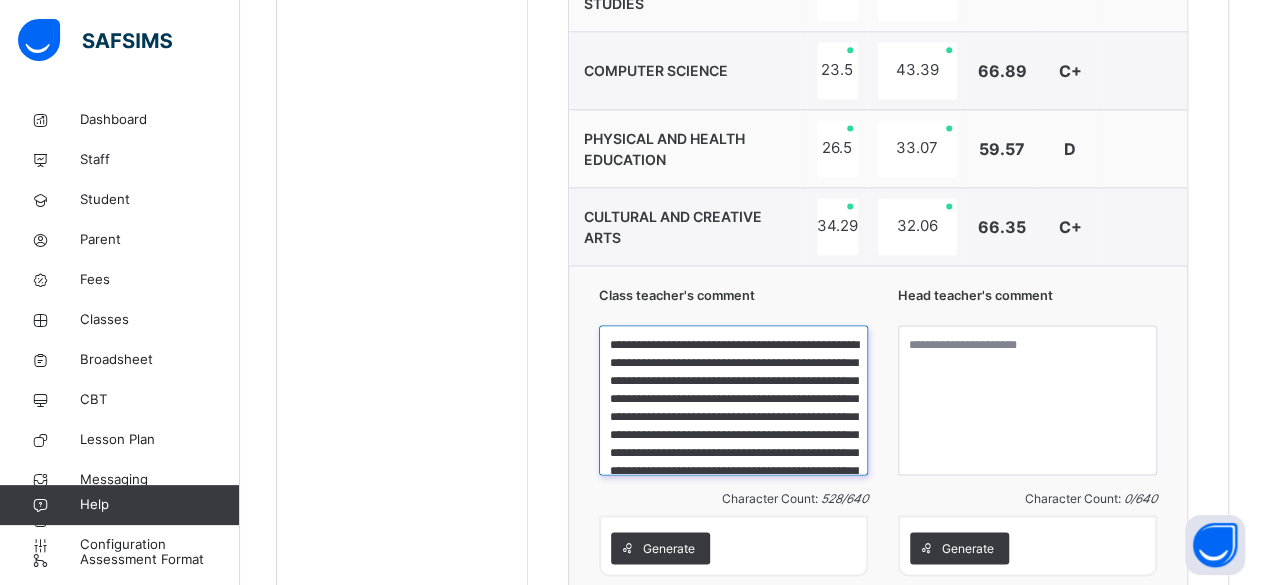 type on "**********" 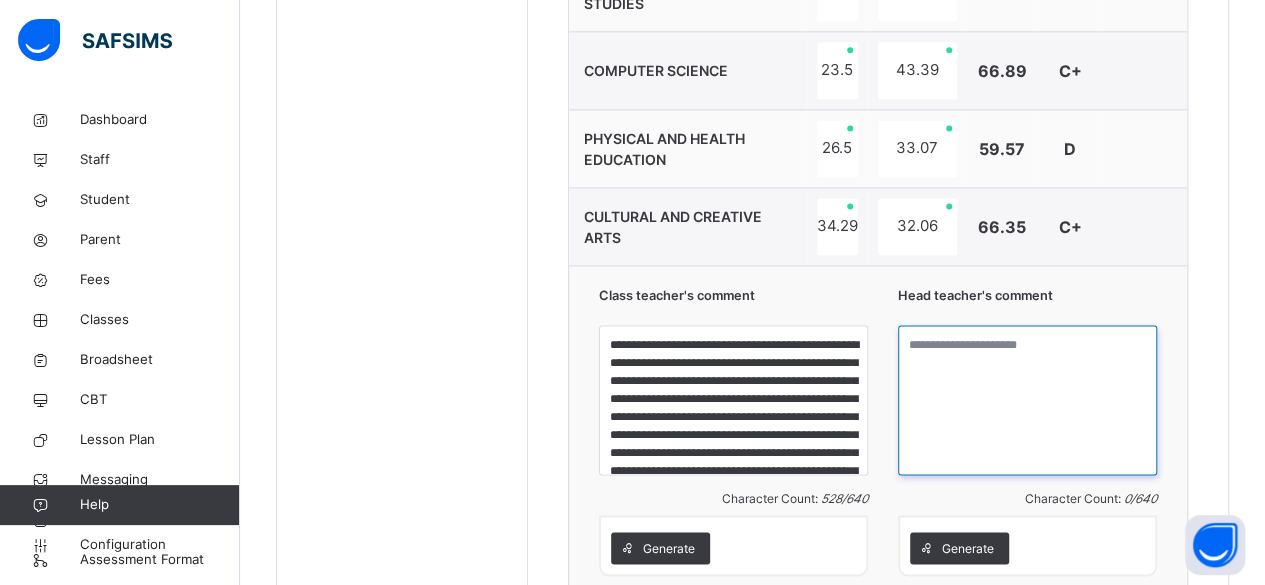 click at bounding box center [1027, 400] 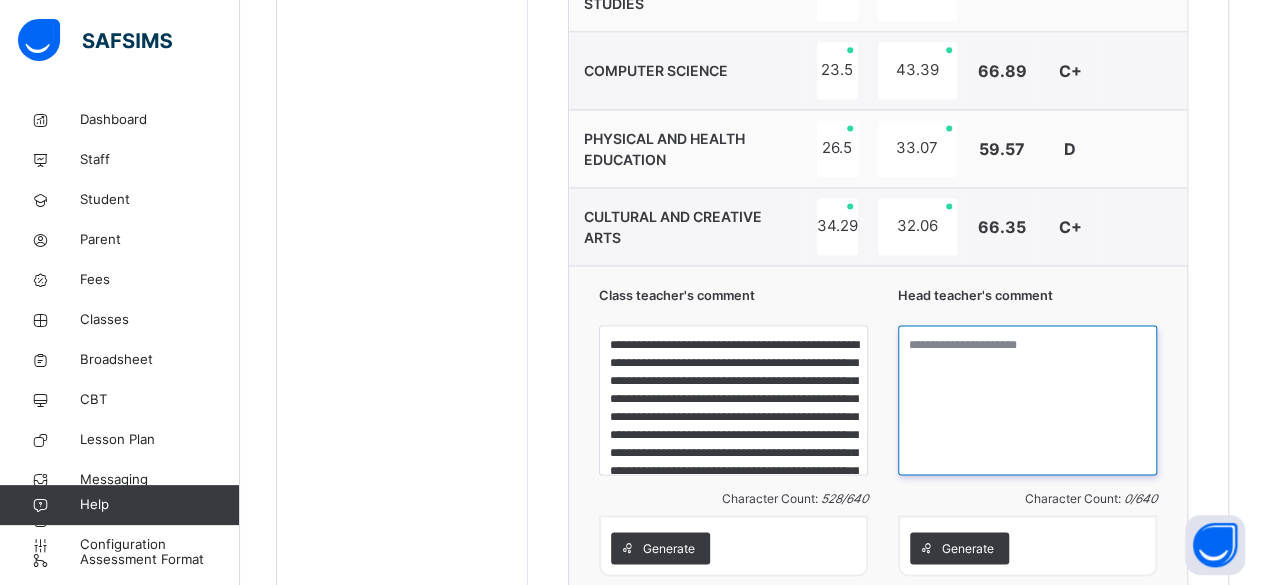 paste on "**********" 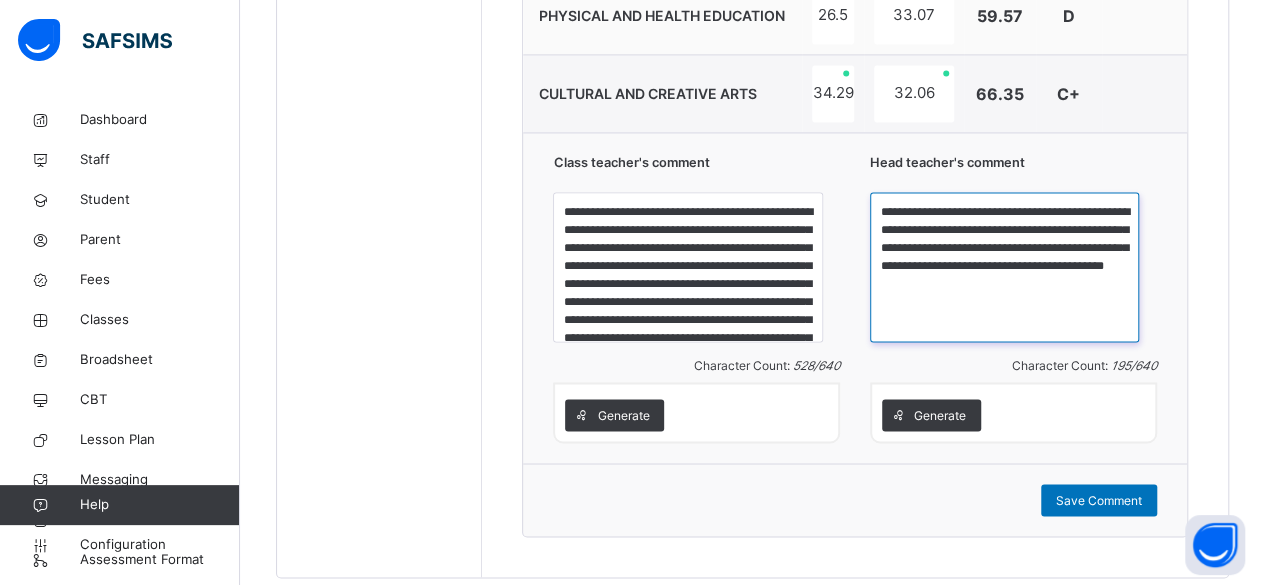 scroll, scrollTop: 1530, scrollLeft: 0, axis: vertical 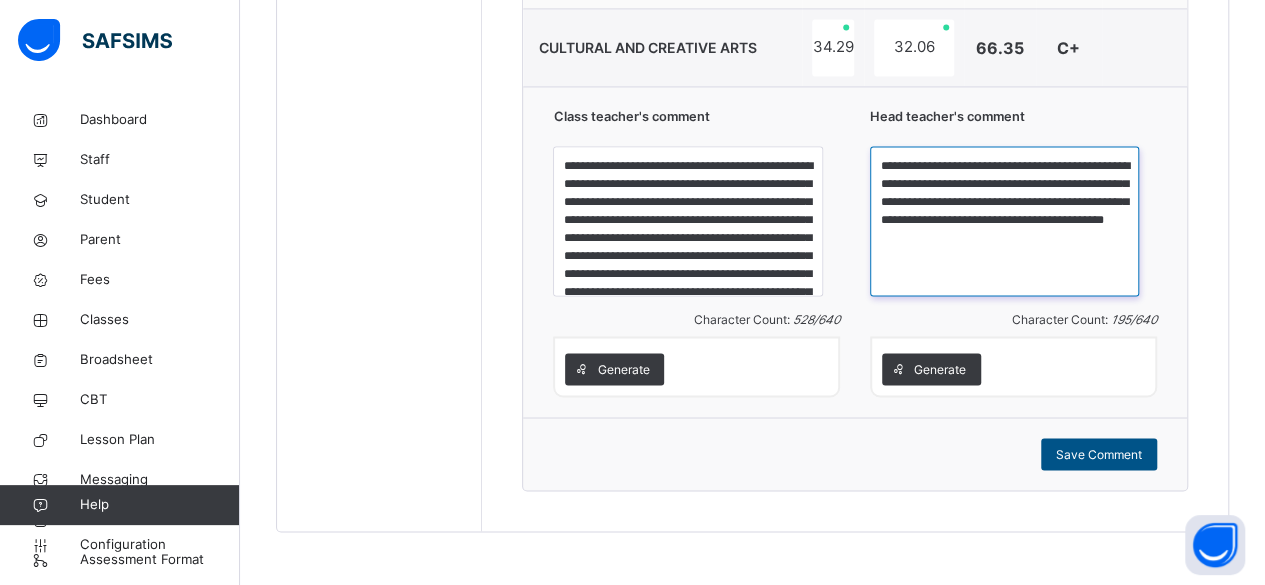 type on "**********" 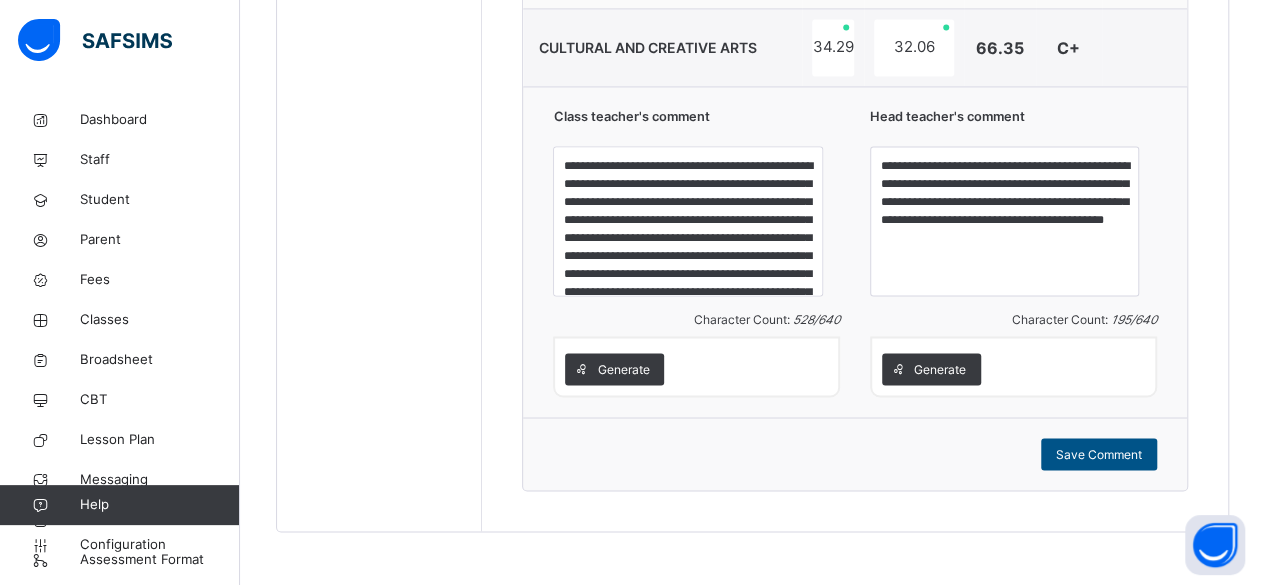 click on "Save Comment" at bounding box center [1099, 454] 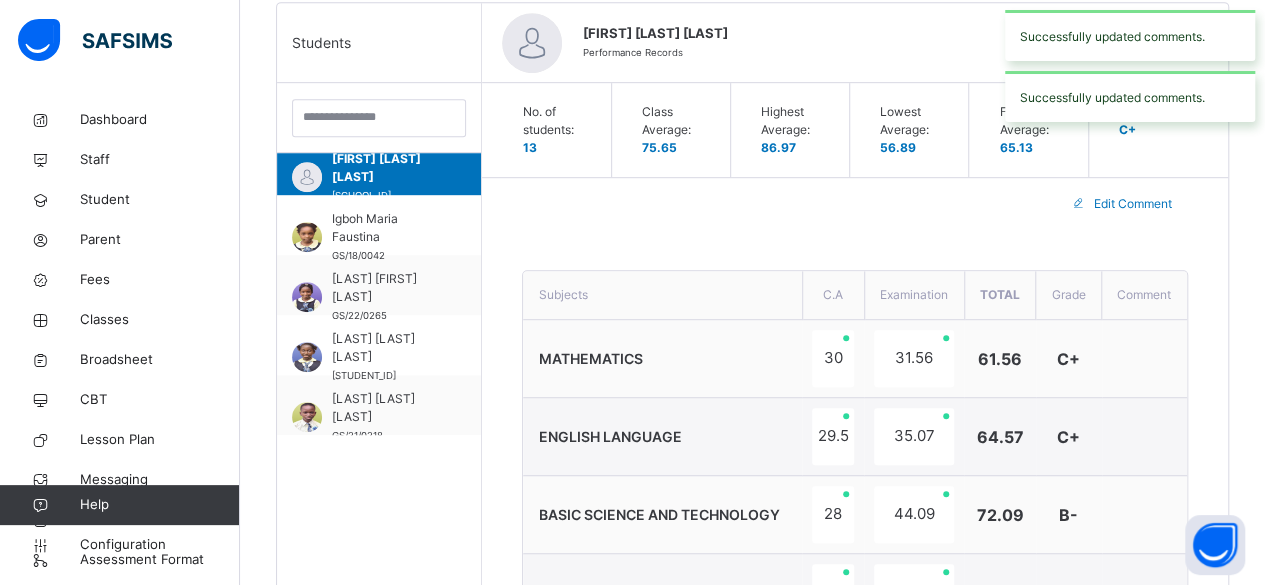 scroll, scrollTop: 437, scrollLeft: 0, axis: vertical 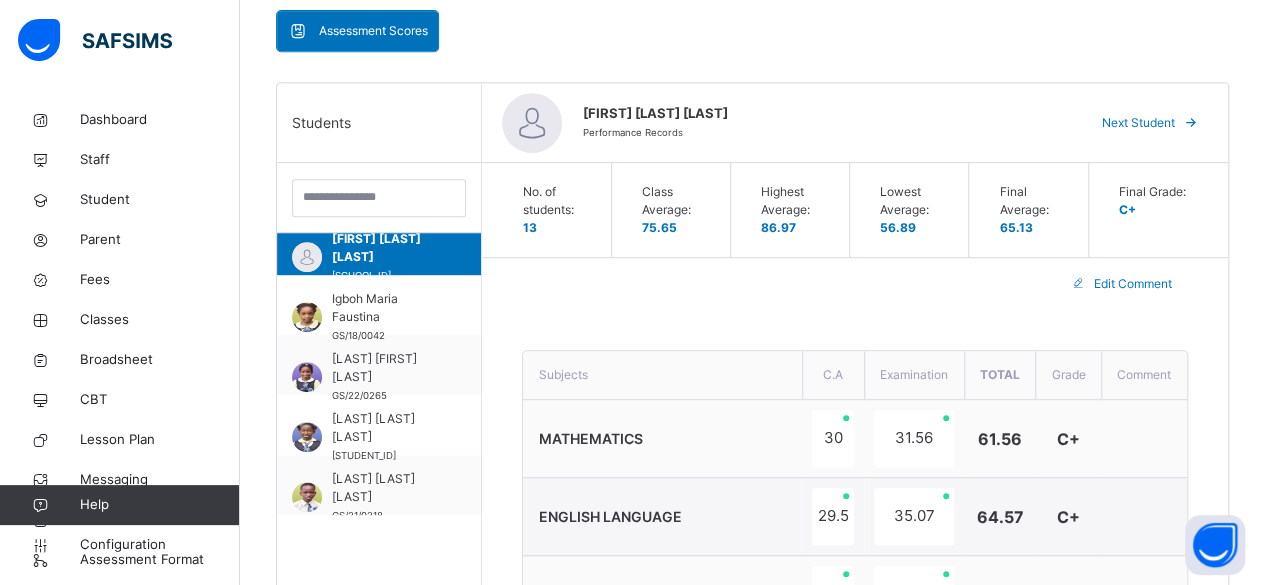 click at bounding box center (1191, 123) 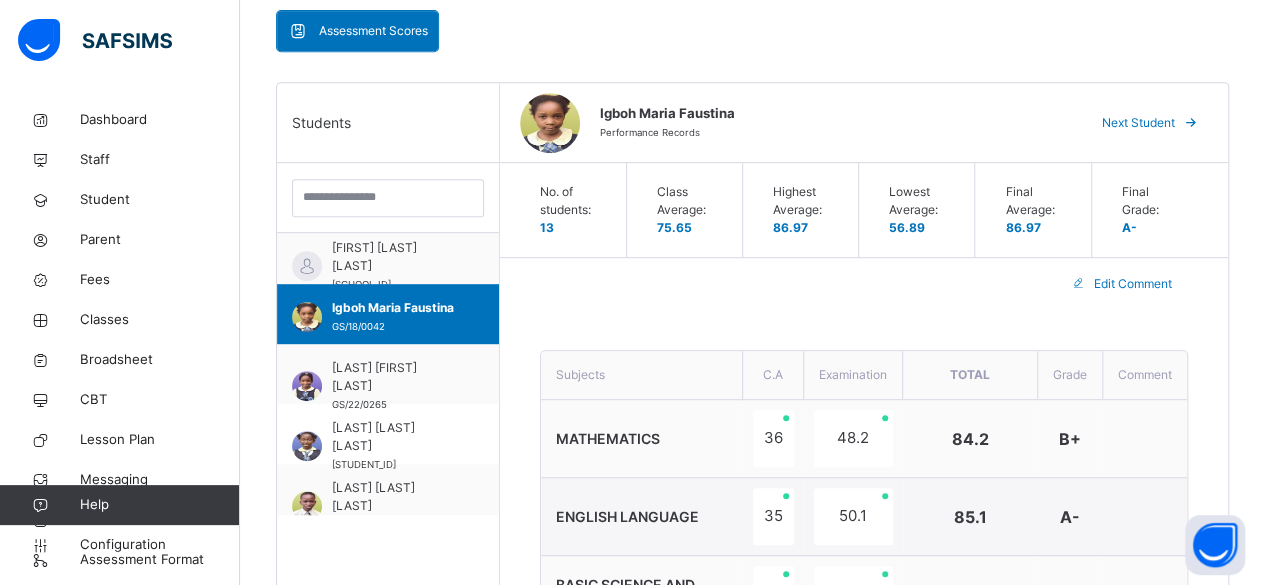 scroll, scrollTop: 558, scrollLeft: 0, axis: vertical 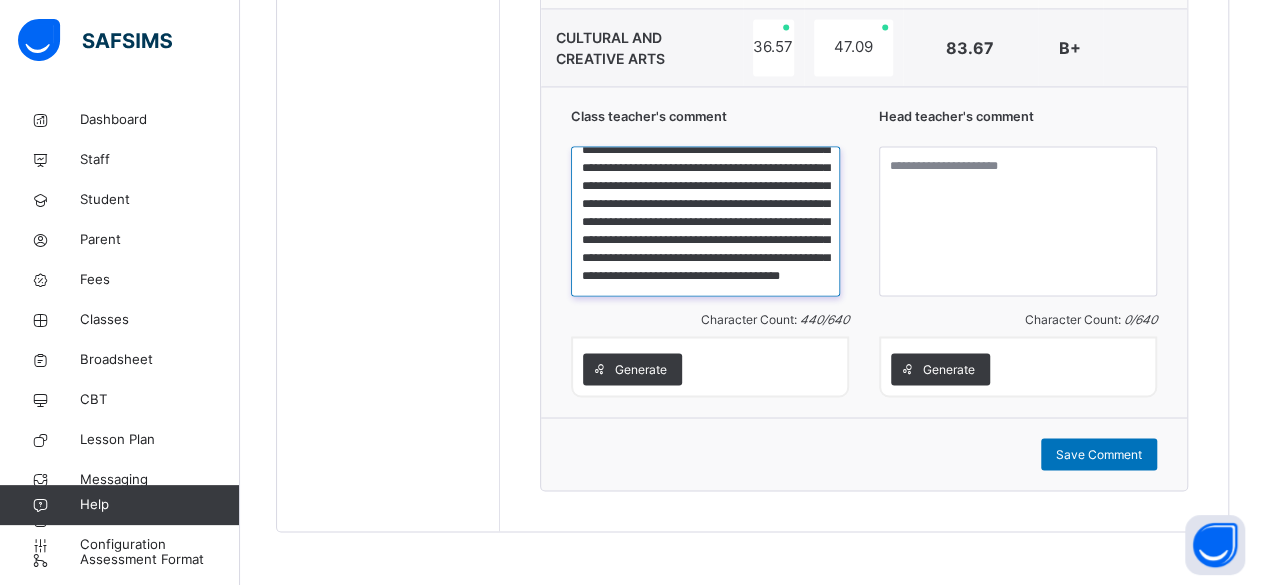 drag, startPoint x: 612, startPoint y: 154, endPoint x: 810, endPoint y: 270, distance: 229.47766 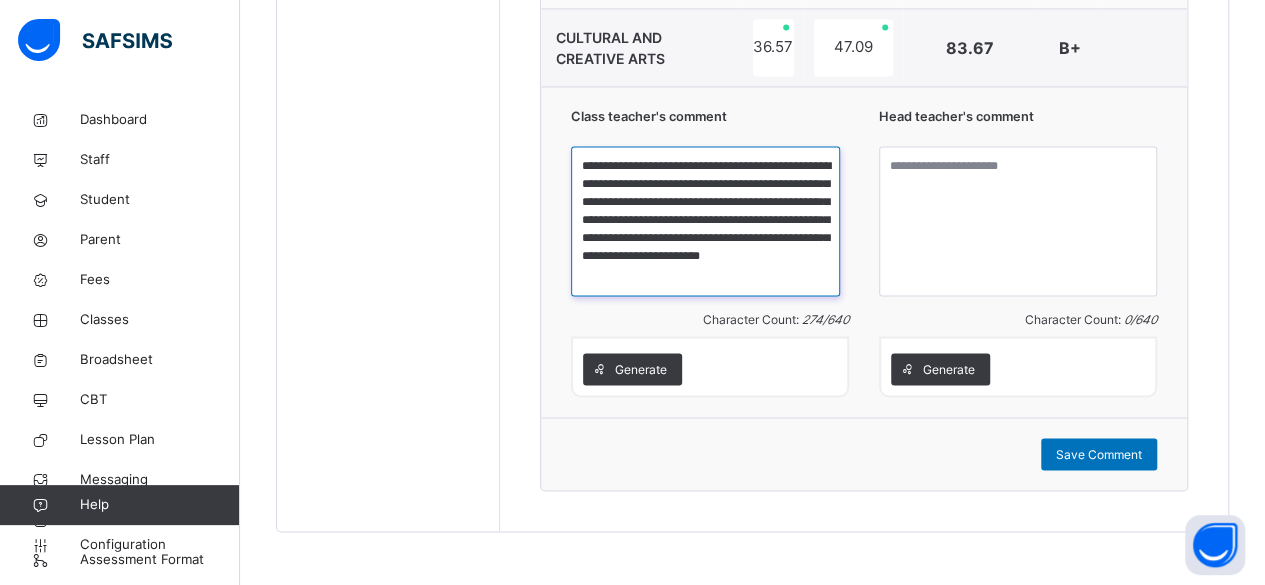 scroll, scrollTop: 0, scrollLeft: 0, axis: both 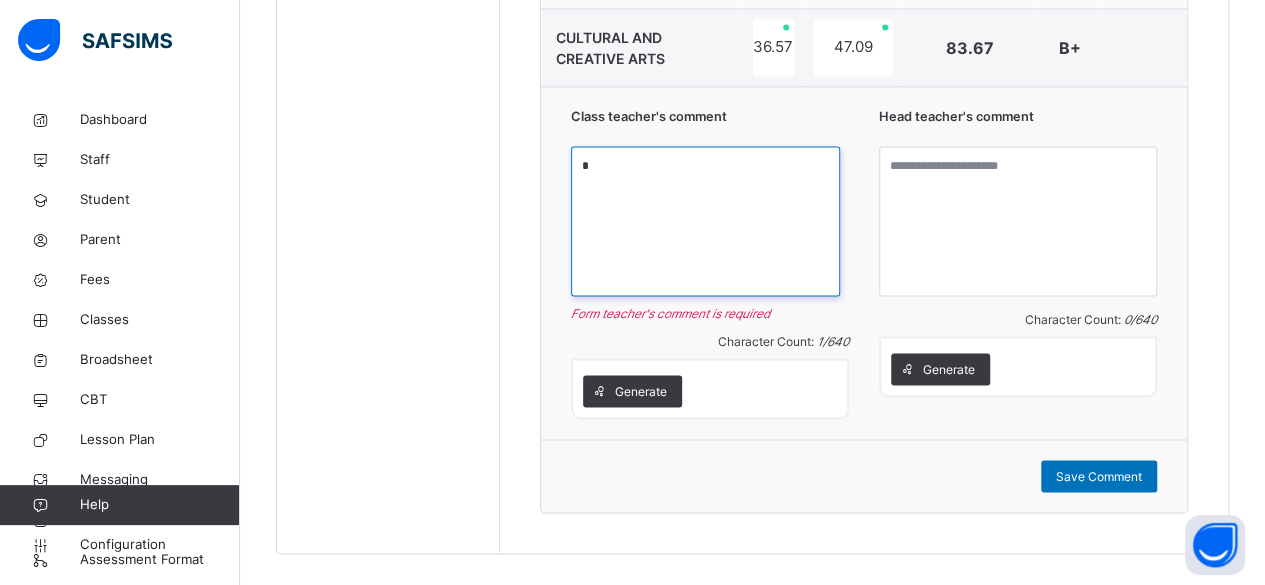 paste on "**********" 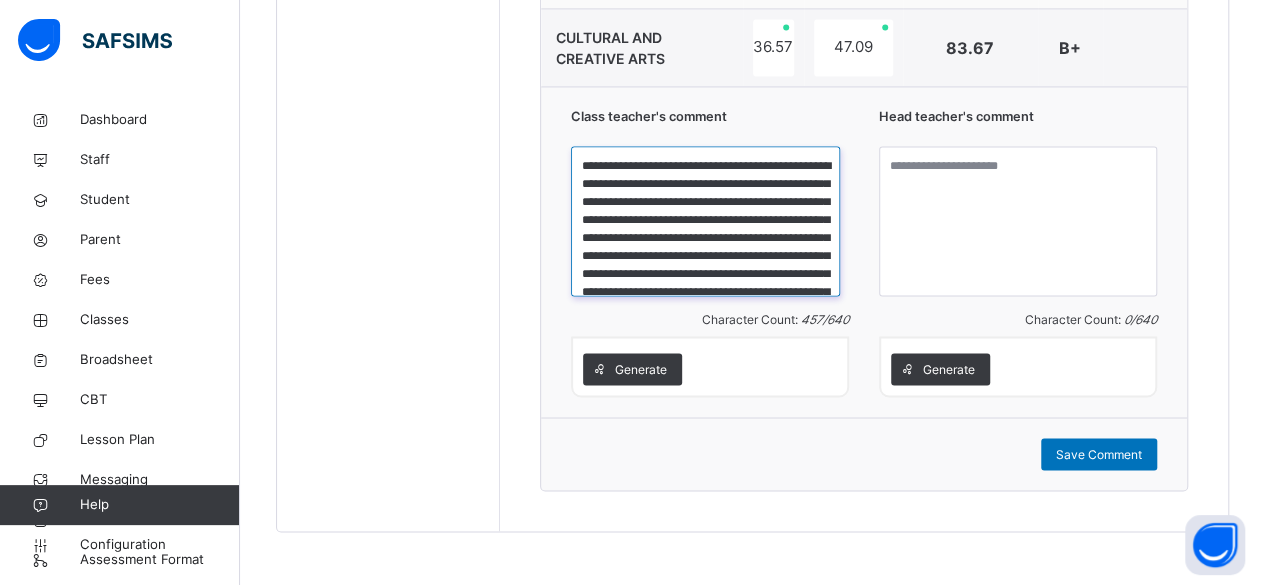 scroll, scrollTop: 75, scrollLeft: 0, axis: vertical 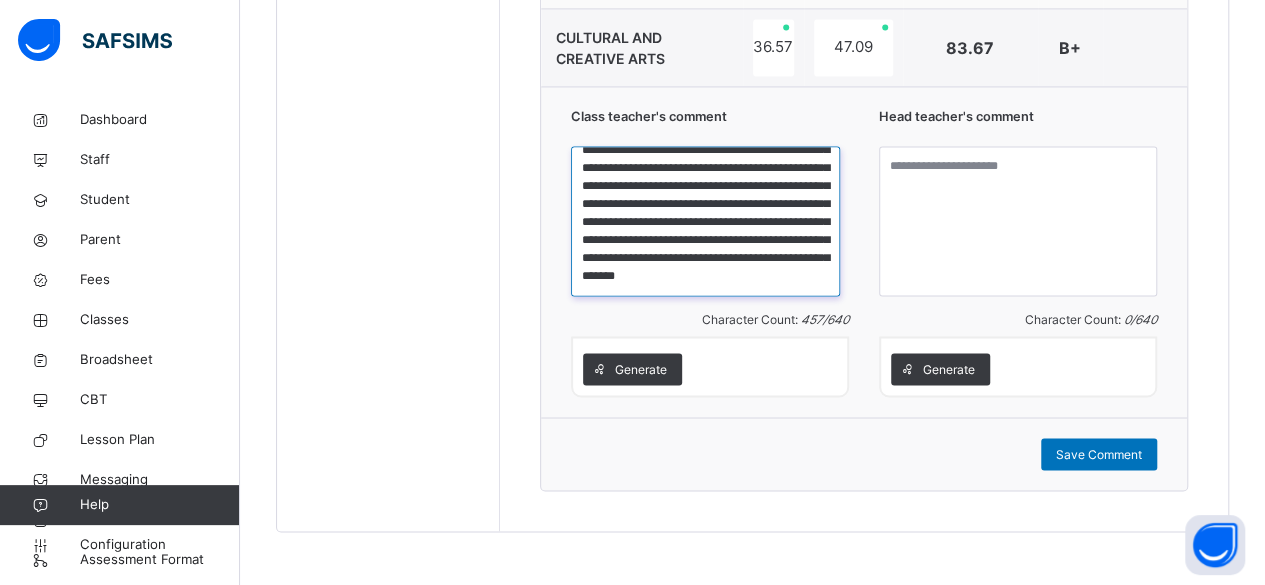 click on "**********" at bounding box center [705, 221] 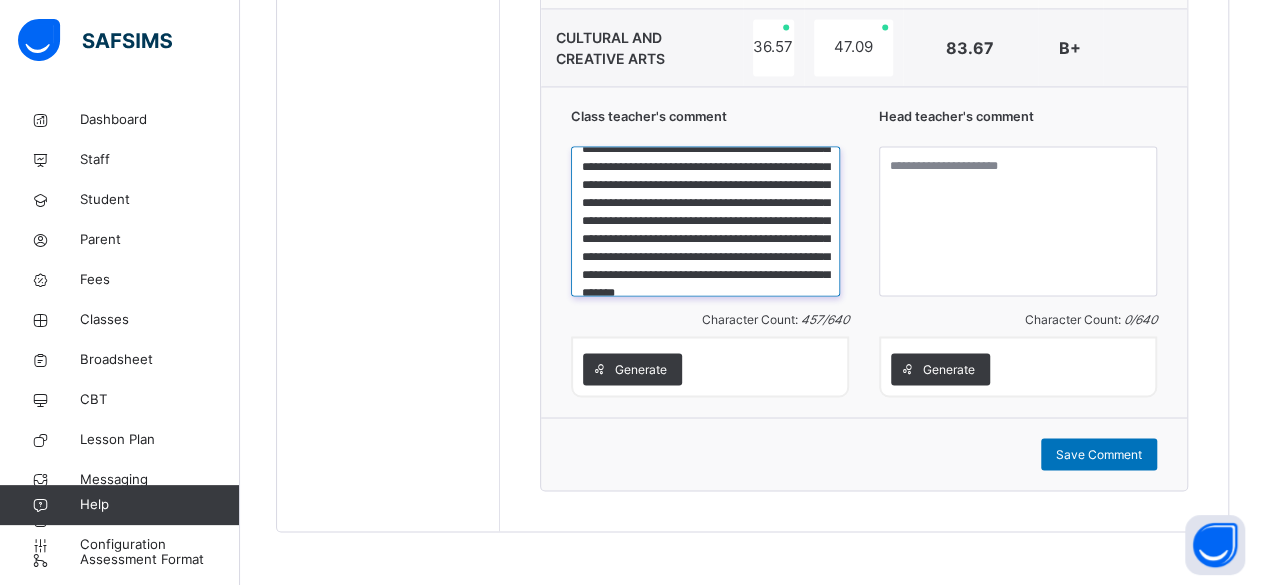 scroll, scrollTop: 0, scrollLeft: 0, axis: both 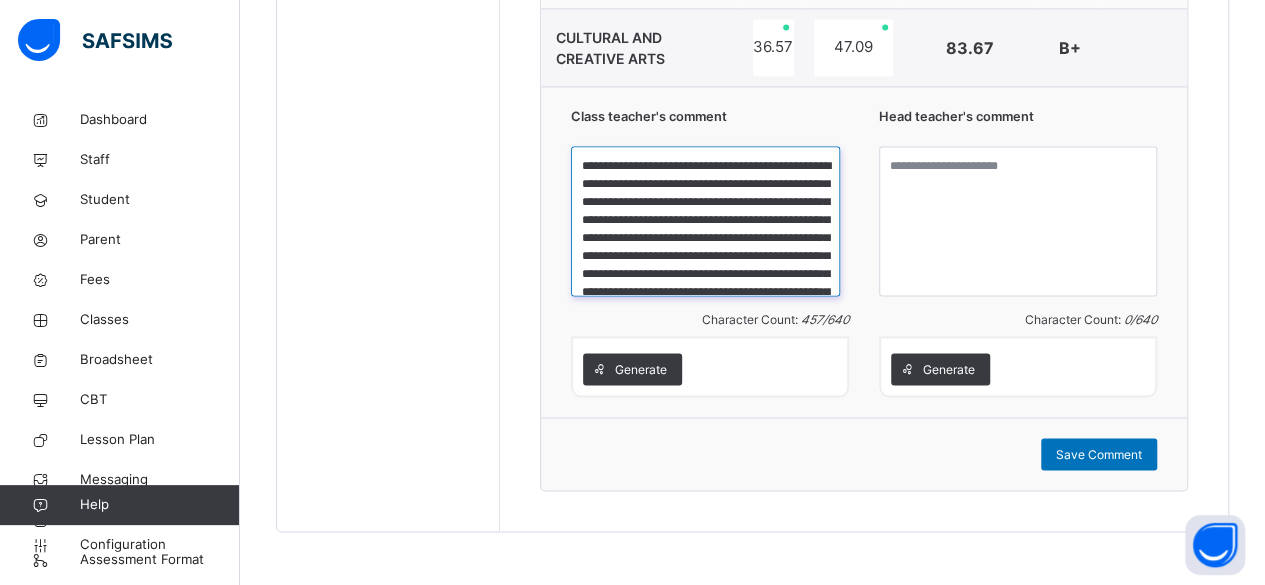 click on "**********" at bounding box center [705, 221] 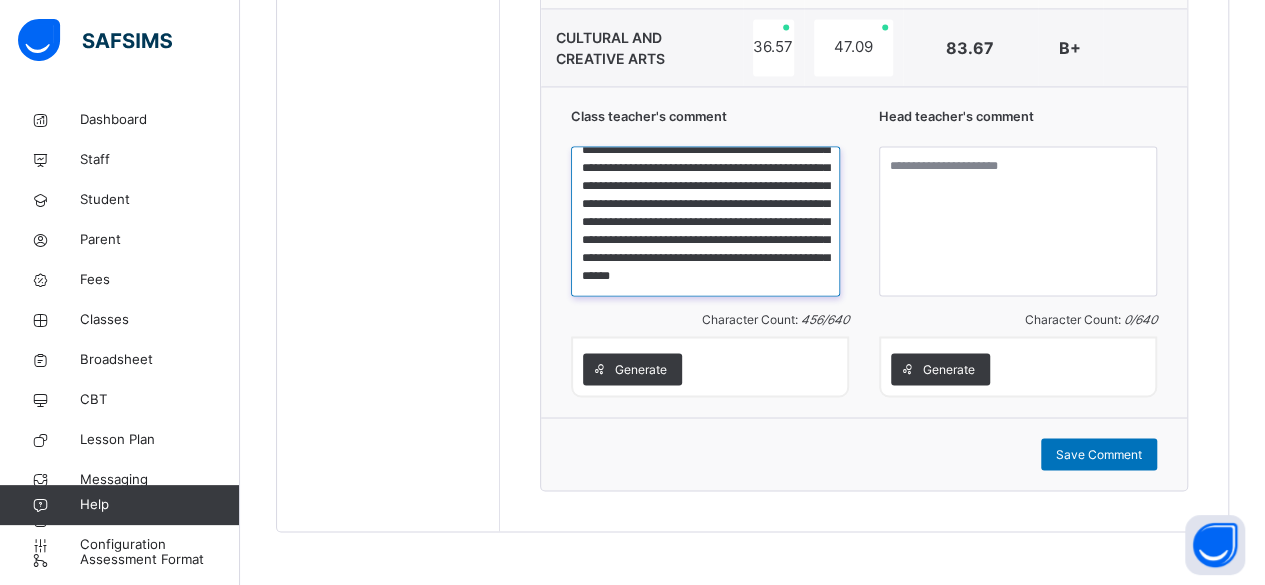 scroll, scrollTop: 87, scrollLeft: 0, axis: vertical 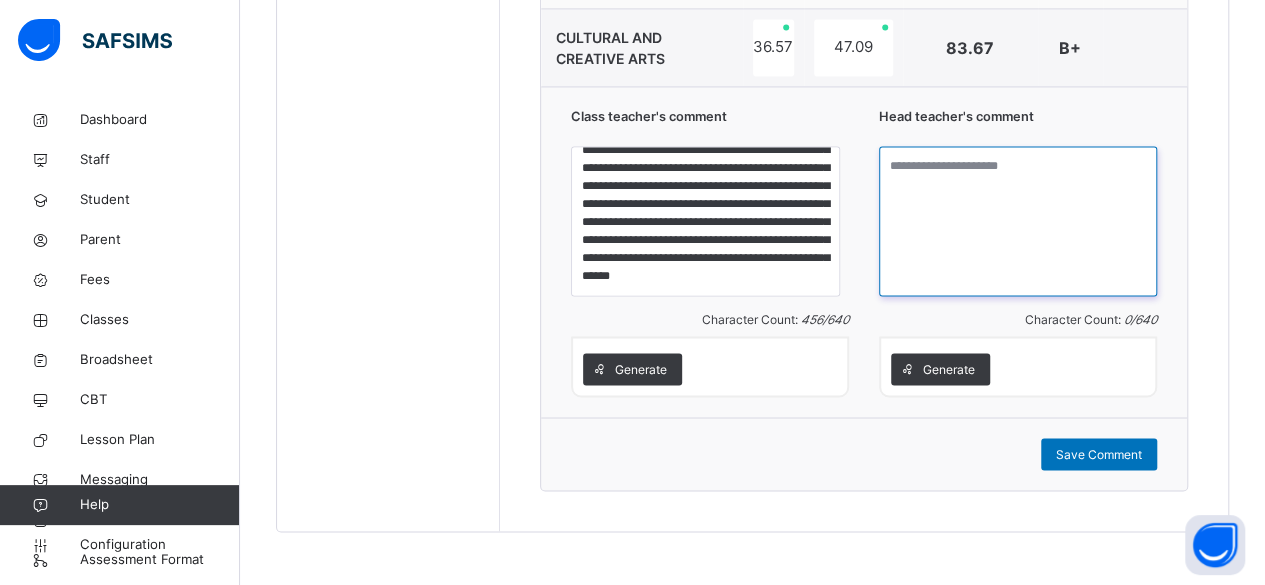 click at bounding box center (1018, 221) 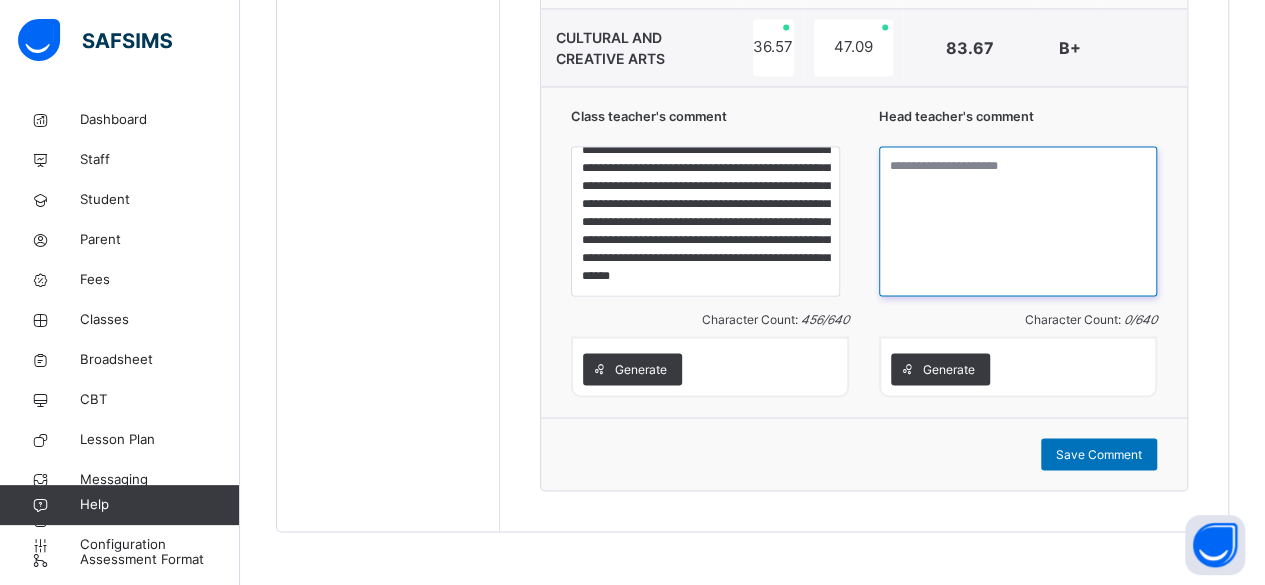 paste on "**********" 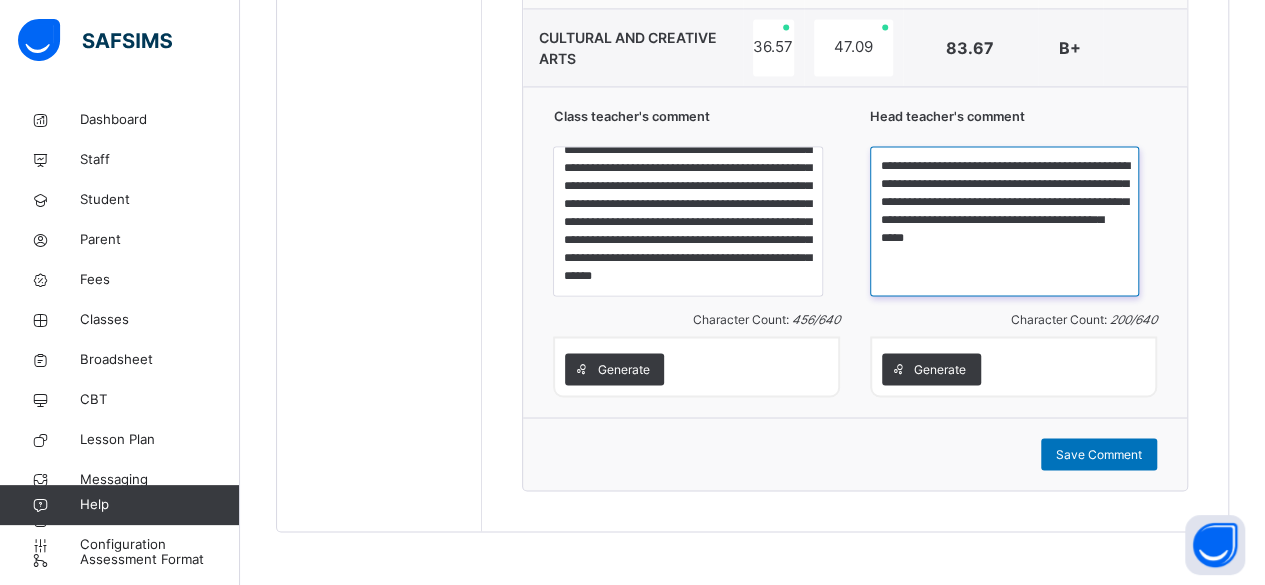 click on "**********" at bounding box center (1004, 221) 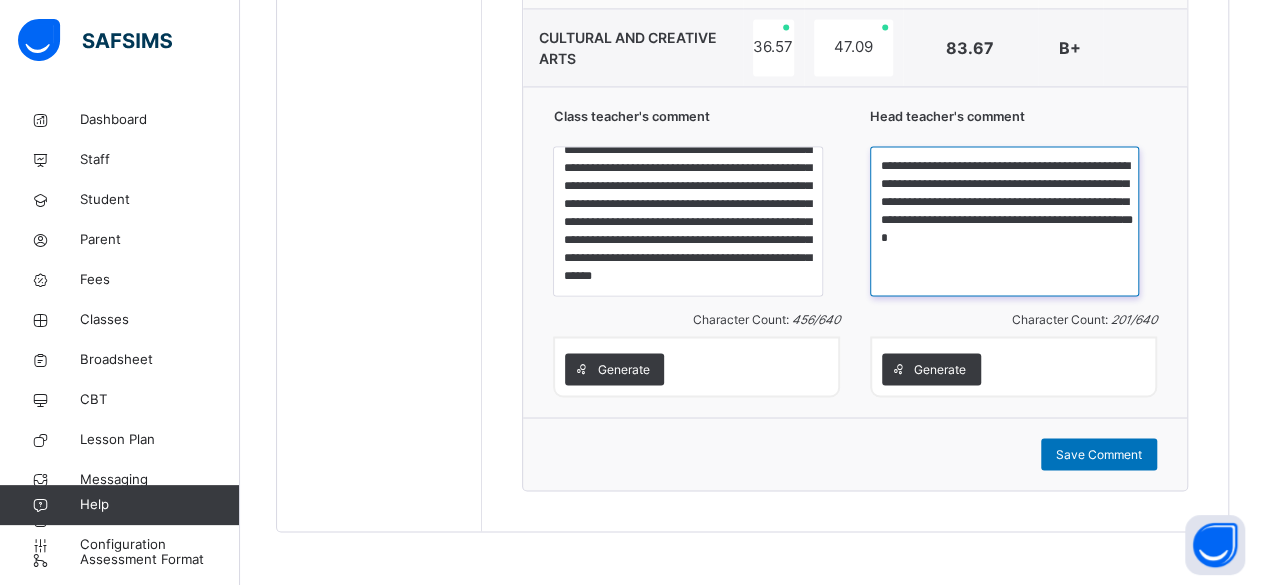 click on "**********" at bounding box center (1004, 221) 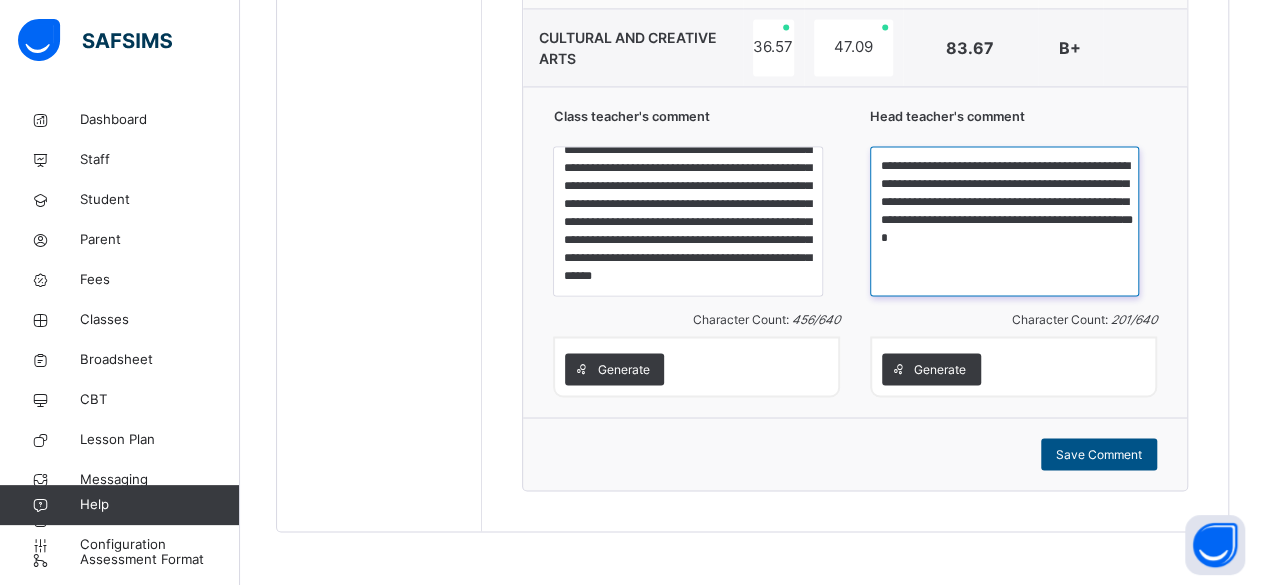 type on "**********" 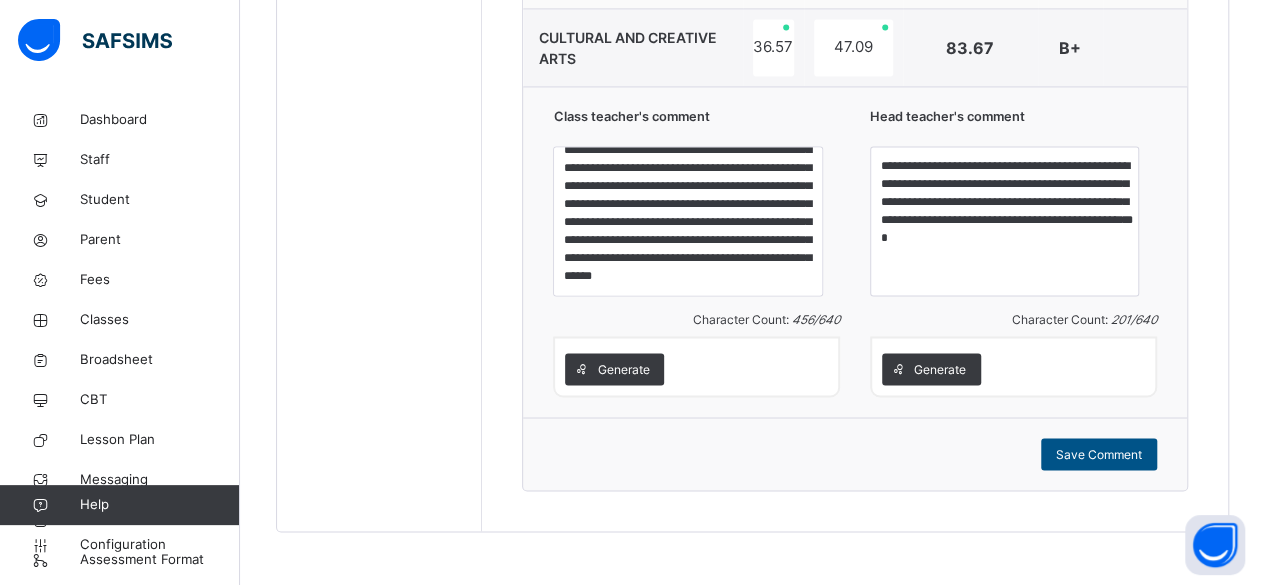 click on "Save Comment" at bounding box center [1099, 454] 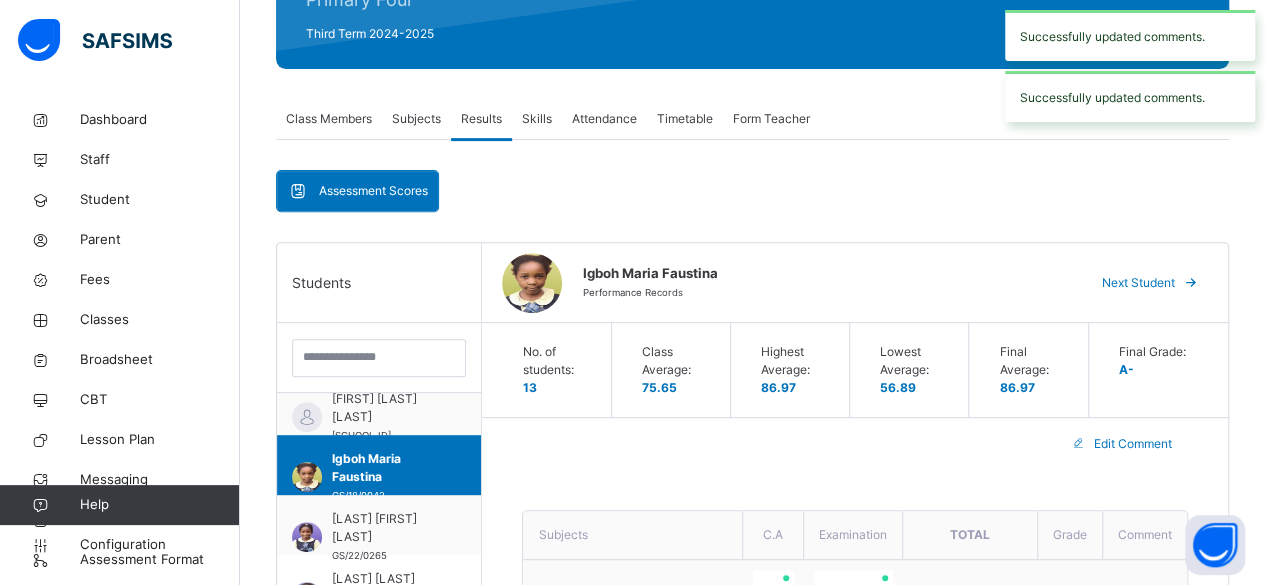 scroll, scrollTop: 250, scrollLeft: 0, axis: vertical 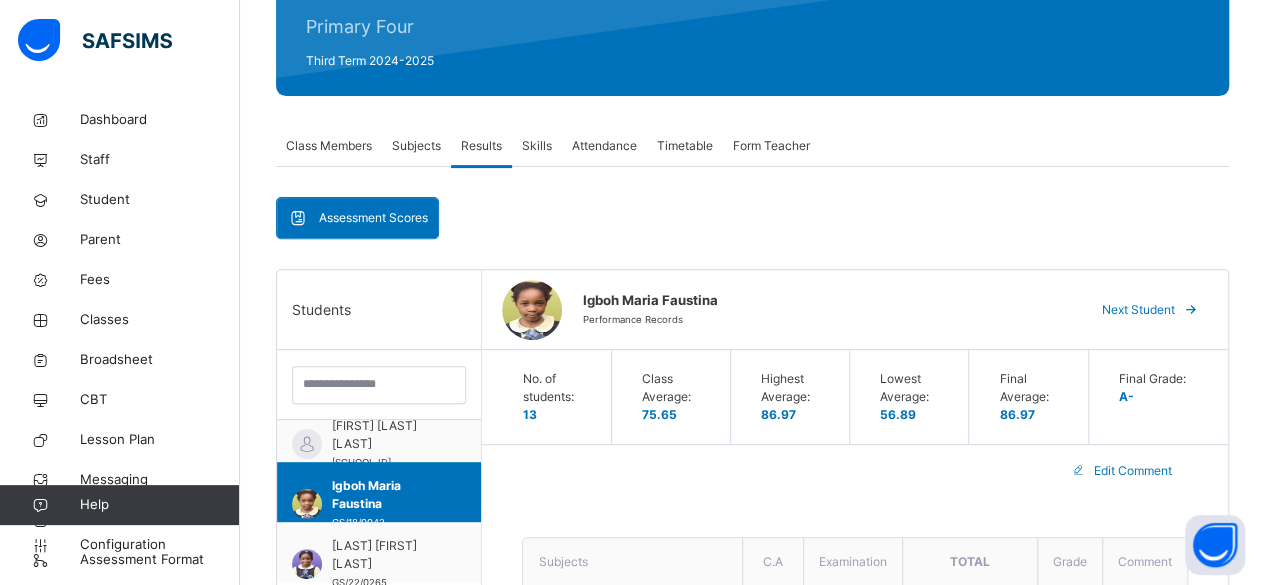 click on "Next Student" at bounding box center (1138, 310) 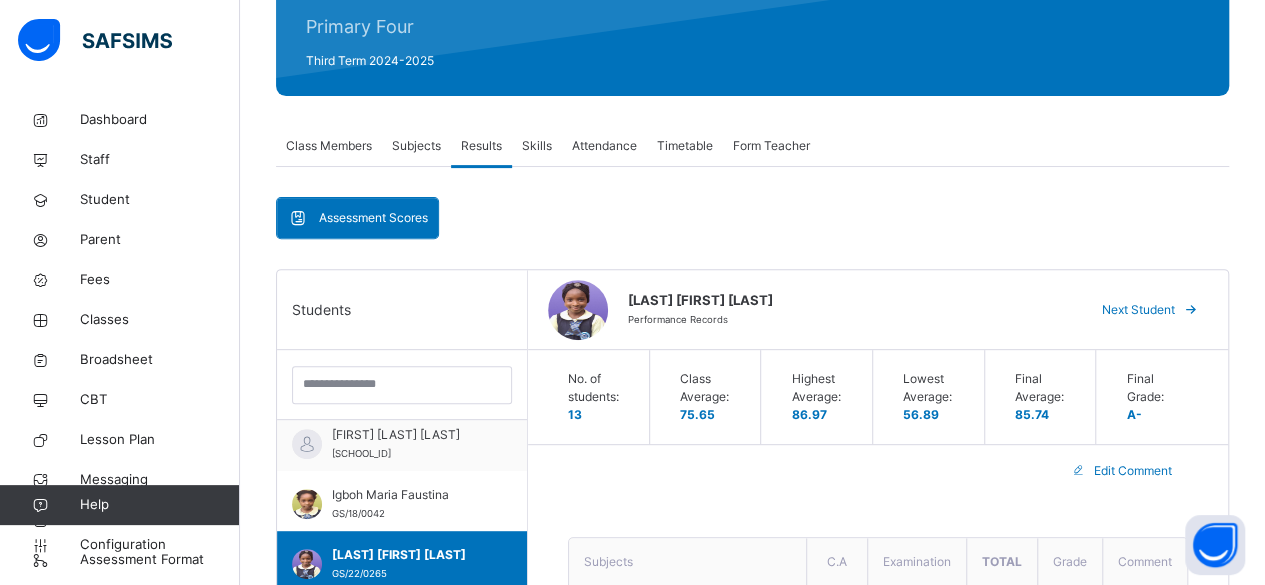 scroll, scrollTop: 558, scrollLeft: 0, axis: vertical 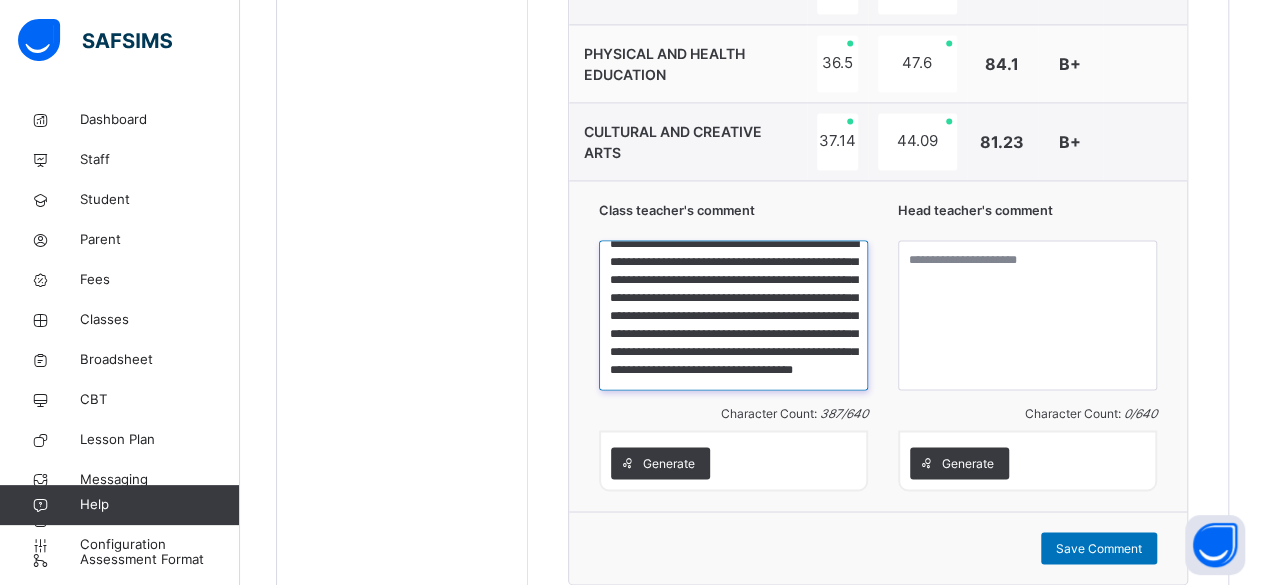 drag, startPoint x: 614, startPoint y: 247, endPoint x: 823, endPoint y: 361, distance: 238.06932 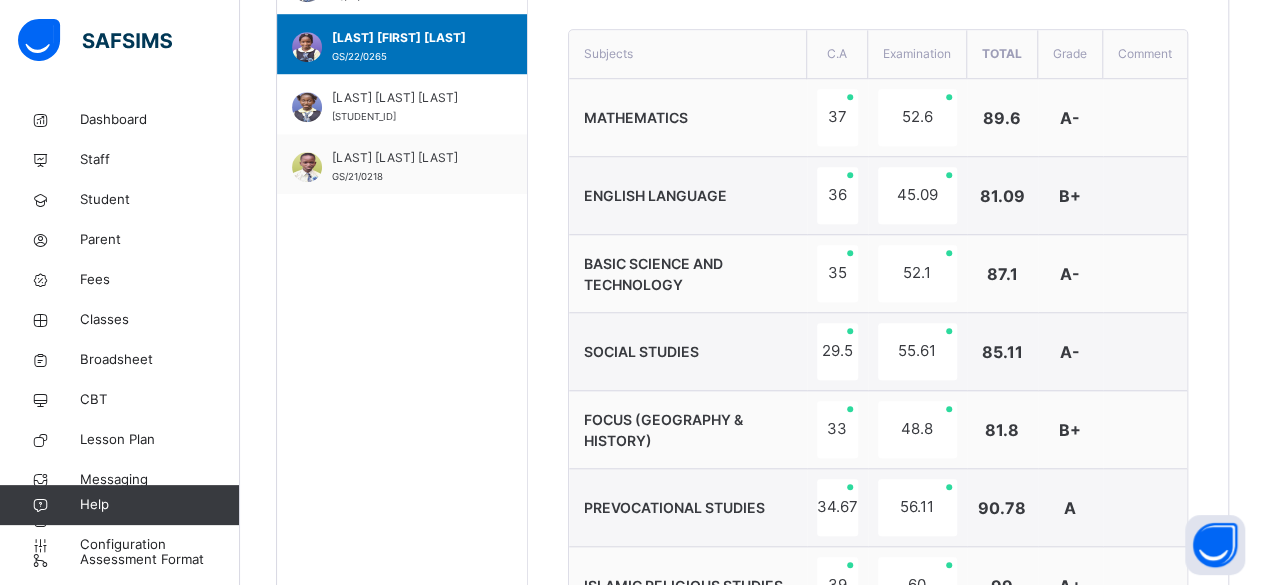 scroll, scrollTop: 756, scrollLeft: 0, axis: vertical 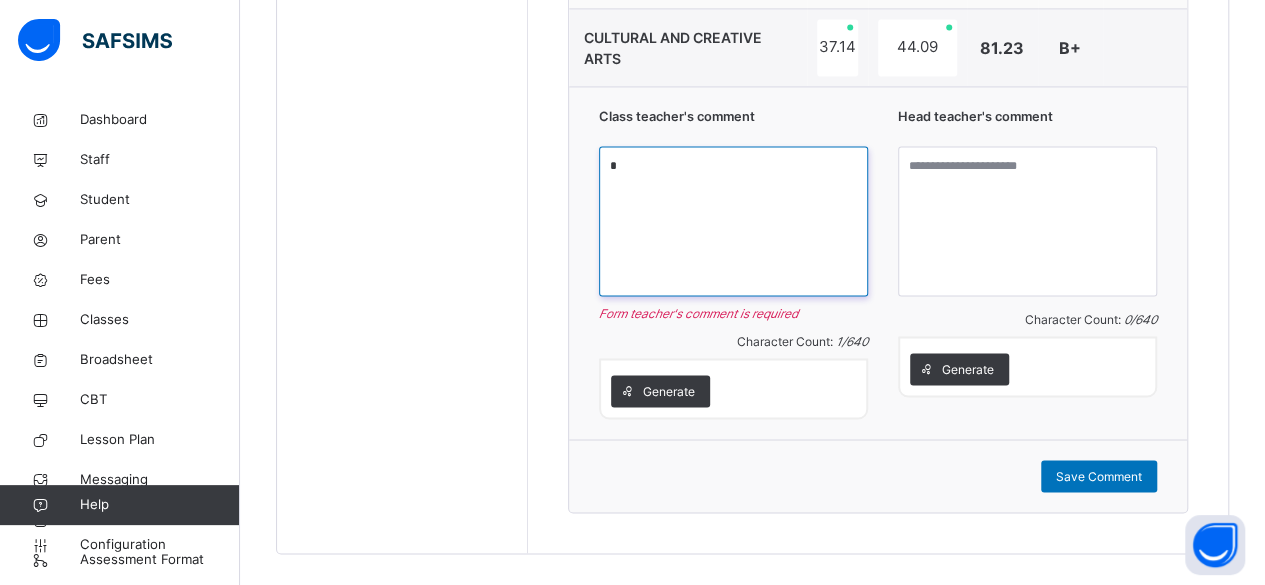 paste on "**********" 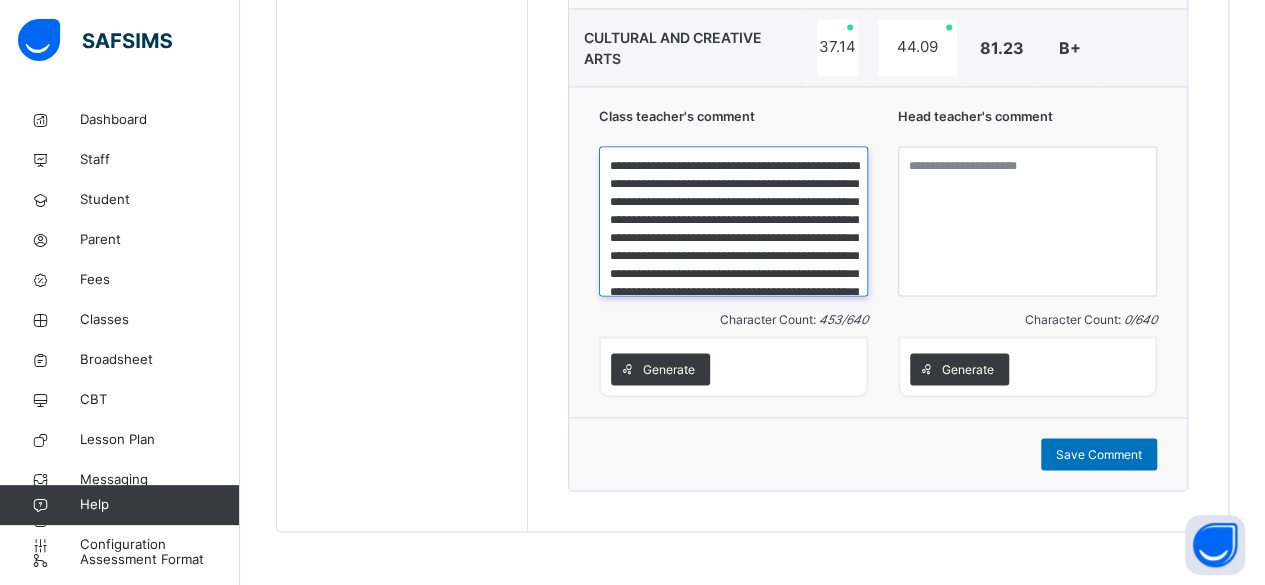 scroll, scrollTop: 75, scrollLeft: 0, axis: vertical 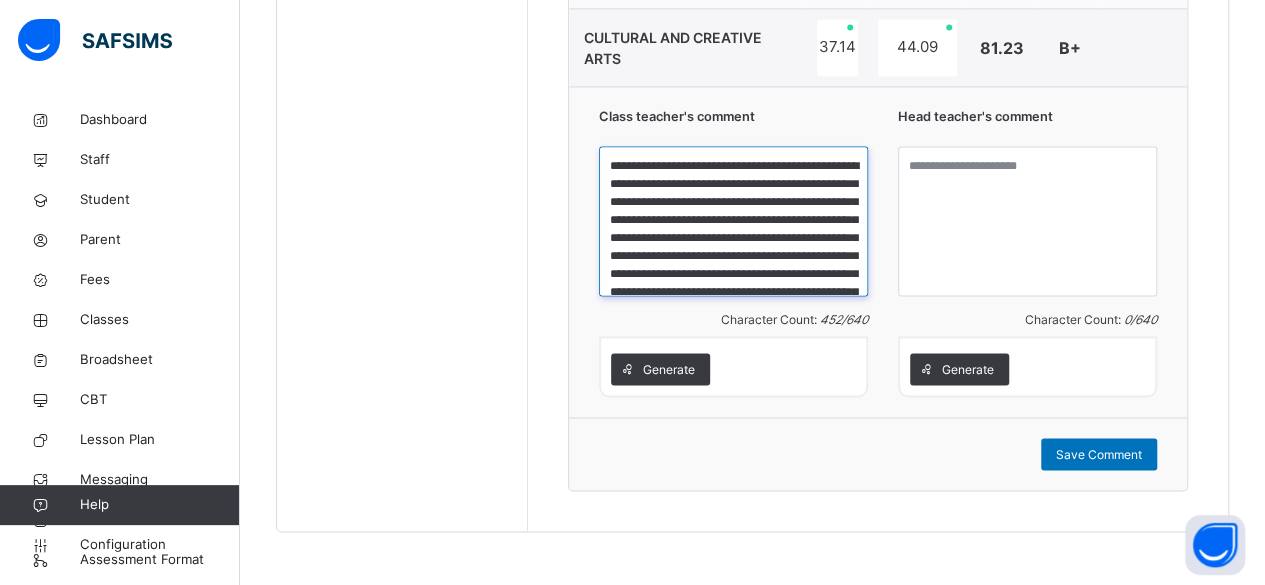 type on "**********" 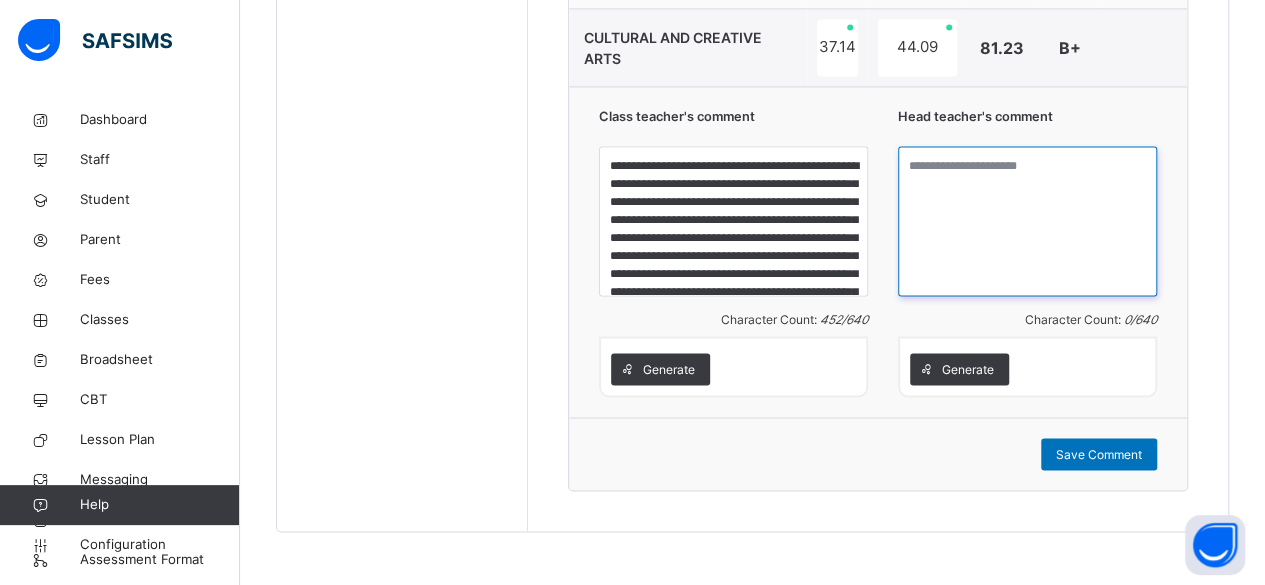 click at bounding box center (1027, 221) 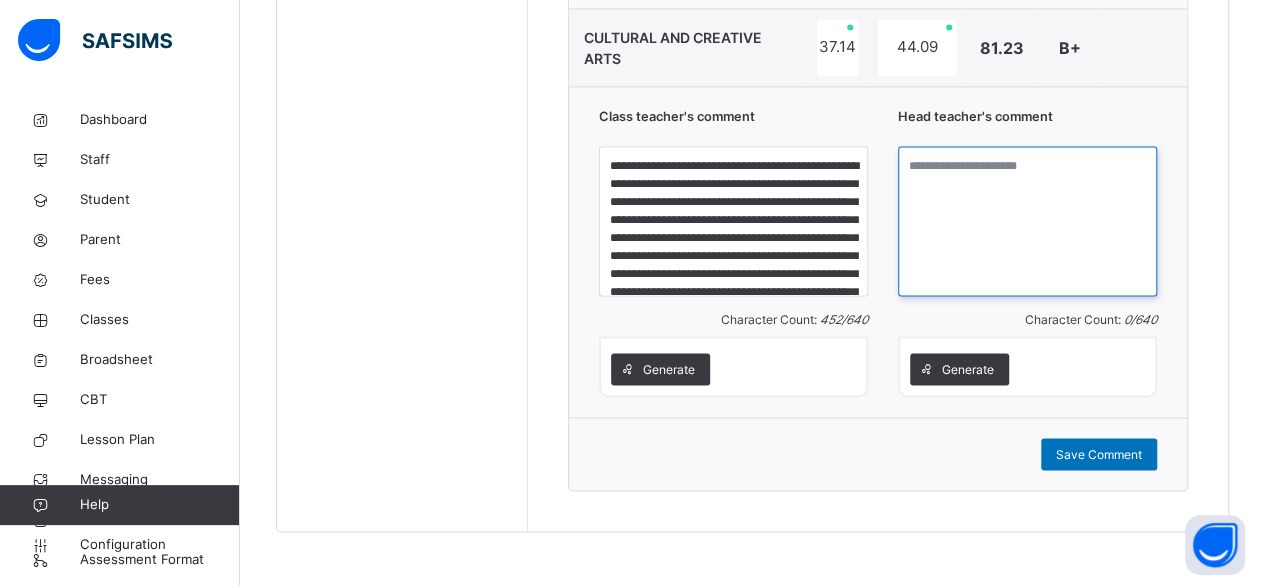 click at bounding box center [1027, 221] 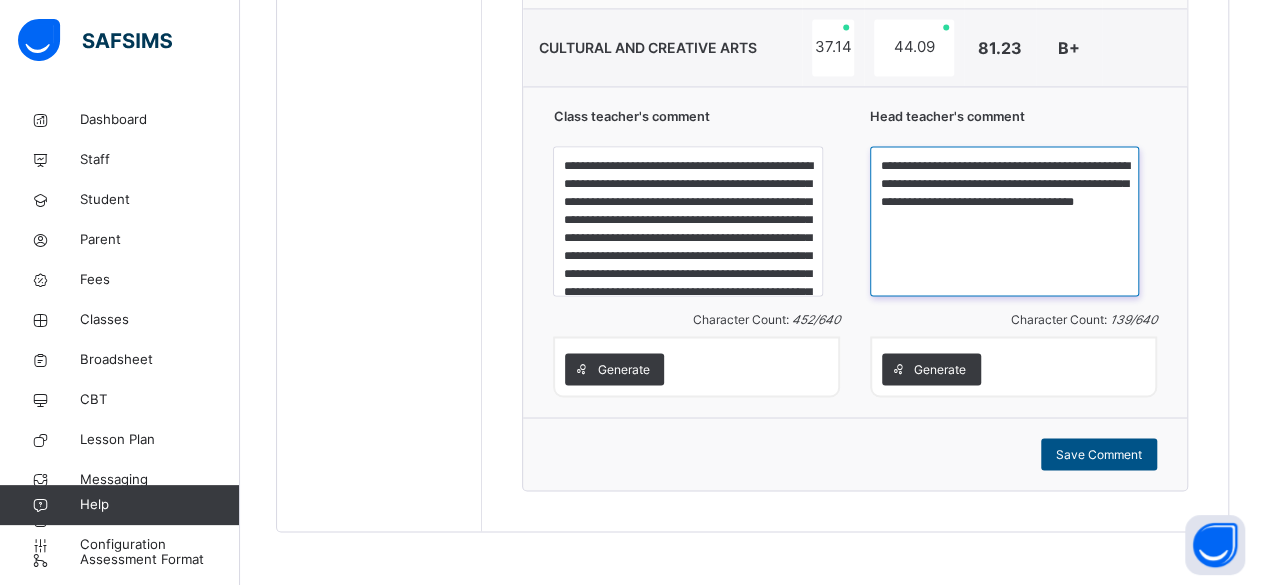 type on "**********" 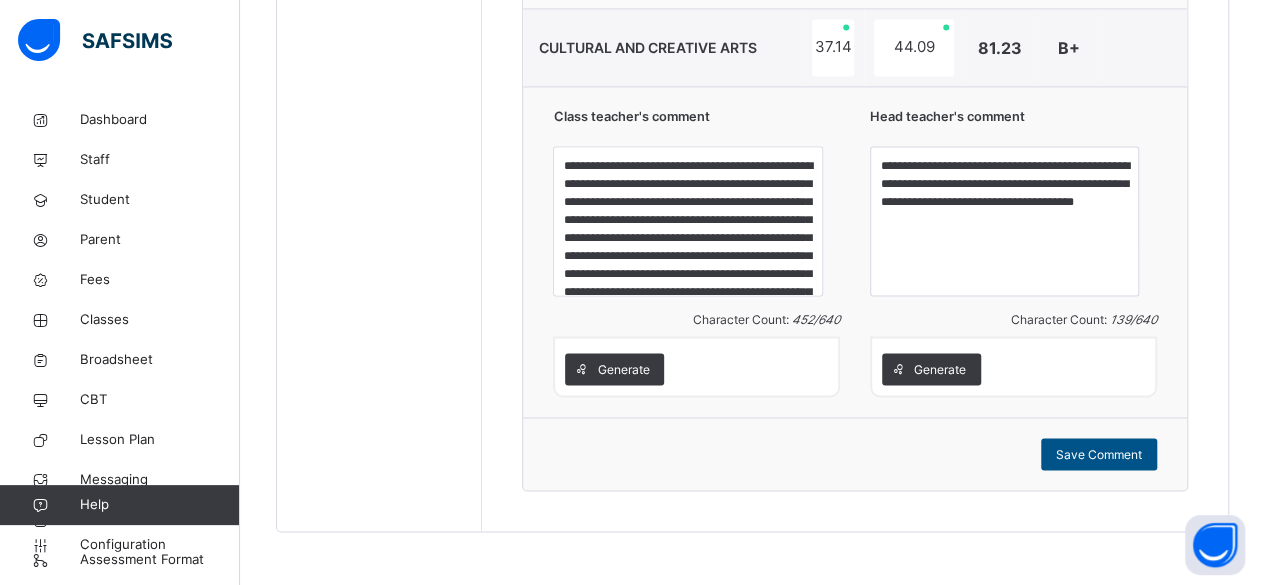 click on "Save Comment" at bounding box center (1099, 454) 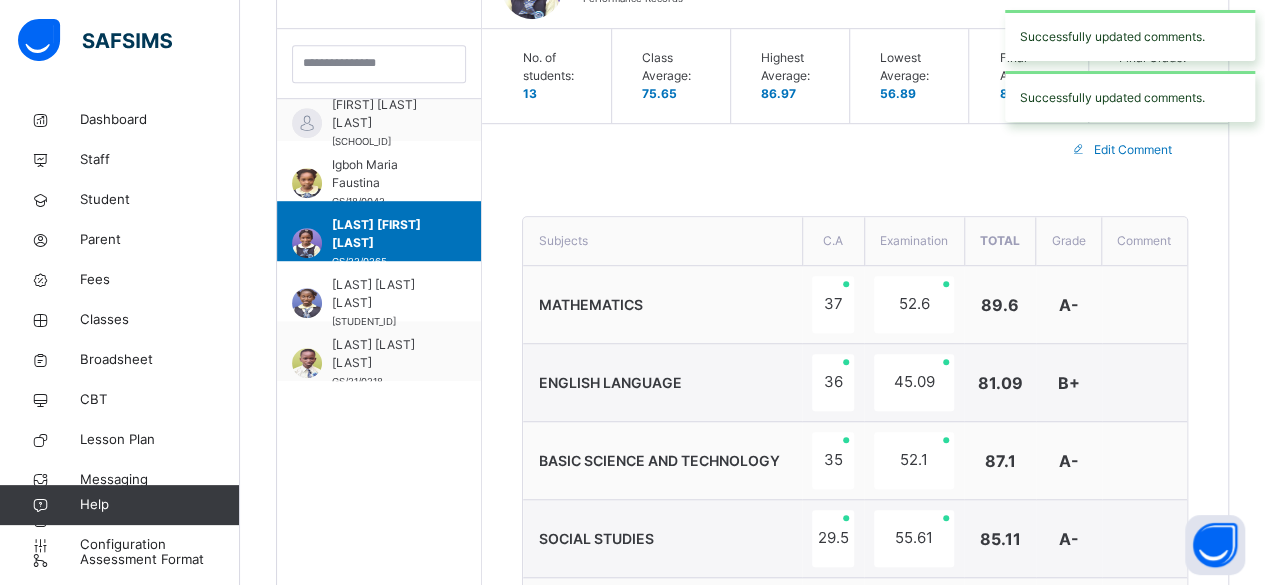 scroll, scrollTop: 557, scrollLeft: 0, axis: vertical 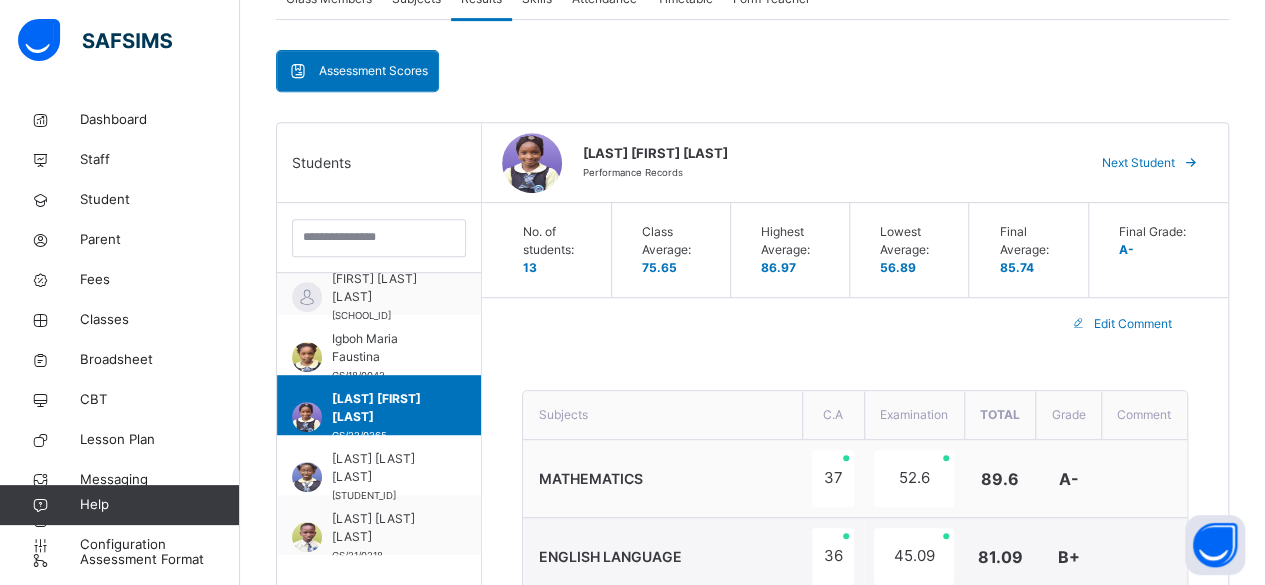 click on "Next Student" at bounding box center (1138, 163) 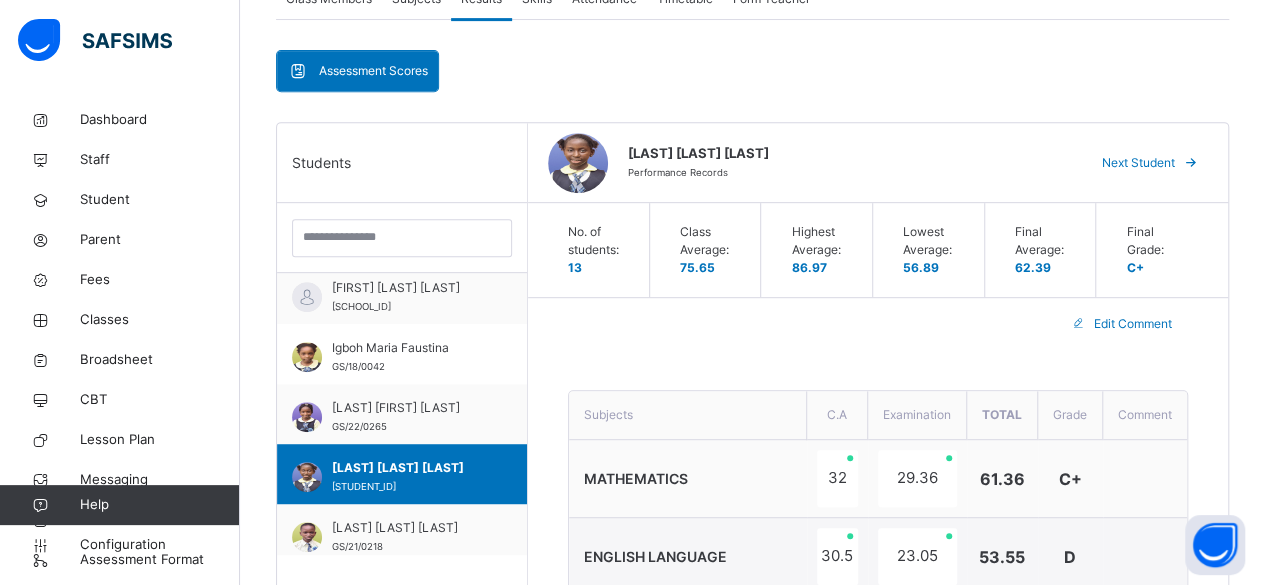 scroll, scrollTop: 558, scrollLeft: 0, axis: vertical 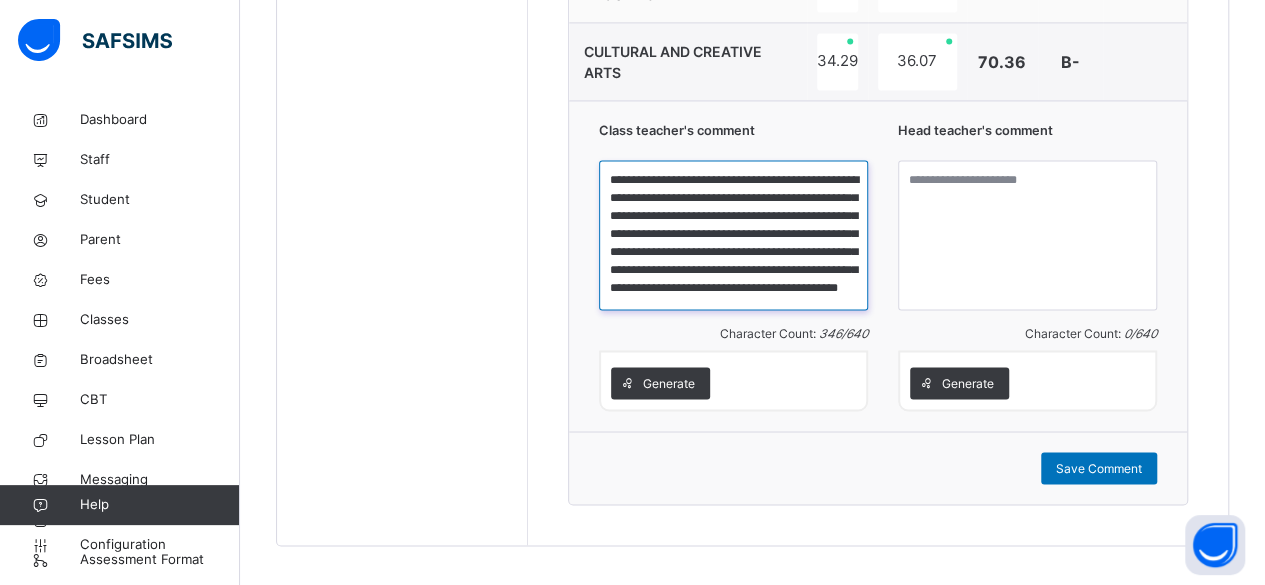 drag, startPoint x: 618, startPoint y: 171, endPoint x: 828, endPoint y: 287, distance: 239.90831 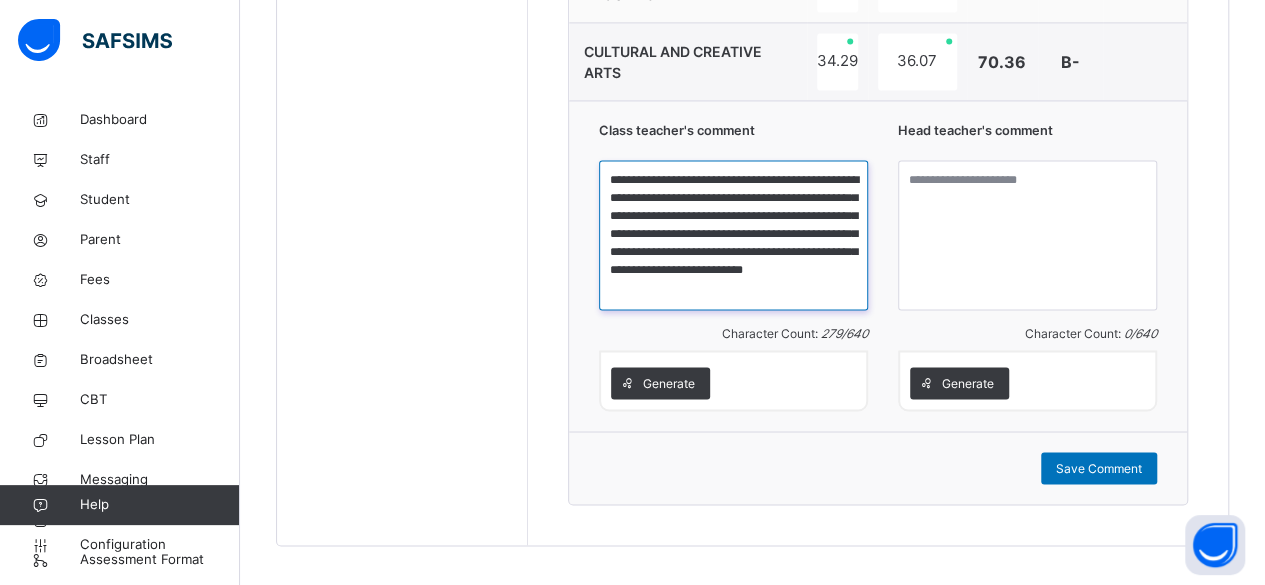 scroll, scrollTop: 0, scrollLeft: 0, axis: both 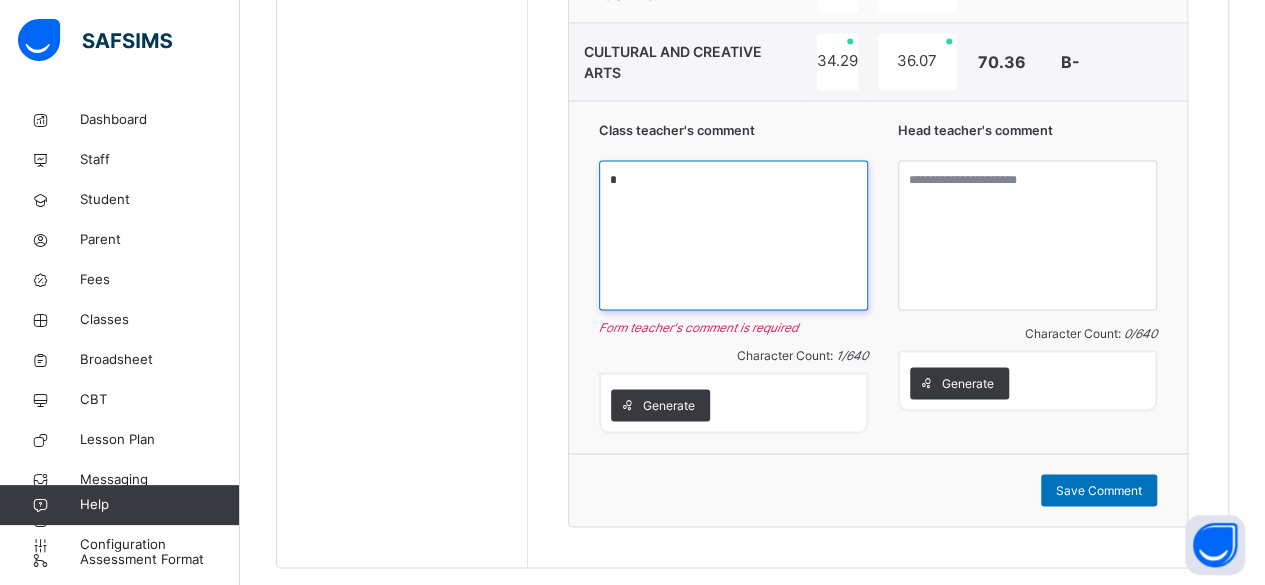 paste on "**********" 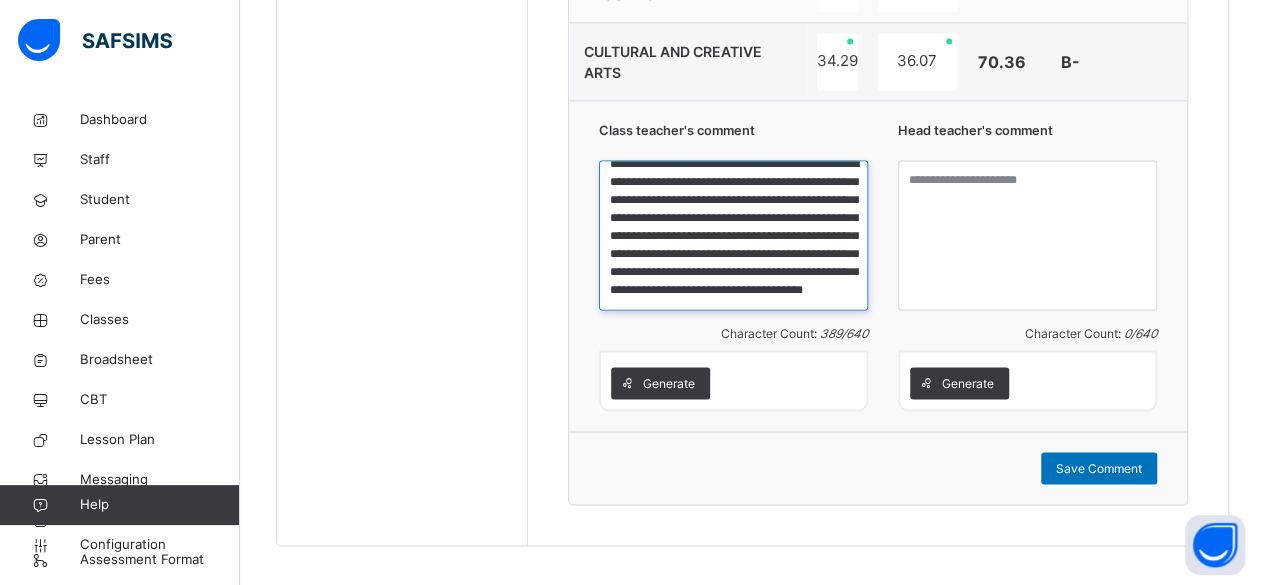 scroll, scrollTop: 0, scrollLeft: 0, axis: both 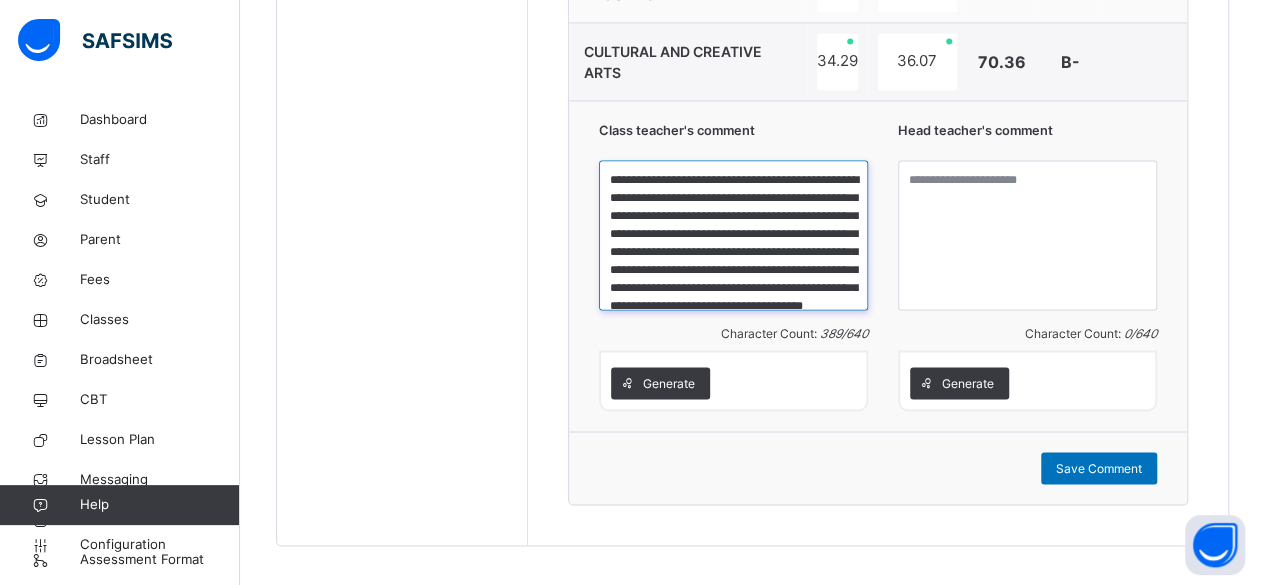 click on "**********" at bounding box center (733, 235) 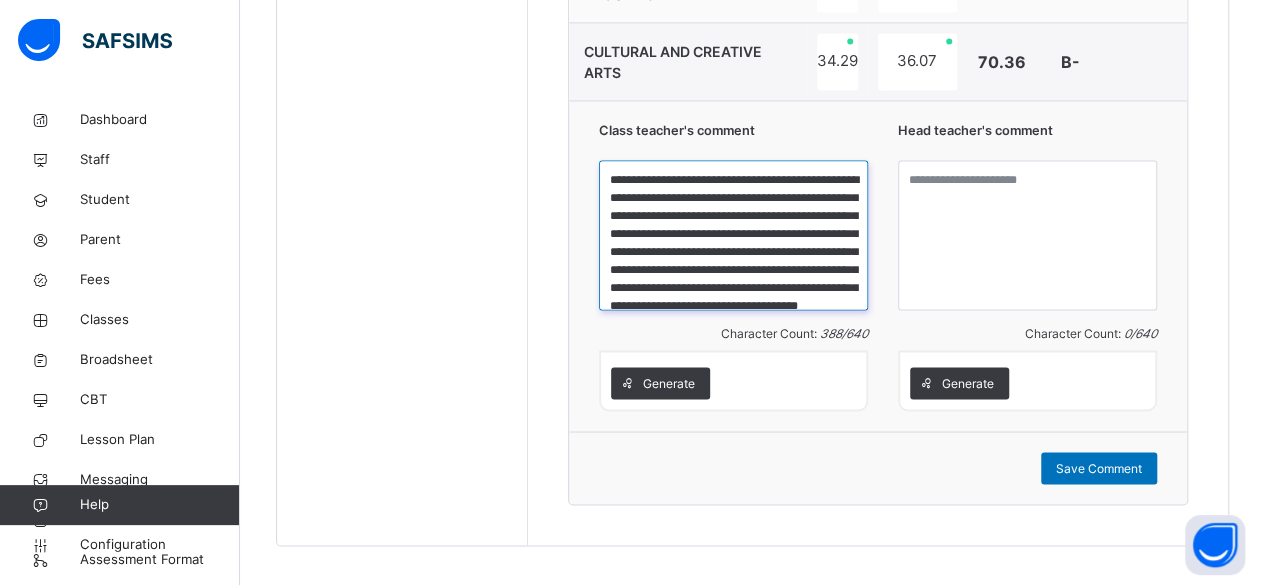 type on "**********" 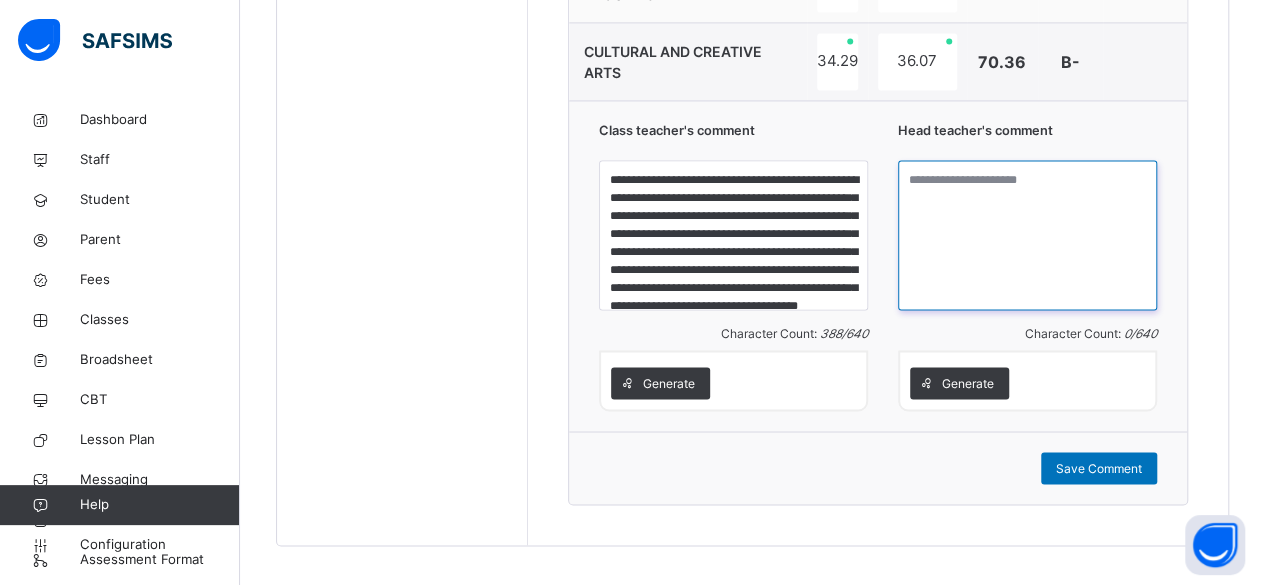 click at bounding box center (1027, 235) 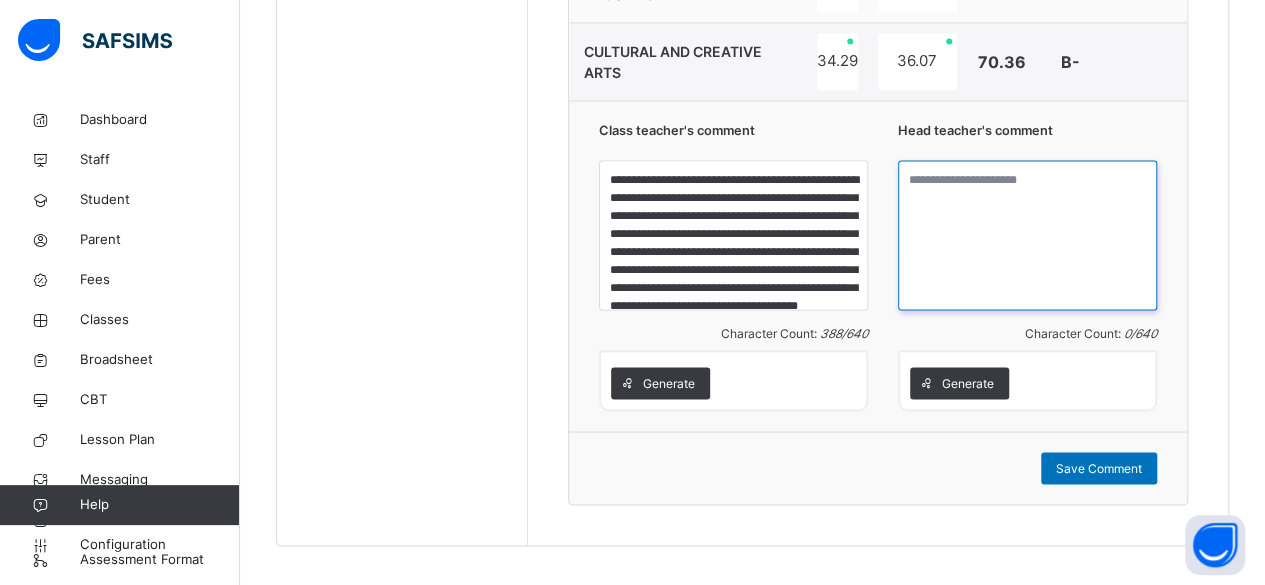 paste on "**********" 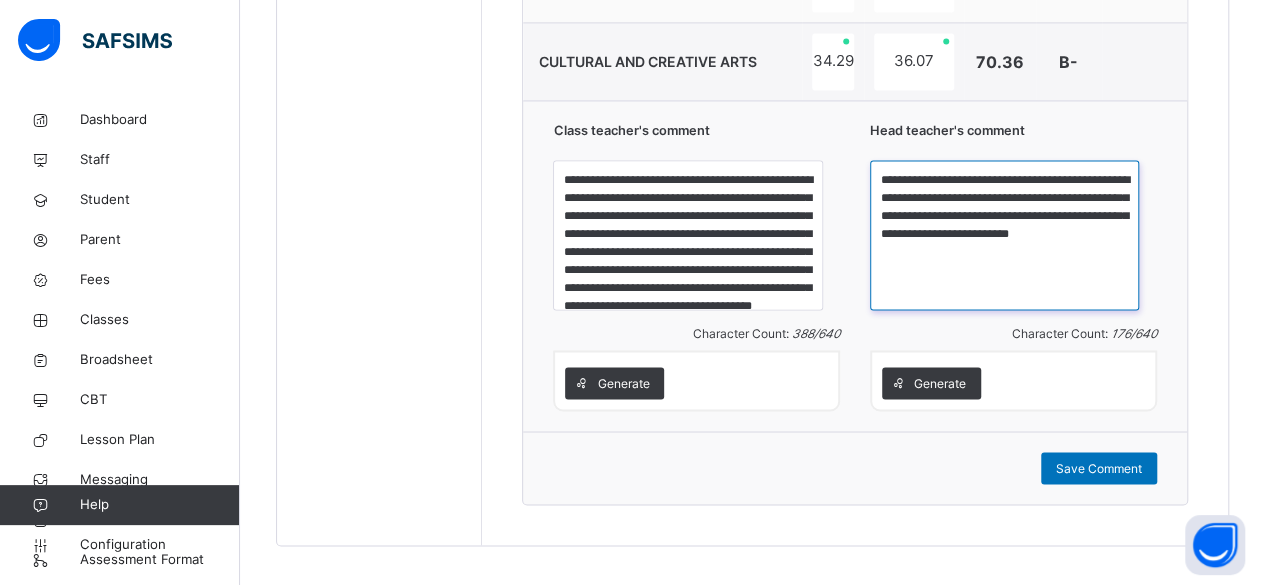 click on "**********" at bounding box center [1004, 235] 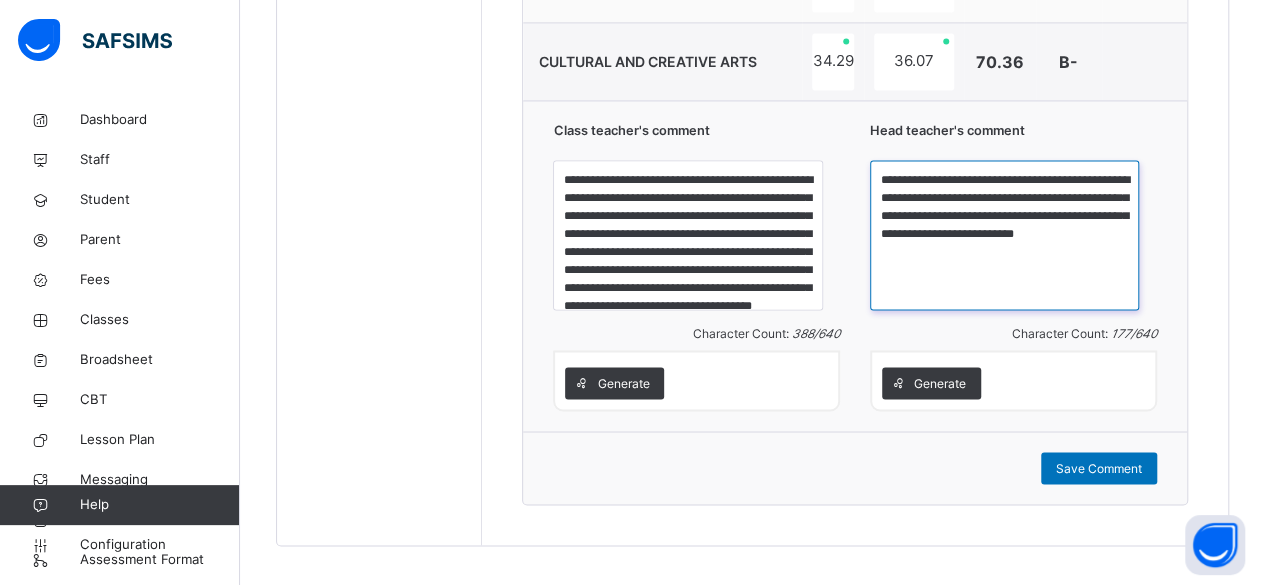 click on "**********" at bounding box center [1004, 235] 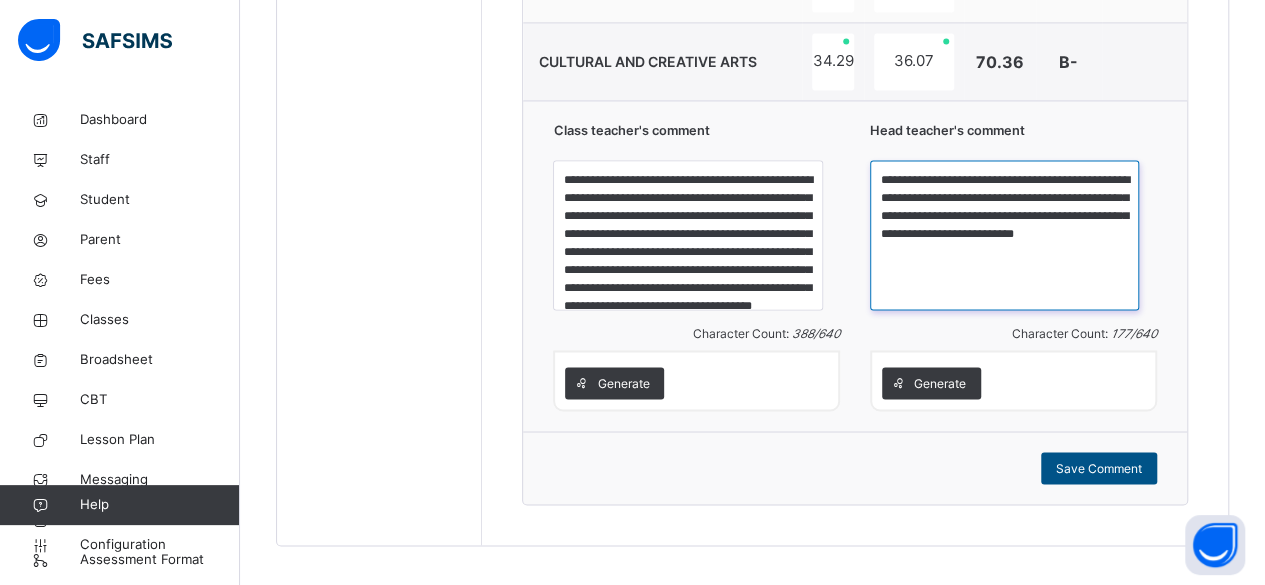 type on "**********" 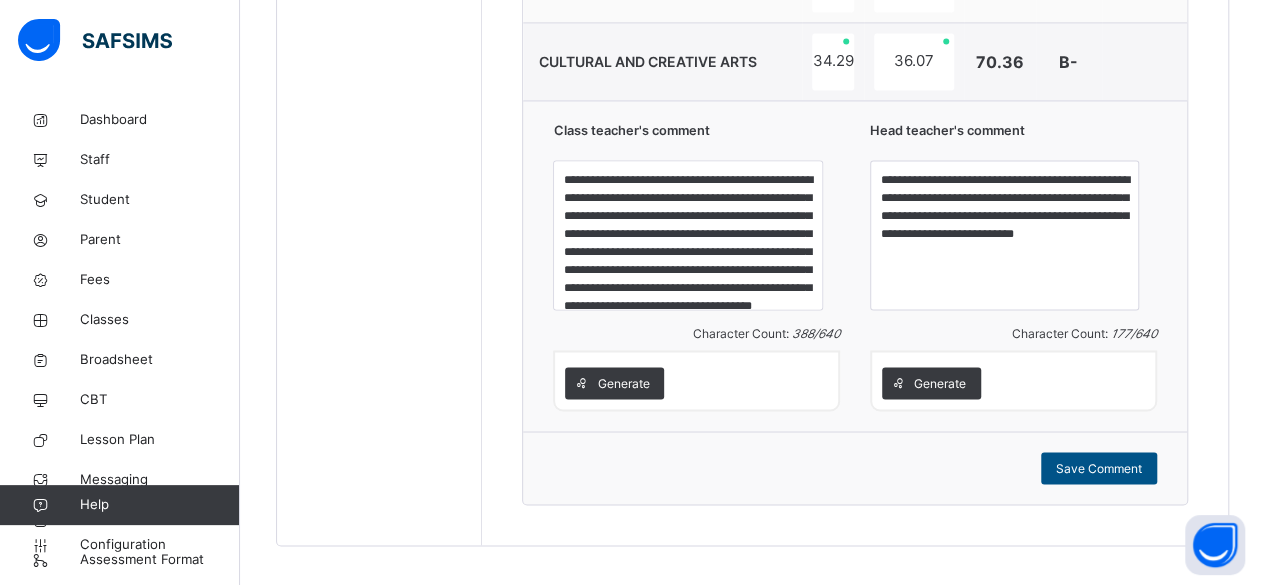 click on "Save Comment" at bounding box center (1099, 468) 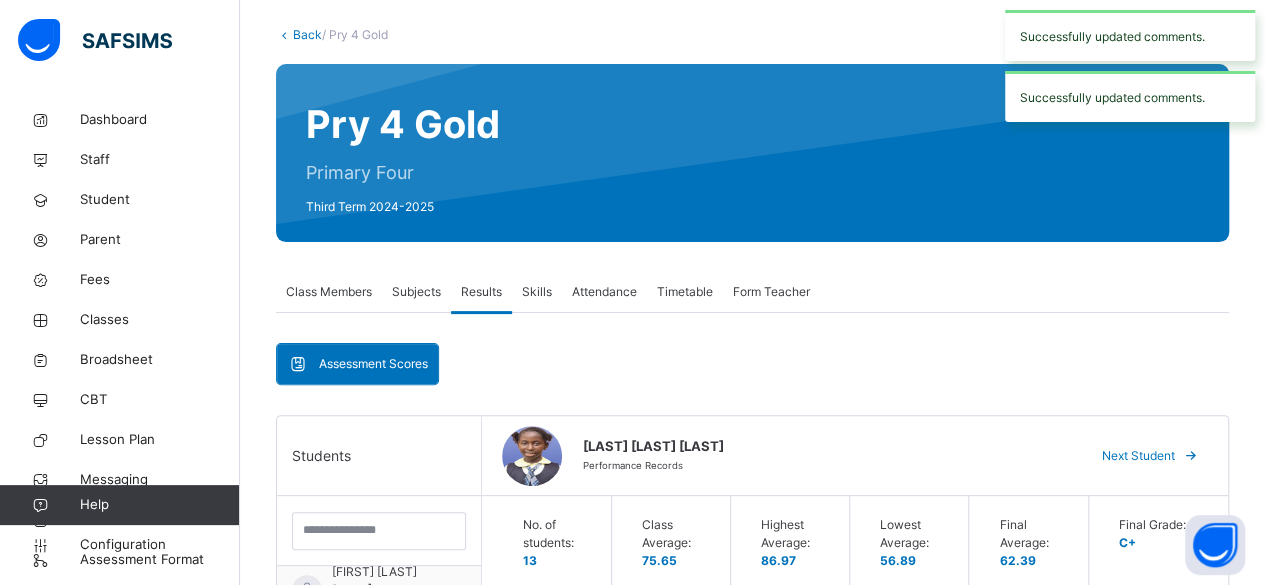 scroll, scrollTop: 10, scrollLeft: 0, axis: vertical 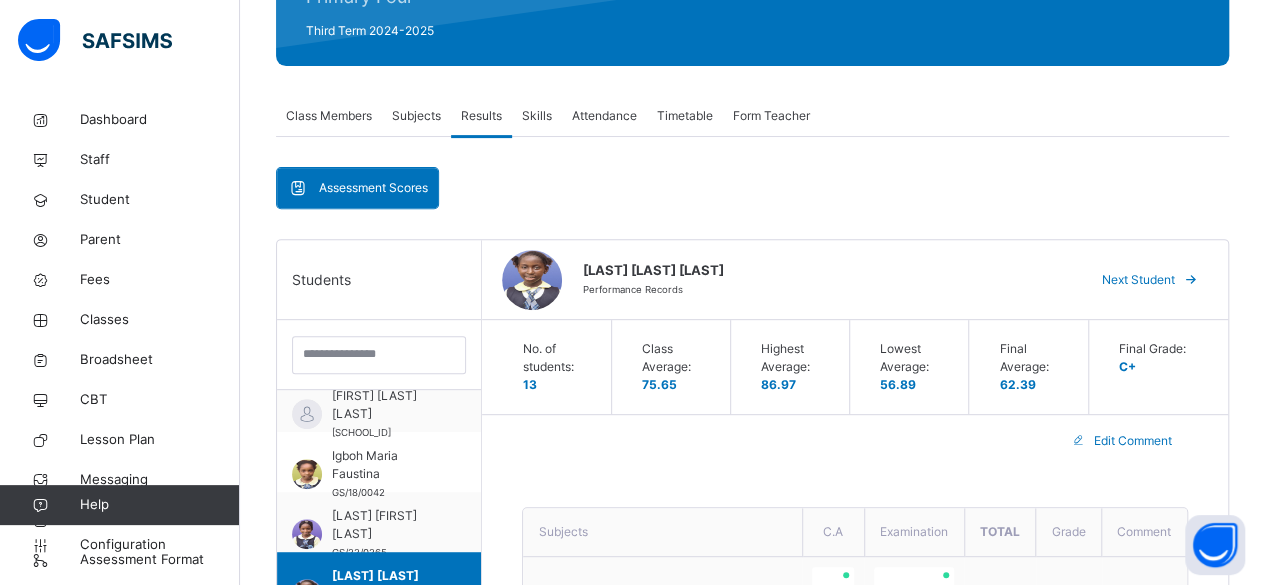 click on "Next Student" at bounding box center [1138, 280] 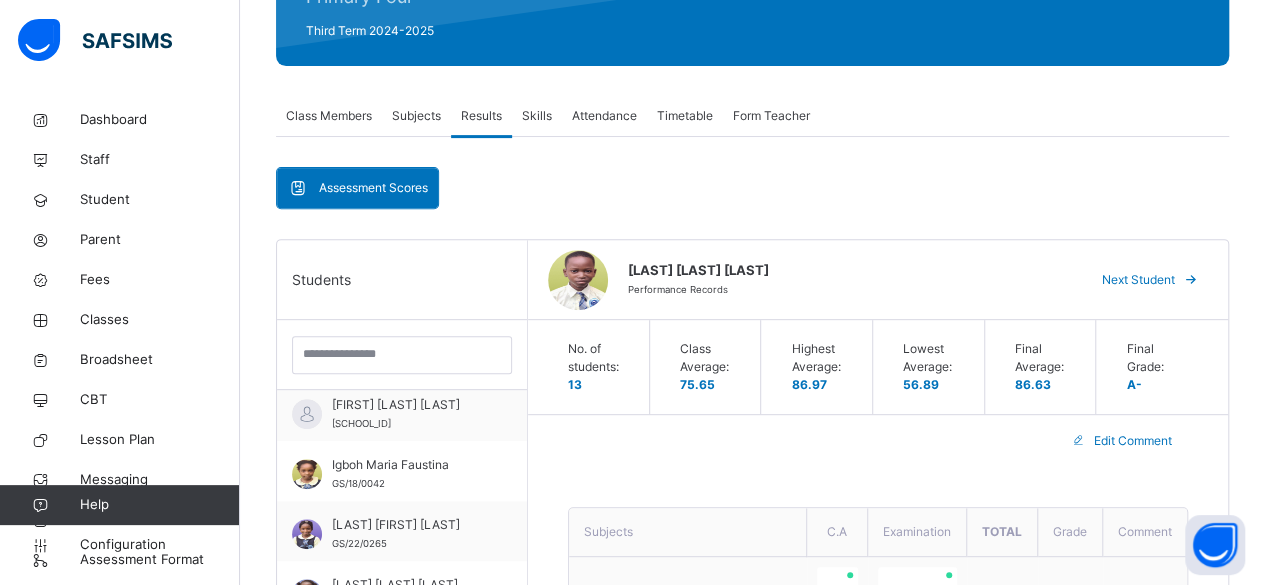 scroll, scrollTop: 558, scrollLeft: 0, axis: vertical 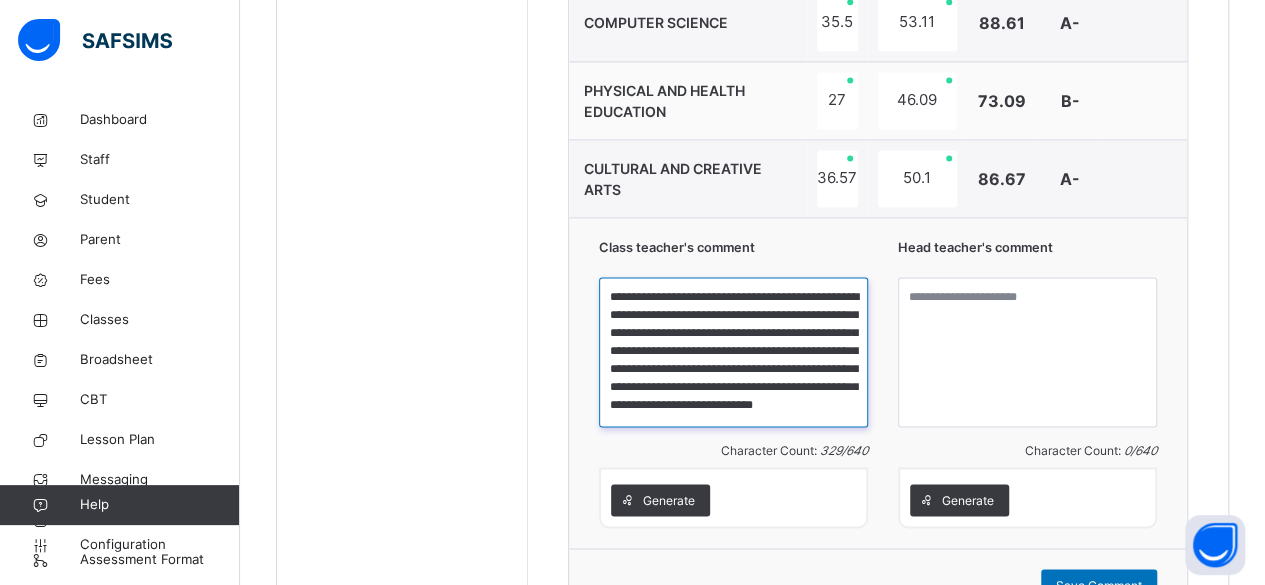 drag, startPoint x: 618, startPoint y: 287, endPoint x: 820, endPoint y: 421, distance: 242.40462 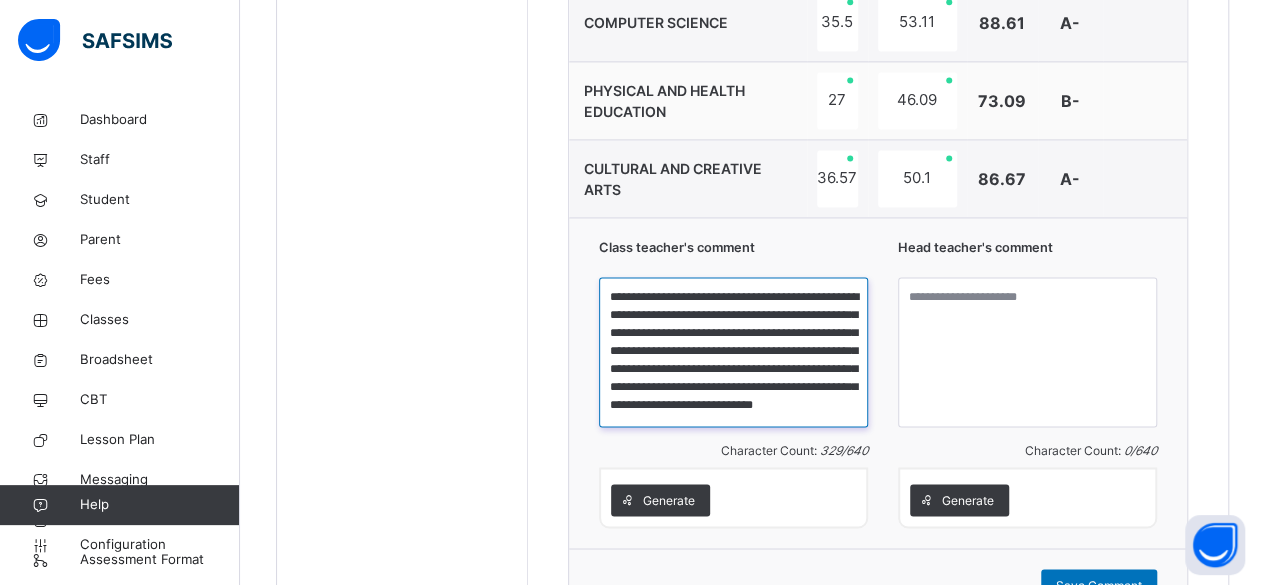 click on "**********" at bounding box center [733, 352] 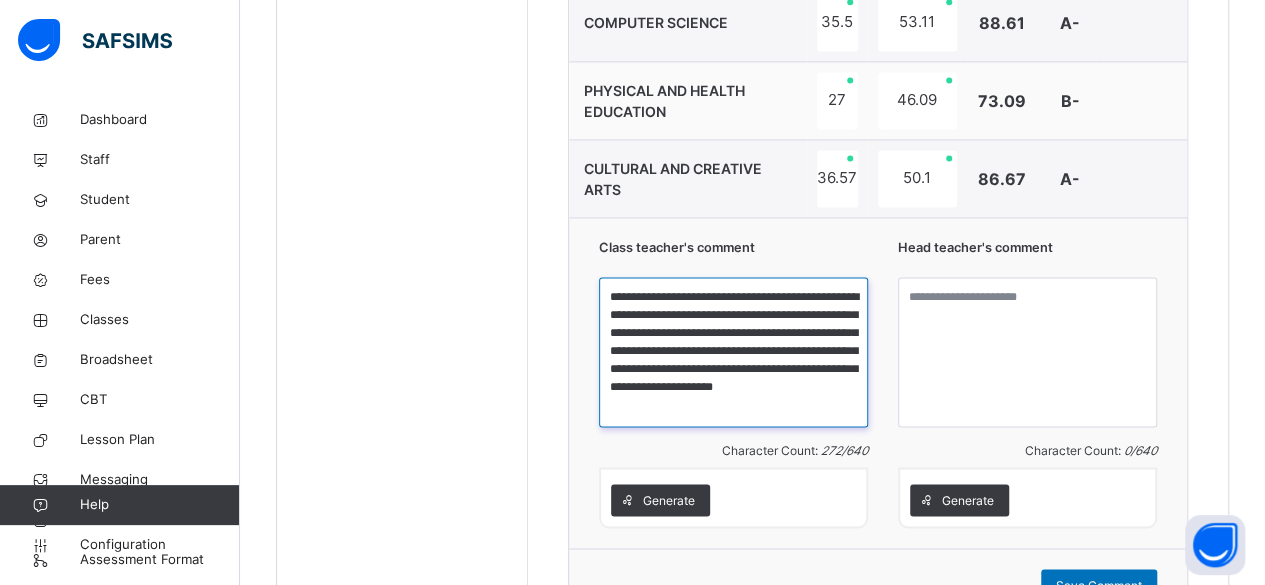 scroll, scrollTop: 0, scrollLeft: 0, axis: both 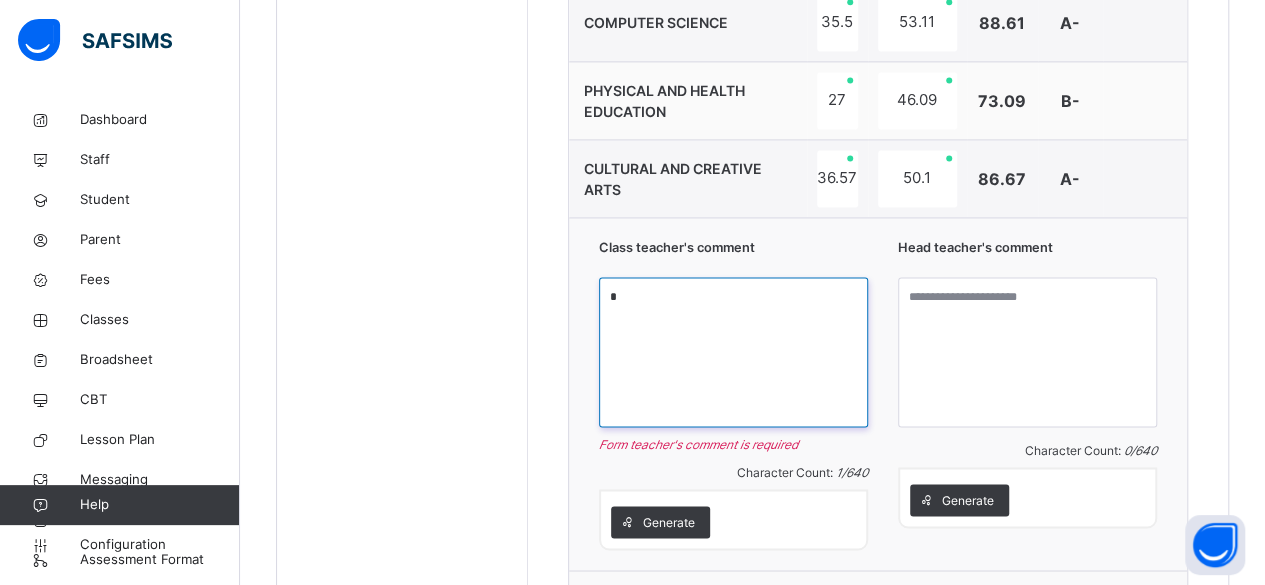 paste on "**********" 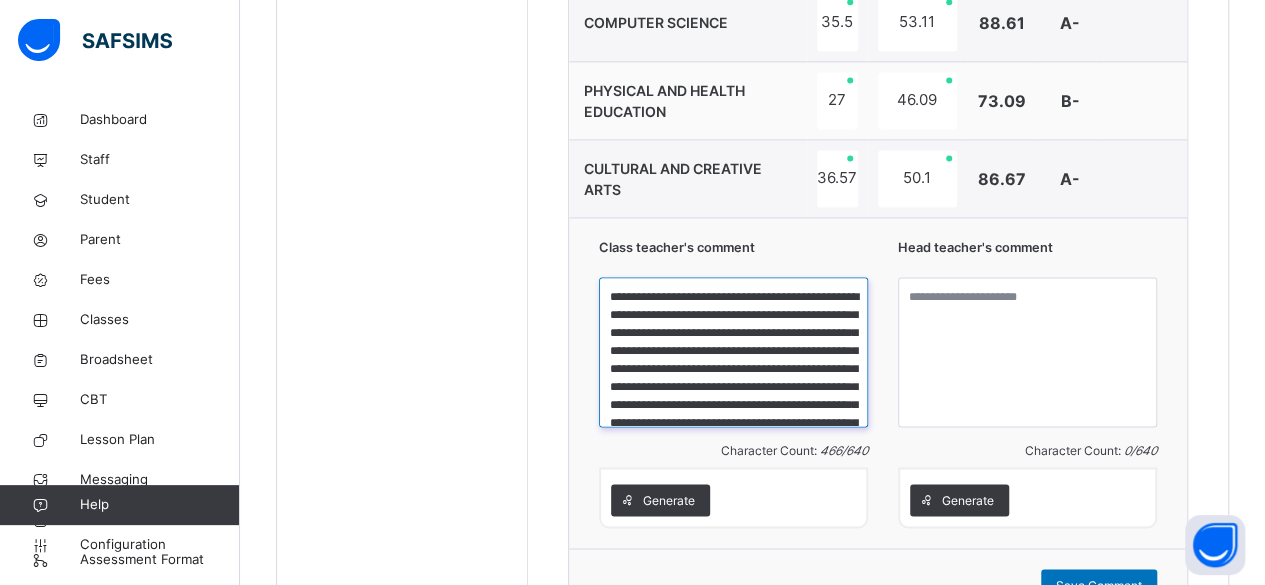 scroll, scrollTop: 93, scrollLeft: 0, axis: vertical 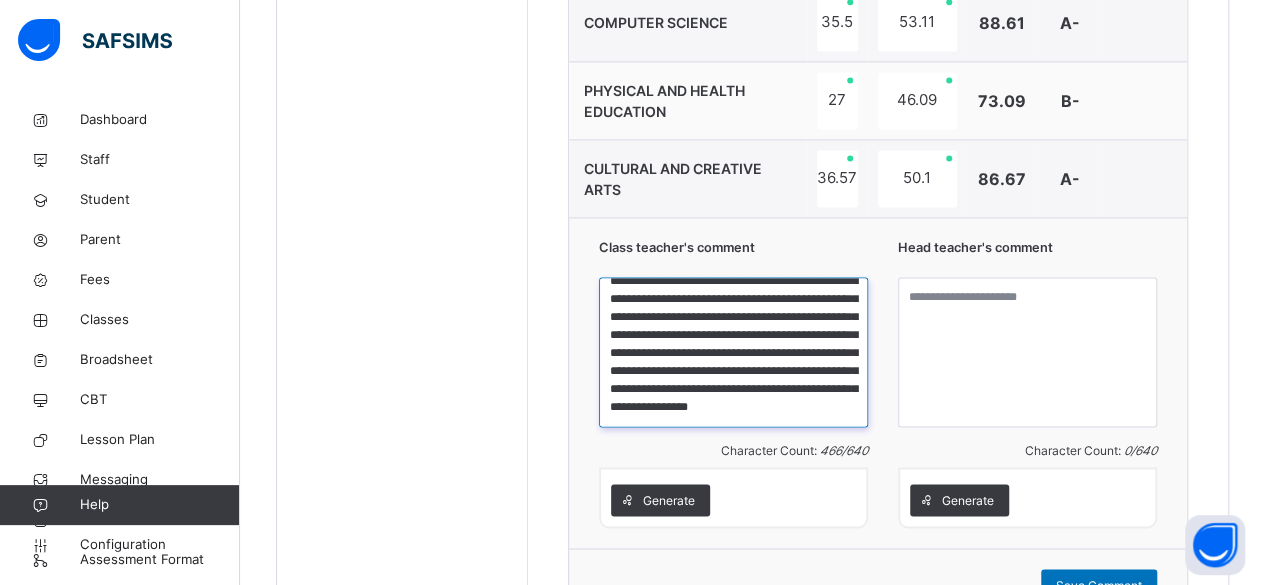 click on "**********" at bounding box center (733, 352) 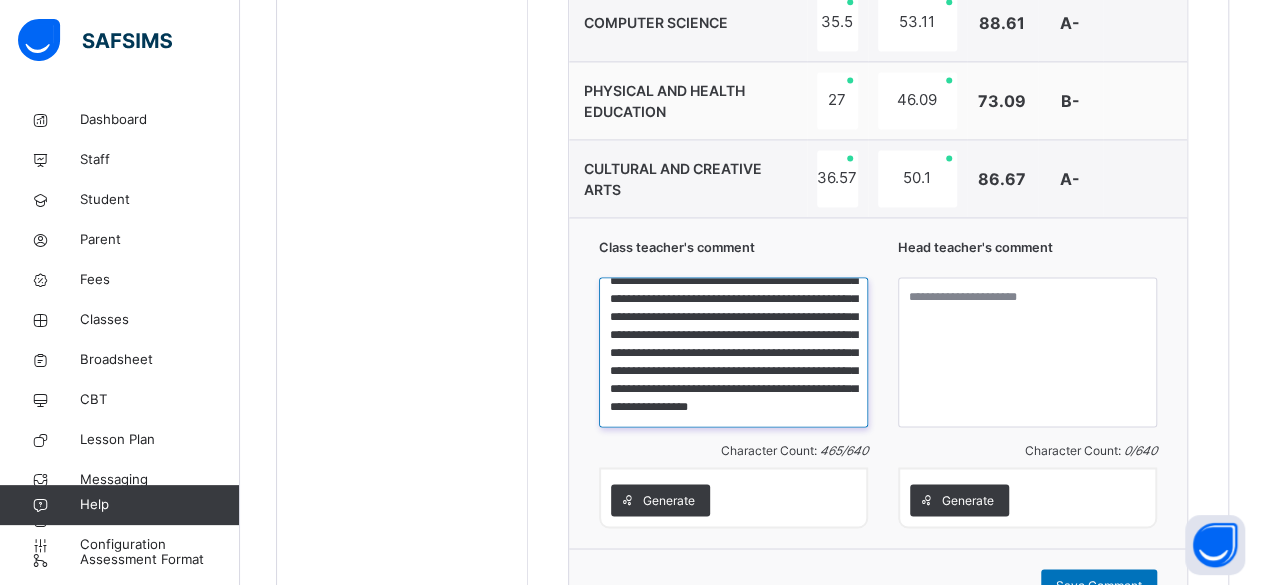 scroll, scrollTop: 93, scrollLeft: 0, axis: vertical 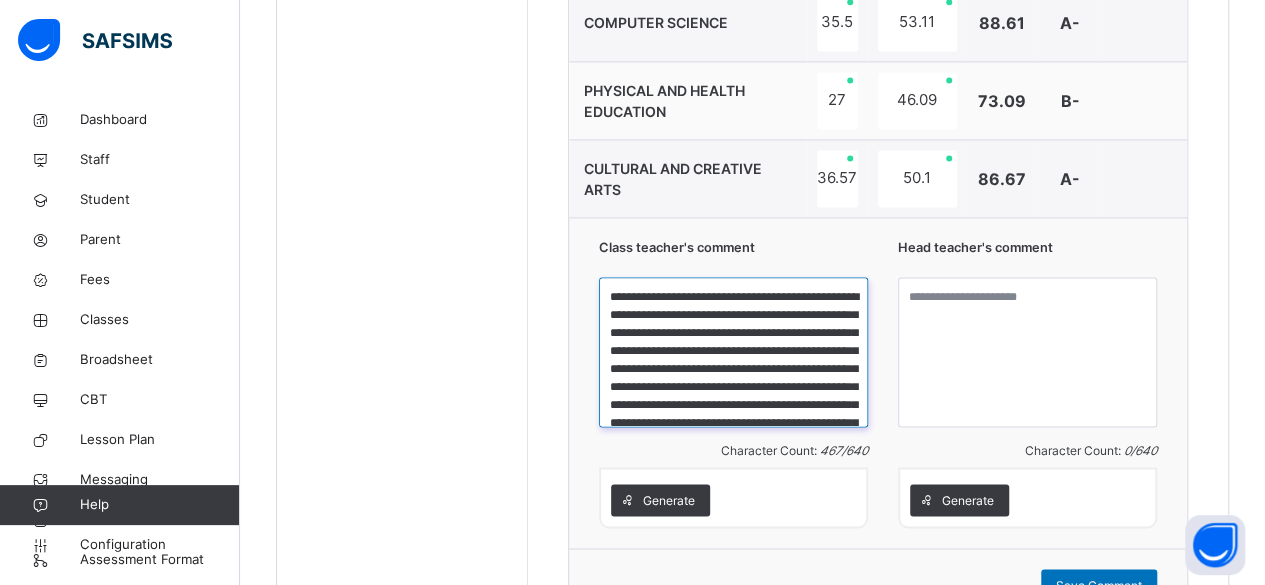 click on "**********" at bounding box center [733, 352] 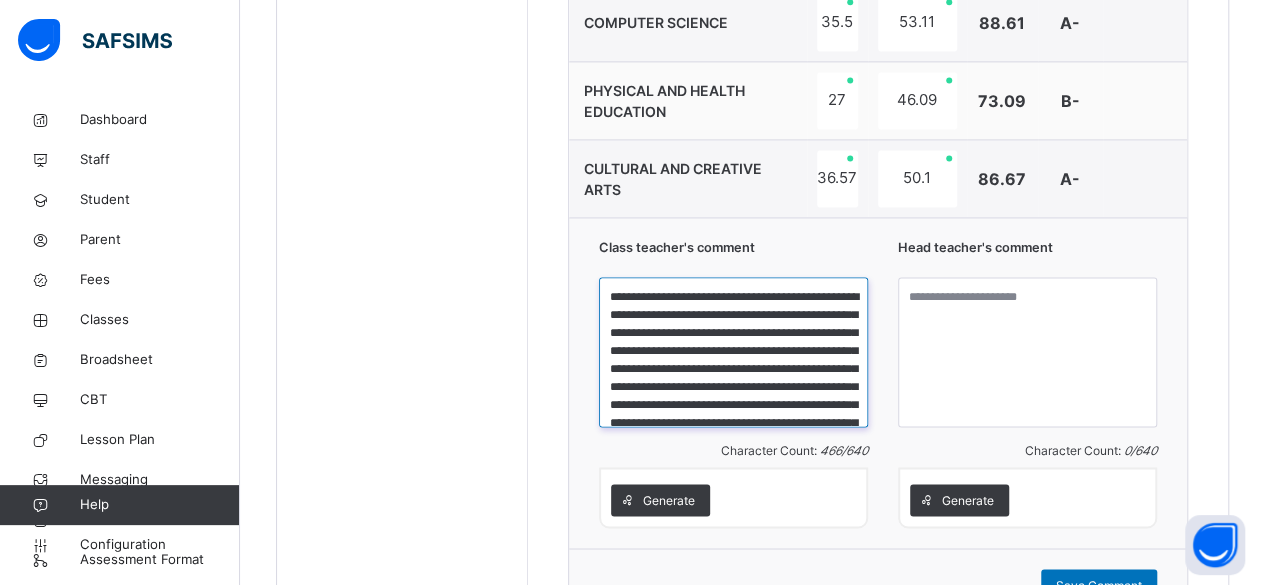 type on "**********" 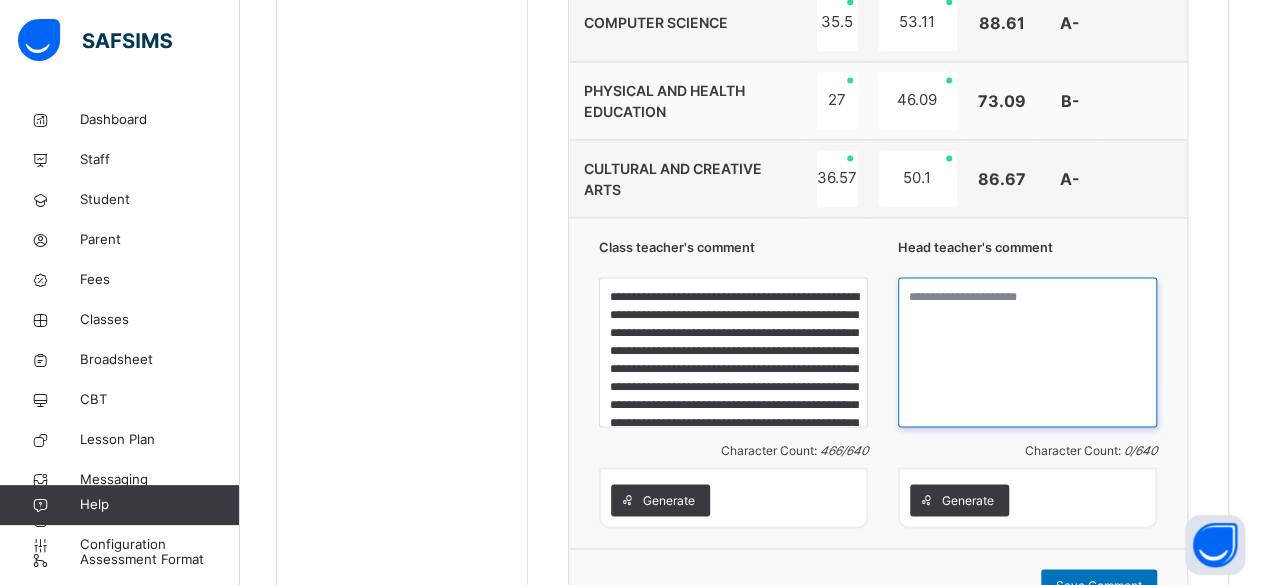 click at bounding box center (1027, 352) 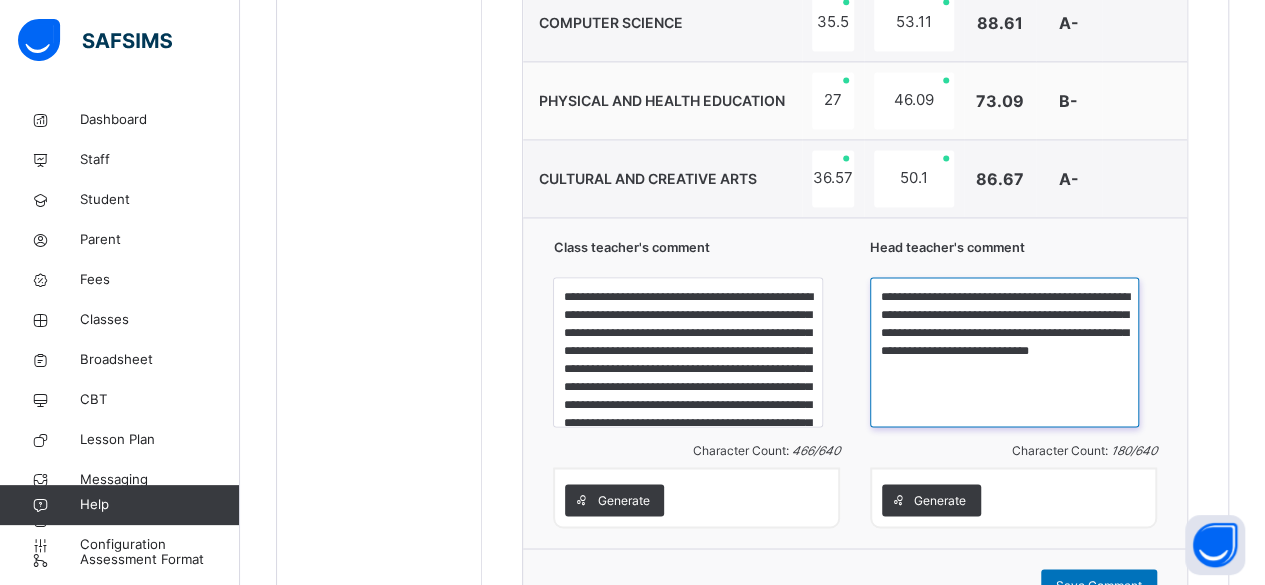 click on "**********" at bounding box center (1004, 352) 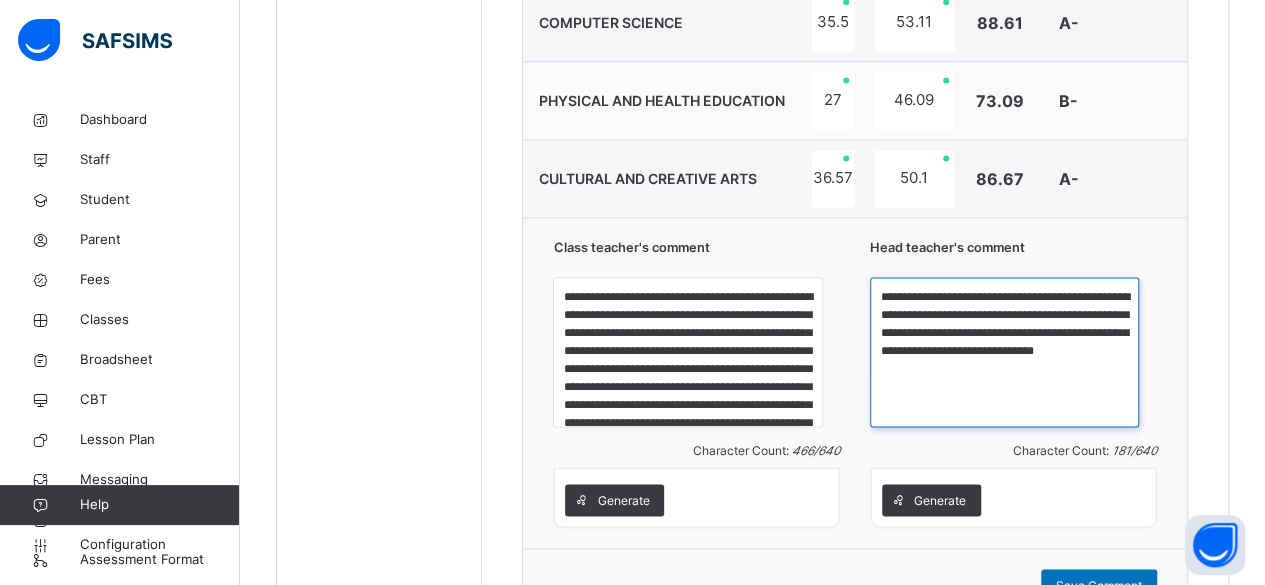 click on "**********" at bounding box center [1004, 352] 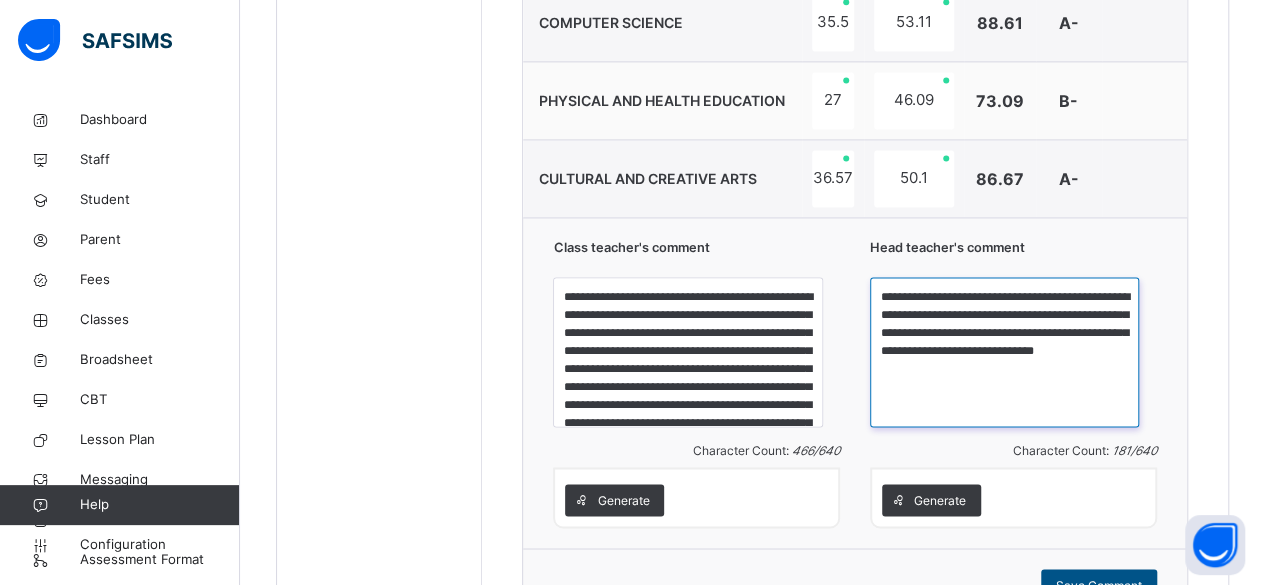 type on "**********" 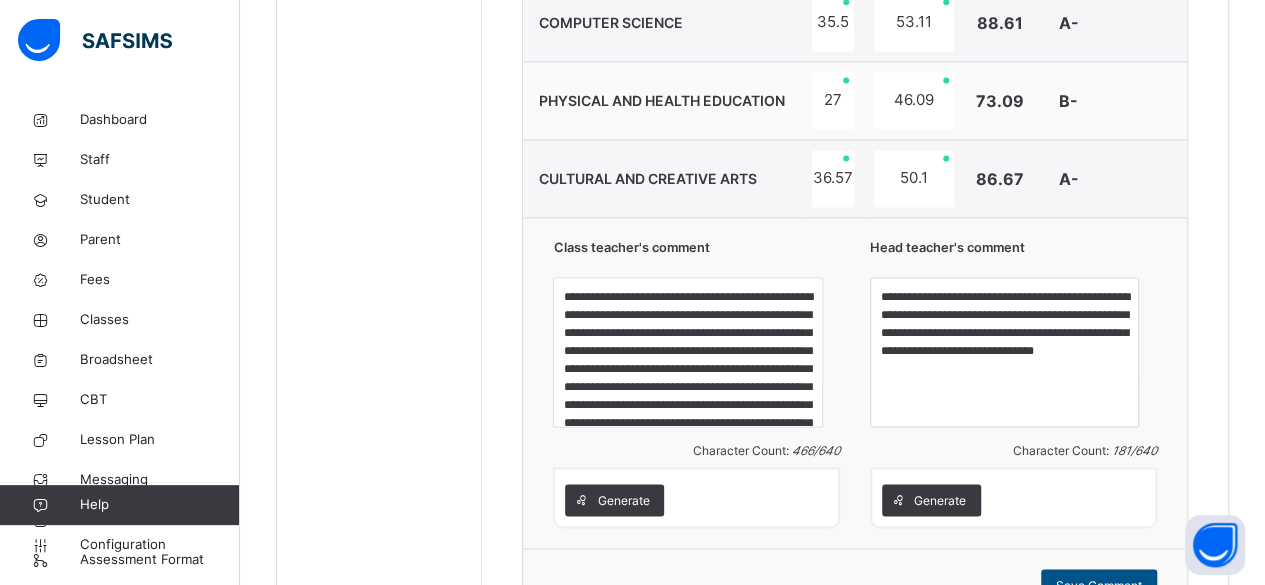 click on "Save Comment" at bounding box center (1099, 585) 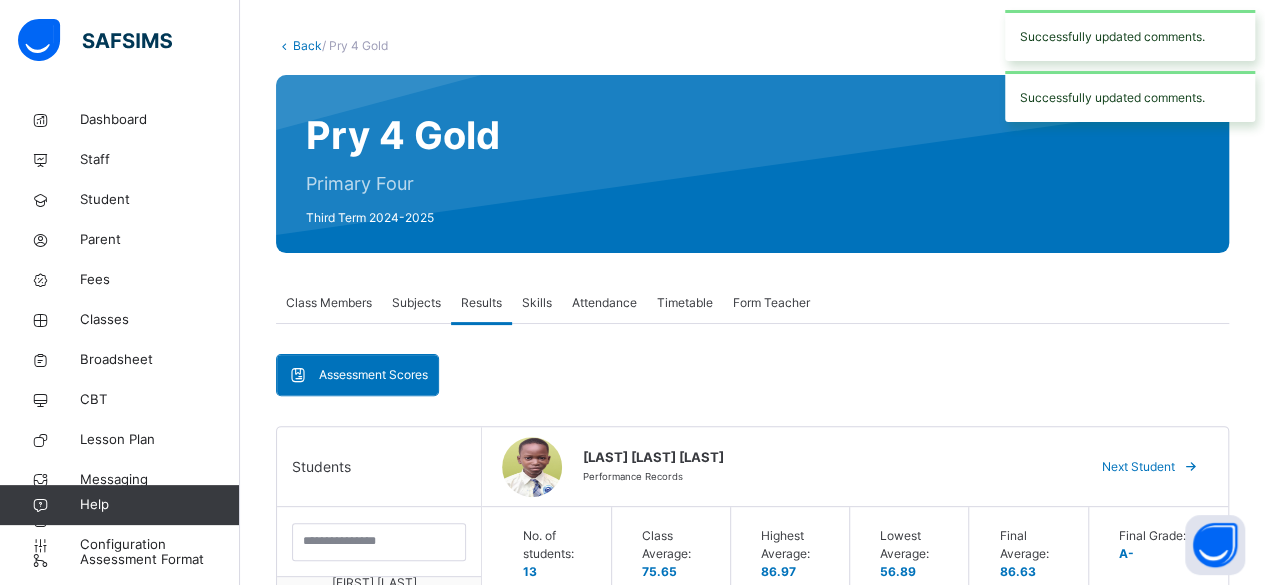 scroll, scrollTop: 0, scrollLeft: 0, axis: both 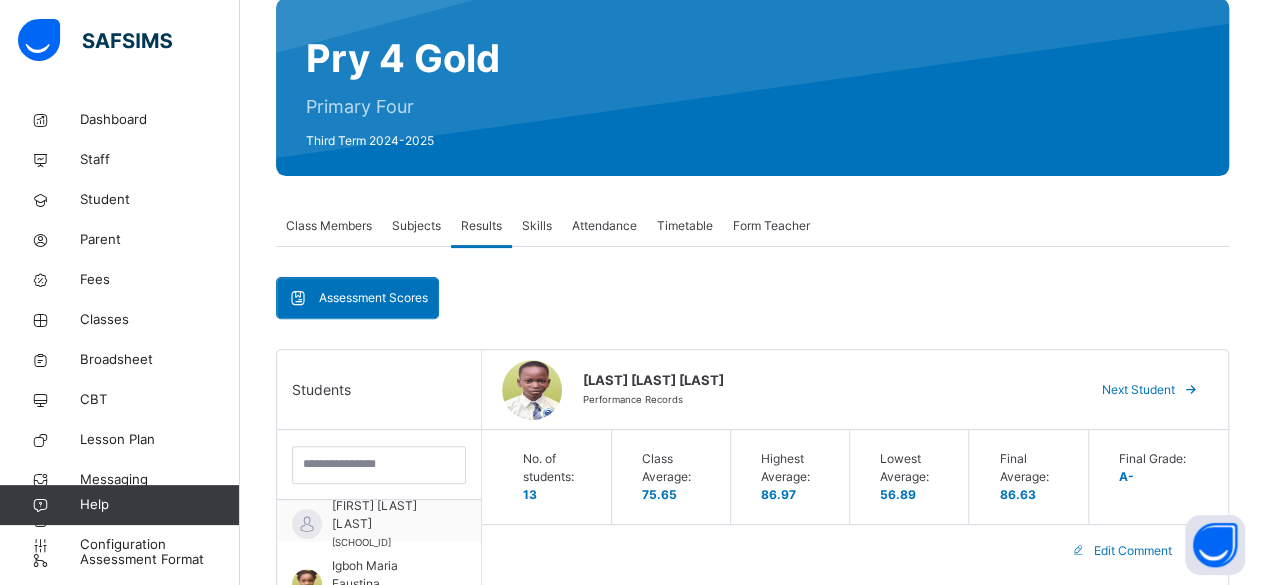 click on "Skills" at bounding box center [537, 226] 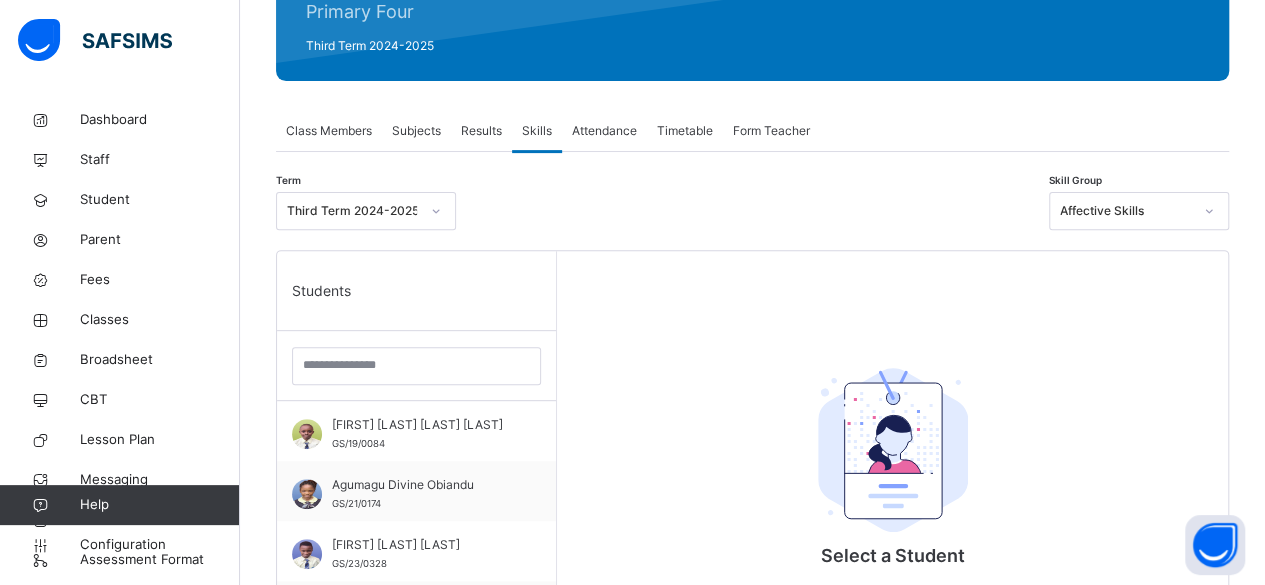 scroll, scrollTop: 290, scrollLeft: 0, axis: vertical 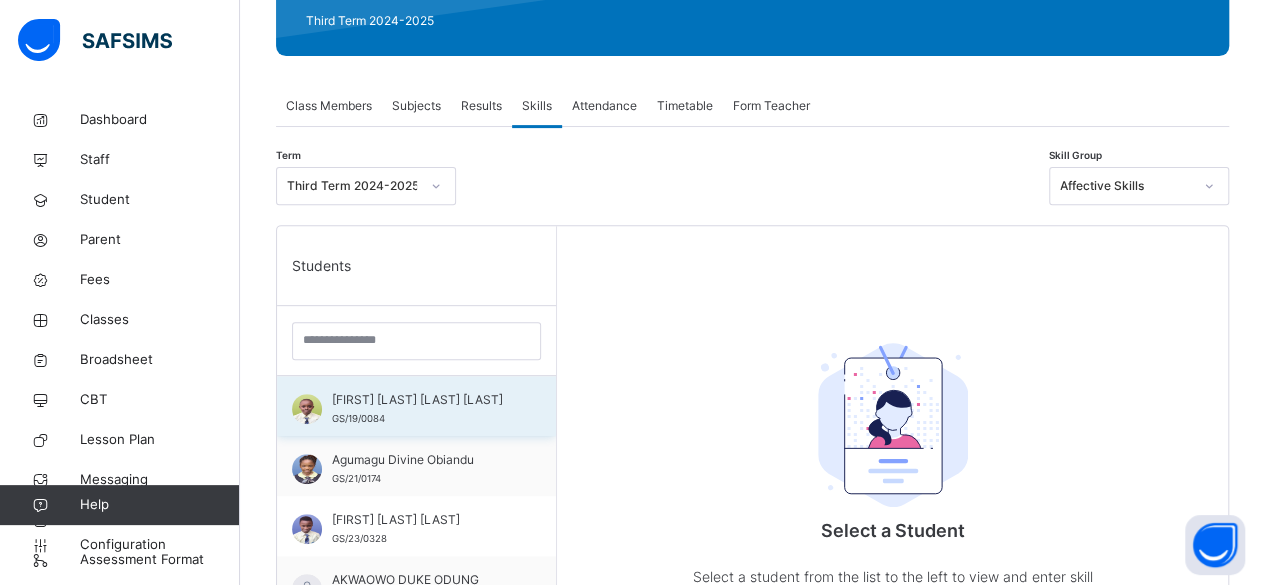click on "Abdulkadir Lawal Umar-Farouq Olamide" at bounding box center [421, 400] 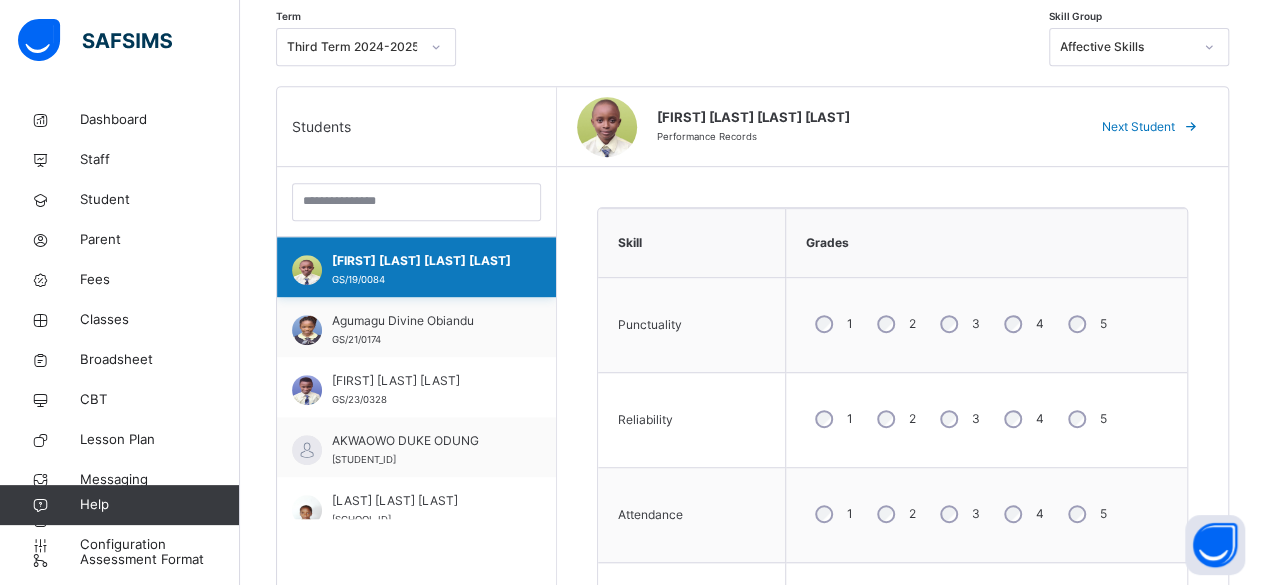 scroll, scrollTop: 430, scrollLeft: 0, axis: vertical 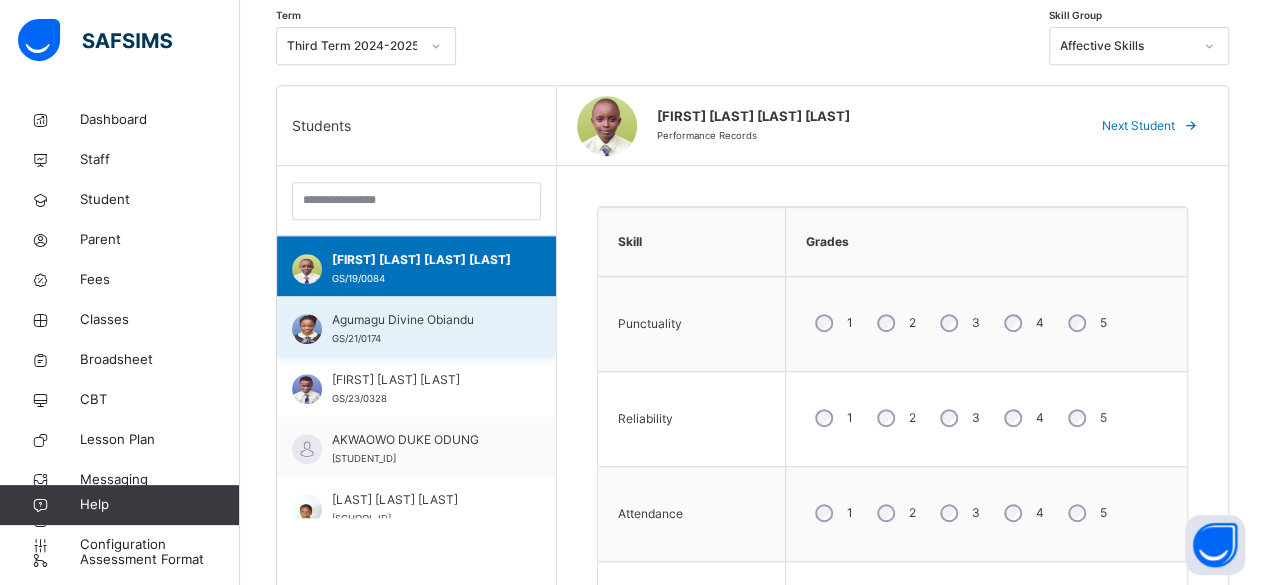 click on "Agumagu Divine Obiandu" at bounding box center [421, 320] 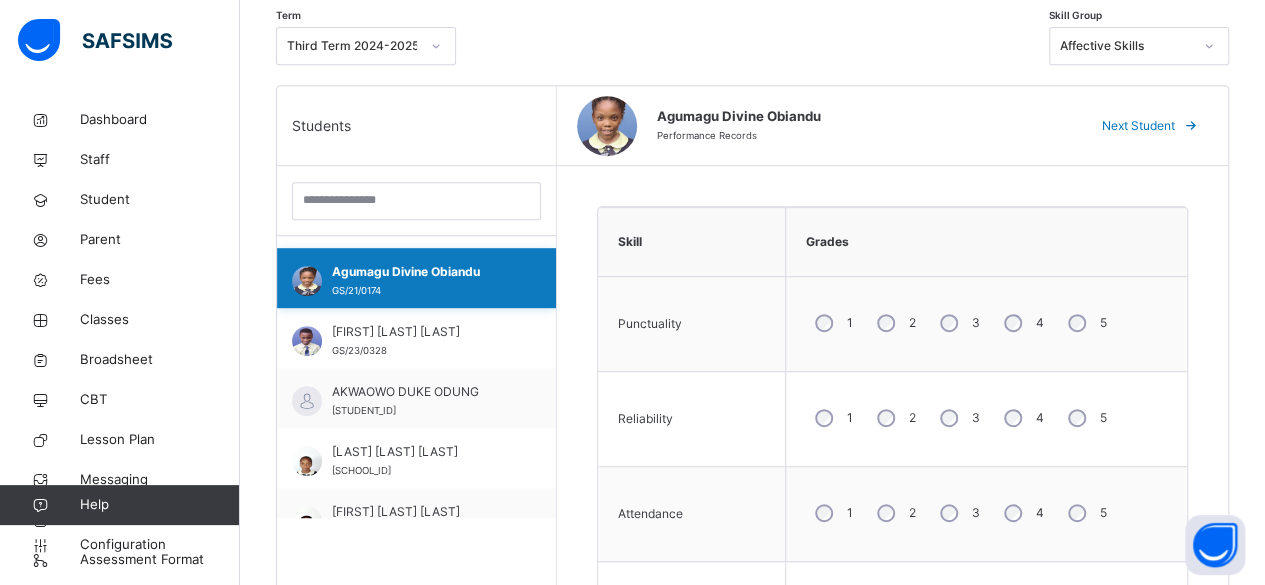 scroll, scrollTop: 59, scrollLeft: 0, axis: vertical 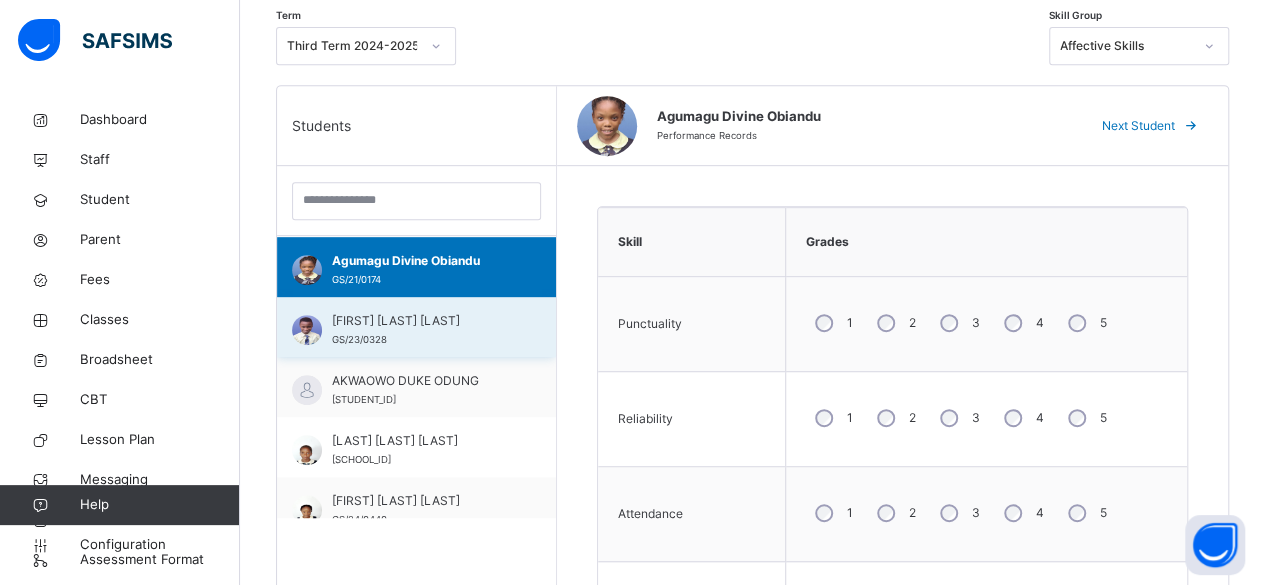 click on "Akinsipe Chaniel Oluwatamilore" at bounding box center (421, 321) 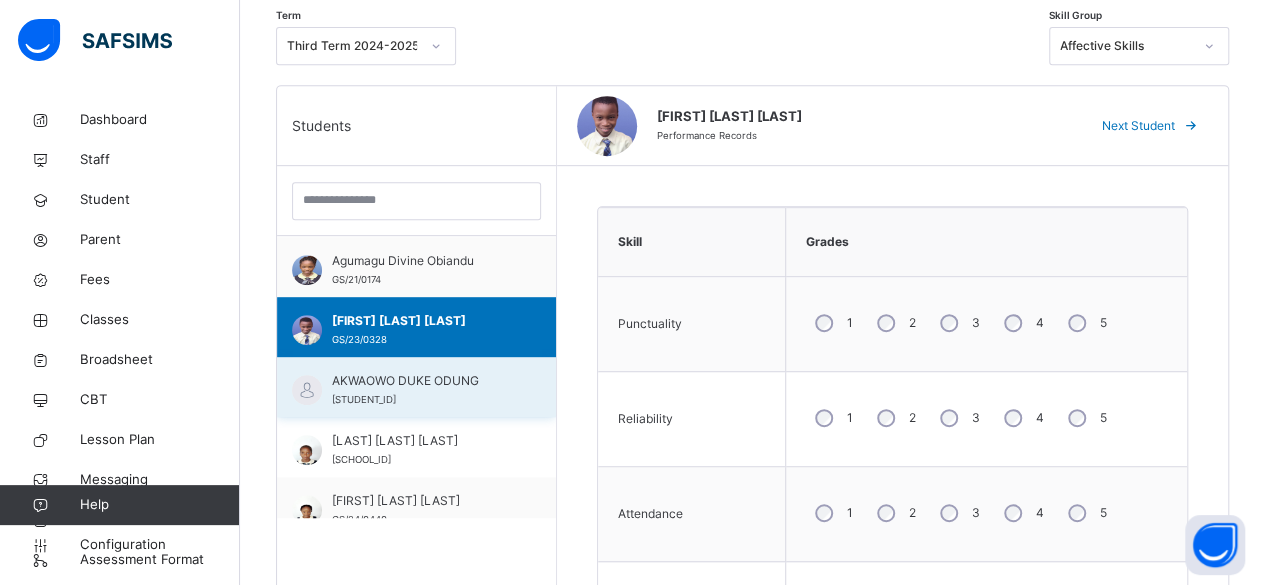click on "AKWAOWO DUKE ODUNG" at bounding box center [421, 381] 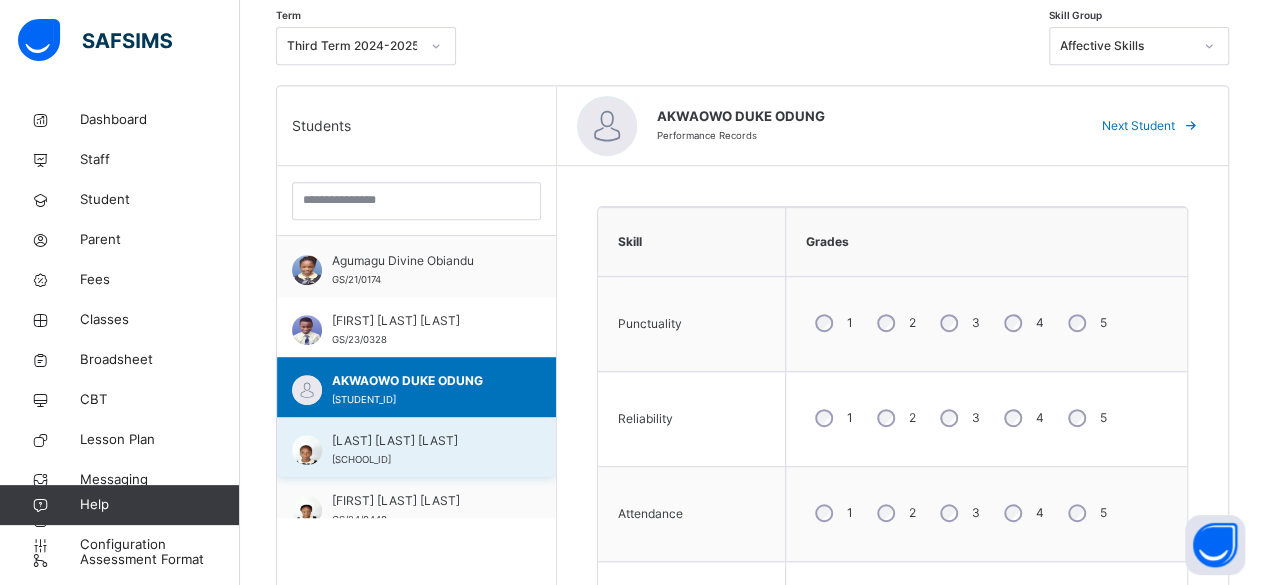 click on "Anyim Chinemerem Michelle GS/21/0223" at bounding box center (421, 450) 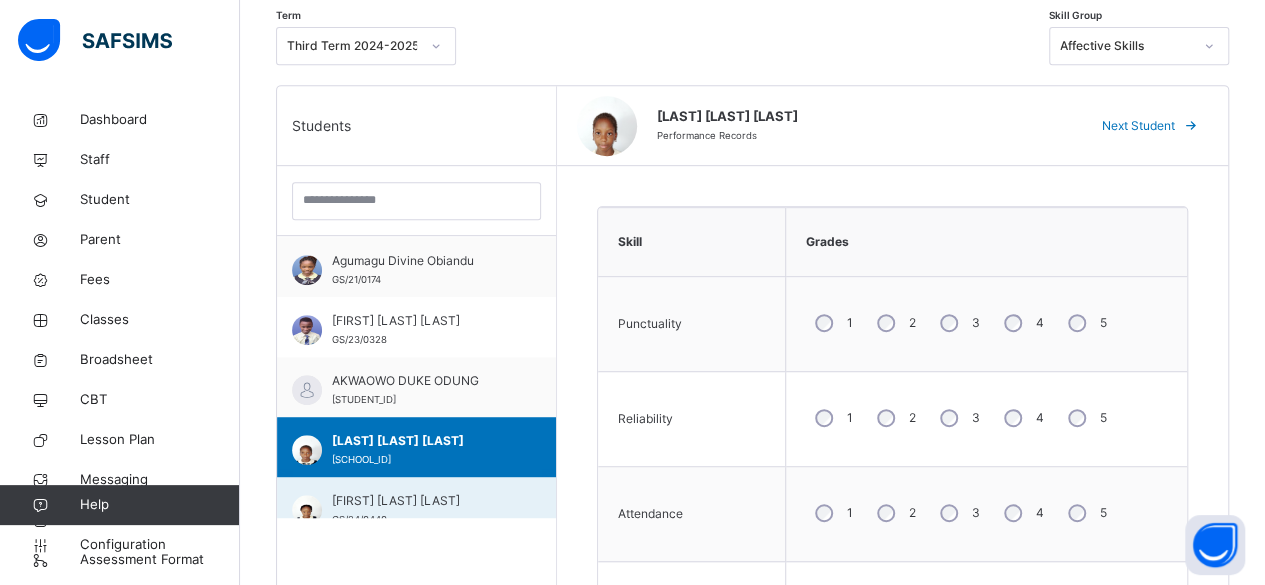 click on "AZUBUIKE CHRISTABEL CHIBUZO" at bounding box center (421, 501) 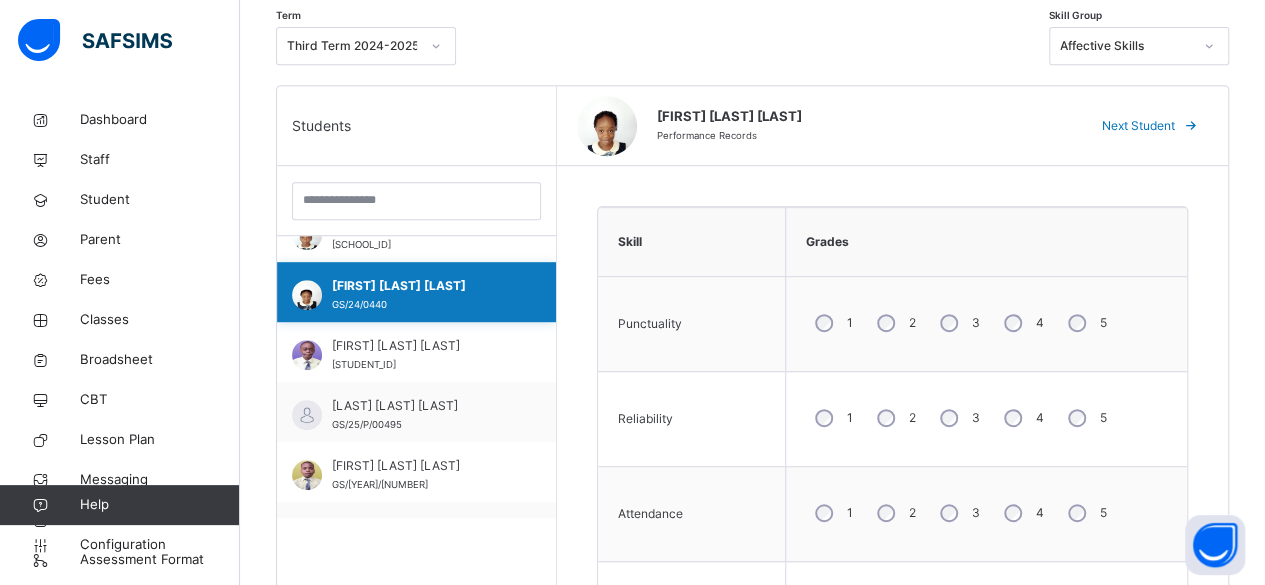 scroll, scrollTop: 285, scrollLeft: 0, axis: vertical 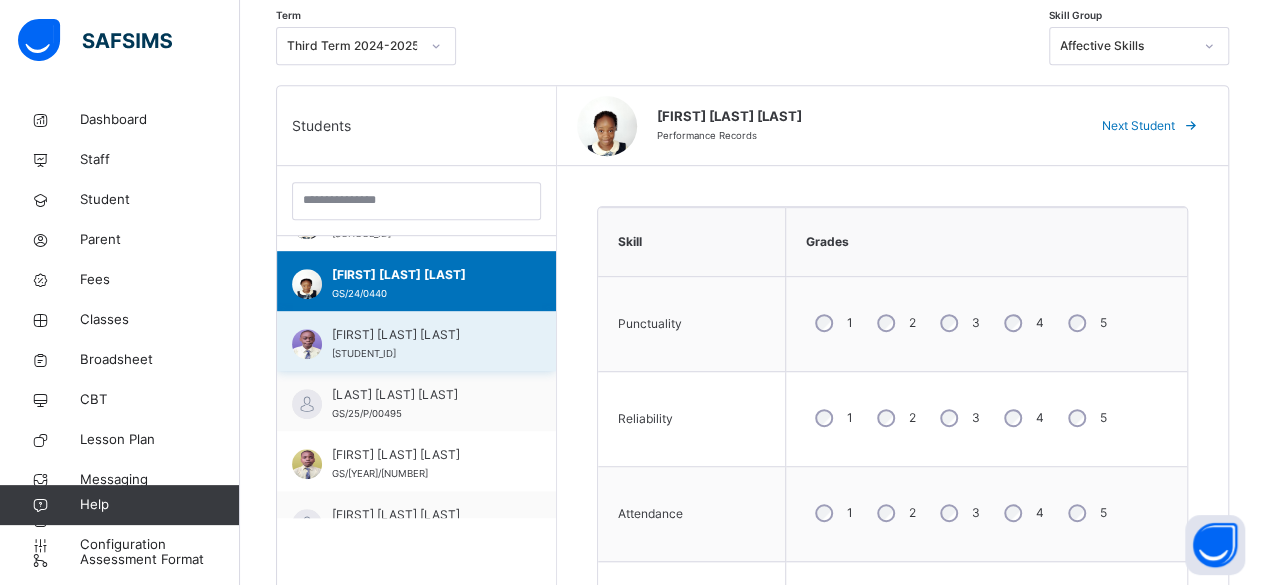 click on "Bell-Gam Emmanuel Tamunoerenengim" at bounding box center (421, 335) 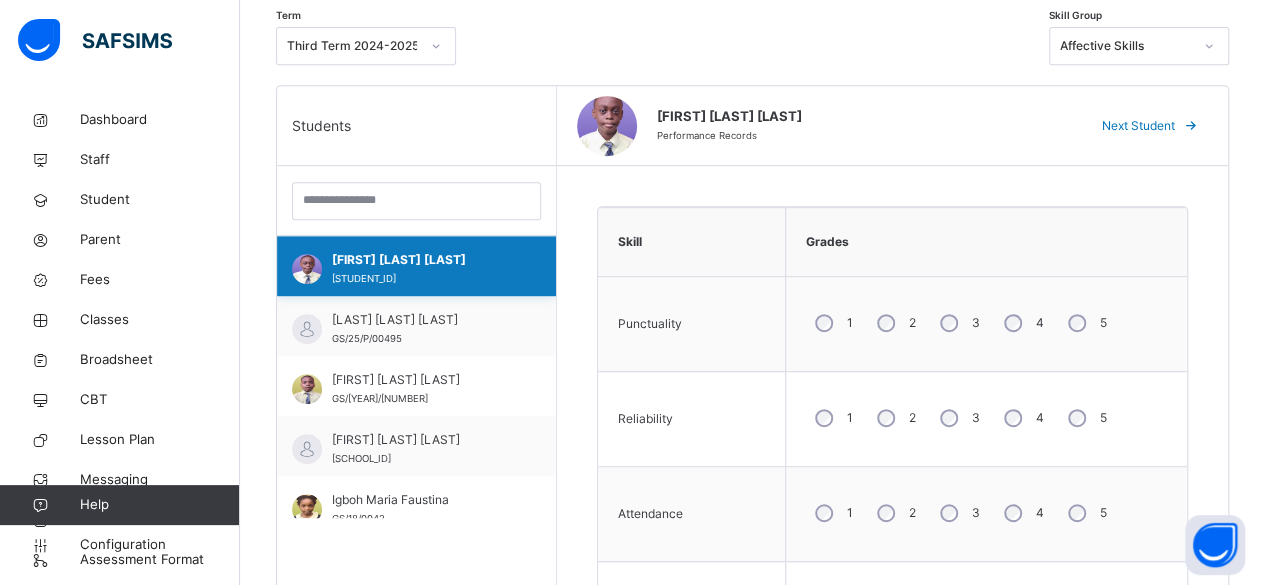 scroll, scrollTop: 404, scrollLeft: 0, axis: vertical 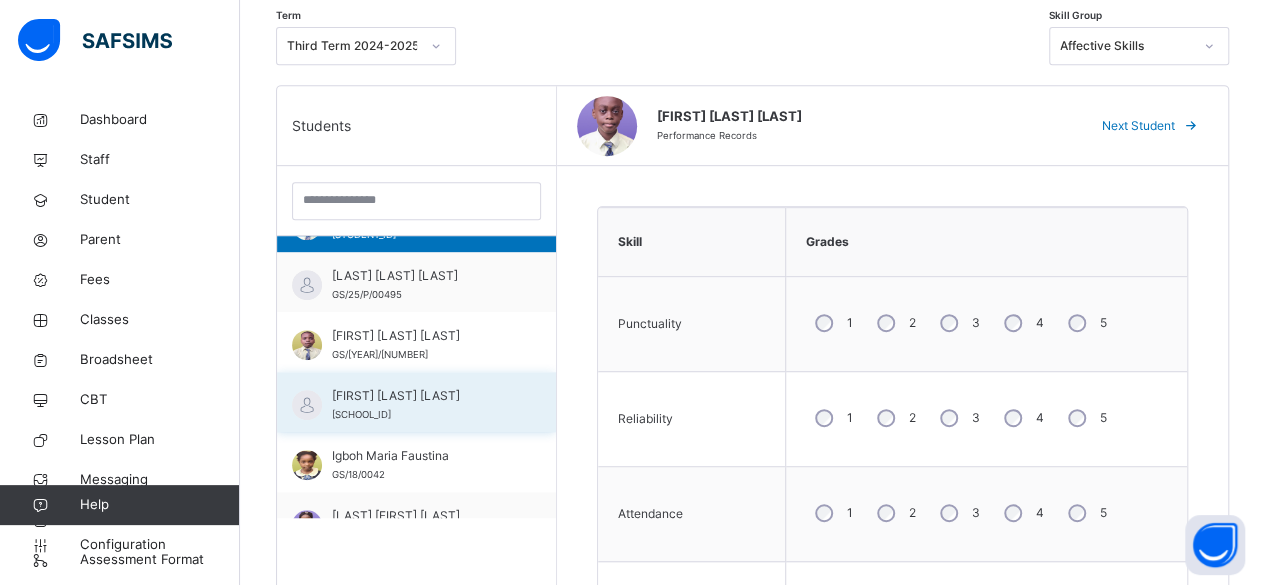 click on "DELIMA OLUWABUSAYOMI ANGELQUEEN" at bounding box center (421, 396) 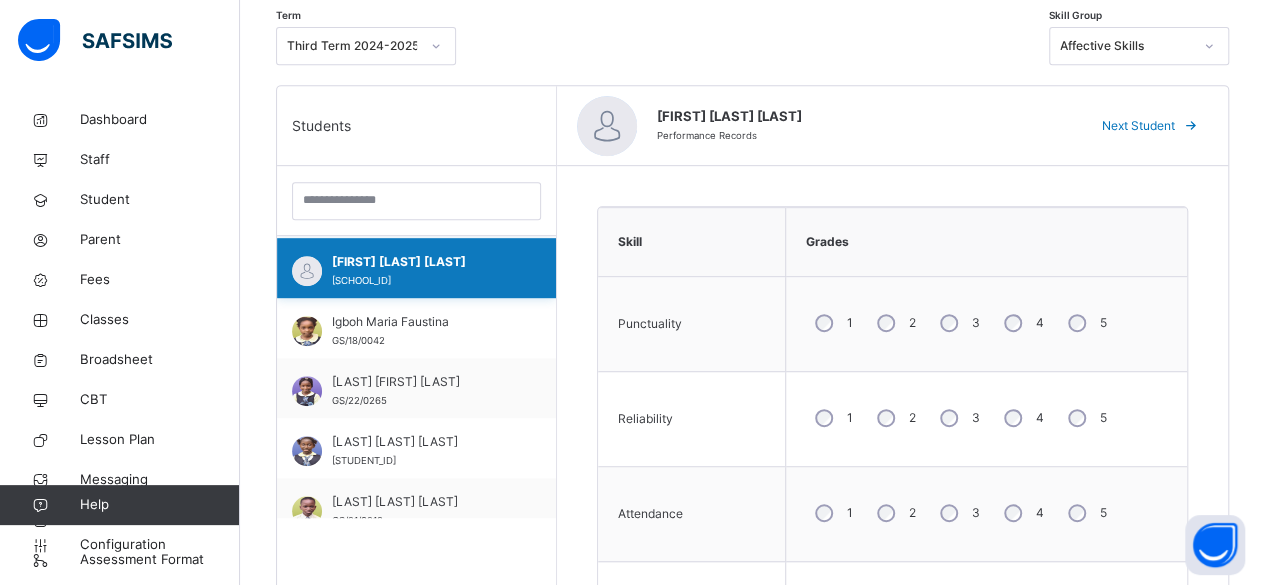 scroll, scrollTop: 558, scrollLeft: 0, axis: vertical 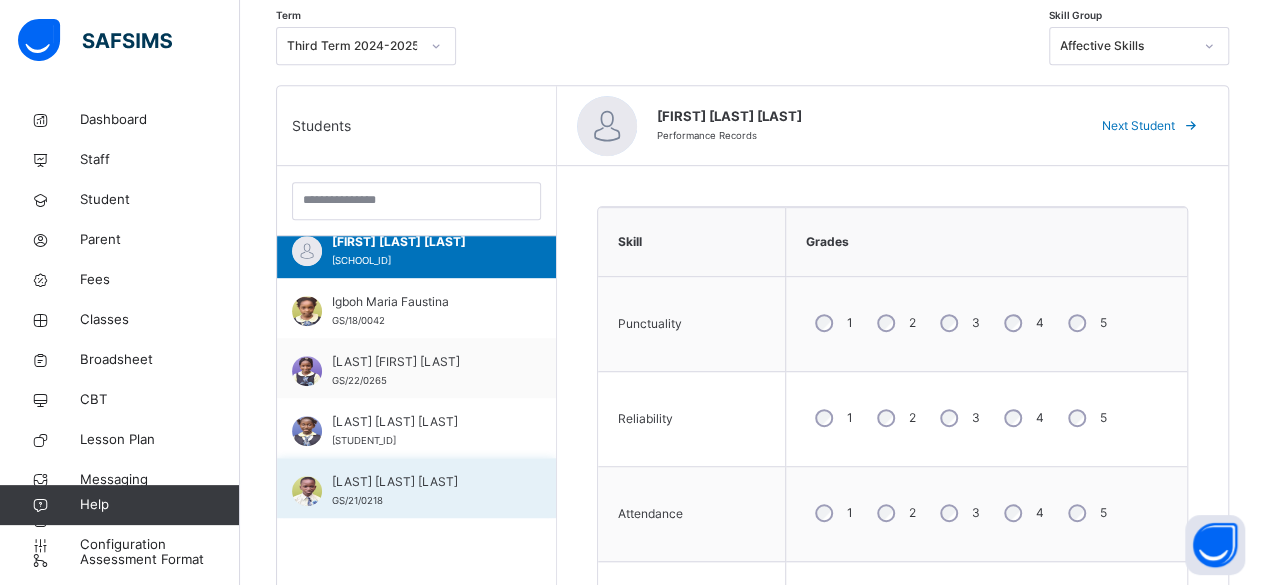 click on "Olawumi Pedro Adeife" at bounding box center (421, 482) 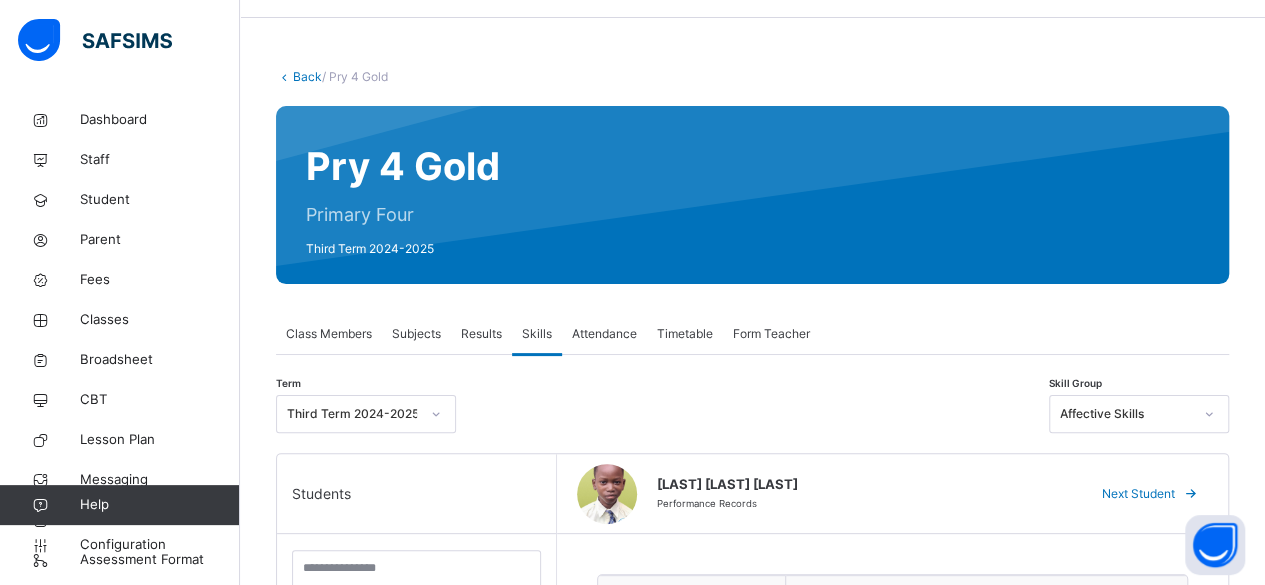 scroll, scrollTop: 0, scrollLeft: 0, axis: both 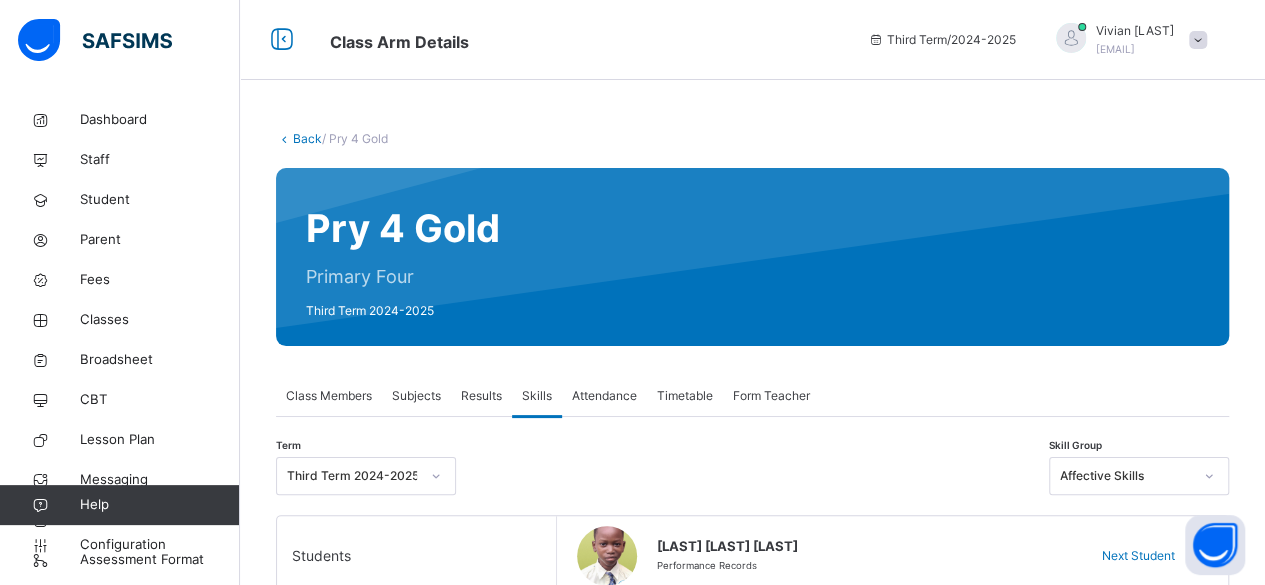 click on "Back  / Pry 4 Gold Pry 4 Gold Primary Four Third Term 2024-2025 Class Members Subjects Results Skills Attendance Timetable Form Teacher Skills More Options   14  Students in class Download Pdf Report Excel Report View subject profile Bulk upload Add Class Members Govana School  Date: 4th Aug 2025, 12:25:41 am Class Members Class:  Pry 4 Gold Total no. of Students:  14 Term:  Third Term Session:  2024-2025 S/NO Admission No. Last Name First Name Other Name 1 GS/19/0084 Abdulkadir Lawal Umar-Farouq Olamide 2 GS/21/0174 Agumagu Divine Obiandu 3 GS/23/0328 Akinsipe Chaniel Oluwatamilore 4 GS/25/00493 AKWAOWO DUKE ODUNG 5 GS/21/0223 Anyim Chinemerem Michelle 6 GS/24/0440 AZUBUIKE CHRISTABEL CHIBUZO 7 GS/22/0280 Bell-Gam Emmanuel Tamunoerenengim 8 GS/25/P/00495 BRIGHT  EXCEL  EHIOMA 9 GS/22/0274 Dambola Damilola Emmanuel 10 GS/2025/00494 DELIMA OLUWABUSAYOMI ANGELQUEEN 11 GS/18/0042 Igboh Maria Faustina 12 GS/22/0265 Mas'ud Amina Muzakkir 13 GS/23/0318 Okafor Chidumebi Chinwike 14 GS/21/0218 Olawumi Pedro Adeife ×" at bounding box center [752, 971] 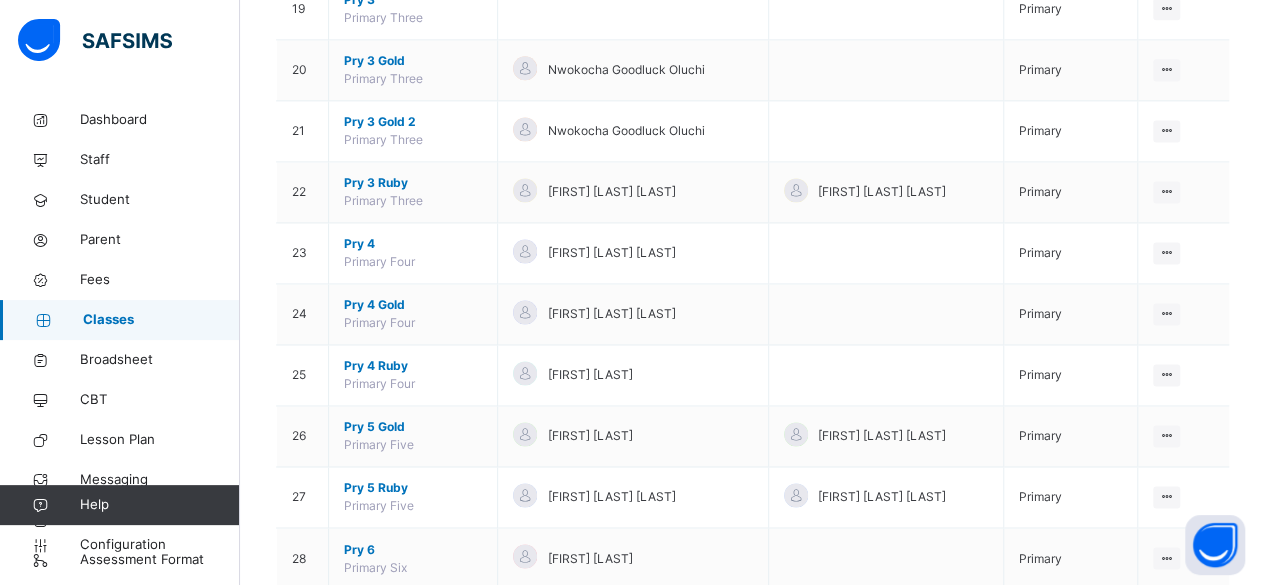 scroll, scrollTop: 1384, scrollLeft: 0, axis: vertical 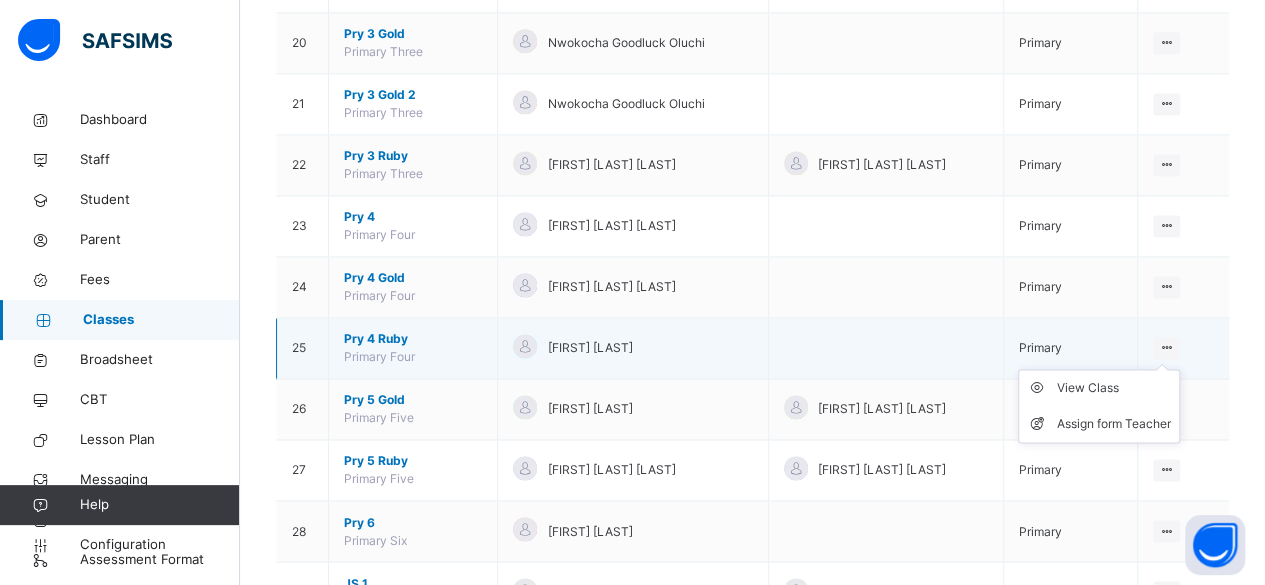 click on "View Class Assign form Teacher" at bounding box center (1099, 406) 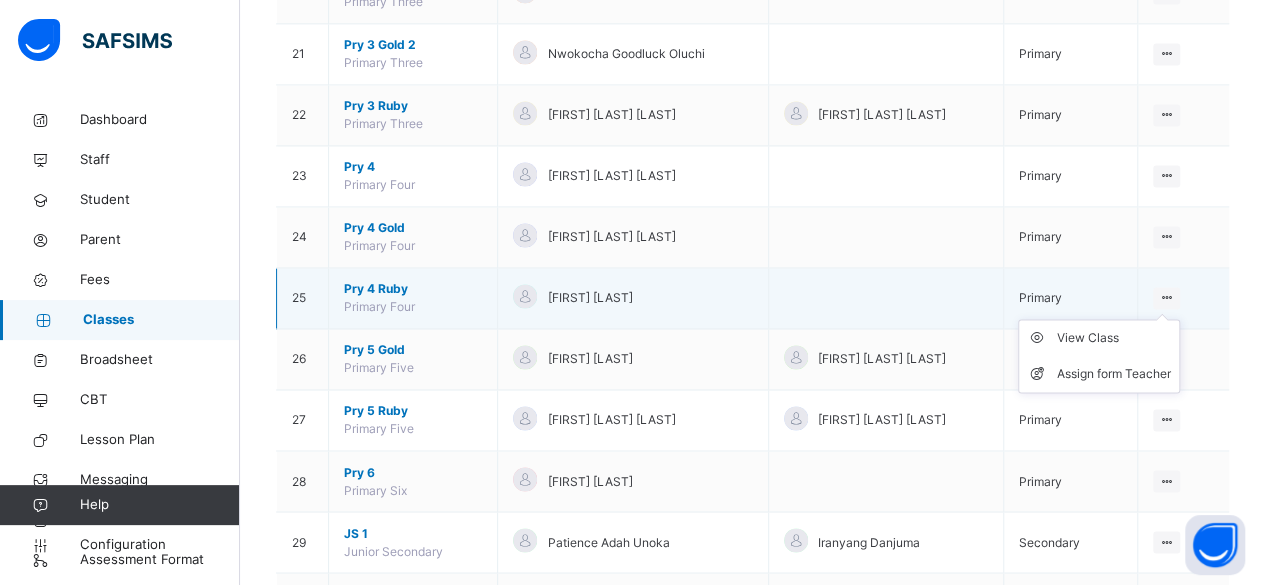 scroll, scrollTop: 1469, scrollLeft: 0, axis: vertical 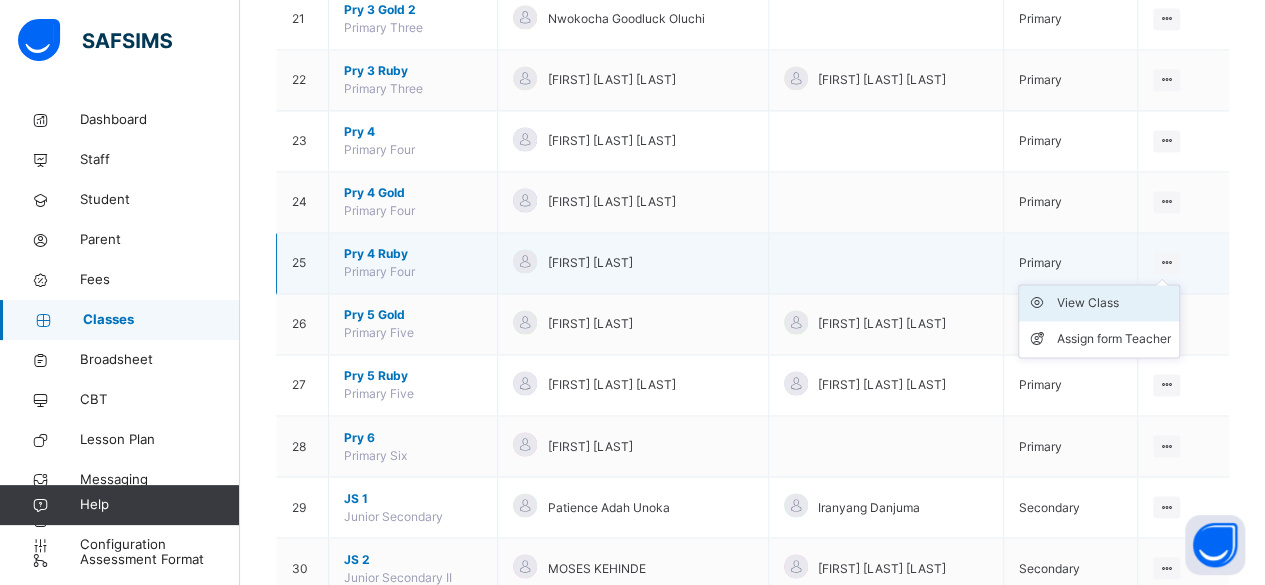 click on "View Class" at bounding box center (1114, 303) 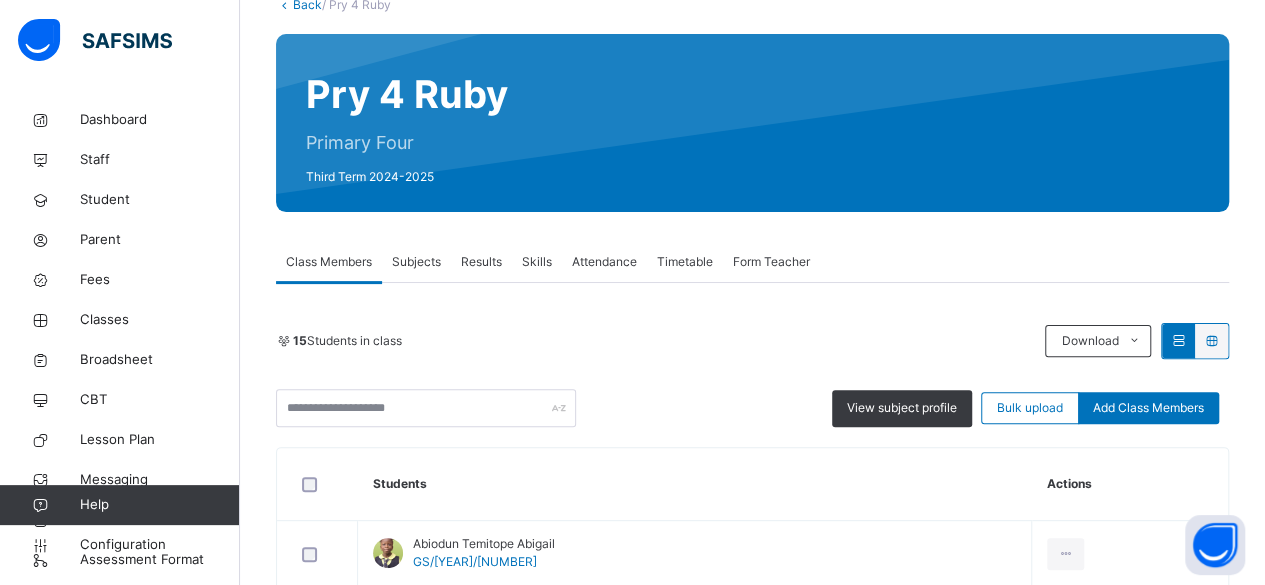 scroll, scrollTop: 202, scrollLeft: 0, axis: vertical 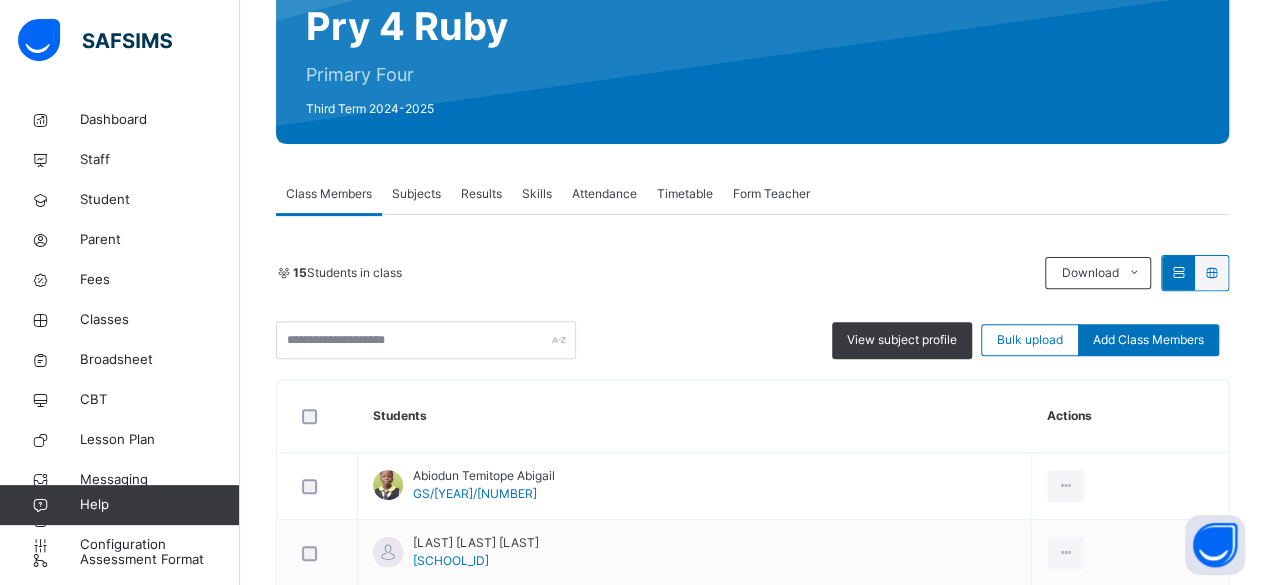 click on "Results" at bounding box center [481, 194] 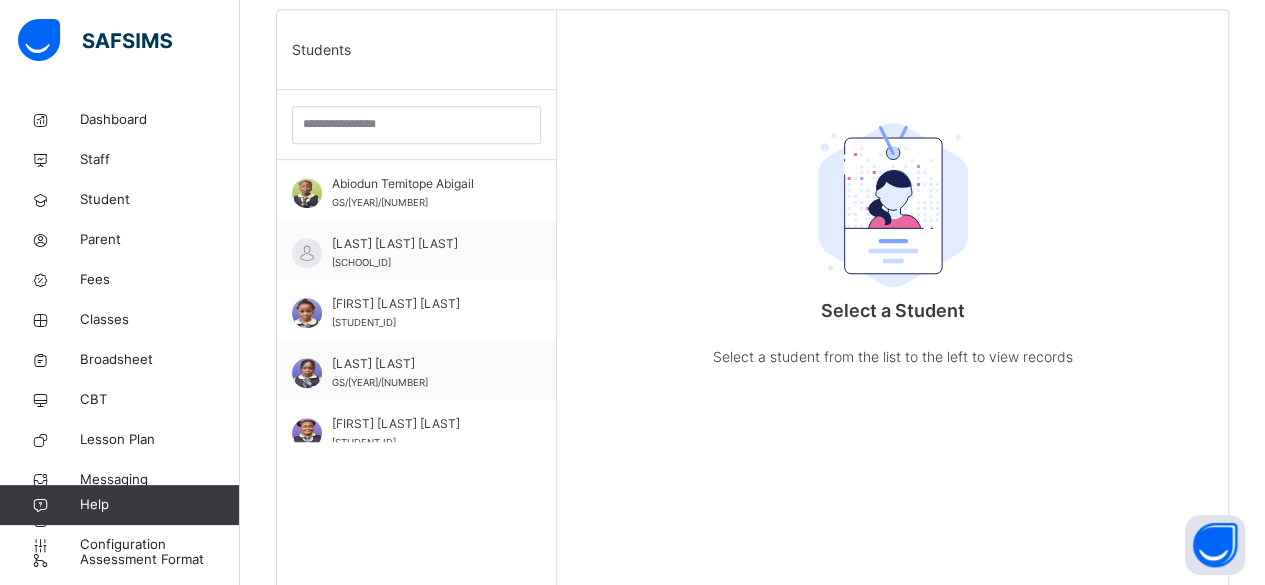scroll, scrollTop: 510, scrollLeft: 0, axis: vertical 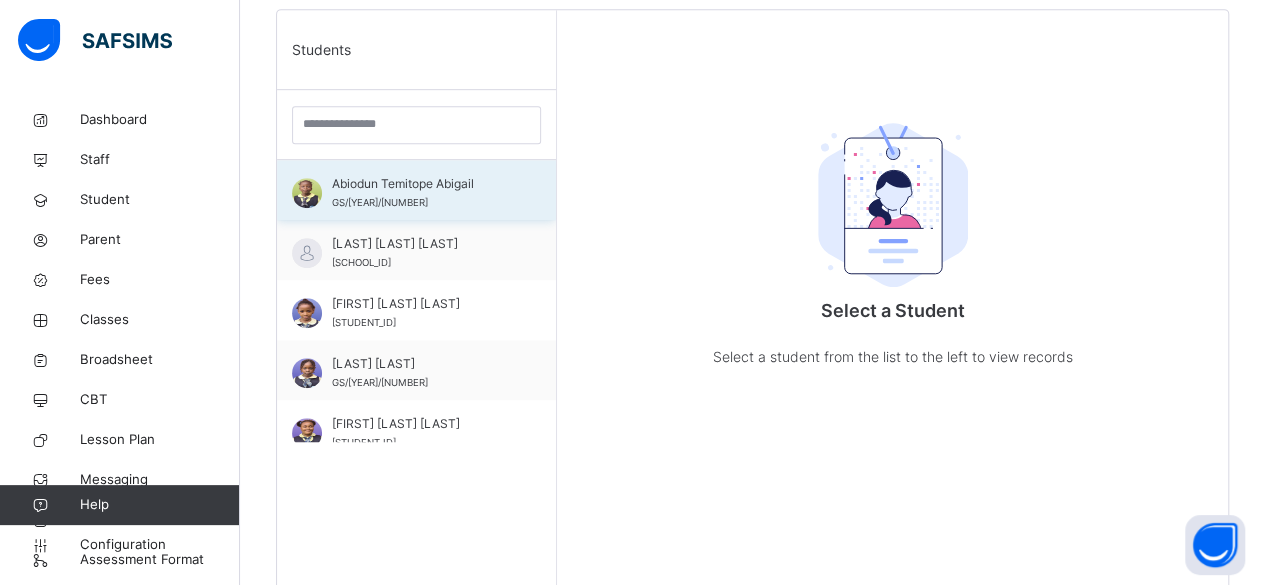click on "Abiodun Temitope Abigail" at bounding box center [421, 184] 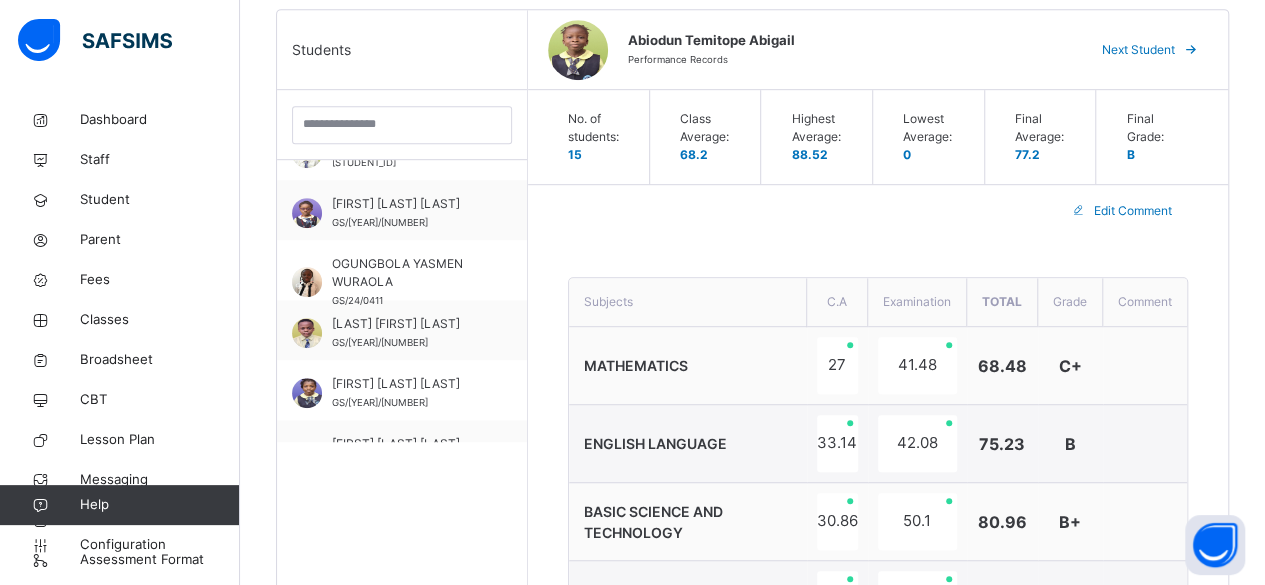 scroll, scrollTop: 627, scrollLeft: 0, axis: vertical 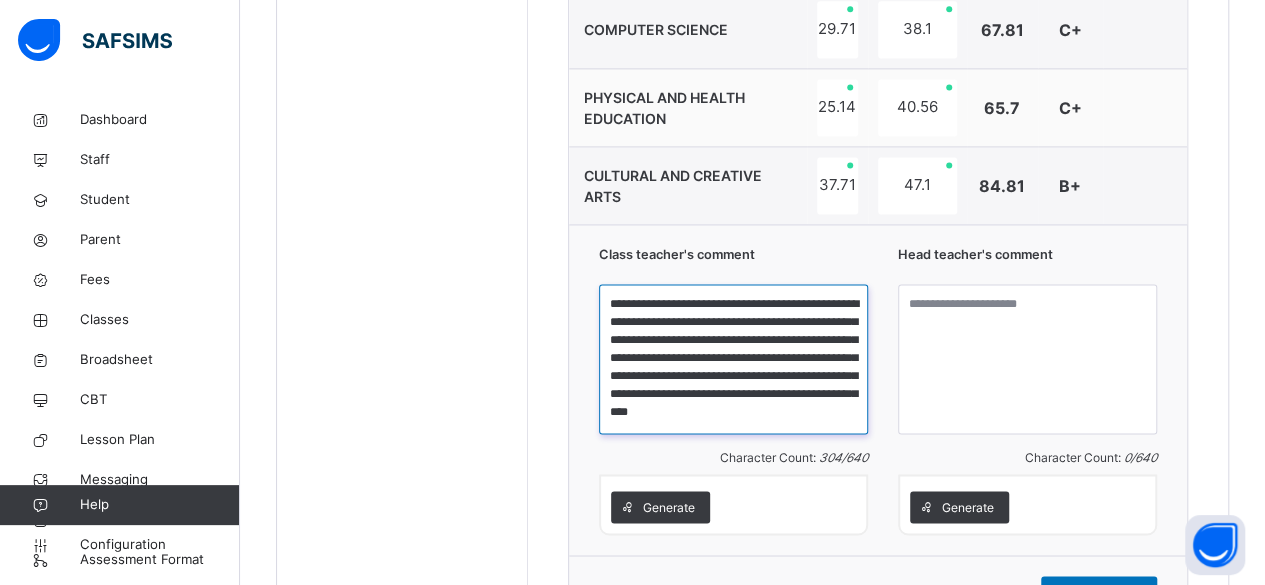 drag, startPoint x: 614, startPoint y: 297, endPoint x: 812, endPoint y: 414, distance: 229.98479 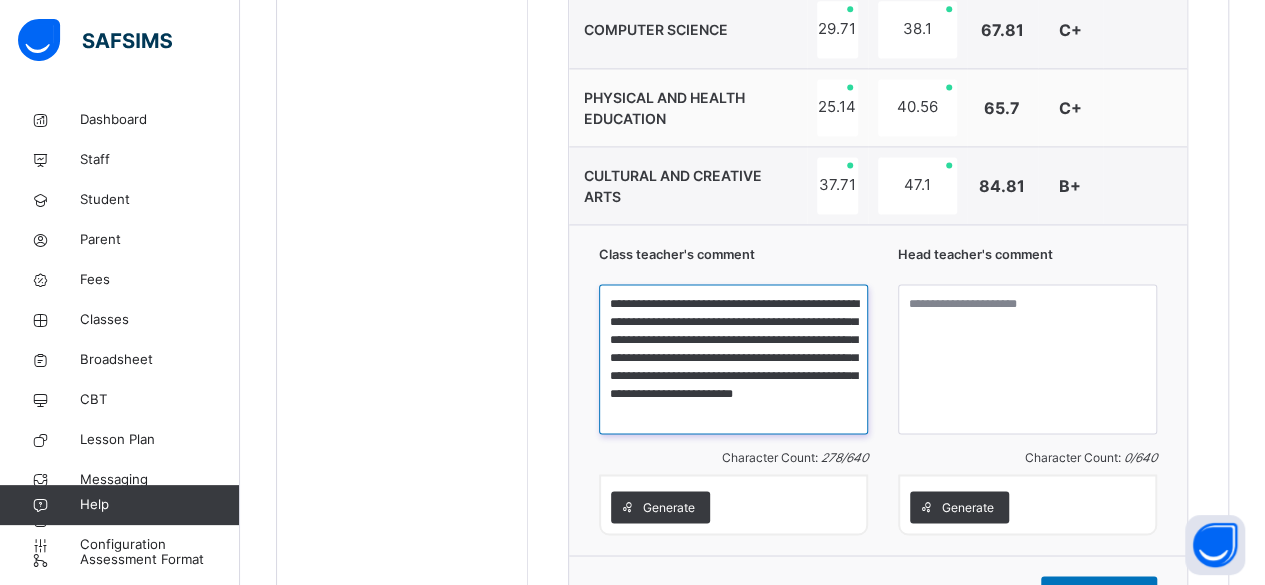 scroll, scrollTop: 0, scrollLeft: 0, axis: both 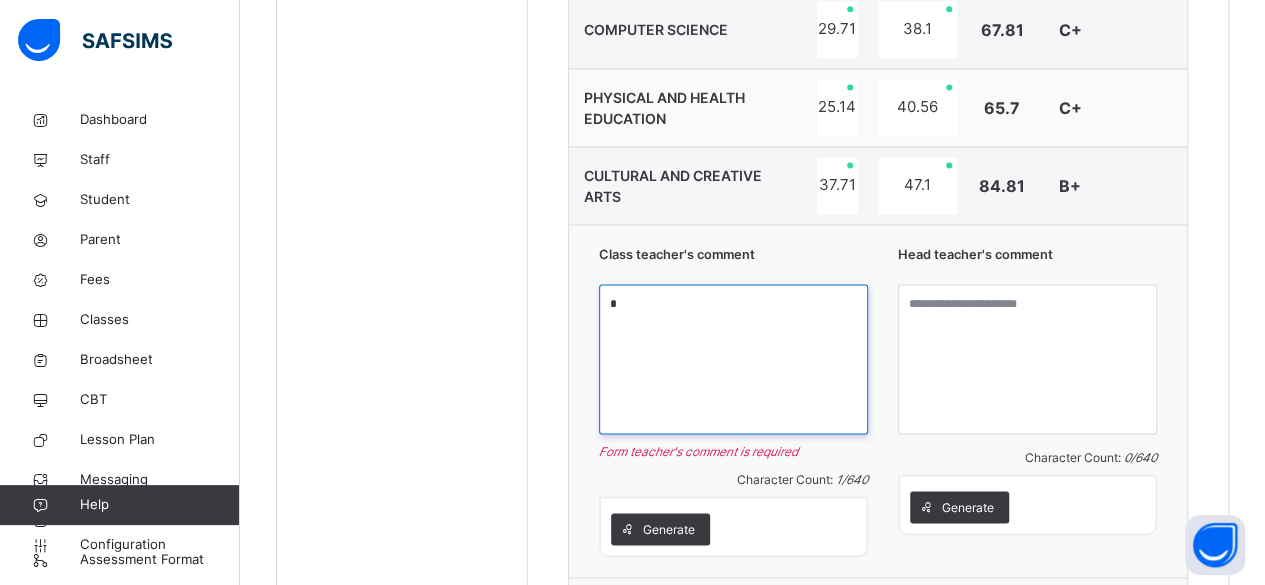 paste on "**********" 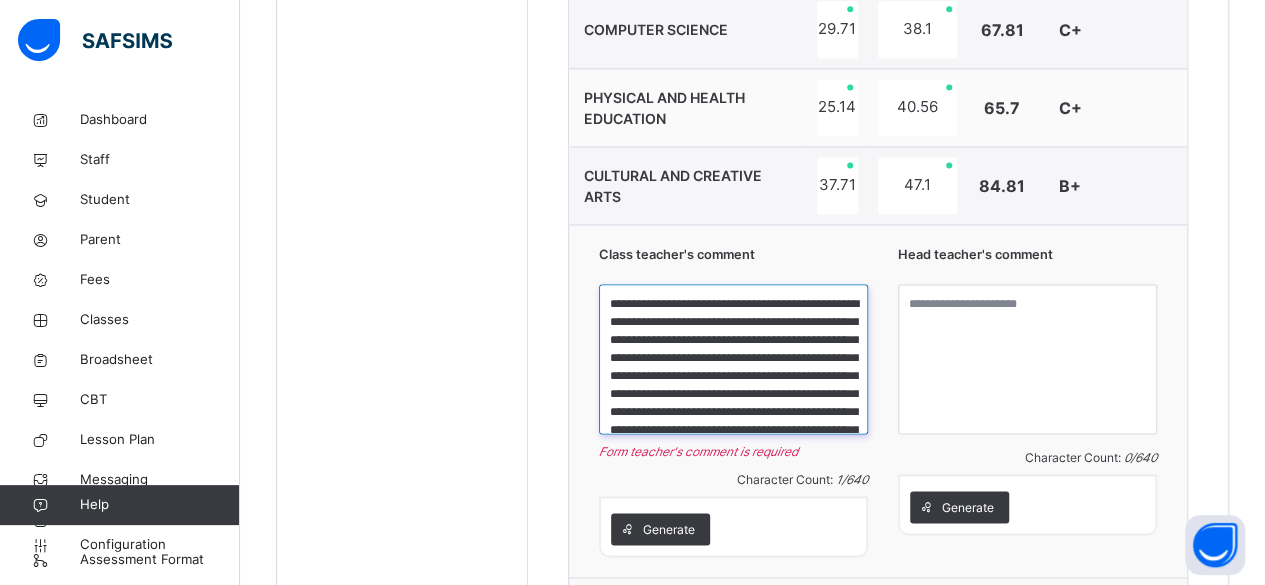 scroll, scrollTop: 57, scrollLeft: 0, axis: vertical 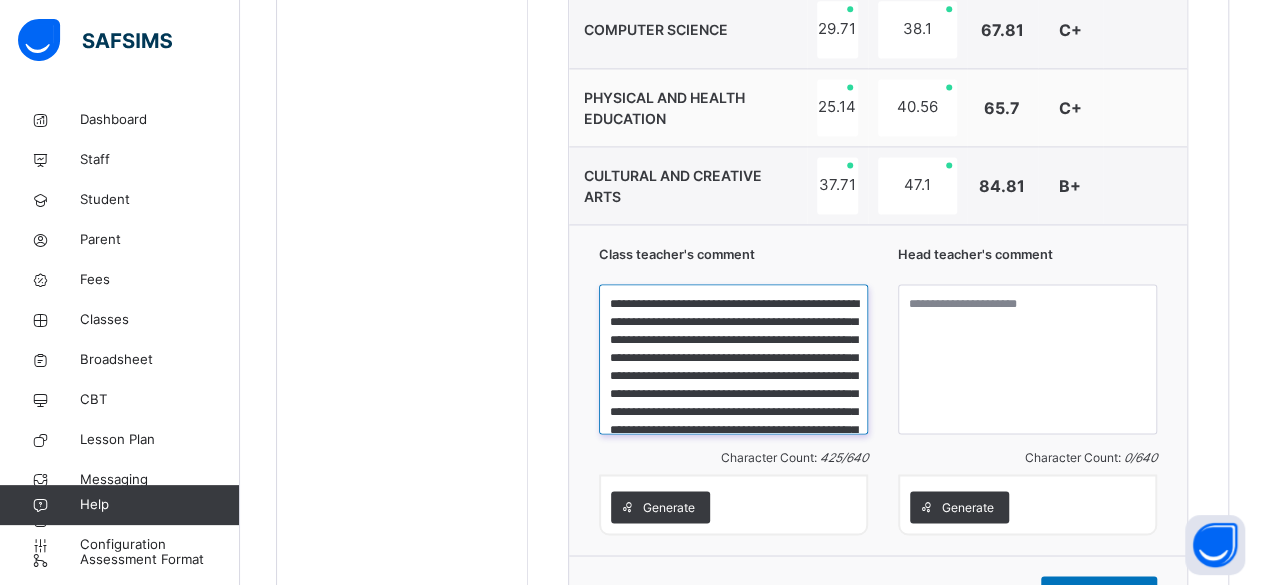 click on "**********" at bounding box center [733, 359] 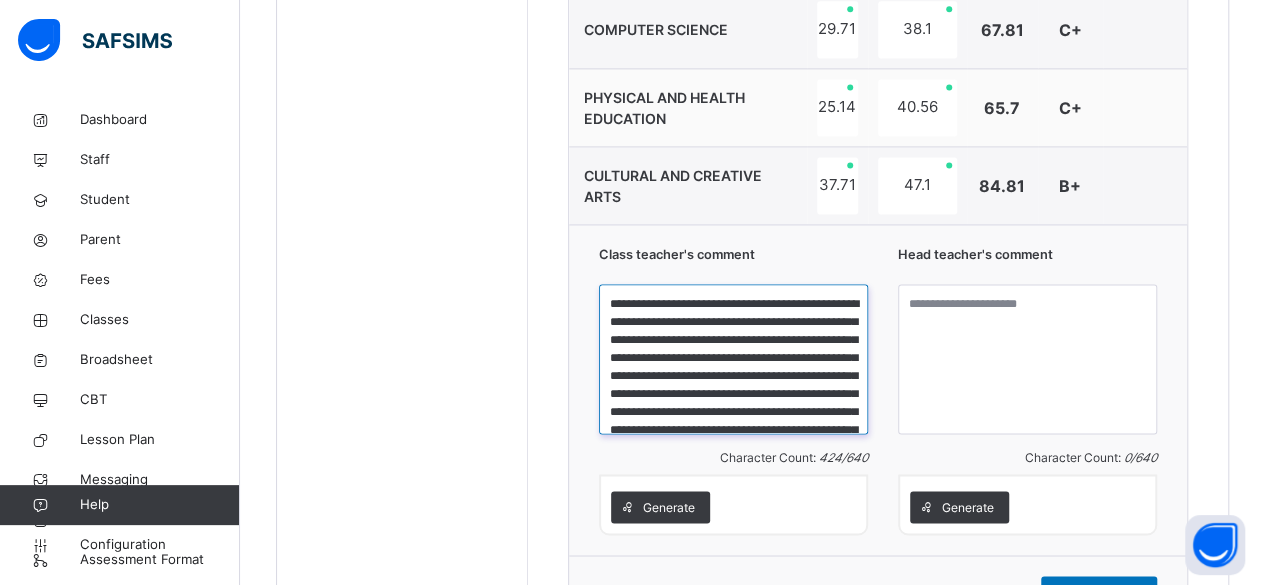 type on "**********" 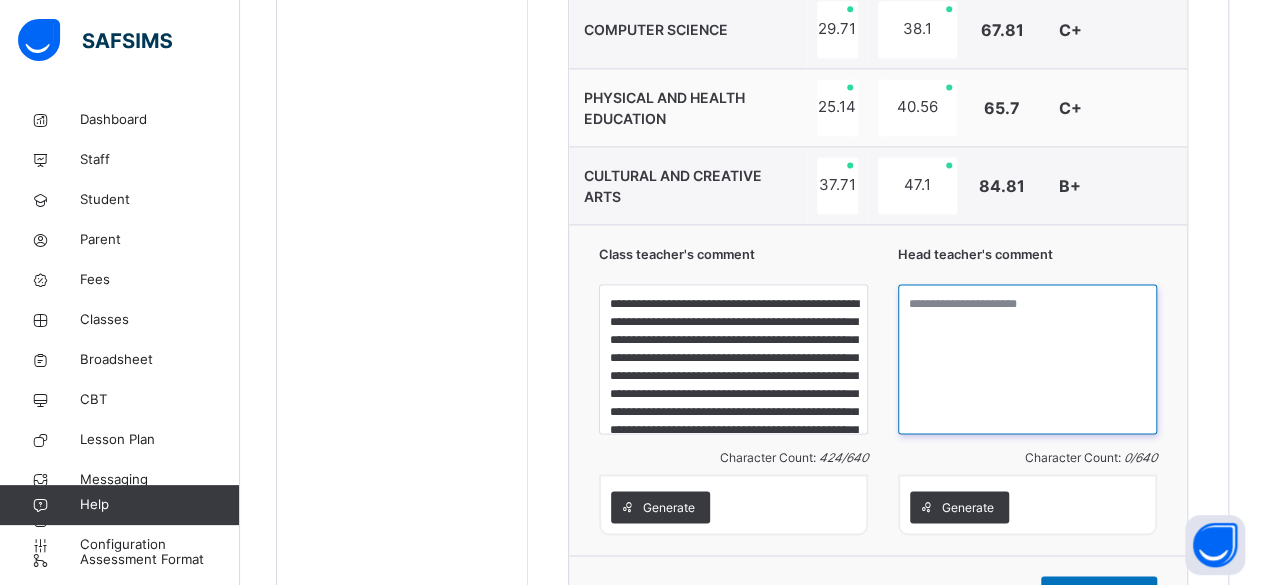 click at bounding box center [1027, 359] 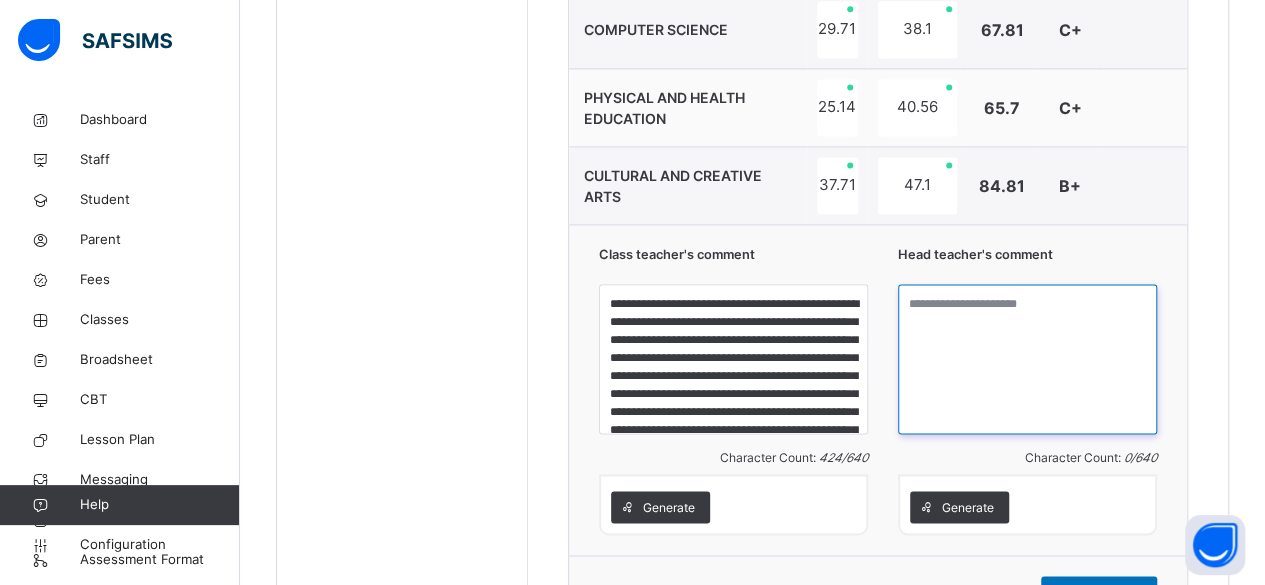 click at bounding box center [1027, 359] 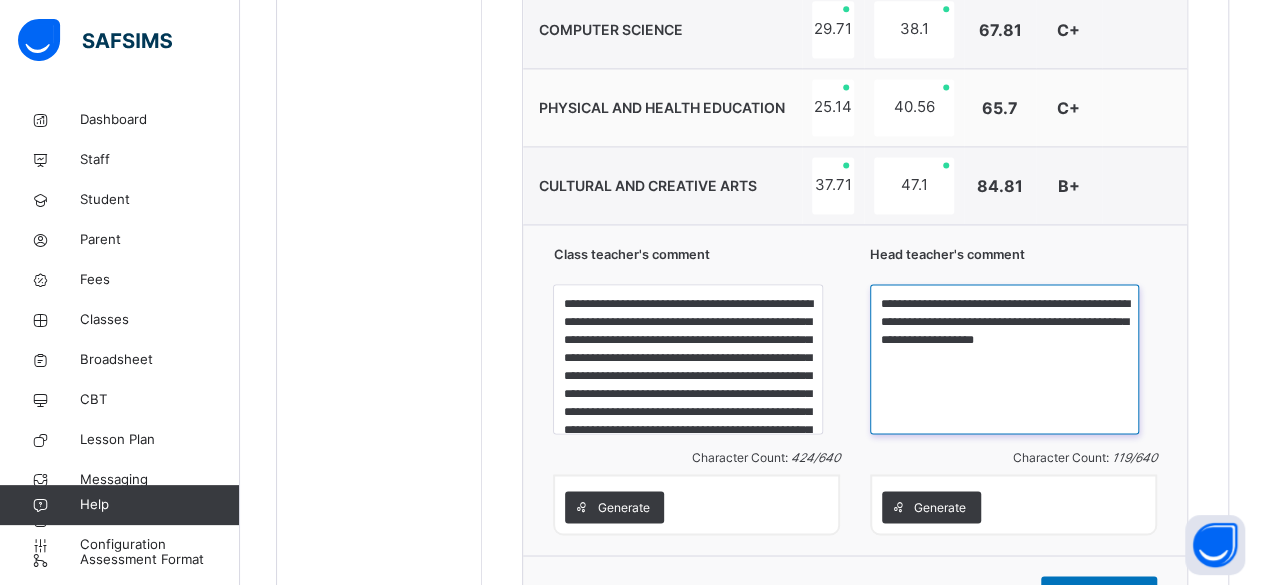click on "**********" at bounding box center [1004, 359] 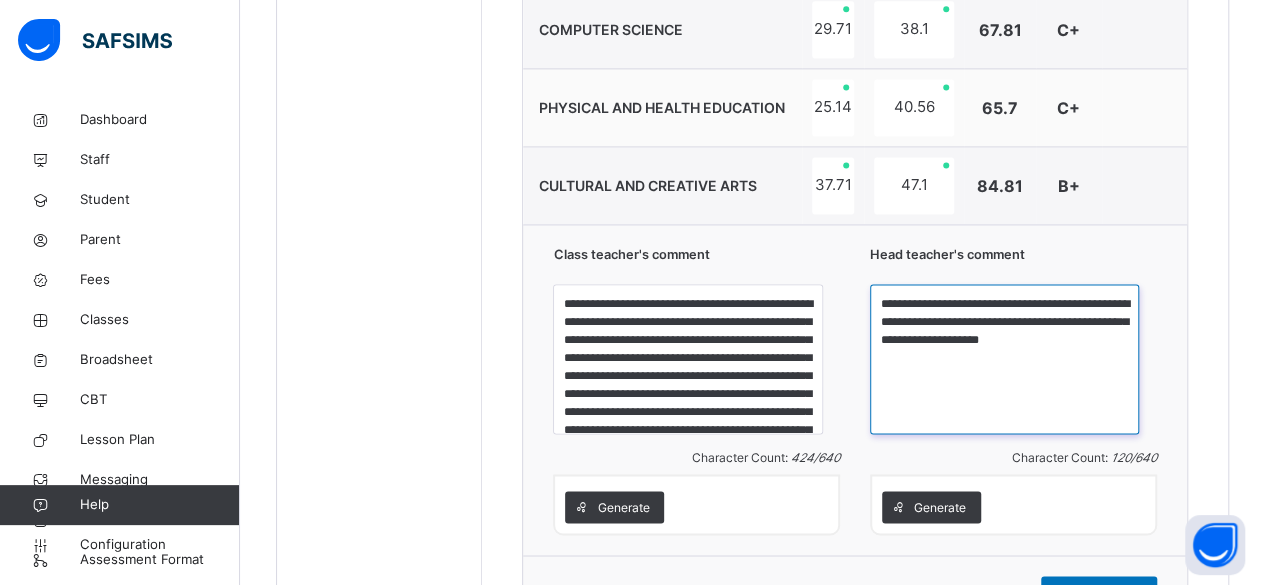 click on "**********" at bounding box center (1004, 359) 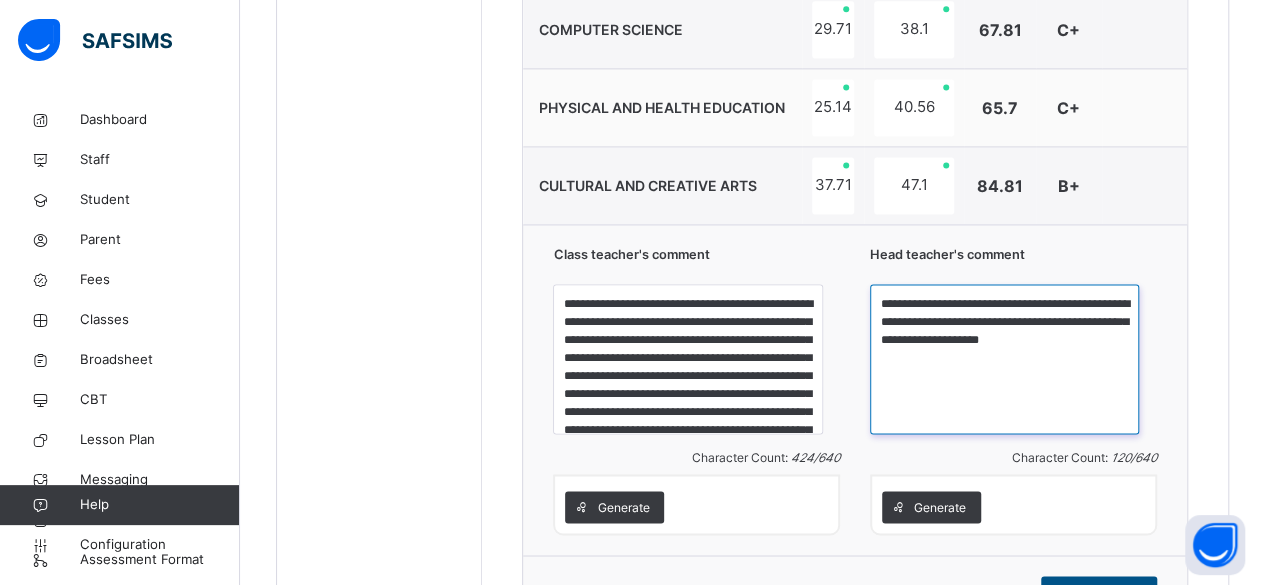 type on "**********" 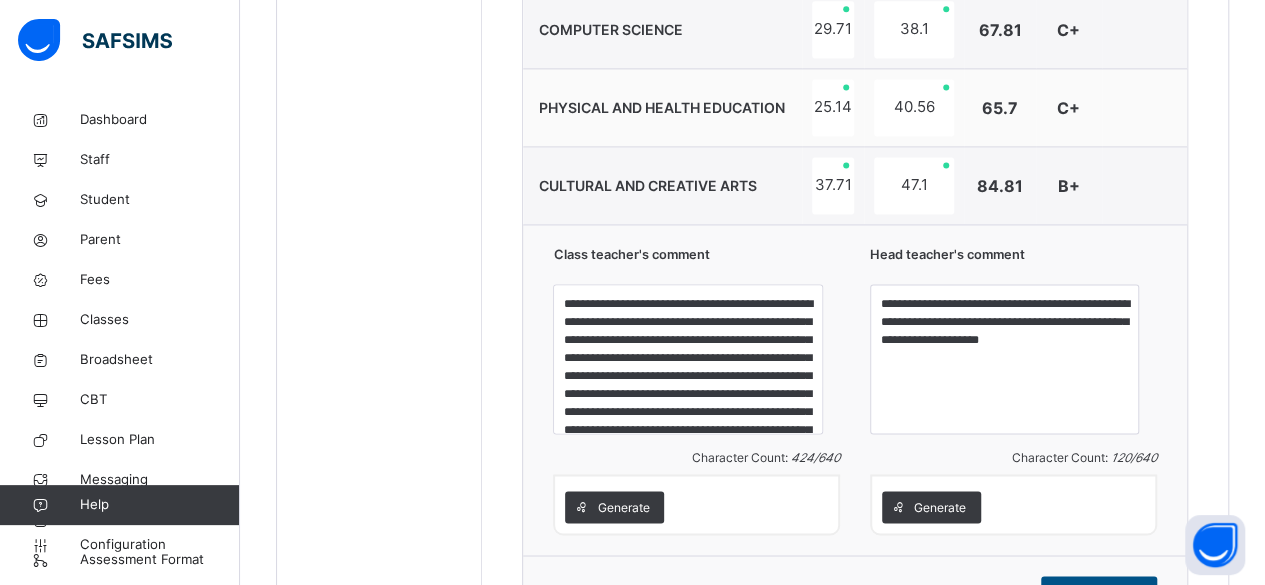 click on "Save Comment" at bounding box center (1099, 592) 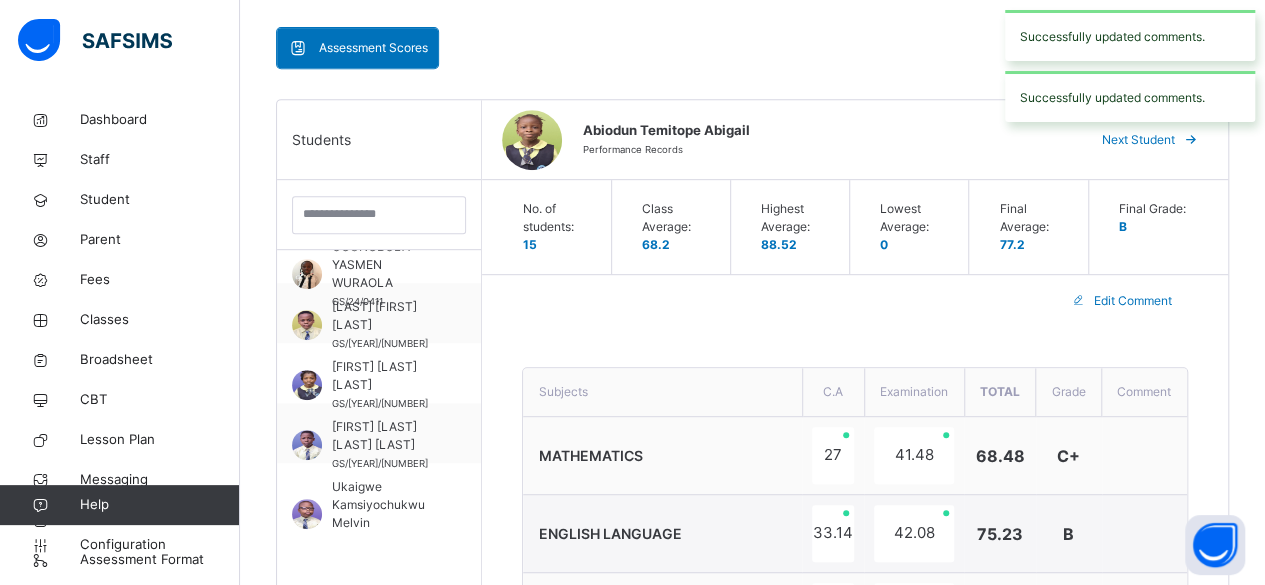 scroll, scrollTop: 406, scrollLeft: 0, axis: vertical 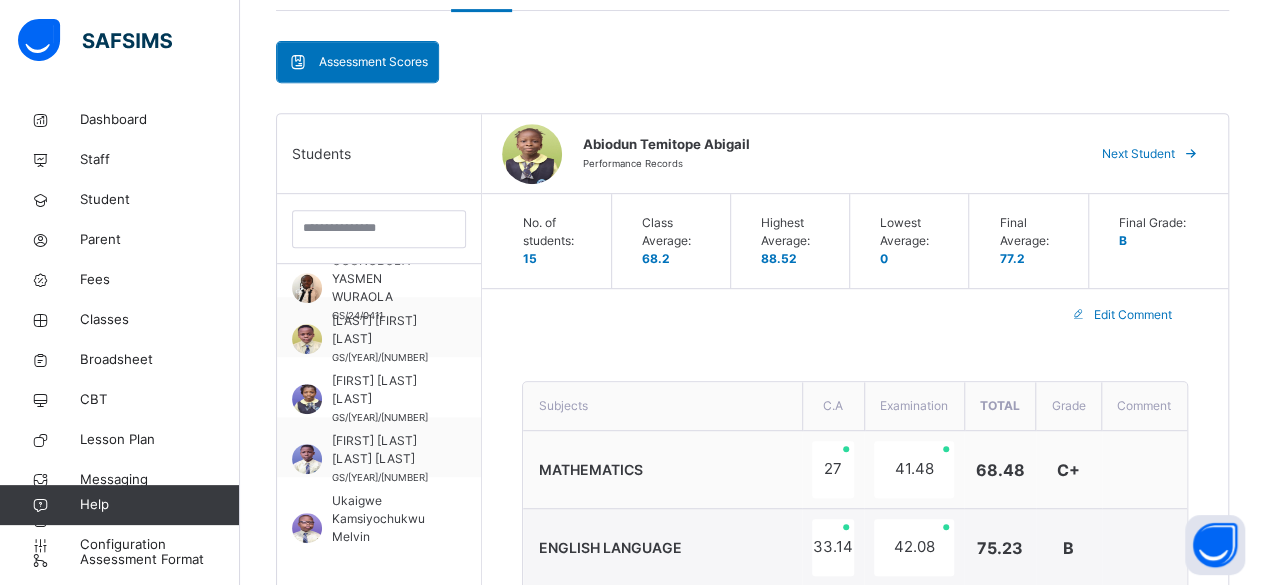 click at bounding box center [1191, 154] 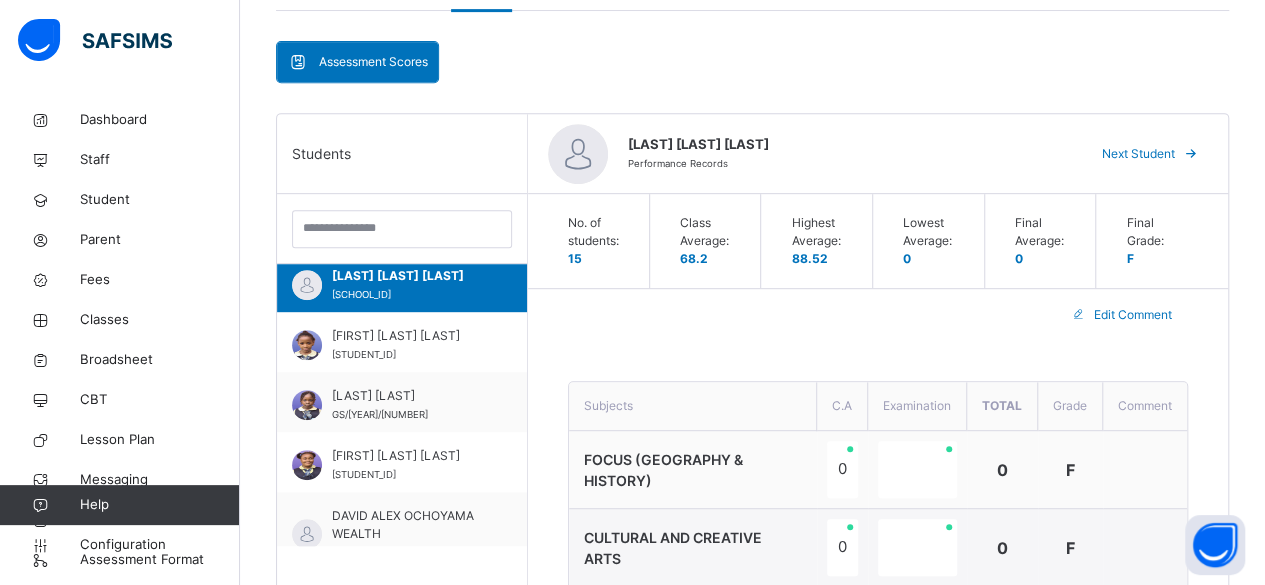 scroll, scrollTop: 70, scrollLeft: 0, axis: vertical 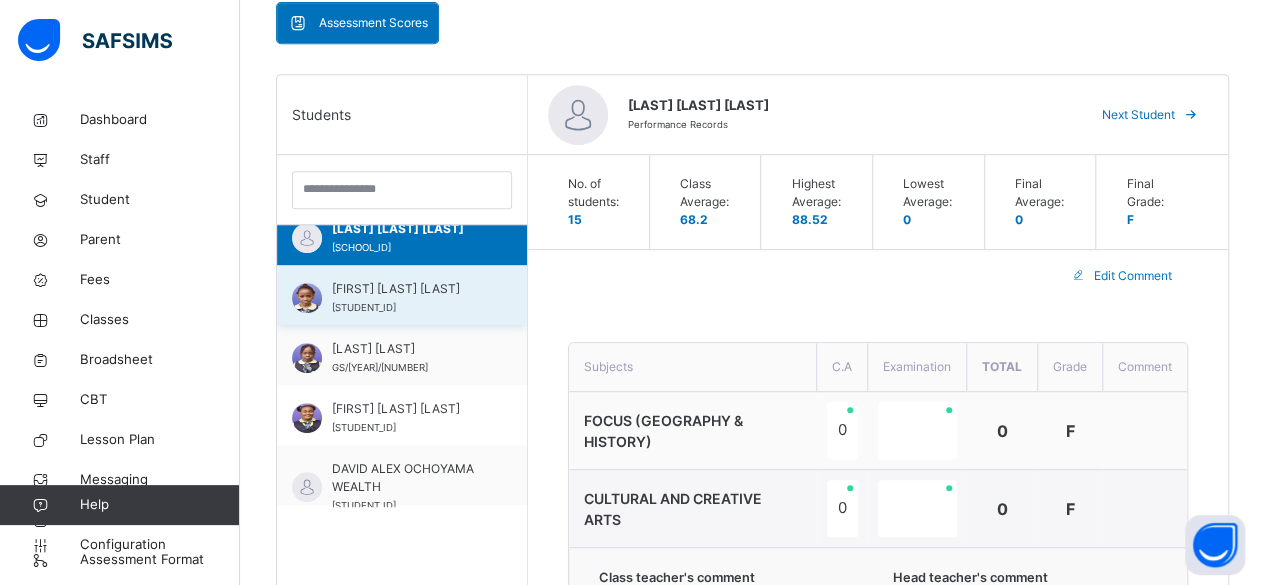 click on "Anyim Chimamanda Mirabelle" at bounding box center (407, 289) 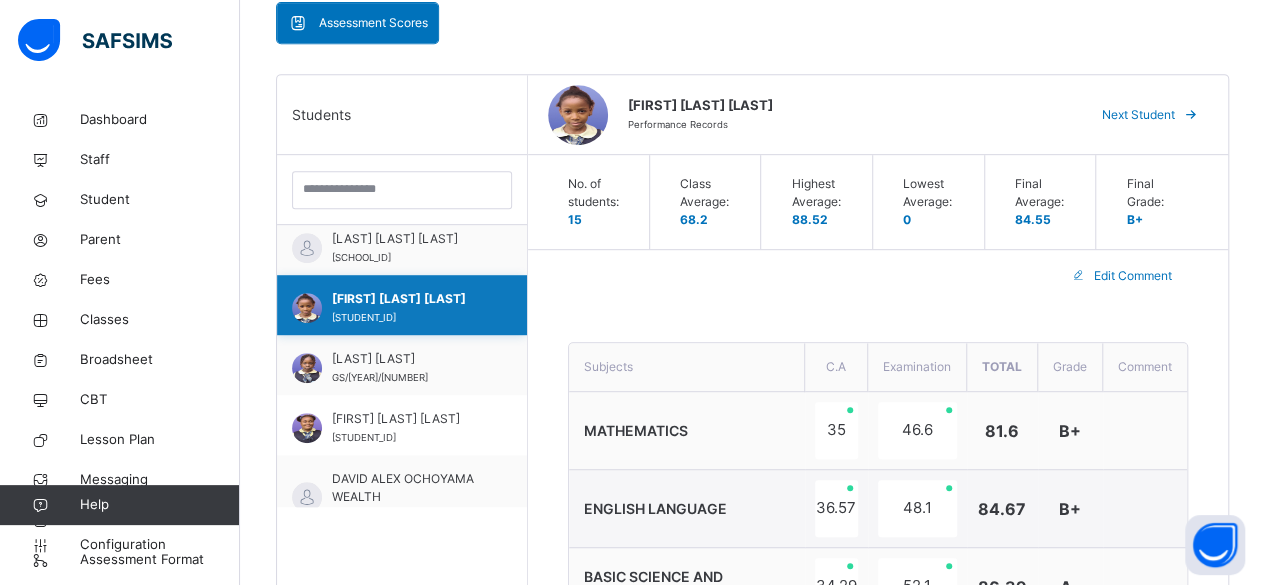 scroll, scrollTop: 80, scrollLeft: 0, axis: vertical 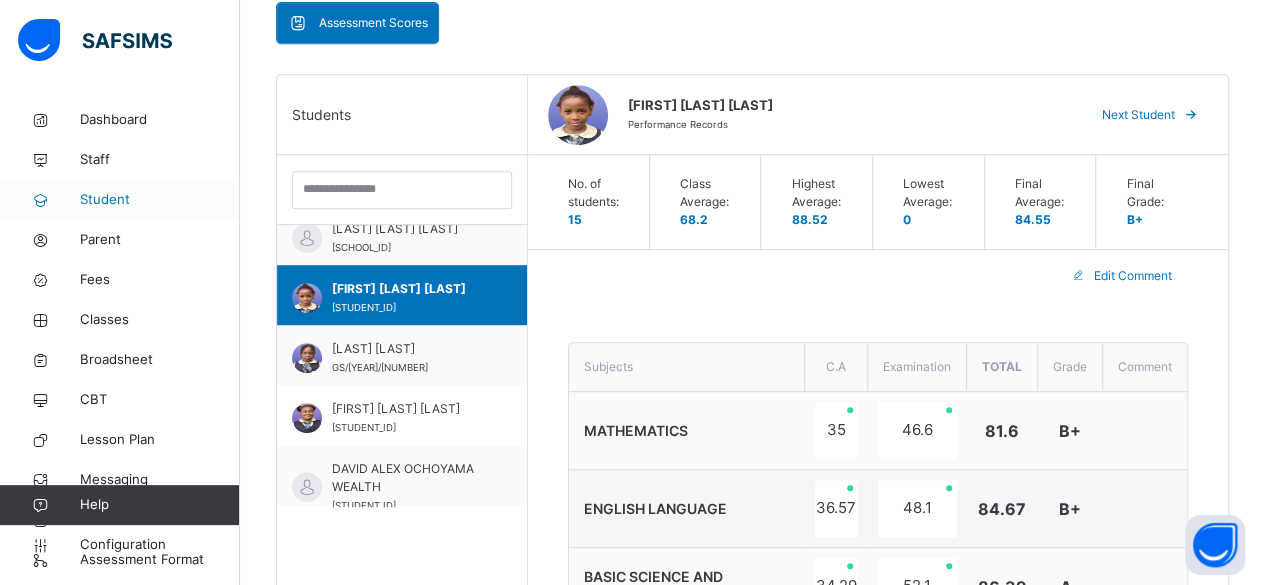 click on "Student" at bounding box center (160, 200) 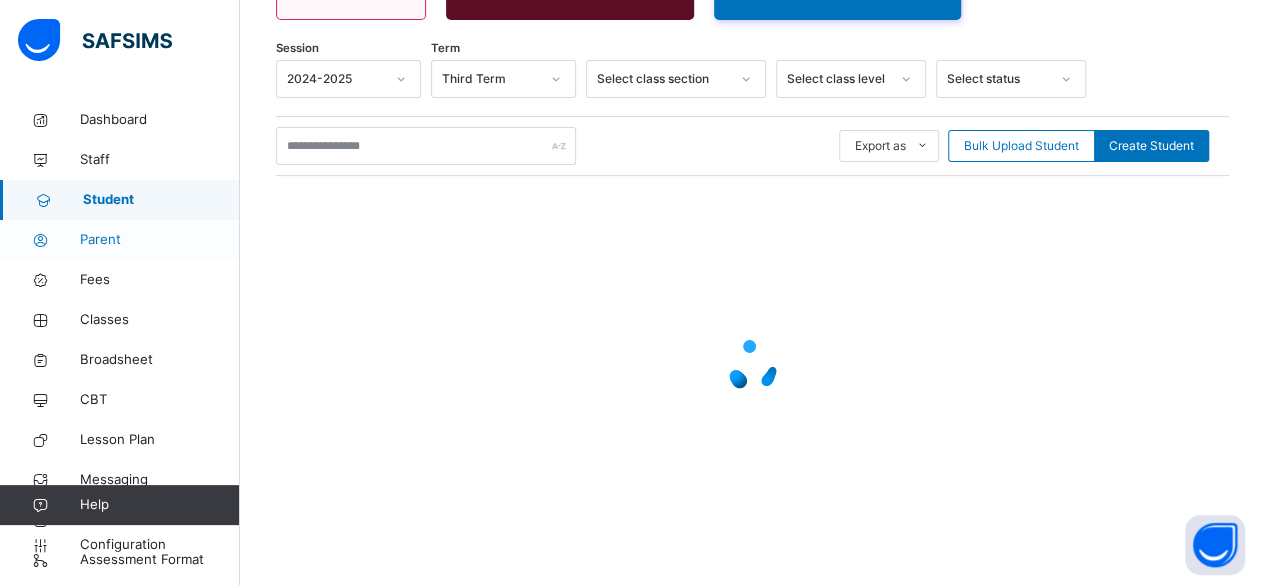 scroll, scrollTop: 445, scrollLeft: 0, axis: vertical 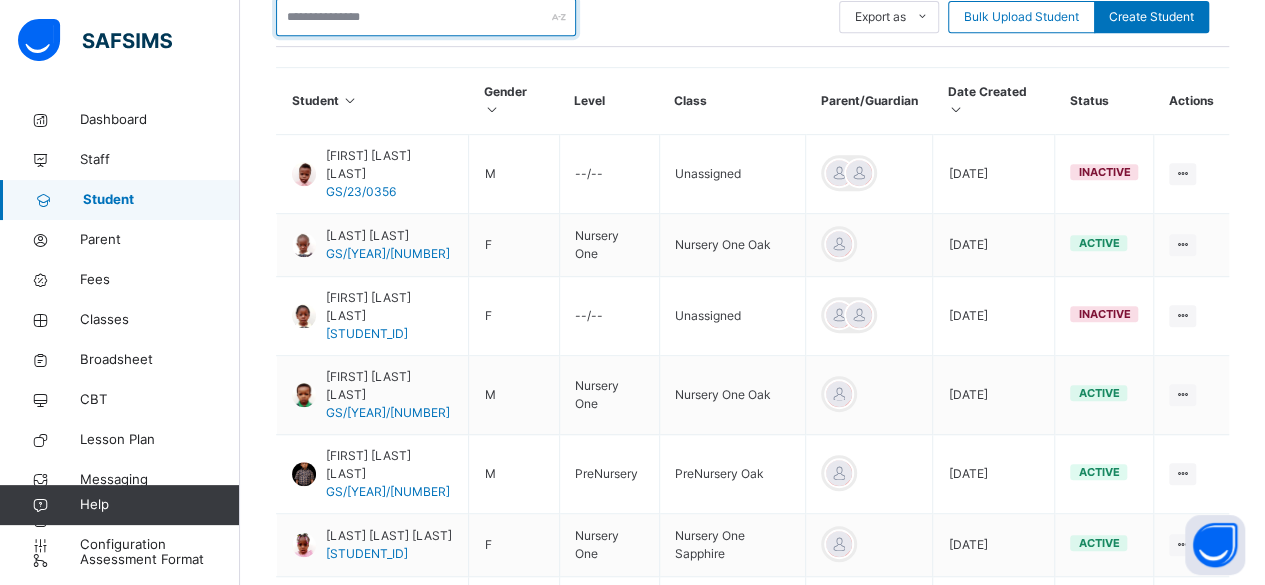 click at bounding box center (426, 17) 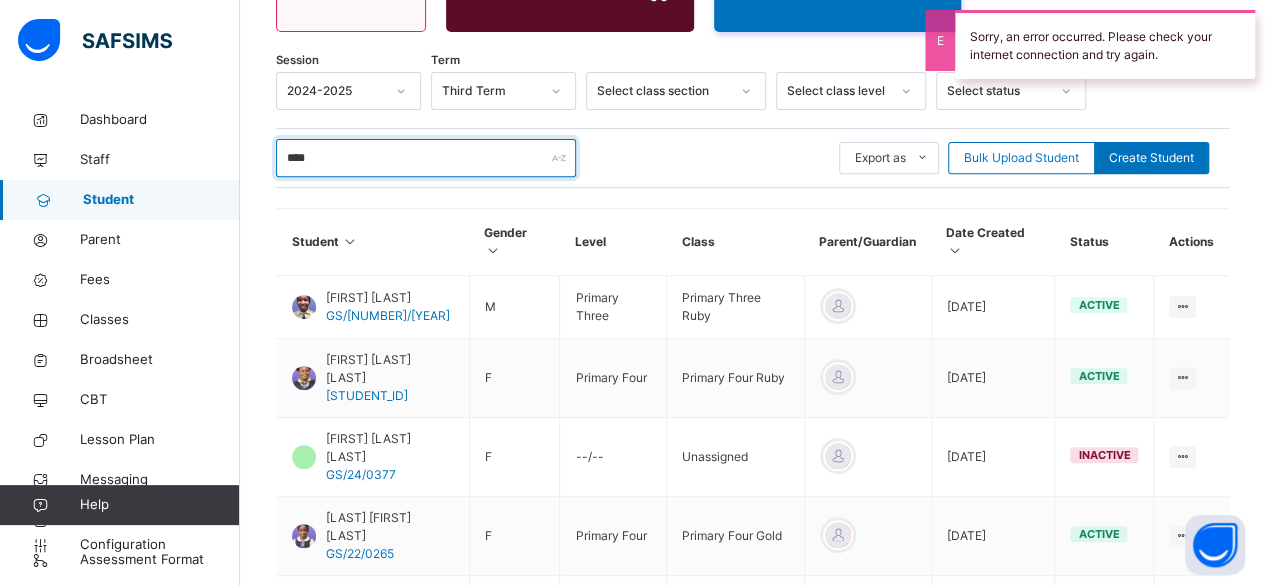 scroll, scrollTop: 442, scrollLeft: 0, axis: vertical 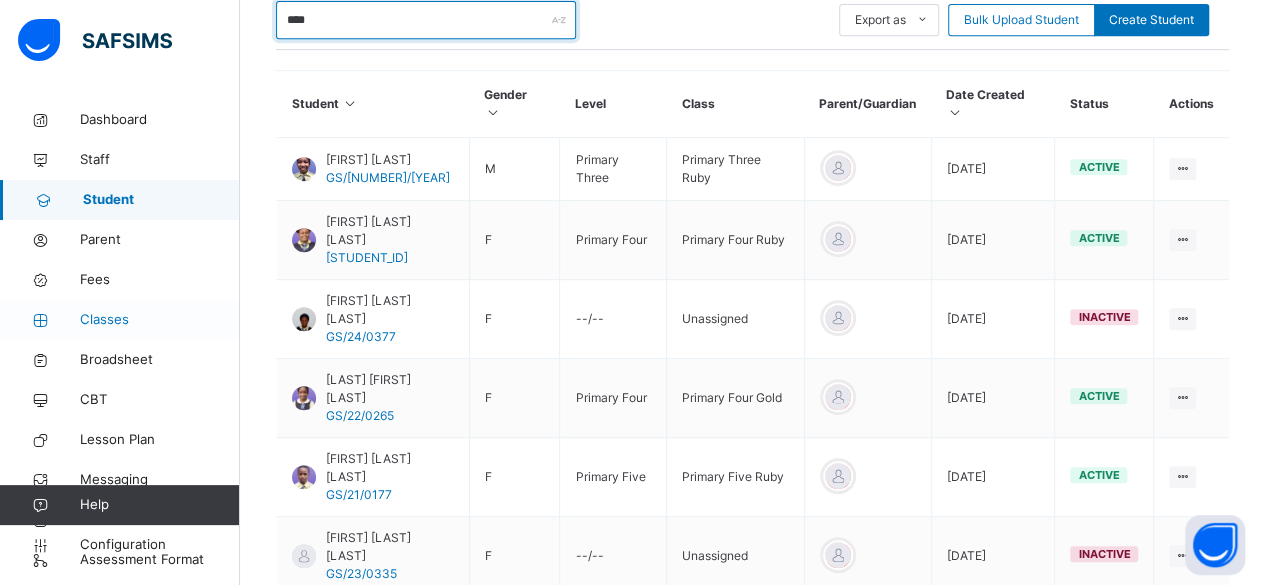 type on "****" 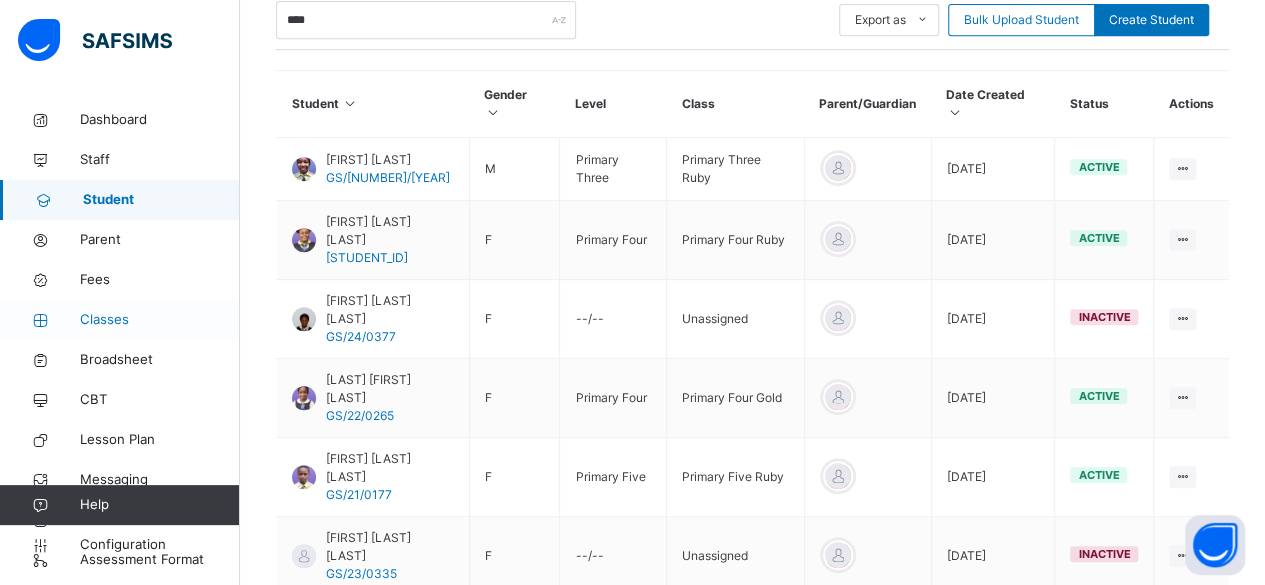 click on "Classes" at bounding box center [160, 320] 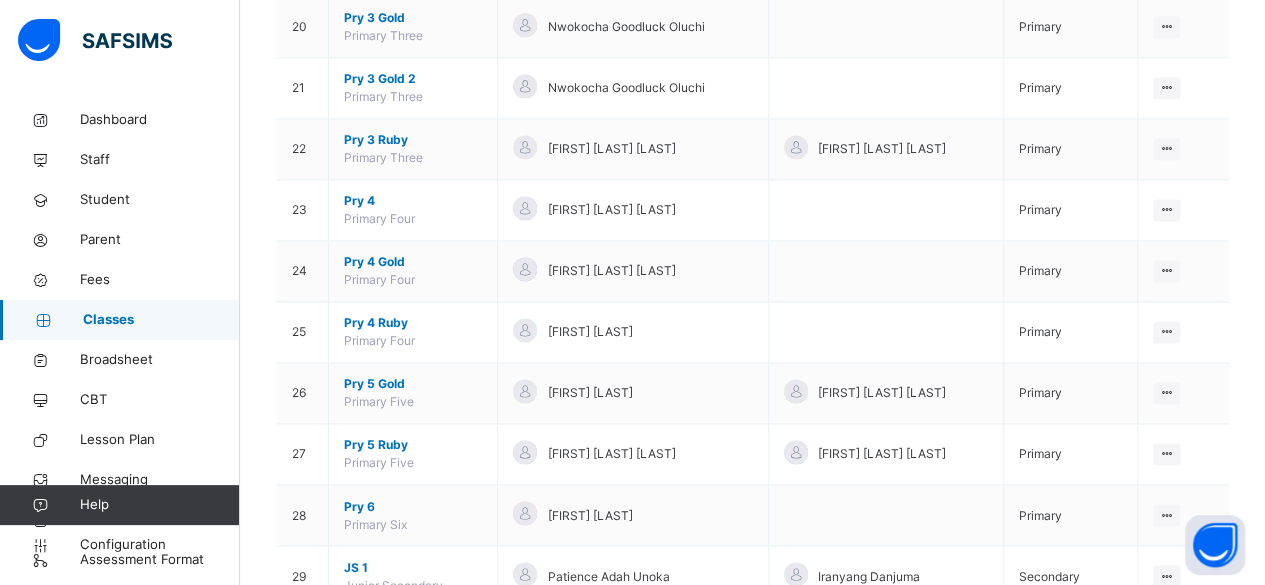 scroll, scrollTop: 1425, scrollLeft: 0, axis: vertical 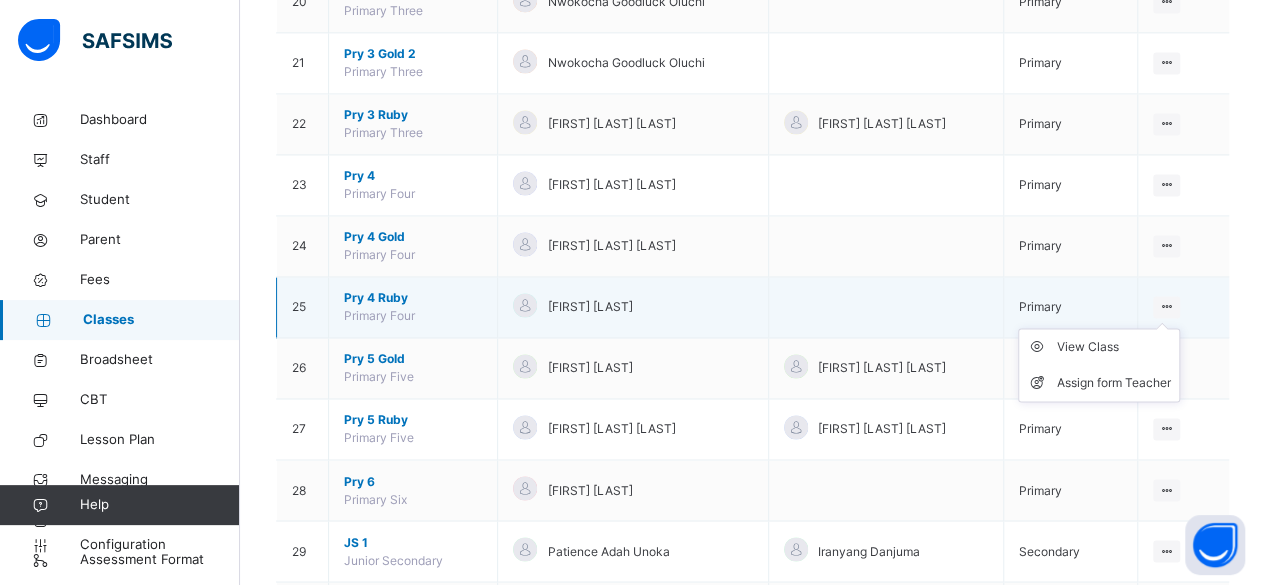 click at bounding box center (1166, 306) 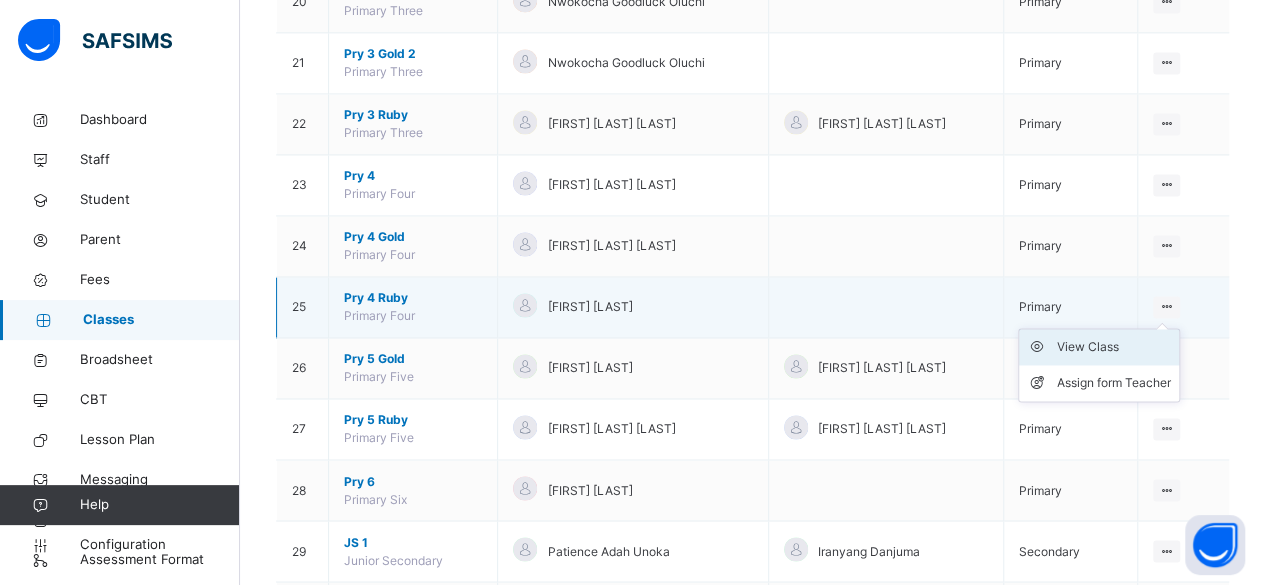 click on "View Class" at bounding box center [1114, 347] 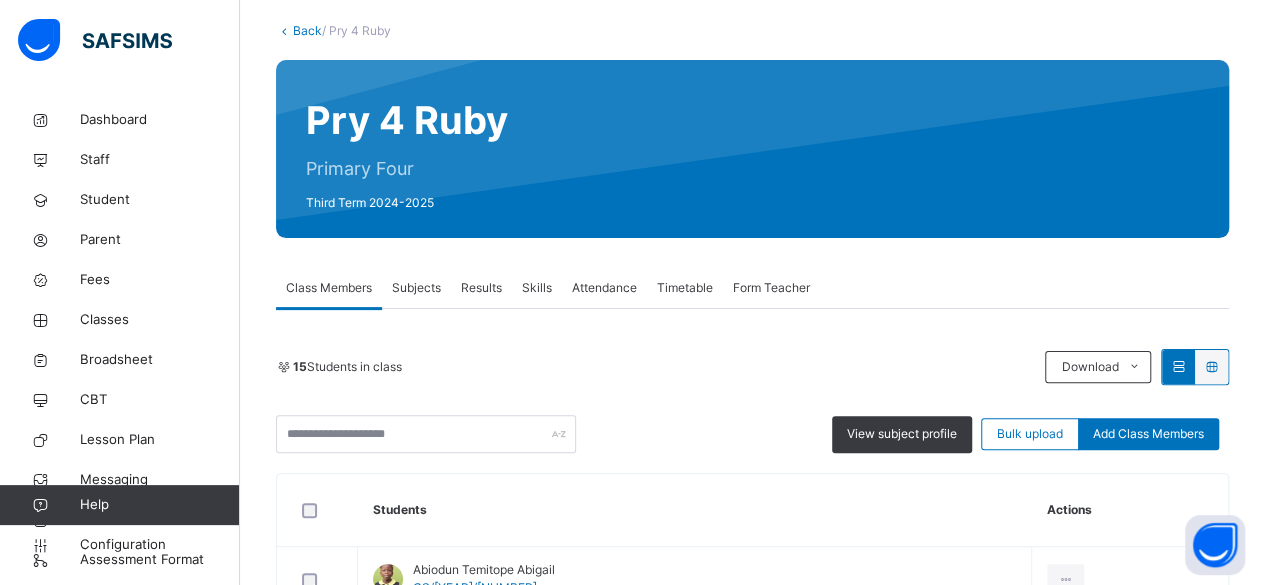 scroll, scrollTop: 173, scrollLeft: 0, axis: vertical 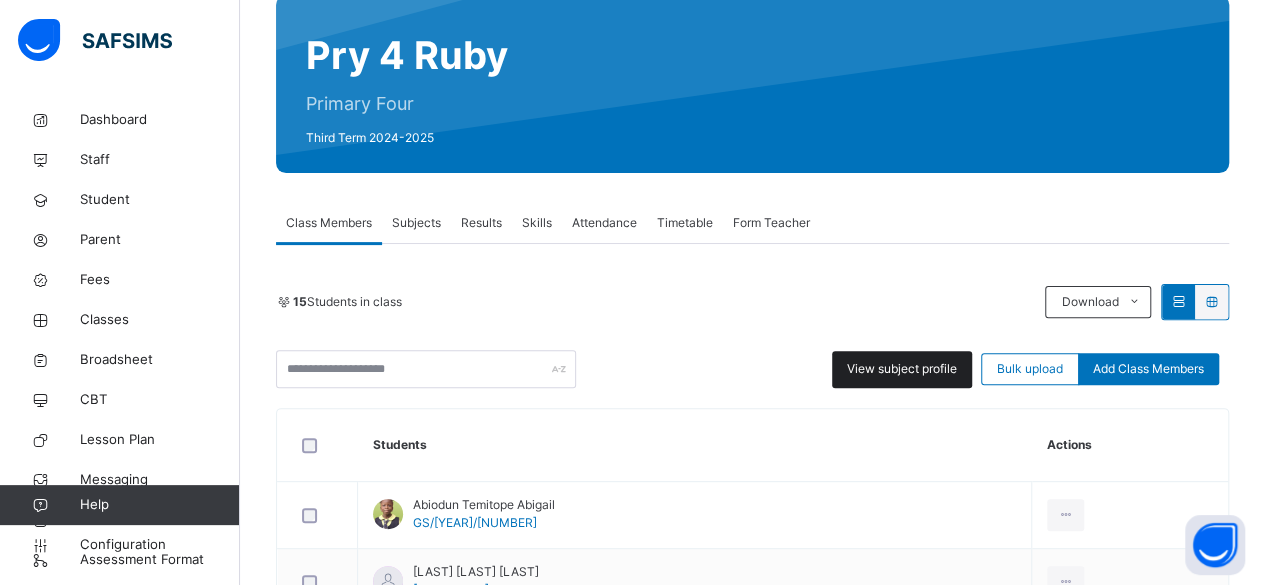 click on "View subject profile" at bounding box center (902, 369) 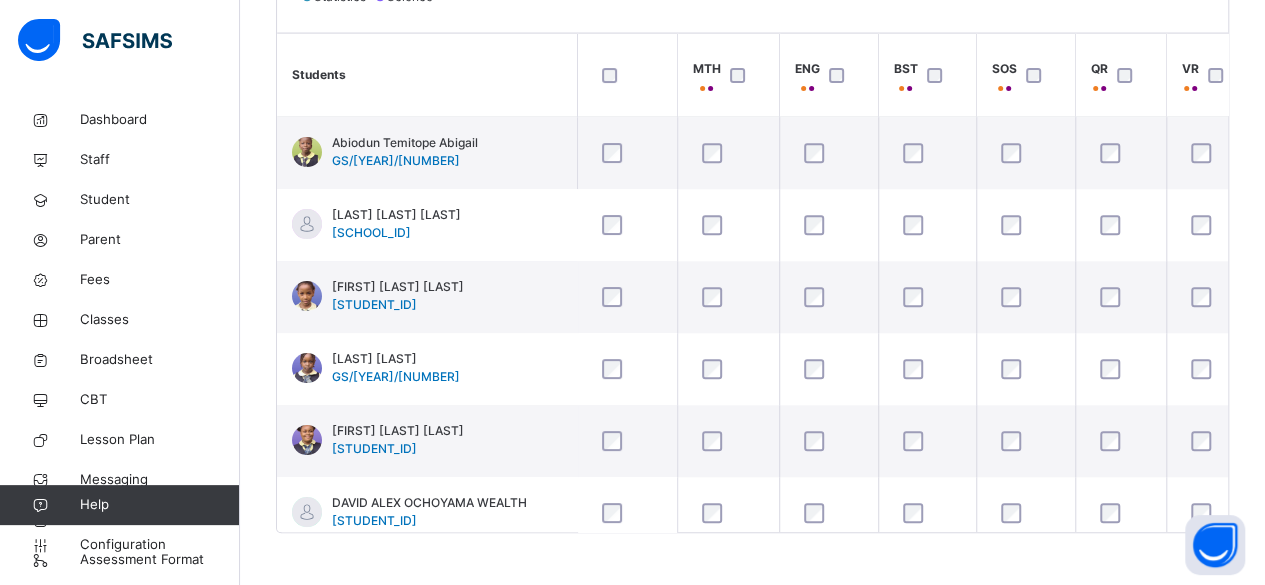 scroll, scrollTop: 696, scrollLeft: 0, axis: vertical 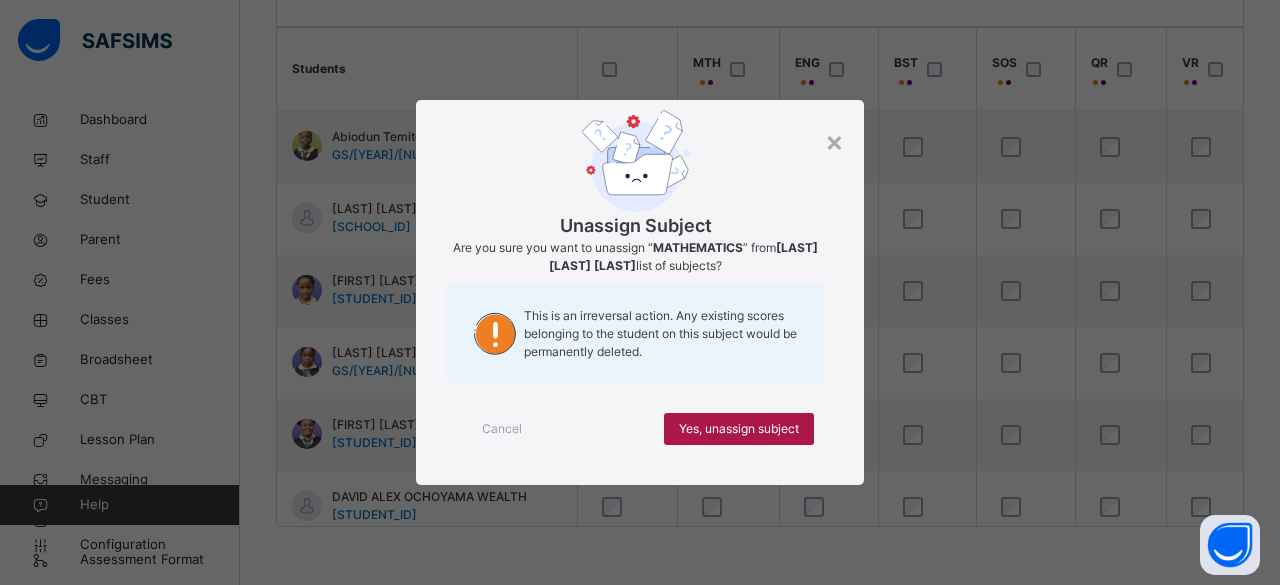 click on "Yes, unassign subject" at bounding box center [739, 429] 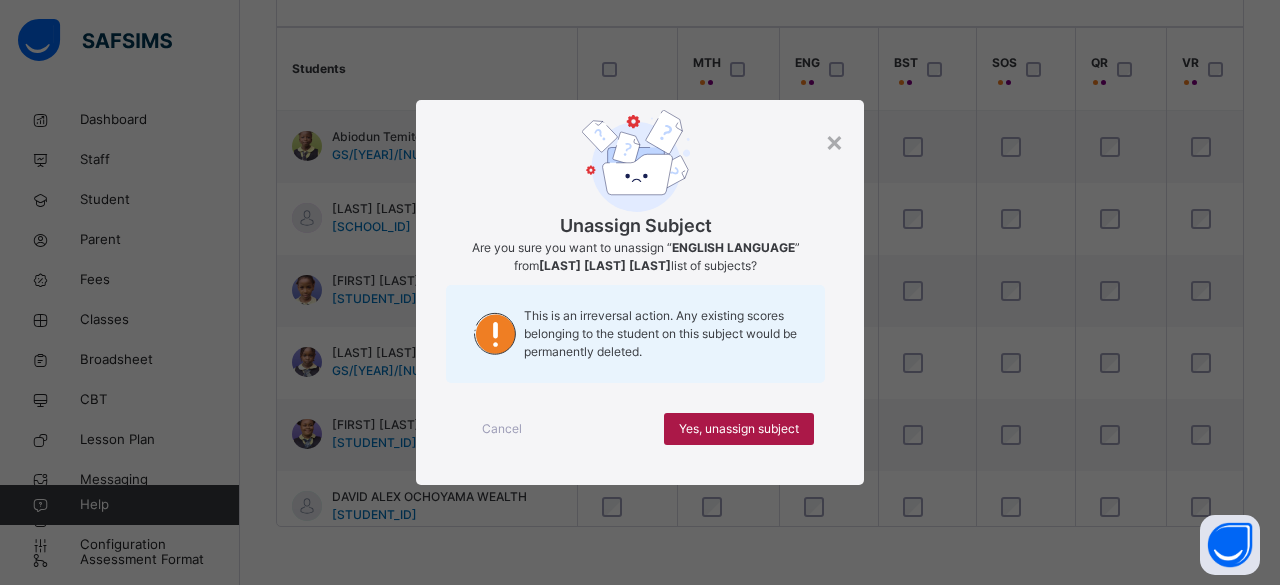 click on "Yes, unassign subject" at bounding box center (739, 429) 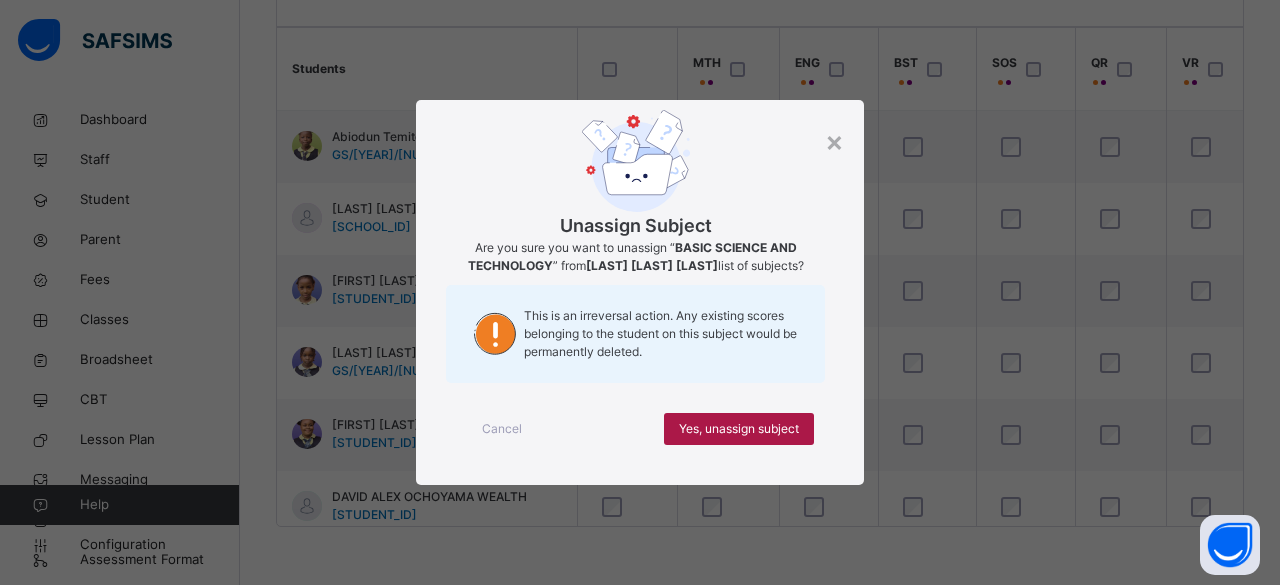 click on "Yes, unassign subject" at bounding box center (739, 429) 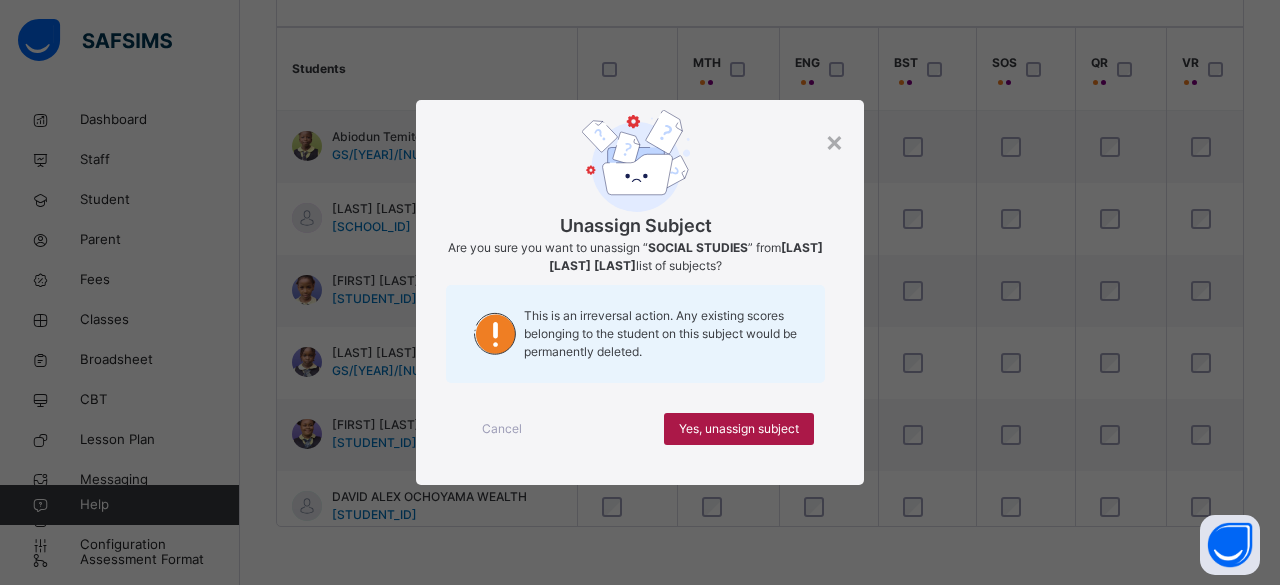 click on "Yes, unassign subject" at bounding box center [739, 429] 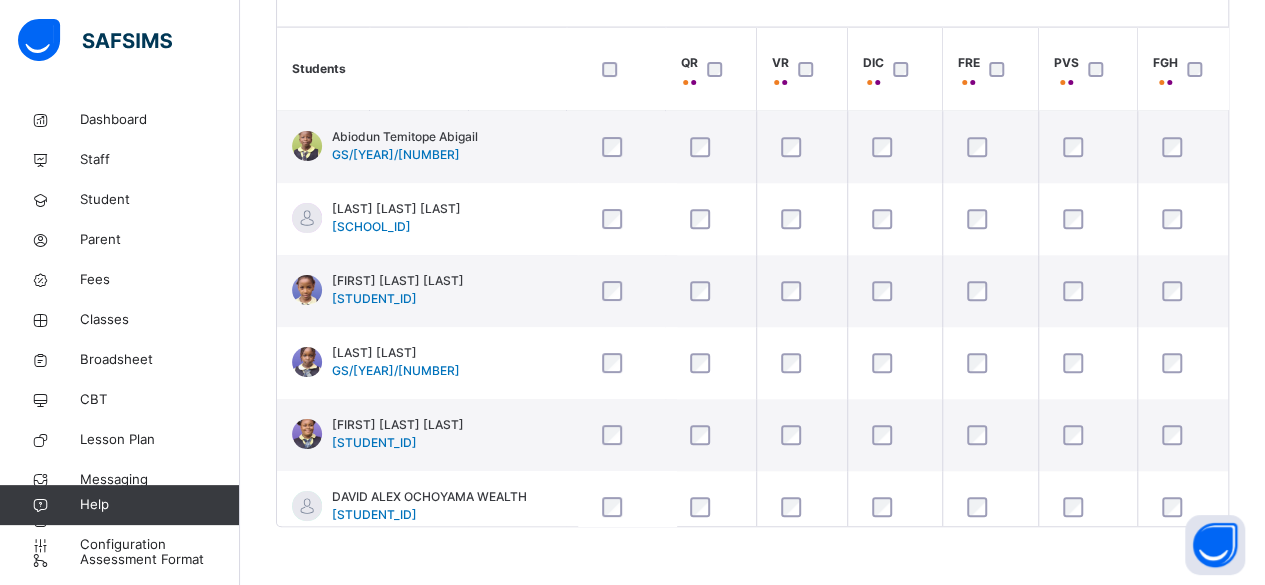 scroll, scrollTop: 0, scrollLeft: 411, axis: horizontal 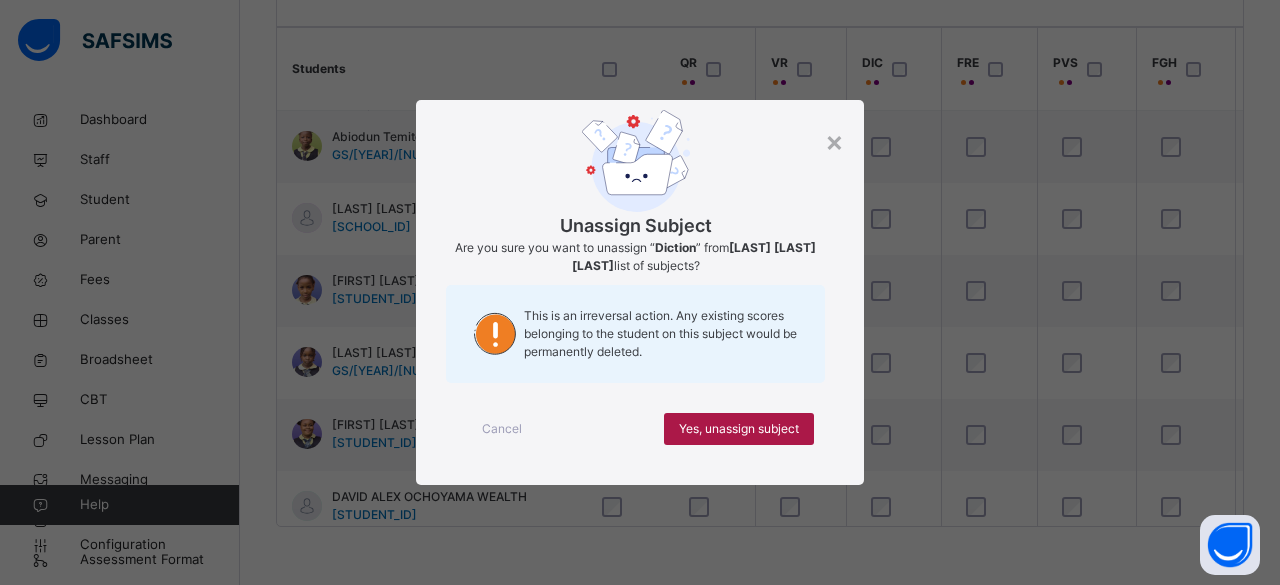 click on "Yes, unassign subject" at bounding box center [739, 429] 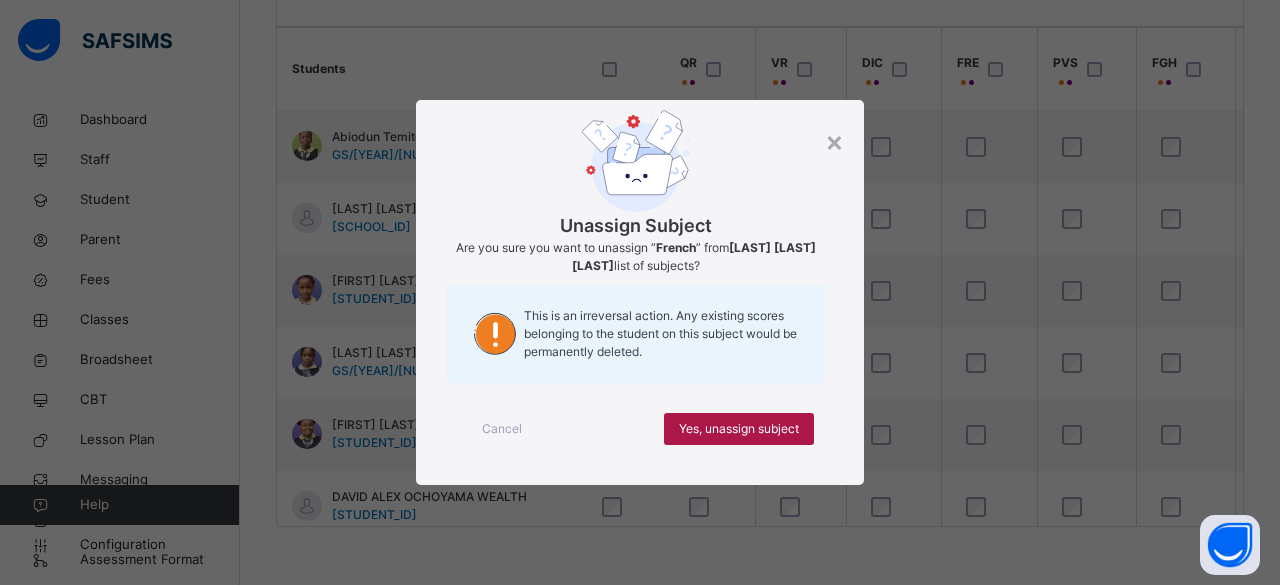 click on "Yes, unassign subject" at bounding box center [739, 429] 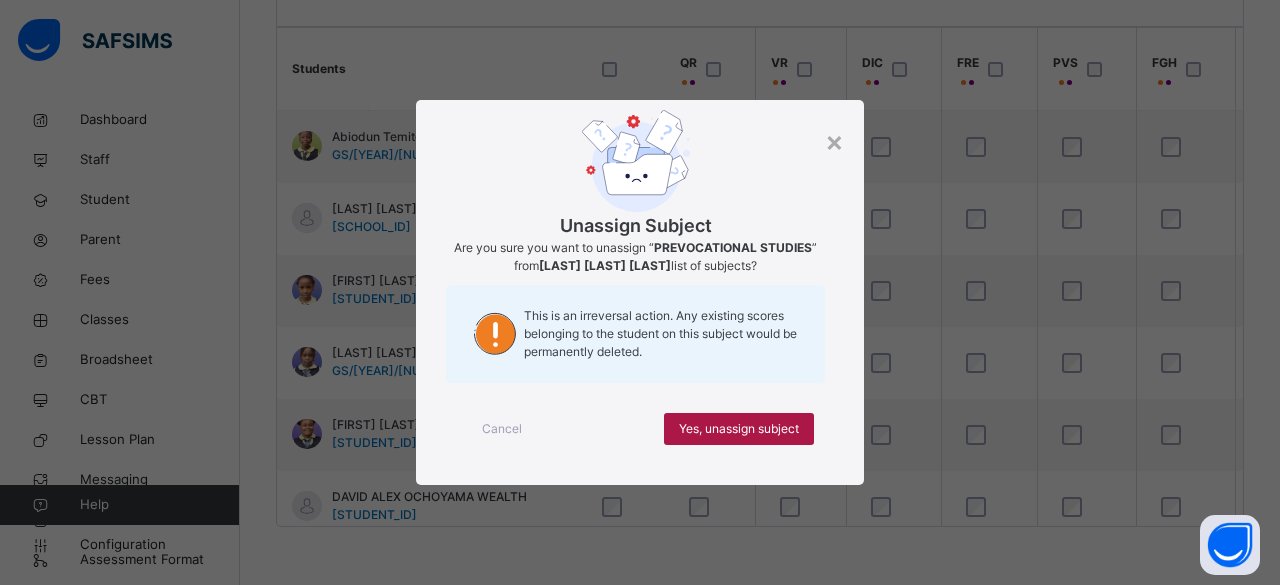 click on "Yes, unassign subject" at bounding box center (739, 429) 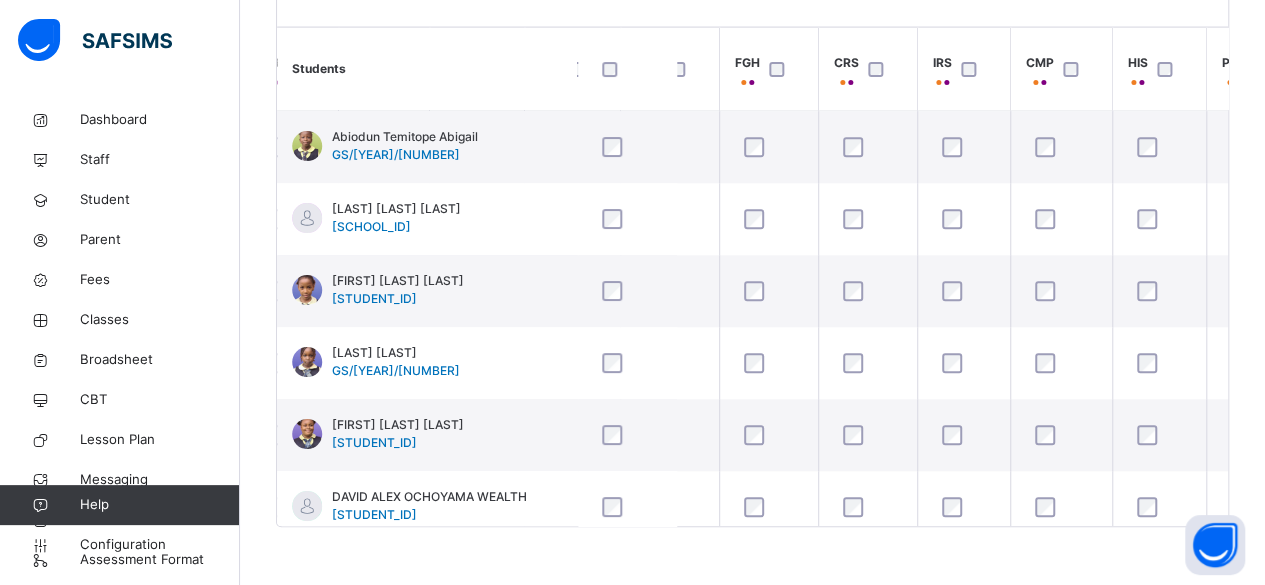 scroll, scrollTop: 0, scrollLeft: 830, axis: horizontal 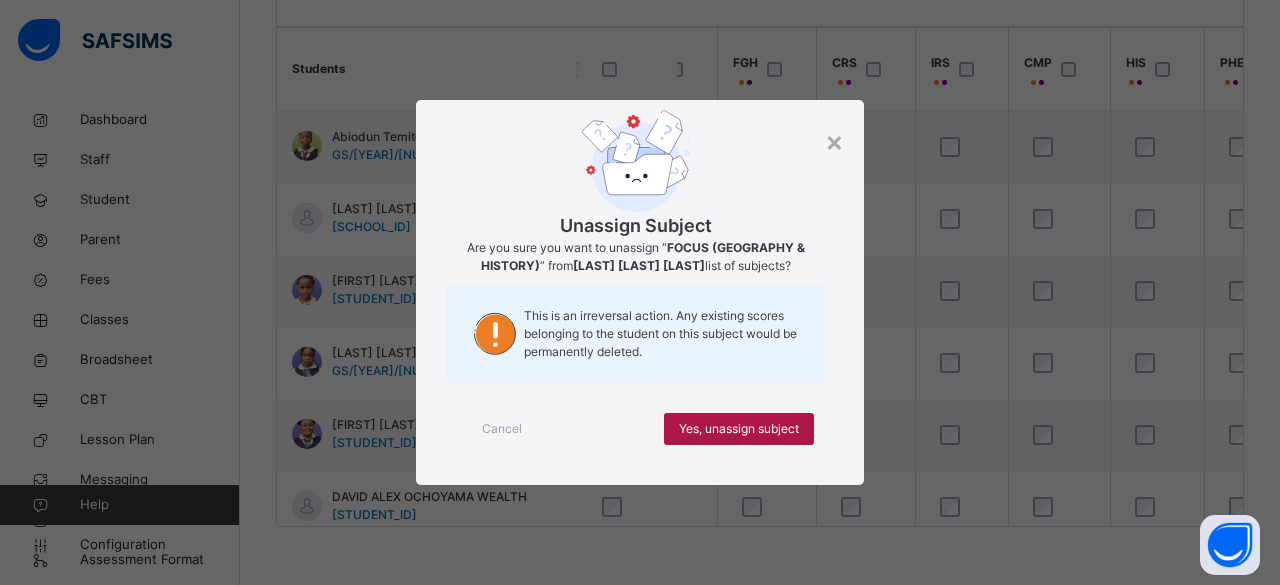 click on "Yes, unassign subject" at bounding box center (739, 429) 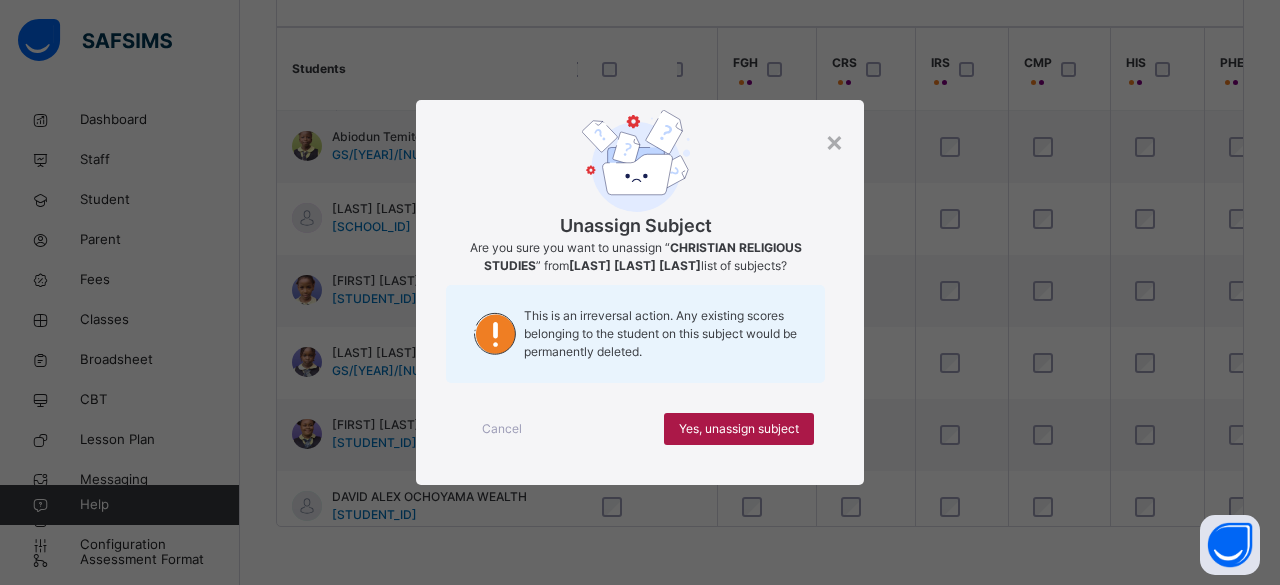 click on "Yes, unassign subject" at bounding box center [739, 429] 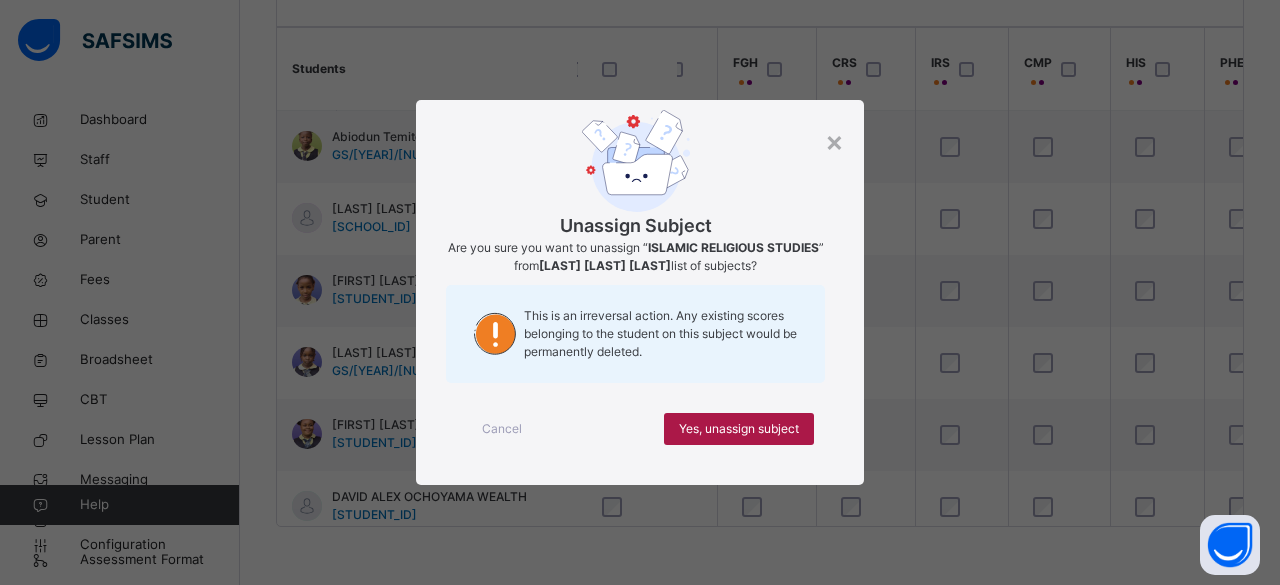 click on "Yes, unassign subject" at bounding box center (739, 429) 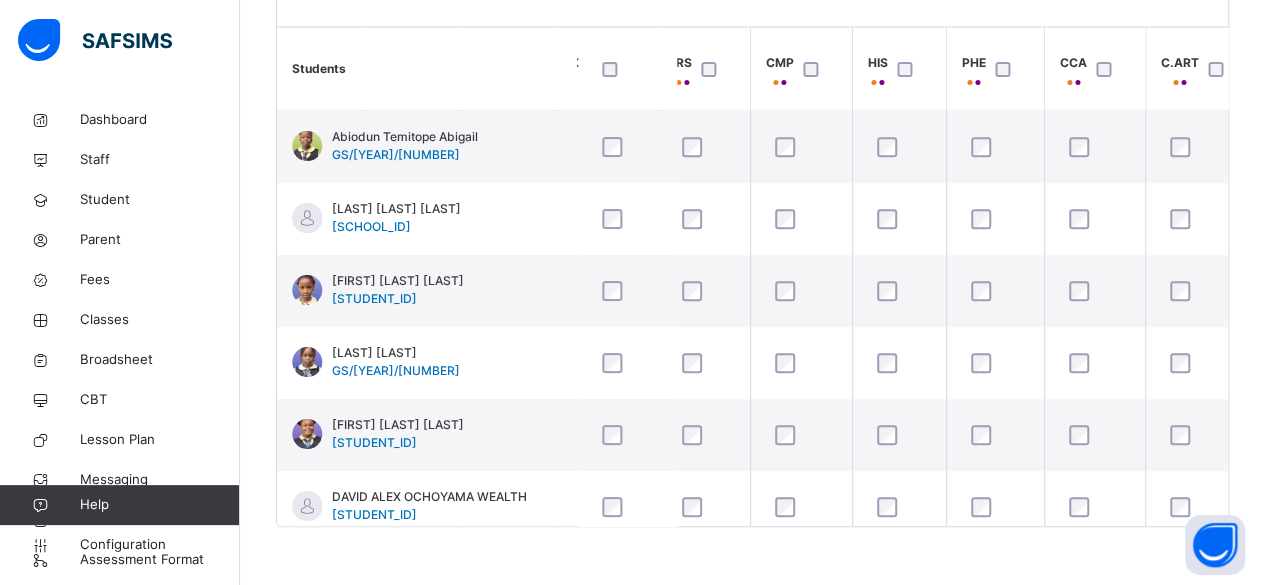 scroll, scrollTop: 0, scrollLeft: 1094, axis: horizontal 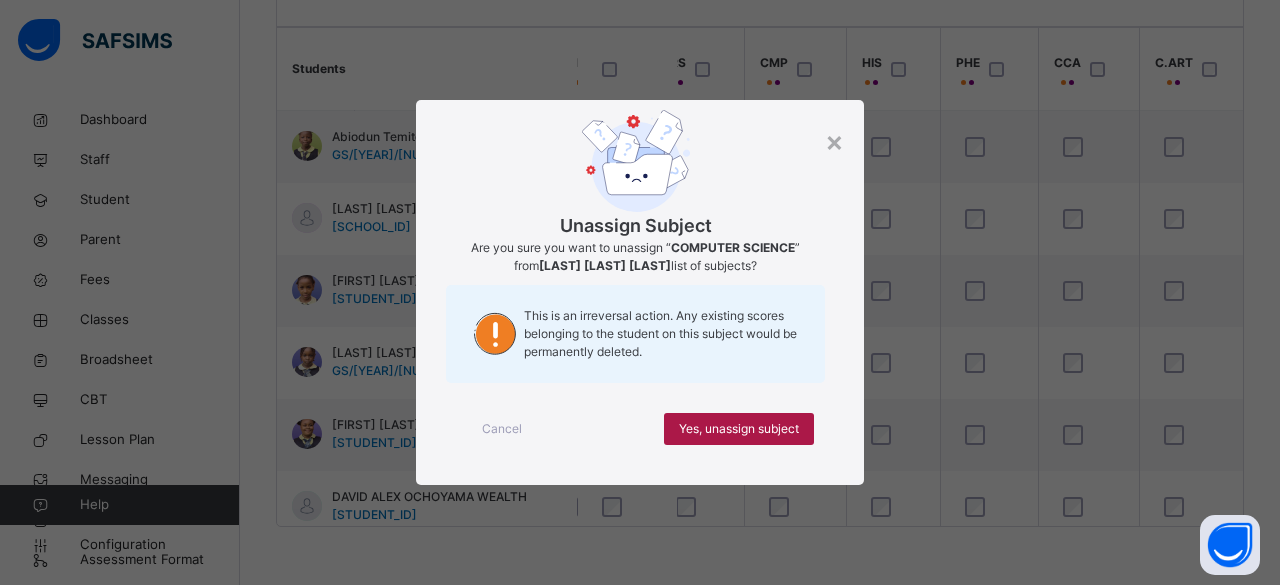 click on "Yes, unassign subject" at bounding box center [739, 429] 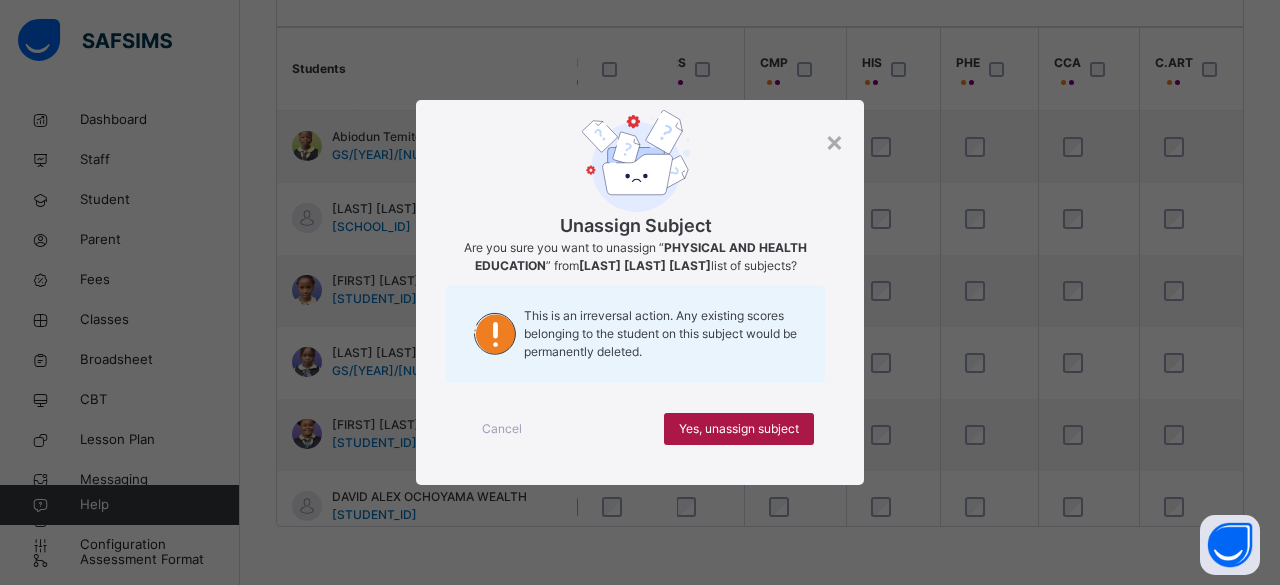 click on "Yes, unassign subject" at bounding box center [739, 429] 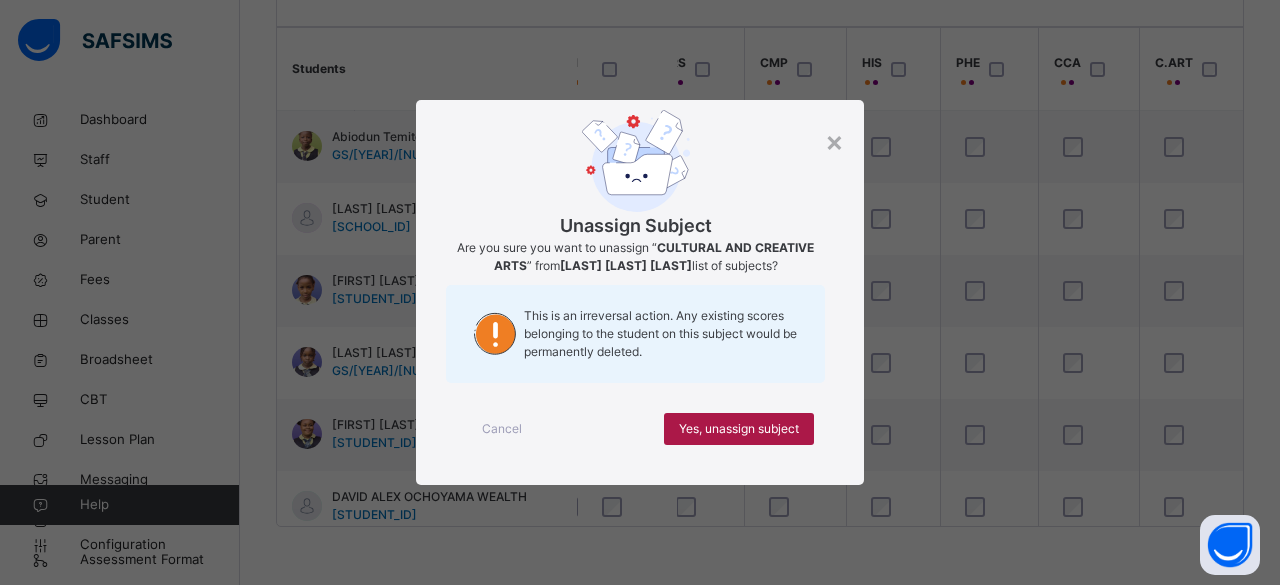 click on "Yes, unassign subject" at bounding box center [739, 429] 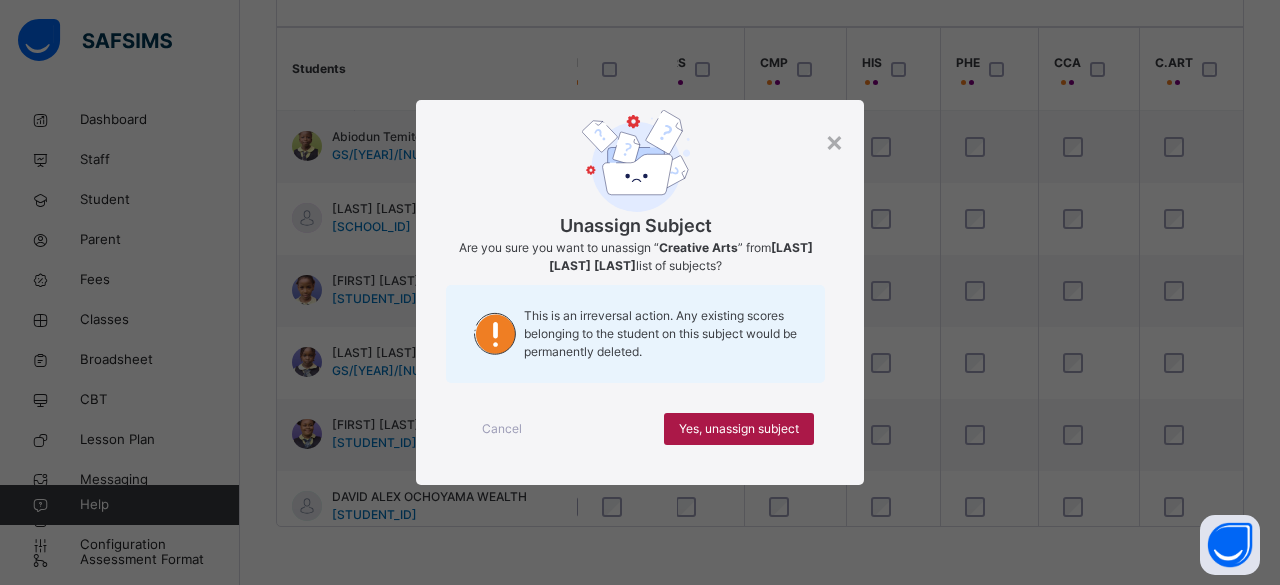 click on "Yes, unassign subject" at bounding box center [739, 429] 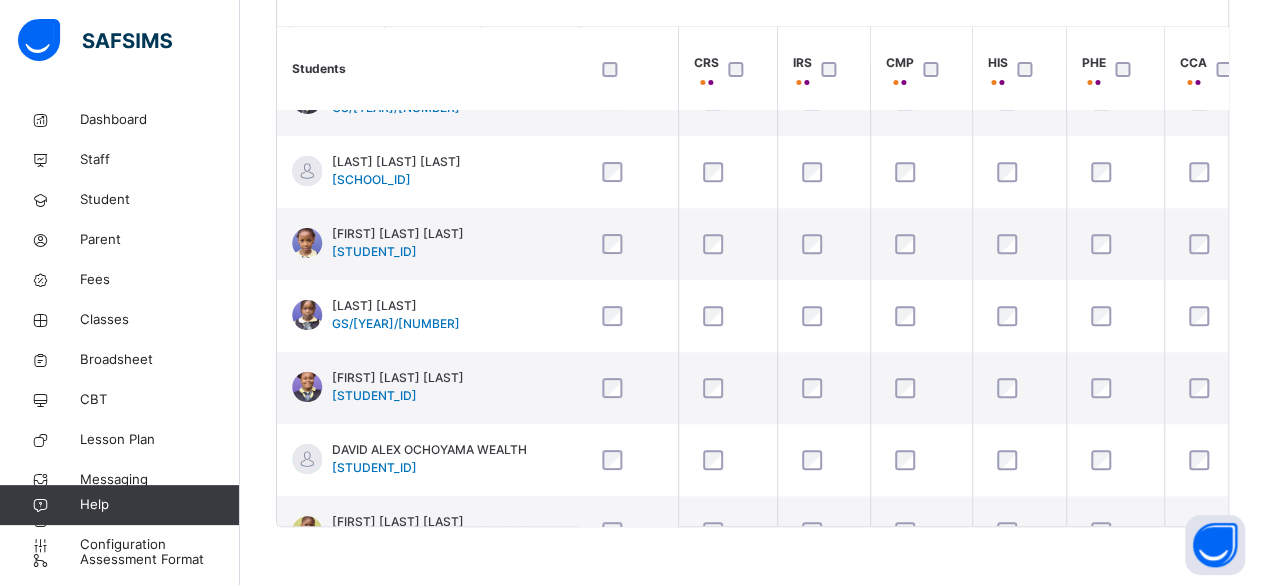 scroll, scrollTop: 0, scrollLeft: 968, axis: horizontal 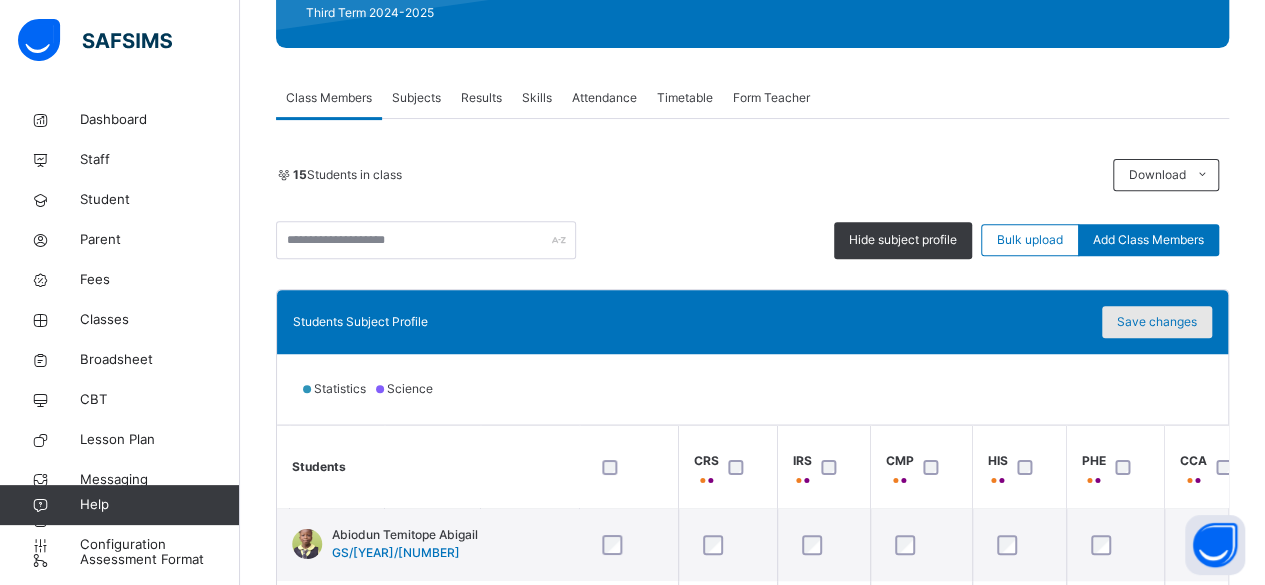 click on "Save changes" at bounding box center [1157, 322] 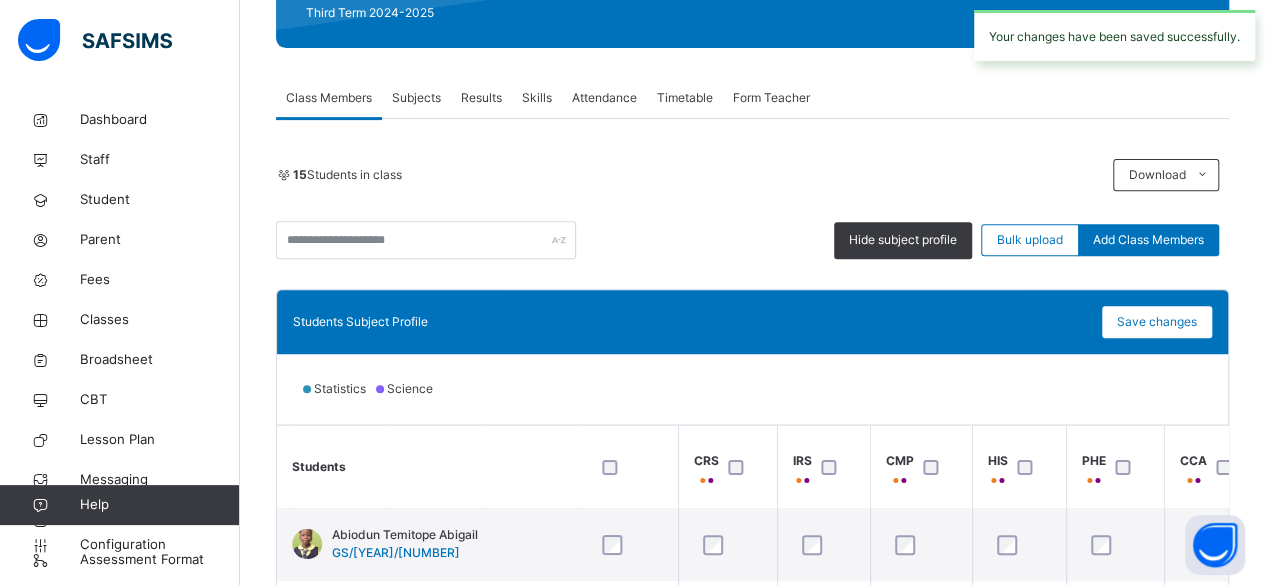 click on "Results" at bounding box center [481, 98] 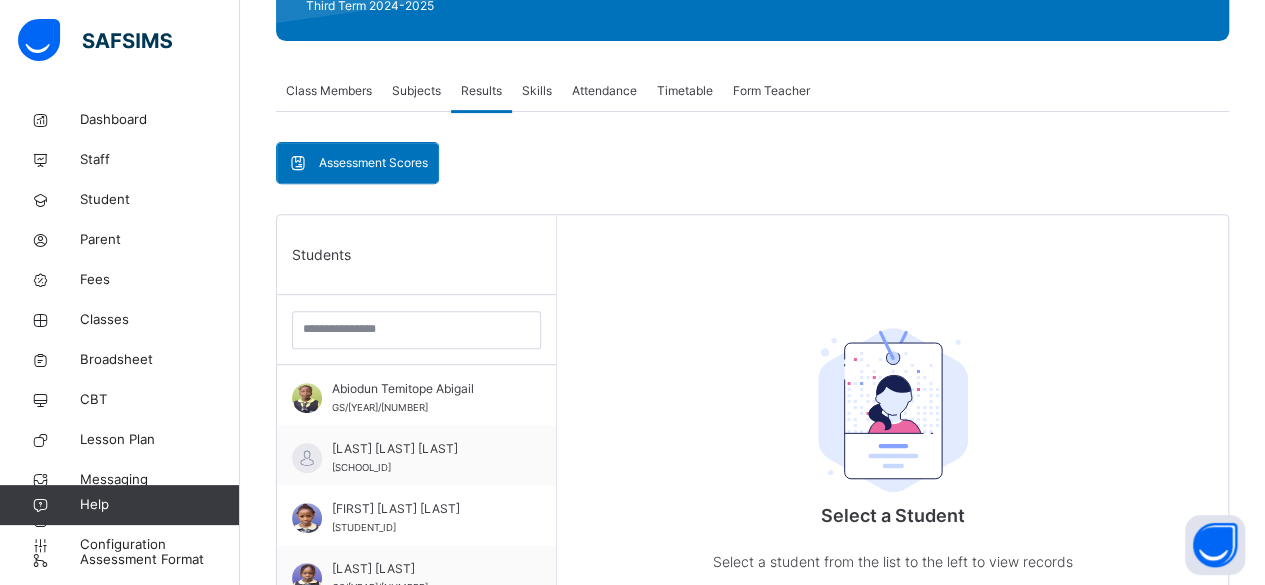 scroll, scrollTop: 304, scrollLeft: 0, axis: vertical 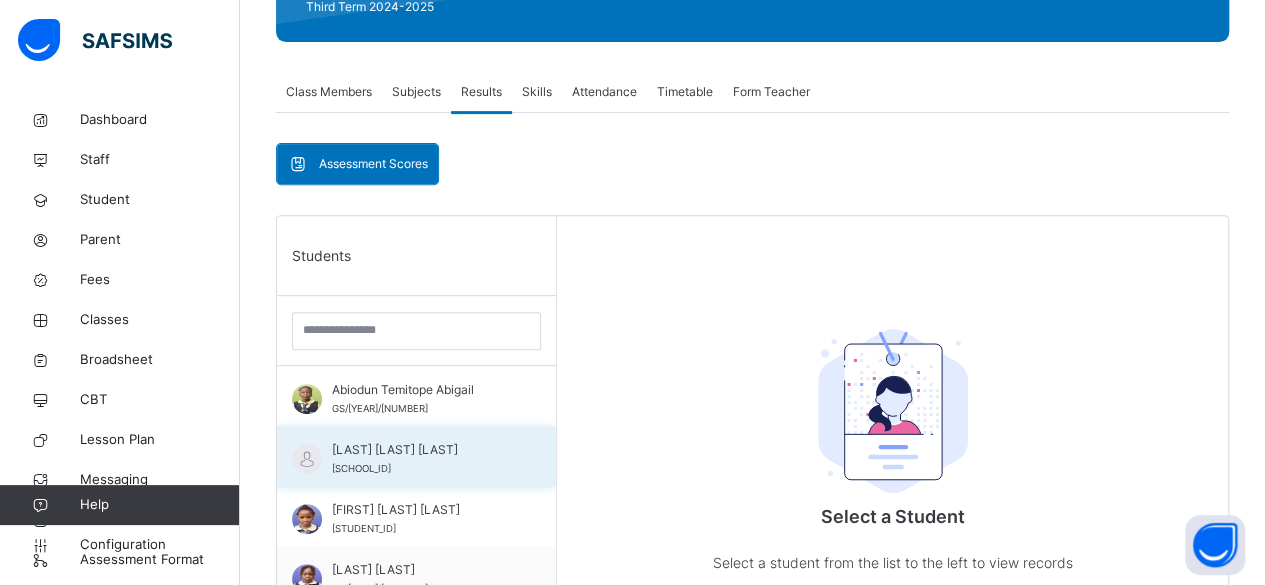 click on "Abubakar Hammadu Aisha" at bounding box center (421, 450) 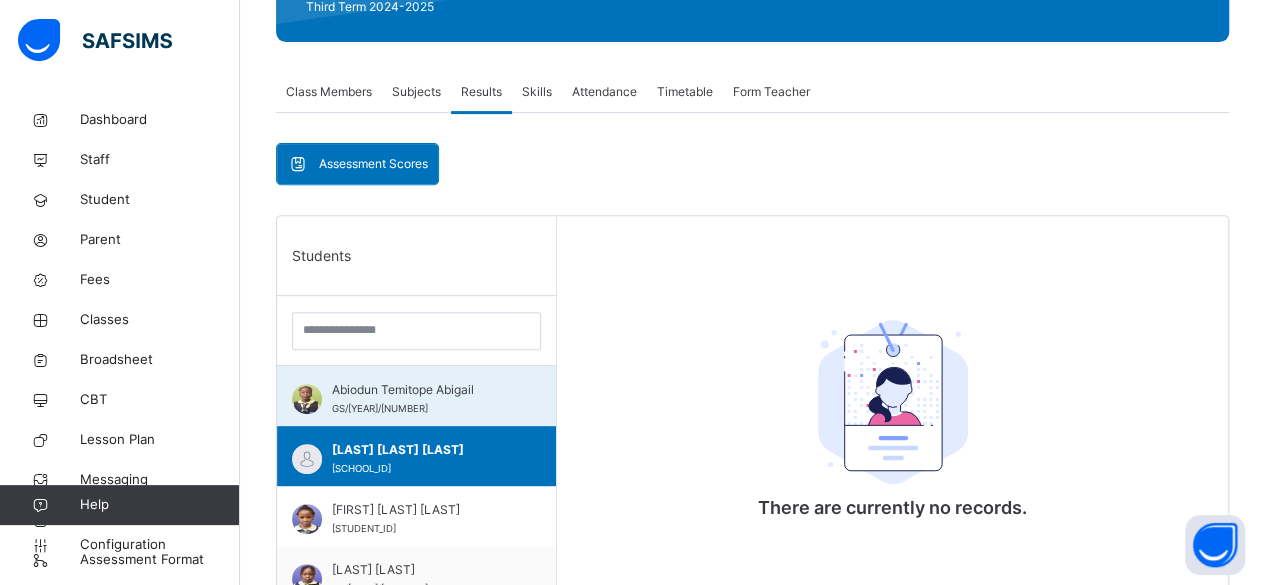 click on "Abiodun Temitope Abigail" at bounding box center (421, 390) 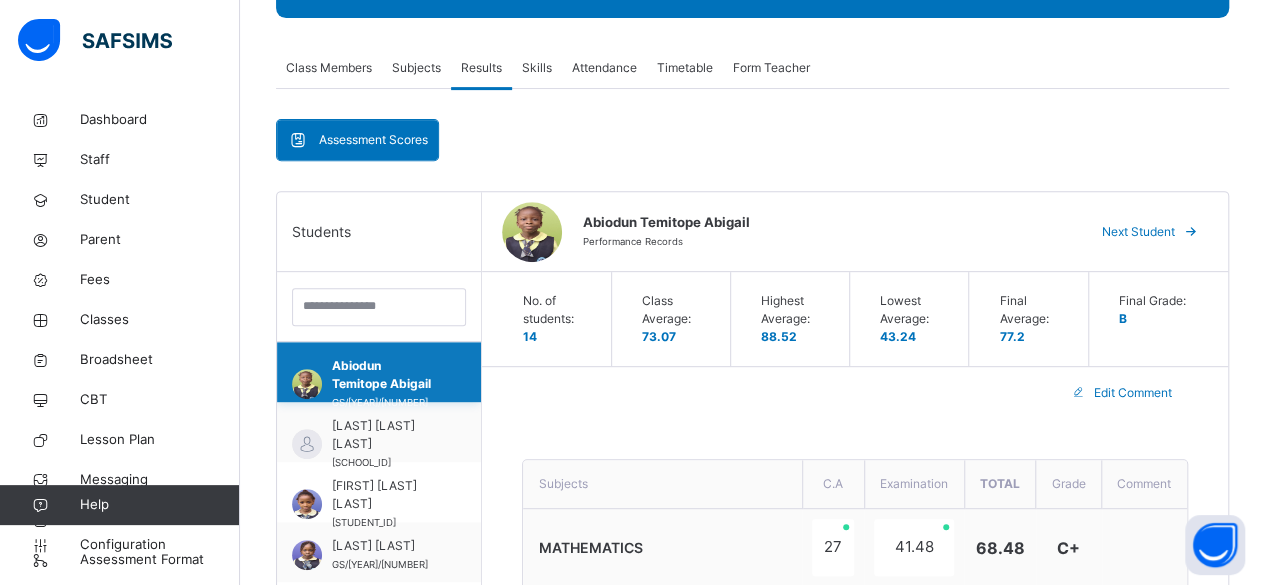 scroll, scrollTop: 348, scrollLeft: 0, axis: vertical 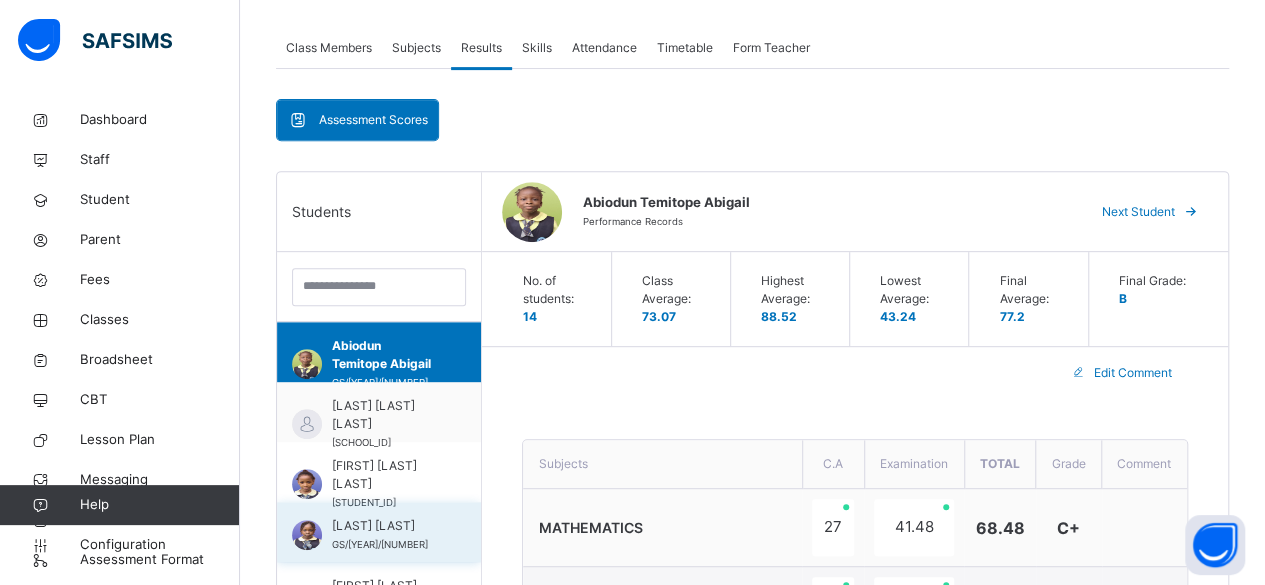 click on "Chika Bliss  GS/22/0262" at bounding box center [379, 532] 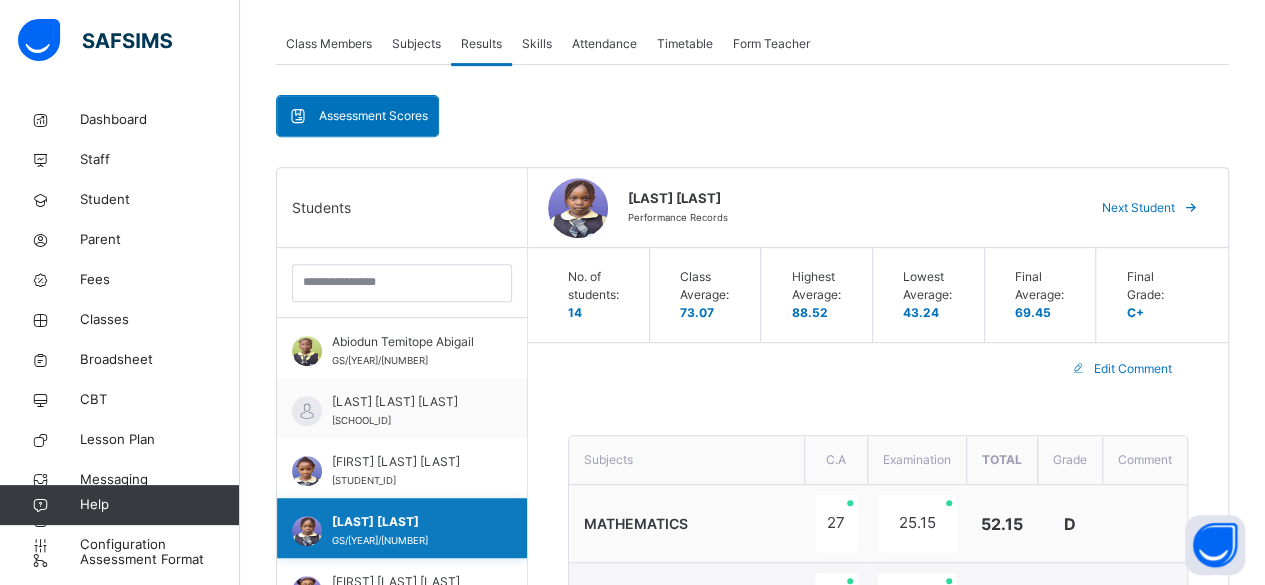 scroll, scrollTop: 356, scrollLeft: 0, axis: vertical 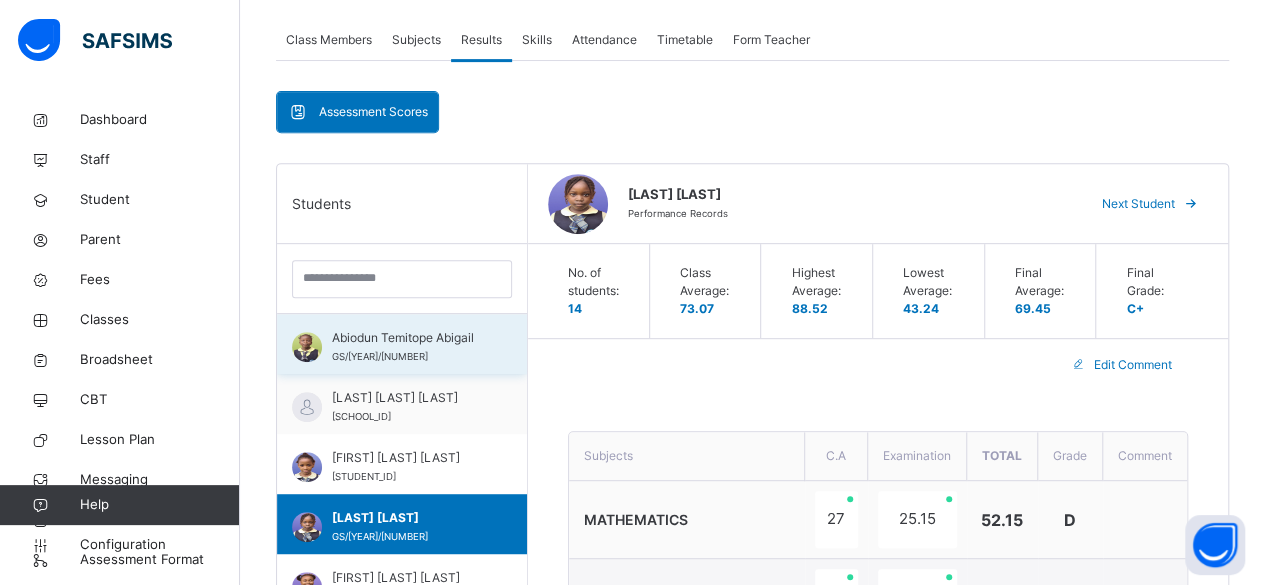click on "Abiodun Temitope Abigail GS/18/040" at bounding box center (402, 344) 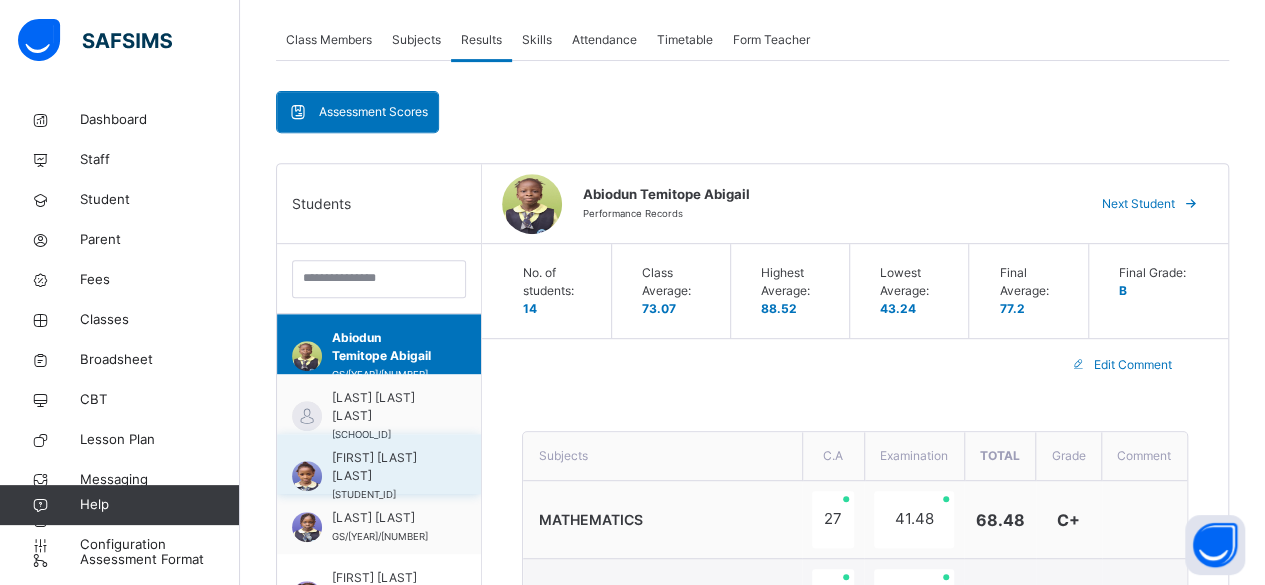 click on "Anyim Chimamanda Mirabelle" at bounding box center (384, 467) 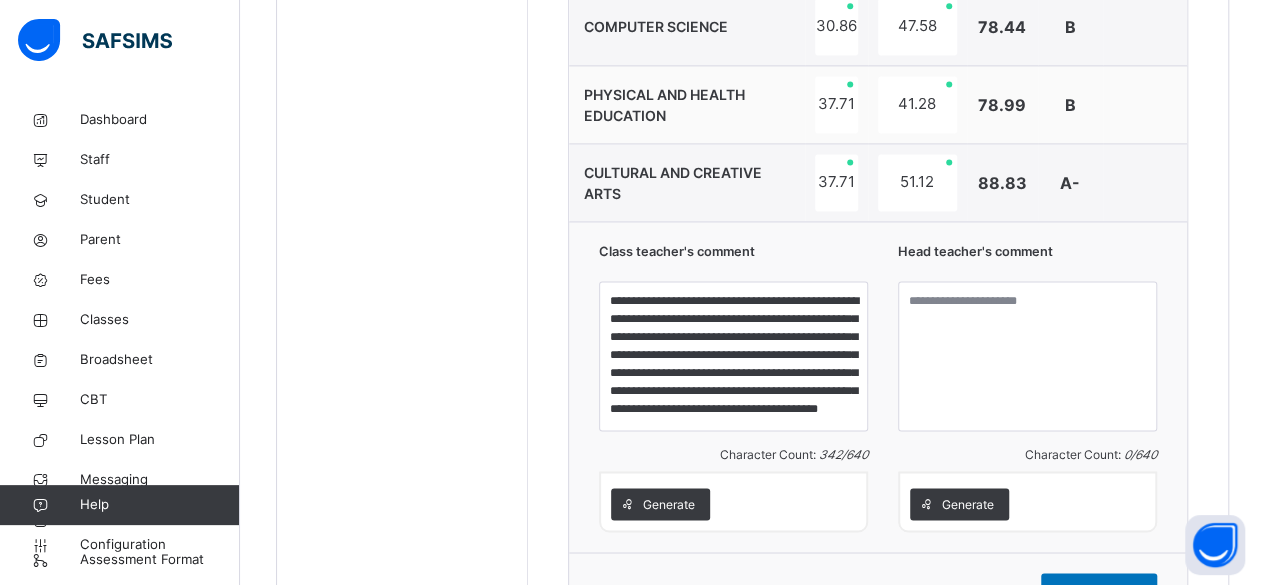 scroll, scrollTop: 1396, scrollLeft: 0, axis: vertical 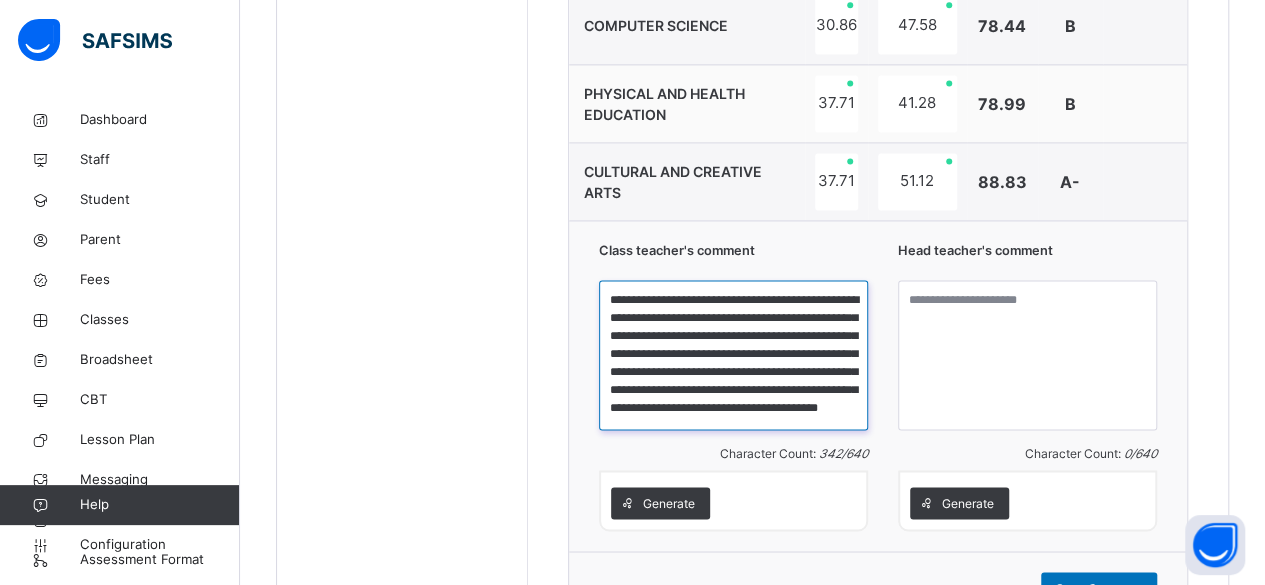drag, startPoint x: 614, startPoint y: 297, endPoint x: 838, endPoint y: 415, distance: 253.17978 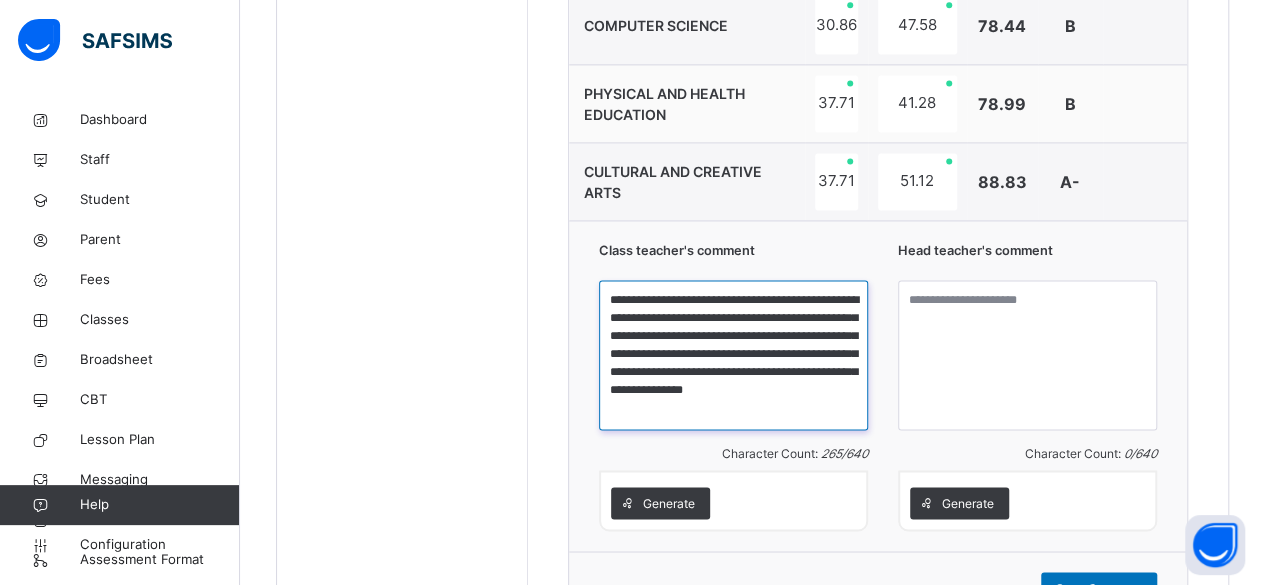 scroll, scrollTop: 0, scrollLeft: 0, axis: both 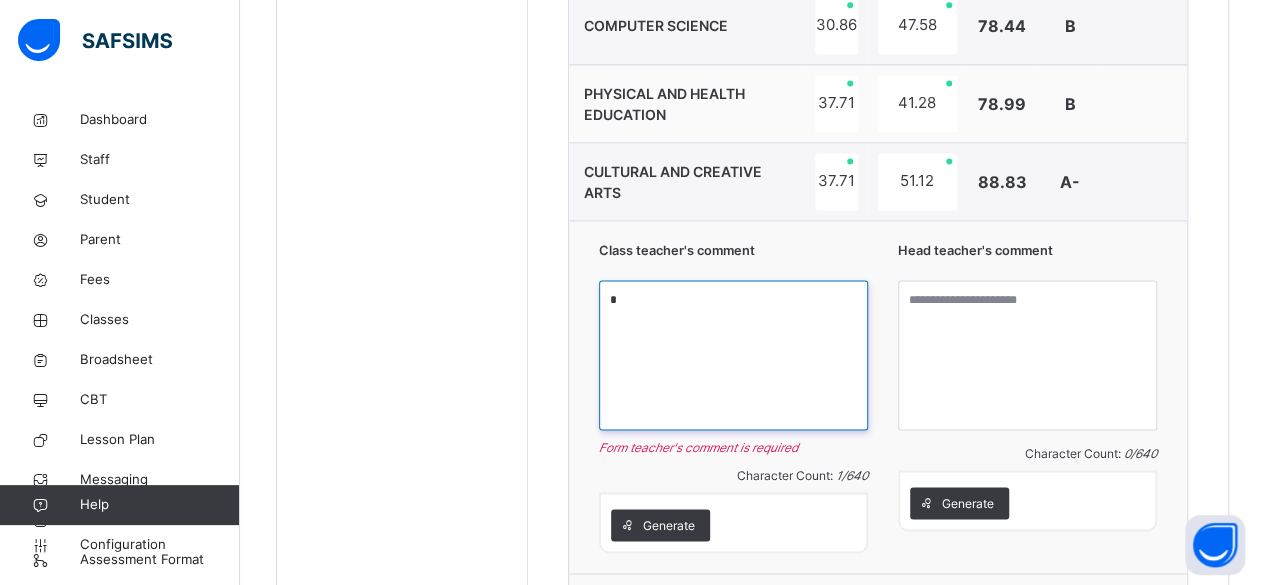 paste on "**********" 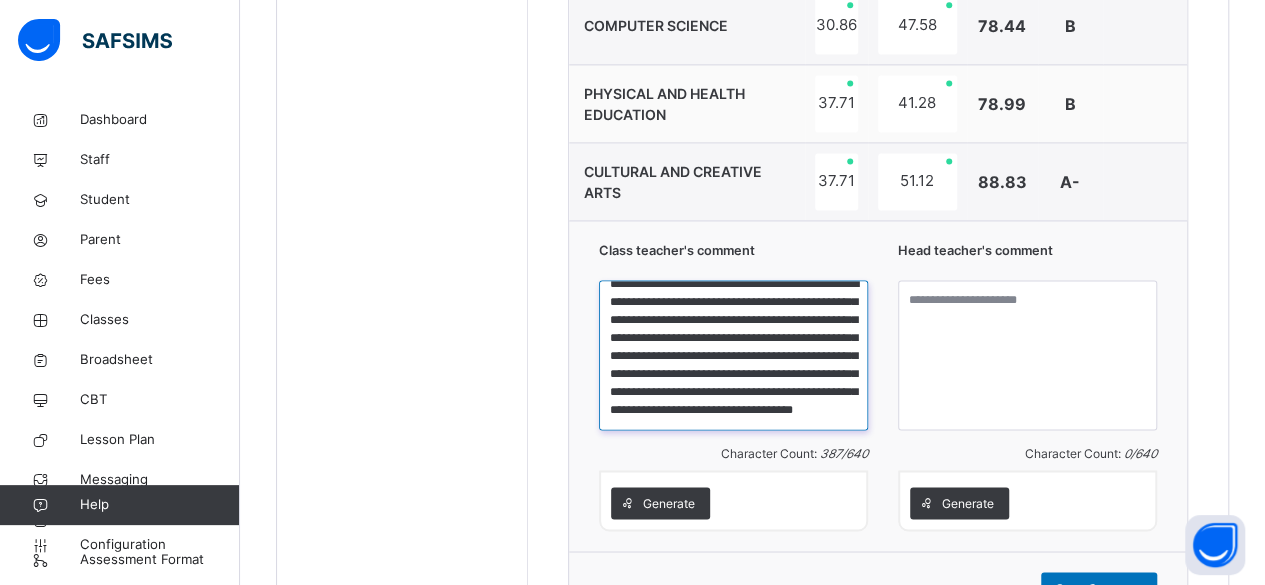scroll, scrollTop: 0, scrollLeft: 0, axis: both 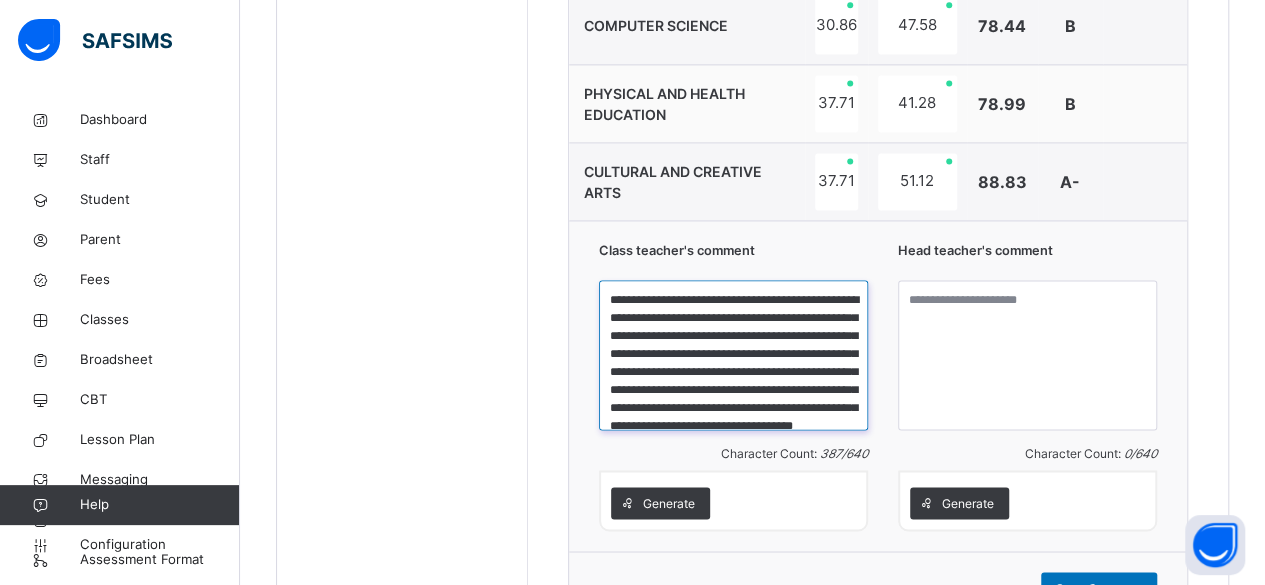 click on "**********" at bounding box center (733, 355) 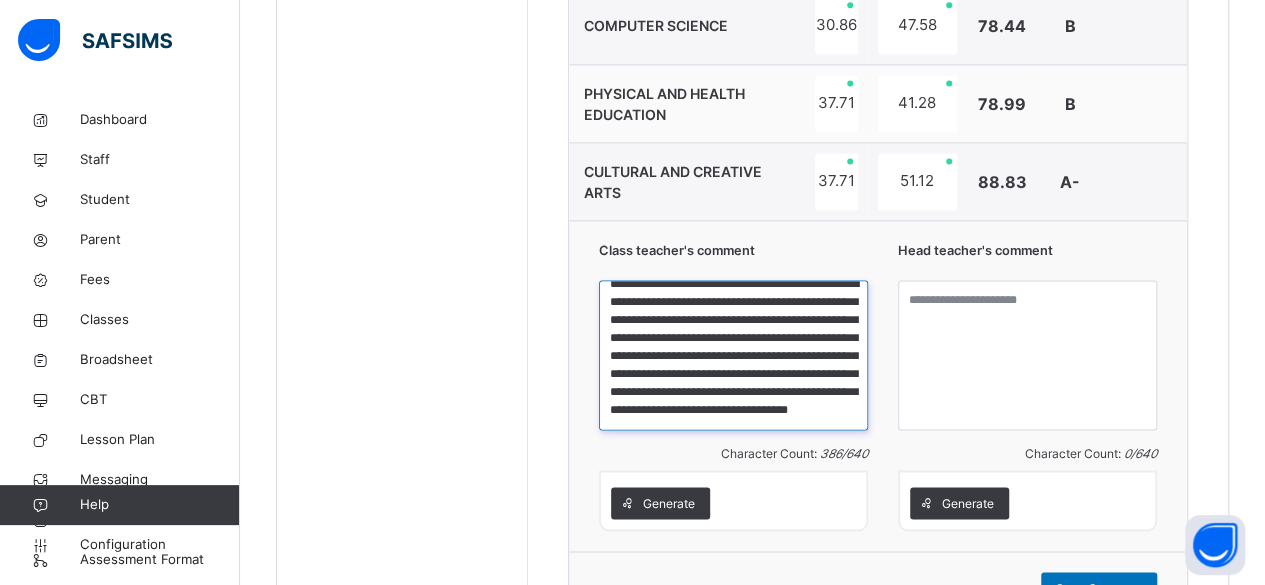 scroll, scrollTop: 69, scrollLeft: 0, axis: vertical 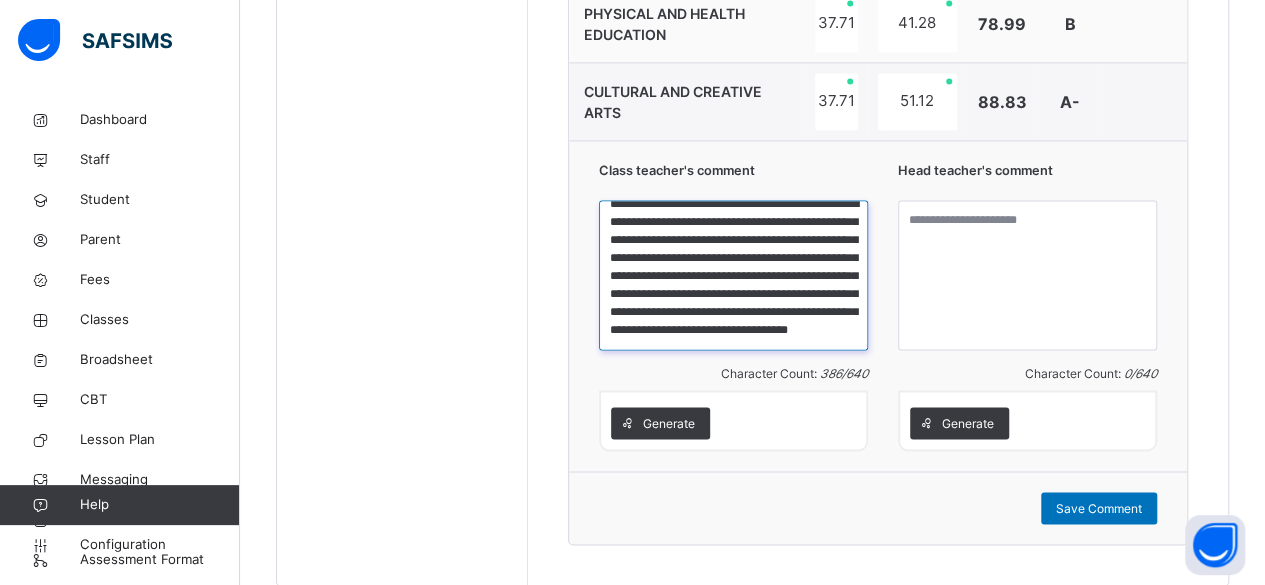 type on "**********" 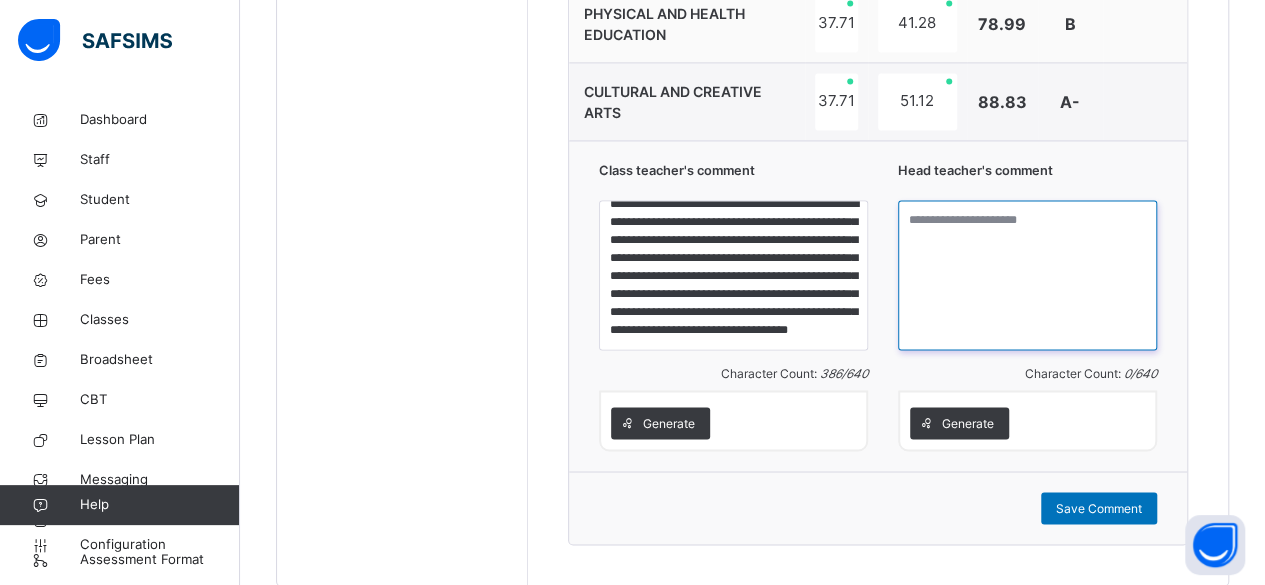 click at bounding box center (1027, 275) 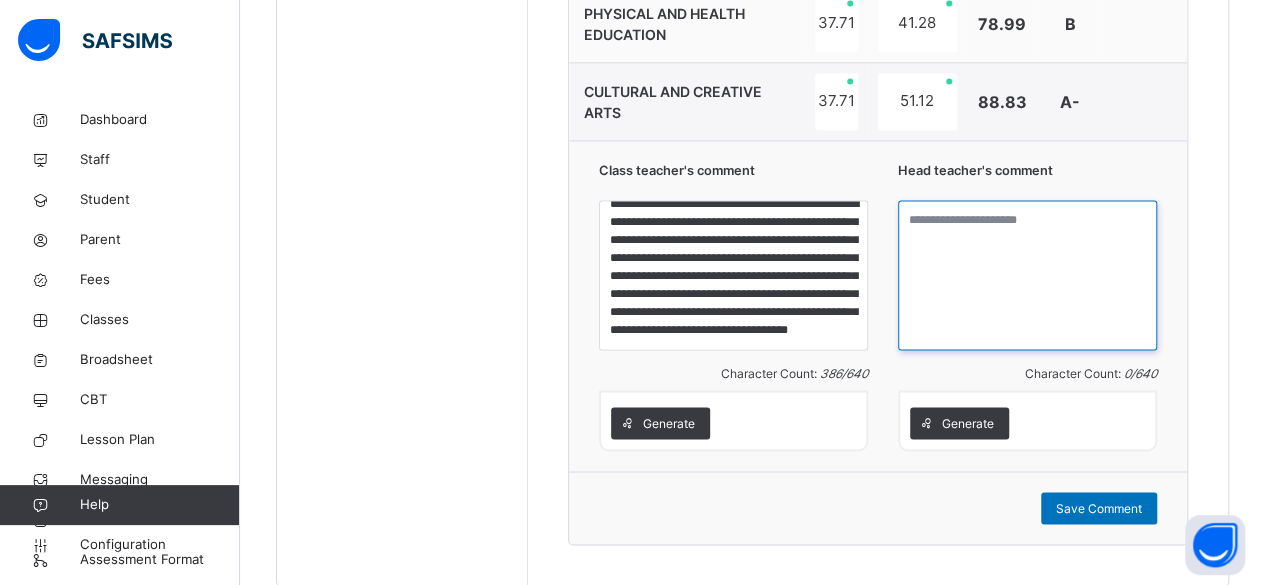 drag, startPoint x: 914, startPoint y: 213, endPoint x: 866, endPoint y: 202, distance: 49.24429 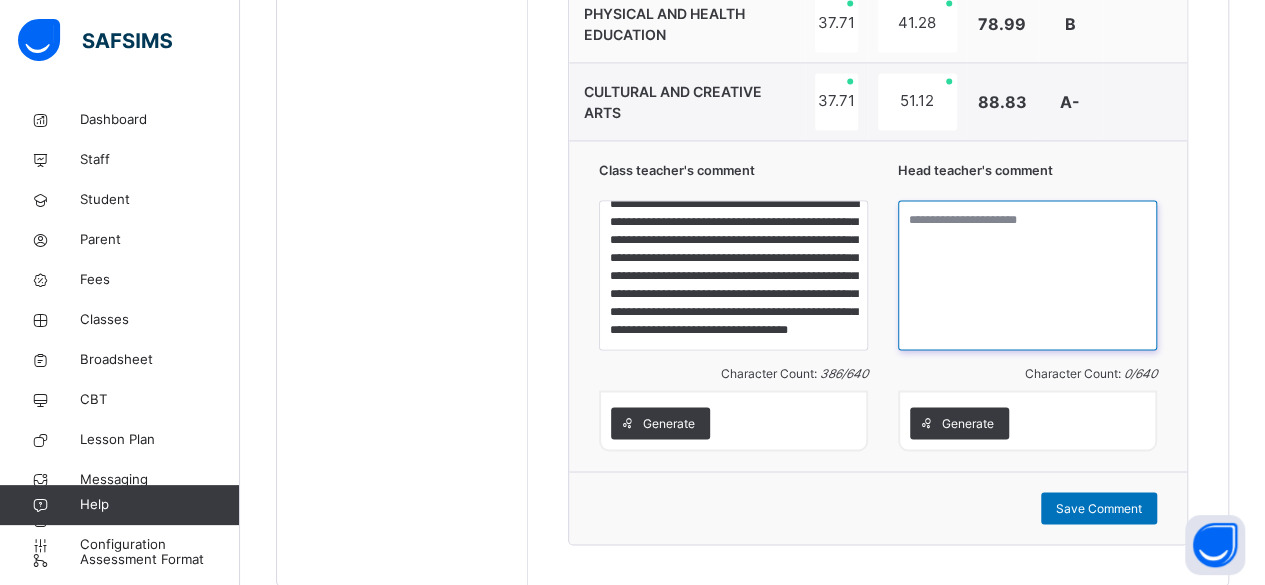 paste on "**********" 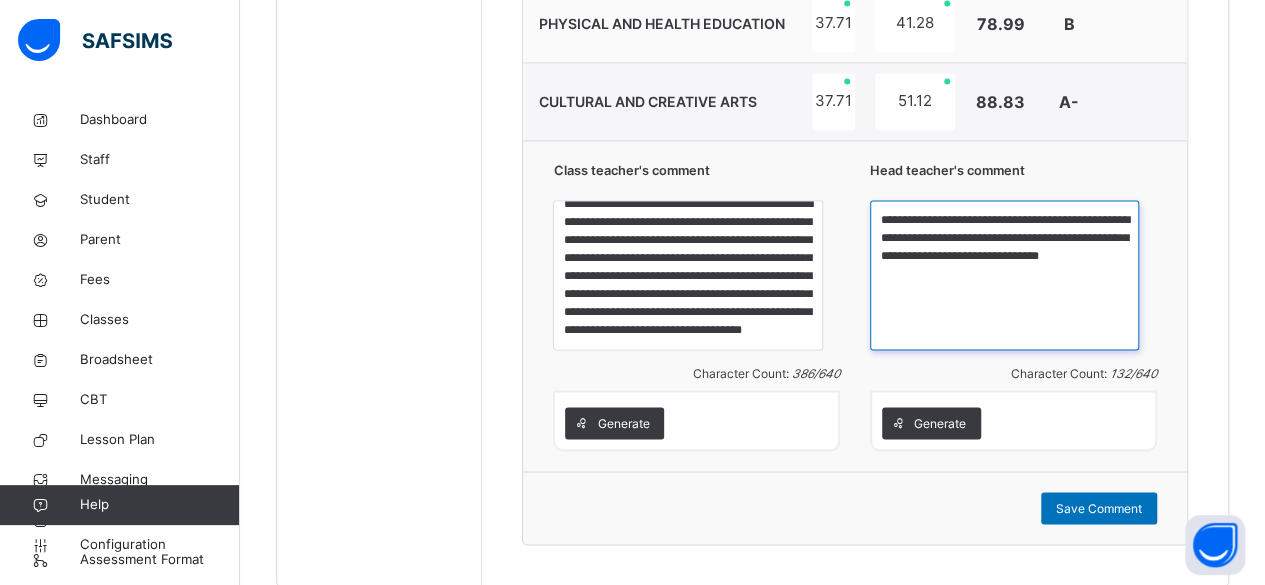 click on "**********" at bounding box center (1004, 275) 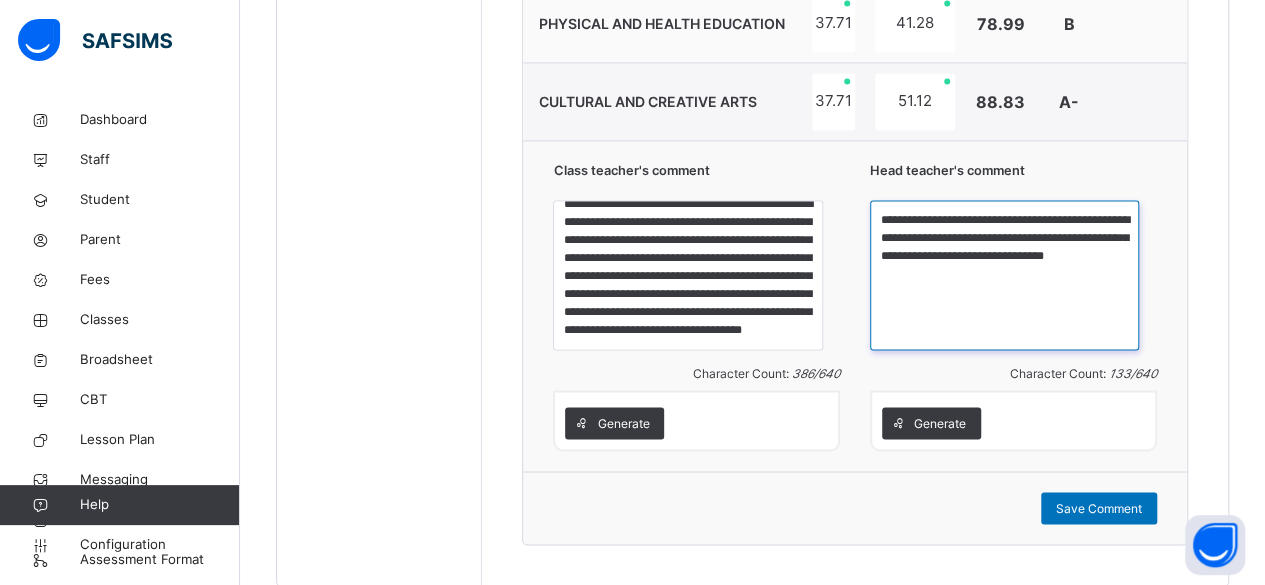 click on "**********" at bounding box center [1004, 275] 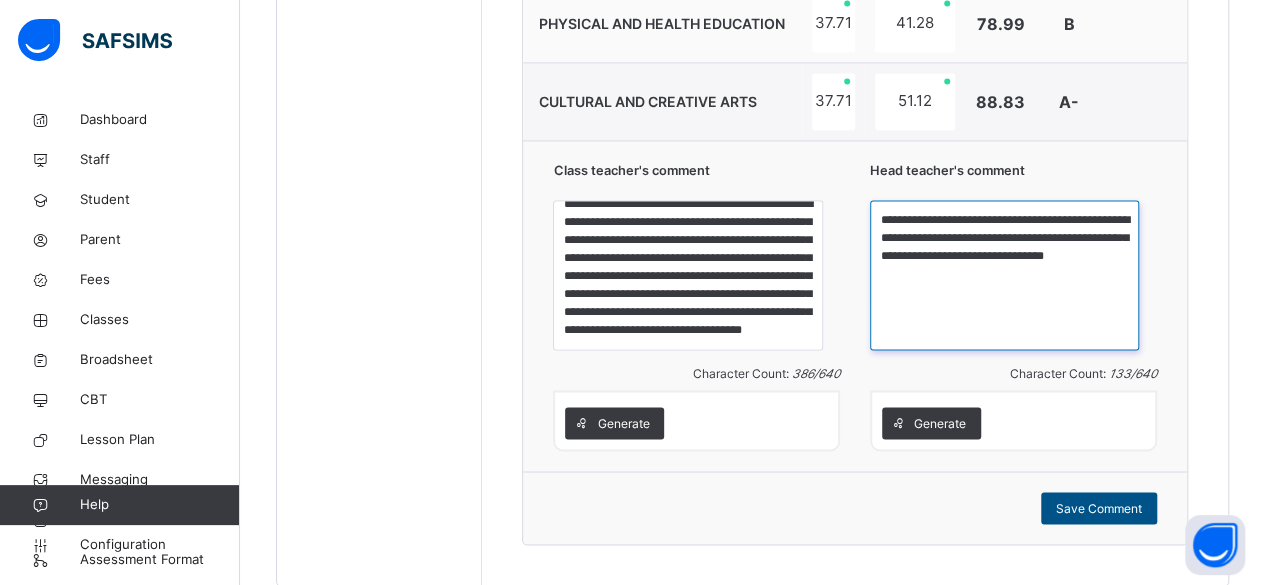 type on "**********" 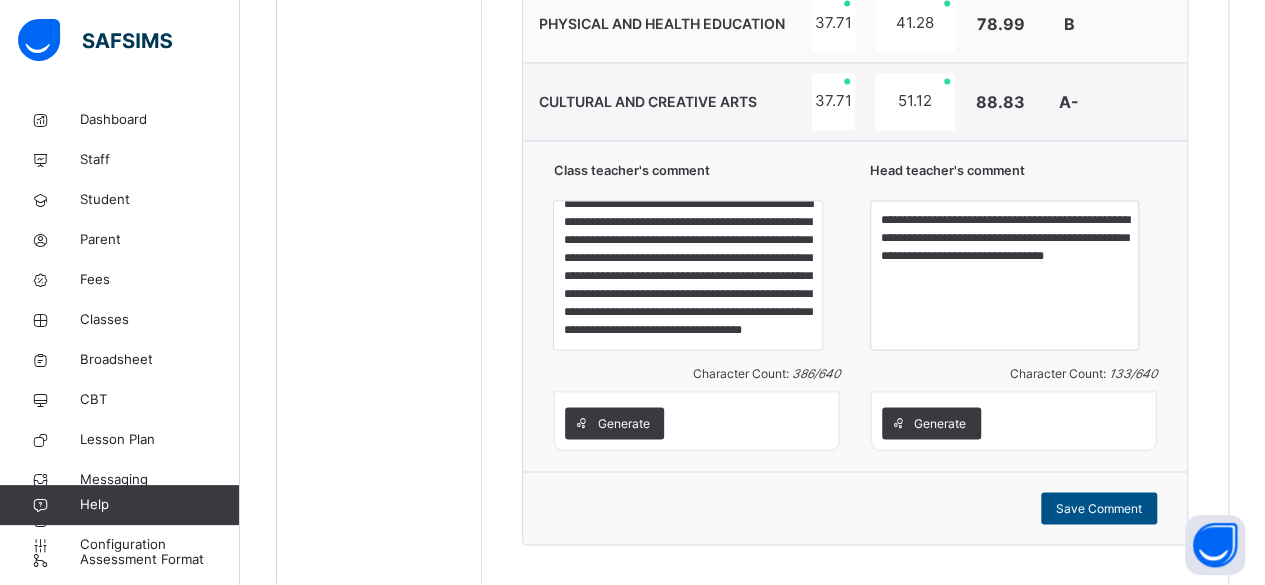 click on "Save Comment" at bounding box center [1099, 508] 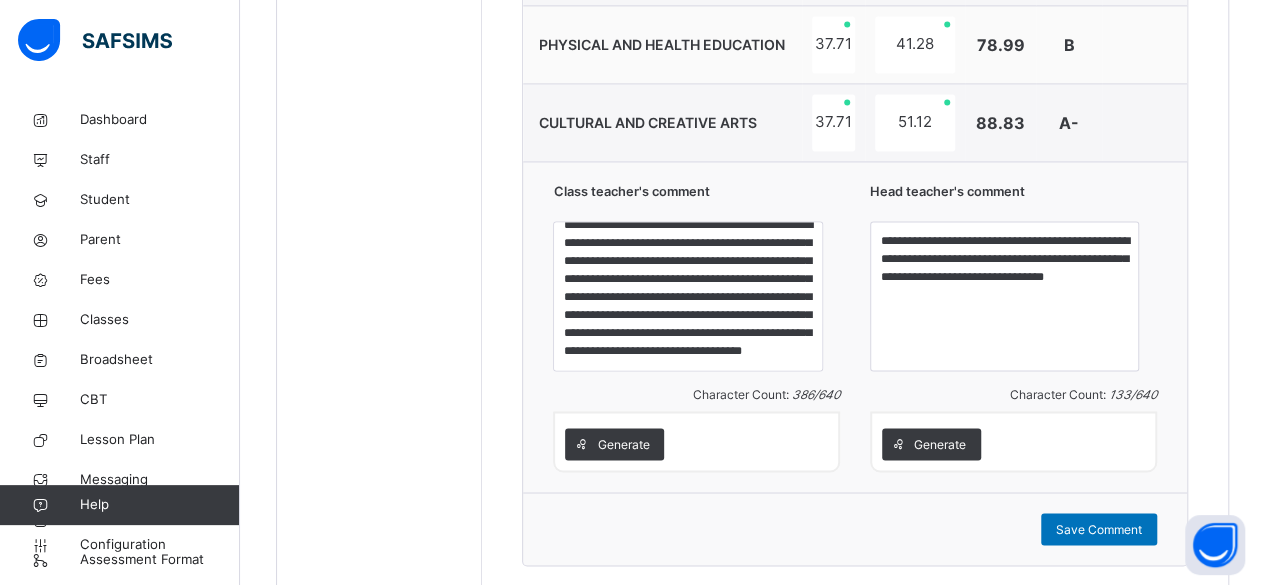 scroll, scrollTop: 1436, scrollLeft: 0, axis: vertical 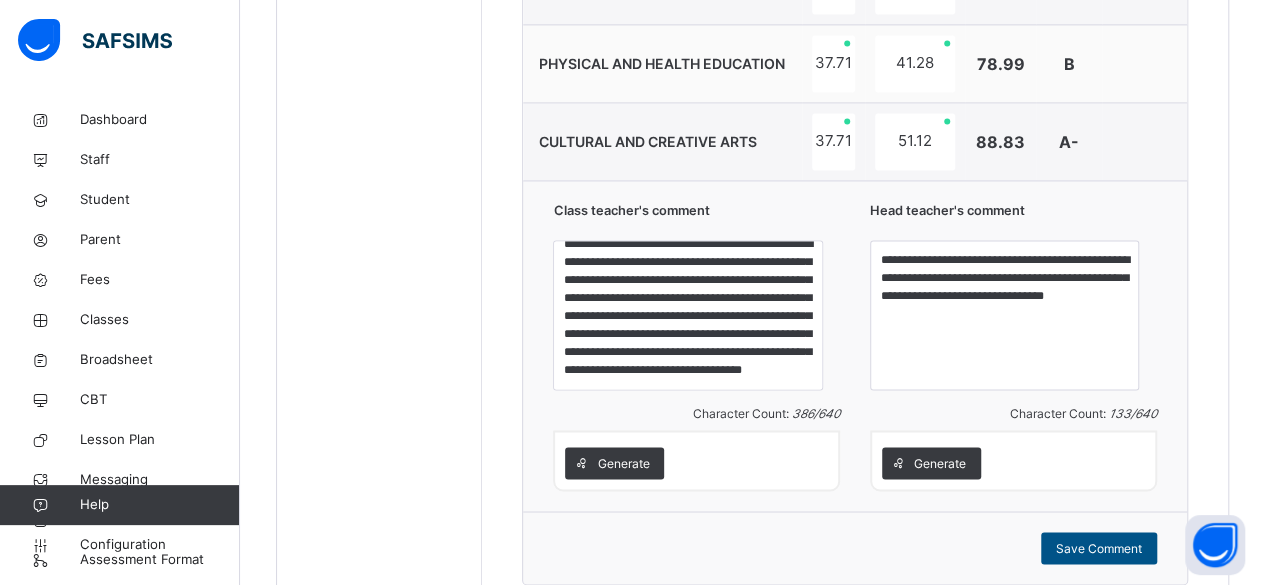 click on "Save Comment" at bounding box center [1099, 548] 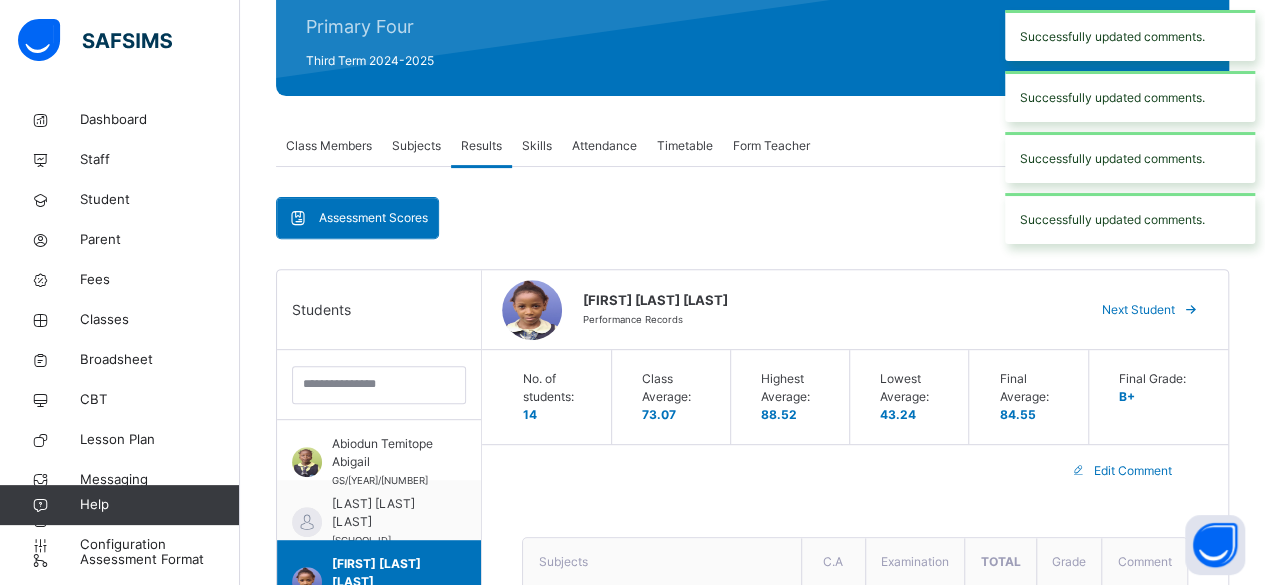 scroll, scrollTop: 236, scrollLeft: 0, axis: vertical 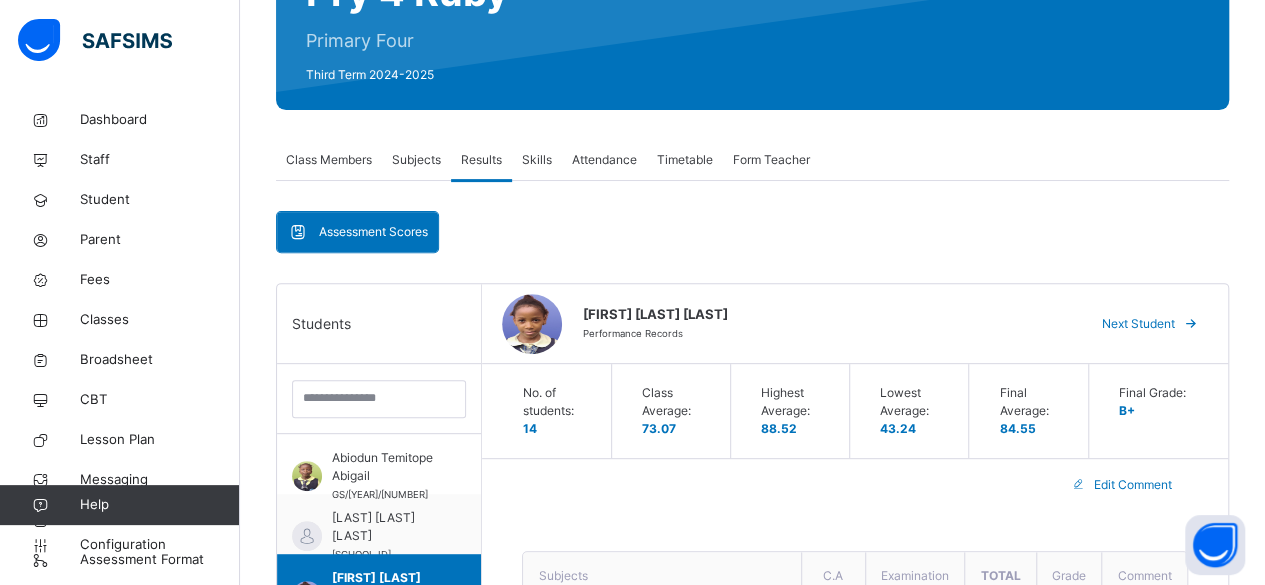 click on "Next Student" at bounding box center (1138, 324) 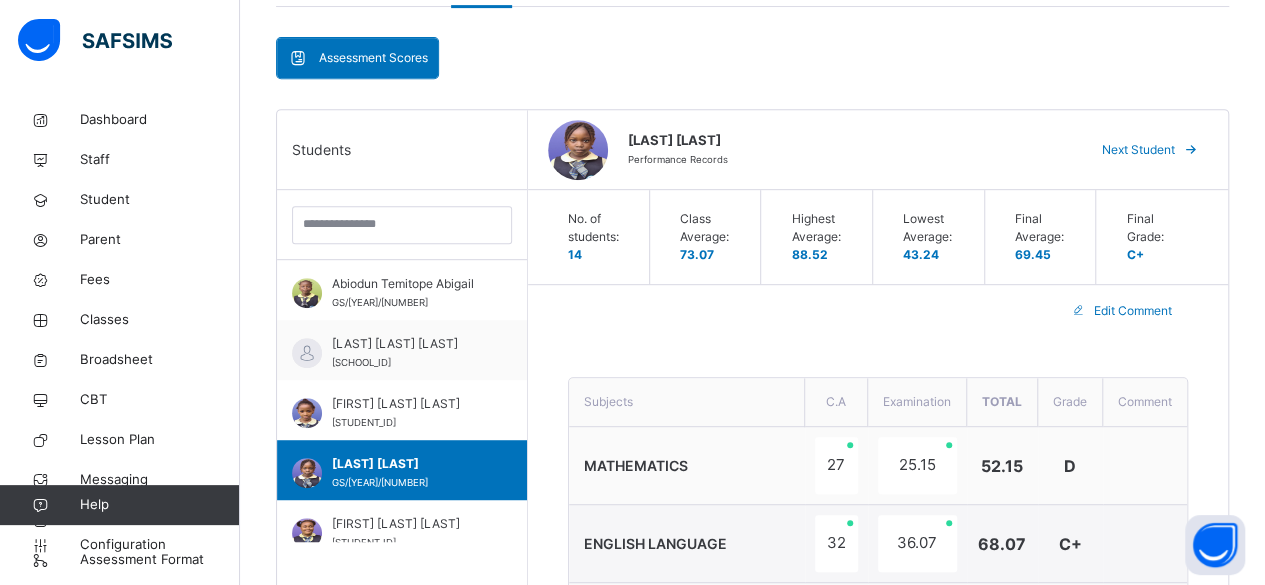 scroll, scrollTop: 412, scrollLeft: 0, axis: vertical 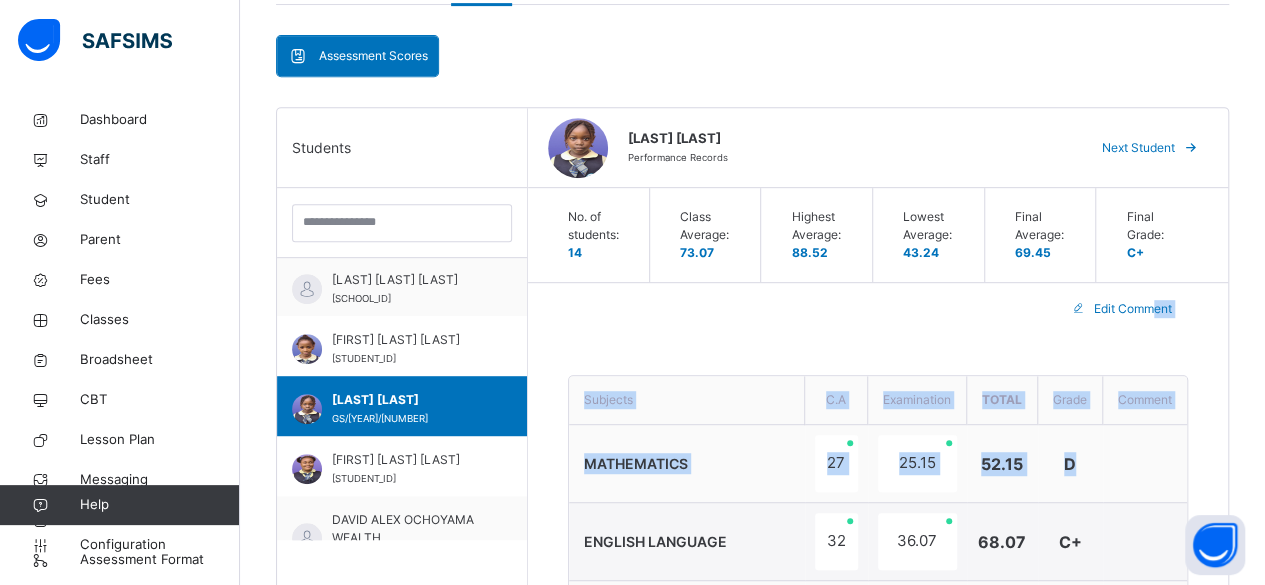 drag, startPoint x: 1169, startPoint y: 323, endPoint x: 1094, endPoint y: 436, distance: 135.62448 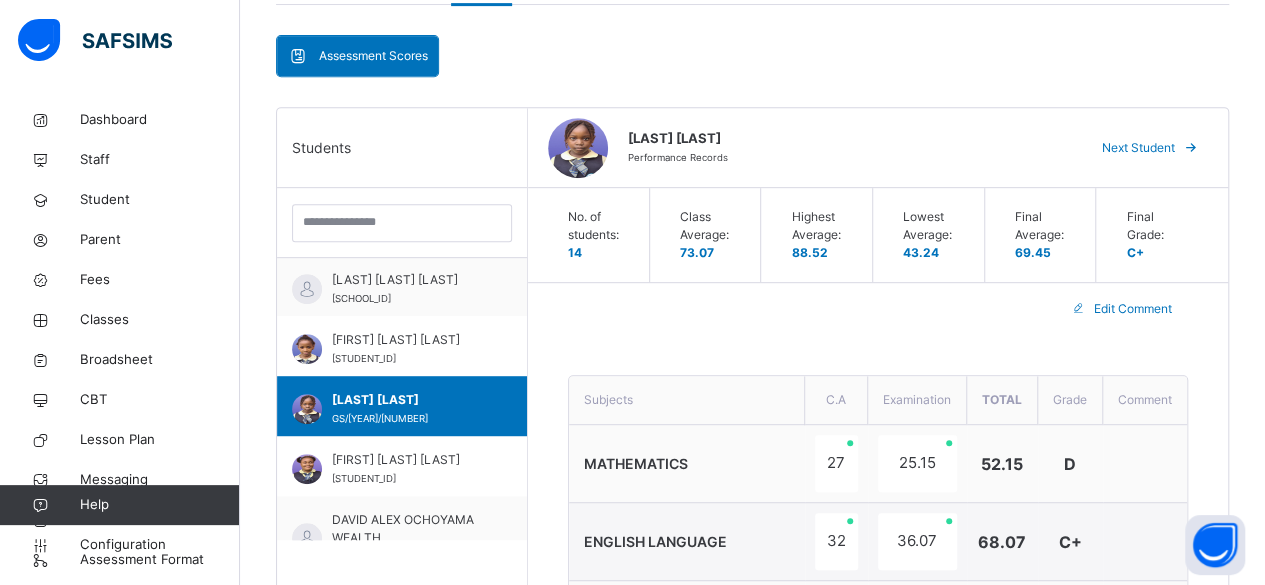 click at bounding box center [1145, 464] 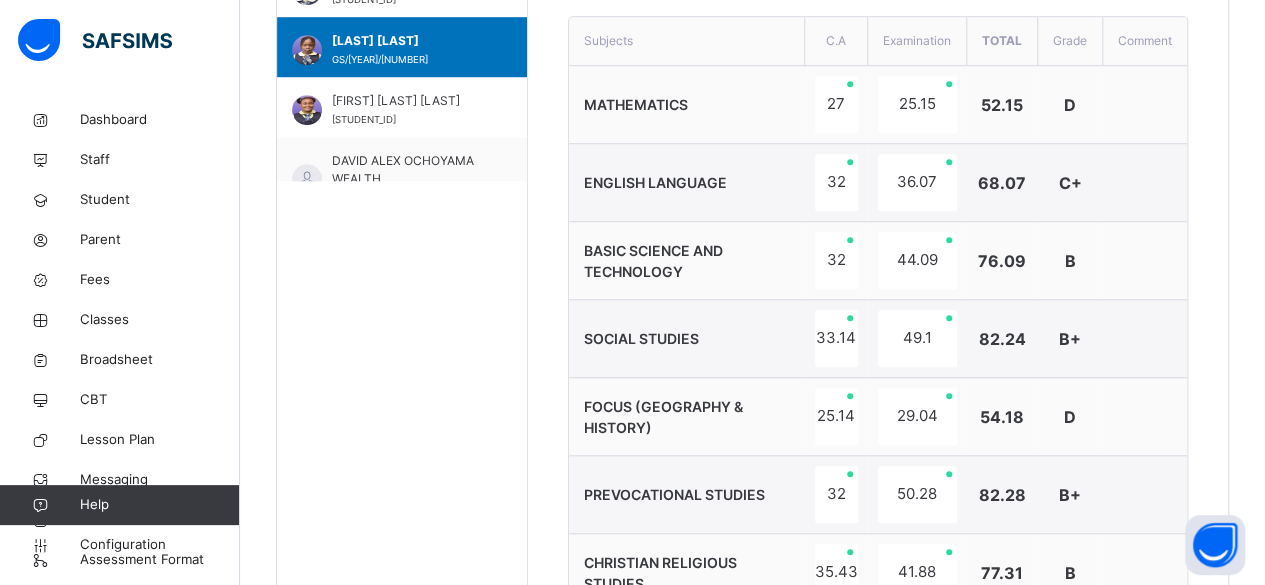 scroll, scrollTop: 811, scrollLeft: 0, axis: vertical 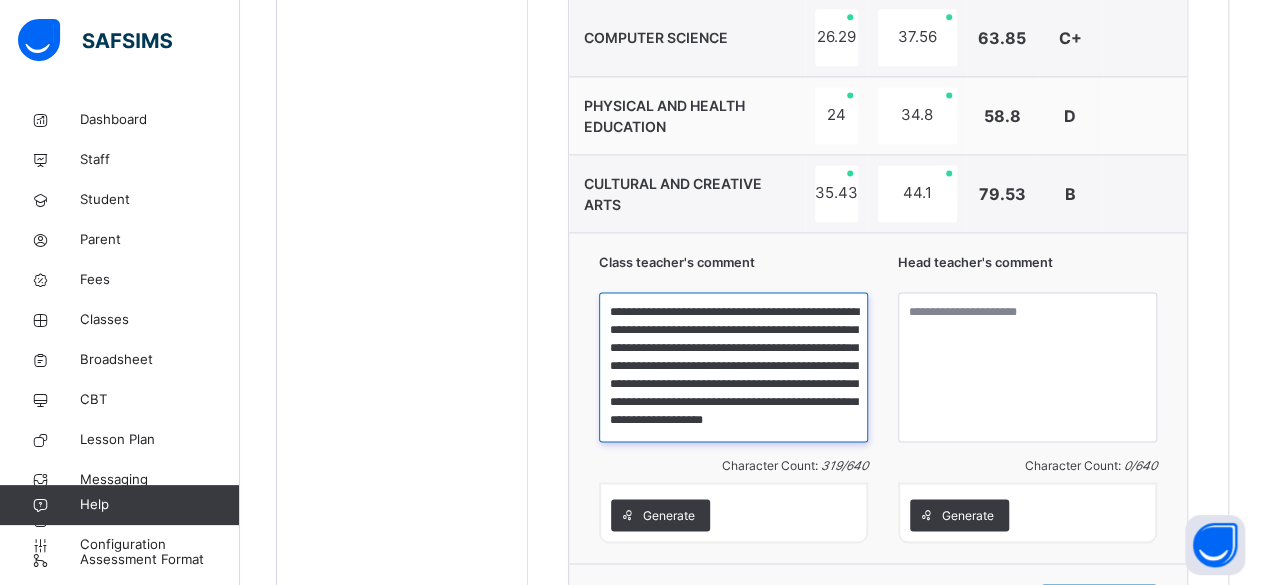 drag, startPoint x: 612, startPoint y: 305, endPoint x: 833, endPoint y: 420, distance: 249.1305 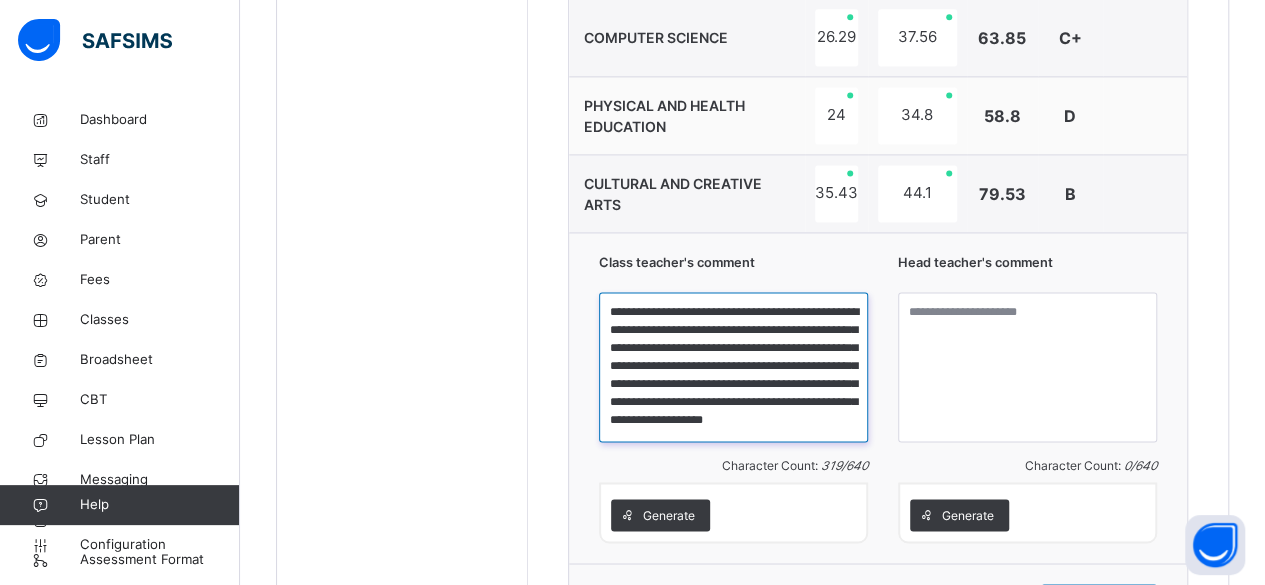 click on "**********" at bounding box center [733, 367] 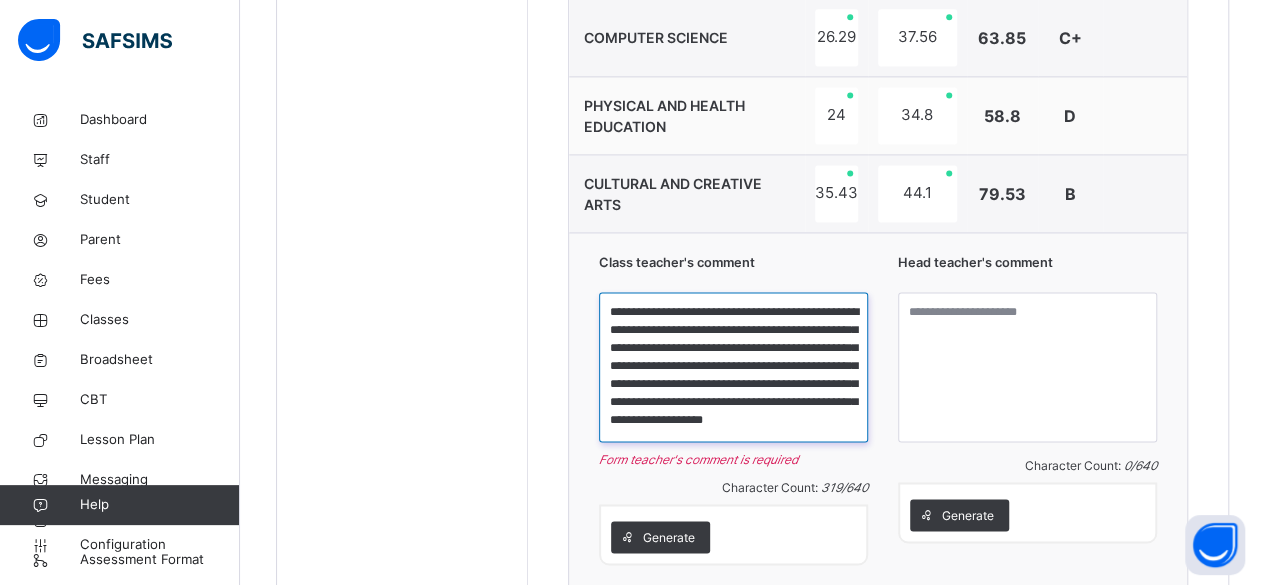scroll, scrollTop: 3, scrollLeft: 0, axis: vertical 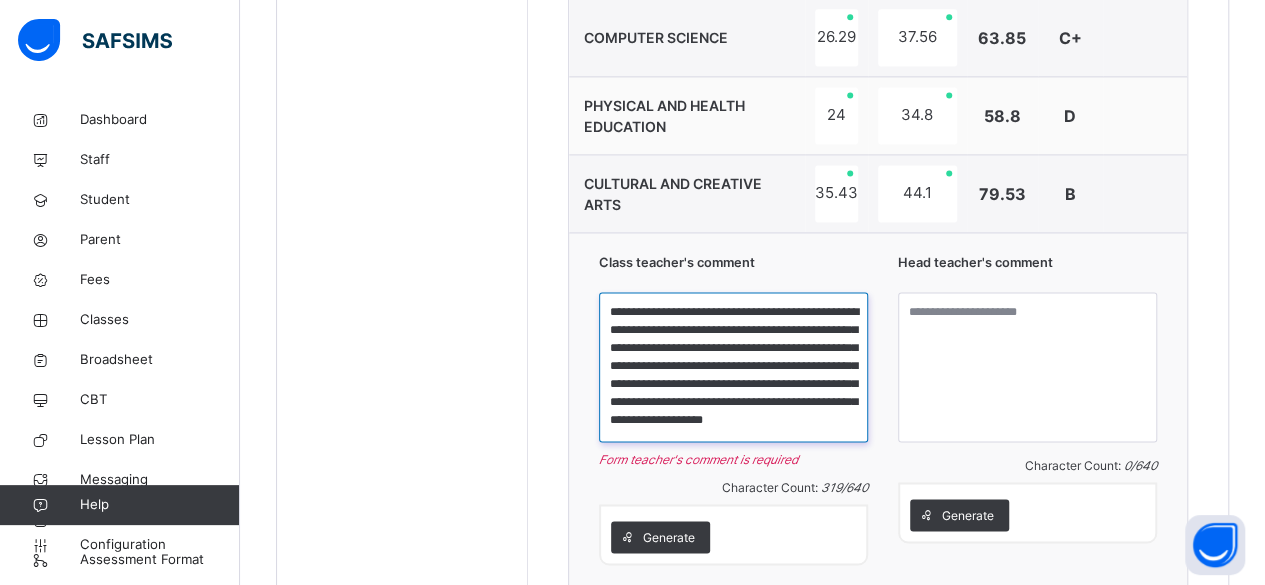 drag, startPoint x: 617, startPoint y: 301, endPoint x: 852, endPoint y: 420, distance: 263.41223 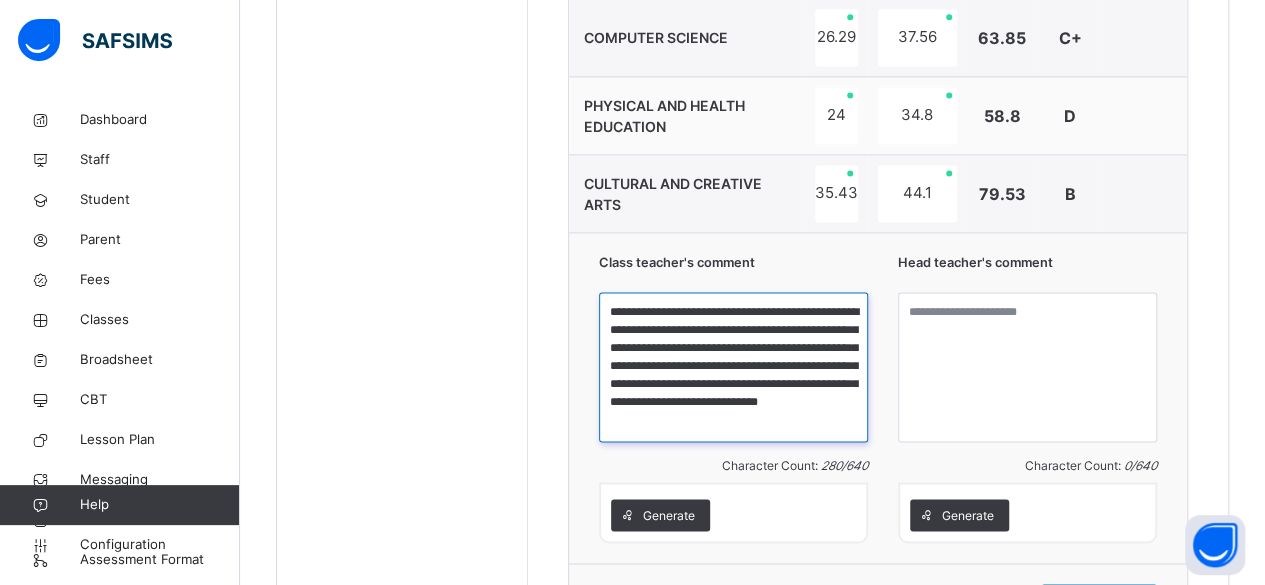scroll, scrollTop: 0, scrollLeft: 0, axis: both 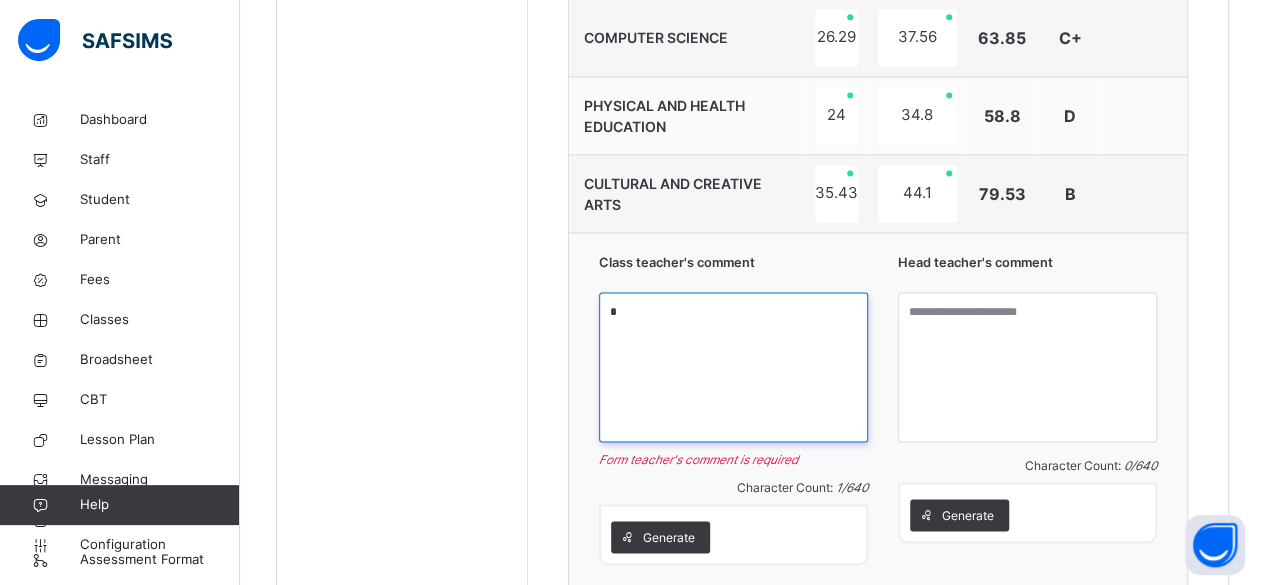 paste on "**********" 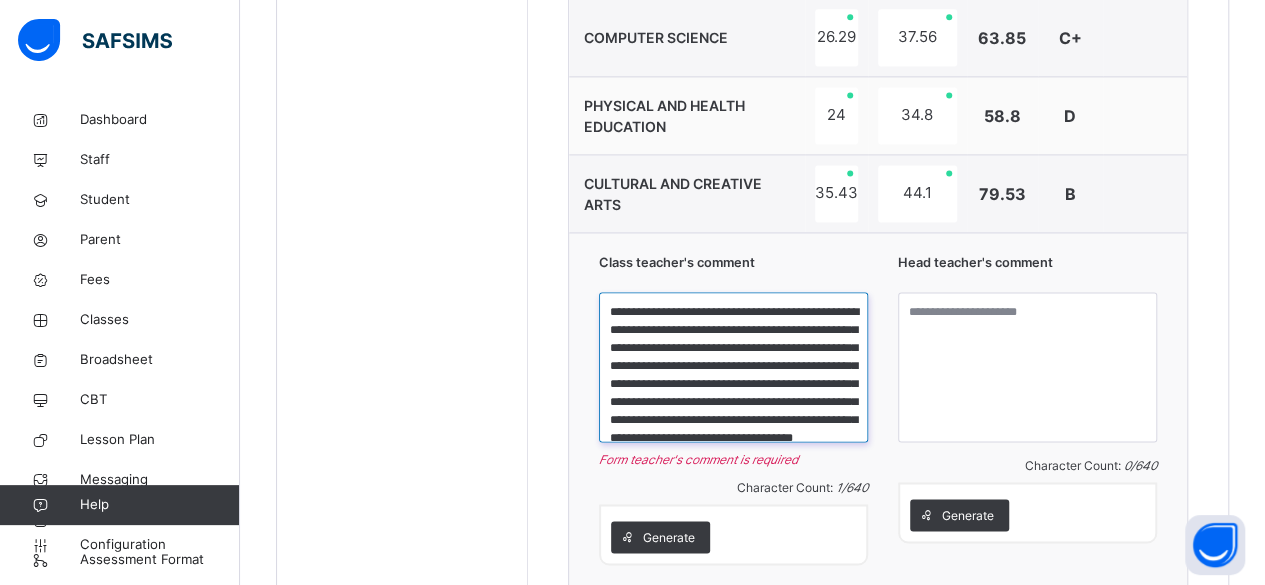 scroll, scrollTop: 57, scrollLeft: 0, axis: vertical 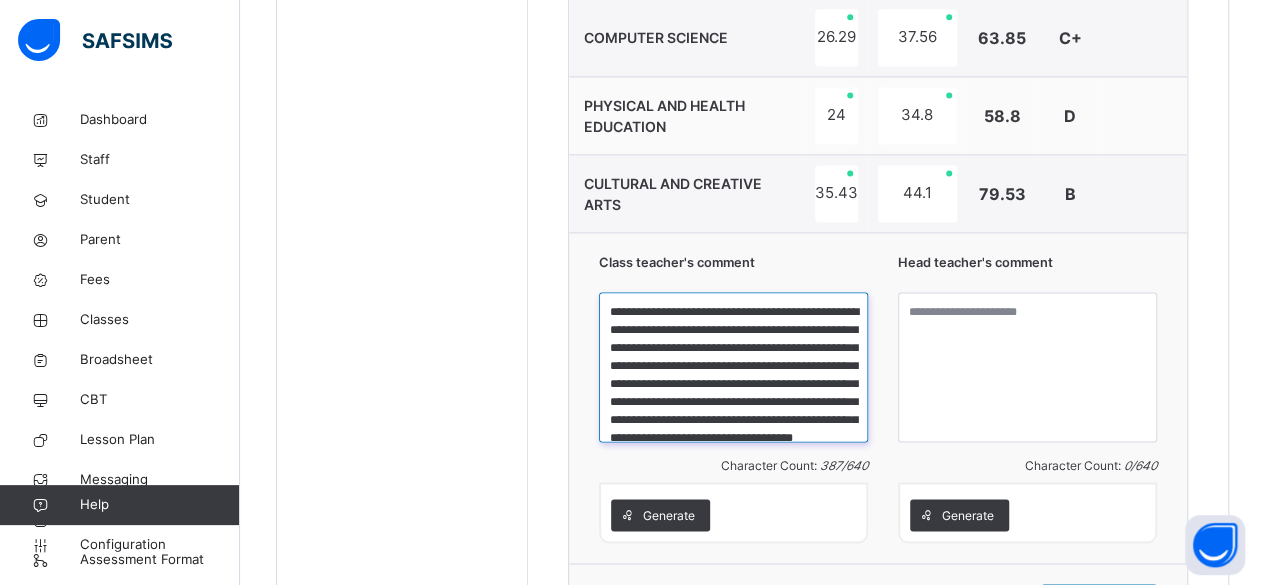 click on "**********" at bounding box center [733, 367] 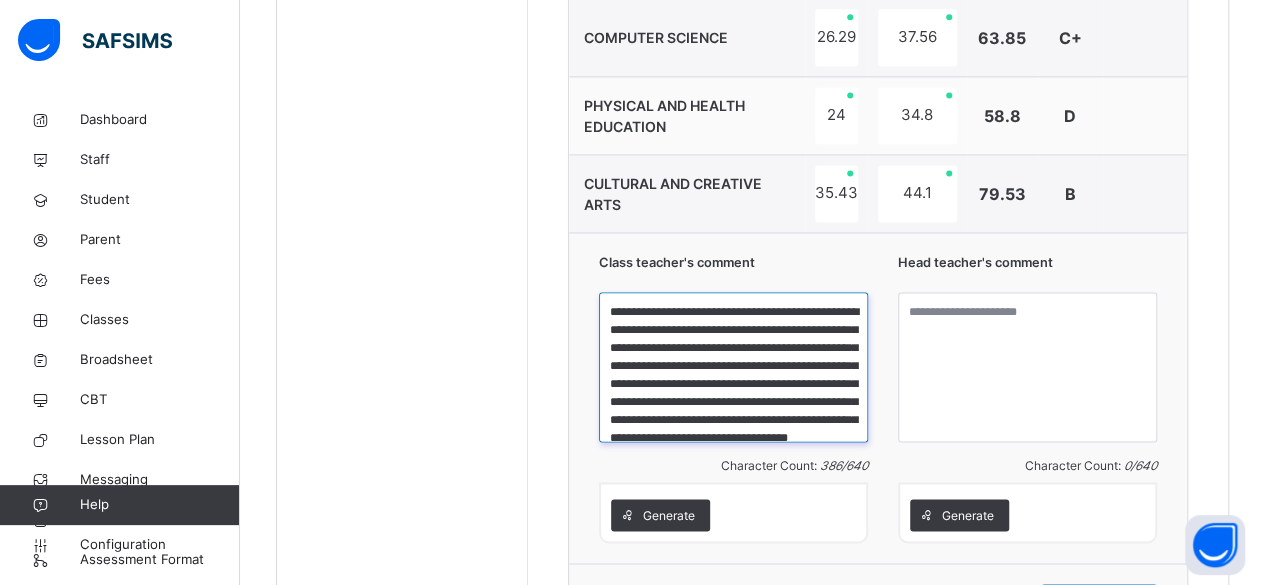 type on "**********" 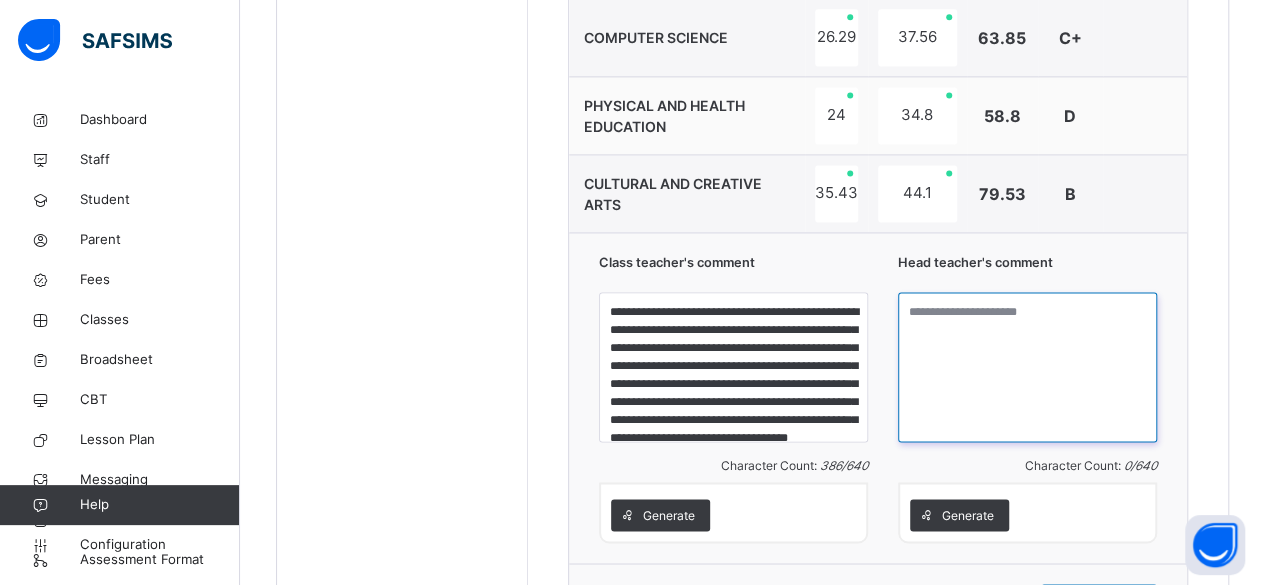 click at bounding box center (1027, 367) 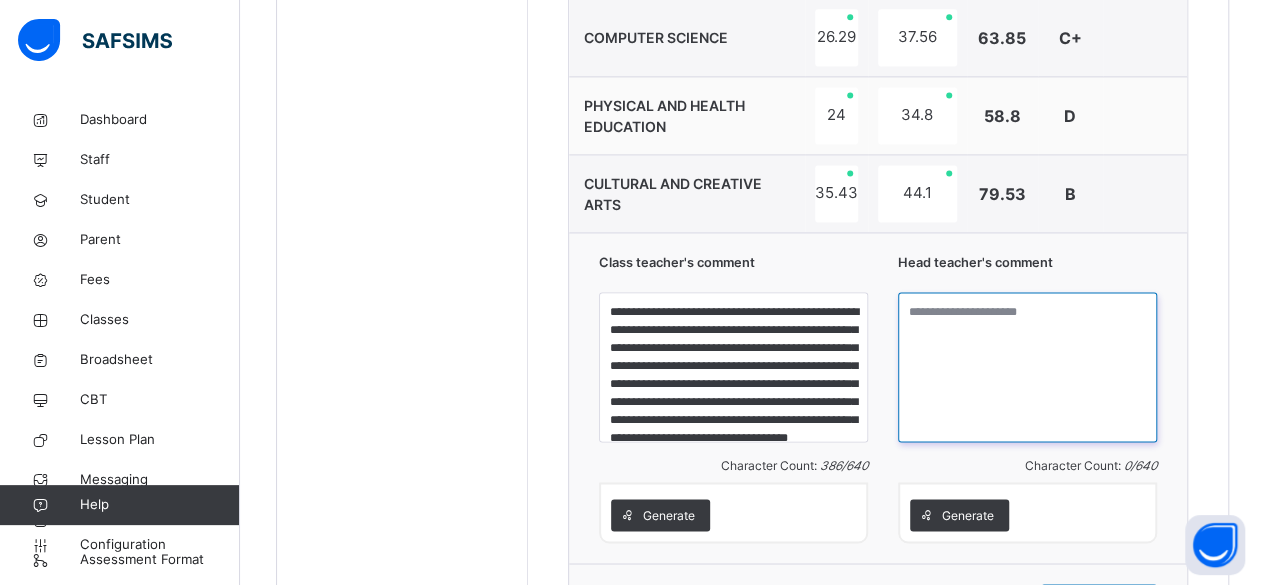 click at bounding box center (1027, 367) 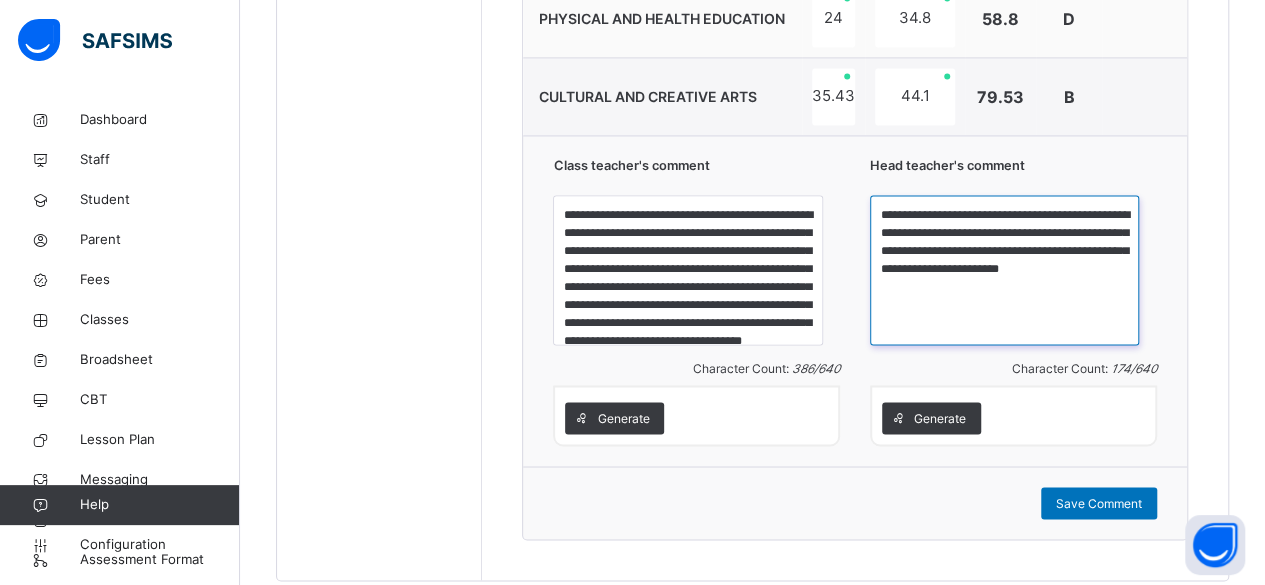 scroll, scrollTop: 1530, scrollLeft: 0, axis: vertical 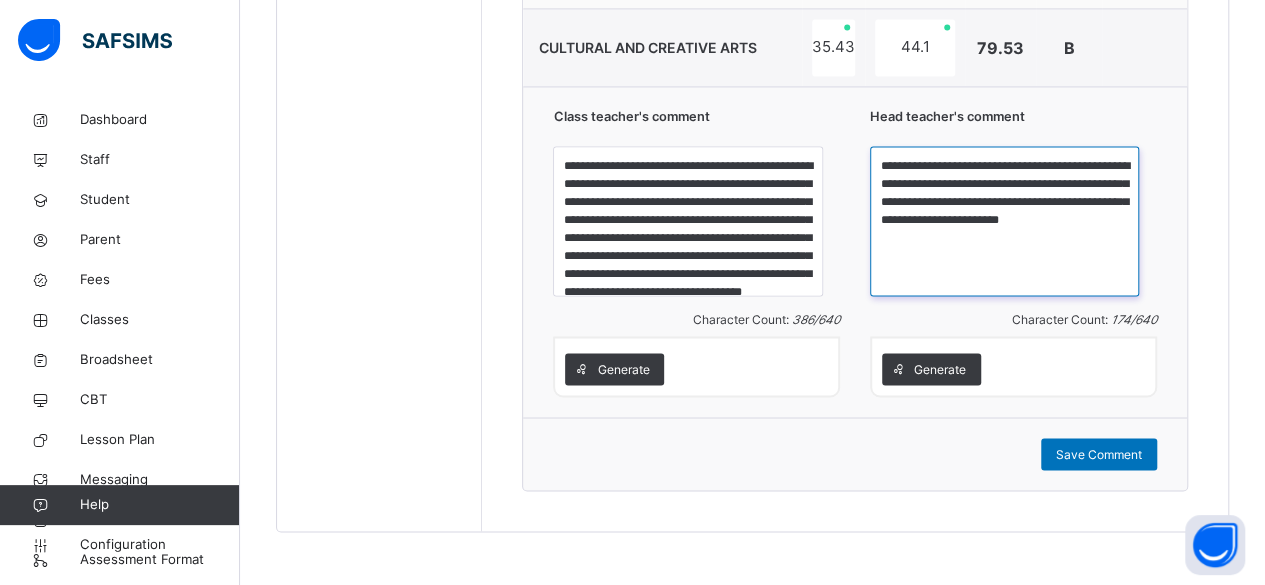 click on "**********" at bounding box center [1004, 221] 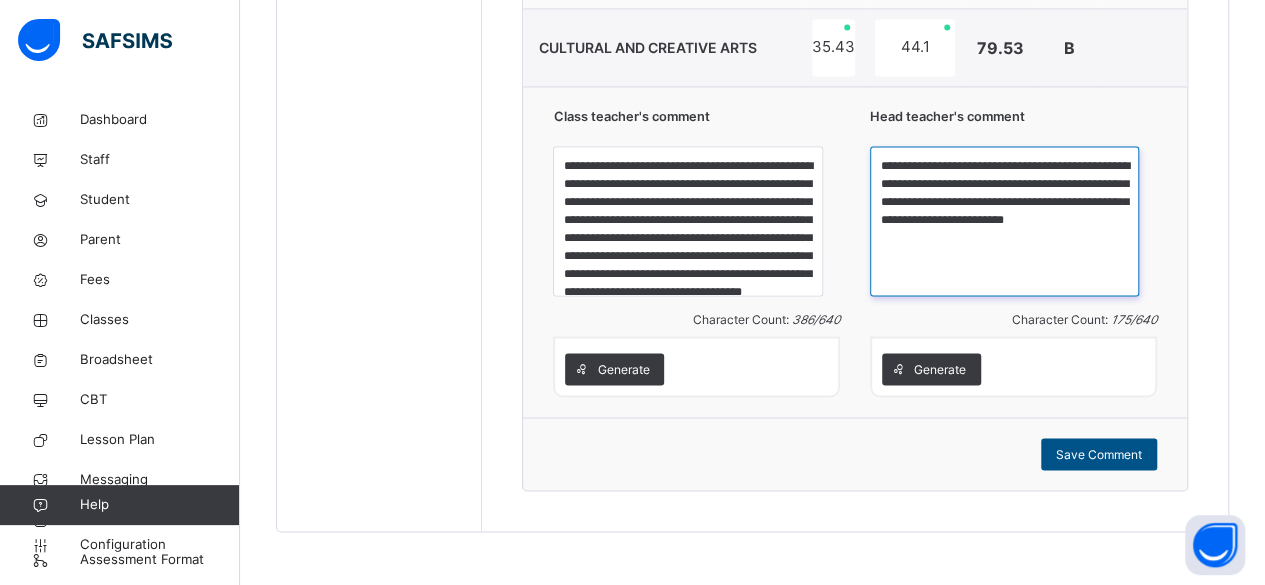 type on "**********" 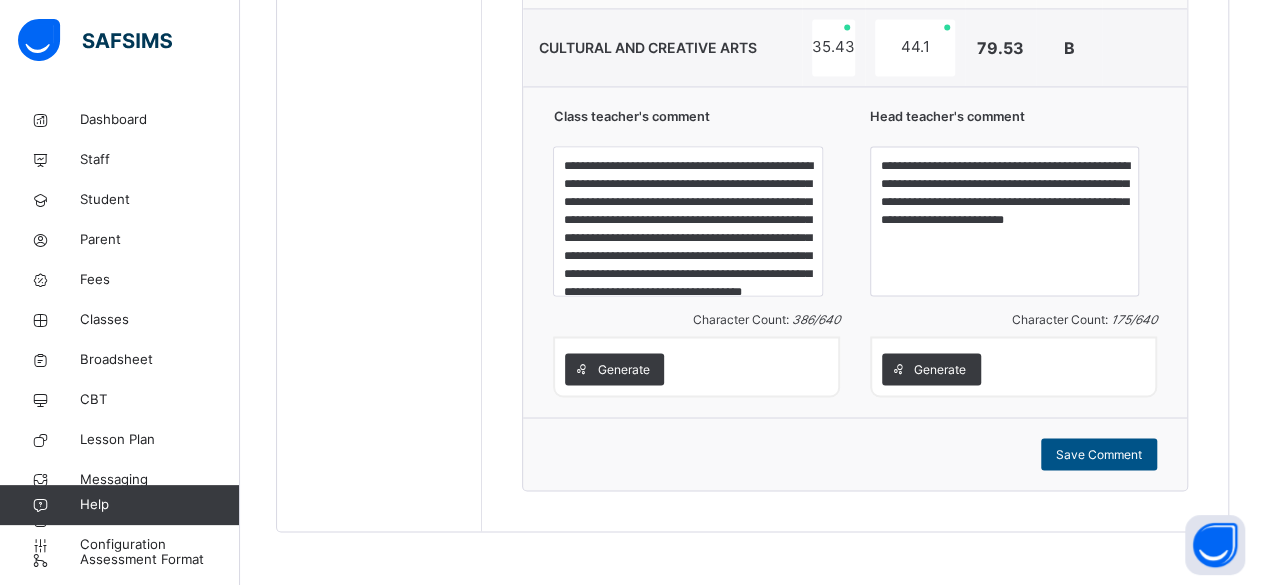 click on "Save Comment" at bounding box center (1099, 454) 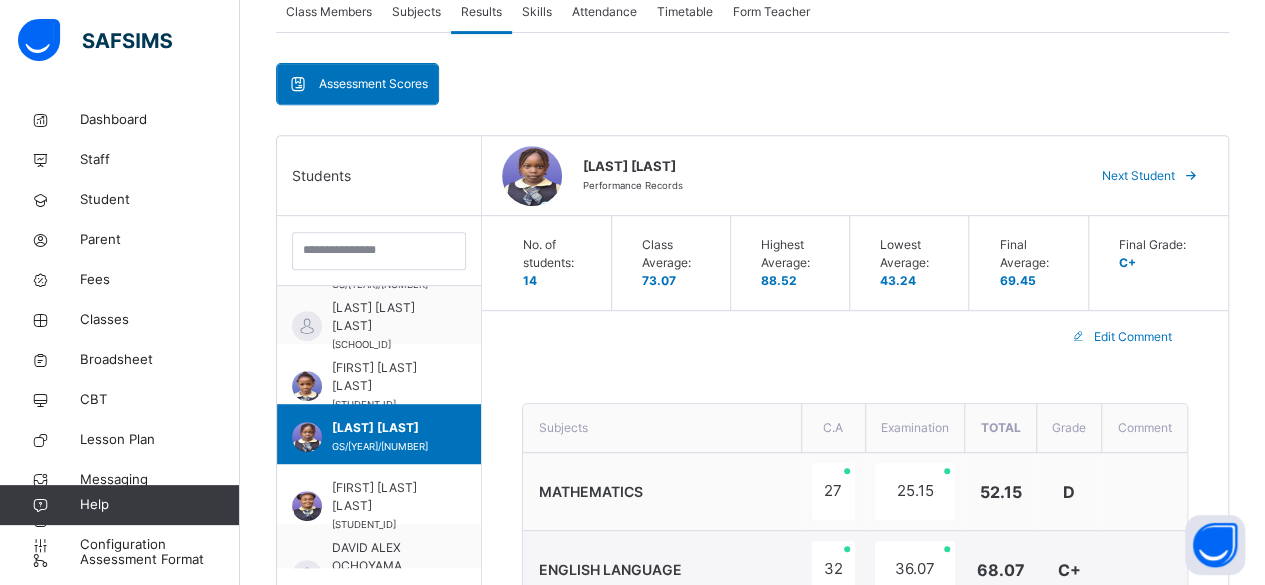scroll, scrollTop: 370, scrollLeft: 0, axis: vertical 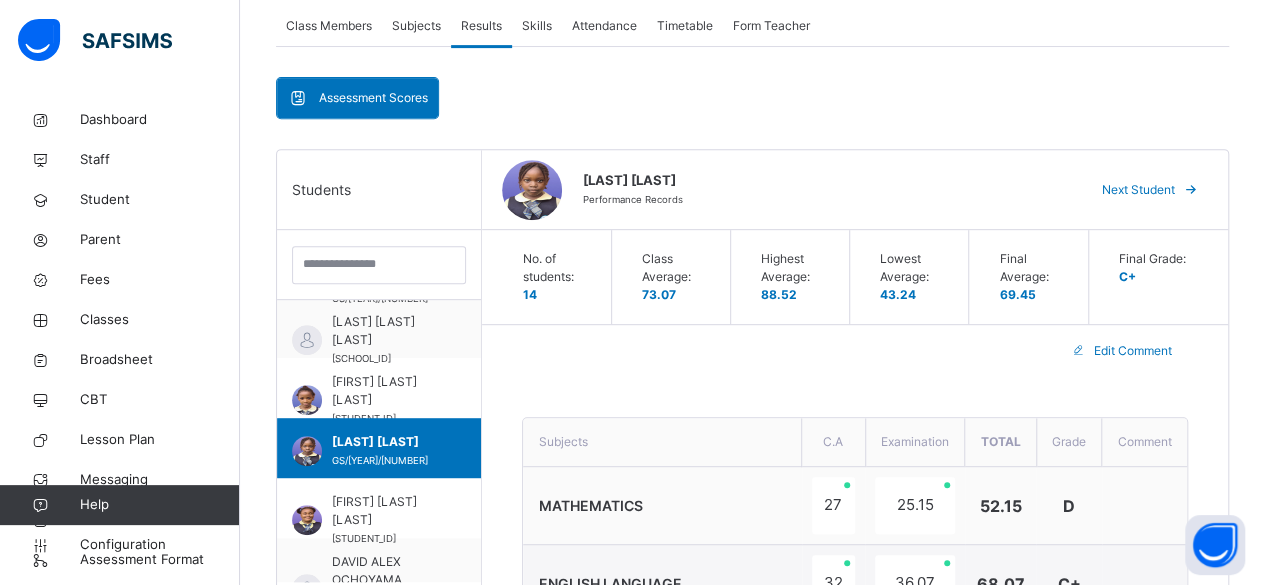click on "Next Student" at bounding box center (1138, 190) 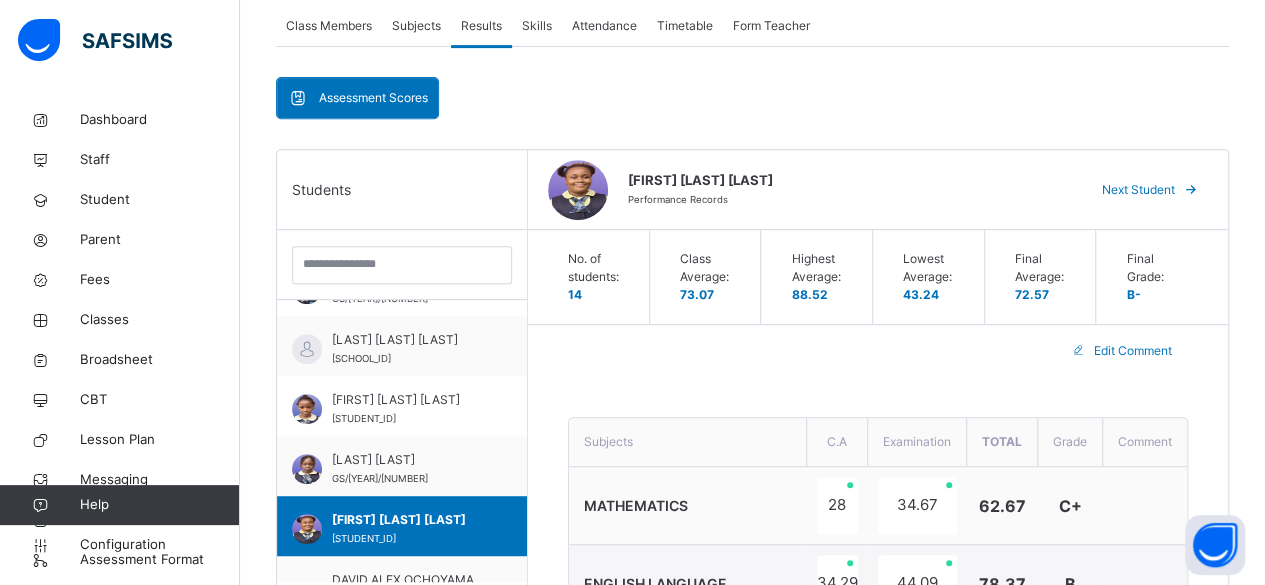 scroll, scrollTop: 62, scrollLeft: 0, axis: vertical 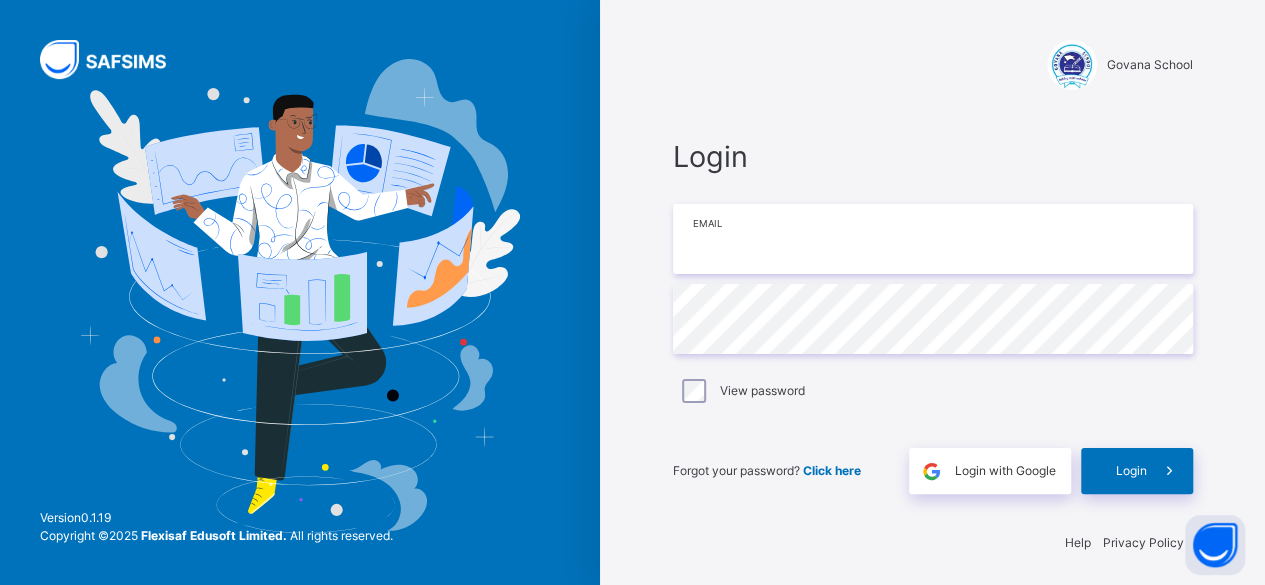 type on "**********" 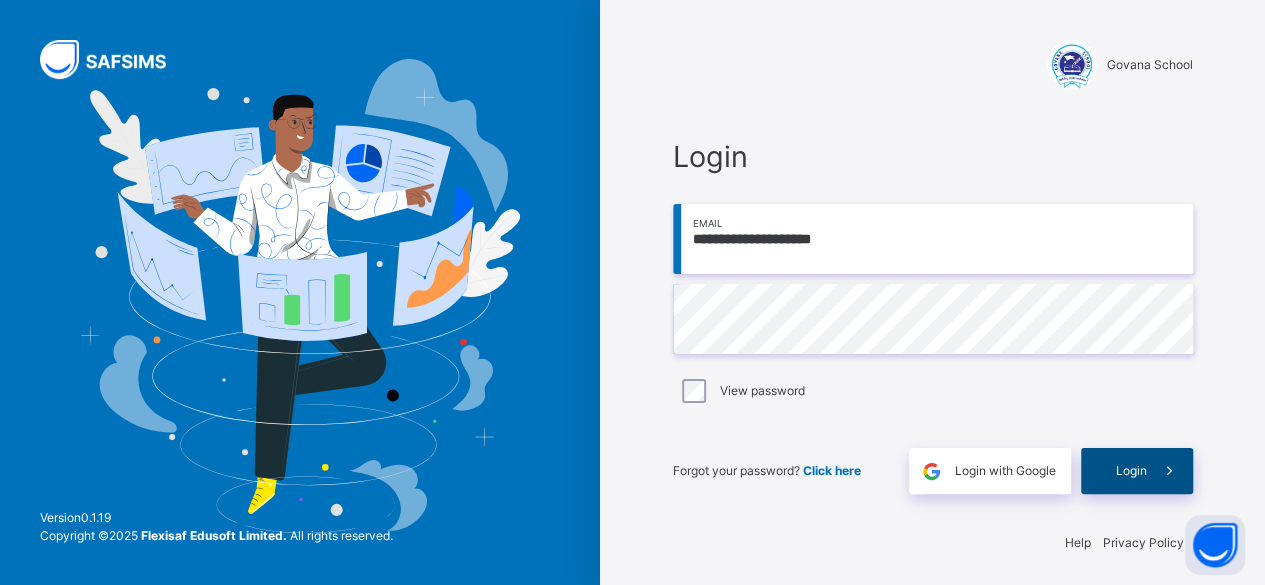 click on "Login" at bounding box center [1137, 471] 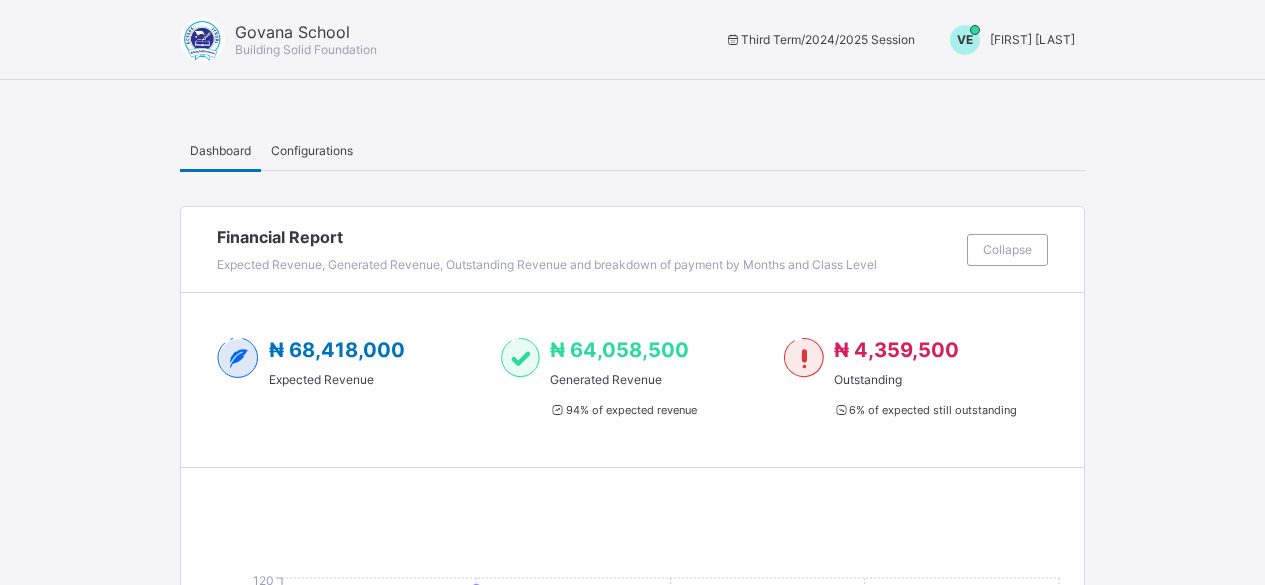 scroll, scrollTop: 0, scrollLeft: 0, axis: both 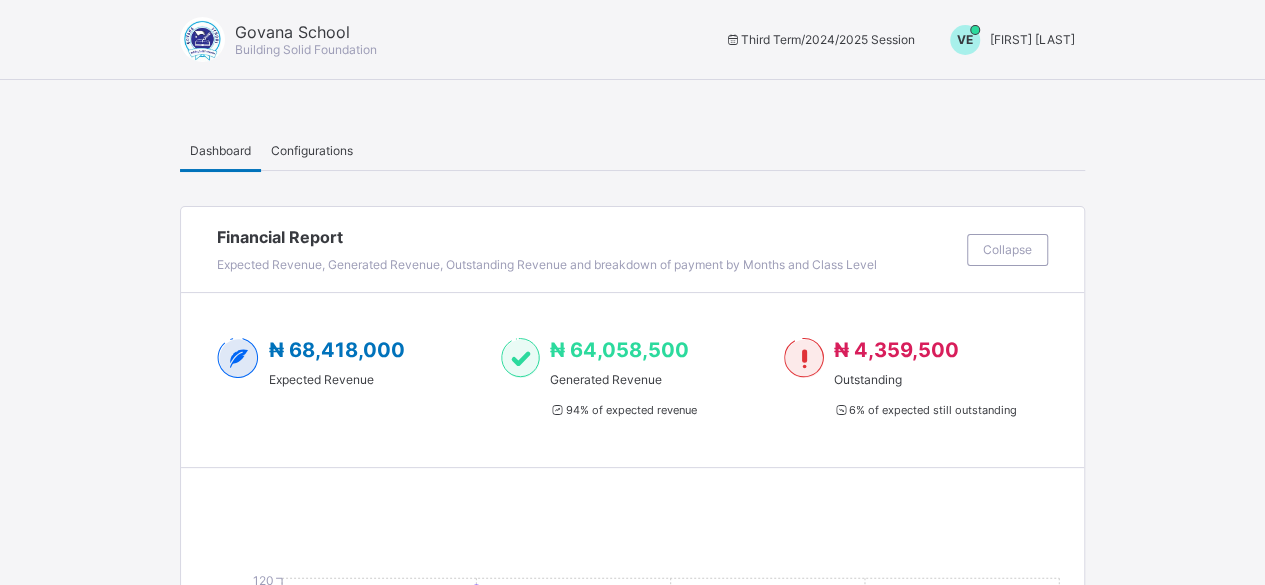 click on "[FIRST] [LAST]" at bounding box center [1032, 39] 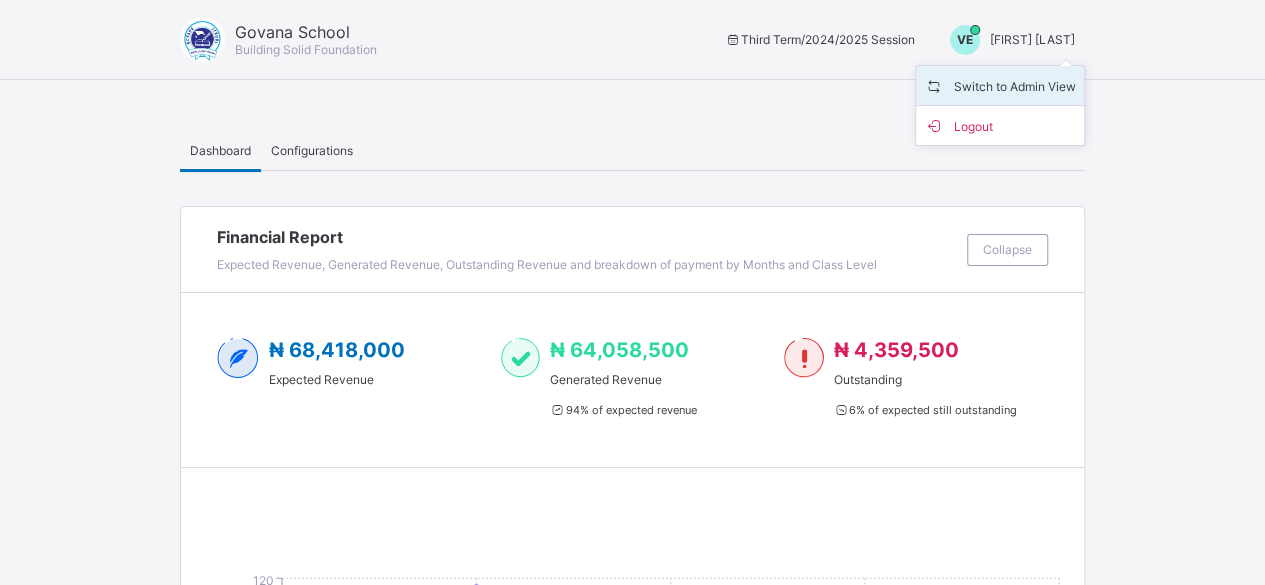 click on "Switch to Admin View" at bounding box center [1000, 85] 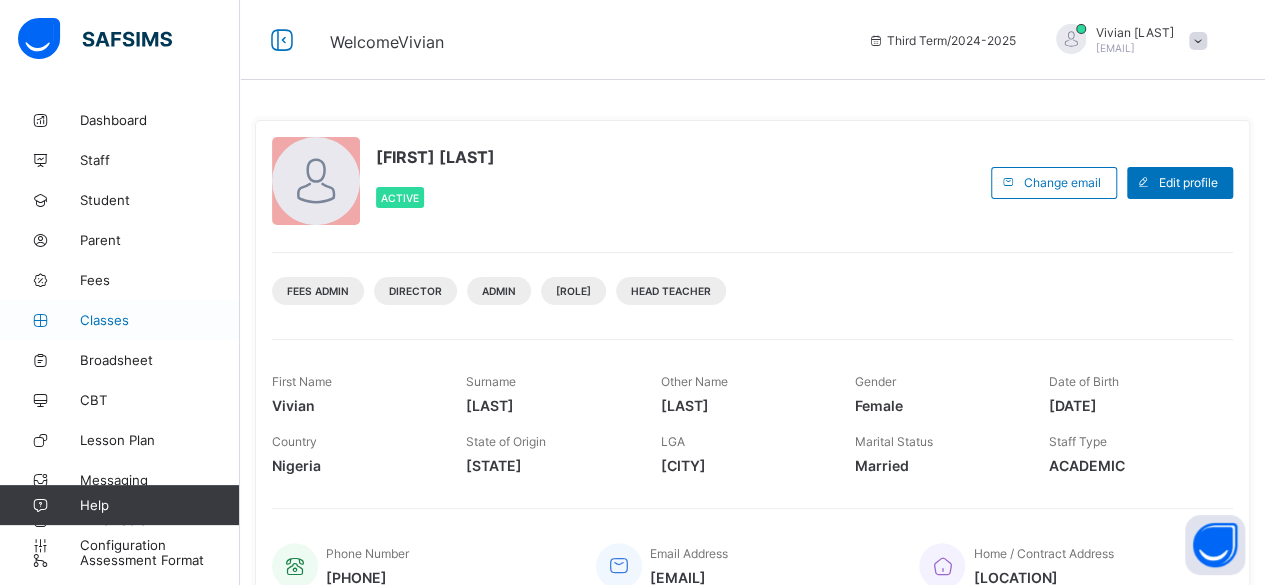 click on "Classes" at bounding box center [160, 320] 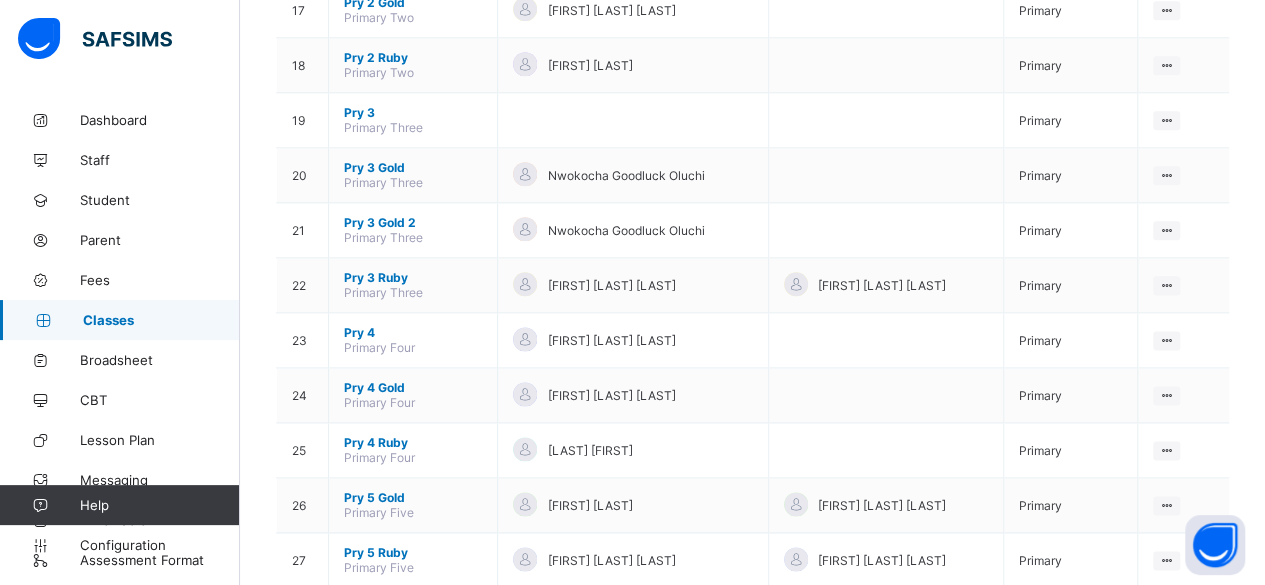 scroll, scrollTop: 1226, scrollLeft: 0, axis: vertical 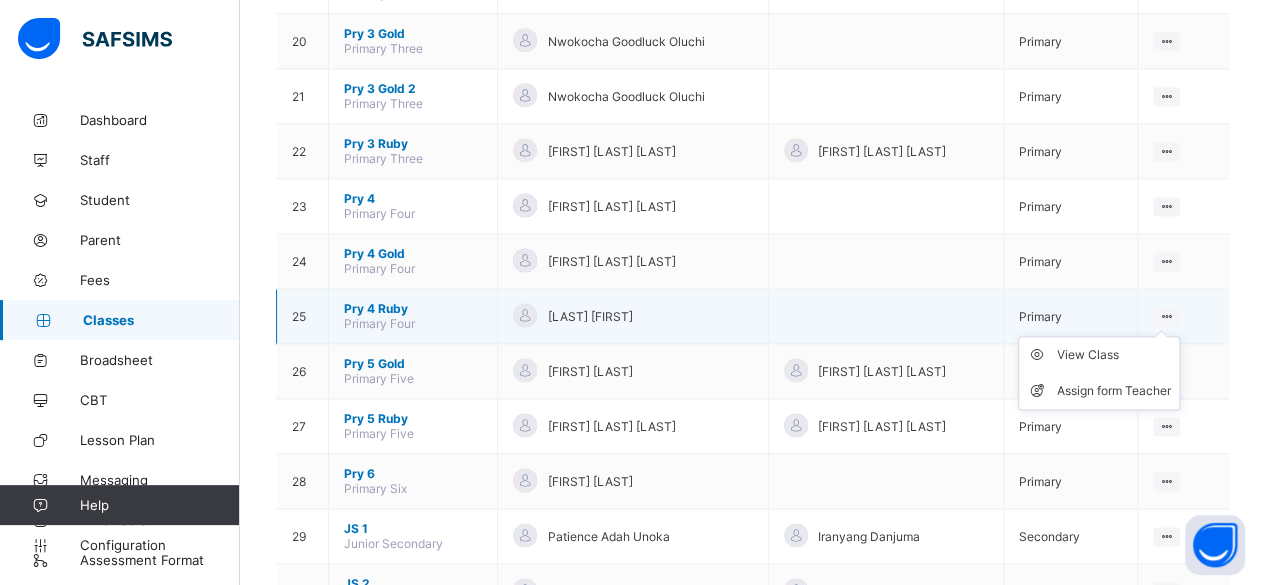 click at bounding box center [1166, 316] 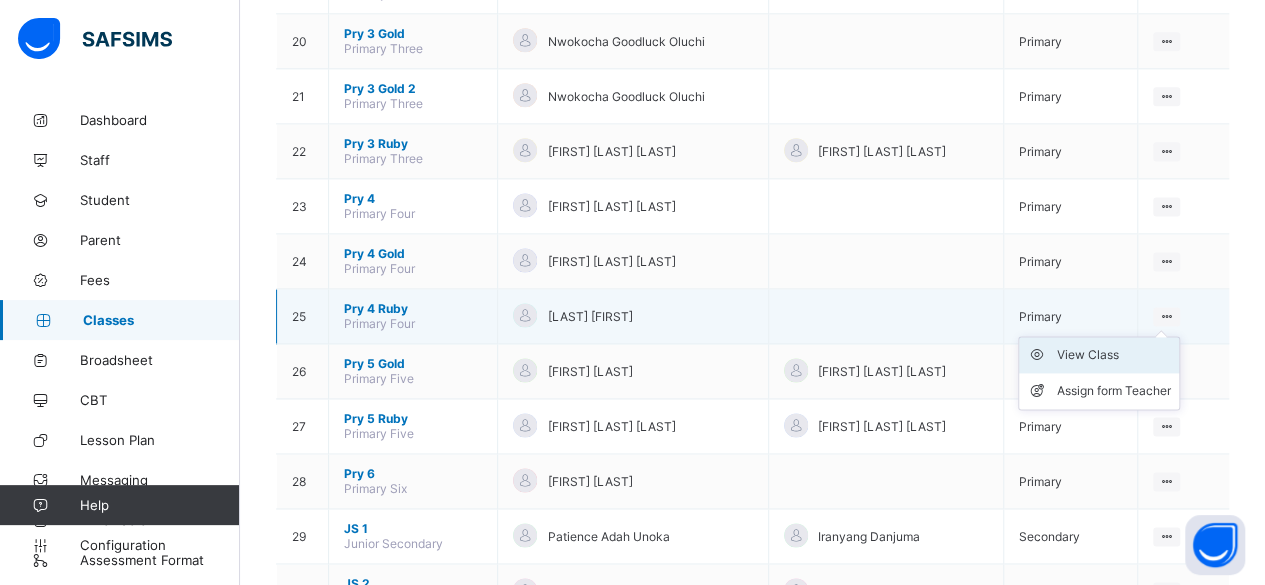click on "View Class" at bounding box center [1114, 355] 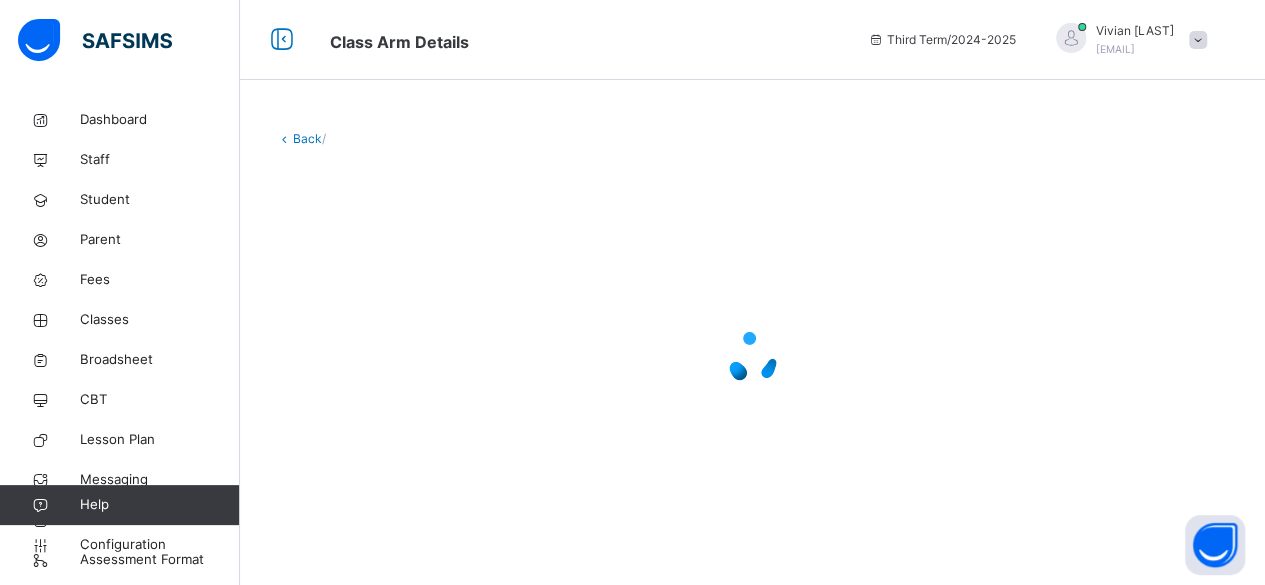scroll, scrollTop: 0, scrollLeft: 0, axis: both 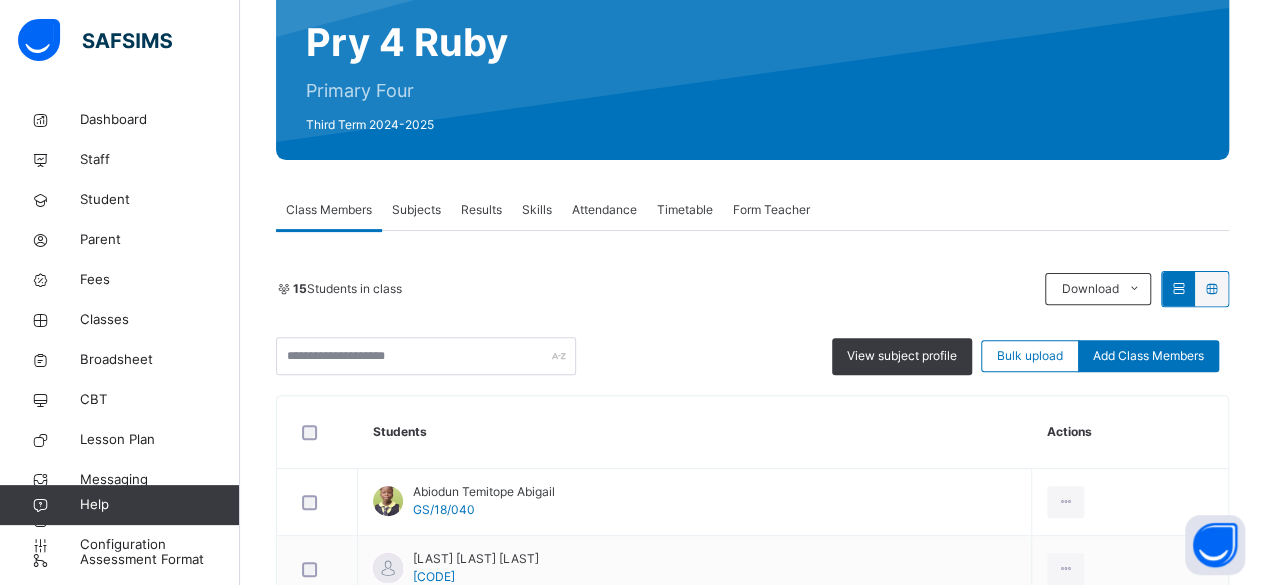 click on "Results" at bounding box center [481, 210] 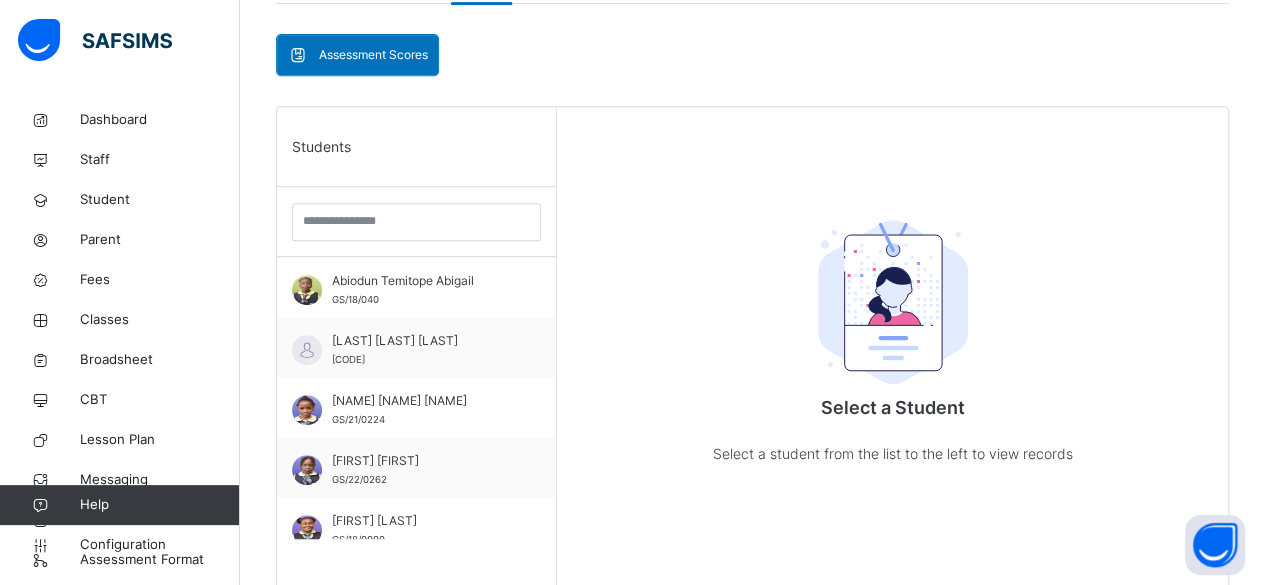 scroll, scrollTop: 480, scrollLeft: 0, axis: vertical 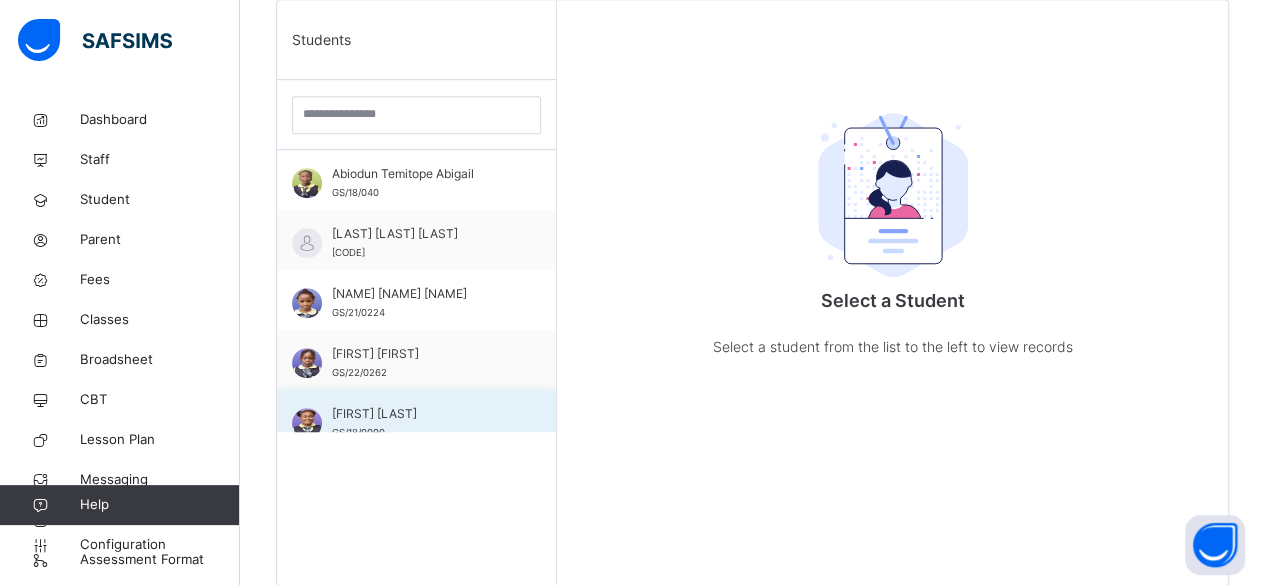 click on "Chuks Holiness Adaeze" at bounding box center (421, 414) 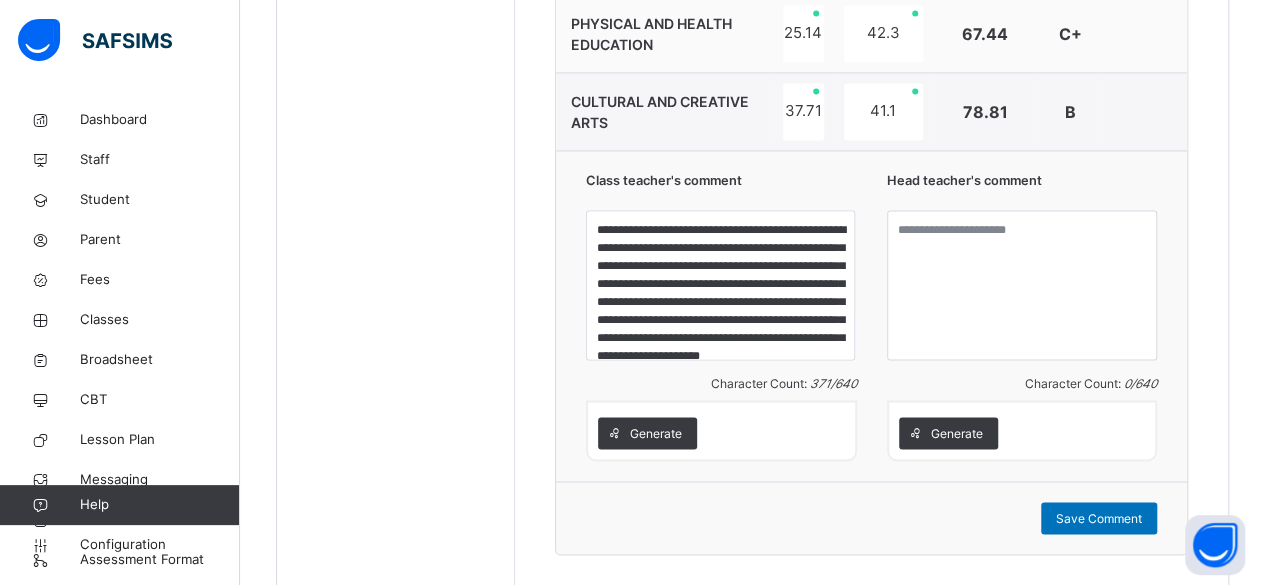 scroll, scrollTop: 1530, scrollLeft: 0, axis: vertical 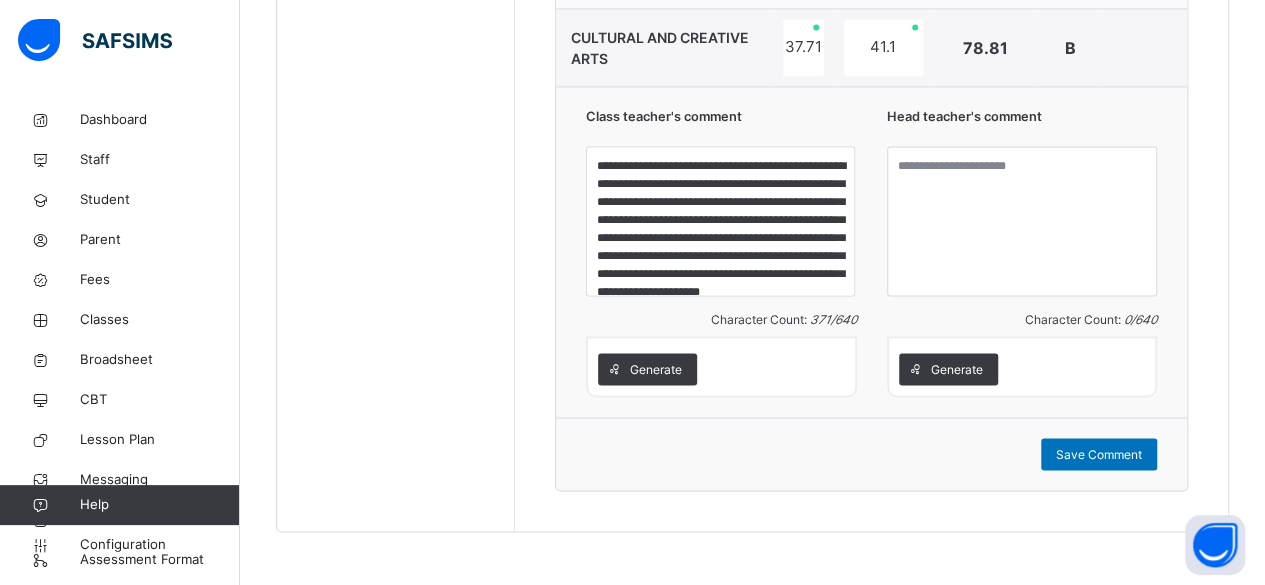 click on "**********" at bounding box center [871, 251] 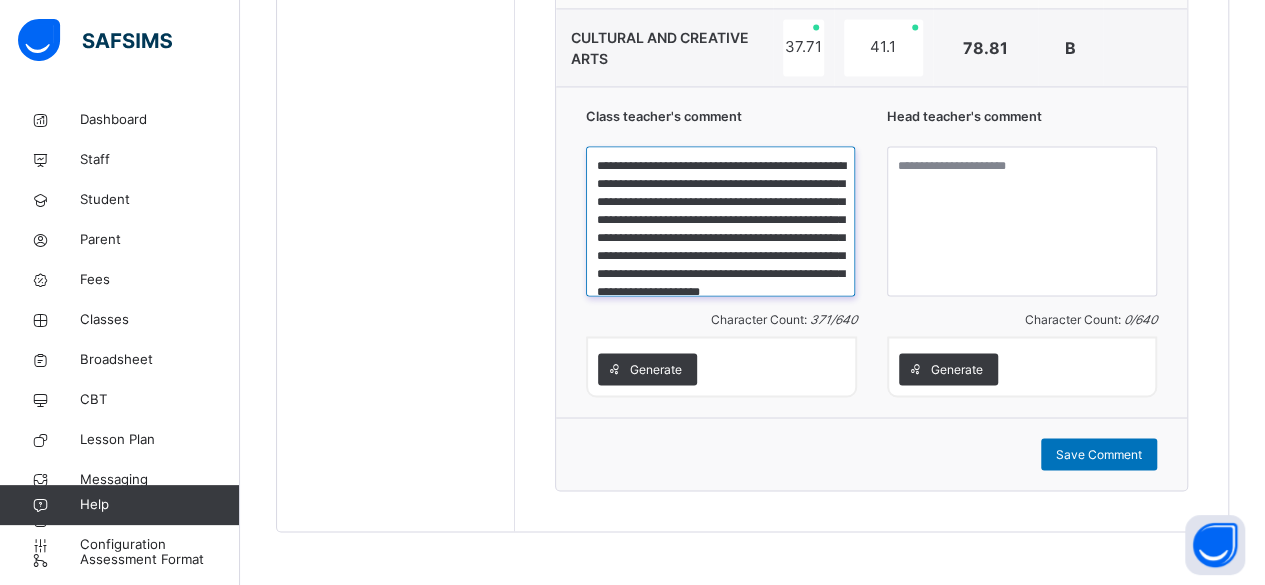 scroll, scrollTop: 51, scrollLeft: 0, axis: vertical 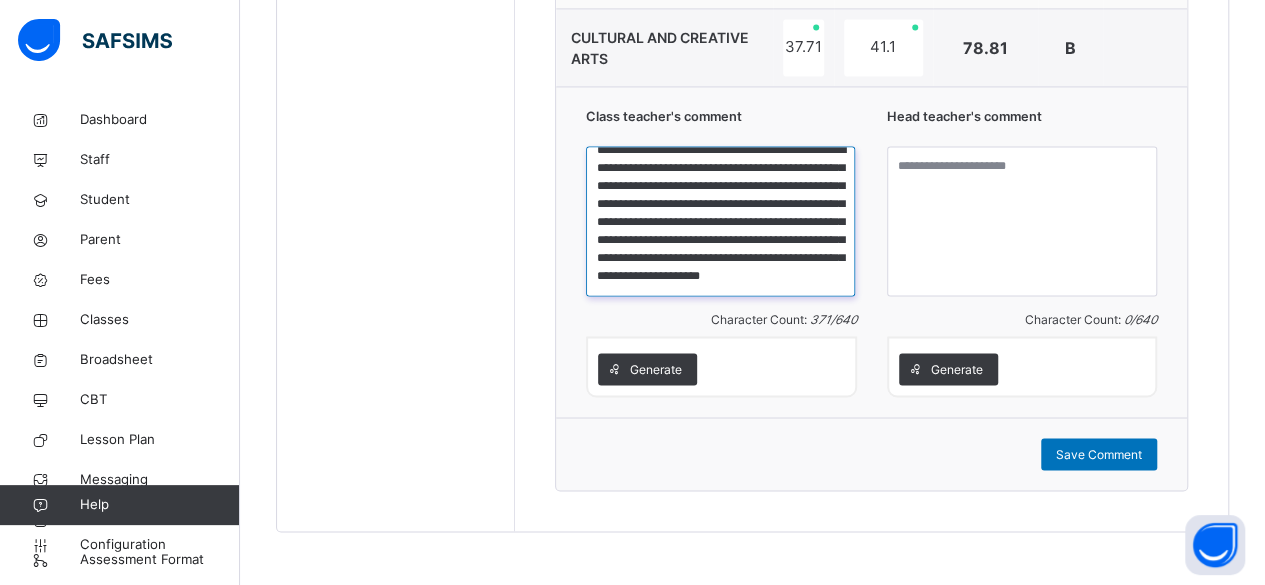 drag, startPoint x: 617, startPoint y: 159, endPoint x: 840, endPoint y: 292, distance: 259.64975 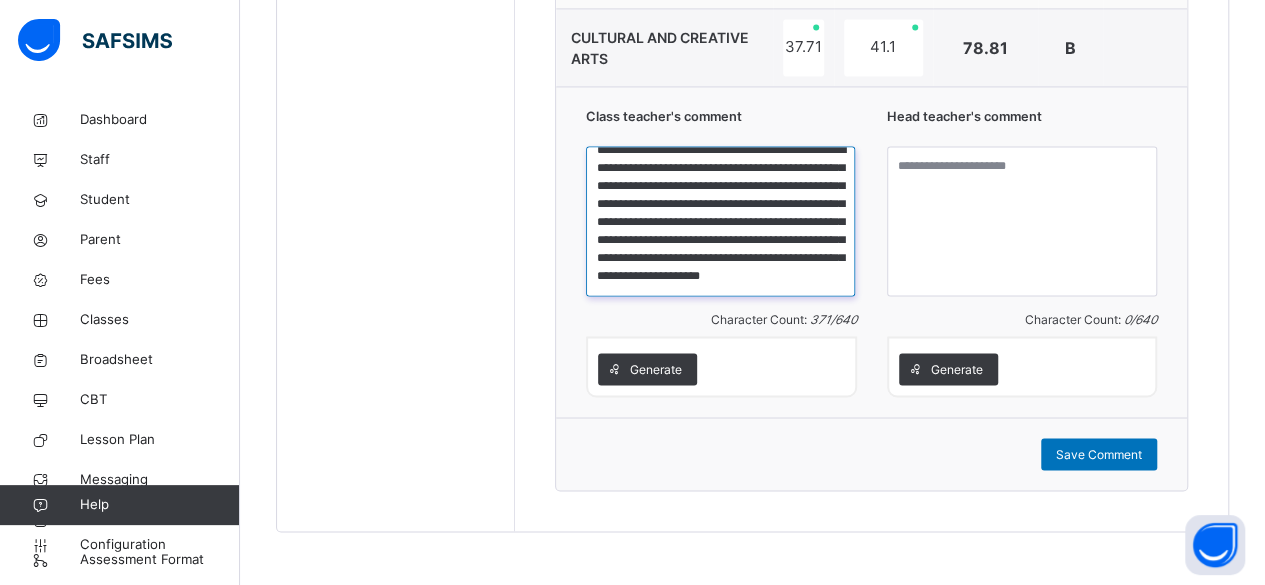 click on "**********" at bounding box center [720, 221] 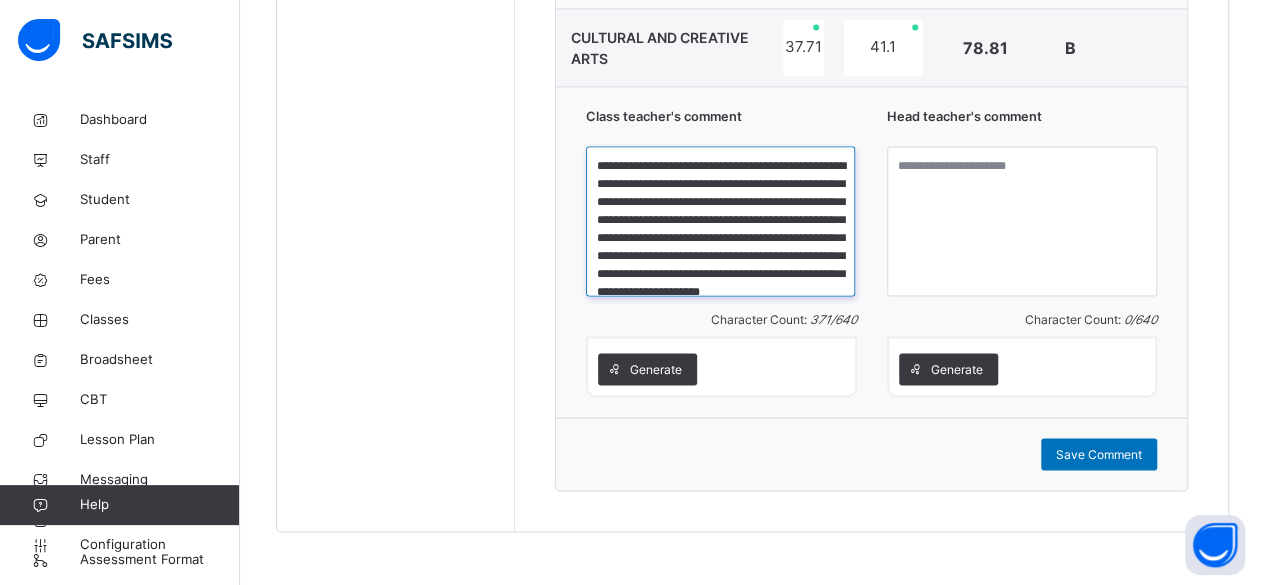 drag, startPoint x: 763, startPoint y: 269, endPoint x: 613, endPoint y: 163, distance: 183.67363 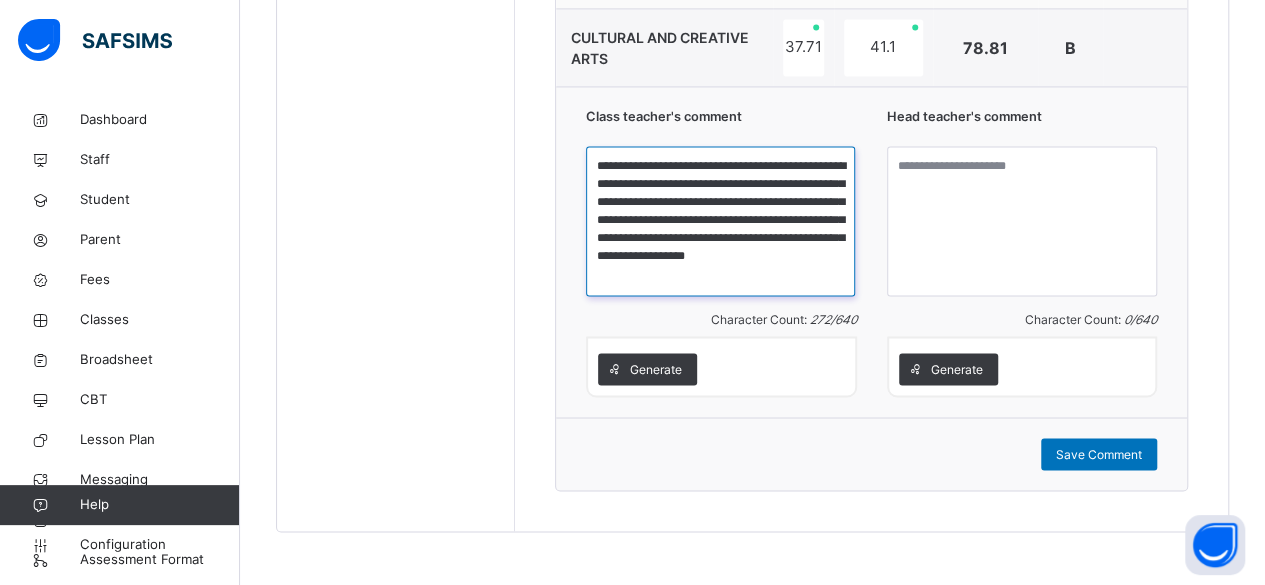 scroll, scrollTop: 0, scrollLeft: 0, axis: both 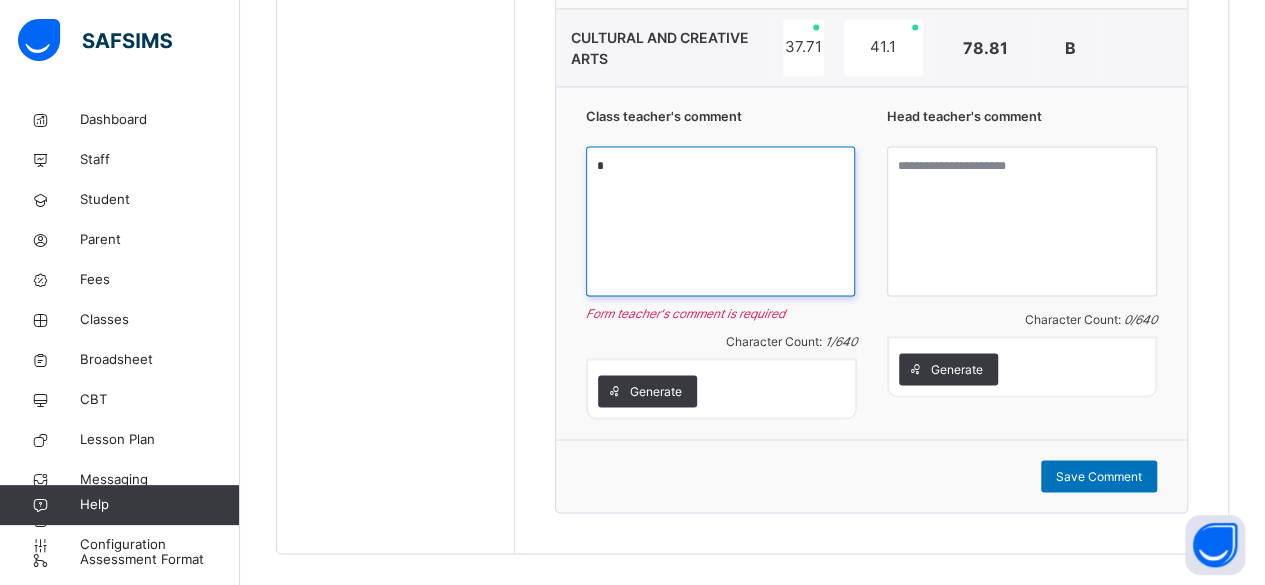 paste on "**********" 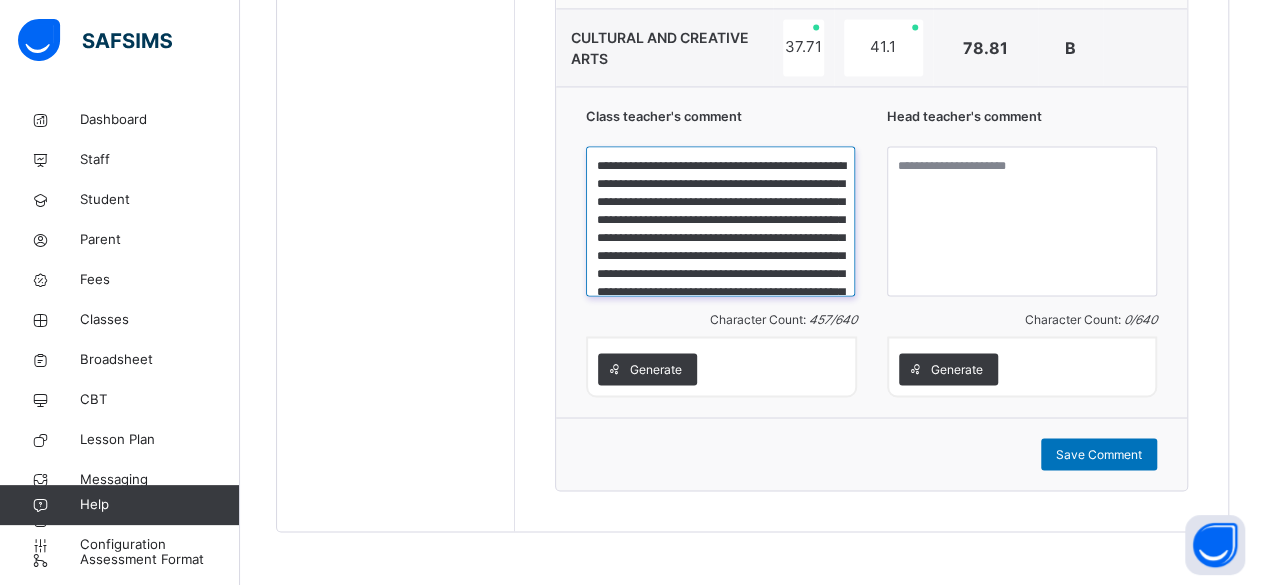 scroll, scrollTop: 75, scrollLeft: 0, axis: vertical 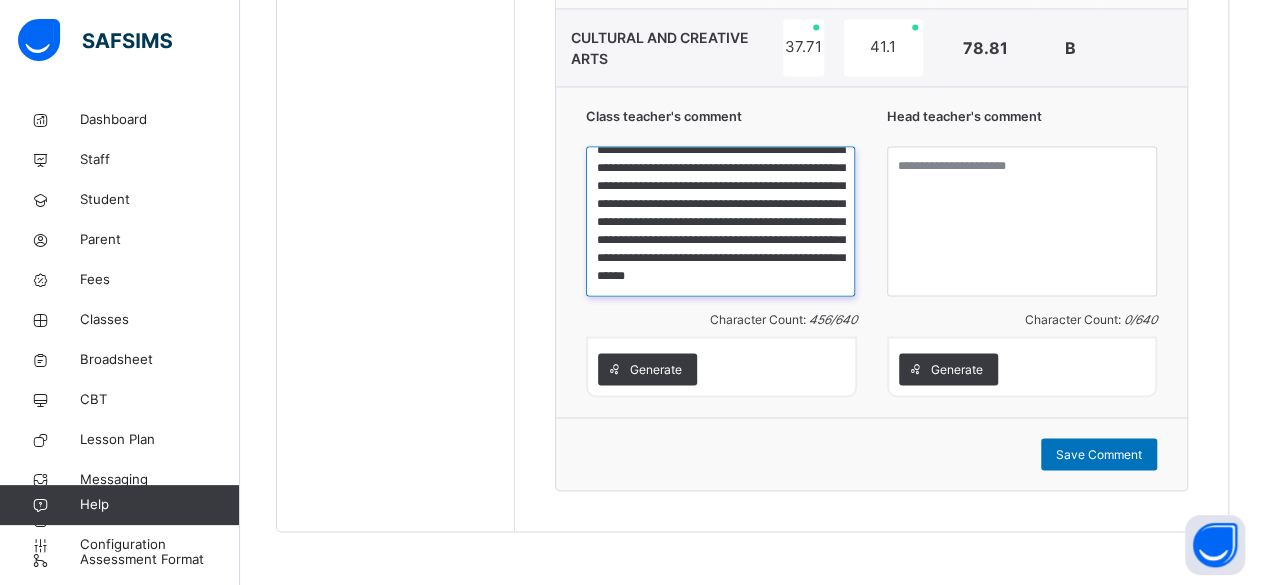 type on "**********" 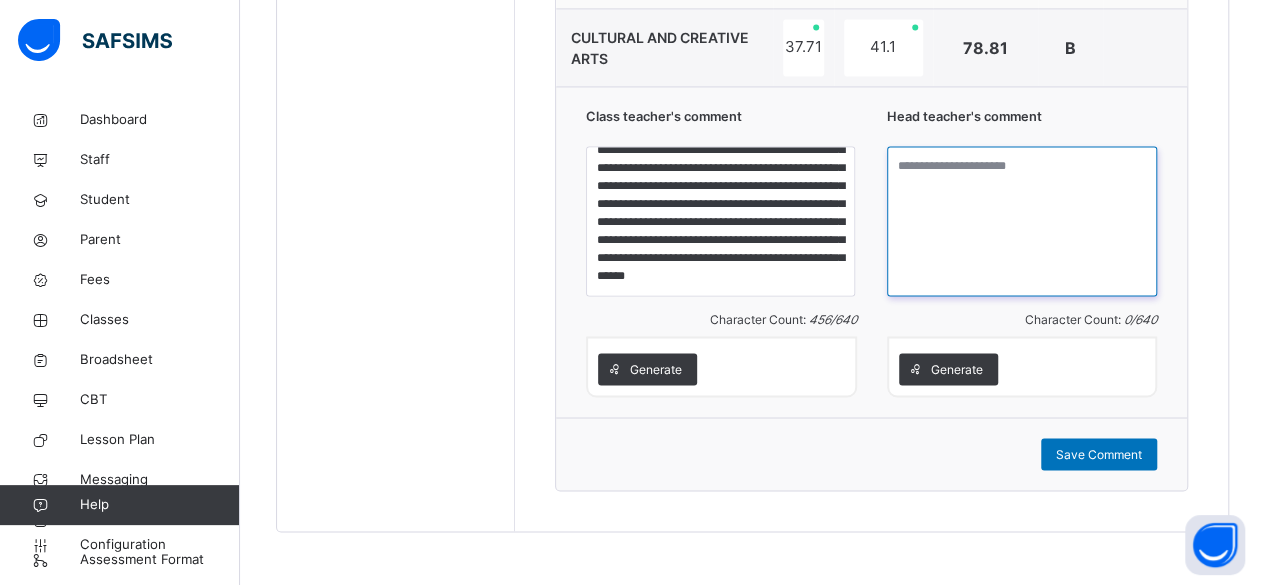 click at bounding box center (1022, 221) 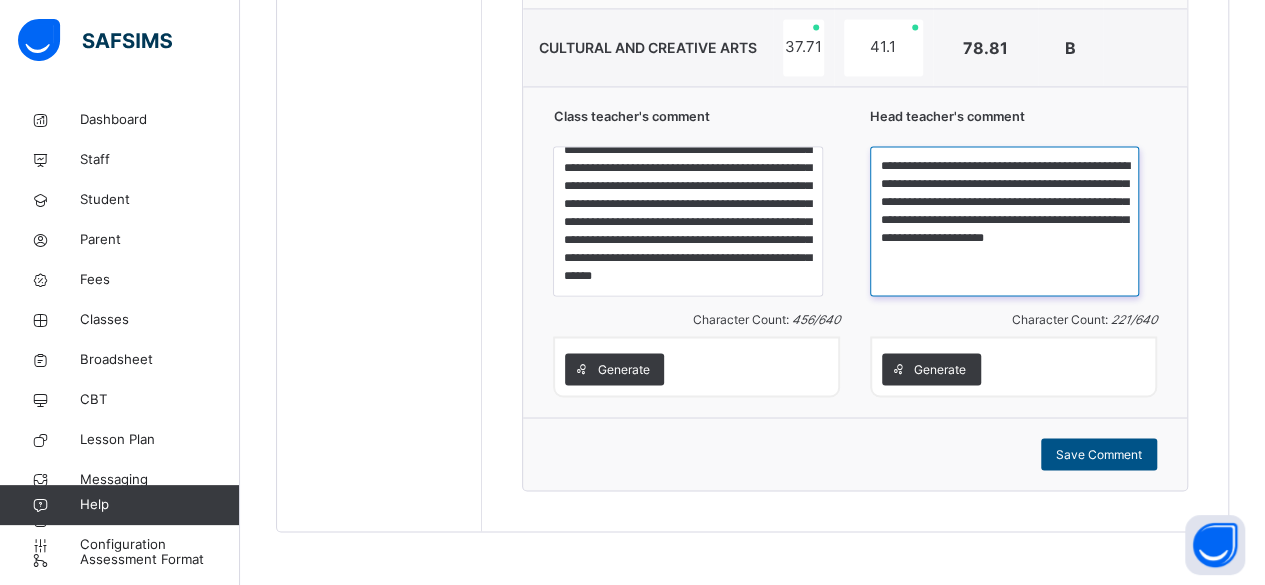 type on "**********" 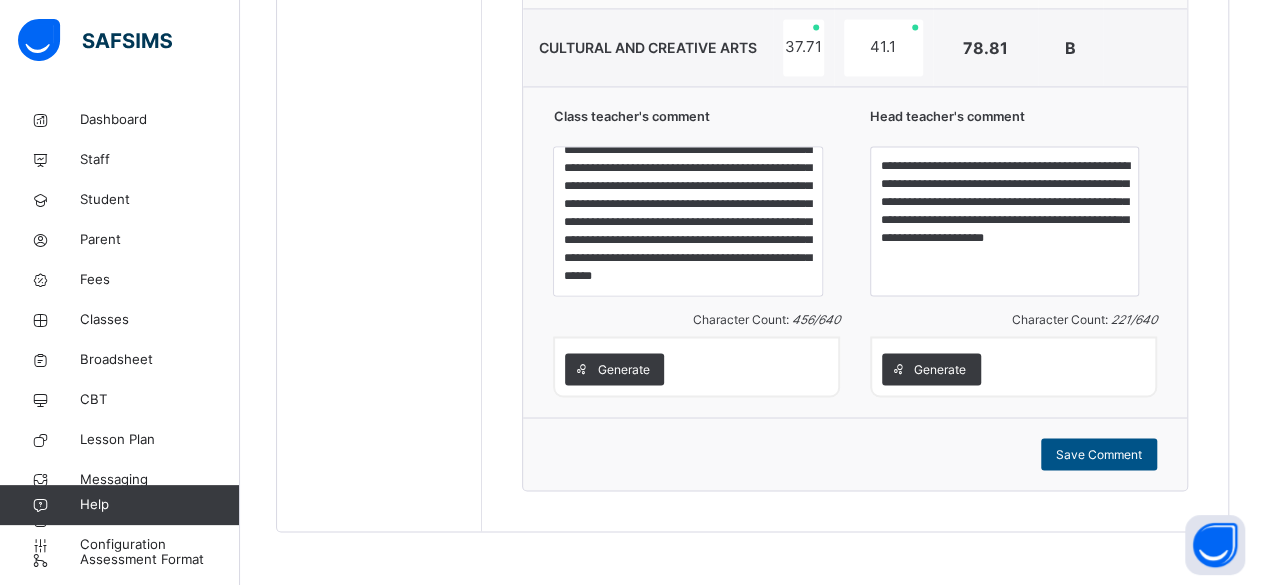 click on "Save Comment" at bounding box center (1099, 454) 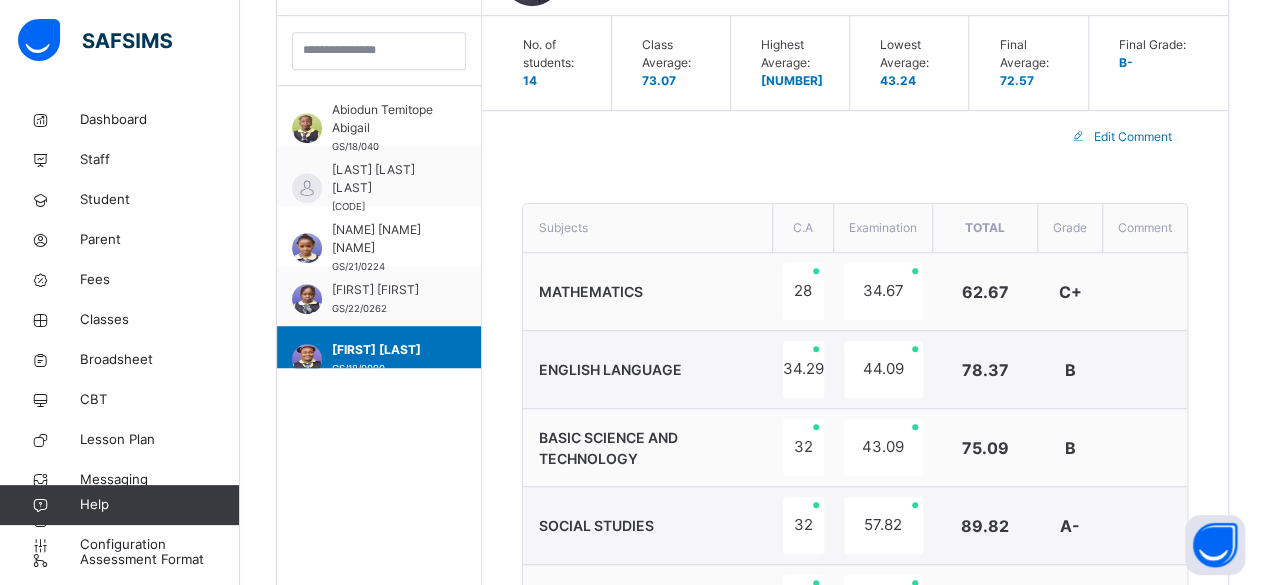 scroll, scrollTop: 570, scrollLeft: 0, axis: vertical 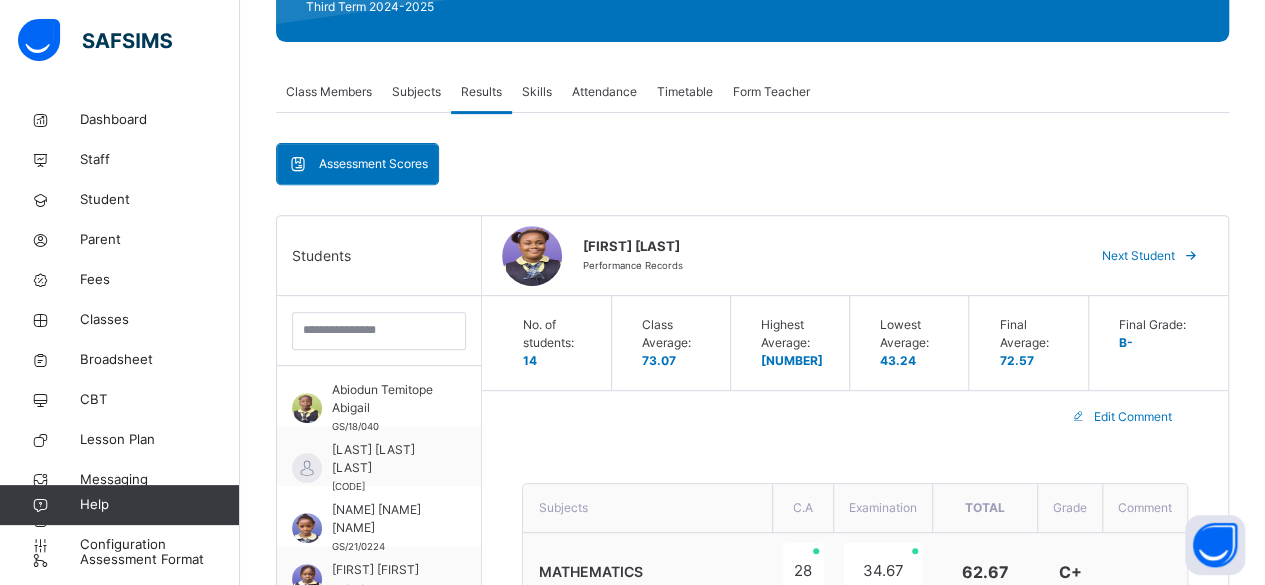 click on "Next Student" at bounding box center (1138, 256) 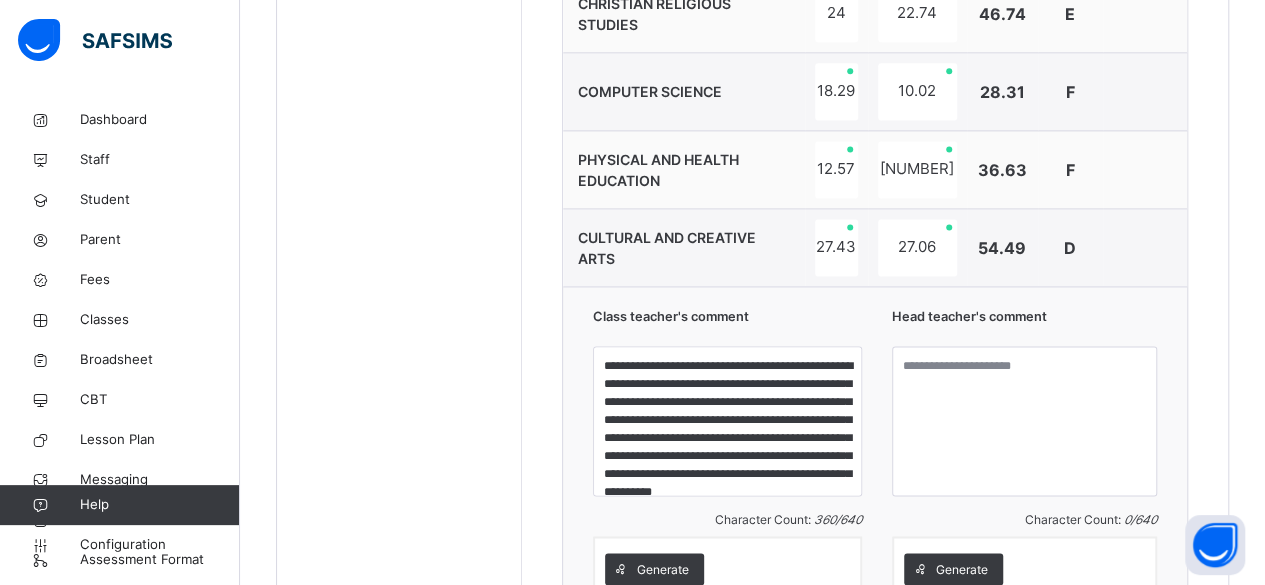 scroll, scrollTop: 1383, scrollLeft: 0, axis: vertical 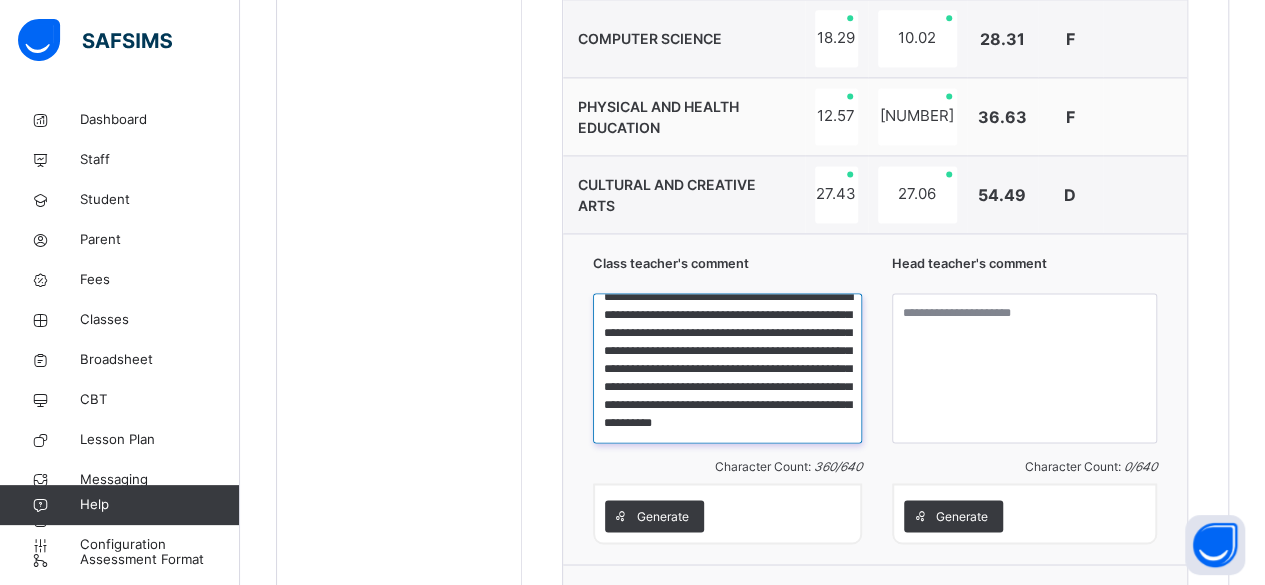 drag, startPoint x: 615, startPoint y: 308, endPoint x: 798, endPoint y: 429, distance: 219.3855 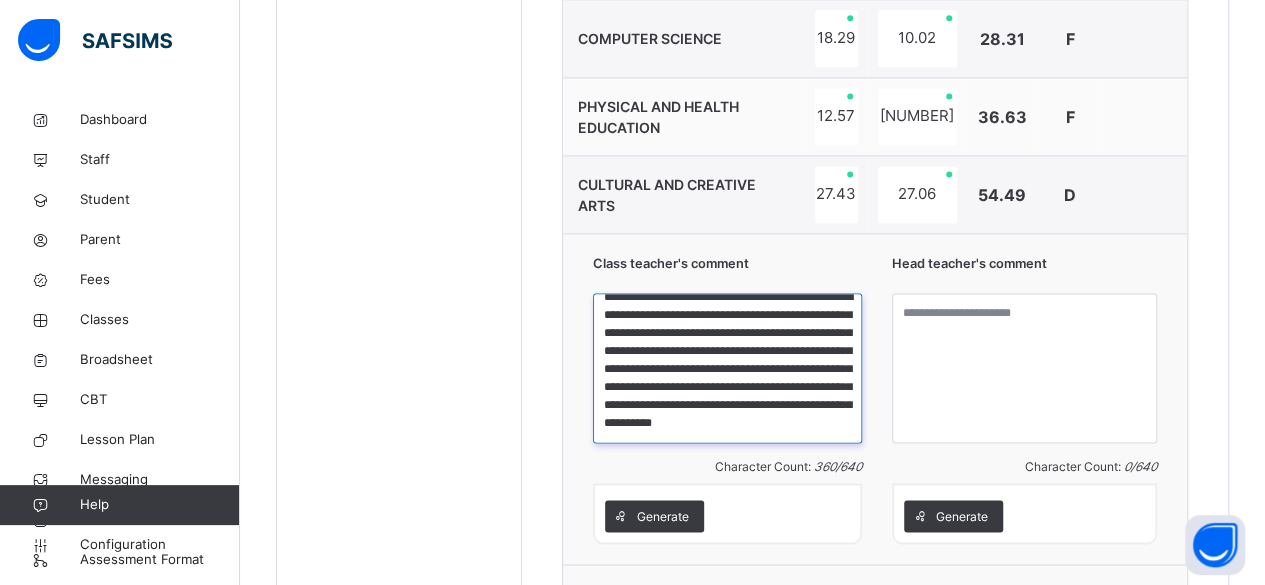 click on "**********" at bounding box center (727, 368) 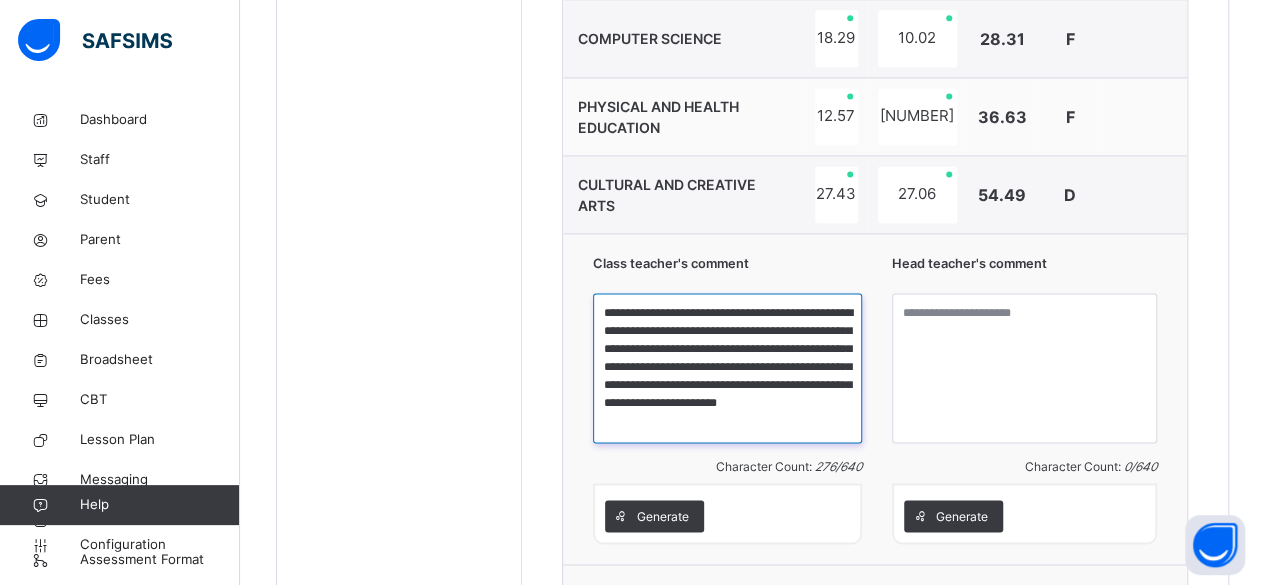 scroll, scrollTop: 0, scrollLeft: 0, axis: both 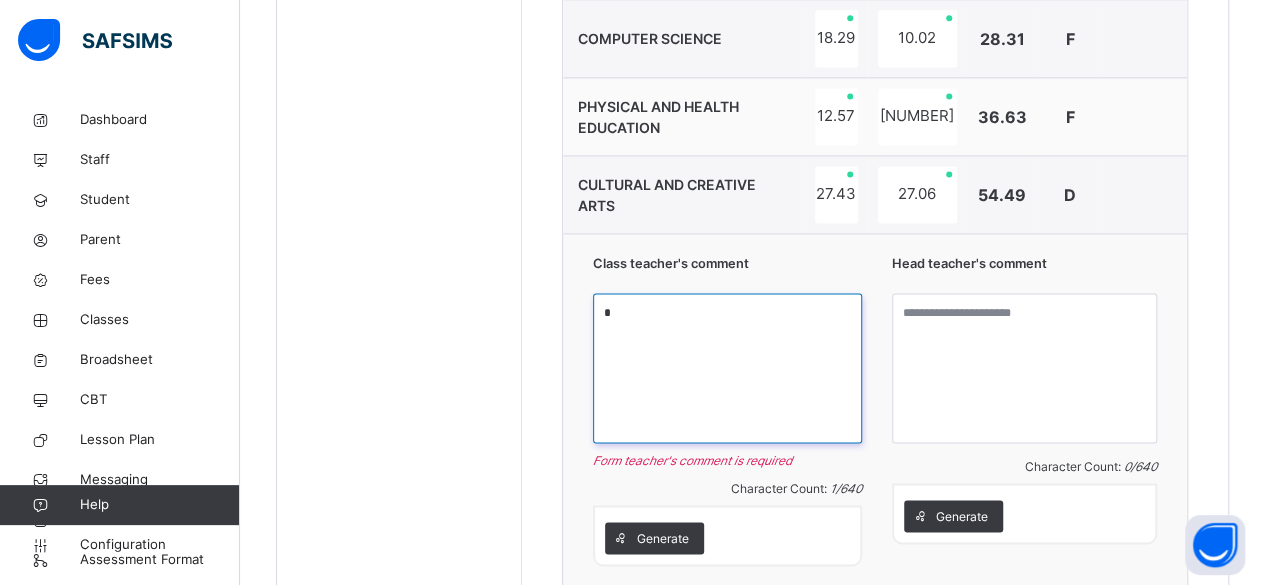 paste on "**********" 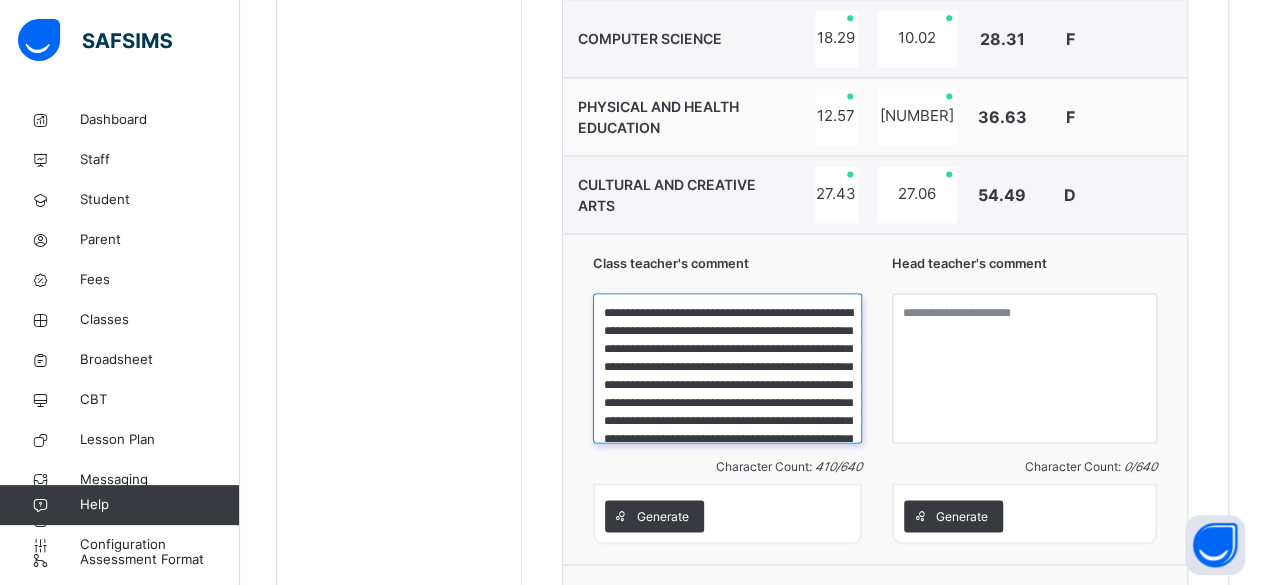 scroll, scrollTop: 75, scrollLeft: 0, axis: vertical 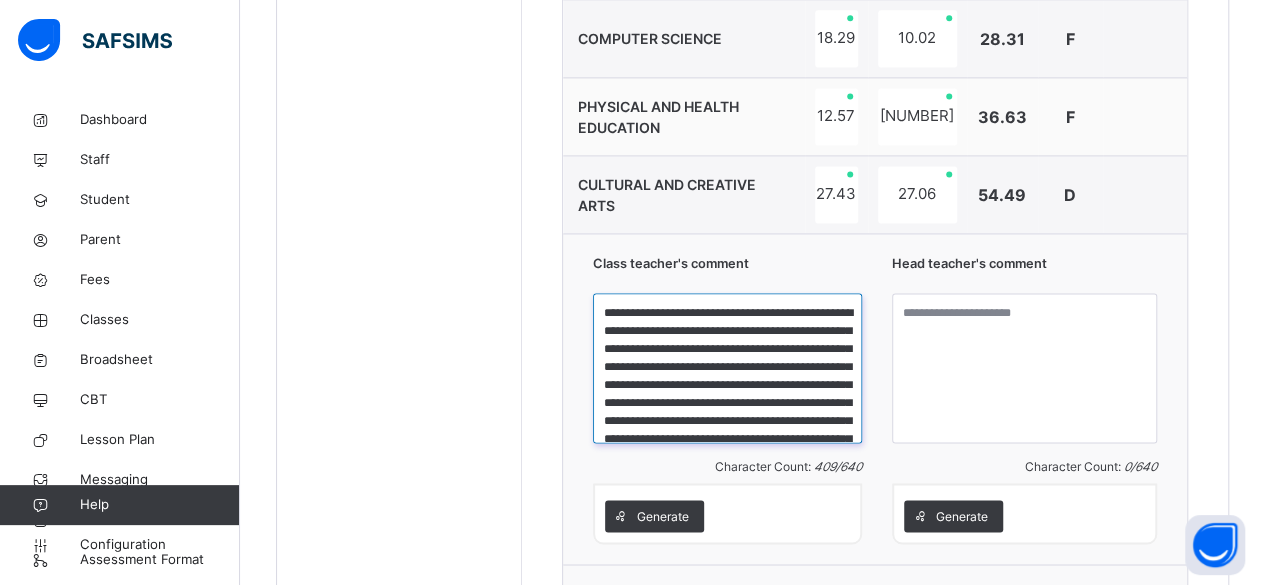 type on "**********" 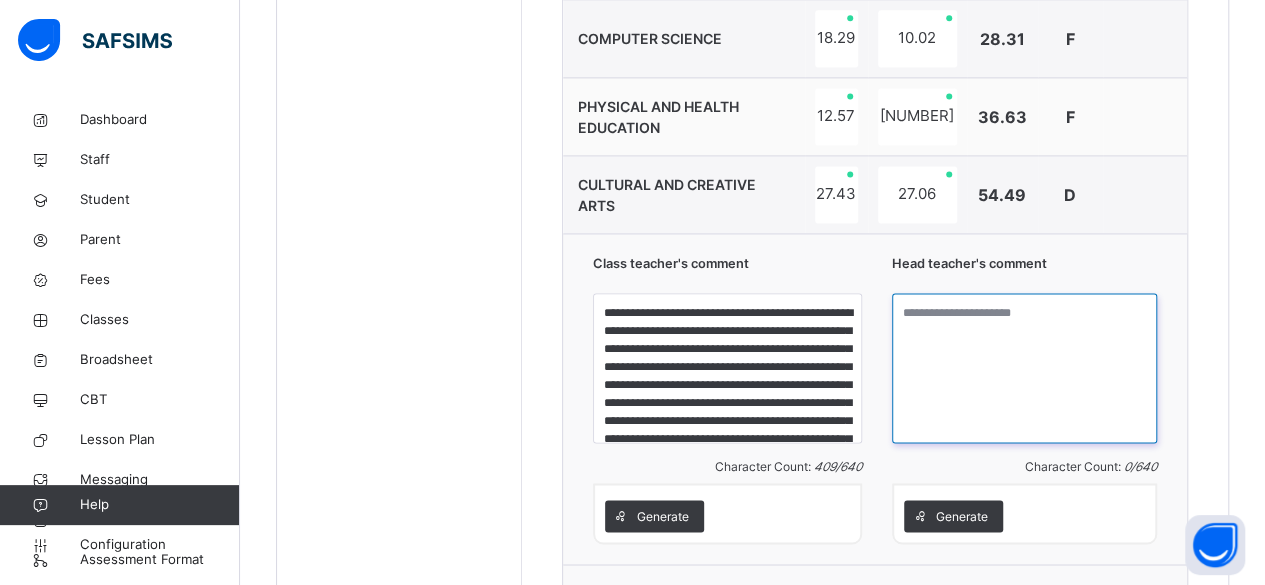 click at bounding box center [1024, 368] 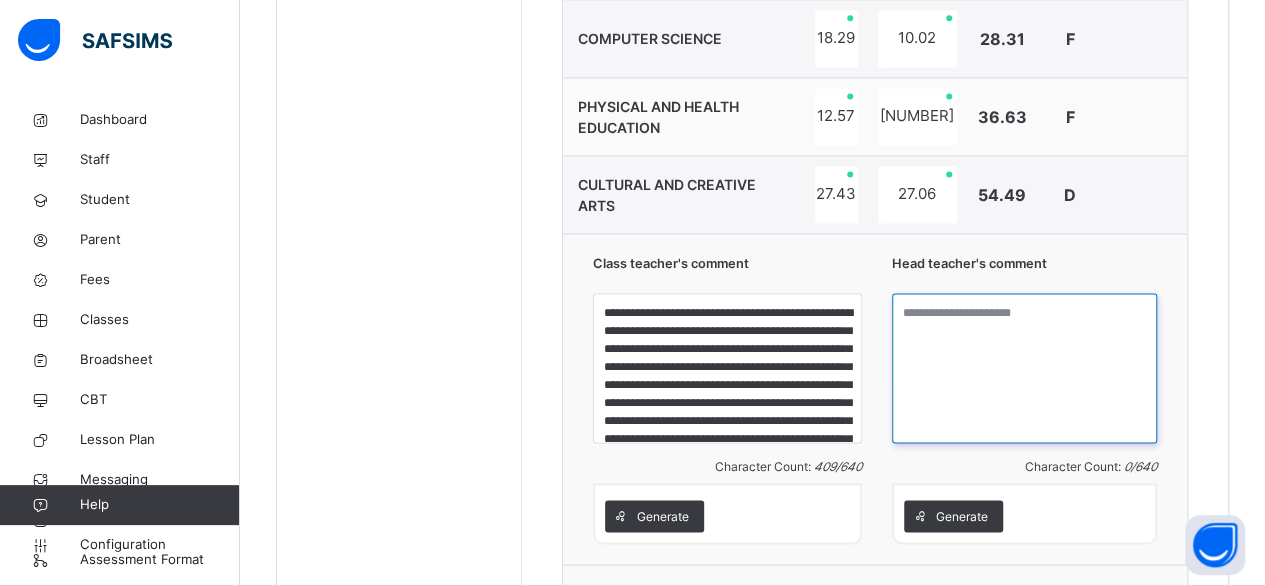 paste on "**********" 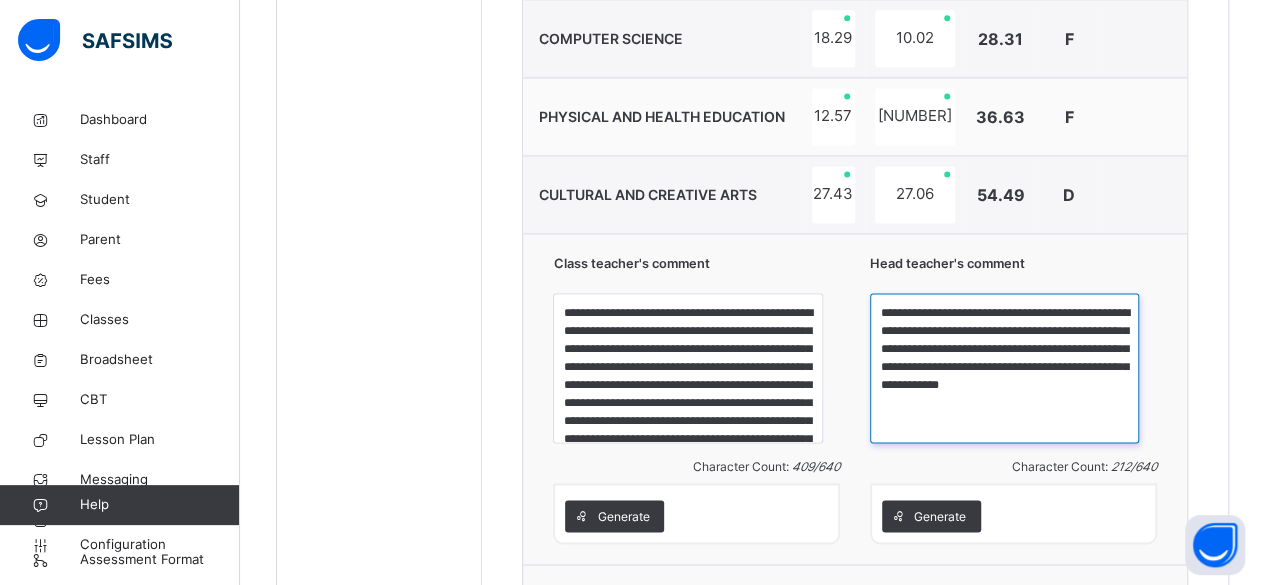 type on "**********" 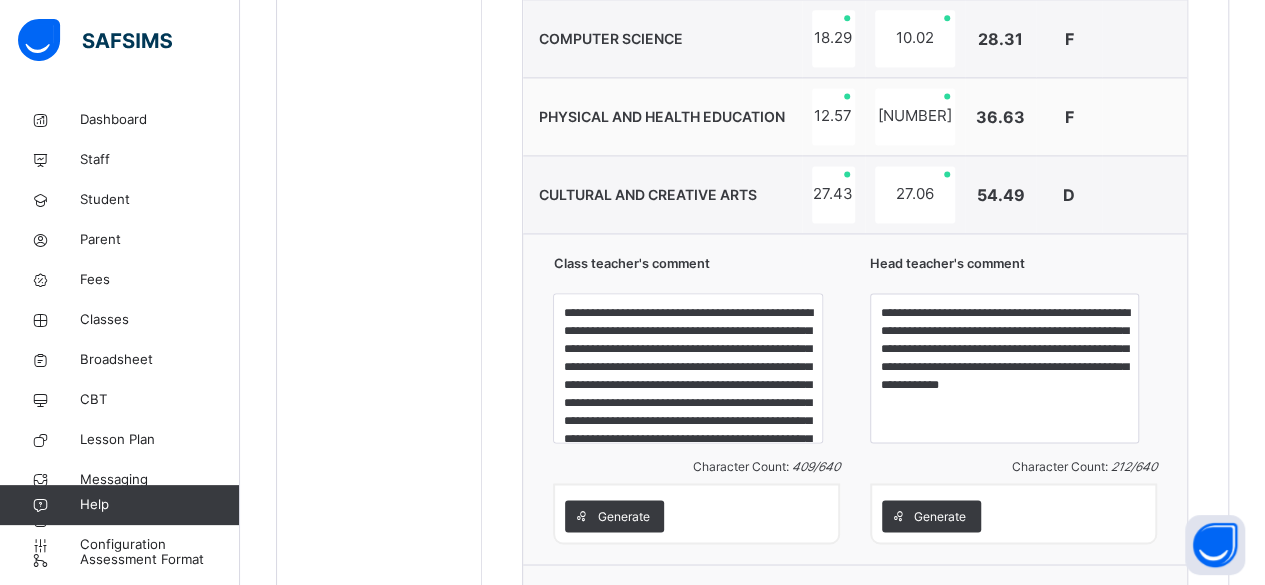 click on "Save Comment" at bounding box center (1099, 601) 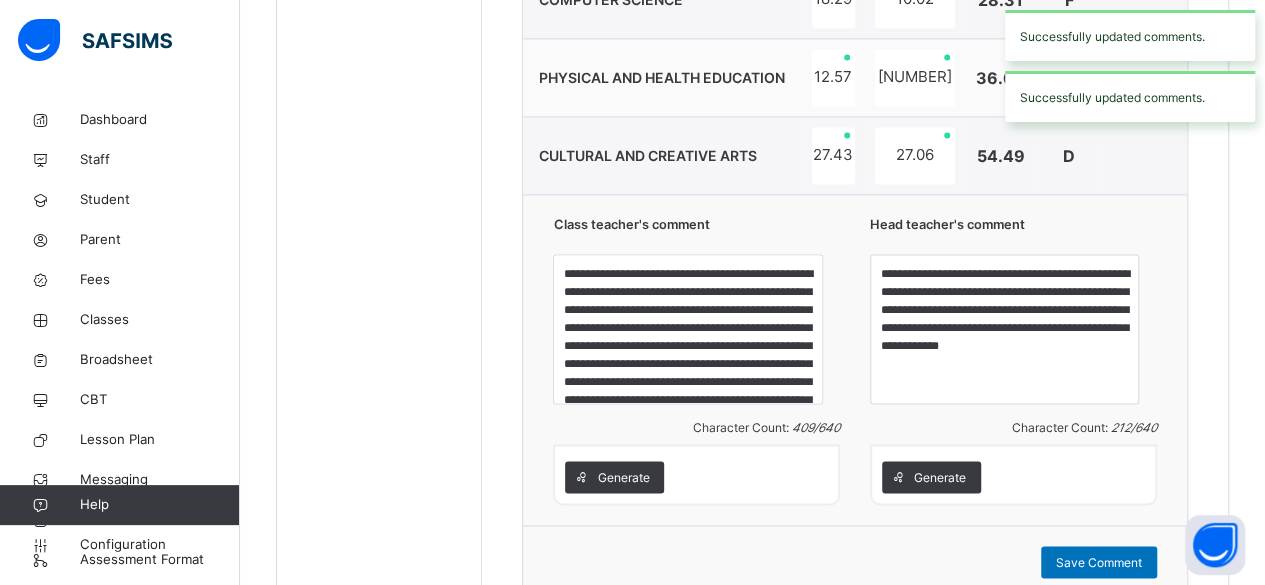 scroll, scrollTop: 1423, scrollLeft: 0, axis: vertical 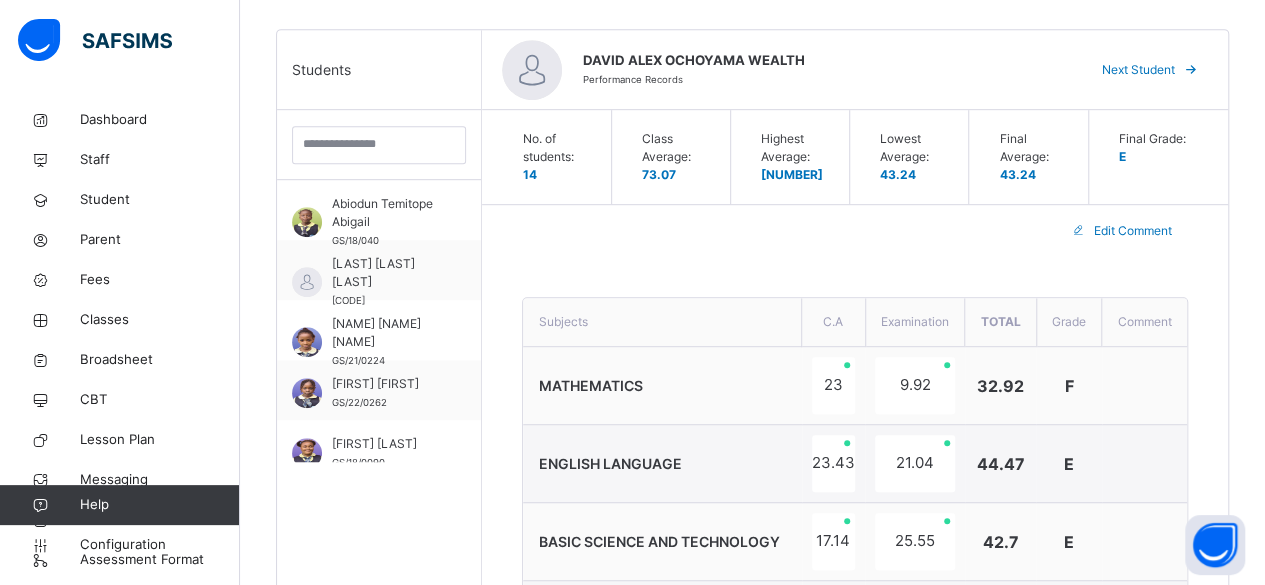 click on "Next Student" at bounding box center [1138, 70] 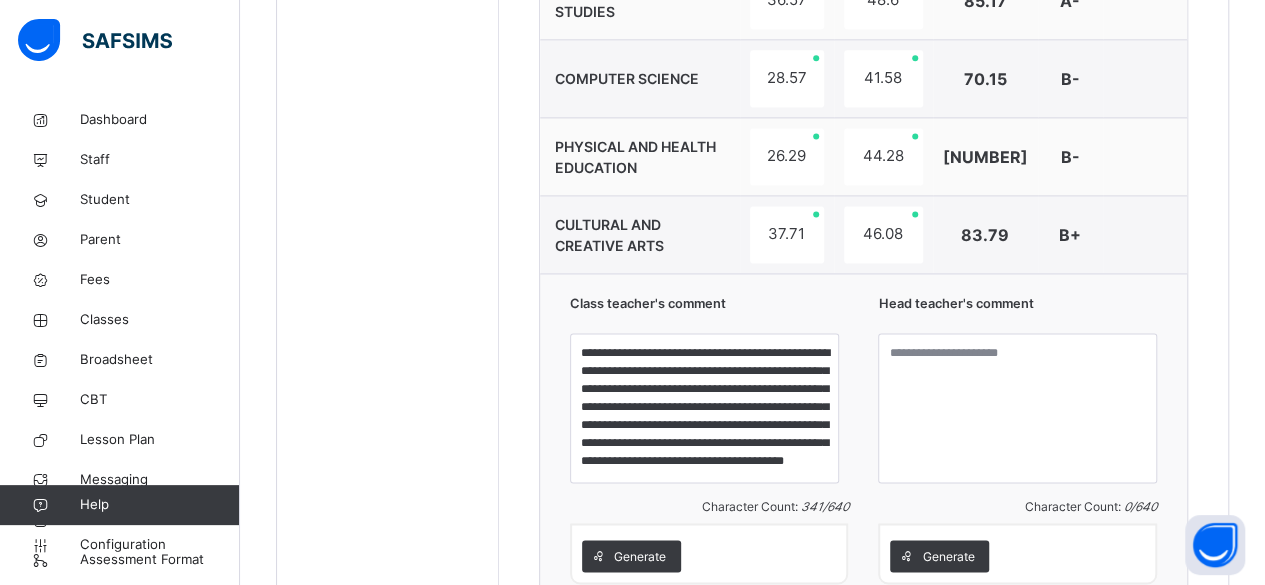 scroll, scrollTop: 1383, scrollLeft: 0, axis: vertical 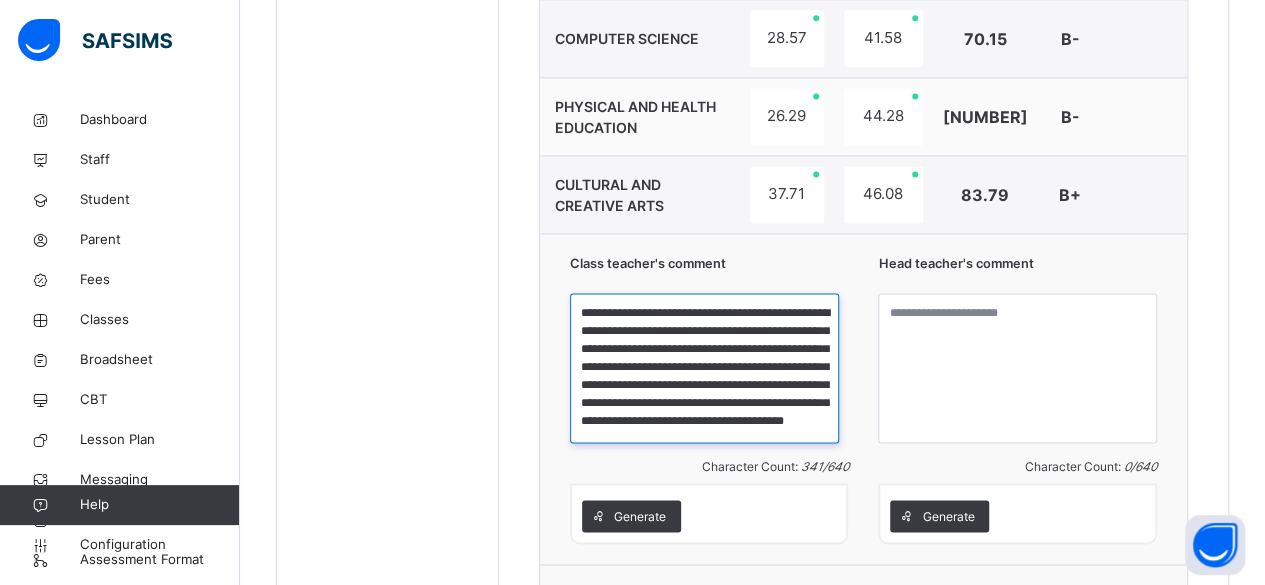 drag, startPoint x: 614, startPoint y: 305, endPoint x: 817, endPoint y: 423, distance: 234.80417 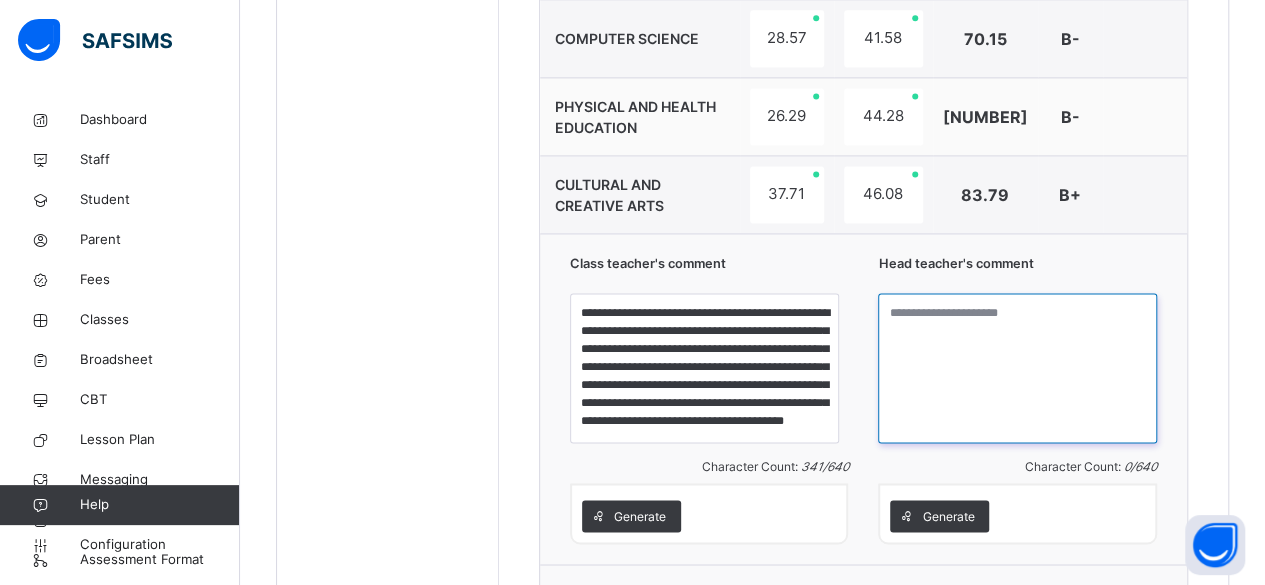 click at bounding box center (1017, 368) 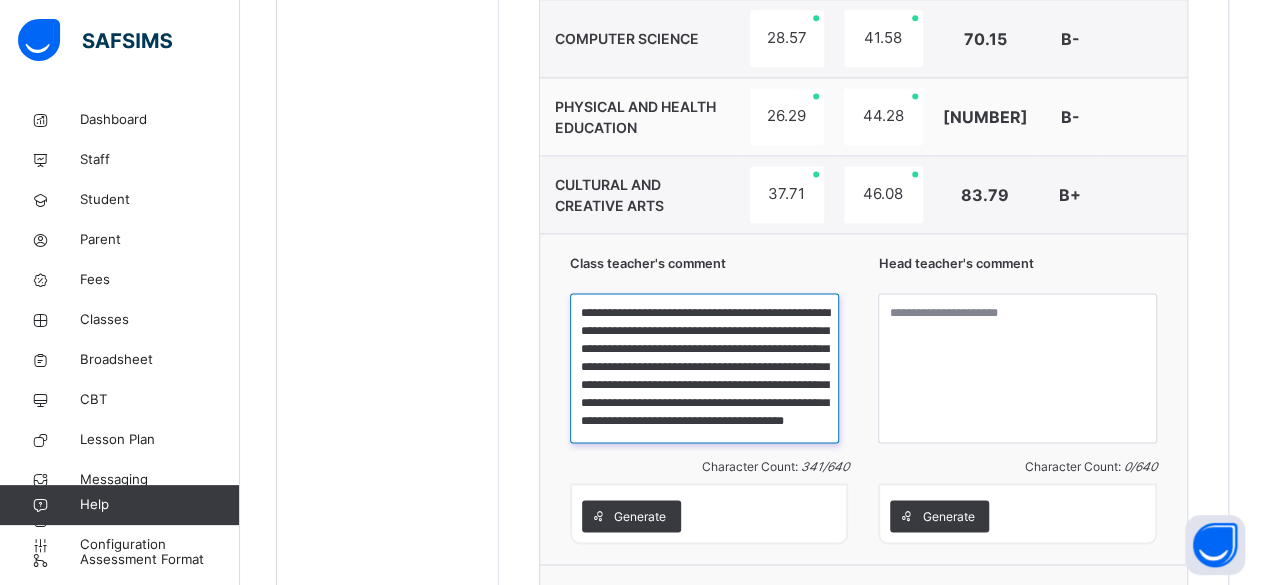 click on "**********" at bounding box center (704, 368) 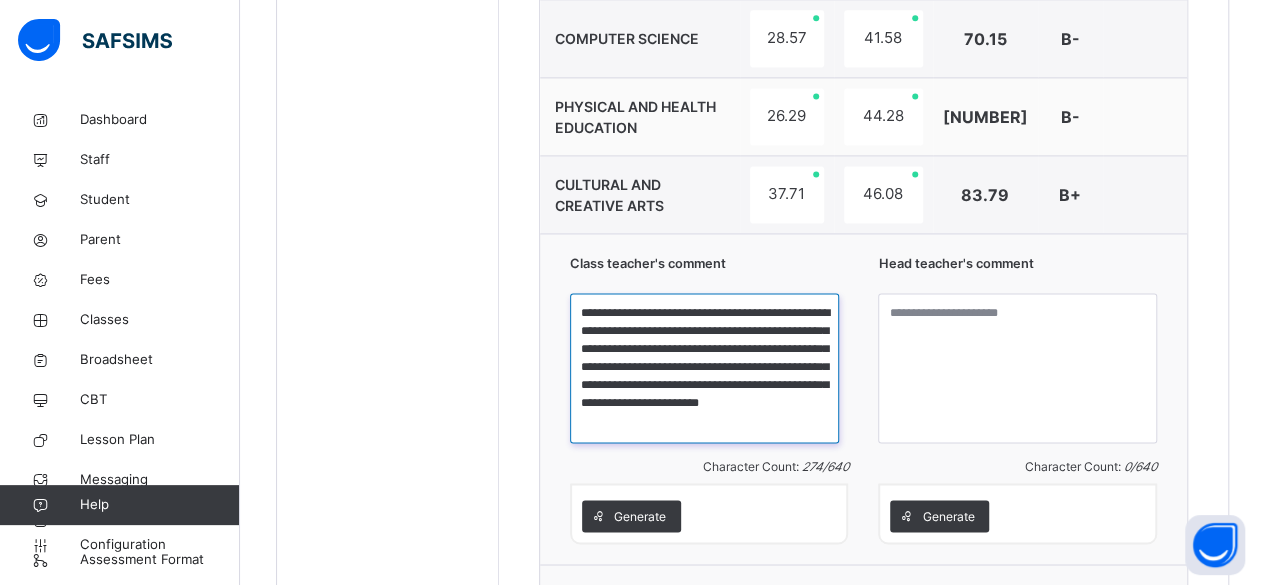 scroll, scrollTop: 0, scrollLeft: 0, axis: both 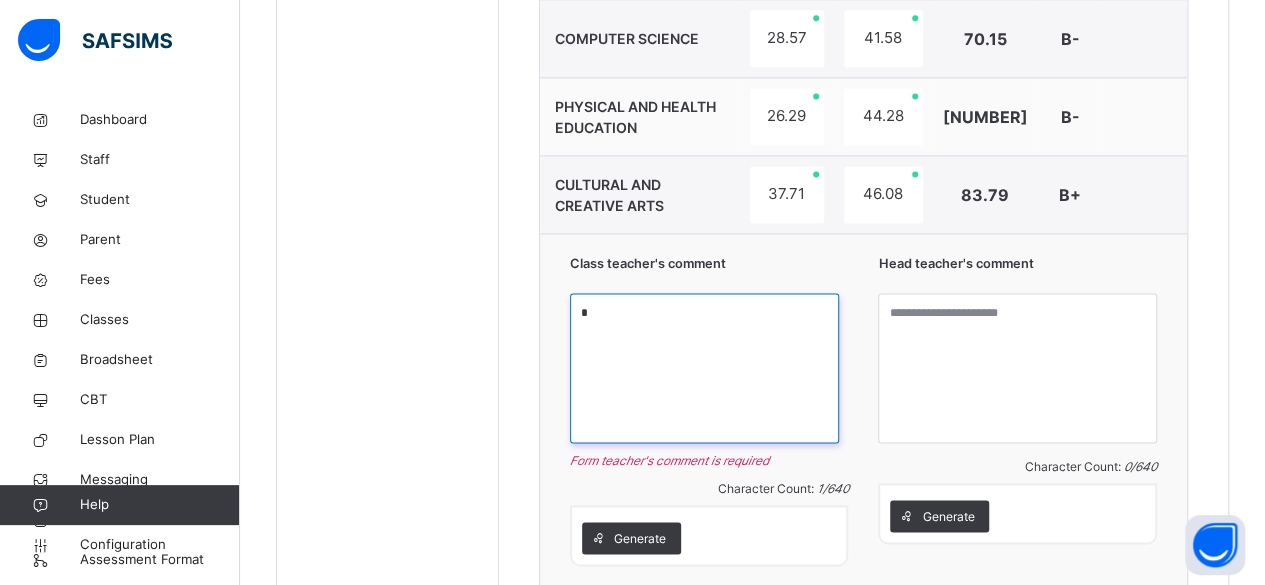 paste on "**********" 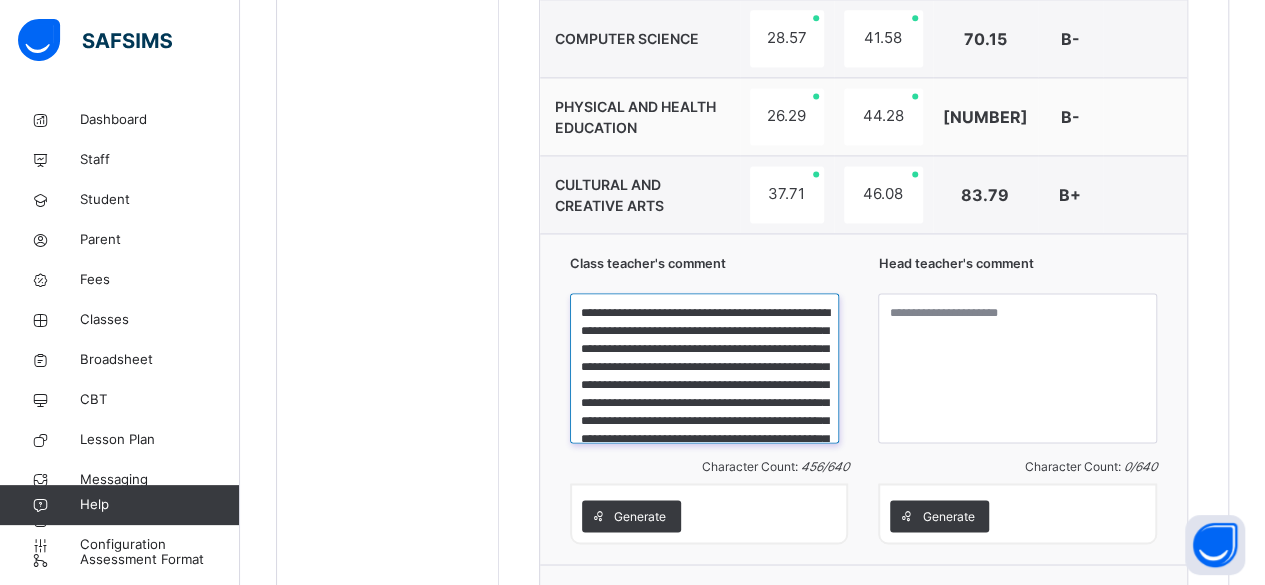 scroll, scrollTop: 93, scrollLeft: 0, axis: vertical 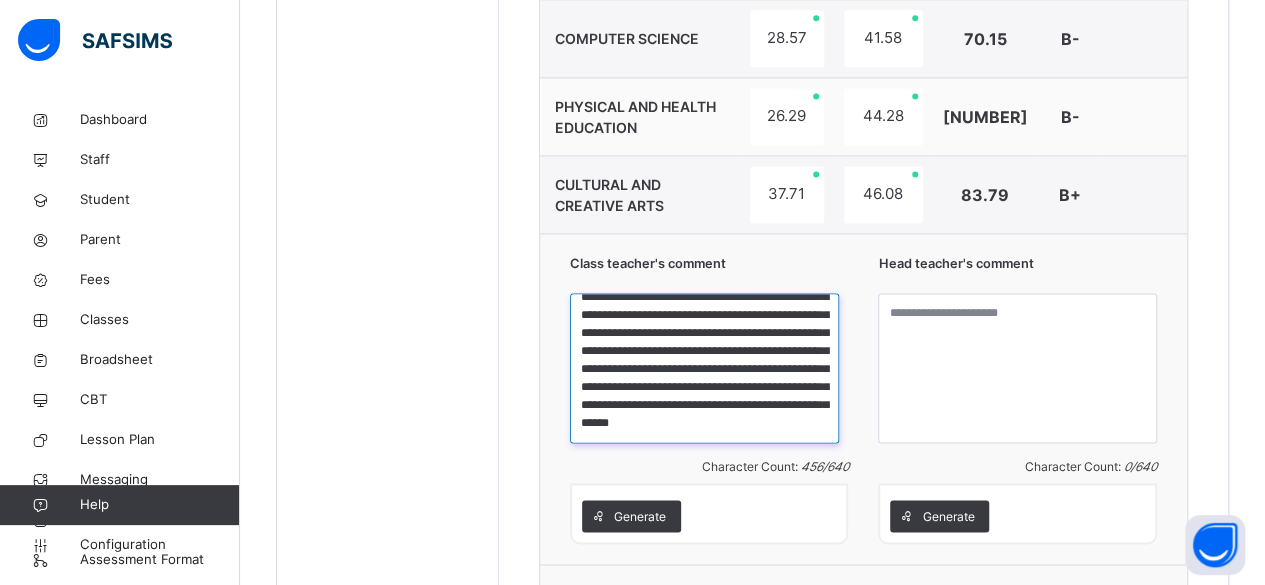 click on "**********" at bounding box center (704, 368) 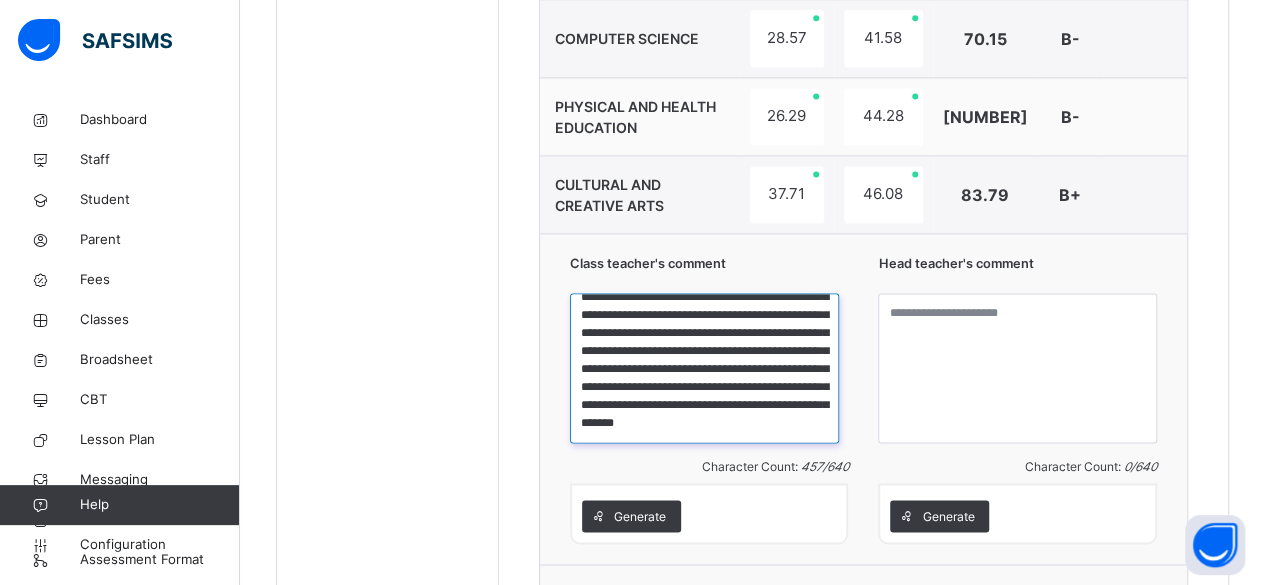 click on "**********" at bounding box center [704, 368] 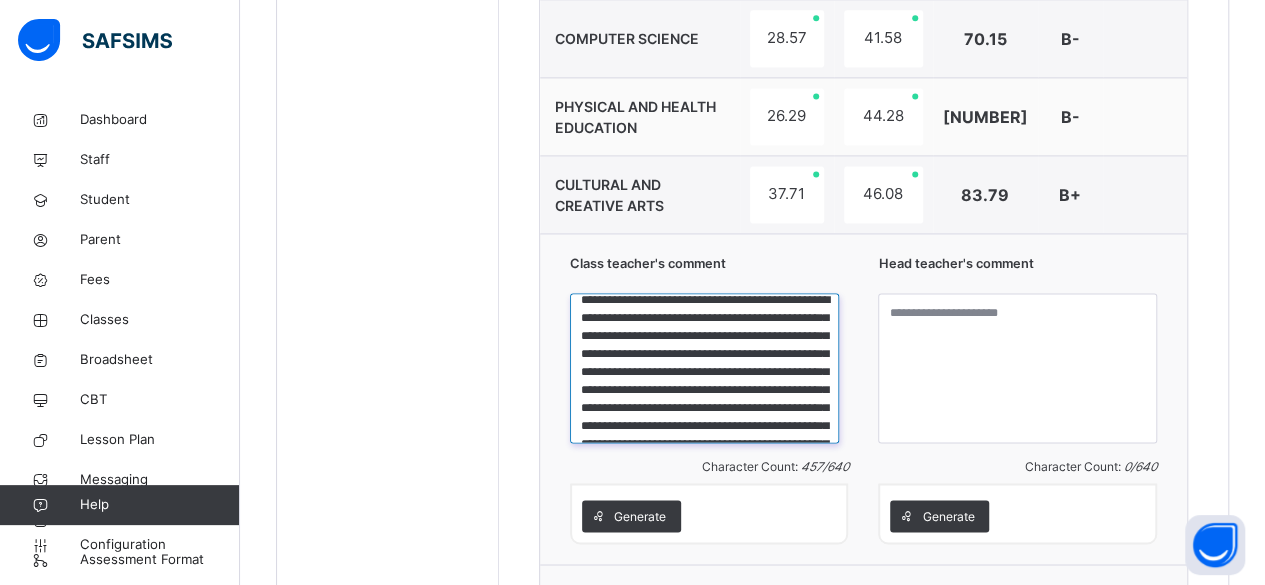 scroll, scrollTop: 2, scrollLeft: 0, axis: vertical 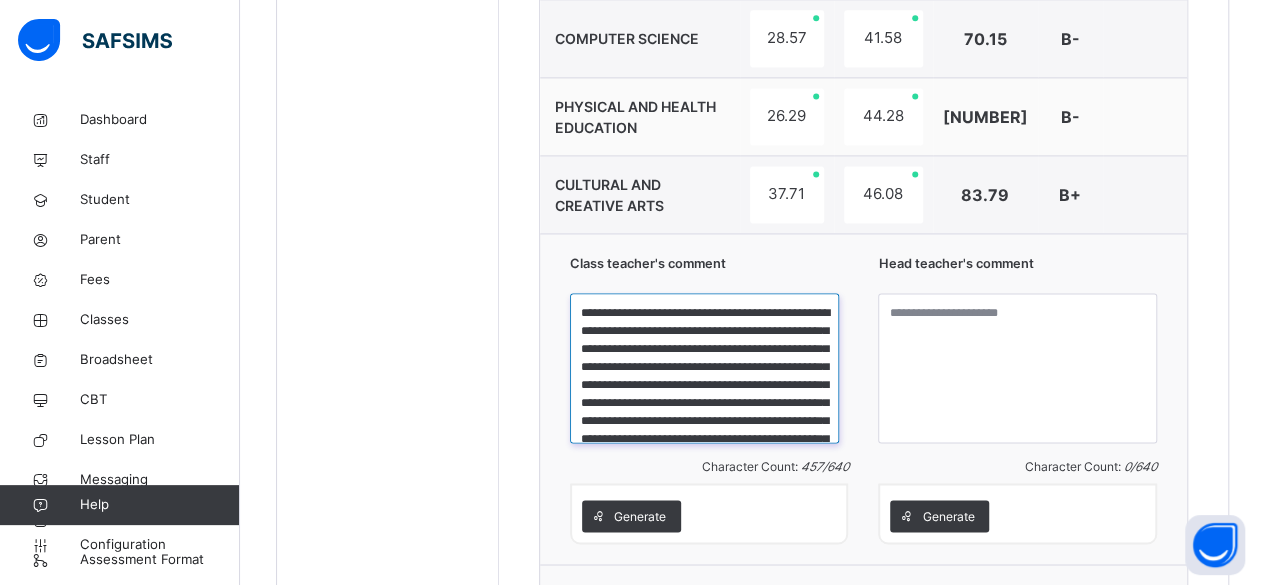 click on "**********" at bounding box center [704, 368] 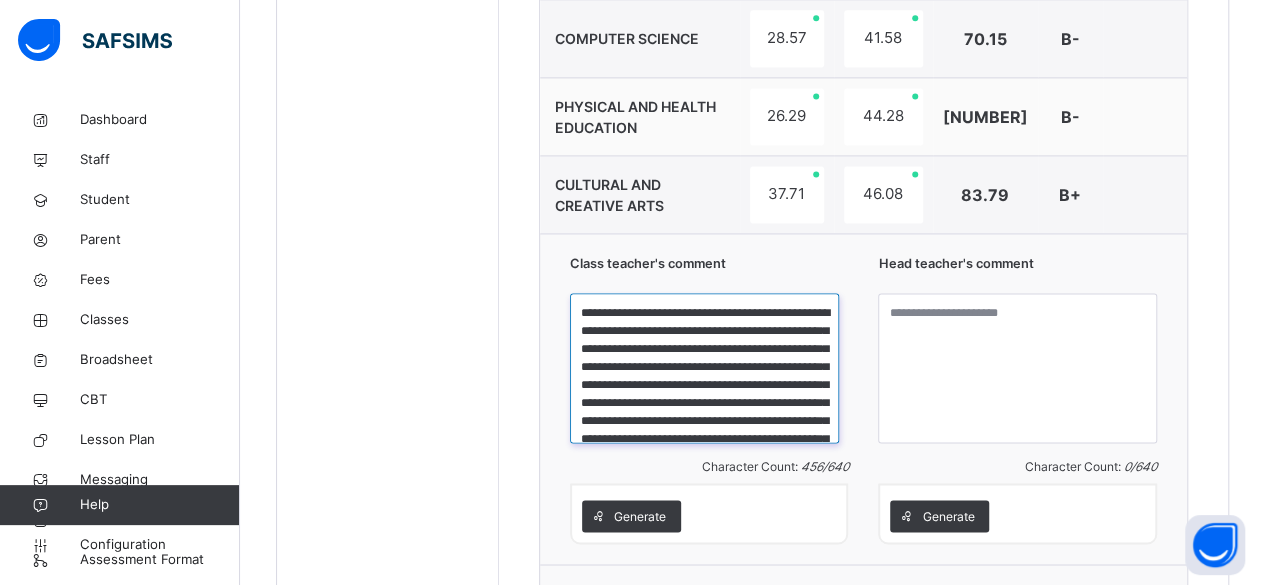 click on "**********" at bounding box center [704, 368] 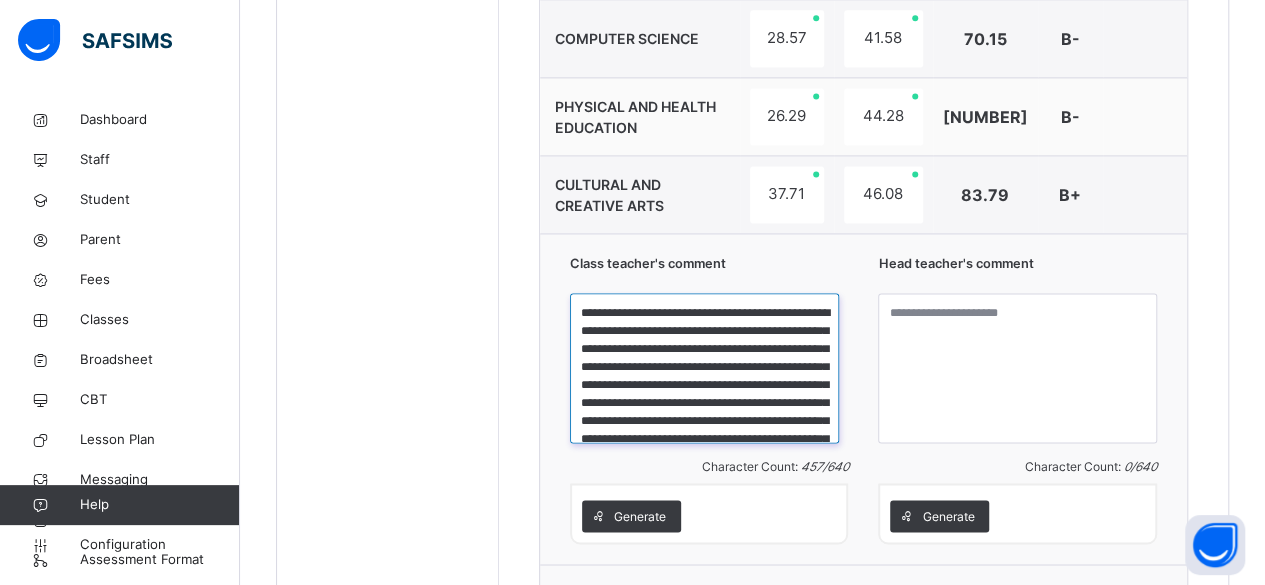 scroll, scrollTop: 40, scrollLeft: 0, axis: vertical 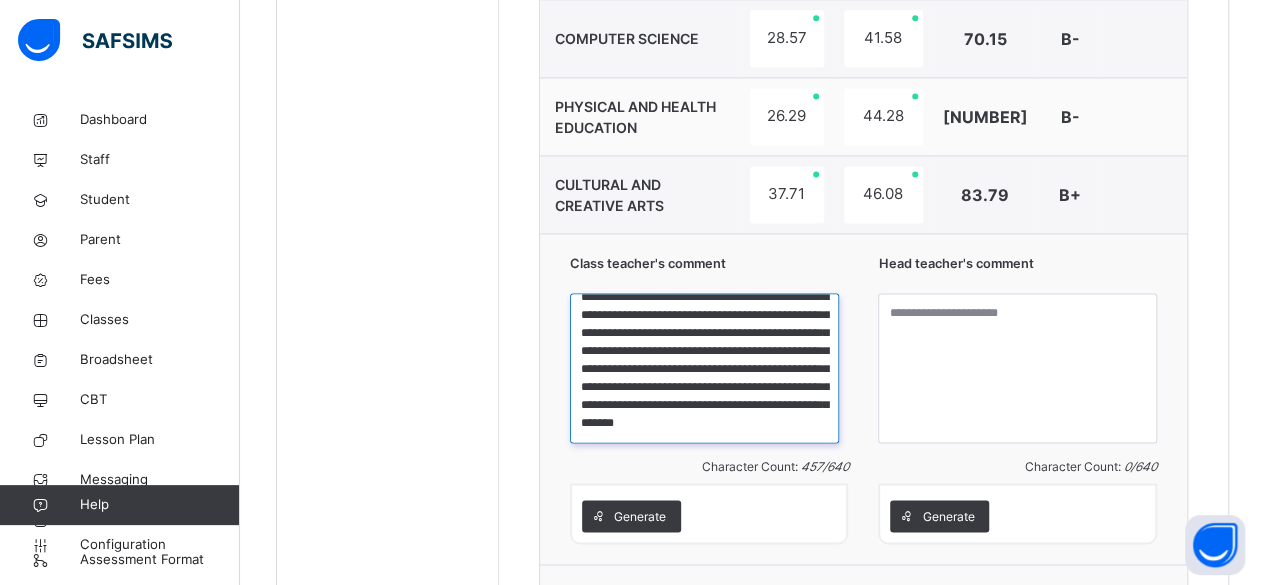 type on "**********" 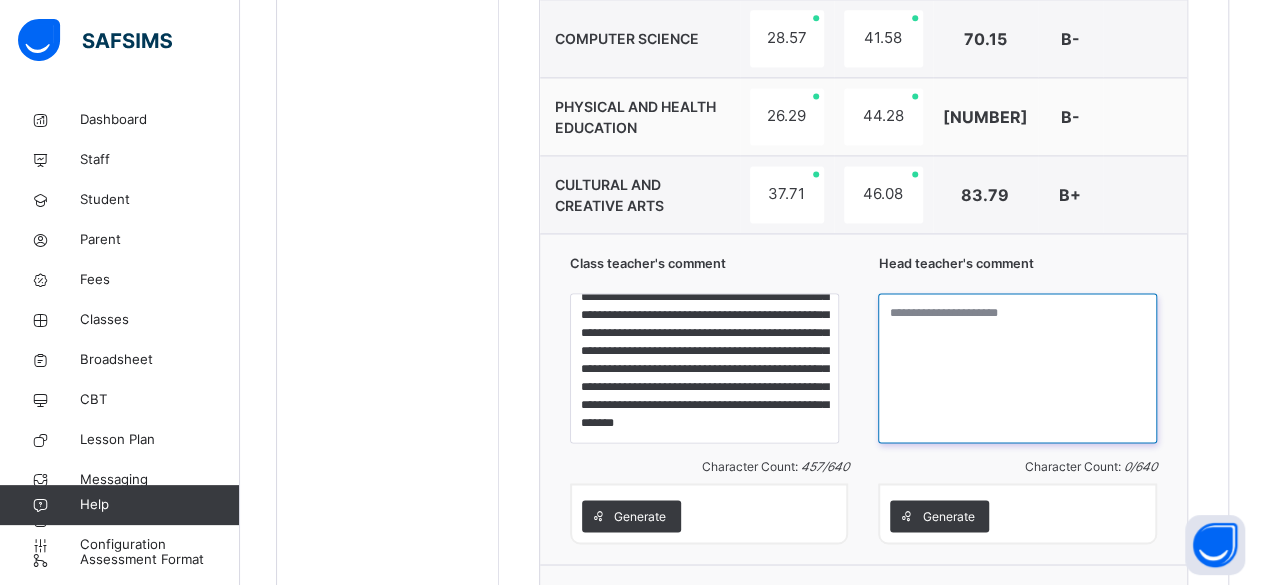 click at bounding box center (1017, 368) 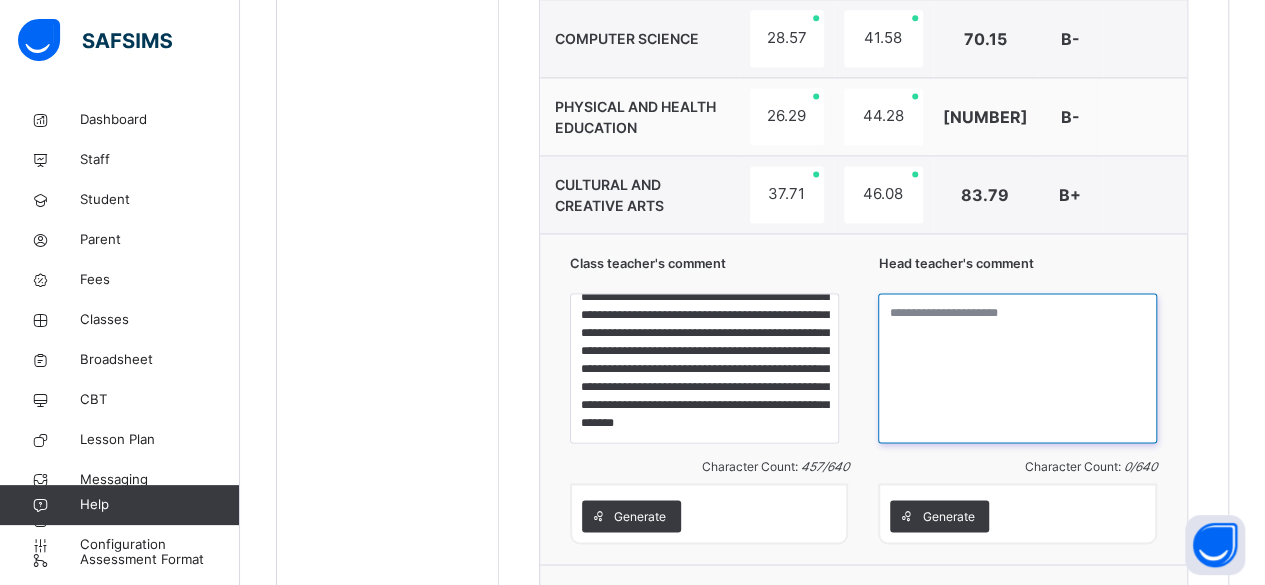 paste on "**********" 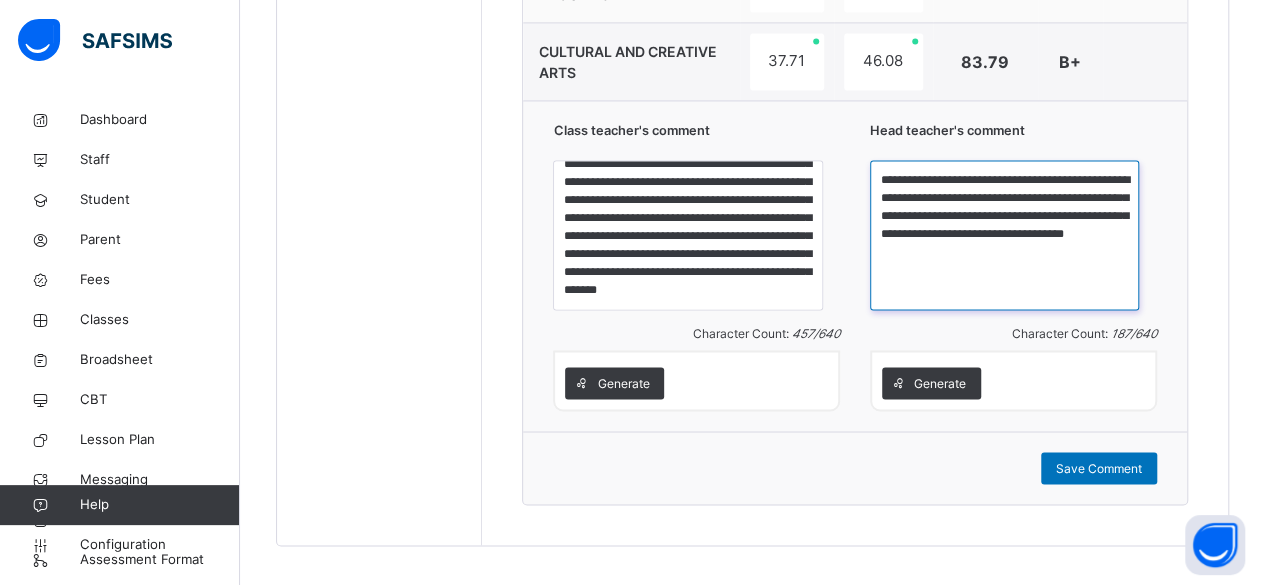 scroll, scrollTop: 1530, scrollLeft: 0, axis: vertical 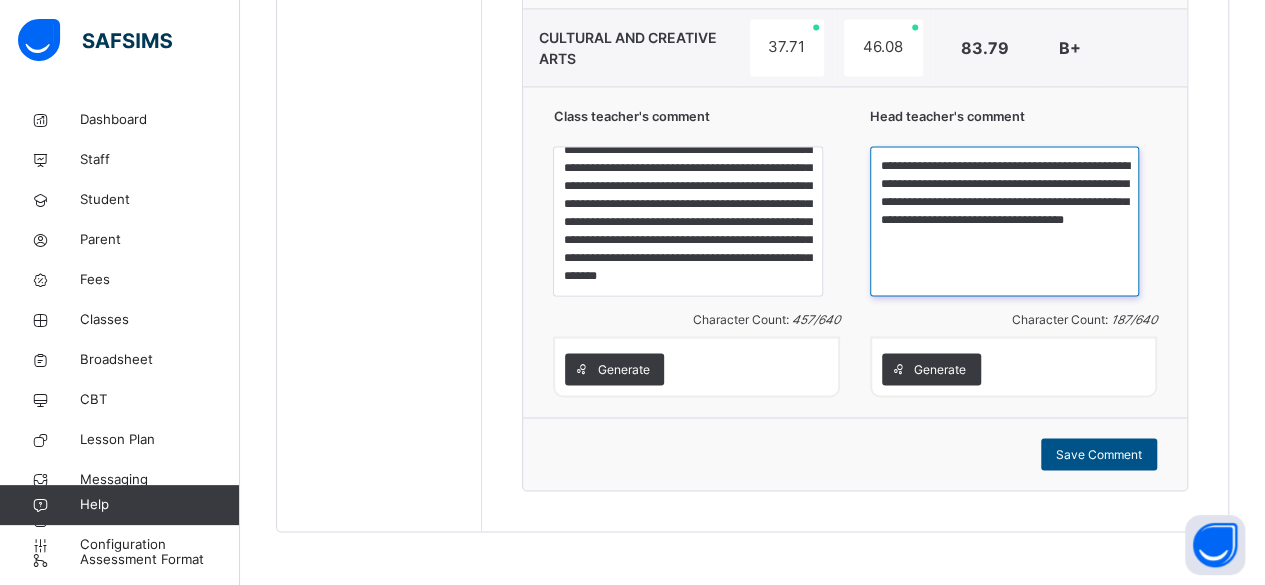 type on "**********" 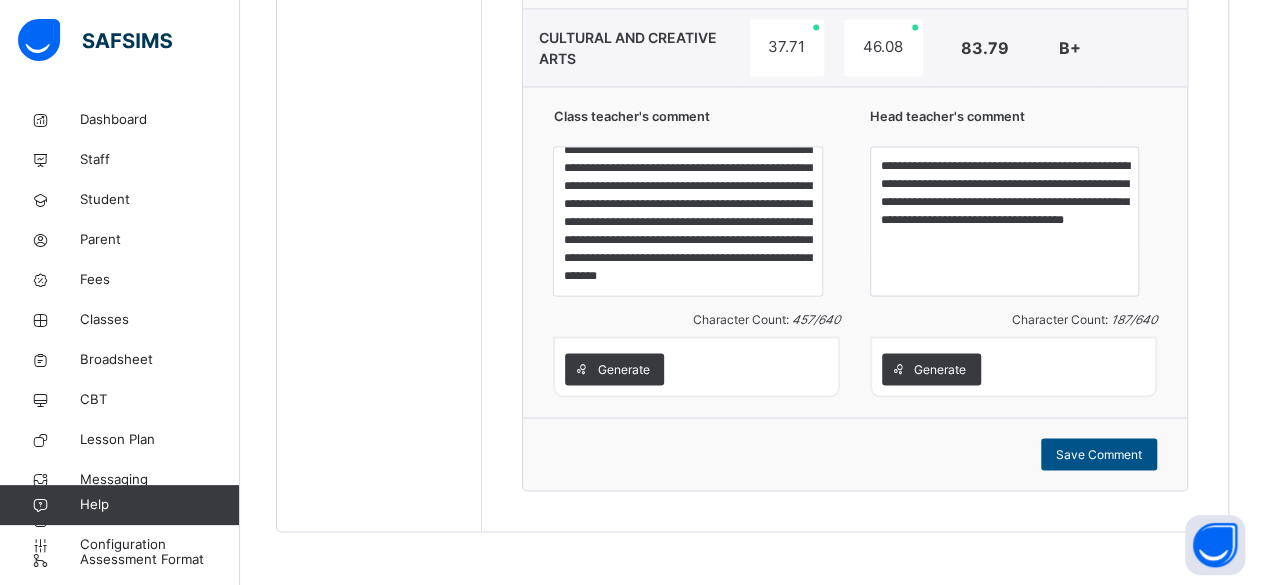 click on "Save Comment" at bounding box center (1099, 454) 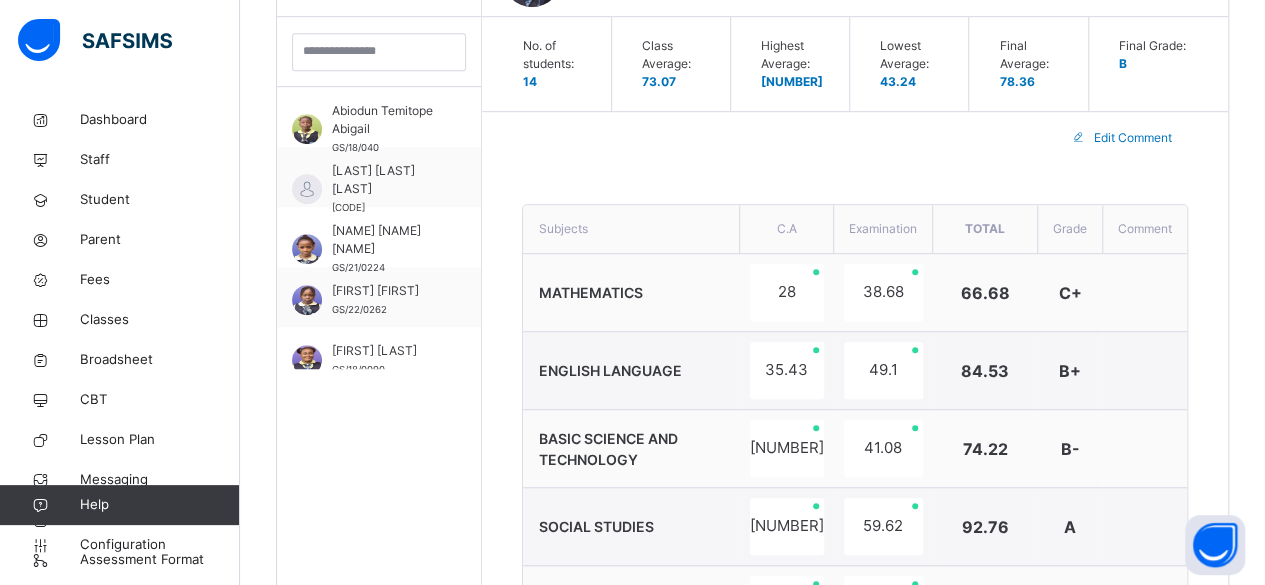 scroll, scrollTop: 490, scrollLeft: 0, axis: vertical 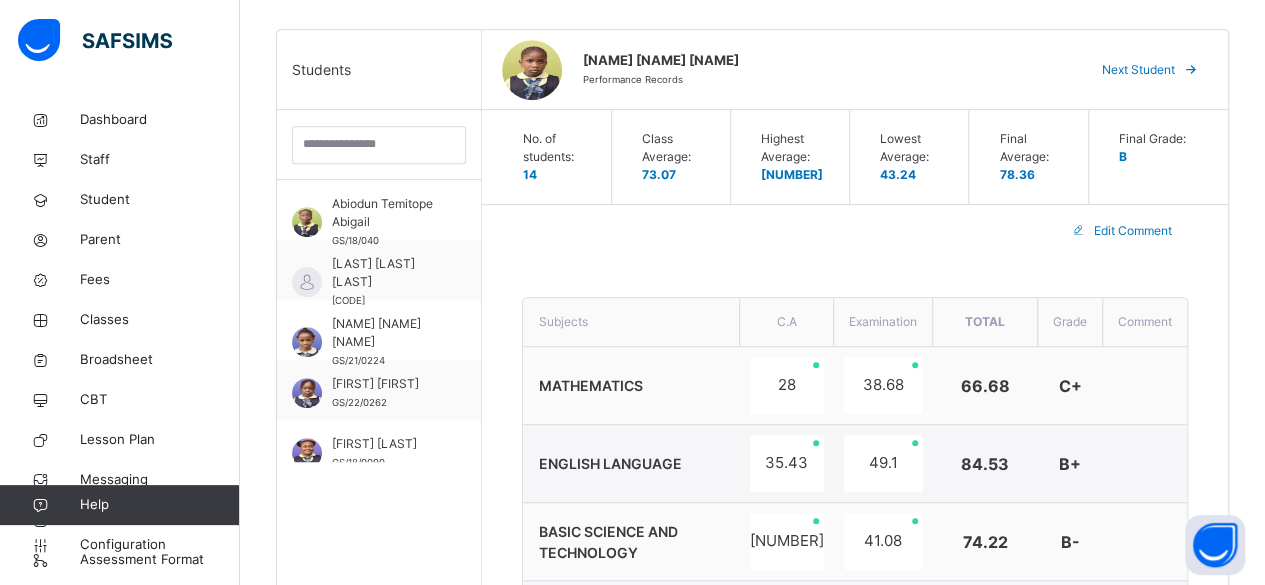 click on "Next Student" at bounding box center [1138, 70] 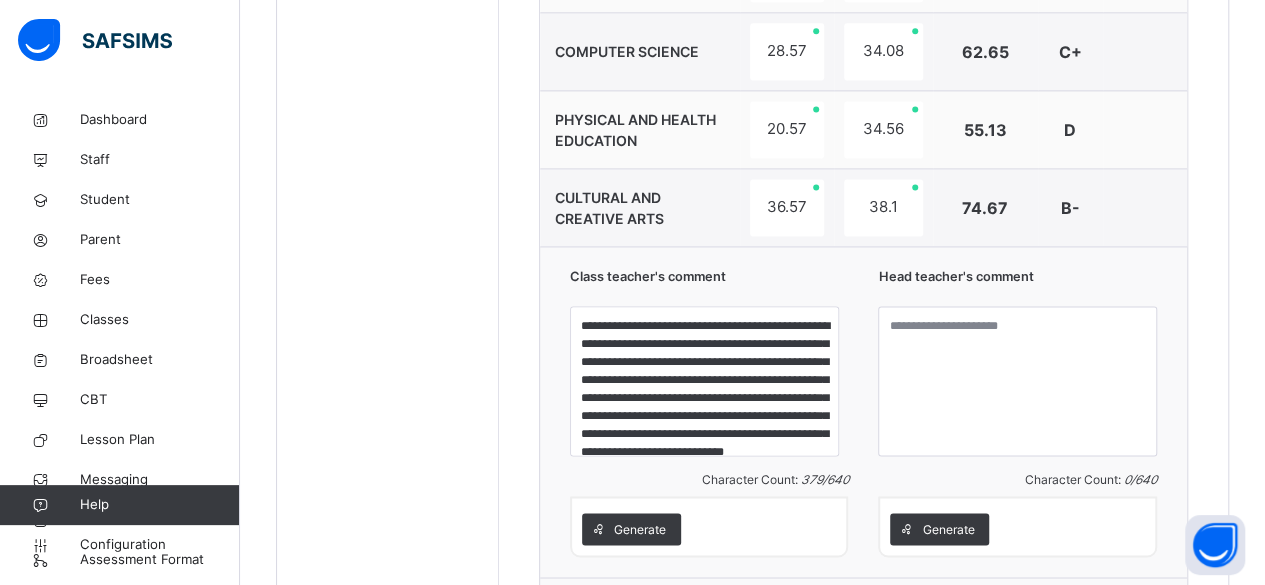 scroll, scrollTop: 1383, scrollLeft: 0, axis: vertical 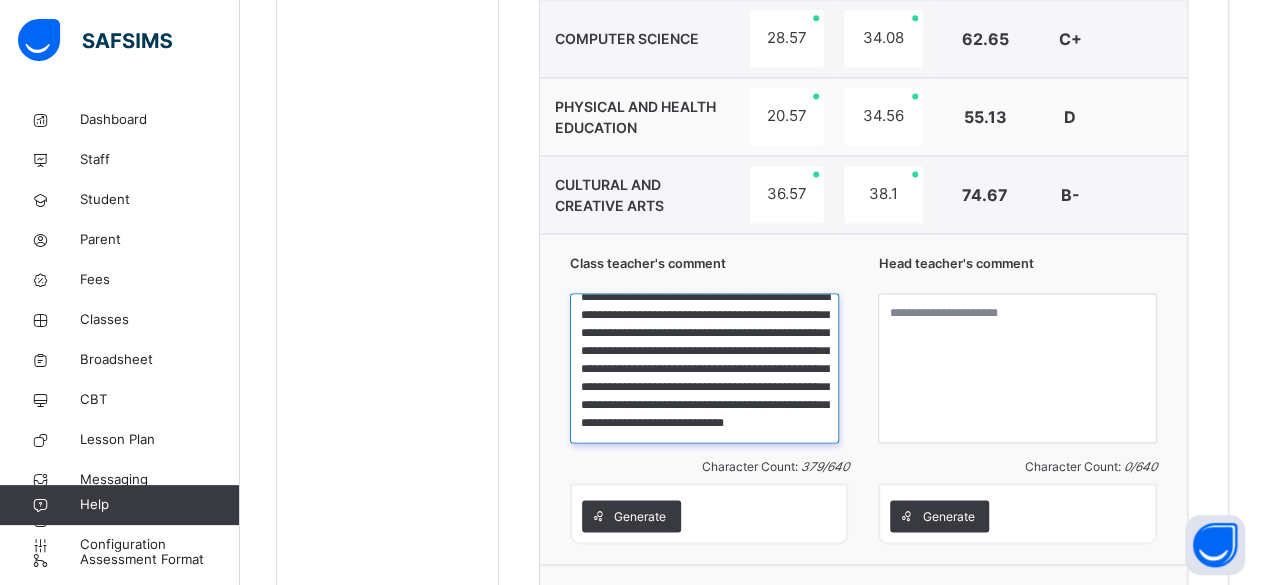 drag, startPoint x: 615, startPoint y: 307, endPoint x: 832, endPoint y: 419, distance: 244.19868 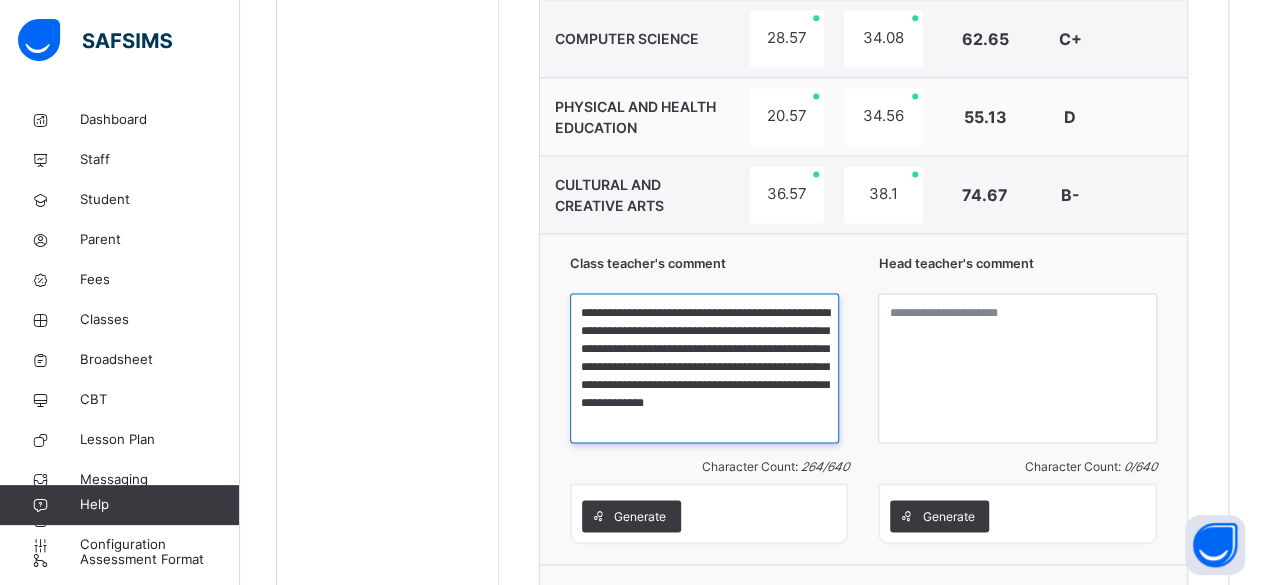 scroll, scrollTop: 0, scrollLeft: 0, axis: both 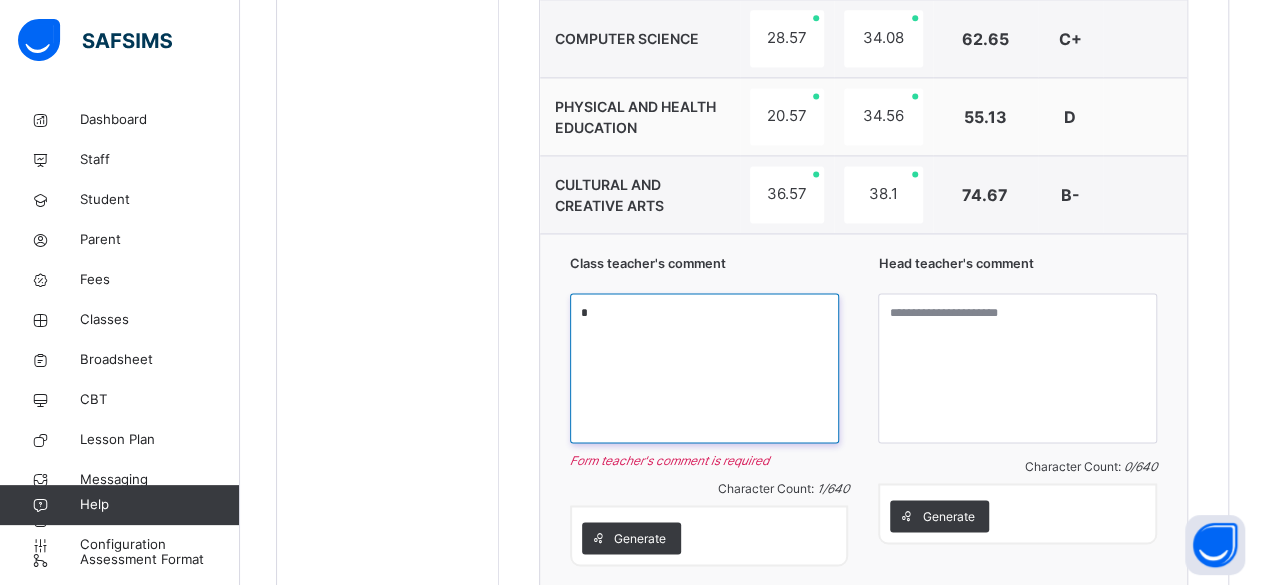 paste on "**********" 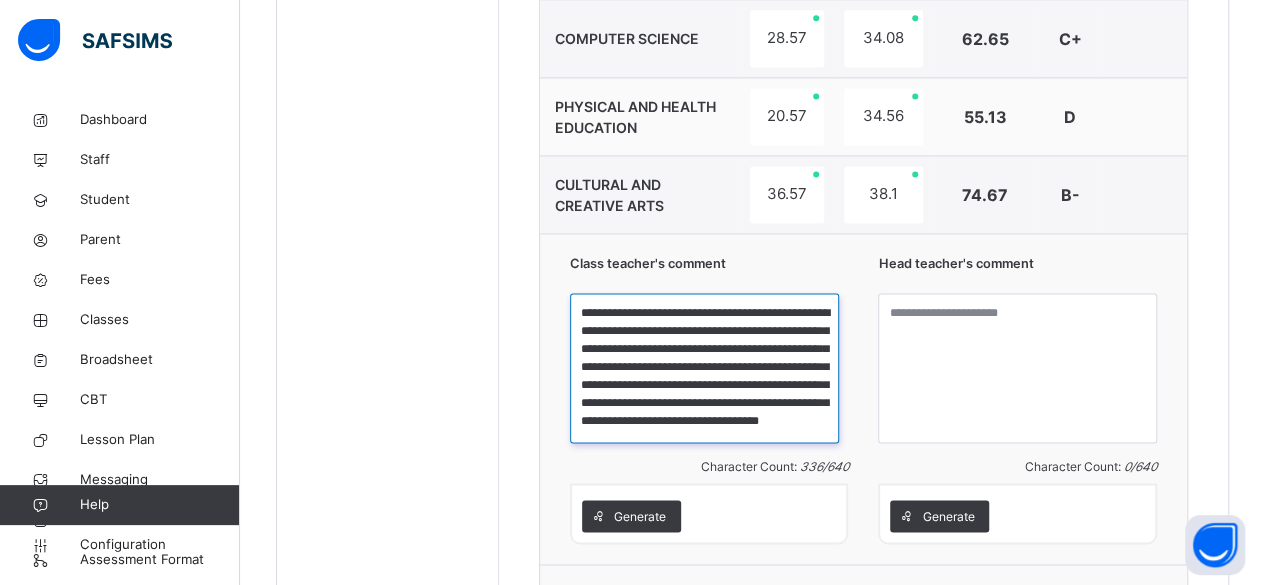 scroll, scrollTop: 21, scrollLeft: 0, axis: vertical 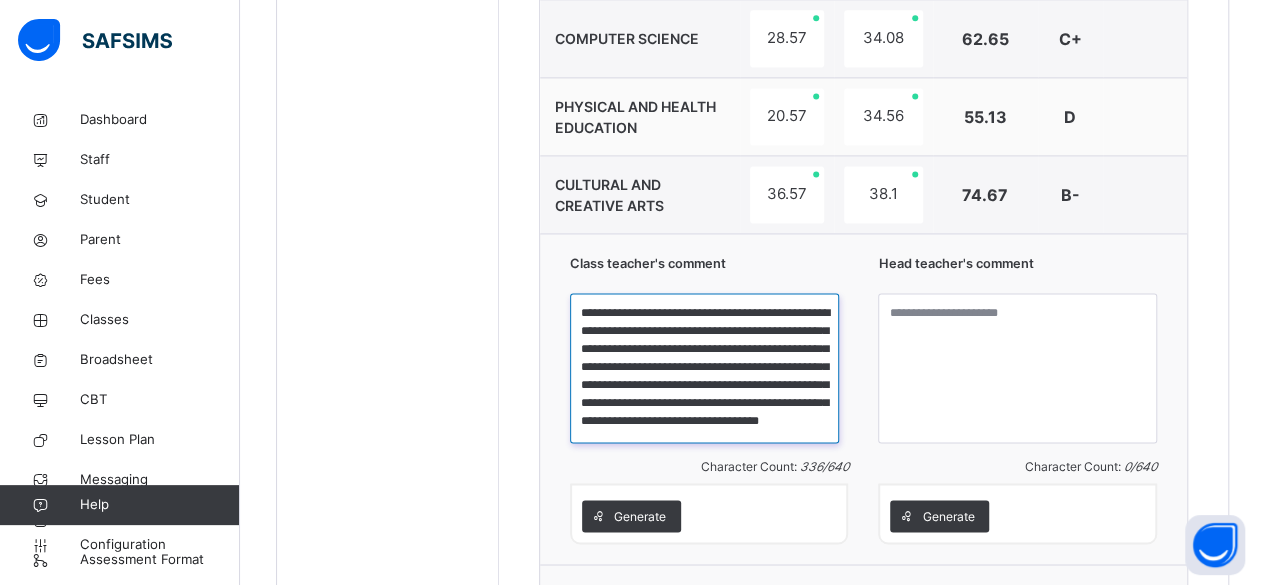 click on "**********" at bounding box center [704, 368] 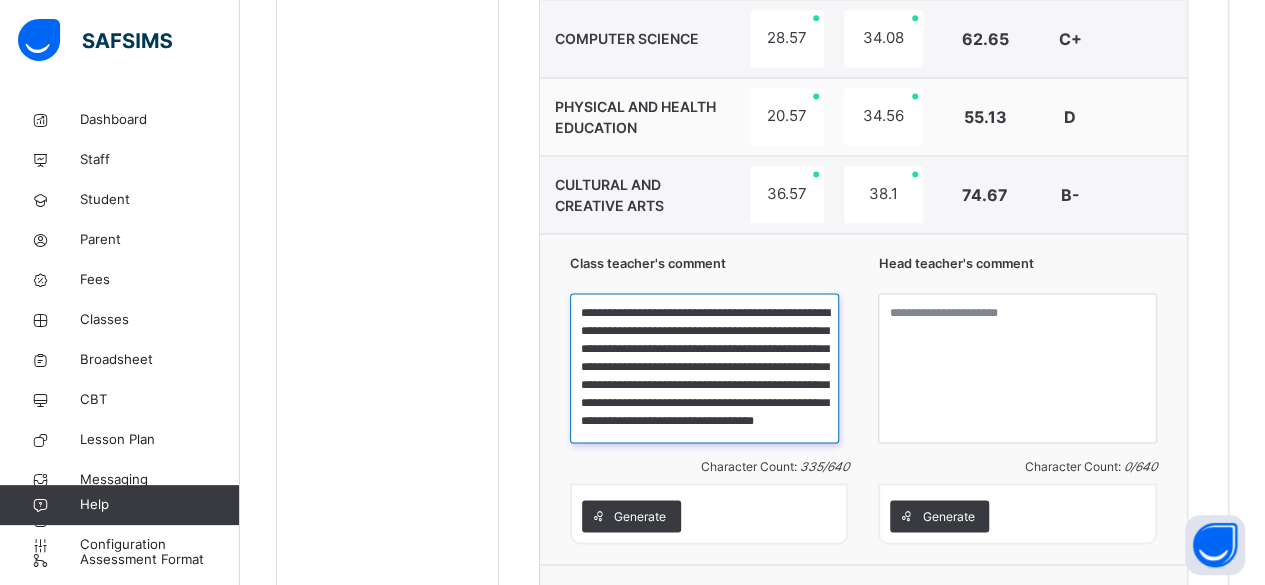 type on "**********" 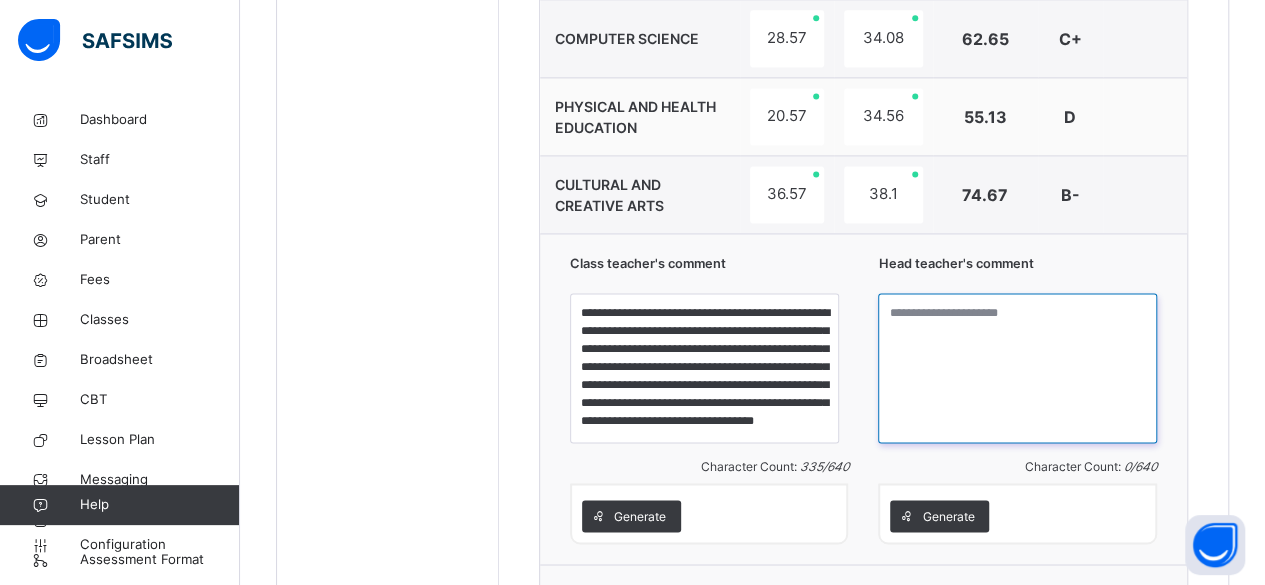 click at bounding box center [1017, 368] 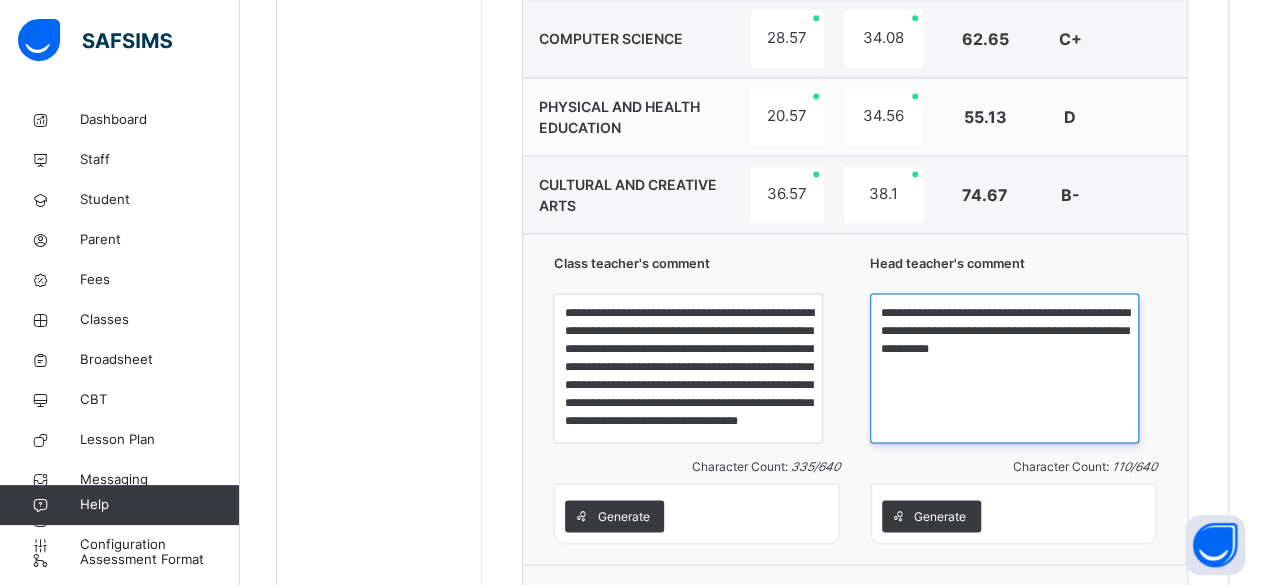 click on "**********" at bounding box center (1004, 368) 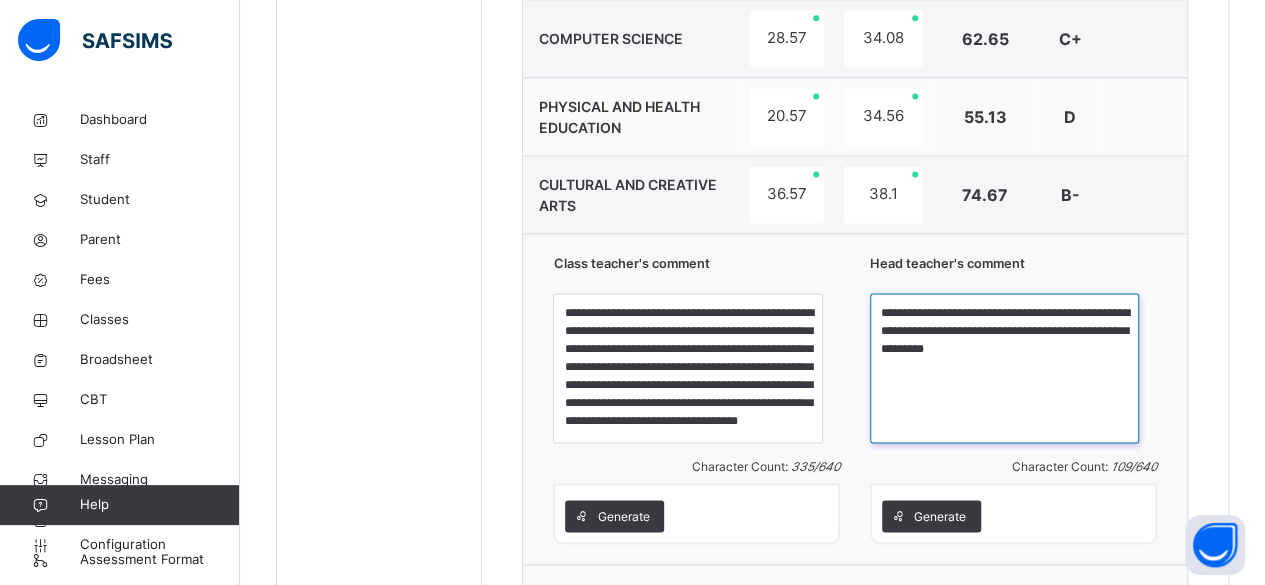 click on "**********" at bounding box center (1004, 368) 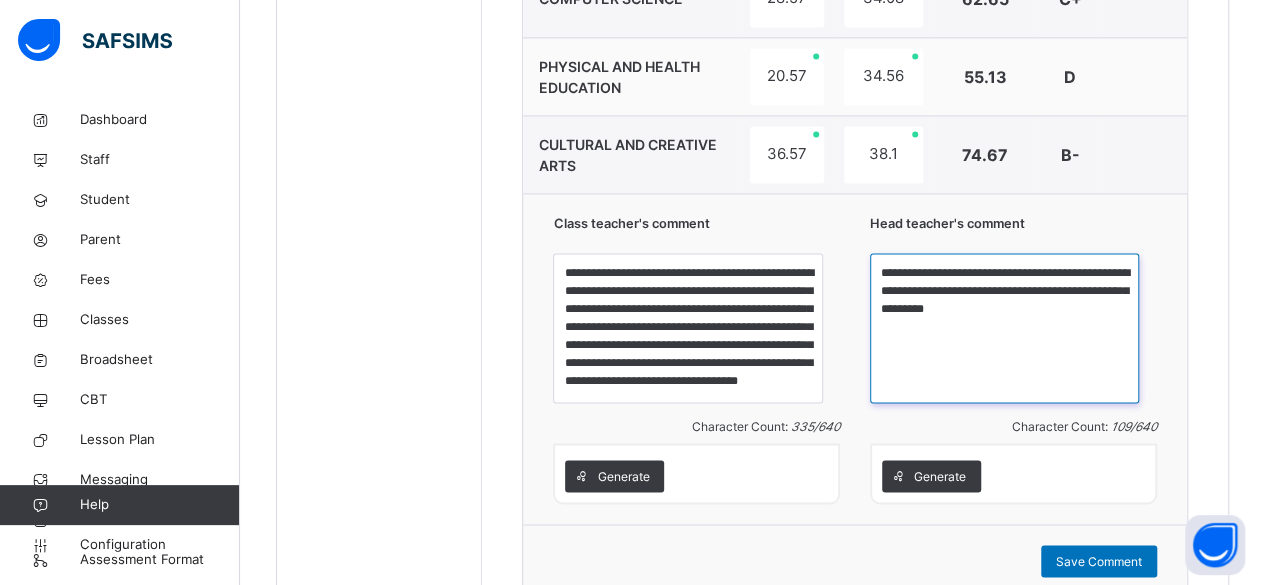 scroll, scrollTop: 1530, scrollLeft: 0, axis: vertical 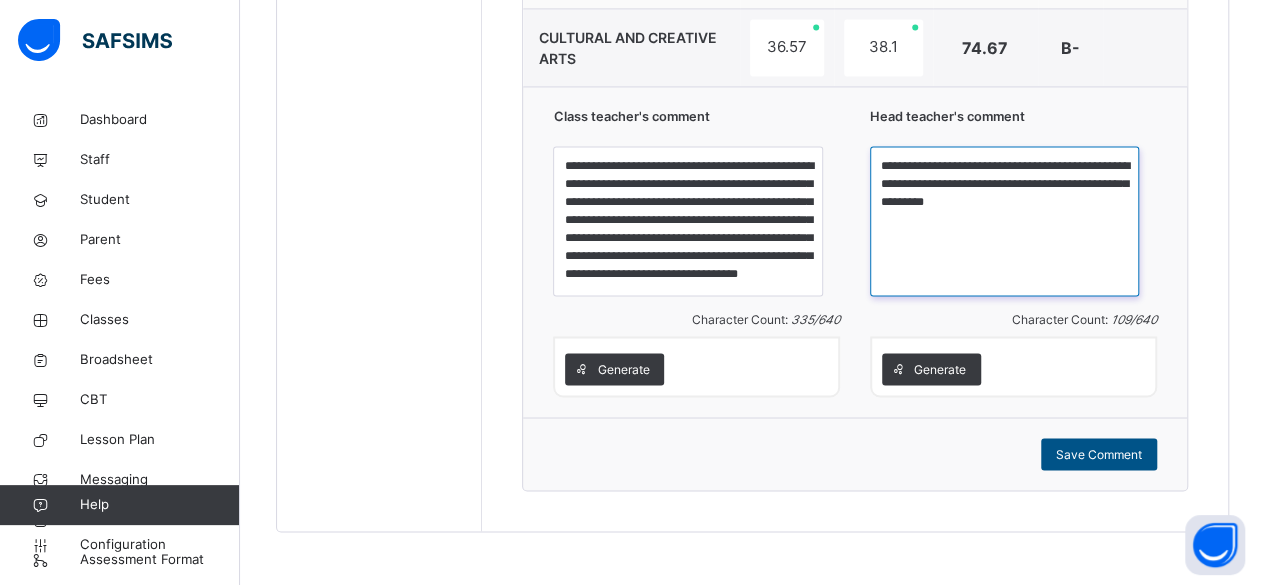 type on "**********" 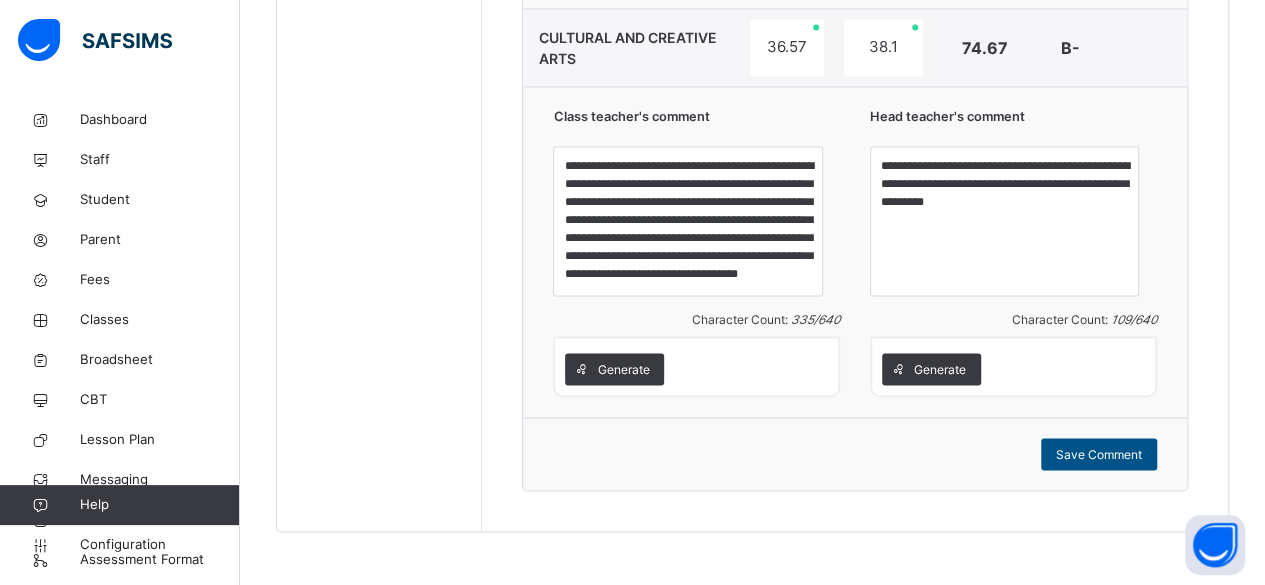 click on "Save Comment" at bounding box center [1099, 454] 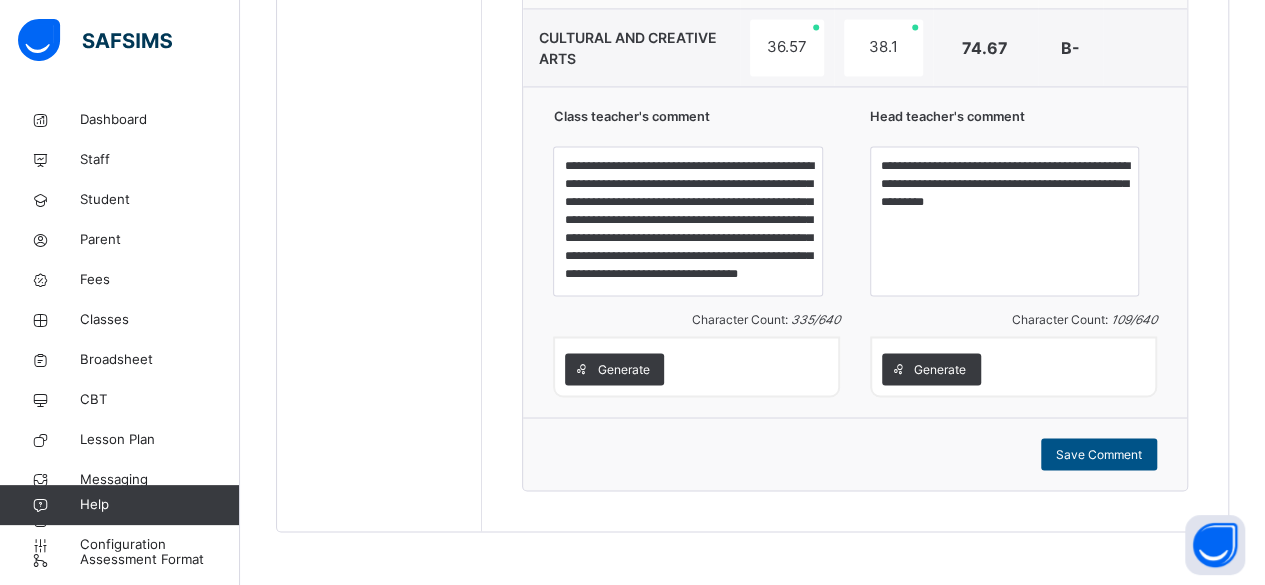 click on "Save Comment" at bounding box center [1099, 454] 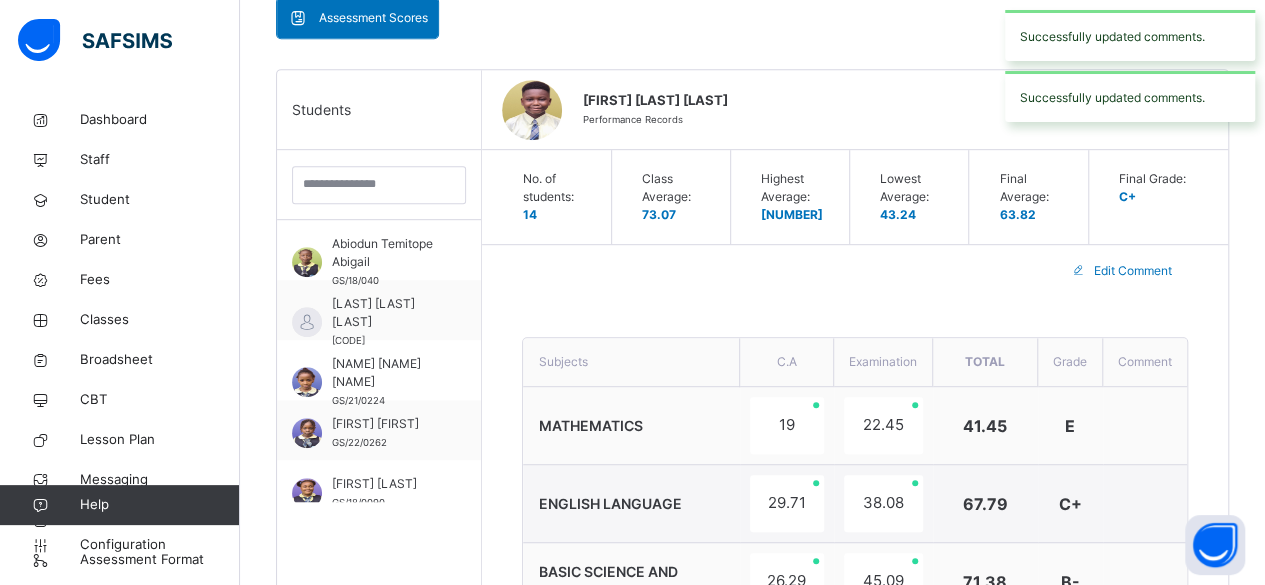 scroll, scrollTop: 370, scrollLeft: 0, axis: vertical 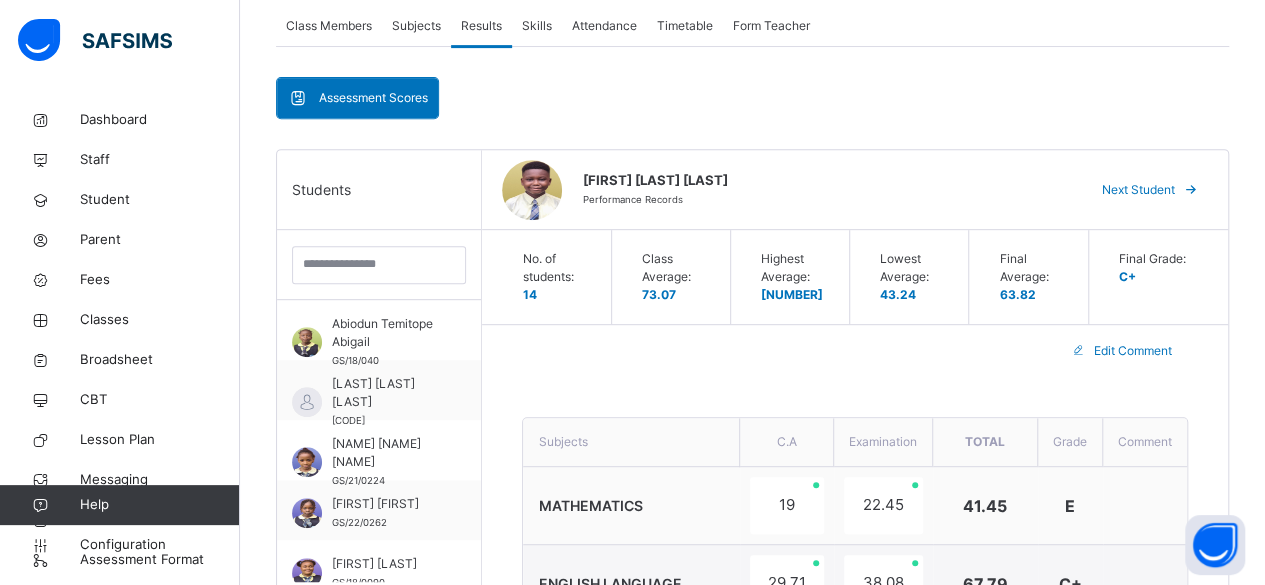click on "Next Student" at bounding box center [1138, 190] 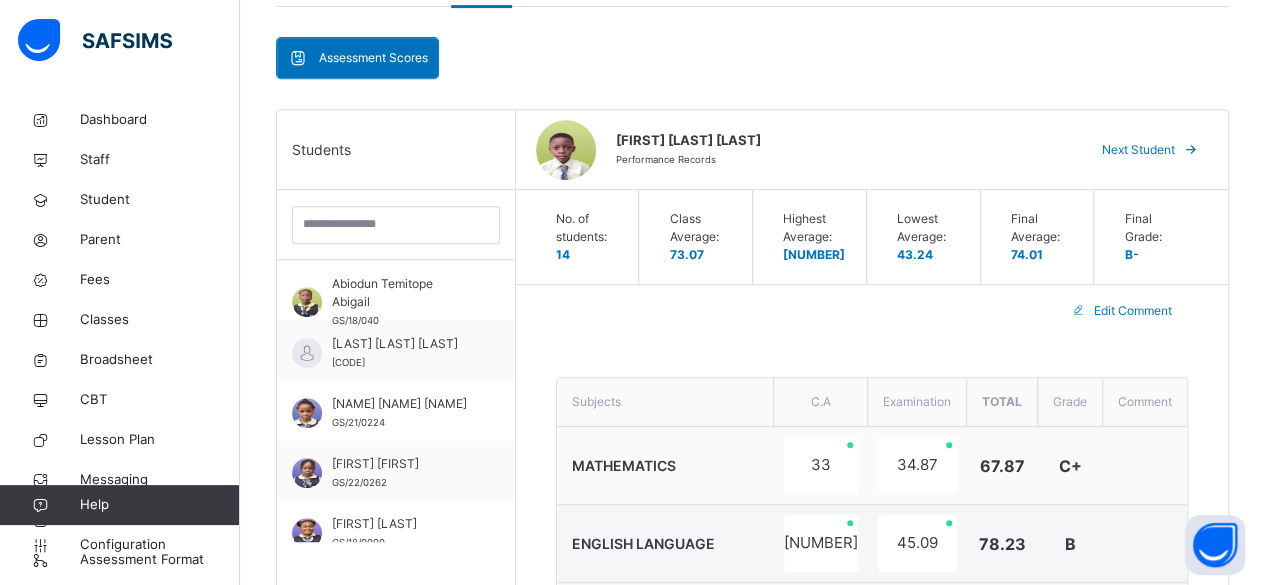 scroll, scrollTop: 504, scrollLeft: 0, axis: vertical 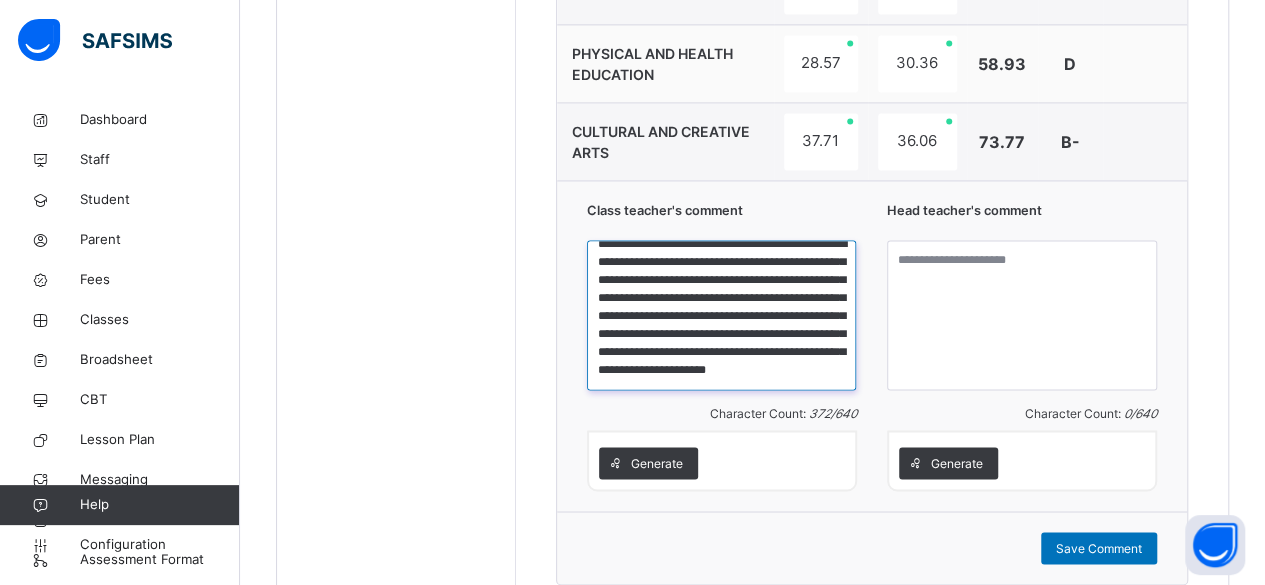drag, startPoint x: 616, startPoint y: 251, endPoint x: 812, endPoint y: 374, distance: 231.39792 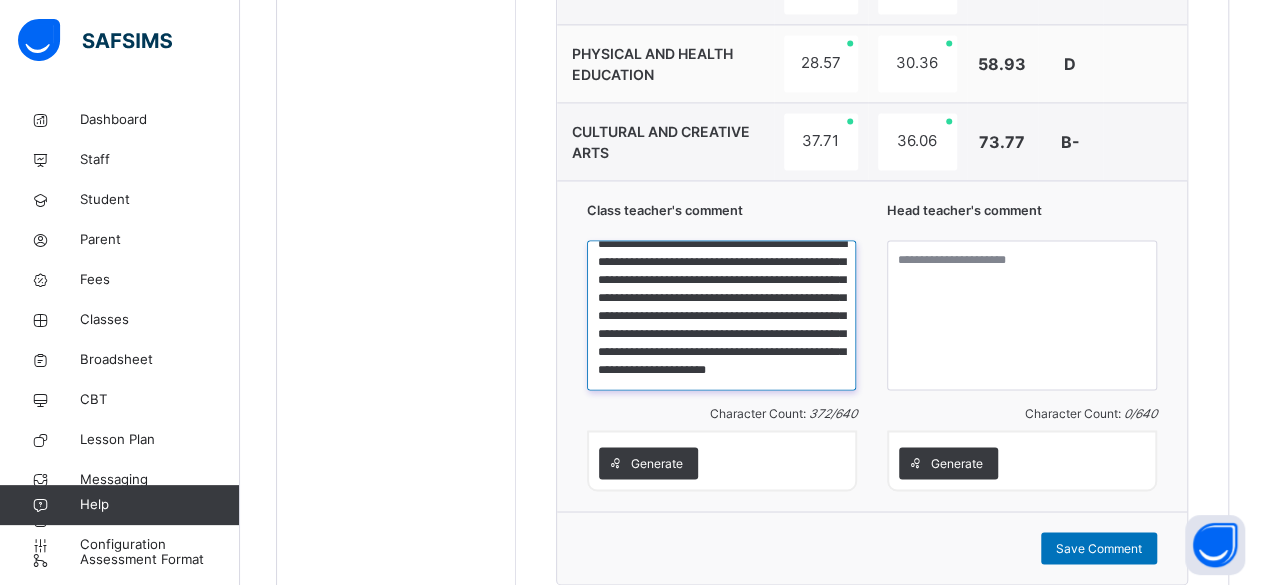 click on "**********" at bounding box center [721, 315] 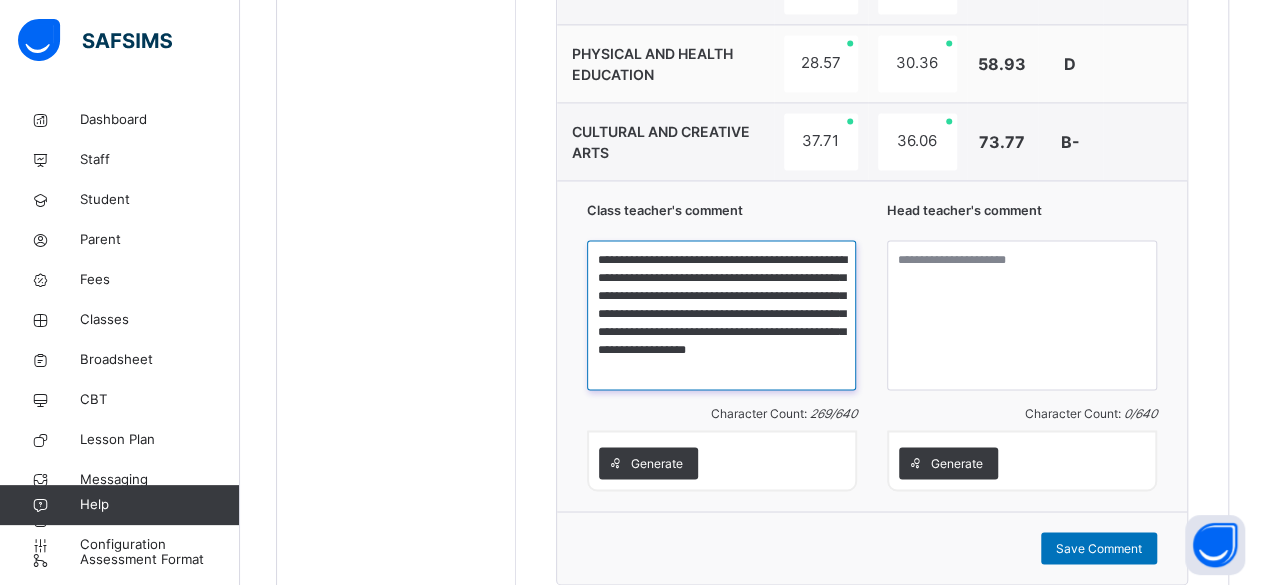 scroll, scrollTop: 0, scrollLeft: 0, axis: both 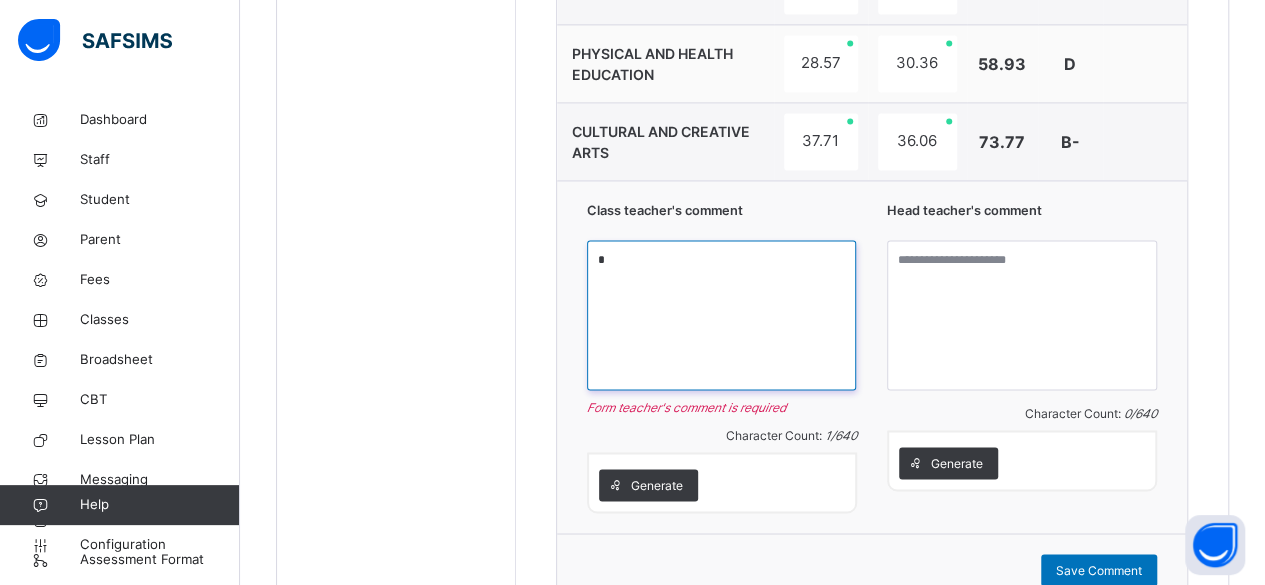 paste on "**********" 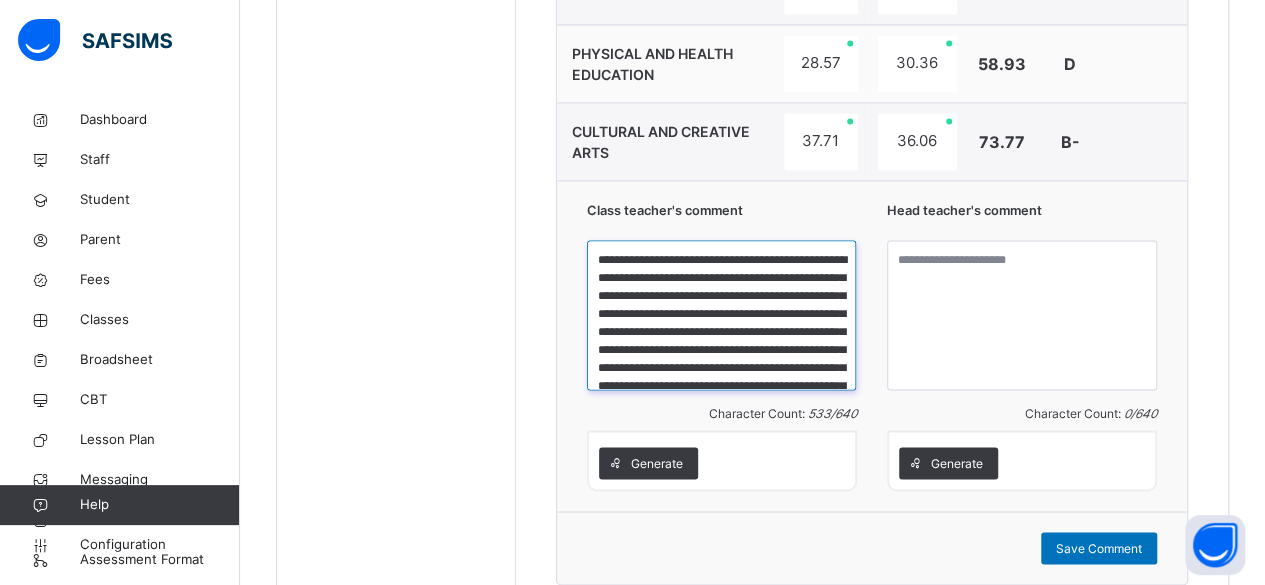 scroll, scrollTop: 111, scrollLeft: 0, axis: vertical 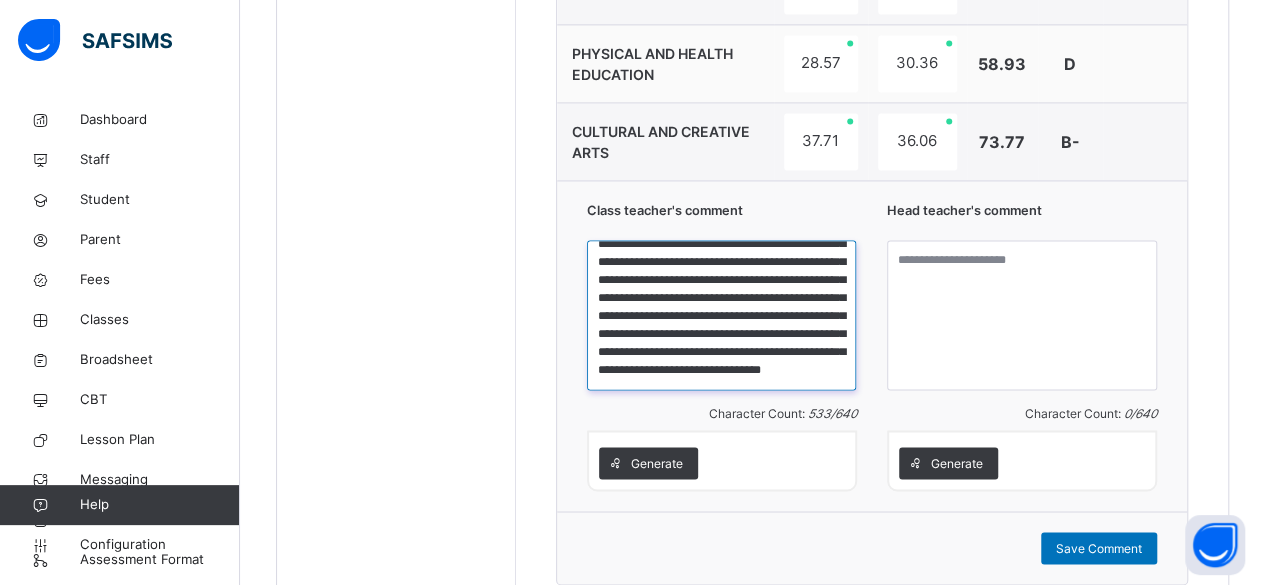drag, startPoint x: 625, startPoint y: 259, endPoint x: 623, endPoint y: 309, distance: 50.039986 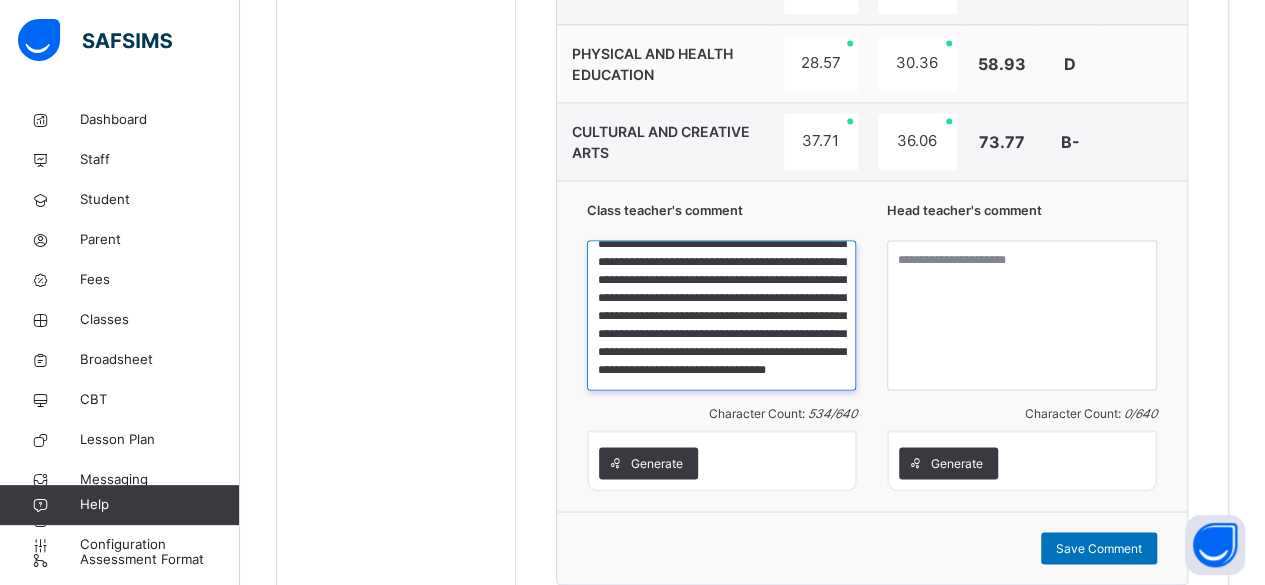 click on "**********" at bounding box center (721, 315) 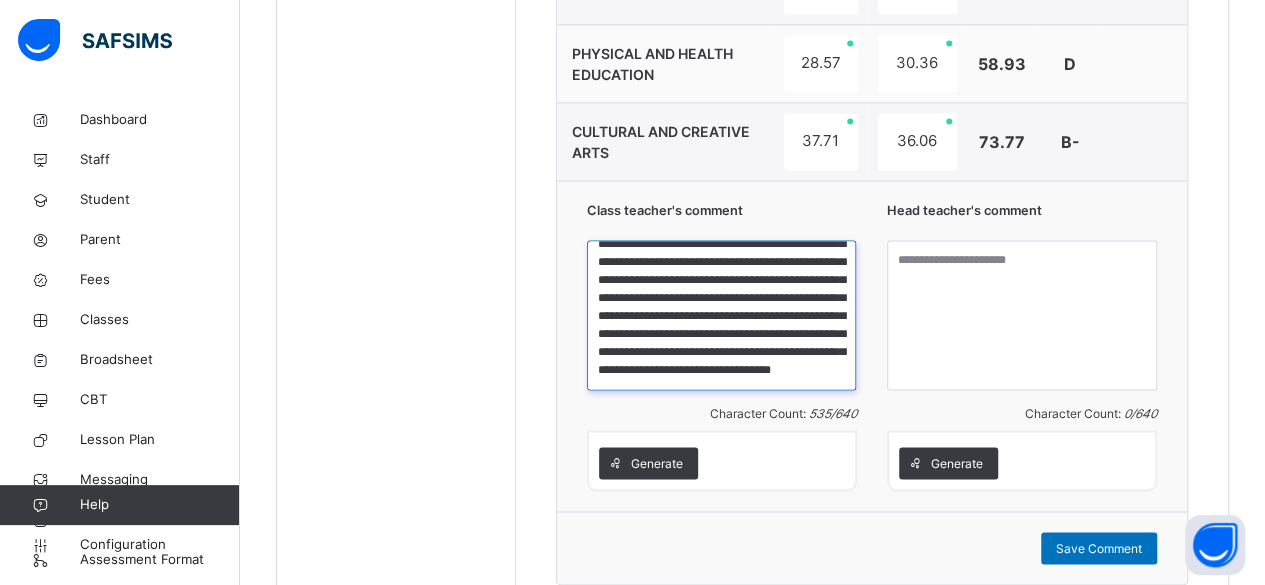 scroll, scrollTop: 123, scrollLeft: 0, axis: vertical 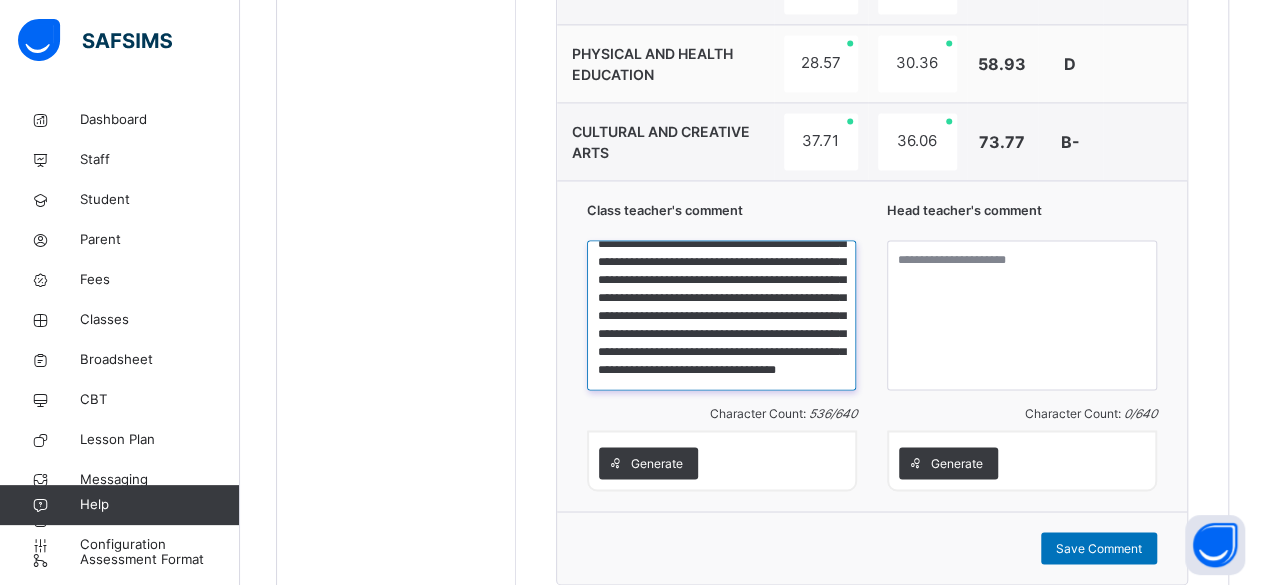 click on "**********" at bounding box center [721, 315] 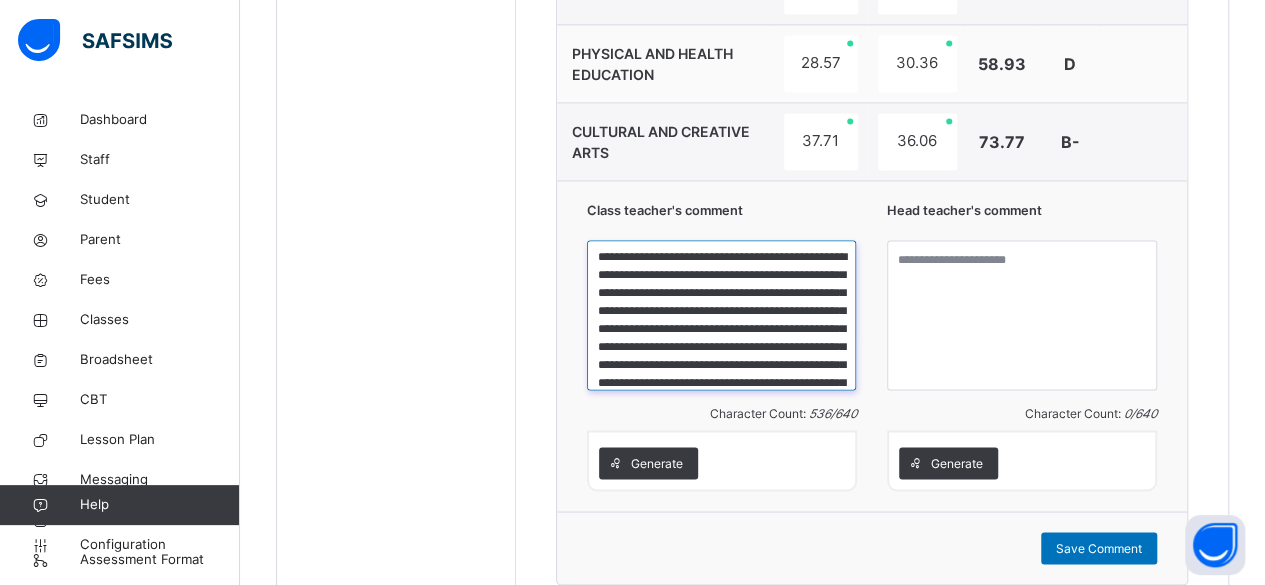 scroll, scrollTop: 0, scrollLeft: 0, axis: both 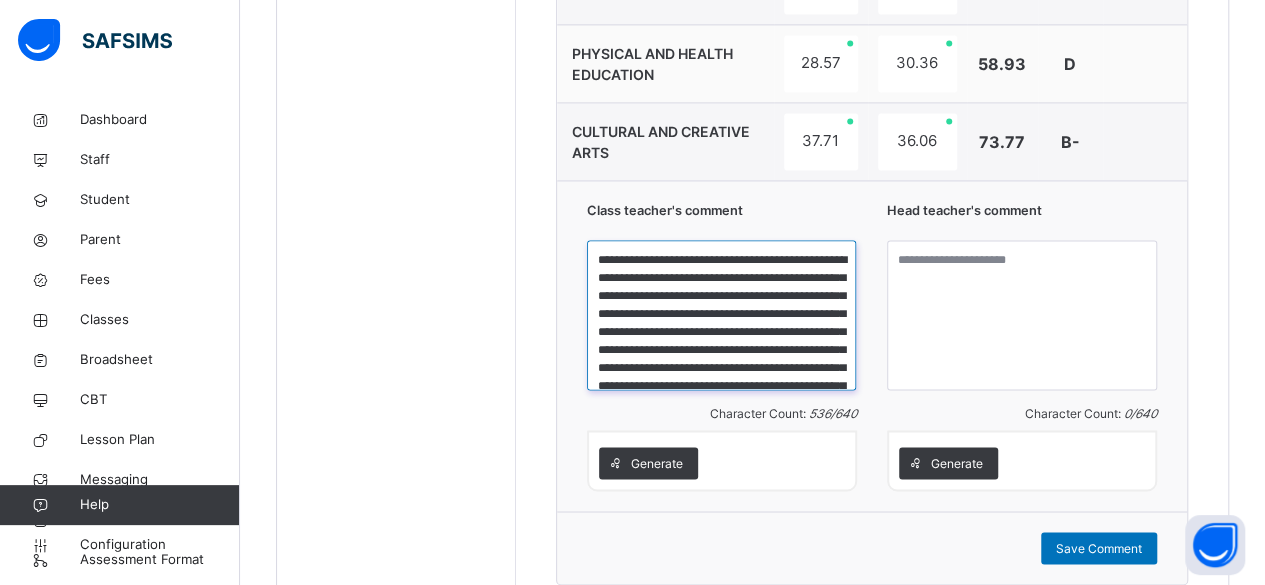 click on "**********" at bounding box center (721, 315) 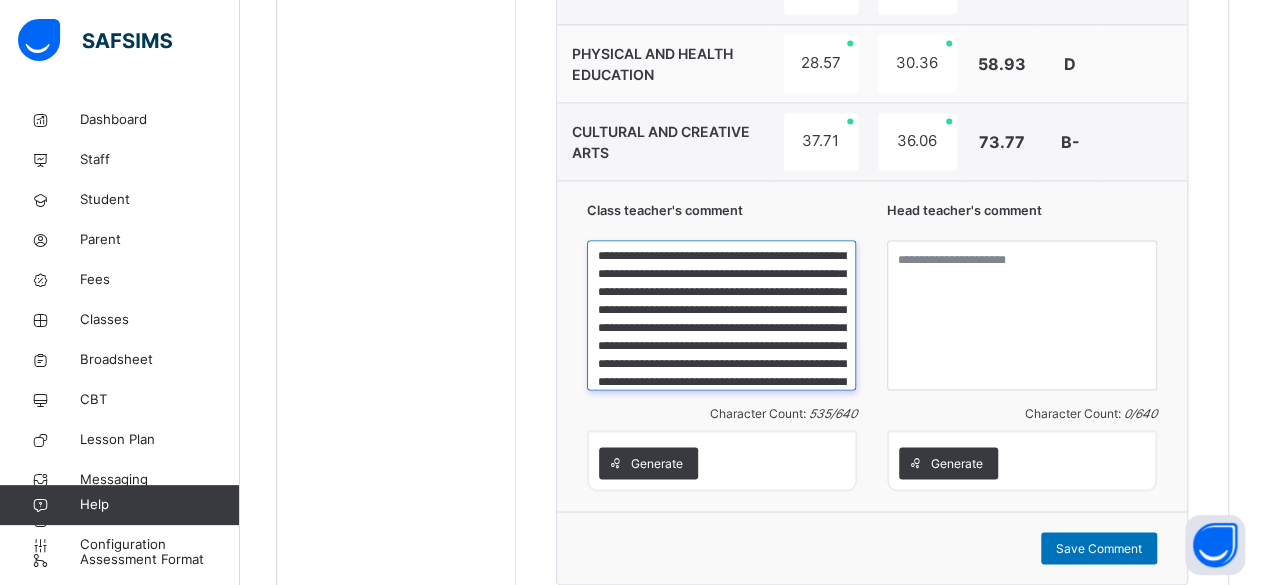 scroll, scrollTop: 123, scrollLeft: 0, axis: vertical 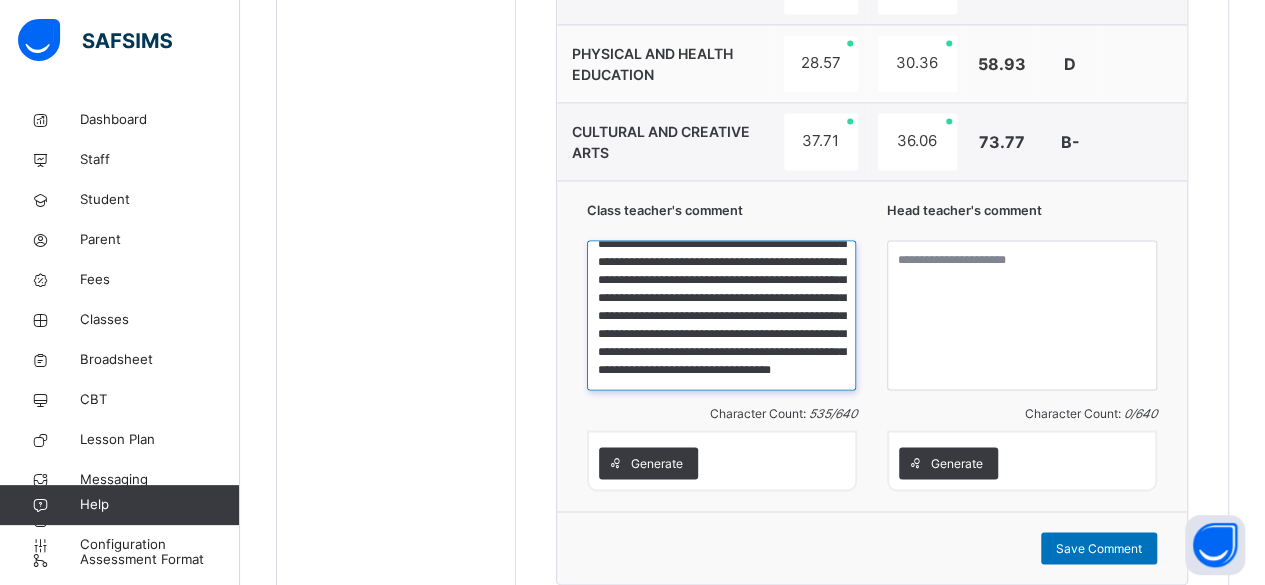 click on "**********" at bounding box center (721, 315) 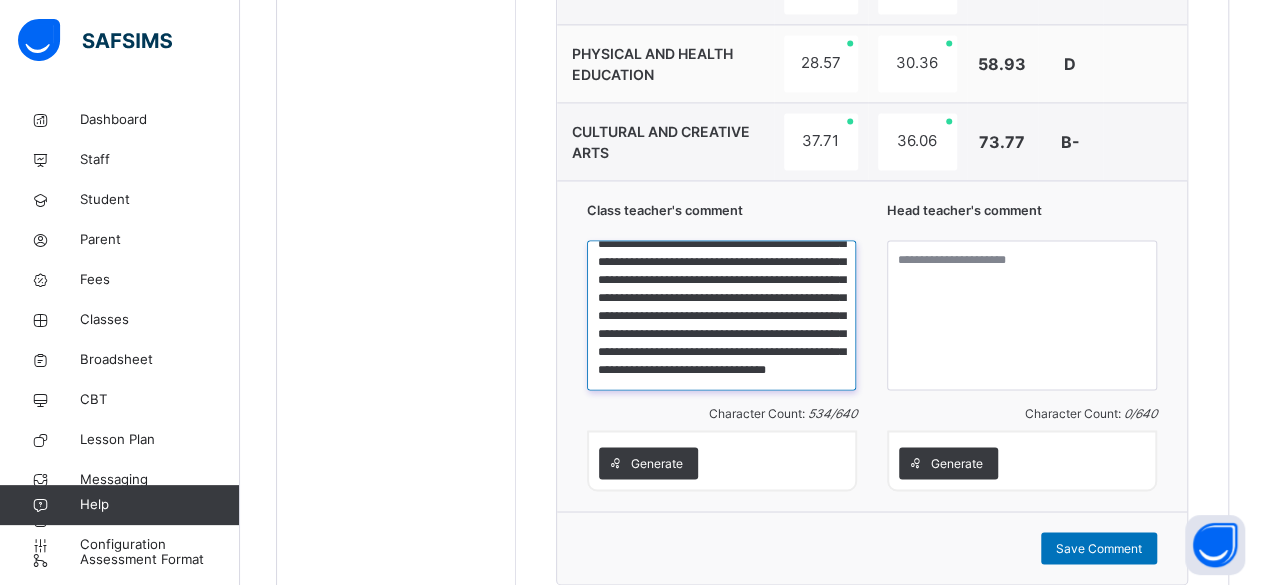 click on "**********" at bounding box center [721, 315] 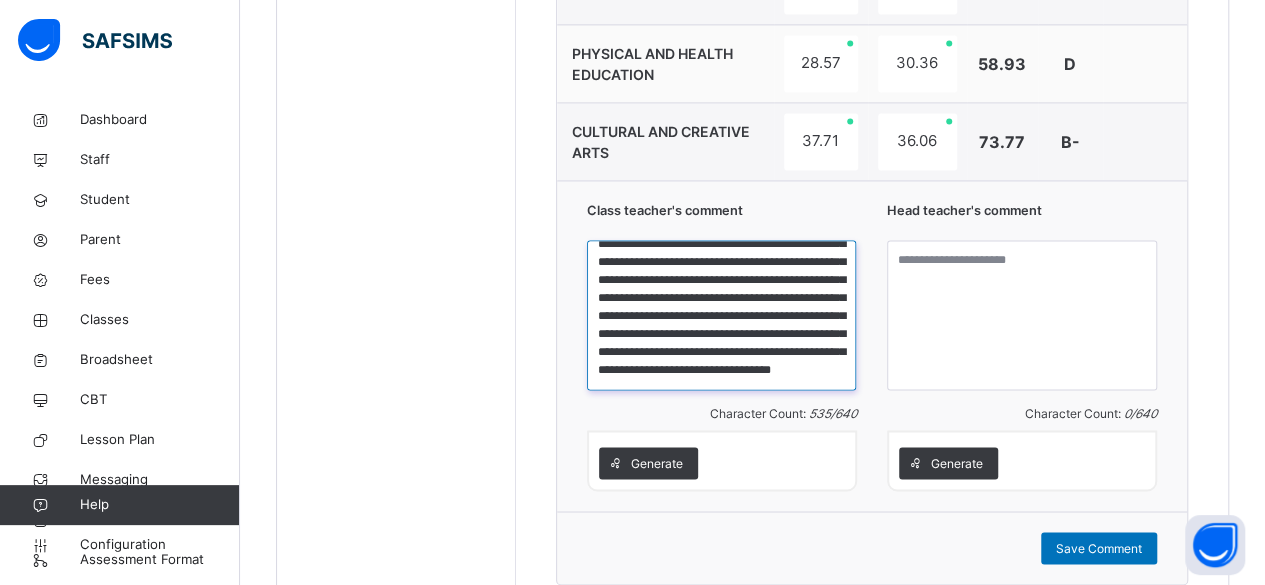 type on "**********" 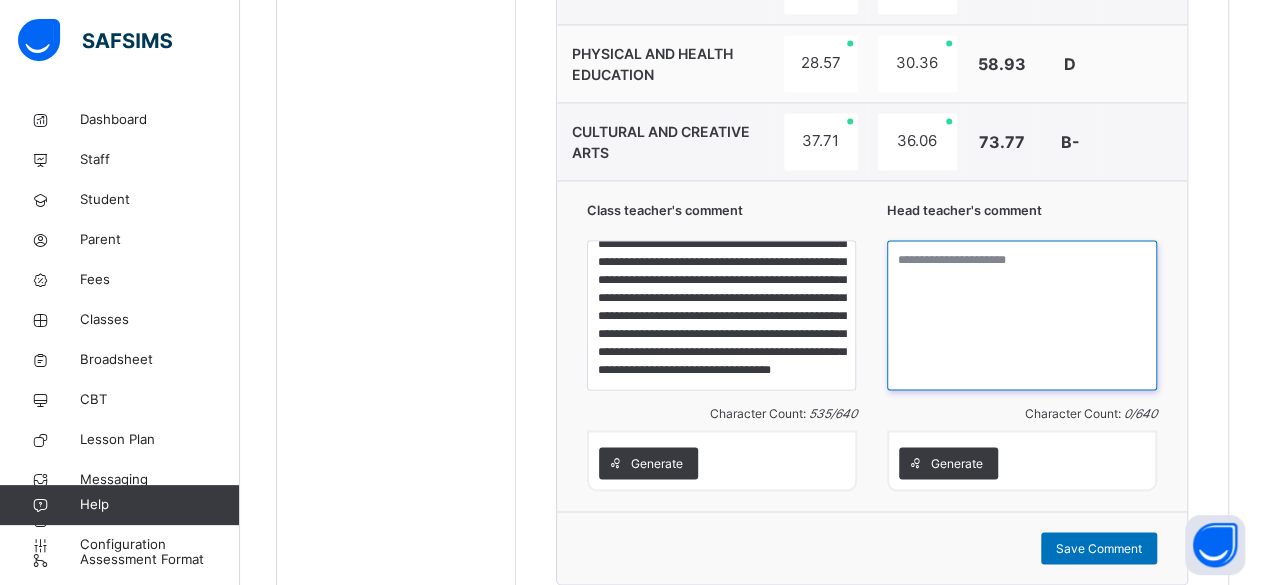 click at bounding box center (1022, 315) 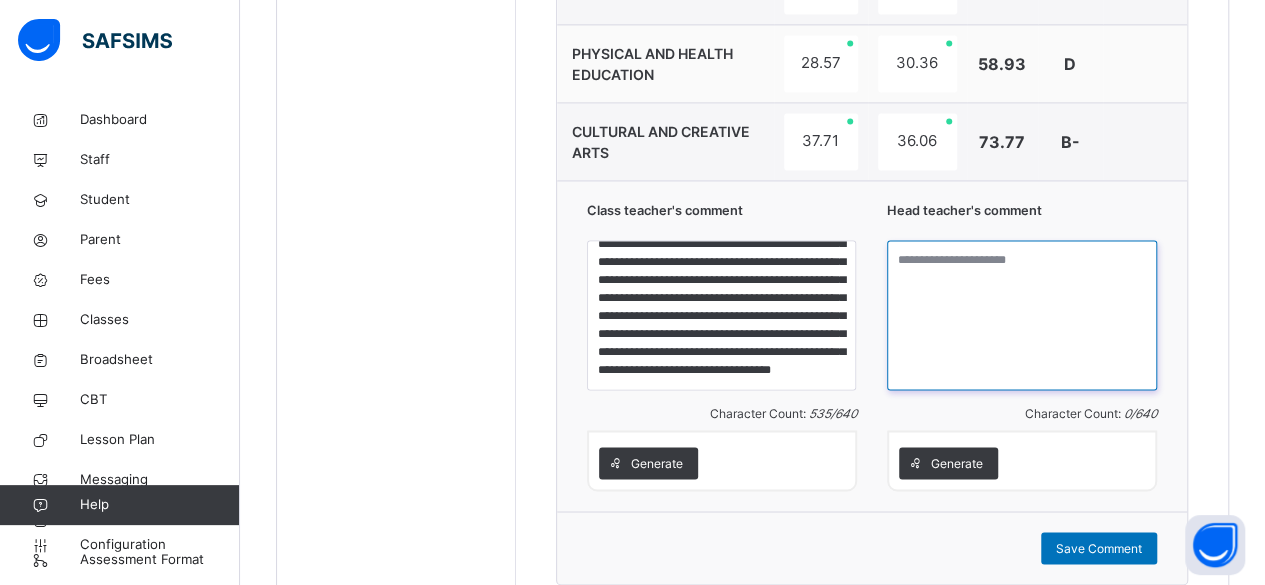 paste on "**********" 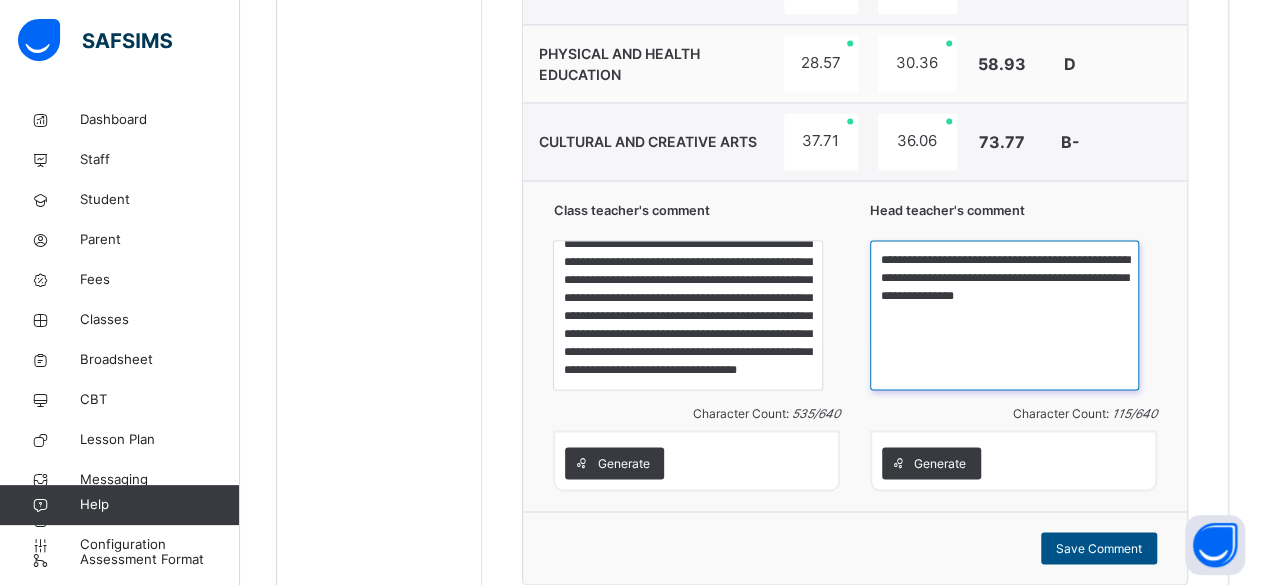 type on "**********" 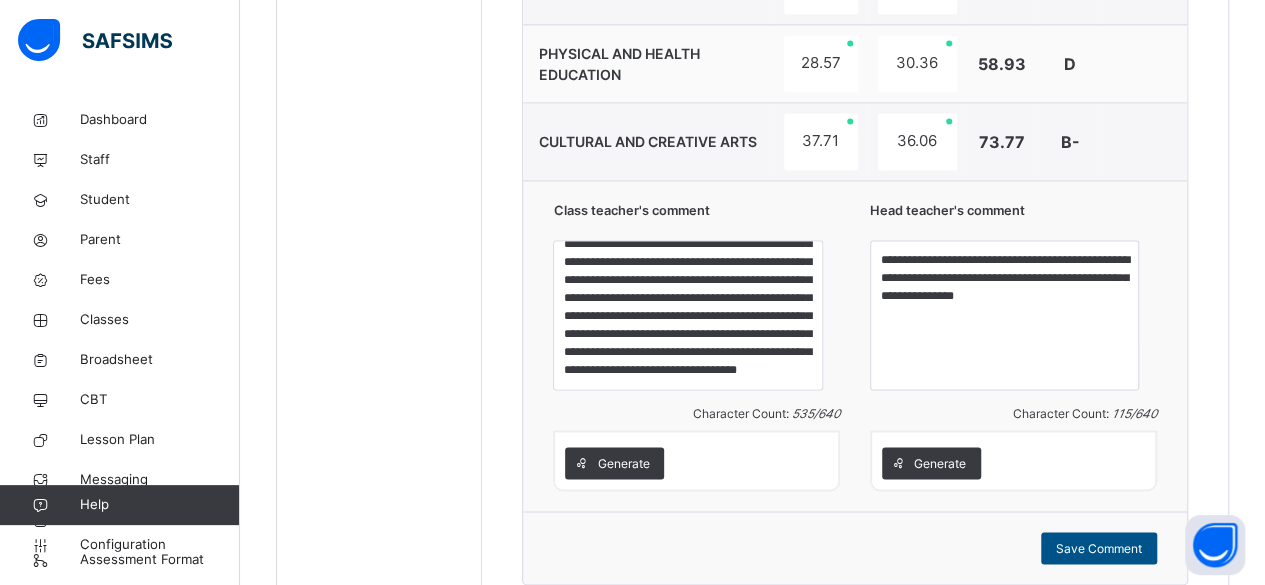click on "Save Comment" at bounding box center (1099, 548) 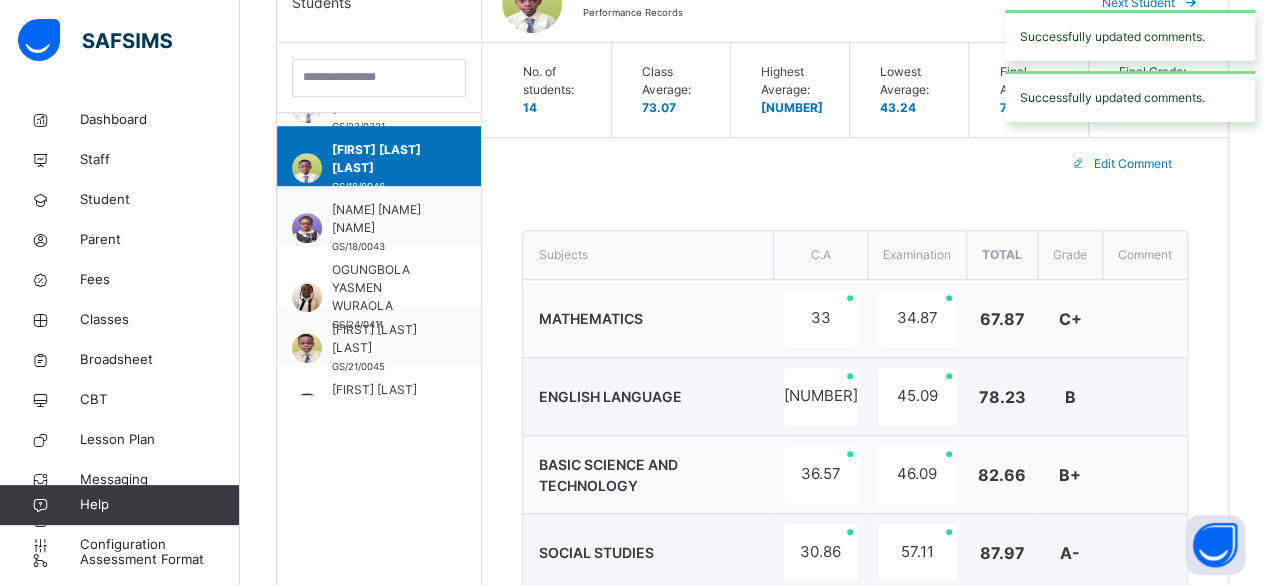 scroll, scrollTop: 464, scrollLeft: 0, axis: vertical 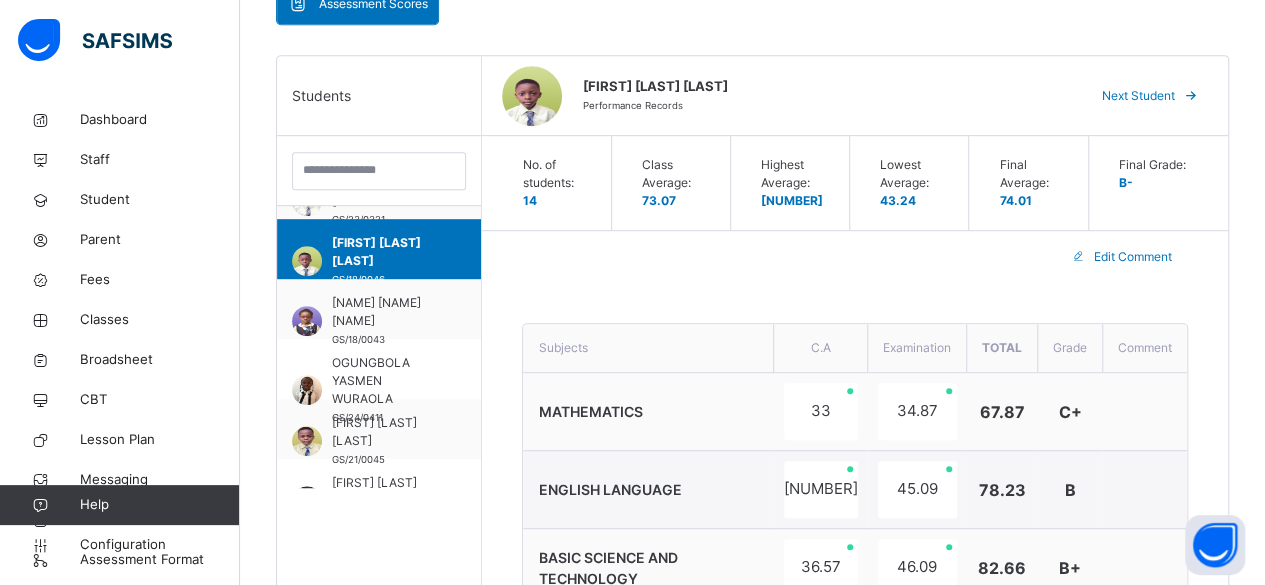 click on "Next Student" at bounding box center (1138, 96) 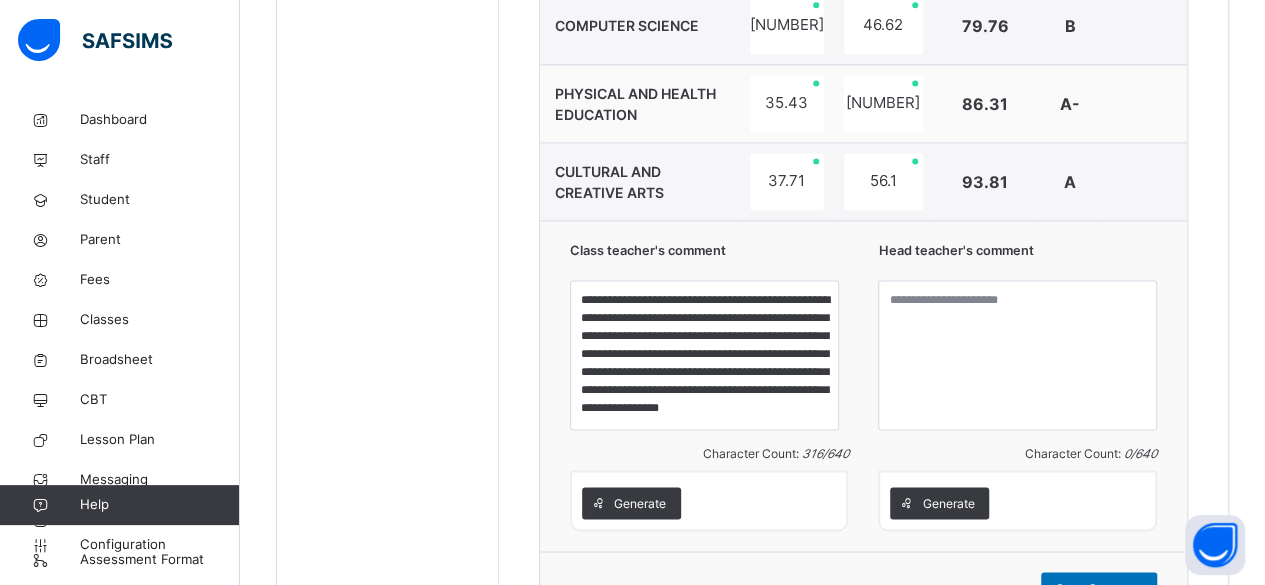 scroll, scrollTop: 1503, scrollLeft: 0, axis: vertical 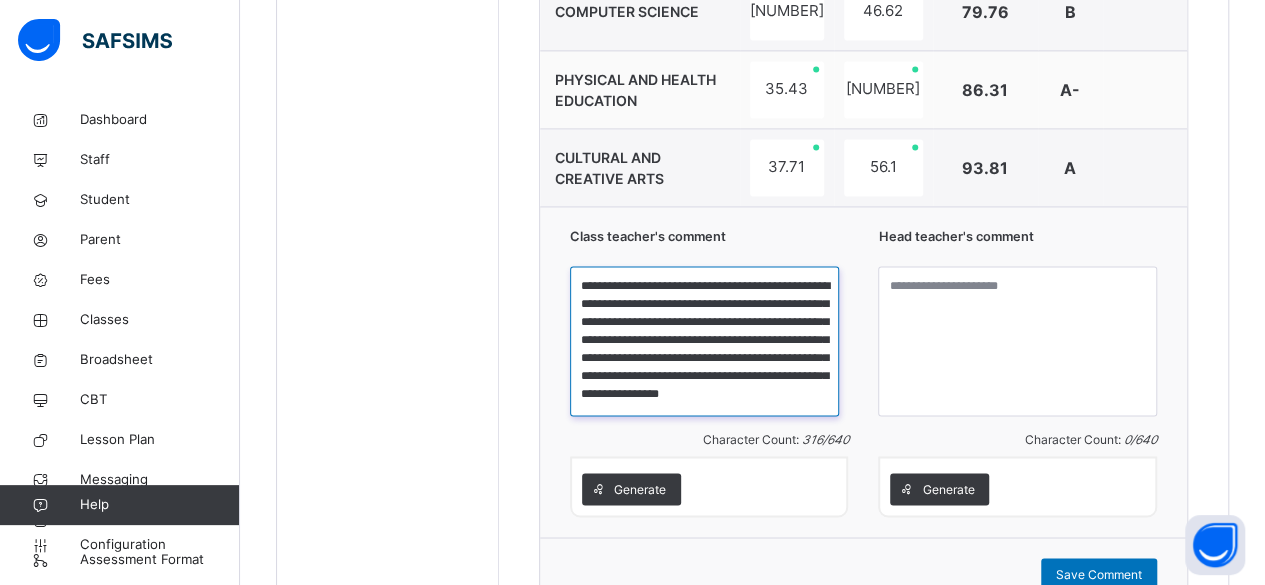drag, startPoint x: 614, startPoint y: 279, endPoint x: 837, endPoint y: 397, distance: 252.29546 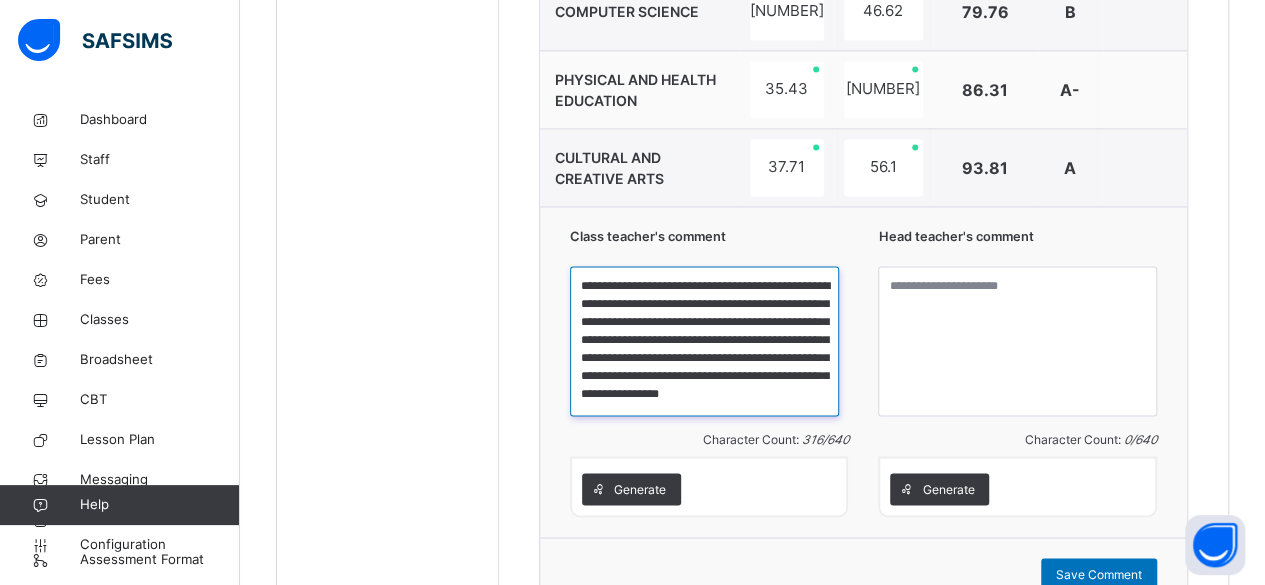 click on "**********" at bounding box center (704, 341) 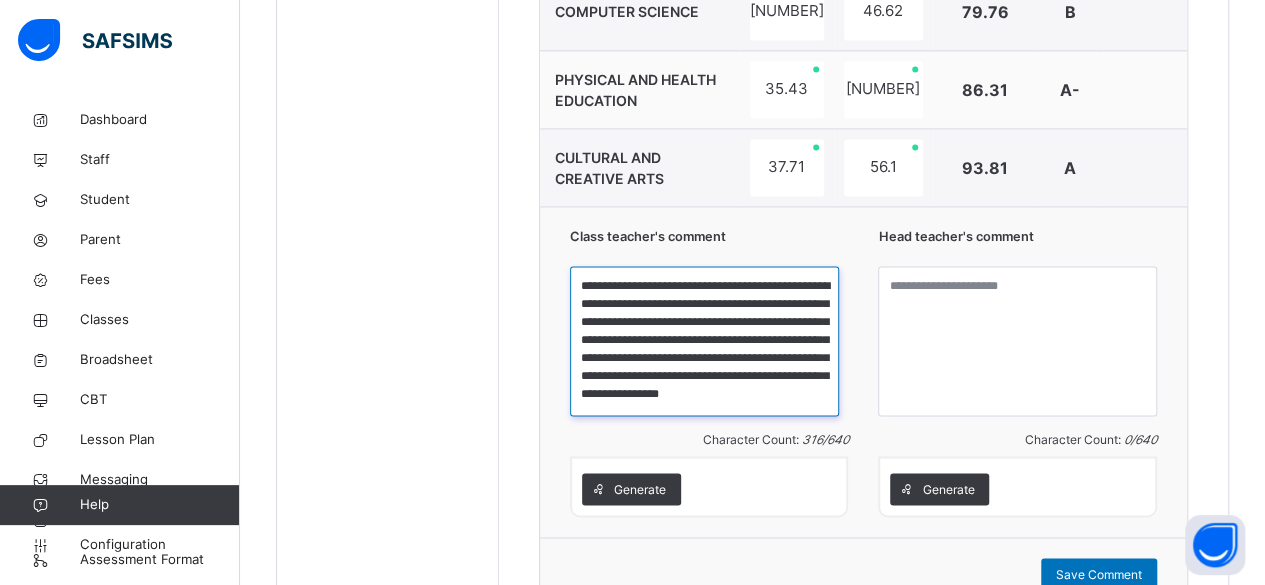 click on "**********" at bounding box center [704, 341] 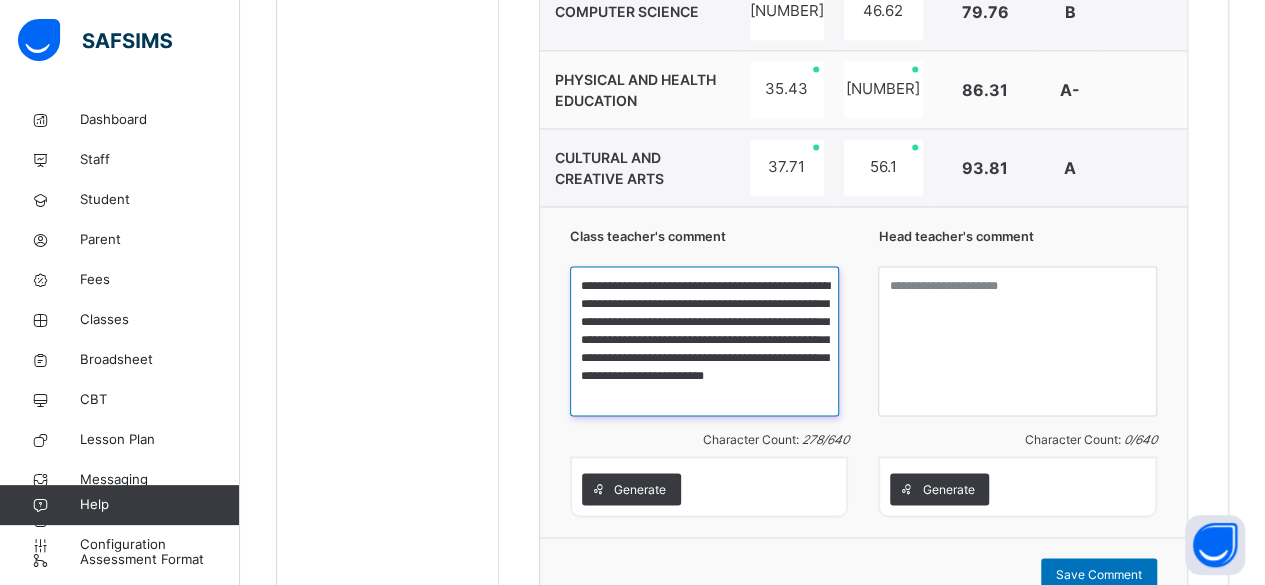 scroll, scrollTop: 0, scrollLeft: 0, axis: both 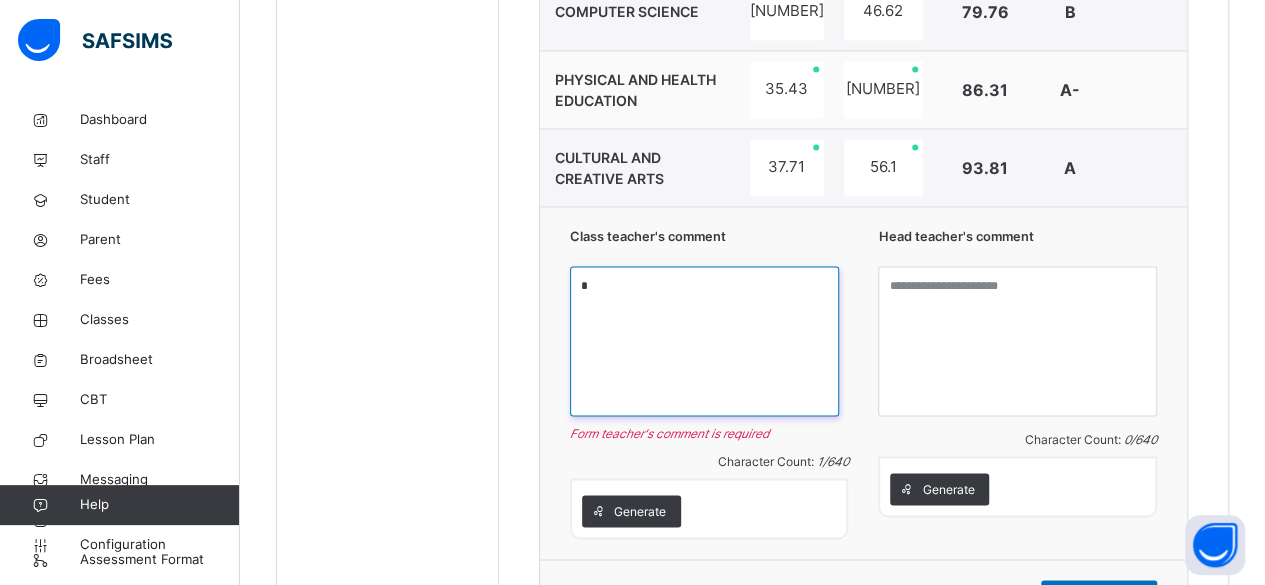 paste on "**********" 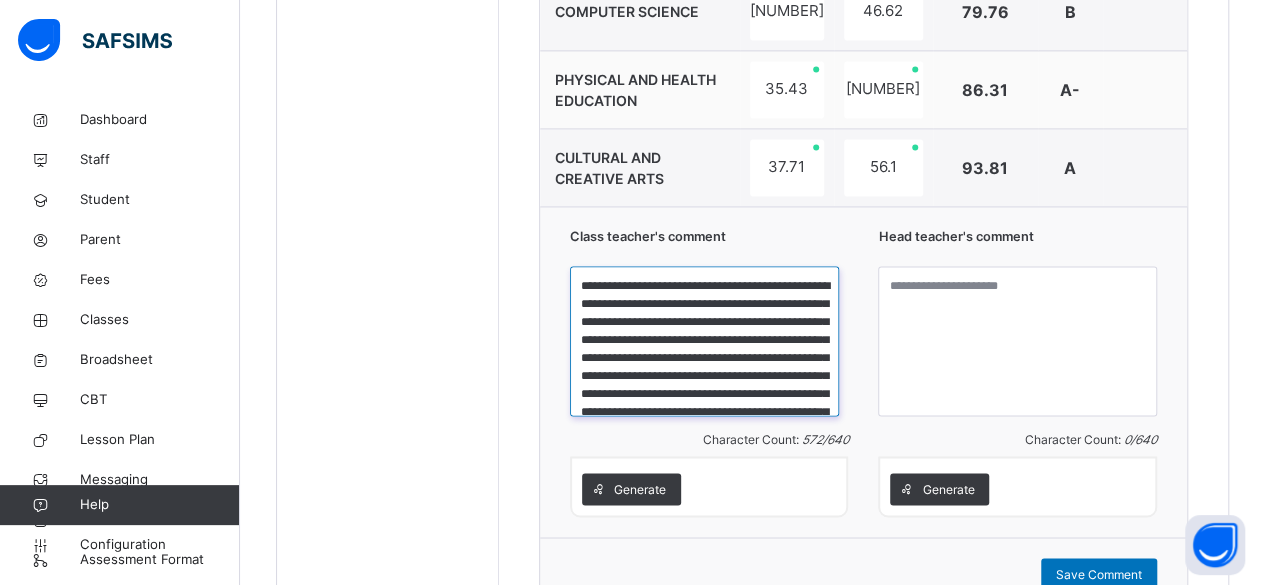 scroll, scrollTop: 147, scrollLeft: 0, axis: vertical 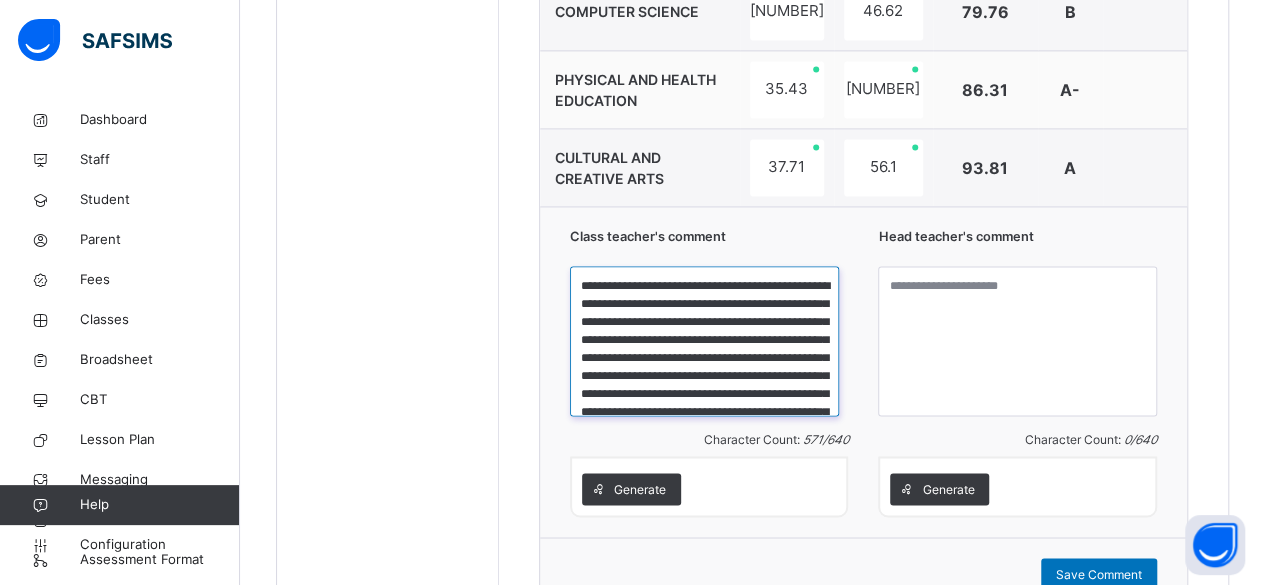 click on "**********" at bounding box center [704, 341] 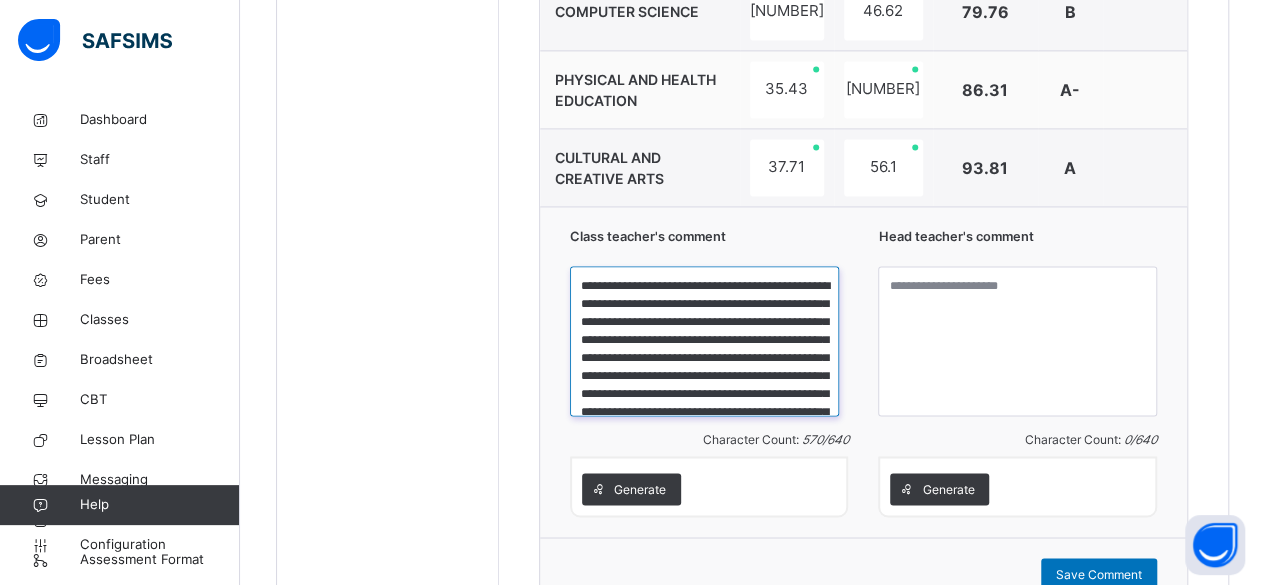 click on "**********" at bounding box center [704, 341] 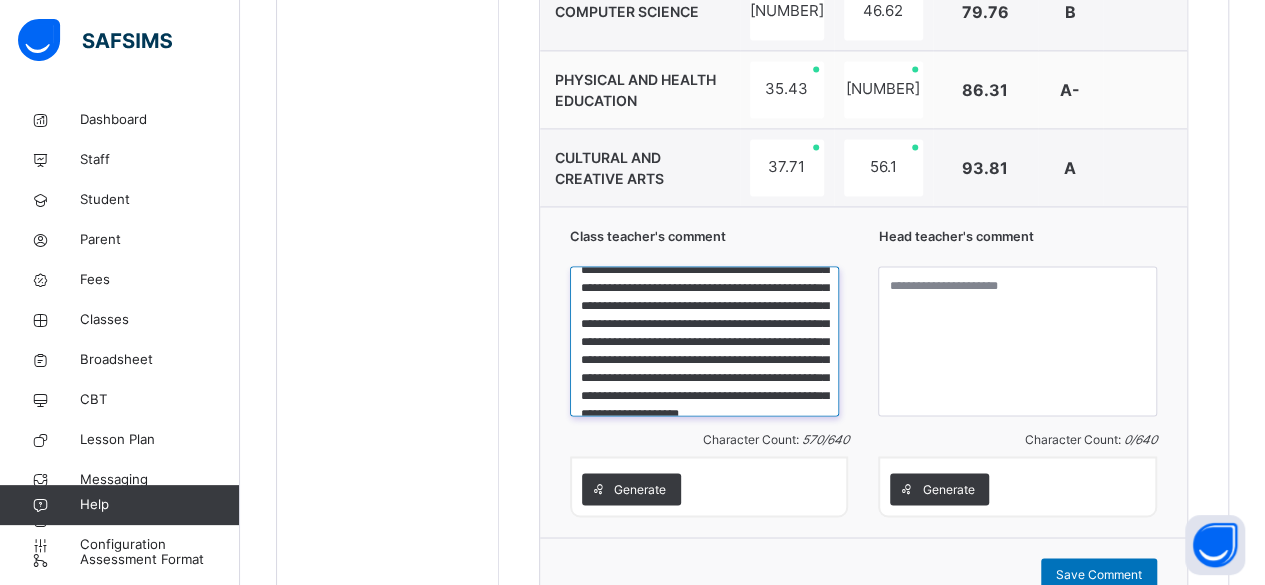 scroll, scrollTop: 80, scrollLeft: 0, axis: vertical 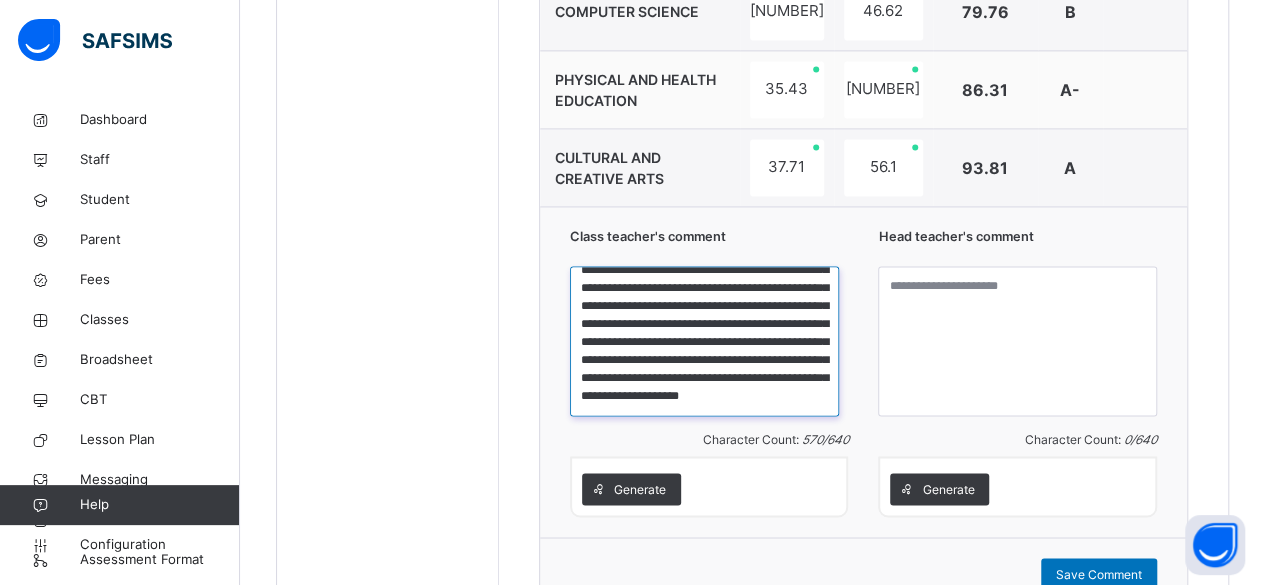 click on "**********" at bounding box center [704, 341] 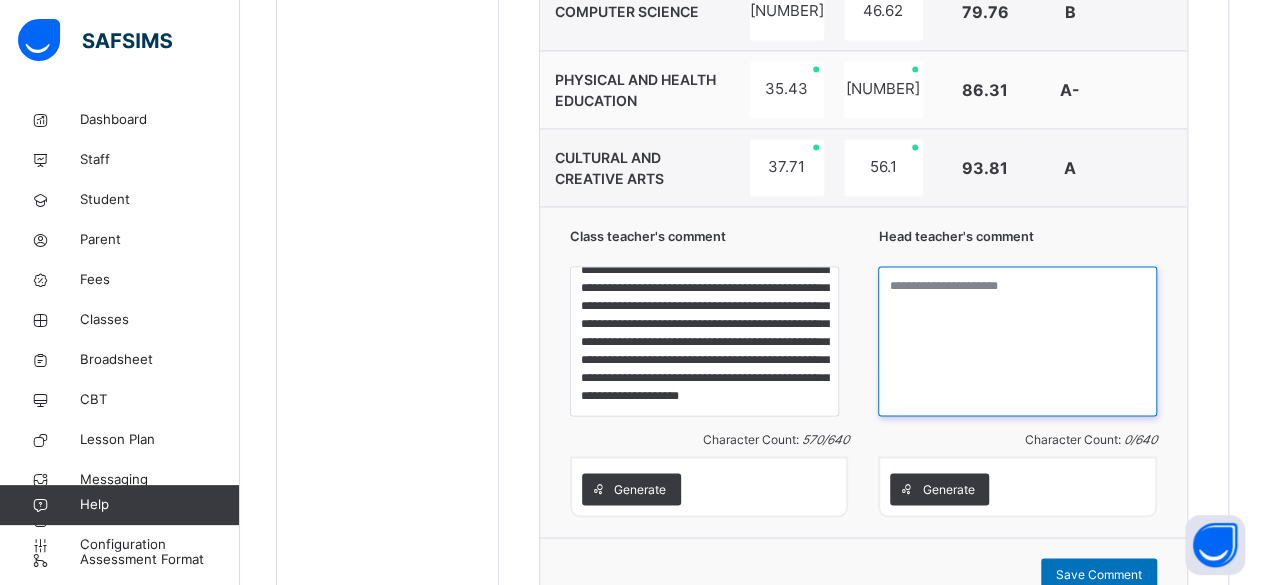 click at bounding box center (1017, 341) 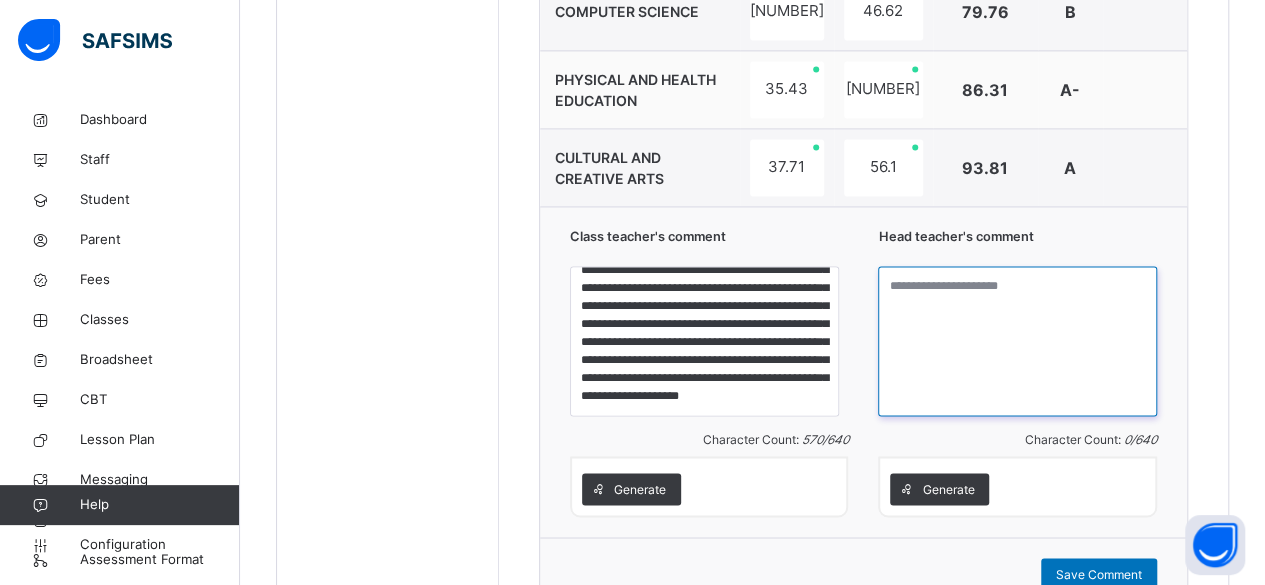 paste on "**********" 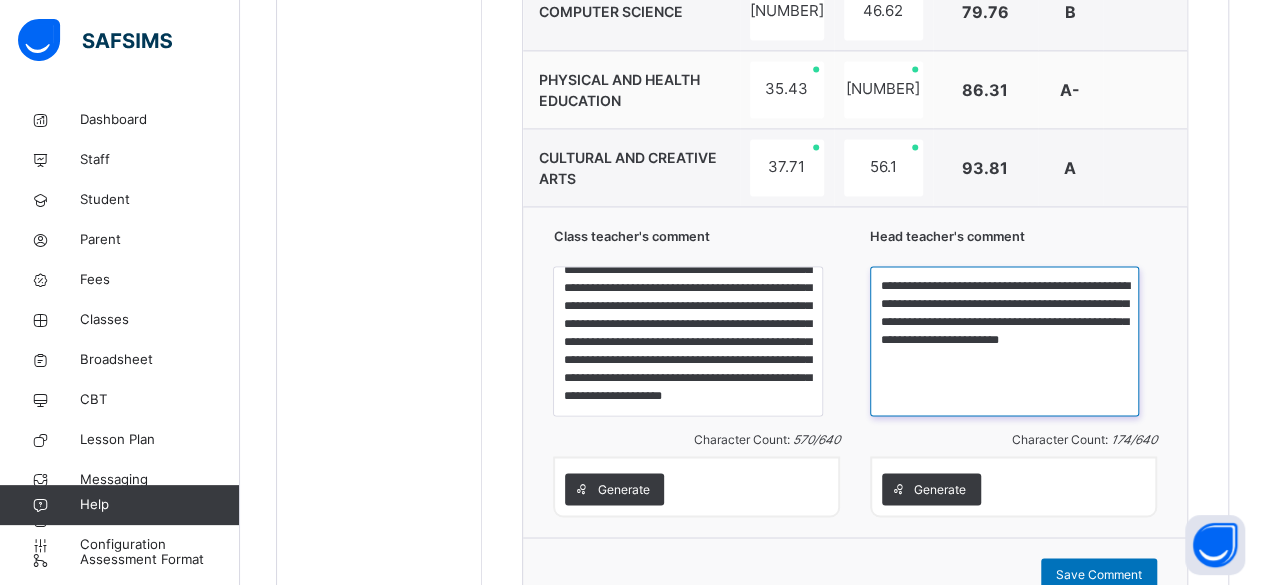 click on "**********" at bounding box center [1004, 341] 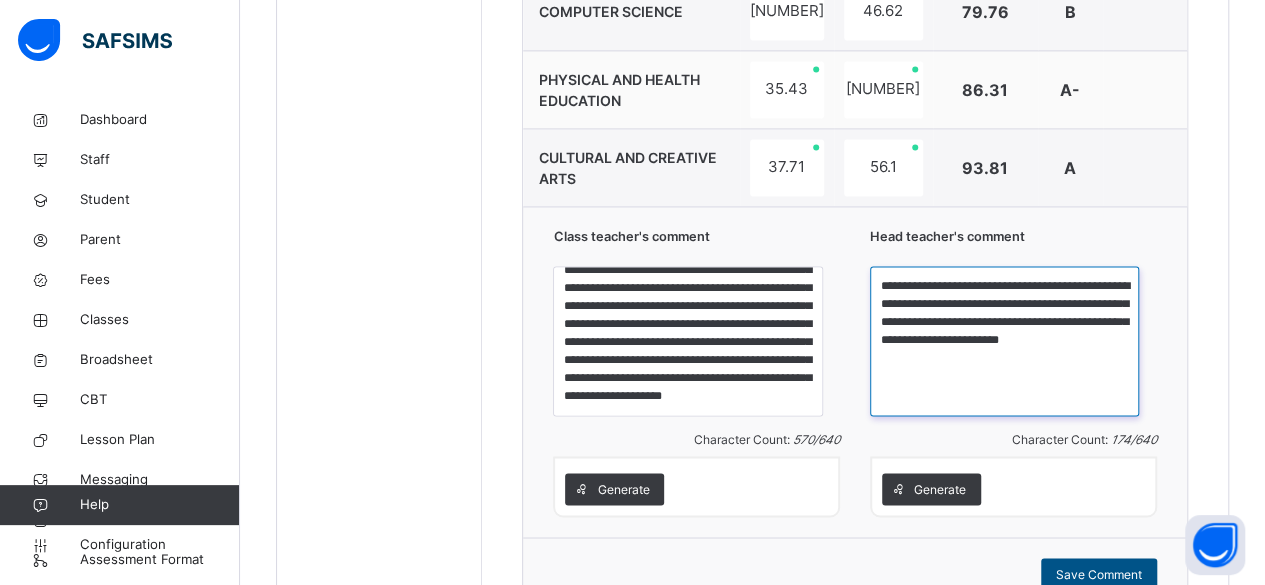 type on "**********" 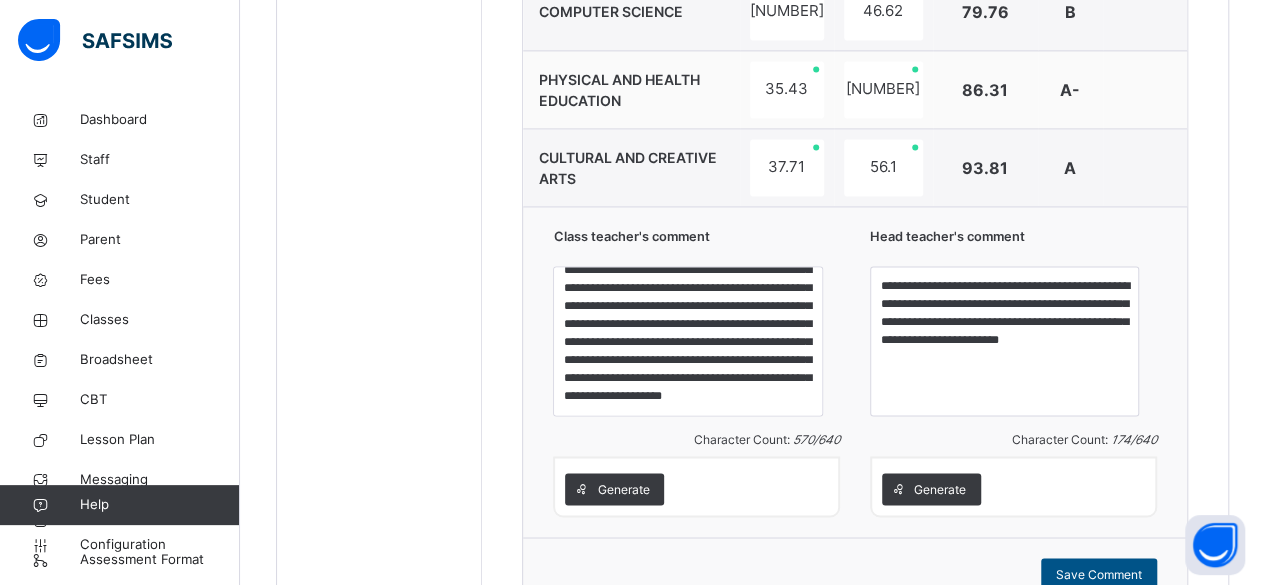 click on "Save Comment" at bounding box center (1099, 574) 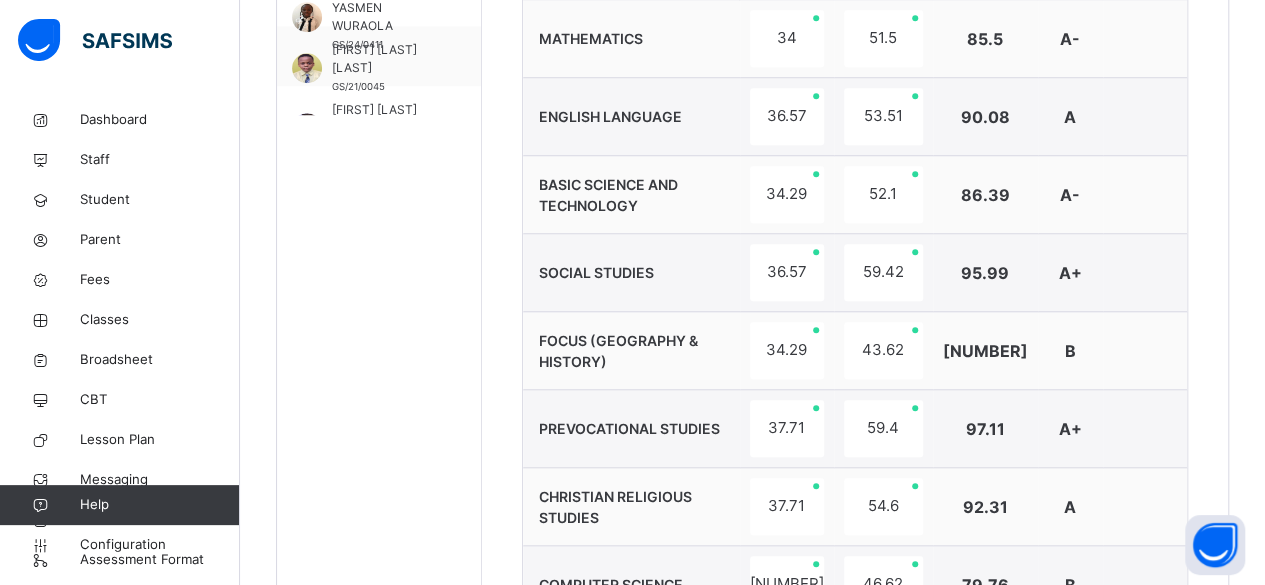 scroll, scrollTop: 730, scrollLeft: 0, axis: vertical 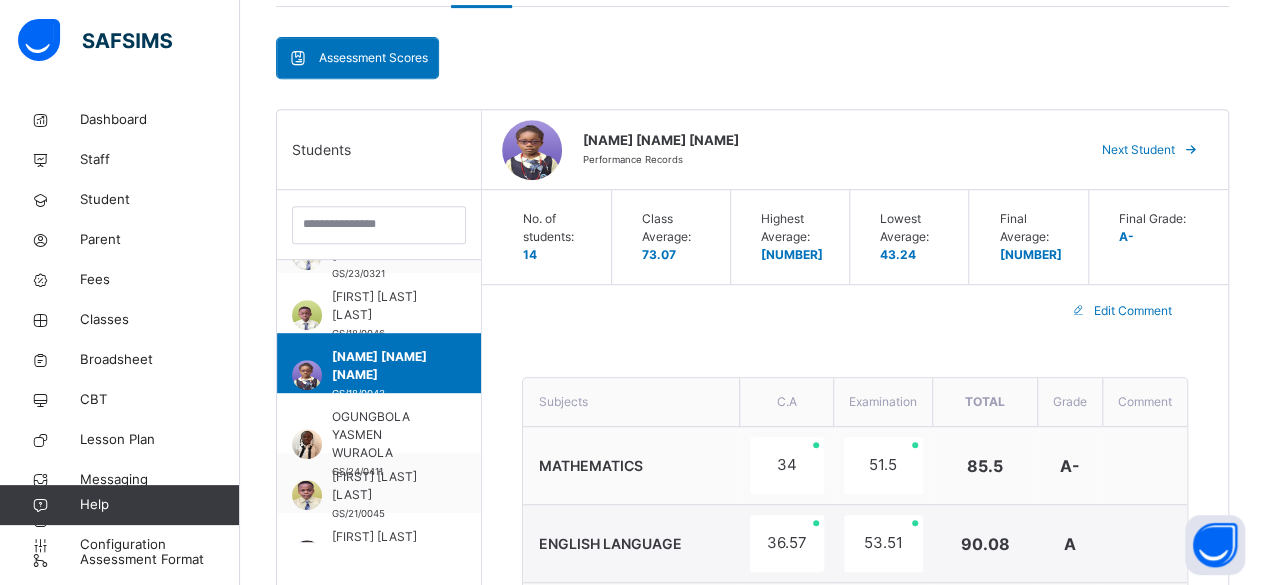 click on "Next Student" at bounding box center (1138, 150) 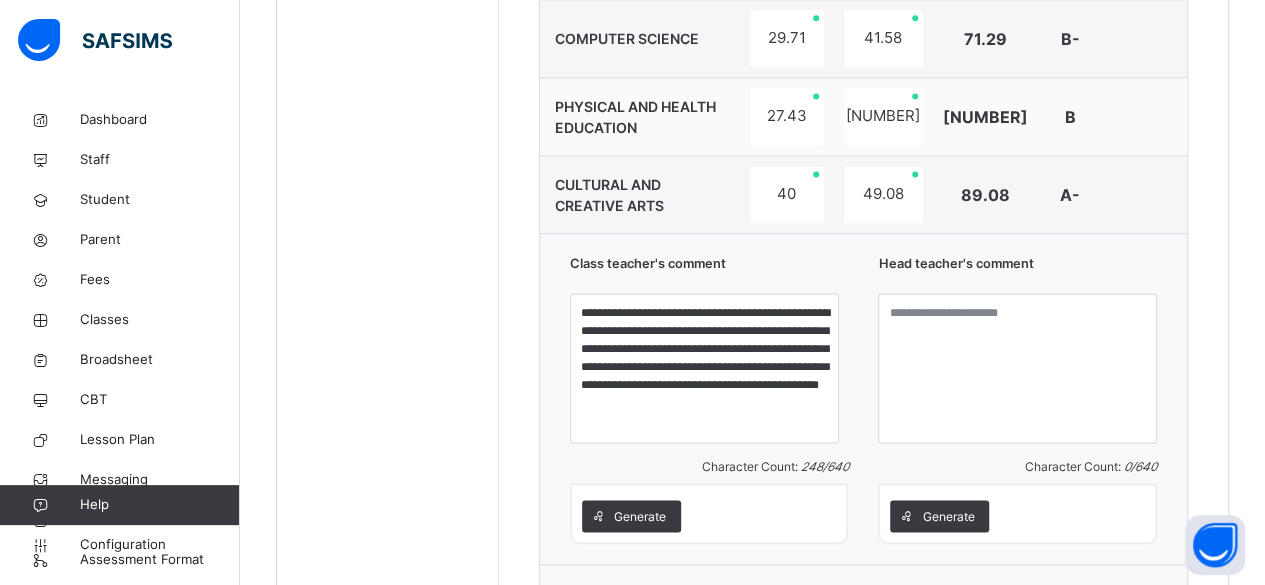 scroll, scrollTop: 1476, scrollLeft: 0, axis: vertical 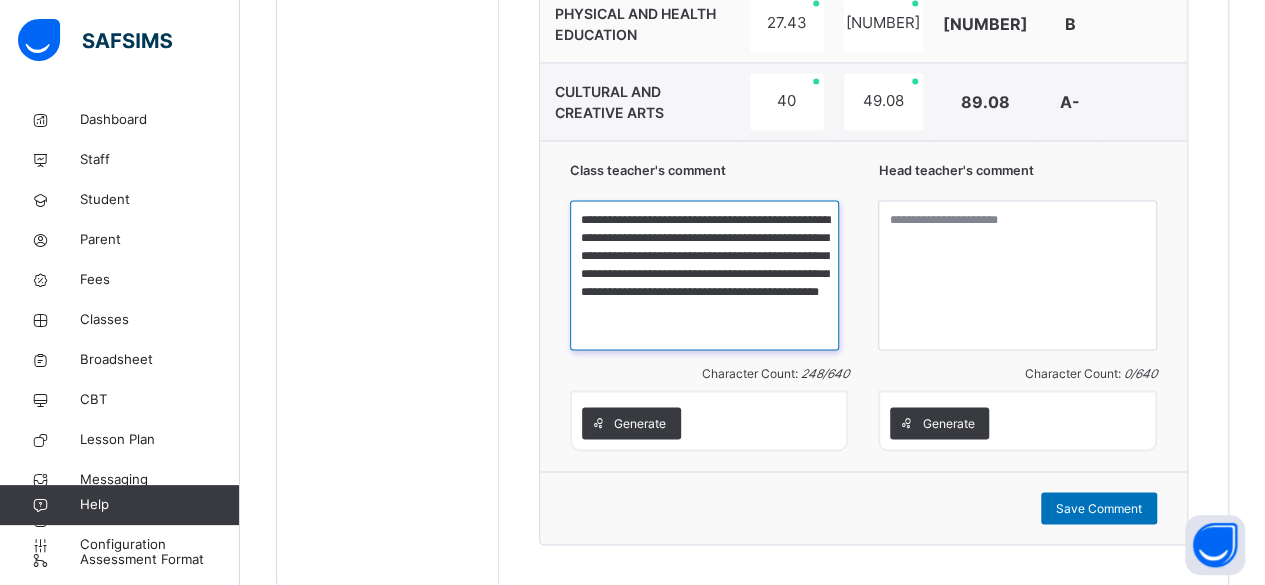 drag, startPoint x: 617, startPoint y: 213, endPoint x: 682, endPoint y: 326, distance: 130.36104 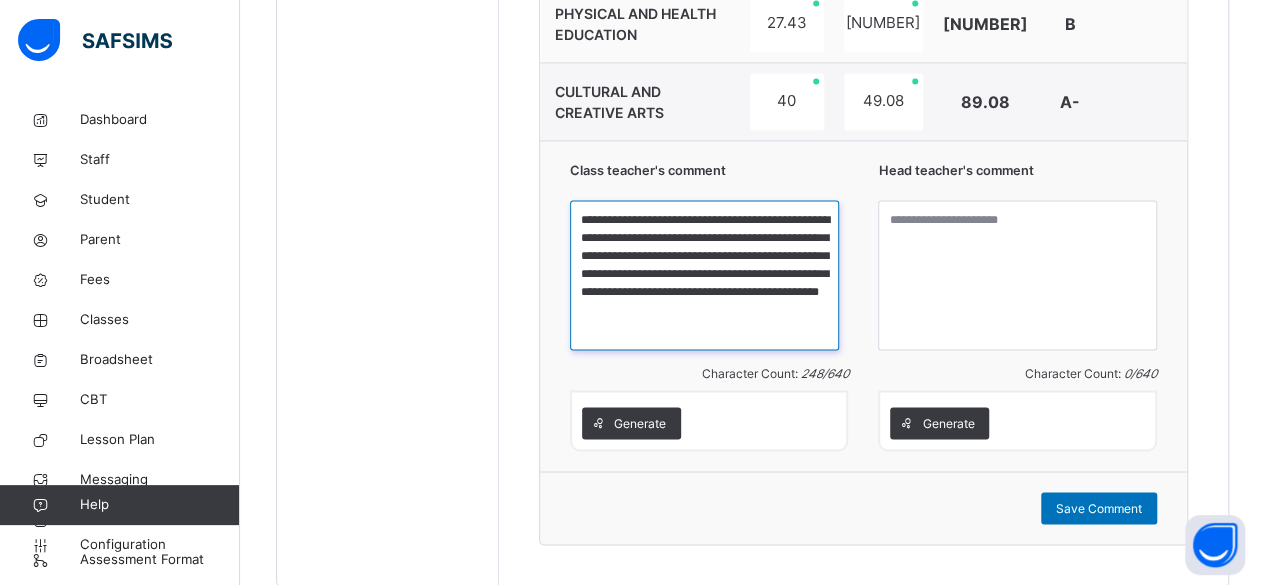 click on "**********" at bounding box center [704, 275] 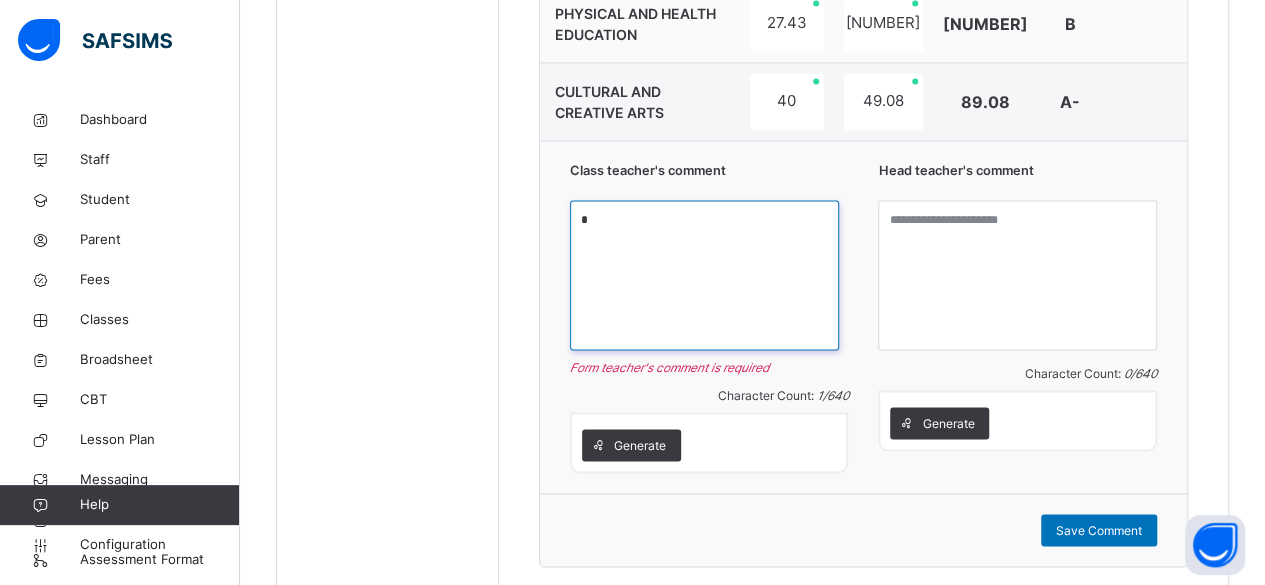 paste on "**********" 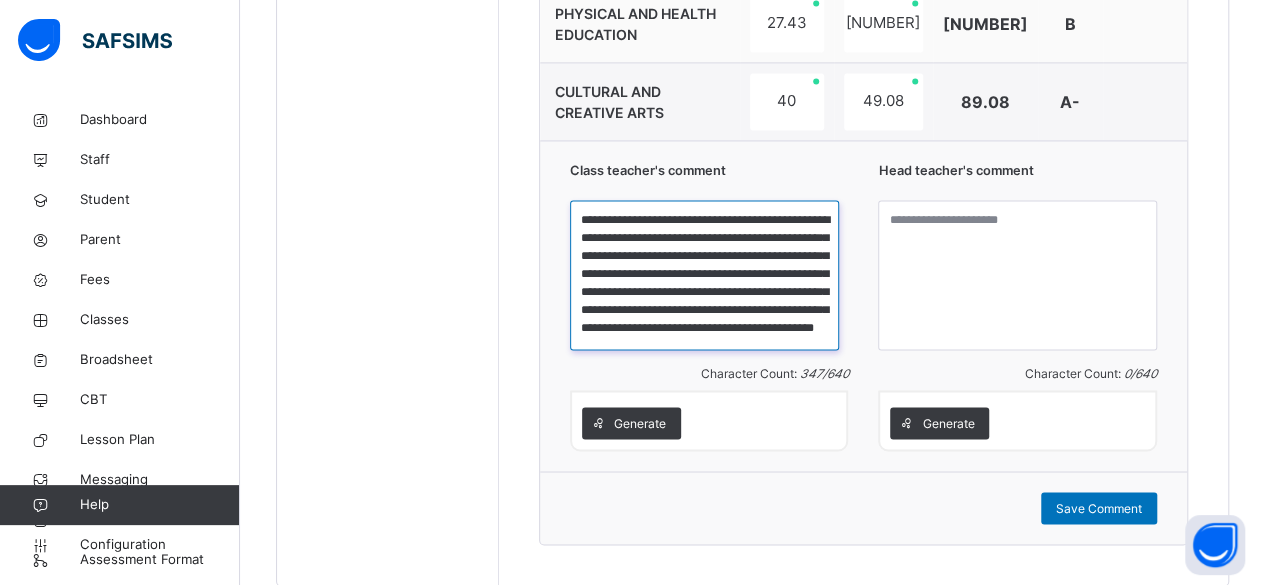 scroll, scrollTop: 39, scrollLeft: 0, axis: vertical 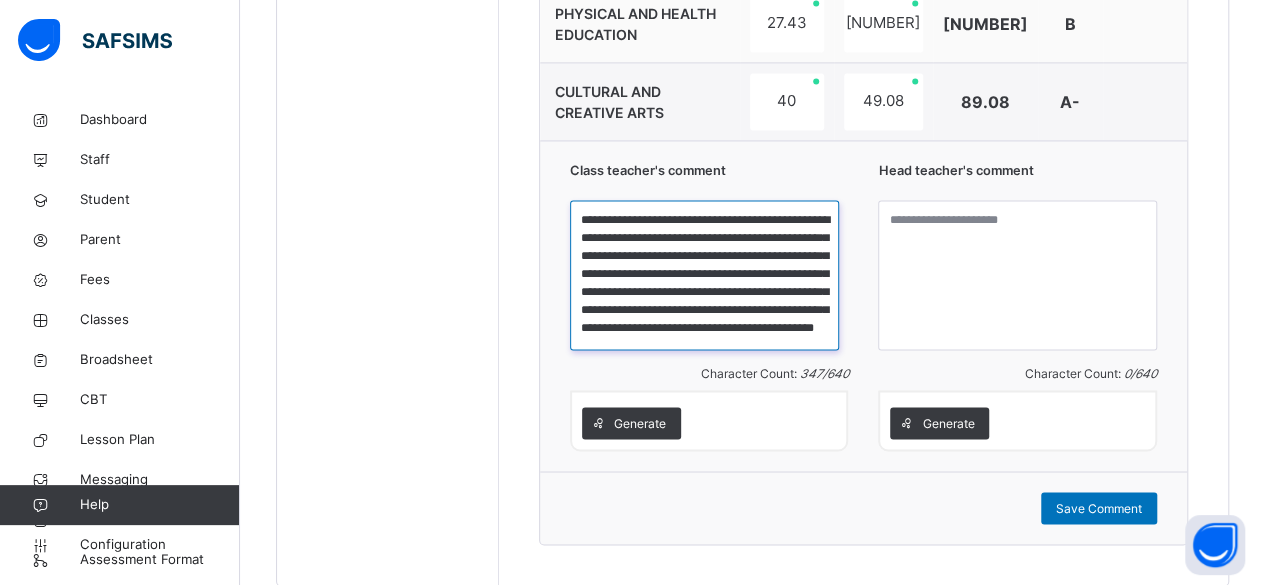 click on "**********" at bounding box center (704, 275) 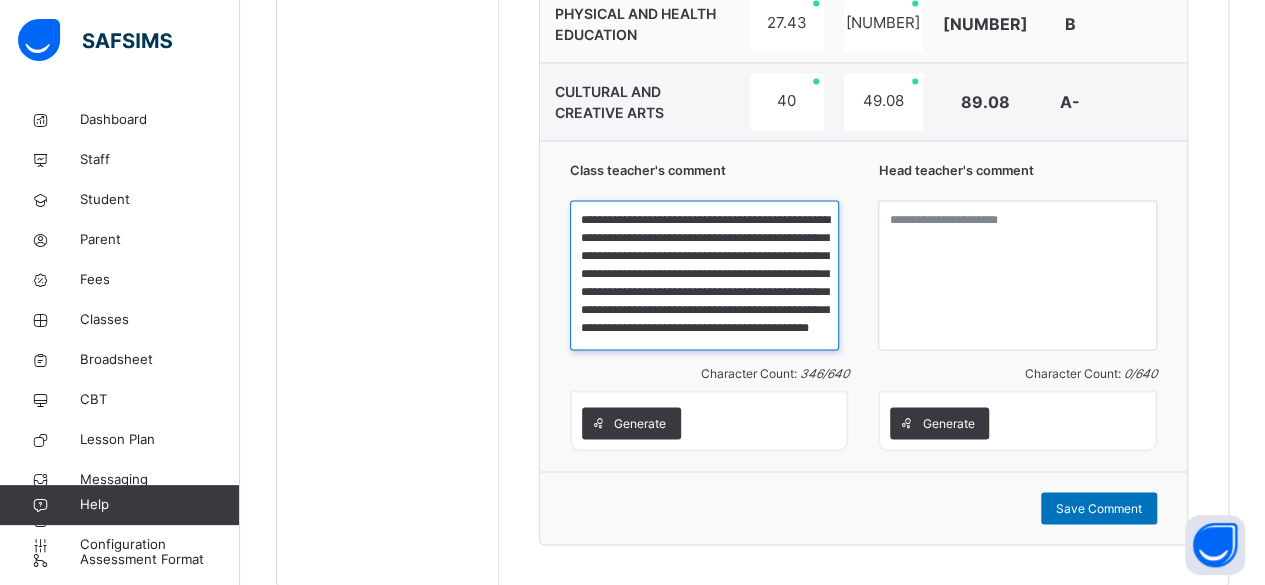 click on "**********" at bounding box center (704, 275) 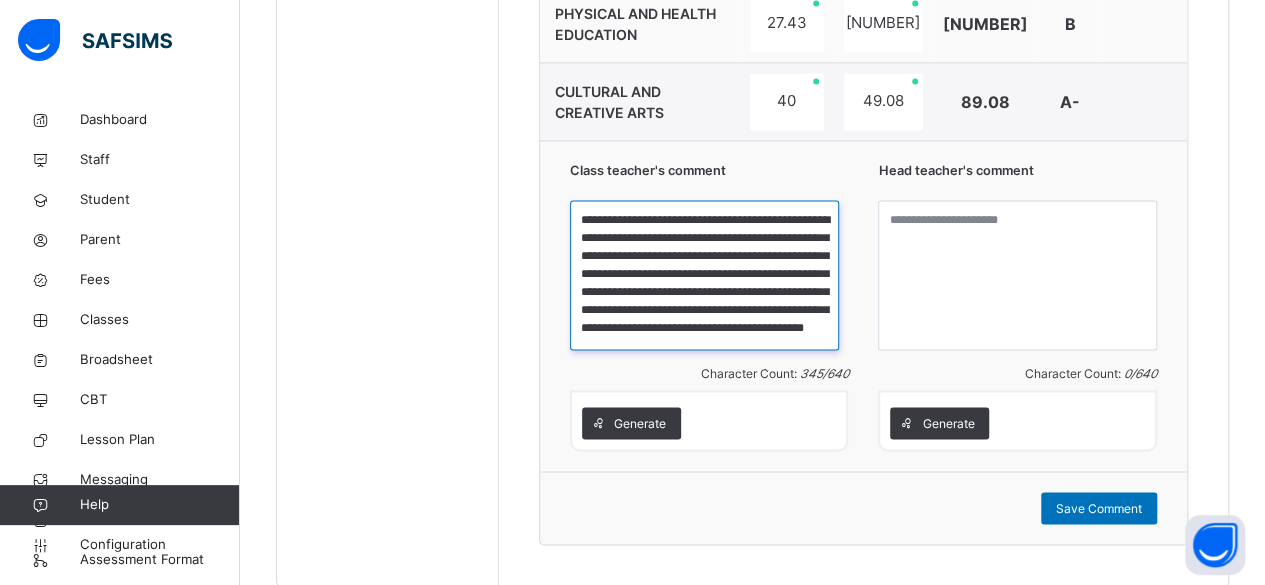 type on "**********" 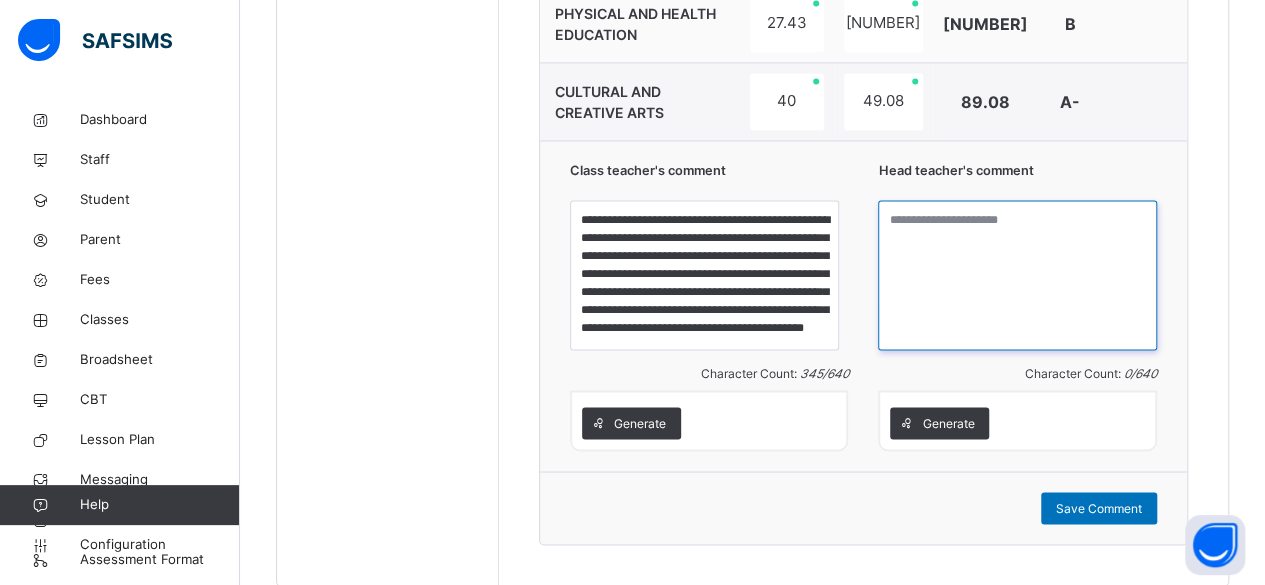click at bounding box center [1017, 275] 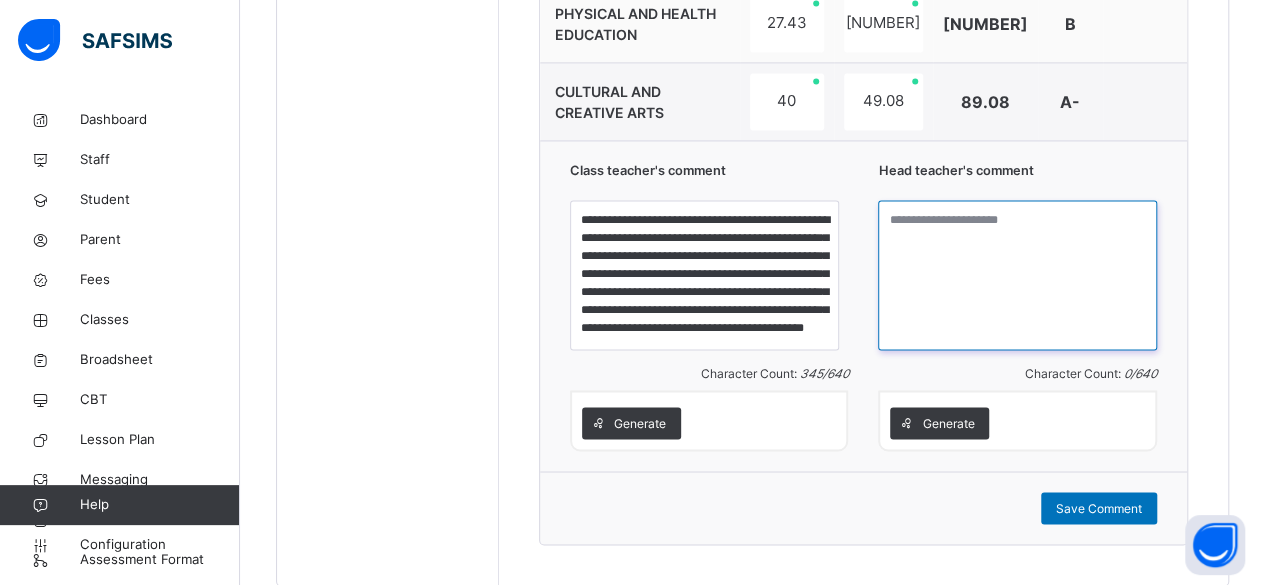 click at bounding box center [1017, 275] 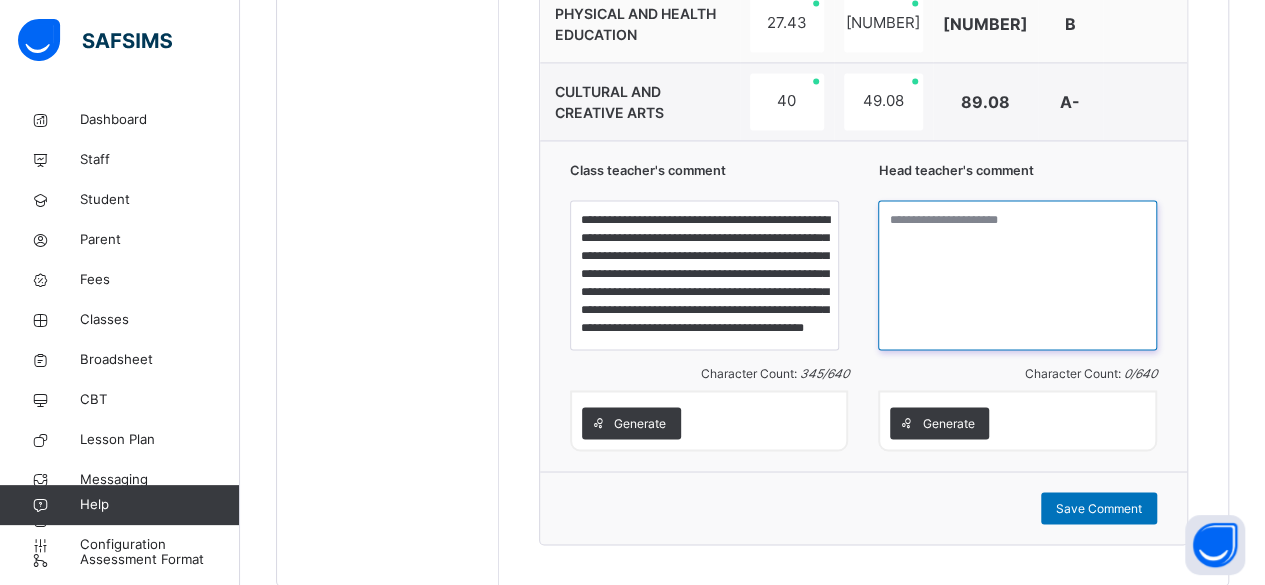 paste on "**********" 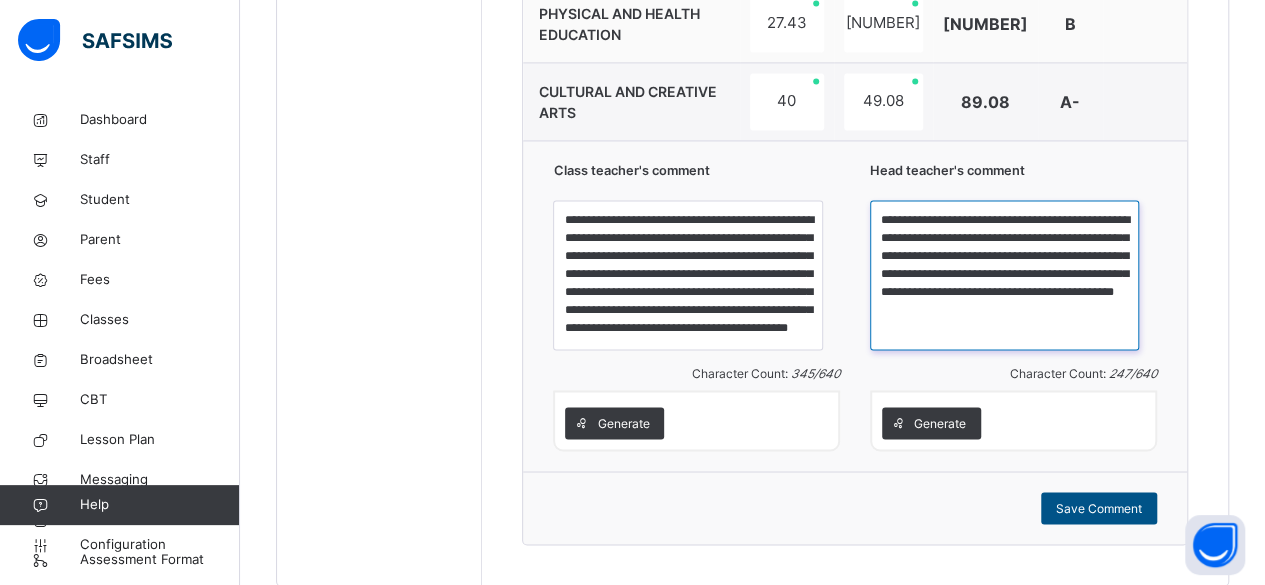 type on "**********" 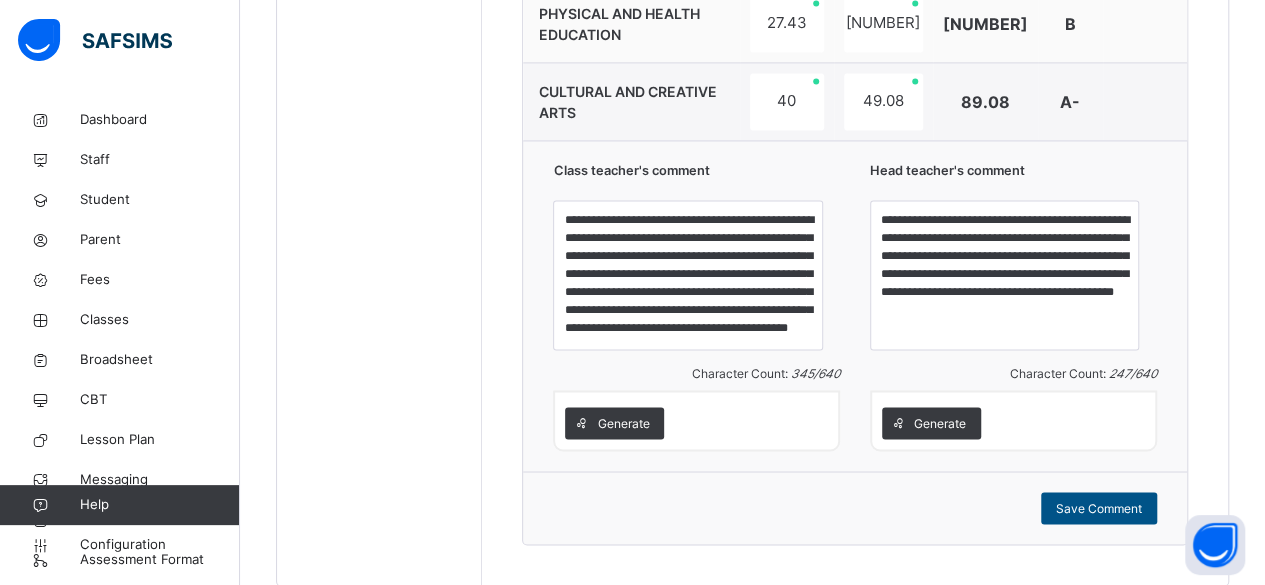 click on "Save Comment" at bounding box center [1099, 508] 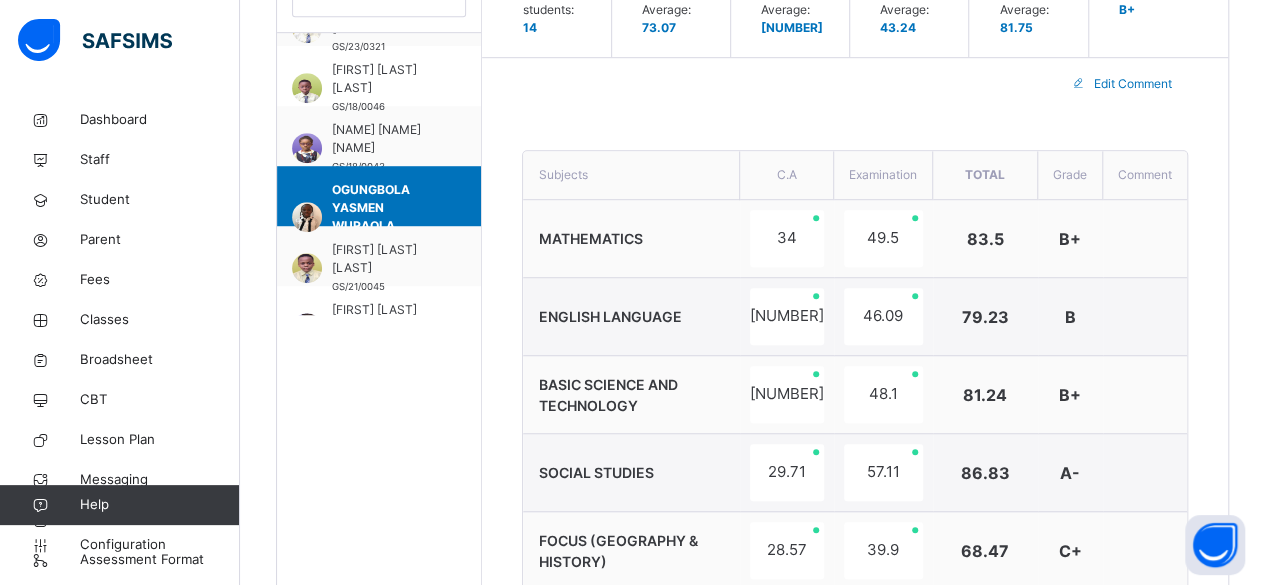 scroll, scrollTop: 557, scrollLeft: 0, axis: vertical 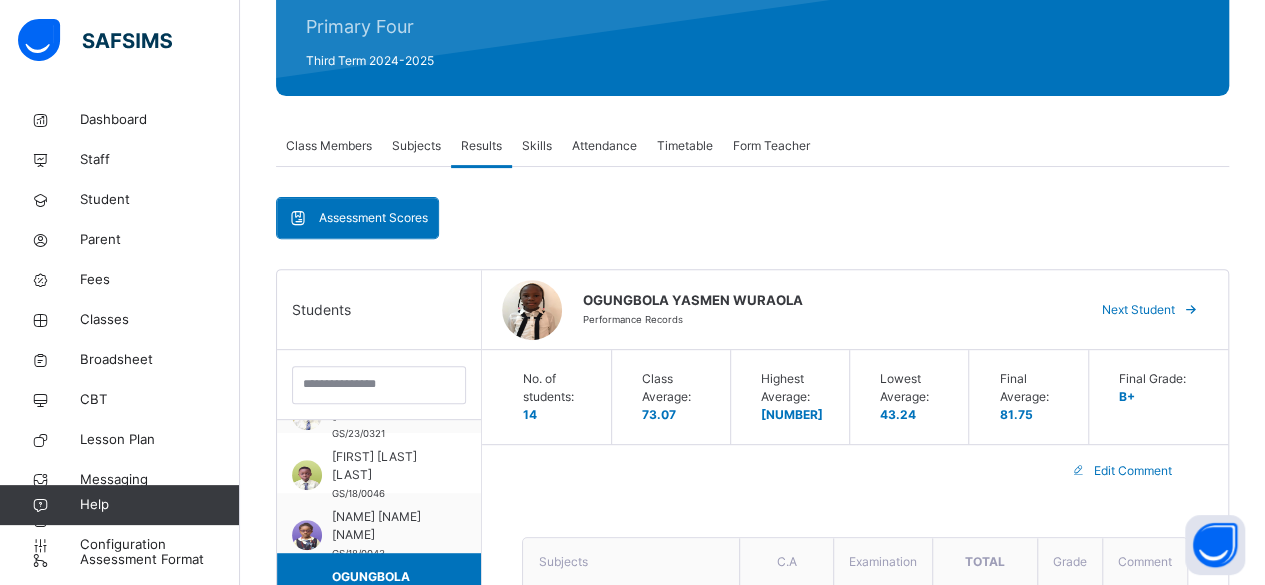 click on "Next Student" at bounding box center [1138, 310] 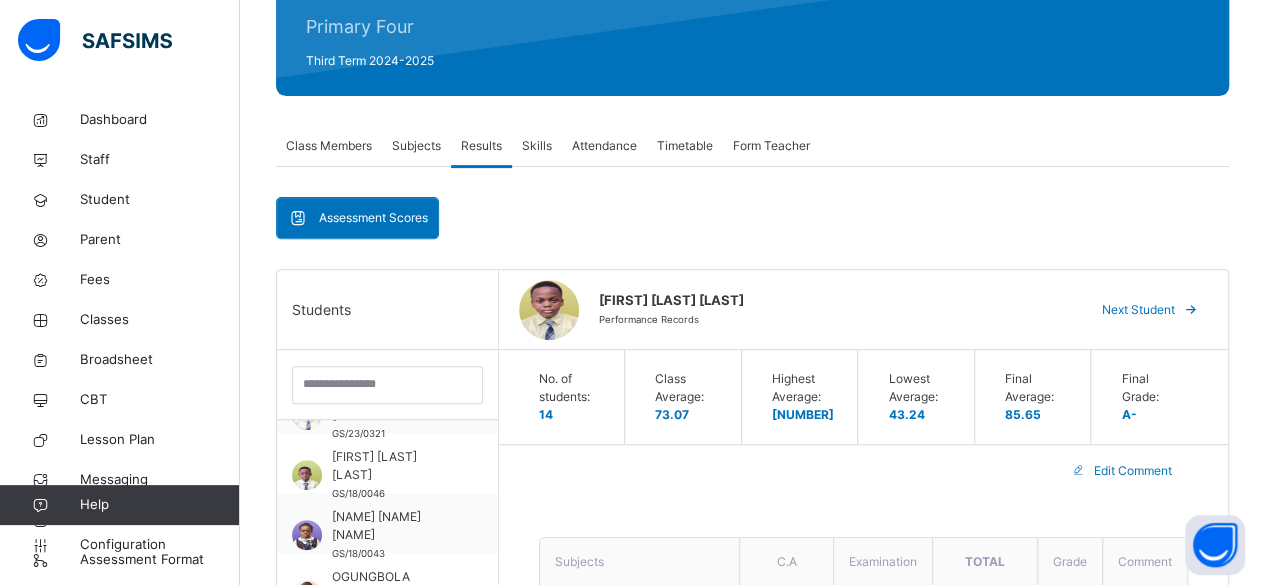 click on "Edit Comment" at bounding box center (863, 471) 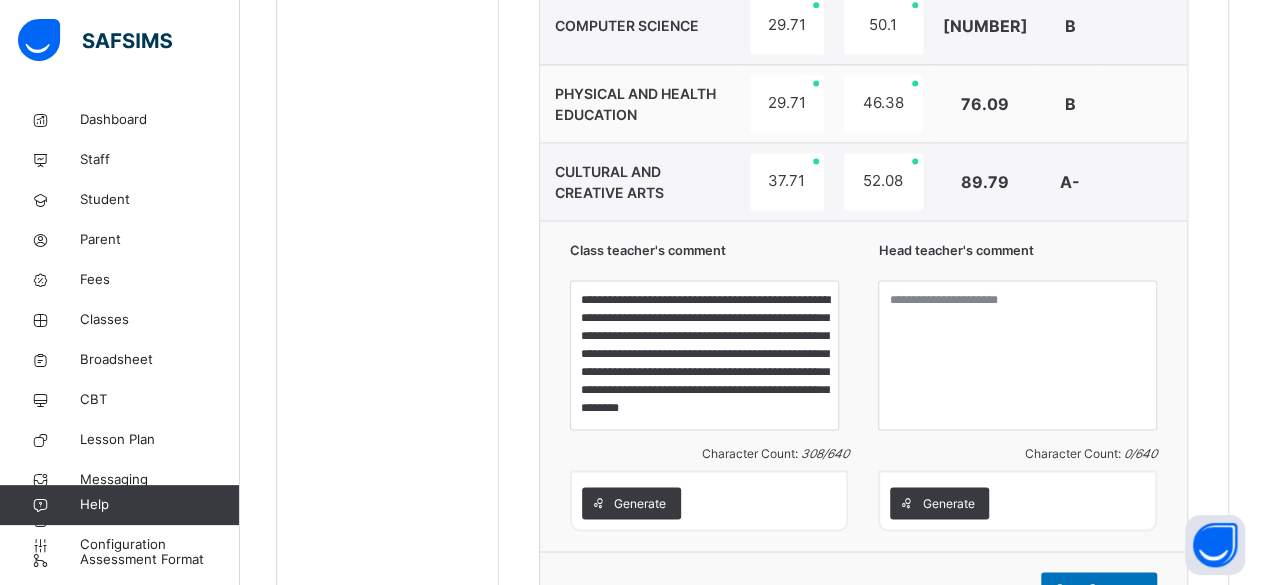 scroll, scrollTop: 1476, scrollLeft: 0, axis: vertical 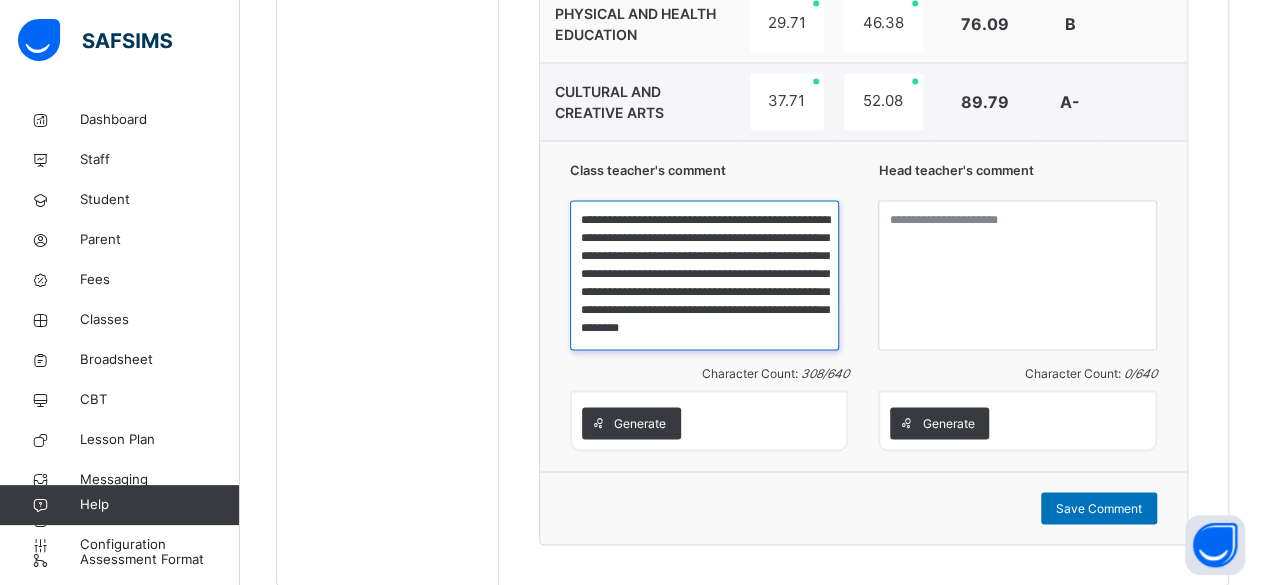 drag, startPoint x: 612, startPoint y: 211, endPoint x: 821, endPoint y: 328, distance: 239.52036 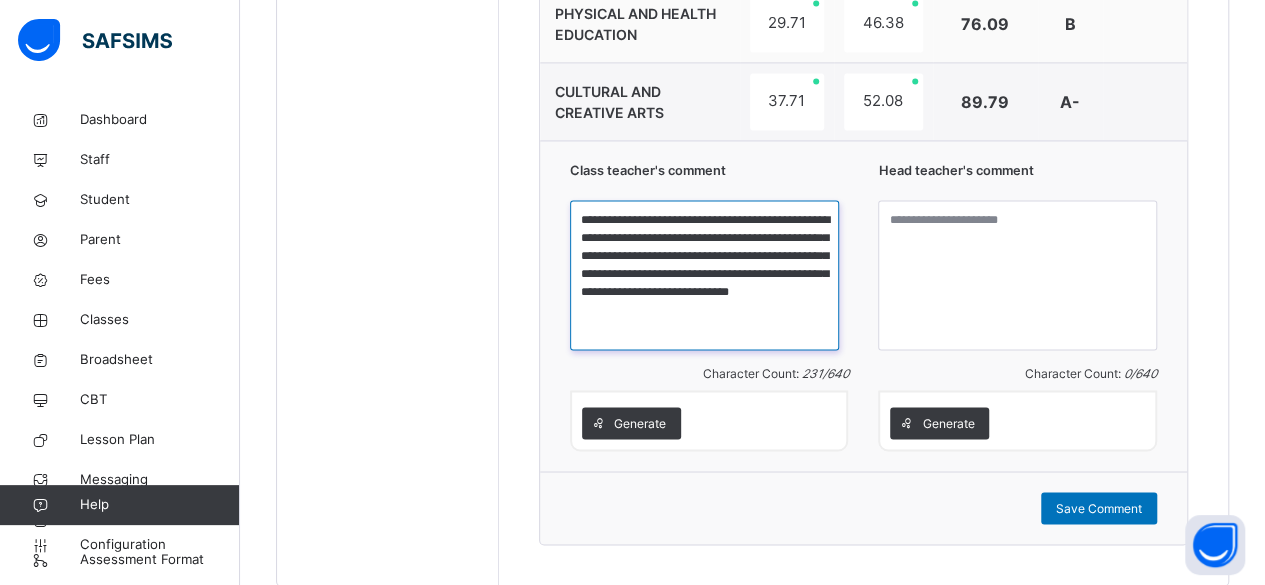 scroll, scrollTop: 0, scrollLeft: 0, axis: both 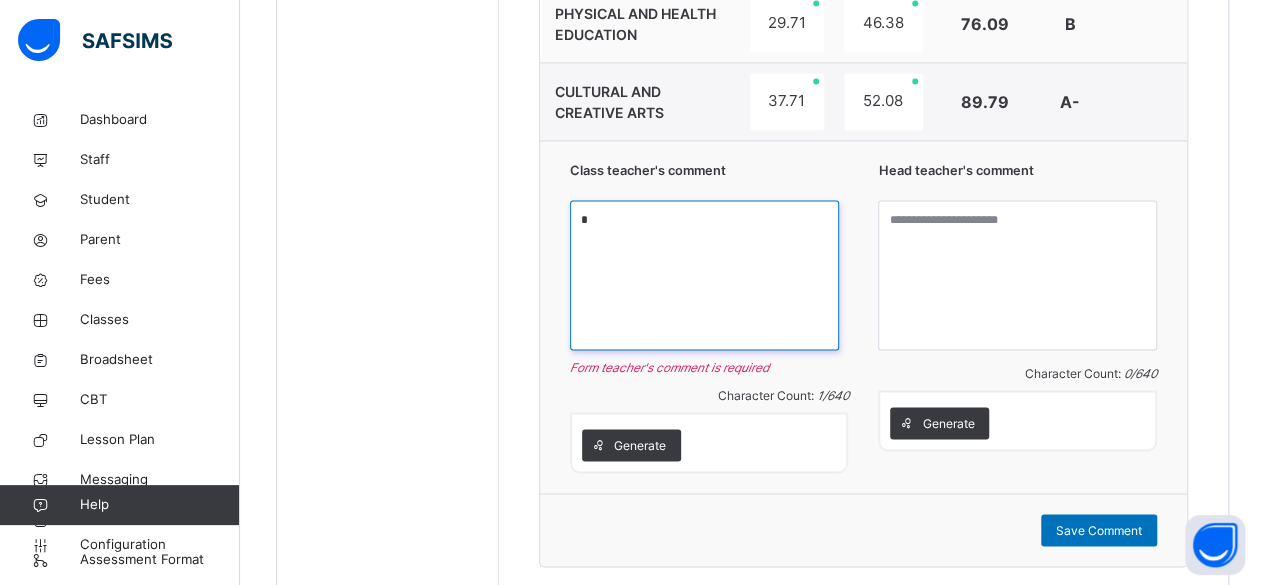 paste on "**********" 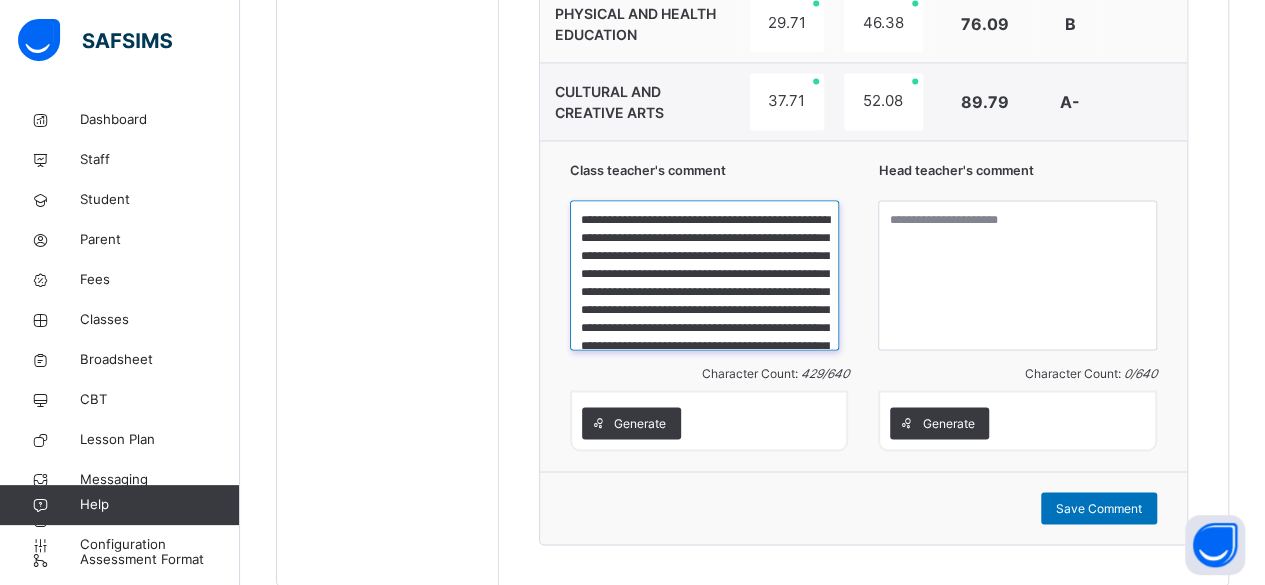 scroll, scrollTop: 75, scrollLeft: 0, axis: vertical 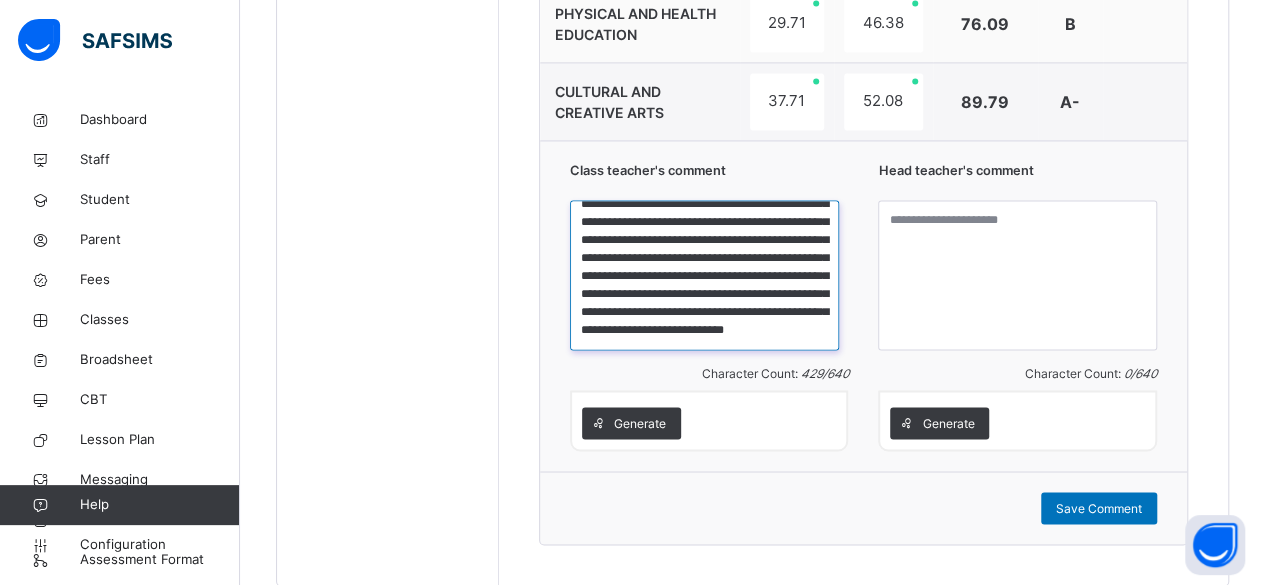 click on "**********" at bounding box center (704, 275) 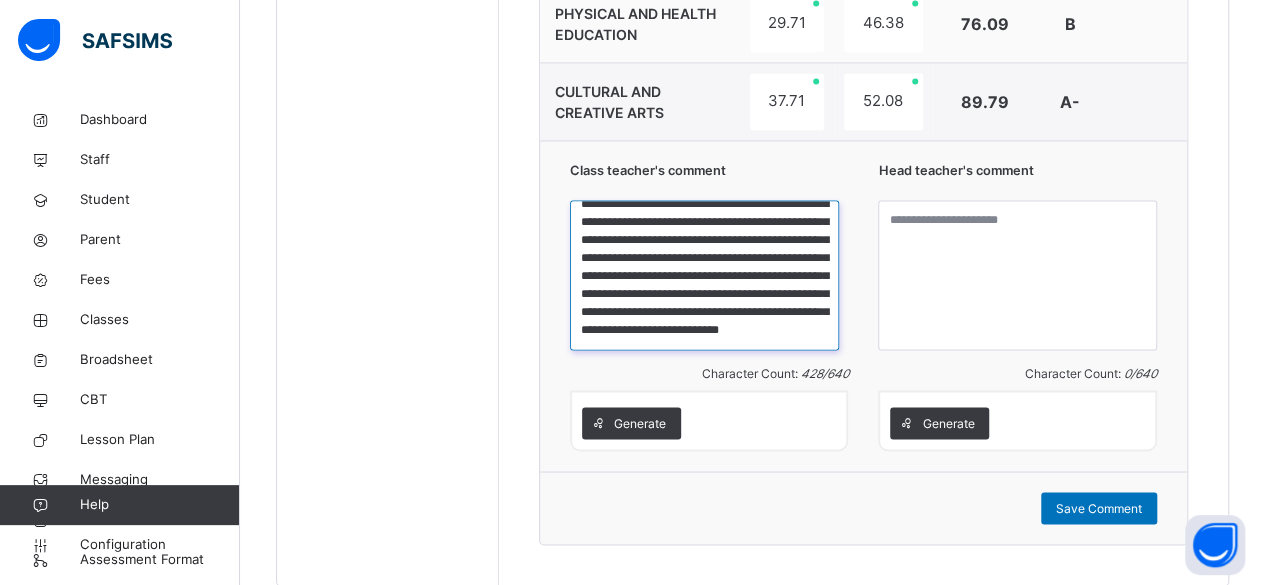 click on "**********" at bounding box center [704, 275] 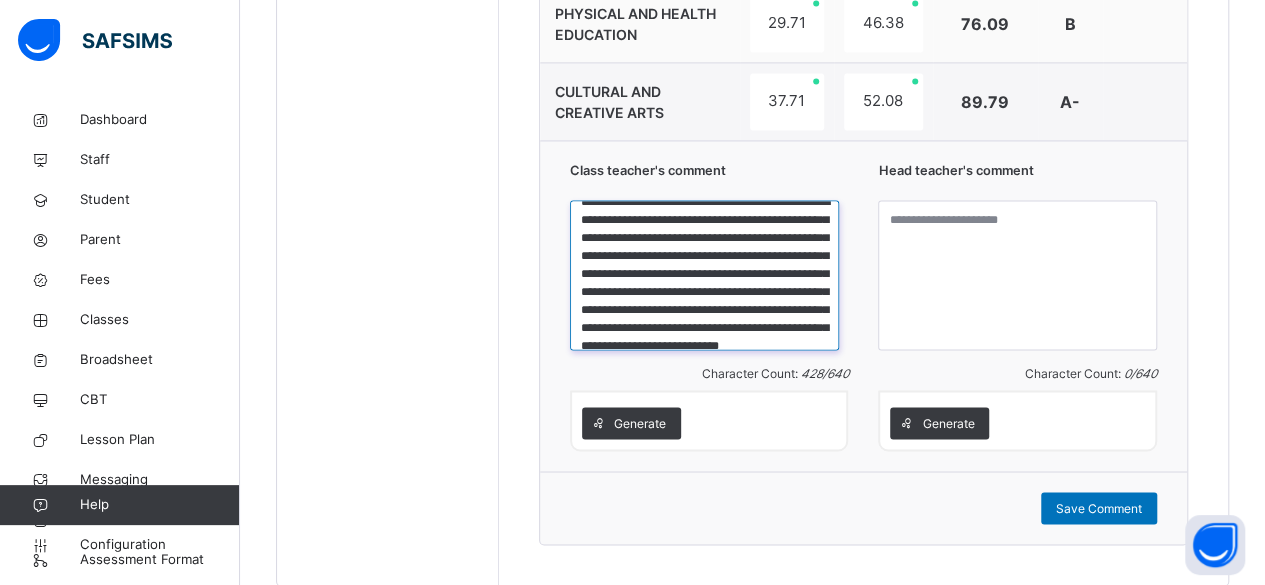 scroll, scrollTop: 7, scrollLeft: 0, axis: vertical 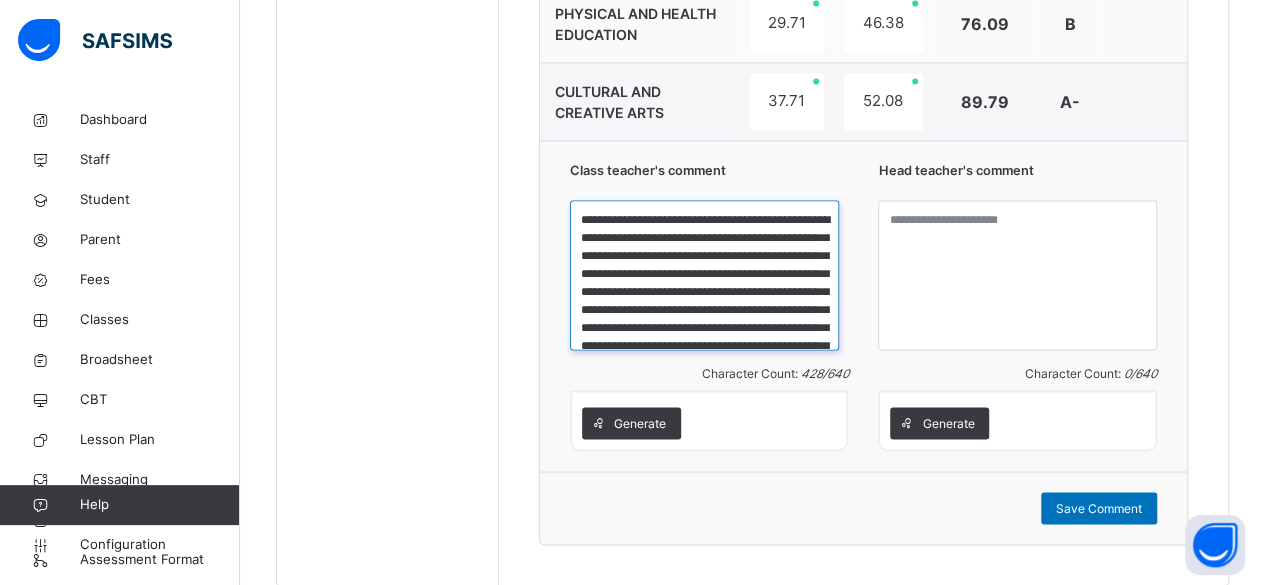 click on "**********" at bounding box center (704, 275) 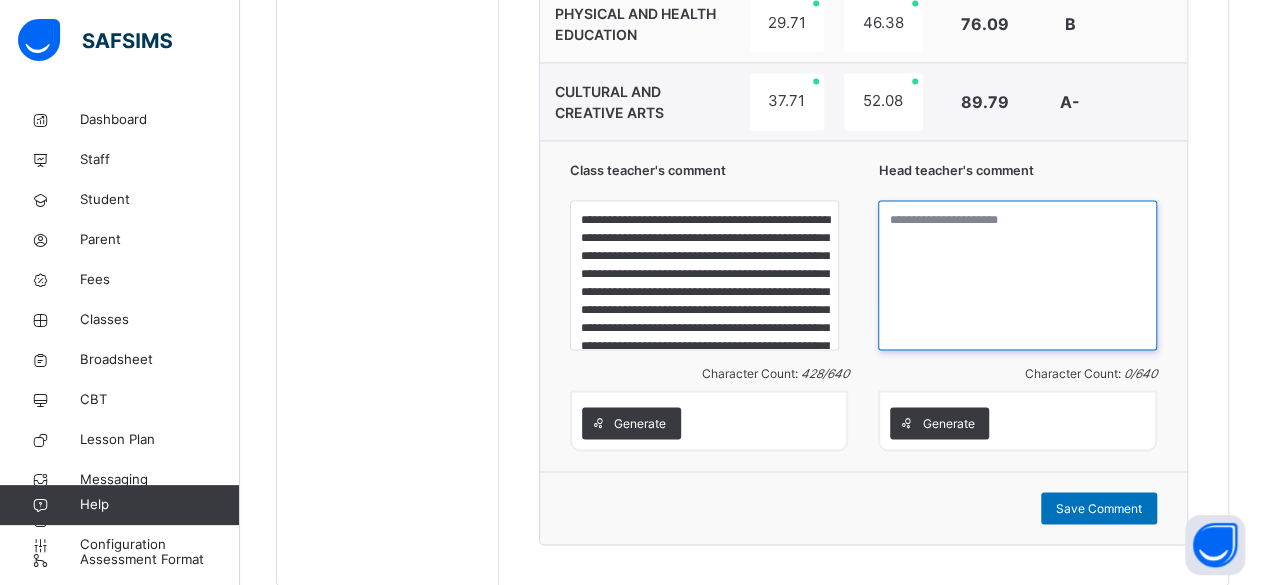 click at bounding box center [1017, 275] 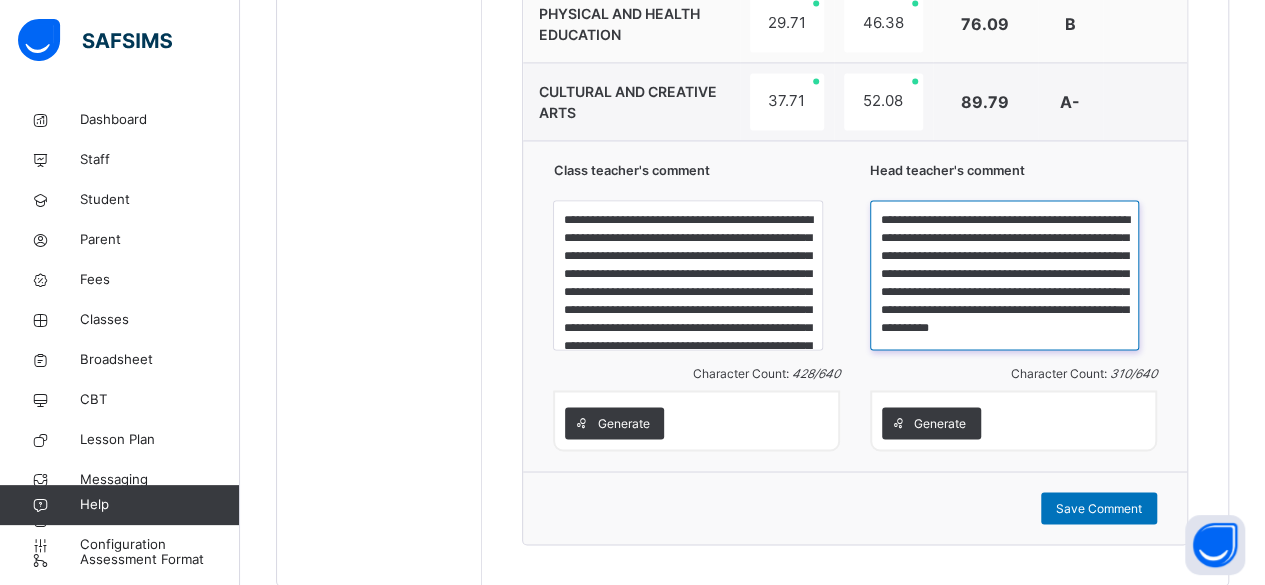 scroll, scrollTop: 21, scrollLeft: 0, axis: vertical 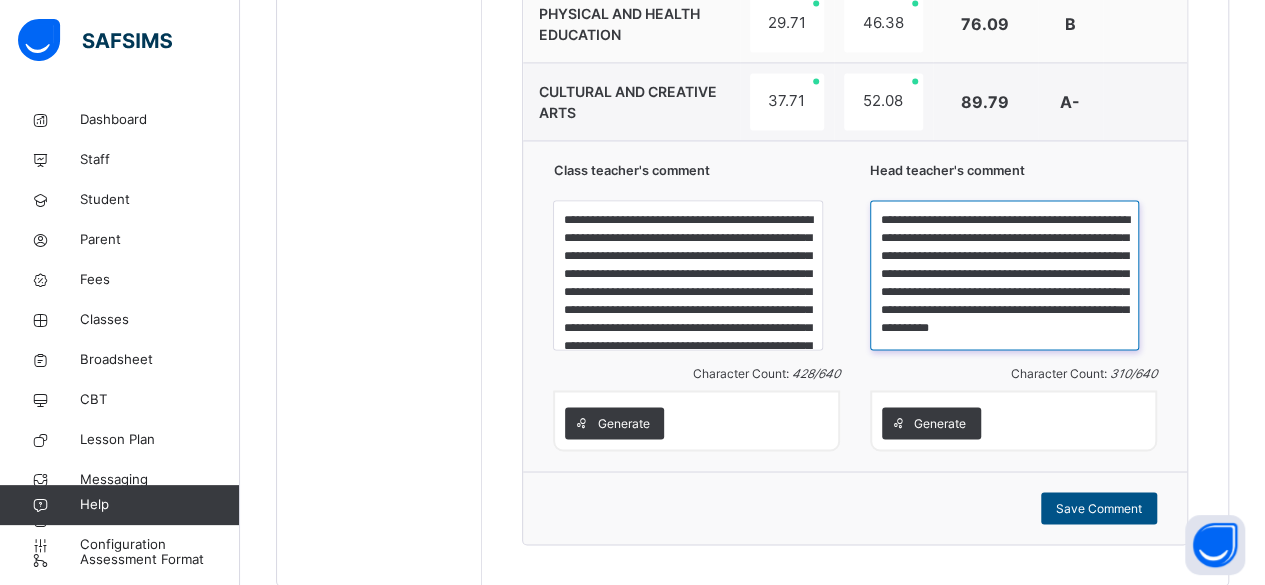 type on "**********" 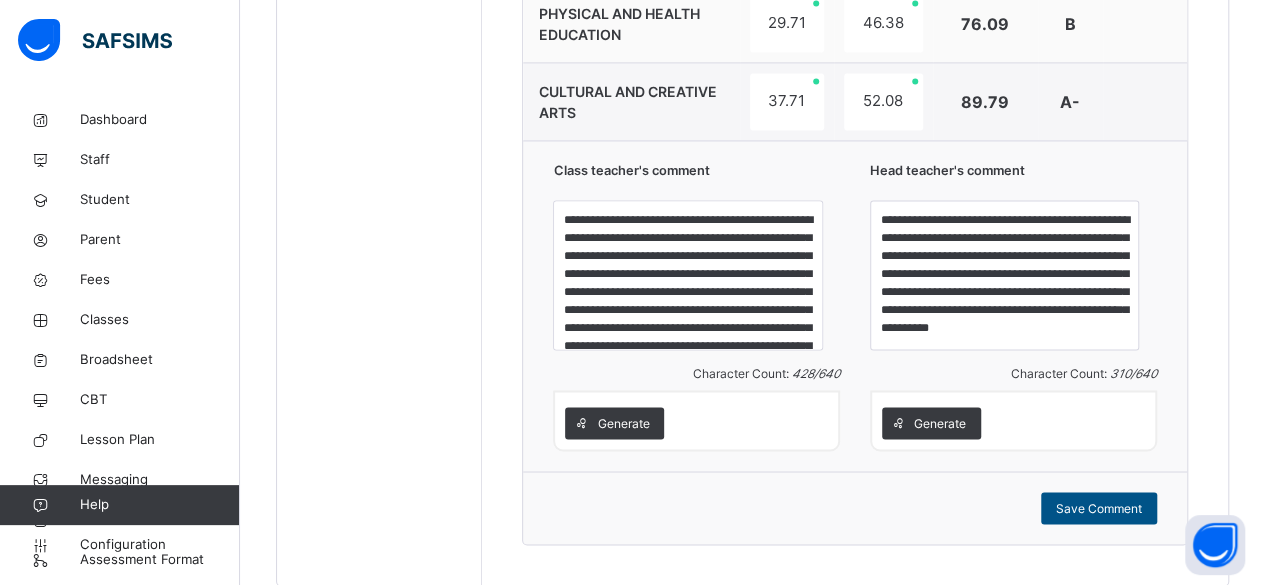 click on "Save Comment" at bounding box center [1099, 508] 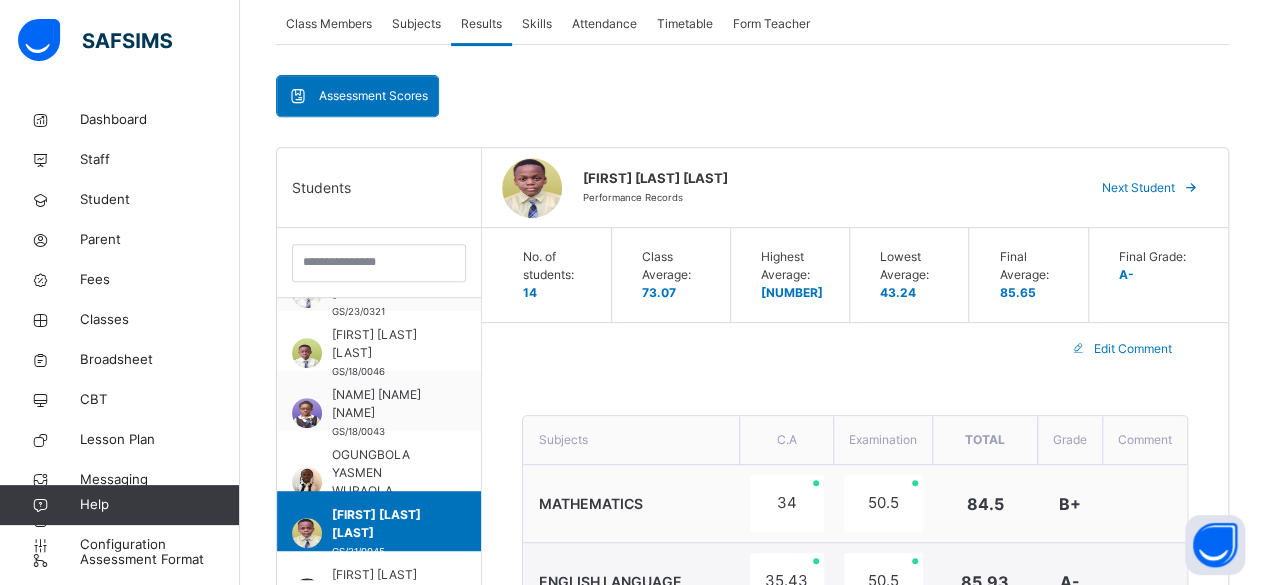 scroll, scrollTop: 368, scrollLeft: 0, axis: vertical 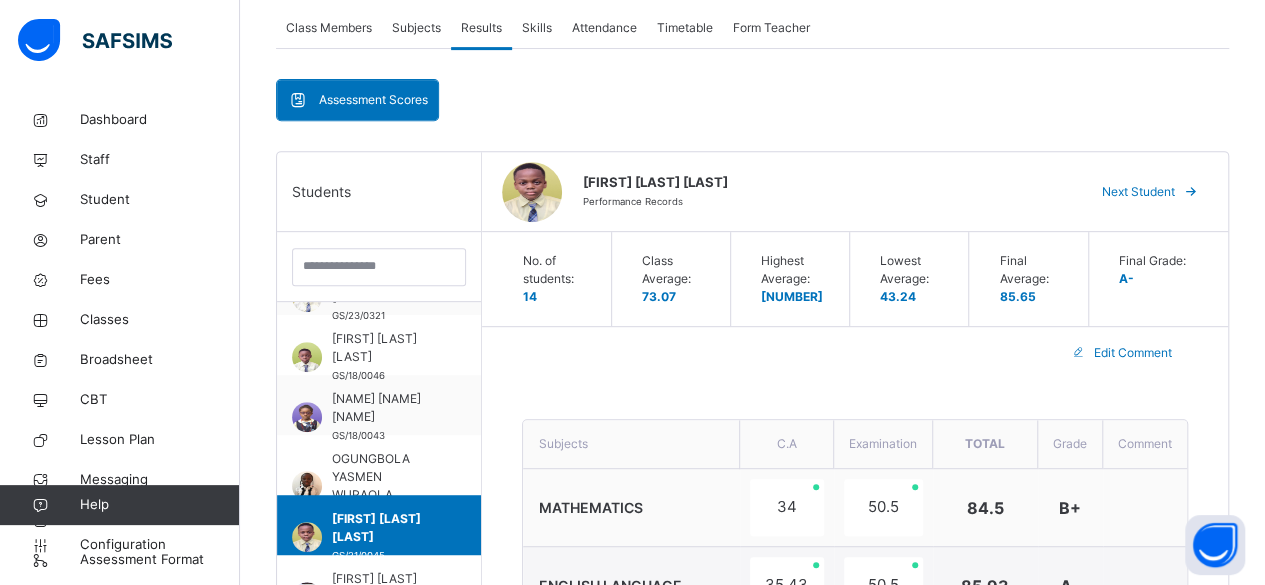 click on "Next Student" at bounding box center (1138, 192) 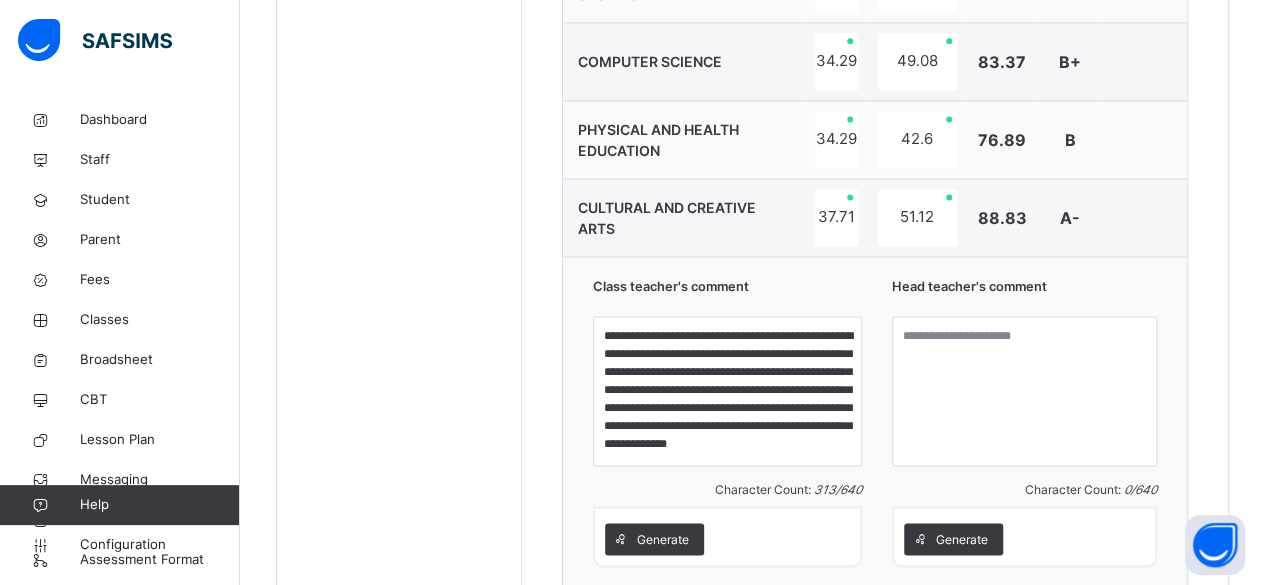 scroll, scrollTop: 1364, scrollLeft: 0, axis: vertical 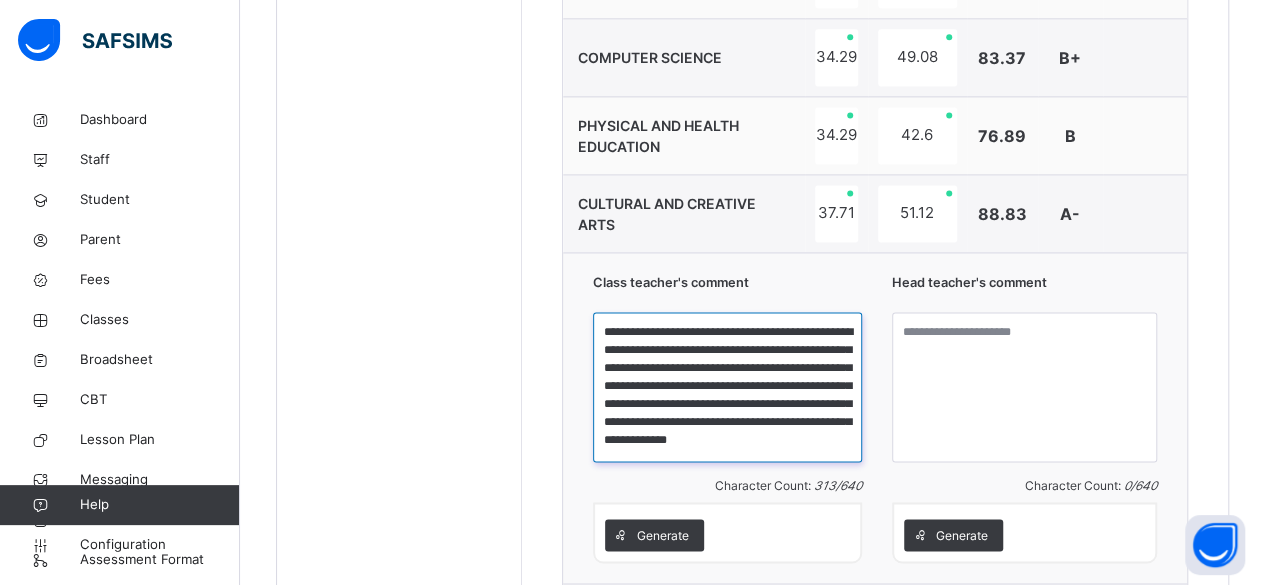 drag, startPoint x: 615, startPoint y: 330, endPoint x: 823, endPoint y: 453, distance: 241.64644 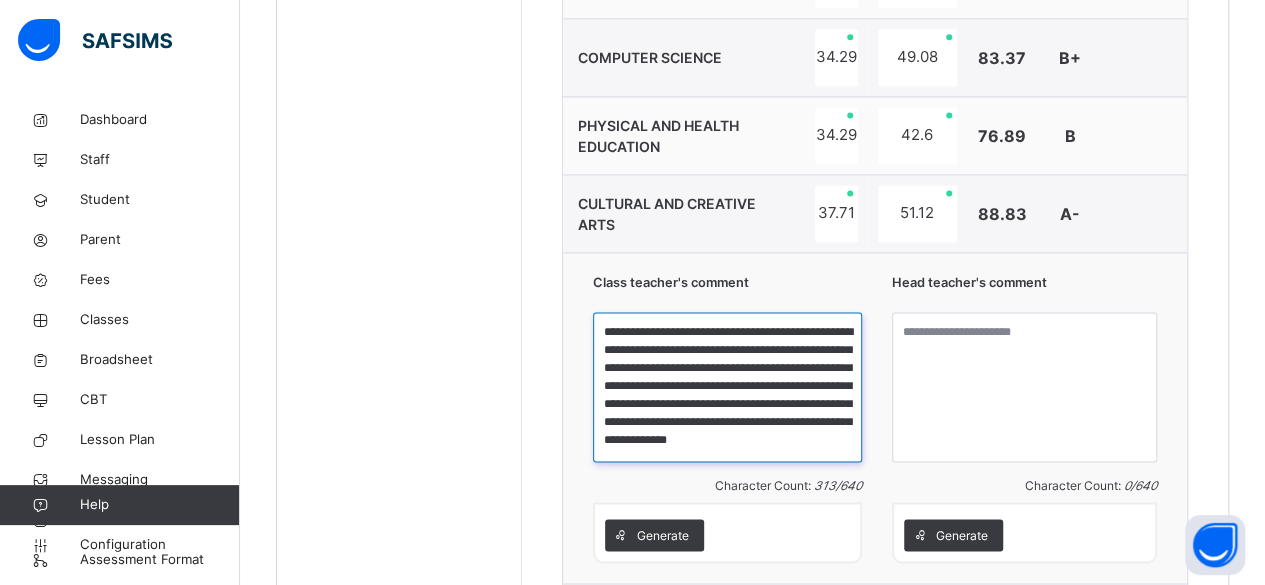 click on "**********" at bounding box center (727, 387) 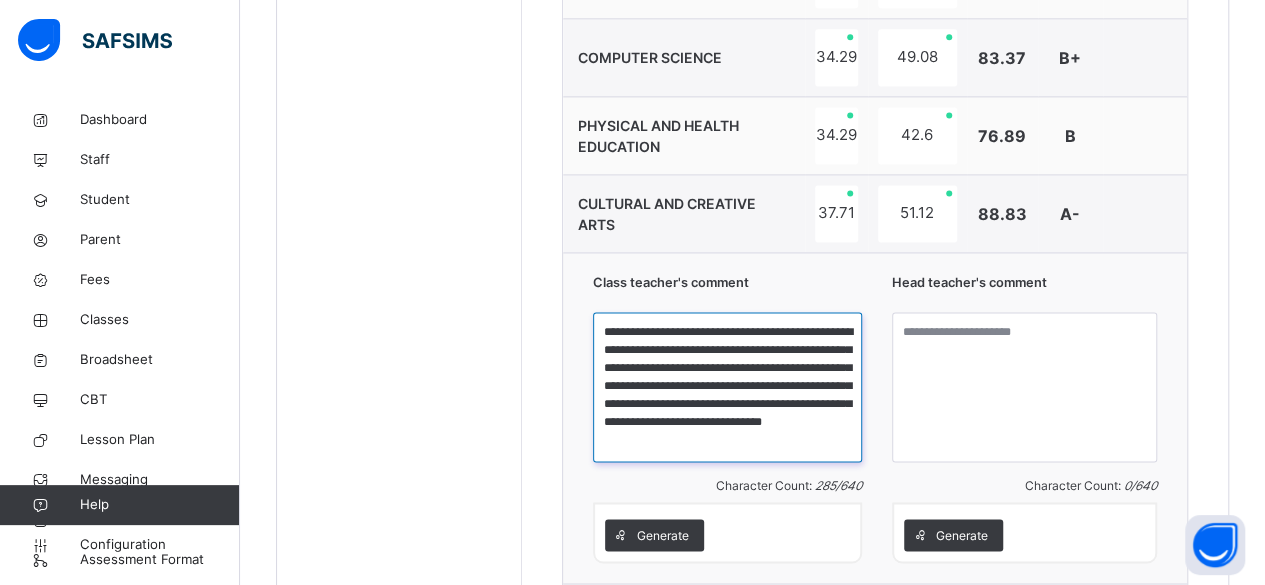 scroll, scrollTop: 0, scrollLeft: 0, axis: both 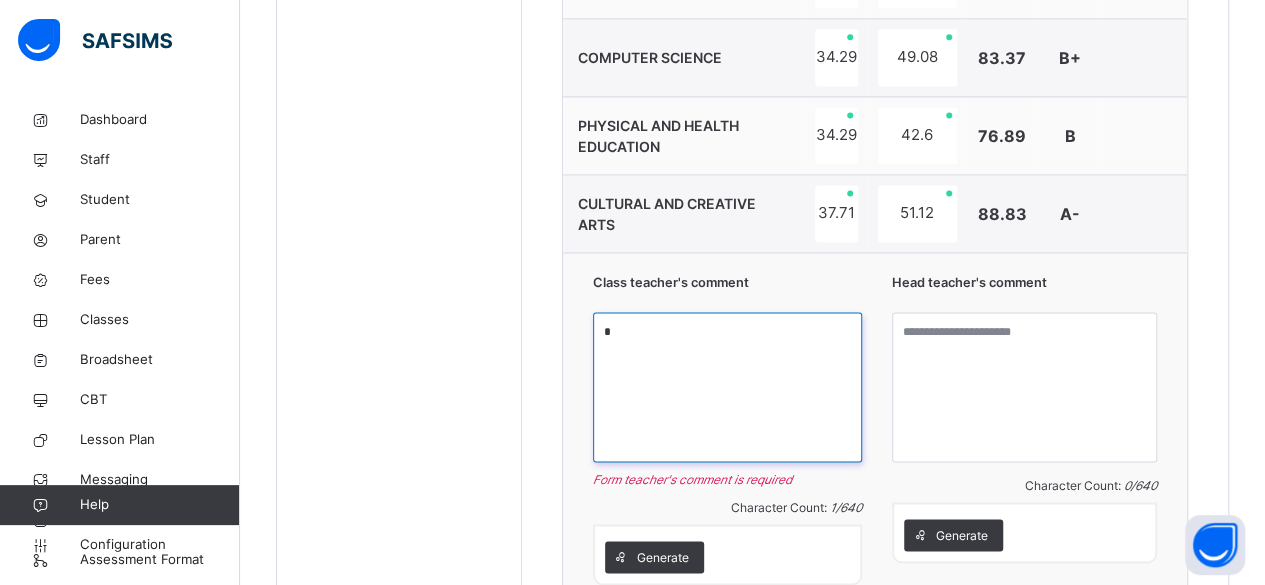 paste on "**********" 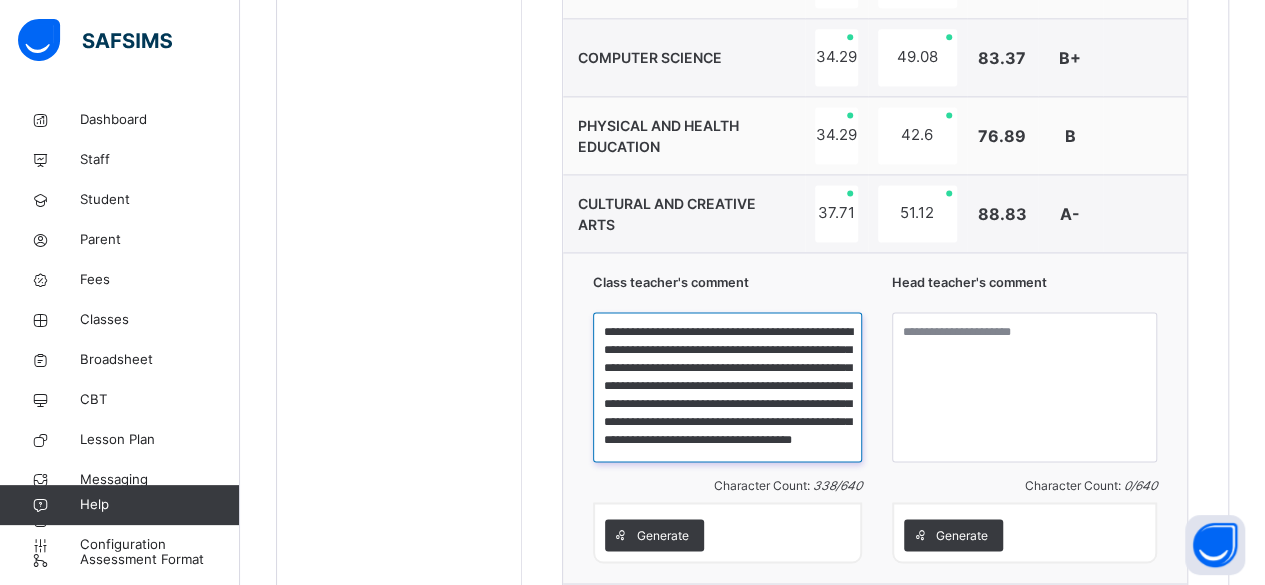 scroll, scrollTop: 39, scrollLeft: 0, axis: vertical 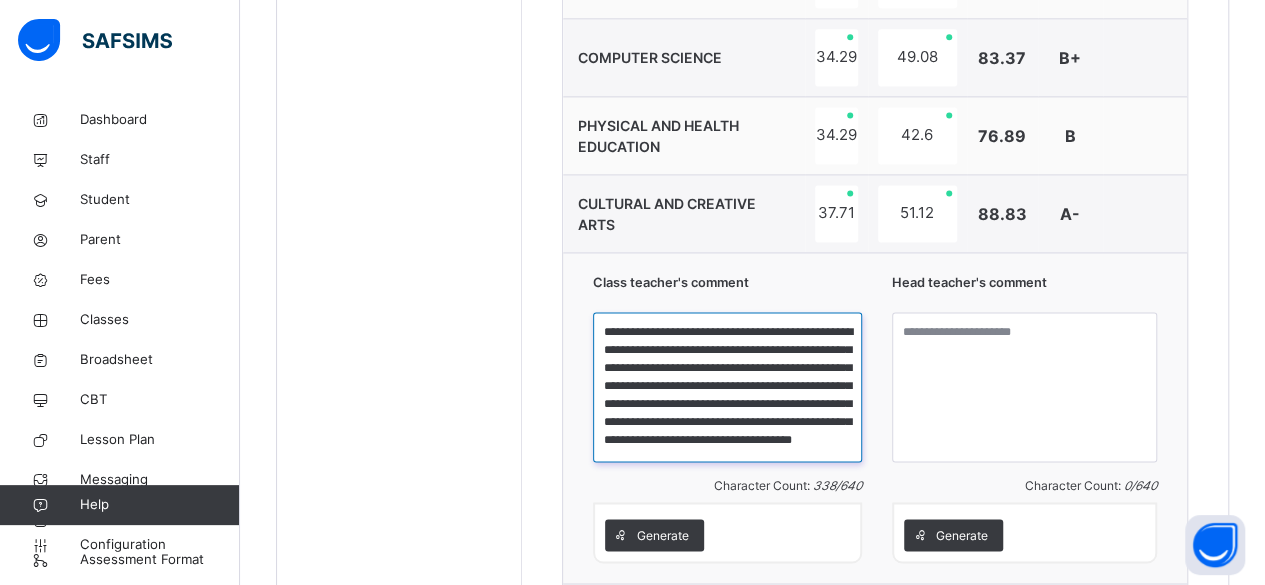click on "**********" at bounding box center (727, 387) 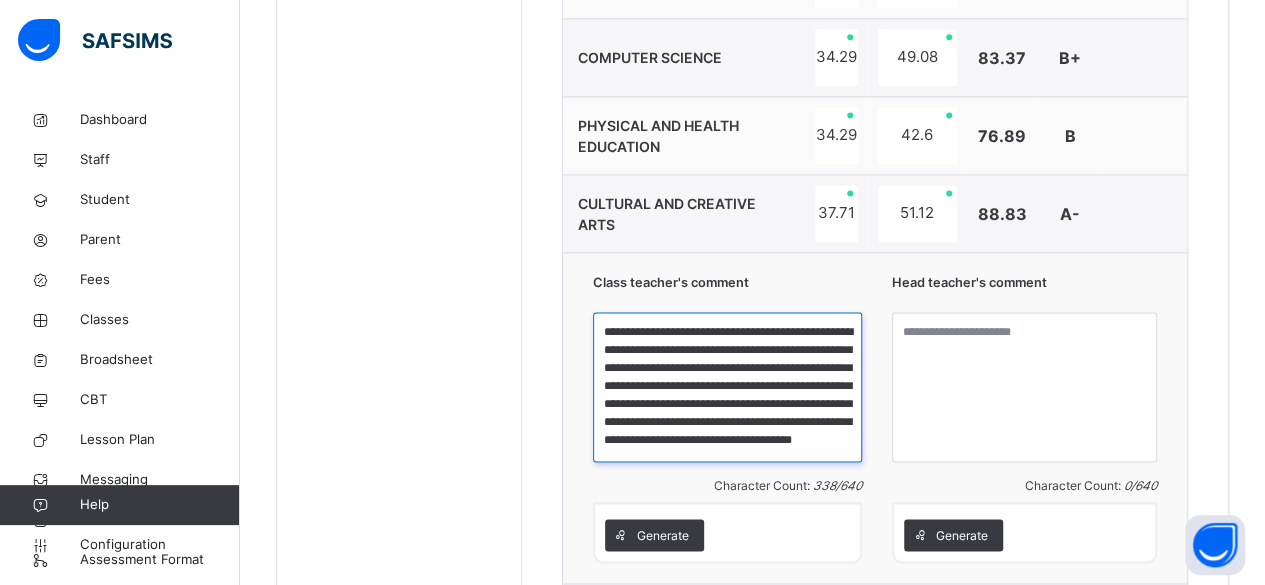 type on "**********" 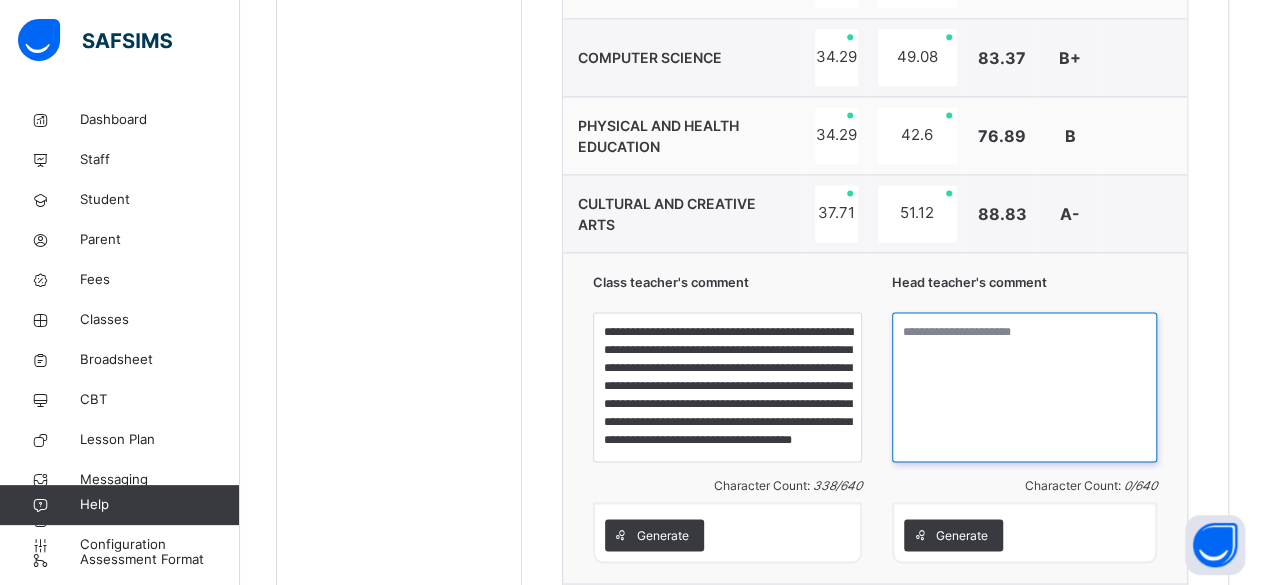 click at bounding box center [1024, 387] 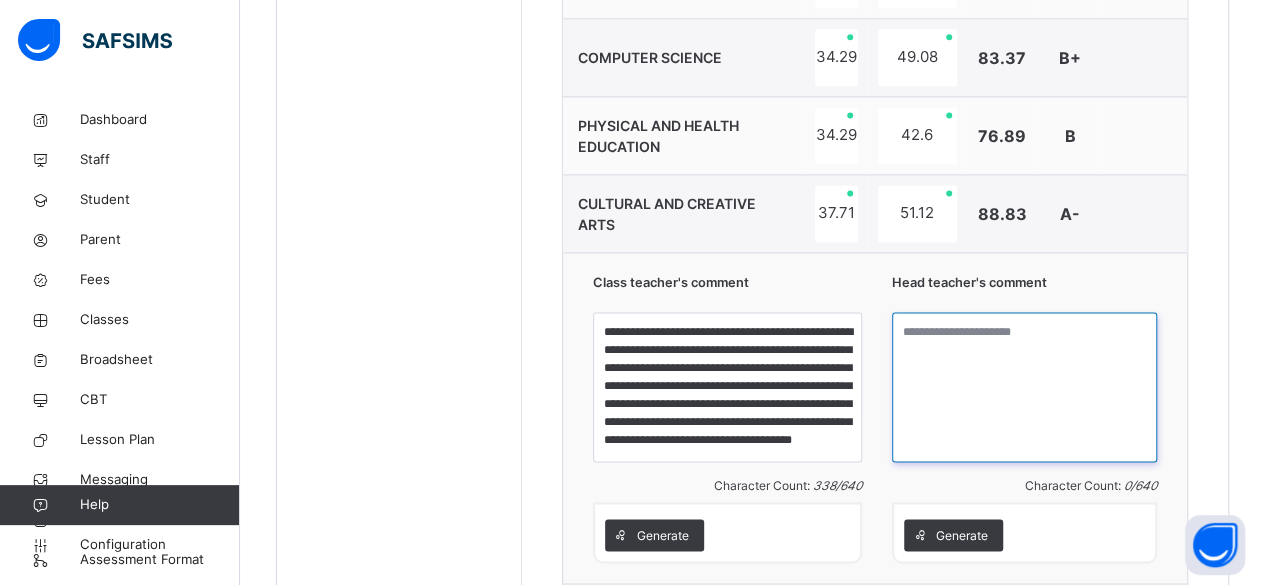 paste on "**********" 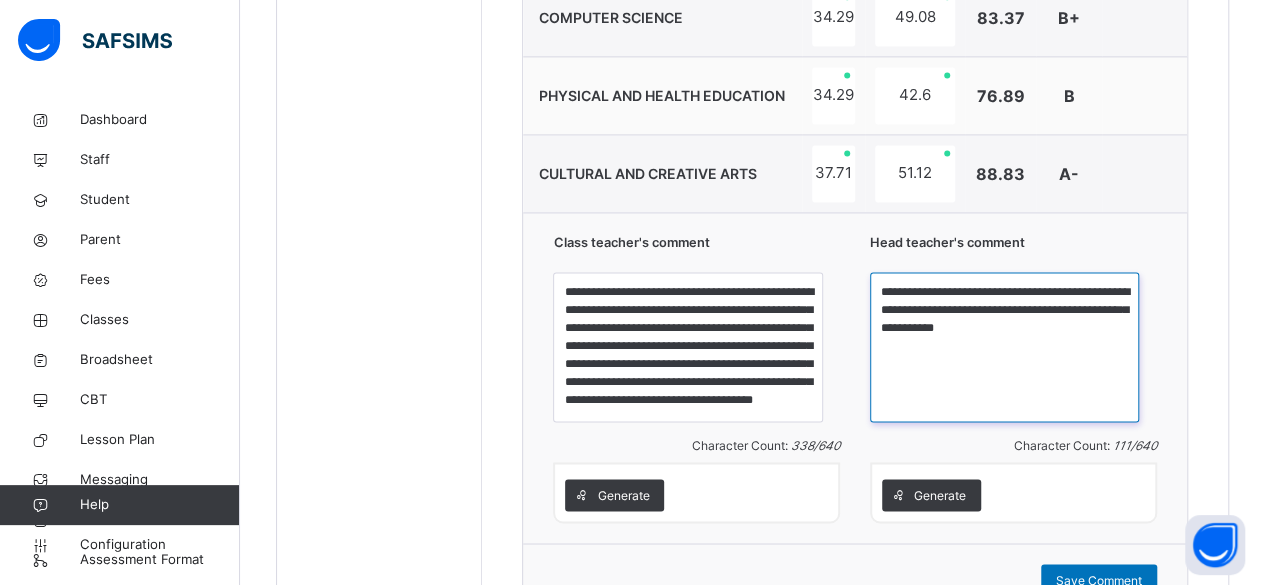 scroll, scrollTop: 1530, scrollLeft: 0, axis: vertical 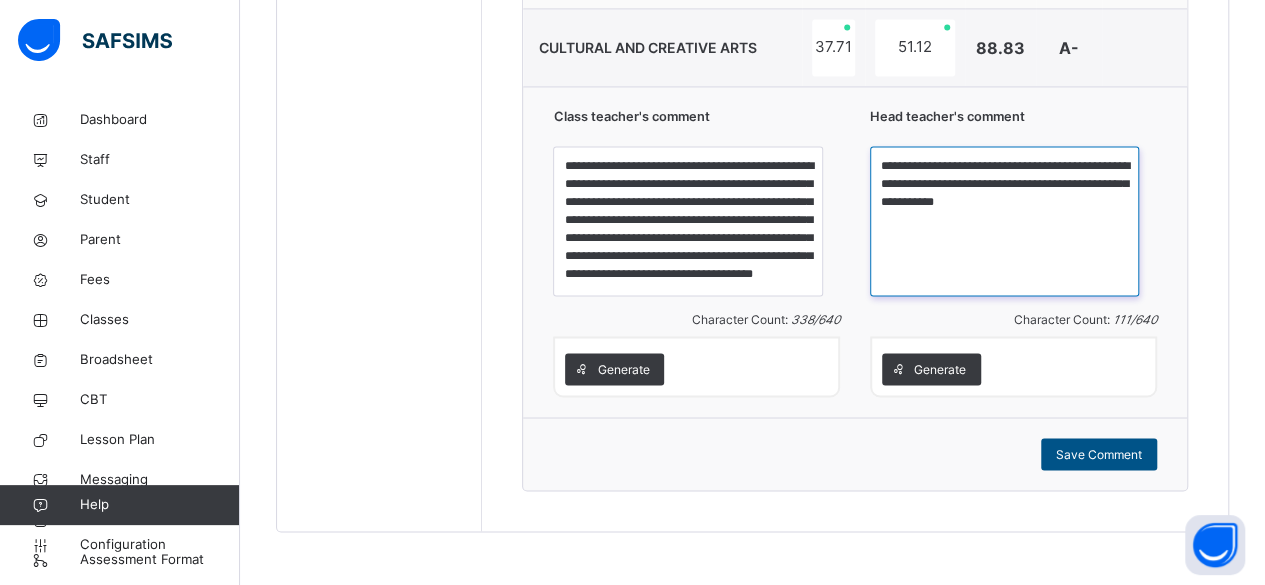 type on "**********" 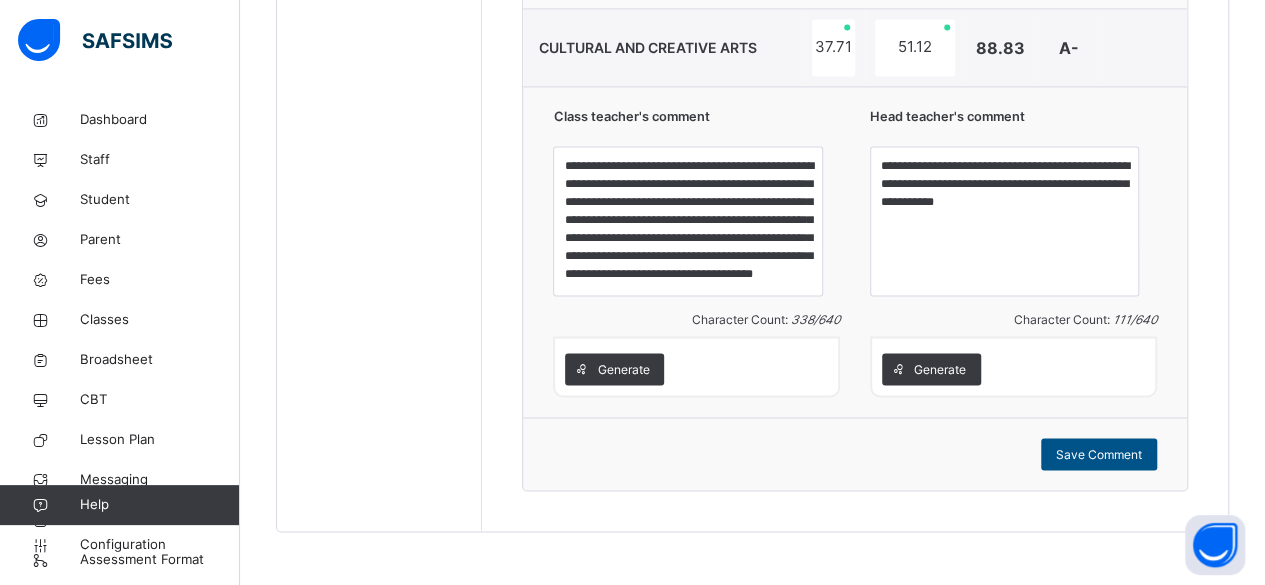 click on "Save Comment" at bounding box center [1099, 454] 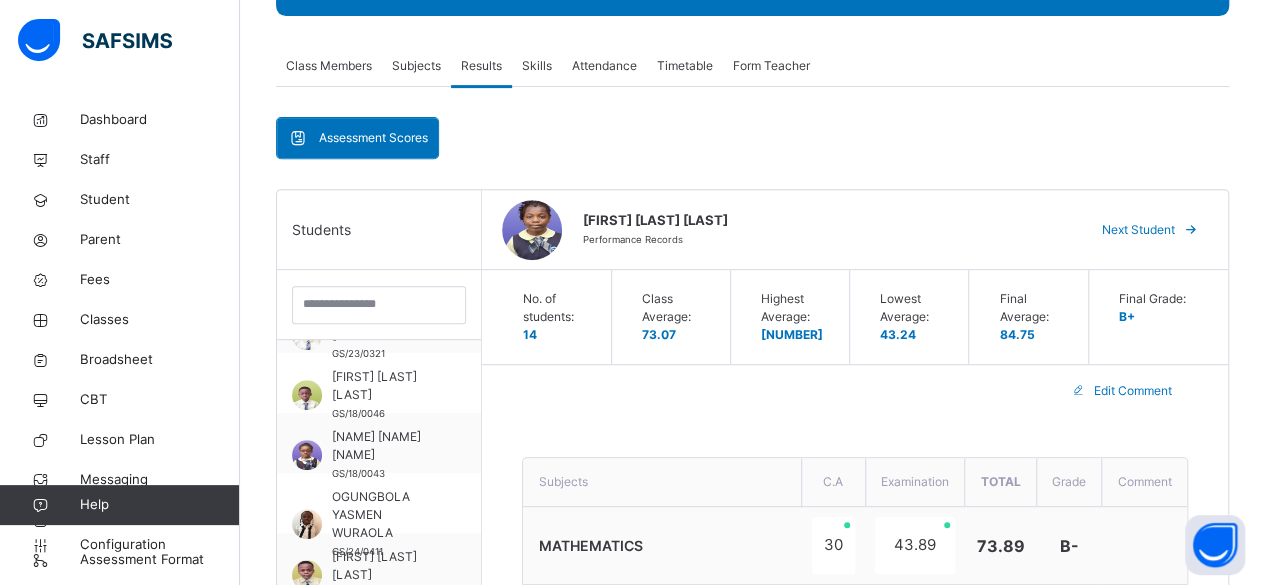 scroll, scrollTop: 290, scrollLeft: 0, axis: vertical 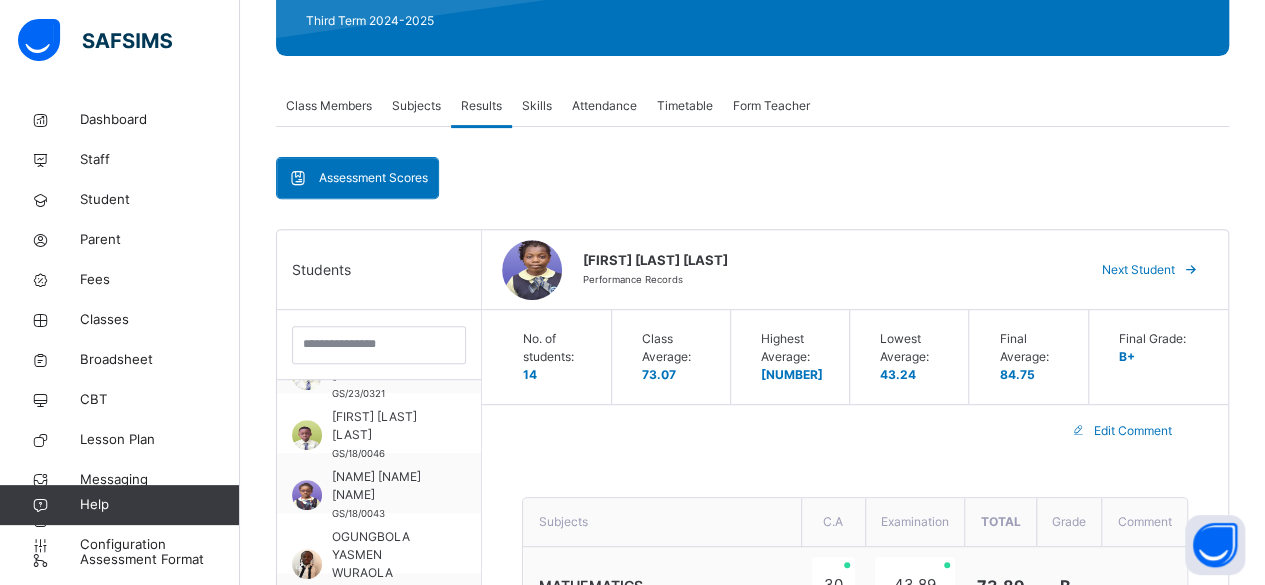 click on "Next Student" at bounding box center (1138, 270) 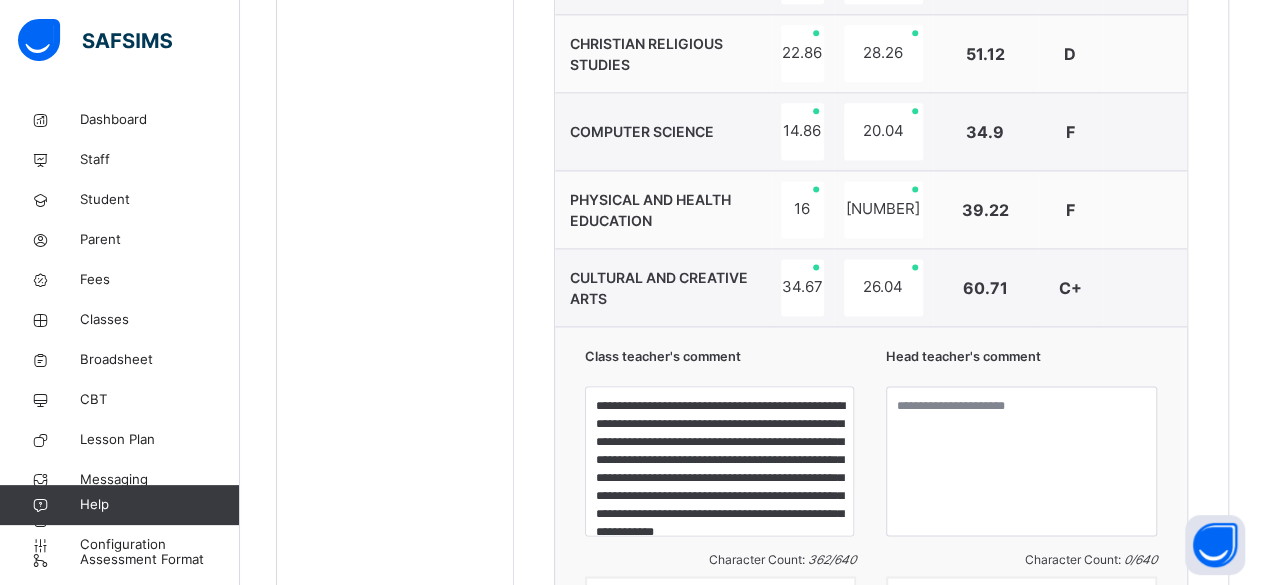 scroll, scrollTop: 1330, scrollLeft: 0, axis: vertical 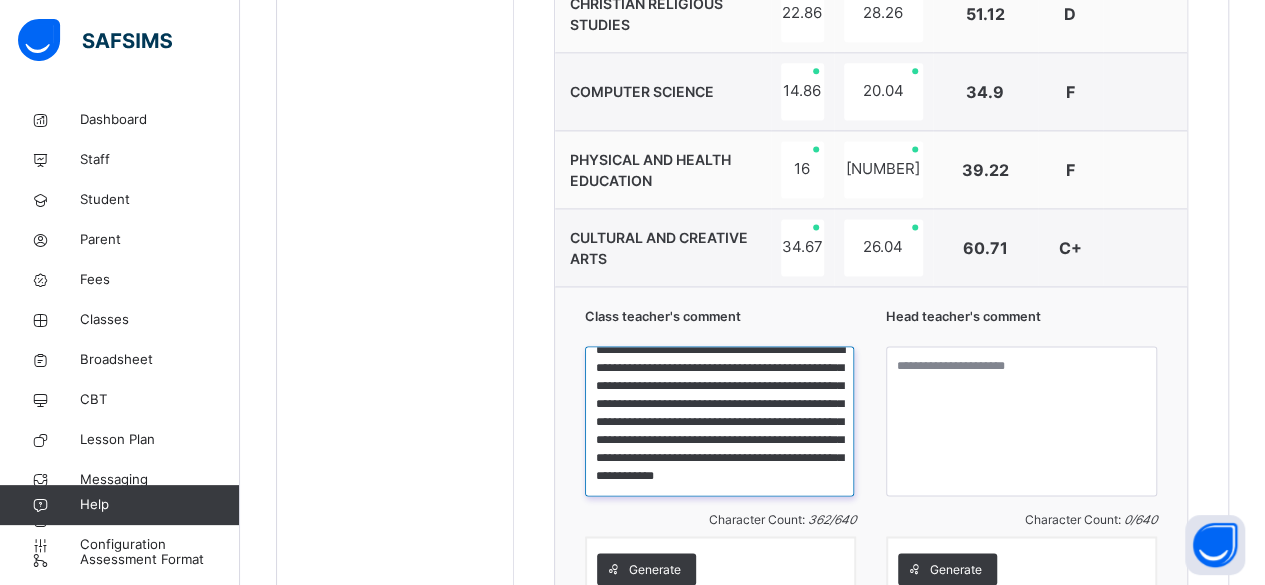 drag, startPoint x: 612, startPoint y: 363, endPoint x: 816, endPoint y: 492, distance: 241.36487 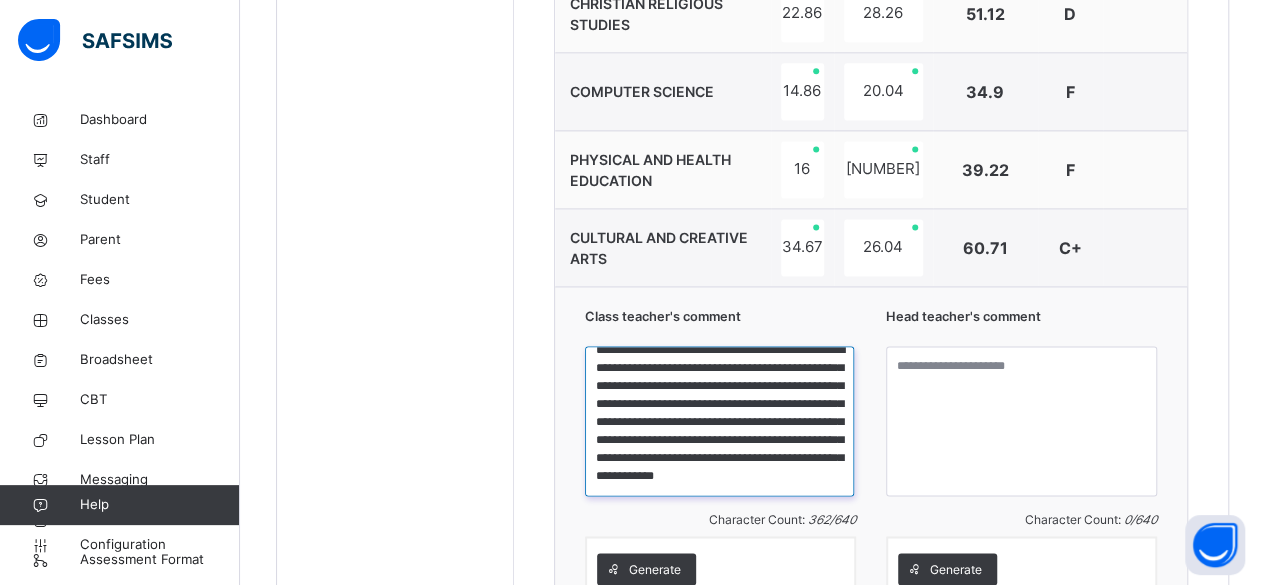 click on "**********" at bounding box center [719, 421] 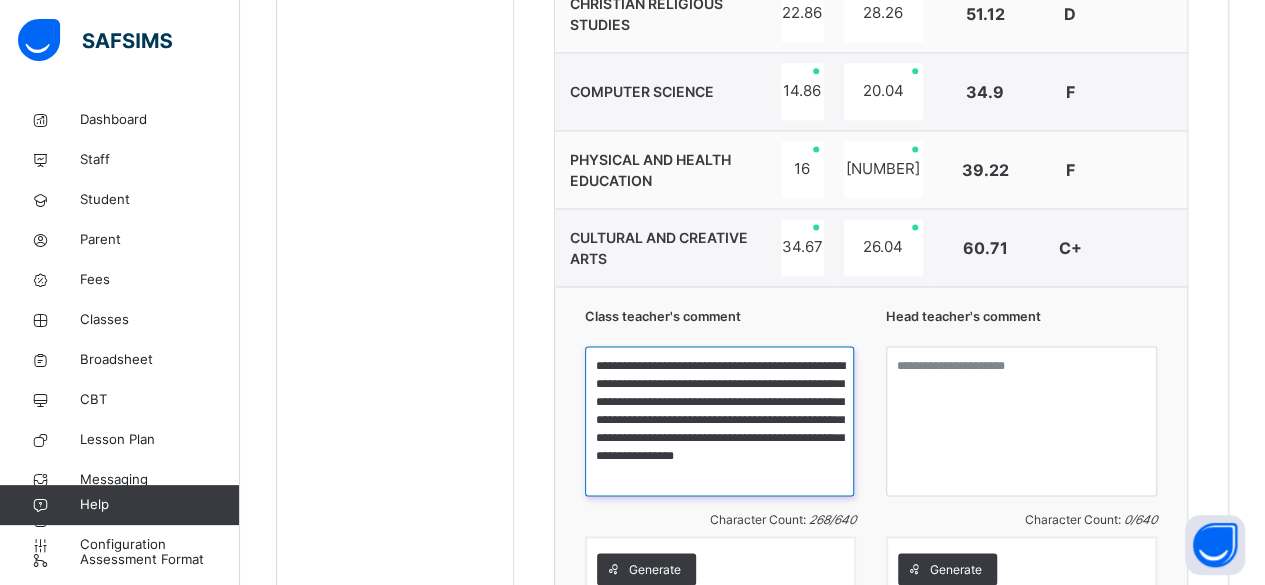 scroll, scrollTop: 0, scrollLeft: 0, axis: both 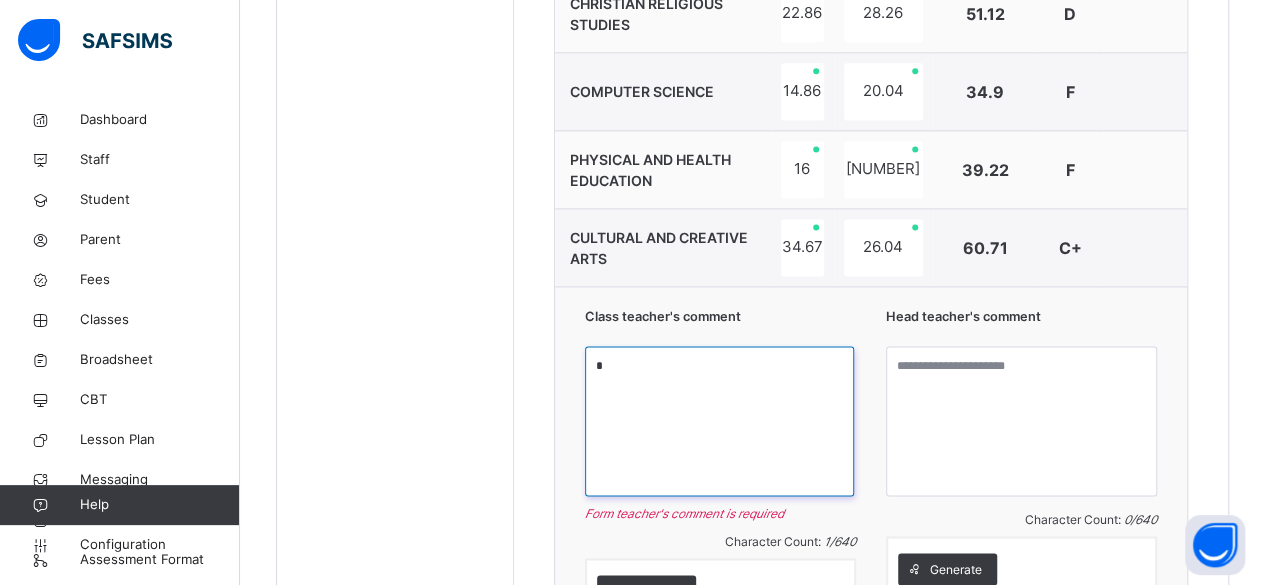 paste on "**********" 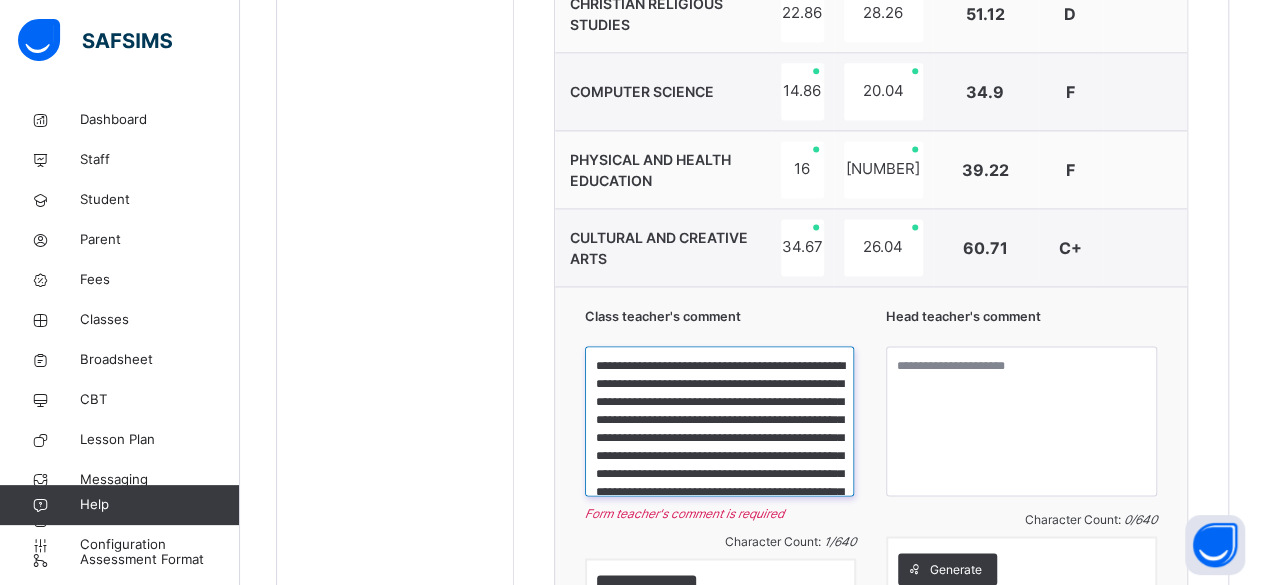 scroll, scrollTop: 75, scrollLeft: 0, axis: vertical 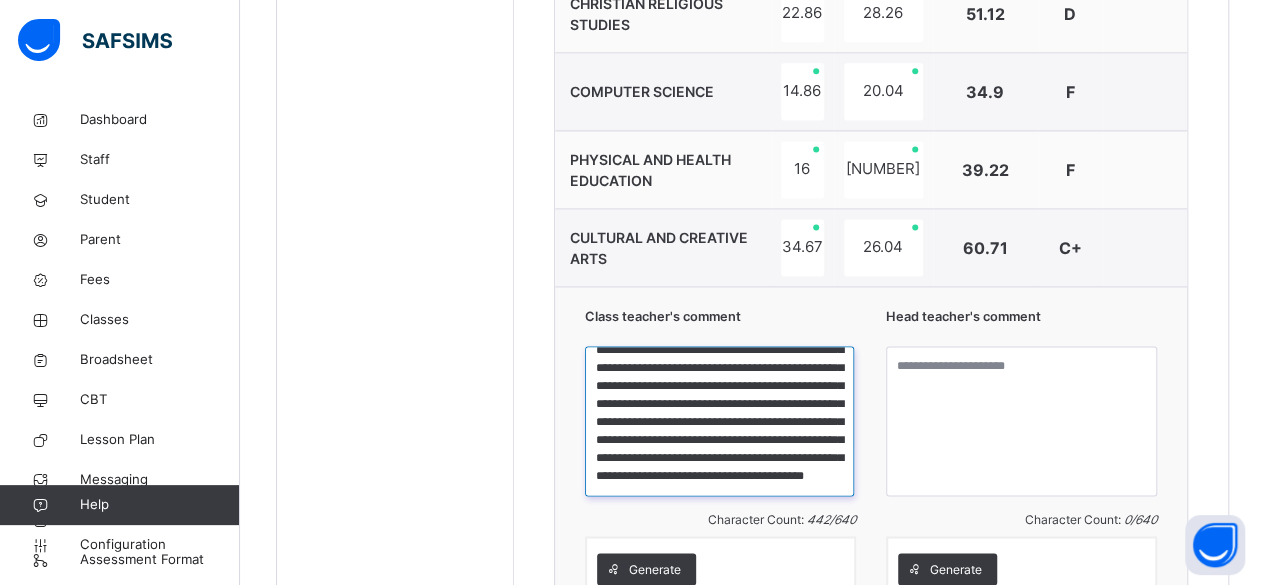 click on "**********" at bounding box center [719, 421] 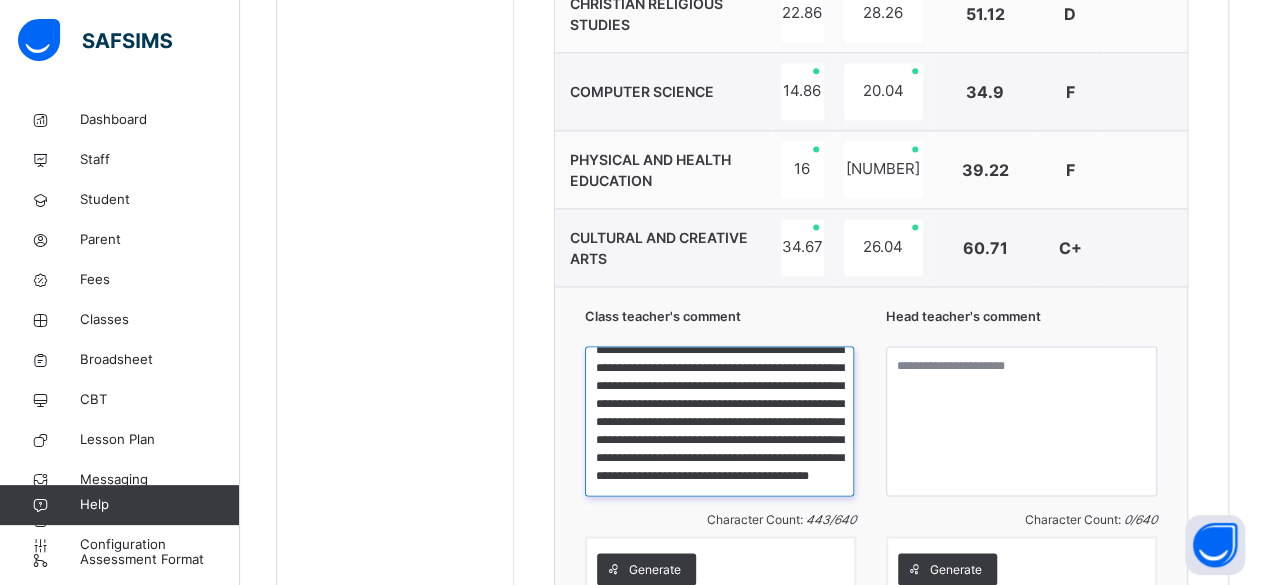 scroll, scrollTop: 0, scrollLeft: 0, axis: both 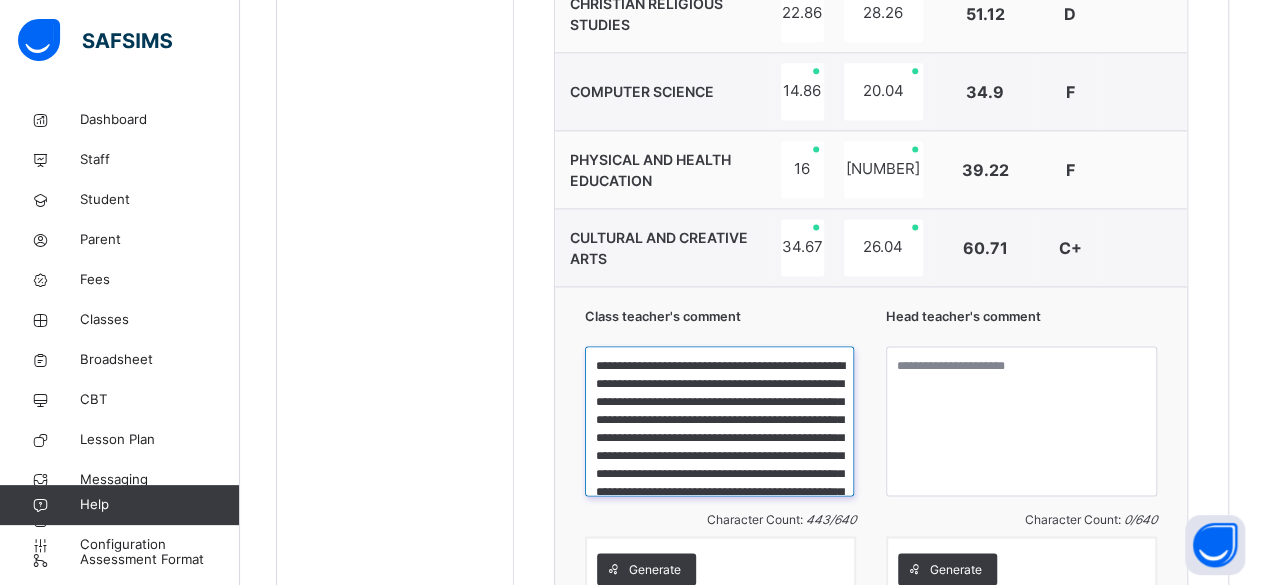 click on "**********" at bounding box center (719, 421) 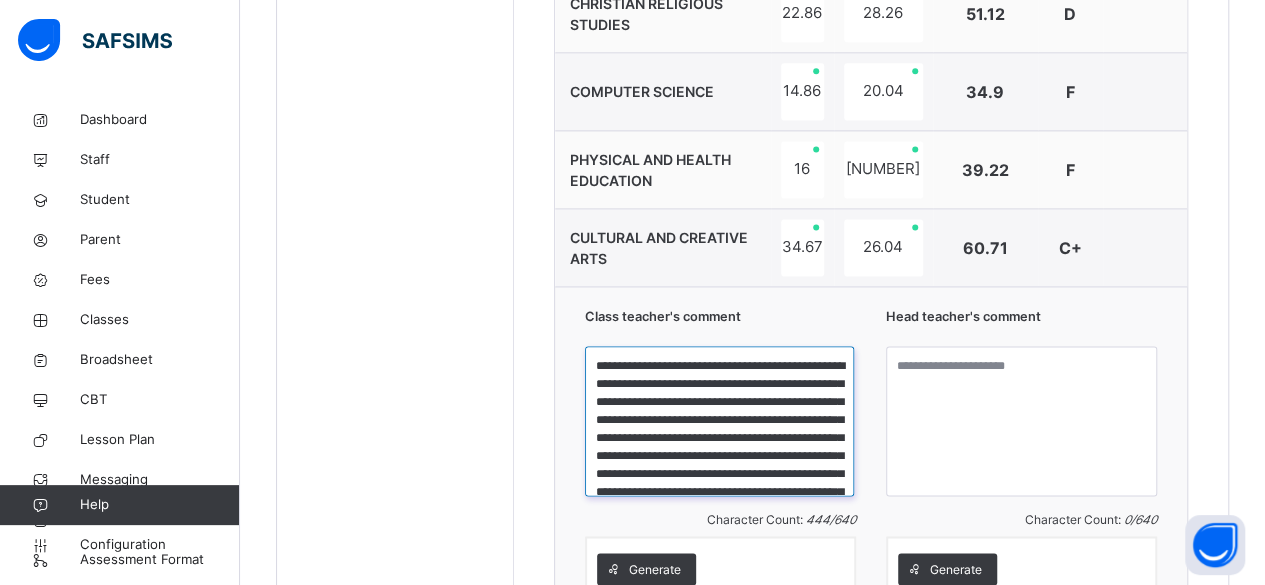 click on "**********" at bounding box center [719, 421] 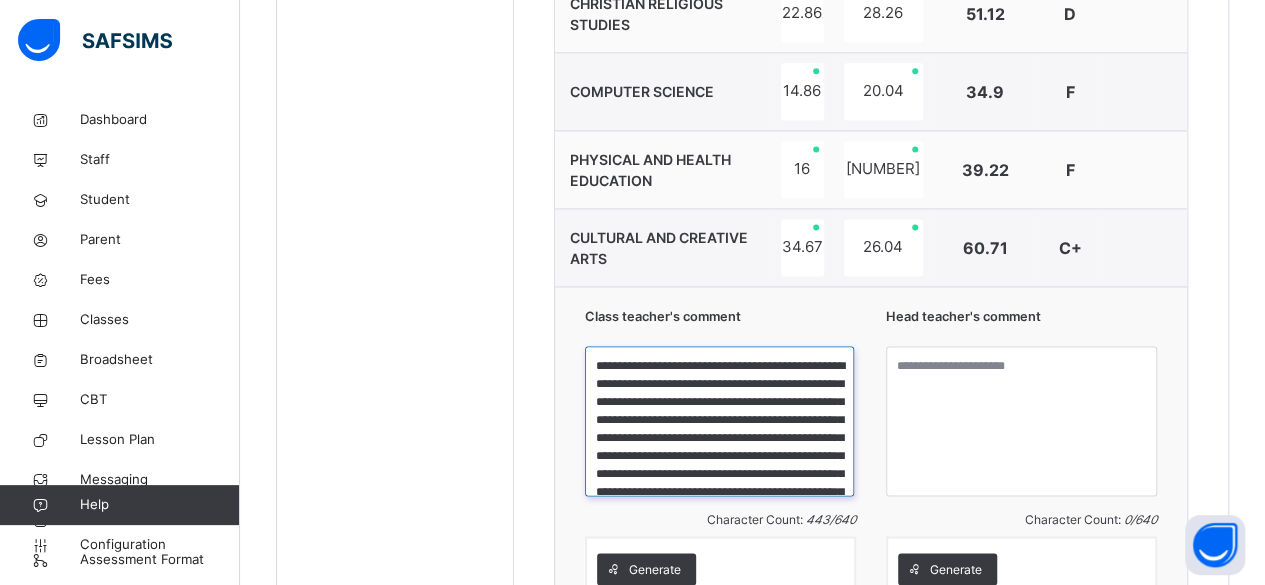 click on "**********" at bounding box center (719, 421) 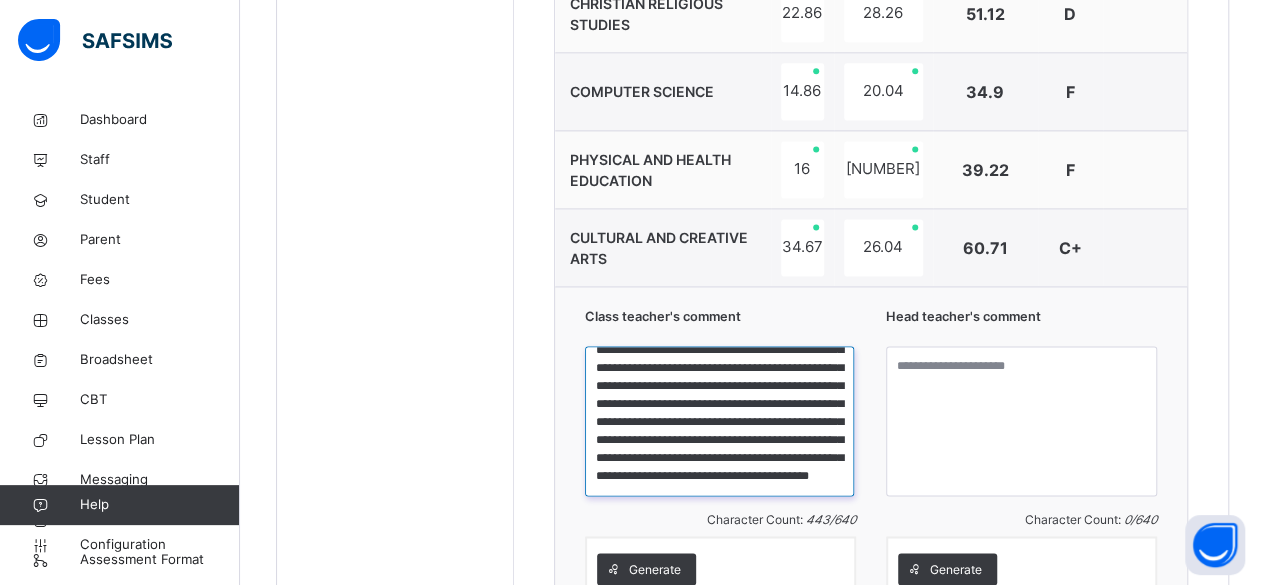 scroll, scrollTop: 87, scrollLeft: 0, axis: vertical 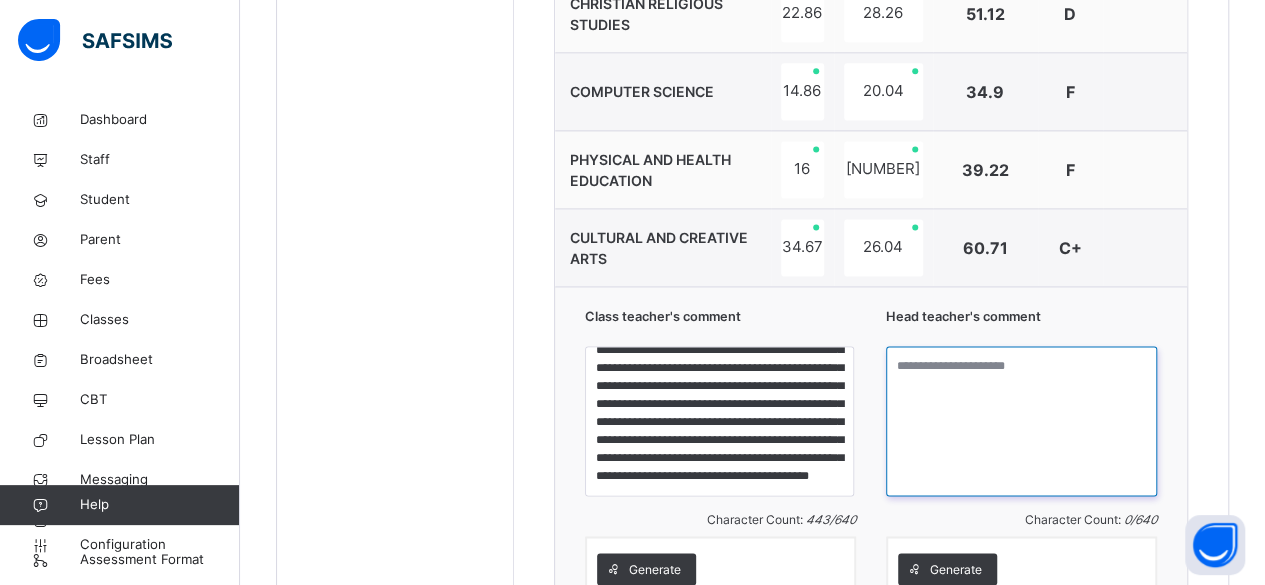 click at bounding box center [1021, 421] 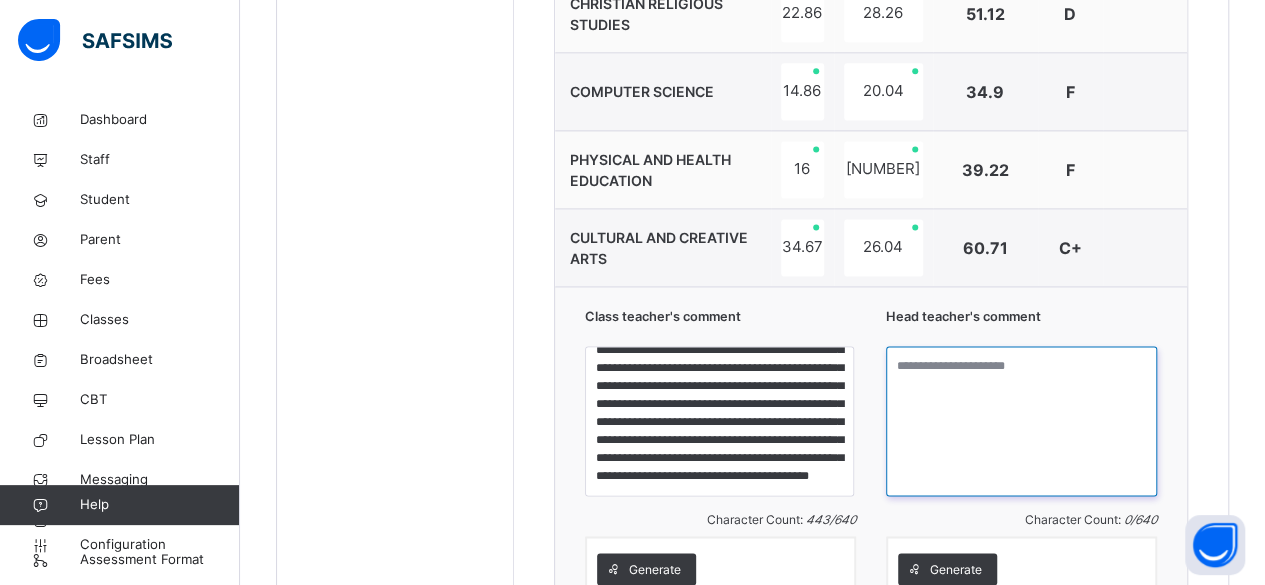paste on "**********" 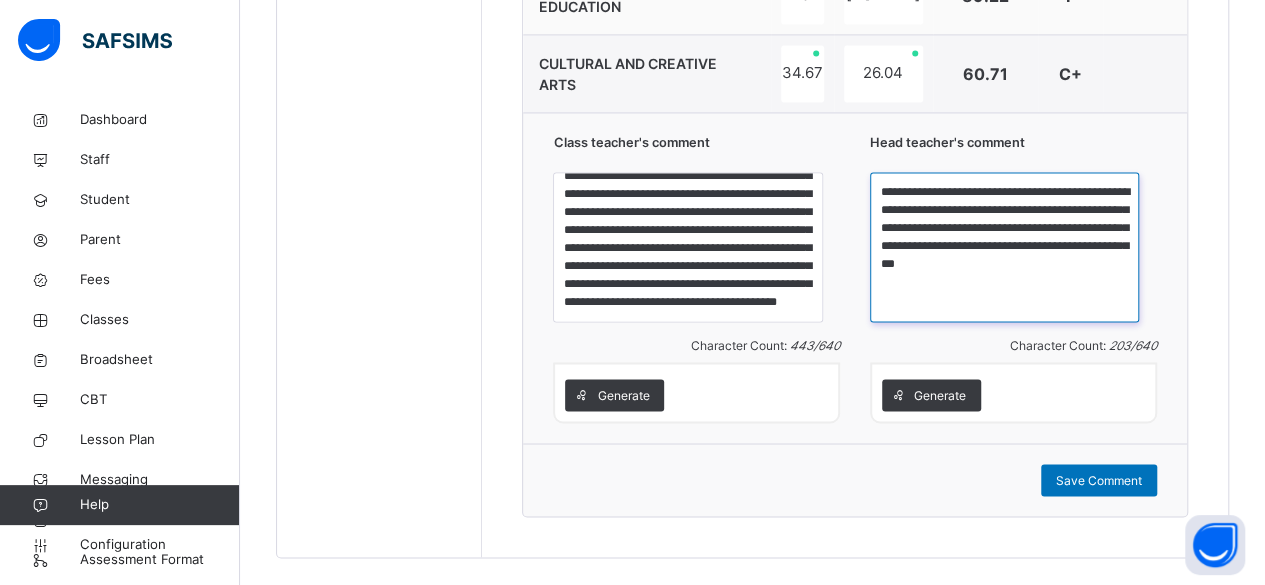 scroll, scrollTop: 1516, scrollLeft: 0, axis: vertical 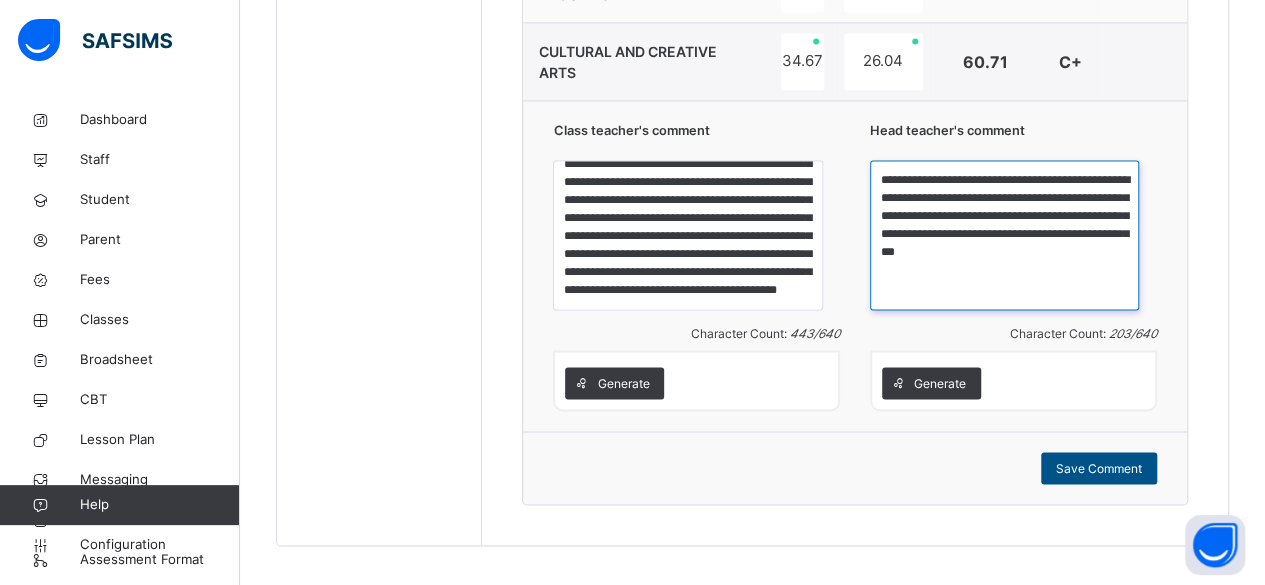 type on "**********" 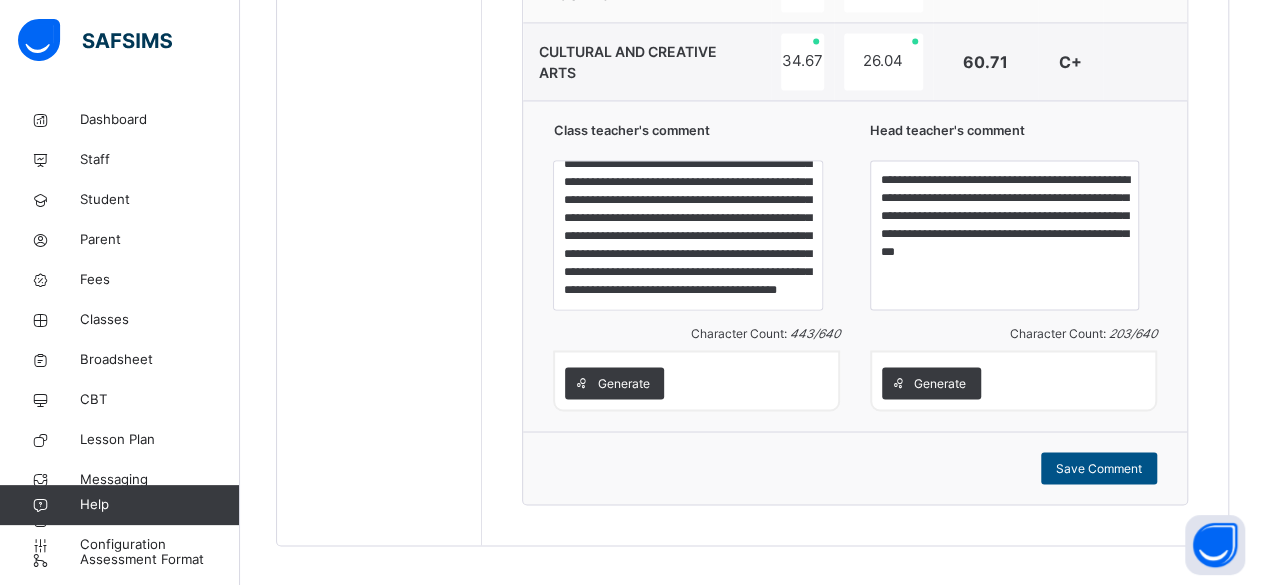click on "Save Comment" at bounding box center [1099, 468] 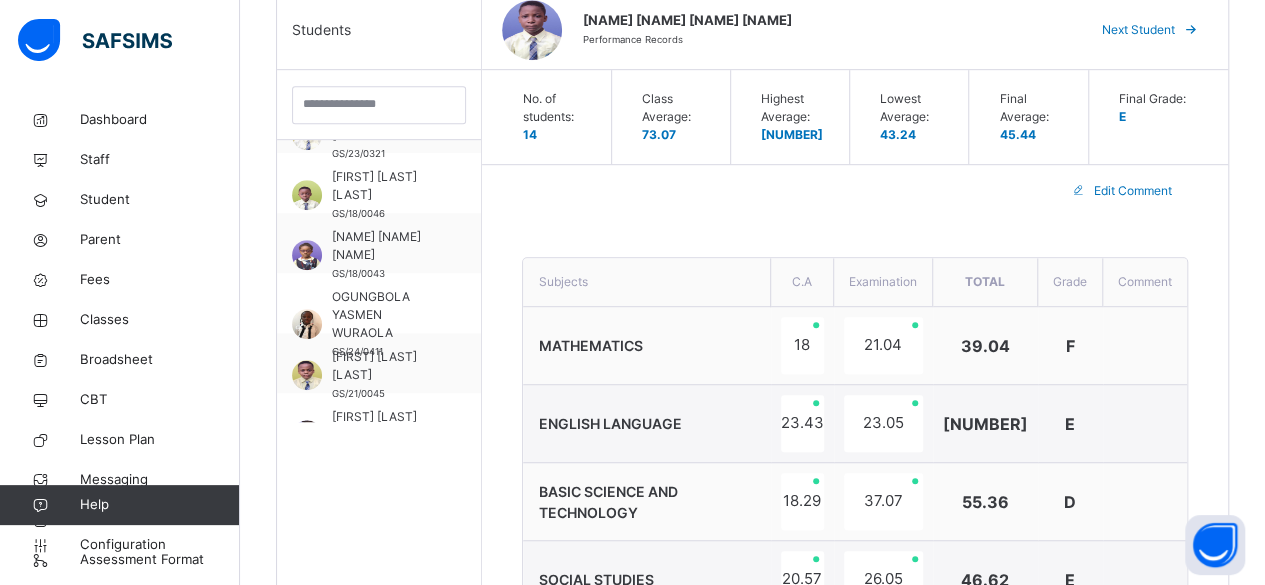 scroll, scrollTop: 490, scrollLeft: 0, axis: vertical 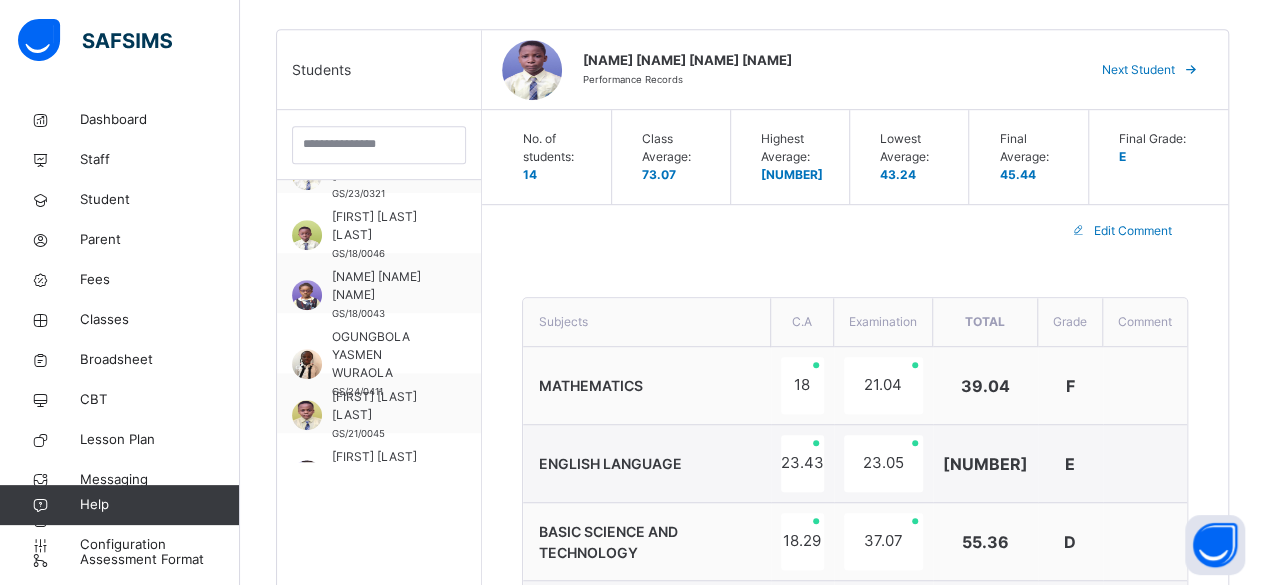 click at bounding box center (1191, 70) 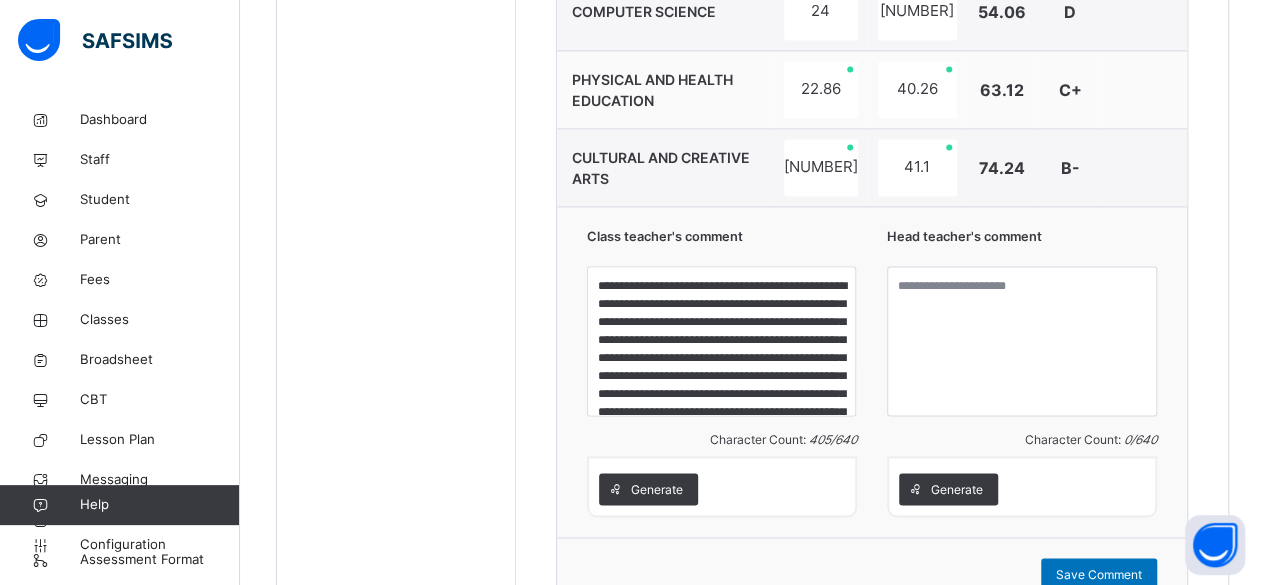 scroll, scrollTop: 1476, scrollLeft: 0, axis: vertical 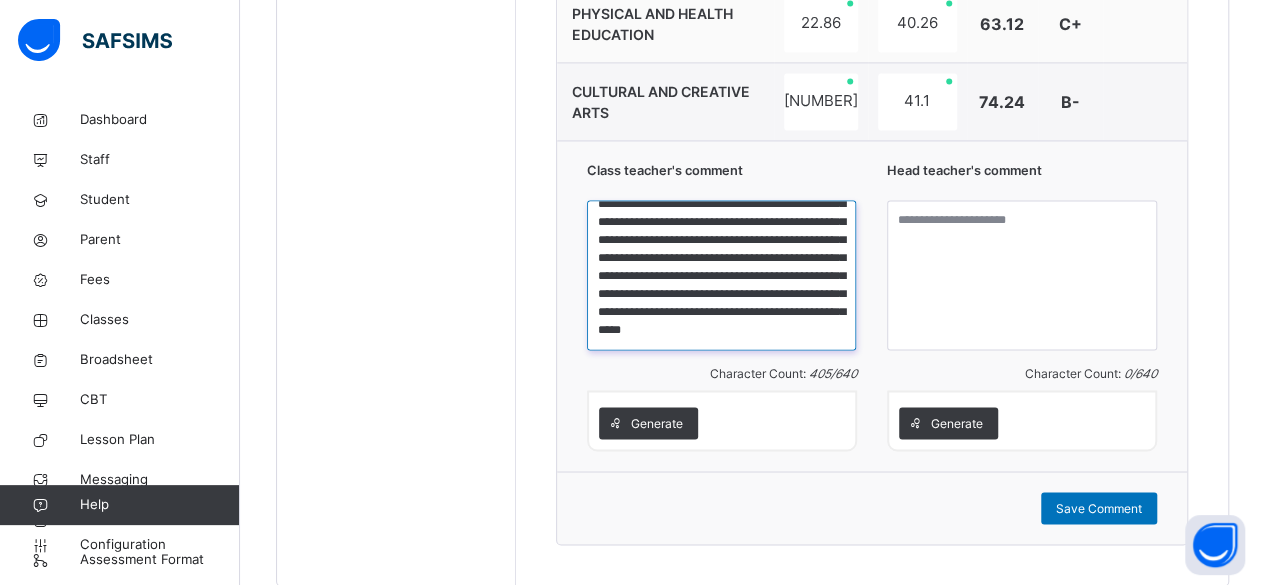 drag, startPoint x: 614, startPoint y: 215, endPoint x: 817, endPoint y: 342, distance: 239.45354 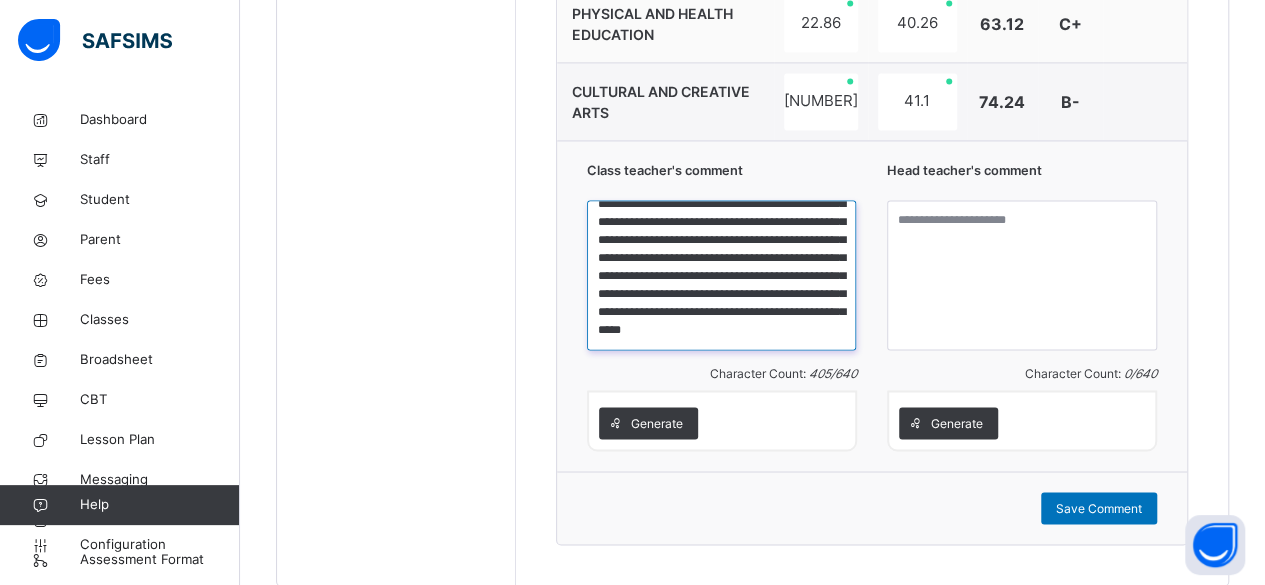 click on "**********" at bounding box center [721, 275] 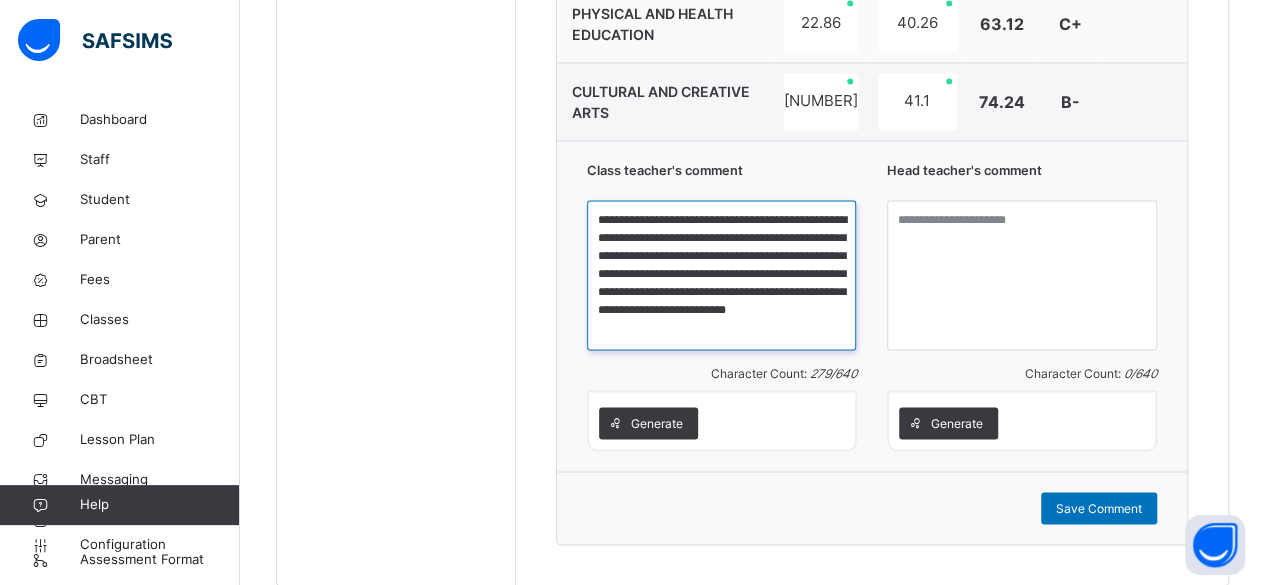 scroll, scrollTop: 0, scrollLeft: 0, axis: both 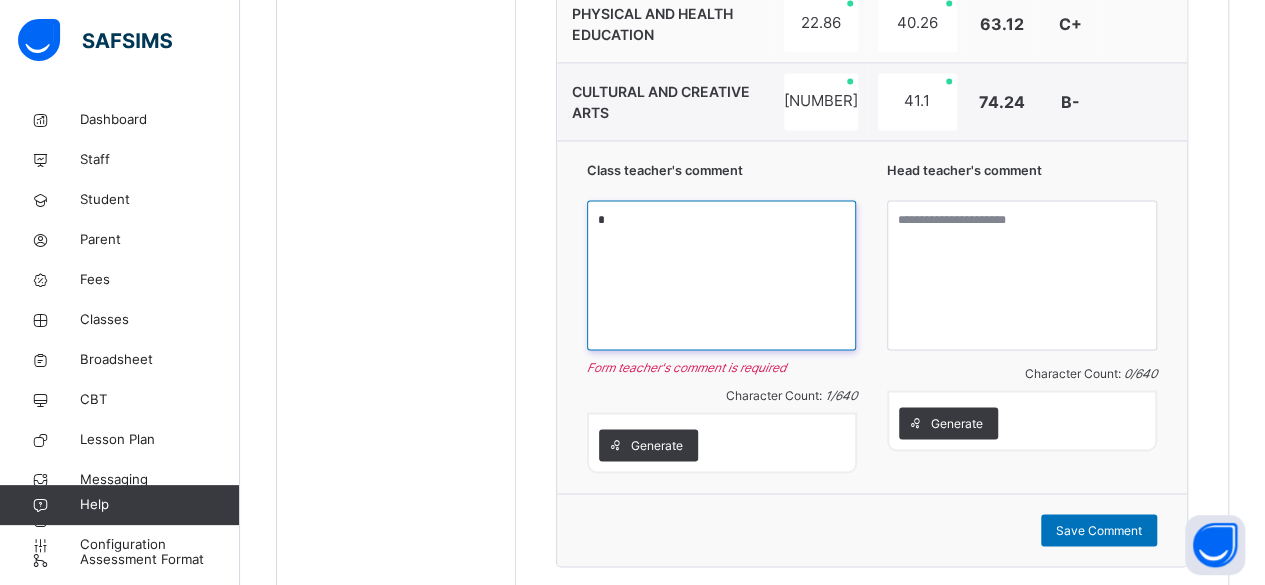paste on "**********" 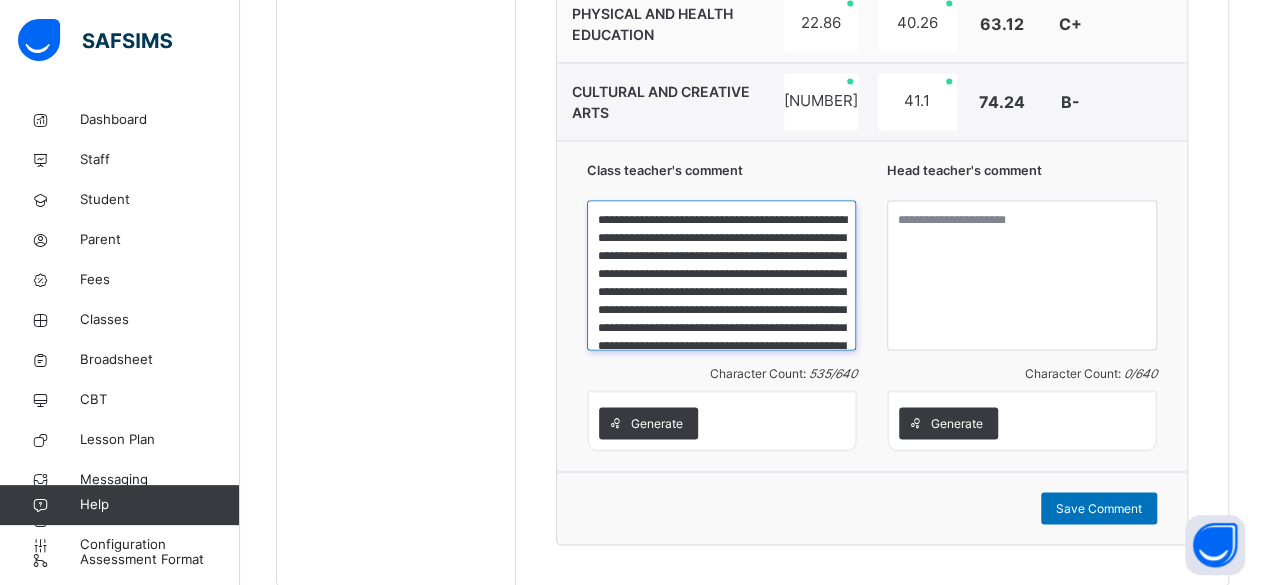 scroll, scrollTop: 111, scrollLeft: 0, axis: vertical 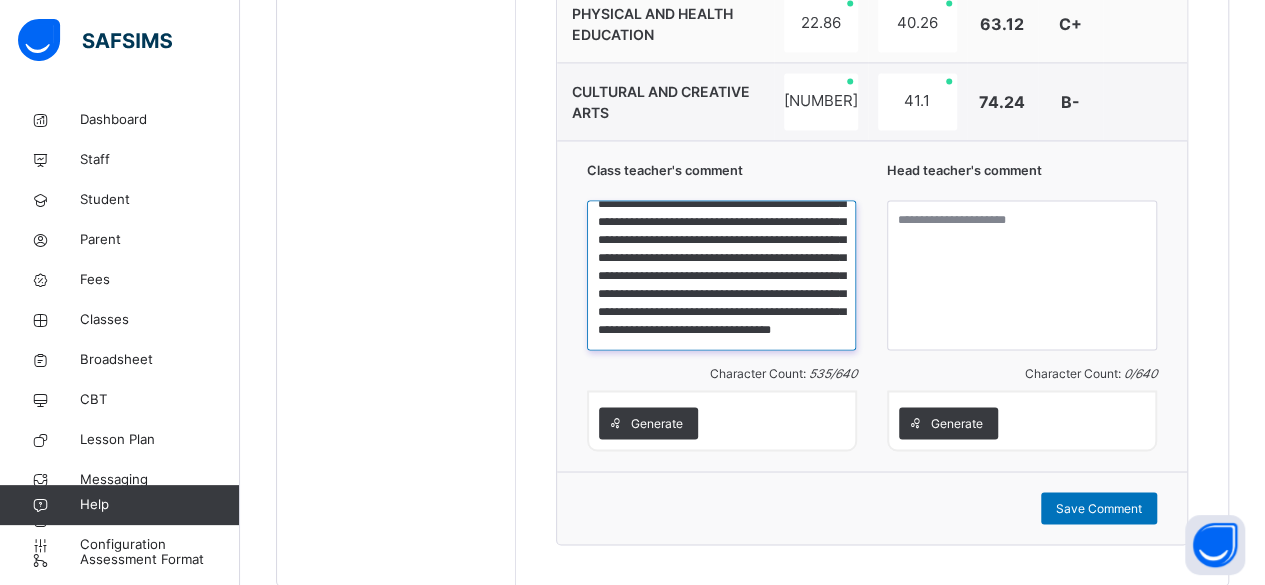 click on "**********" at bounding box center [721, 275] 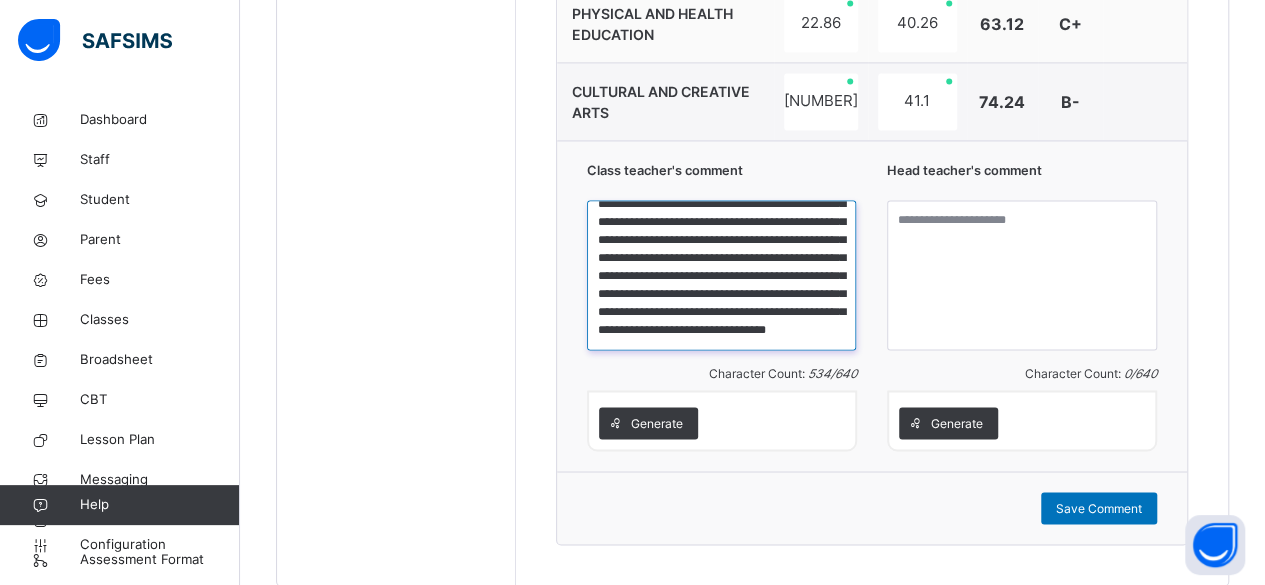 scroll, scrollTop: 0, scrollLeft: 0, axis: both 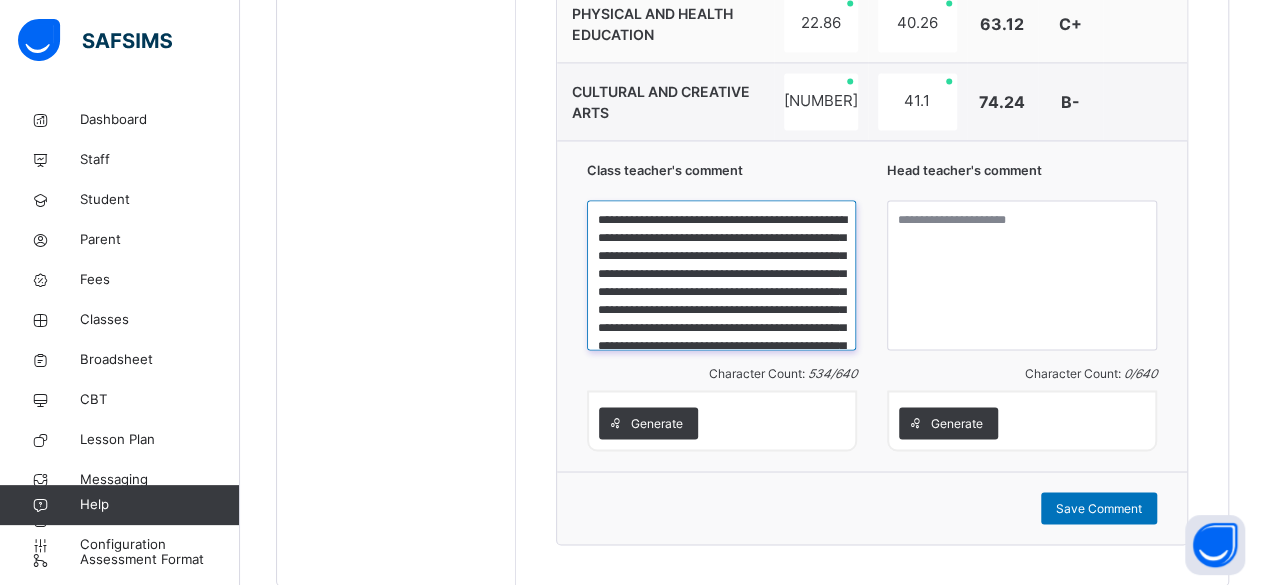 click on "**********" at bounding box center (721, 275) 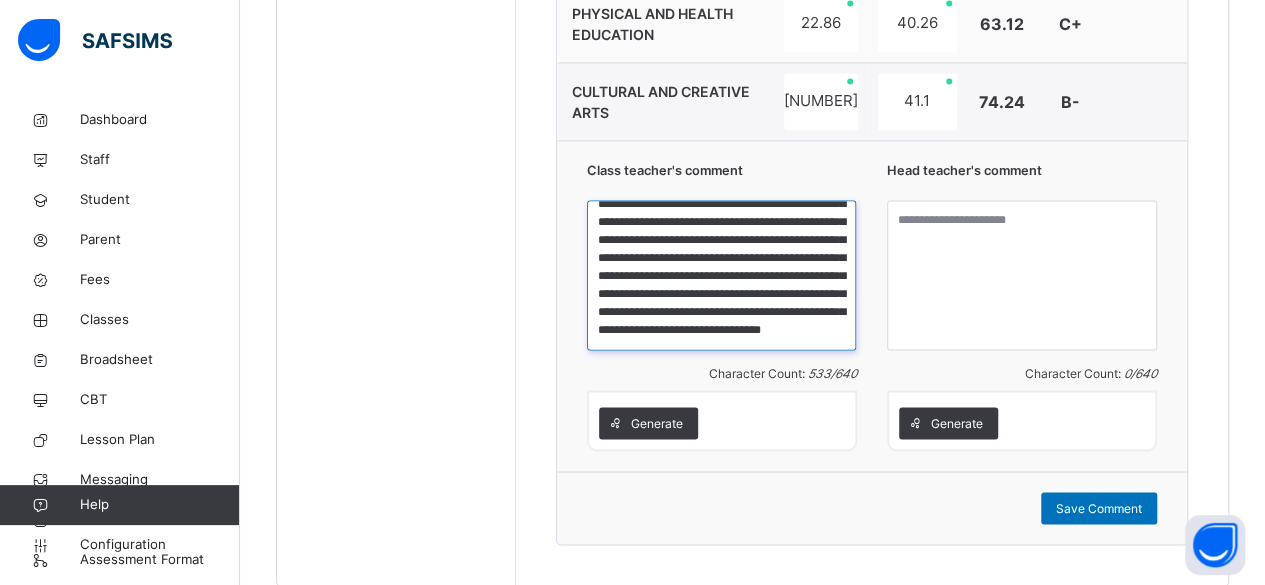 scroll, scrollTop: 123, scrollLeft: 0, axis: vertical 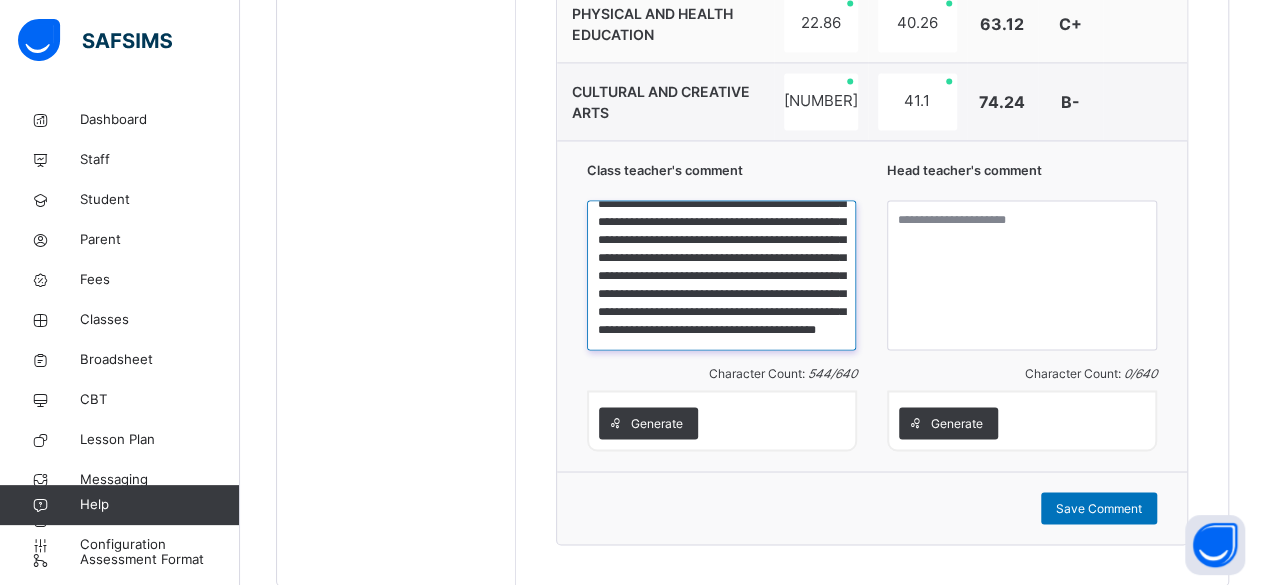 click on "**********" at bounding box center (721, 275) 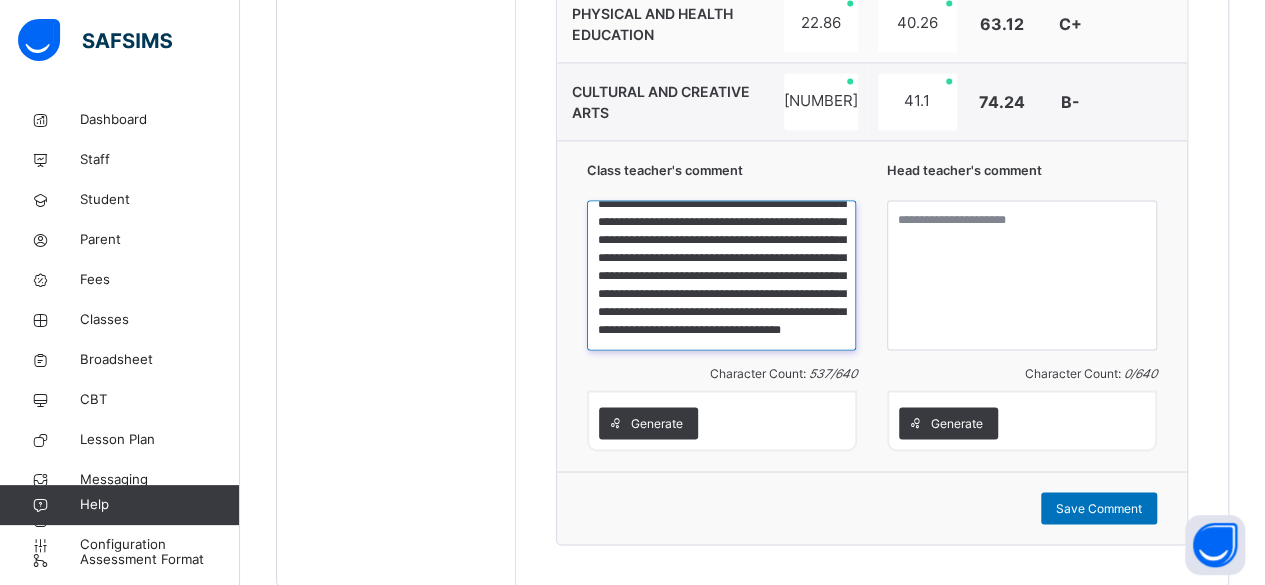 click on "**********" at bounding box center (721, 275) 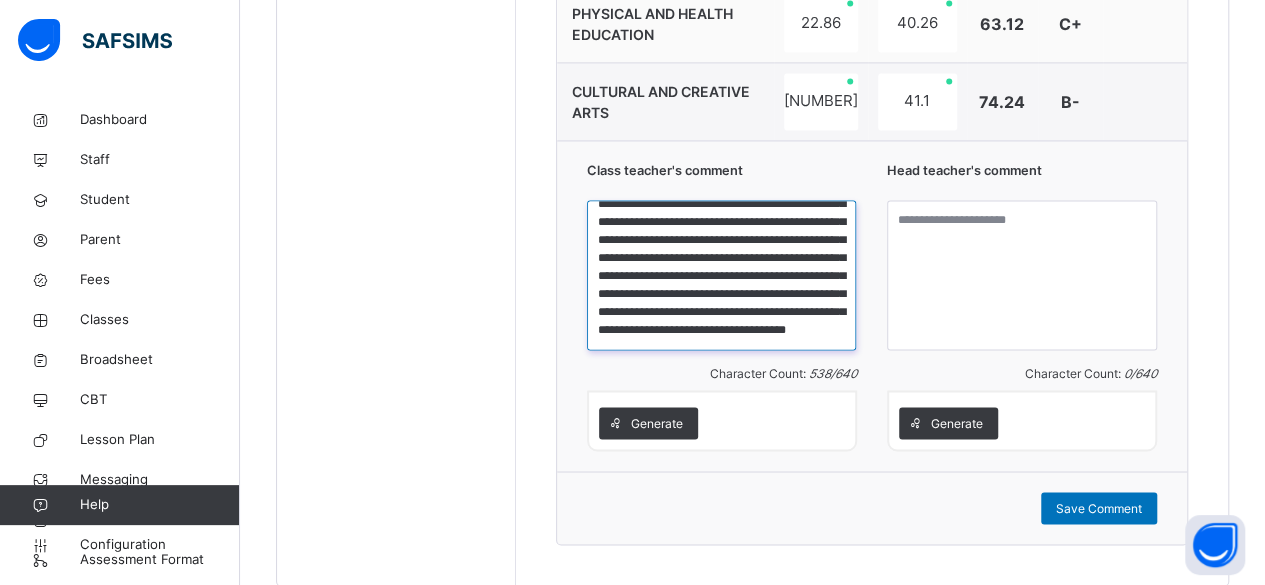 type on "**********" 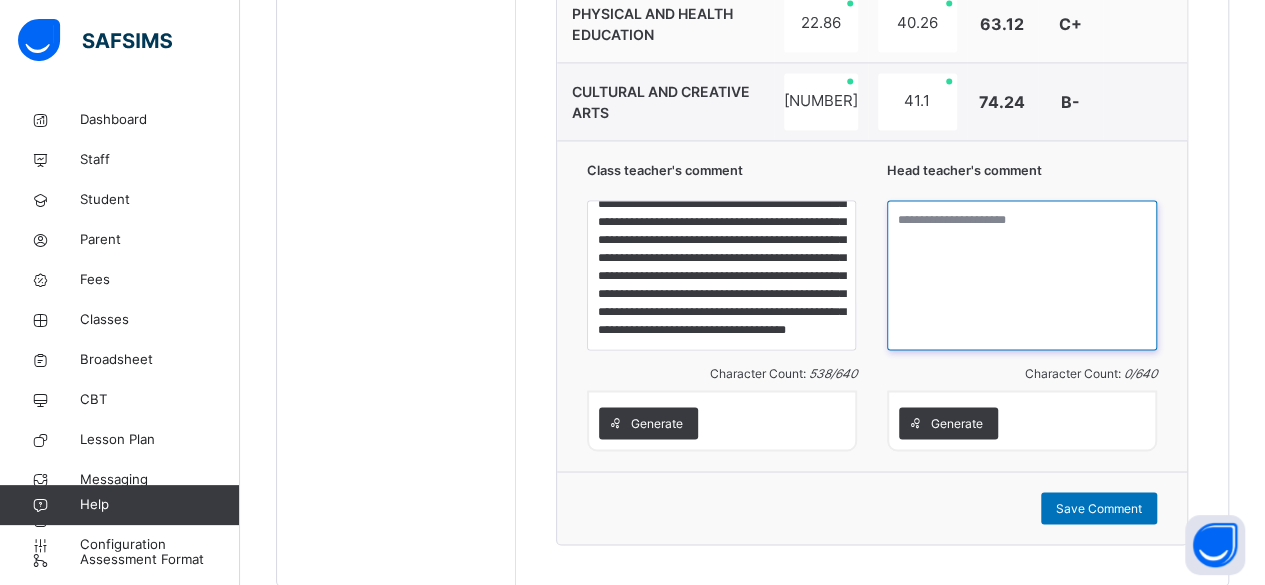 click at bounding box center [1022, 275] 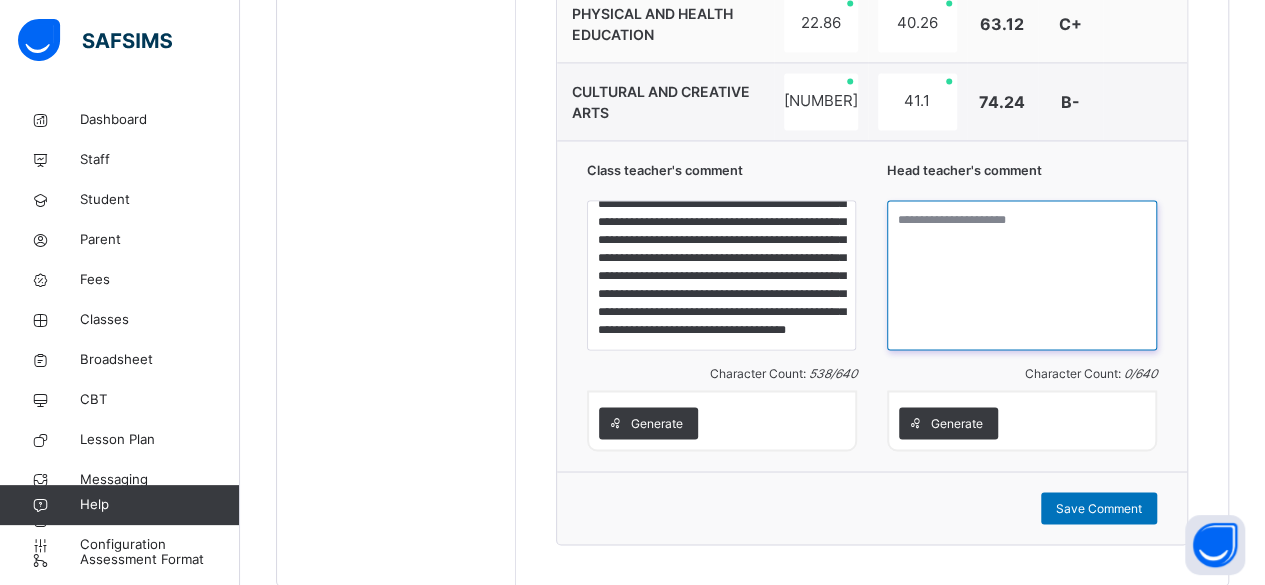 paste on "**********" 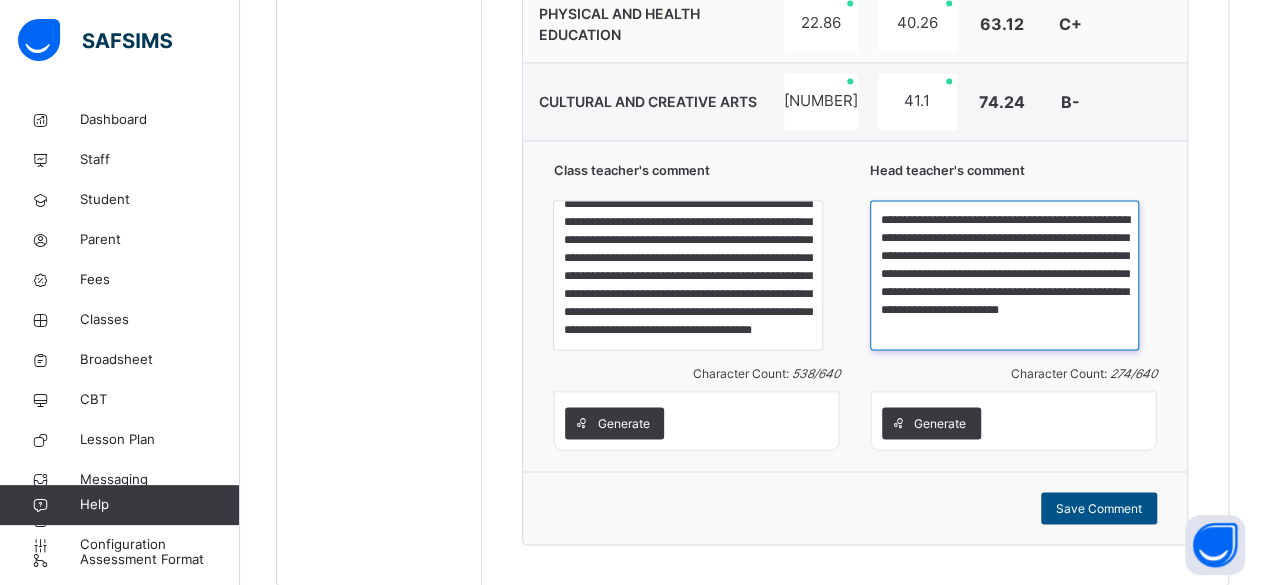type on "**********" 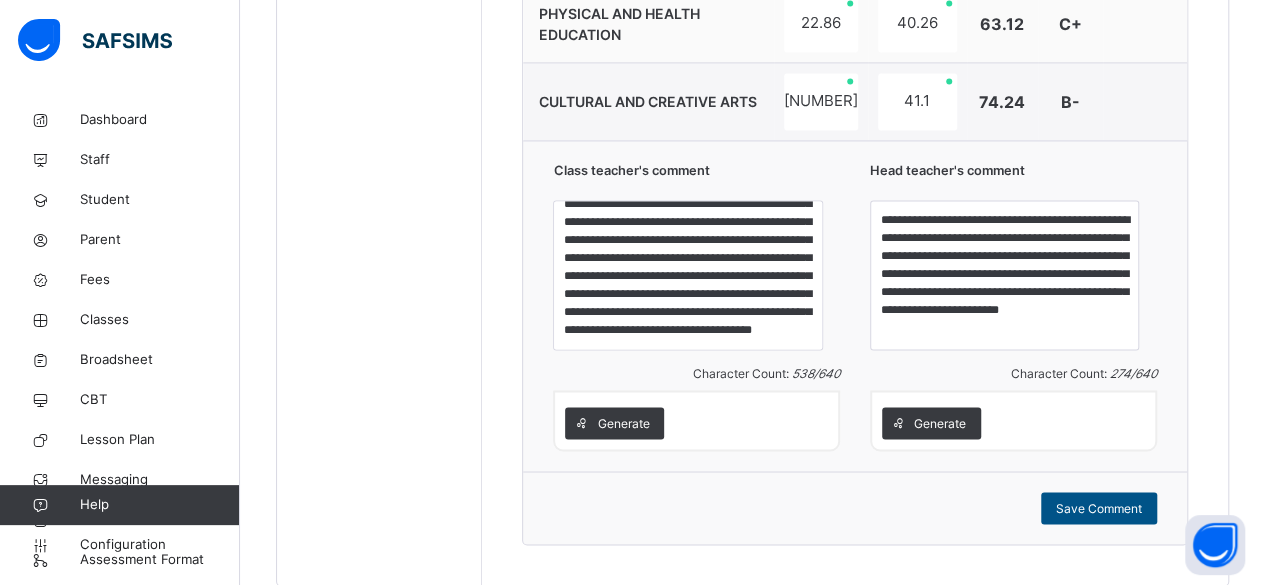 click on "Save Comment" at bounding box center [1099, 508] 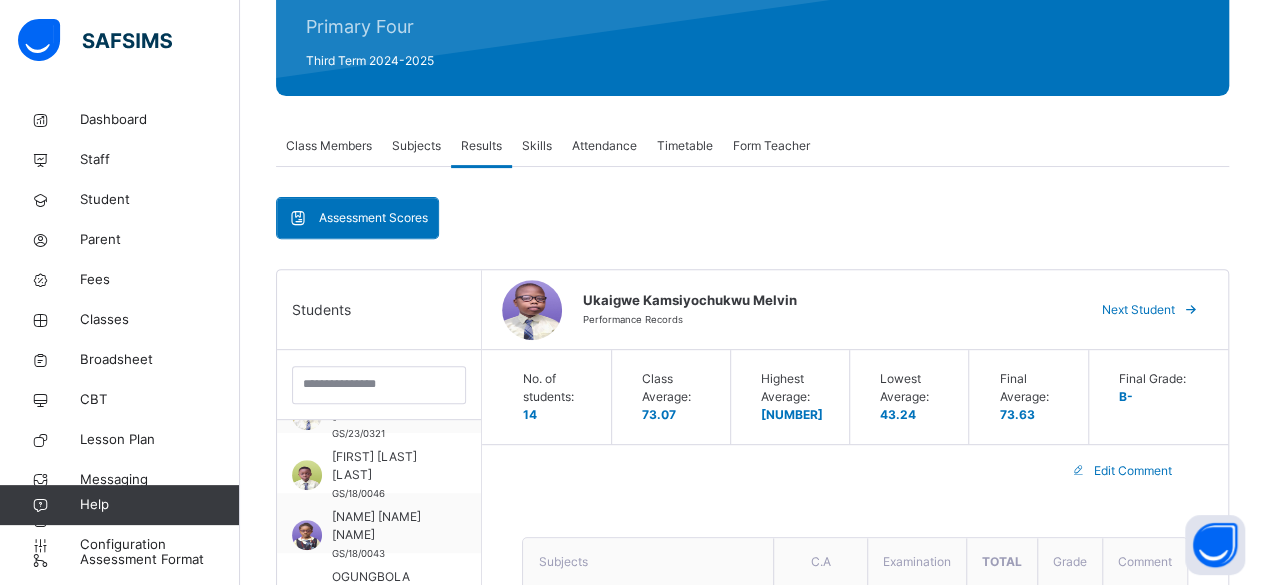 scroll, scrollTop: 144, scrollLeft: 0, axis: vertical 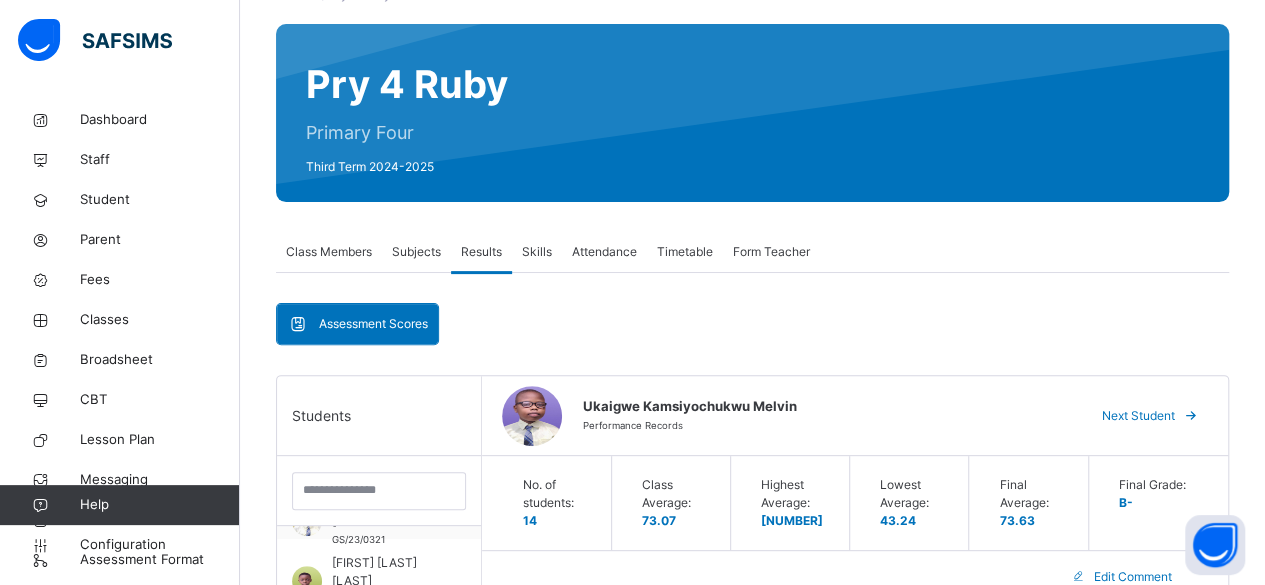 click on "Next Student" at bounding box center (1138, 416) 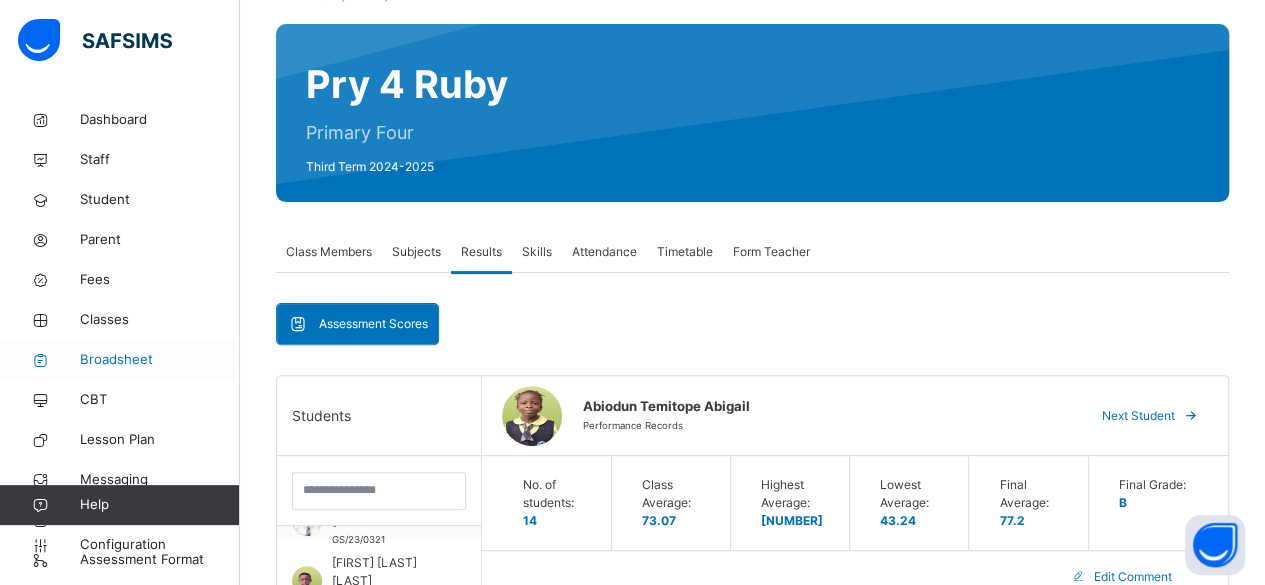 click on "Broadsheet" at bounding box center (160, 360) 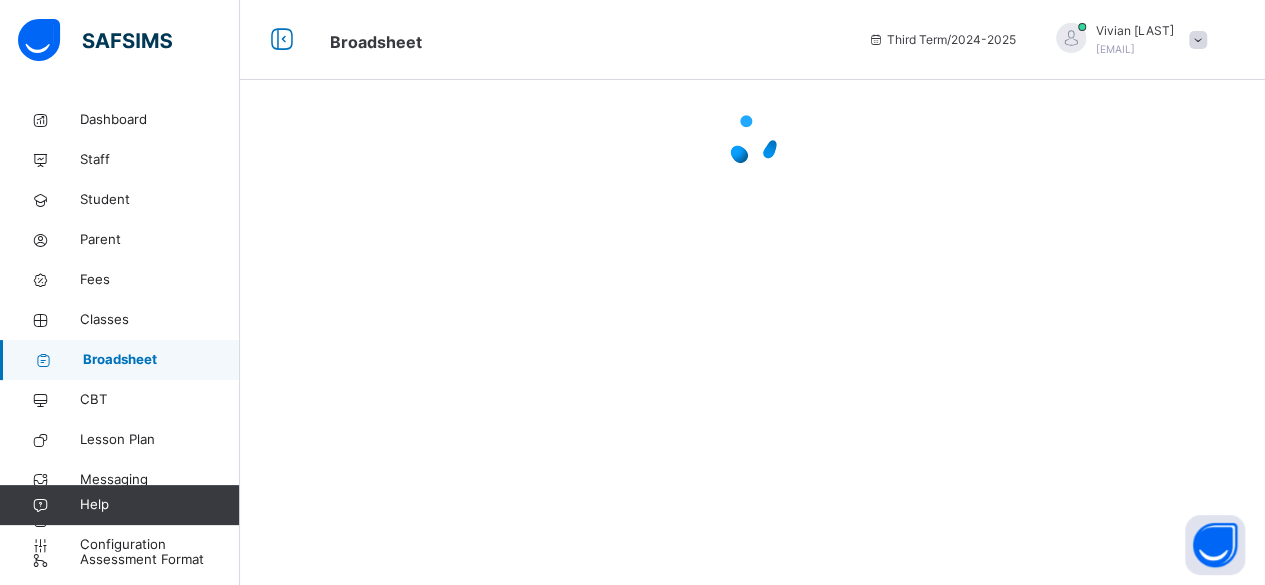 scroll, scrollTop: 0, scrollLeft: 0, axis: both 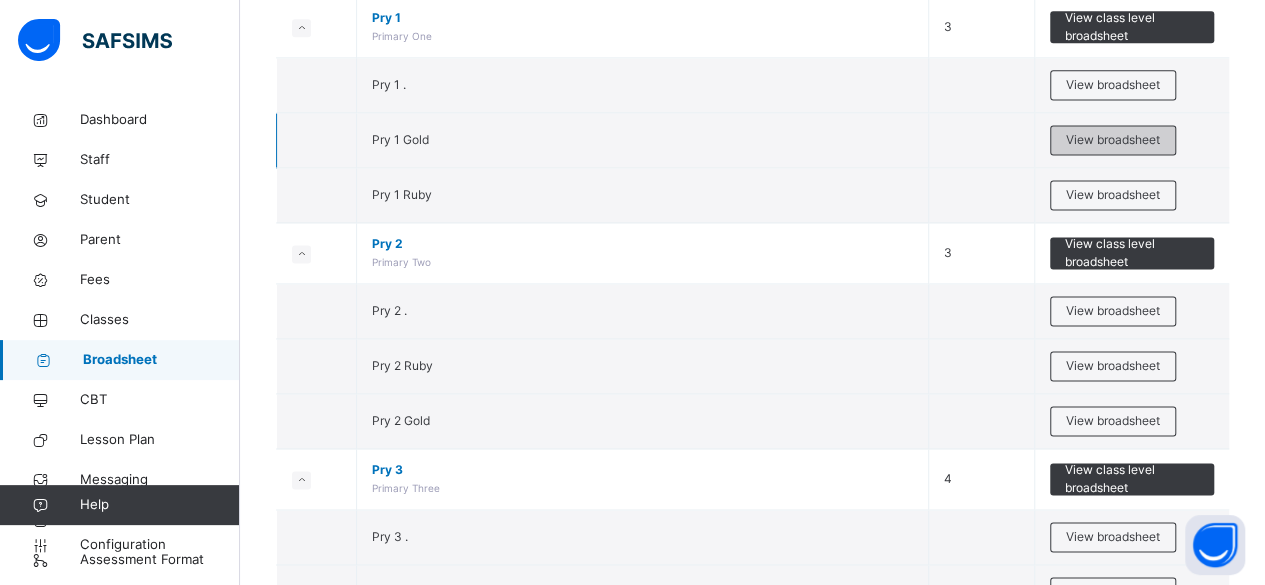 click on "View broadsheet" at bounding box center [1113, 140] 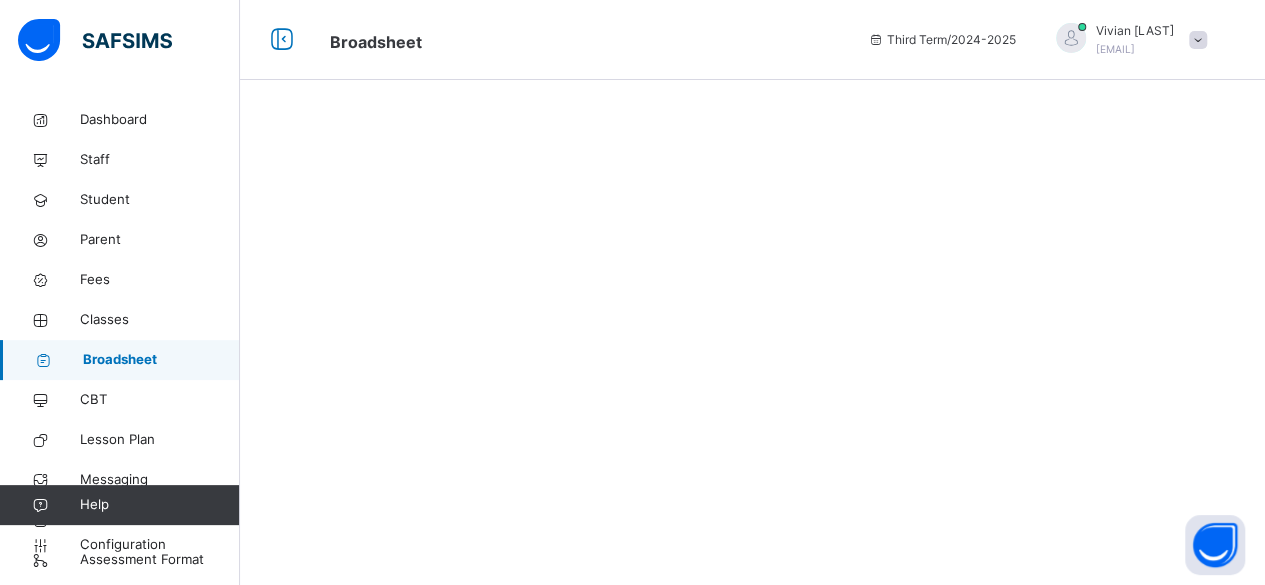 scroll, scrollTop: 0, scrollLeft: 0, axis: both 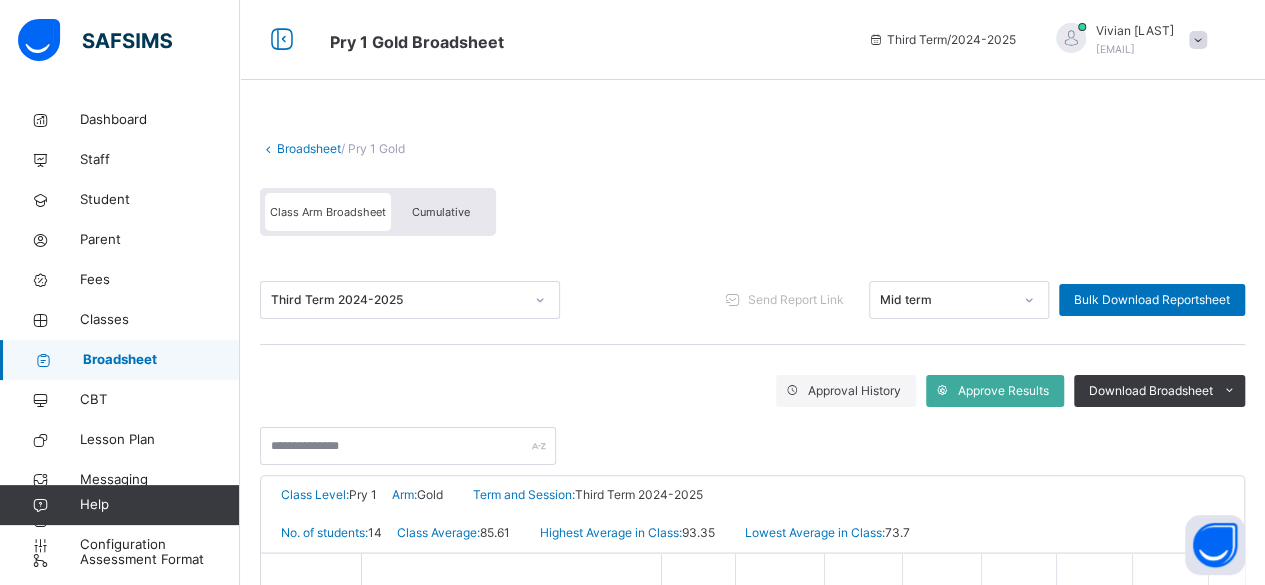 click 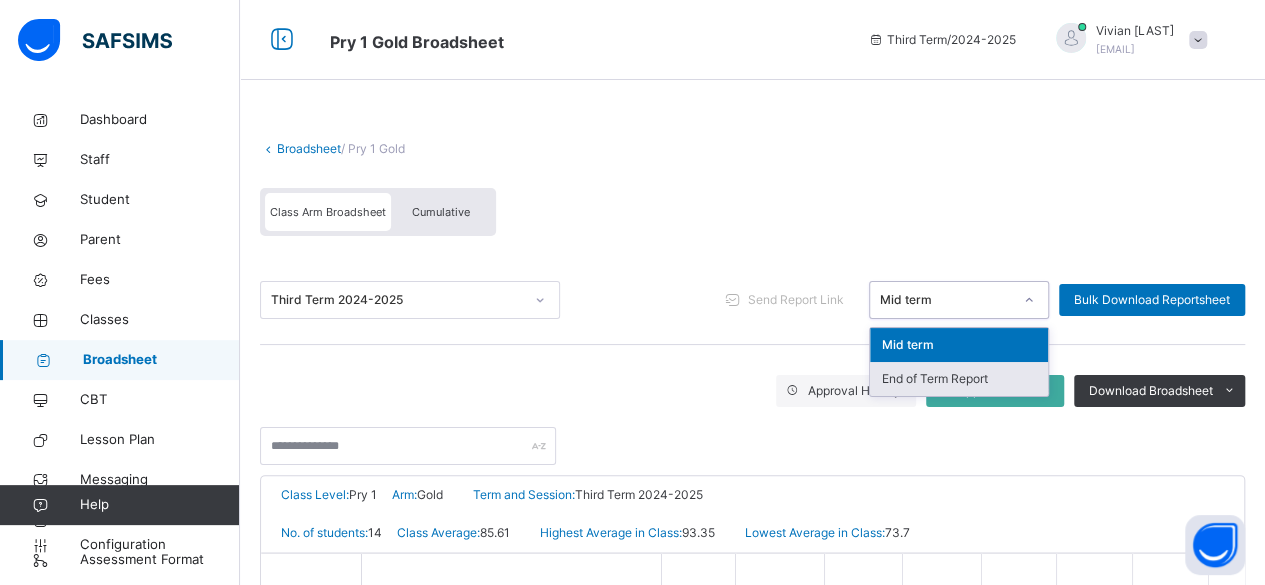 click on "End of Term Report" at bounding box center [959, 379] 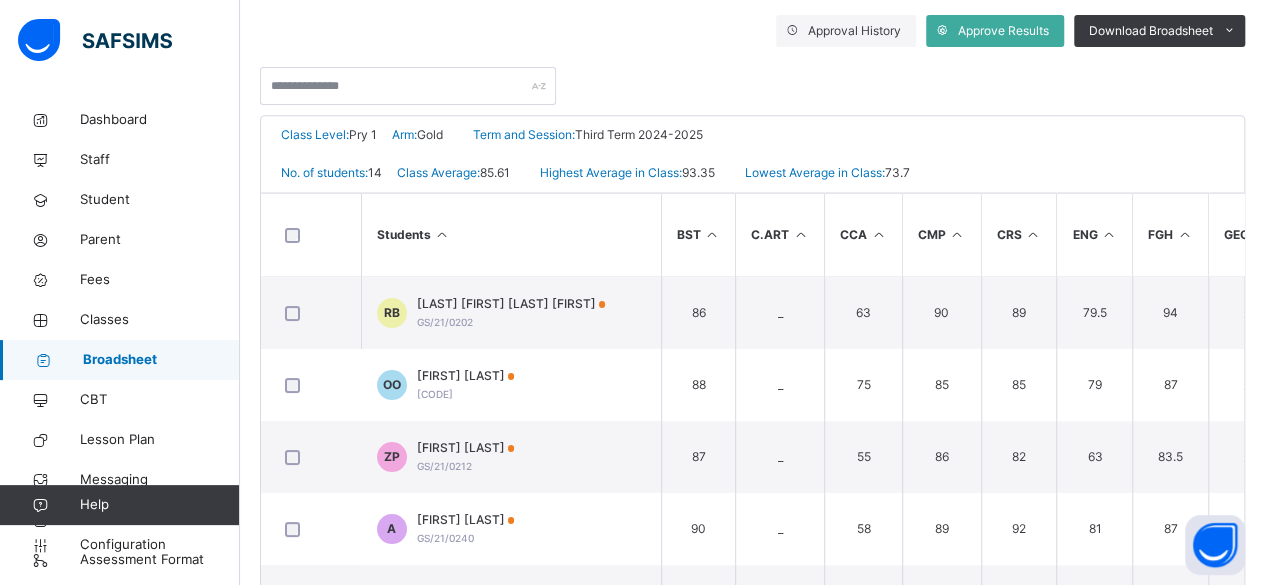 scroll, scrollTop: 266, scrollLeft: 0, axis: vertical 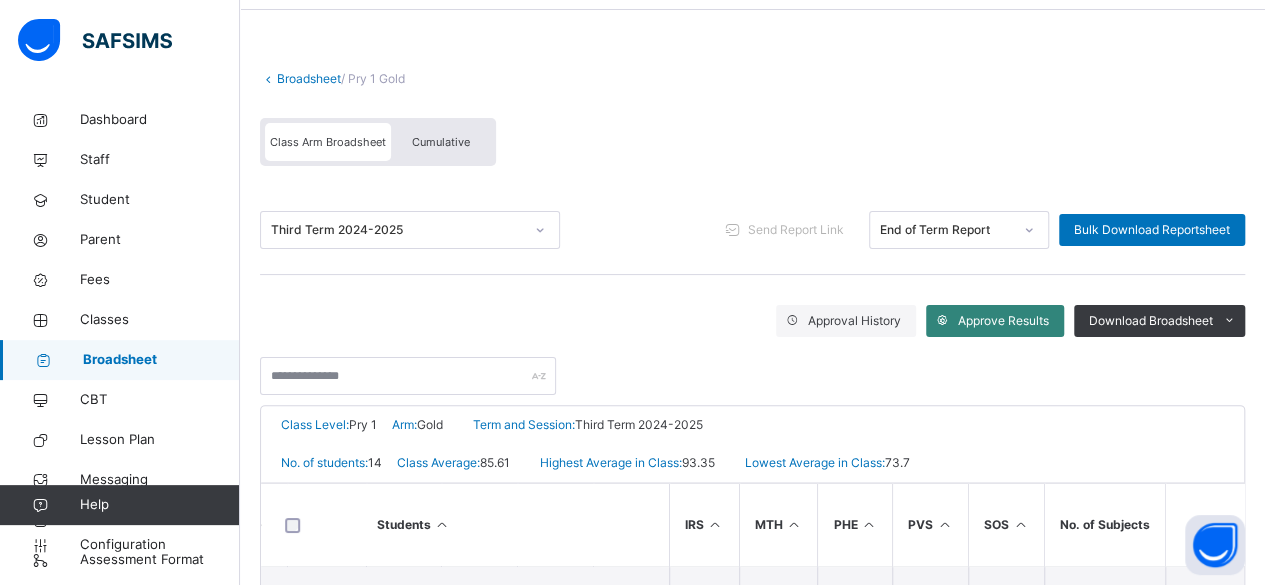 click on "Approve Results" at bounding box center [1003, 321] 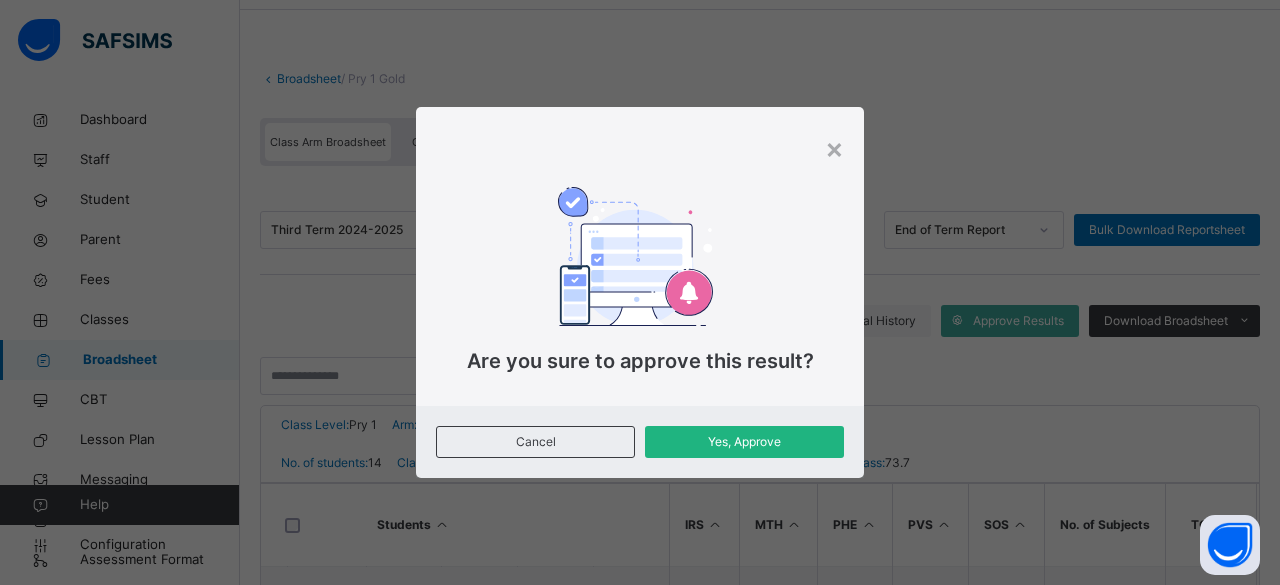 click on "Yes, Approve" at bounding box center (744, 442) 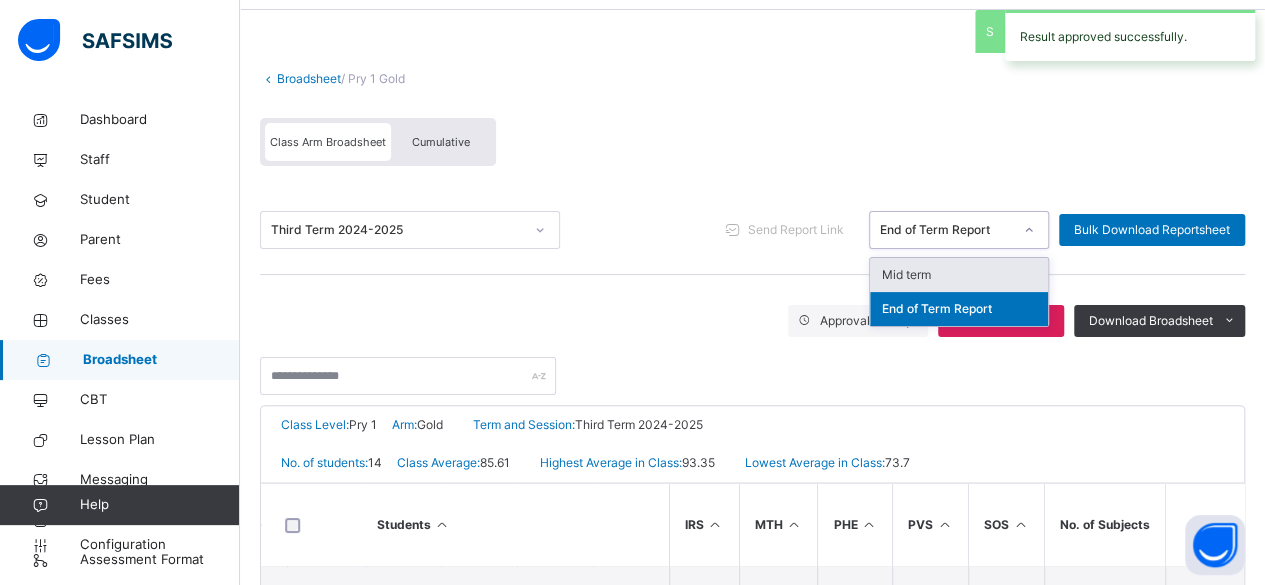 click on "Mid term" at bounding box center (959, 275) 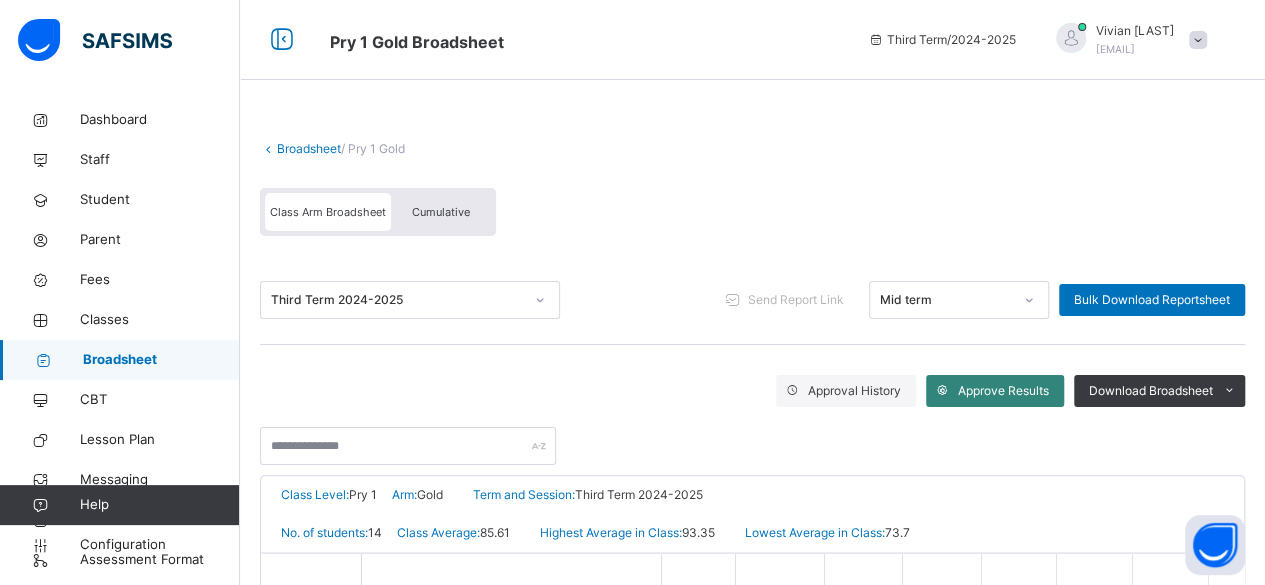 click on "Approve Results" at bounding box center (1003, 391) 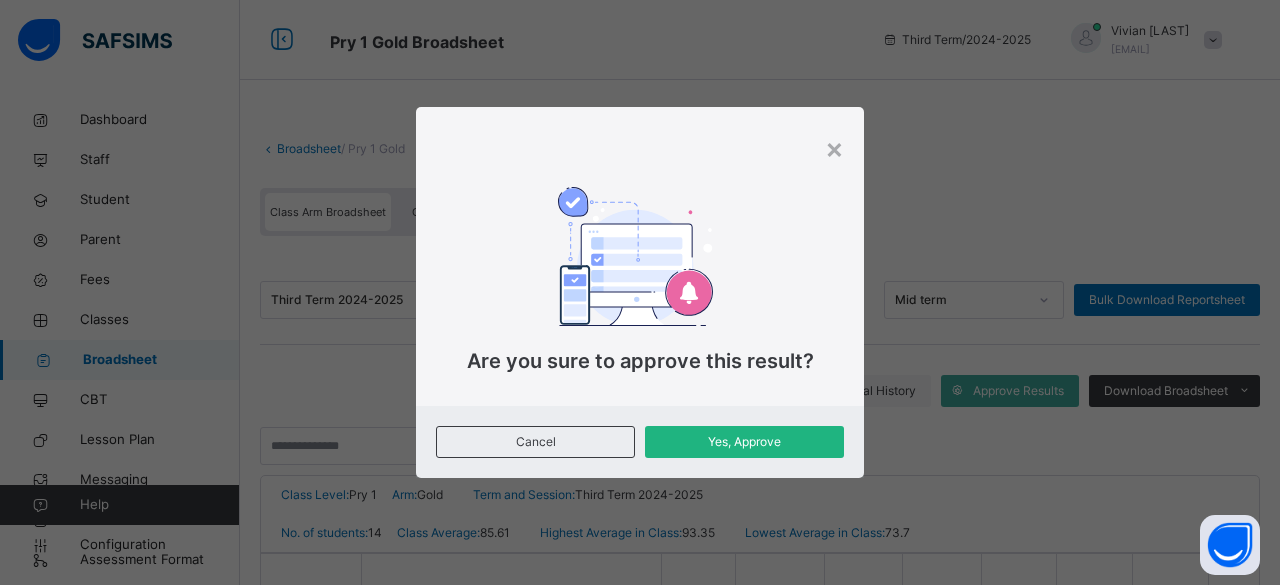 click on "Yes, Approve" at bounding box center [744, 442] 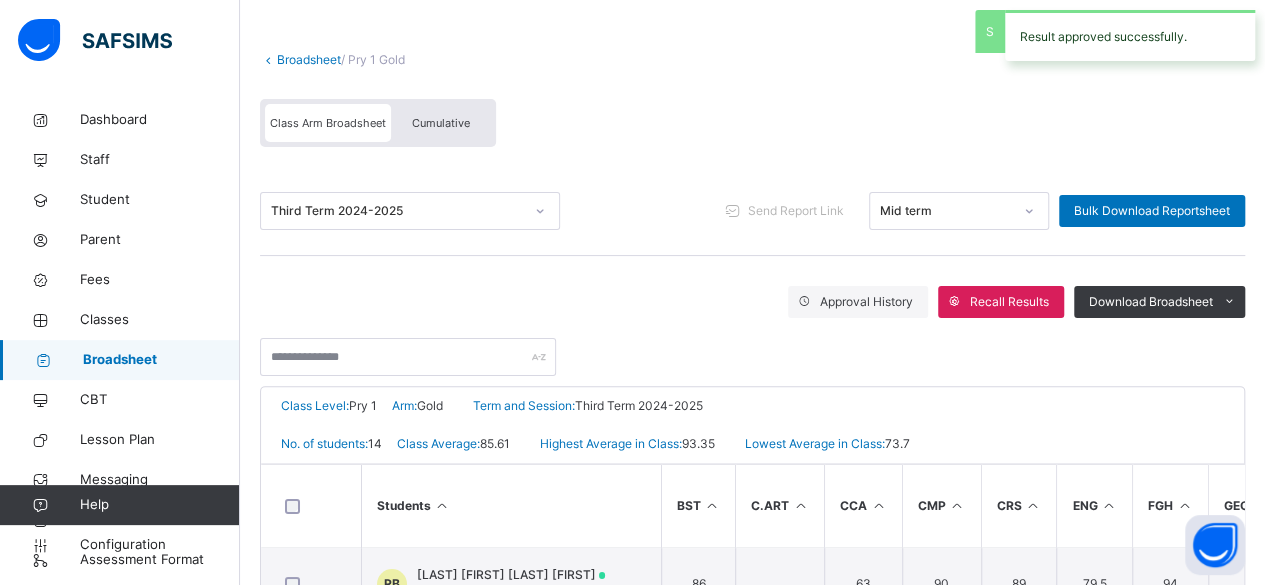 scroll, scrollTop: 92, scrollLeft: 0, axis: vertical 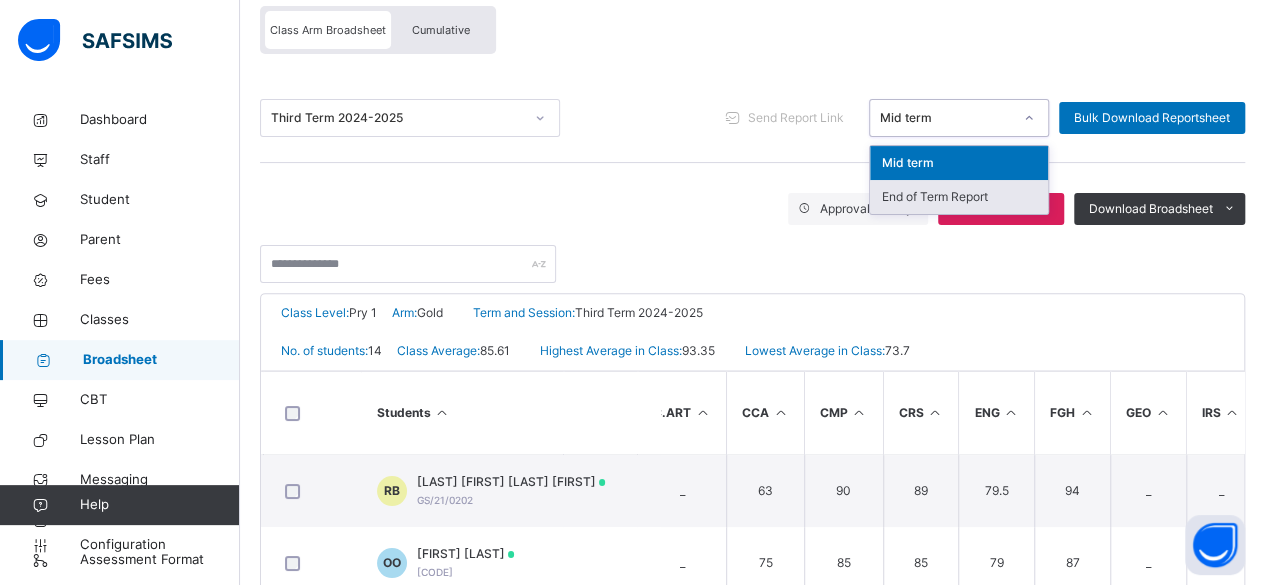 click on "End of Term Report" at bounding box center [959, 197] 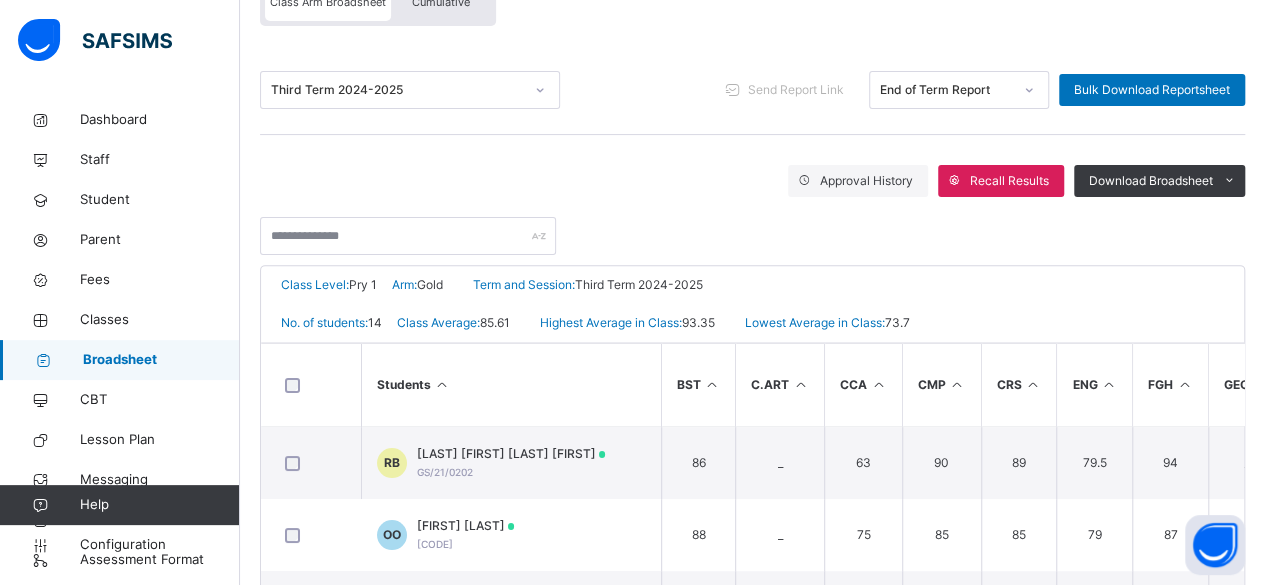 scroll, scrollTop: 238, scrollLeft: 0, axis: vertical 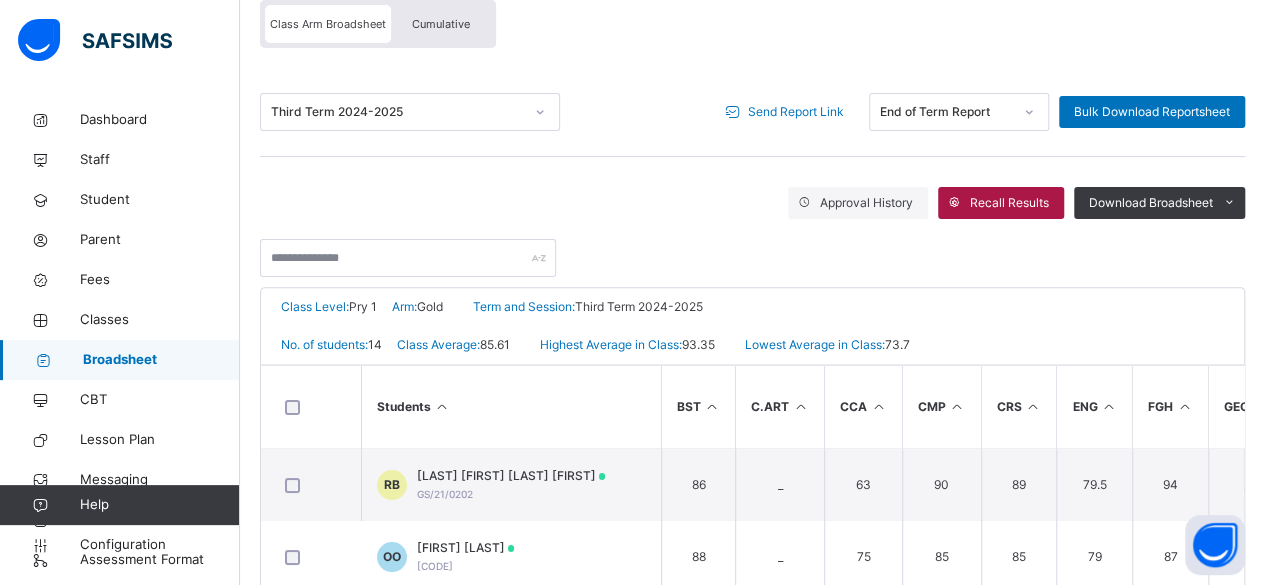 click on "Recall Results" at bounding box center [1009, 203] 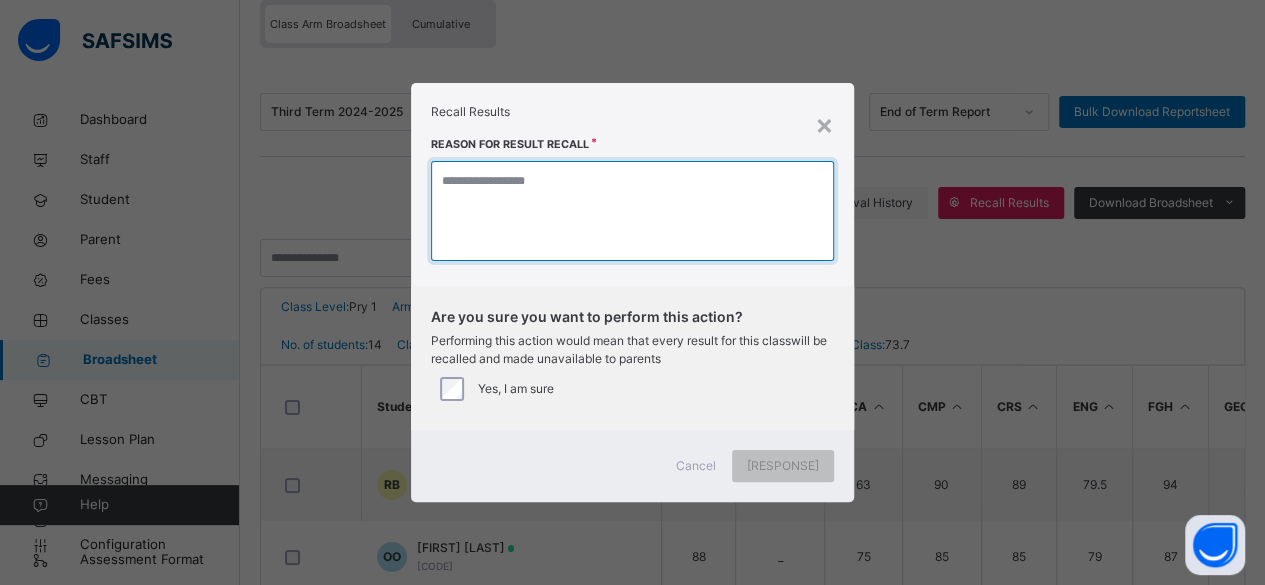 click at bounding box center (632, 211) 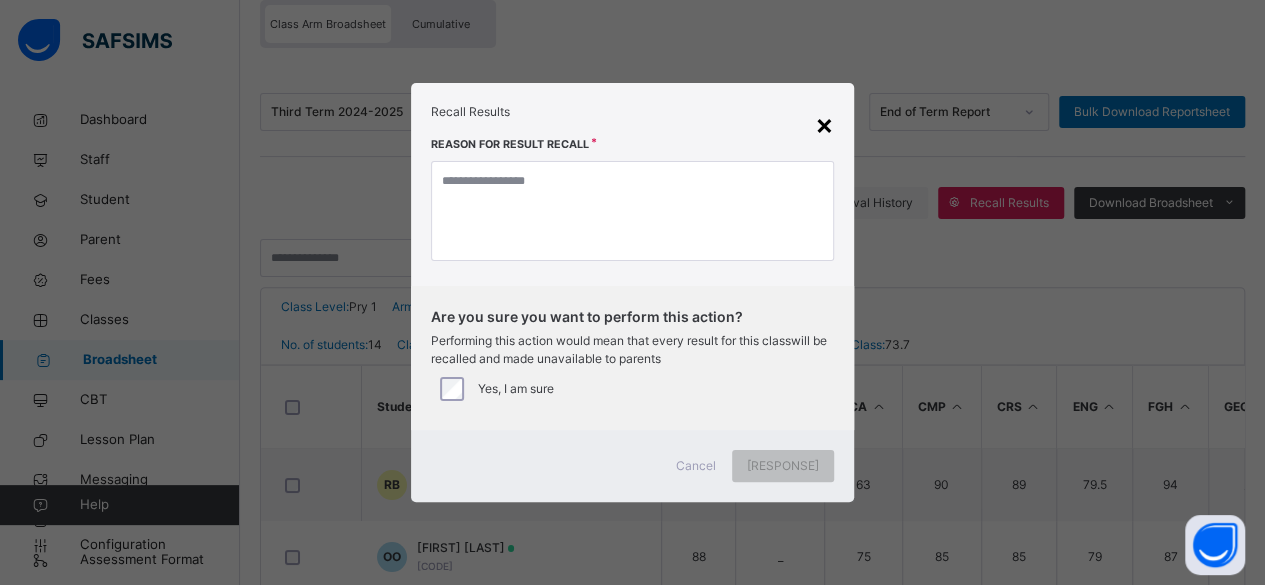 click on "×" at bounding box center (824, 124) 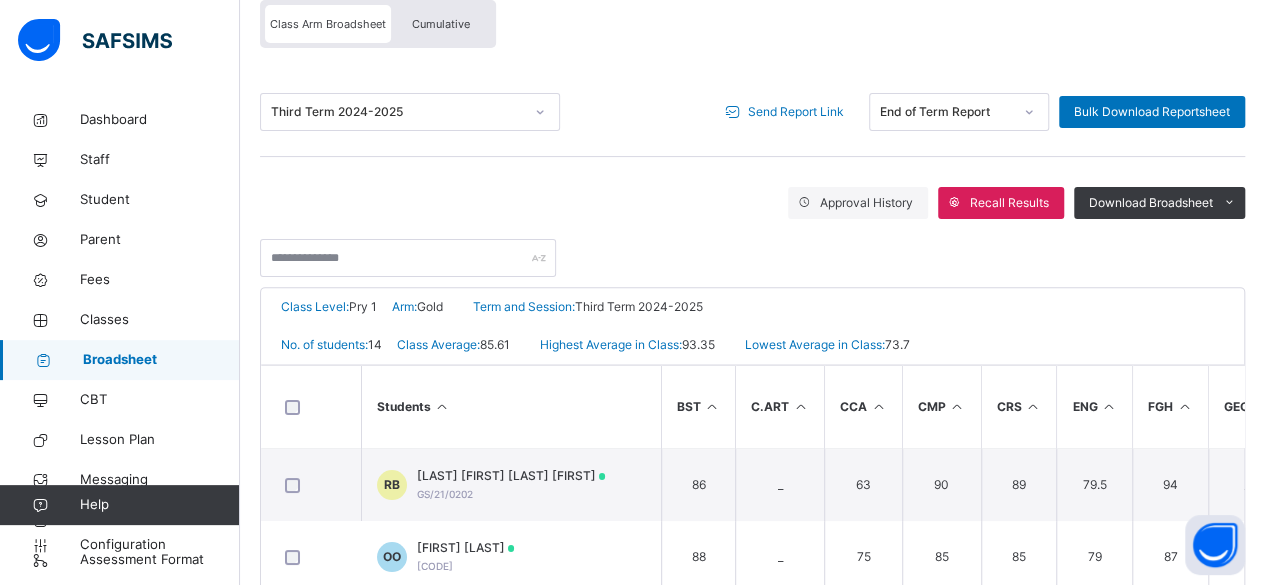 click at bounding box center (752, 248) 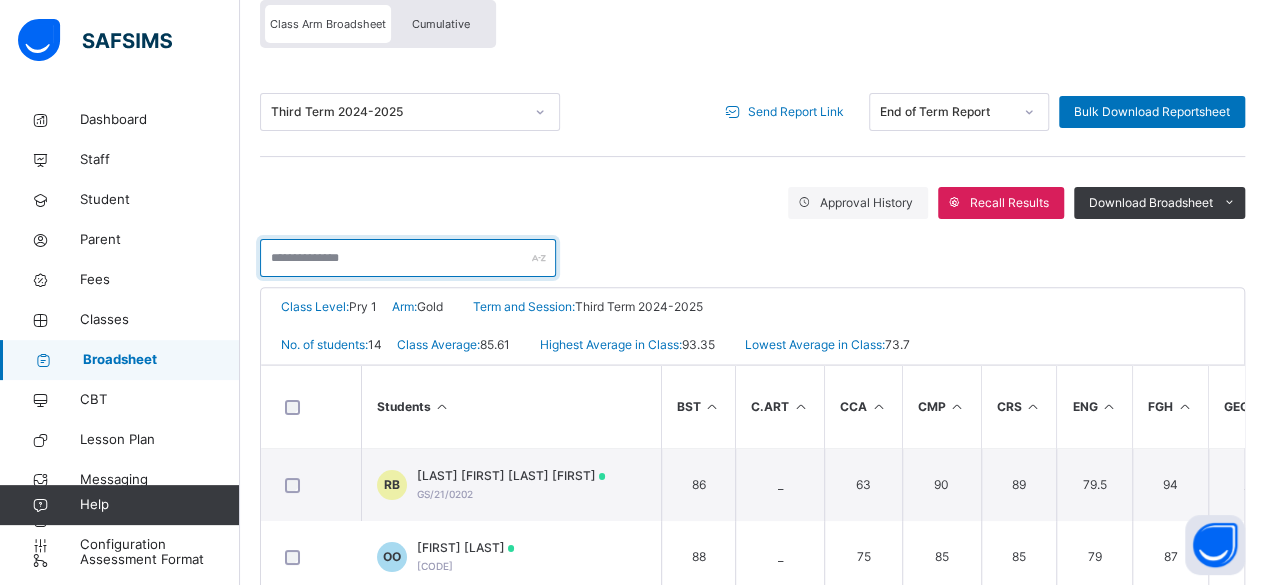click at bounding box center [408, 258] 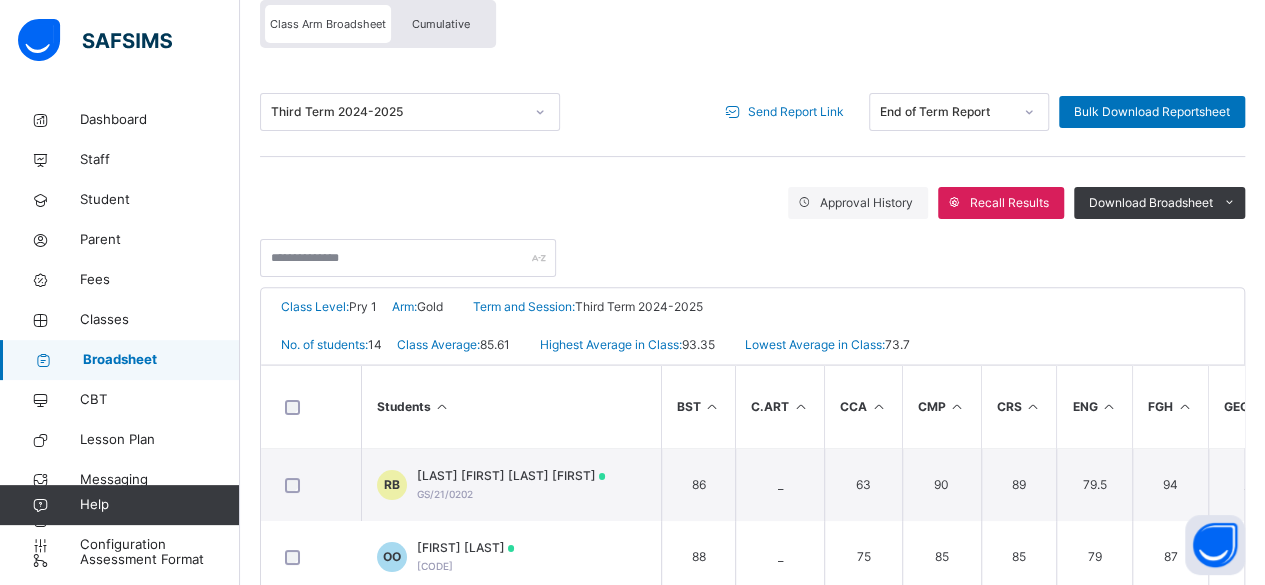 click on "Class Level:  Pry 1  Arm:  Gold  Term and Session:  Third Term 2024-2025" at bounding box center (752, 307) 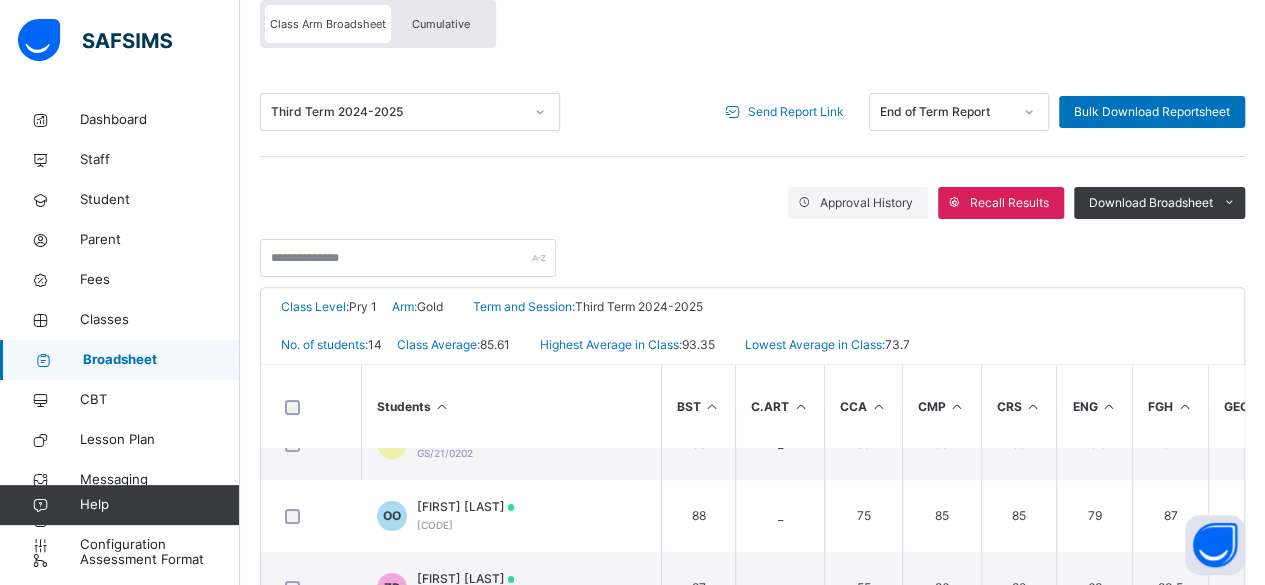 scroll, scrollTop: 0, scrollLeft: 0, axis: both 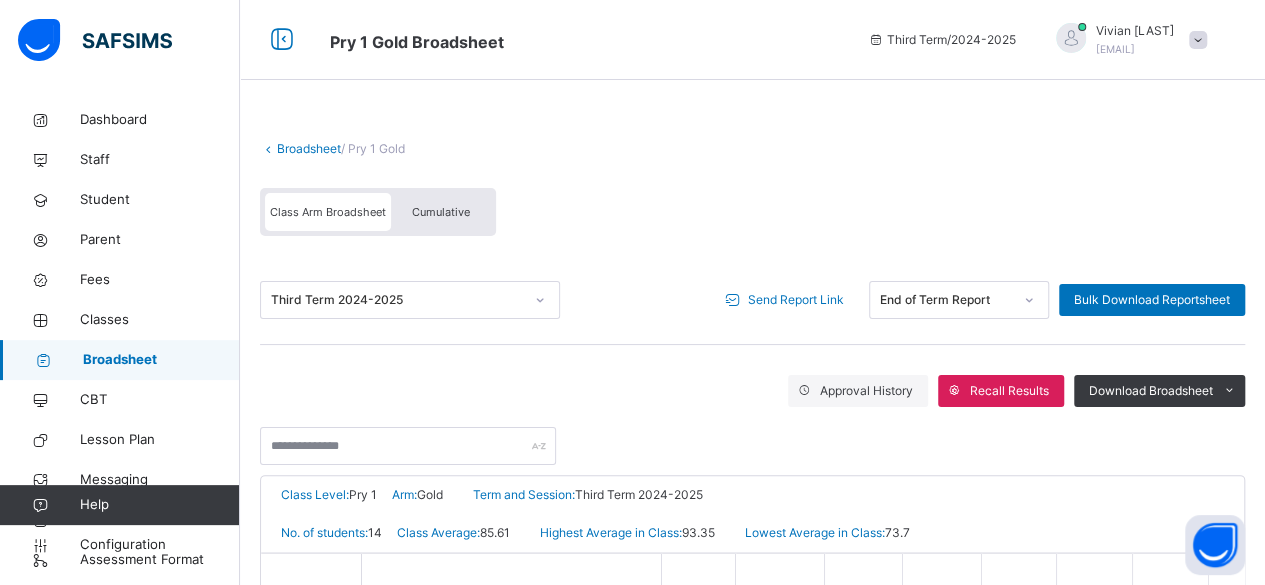 click on "Broadsheet" at bounding box center [309, 148] 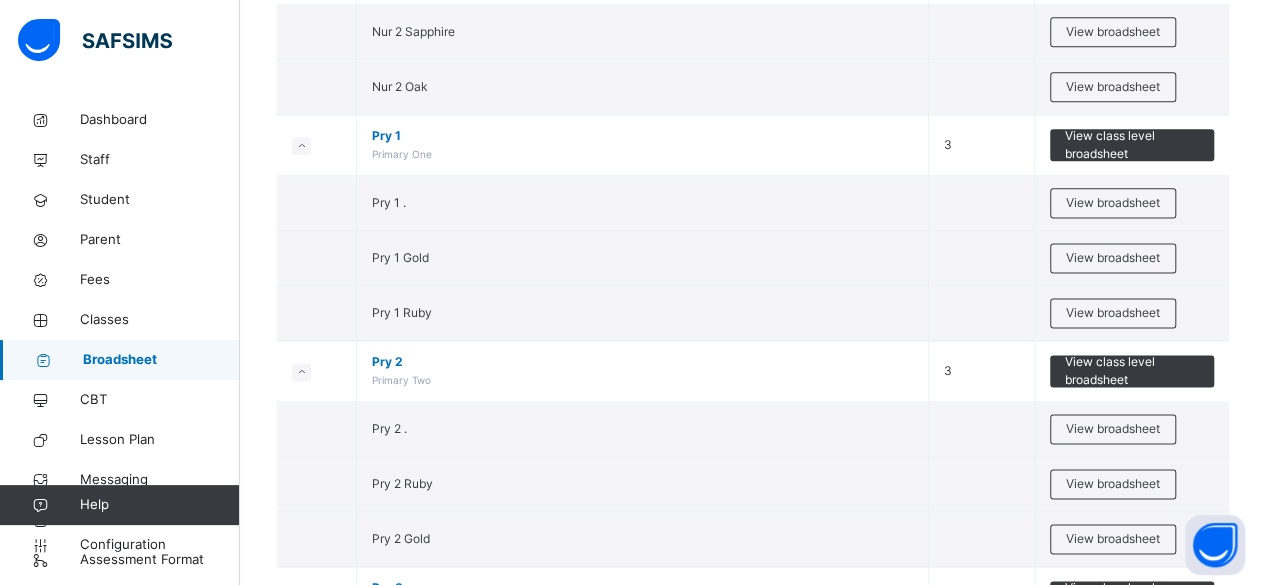 scroll, scrollTop: 1227, scrollLeft: 0, axis: vertical 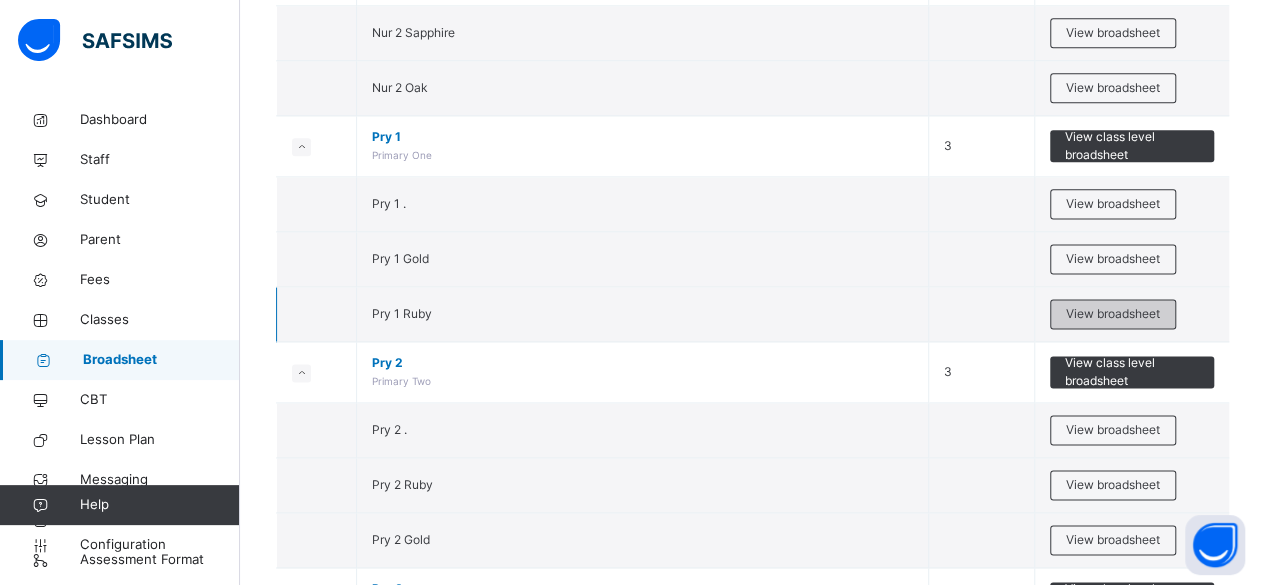 click on "View broadsheet" at bounding box center [1113, 314] 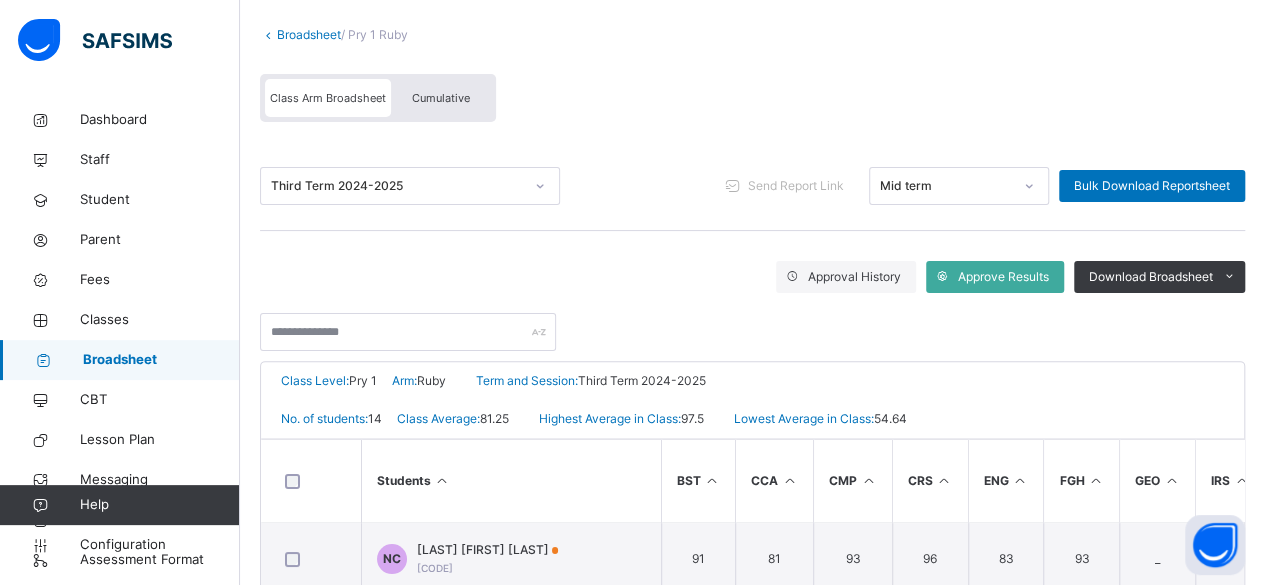 scroll, scrollTop: 150, scrollLeft: 0, axis: vertical 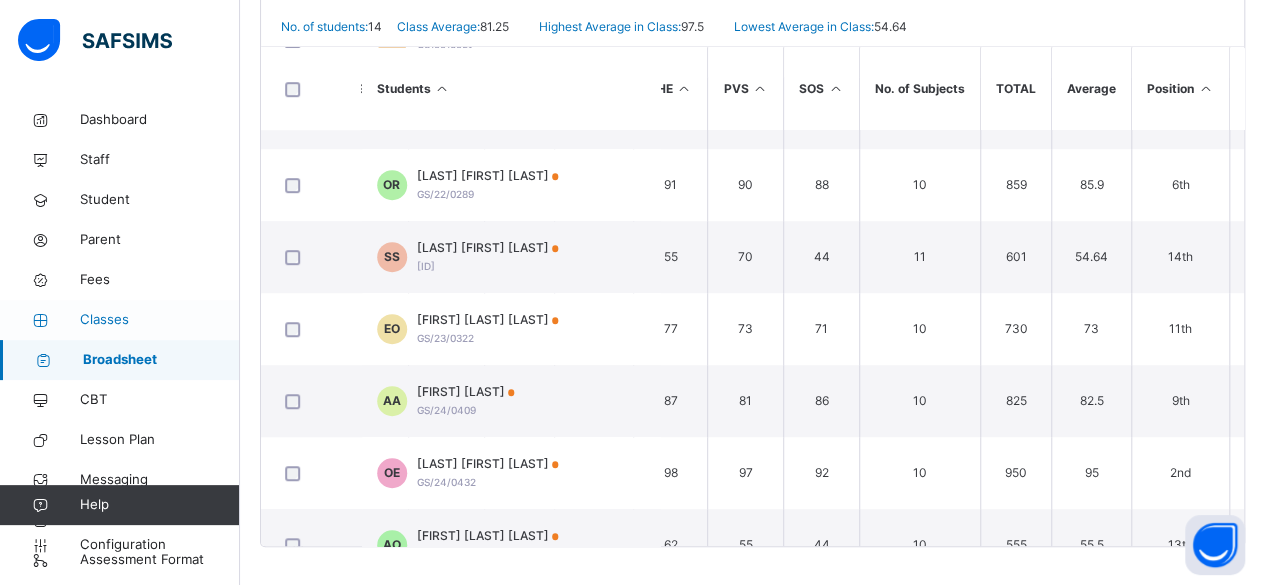 click on "Classes" at bounding box center [160, 320] 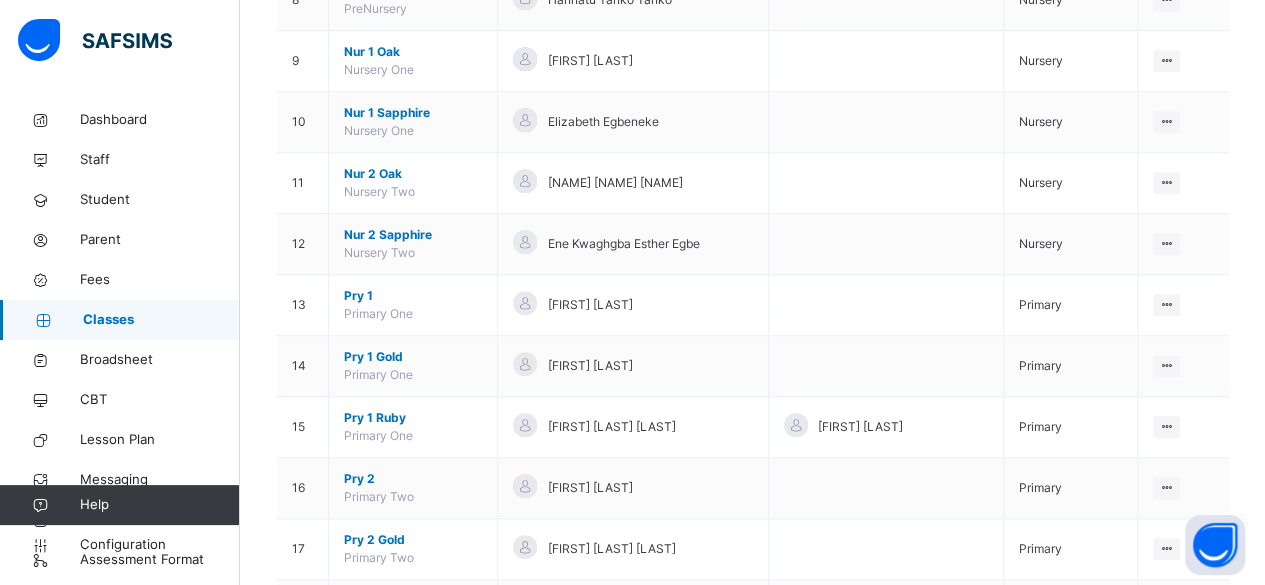 scroll, scrollTop: 704, scrollLeft: 0, axis: vertical 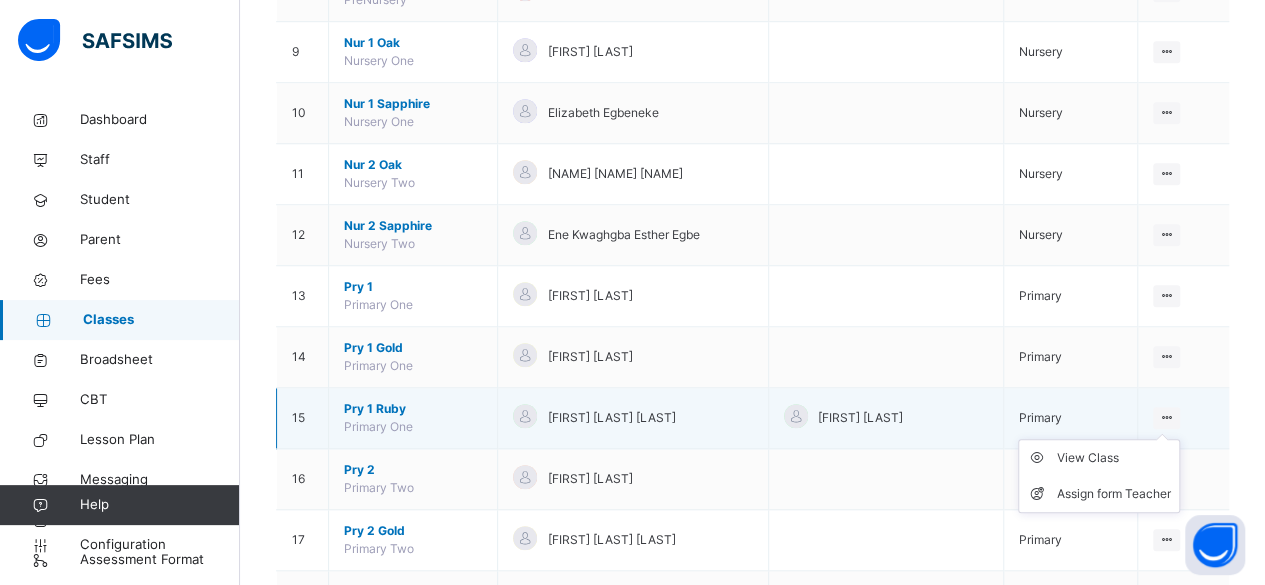 click at bounding box center (1166, 417) 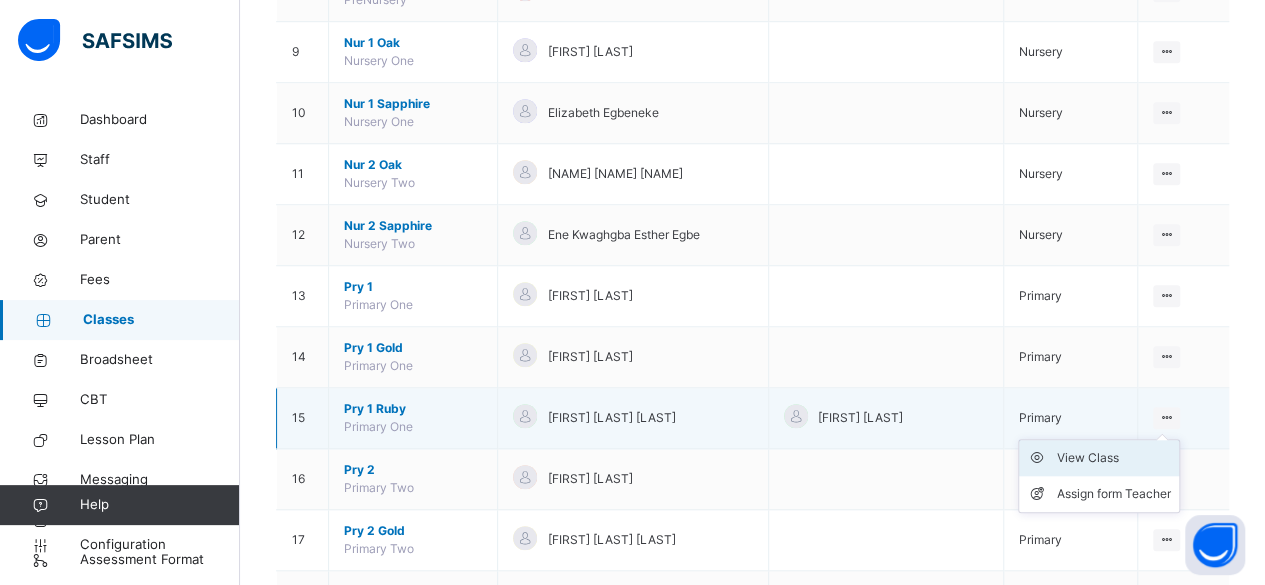 click on "View Class" at bounding box center (1114, 458) 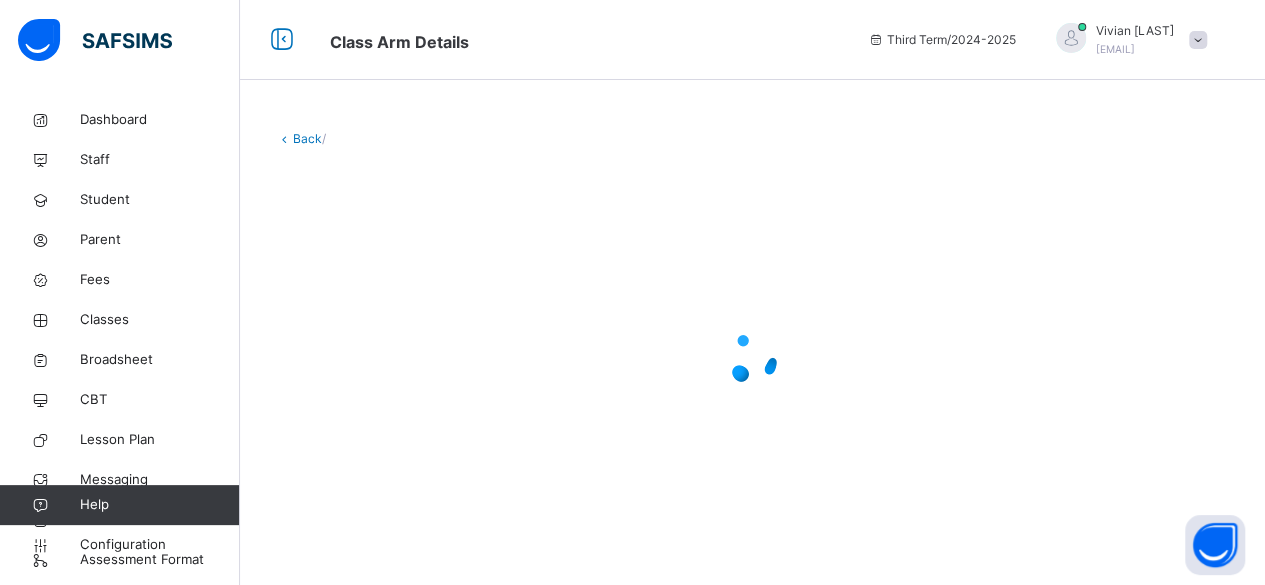 scroll, scrollTop: 0, scrollLeft: 0, axis: both 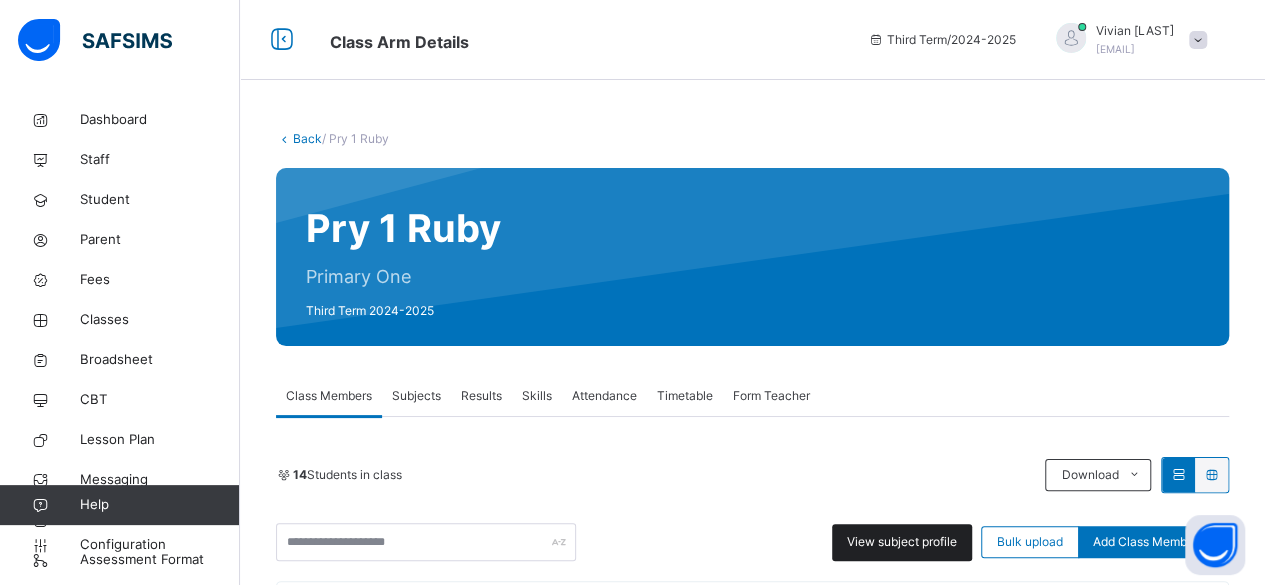 click on "View subject profile" at bounding box center [902, 542] 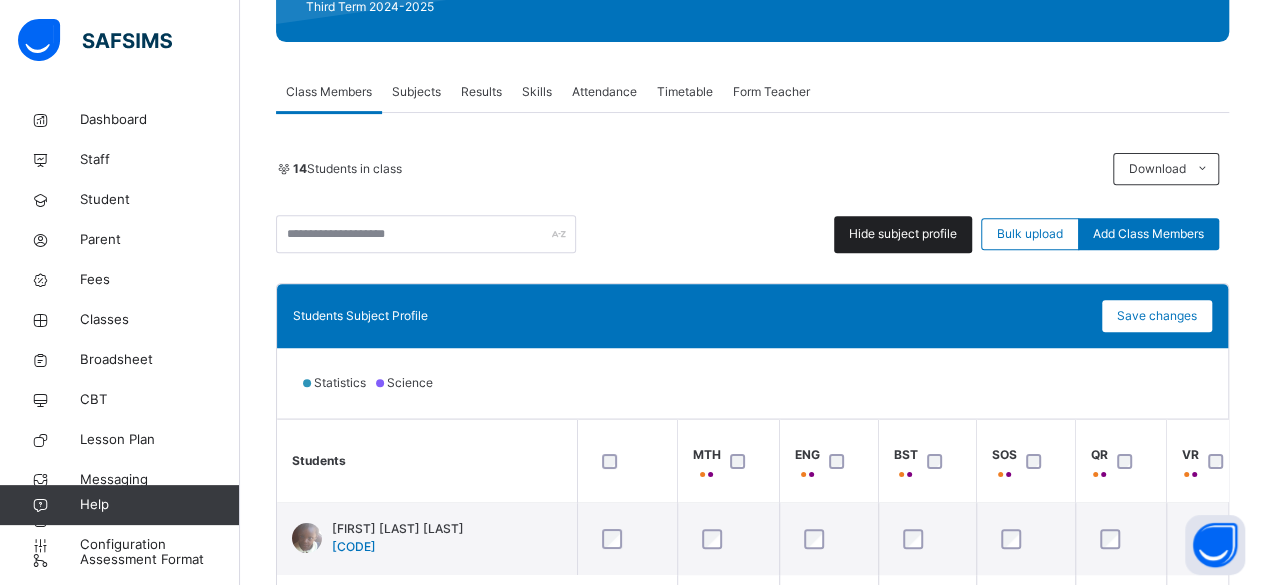 scroll, scrollTop: 306, scrollLeft: 0, axis: vertical 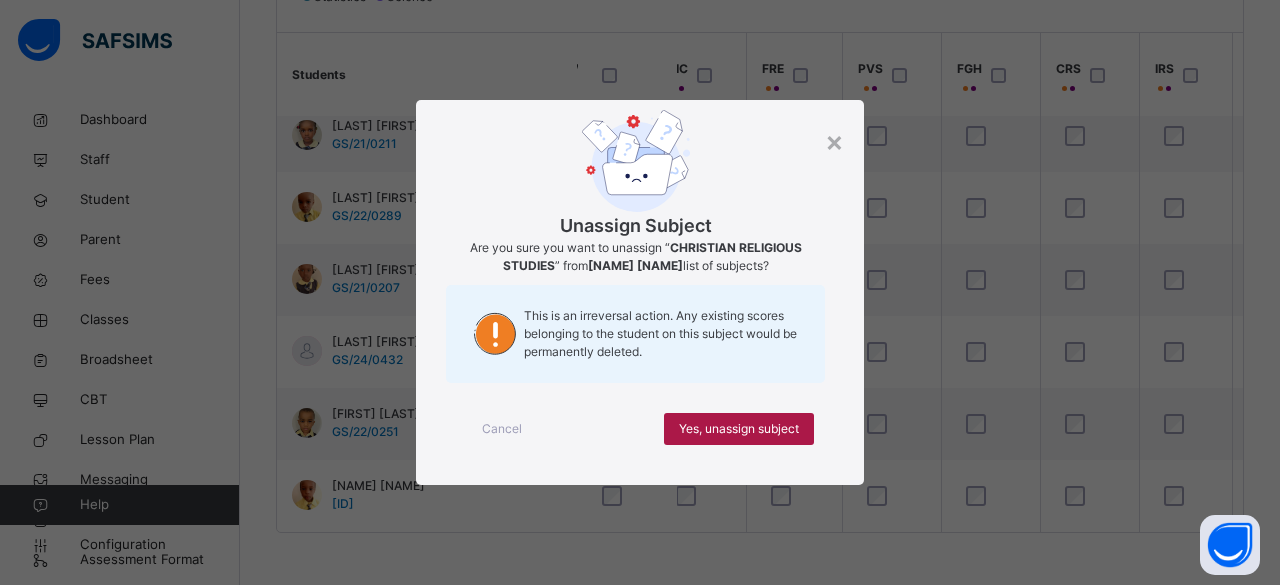 click on "Yes, unassign subject" at bounding box center (739, 429) 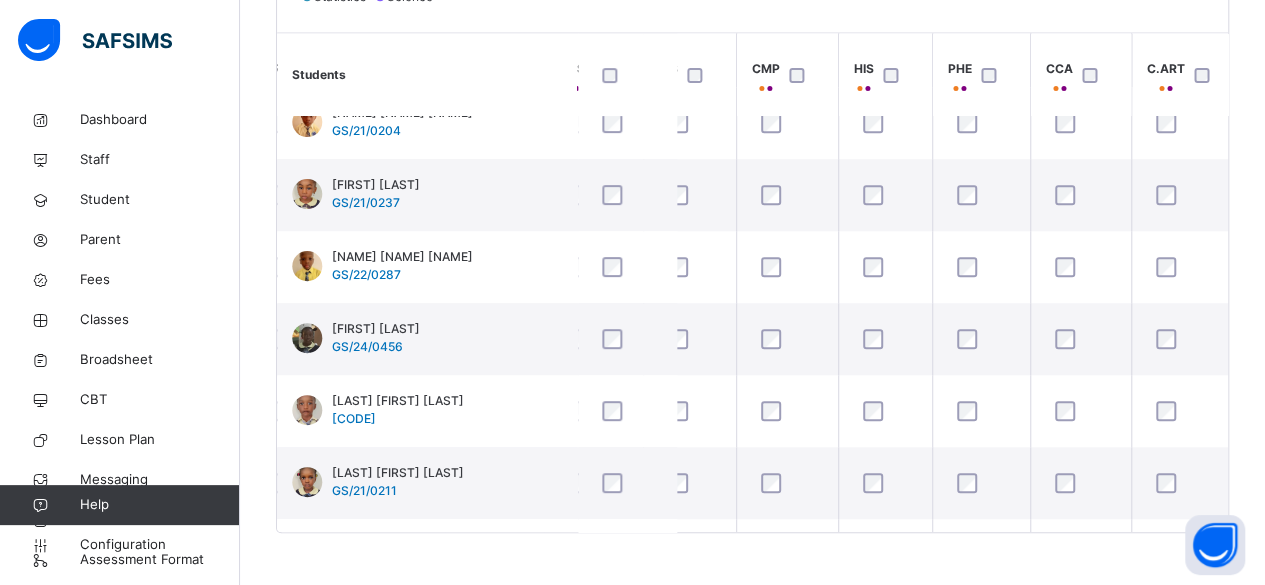 scroll, scrollTop: 0, scrollLeft: 1102, axis: horizontal 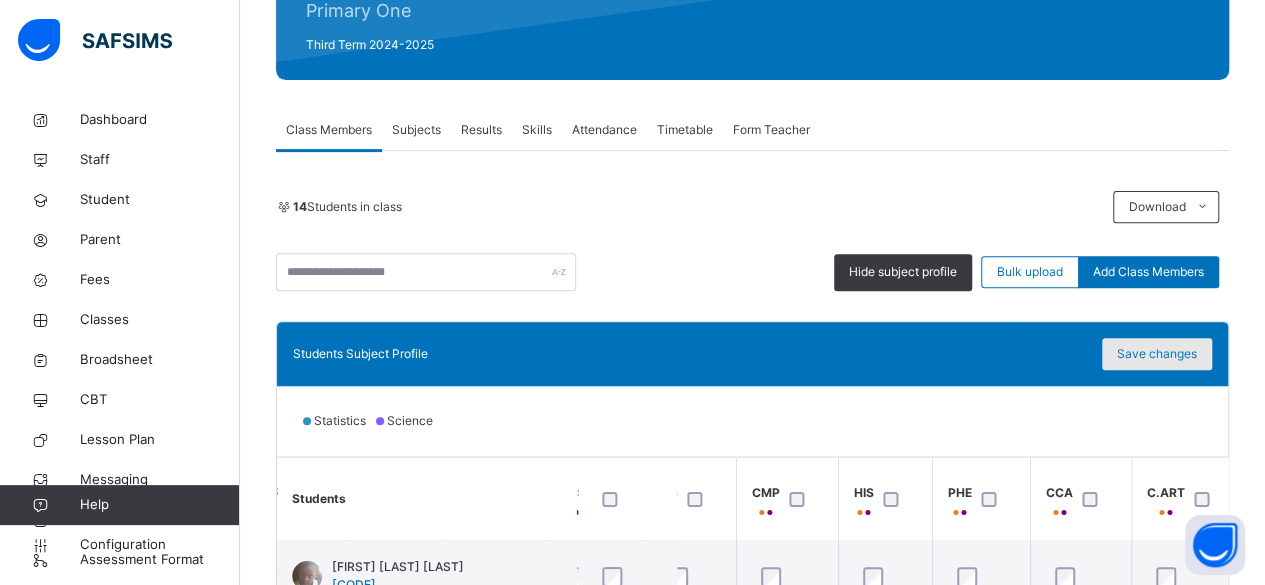 click on "Save changes" at bounding box center [1157, 354] 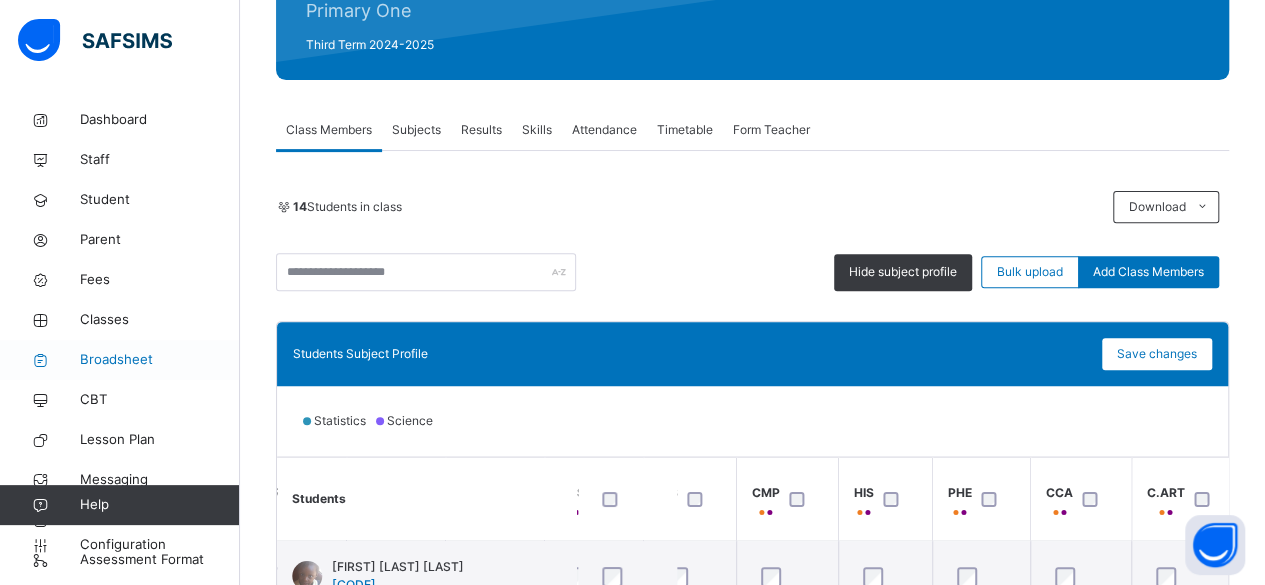 click on "Broadsheet" at bounding box center [160, 360] 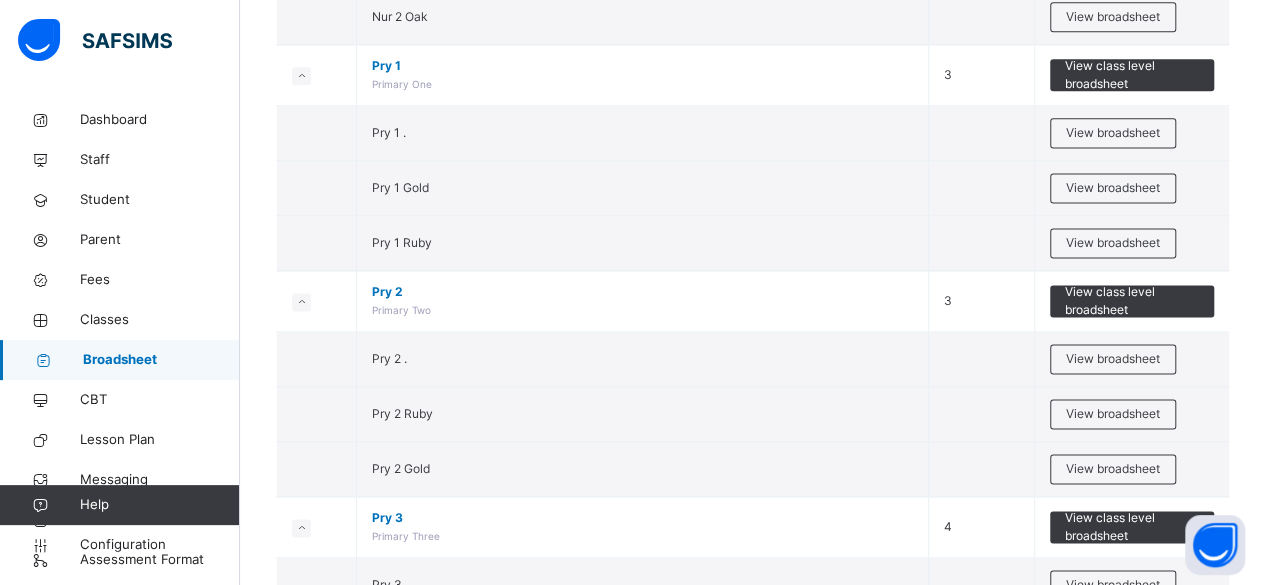 scroll, scrollTop: 1282, scrollLeft: 0, axis: vertical 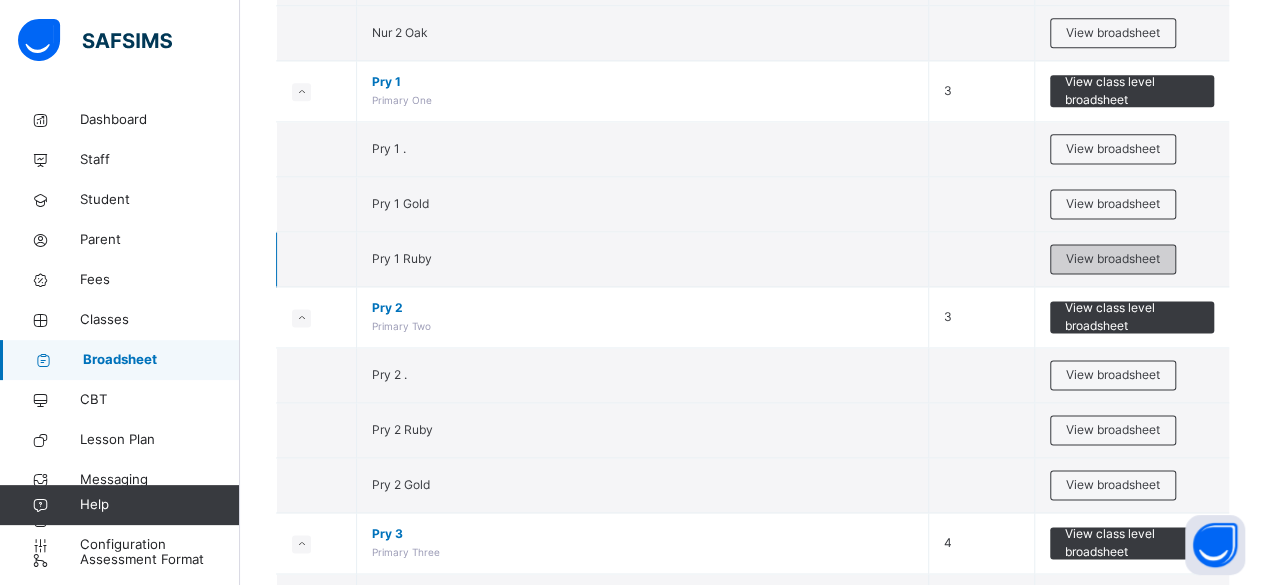 click on "View broadsheet" at bounding box center (1113, 259) 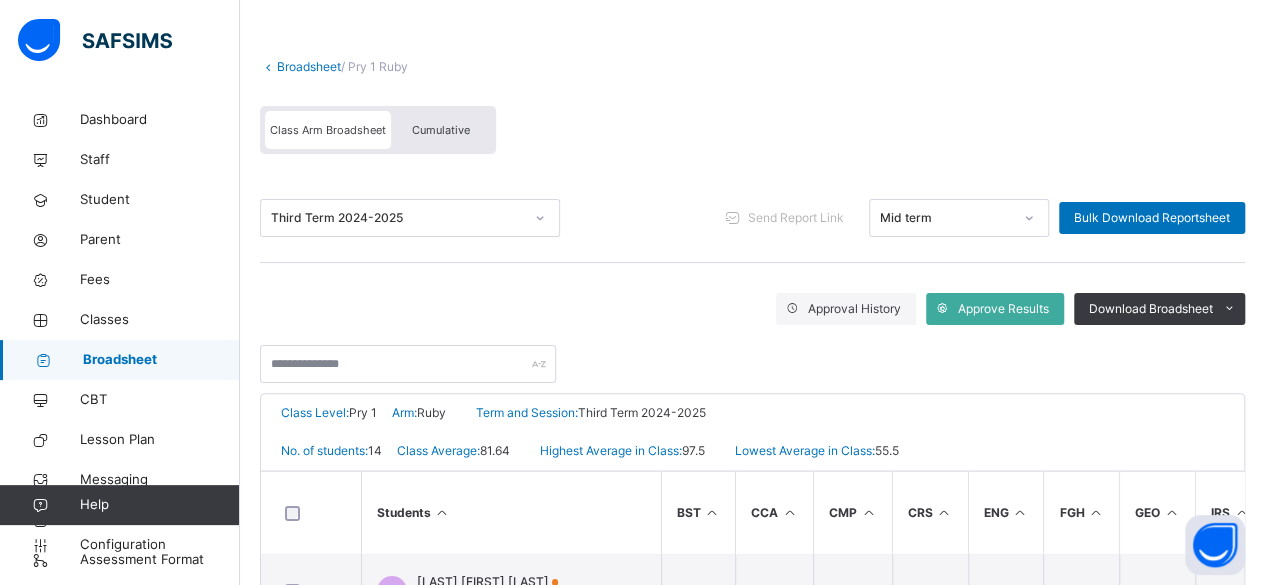 scroll, scrollTop: 82, scrollLeft: 0, axis: vertical 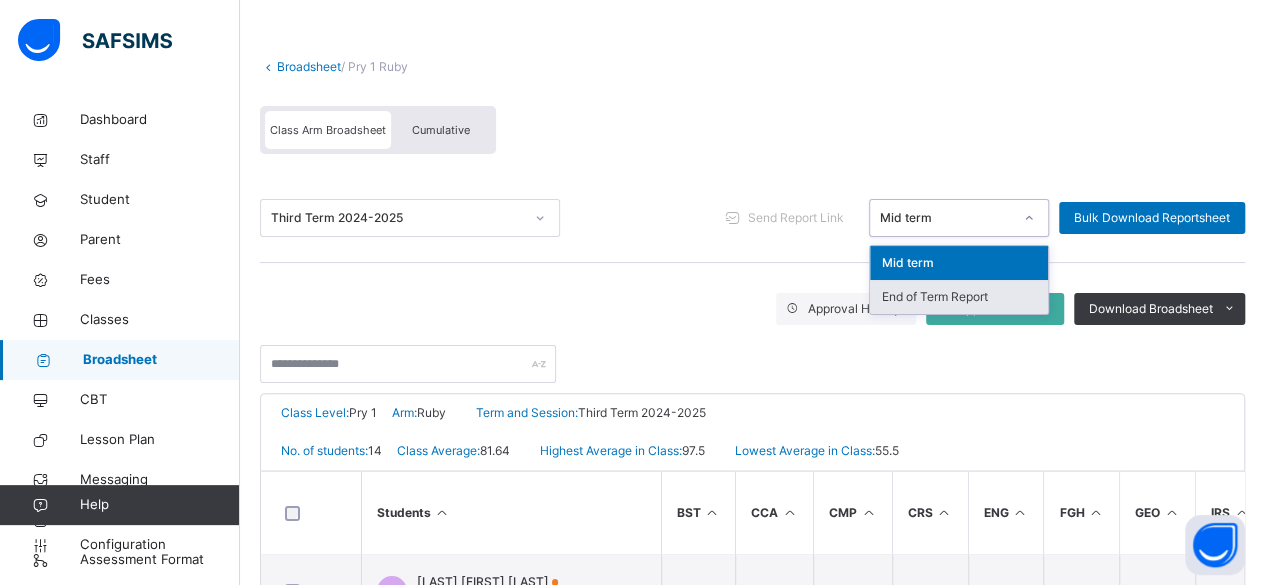 click on "End of Term Report" at bounding box center [959, 297] 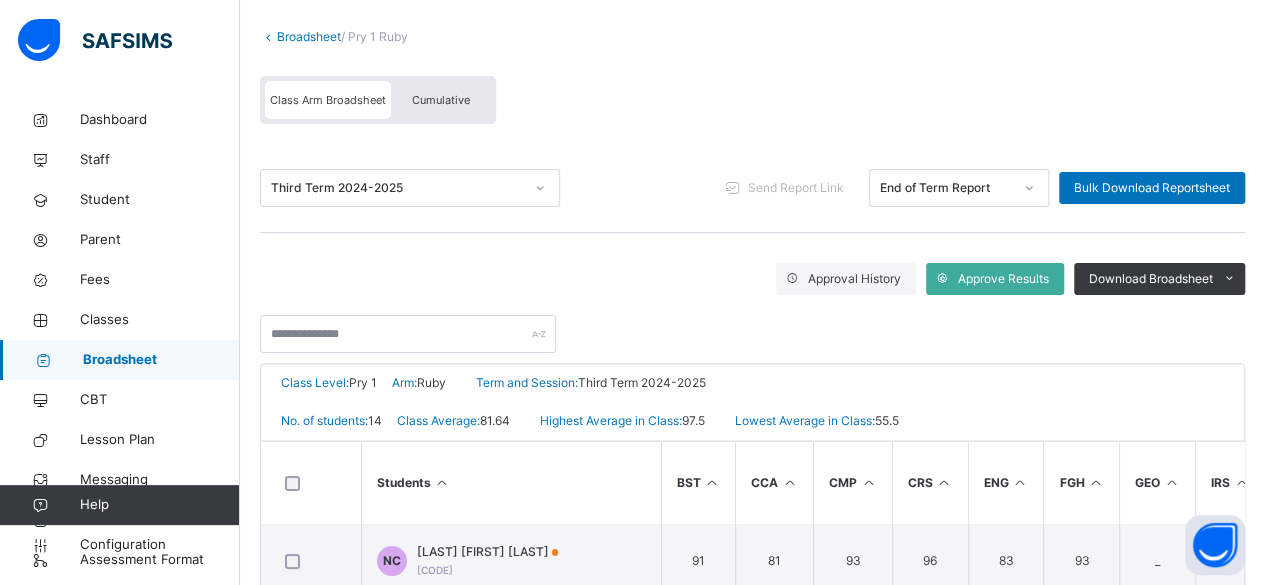 scroll, scrollTop: 118, scrollLeft: 0, axis: vertical 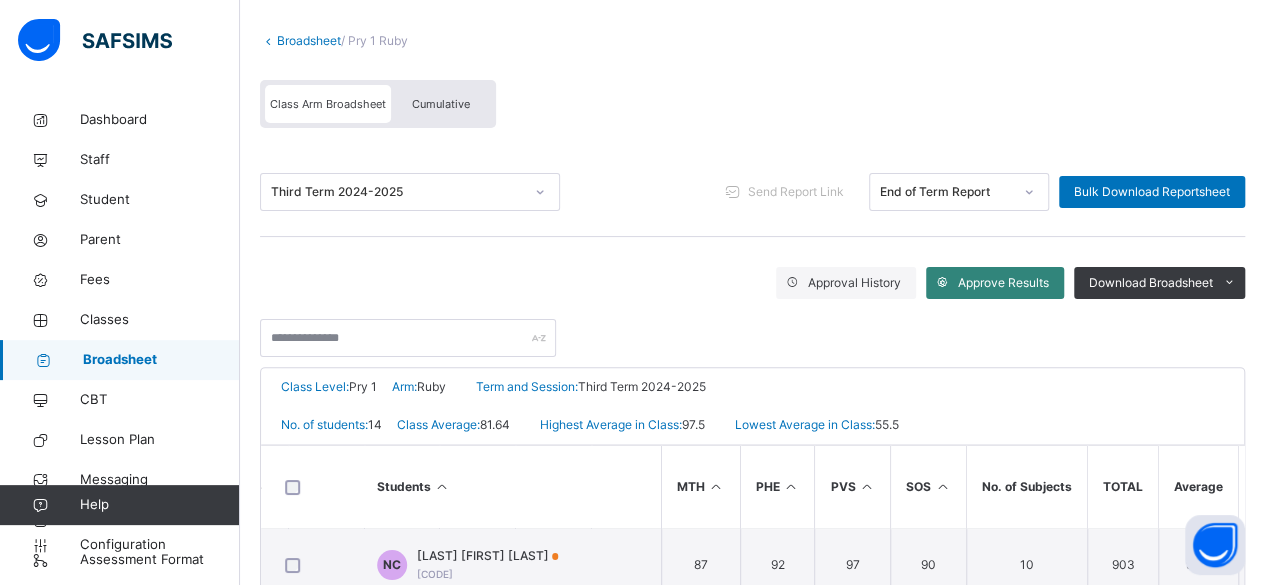 click on "Approve Results" at bounding box center [1003, 283] 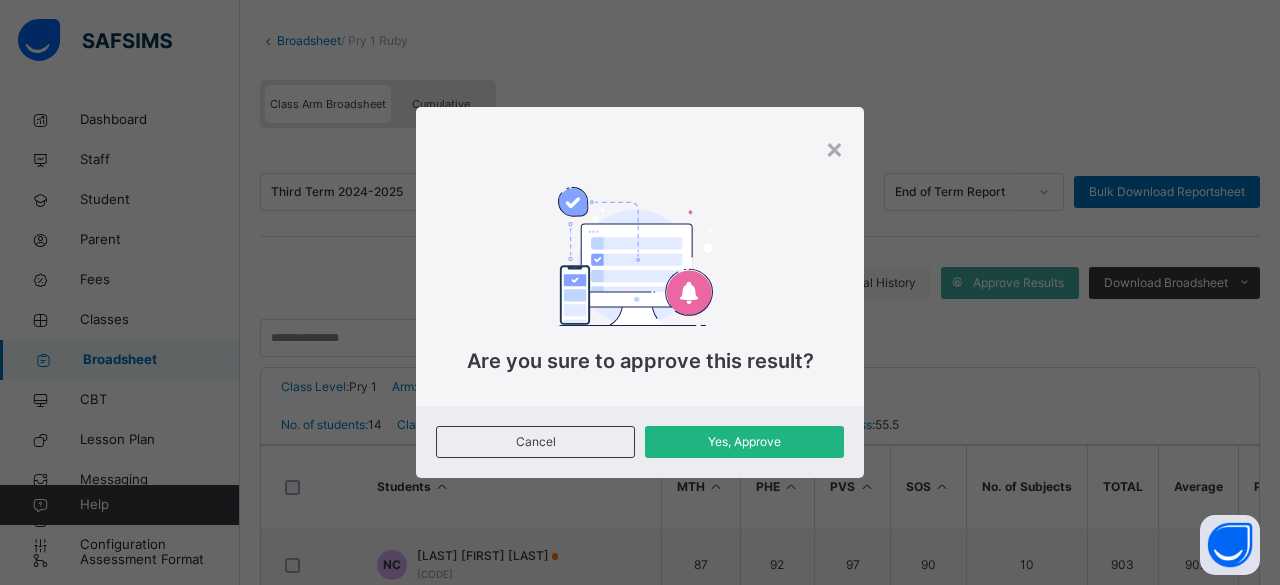 click on "Yes, Approve" at bounding box center [744, 442] 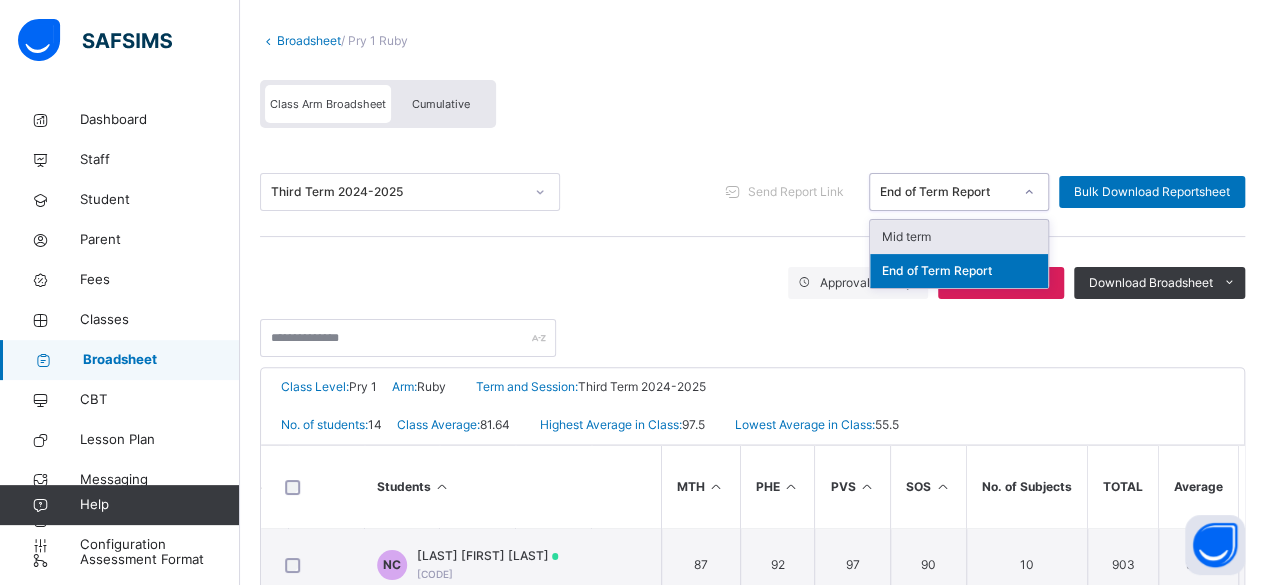 click on "End of Term Report" at bounding box center (959, 271) 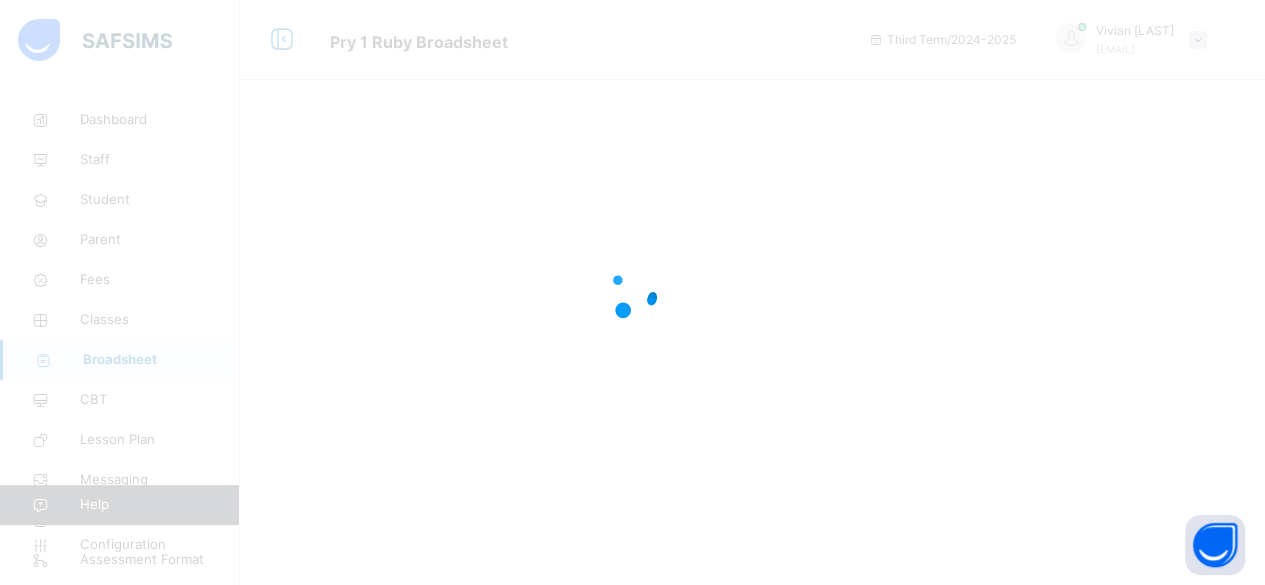 scroll, scrollTop: 0, scrollLeft: 0, axis: both 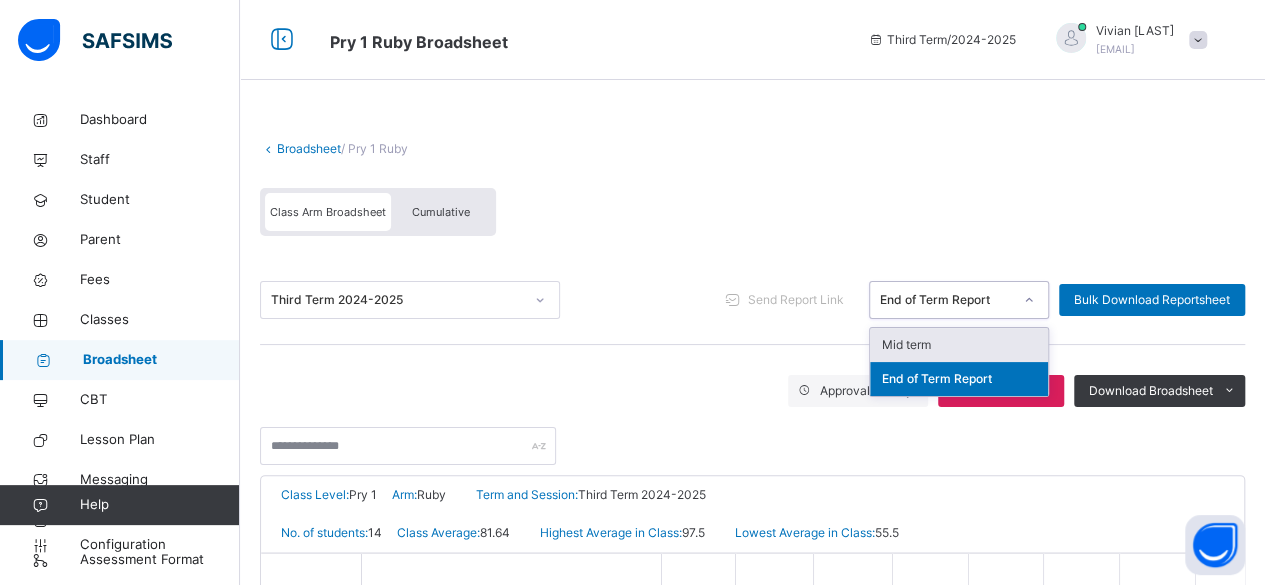 click on "Mid term" at bounding box center (959, 345) 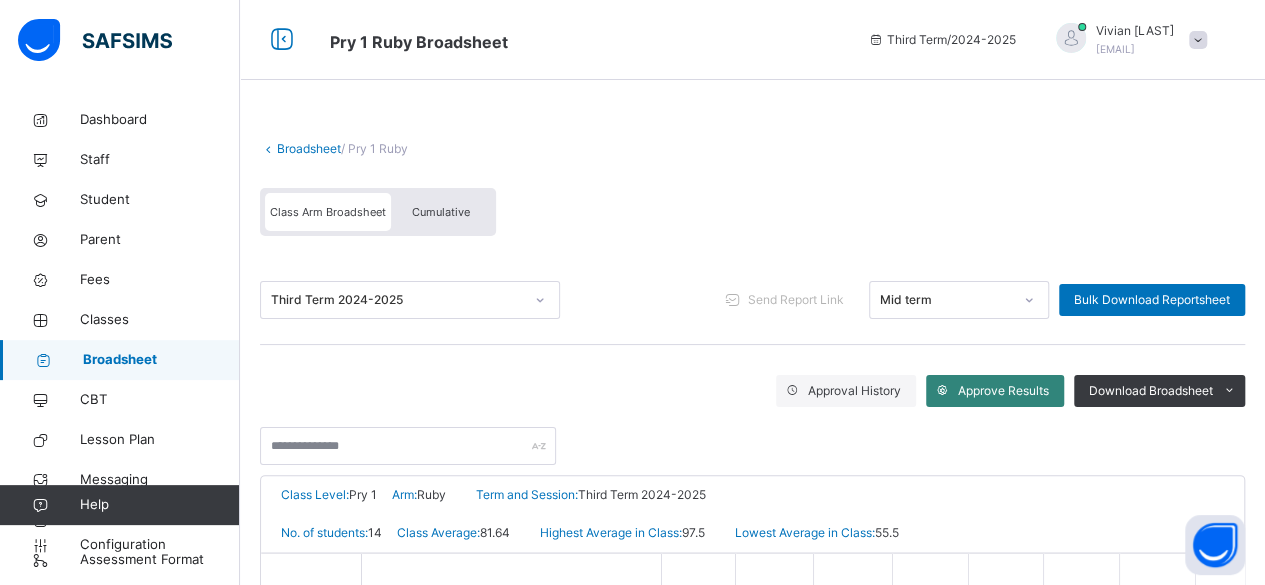 click on "Approve Results" at bounding box center (1003, 391) 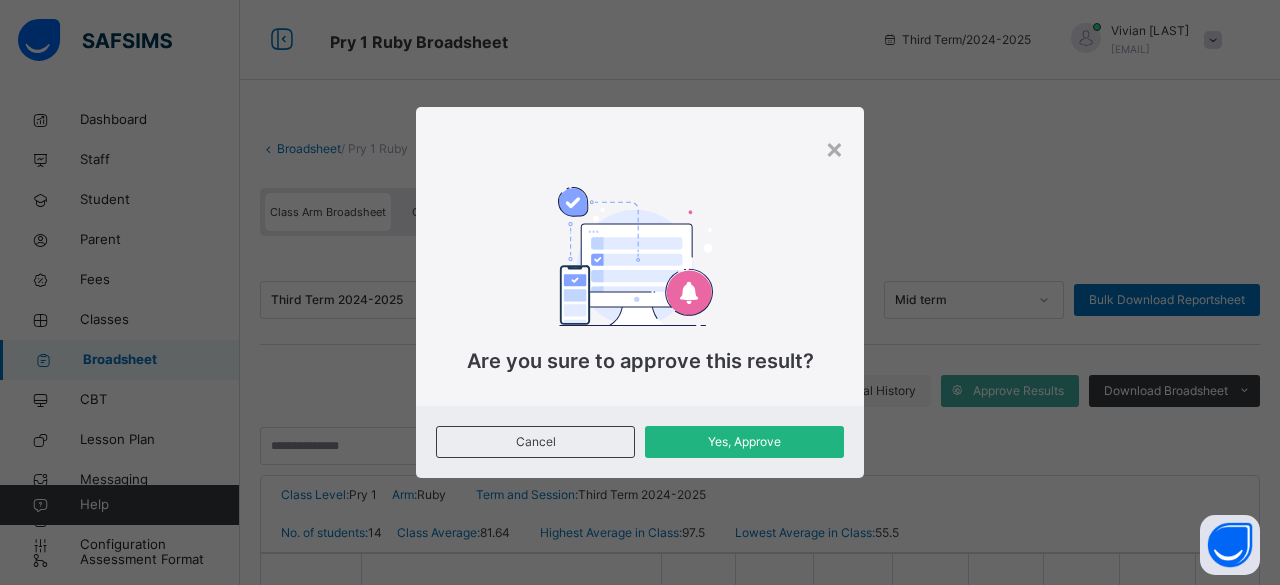 click on "Yes, Approve" at bounding box center [744, 442] 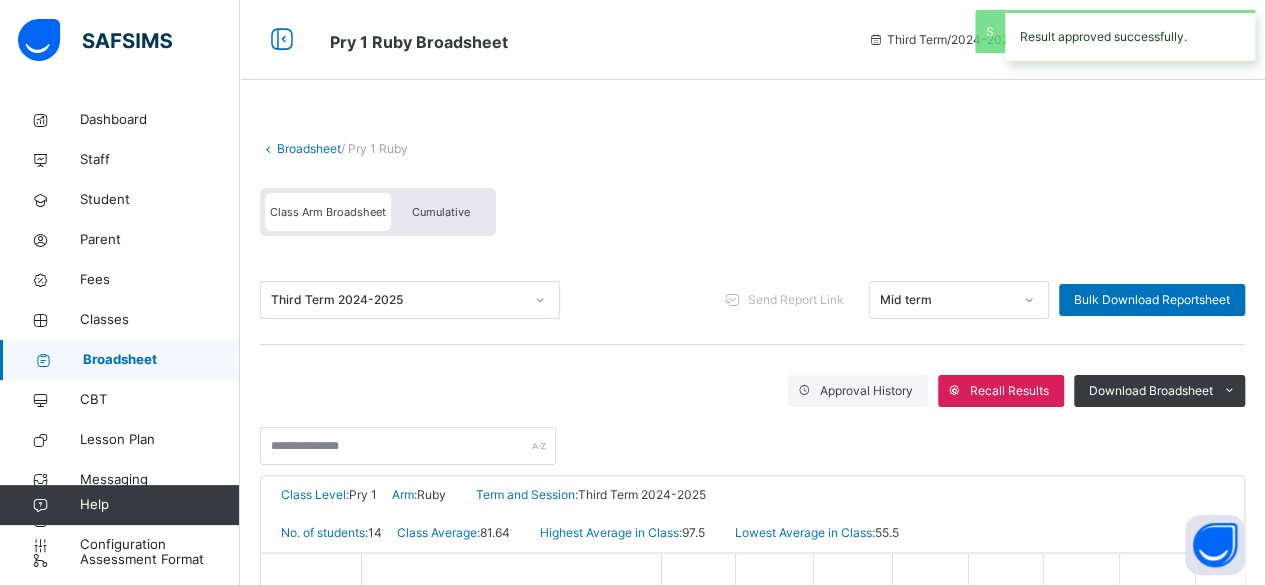 scroll, scrollTop: 28, scrollLeft: 0, axis: vertical 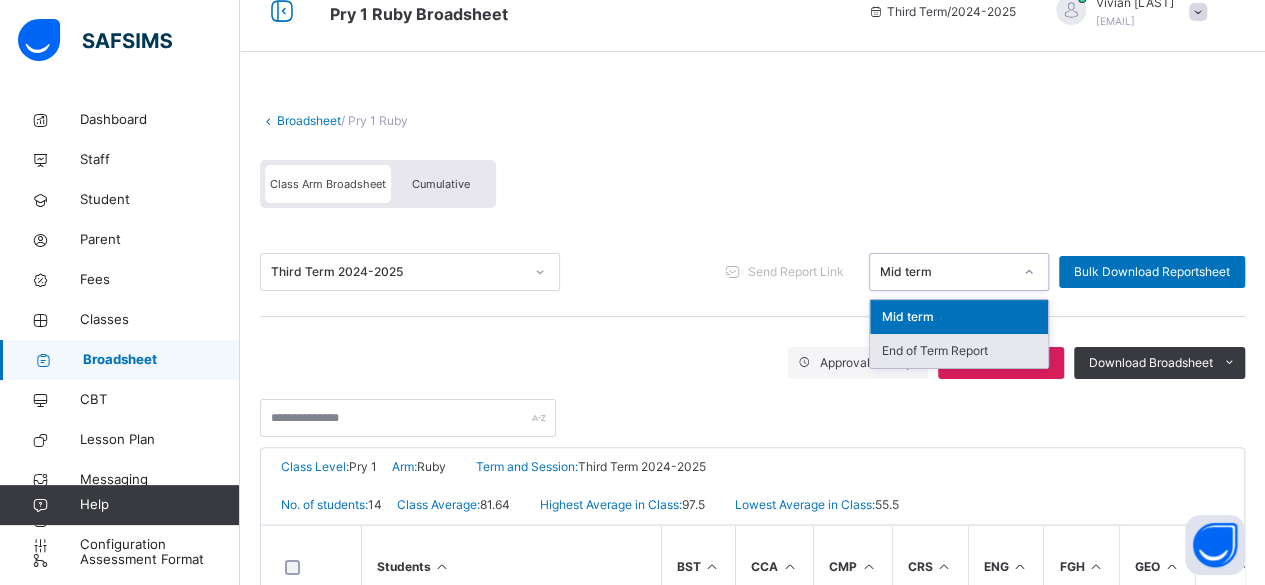 click on "End of Term Report" at bounding box center [959, 351] 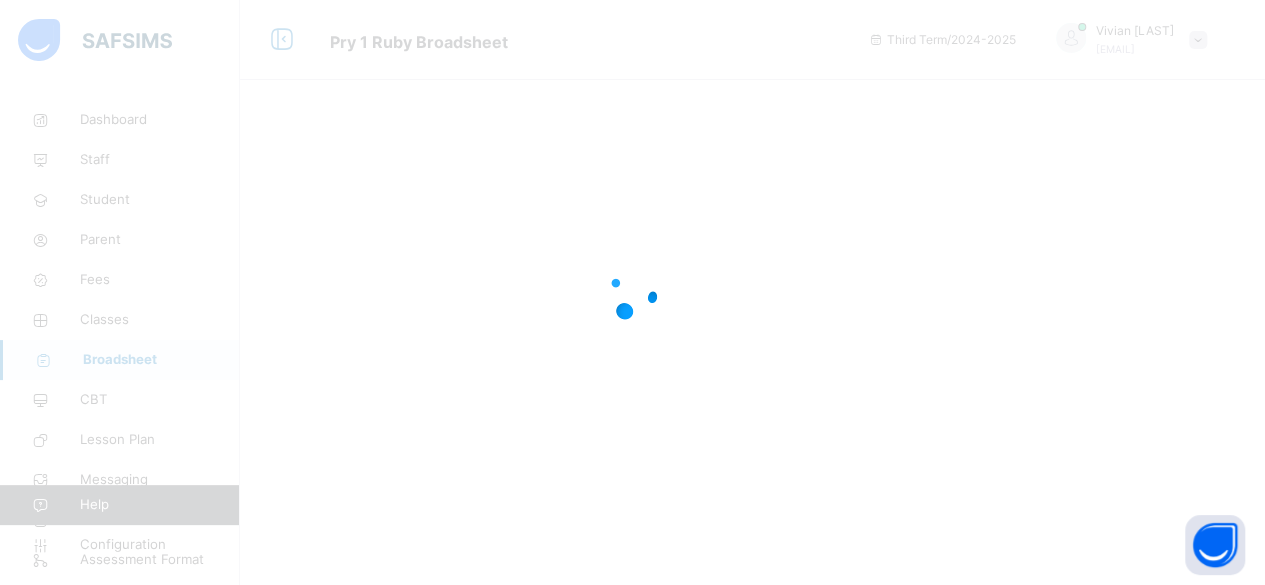 scroll, scrollTop: 0, scrollLeft: 0, axis: both 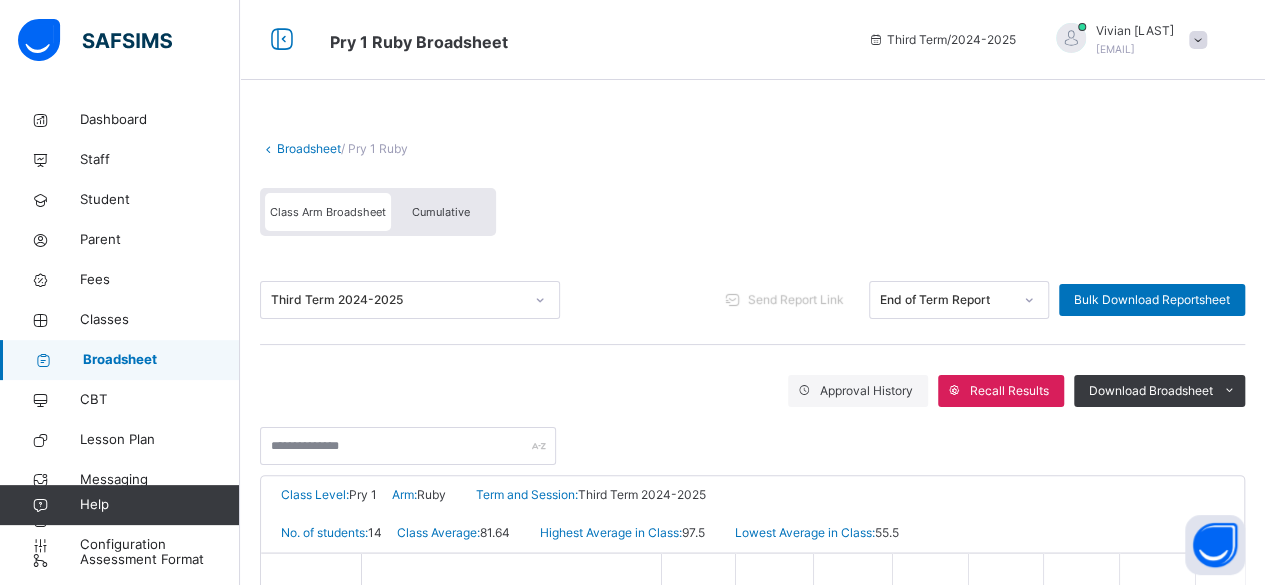 click on "Send Report Link" at bounding box center (796, 300) 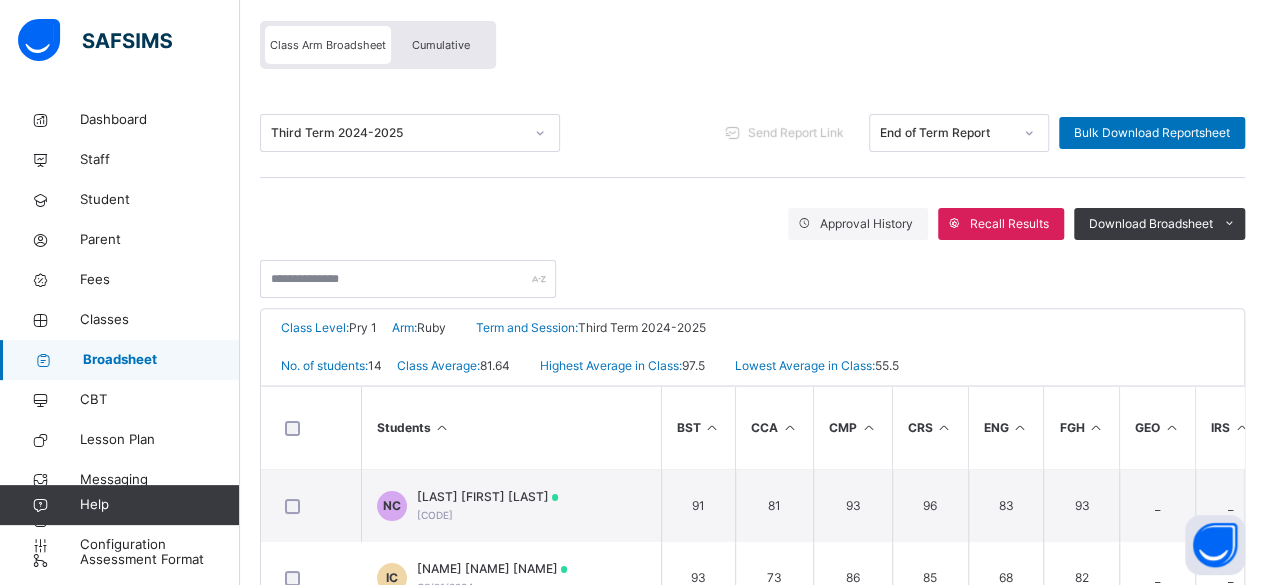 scroll, scrollTop: 184, scrollLeft: 0, axis: vertical 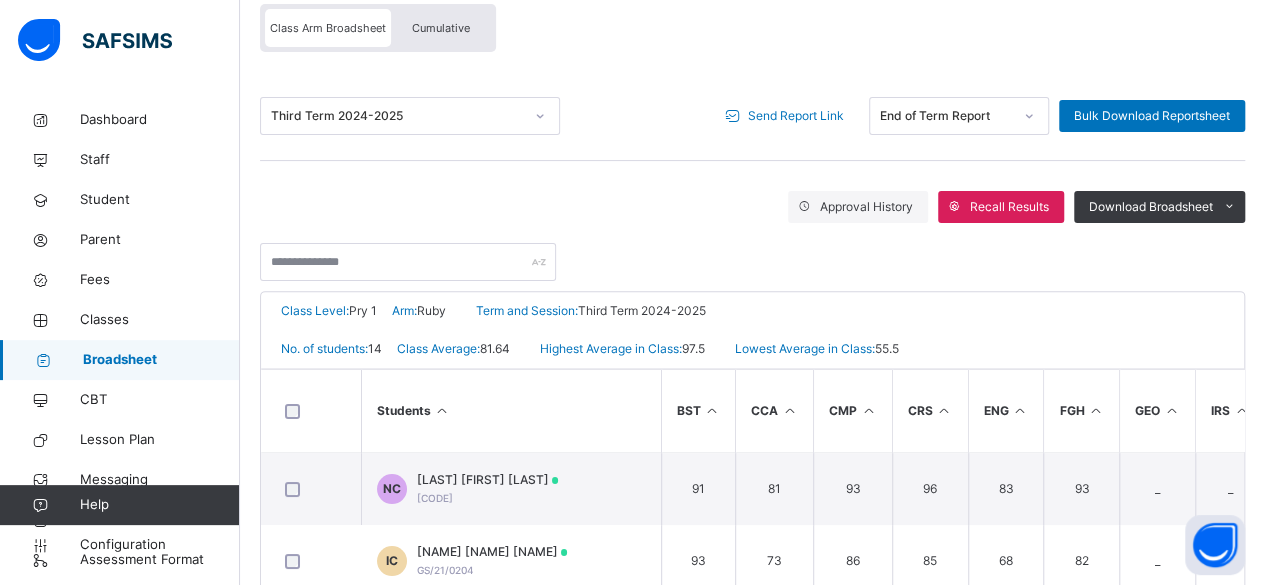 click on "Send Report Link" at bounding box center [796, 116] 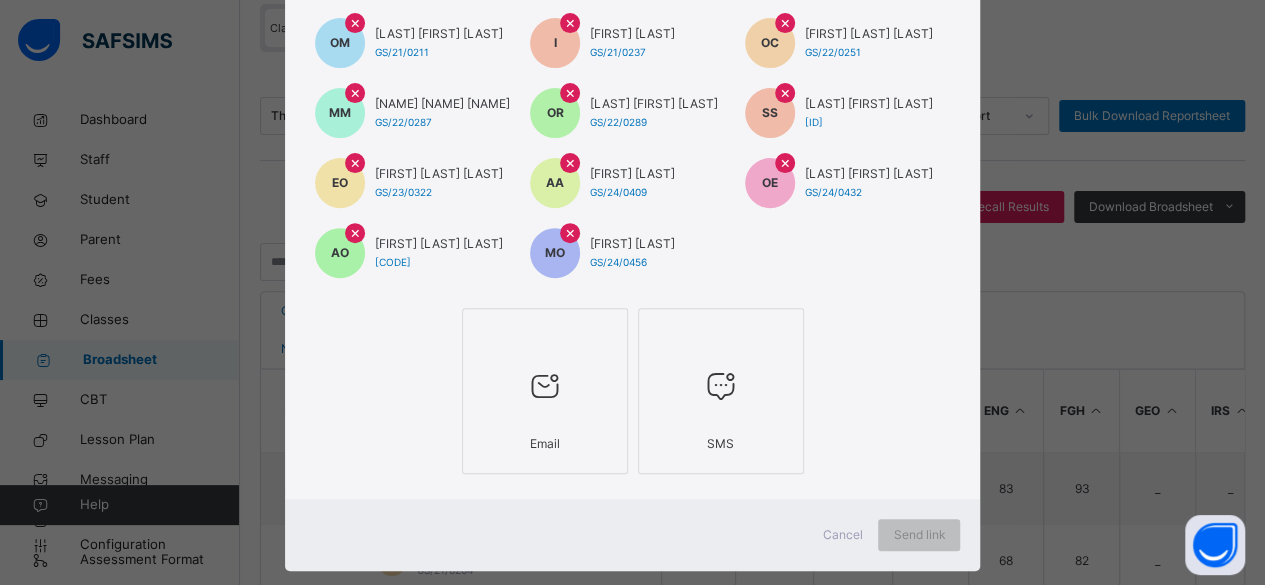 scroll, scrollTop: 323, scrollLeft: 0, axis: vertical 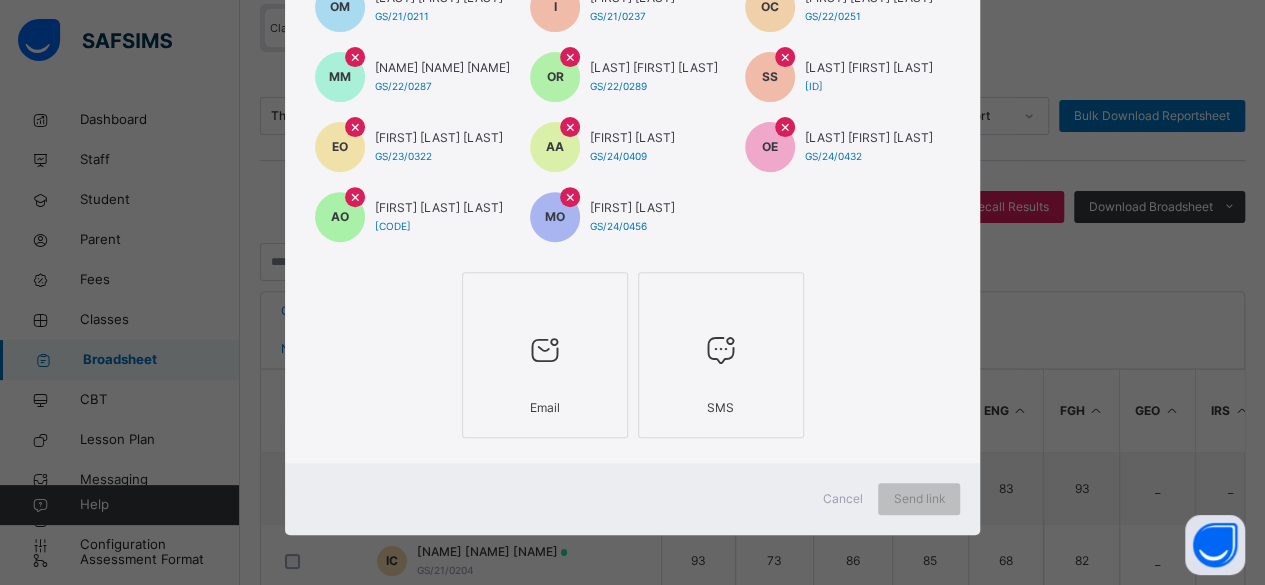 click at bounding box center [545, 351] 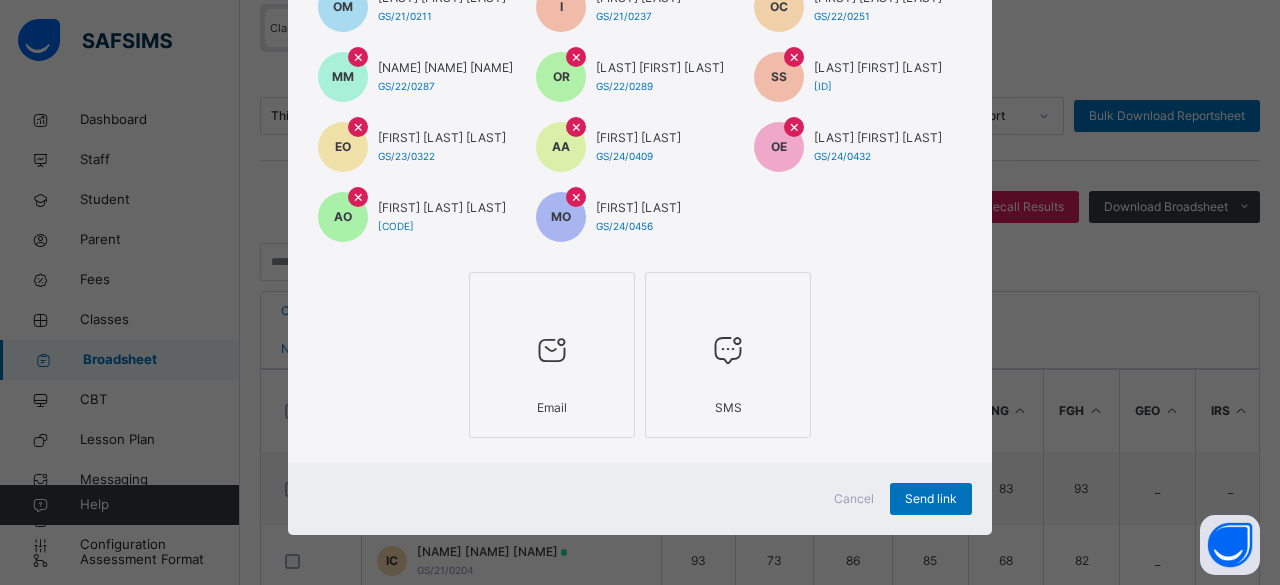 click at bounding box center [728, 350] 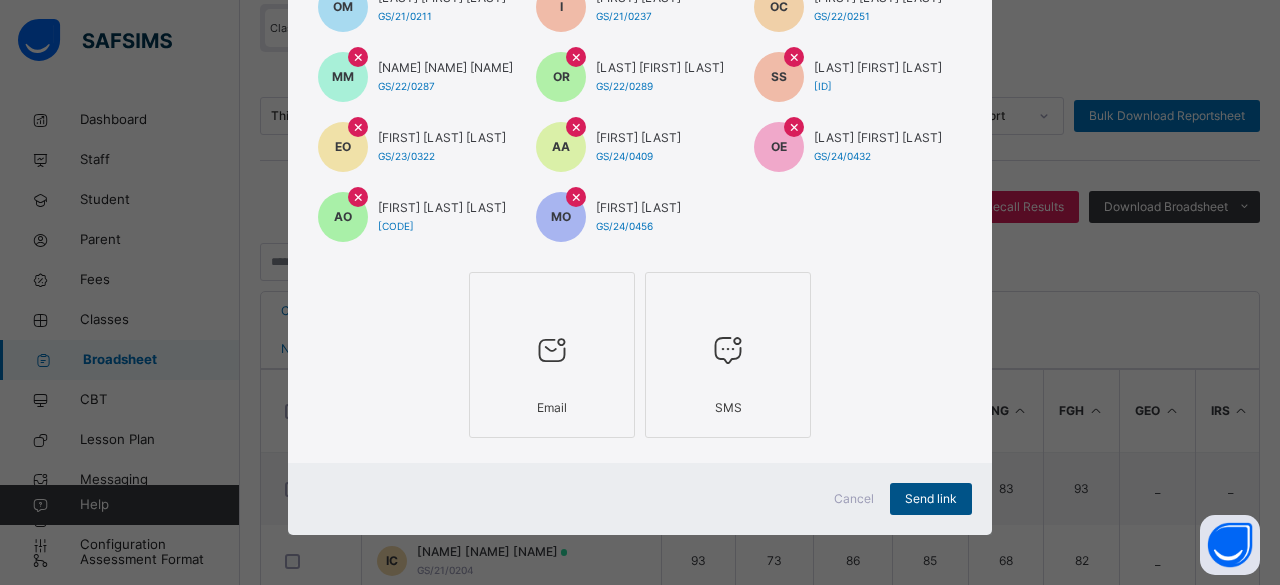 click on "Send link" at bounding box center (931, 499) 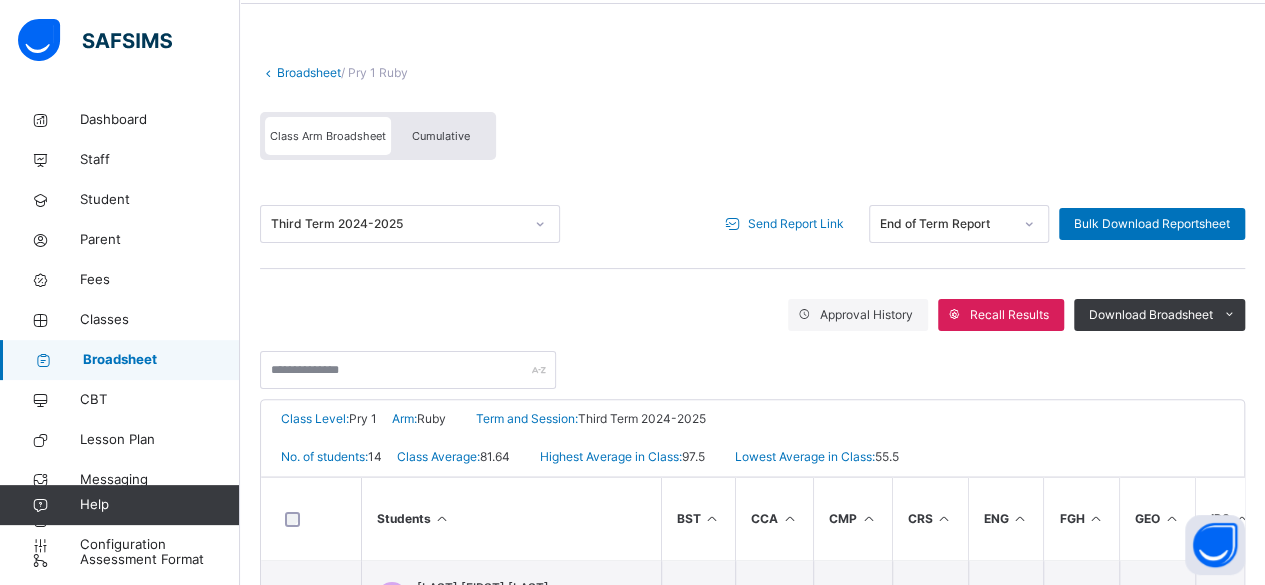 scroll, scrollTop: 73, scrollLeft: 0, axis: vertical 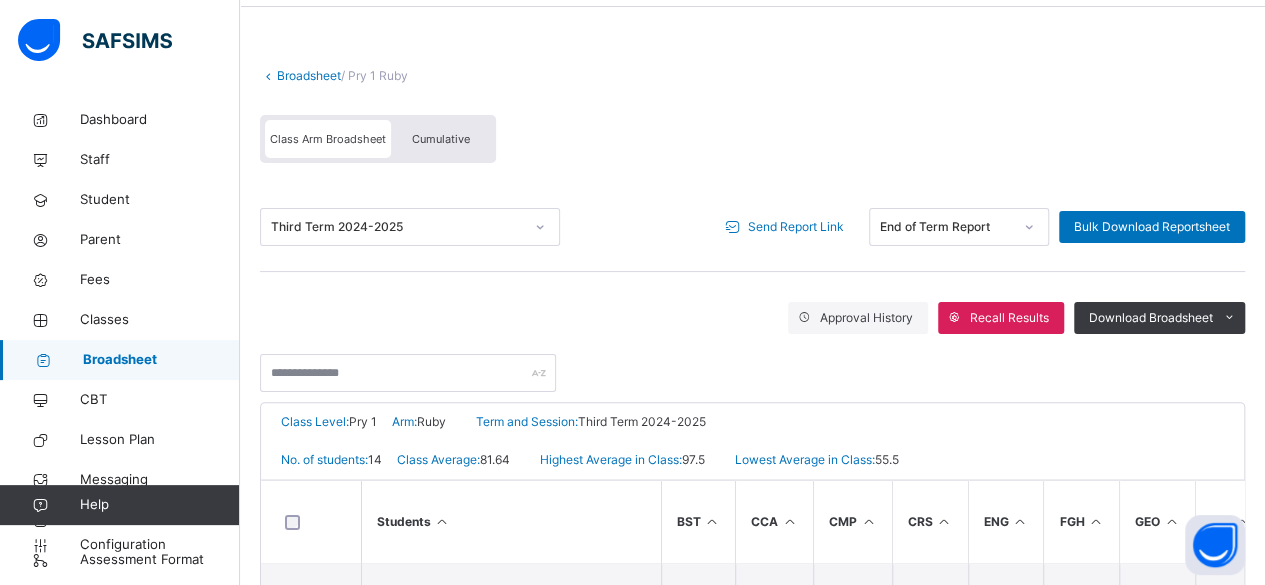 click on "Broadsheet" at bounding box center (309, 75) 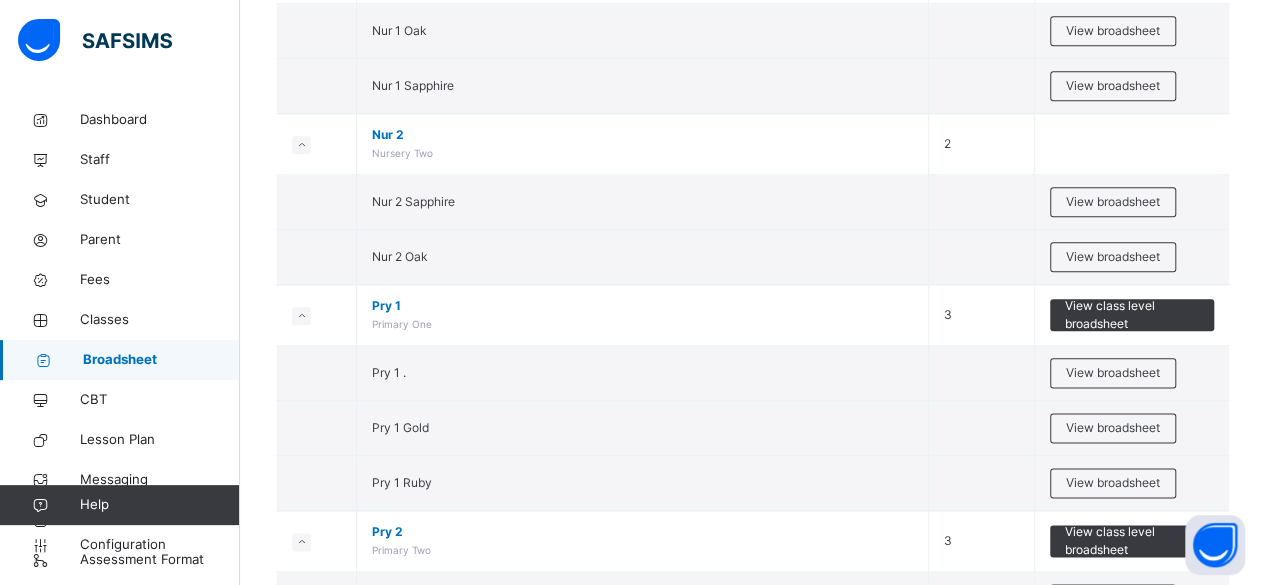 scroll, scrollTop: 1060, scrollLeft: 0, axis: vertical 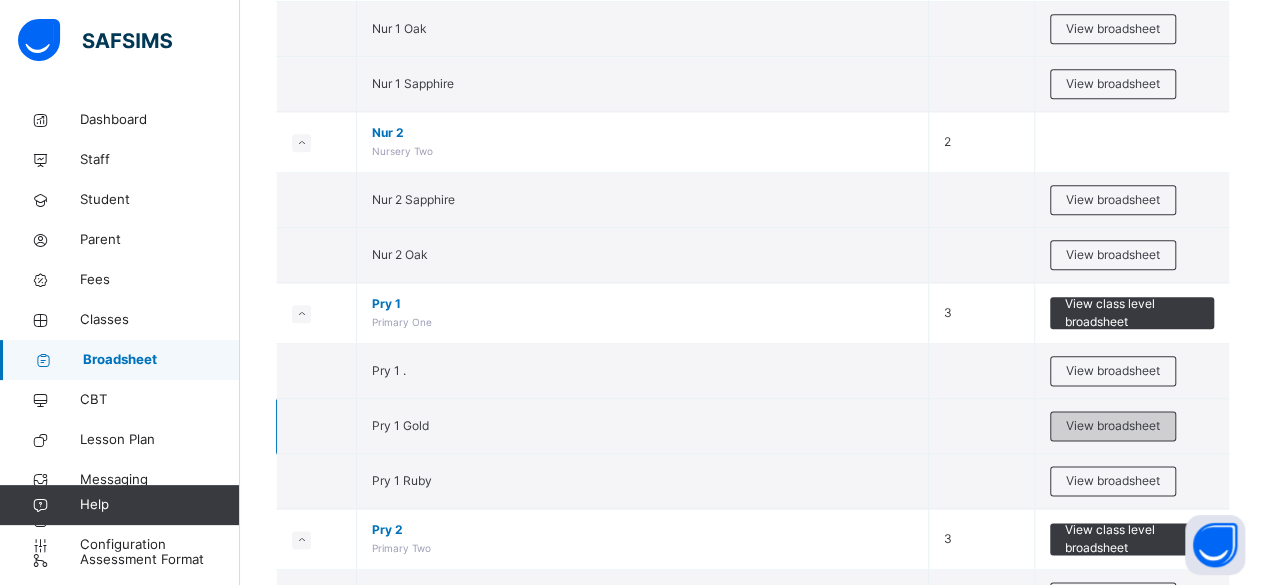 click on "View broadsheet" at bounding box center (1113, 426) 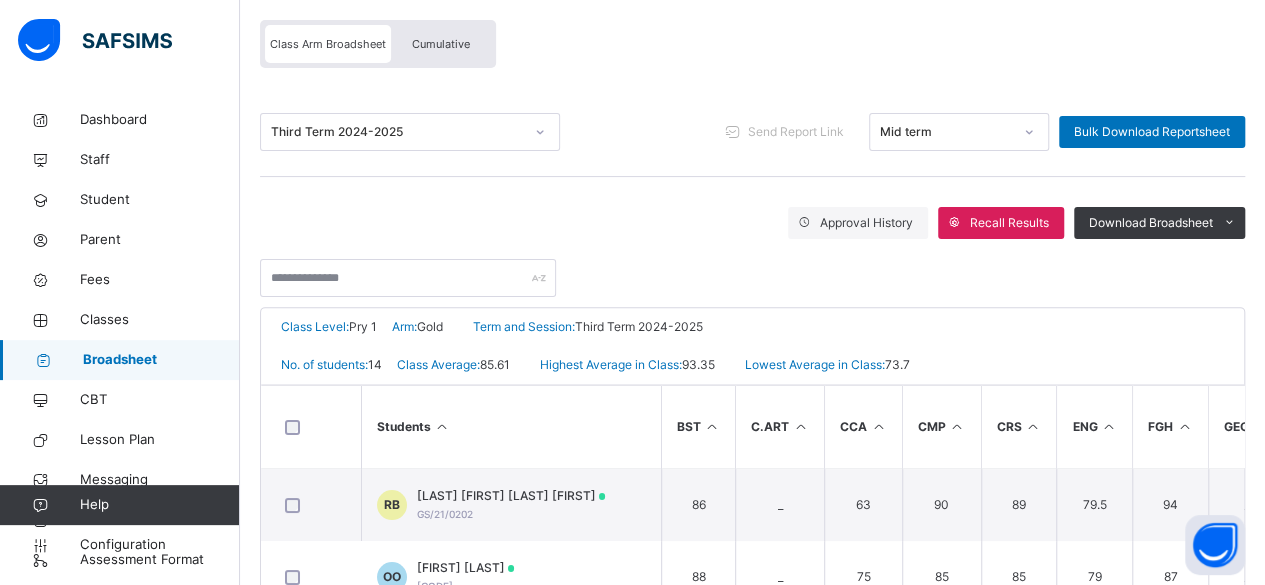 scroll, scrollTop: 170, scrollLeft: 0, axis: vertical 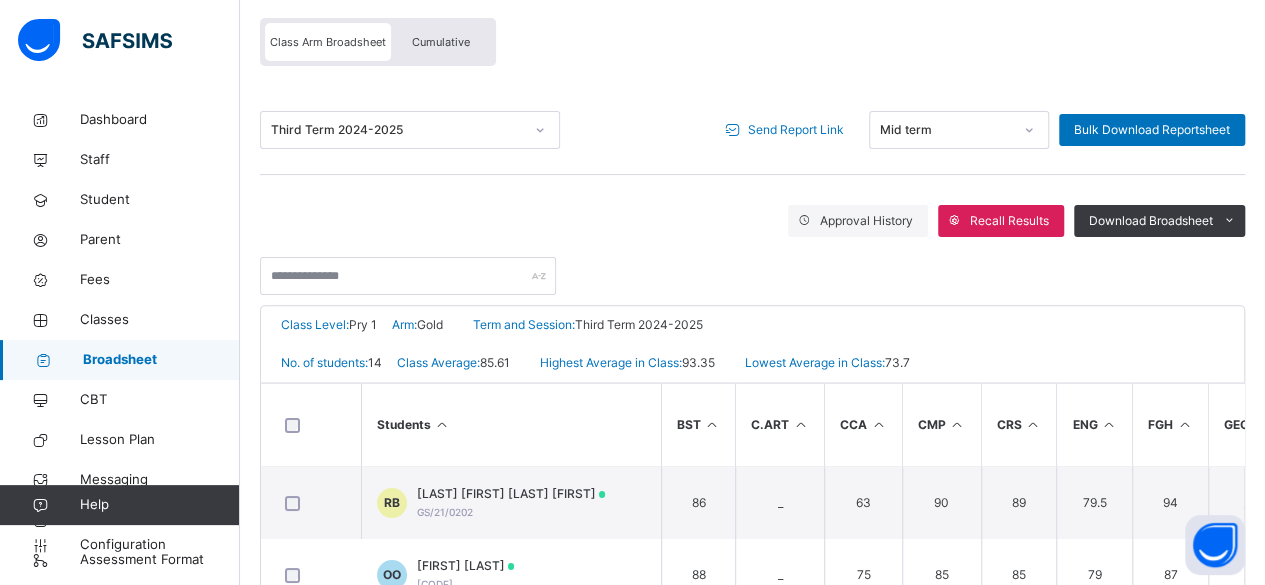 click on "Send Report Link" at bounding box center (796, 130) 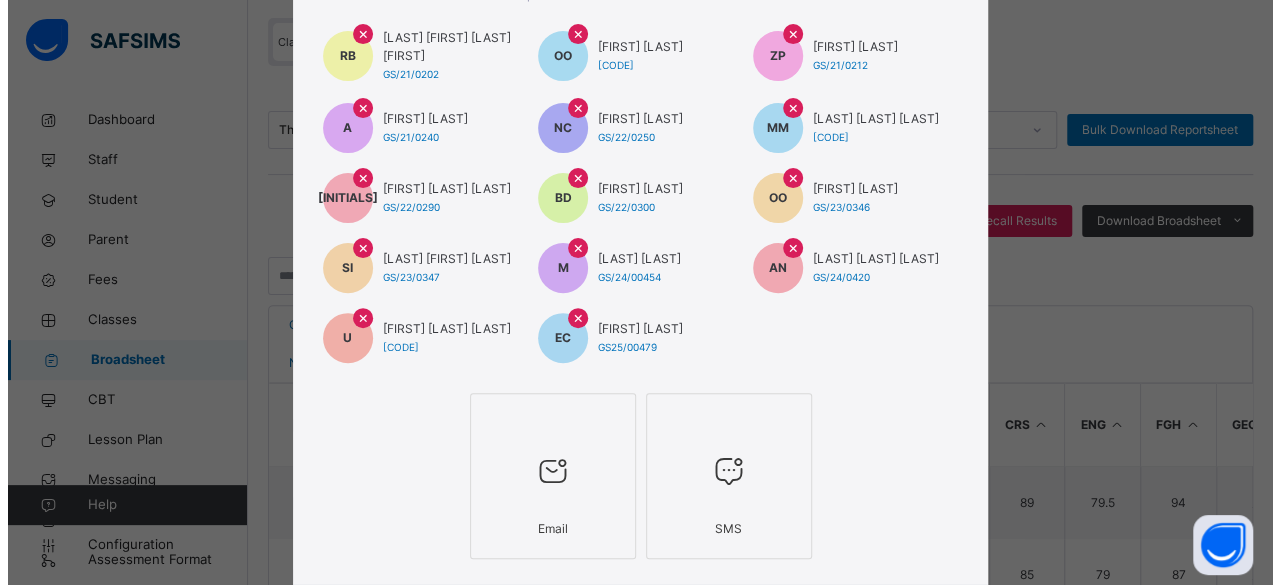 scroll, scrollTop: 204, scrollLeft: 0, axis: vertical 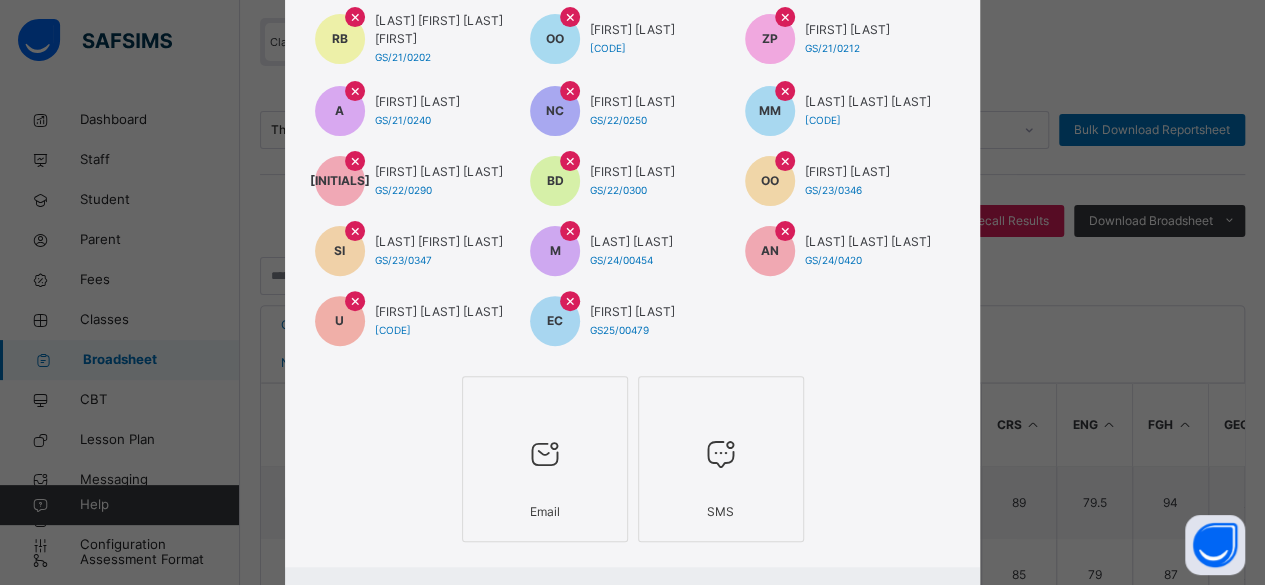 click at bounding box center (721, 455) 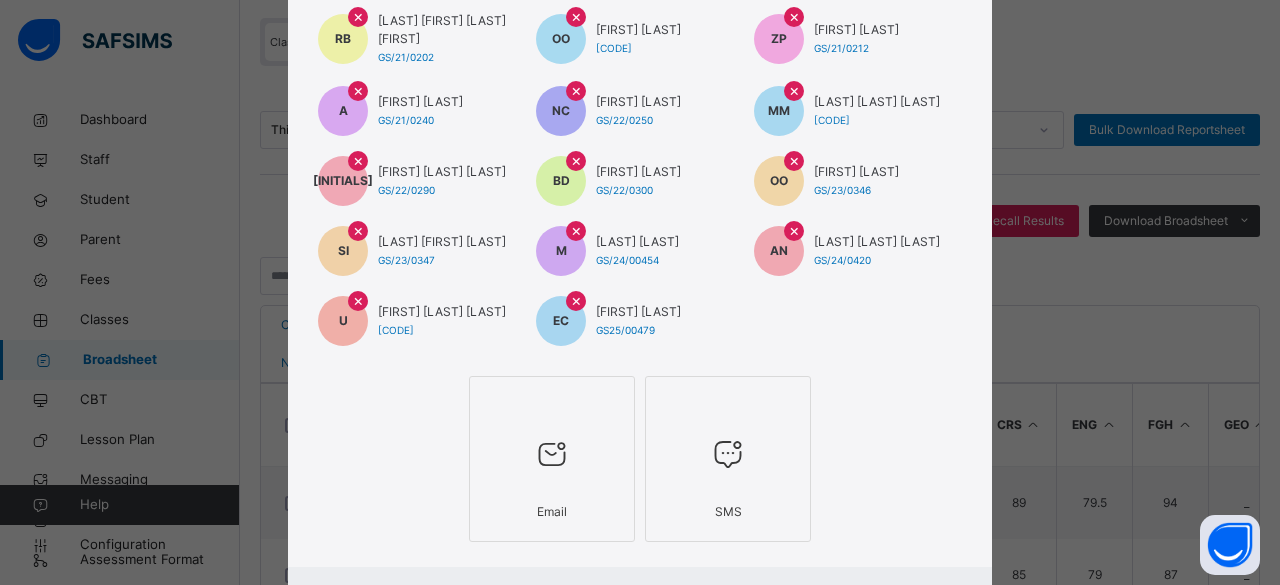 click on "Email" at bounding box center [552, 512] 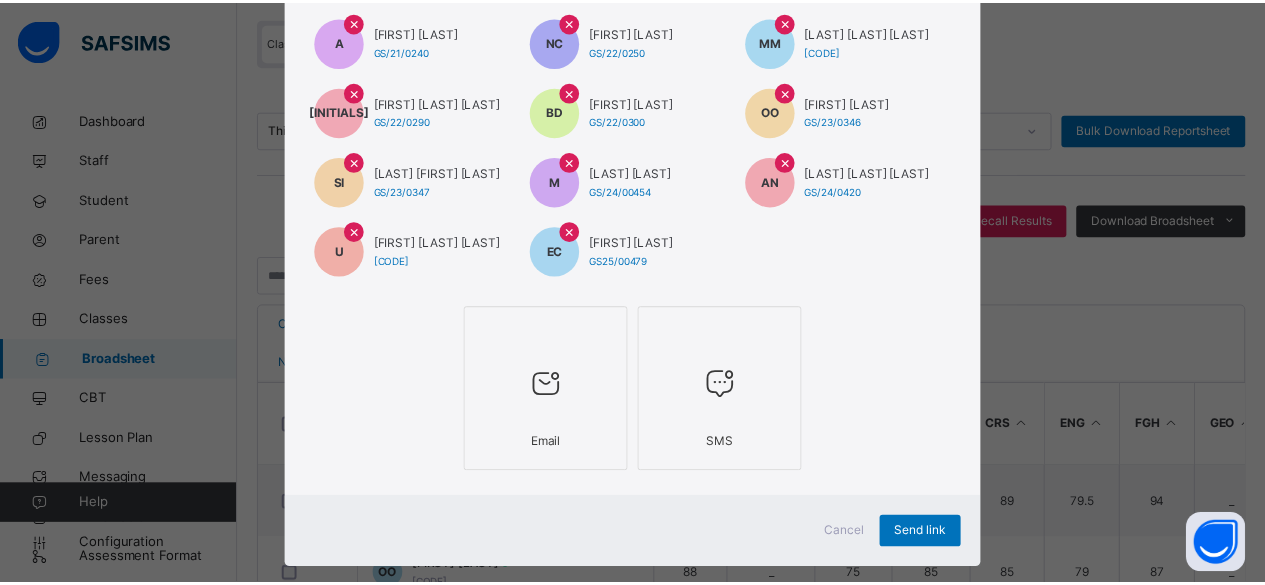 scroll, scrollTop: 319, scrollLeft: 0, axis: vertical 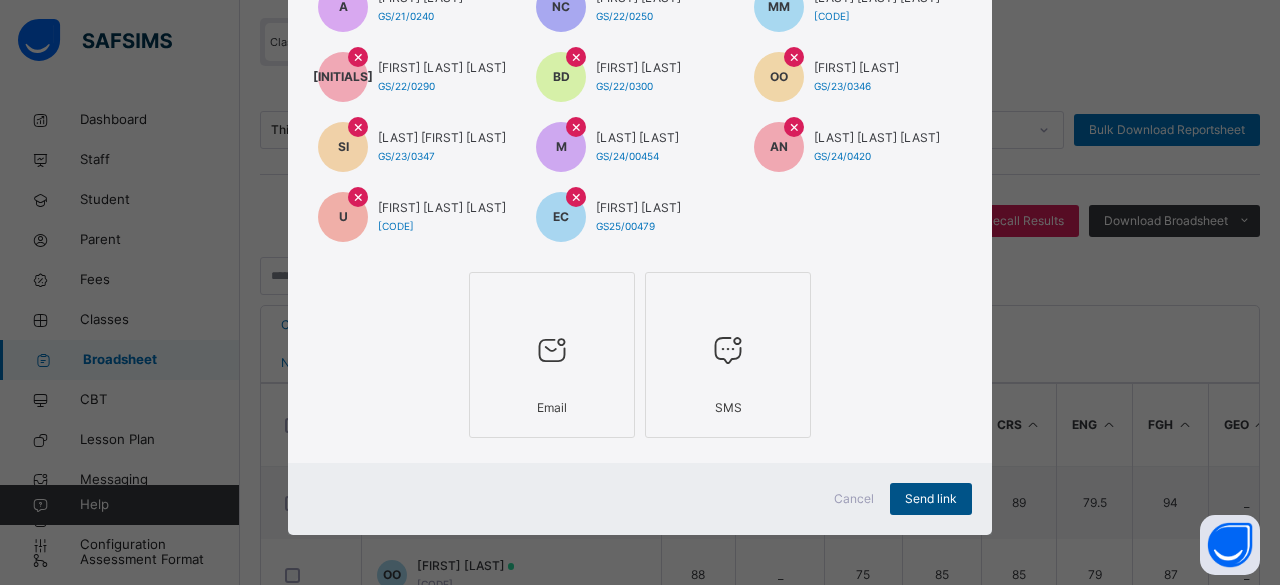 click on "Send link" at bounding box center (931, 499) 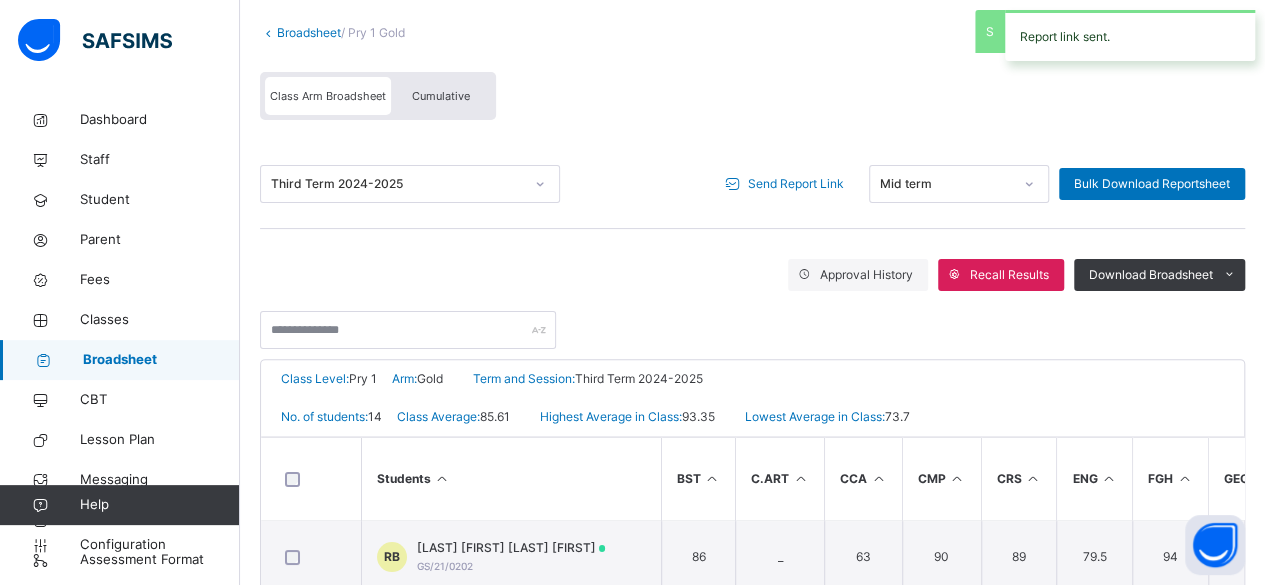 scroll, scrollTop: 103, scrollLeft: 0, axis: vertical 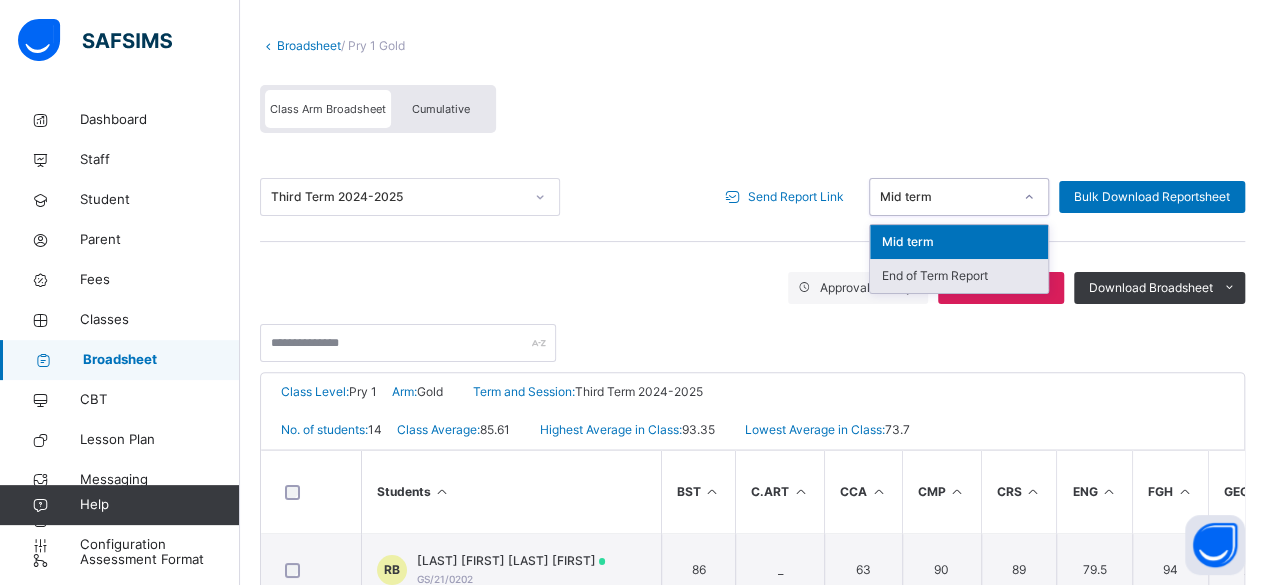 click on "End of Term Report" at bounding box center (959, 276) 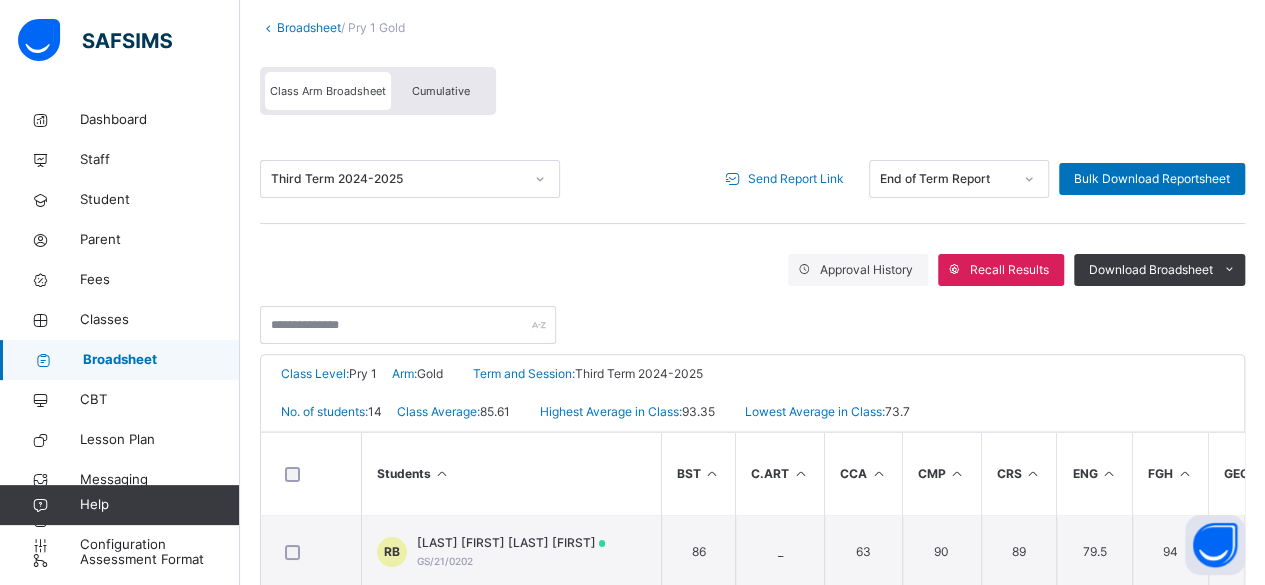 scroll, scrollTop: 122, scrollLeft: 0, axis: vertical 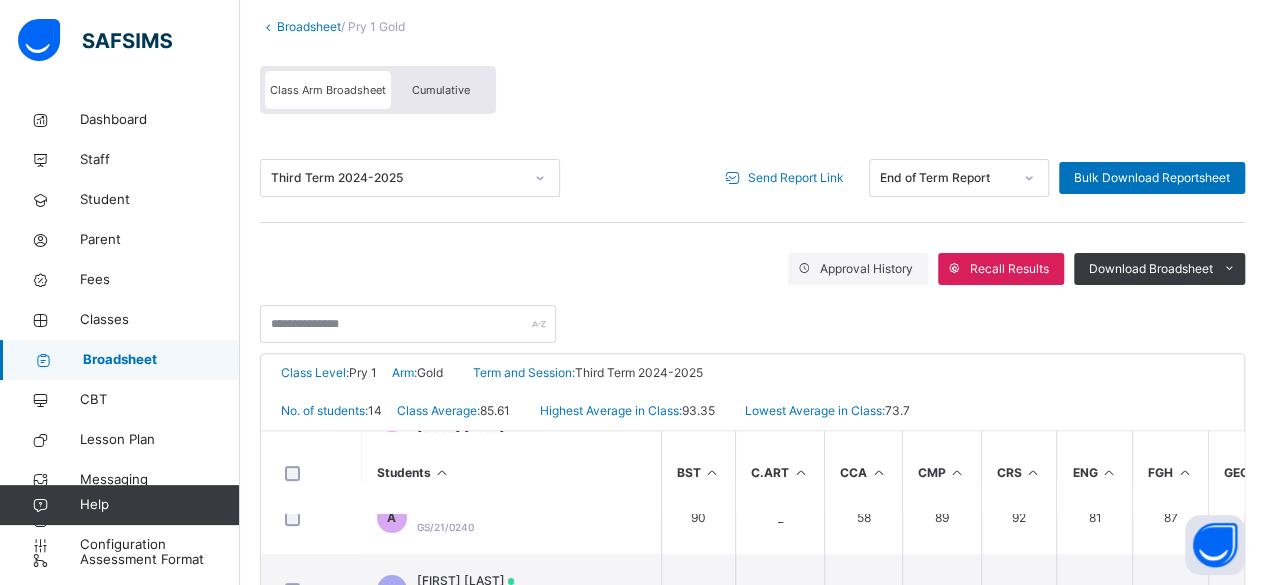 click on "Send Report Link" at bounding box center (796, 178) 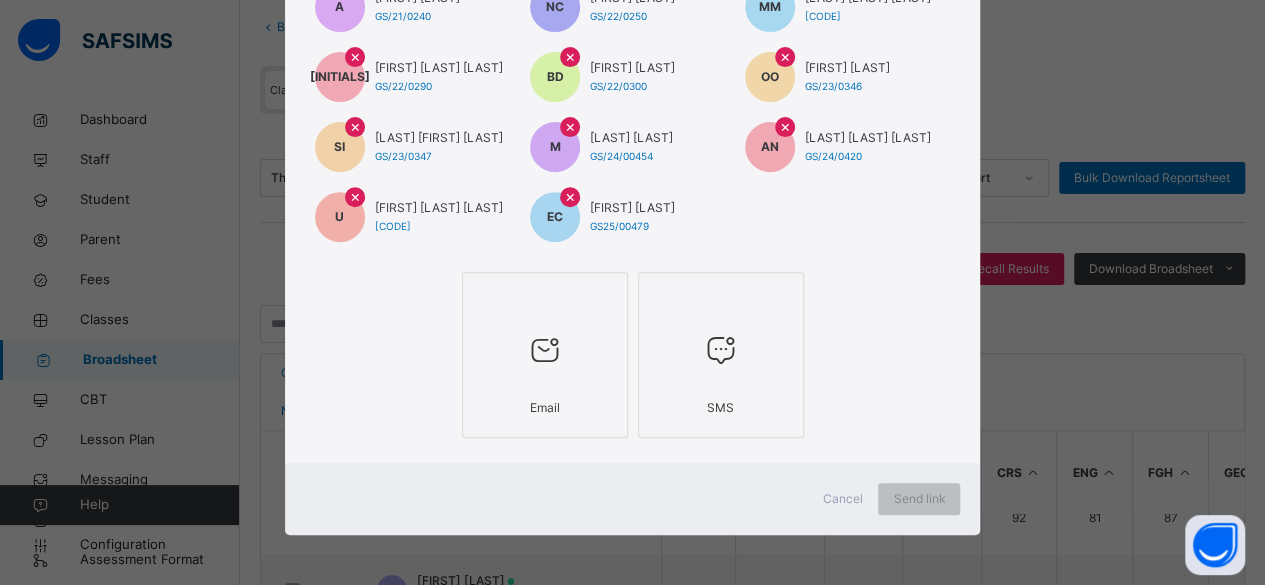 scroll, scrollTop: 314, scrollLeft: 0, axis: vertical 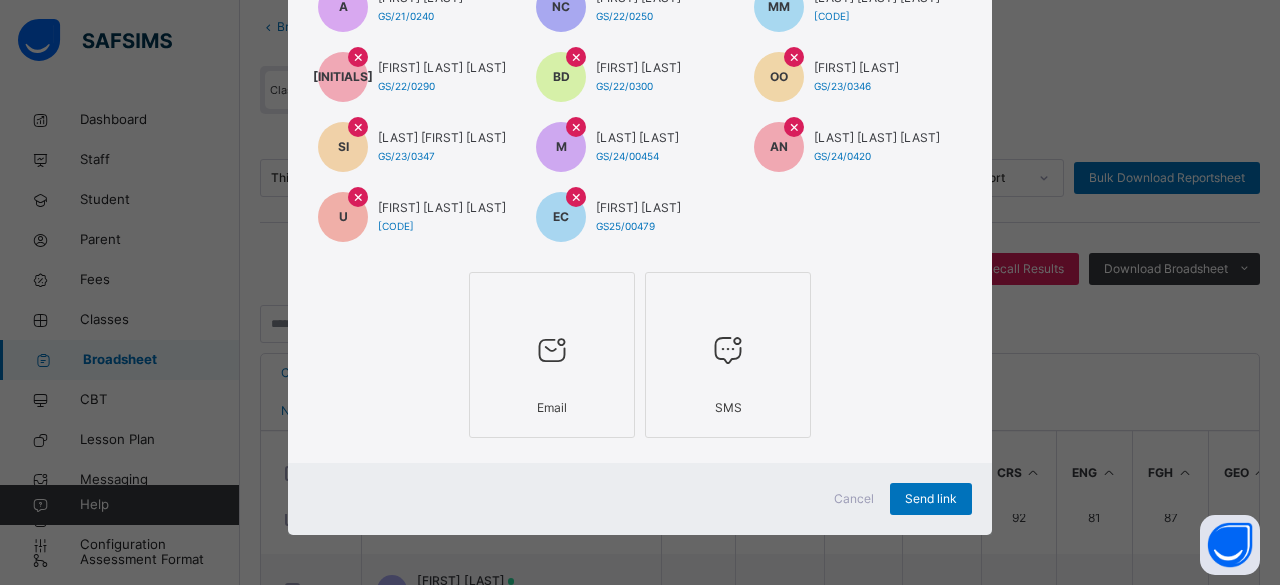 click at bounding box center [728, 350] 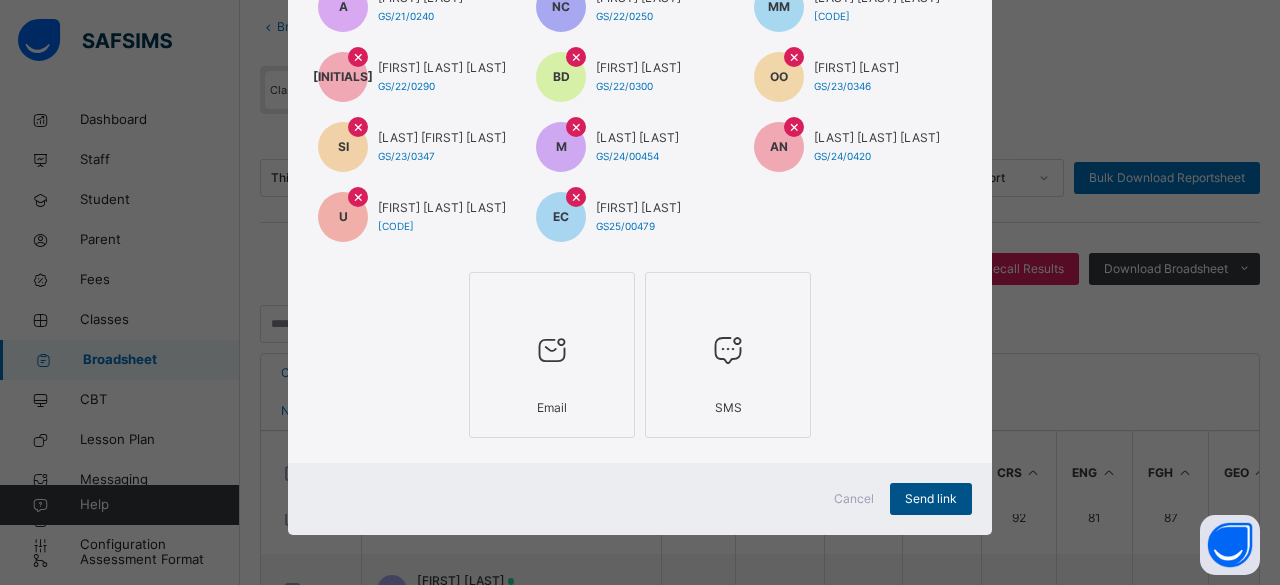 click on "Send link" at bounding box center [931, 499] 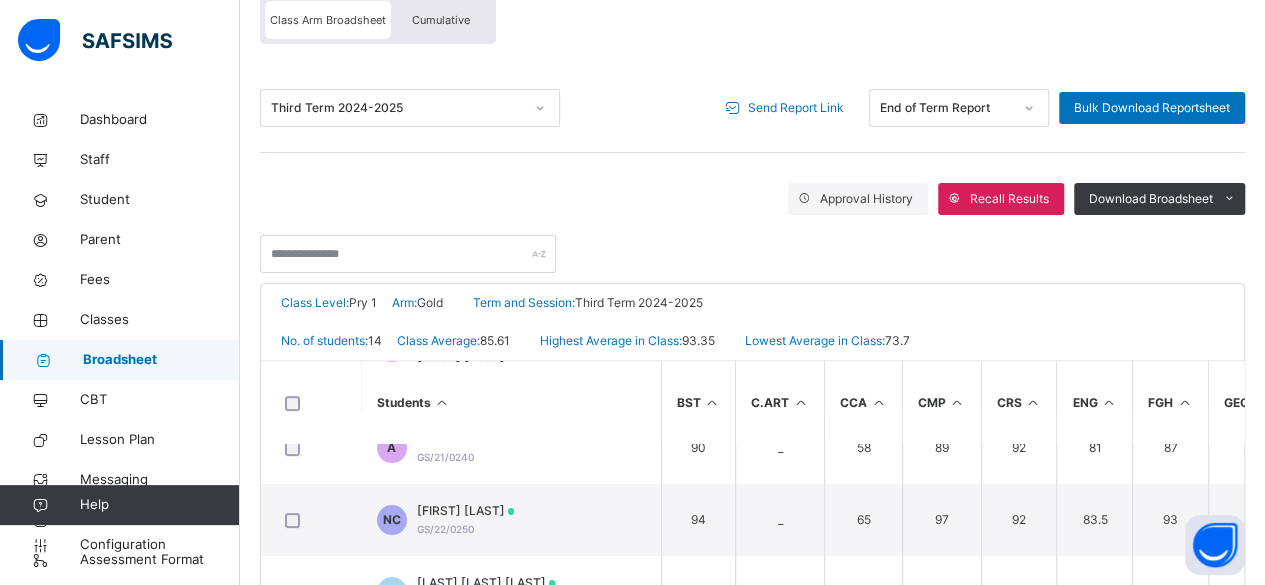scroll, scrollTop: 233, scrollLeft: 0, axis: vertical 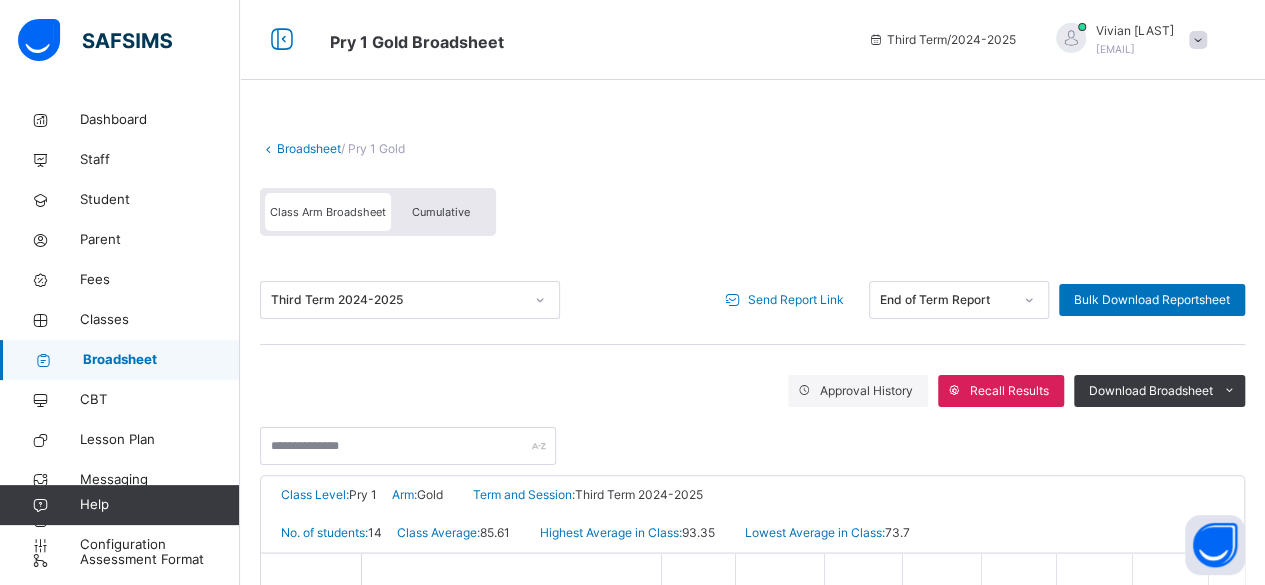 click on "Broadsheet" at bounding box center [309, 148] 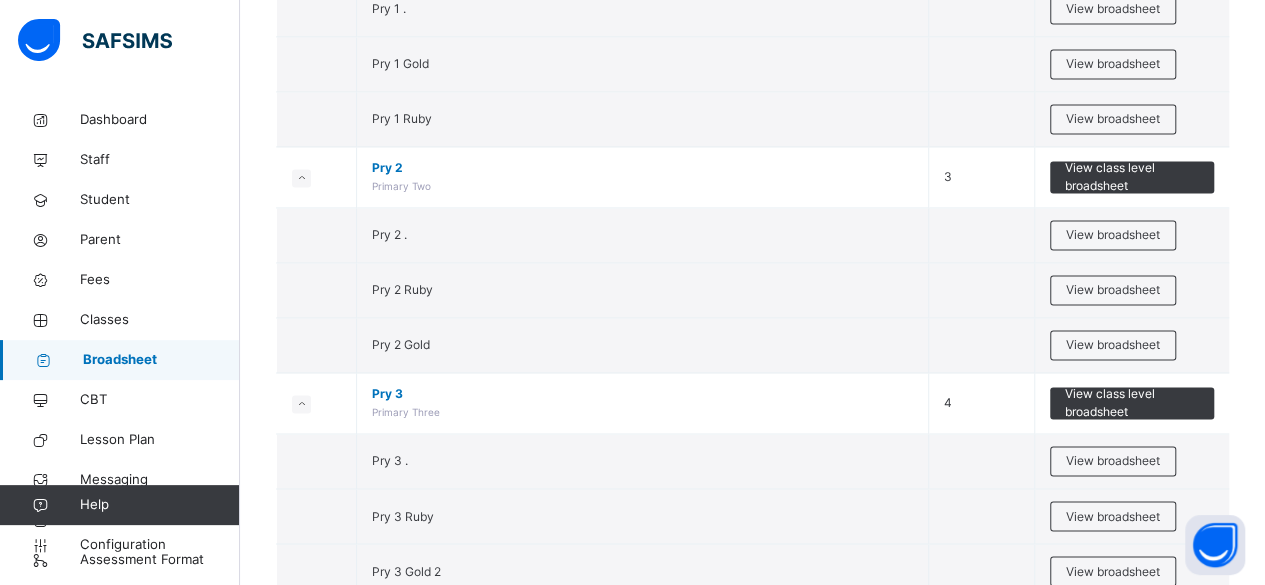 scroll, scrollTop: 1419, scrollLeft: 0, axis: vertical 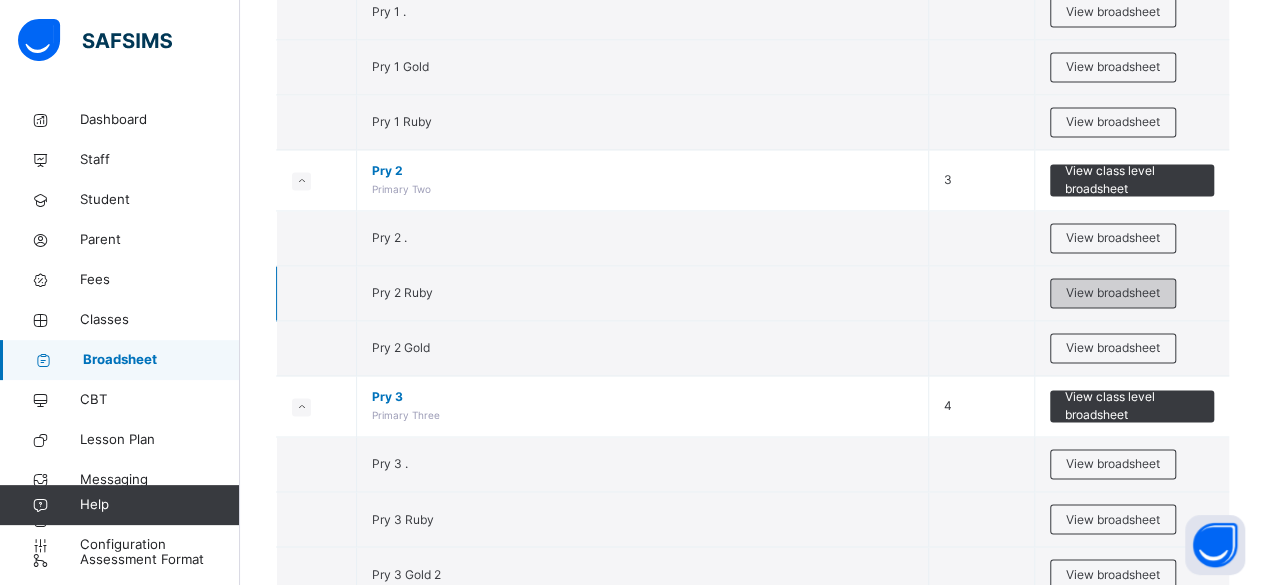 click on "View broadsheet" at bounding box center [1113, 293] 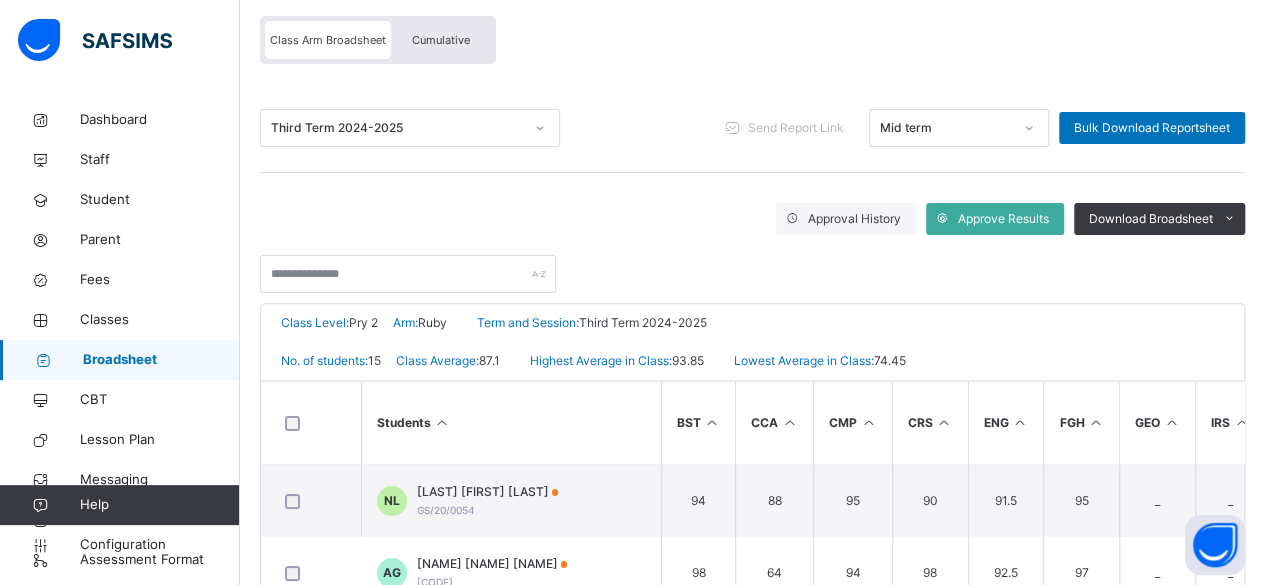 scroll, scrollTop: 173, scrollLeft: 0, axis: vertical 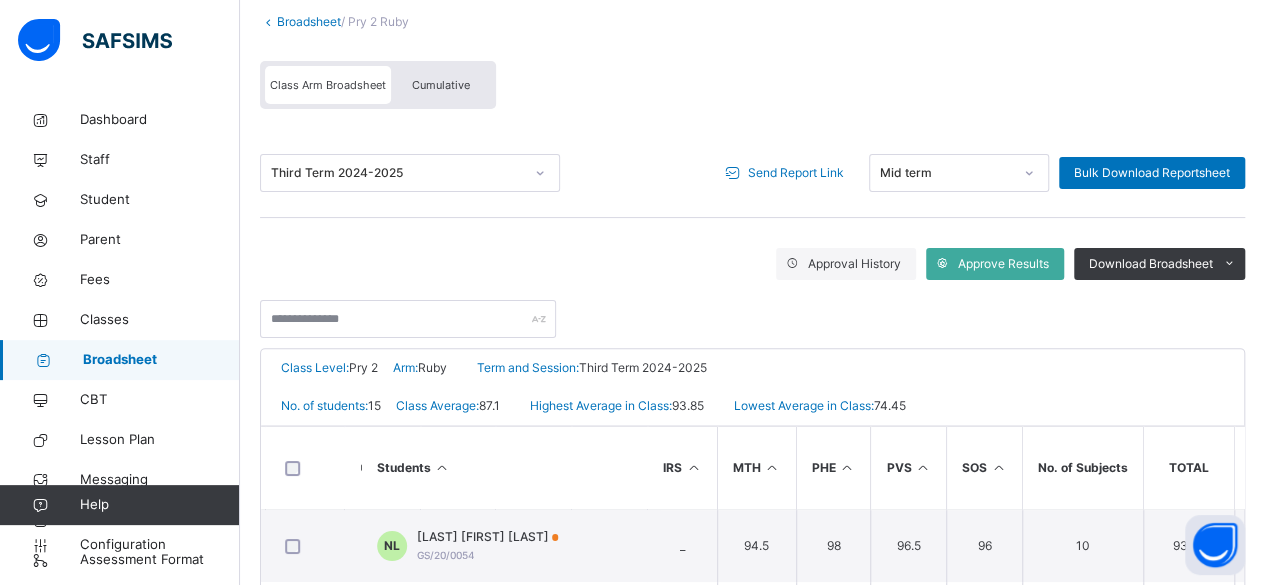 click on "Send Report Link" at bounding box center (796, 173) 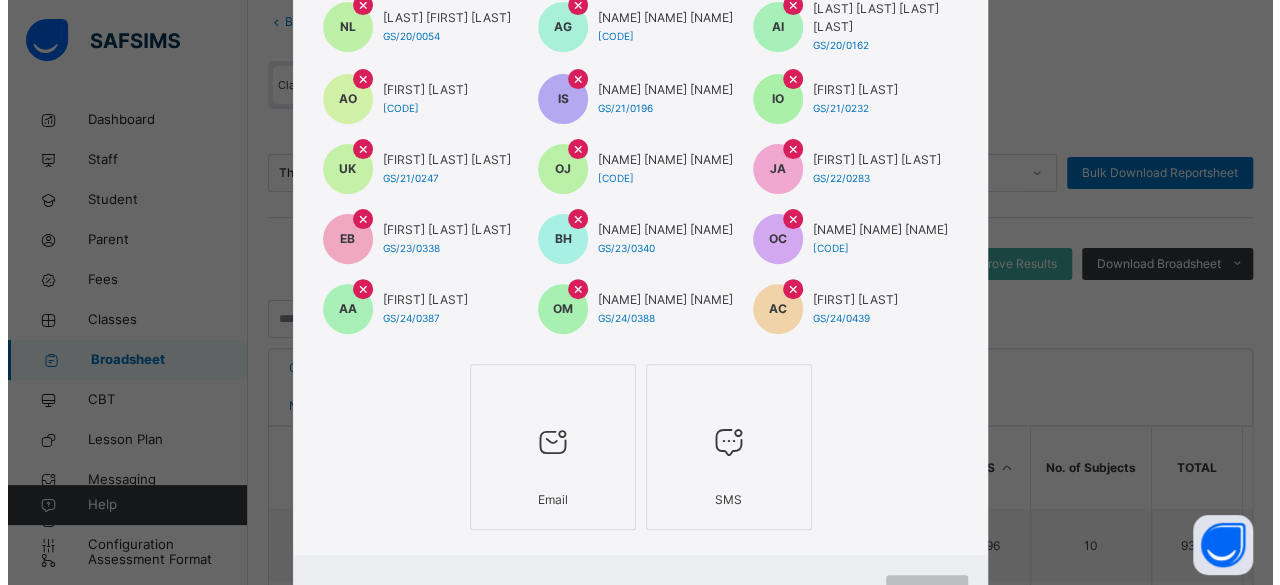 scroll, scrollTop: 217, scrollLeft: 0, axis: vertical 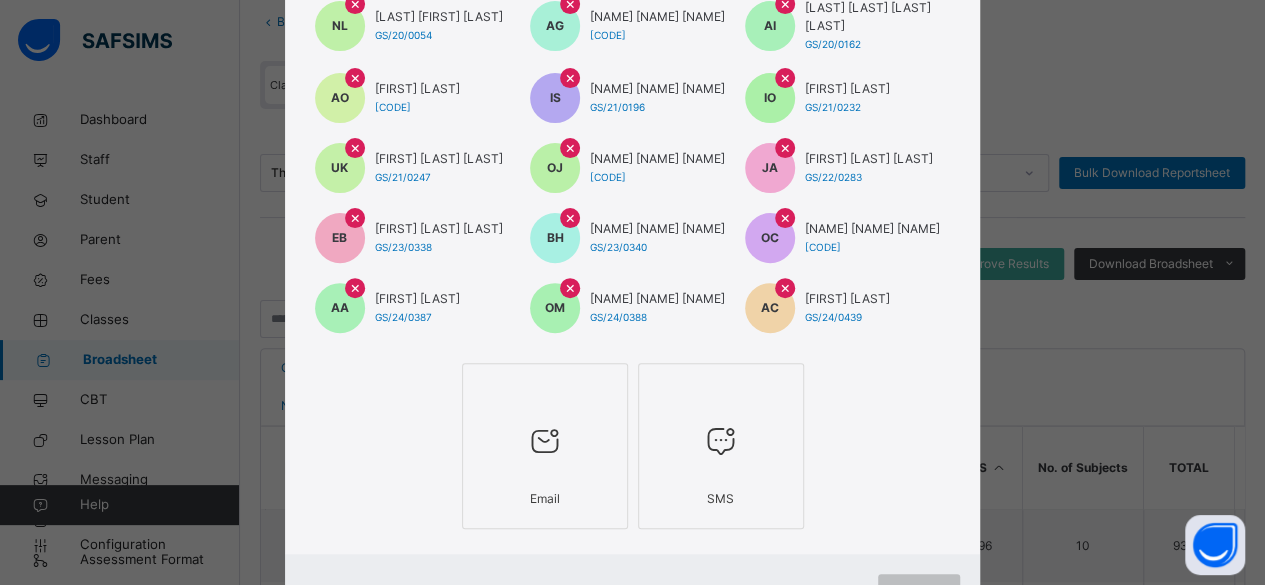 click at bounding box center [545, 442] 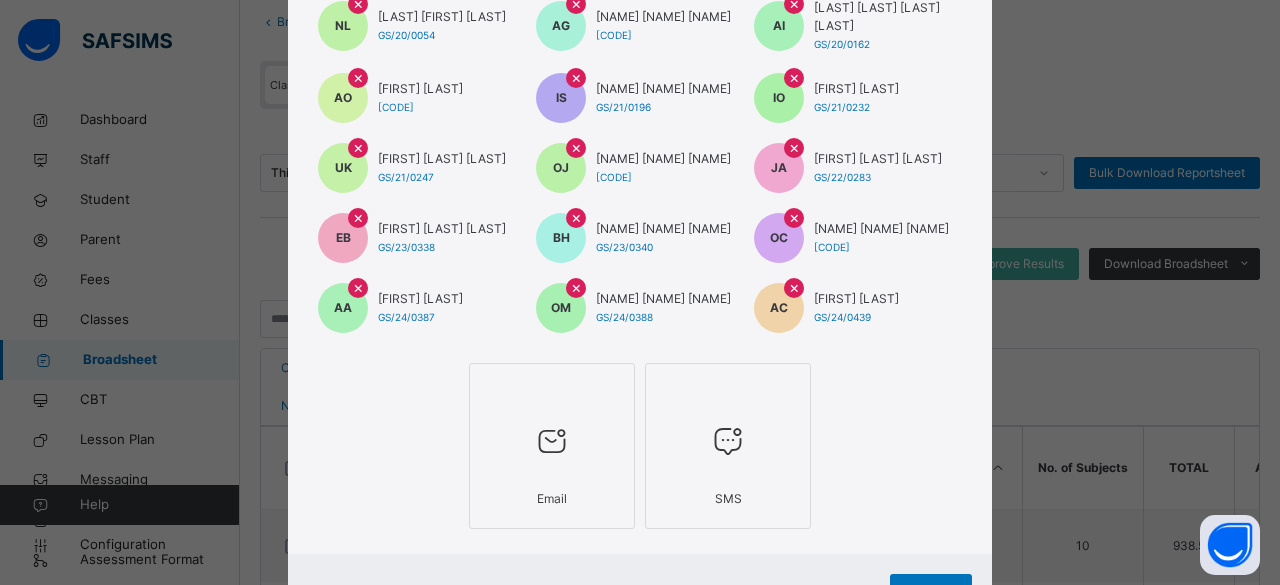 click at bounding box center (728, 442) 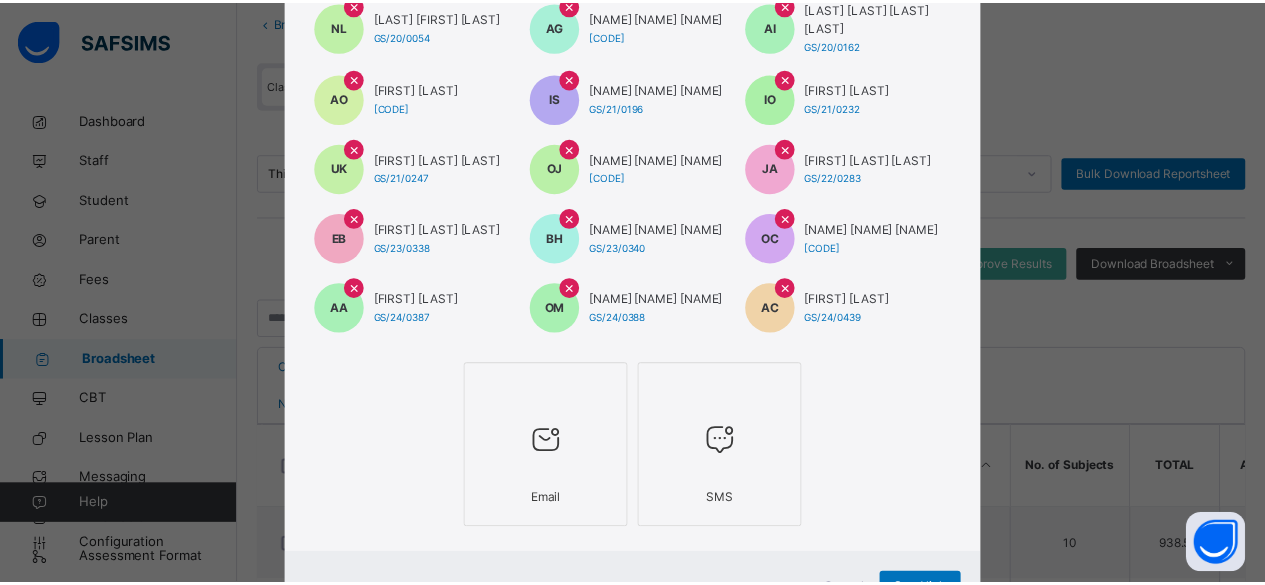 scroll, scrollTop: 323, scrollLeft: 0, axis: vertical 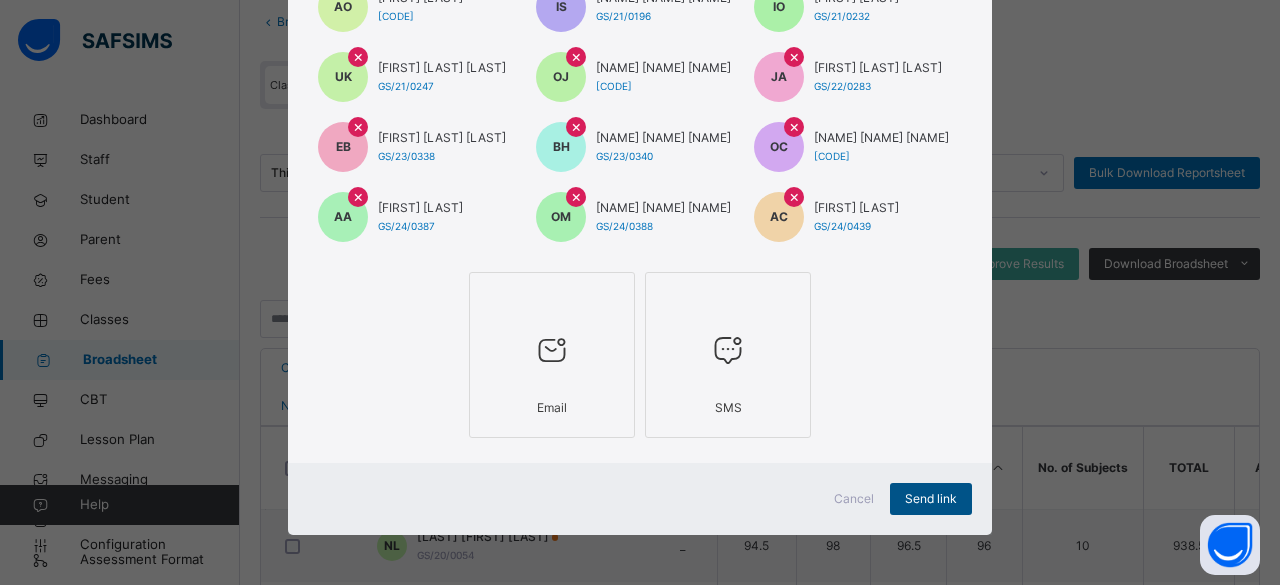 click on "Send link" at bounding box center (931, 499) 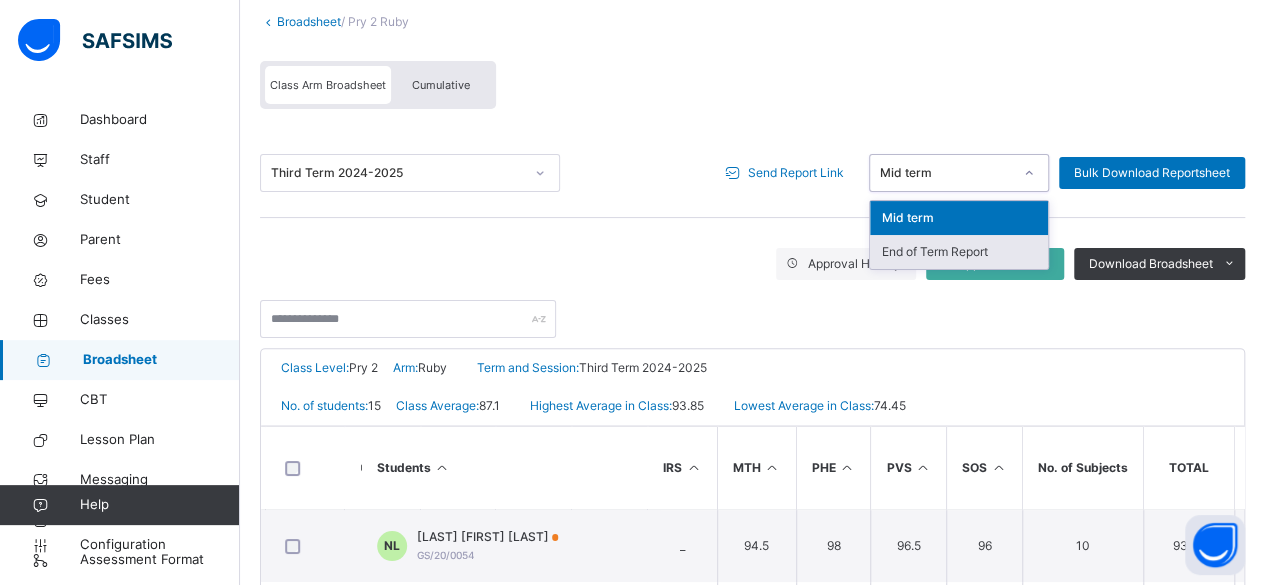 click on "End of Term Report" at bounding box center (959, 252) 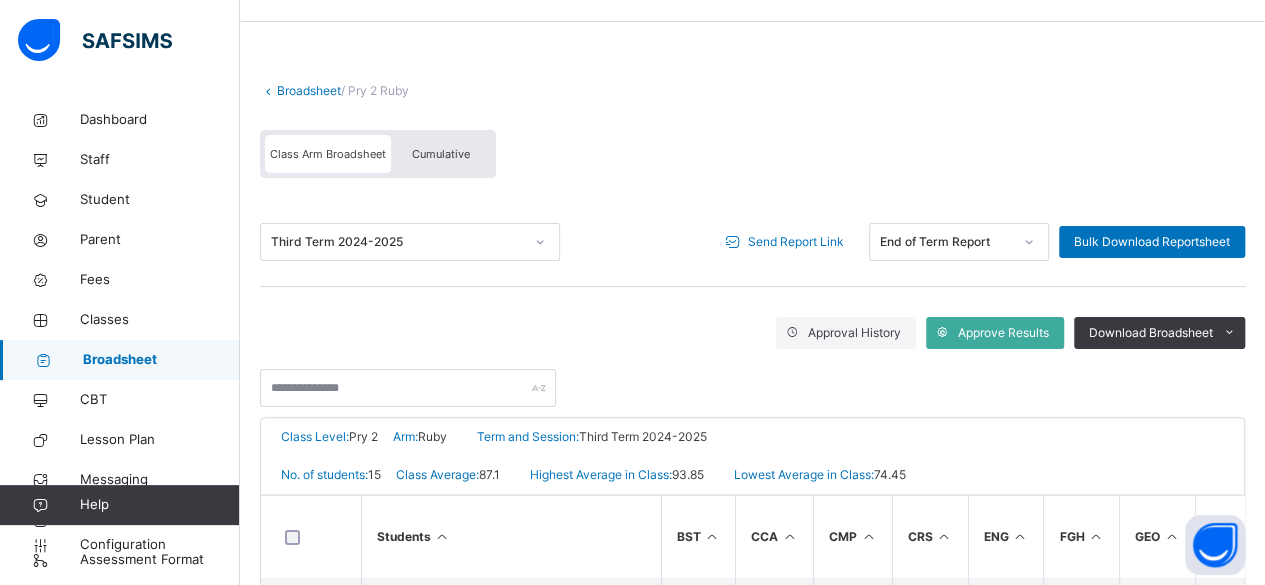 scroll, scrollTop: 66, scrollLeft: 0, axis: vertical 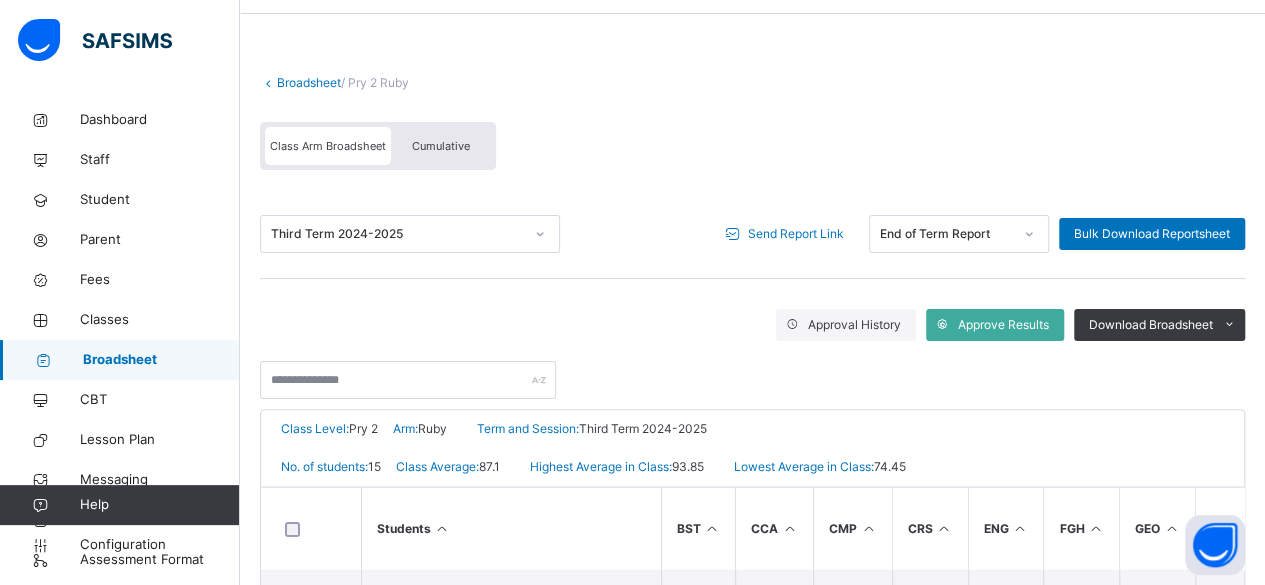 click on "Send Report Link" at bounding box center (796, 234) 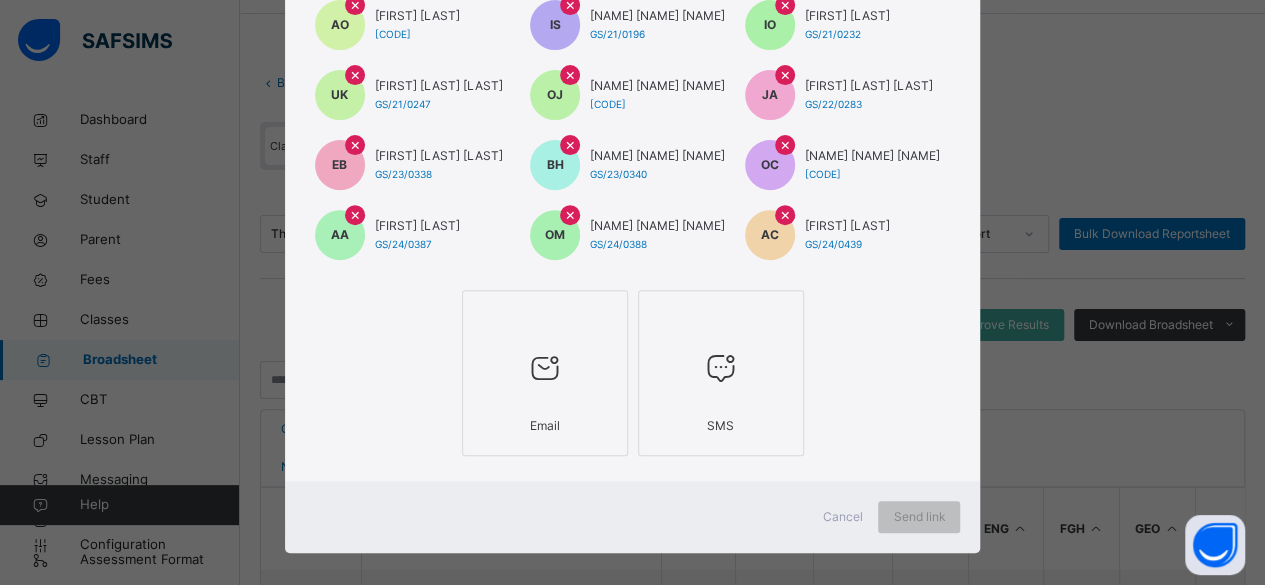 scroll, scrollTop: 296, scrollLeft: 0, axis: vertical 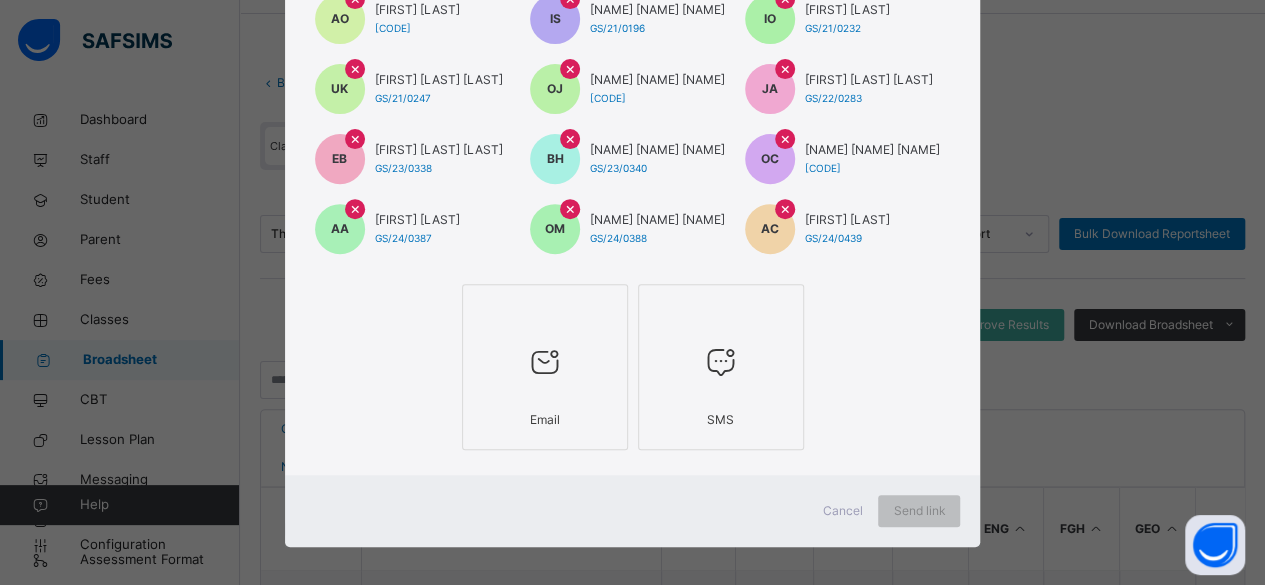 click at bounding box center (545, 362) 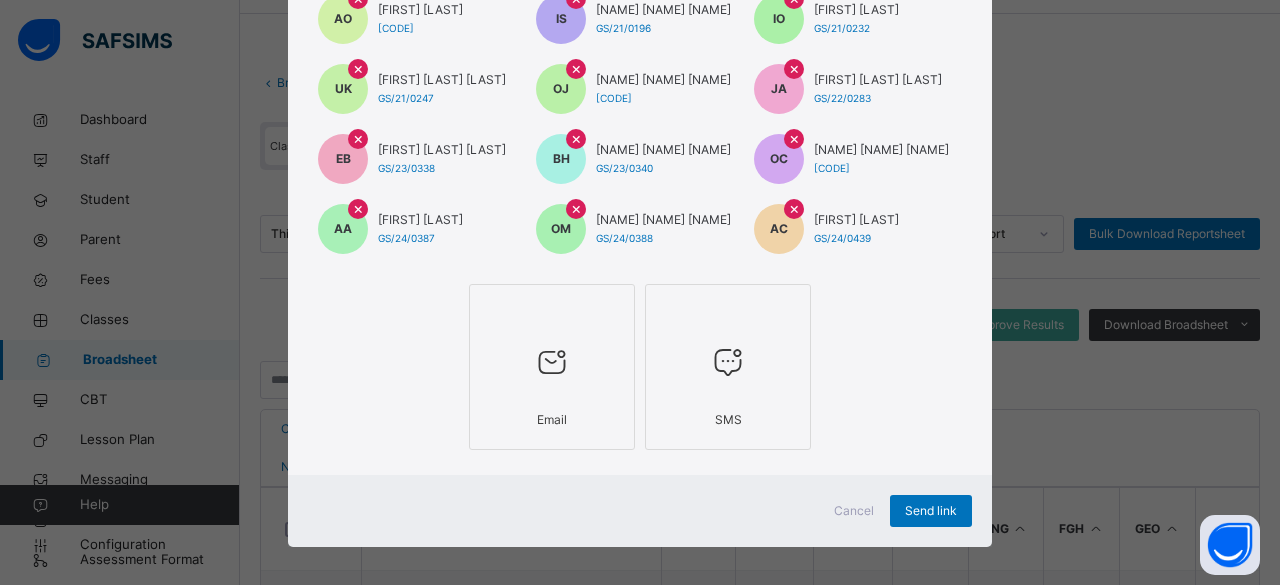 click at bounding box center (728, 363) 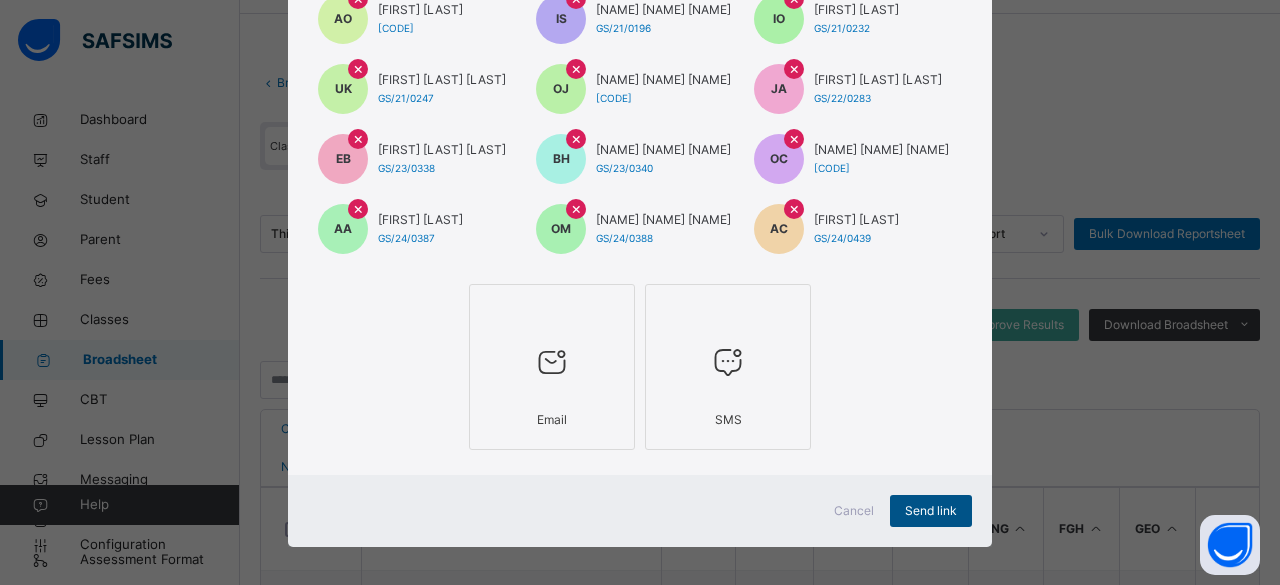 click on "Send link" at bounding box center [931, 511] 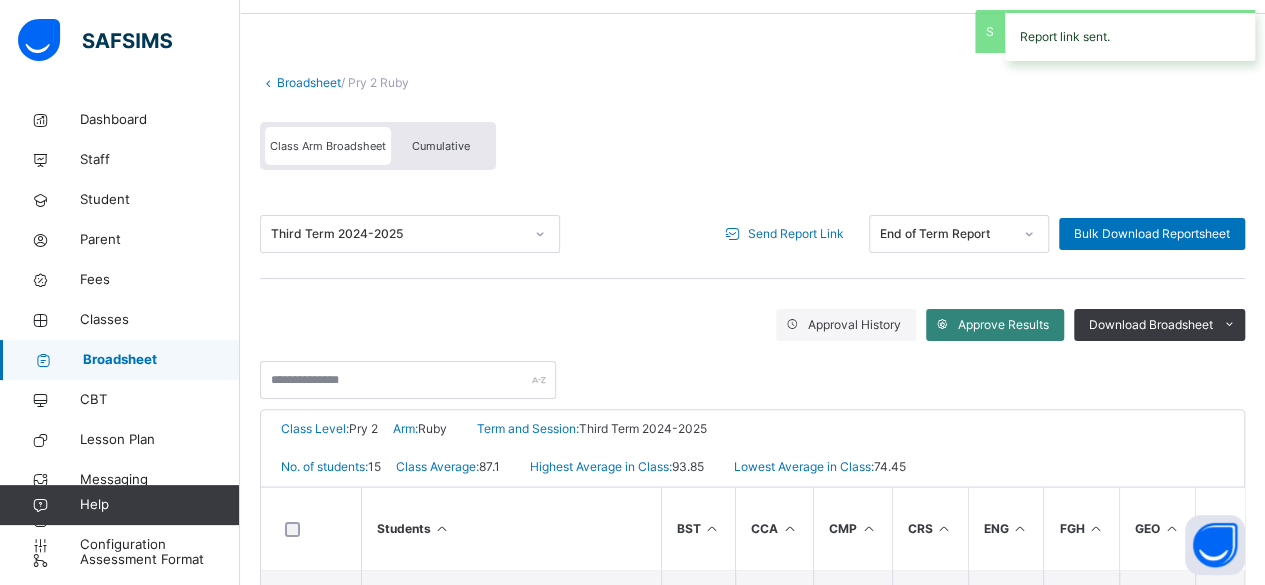 click on "Approve Results" at bounding box center [1003, 325] 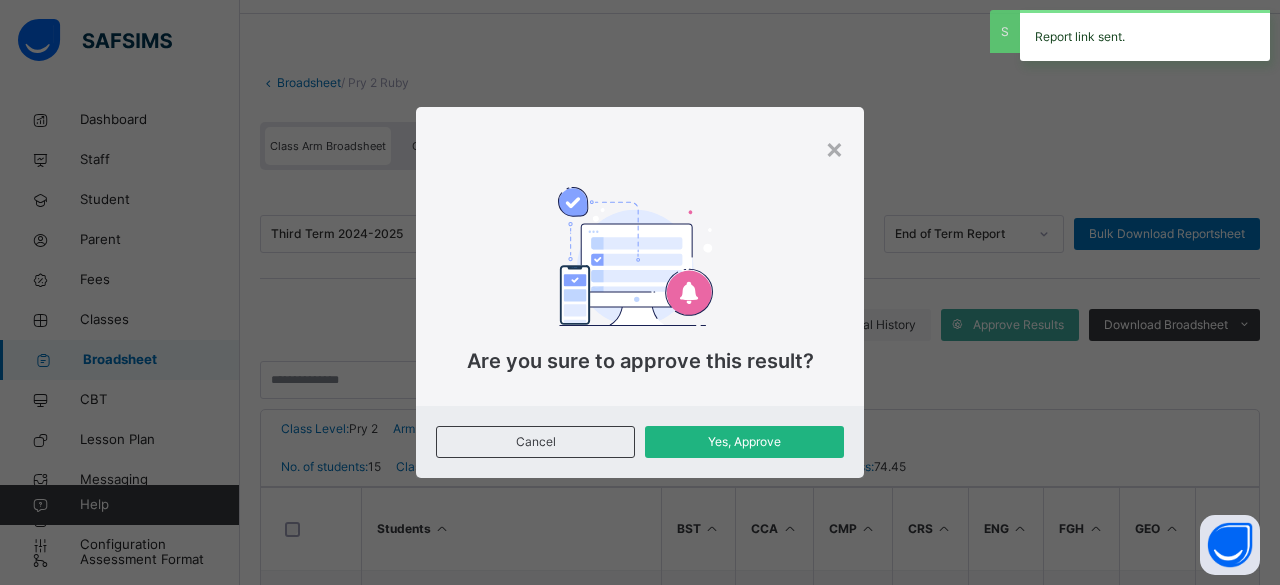 click on "Yes, Approve" at bounding box center (744, 442) 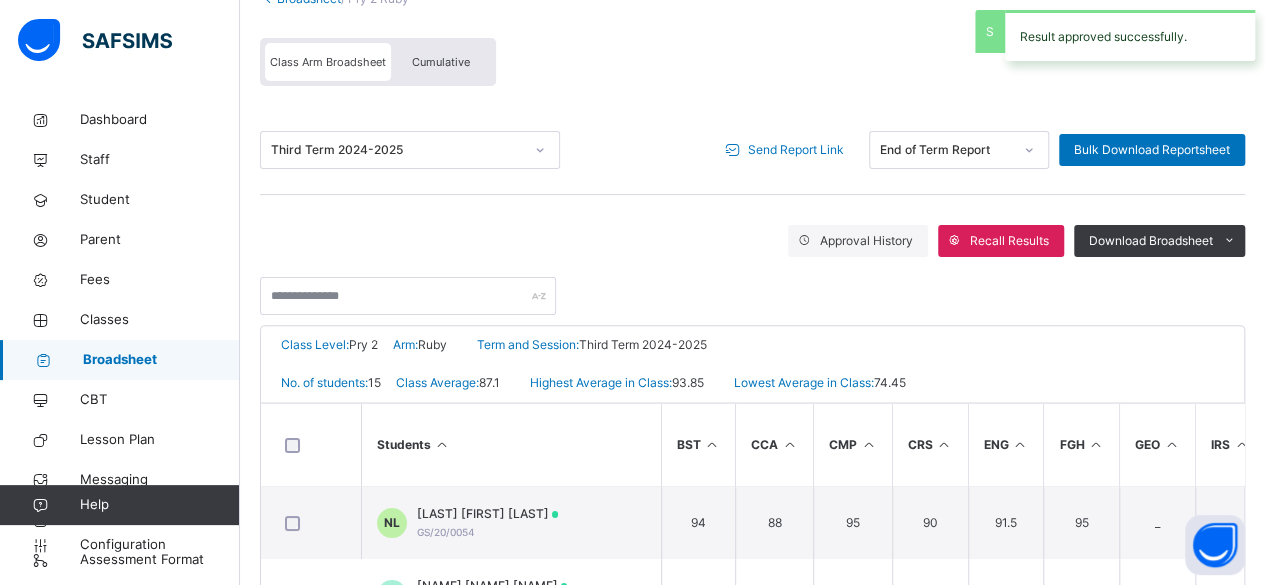 scroll, scrollTop: 154, scrollLeft: 0, axis: vertical 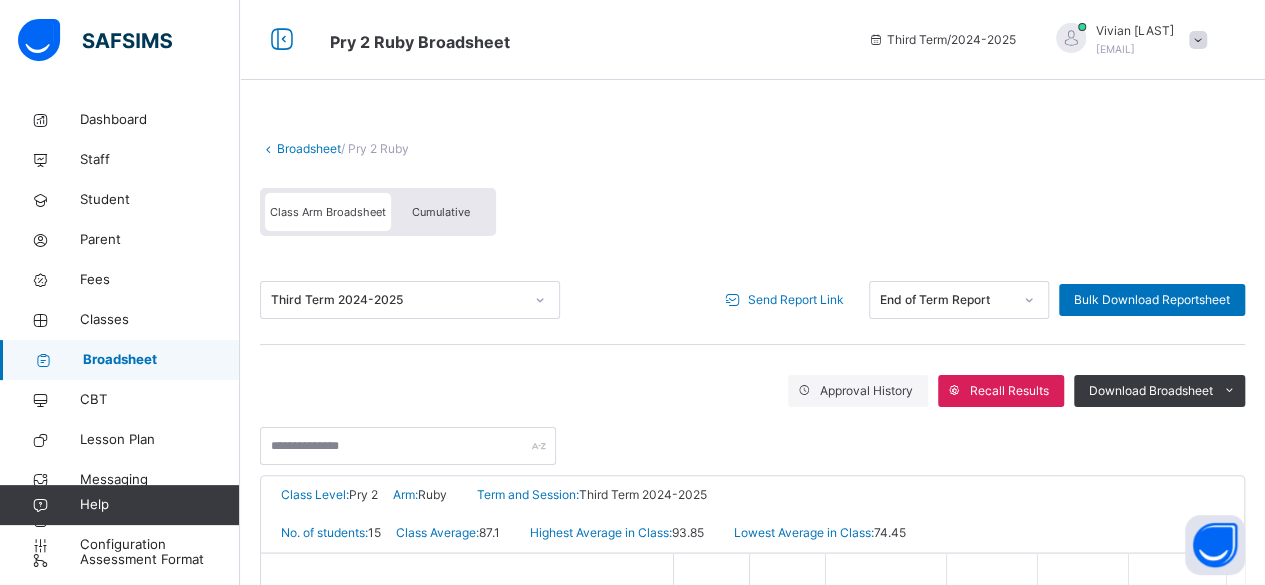 click on "Broadsheet" at bounding box center [309, 148] 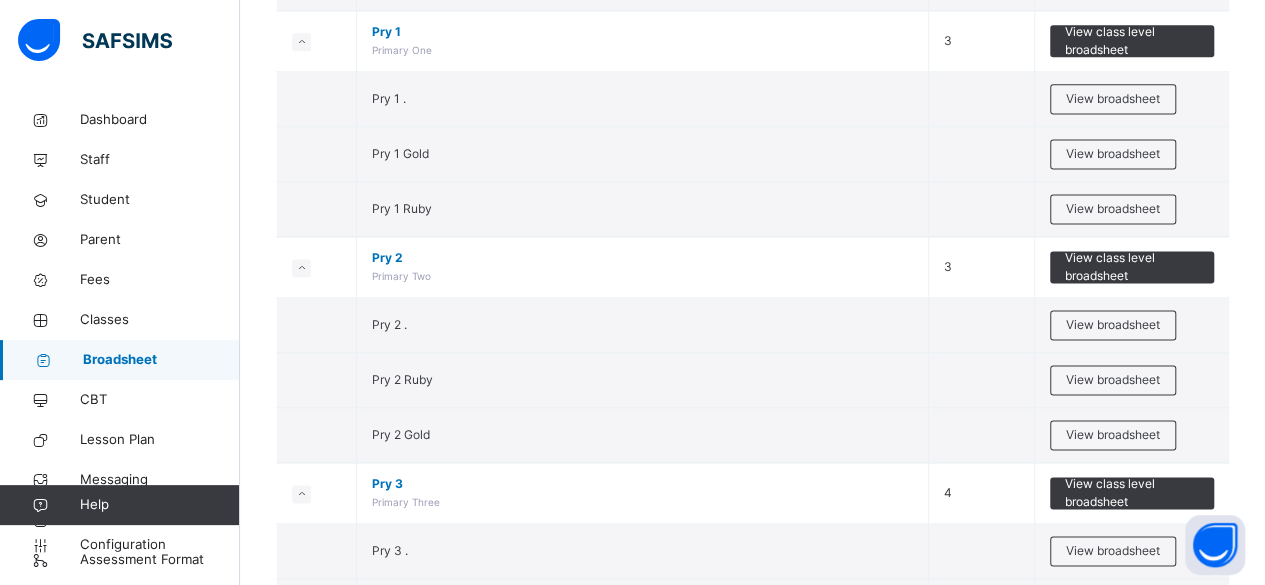 scroll, scrollTop: 1335, scrollLeft: 0, axis: vertical 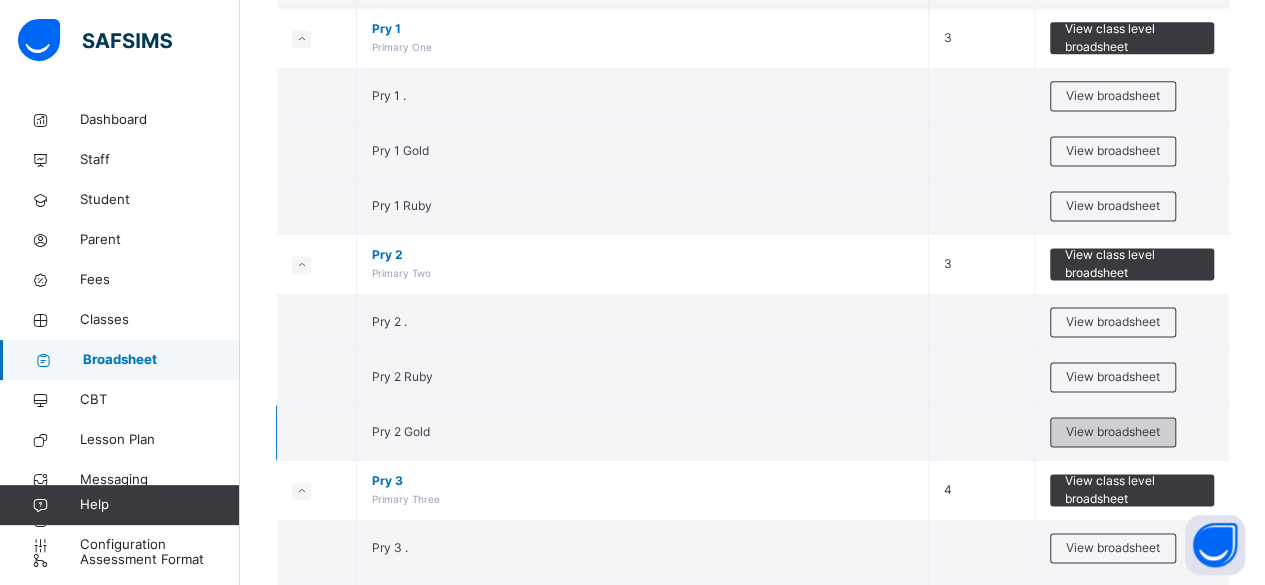 click on "View broadsheet" at bounding box center (1113, 432) 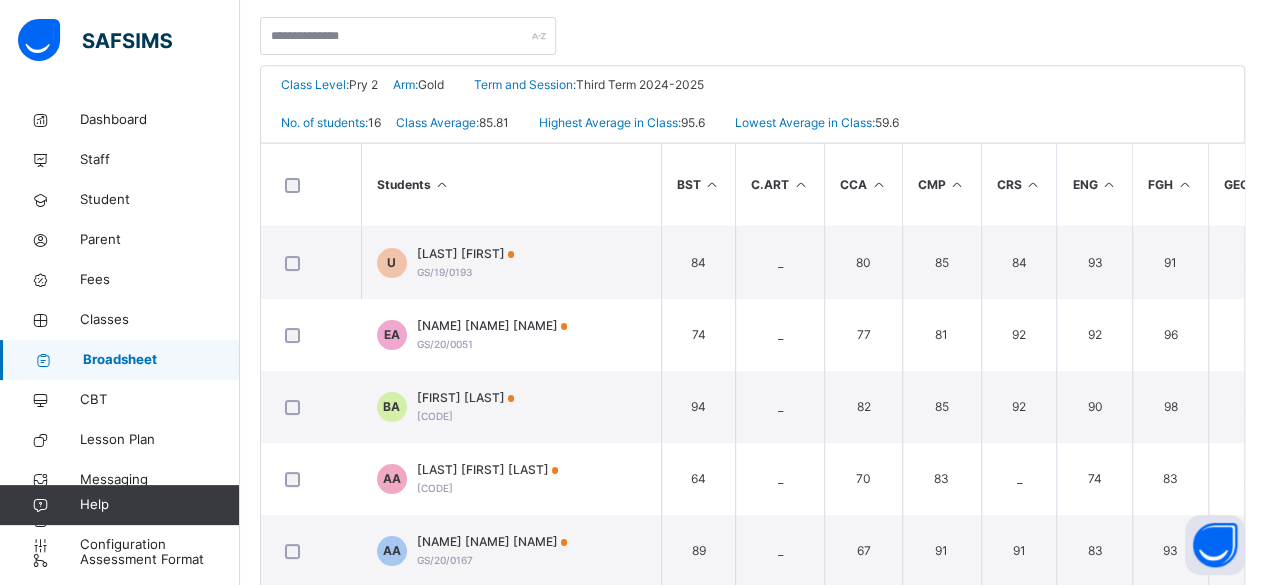 scroll, scrollTop: 412, scrollLeft: 0, axis: vertical 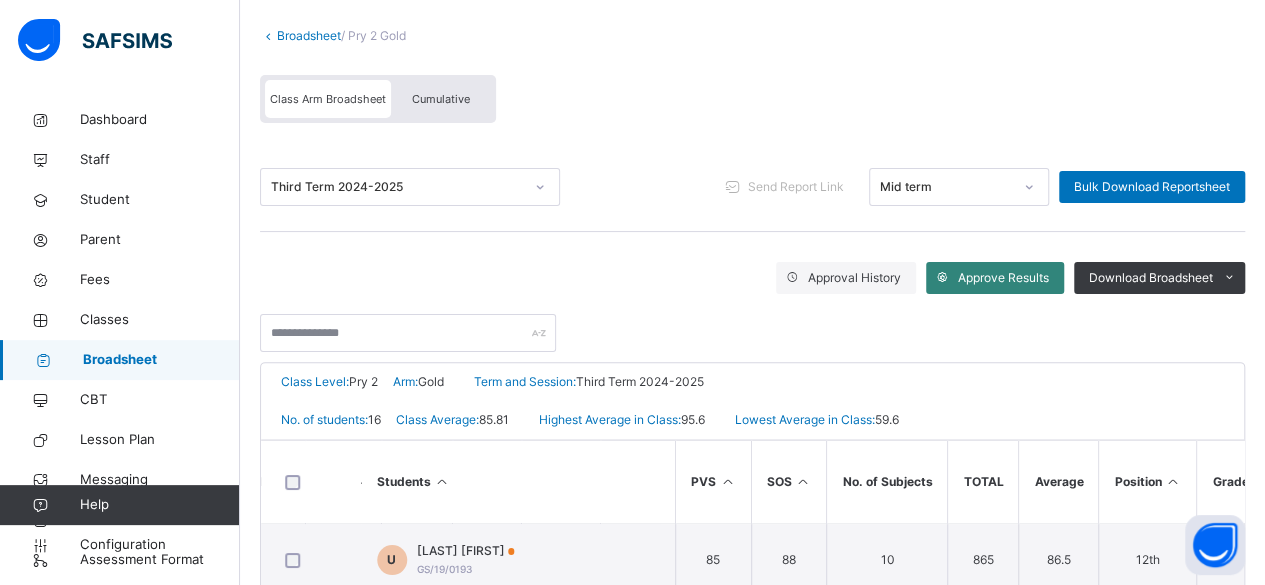 click on "Approve Results" at bounding box center [1003, 278] 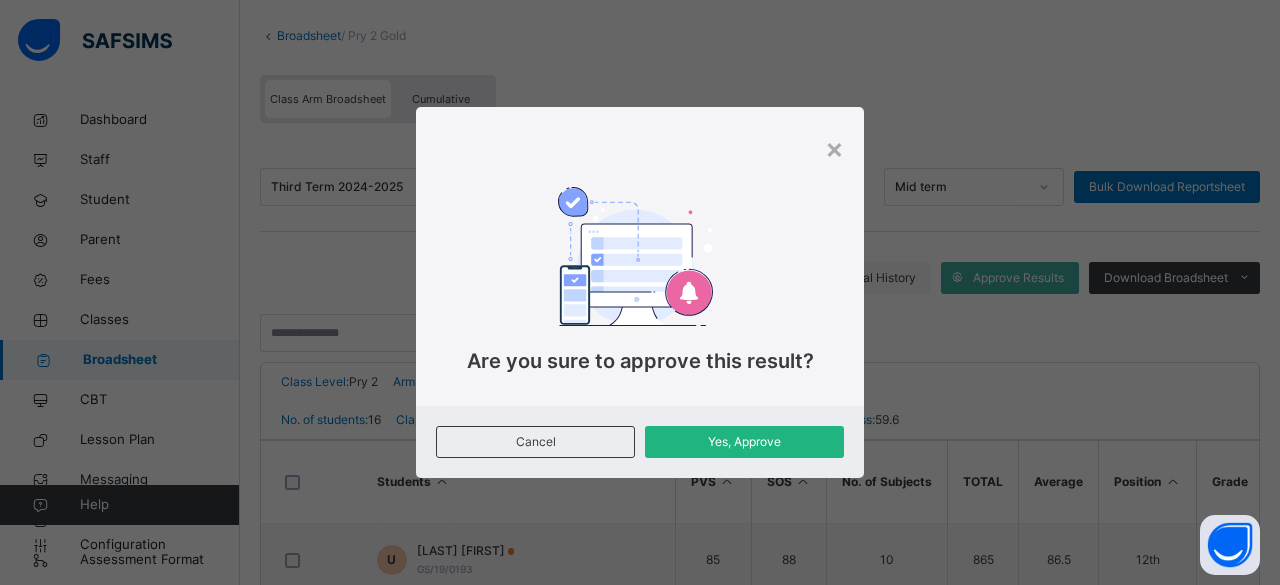 click on "Yes, Approve" at bounding box center (744, 442) 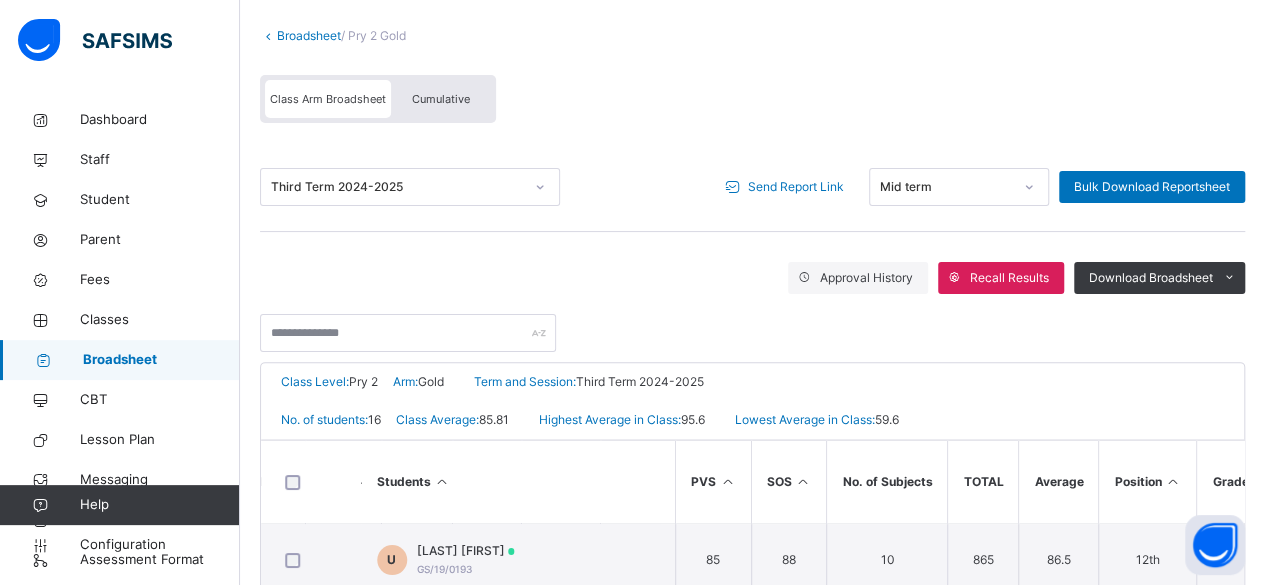 click on "Send Report Link" at bounding box center [796, 187] 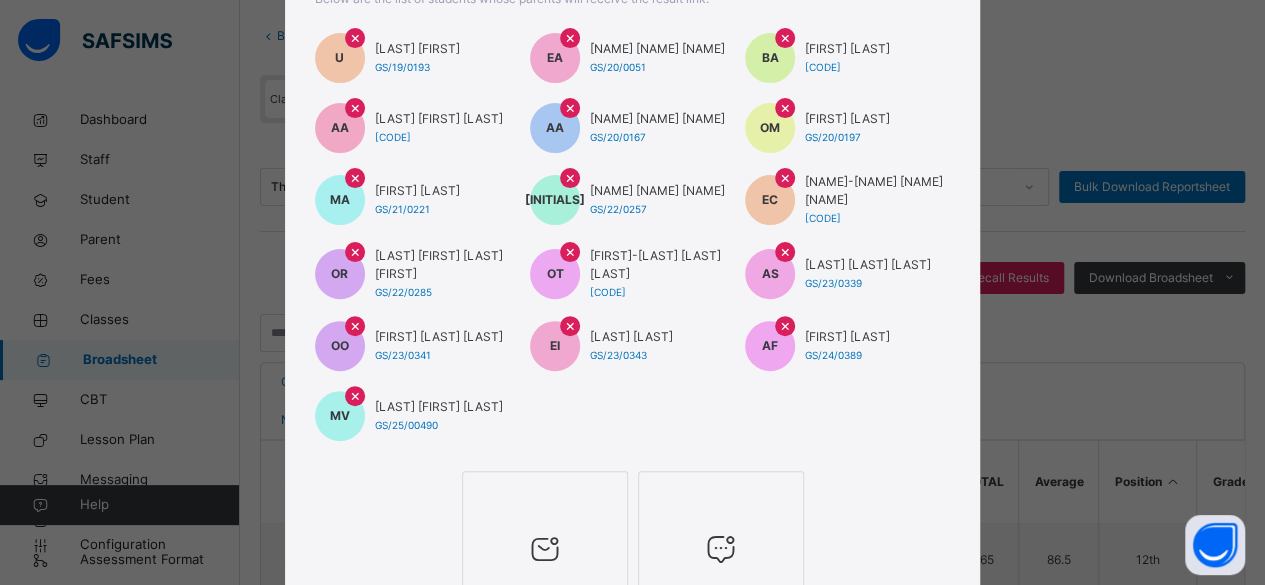 scroll, scrollTop: 415, scrollLeft: 0, axis: vertical 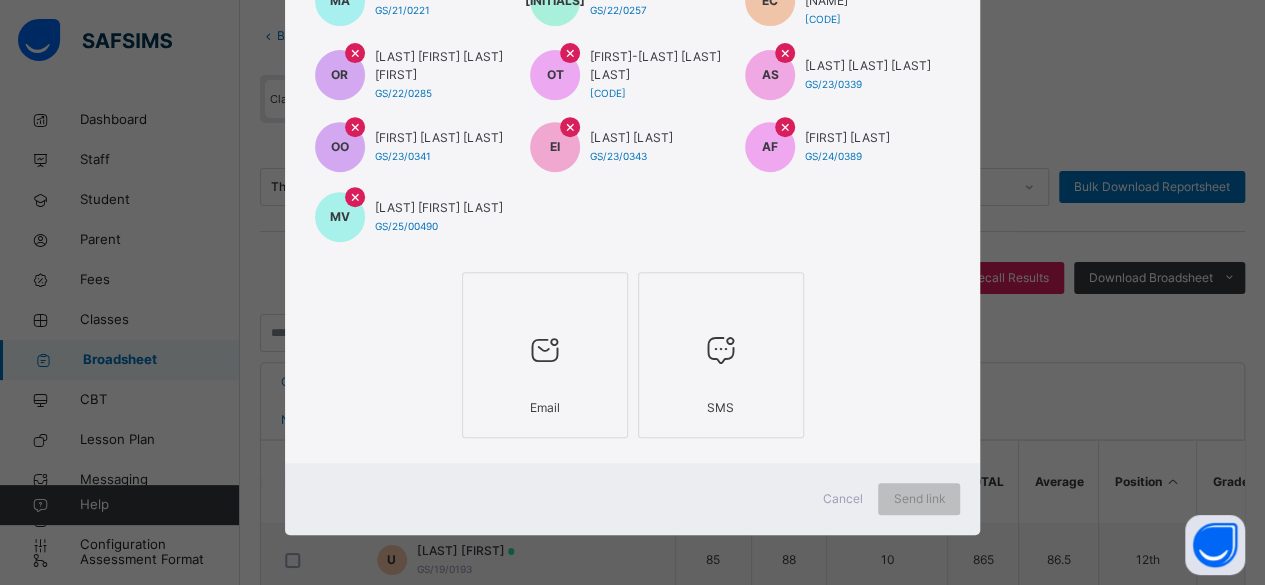 click on "Email" at bounding box center (545, 408) 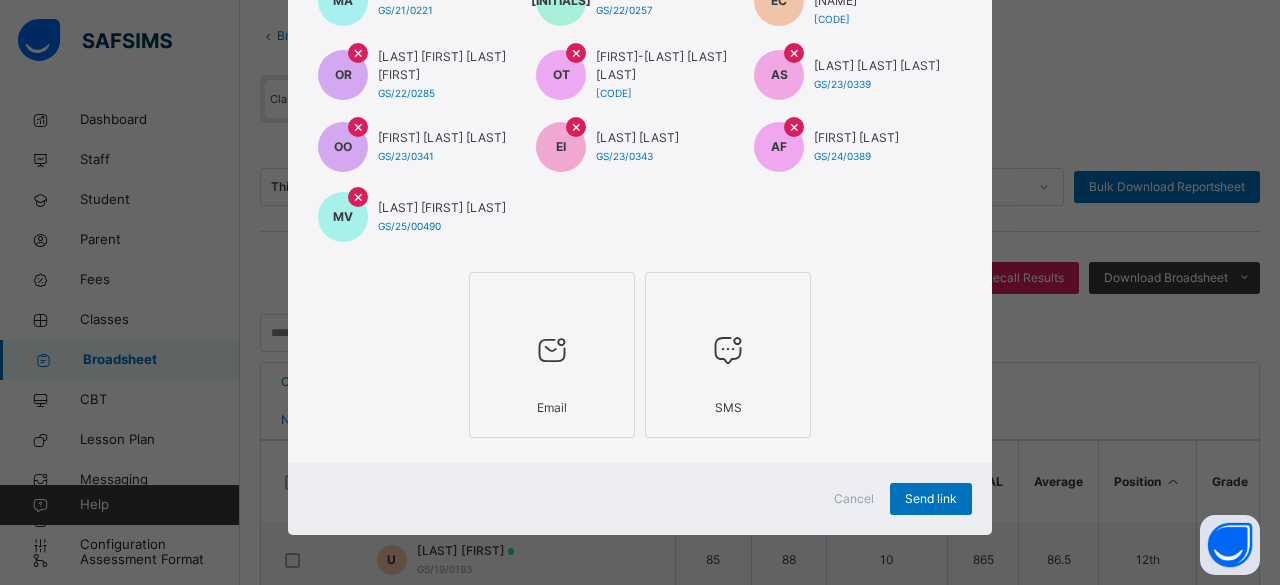 click at bounding box center [728, 350] 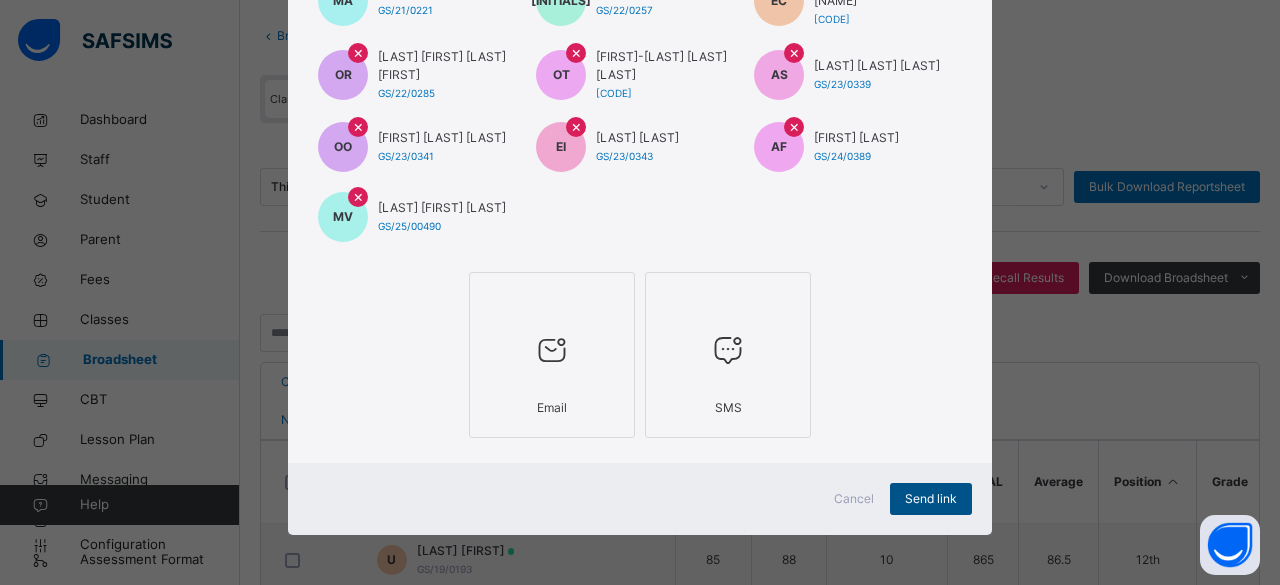 click on "Send link" at bounding box center [931, 499] 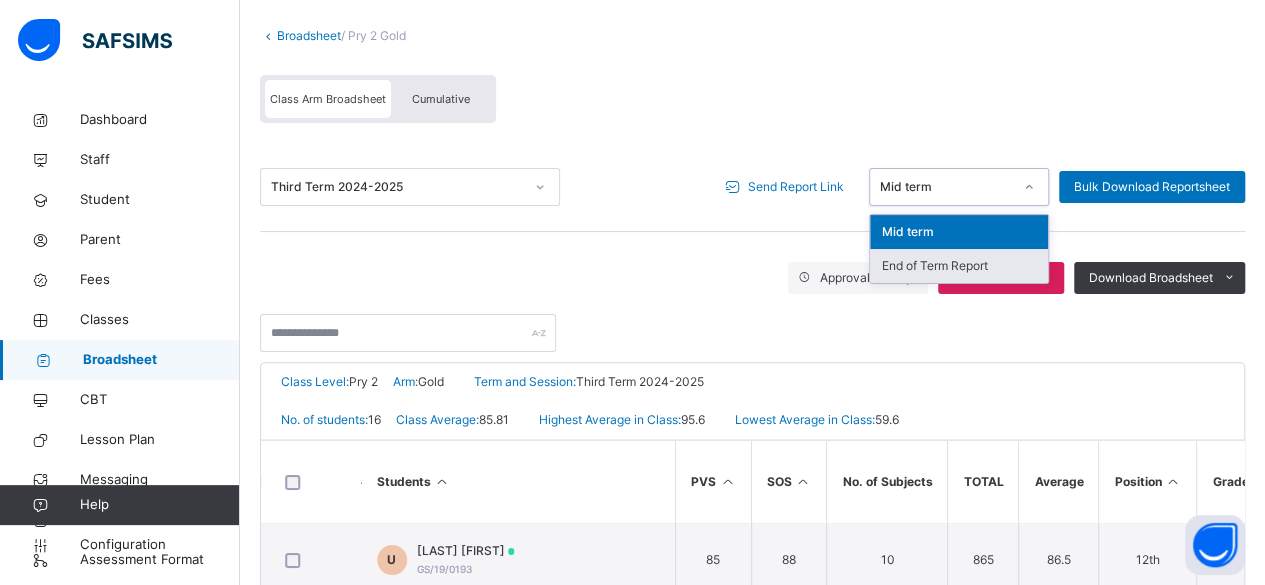 click on "End of Term Report" at bounding box center [959, 266] 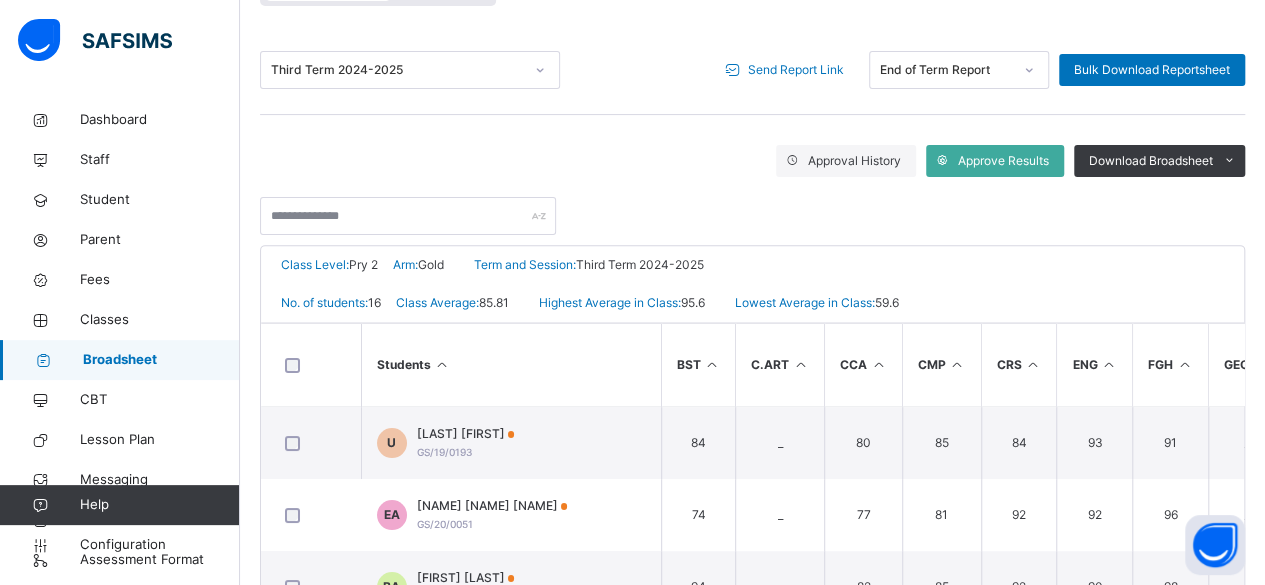 scroll, scrollTop: 230, scrollLeft: 0, axis: vertical 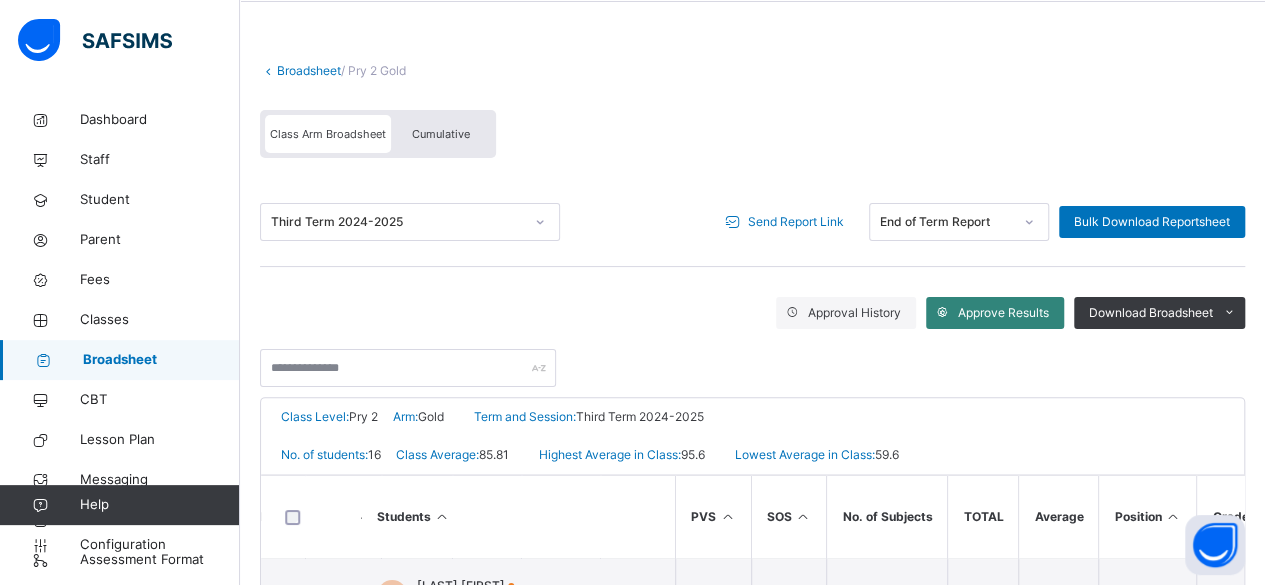 click on "Approve Results" at bounding box center (1003, 313) 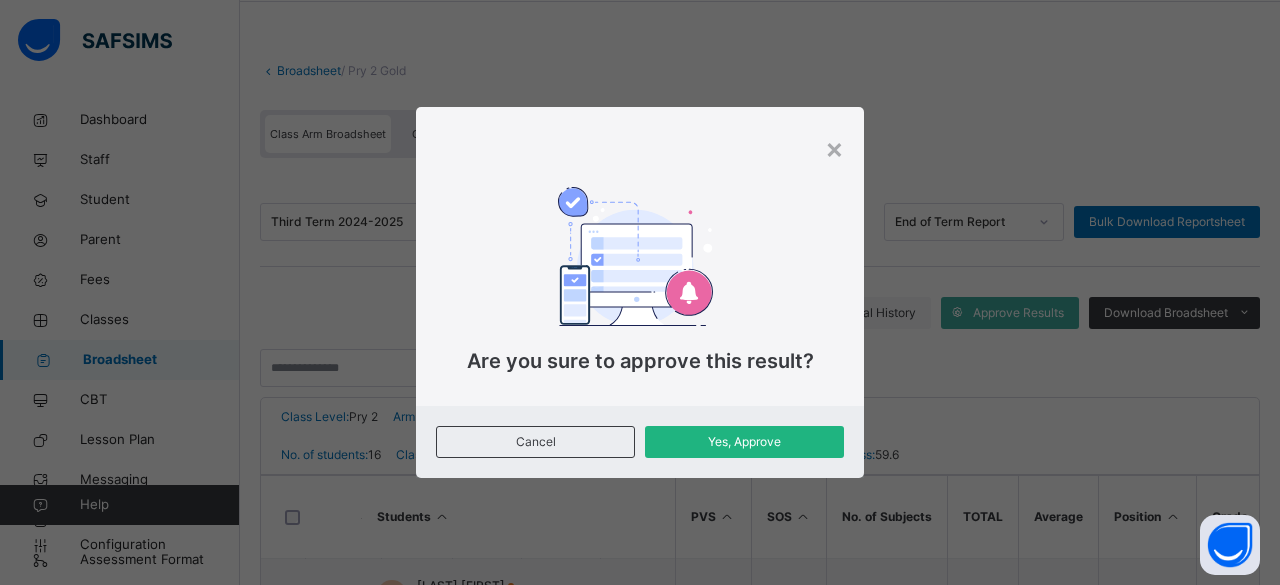 click on "Yes, Approve" at bounding box center (744, 442) 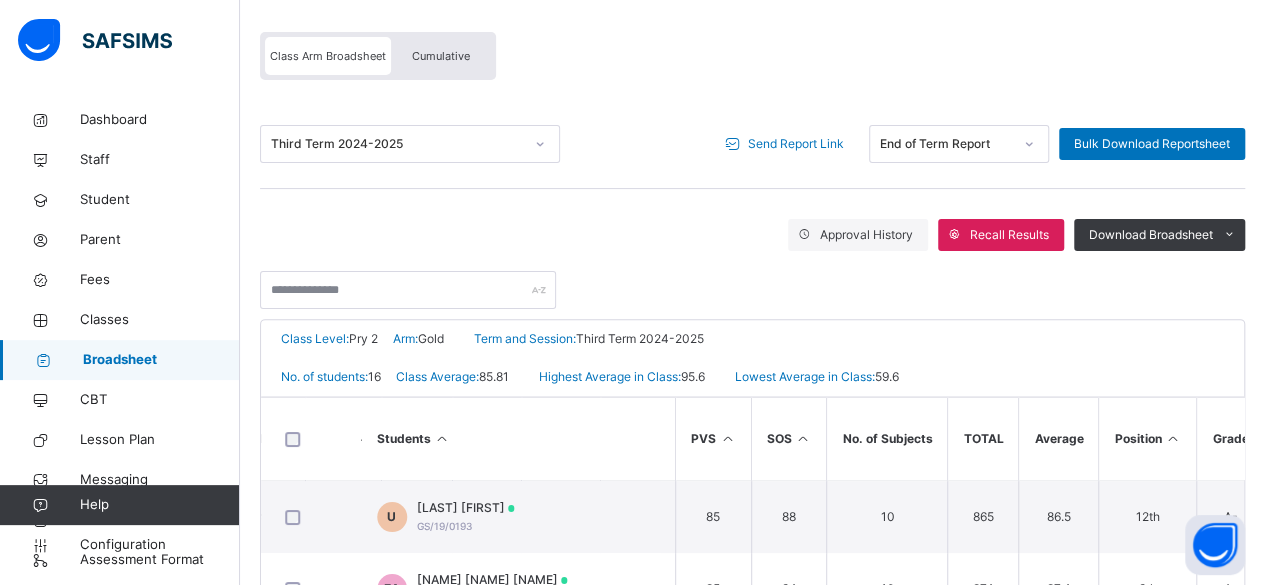 scroll, scrollTop: 168, scrollLeft: 0, axis: vertical 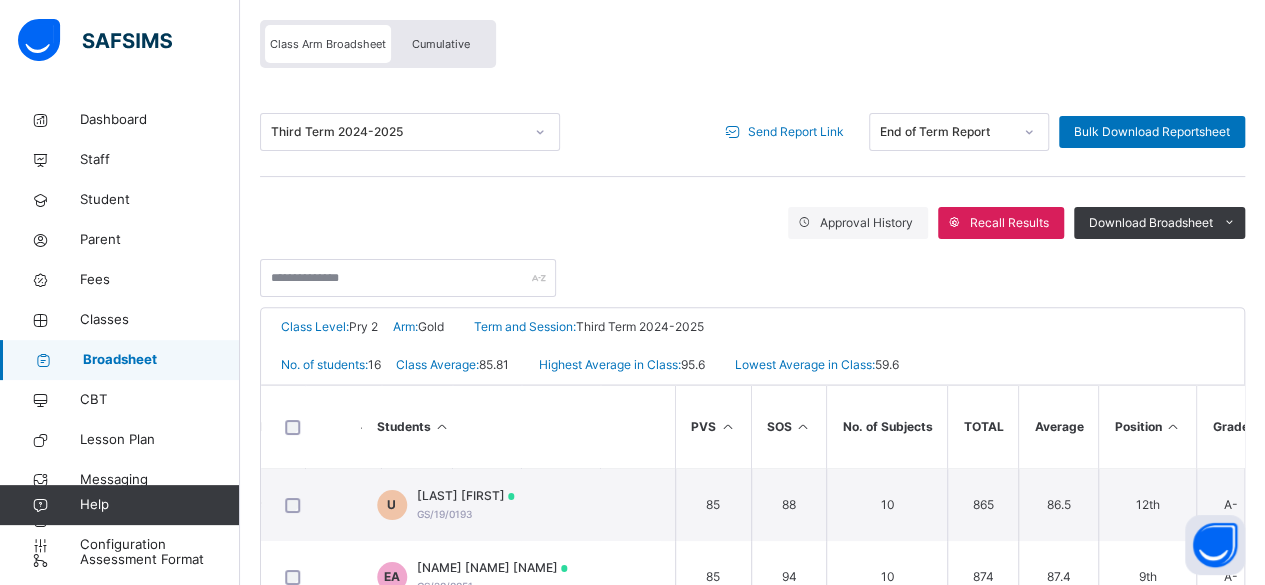 click on "Send Report Link" at bounding box center (796, 132) 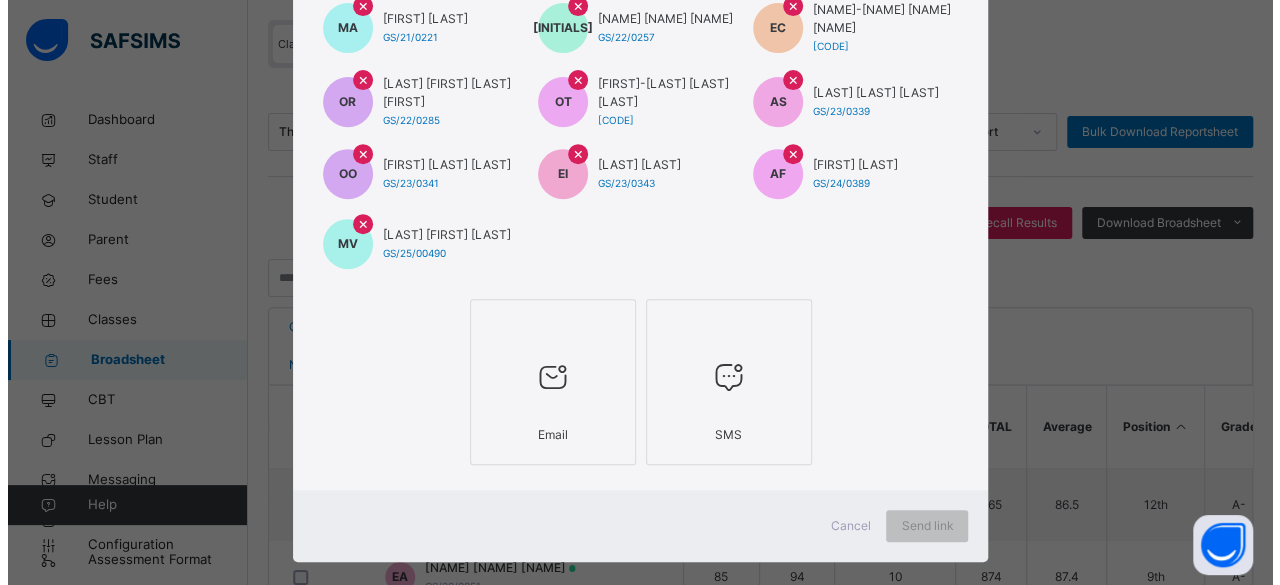 scroll, scrollTop: 356, scrollLeft: 0, axis: vertical 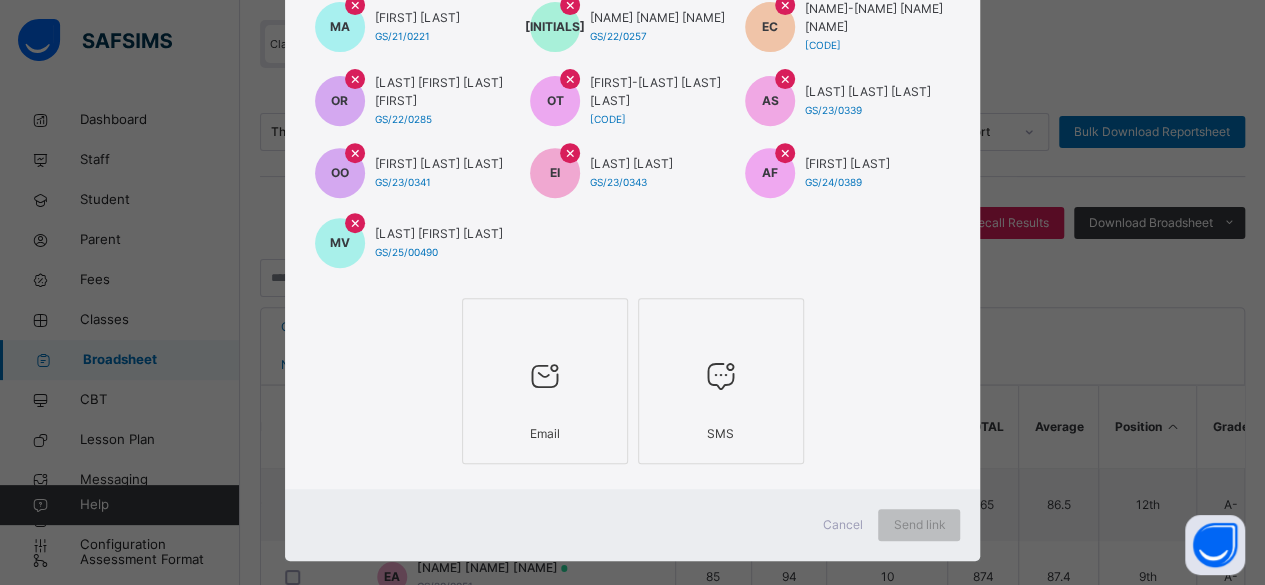 click at bounding box center [545, 377] 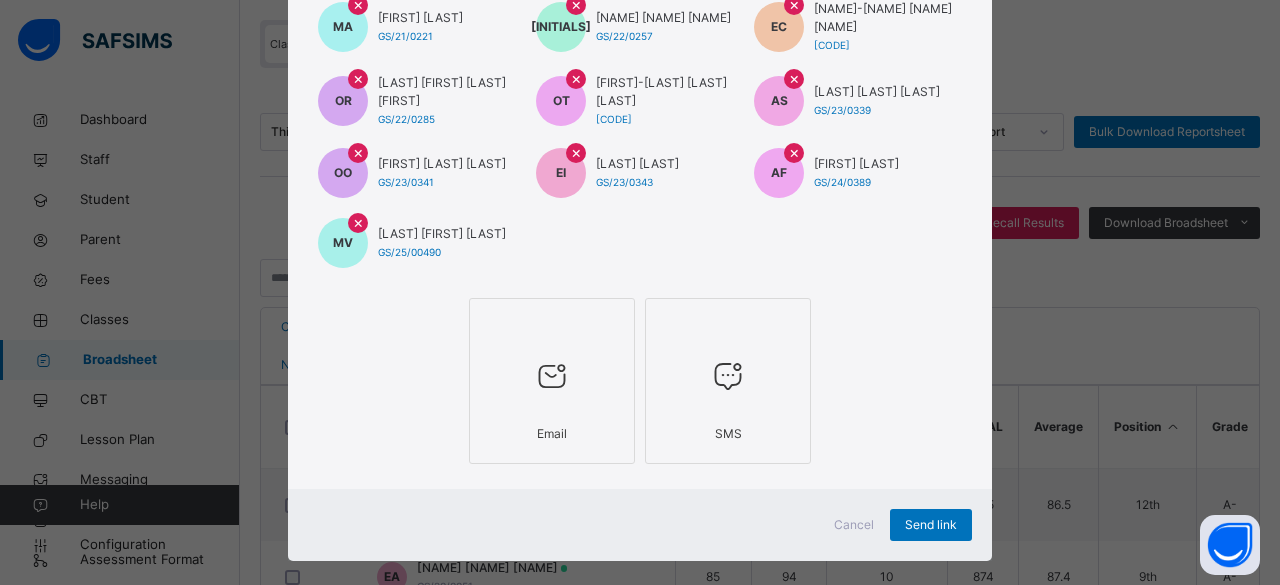 click at bounding box center (728, 377) 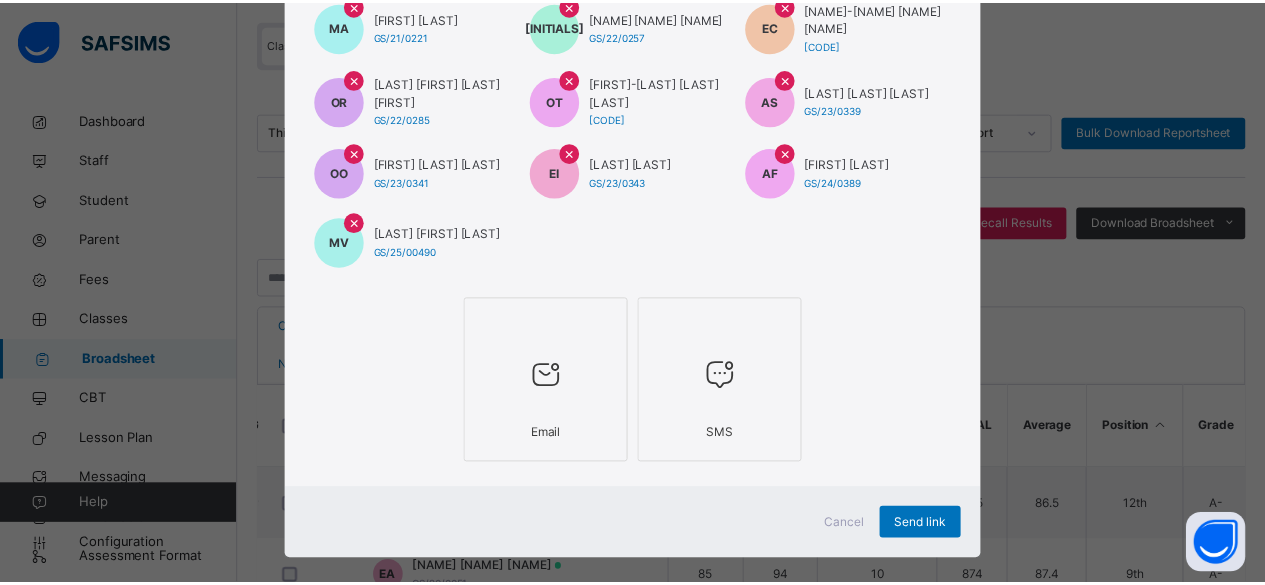 scroll, scrollTop: 415, scrollLeft: 0, axis: vertical 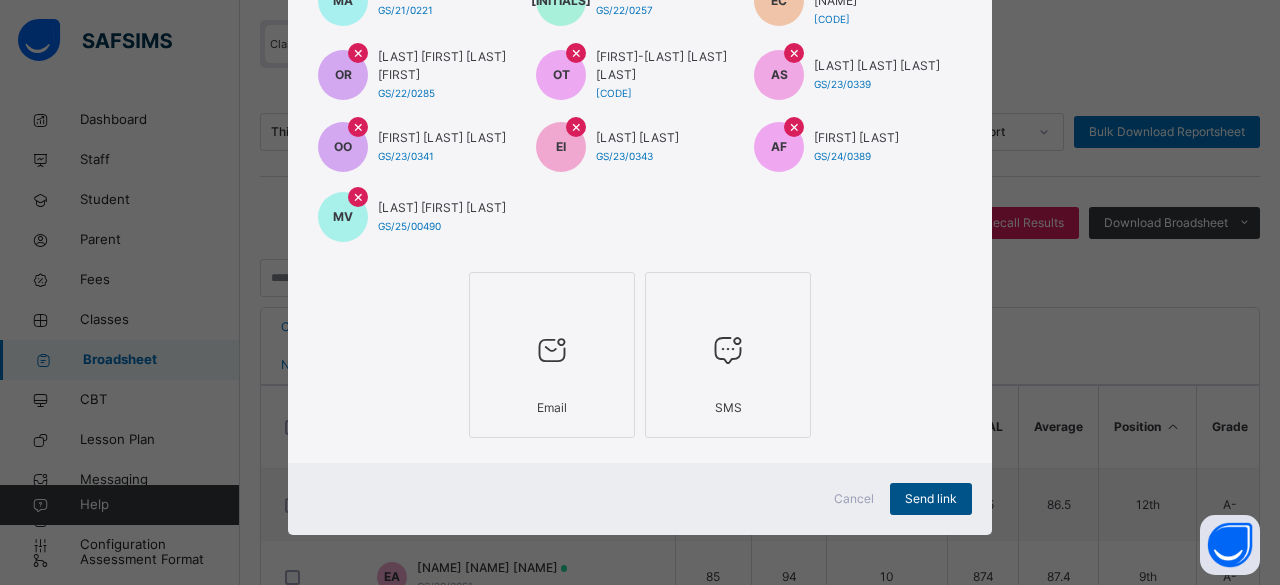 click on "Send link" at bounding box center [931, 499] 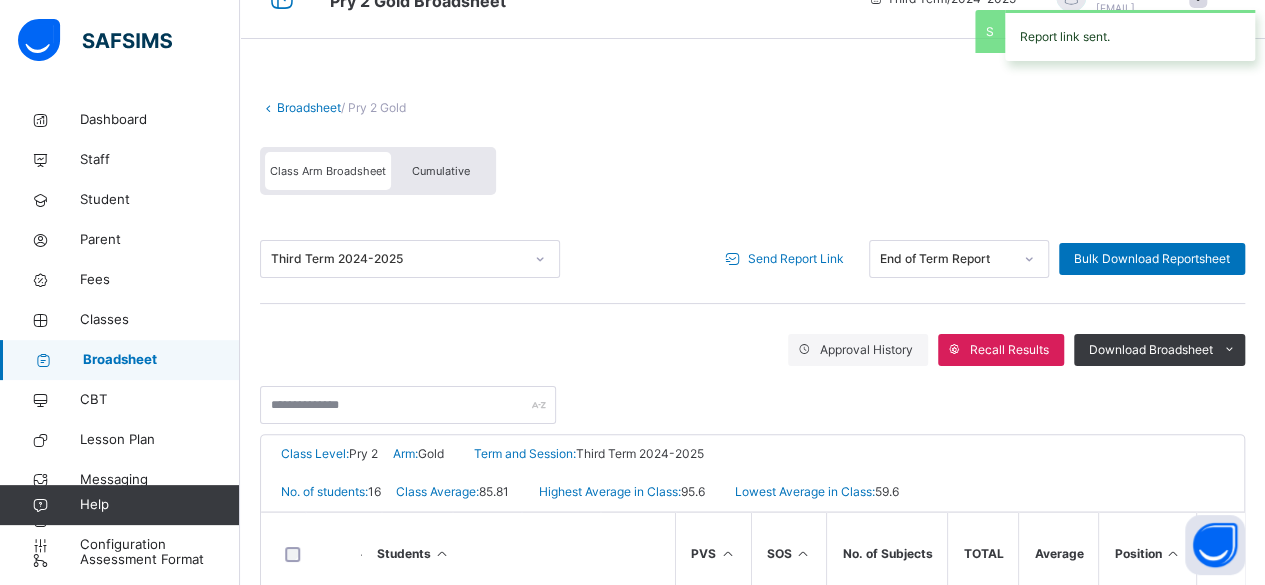 scroll, scrollTop: 0, scrollLeft: 0, axis: both 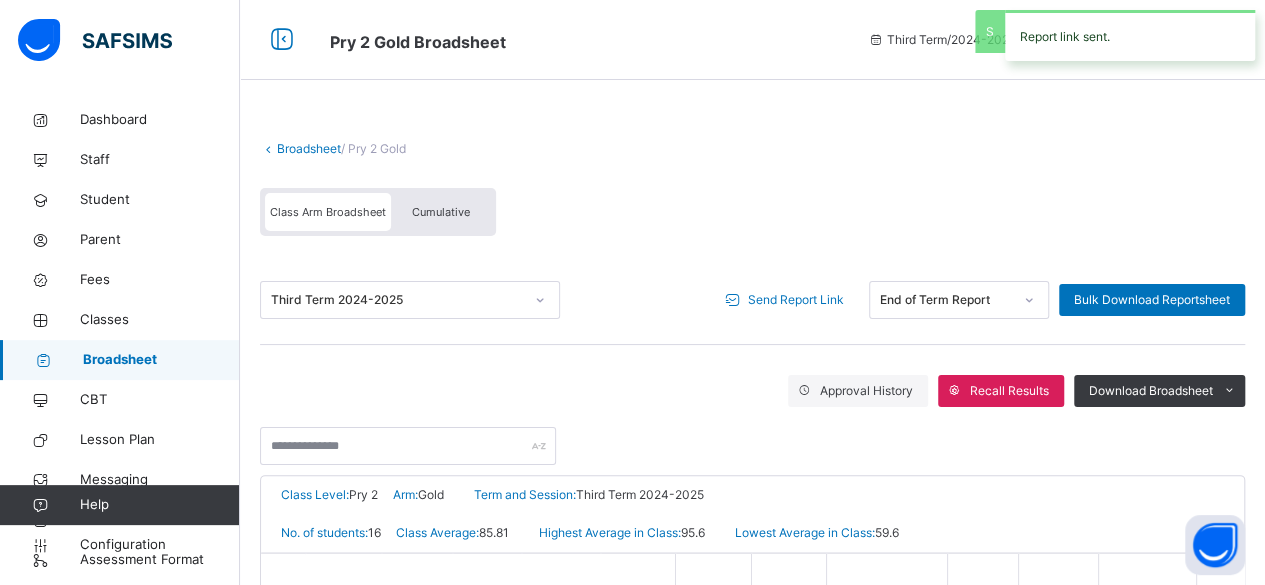 click on "Broadsheet" at bounding box center [309, 148] 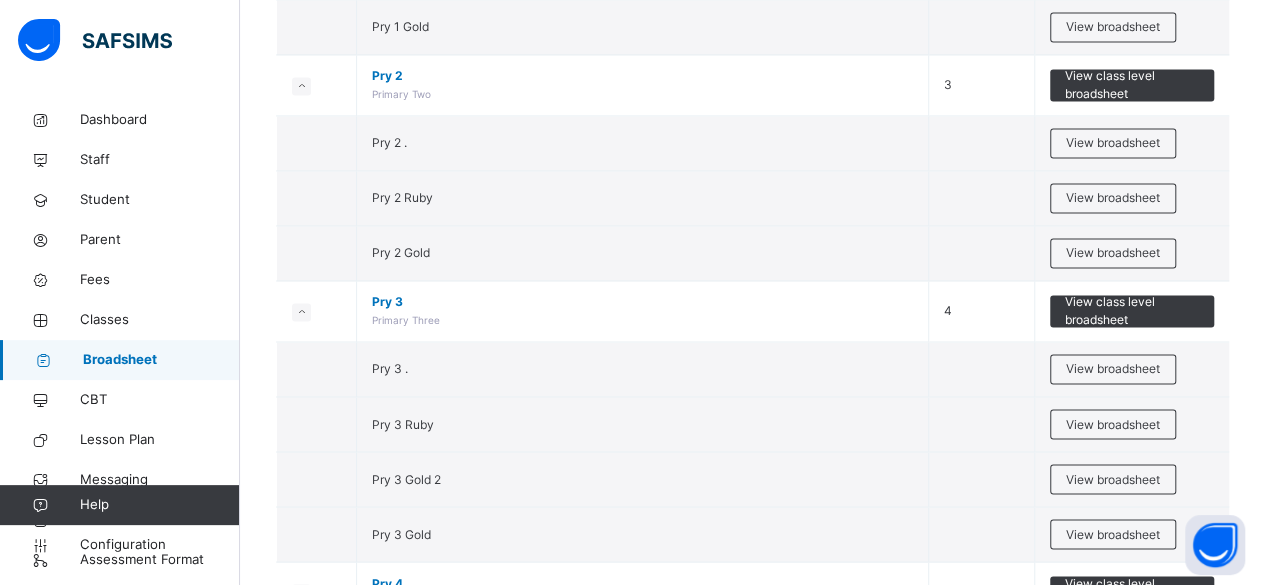 scroll, scrollTop: 1520, scrollLeft: 0, axis: vertical 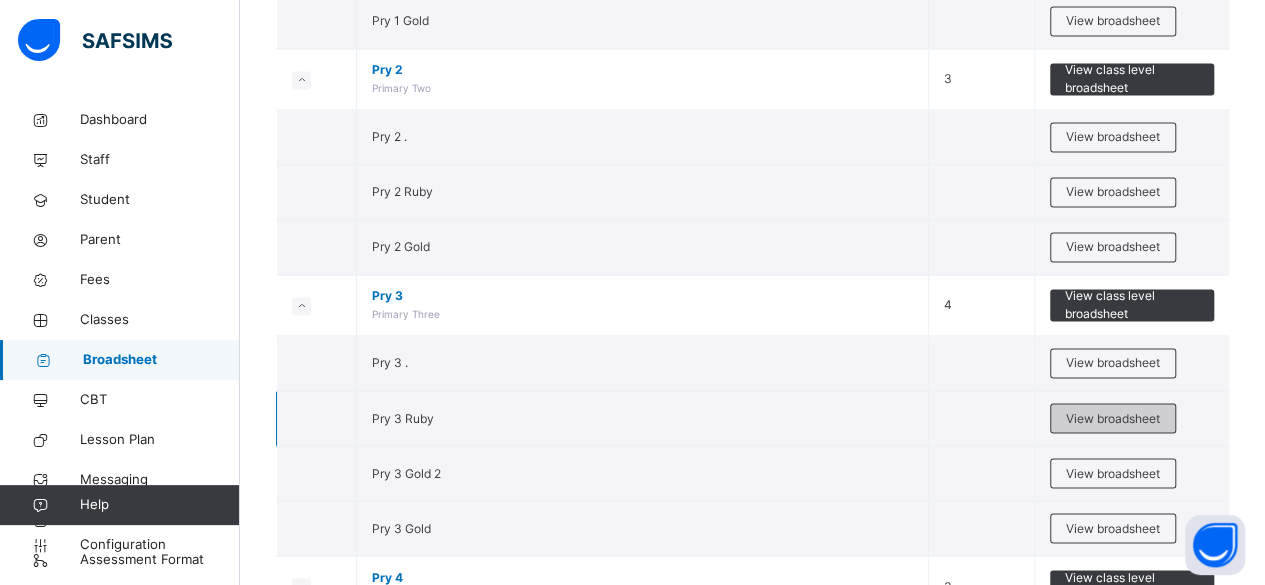 click on "View broadsheet" at bounding box center [1113, 418] 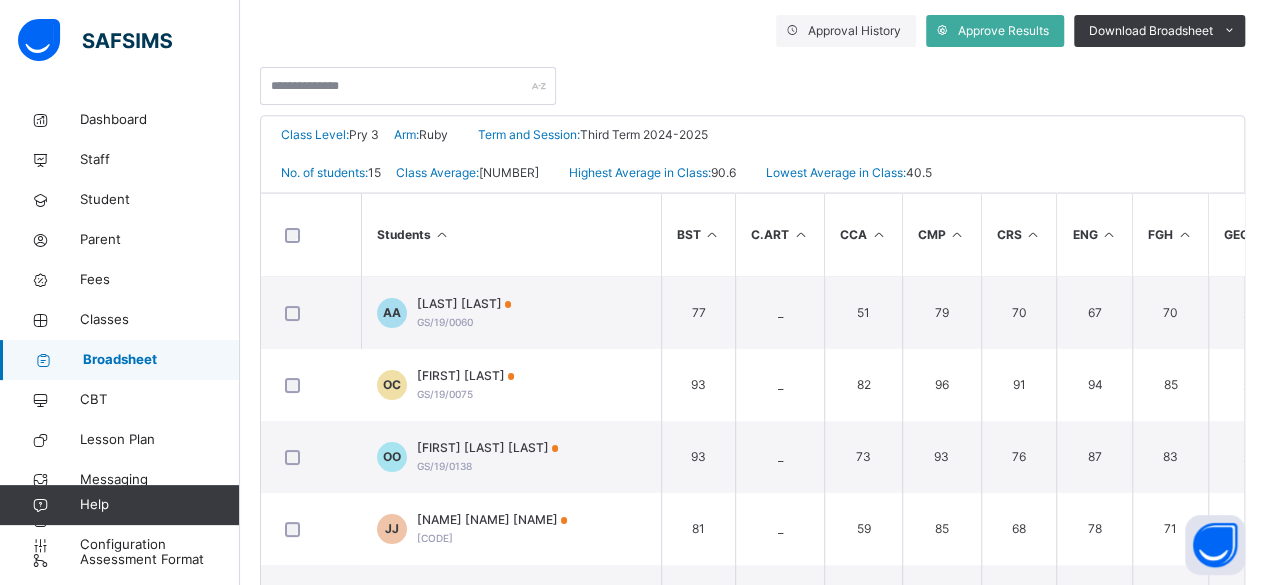 scroll, scrollTop: 360, scrollLeft: 0, axis: vertical 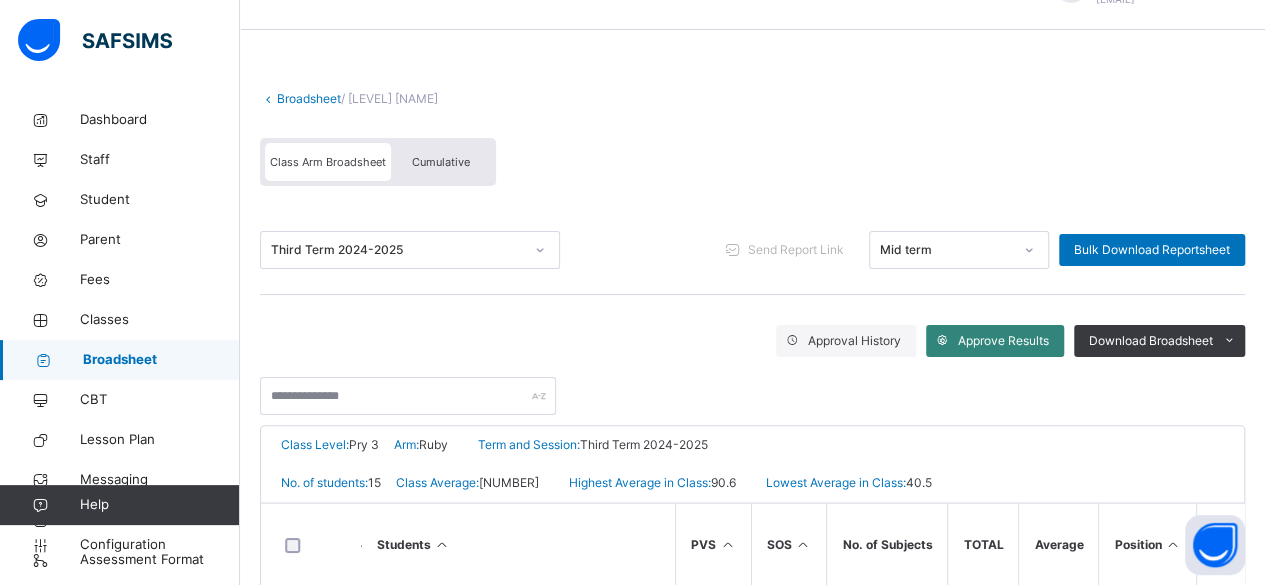 click on "Approve Results" at bounding box center [1003, 341] 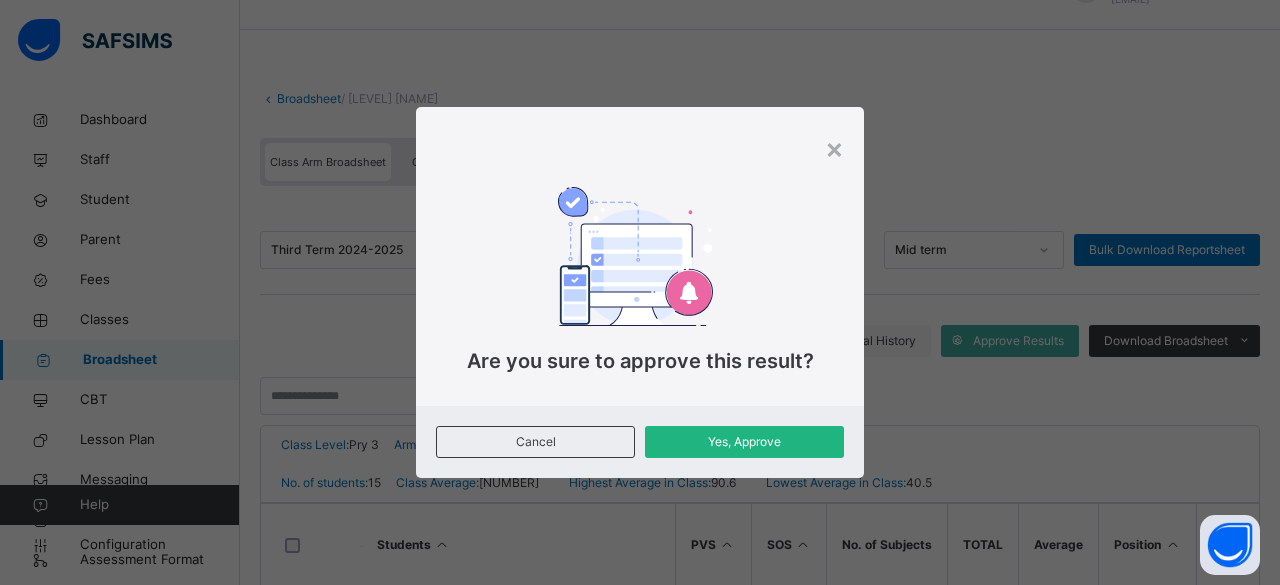 click on "Yes, Approve" at bounding box center [744, 442] 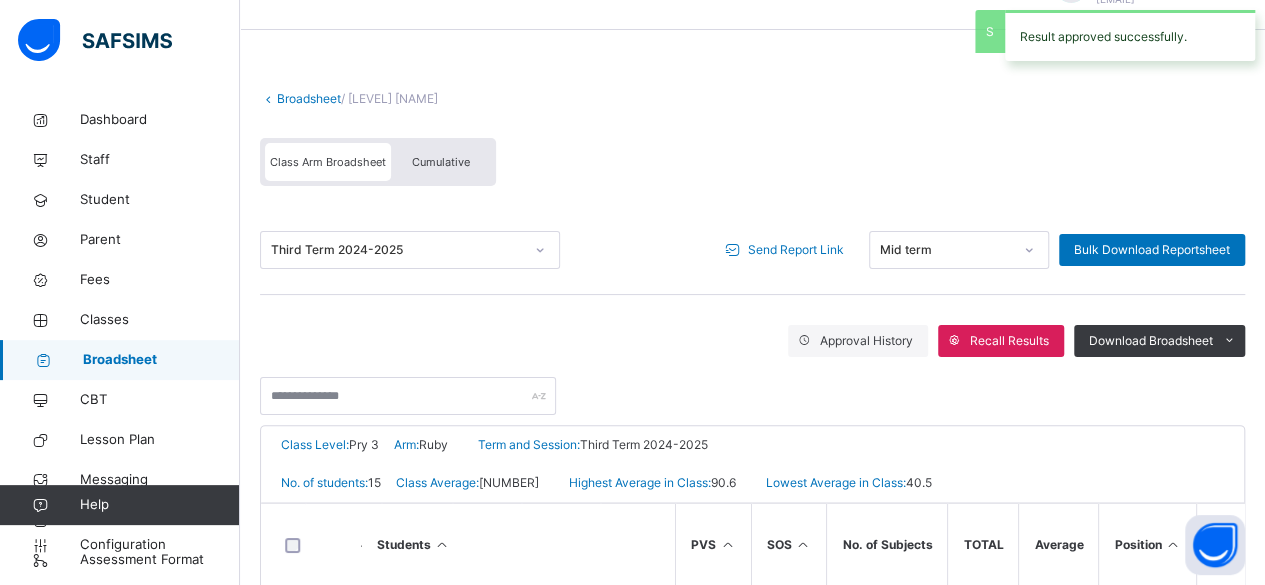 click on "Send Report Link" at bounding box center (796, 250) 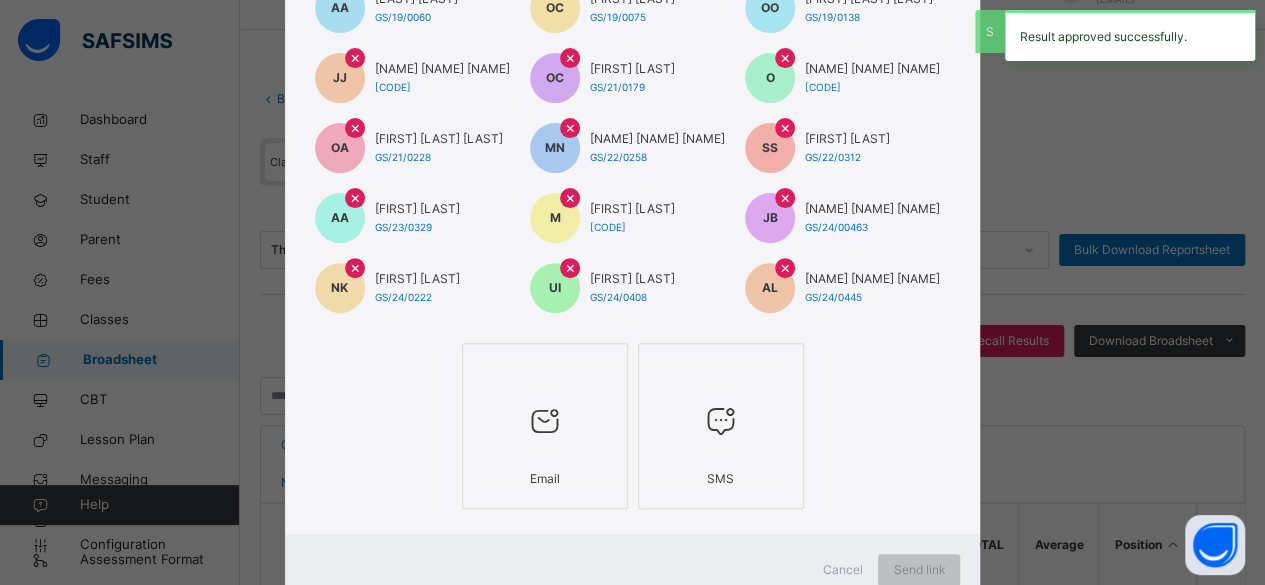 scroll, scrollTop: 254, scrollLeft: 0, axis: vertical 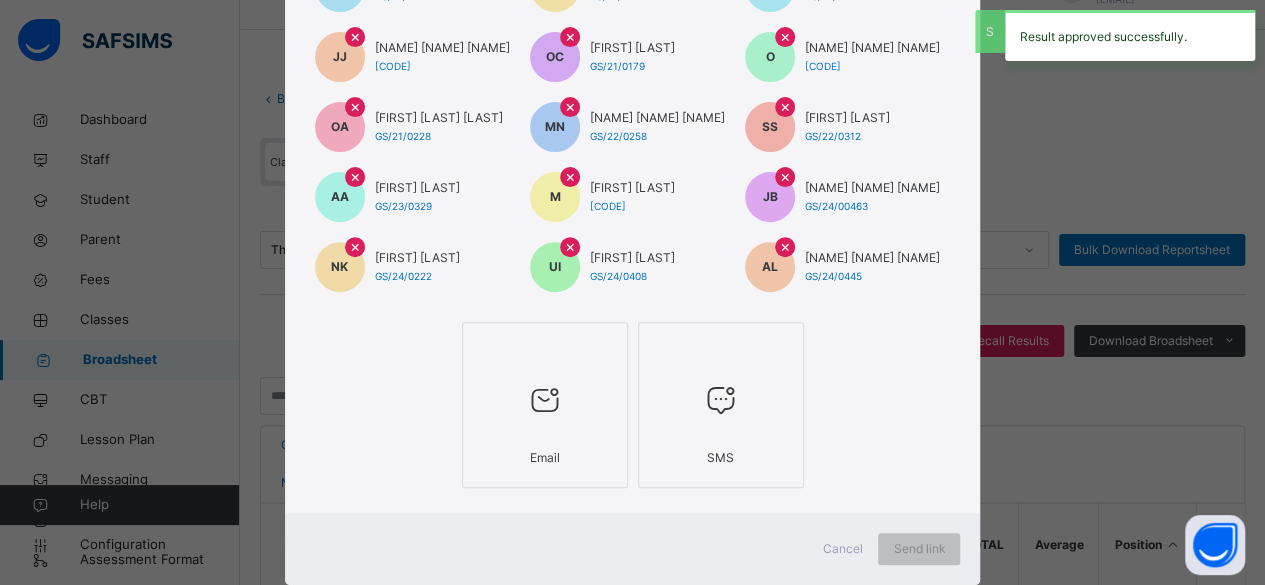 click on "Email" at bounding box center [545, 458] 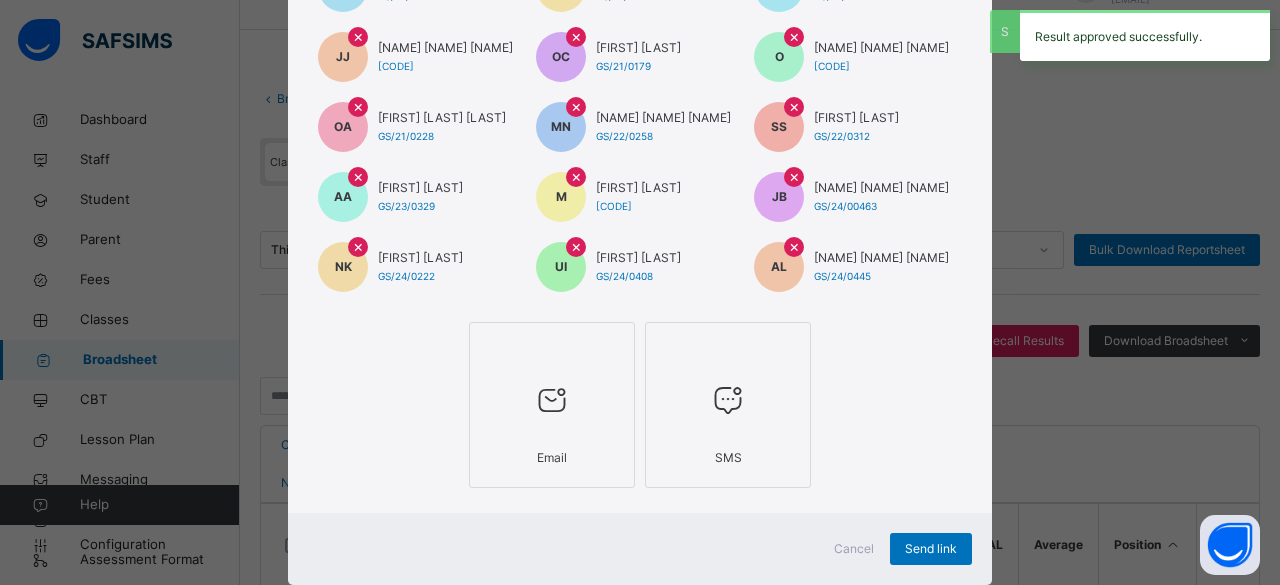click at bounding box center (728, 400) 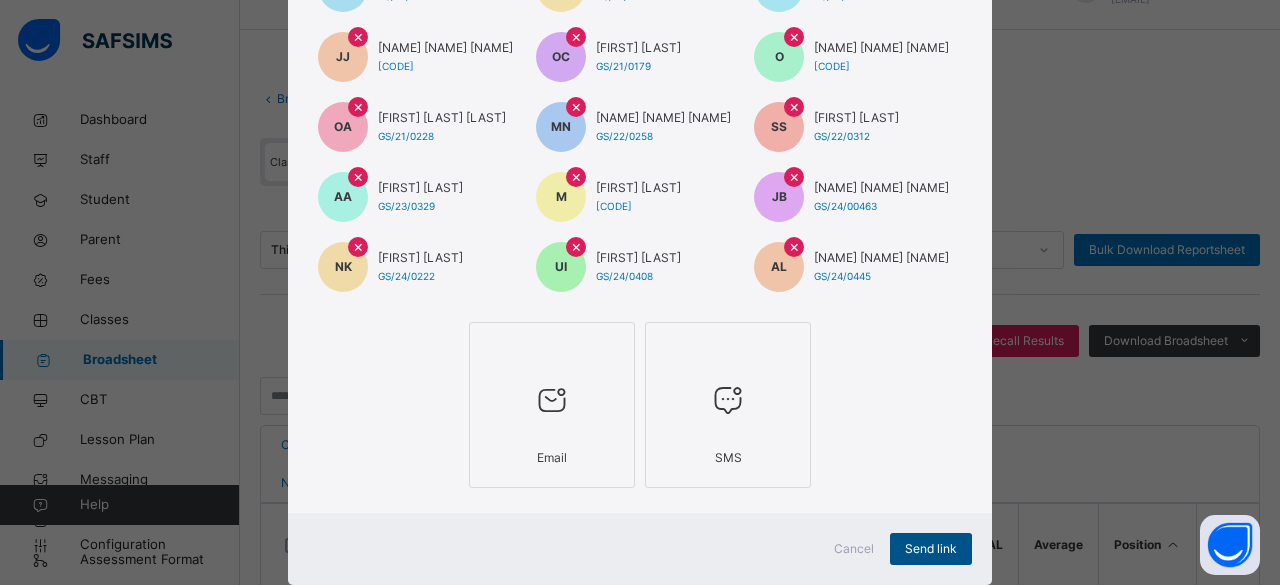 click on "Send link" at bounding box center [931, 549] 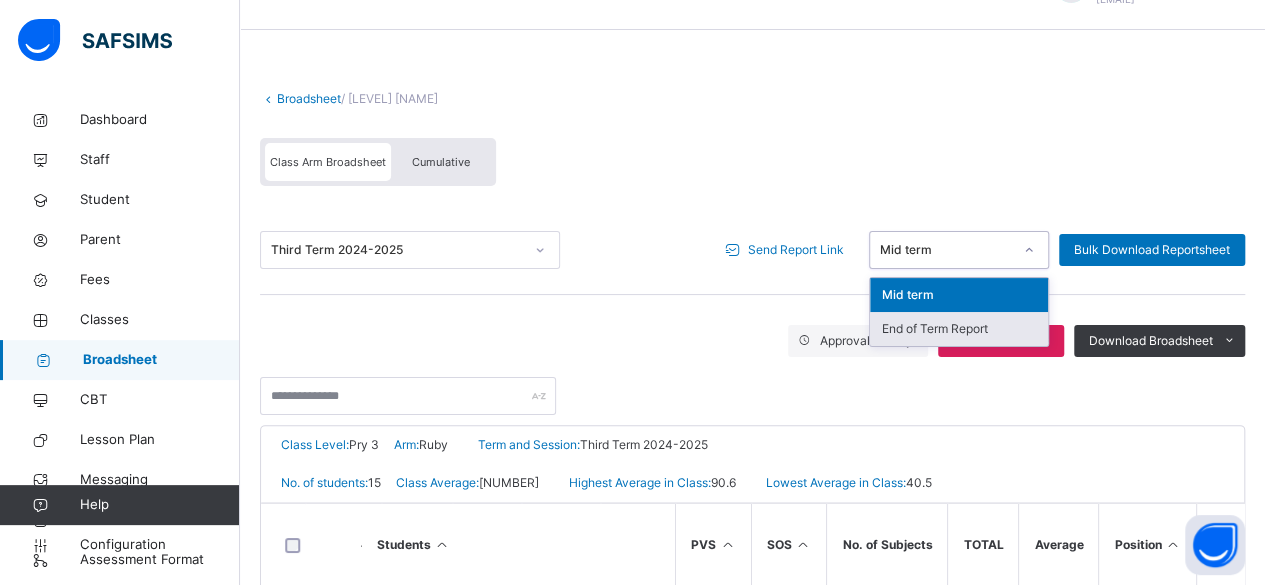 click on "End of Term Report" at bounding box center (959, 329) 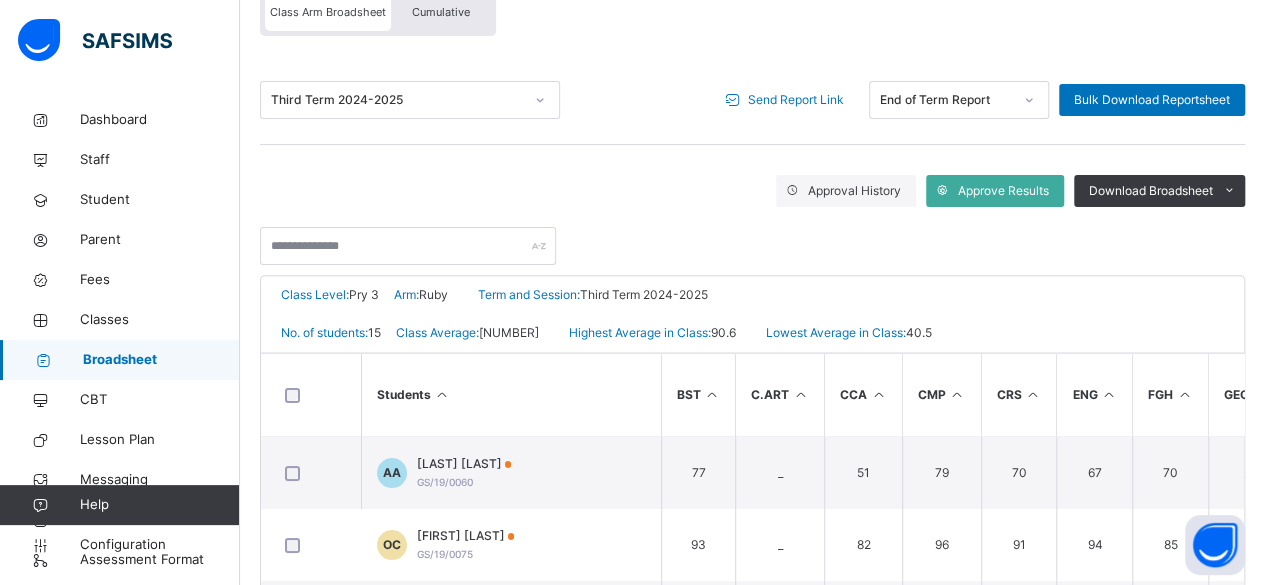 scroll, scrollTop: 203, scrollLeft: 0, axis: vertical 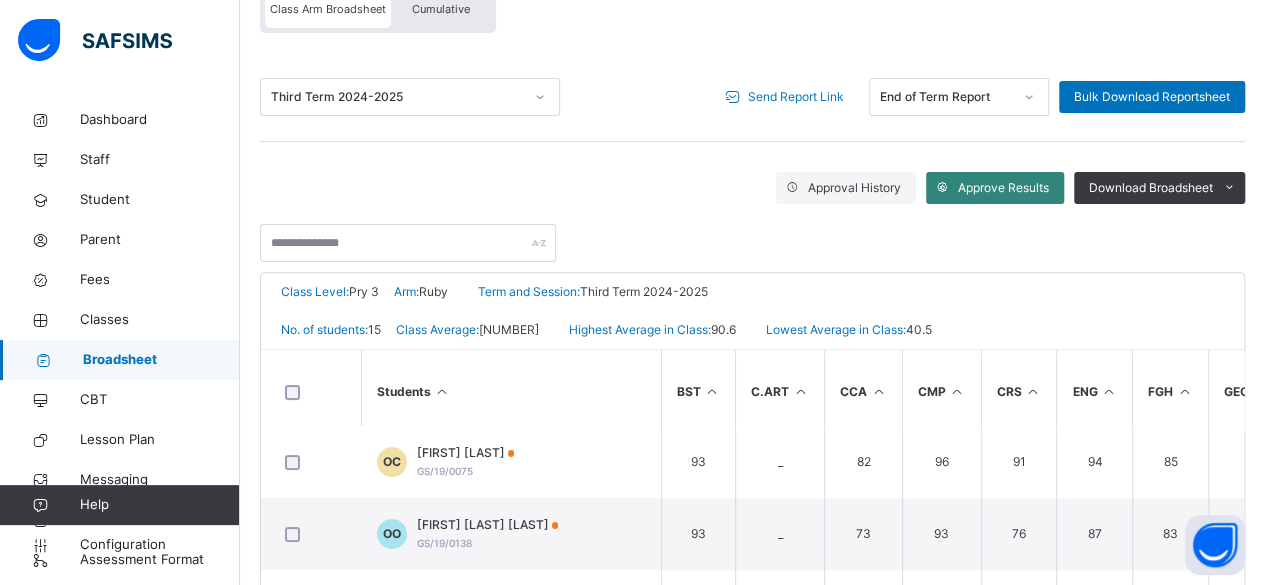 click on "Approve Results" at bounding box center (1003, 188) 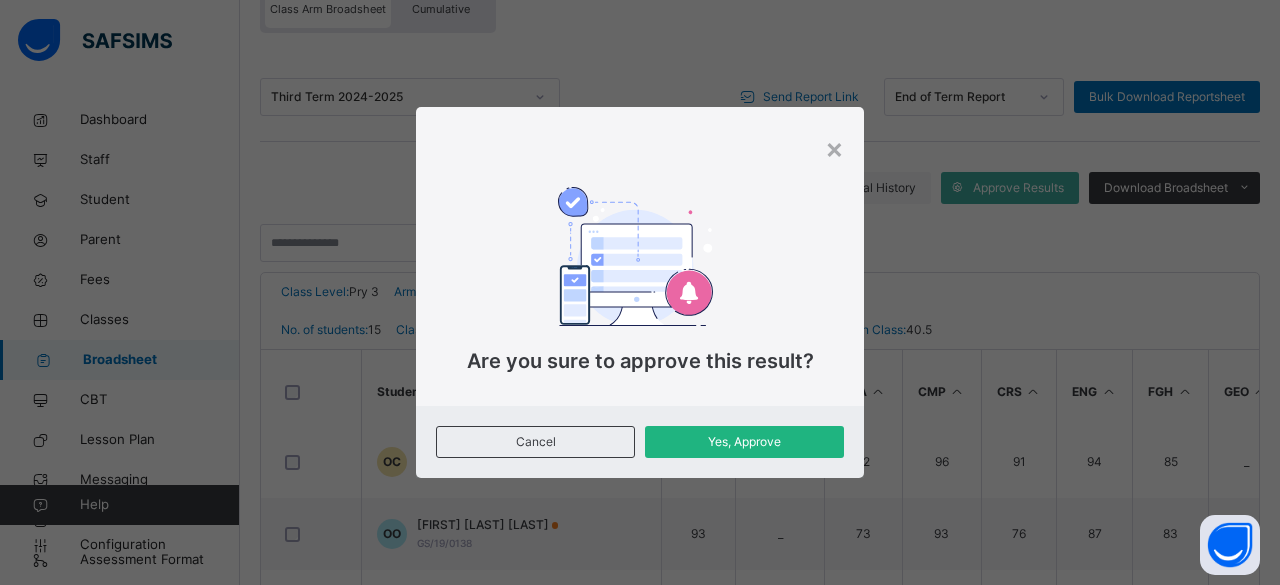 click on "Yes, Approve" at bounding box center (744, 442) 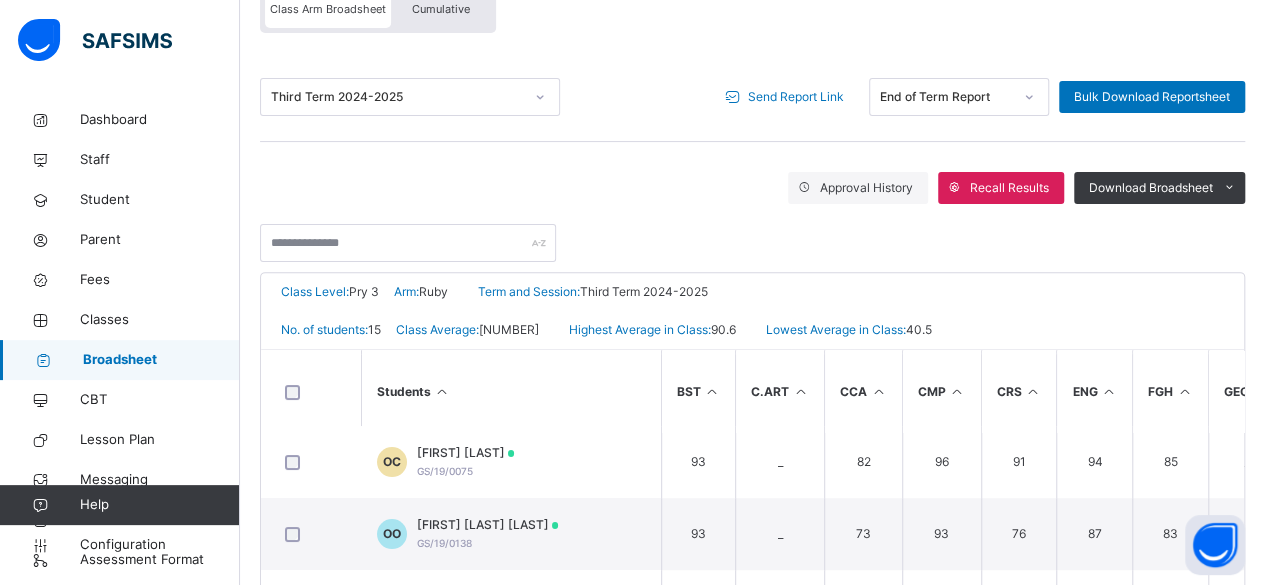 click on "Send Report Link" at bounding box center [796, 97] 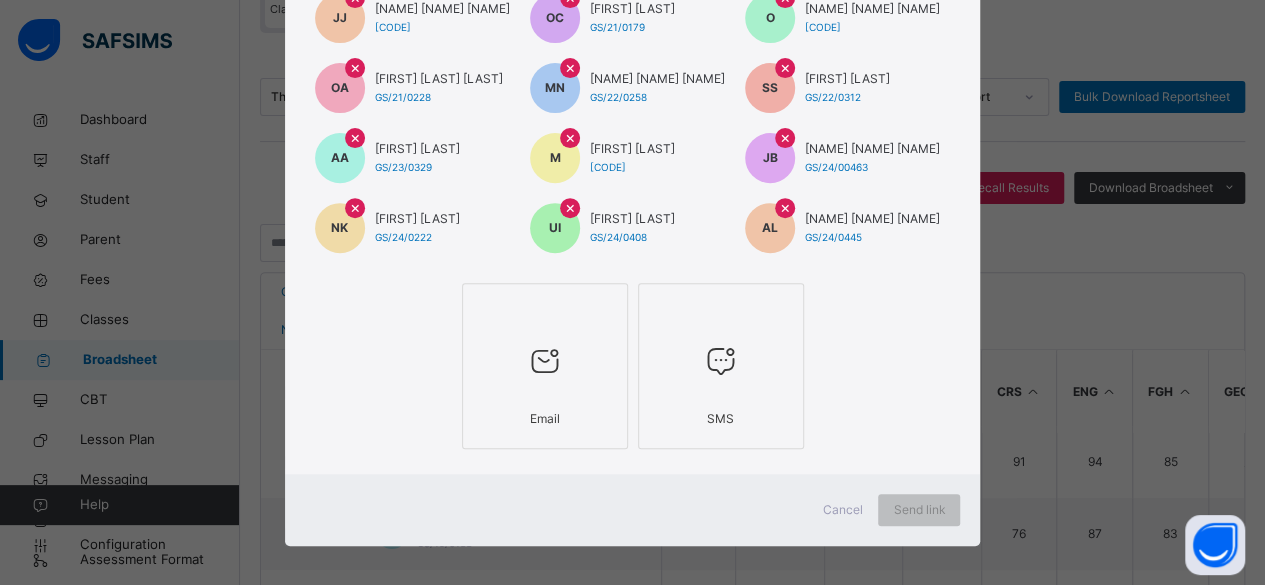 scroll, scrollTop: 323, scrollLeft: 0, axis: vertical 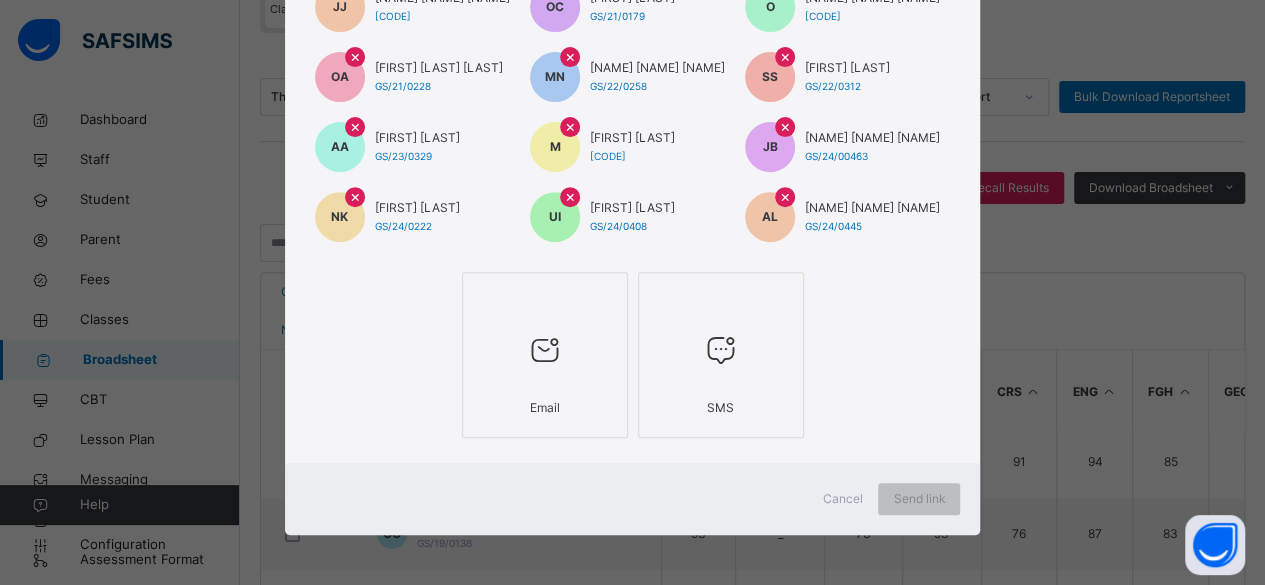 click at bounding box center [545, 351] 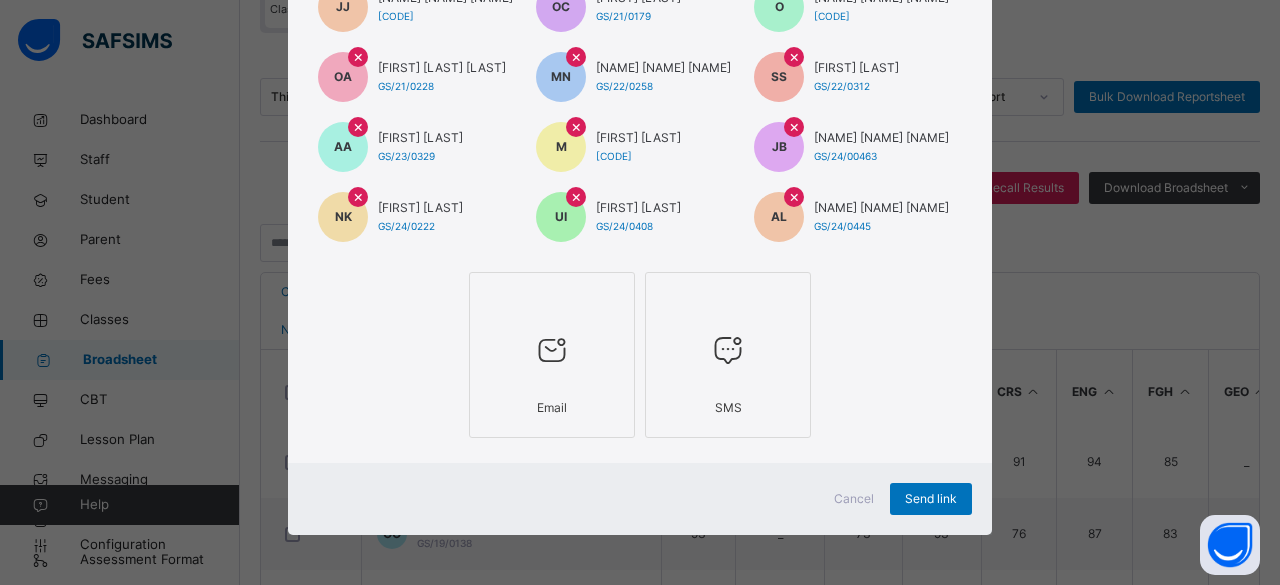 click on "SMS" at bounding box center [728, 408] 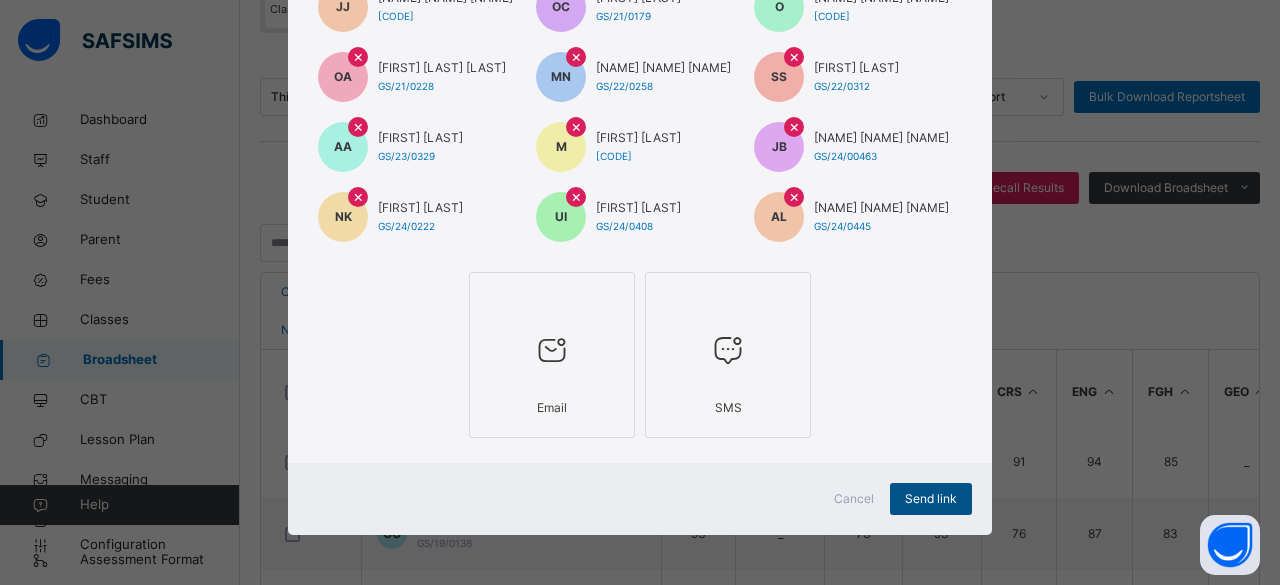 click on "Send link" at bounding box center (931, 499) 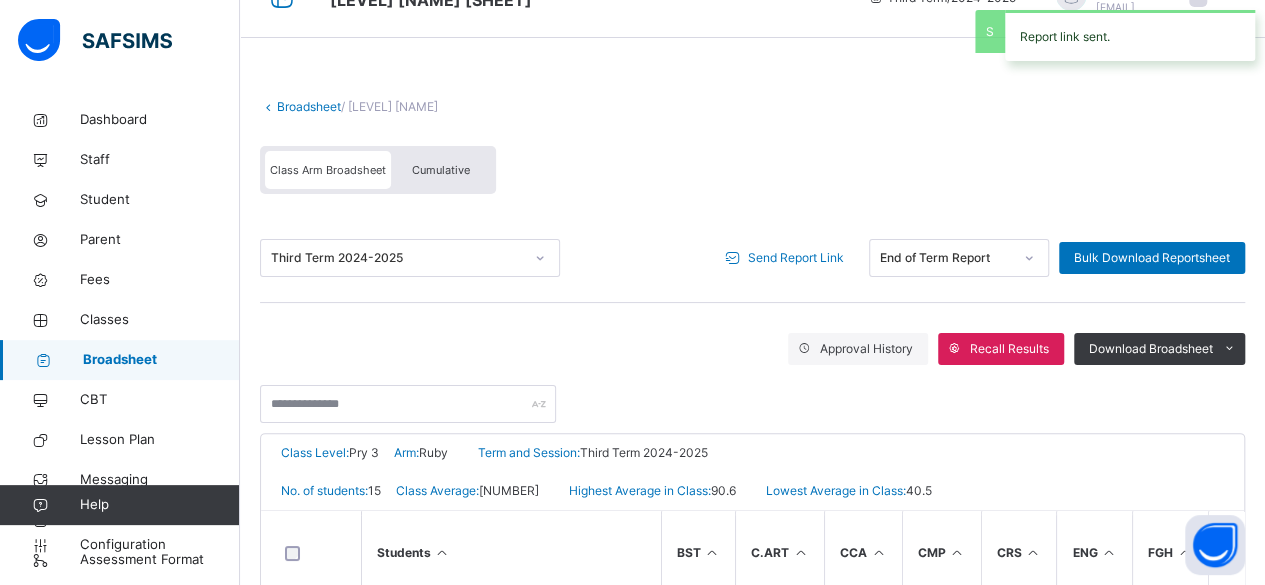 scroll, scrollTop: 36, scrollLeft: 0, axis: vertical 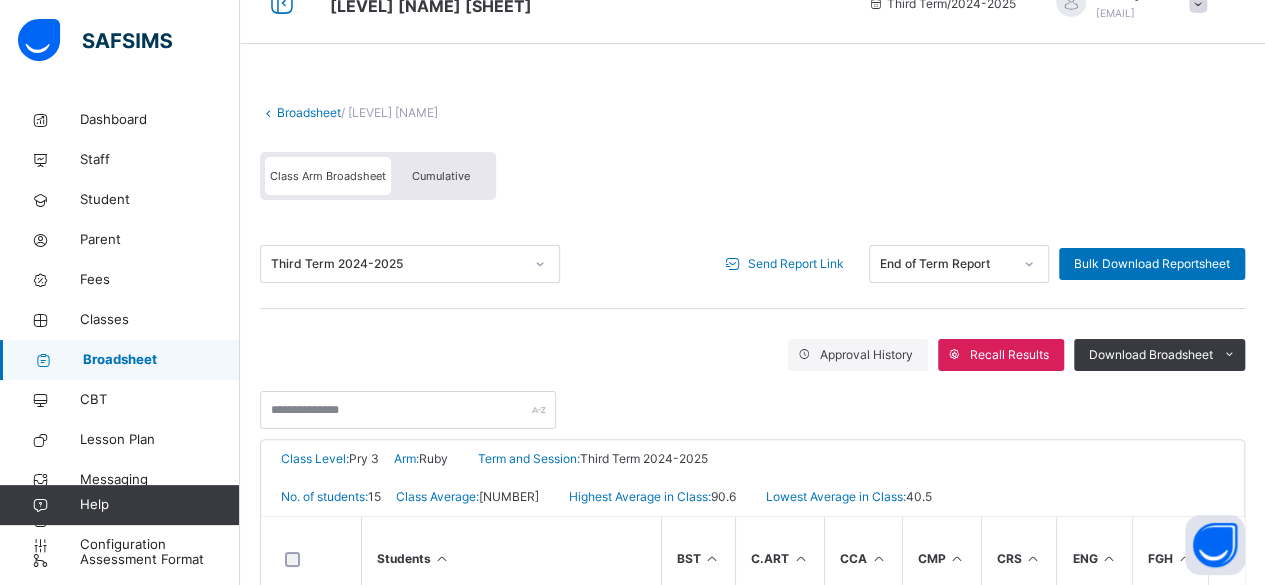 click on "Cumulative" at bounding box center (441, 176) 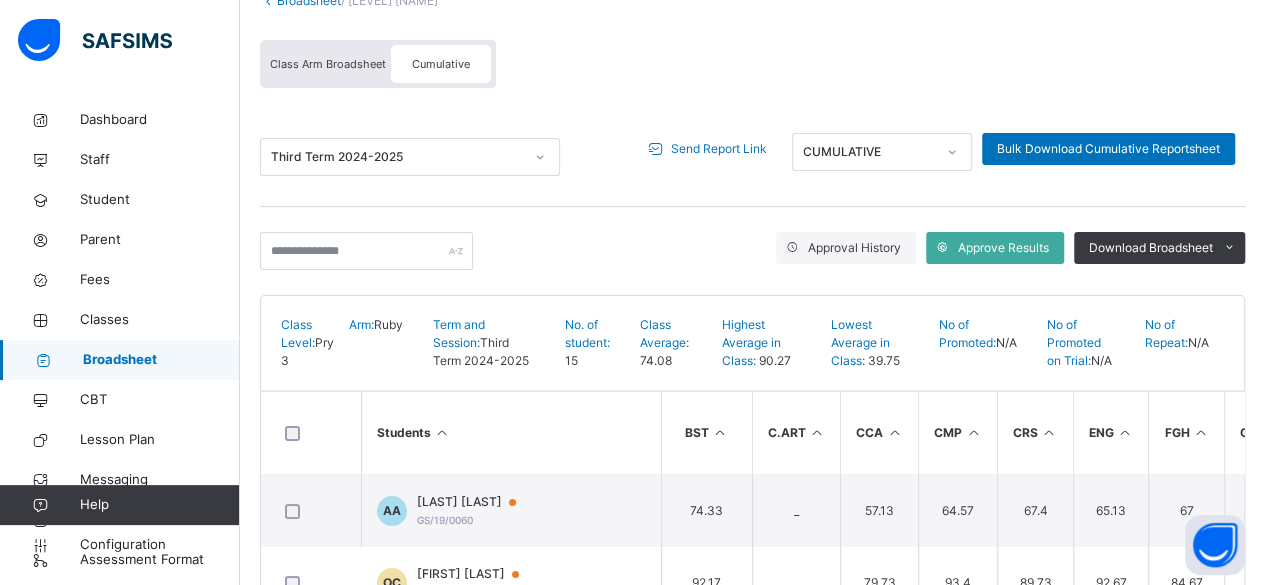 scroll, scrollTop: 149, scrollLeft: 0, axis: vertical 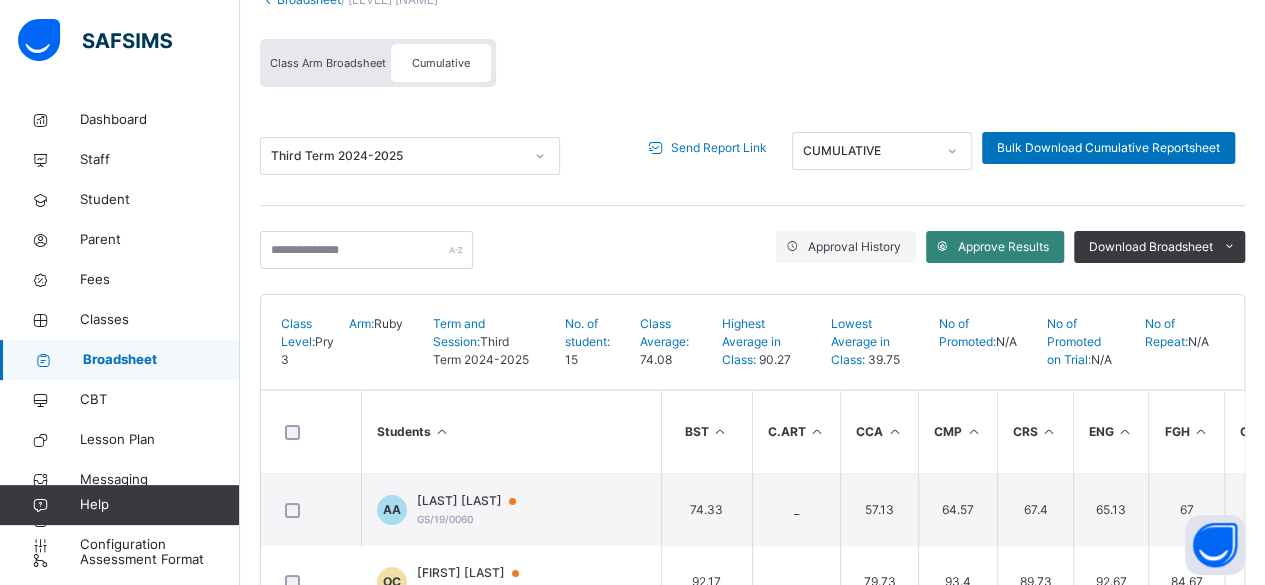 click on "Approve Results" at bounding box center [1003, 247] 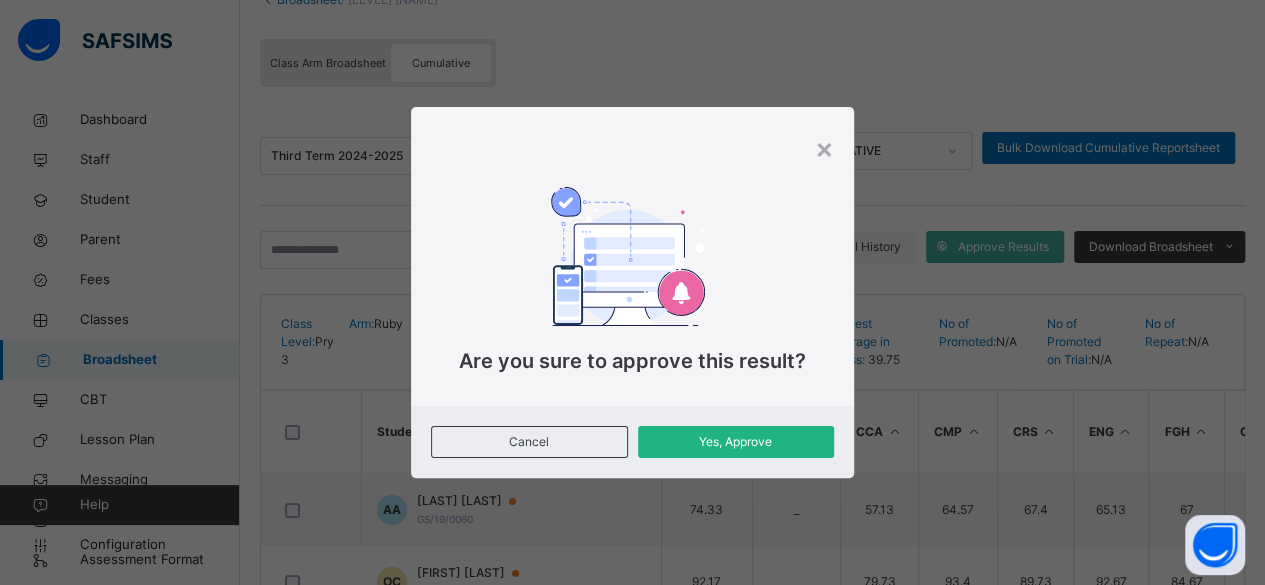 click on "Yes, Approve" at bounding box center (736, 442) 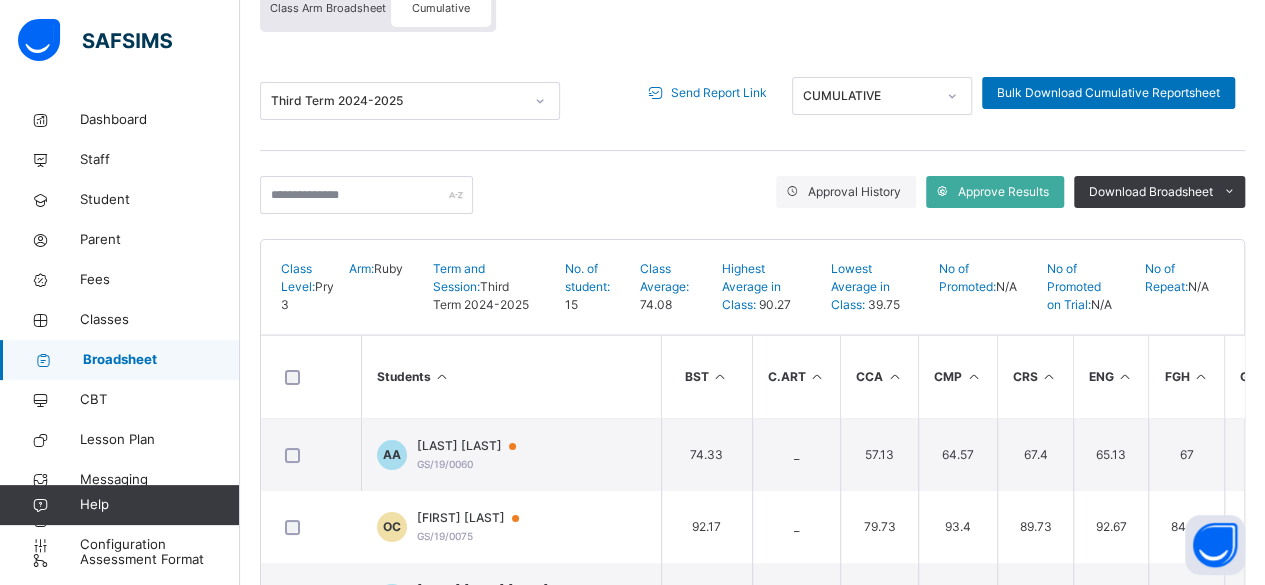 scroll, scrollTop: 206, scrollLeft: 0, axis: vertical 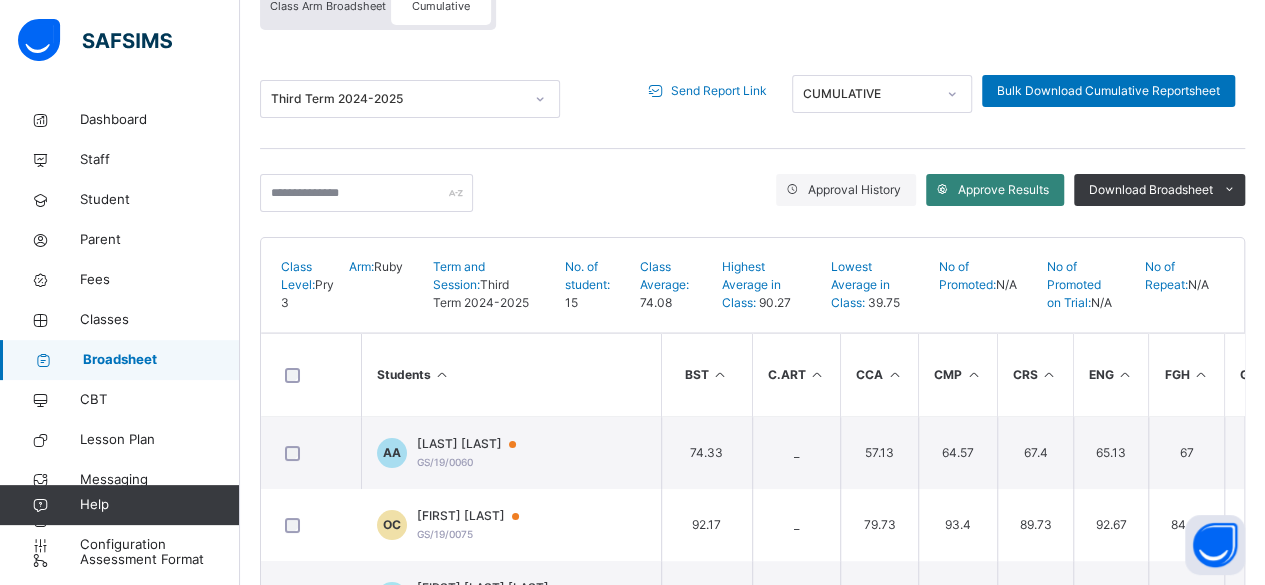 click on "Approve Results" at bounding box center [1003, 190] 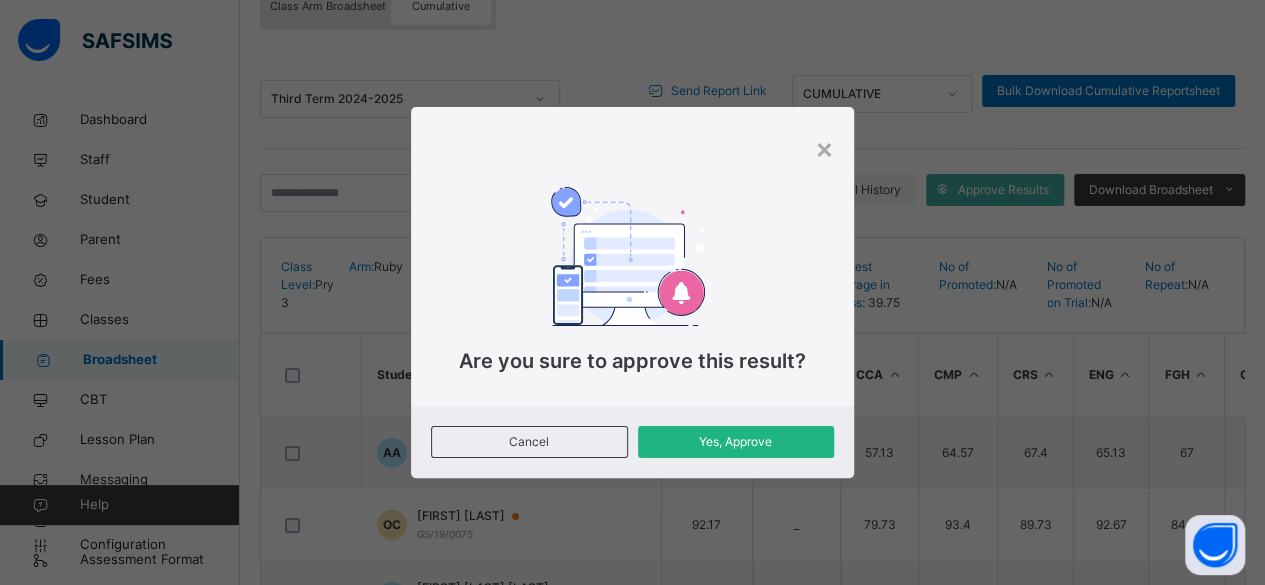click on "Yes, Approve" at bounding box center [736, 442] 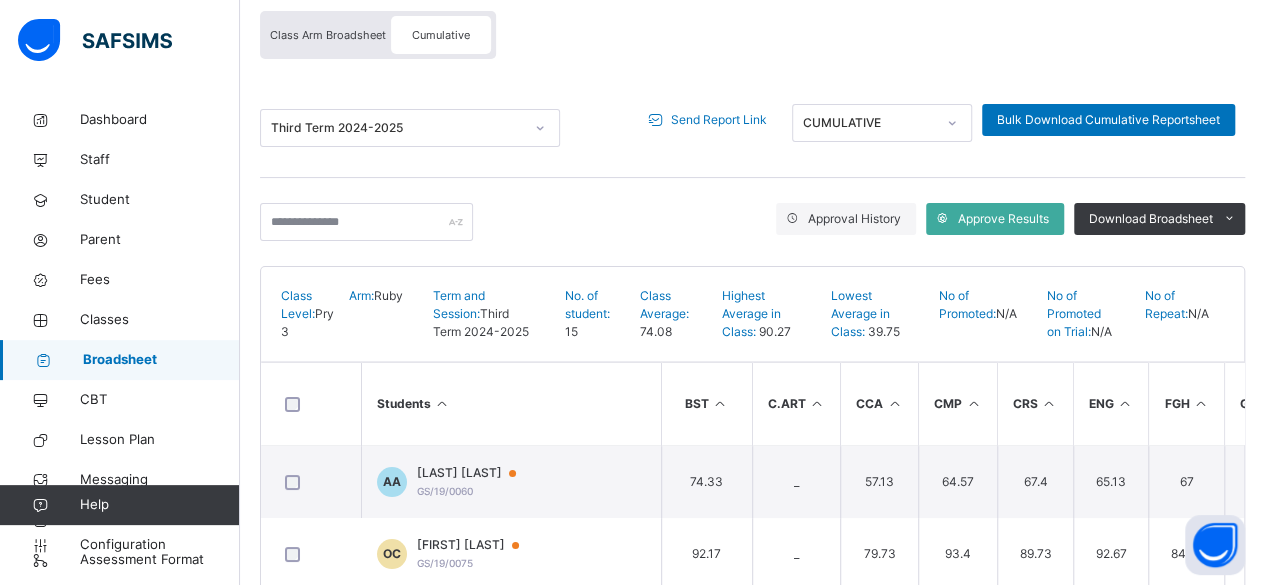 scroll, scrollTop: 167, scrollLeft: 0, axis: vertical 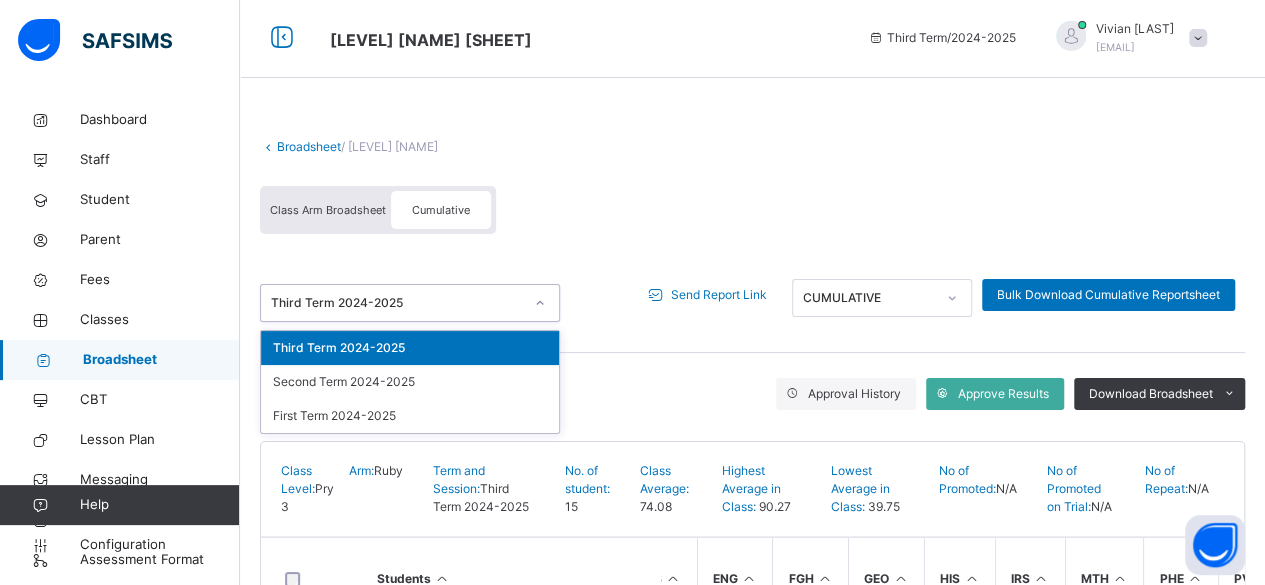 click on "option Third Term 2024-2025 focused, 1 of 3. 3 results available. Use Up and Down to choose options, press Enter to select the currently focused option, press Escape to exit the menu, press Tab to select the option and exit the menu. Third Term 2024-2025 Third Term 2024-2025 Second Term 2024-2025 First Term 2024-2025 Send Report Link CUMULATIVE Bulk Download Cumulative Reportsheet" at bounding box center (752, 303) 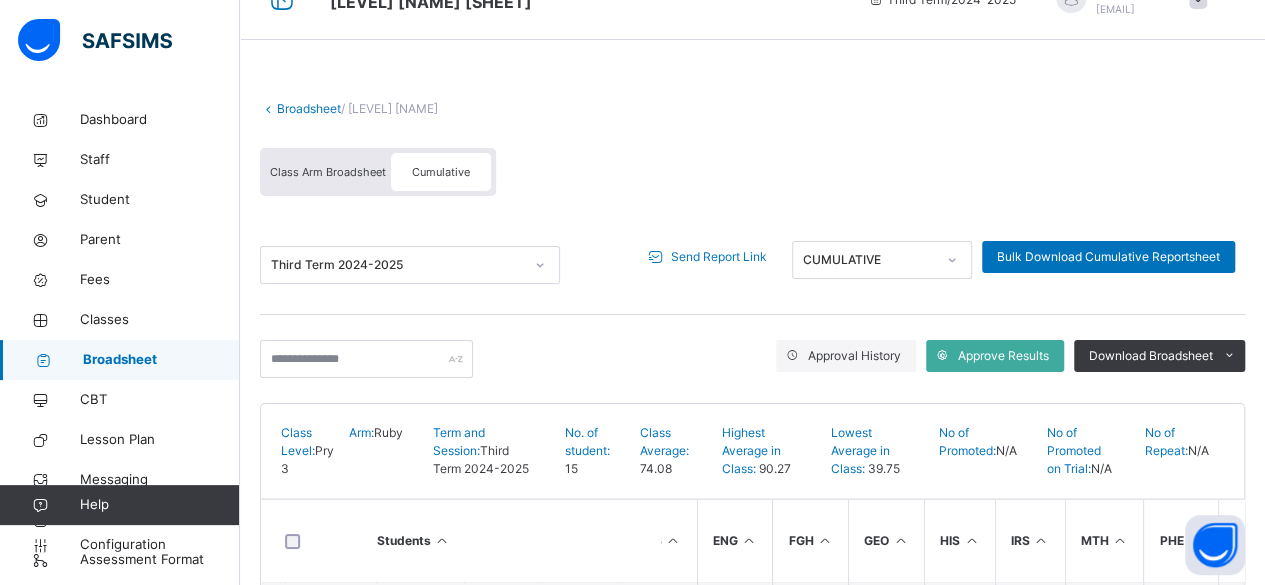 scroll, scrollTop: 42, scrollLeft: 0, axis: vertical 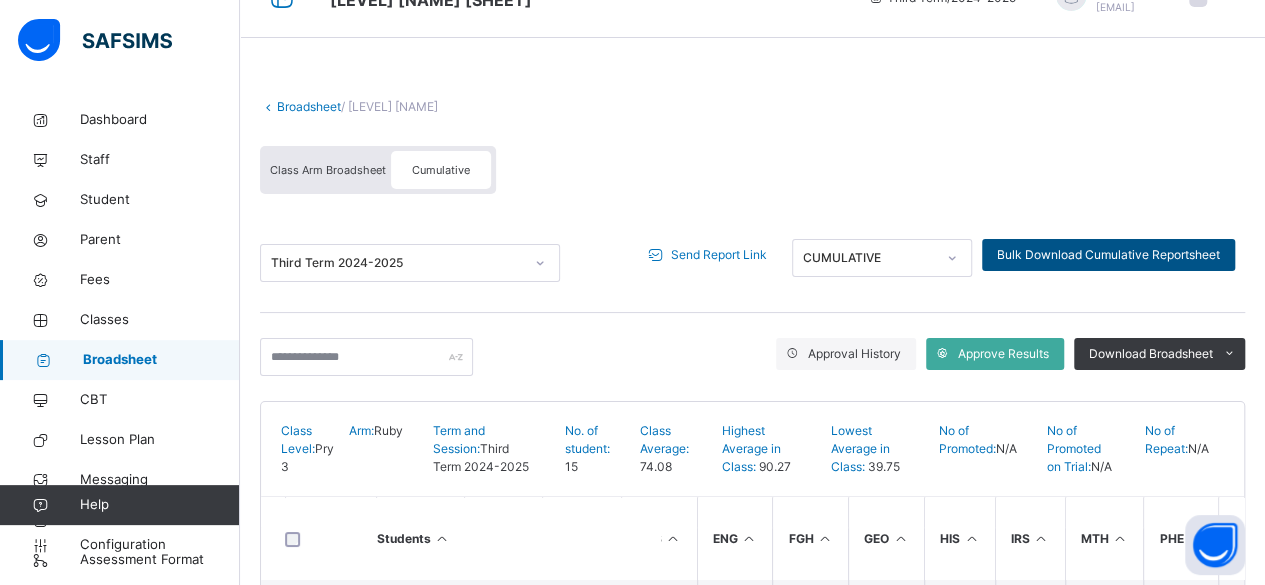 click on "Bulk Download Cumulative Reportsheet" at bounding box center [1108, 255] 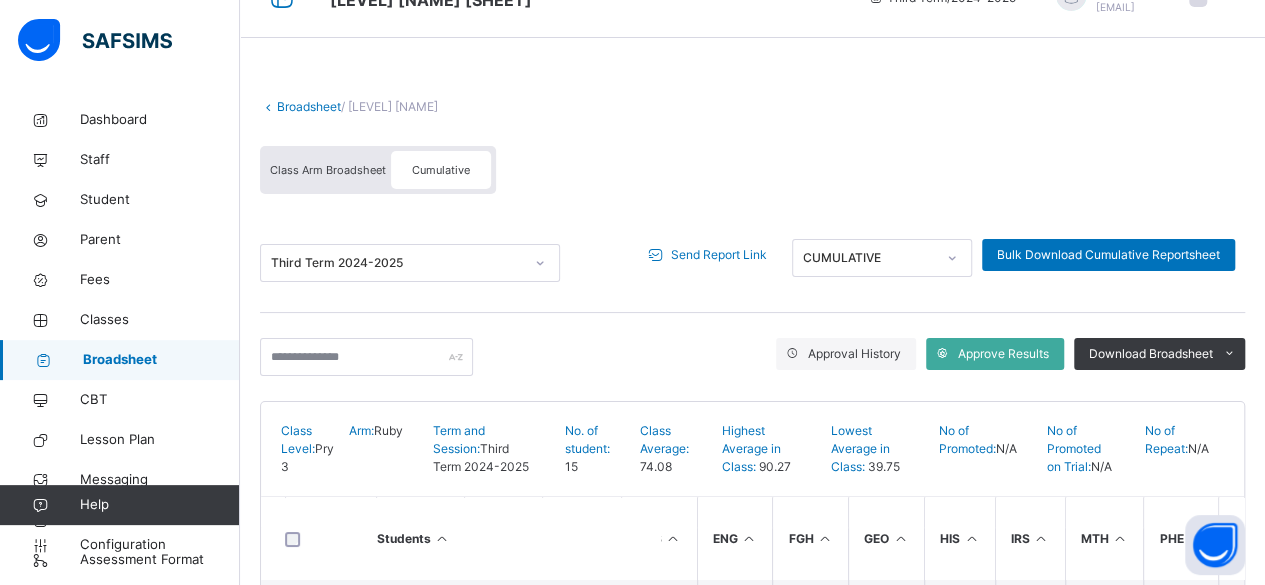 click on "Cumulative" at bounding box center [441, 170] 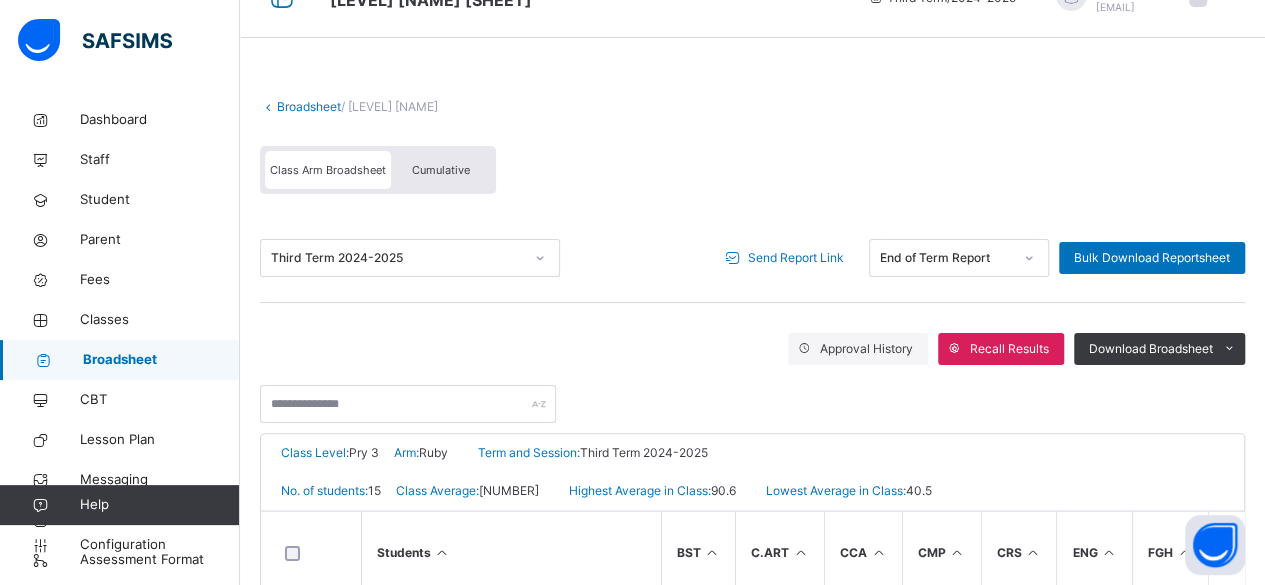 click on "Class Arm Broadsheet" at bounding box center [328, 170] 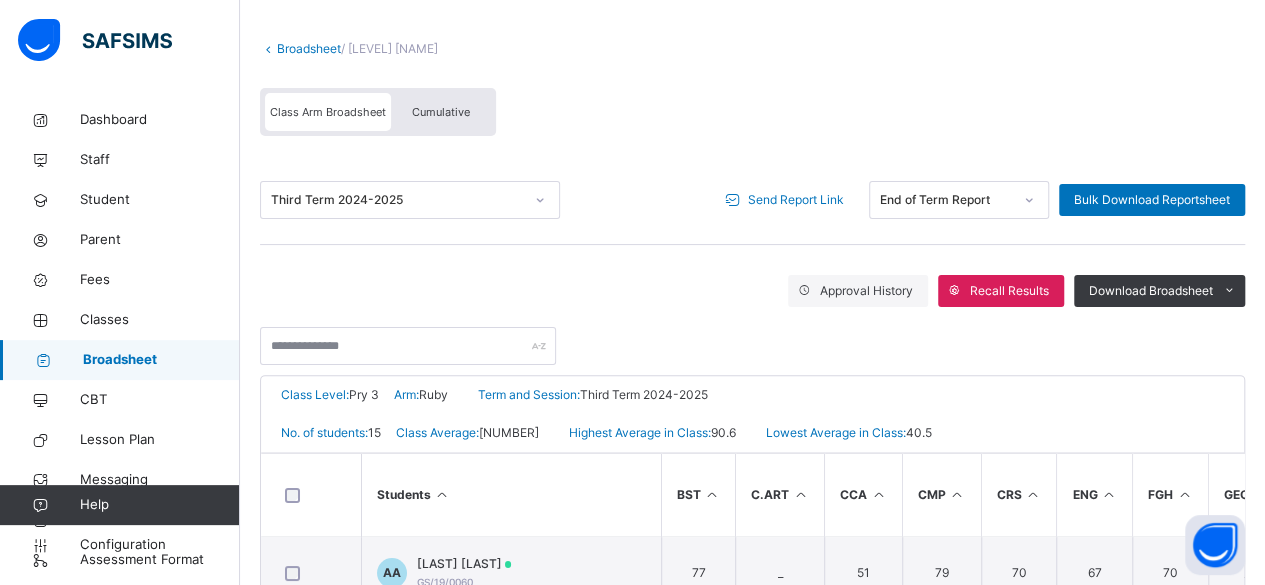 scroll, scrollTop: 110, scrollLeft: 0, axis: vertical 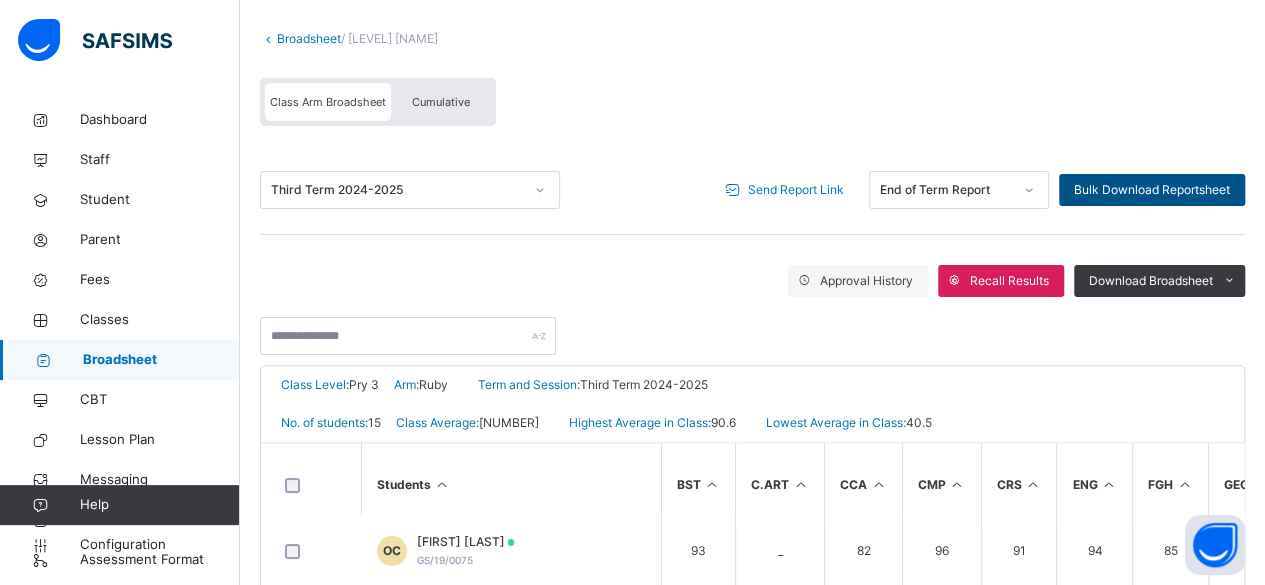 click on "Bulk Download Reportsheet" at bounding box center [1152, 190] 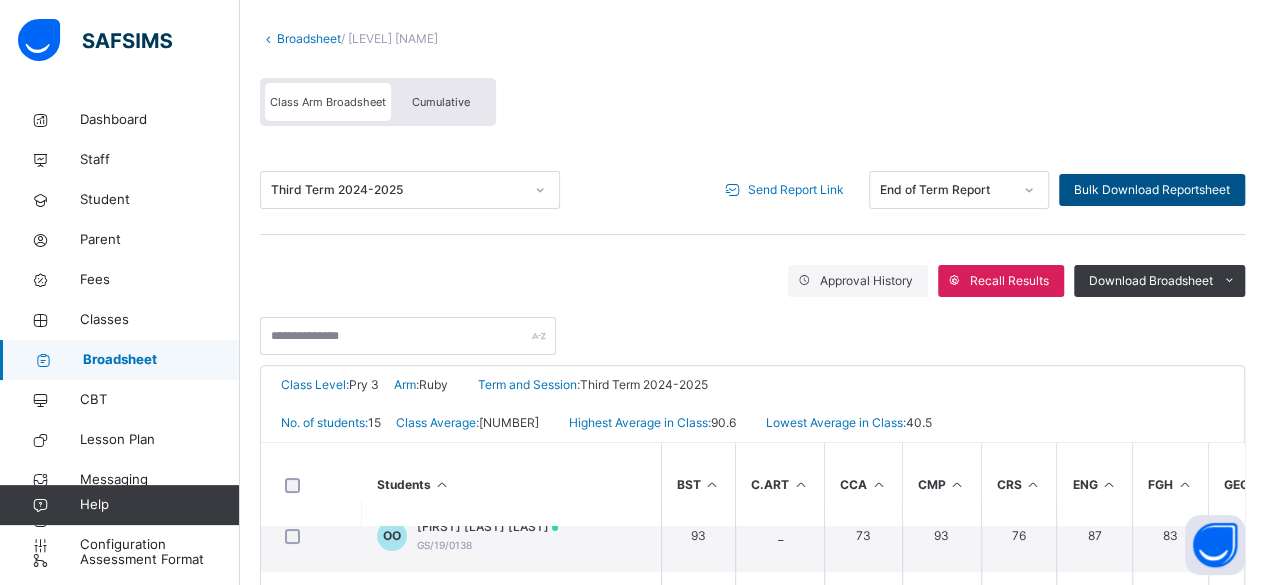 scroll, scrollTop: 184, scrollLeft: 0, axis: vertical 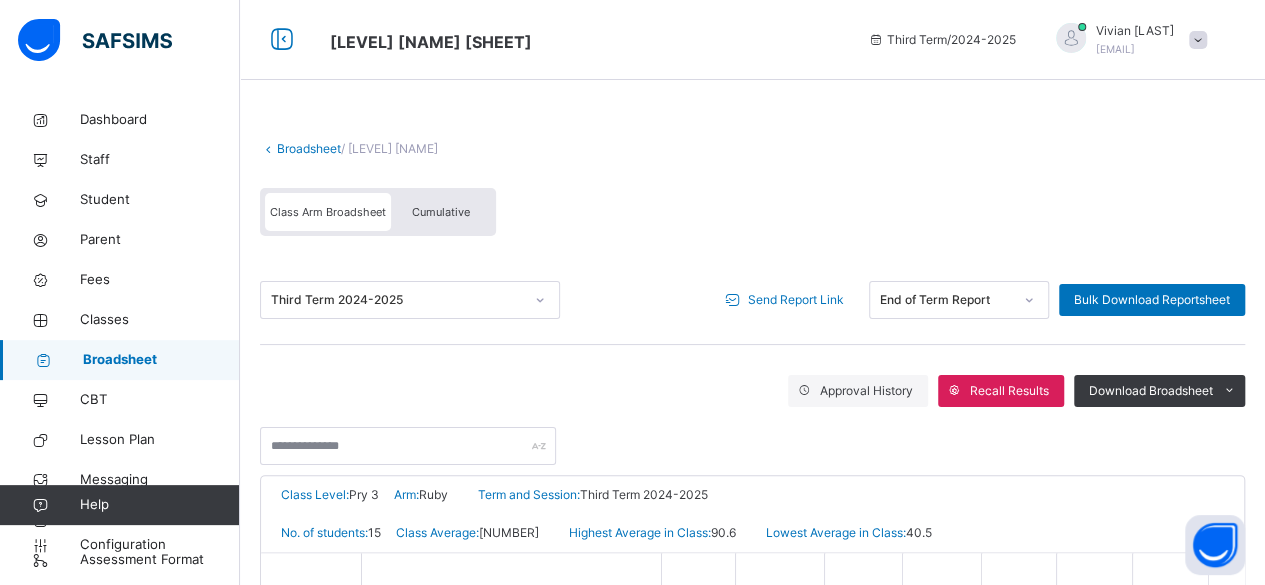 click on "Broadsheet" at bounding box center [309, 148] 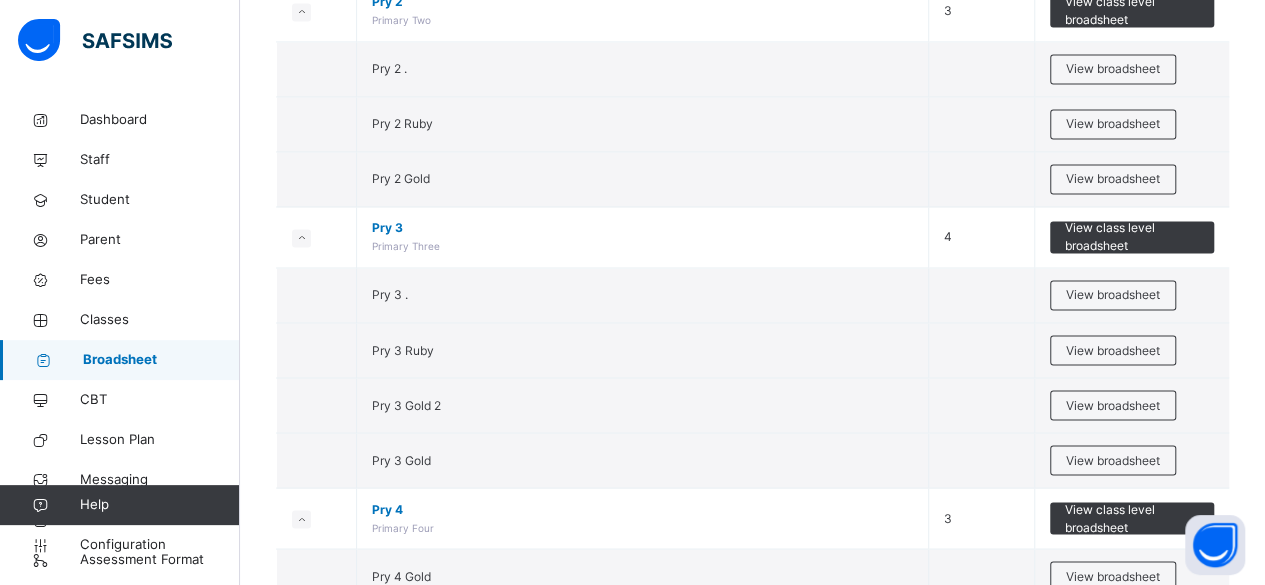 scroll, scrollTop: 1592, scrollLeft: 0, axis: vertical 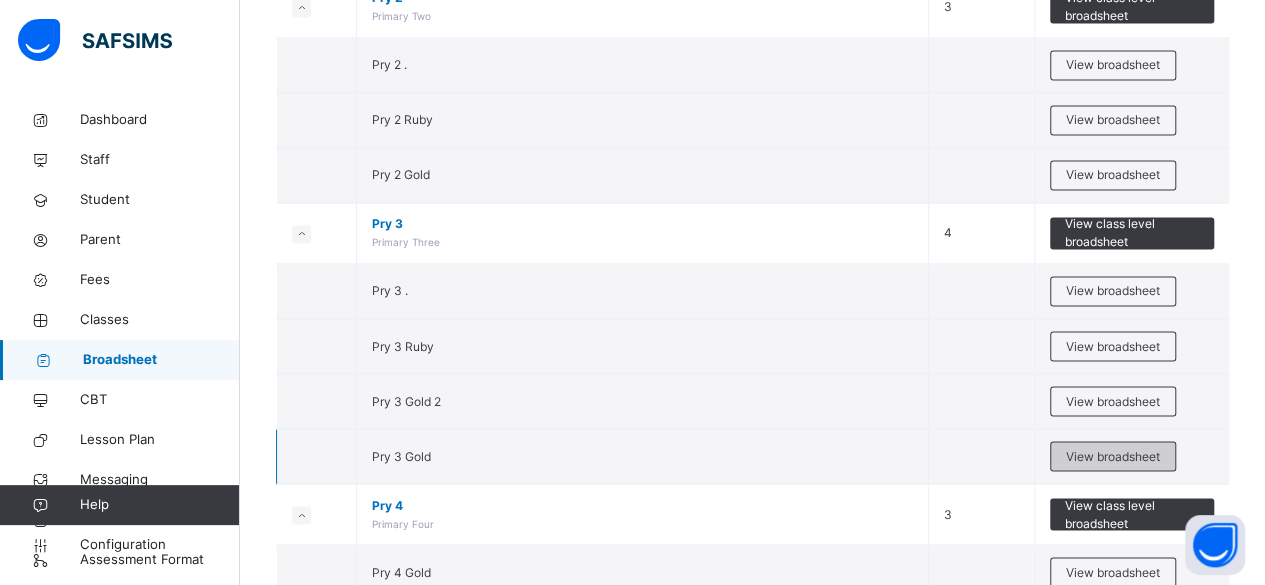 click on "View broadsheet" at bounding box center (1113, 456) 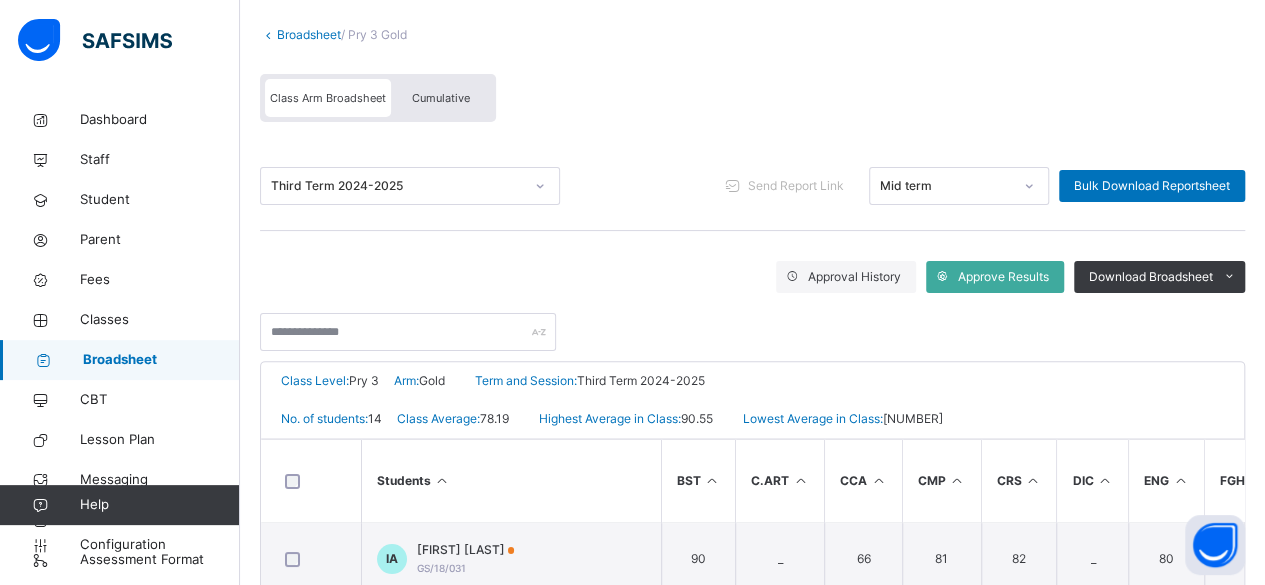 scroll, scrollTop: 117, scrollLeft: 0, axis: vertical 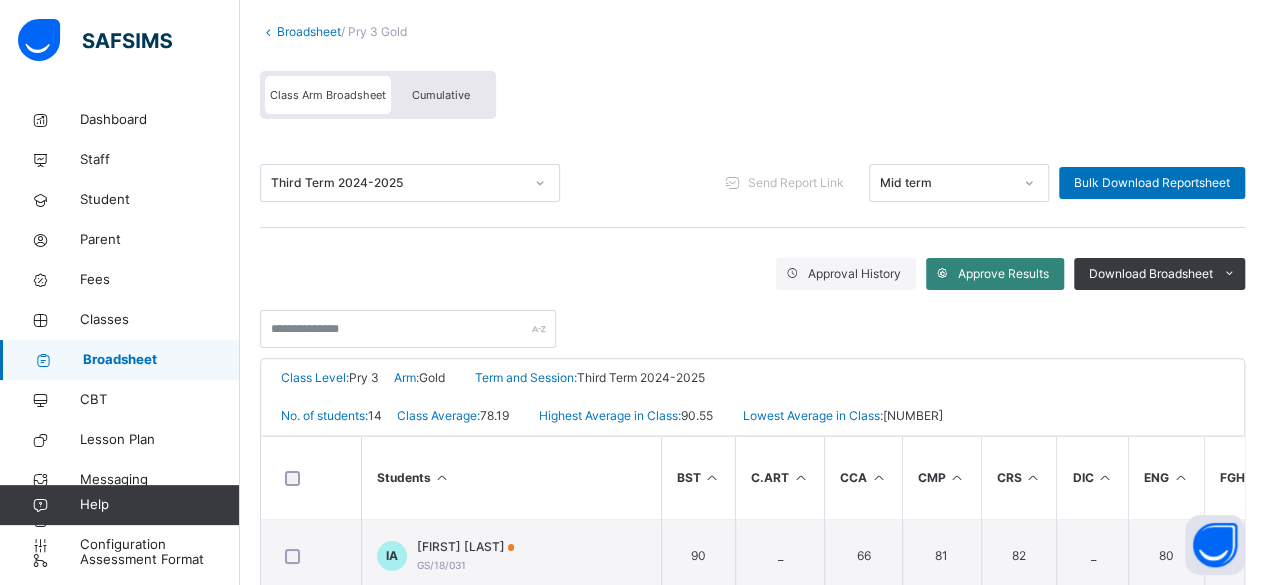 click on "Approve Results" at bounding box center (1003, 274) 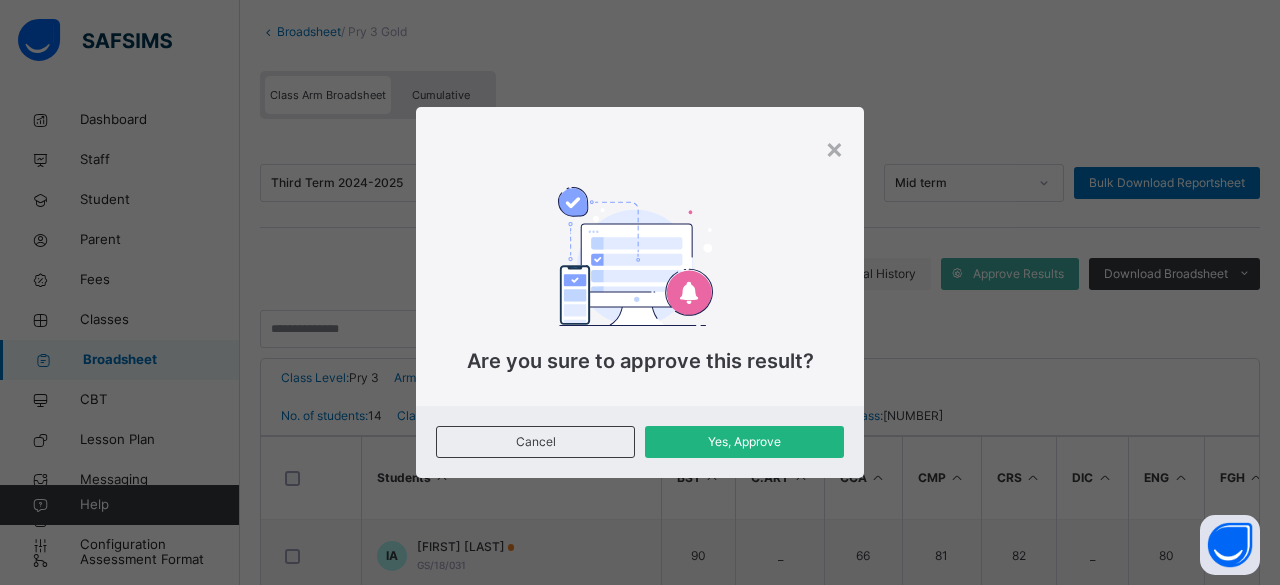 click on "Yes, Approve" at bounding box center [744, 442] 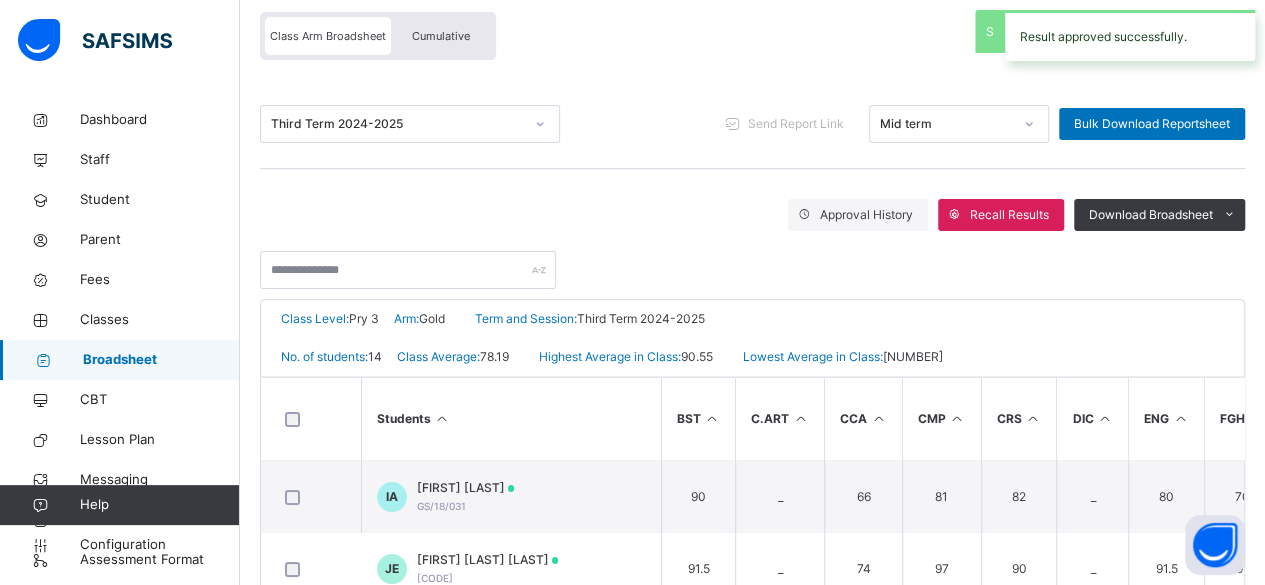 scroll, scrollTop: 198, scrollLeft: 0, axis: vertical 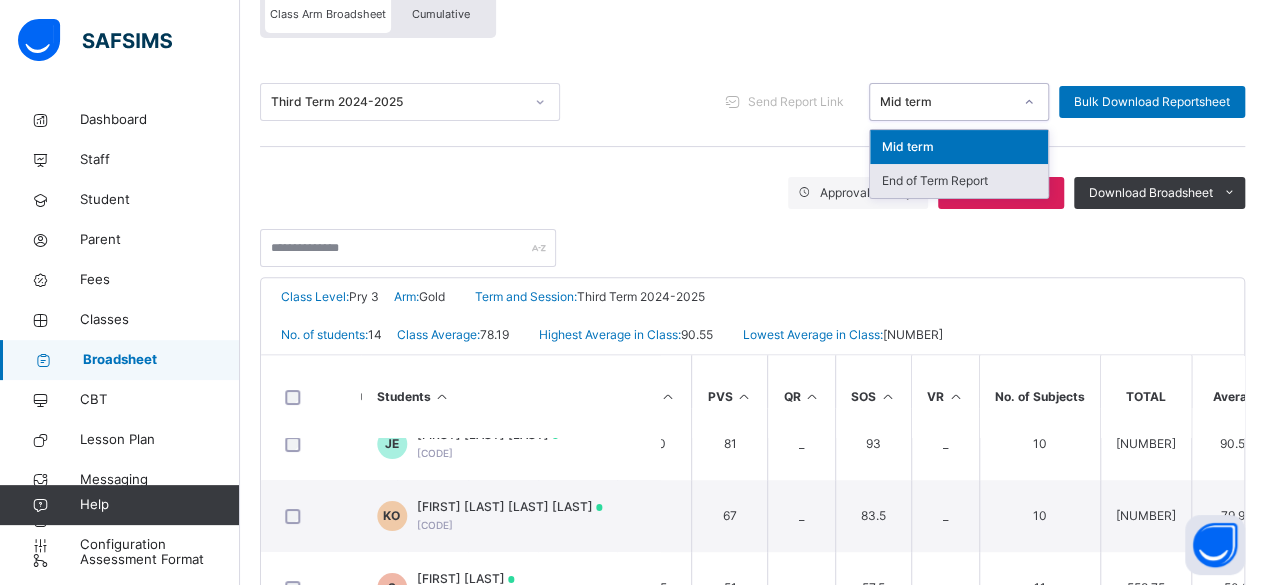 click on "End of Term Report" at bounding box center [959, 181] 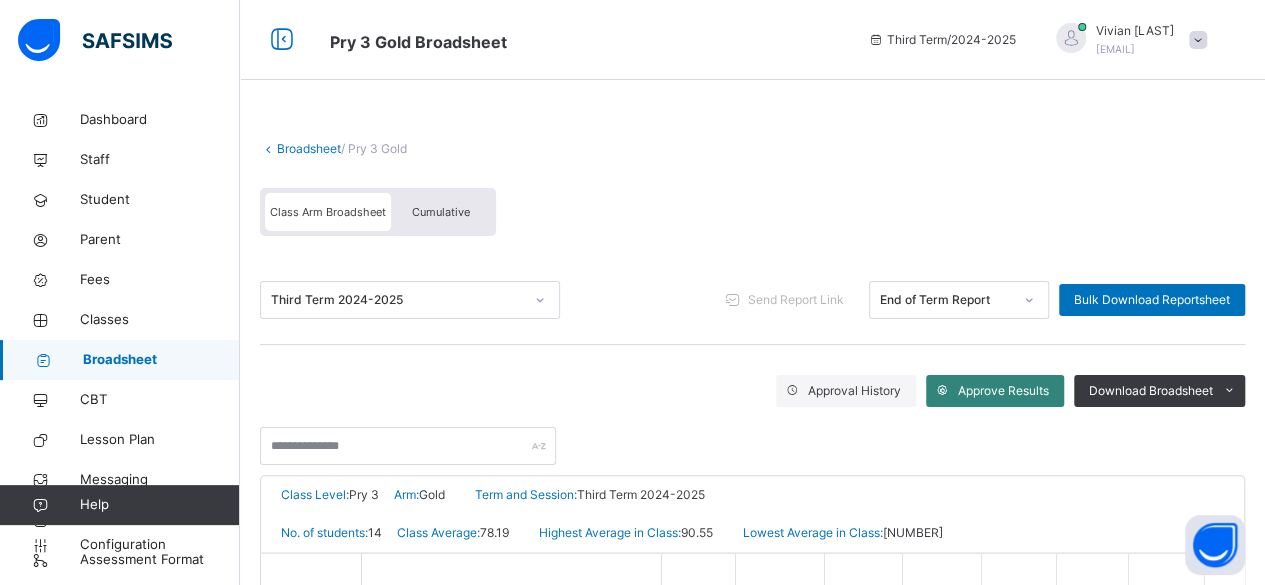 click on "Approve Results" at bounding box center (1003, 391) 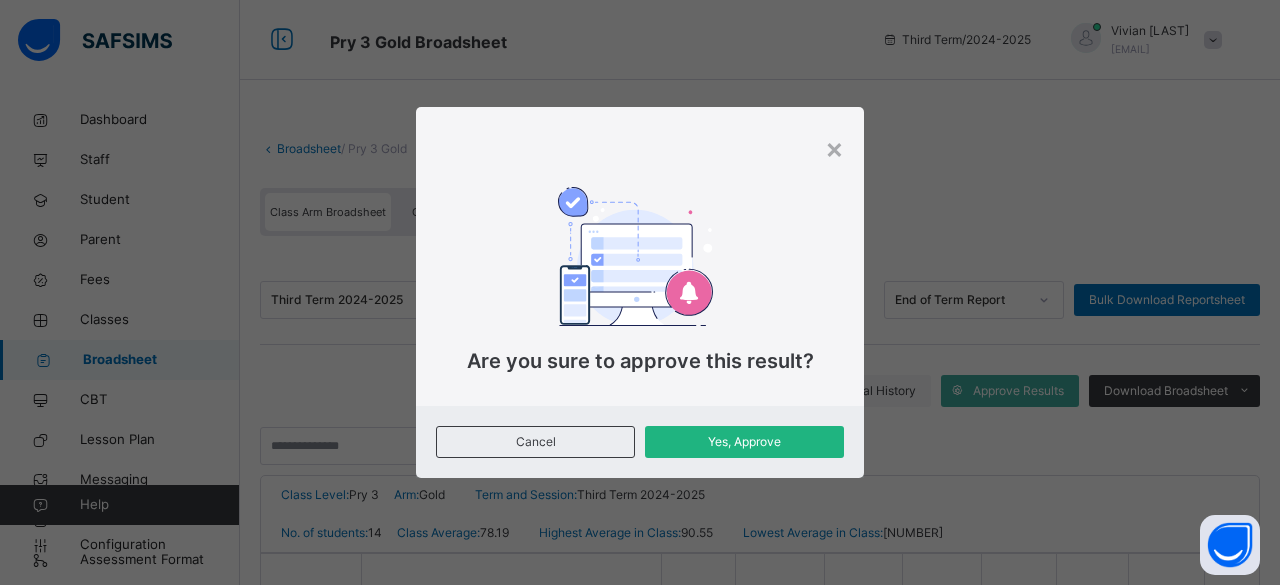click on "Yes, Approve" at bounding box center (744, 442) 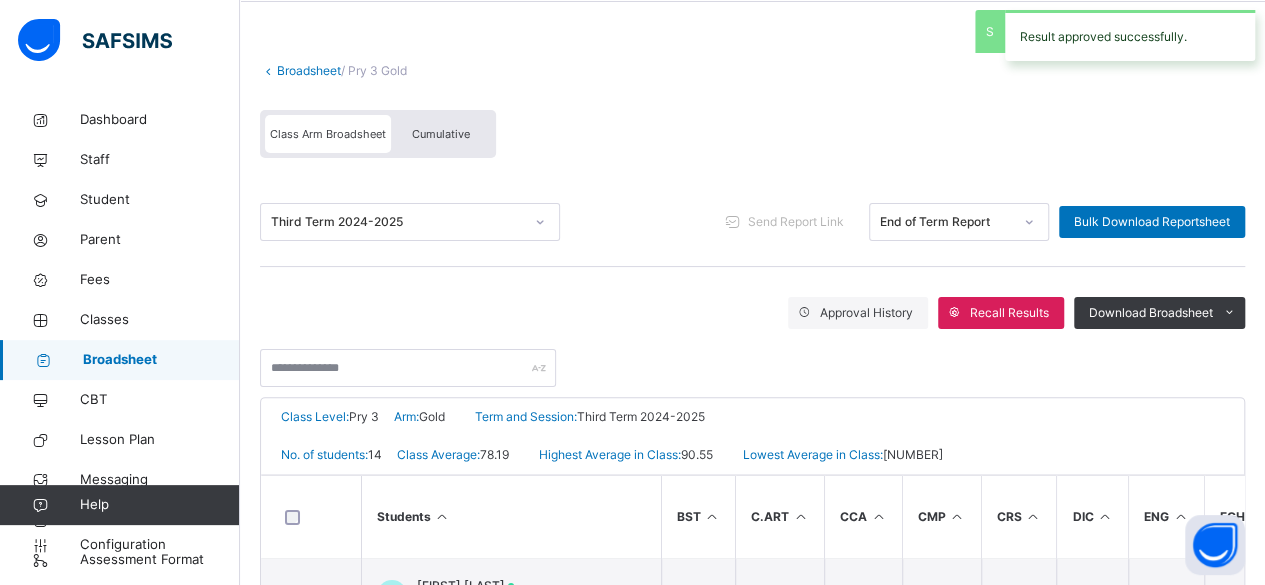scroll, scrollTop: 78, scrollLeft: 0, axis: vertical 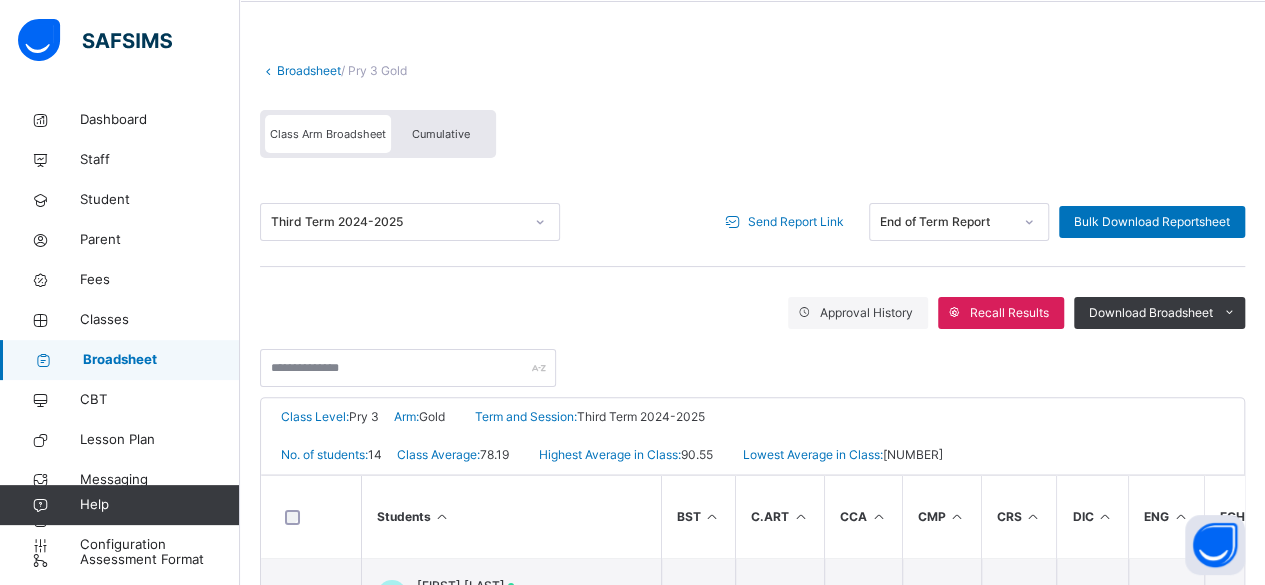 click on "Send Report Link" at bounding box center [796, 222] 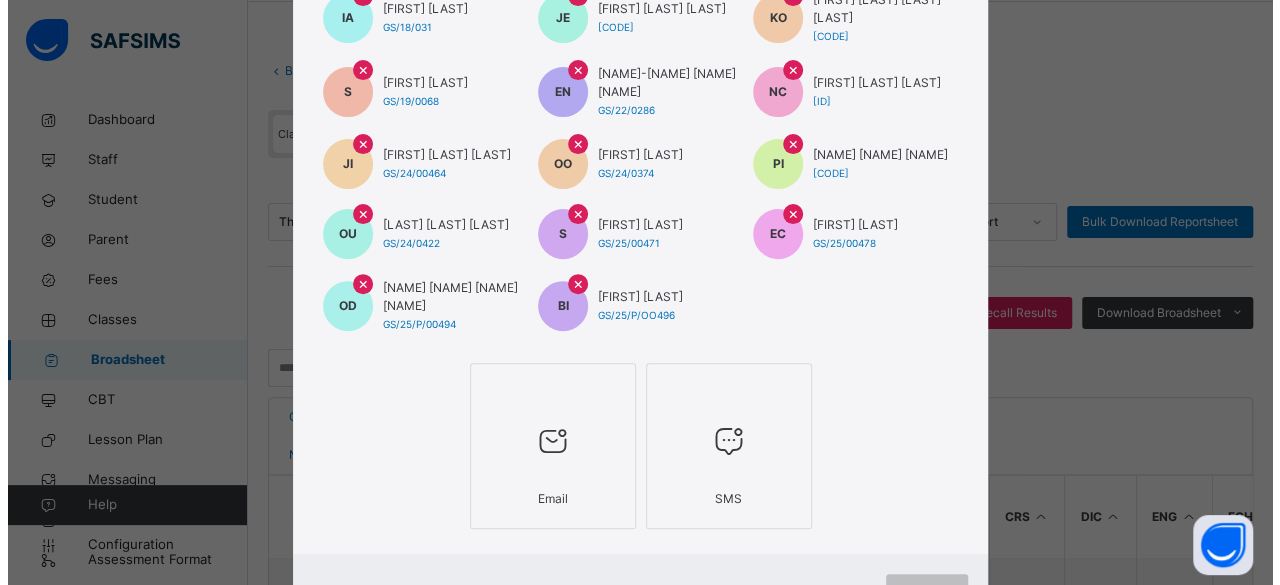 scroll, scrollTop: 233, scrollLeft: 0, axis: vertical 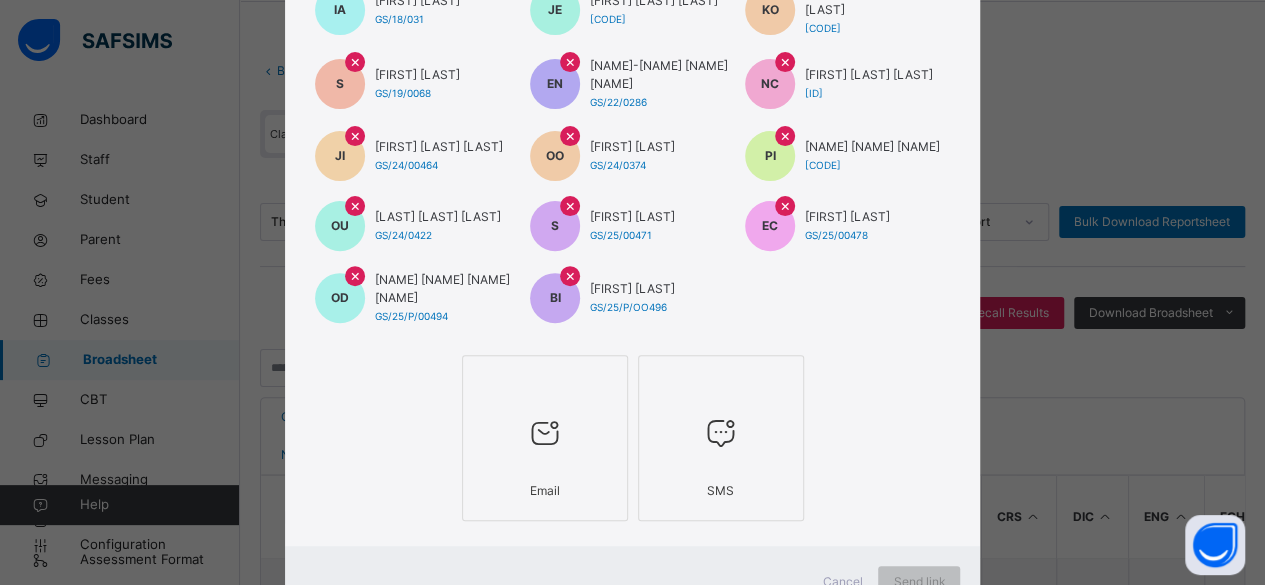 click on "Email" at bounding box center (545, 491) 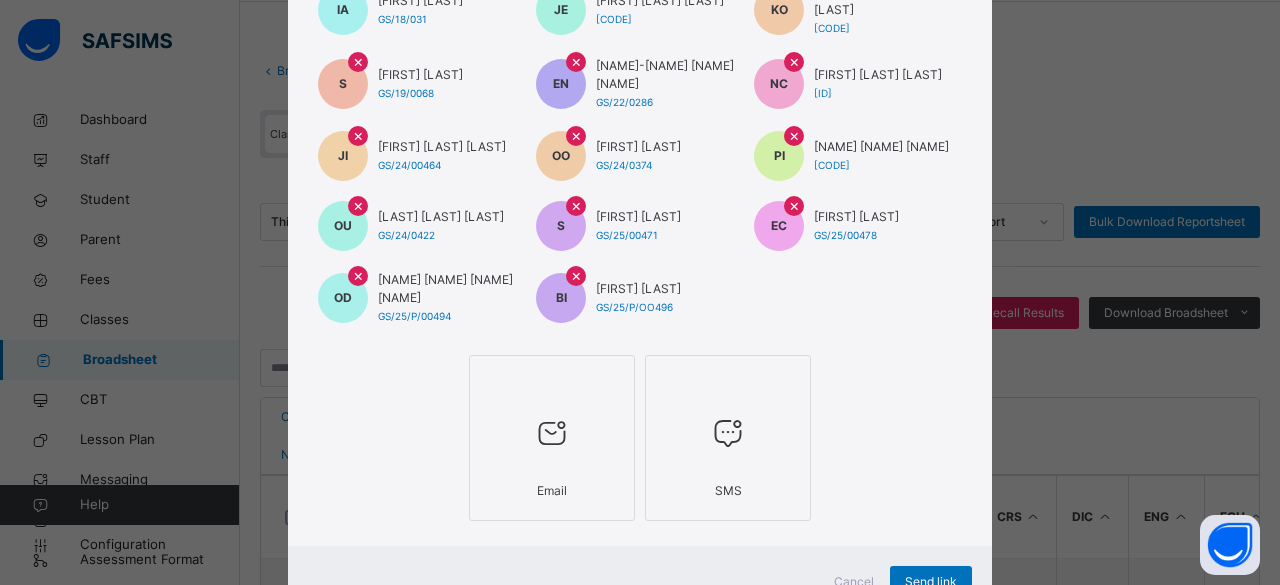 click at bounding box center (728, 434) 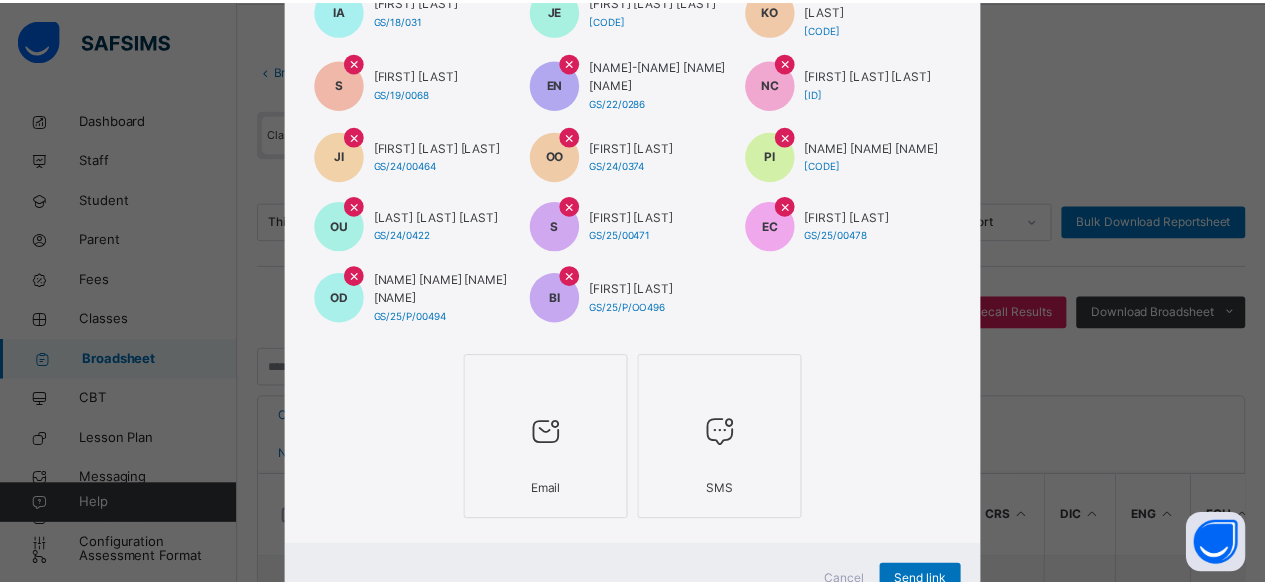 scroll, scrollTop: 323, scrollLeft: 0, axis: vertical 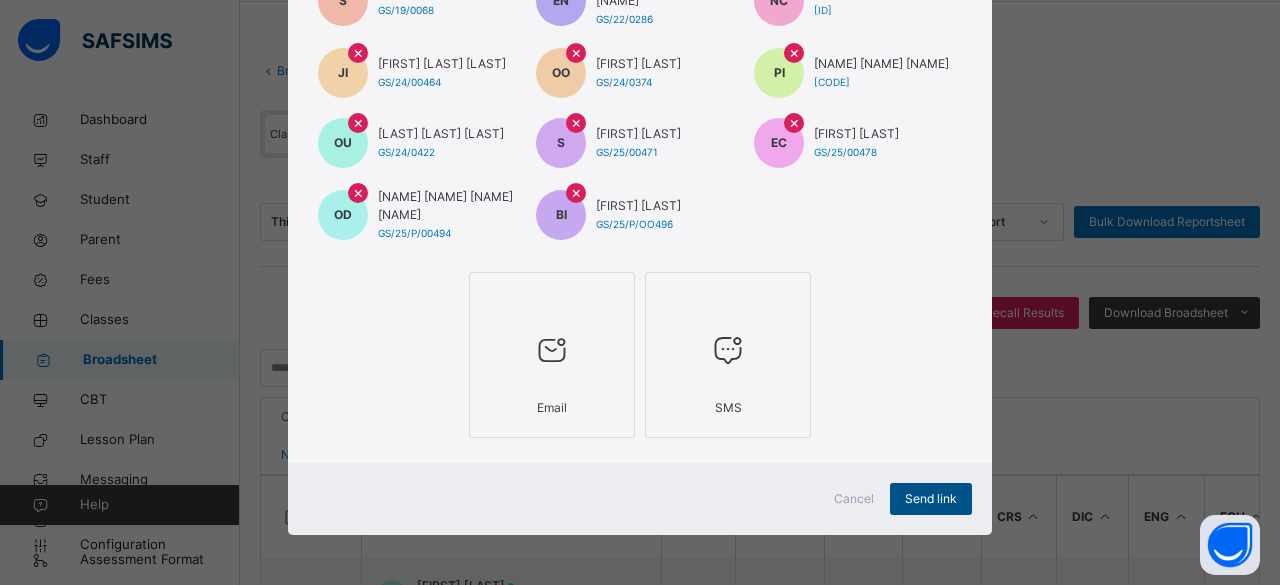 click on "Send link" at bounding box center [931, 499] 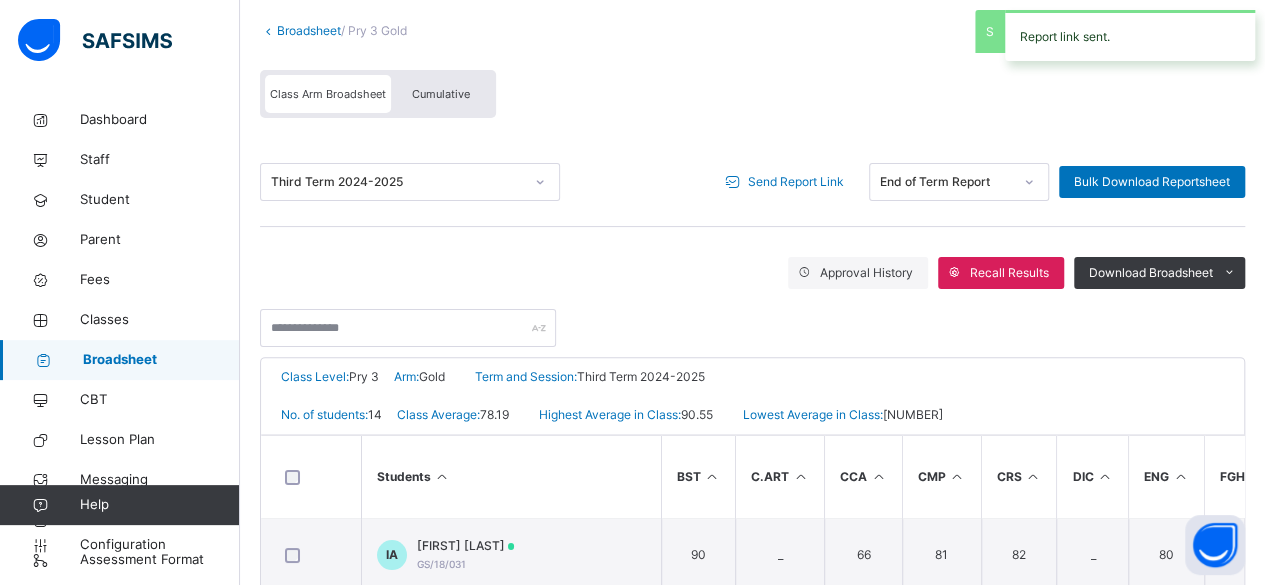 scroll, scrollTop: 166, scrollLeft: 0, axis: vertical 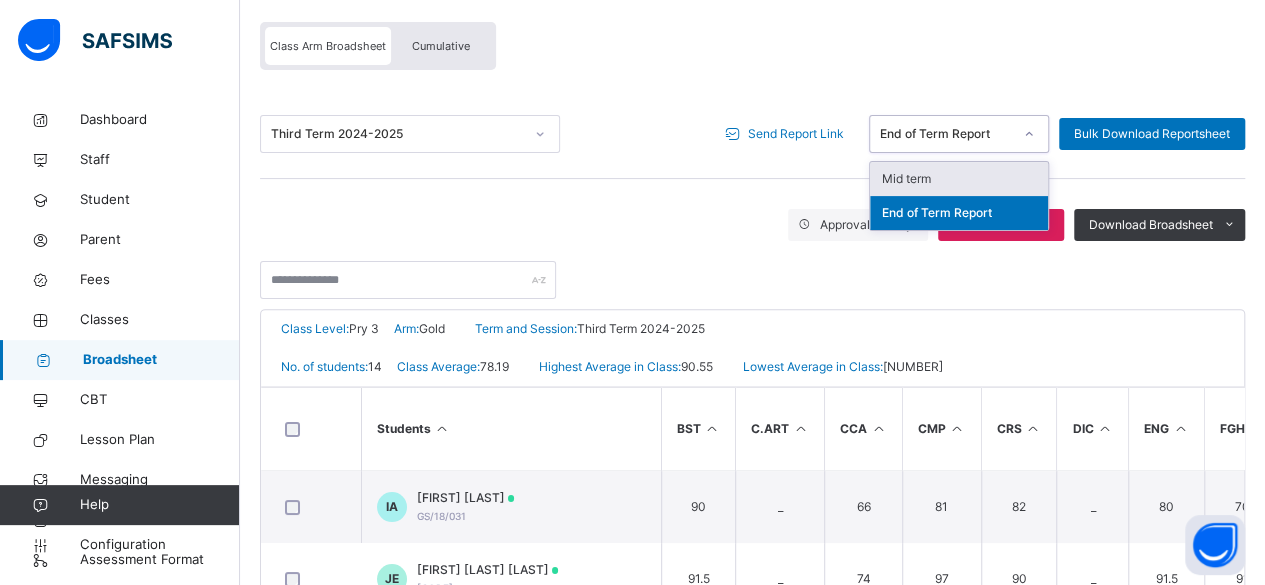 click on "Mid term" at bounding box center [959, 179] 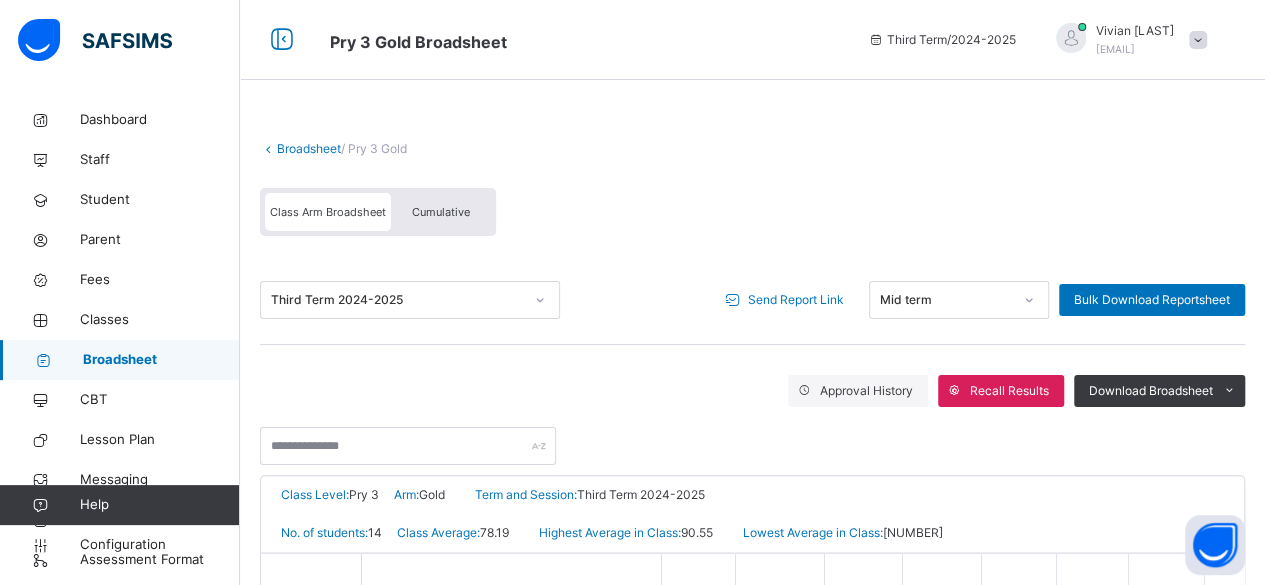 click on "Send Report Link" at bounding box center [796, 300] 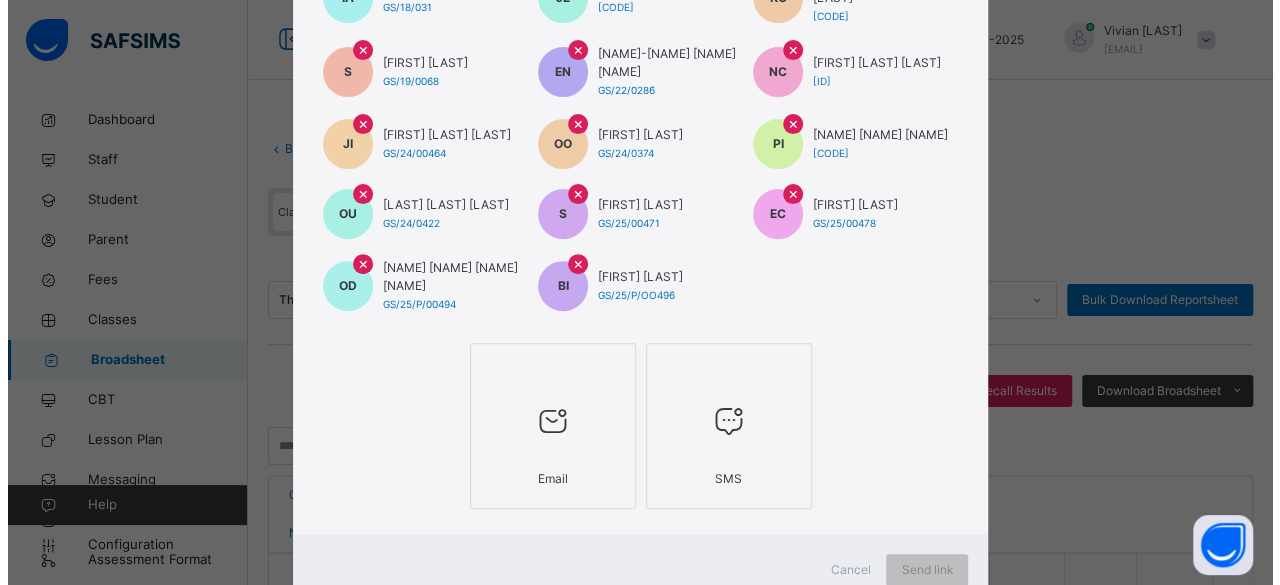 scroll, scrollTop: 246, scrollLeft: 0, axis: vertical 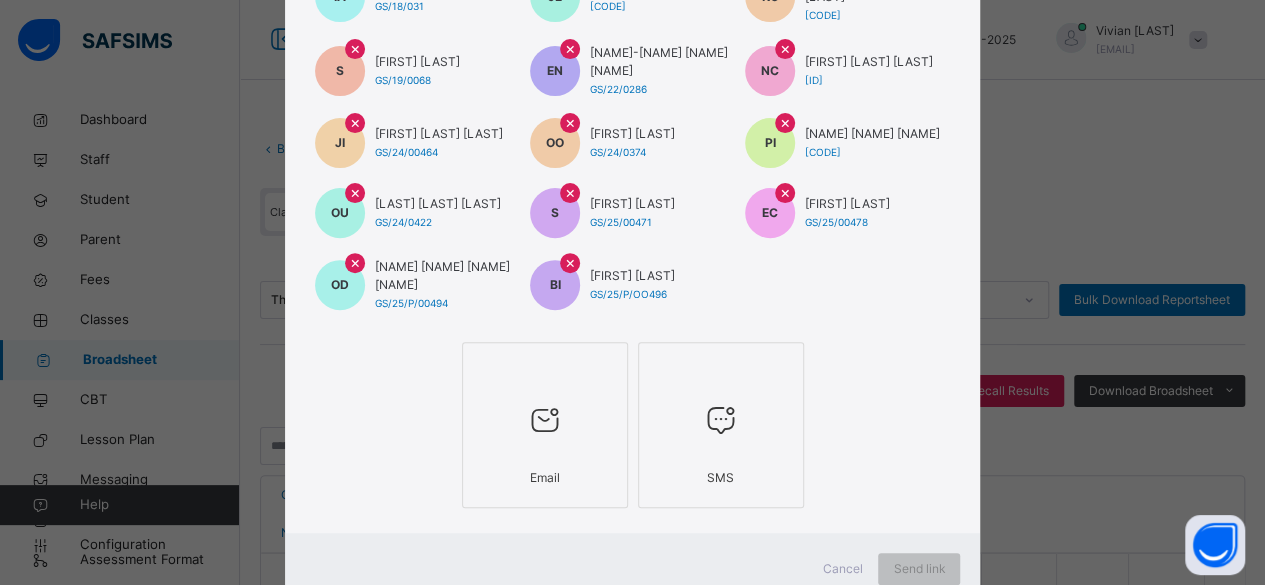 click at bounding box center (545, 420) 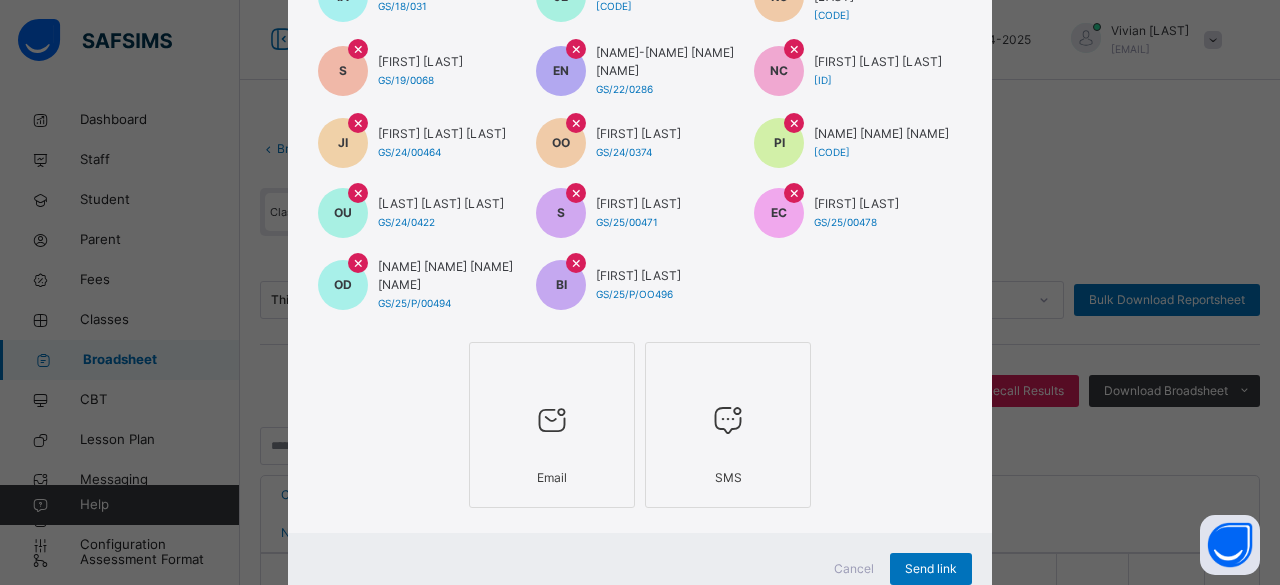 click at bounding box center (728, 421) 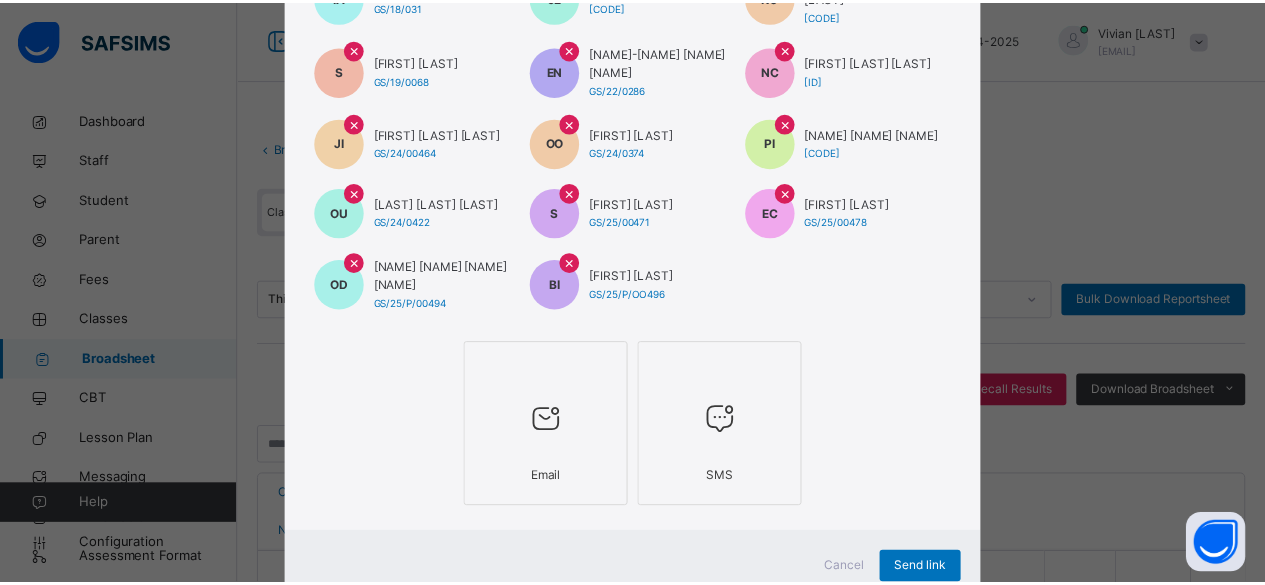 scroll, scrollTop: 323, scrollLeft: 0, axis: vertical 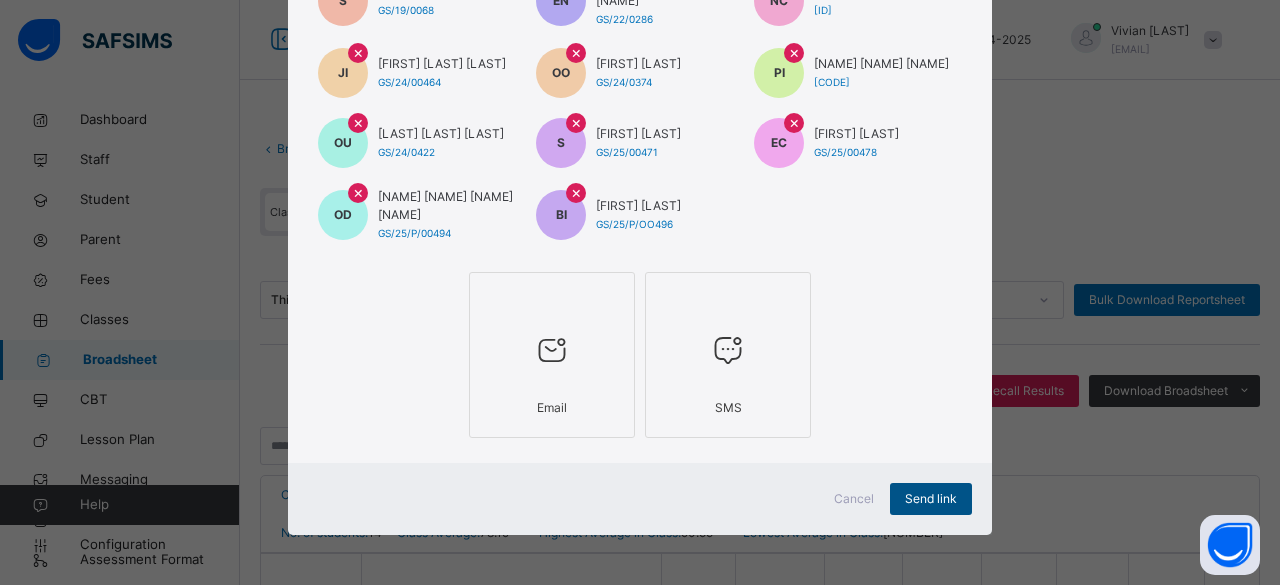 click on "Send link" at bounding box center [931, 499] 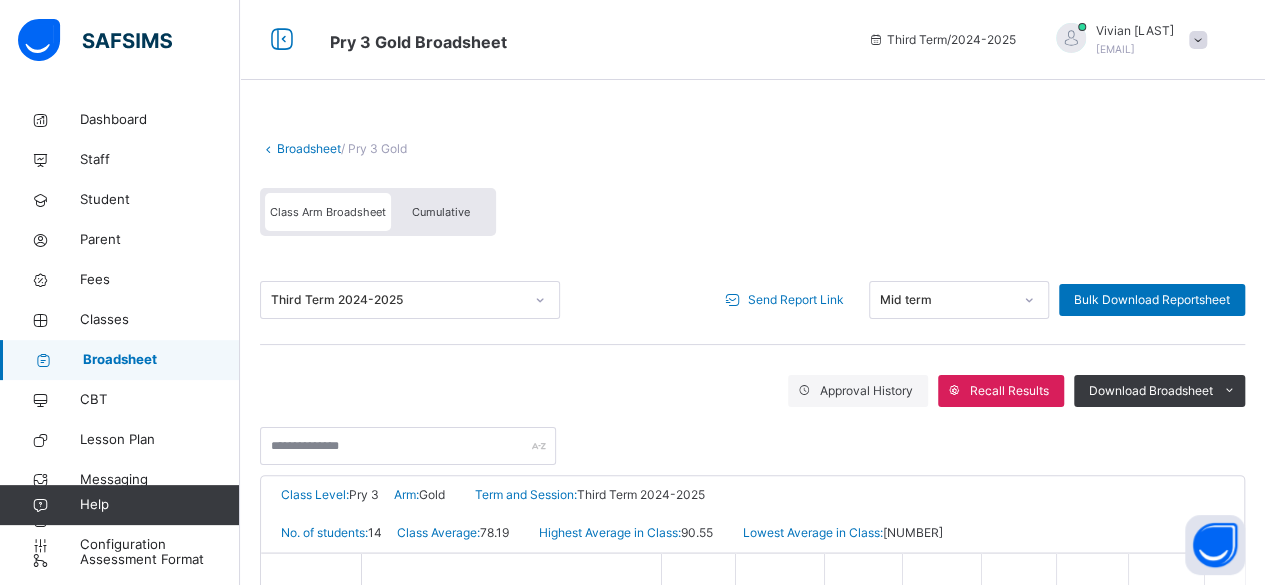 click on "Broadsheet" at bounding box center [309, 148] 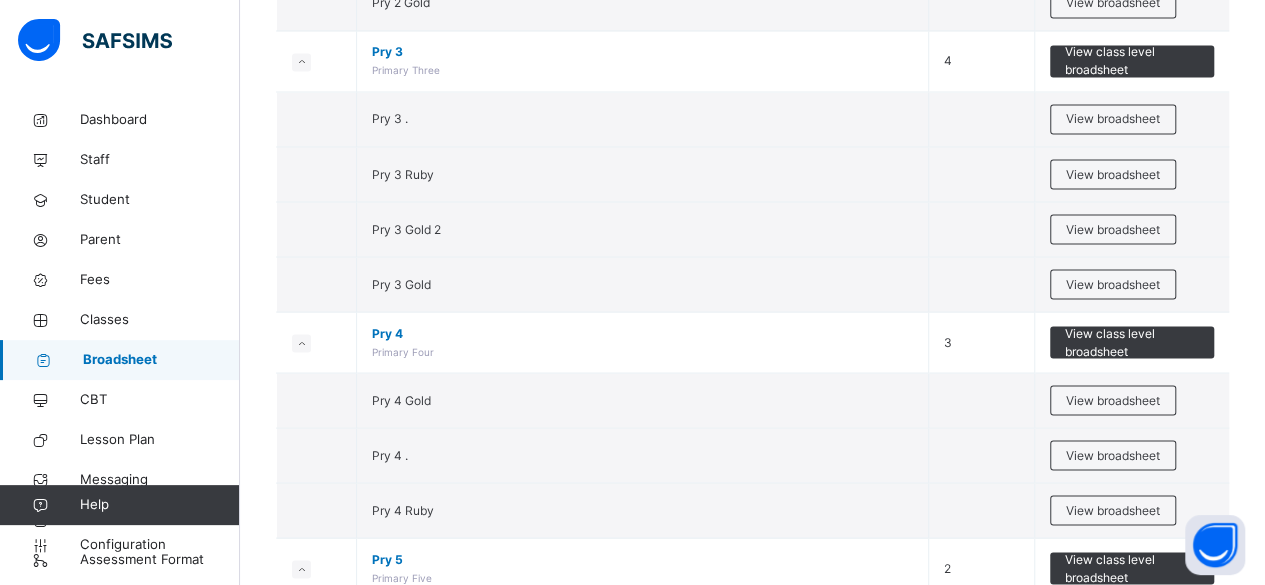 scroll, scrollTop: 1756, scrollLeft: 0, axis: vertical 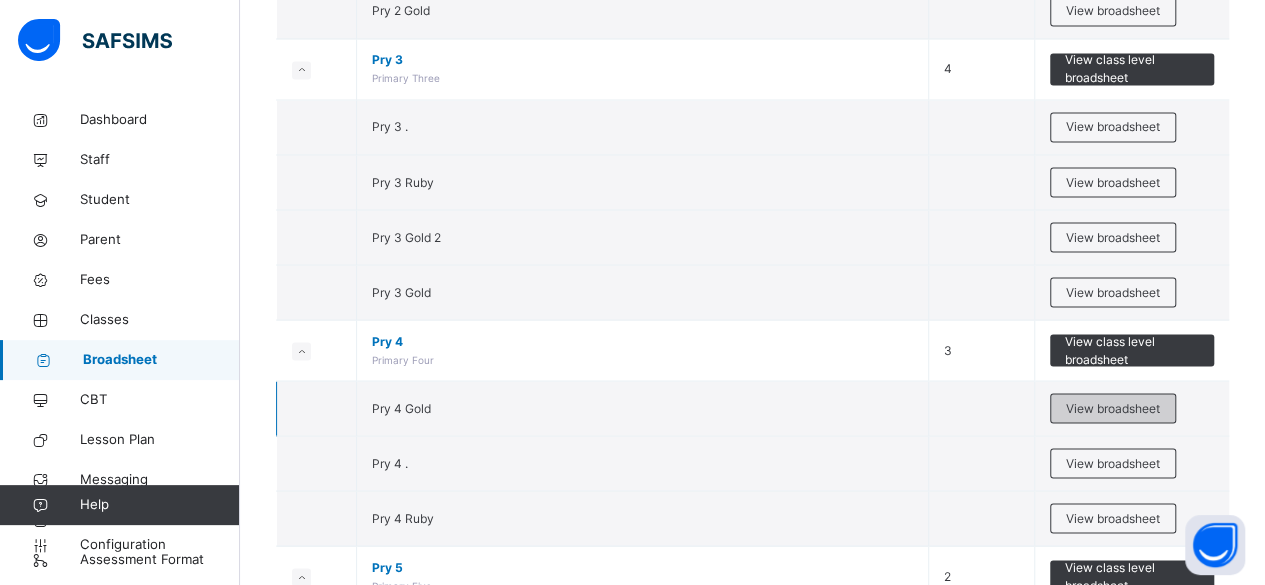 click on "View broadsheet" at bounding box center (1113, 408) 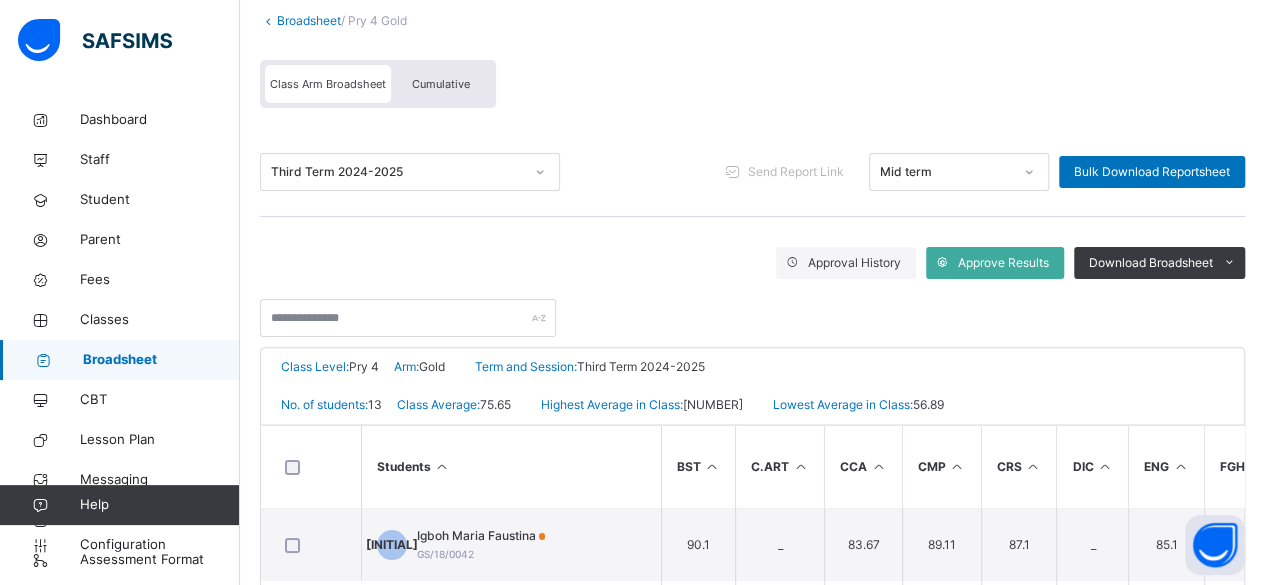 scroll, scrollTop: 172, scrollLeft: 0, axis: vertical 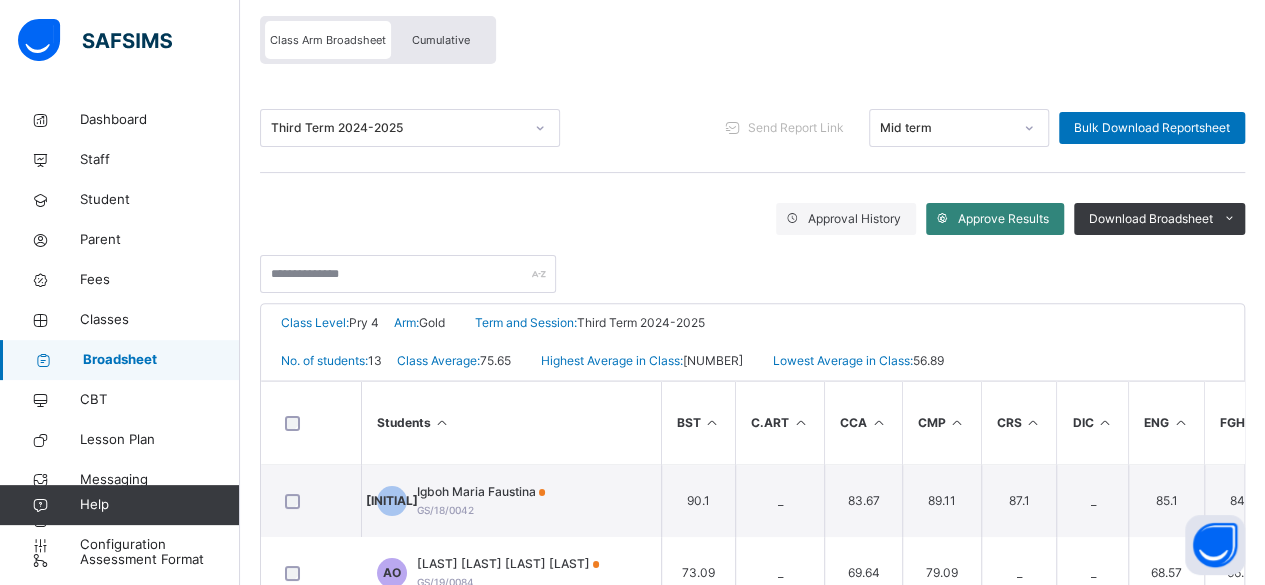 click on "Approve Results" at bounding box center (1003, 219) 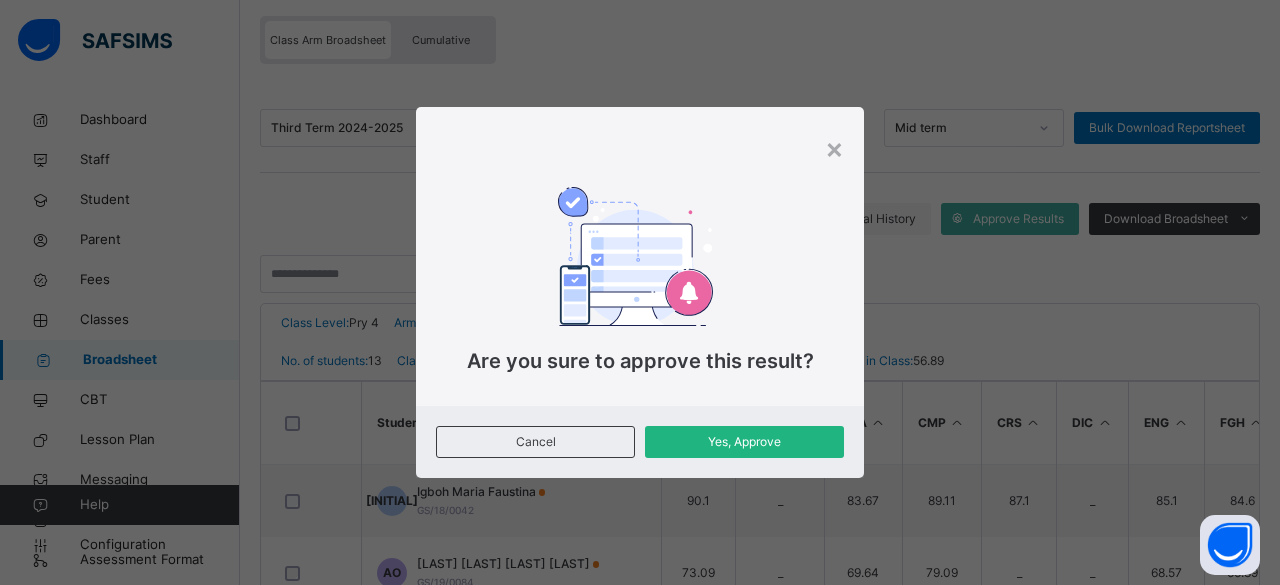 click on "Yes, Approve" at bounding box center (744, 442) 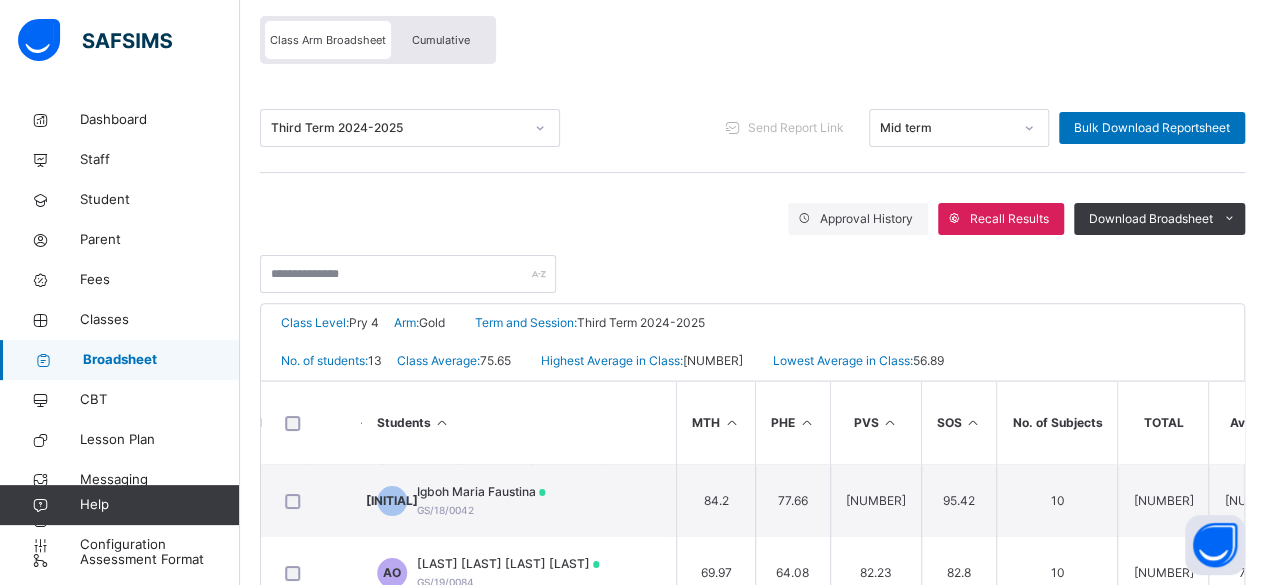 scroll, scrollTop: 0, scrollLeft: 827, axis: horizontal 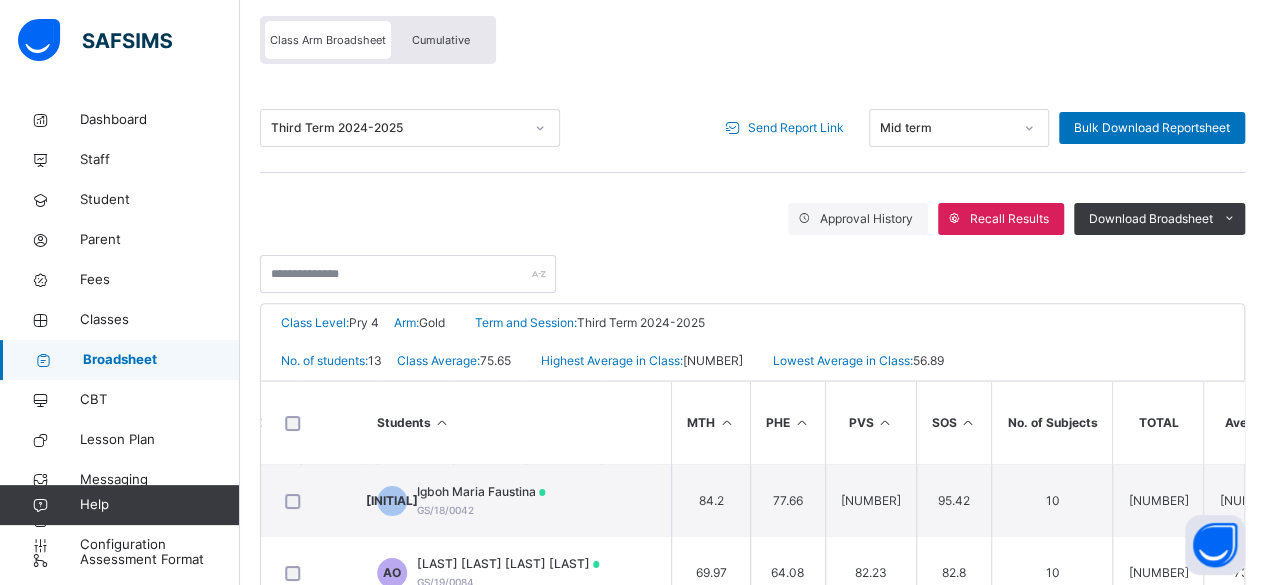 click on "Send Report Link" at bounding box center [796, 128] 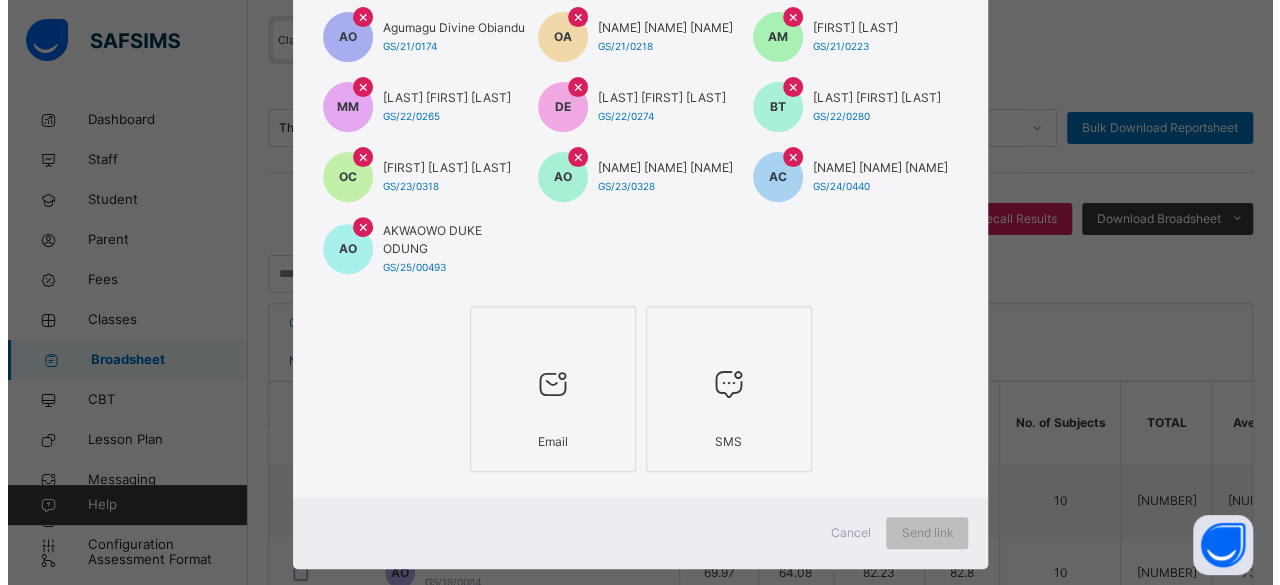 scroll, scrollTop: 280, scrollLeft: 0, axis: vertical 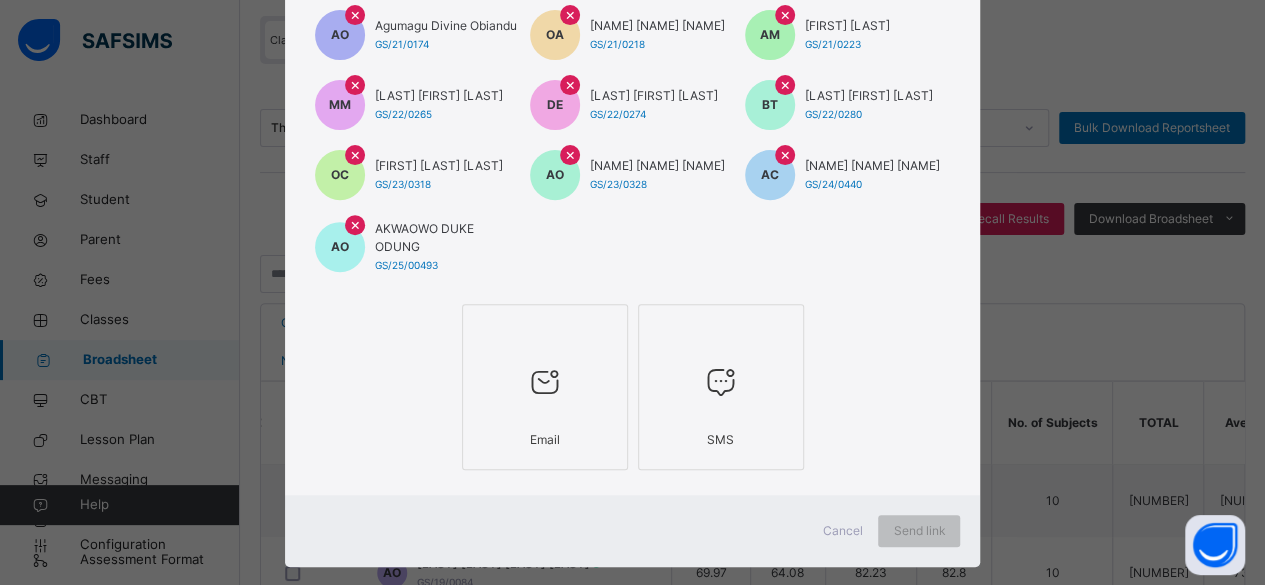 click at bounding box center (545, 383) 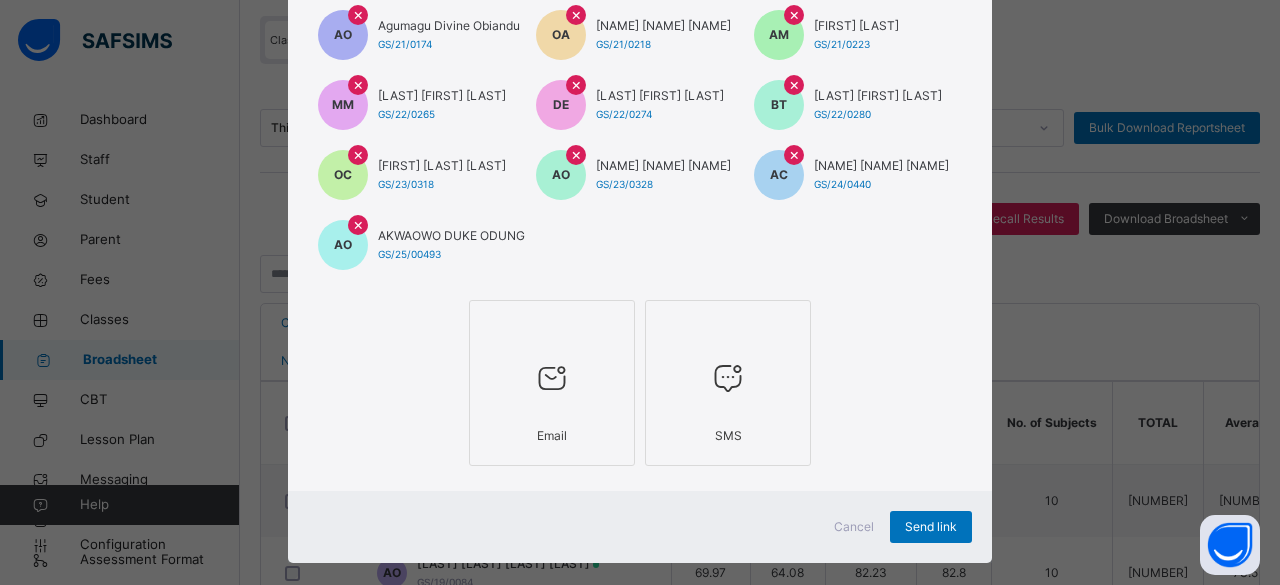click on "SMS" at bounding box center (728, 436) 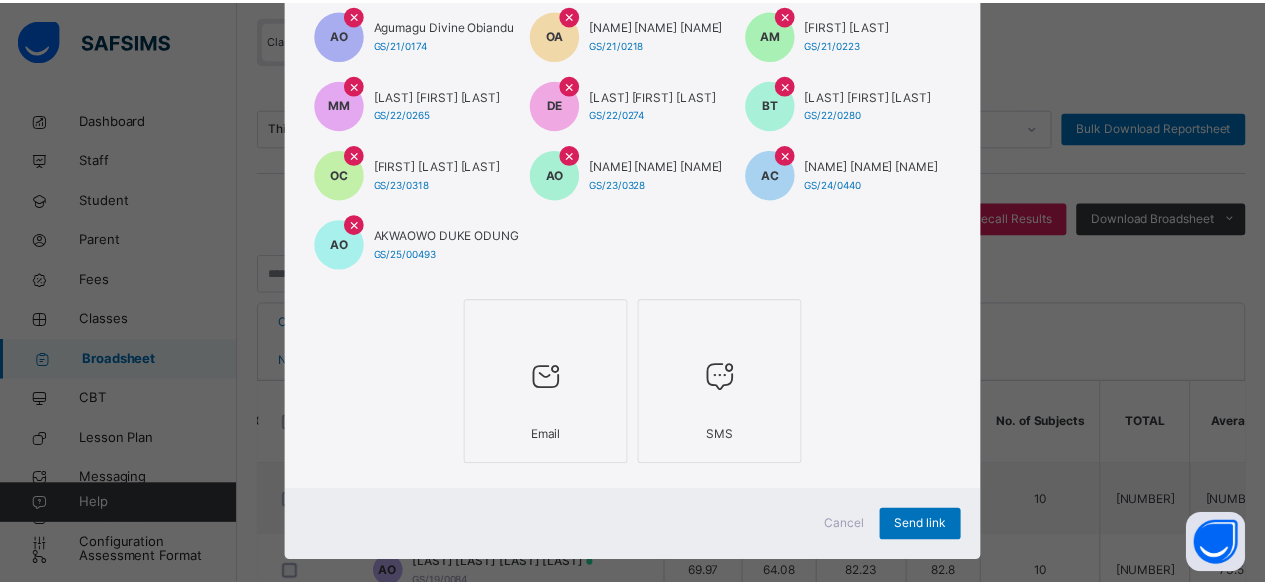 scroll, scrollTop: 337, scrollLeft: 0, axis: vertical 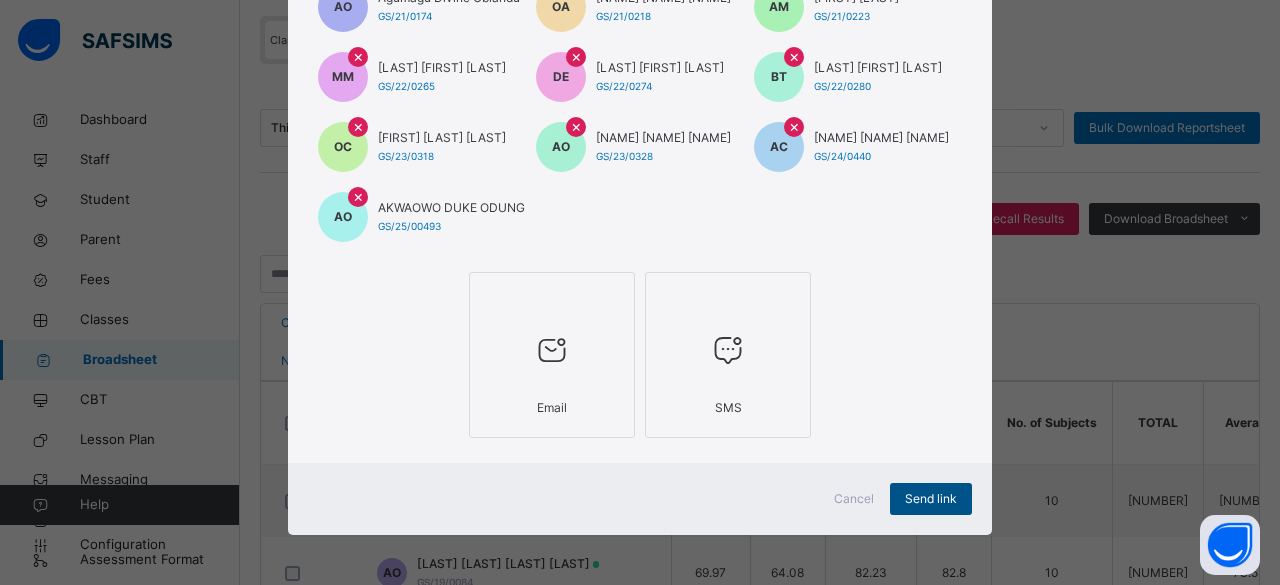 click on "Send link" at bounding box center [931, 499] 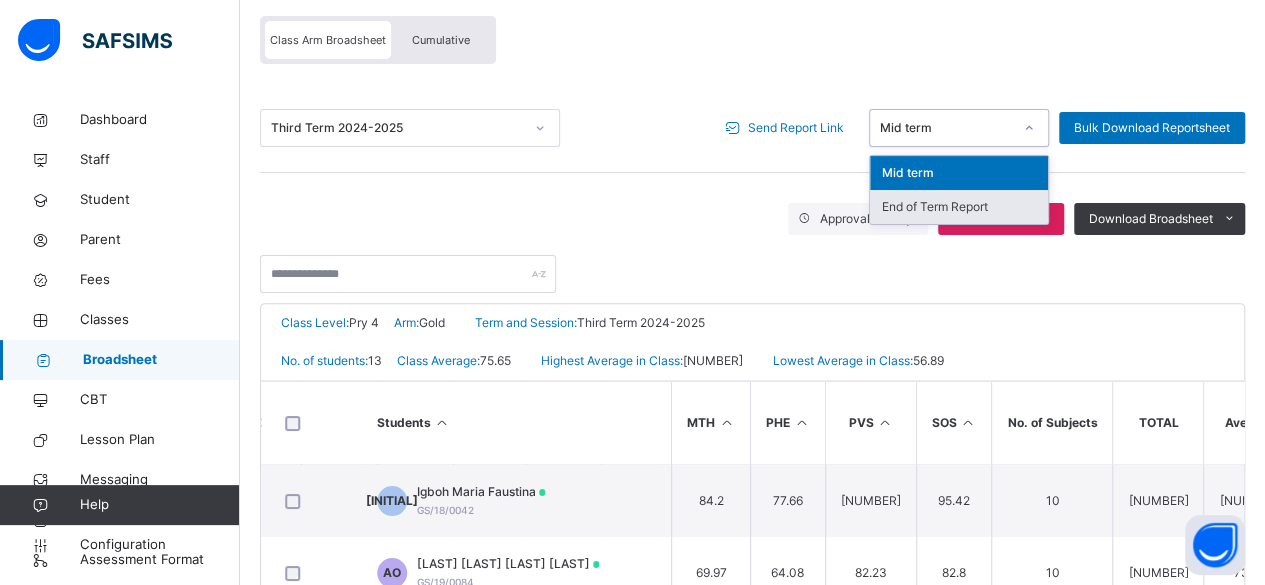 click on "End of Term Report" at bounding box center (959, 207) 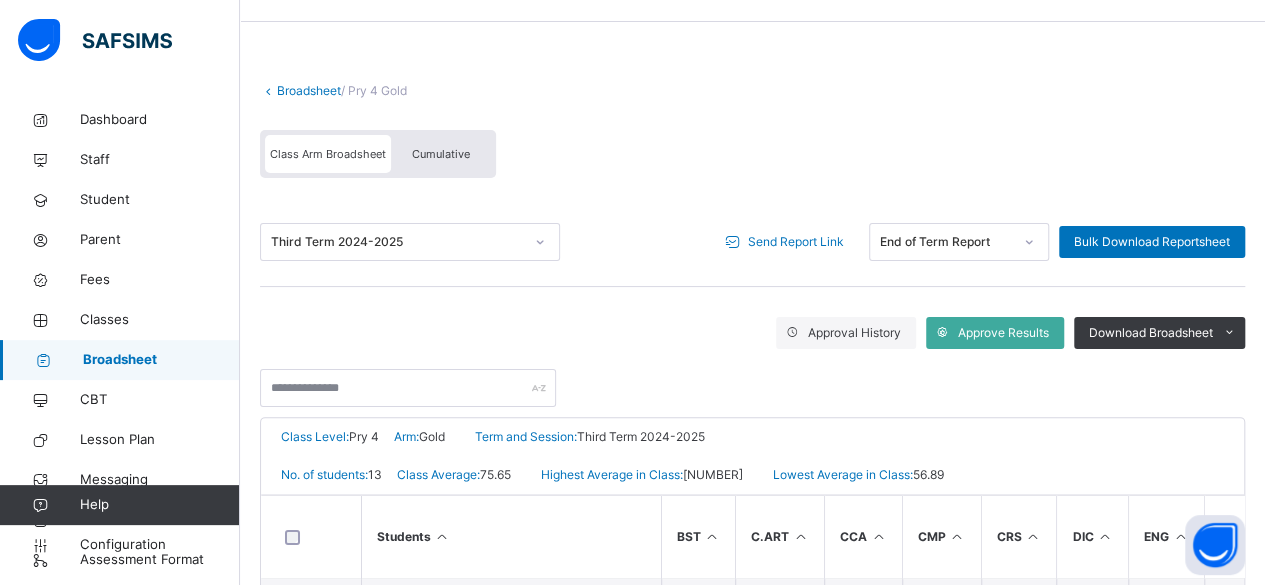 scroll, scrollTop: 88, scrollLeft: 0, axis: vertical 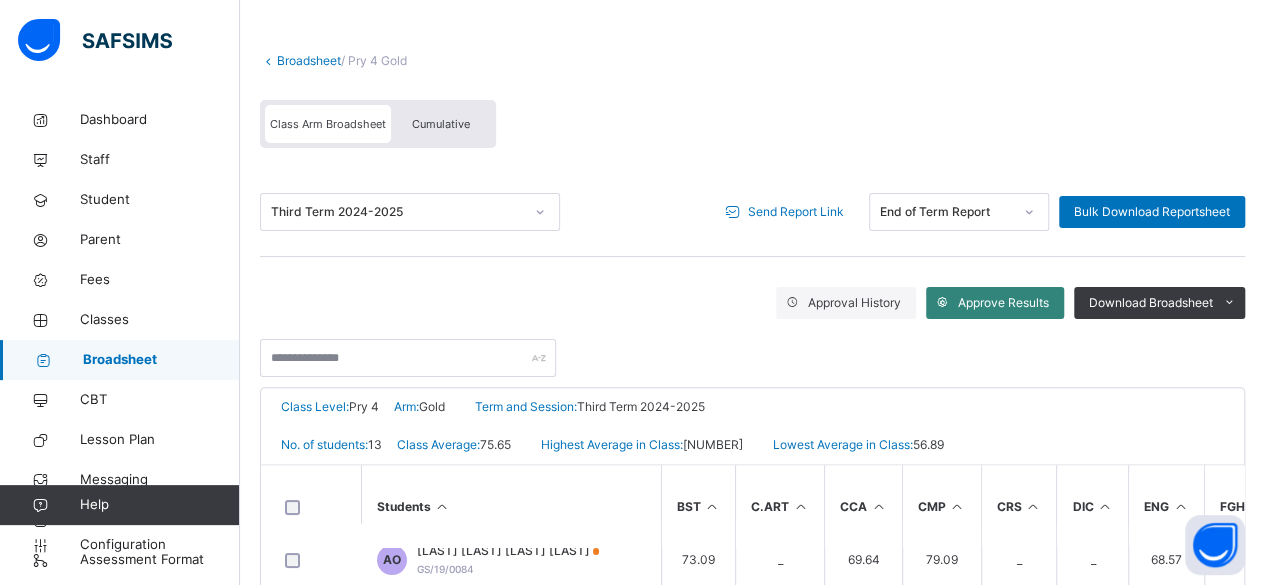 click on "Approve Results" at bounding box center [1003, 303] 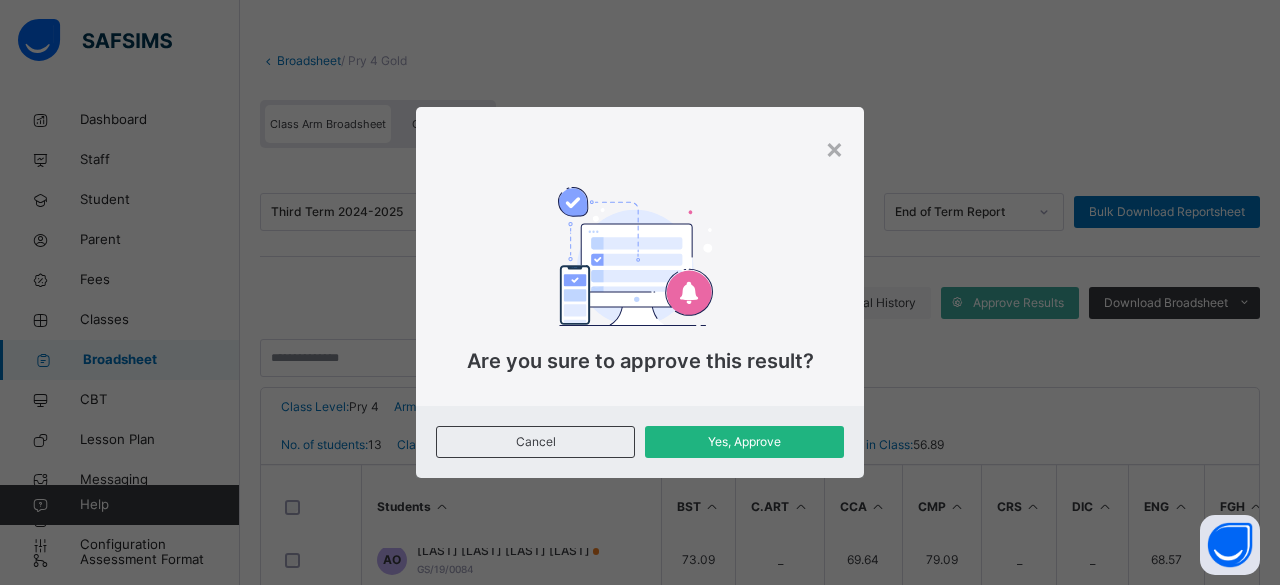 click on "Yes, Approve" at bounding box center [744, 442] 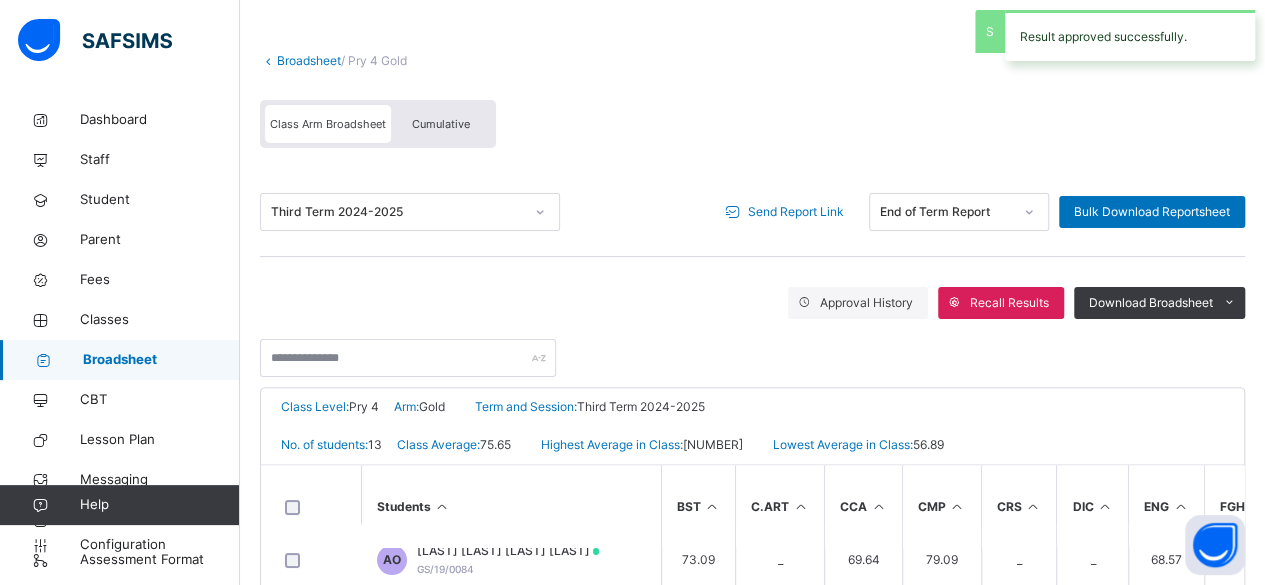 click on "Send Report Link" at bounding box center (796, 212) 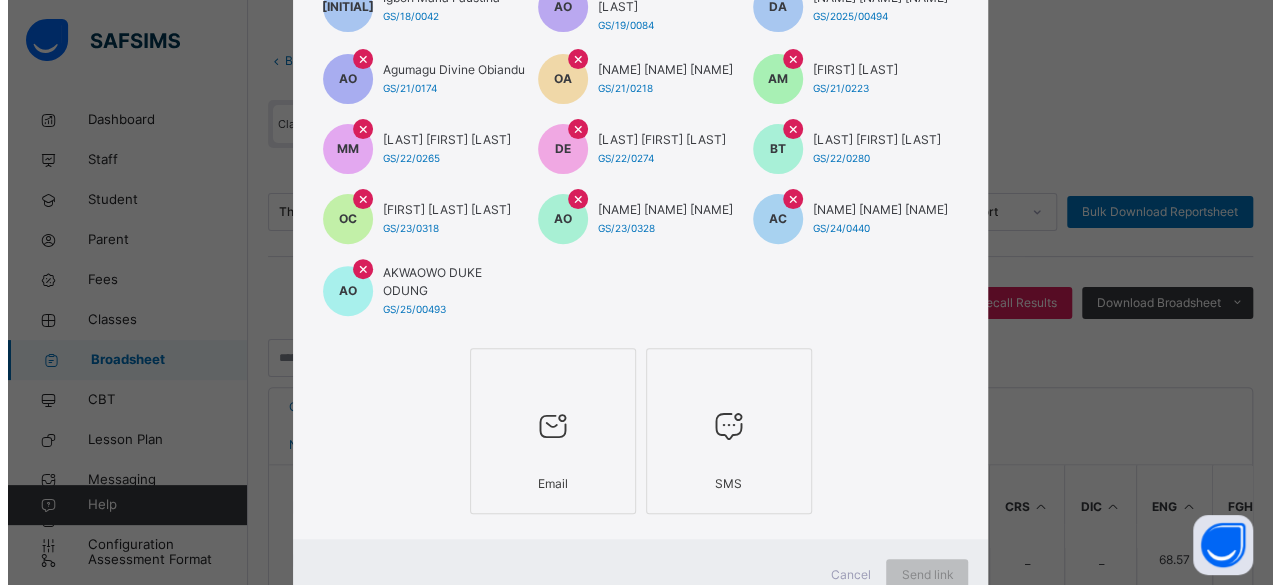 scroll, scrollTop: 237, scrollLeft: 0, axis: vertical 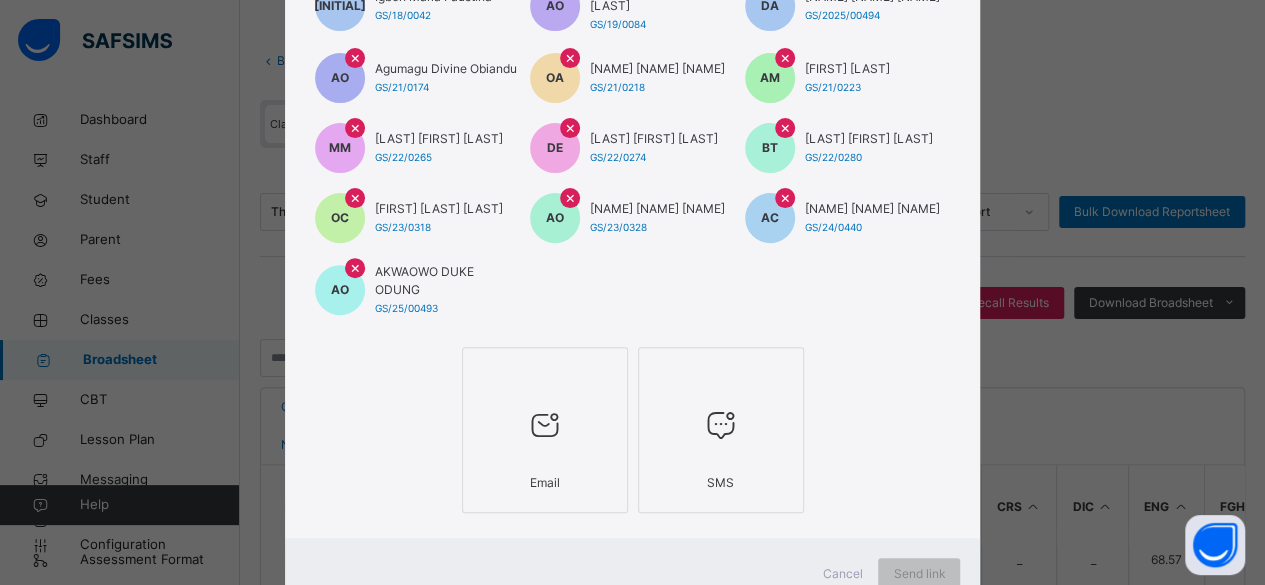 click at bounding box center [545, 426] 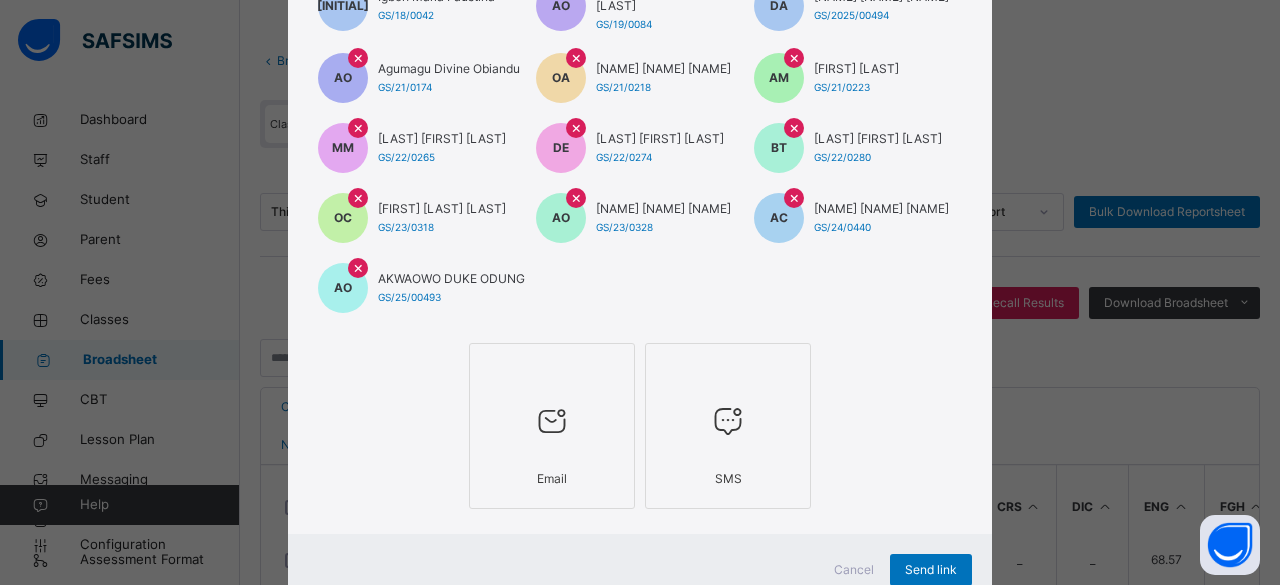 click at bounding box center [728, 421] 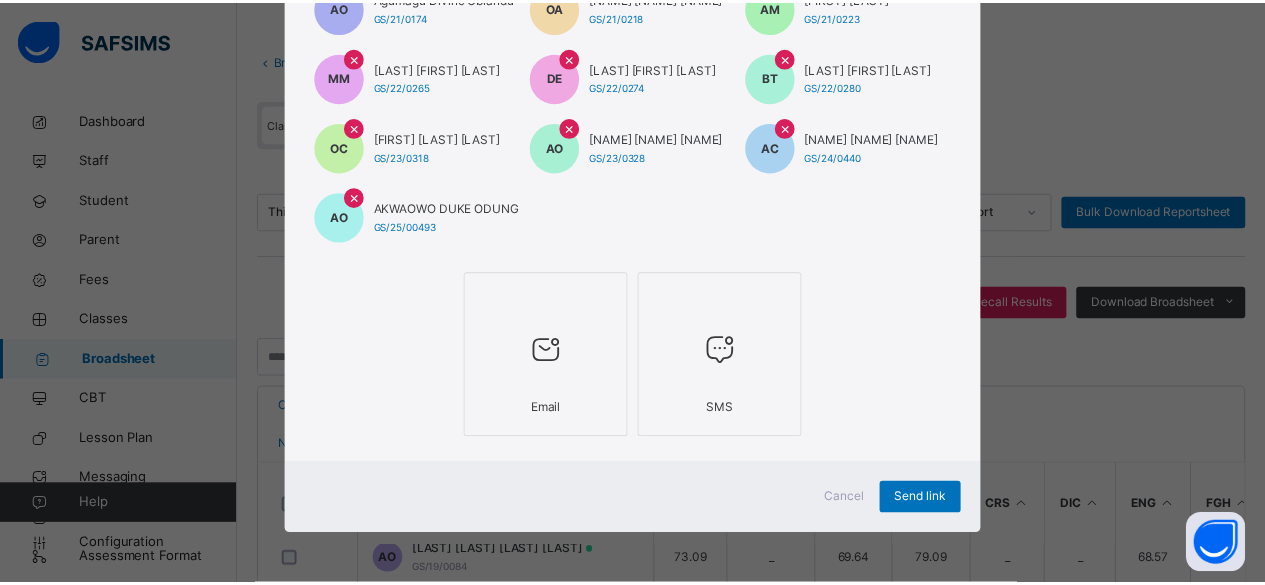 scroll, scrollTop: 337, scrollLeft: 0, axis: vertical 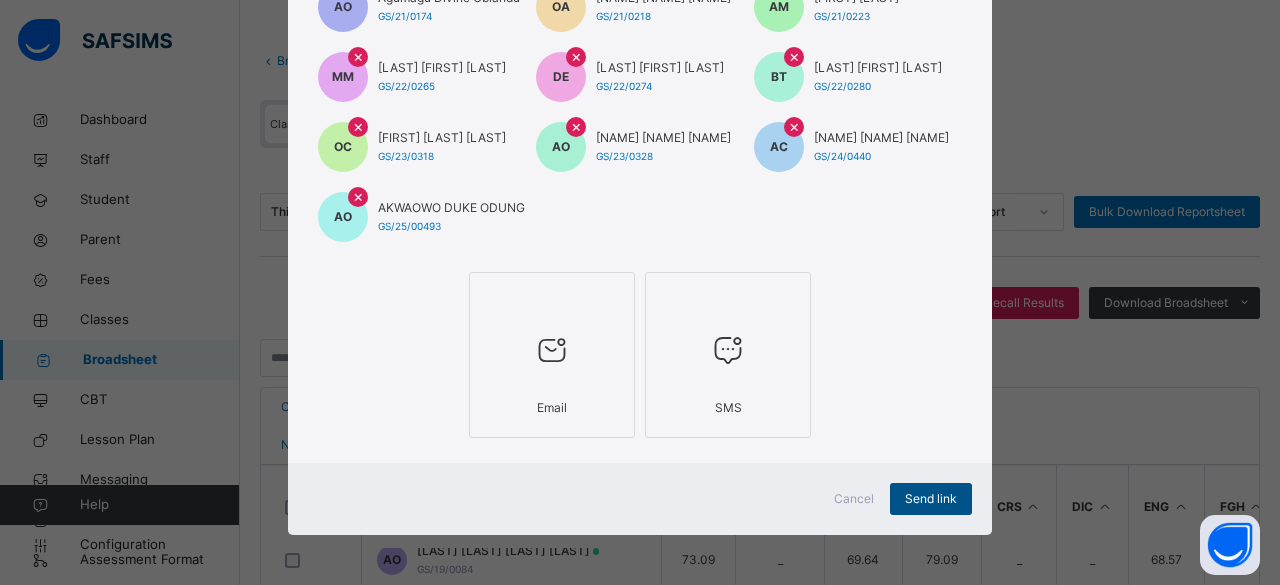 click on "Send link" at bounding box center (931, 499) 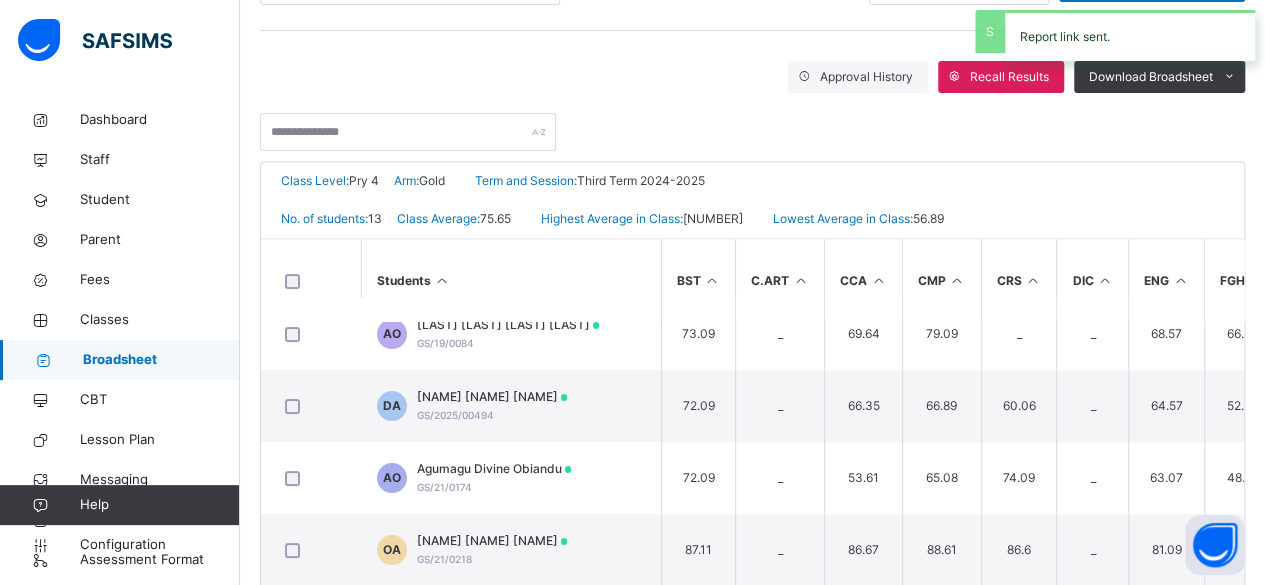scroll, scrollTop: 316, scrollLeft: 0, axis: vertical 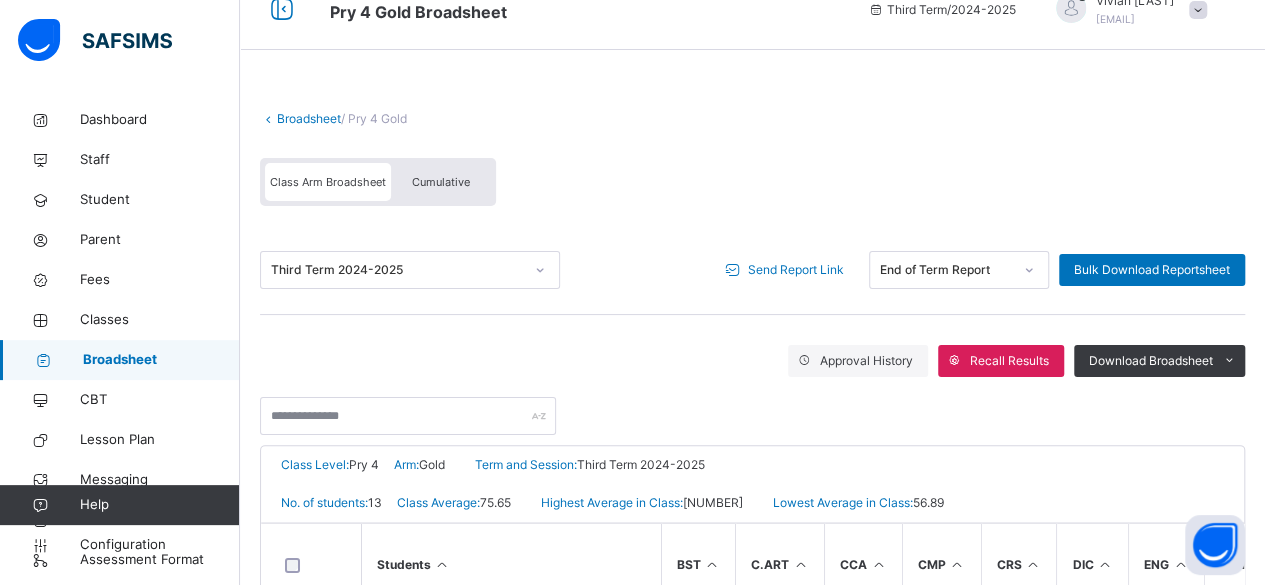 click on "Broadsheet" at bounding box center (309, 118) 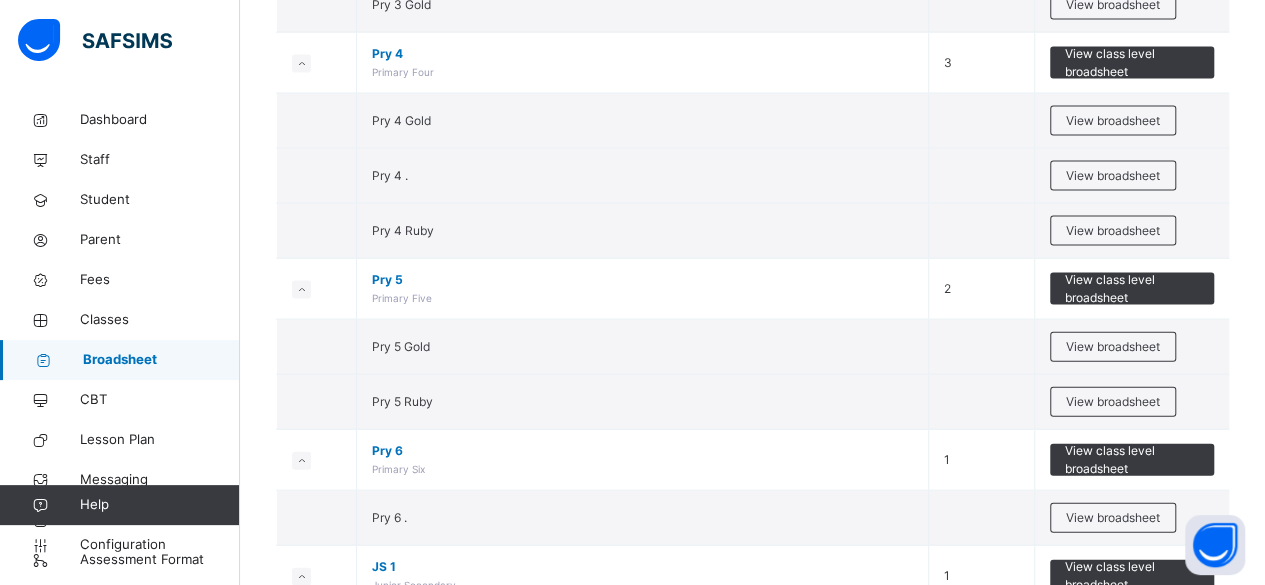 scroll, scrollTop: 2042, scrollLeft: 0, axis: vertical 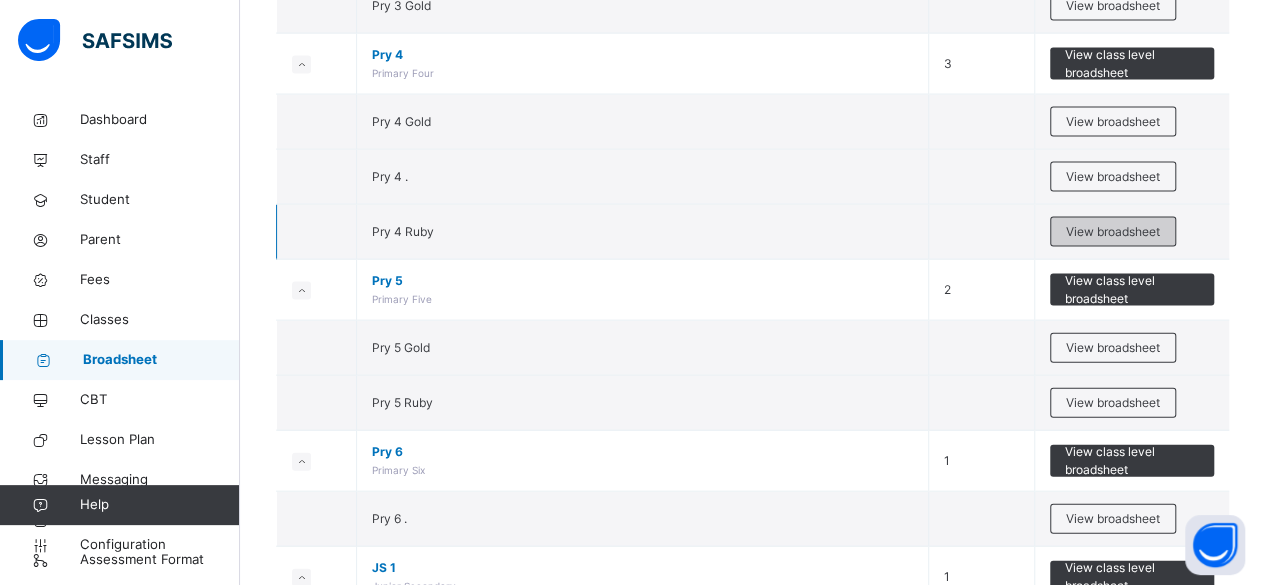 click on "View broadsheet" at bounding box center [1113, 232] 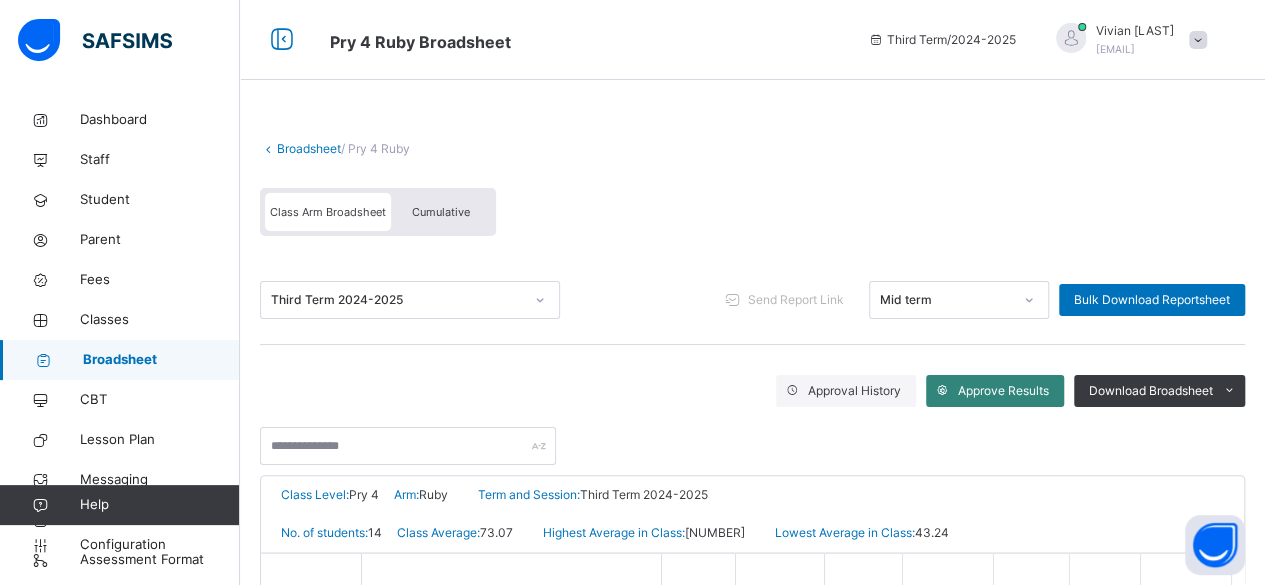 click on "Approve Results" at bounding box center [1003, 391] 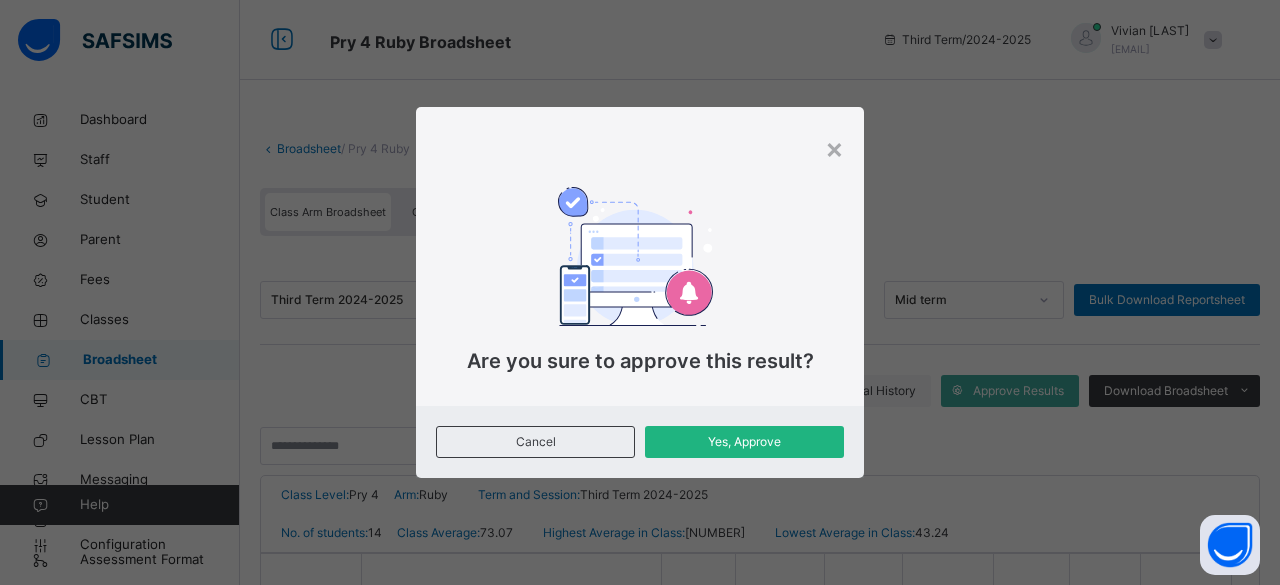 click on "Yes, Approve" at bounding box center [744, 442] 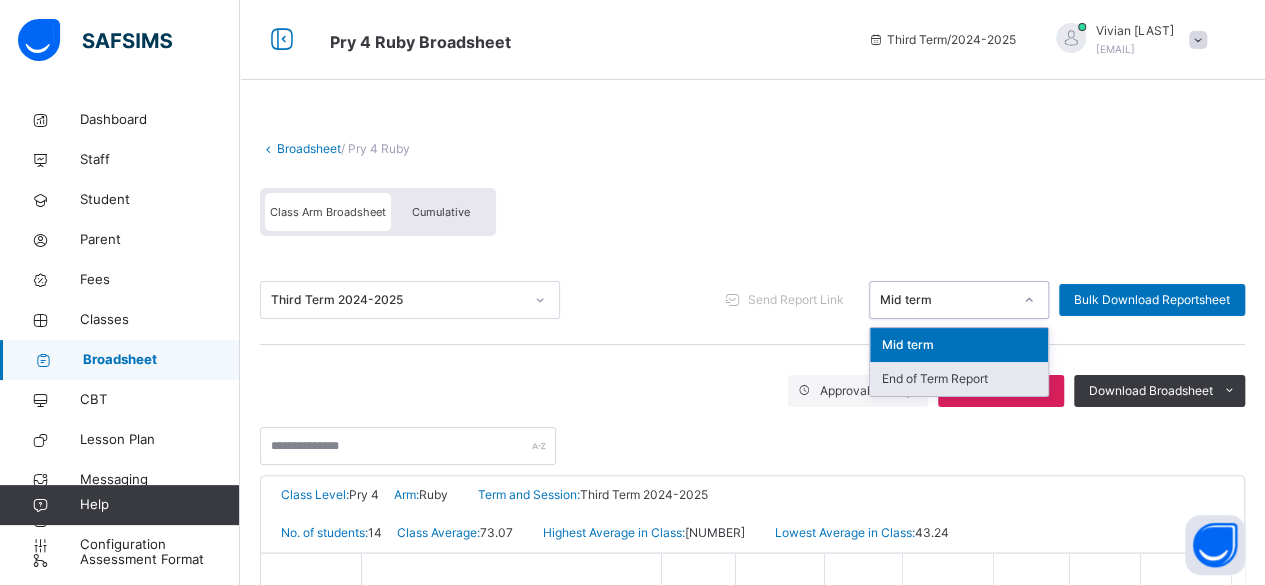click on "End of Term Report" at bounding box center (959, 379) 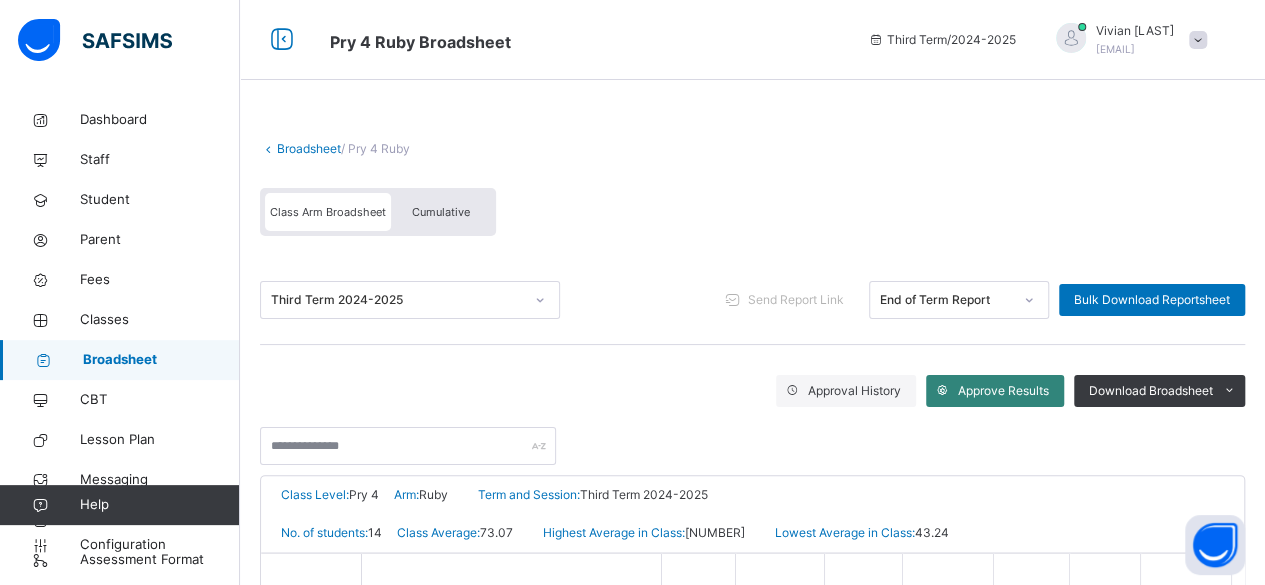 click on "Approve Results" at bounding box center [1003, 391] 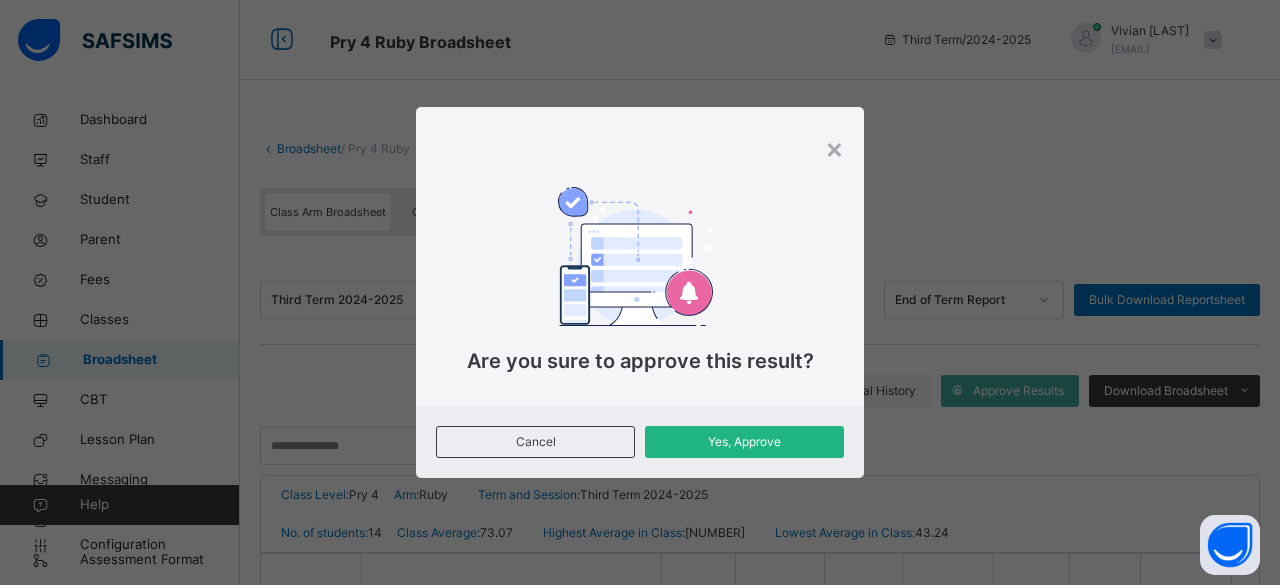 click on "Yes, Approve" at bounding box center (744, 442) 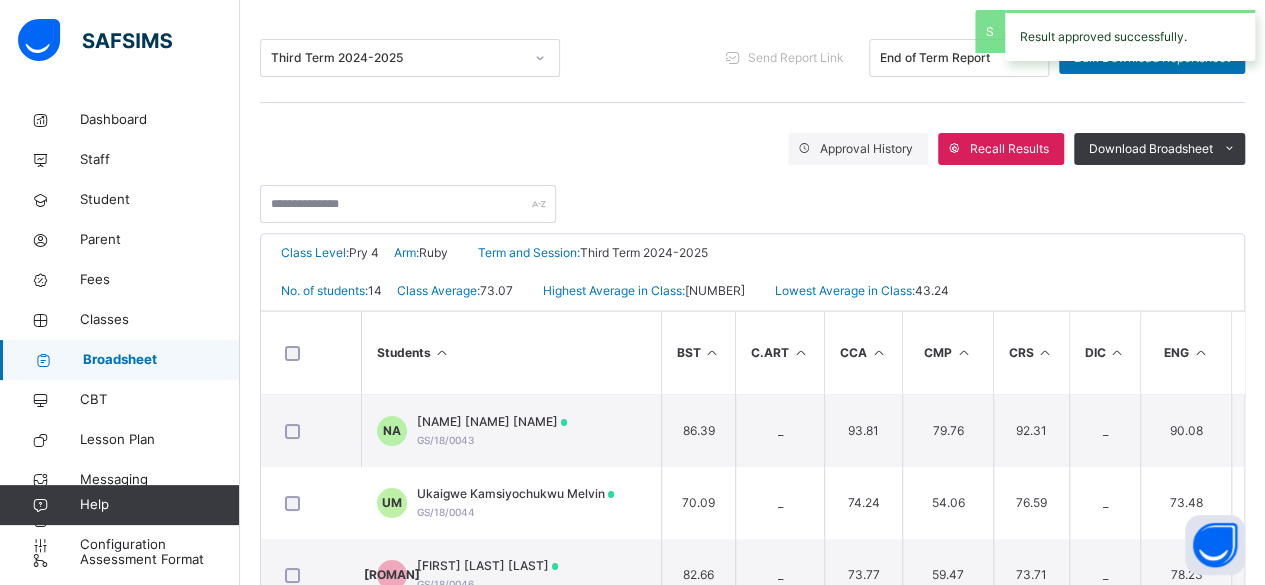scroll, scrollTop: 248, scrollLeft: 0, axis: vertical 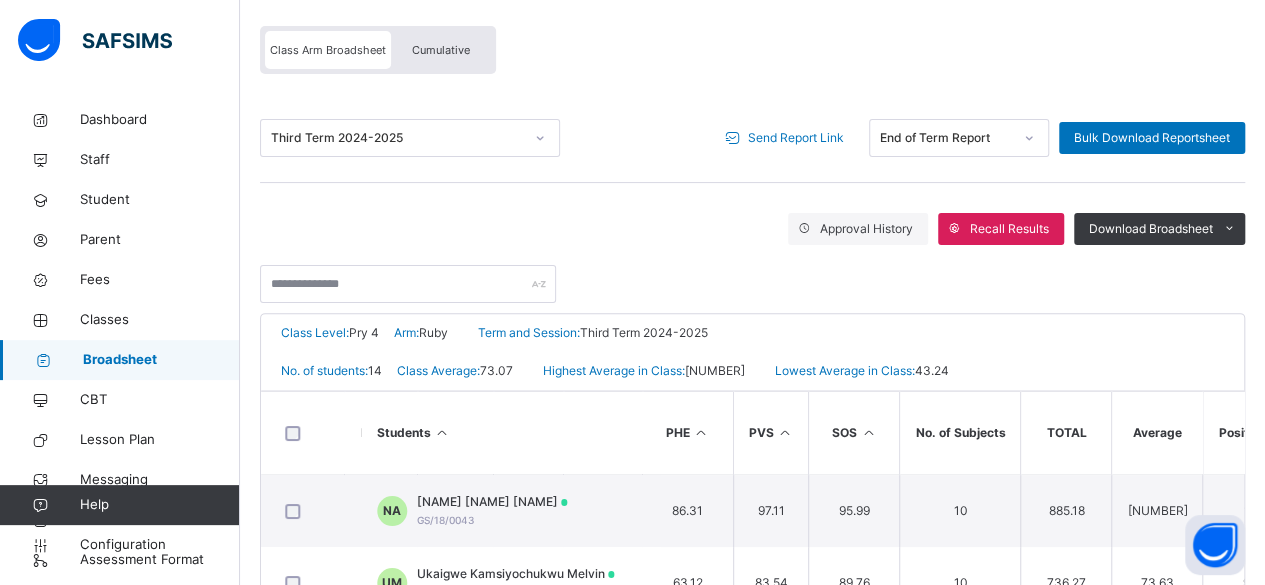 click on "Send Report Link" at bounding box center (796, 138) 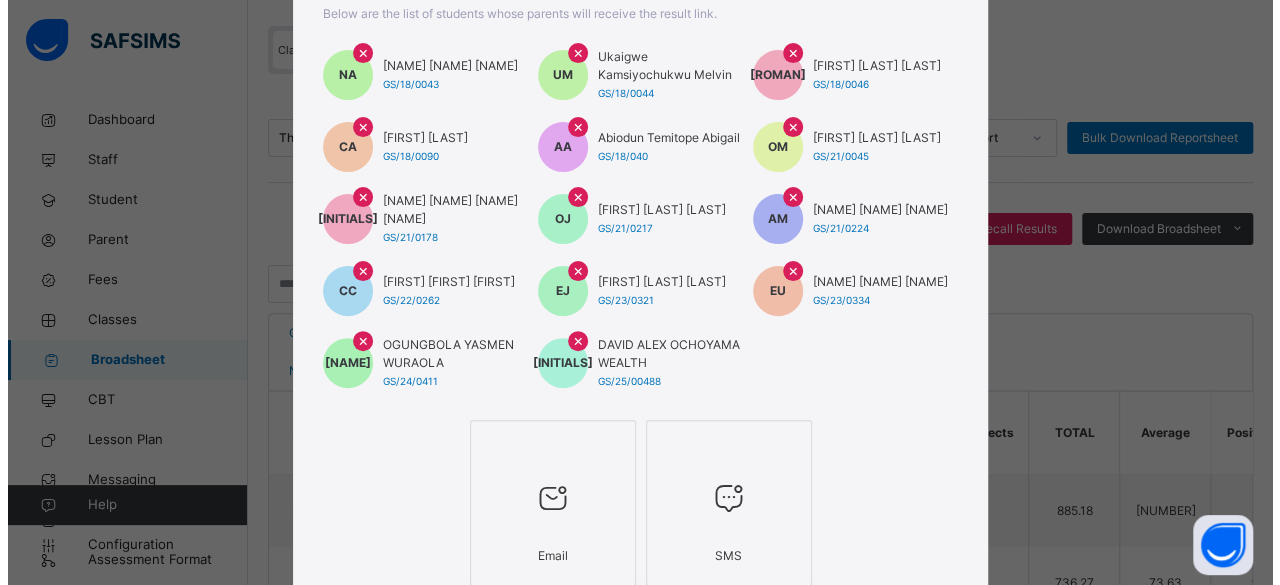 scroll, scrollTop: 170, scrollLeft: 0, axis: vertical 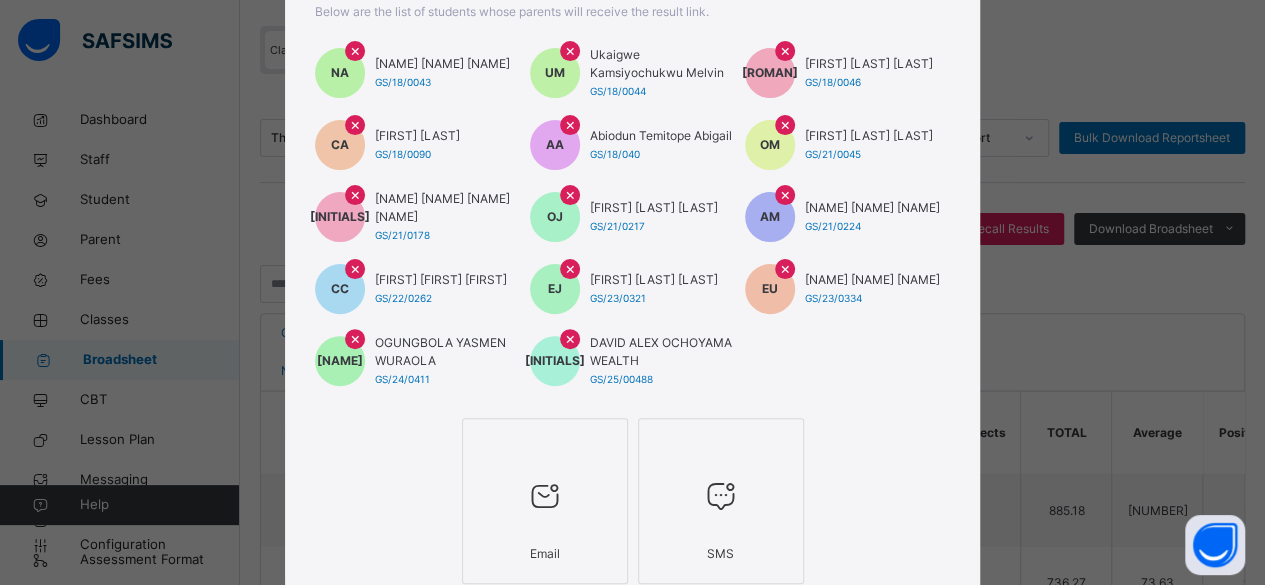 click at bounding box center [545, 497] 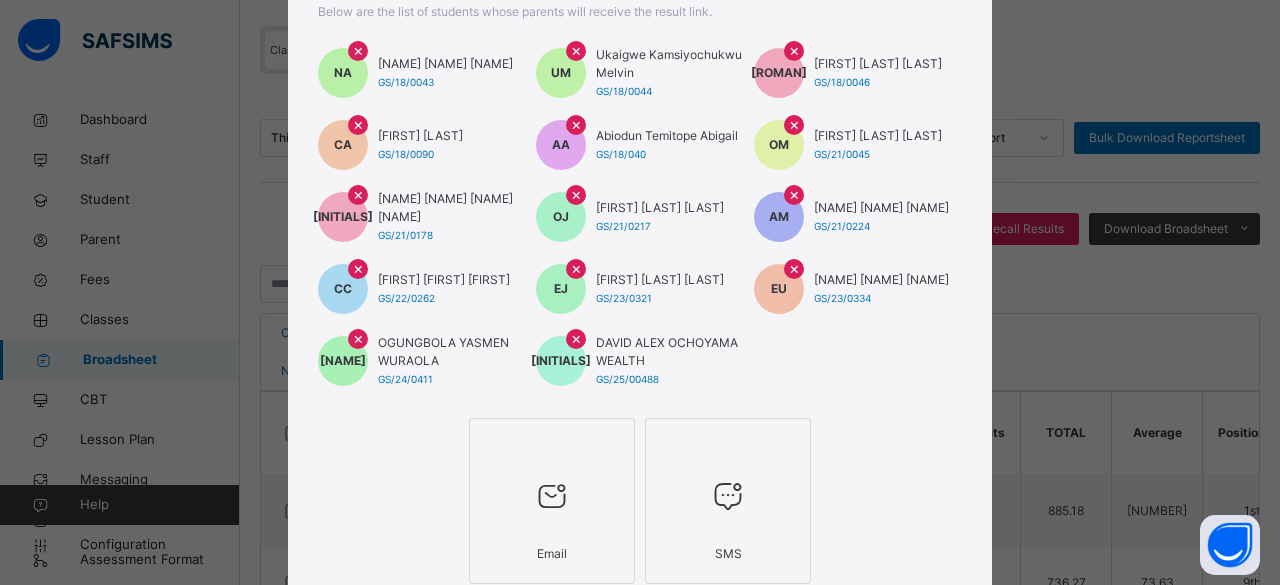 click at bounding box center (728, 496) 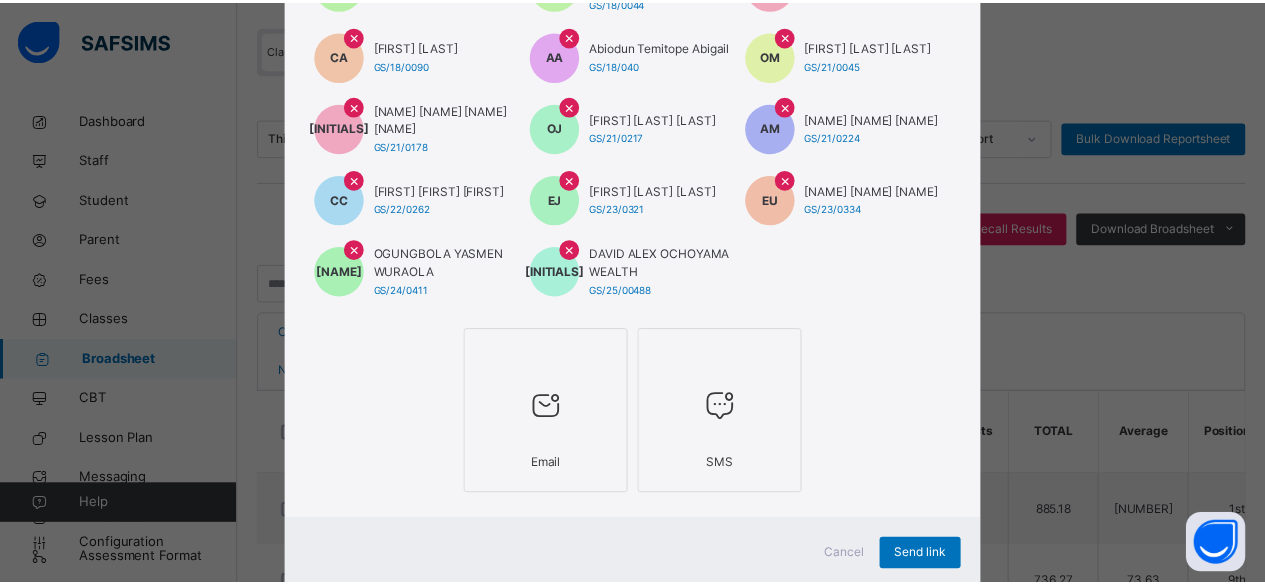 scroll, scrollTop: 319, scrollLeft: 0, axis: vertical 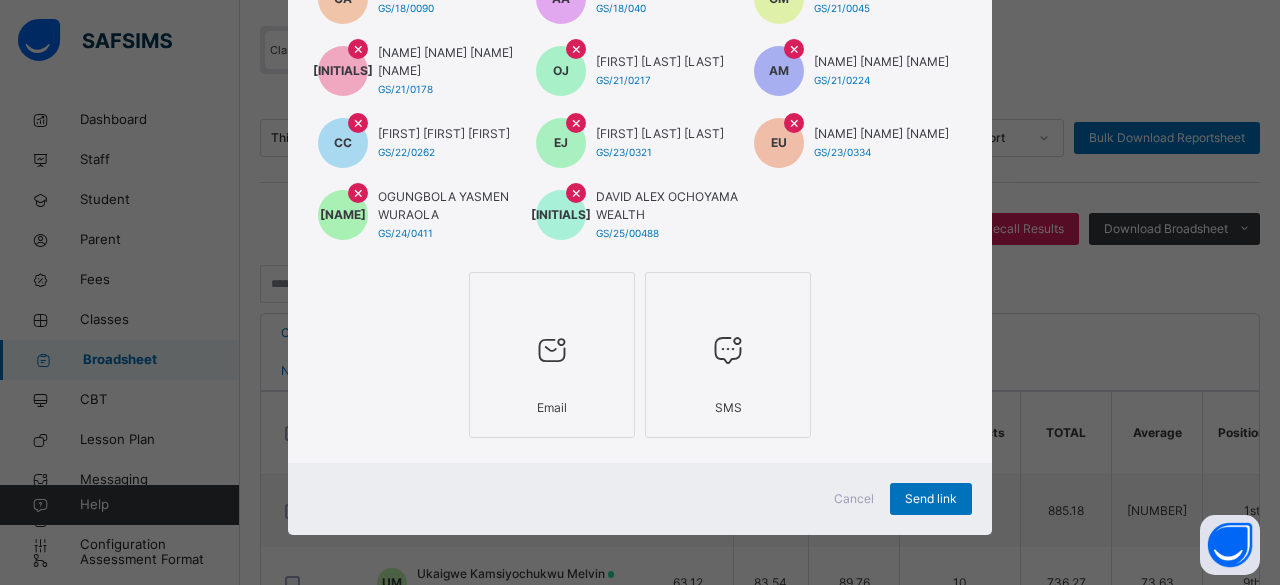 click on "Cancel" at bounding box center [854, 499] 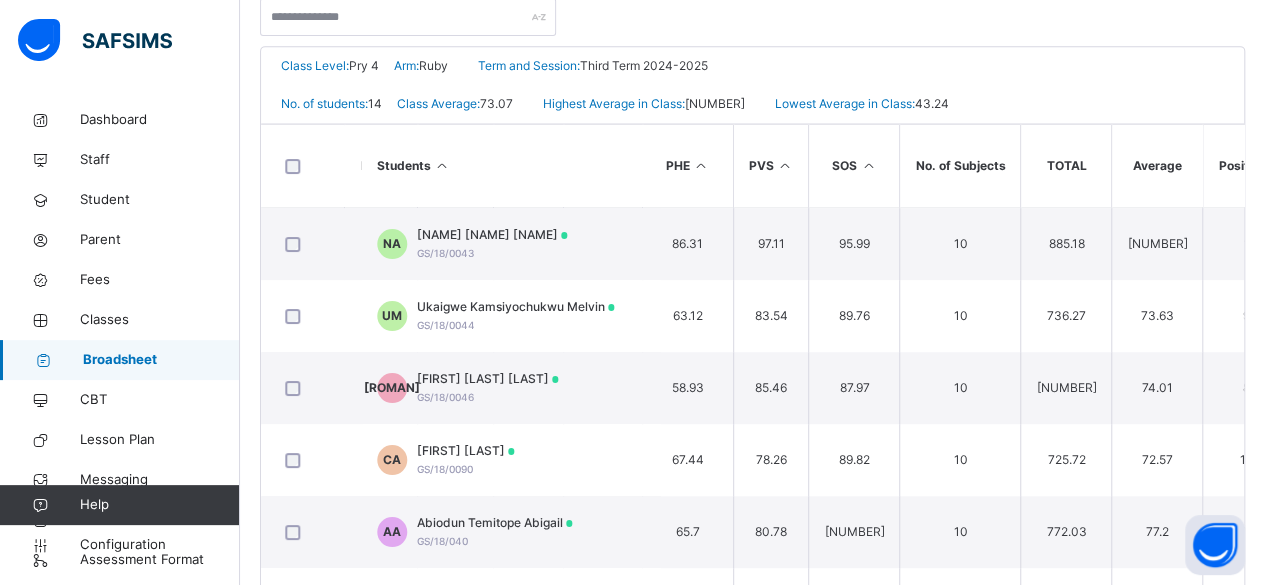 scroll, scrollTop: 432, scrollLeft: 0, axis: vertical 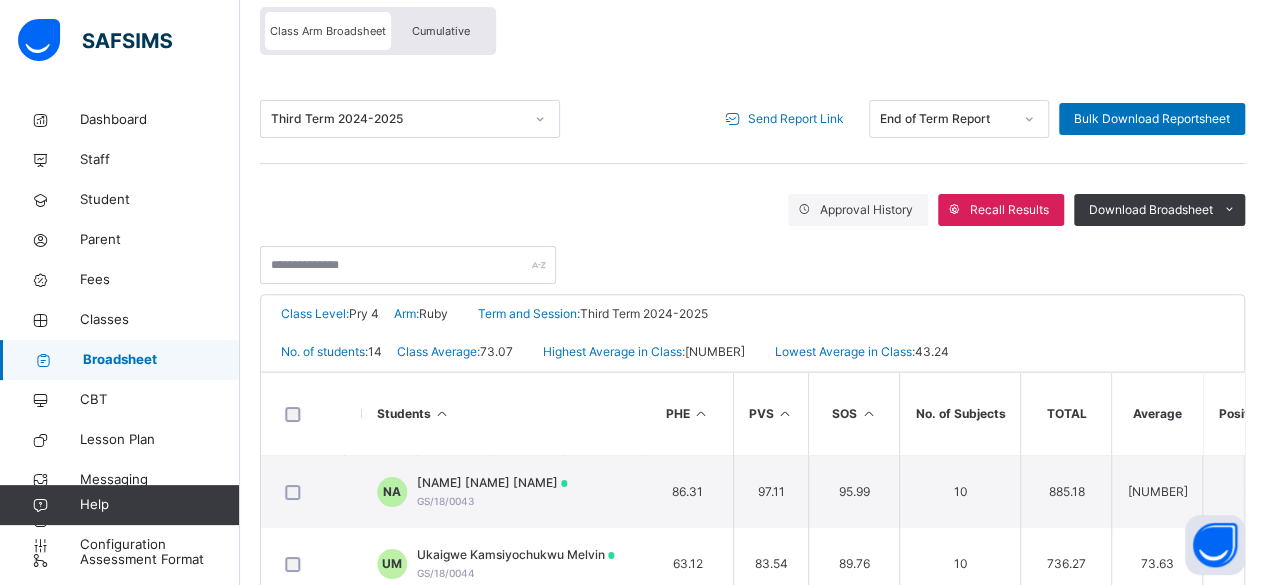 click on "Send Report Link" at bounding box center [796, 119] 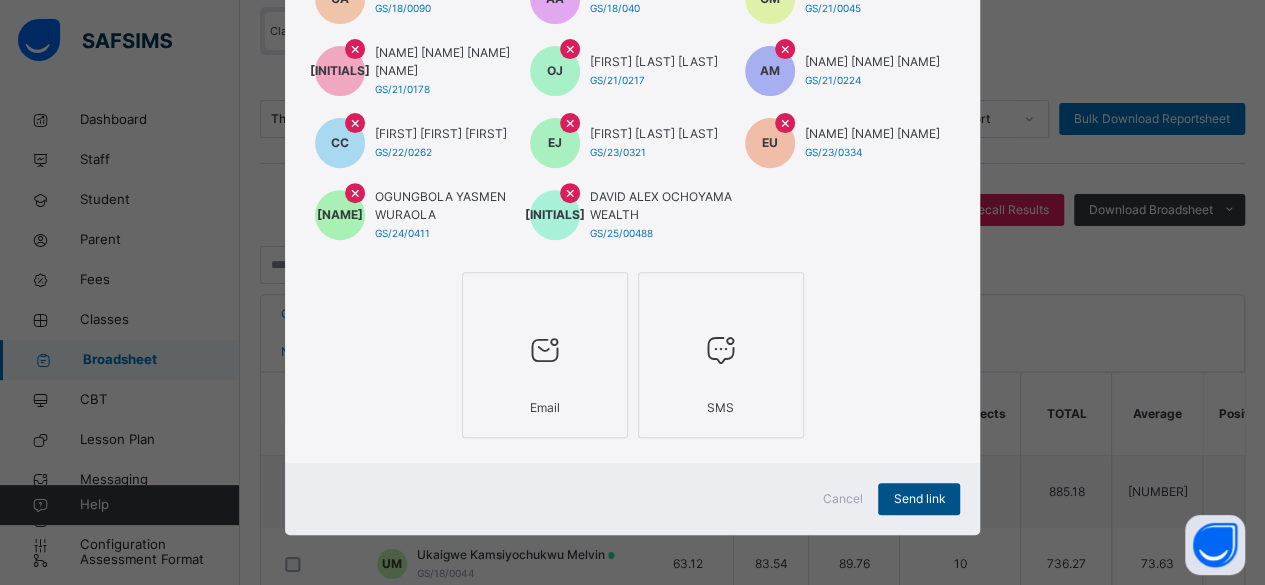 click on "Send link" at bounding box center (919, 499) 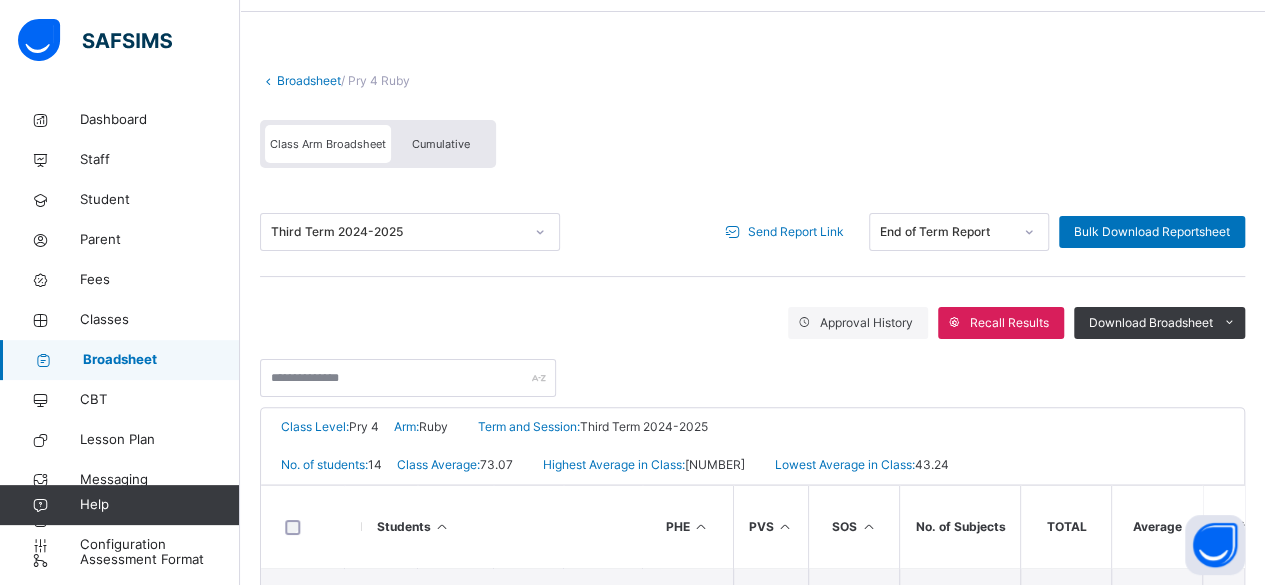 scroll, scrollTop: 0, scrollLeft: 0, axis: both 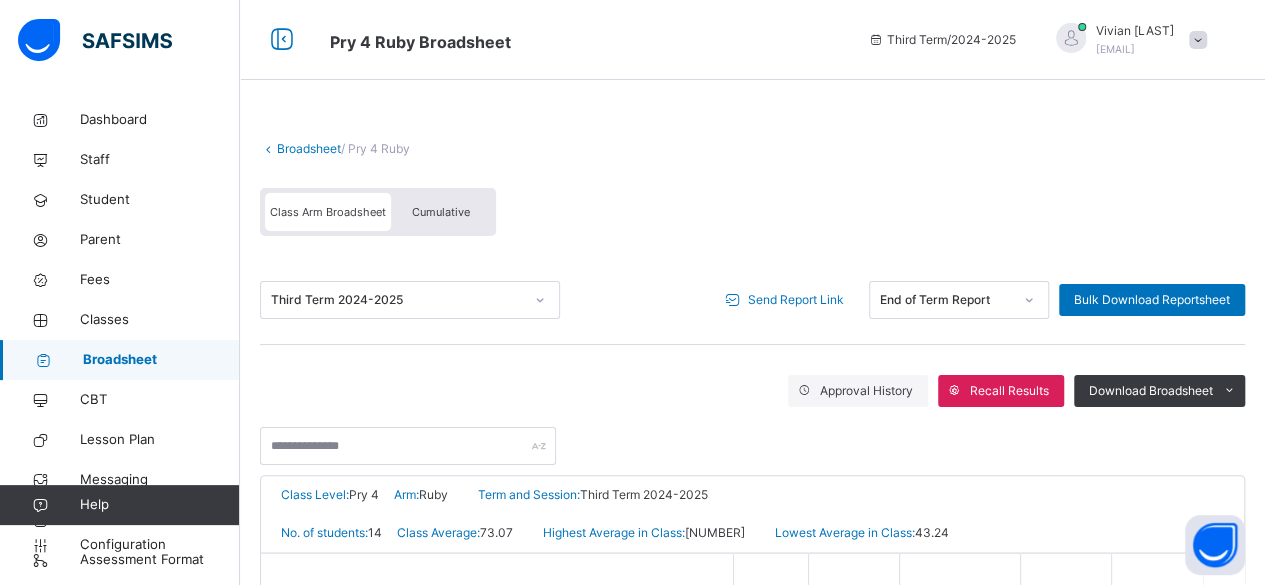 click on "Broadsheet" at bounding box center [309, 148] 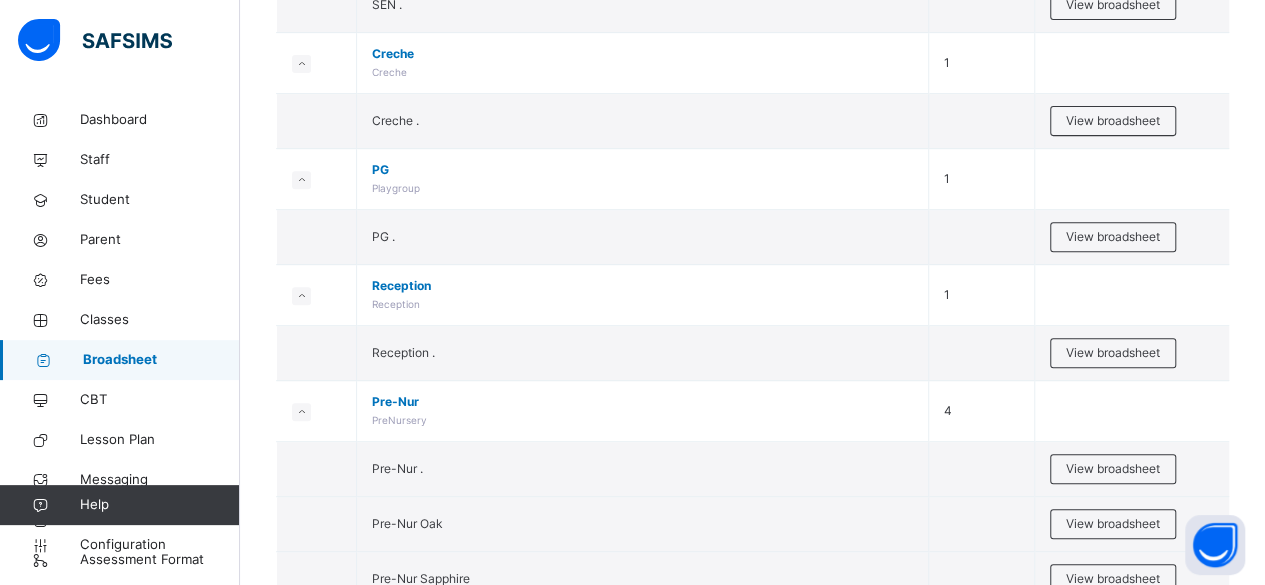 scroll, scrollTop: 341, scrollLeft: 0, axis: vertical 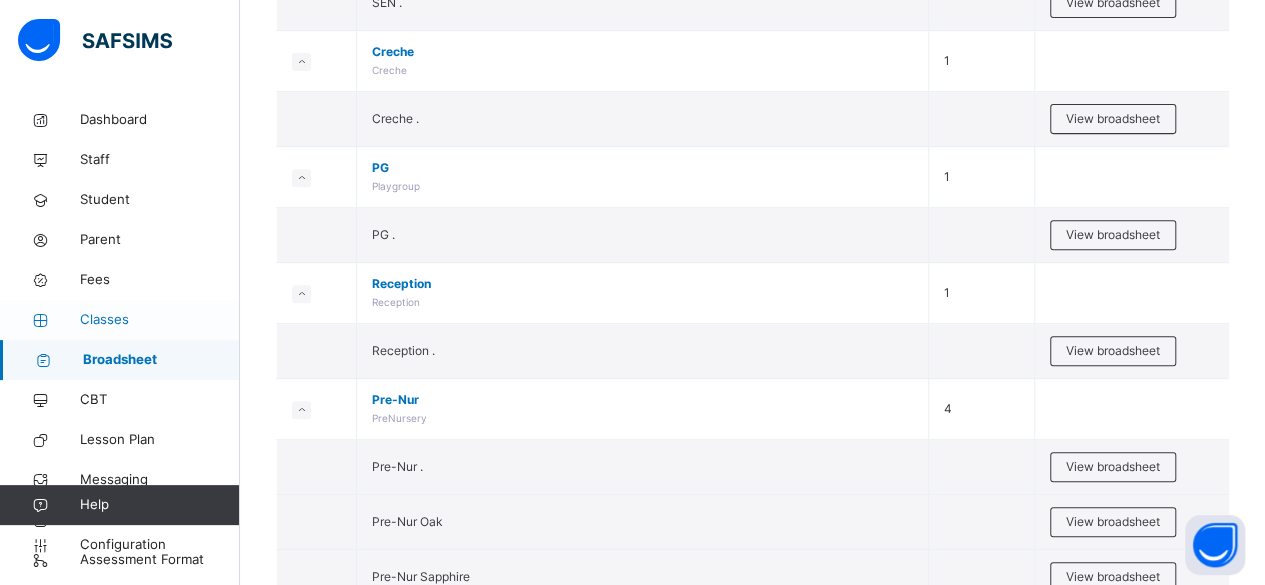 click on "Classes" at bounding box center [160, 320] 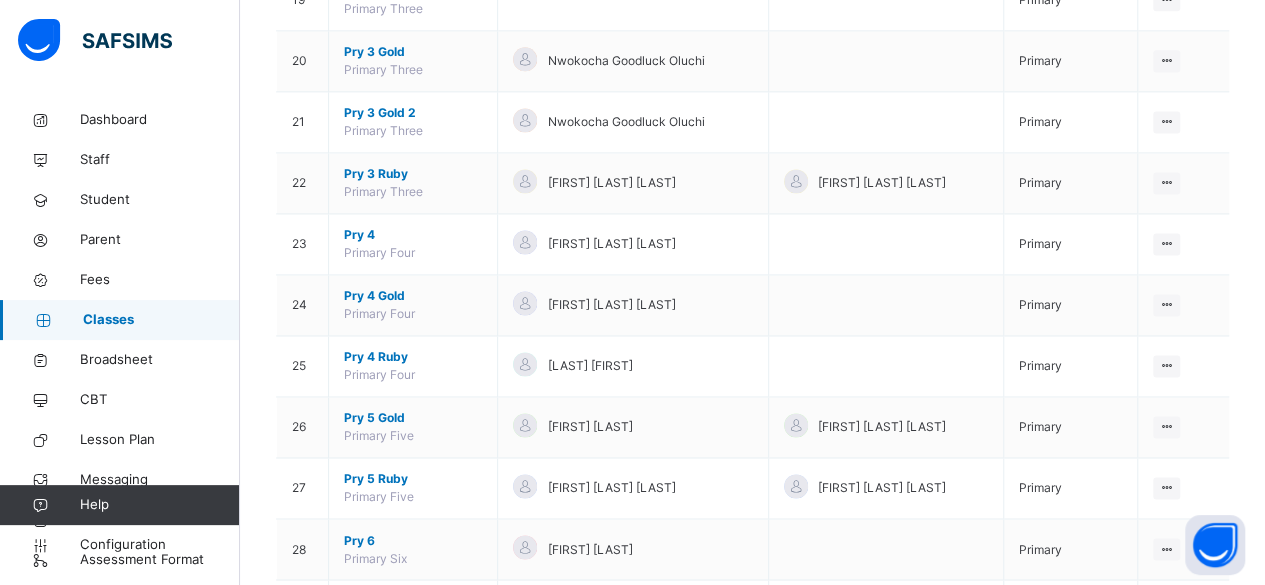 scroll, scrollTop: 1379, scrollLeft: 0, axis: vertical 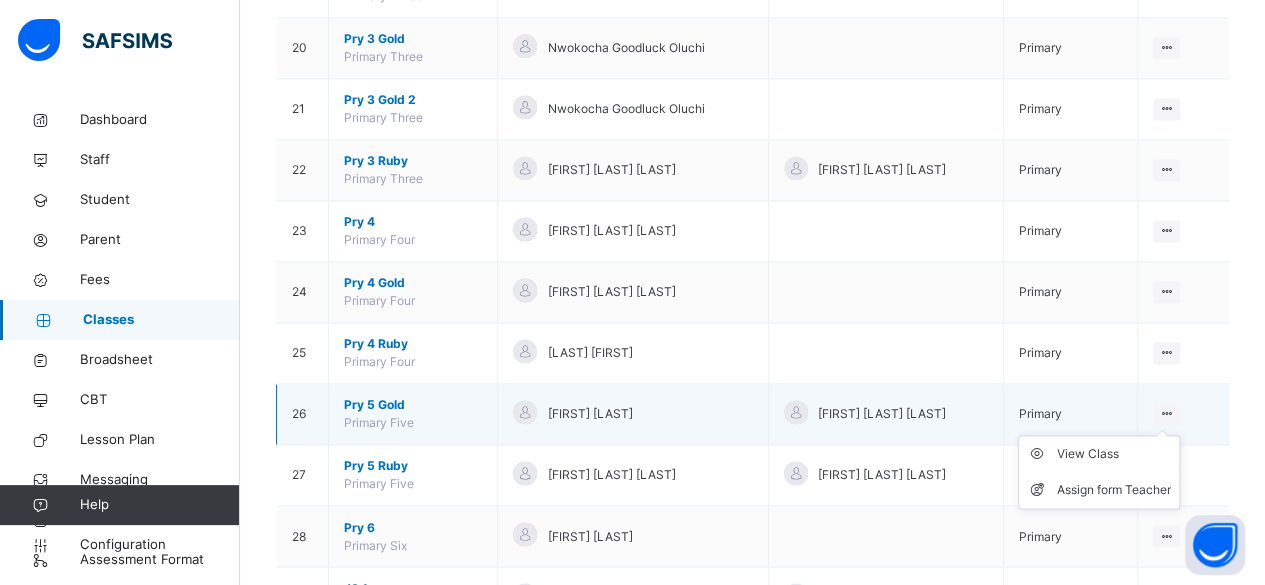 click on "View Class Assign form Teacher" at bounding box center (1099, 472) 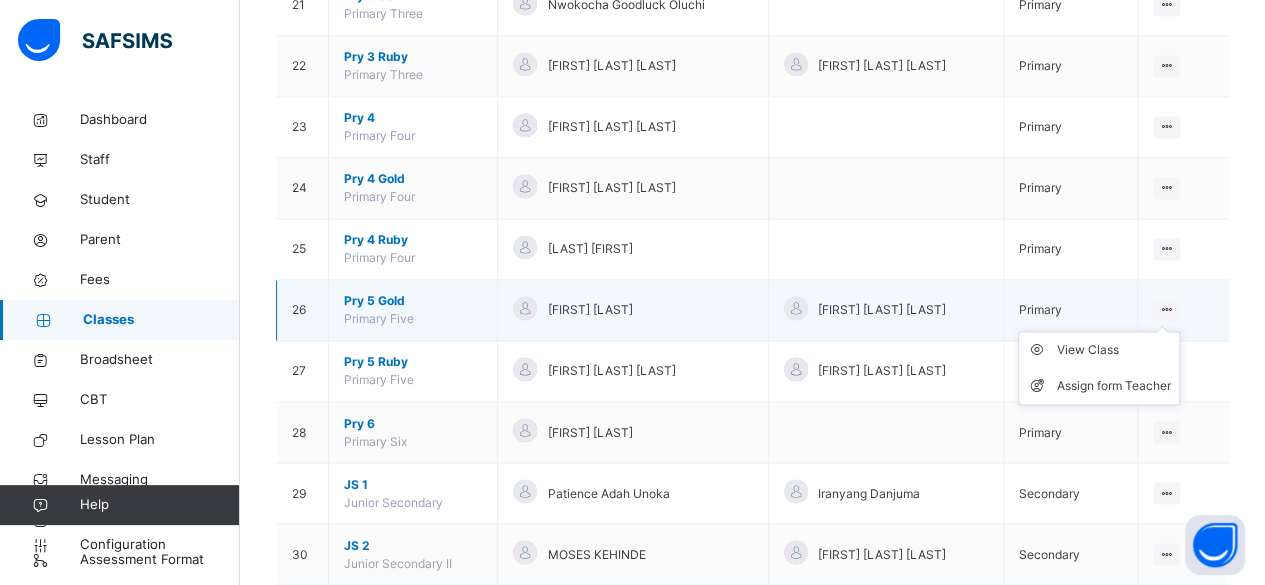 scroll, scrollTop: 1486, scrollLeft: 0, axis: vertical 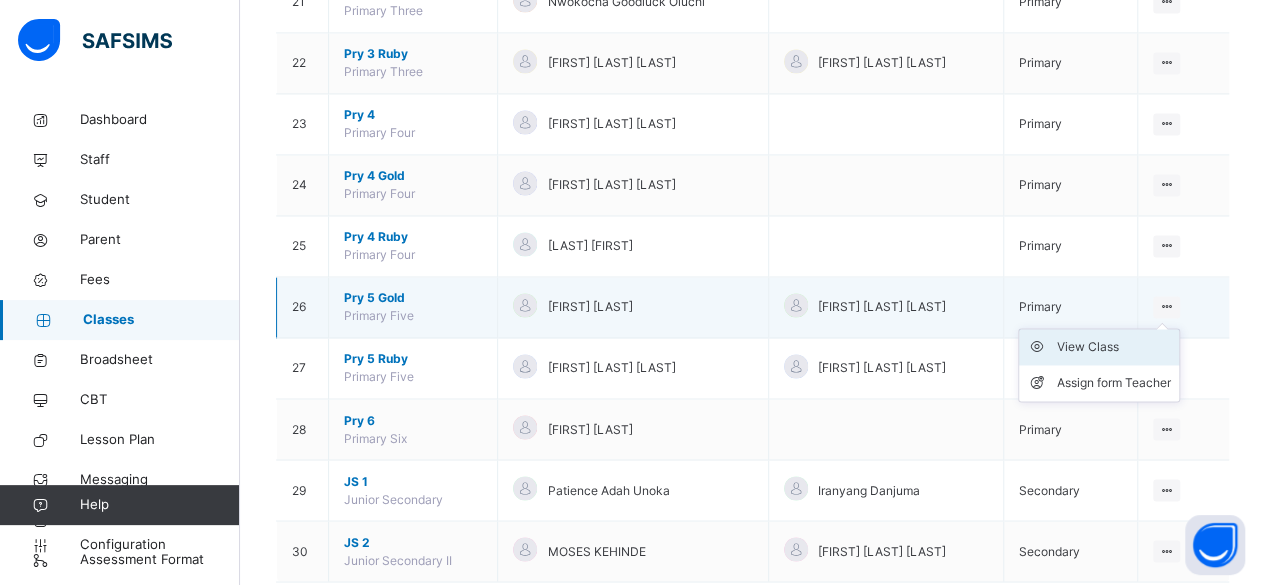 click on "View Class" at bounding box center [1114, 347] 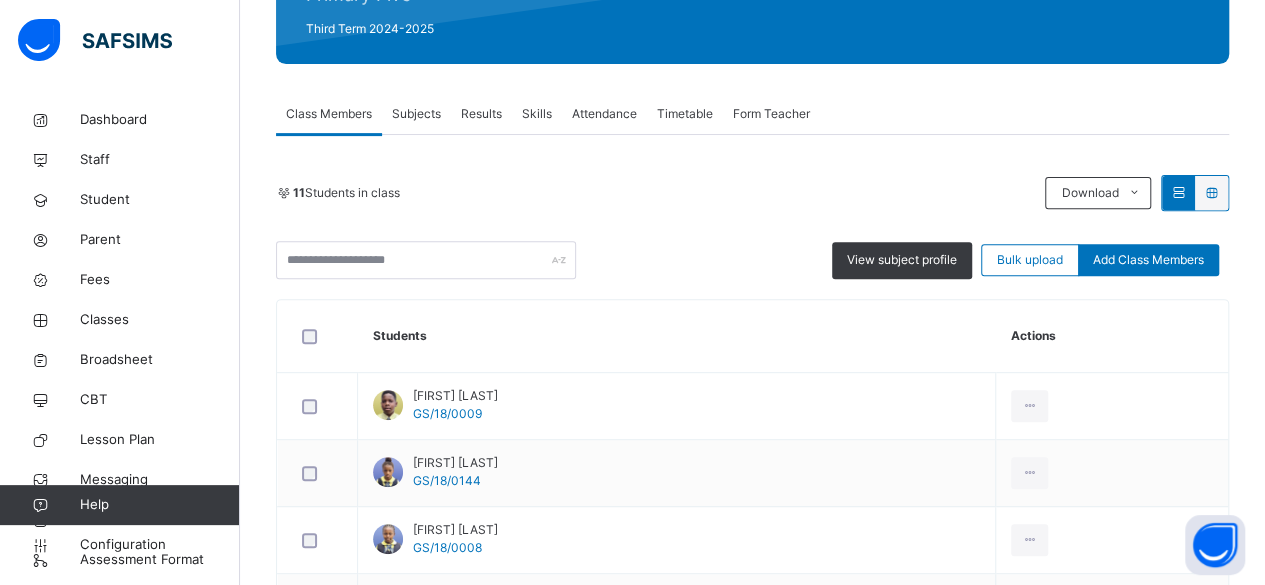 scroll, scrollTop: 284, scrollLeft: 0, axis: vertical 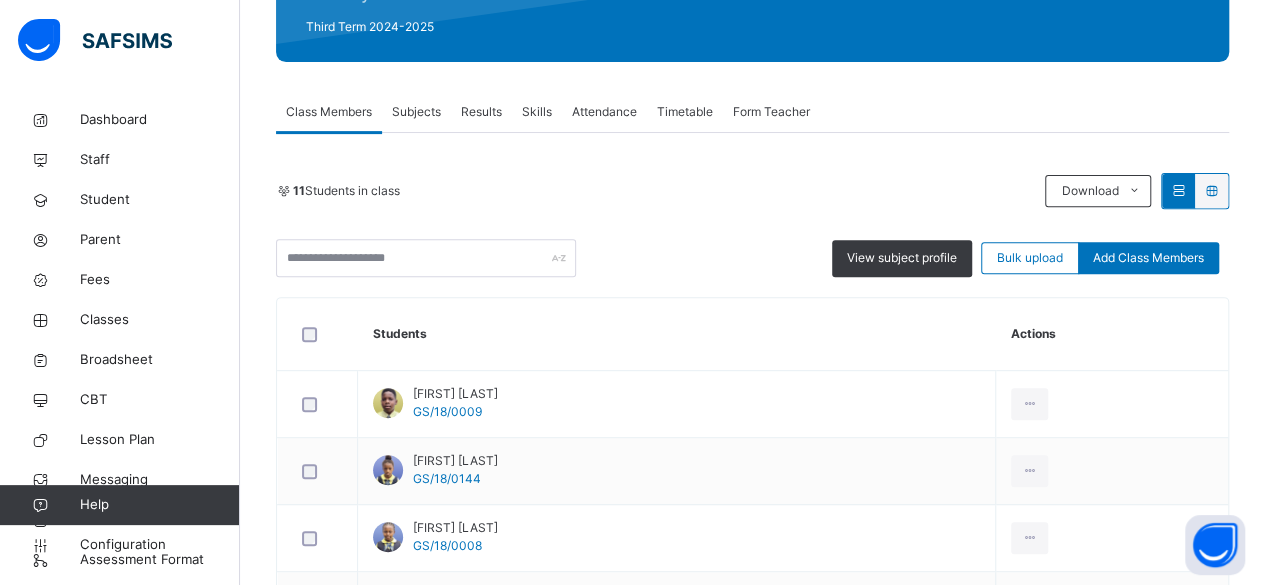 click on "Results" at bounding box center [481, 112] 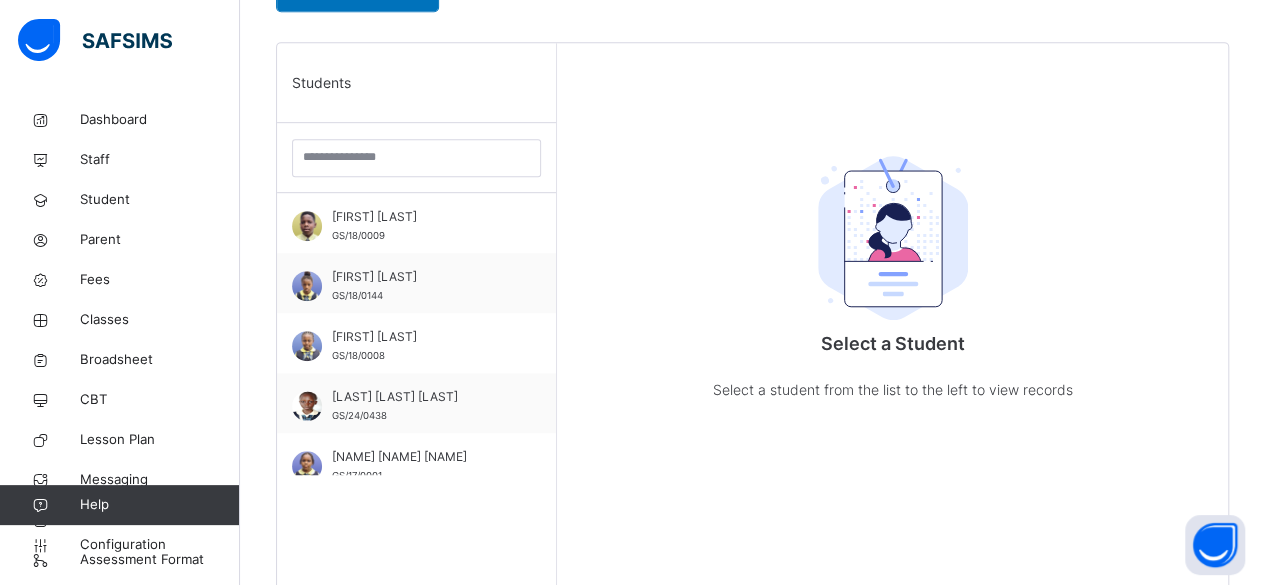 scroll, scrollTop: 482, scrollLeft: 0, axis: vertical 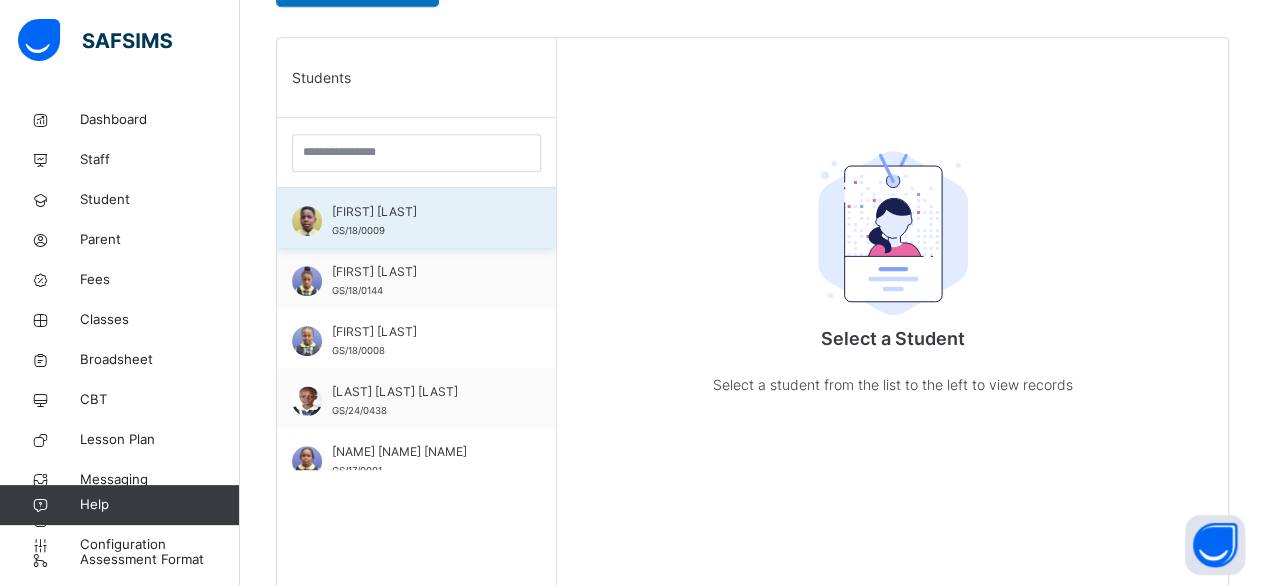 click on "[LAST] [FIRST]" at bounding box center (421, 212) 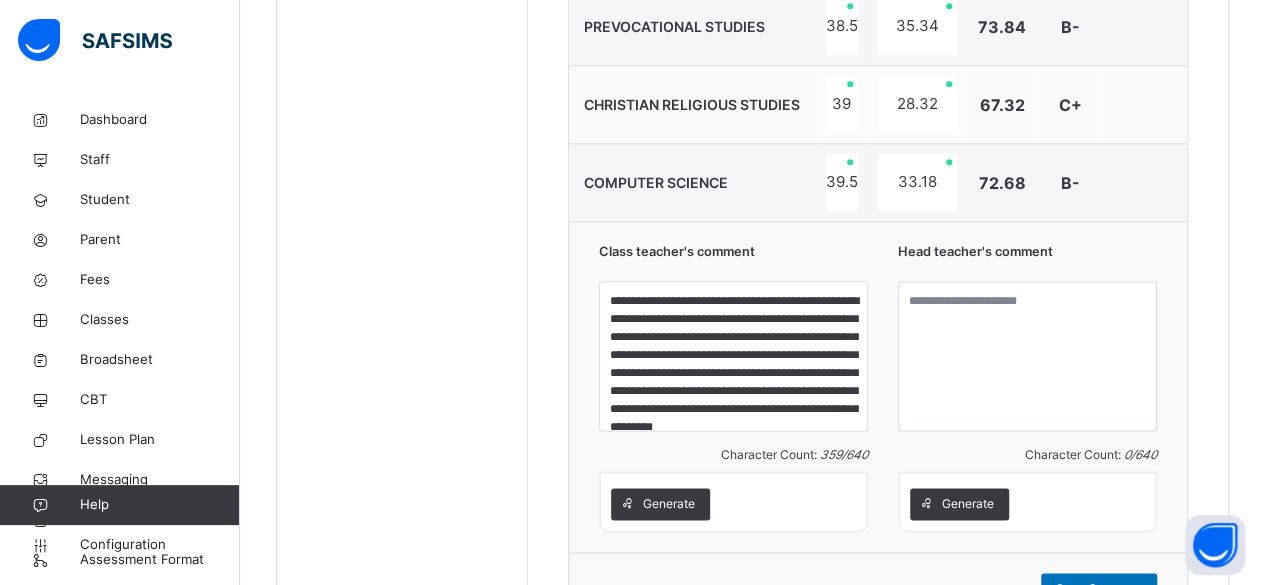 scroll, scrollTop: 1241, scrollLeft: 0, axis: vertical 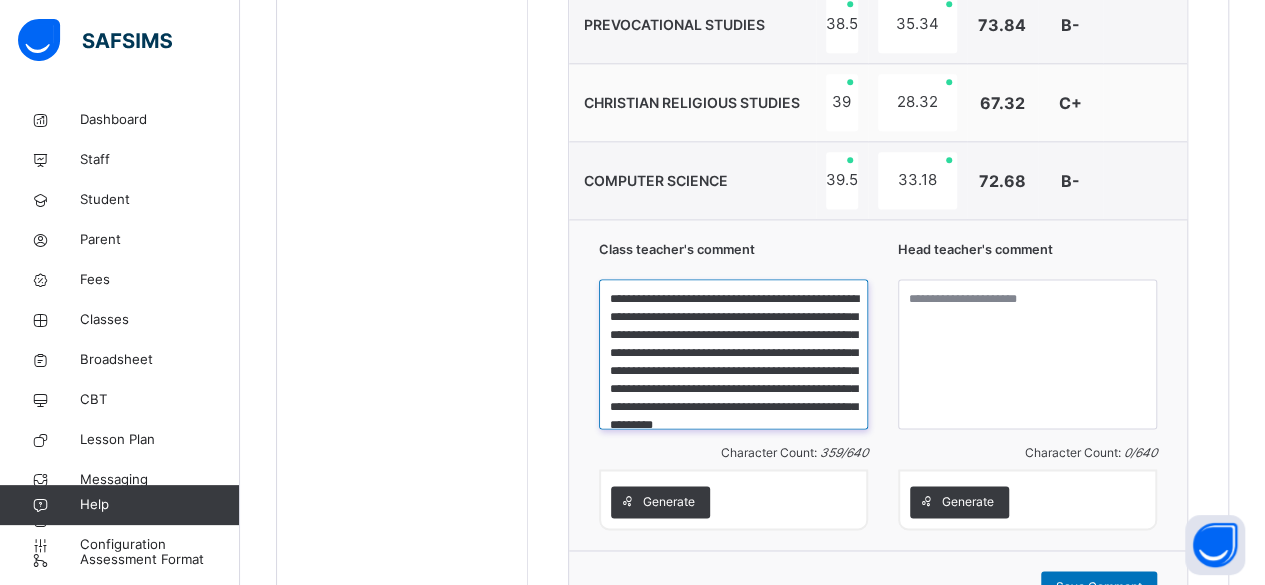 click on "**********" at bounding box center (733, 354) 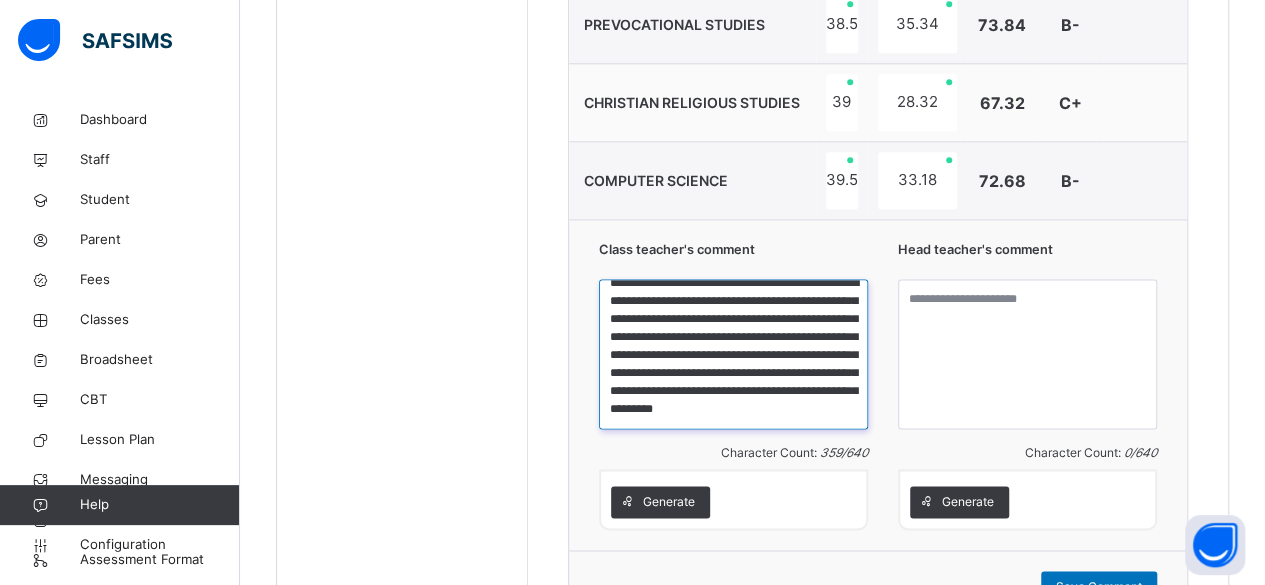 drag, startPoint x: 616, startPoint y: 291, endPoint x: 798, endPoint y: 419, distance: 222.50394 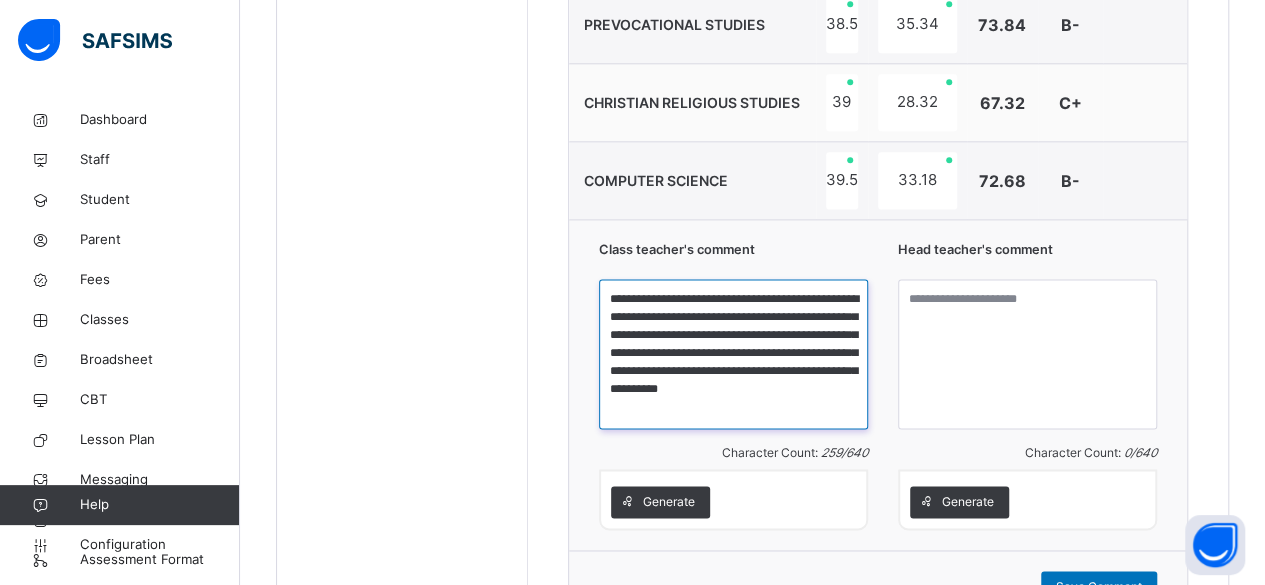 scroll, scrollTop: 0, scrollLeft: 0, axis: both 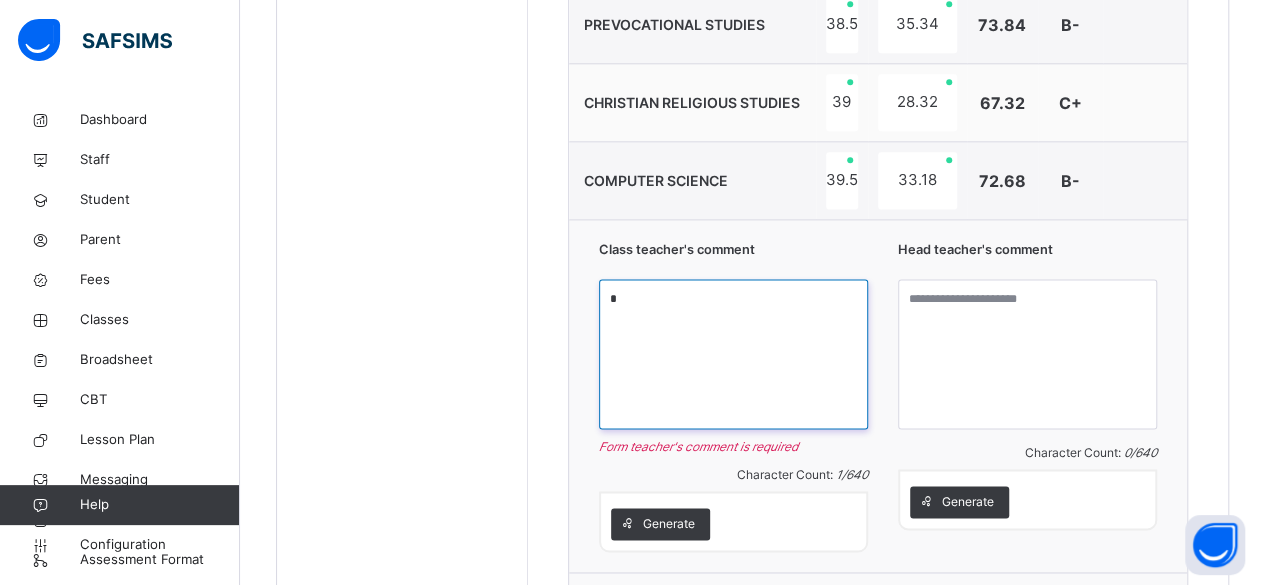 paste on "**********" 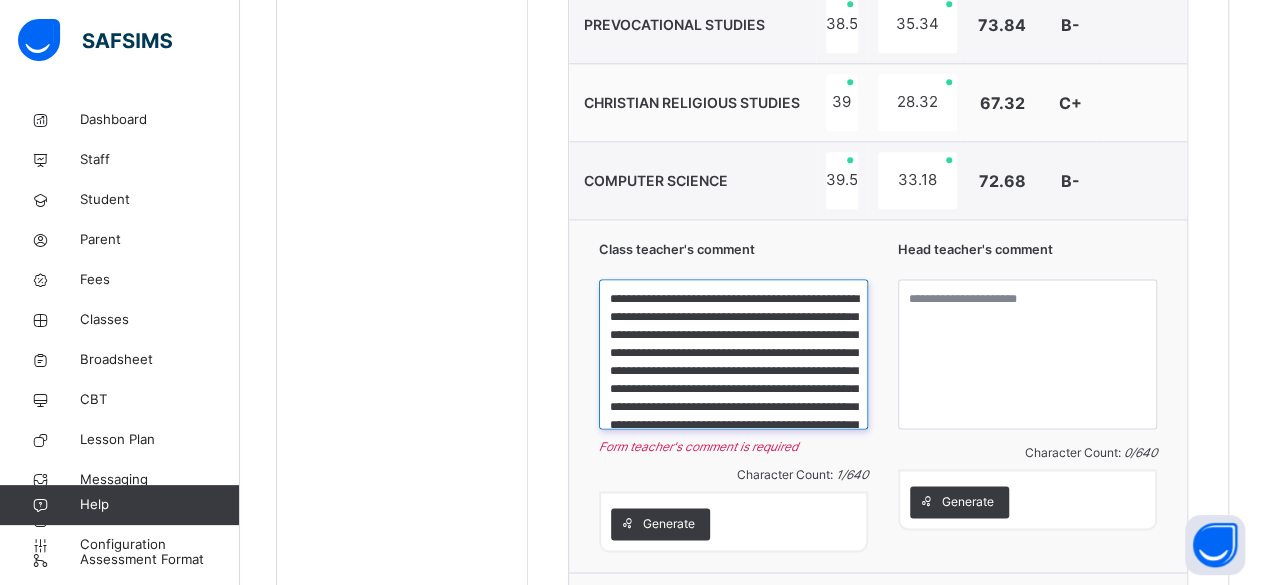 scroll, scrollTop: 75, scrollLeft: 0, axis: vertical 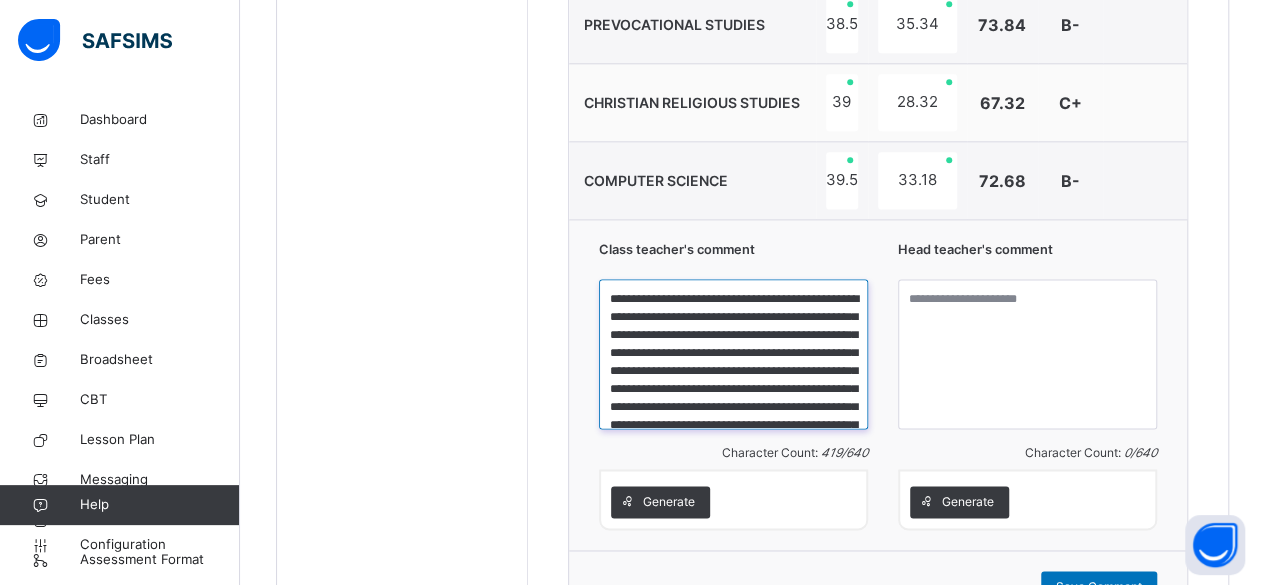 click on "**********" at bounding box center (733, 354) 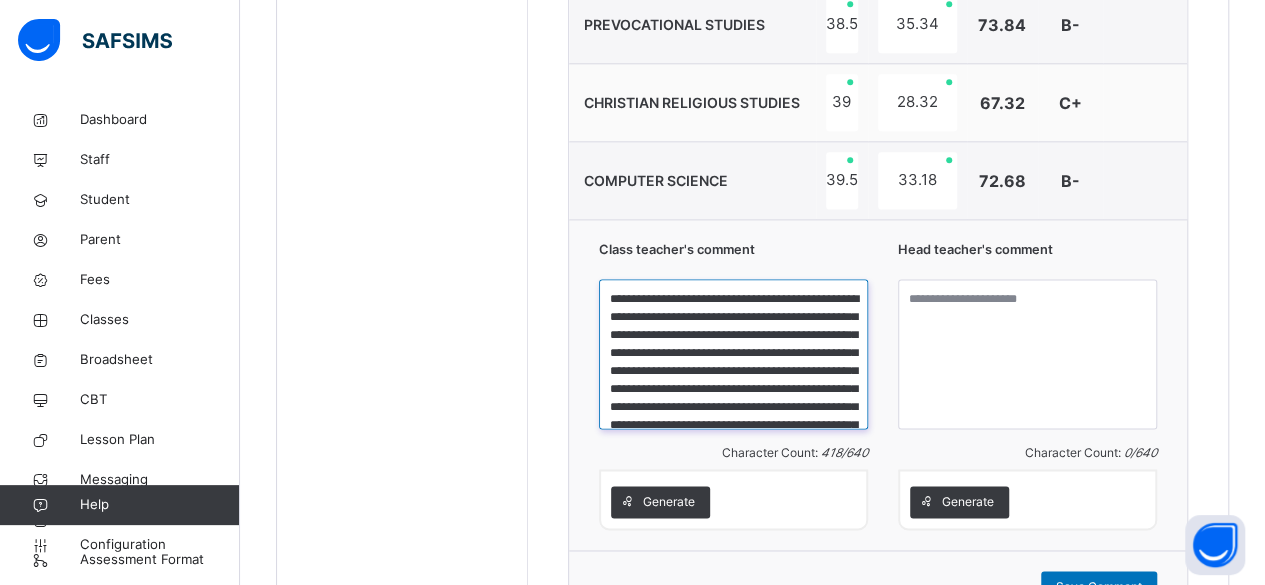 click on "**********" at bounding box center (733, 354) 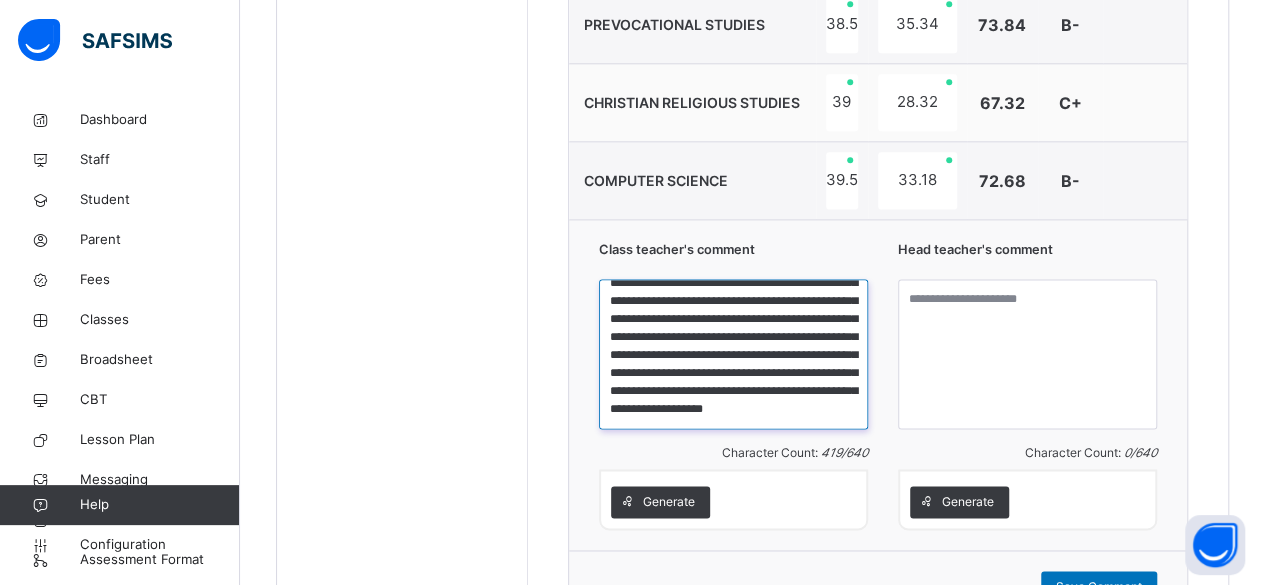 scroll, scrollTop: 87, scrollLeft: 0, axis: vertical 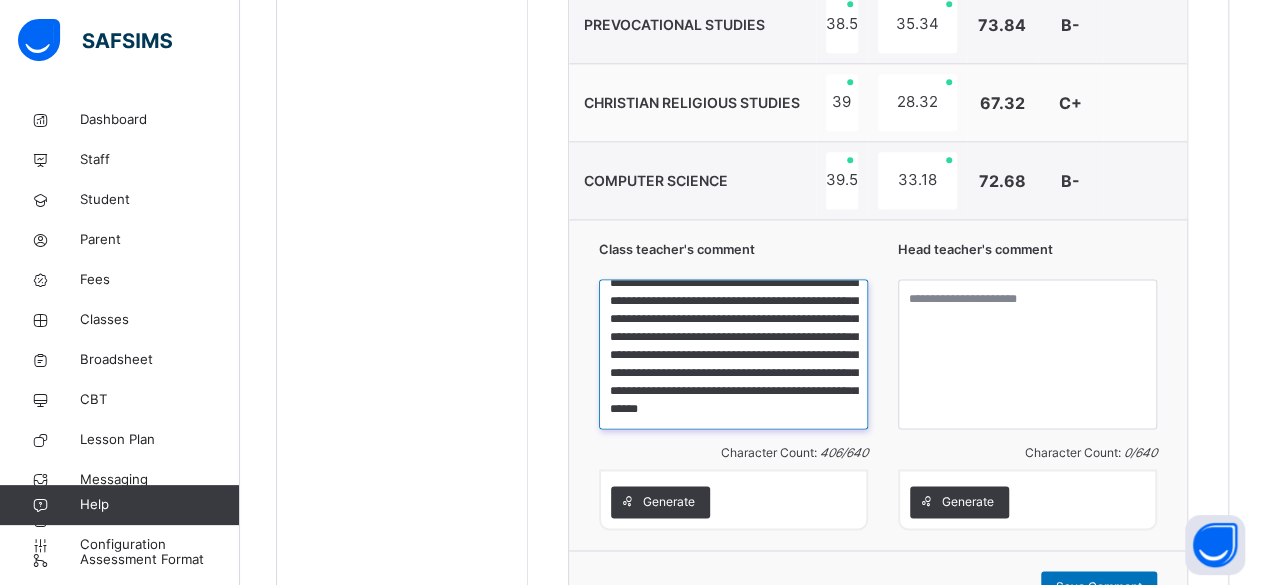 click on "**********" at bounding box center (733, 354) 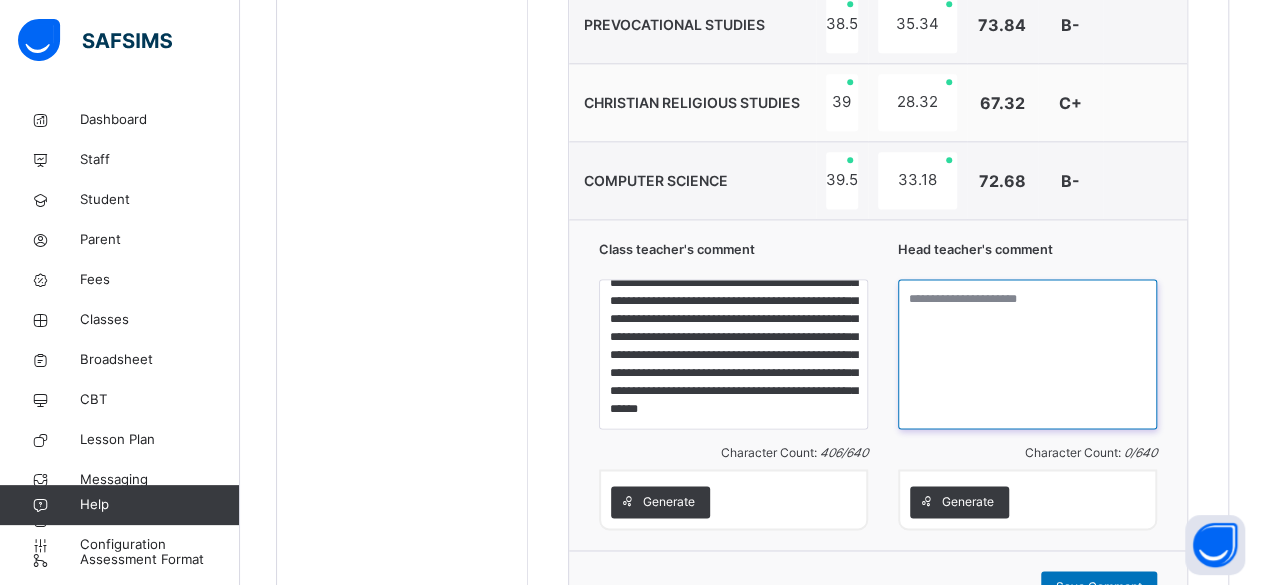 click at bounding box center [1027, 354] 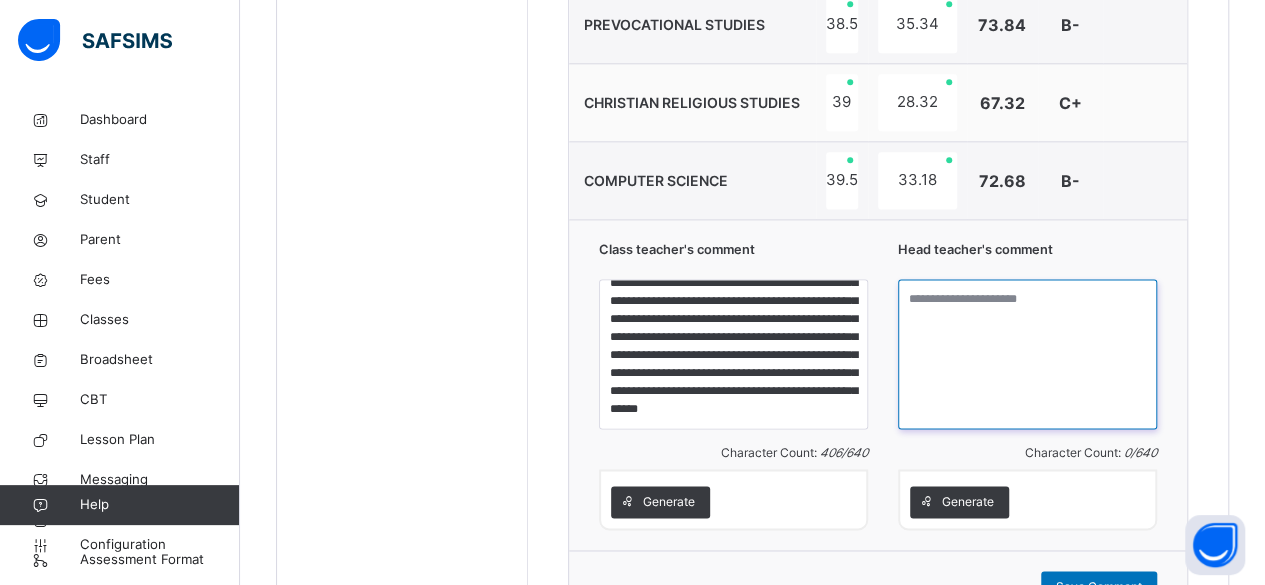 paste on "**********" 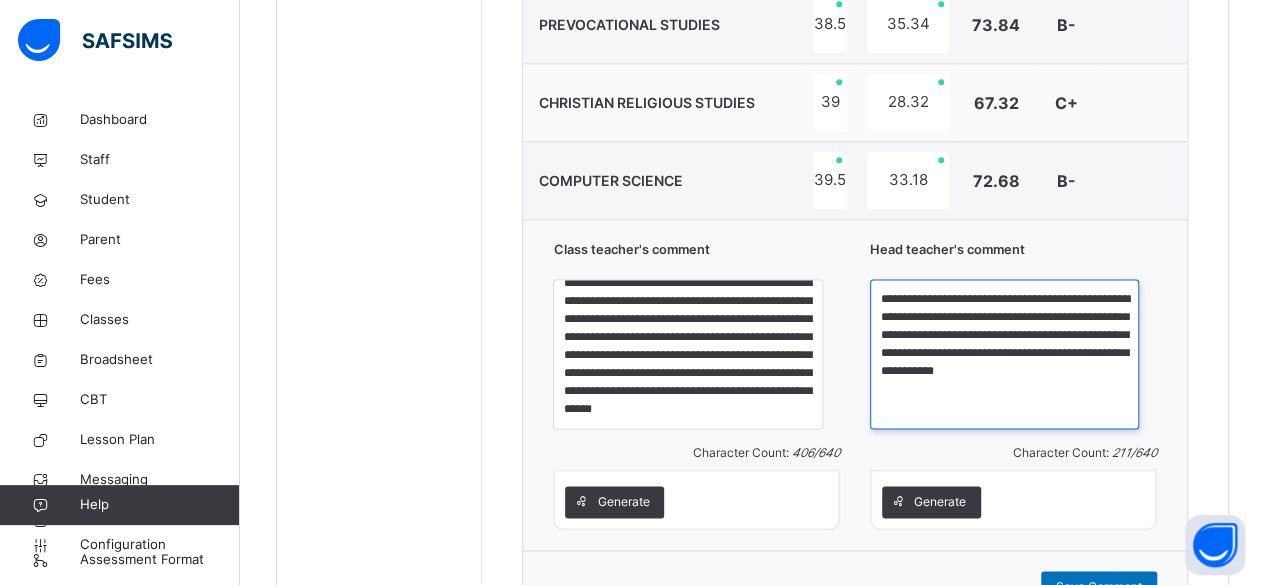 click on "**********" at bounding box center [1004, 354] 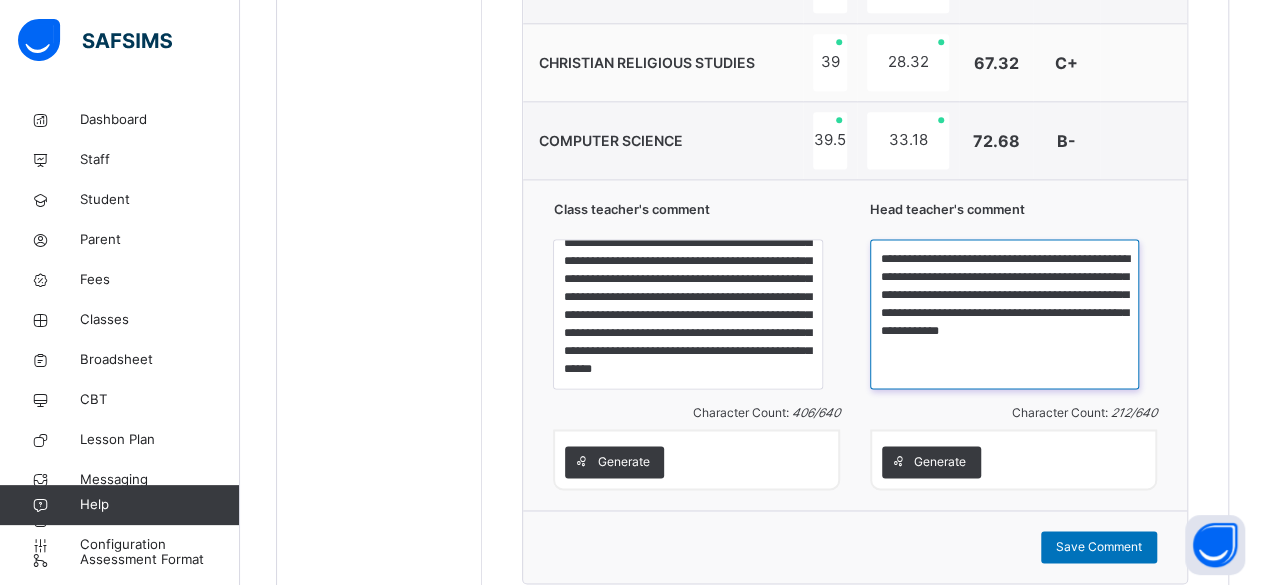 scroll, scrollTop: 1374, scrollLeft: 0, axis: vertical 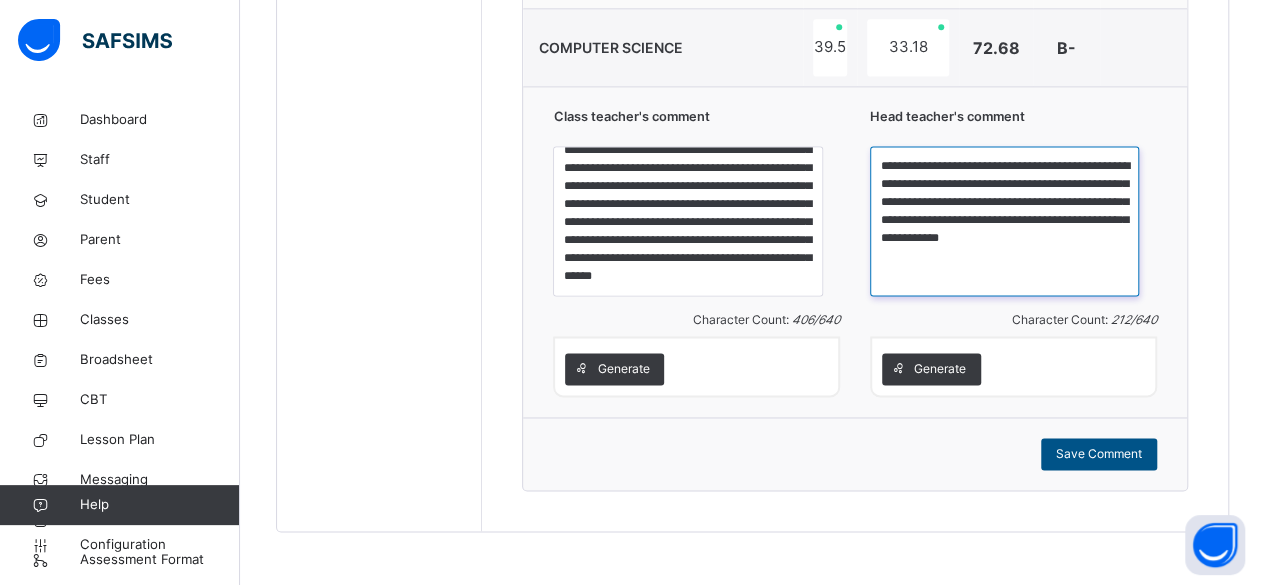 type on "**********" 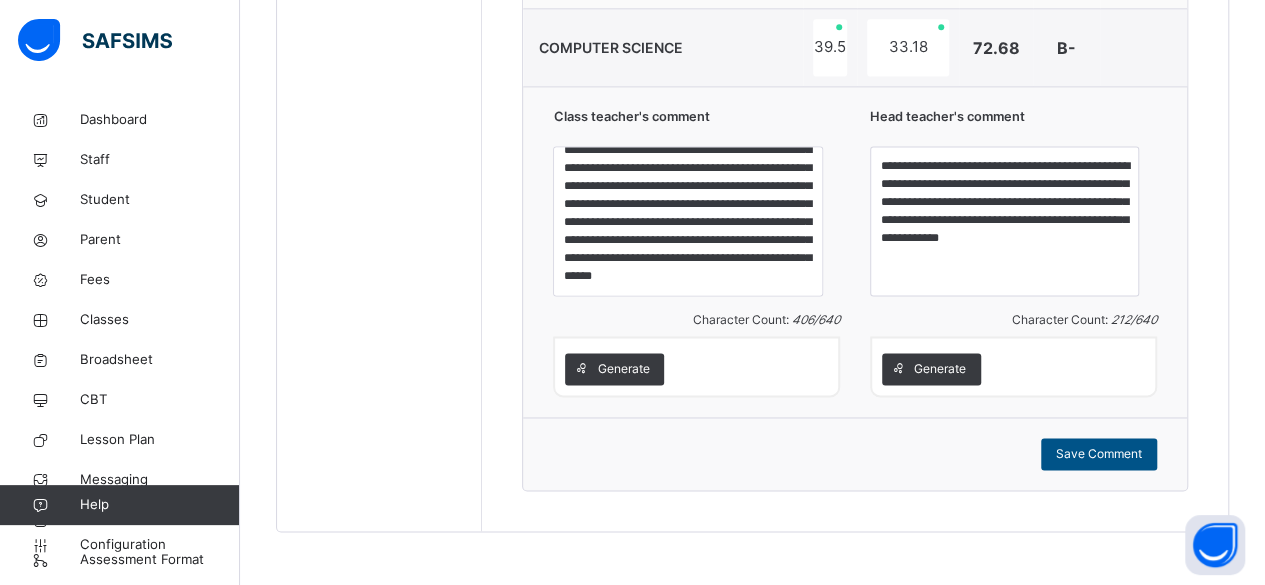 click on "Save Comment" at bounding box center [1099, 454] 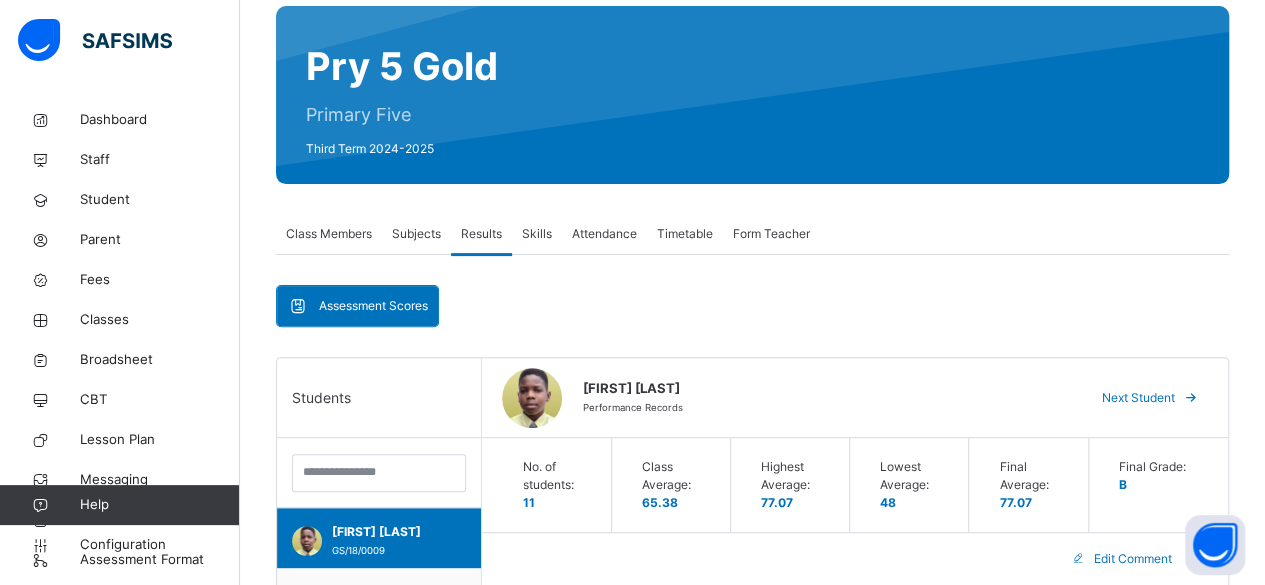 scroll, scrollTop: 0, scrollLeft: 0, axis: both 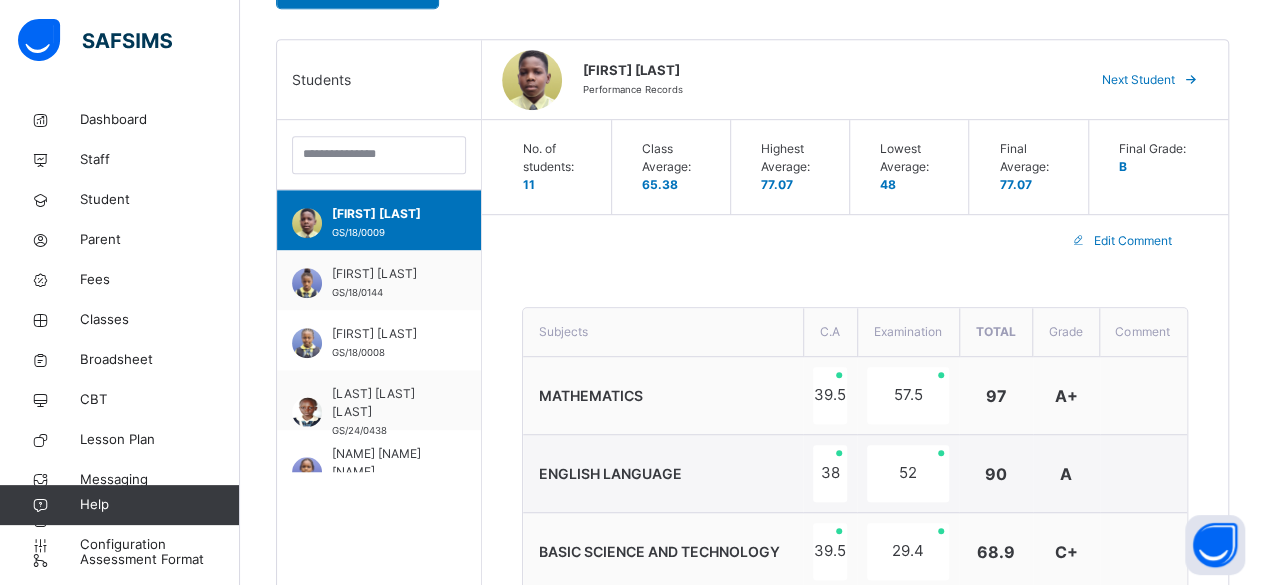 click on "Next Student" at bounding box center [1138, 80] 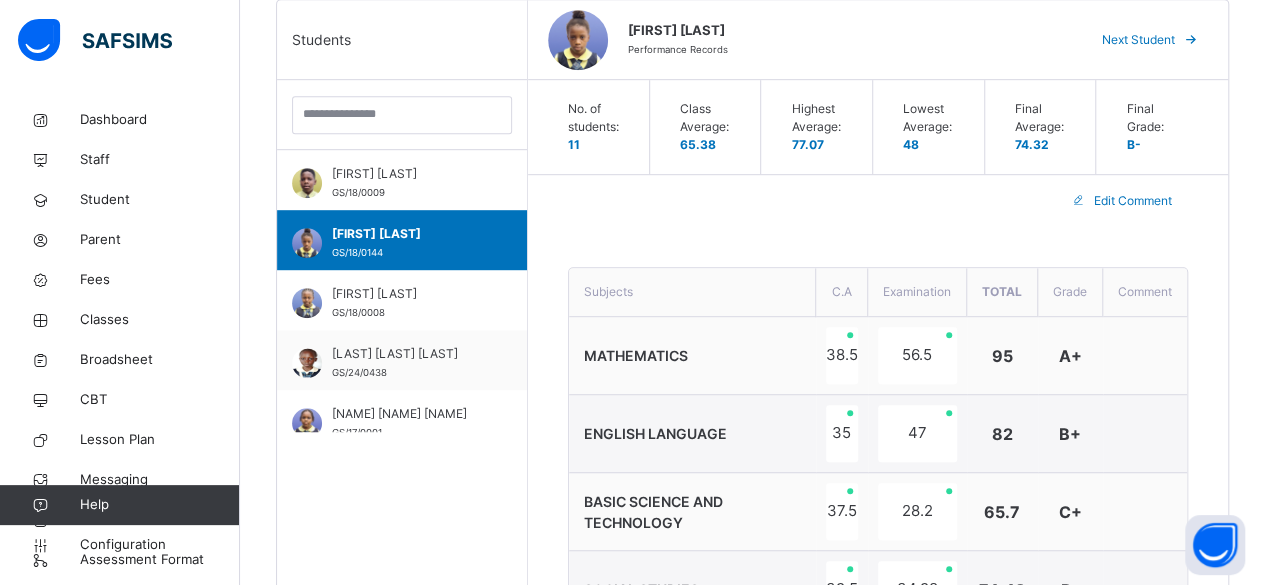 scroll, scrollTop: 586, scrollLeft: 0, axis: vertical 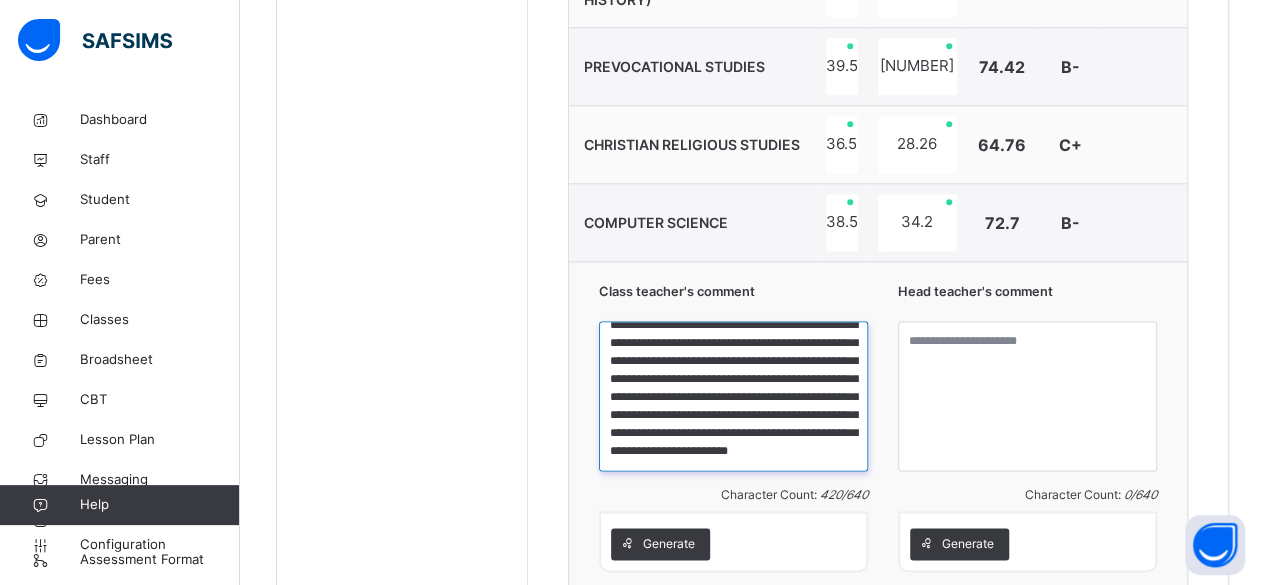 drag, startPoint x: 613, startPoint y: 351, endPoint x: 834, endPoint y: 443, distance: 239.38463 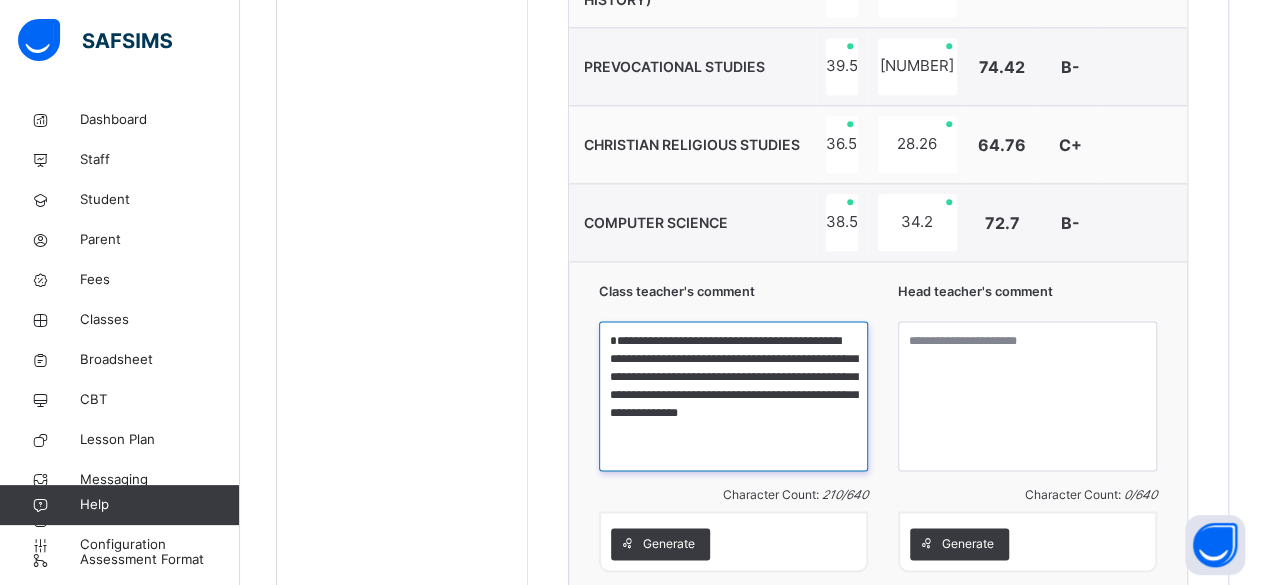 scroll, scrollTop: 0, scrollLeft: 0, axis: both 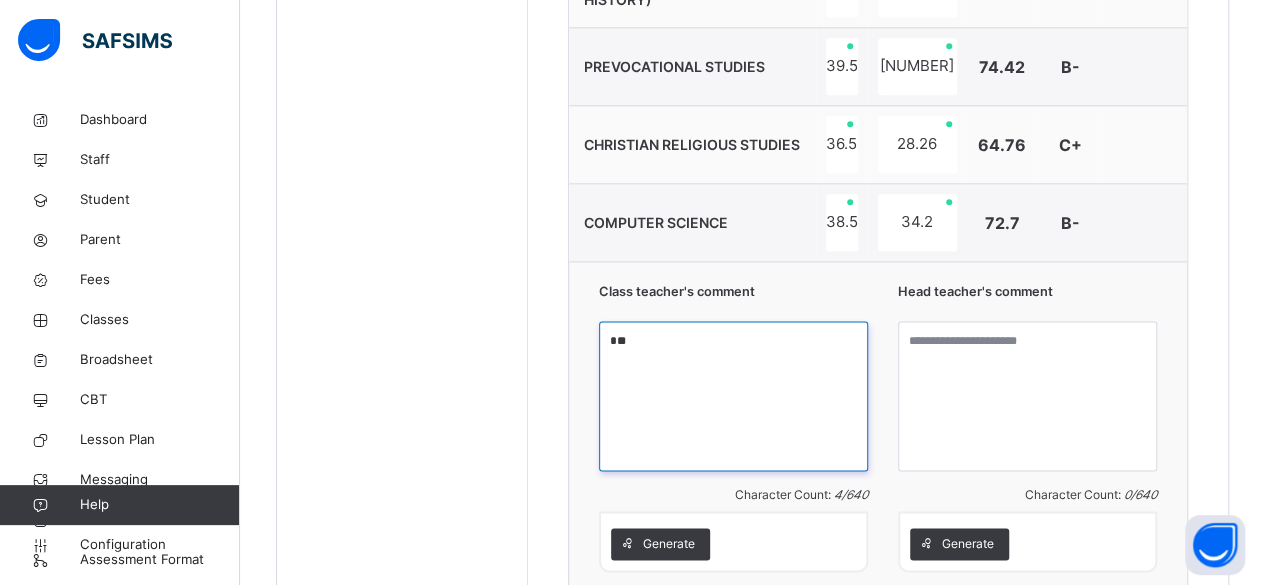 type on "*" 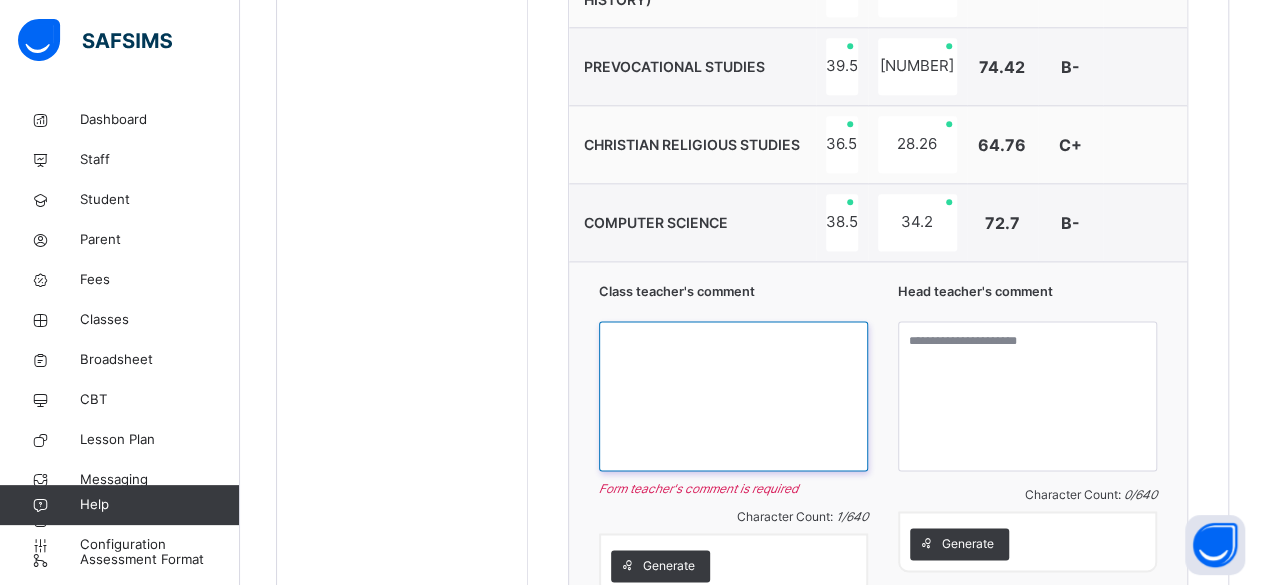paste on "**********" 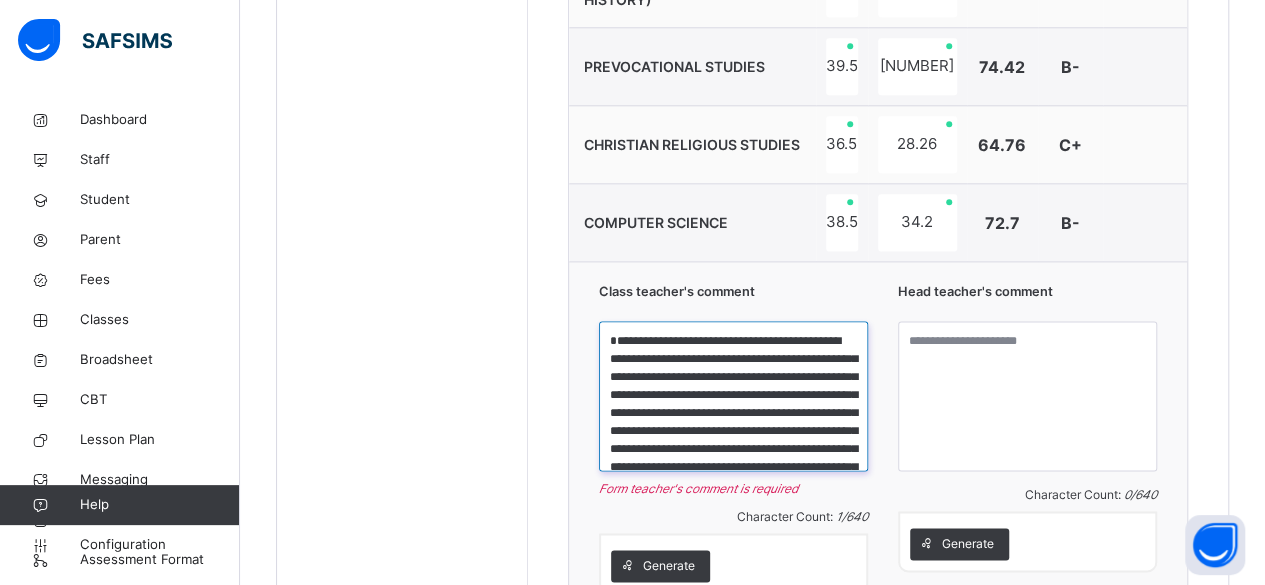 scroll, scrollTop: 111, scrollLeft: 0, axis: vertical 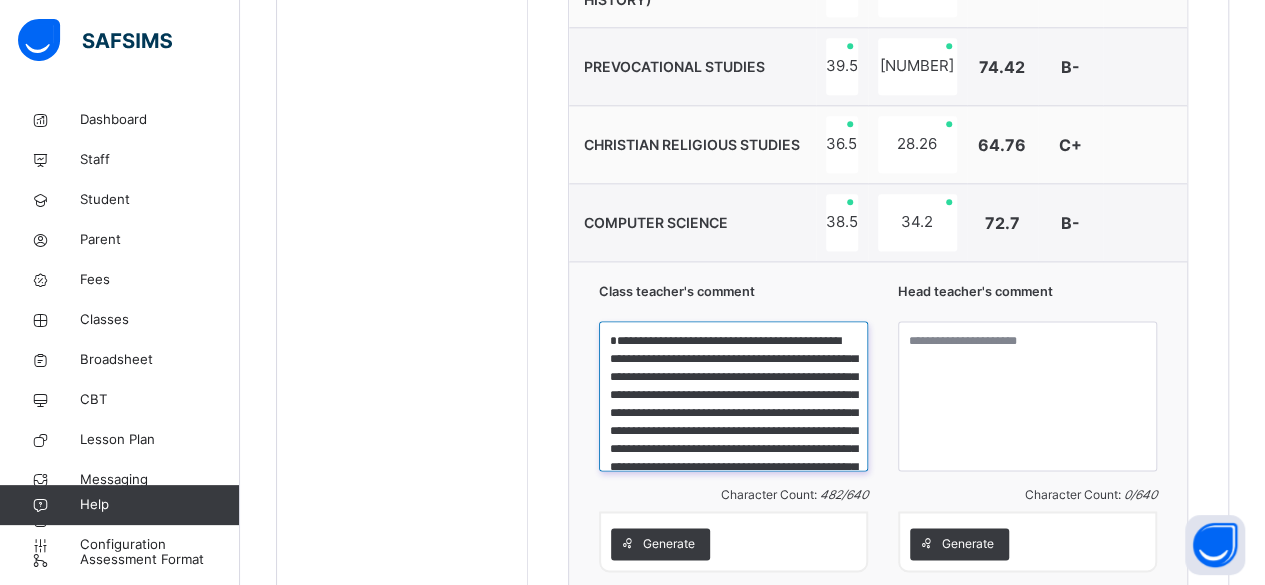click on "**********" at bounding box center [733, 396] 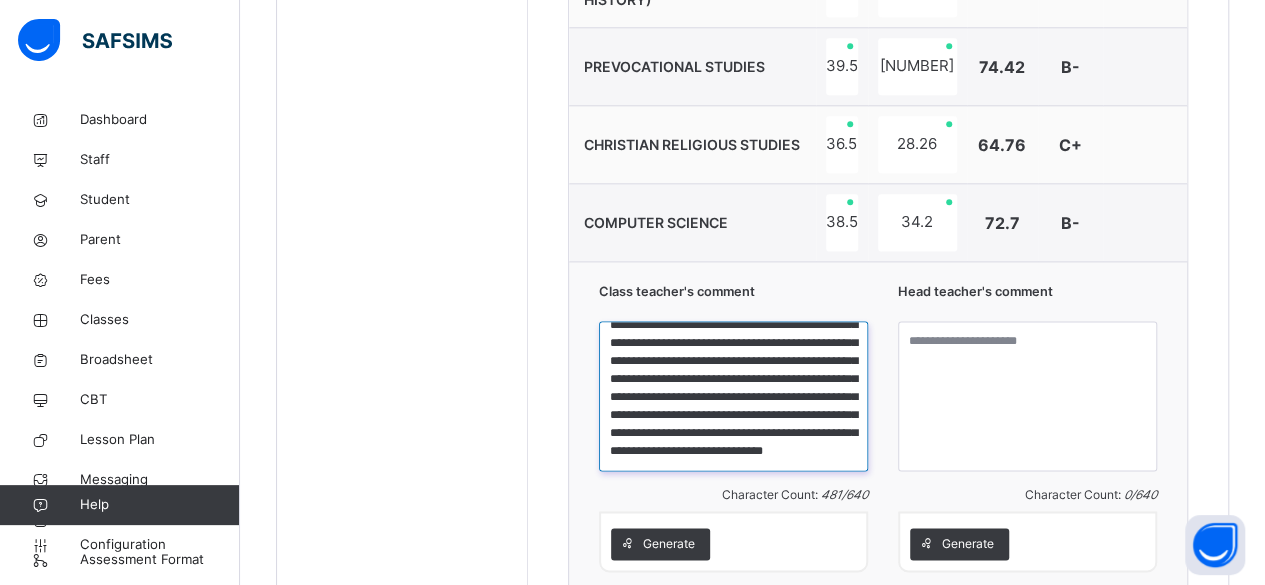 scroll, scrollTop: 105, scrollLeft: 0, axis: vertical 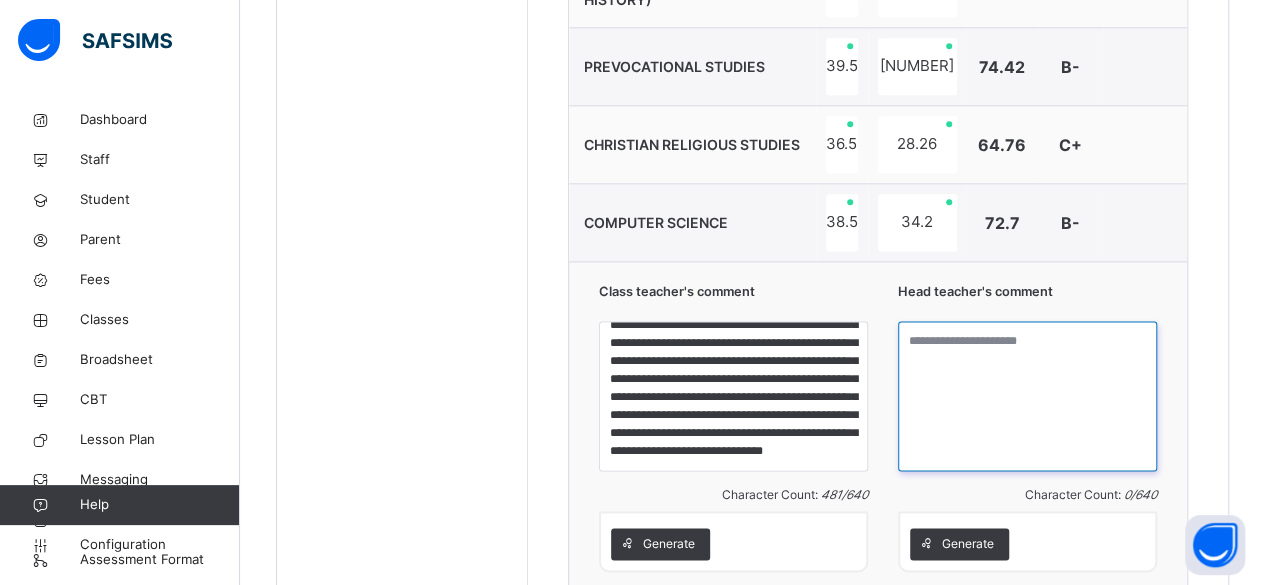 click at bounding box center [1027, 396] 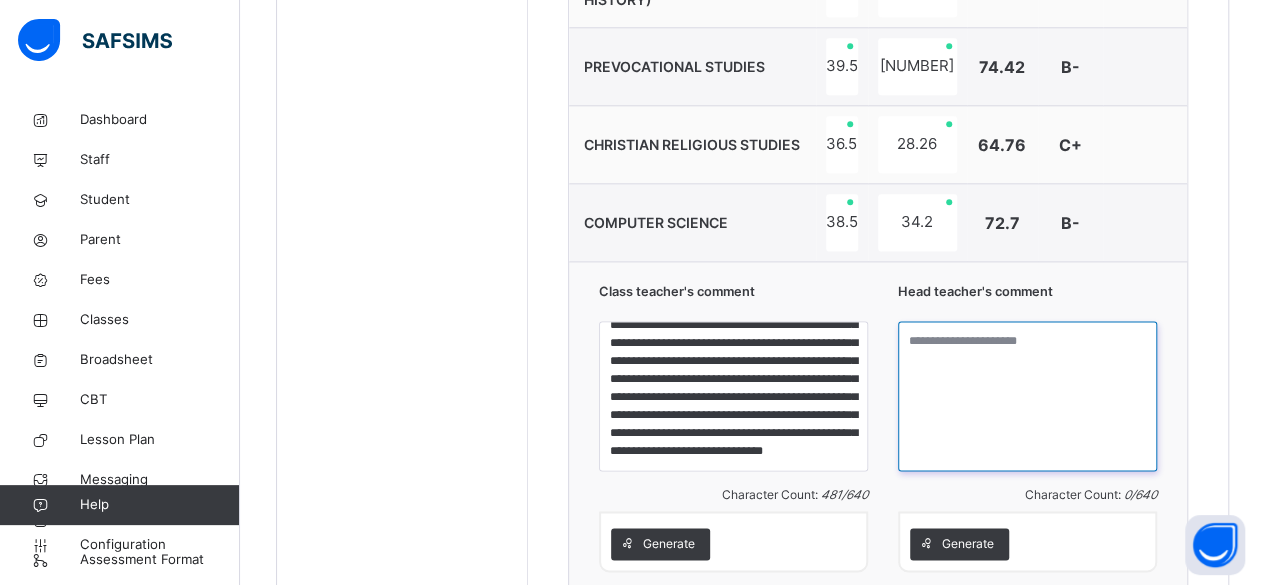 paste on "**********" 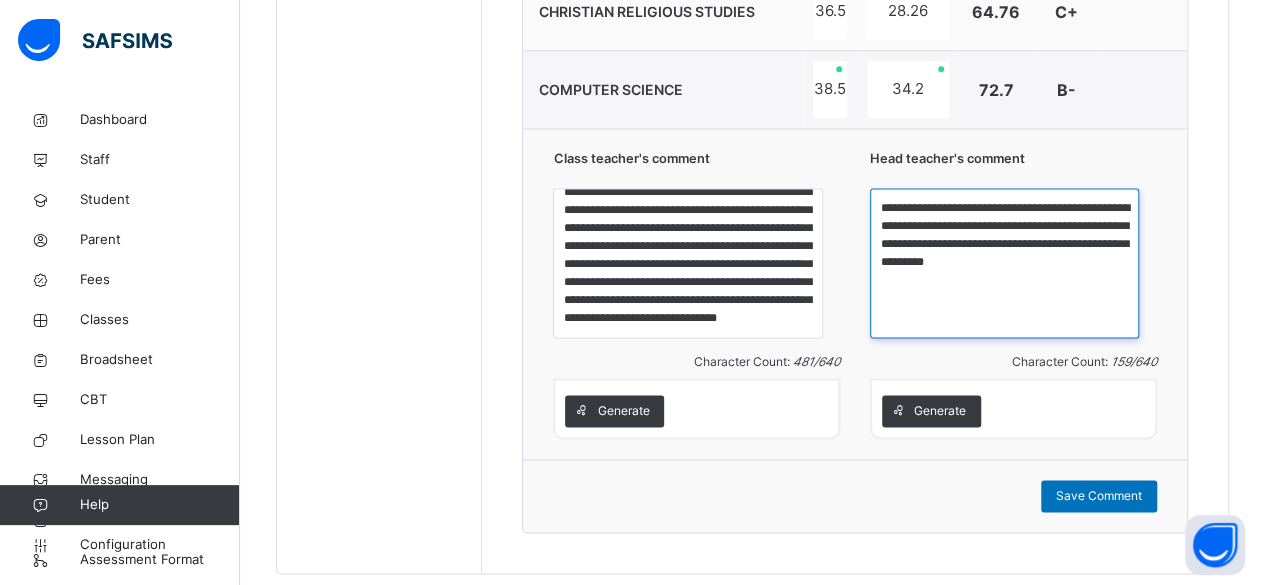 scroll, scrollTop: 1374, scrollLeft: 0, axis: vertical 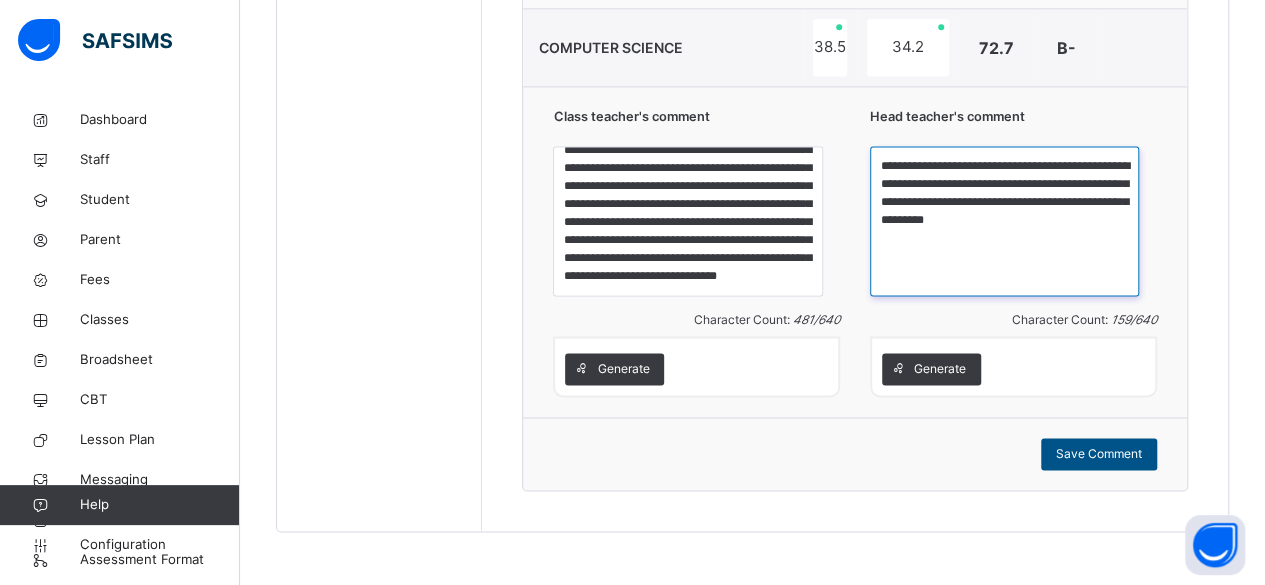 type on "**********" 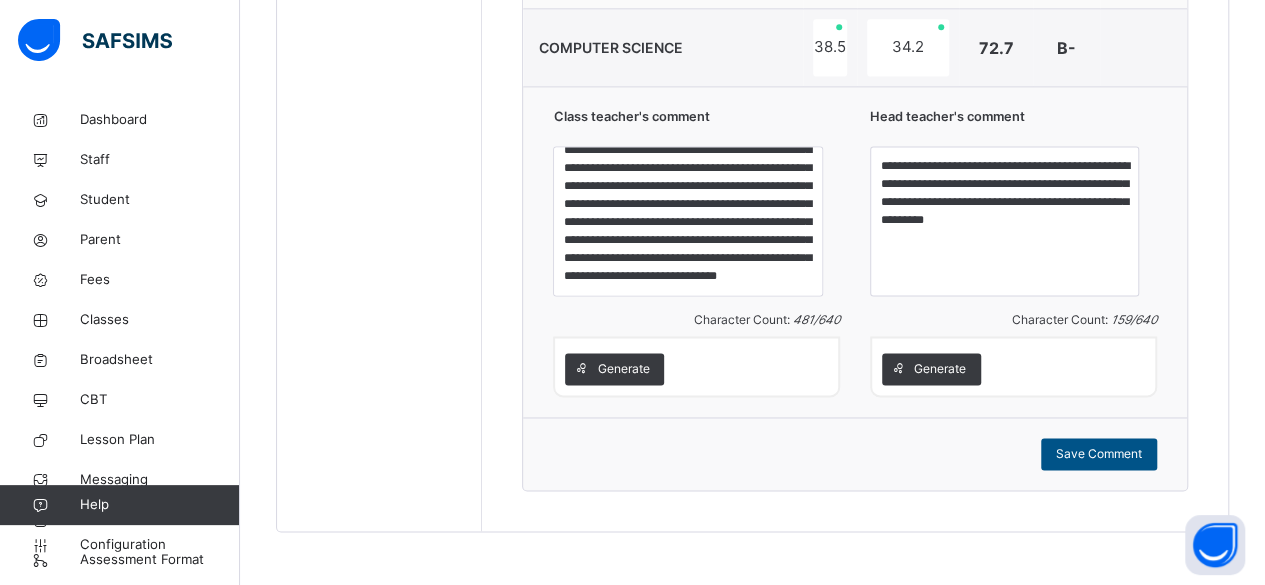 click on "Save Comment" at bounding box center [1099, 454] 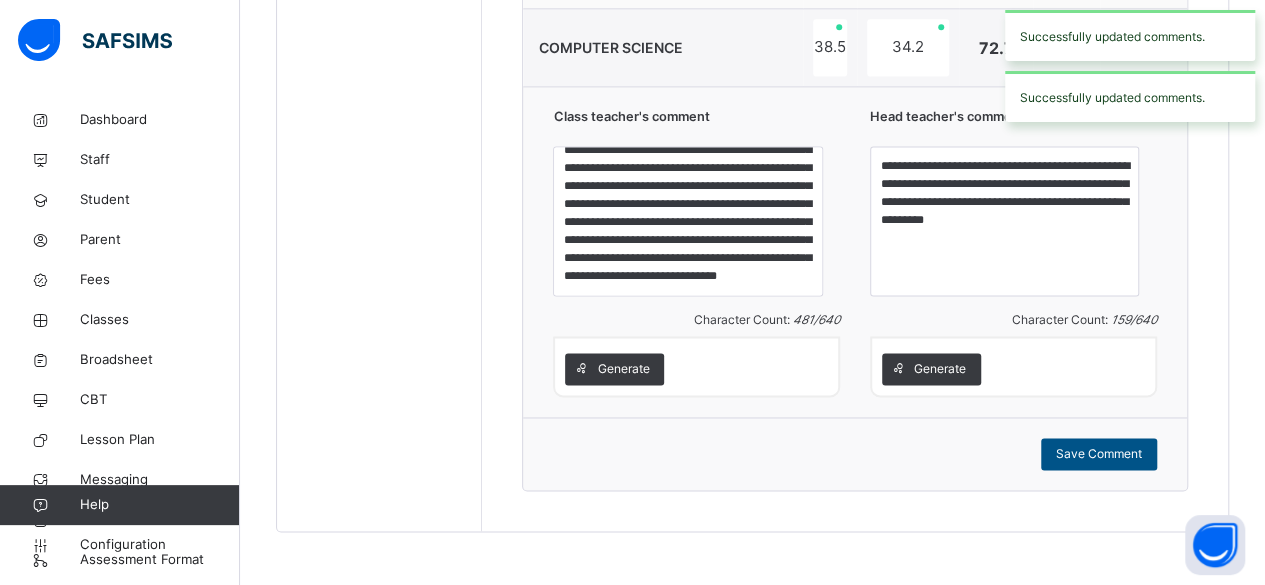 type on "**********" 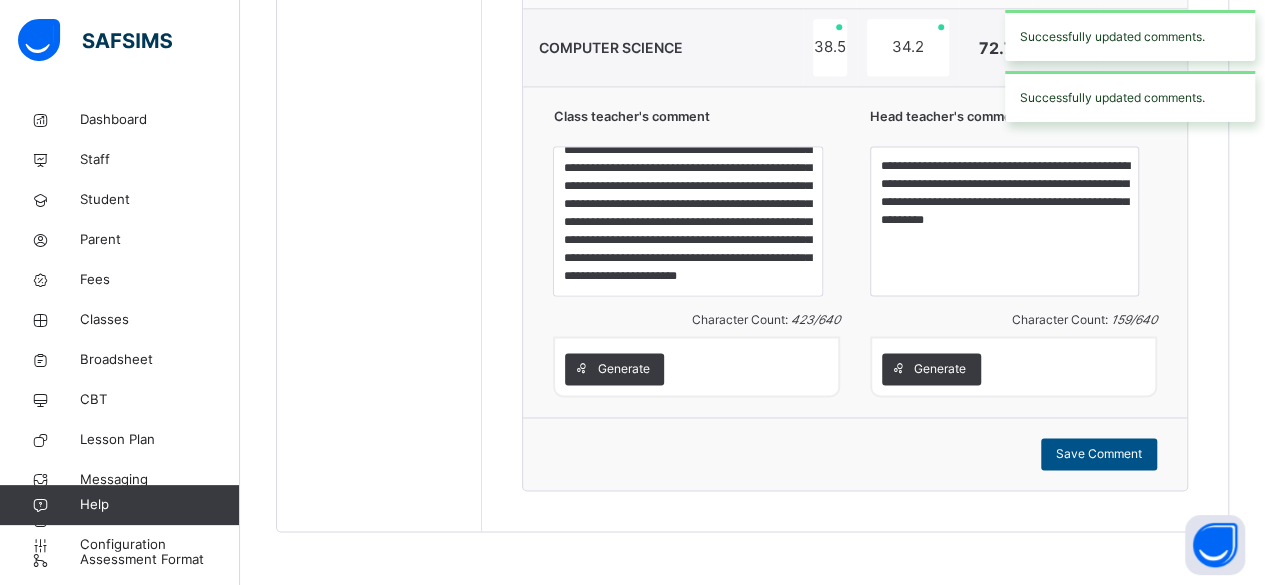 scroll, scrollTop: 87, scrollLeft: 0, axis: vertical 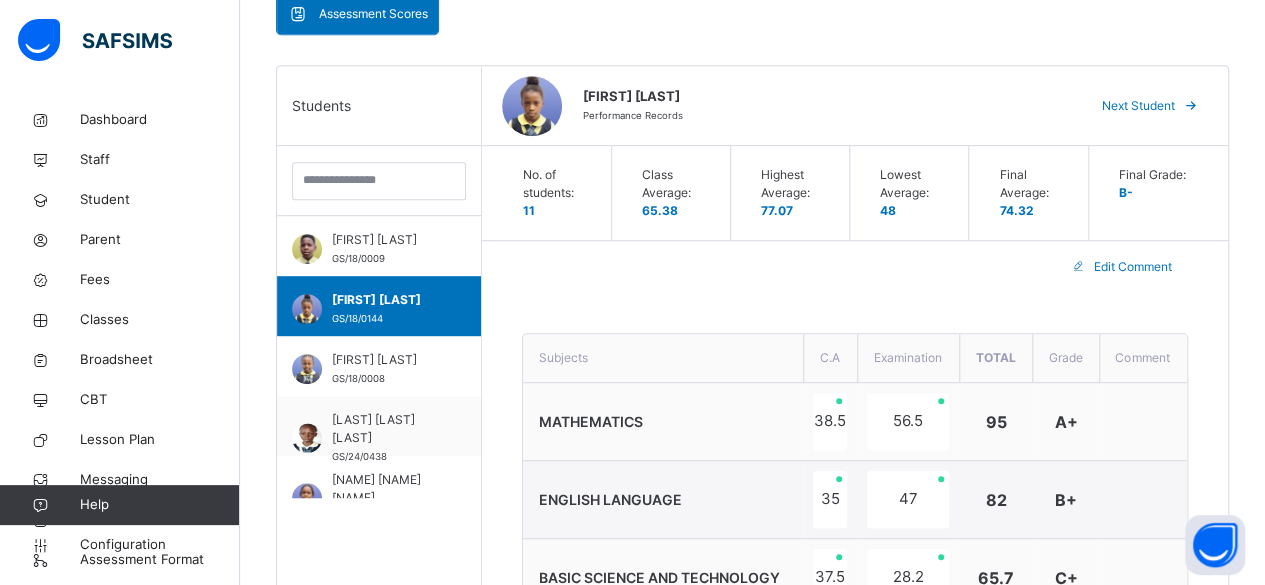 click on "Next Student" at bounding box center [1138, 106] 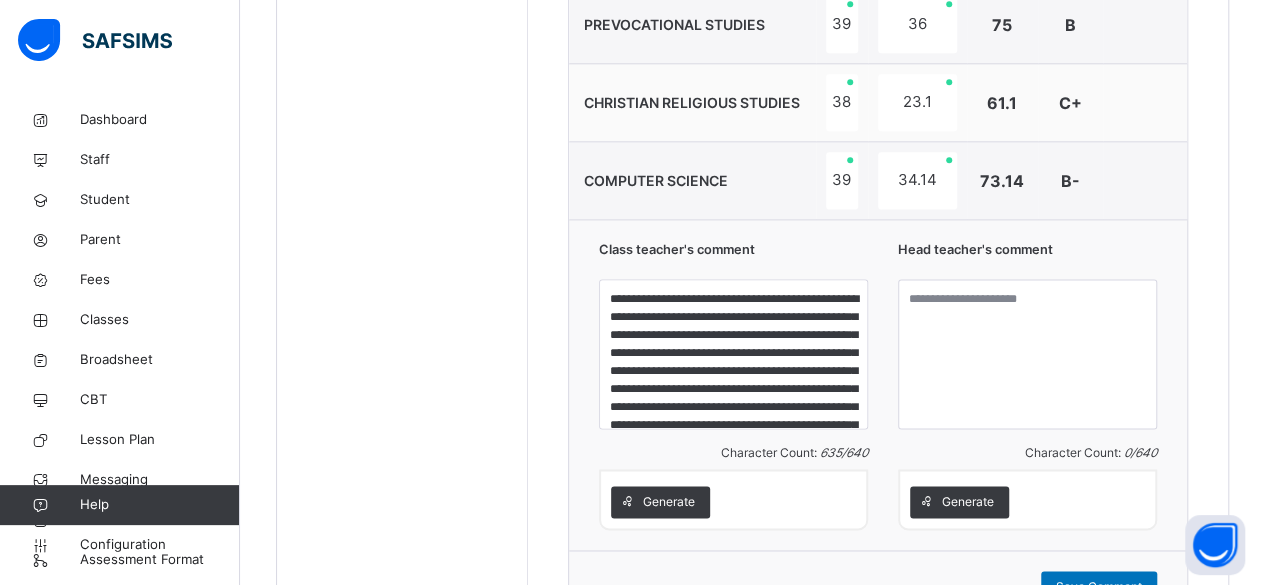 scroll, scrollTop: 1281, scrollLeft: 0, axis: vertical 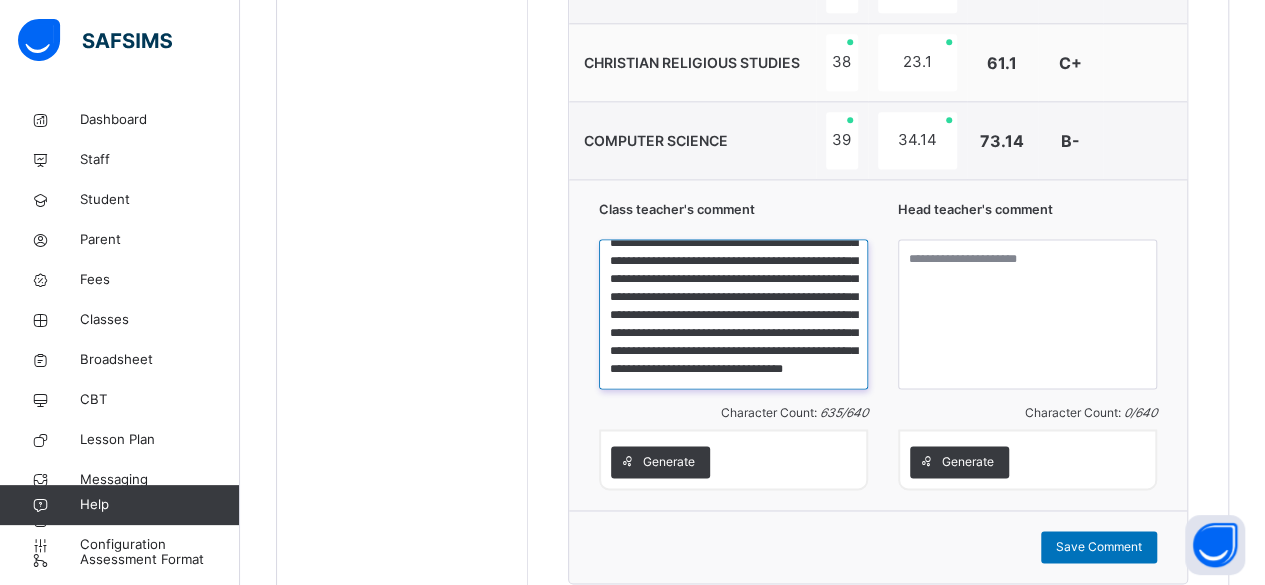 drag, startPoint x: 613, startPoint y: 250, endPoint x: 828, endPoint y: 357, distance: 240.15411 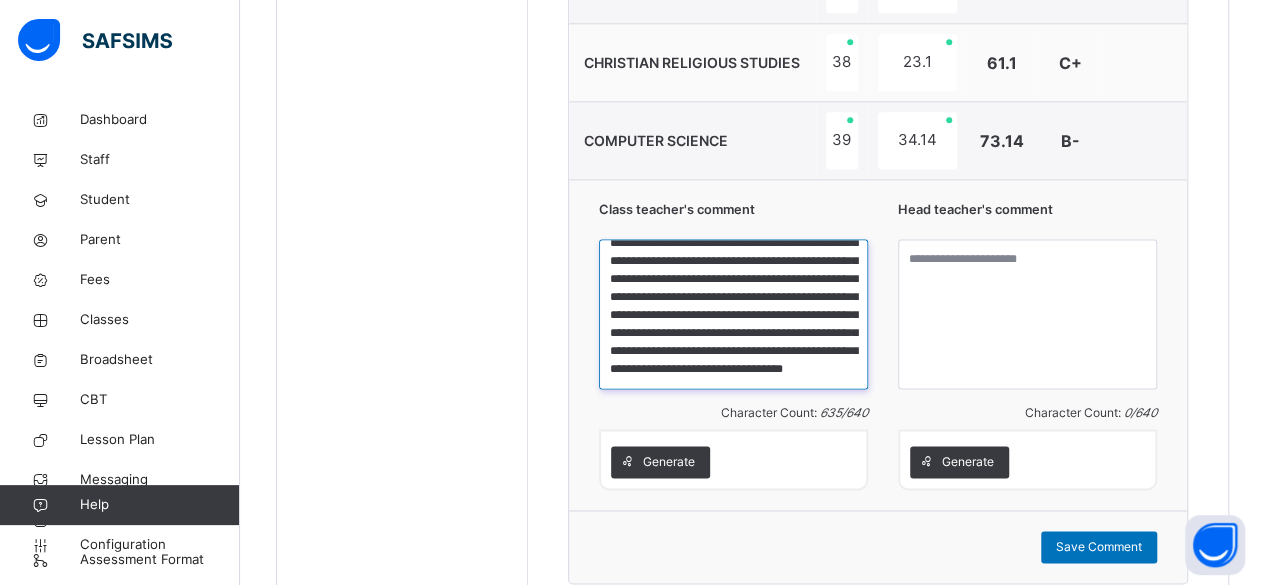 click on "**********" at bounding box center [733, 314] 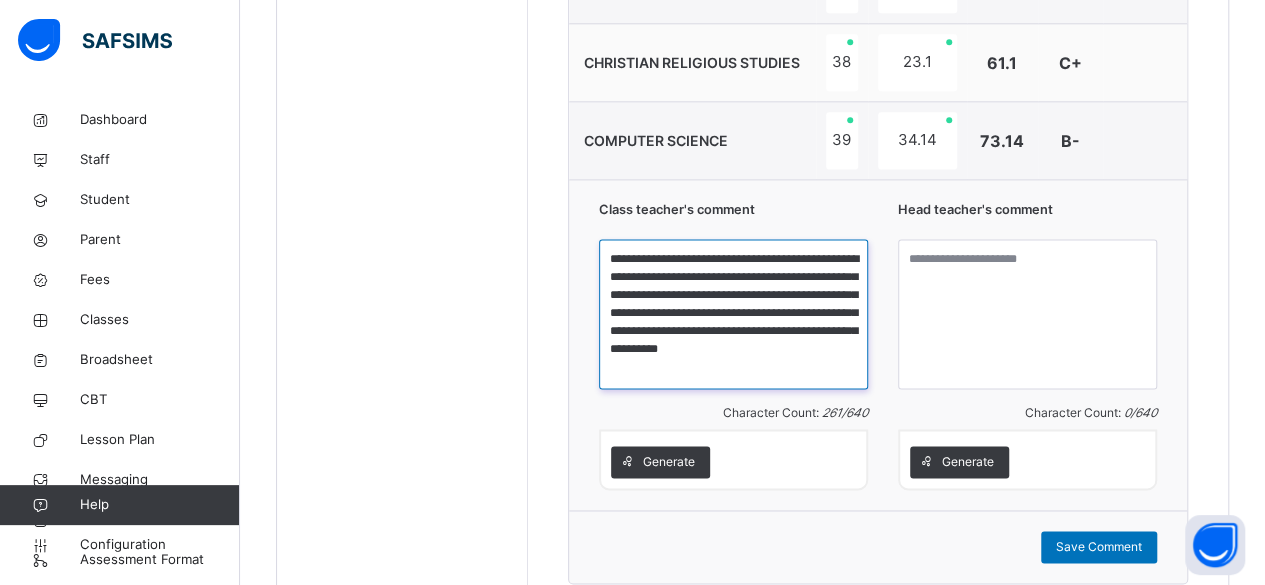 scroll, scrollTop: 0, scrollLeft: 0, axis: both 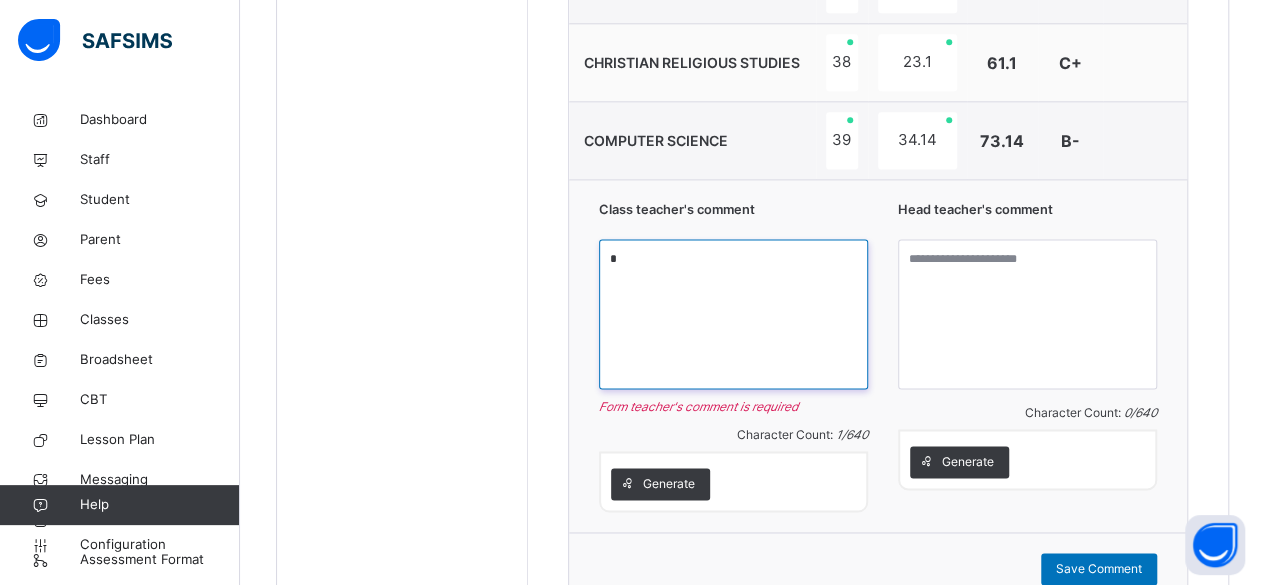 paste on "**********" 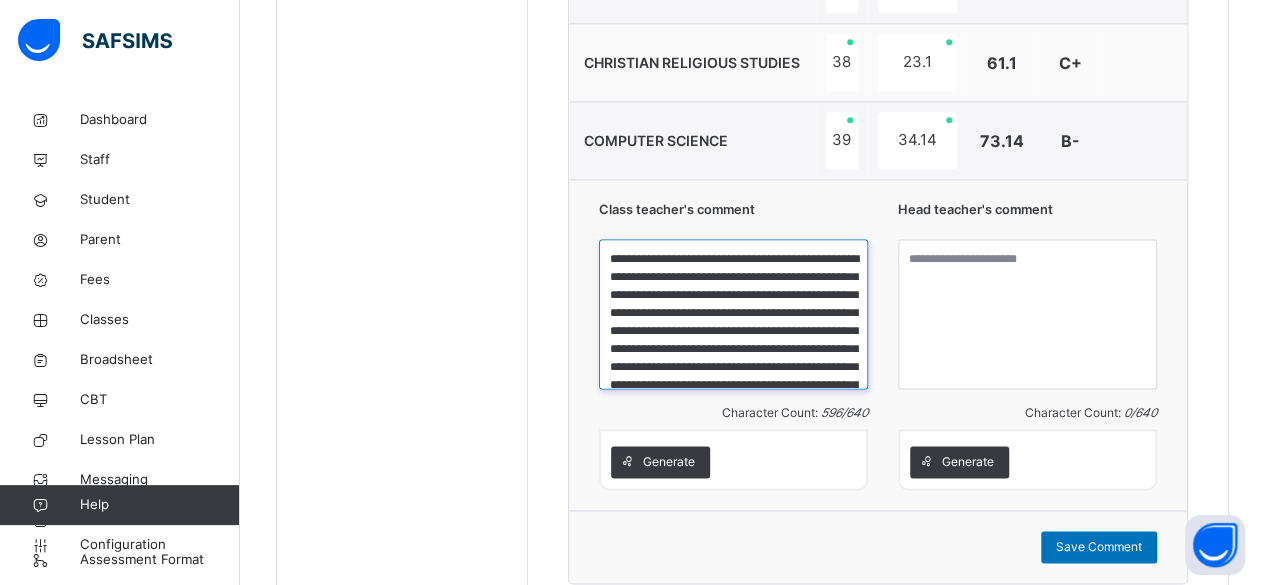 scroll, scrollTop: 147, scrollLeft: 0, axis: vertical 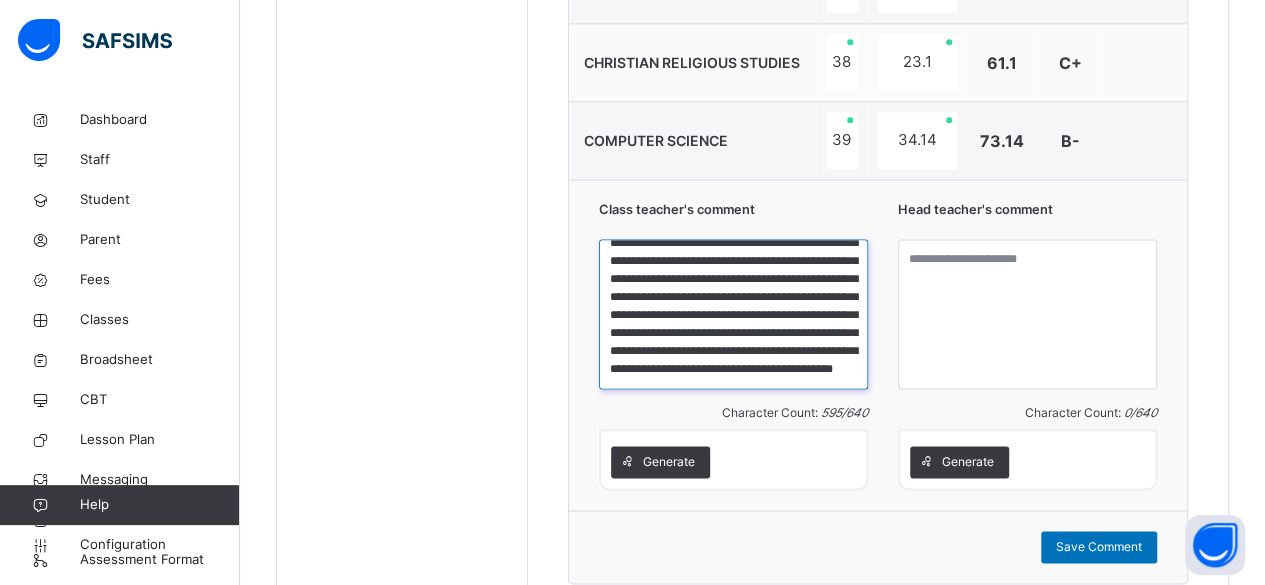 type on "**********" 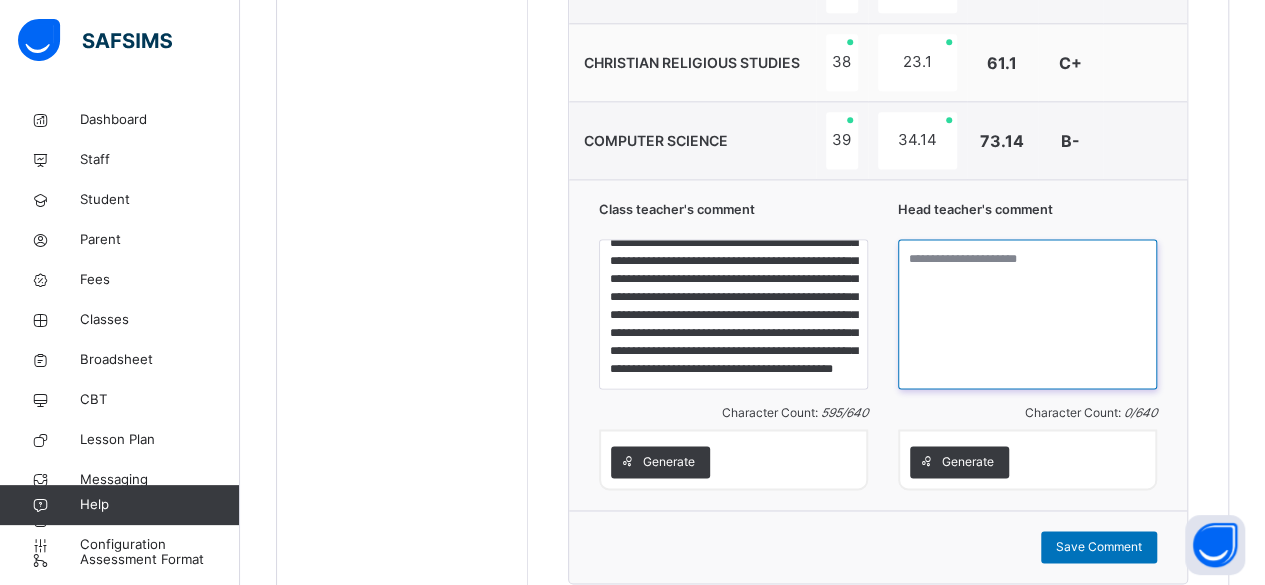 click at bounding box center (1027, 314) 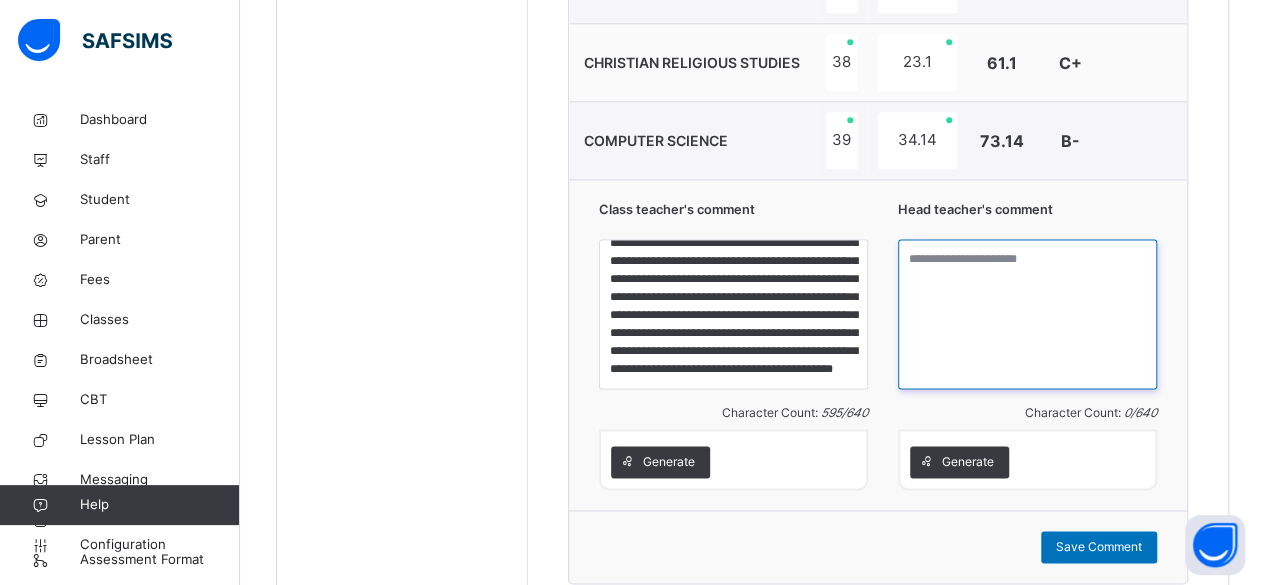 click at bounding box center (1027, 314) 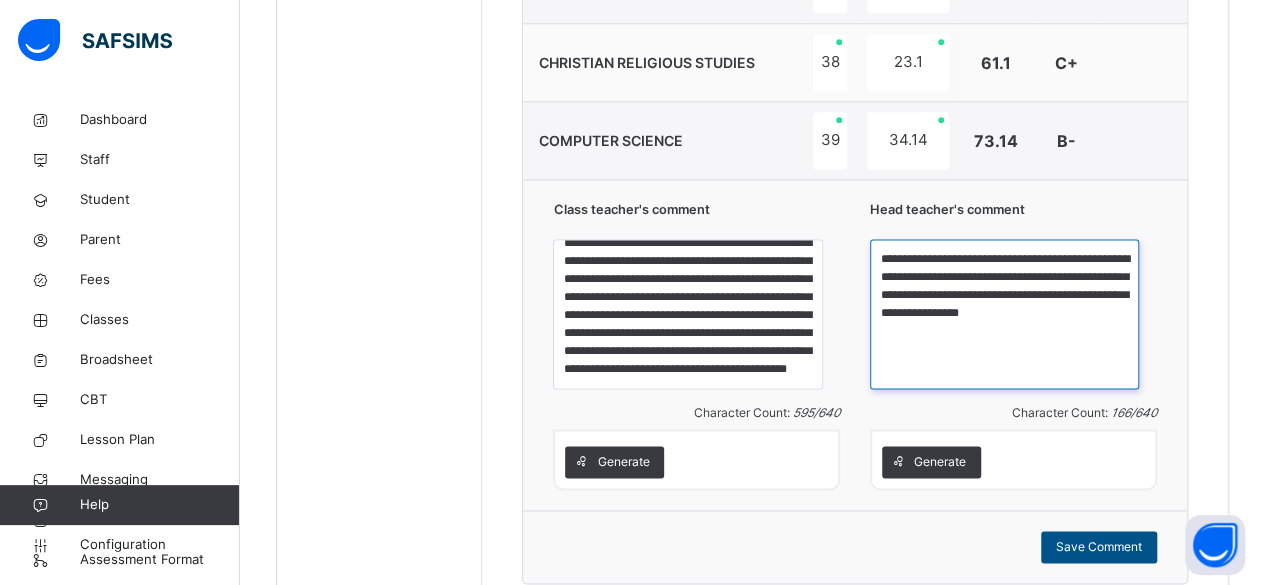 type on "**********" 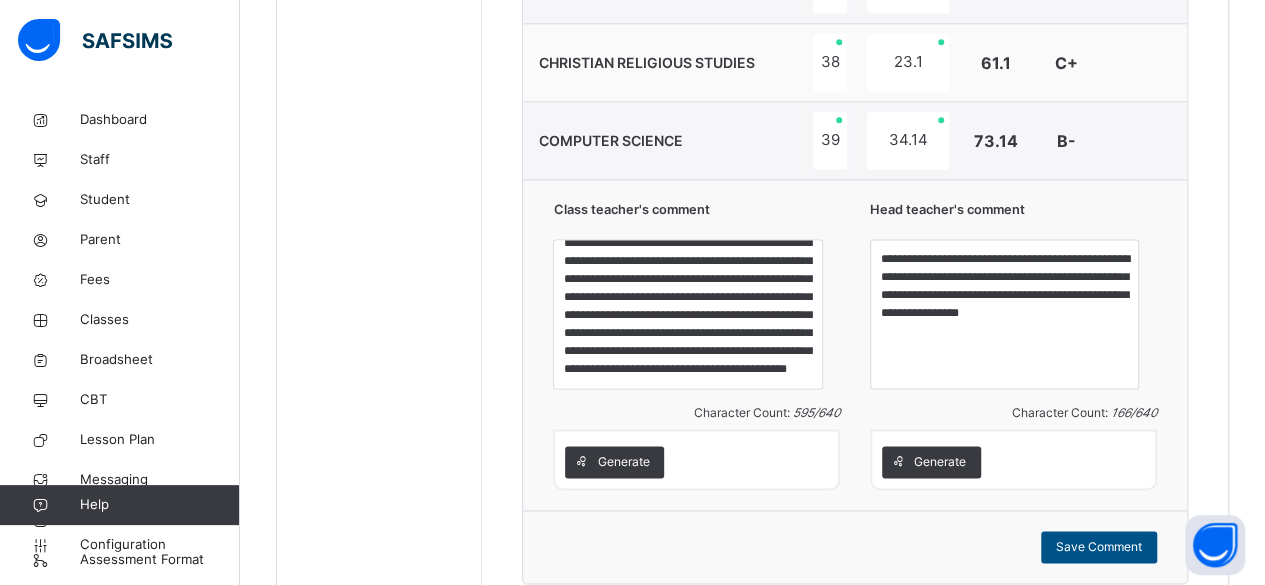 click on "Save Comment" at bounding box center [1099, 547] 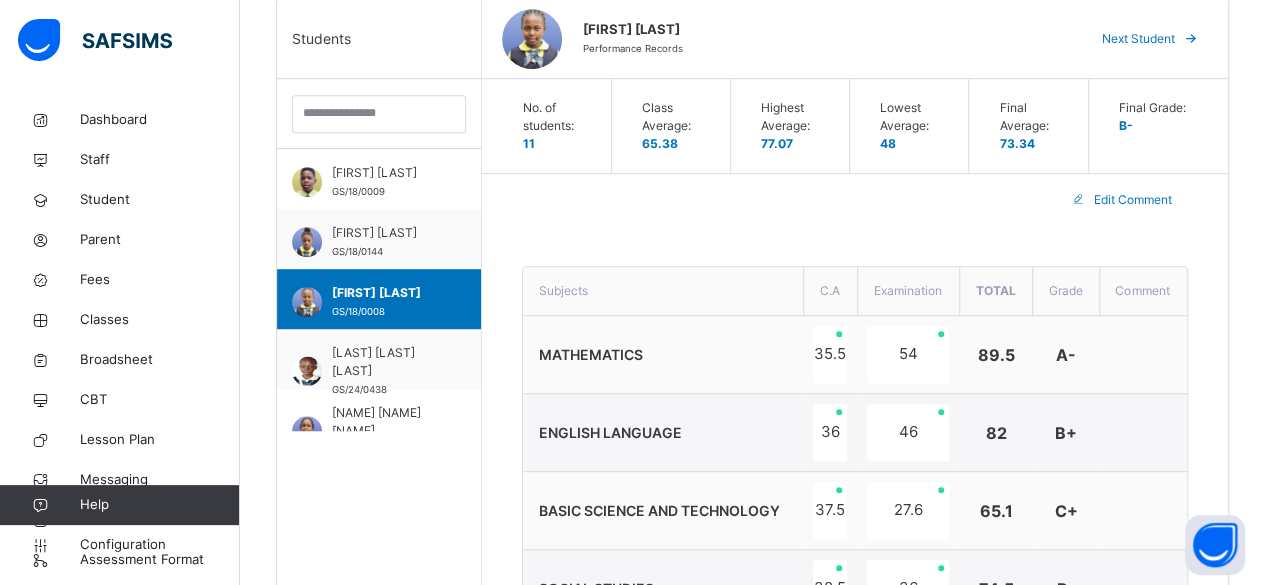 scroll, scrollTop: 468, scrollLeft: 0, axis: vertical 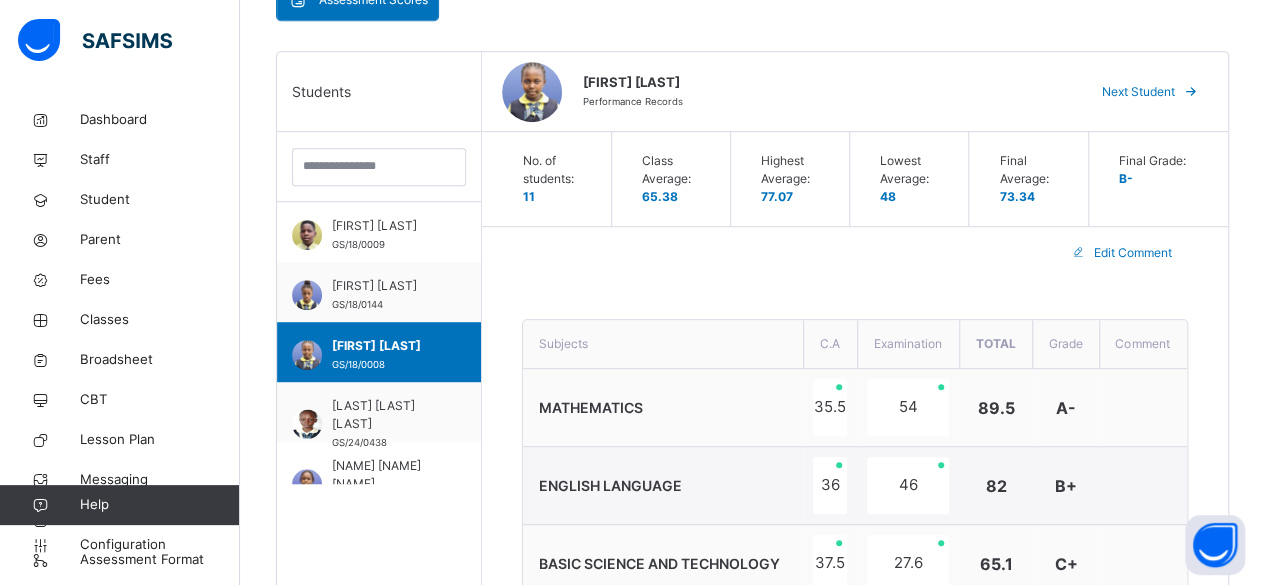 click on "Next Student" at bounding box center [1138, 92] 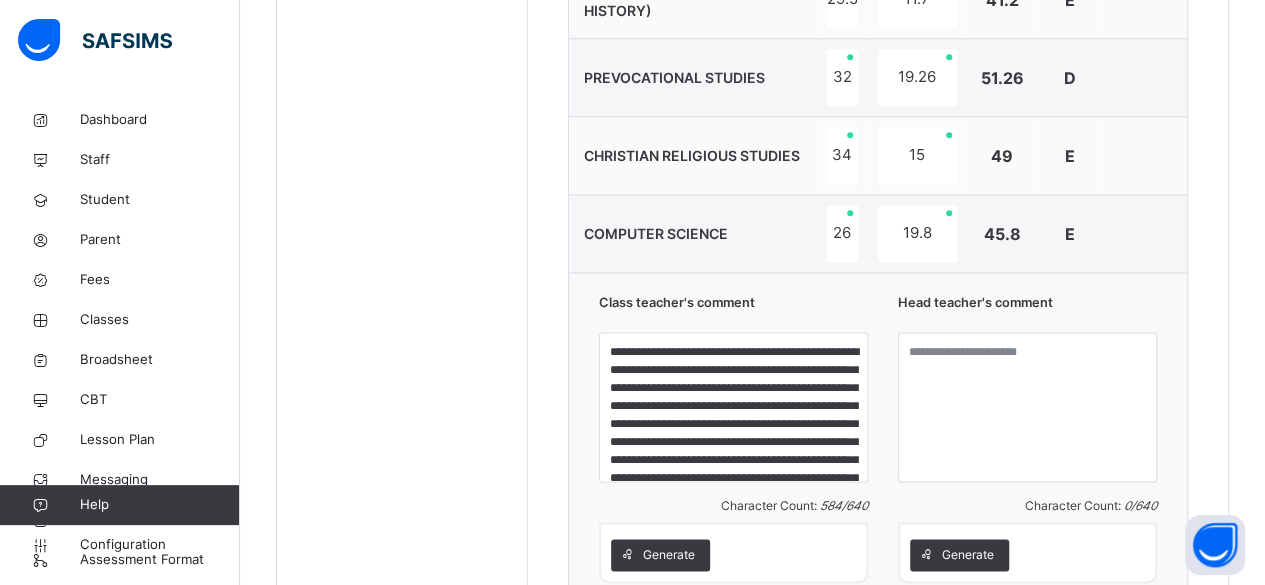 scroll, scrollTop: 1268, scrollLeft: 0, axis: vertical 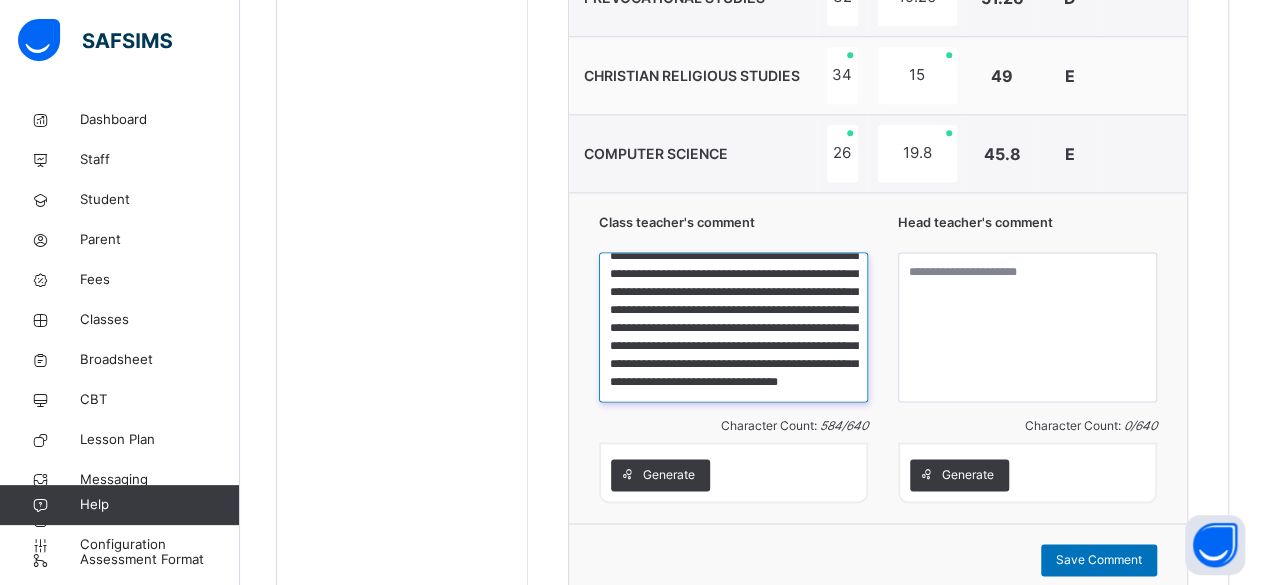 drag, startPoint x: 614, startPoint y: 267, endPoint x: 788, endPoint y: 389, distance: 212.50882 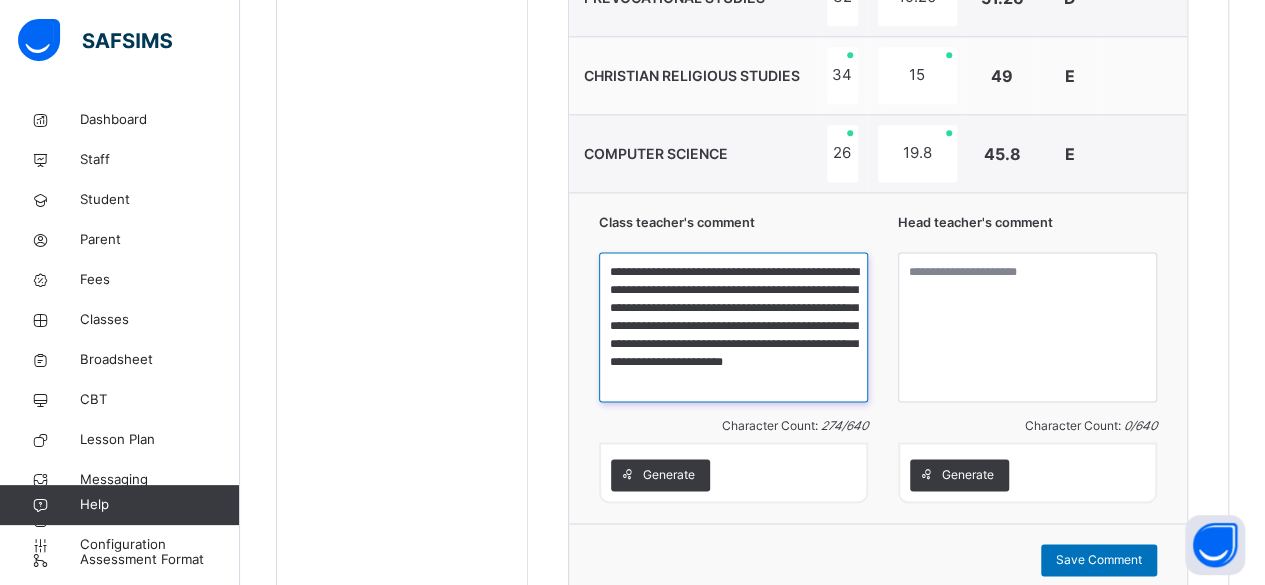 scroll, scrollTop: 0, scrollLeft: 0, axis: both 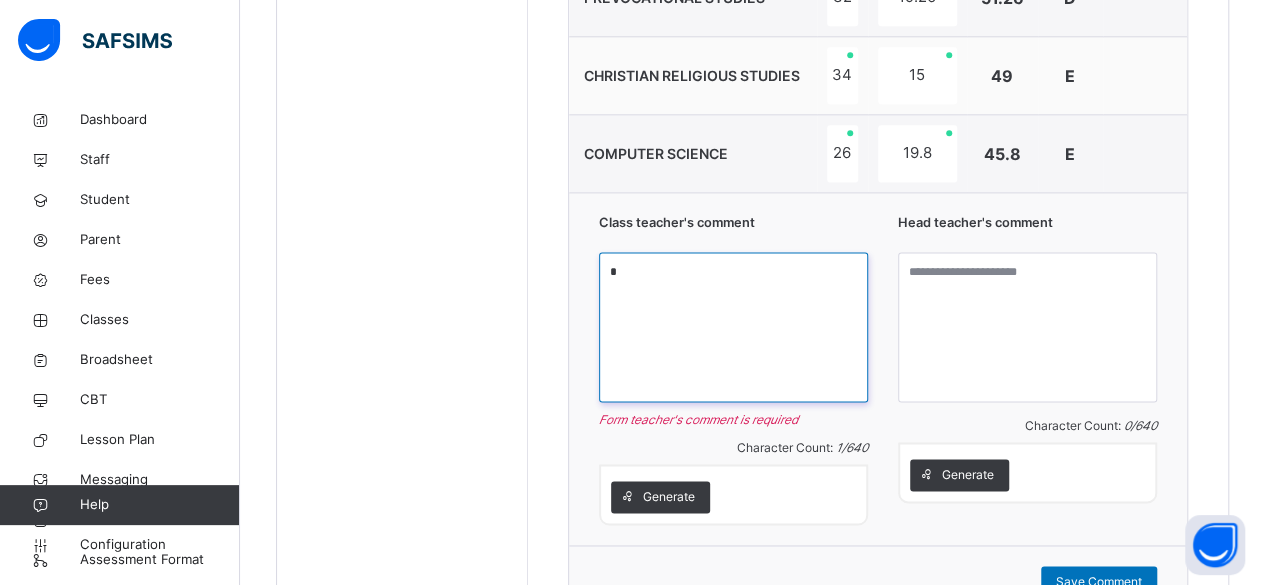 paste 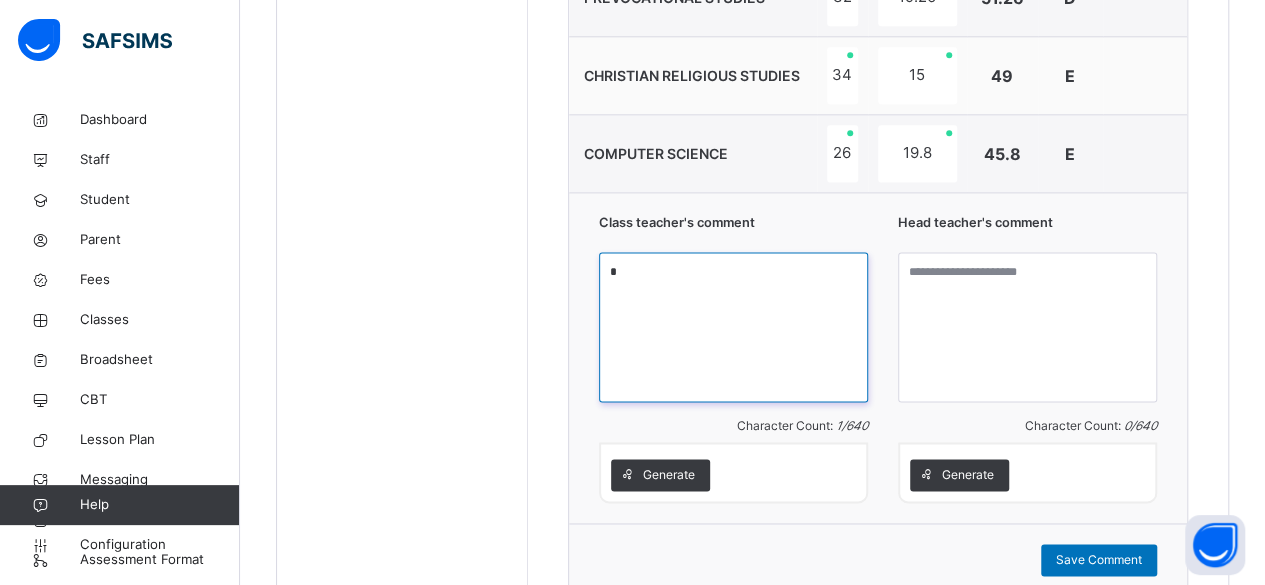 click on "*" at bounding box center (733, 327) 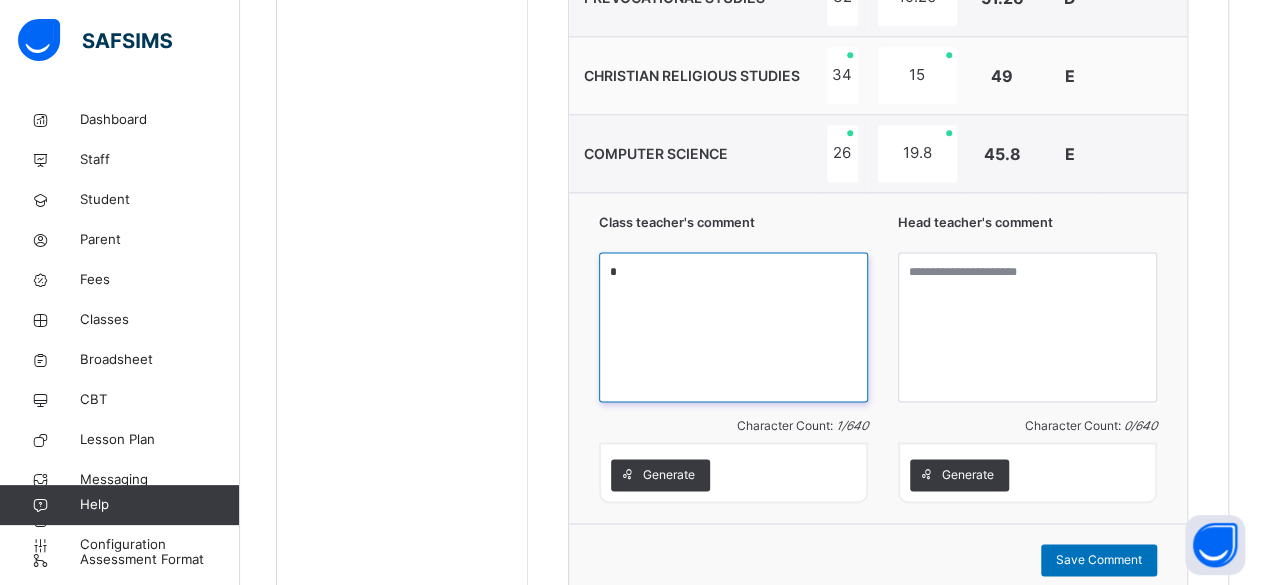 paste 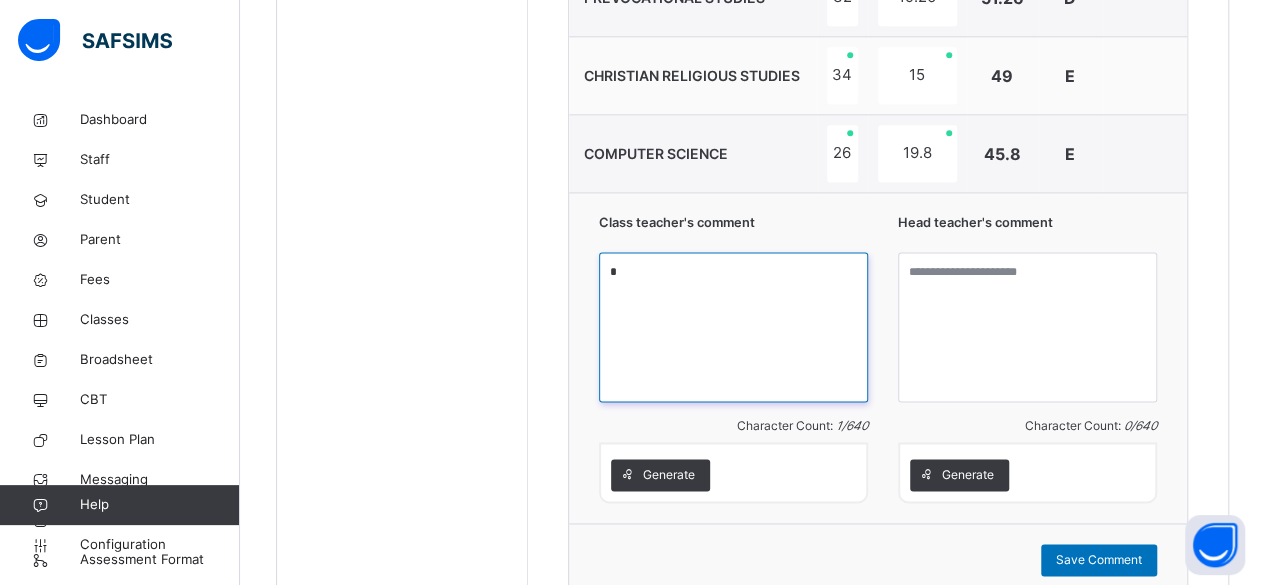 click on "*" at bounding box center [733, 327] 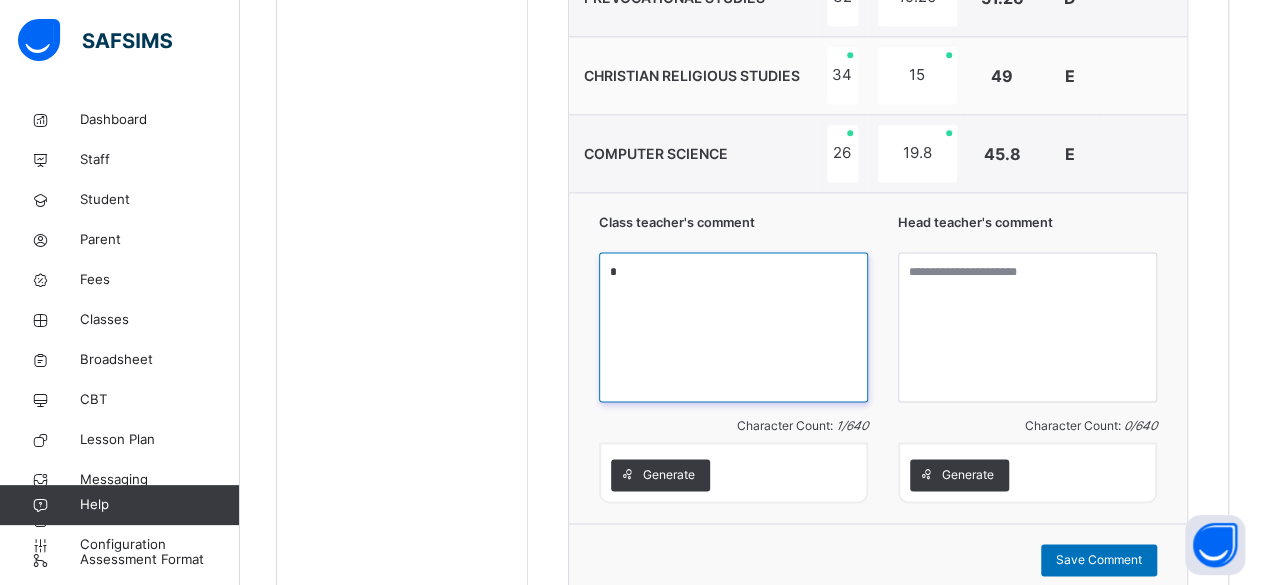 paste on "**********" 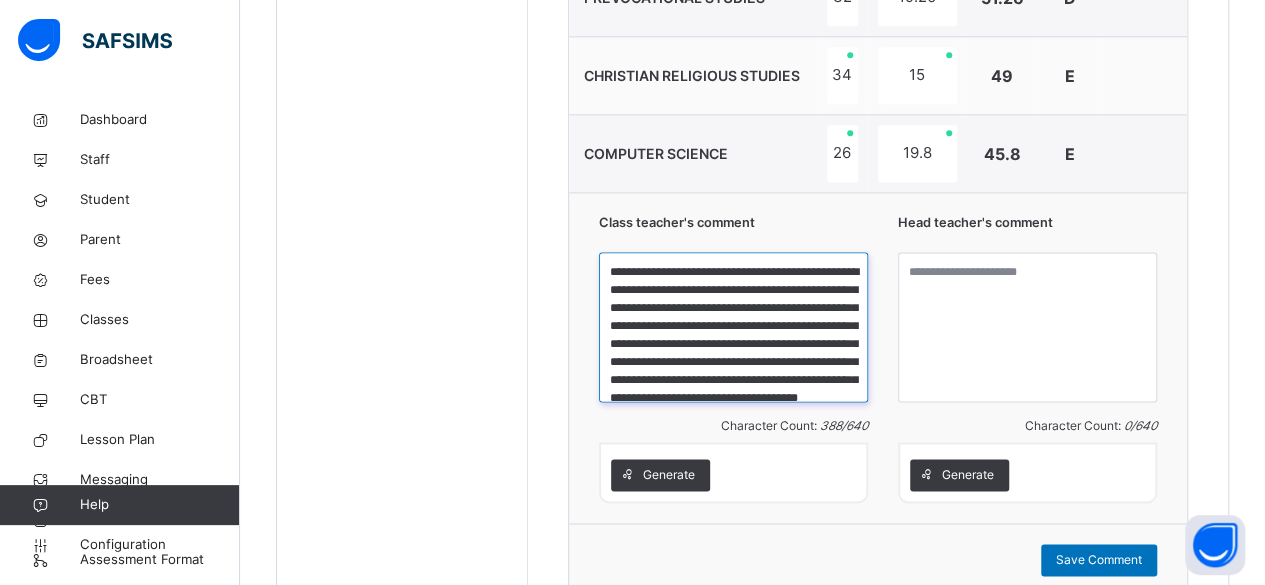 scroll, scrollTop: 57, scrollLeft: 0, axis: vertical 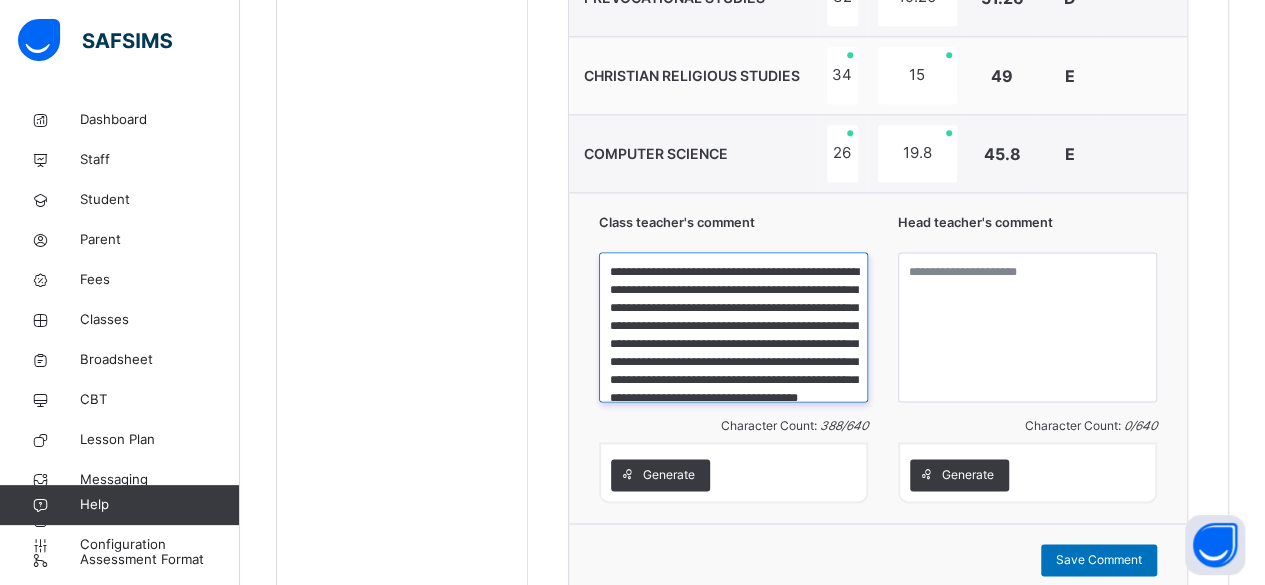 click on "**********" at bounding box center (733, 327) 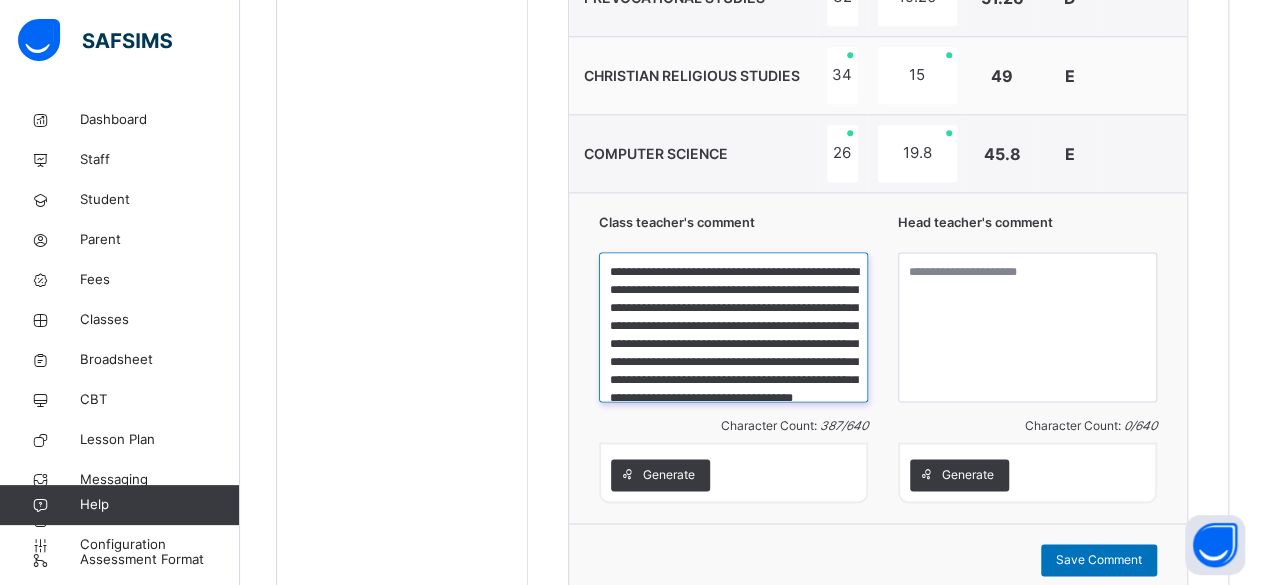 type on "**********" 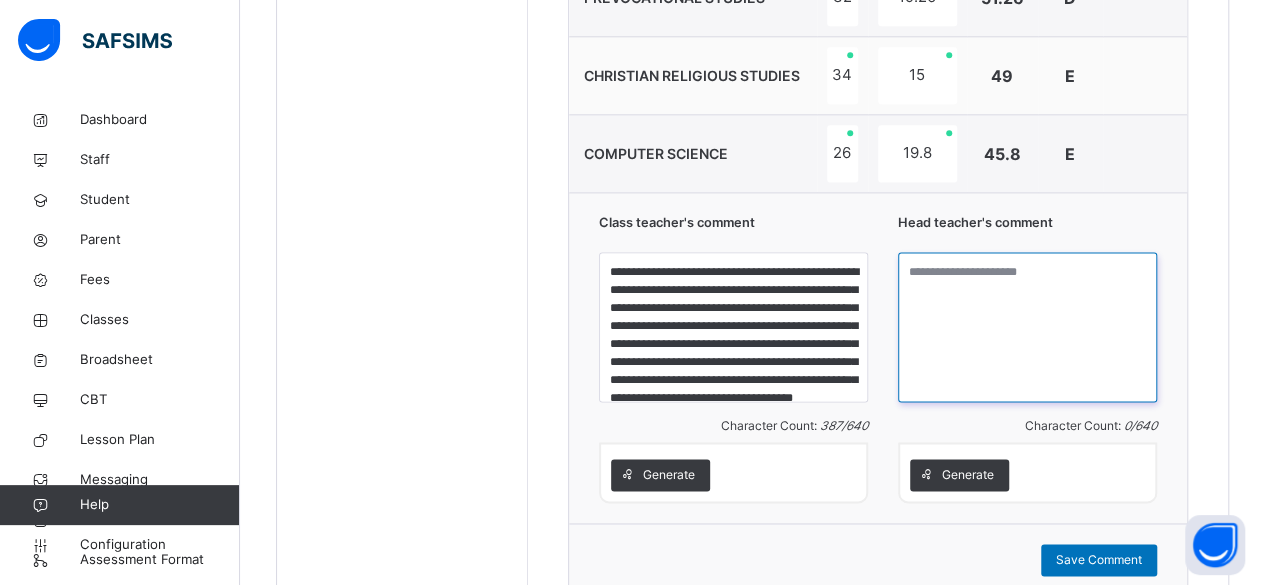 click at bounding box center (1027, 327) 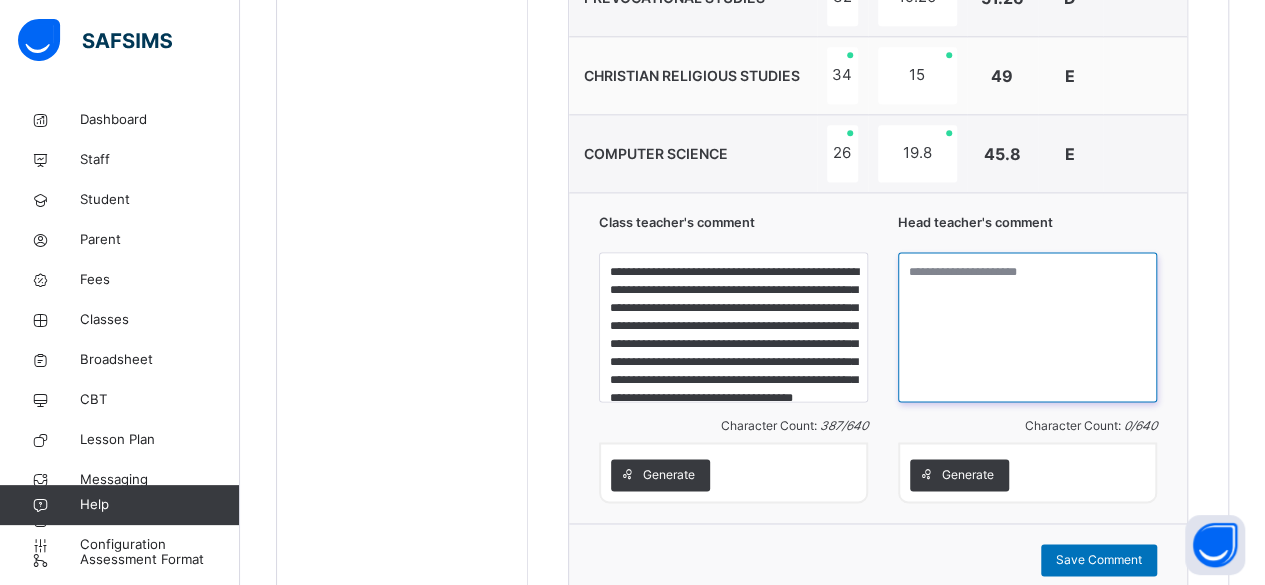 paste on "**********" 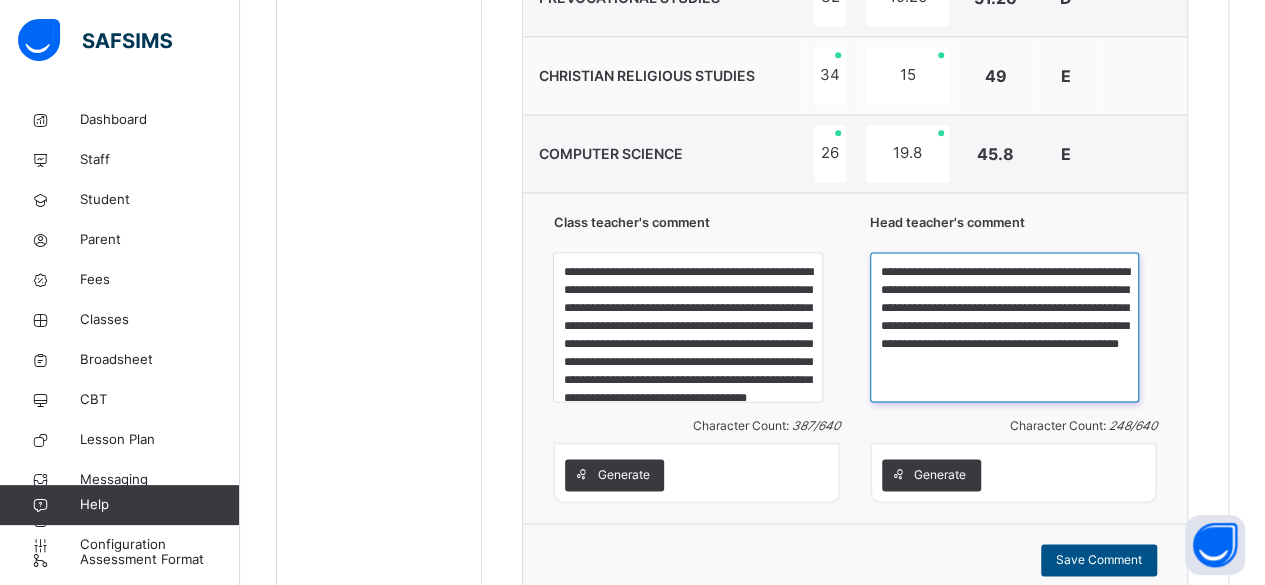 type on "**********" 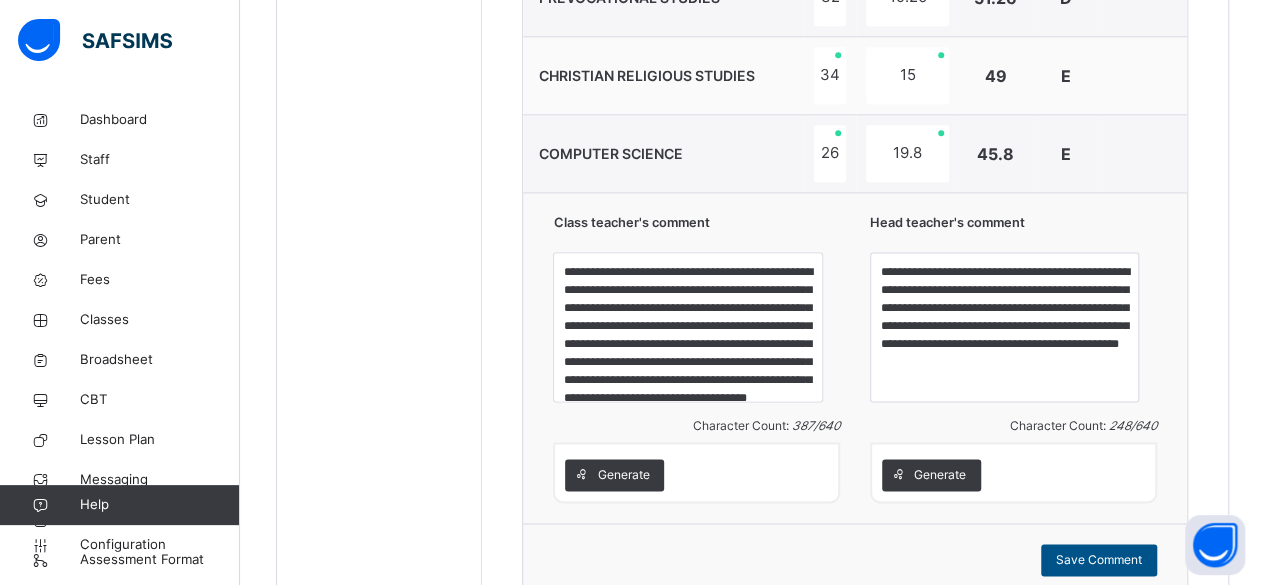 click on "Save Comment" at bounding box center (1099, 560) 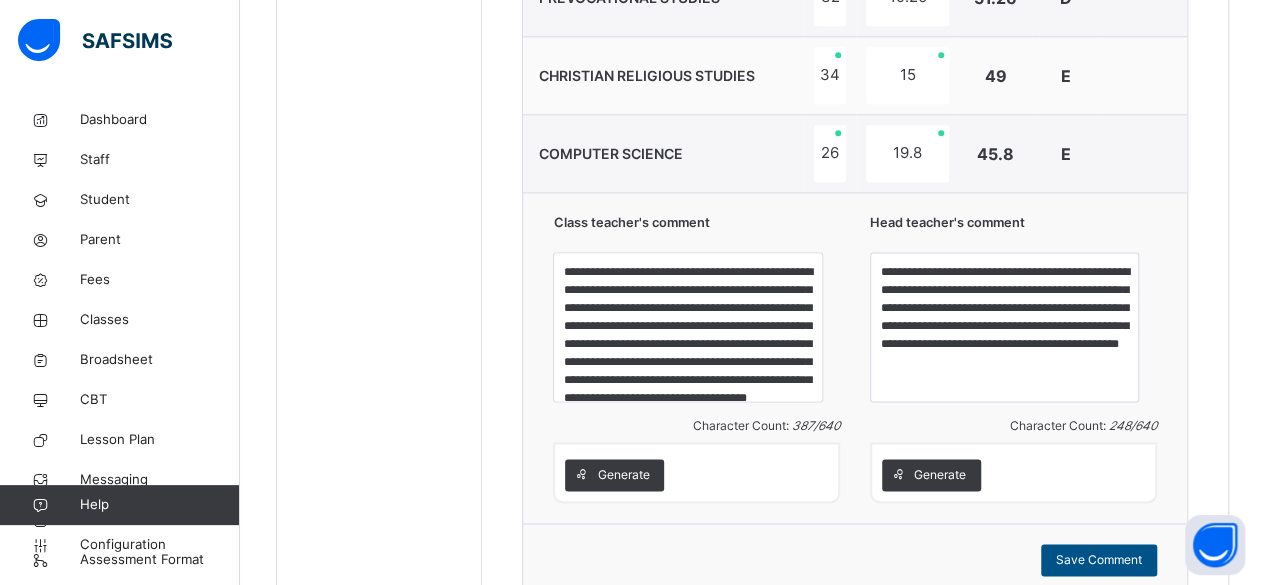 click on "Save Comment" at bounding box center (1099, 560) 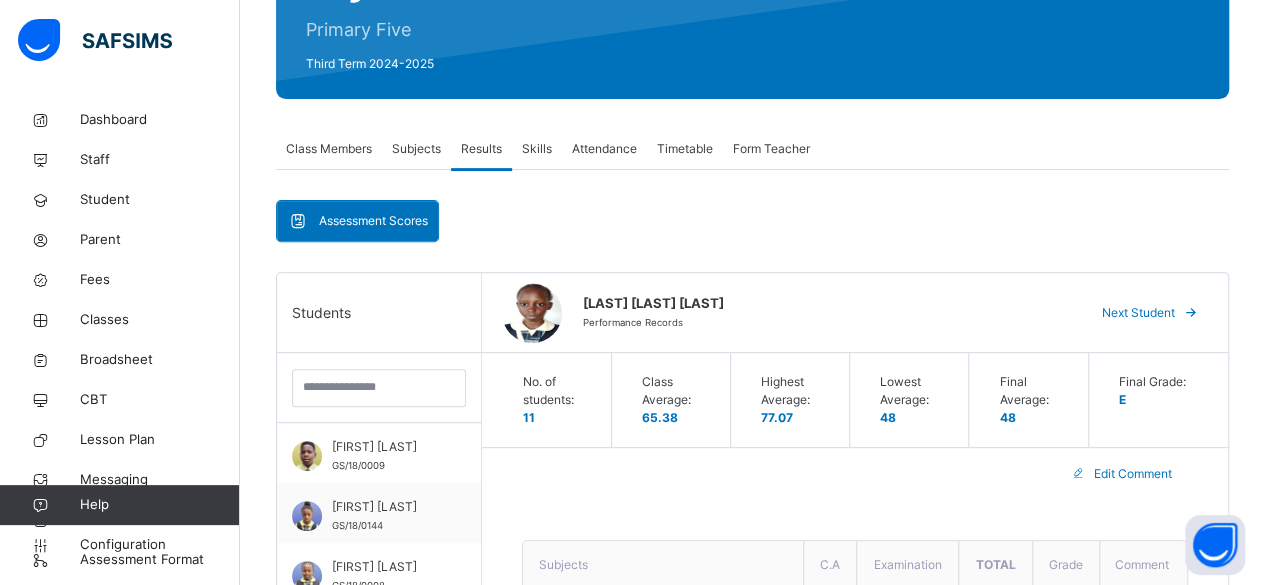scroll, scrollTop: 228, scrollLeft: 0, axis: vertical 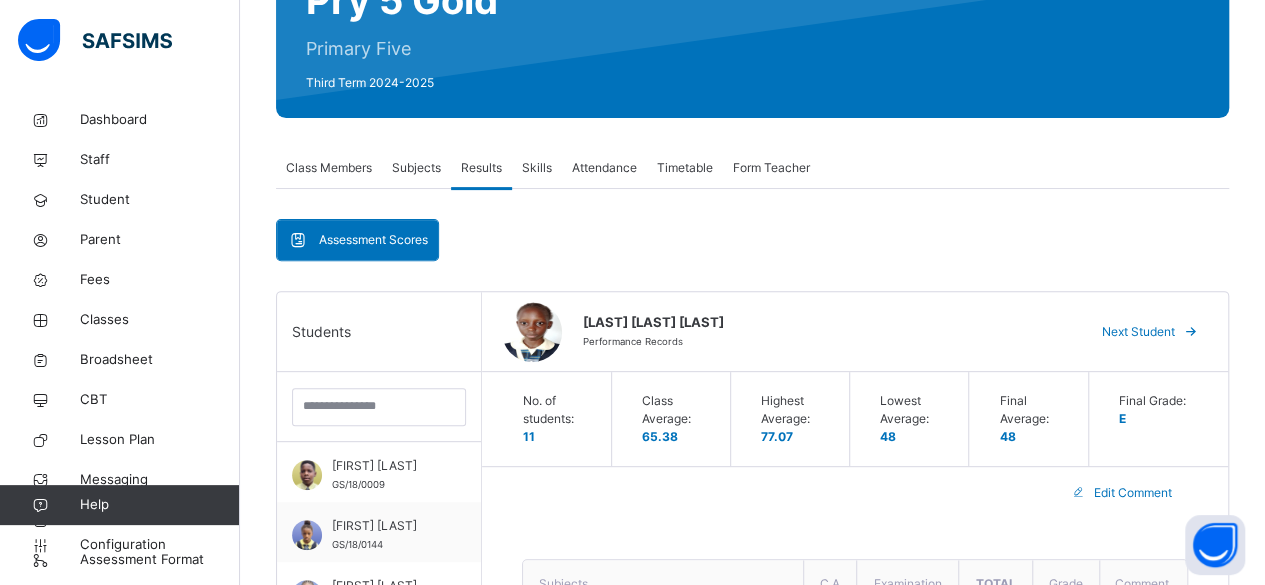 click on "Next Student" at bounding box center (1138, 332) 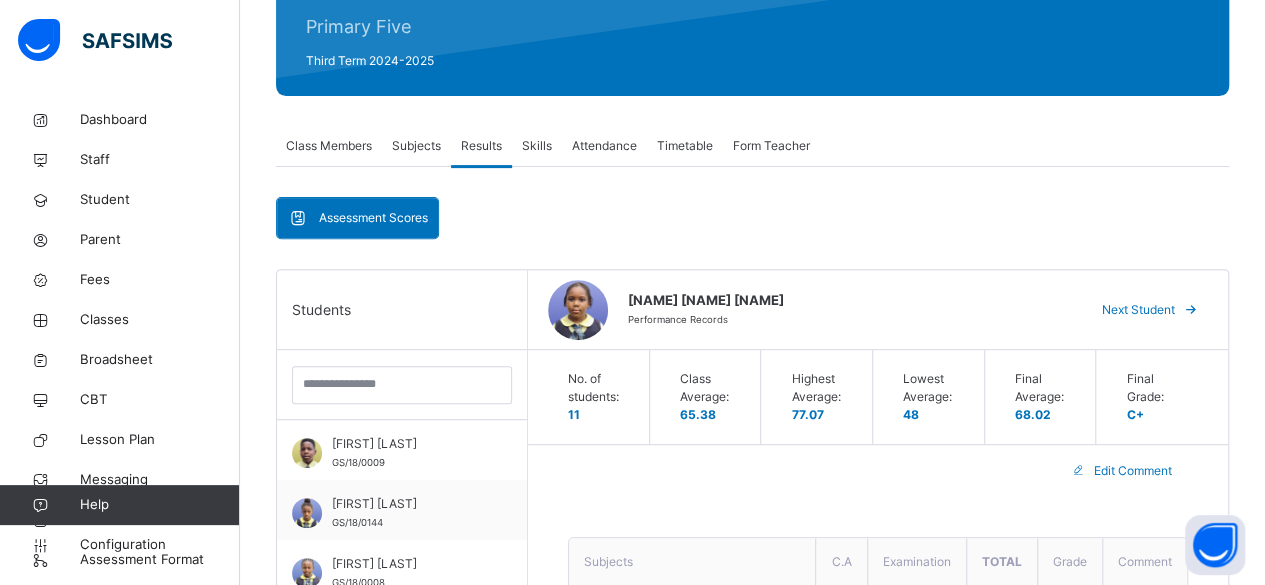 scroll, scrollTop: 268, scrollLeft: 0, axis: vertical 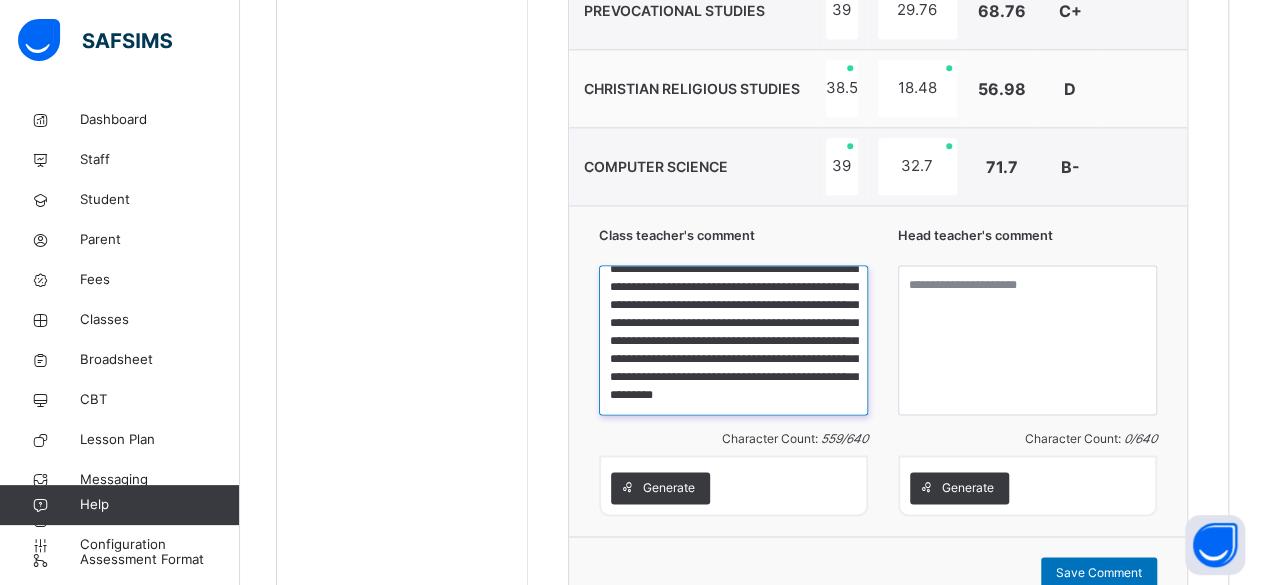 drag, startPoint x: 616, startPoint y: 283, endPoint x: 842, endPoint y: 406, distance: 257.3033 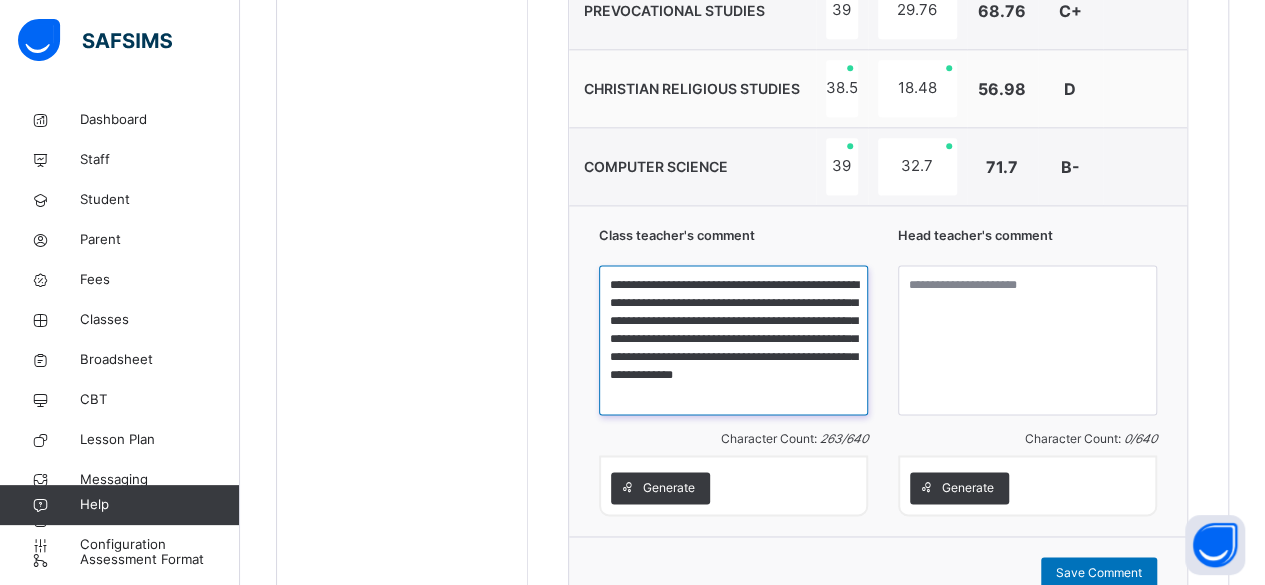 scroll, scrollTop: 0, scrollLeft: 0, axis: both 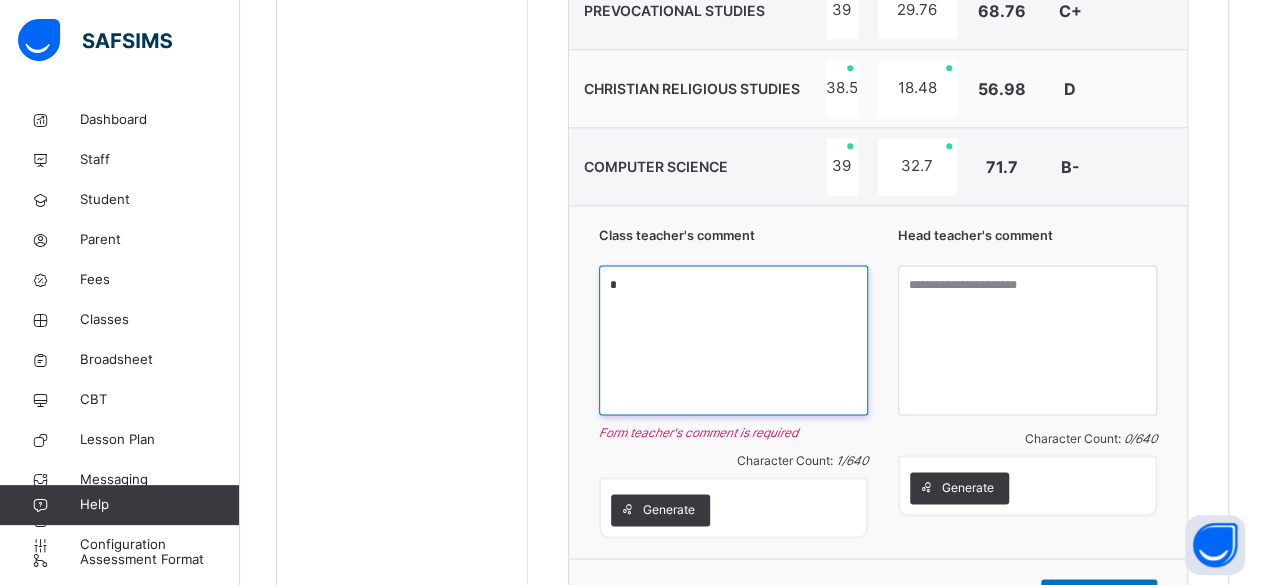 paste on "**********" 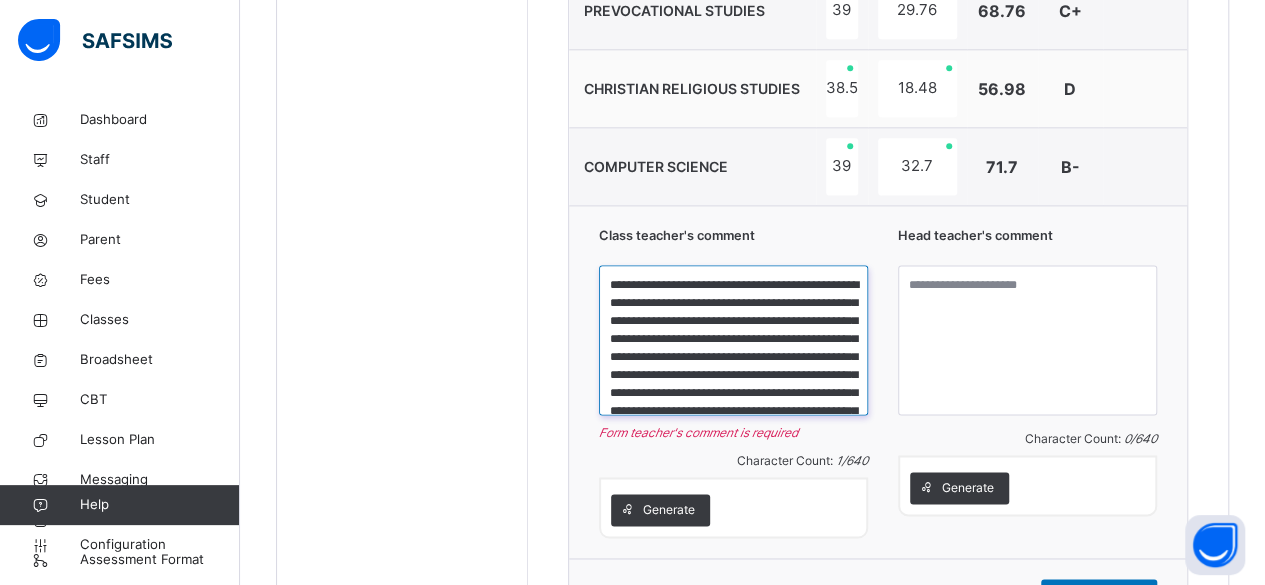 scroll, scrollTop: 129, scrollLeft: 0, axis: vertical 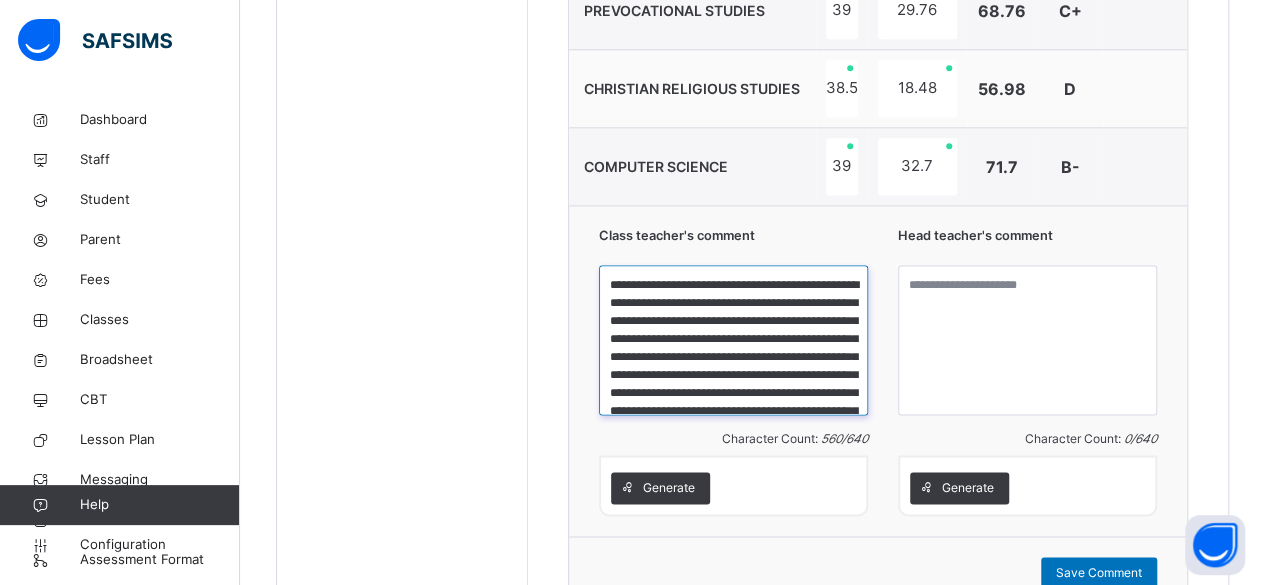 click on "**********" at bounding box center [733, 340] 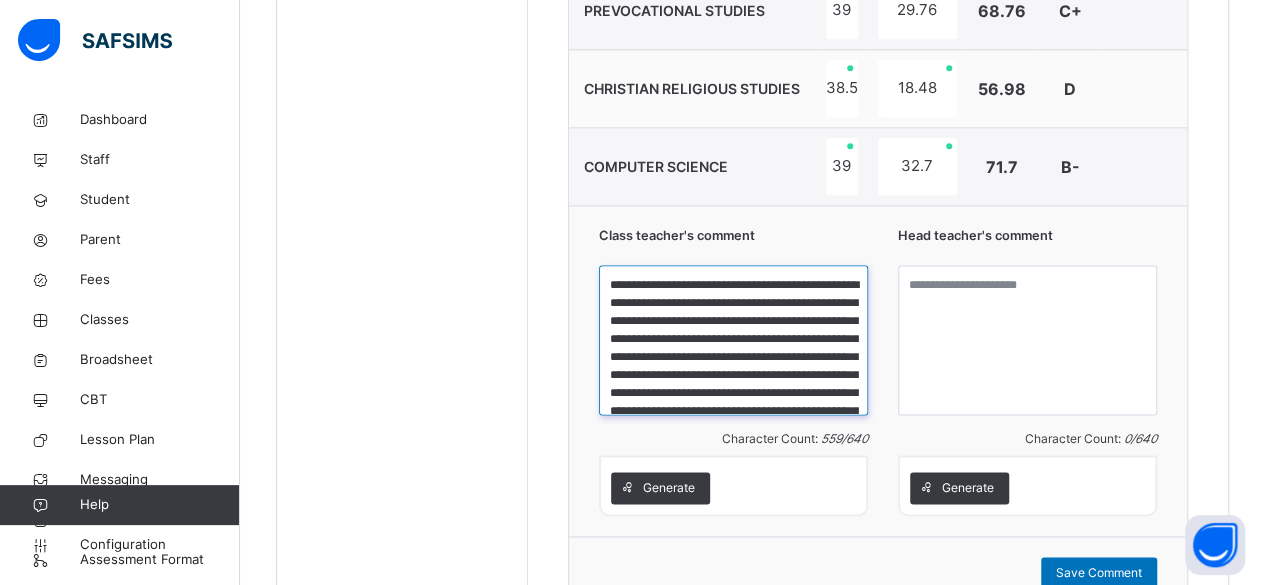click on "**********" at bounding box center (733, 340) 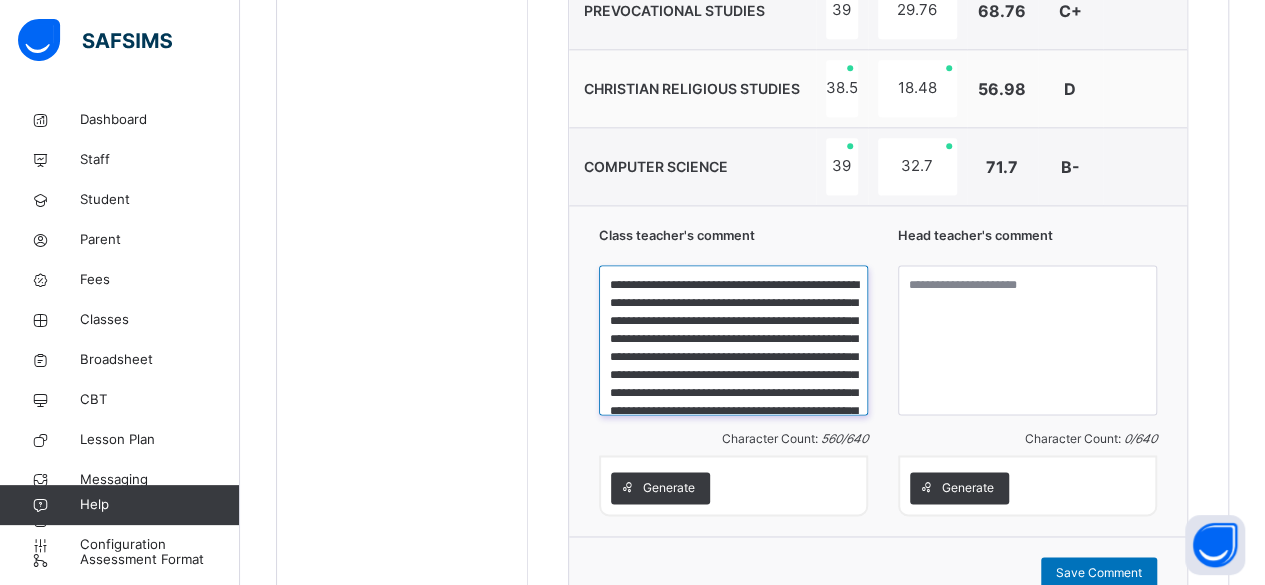 click on "**********" at bounding box center [733, 340] 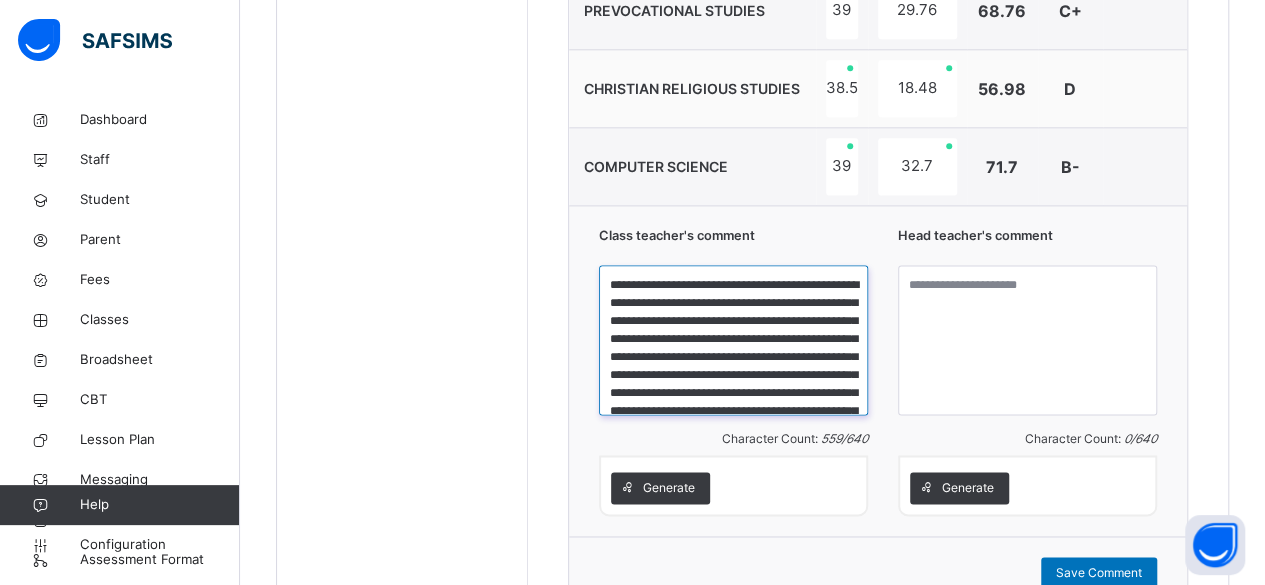 click on "**********" at bounding box center [733, 340] 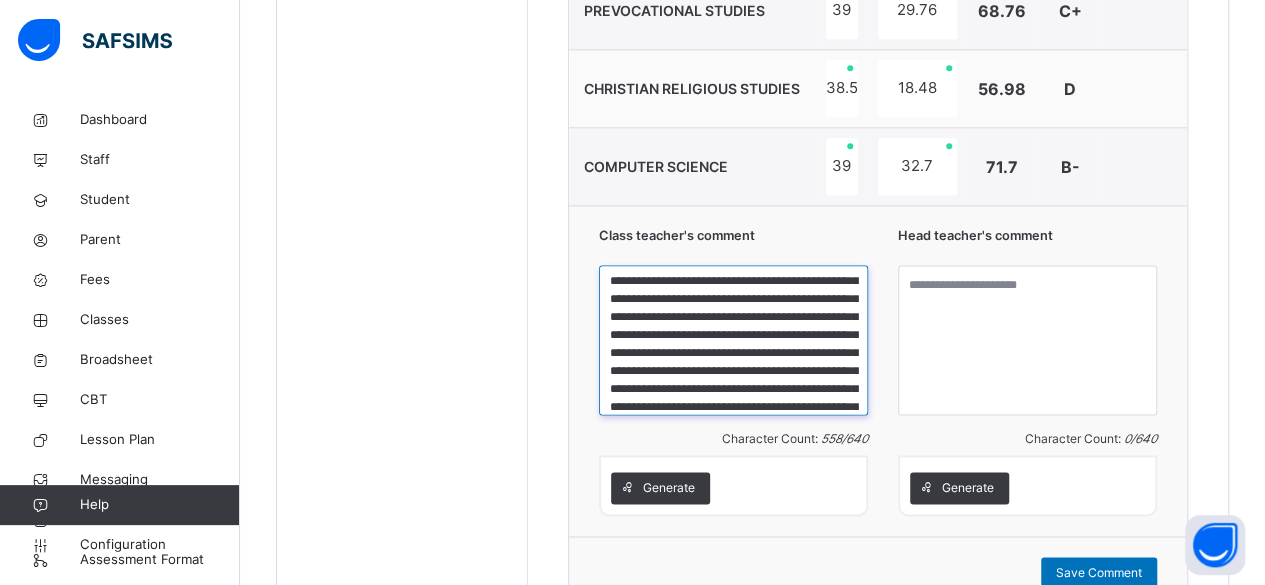 scroll, scrollTop: 120, scrollLeft: 0, axis: vertical 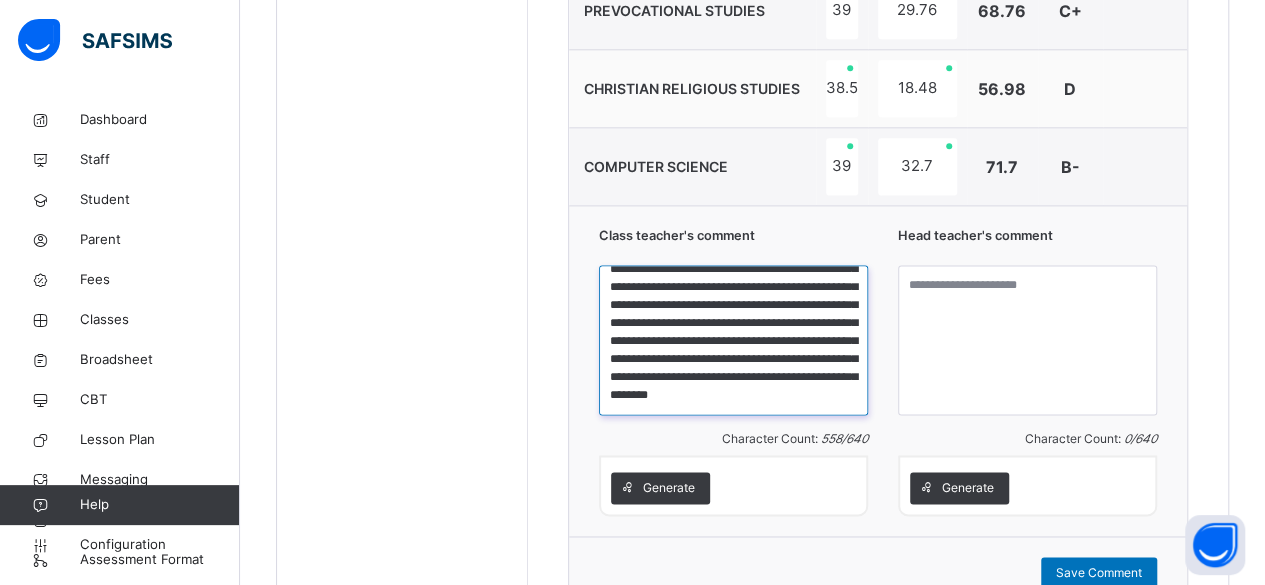 click on "**********" at bounding box center [733, 340] 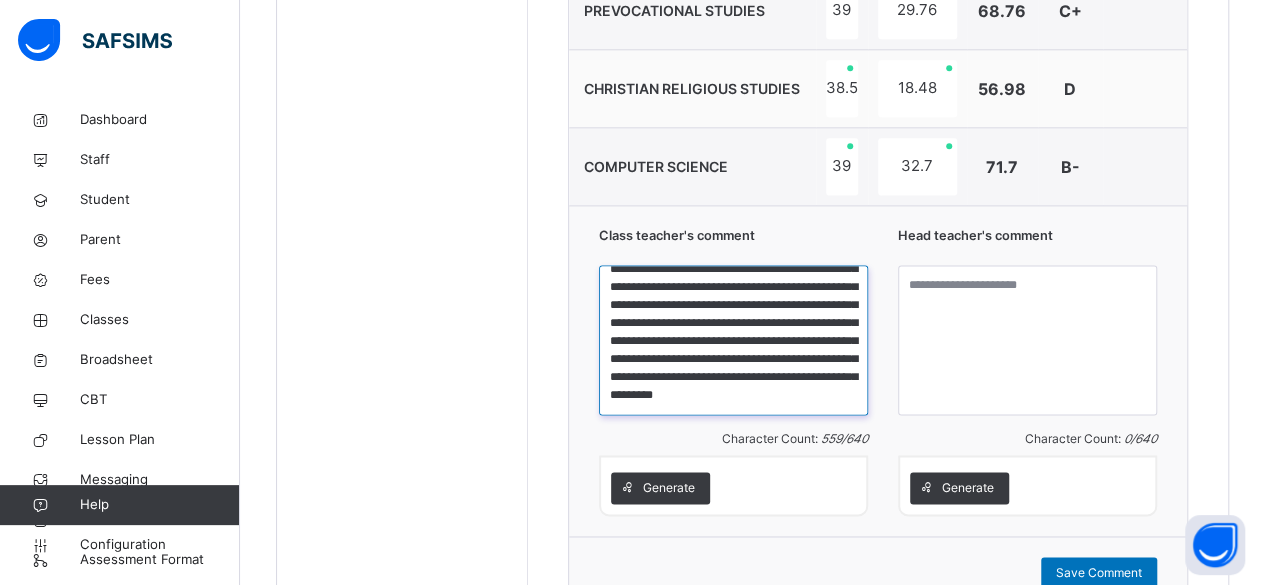 scroll, scrollTop: 119, scrollLeft: 0, axis: vertical 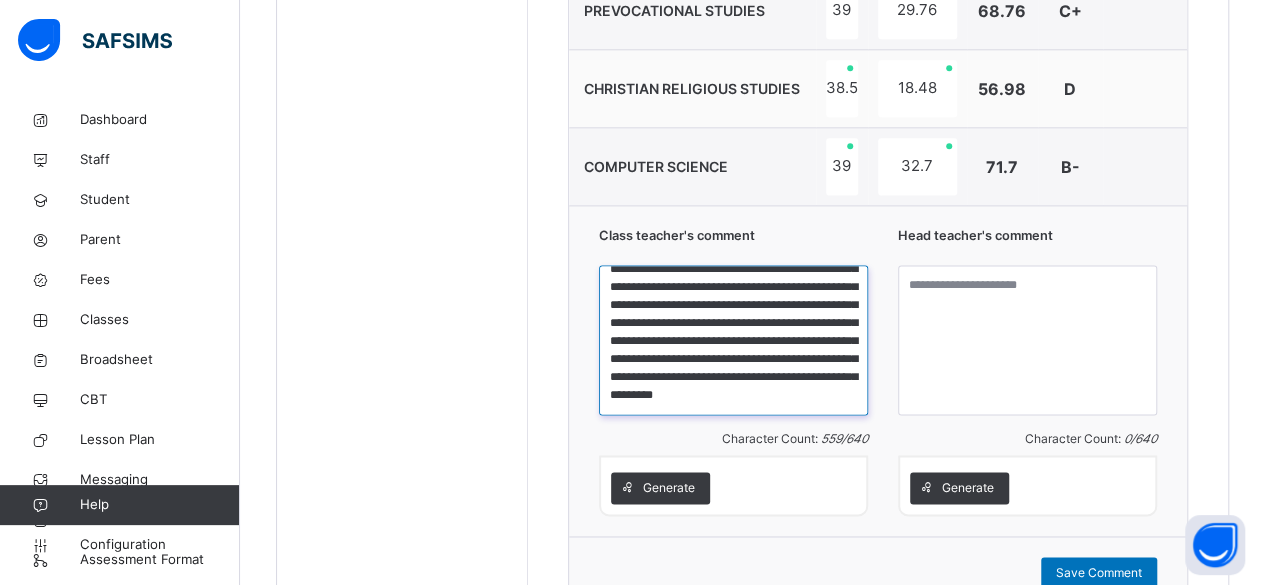 click on "**********" at bounding box center (733, 340) 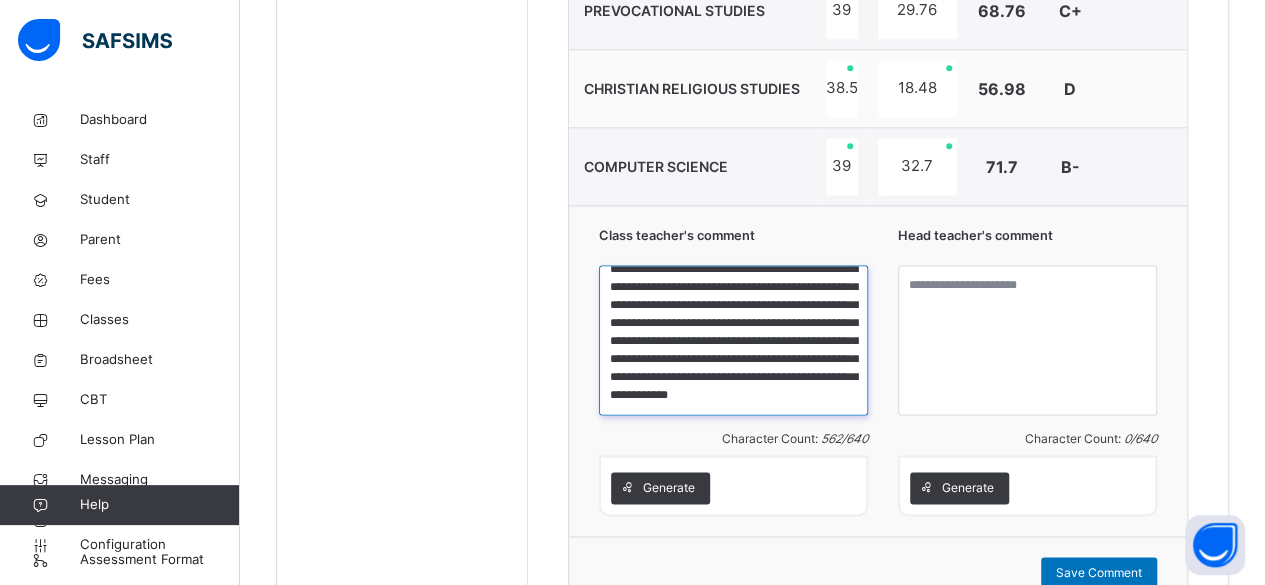 click on "**********" at bounding box center (733, 340) 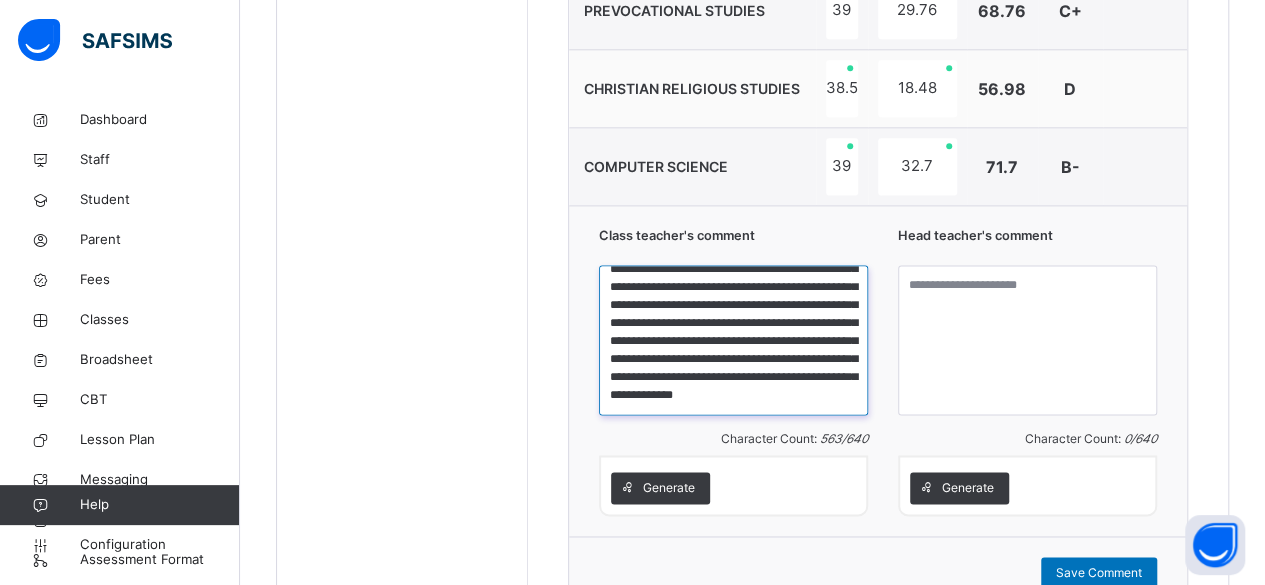 click on "**********" at bounding box center (733, 340) 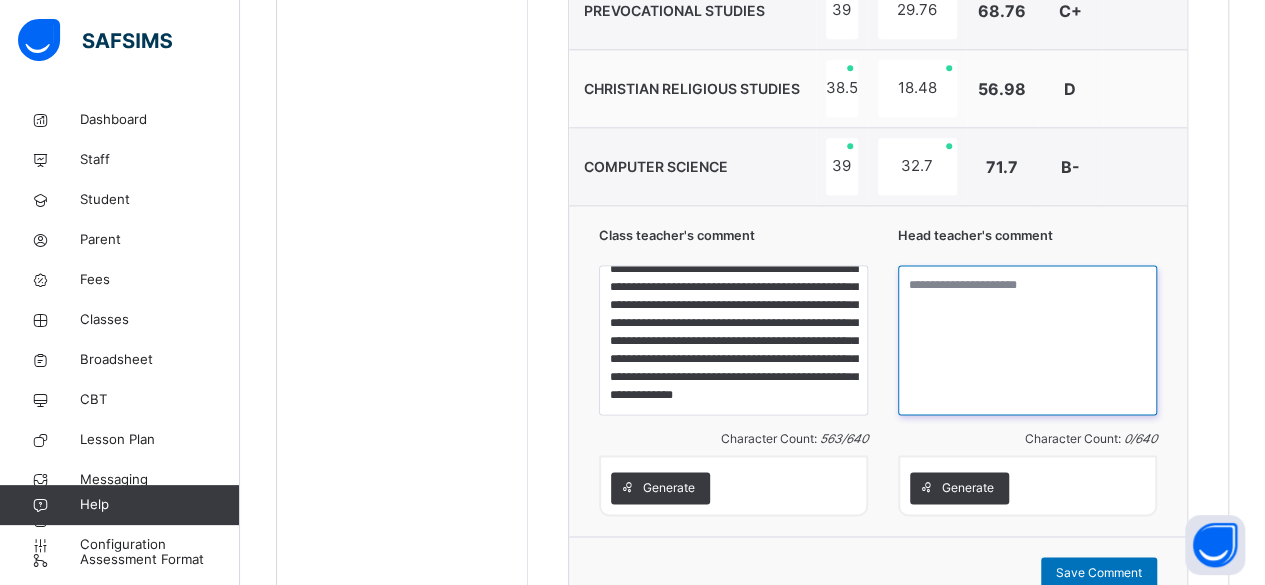 click at bounding box center (1027, 340) 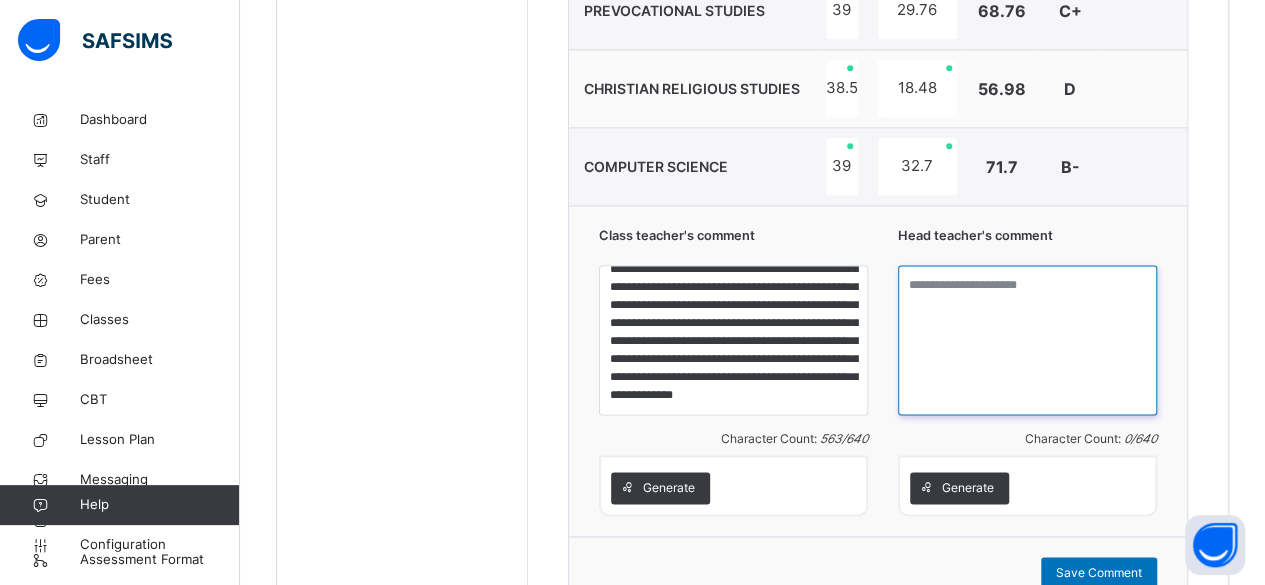 paste on "**********" 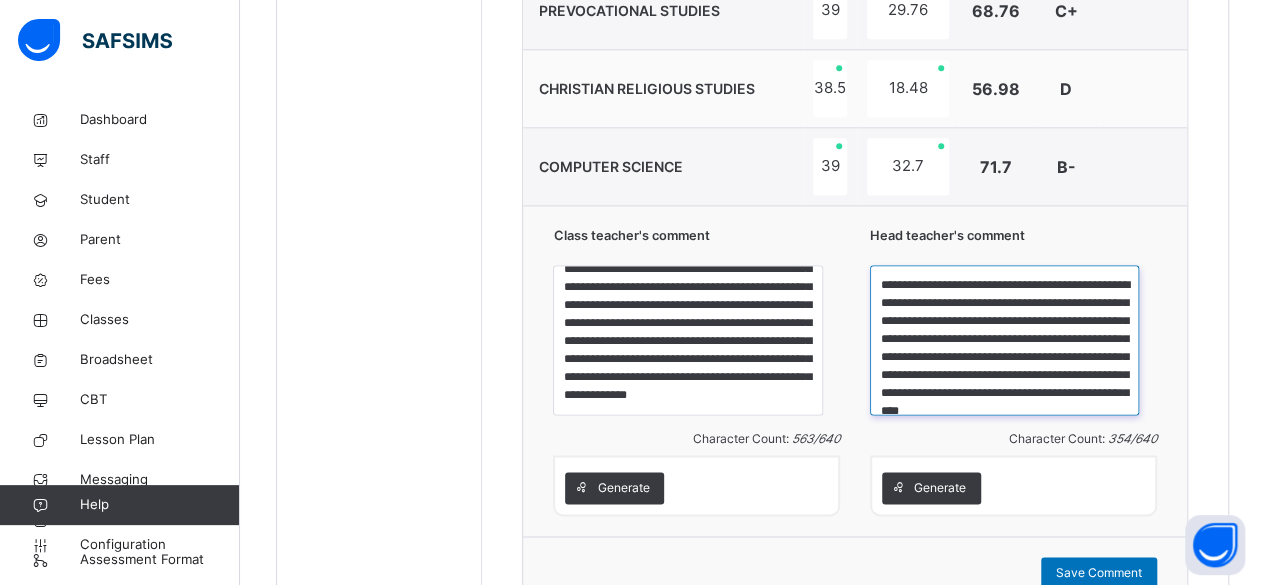 scroll, scrollTop: 39, scrollLeft: 0, axis: vertical 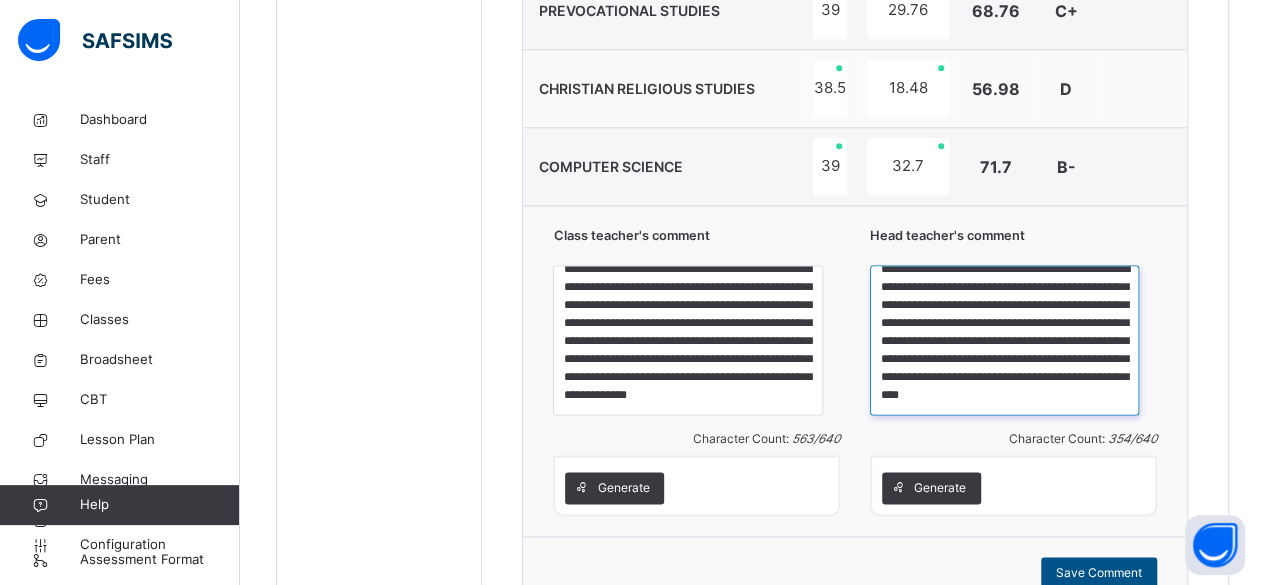 type on "**********" 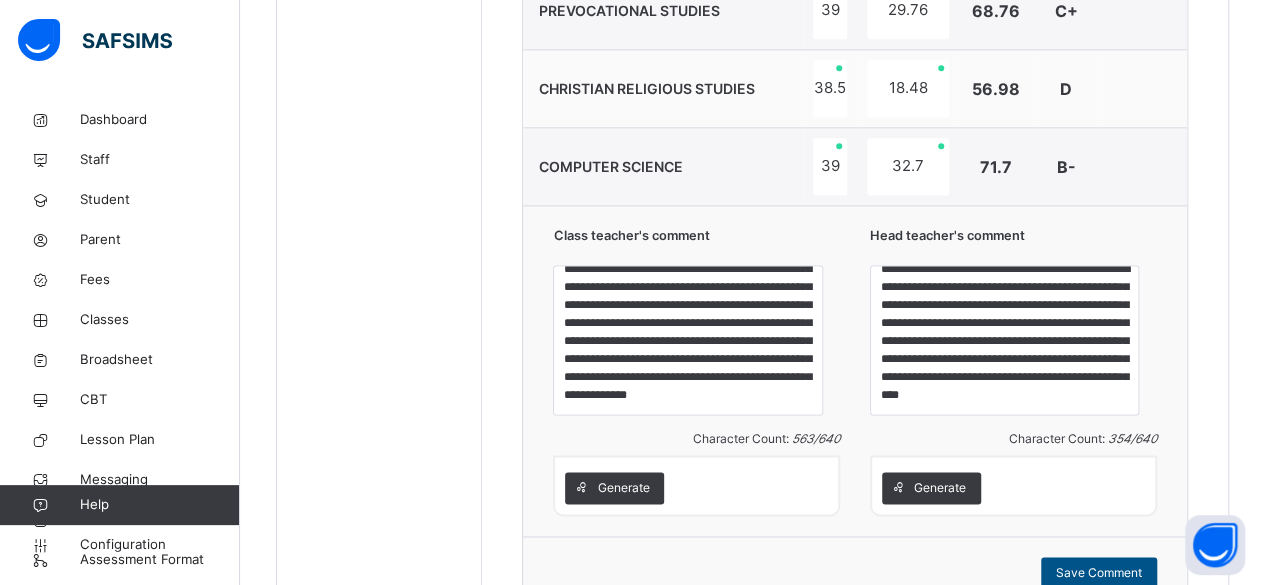 click on "Save Comment" at bounding box center (1099, 573) 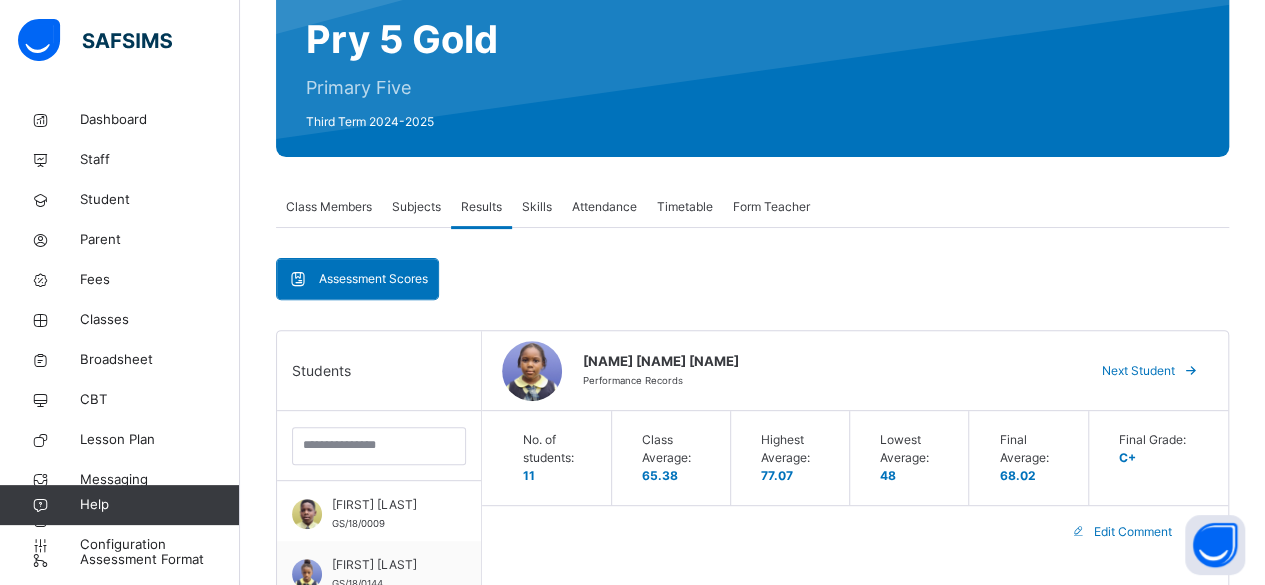 scroll, scrollTop: 136, scrollLeft: 0, axis: vertical 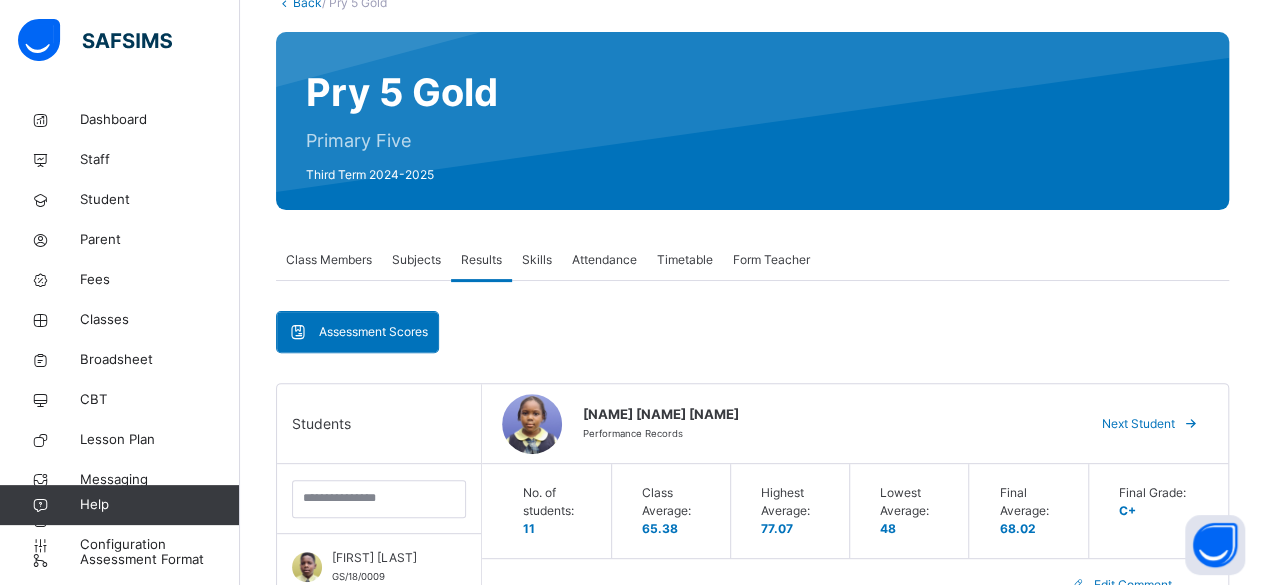 click on "Next Student" at bounding box center [1138, 424] 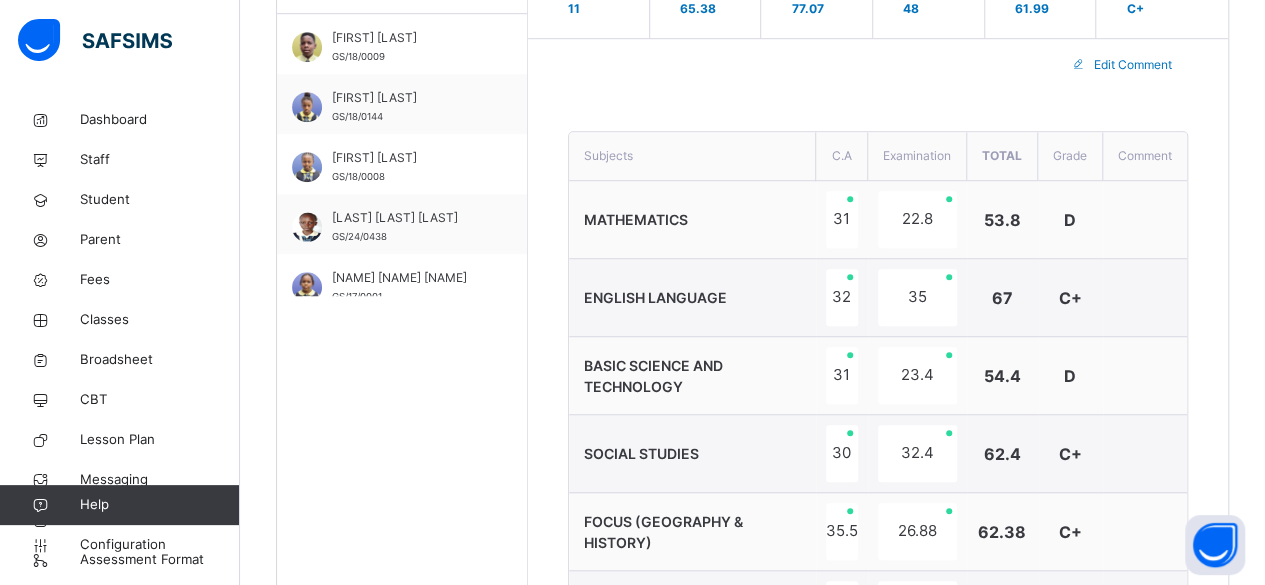 scroll, scrollTop: 696, scrollLeft: 0, axis: vertical 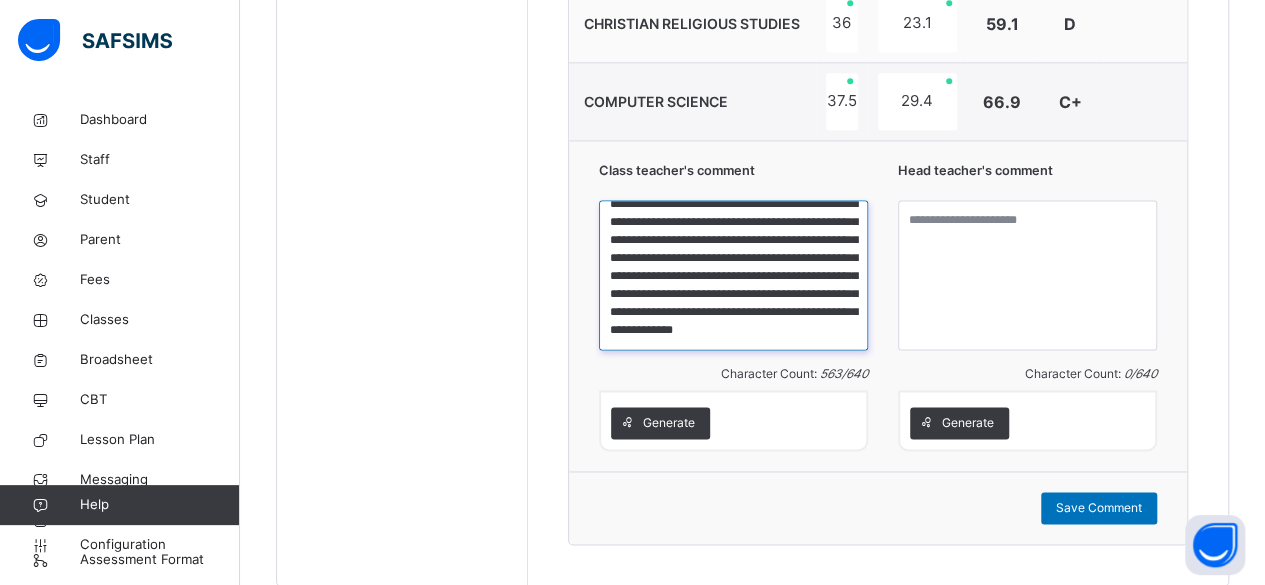 drag, startPoint x: 613, startPoint y: 210, endPoint x: 797, endPoint y: 340, distance: 225.29092 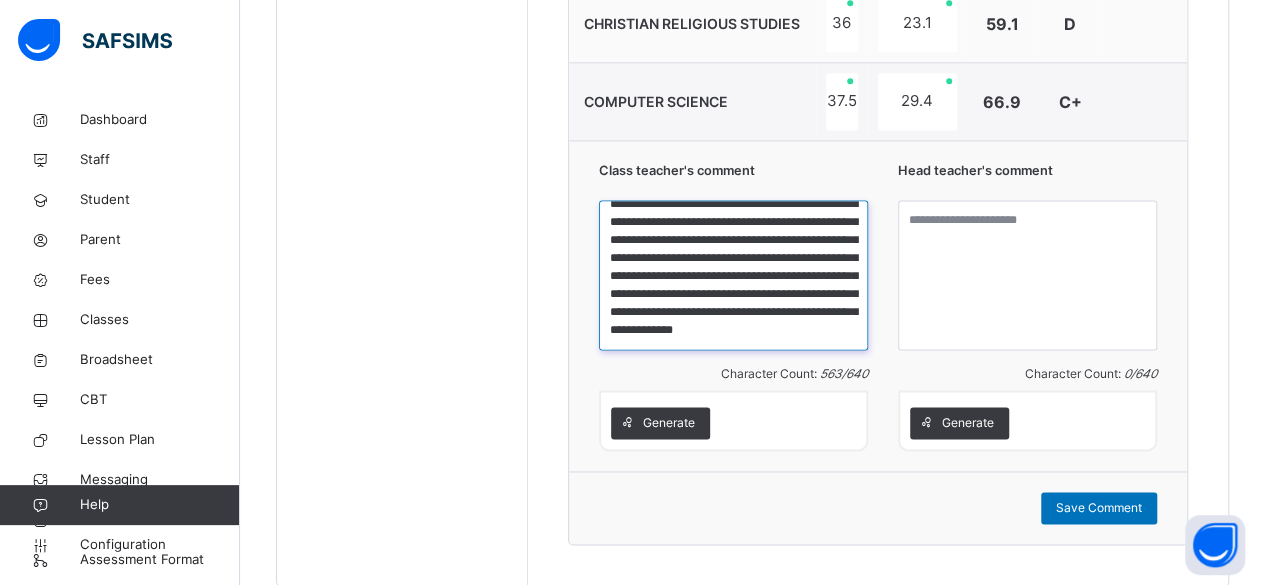 click on "**********" at bounding box center [733, 275] 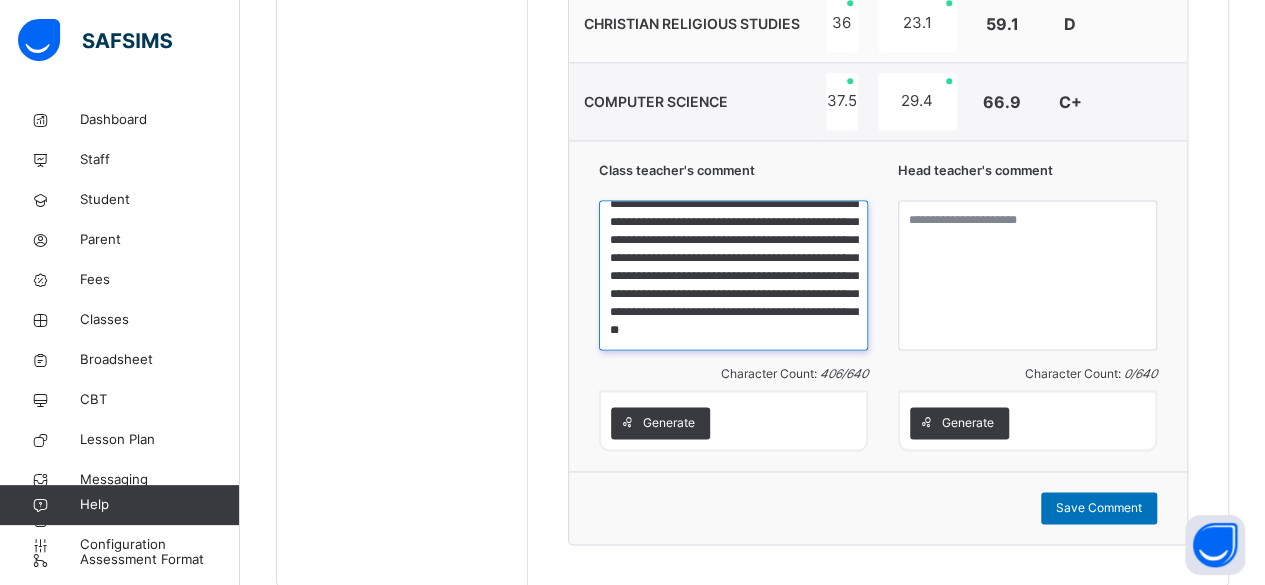 scroll, scrollTop: 69, scrollLeft: 0, axis: vertical 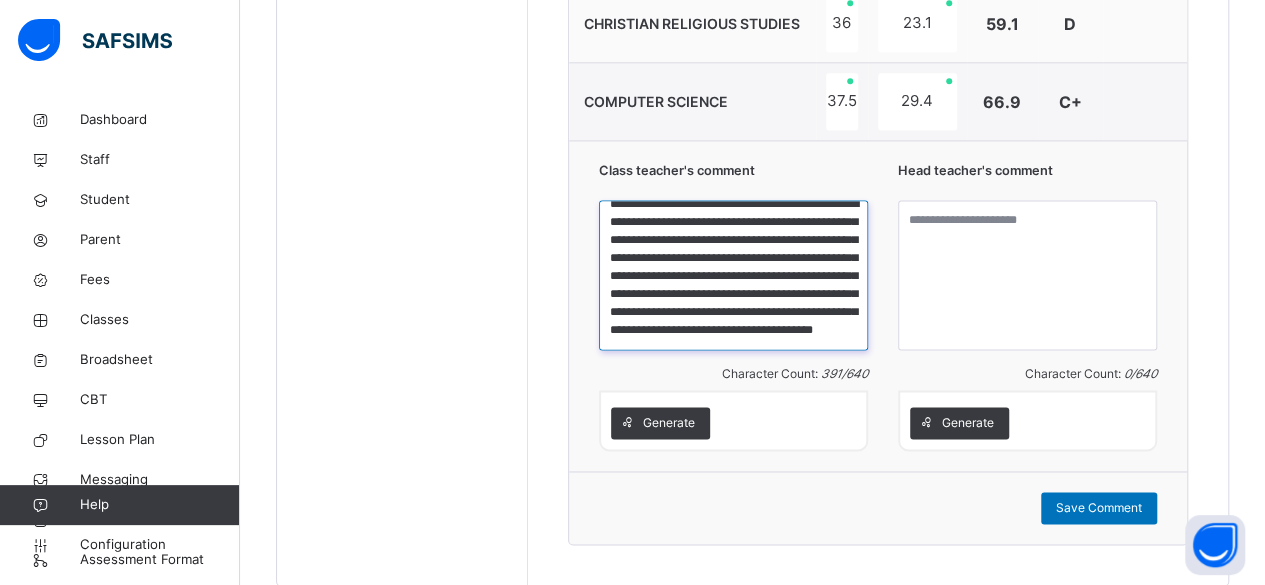 type on "**********" 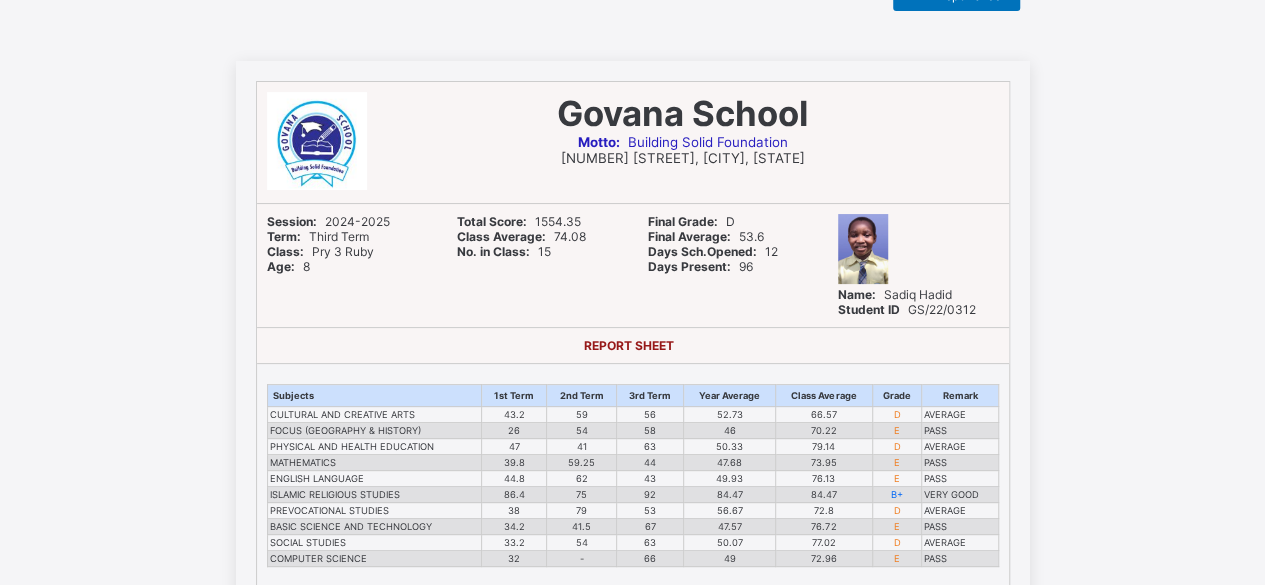 scroll, scrollTop: 0, scrollLeft: 0, axis: both 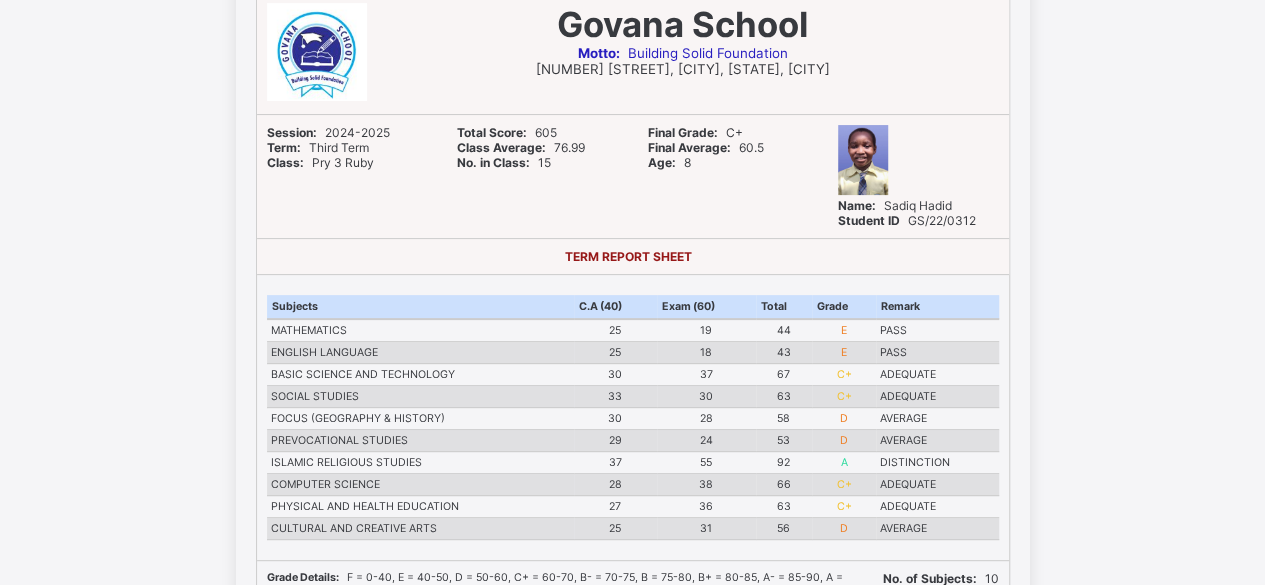 click on "Govana School  Motto: Building Solid Foundation  F11 George Ozodinobi Street, Congress Court, Sunnyvale Estate, Abuja Session: 2024-2025 Term: Third Term Class: Pry 3 Ruby Total Score: 605 Class Average: 76.99 No. in Class: 15 Final Grade: C+ Final Average: 60.5 Age: 8 Name: Sadiq Hadid  Student ID GS/22/0312 TERM REPORT SHEET   Subjects C.A (40) Exam (60) Total Grade Remark MATHEMATICS  25 19 44 E PASS ENGLISH LANGUAGE  25 18 43 E PASS BASIC SCIENCE AND TECHNOLOGY  30 37 67 C+ ADEQUATE SOCIAL STUDIES  33 30 63 C+ ADEQUATE FOCUS (GEOGRAPHY & HISTORY) 30 28 58 D AVERAGE PREVOCATIONAL STUDIES  29 24 53 D AVERAGE ISLAMIC RELIGIOUS STUDIES  37 55 92 A DISTINCTION  COMPUTER SCIENCE  28 38 66 C+ ADEQUATE PHYSICAL AND HEALTH EDUCATION 27 36 63 C+ ADEQUATE CULTURAL AND CREATIVE  ARTS 25 31 56 D AVERAGE Grade Details: F = 0-40, E = 40-50, D = 50-60, C+ = 60-70, B- = 70-75, B = 75-80, B+ = 80-85, A- = 85-90, A = 90-95, A+ = 95-100, No. of Subjects: 10 Affective Skills Rating Punctuality 4 Reliability 3 Attendance 5 4 5" at bounding box center [632, 527] 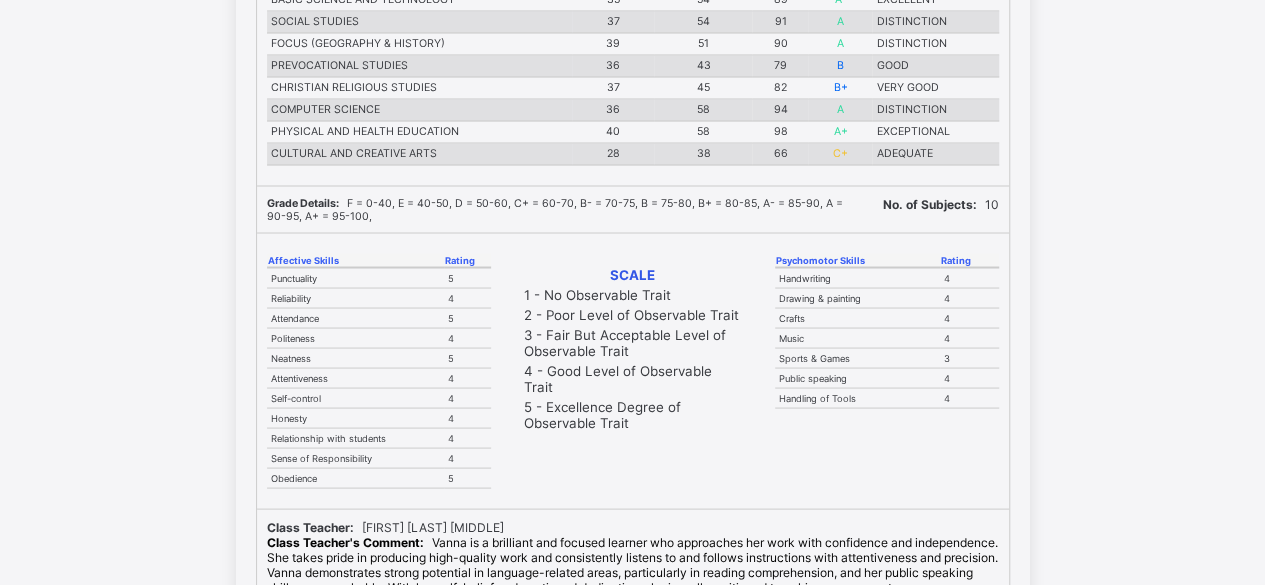 scroll, scrollTop: 1707, scrollLeft: 0, axis: vertical 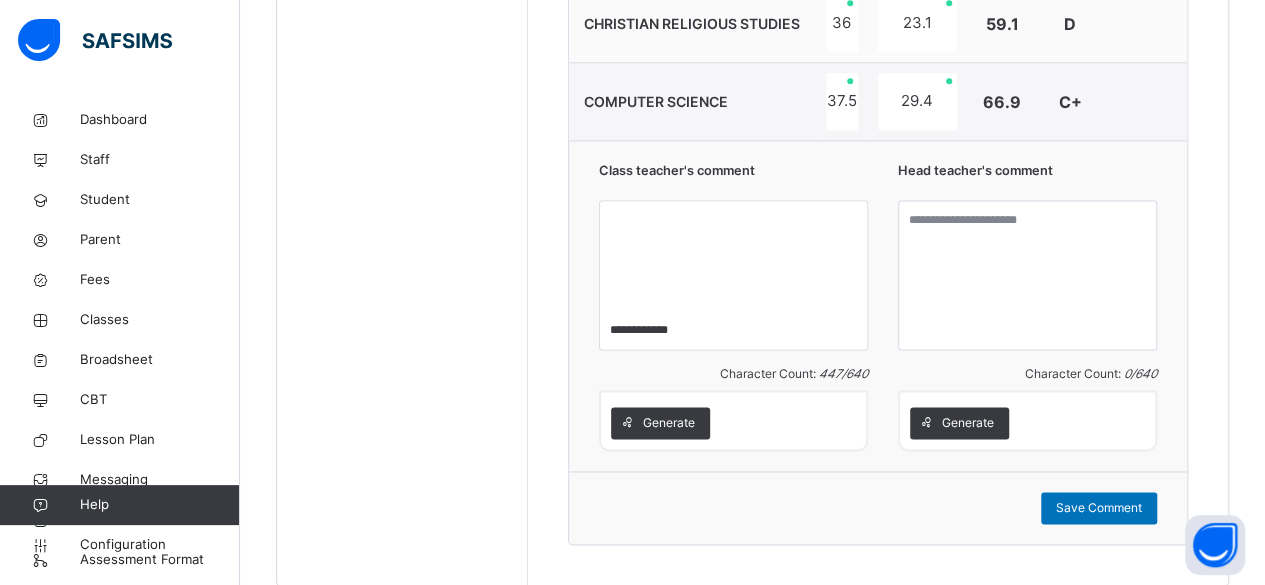drag, startPoint x: 714, startPoint y: 323, endPoint x: 600, endPoint y: 310, distance: 114.73883 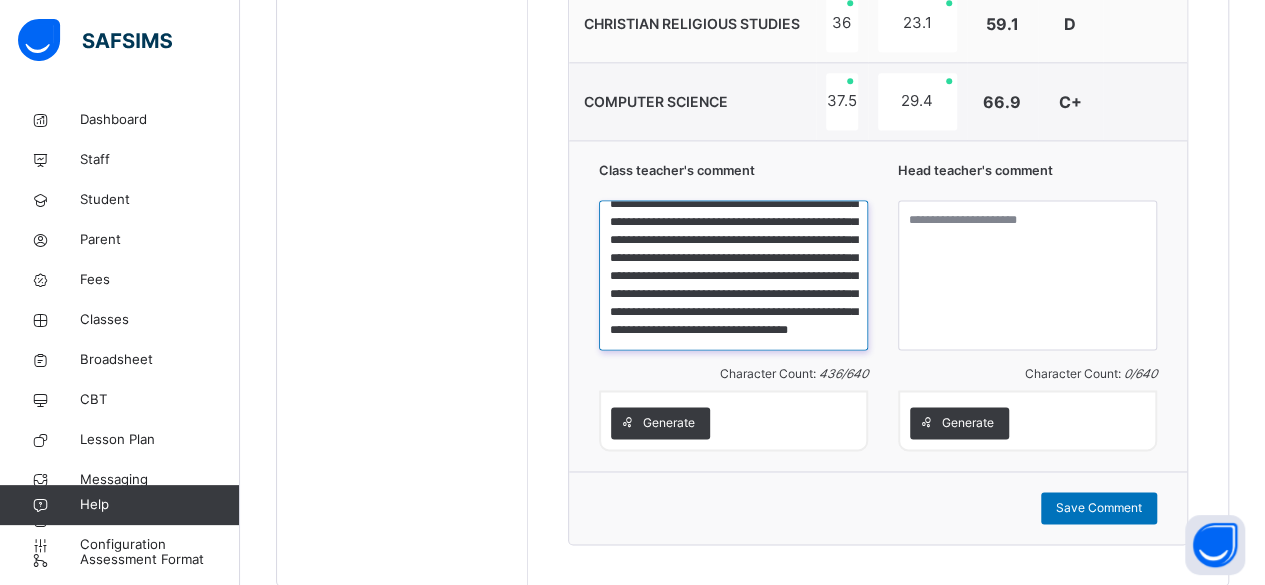 click on "**********" at bounding box center (733, 275) 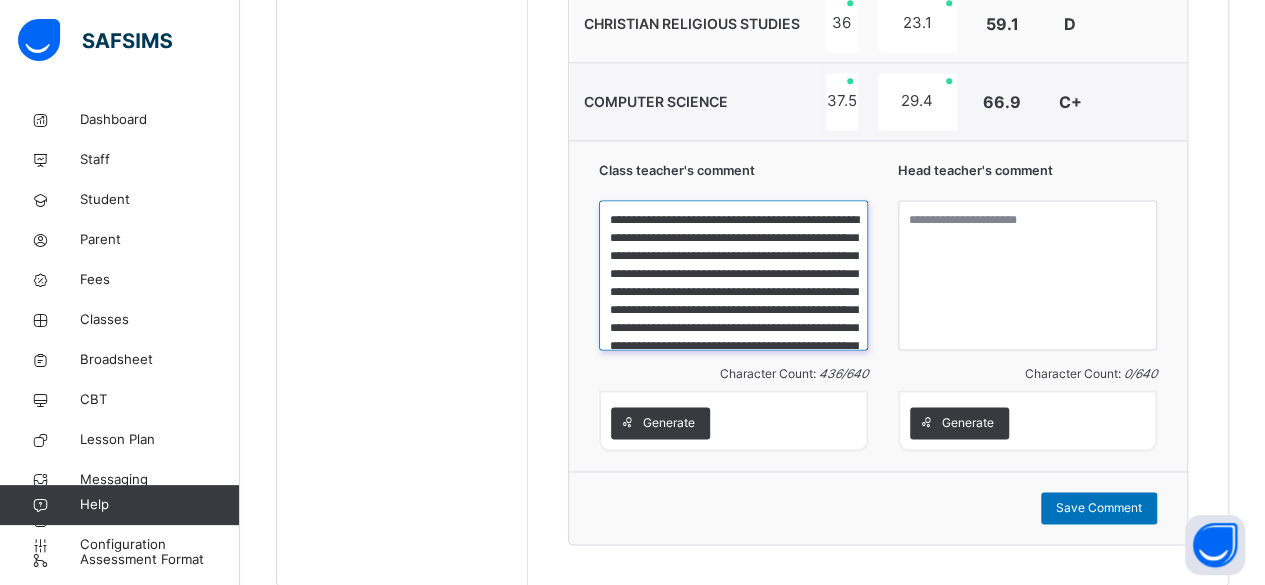 click on "**********" at bounding box center [733, 275] 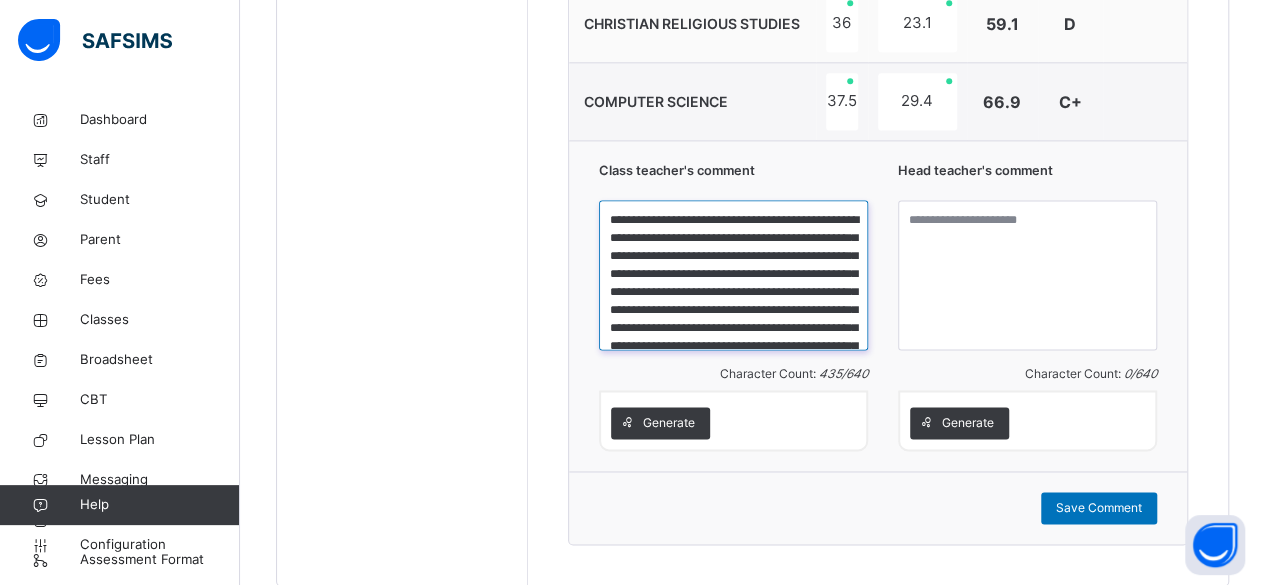 type on "**********" 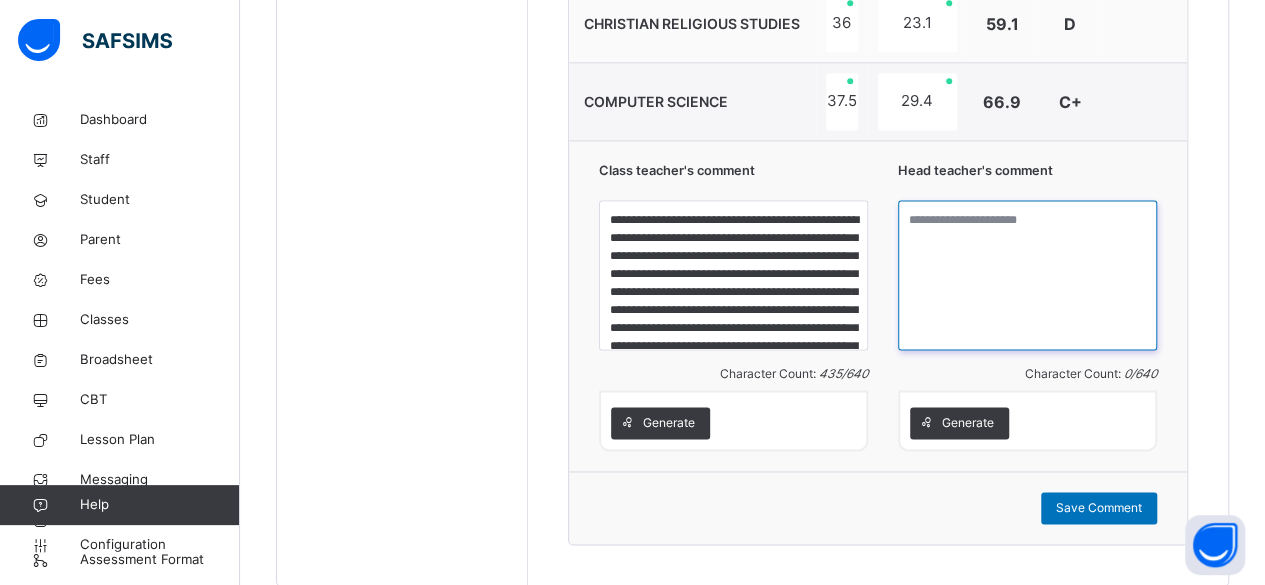 click at bounding box center (1027, 275) 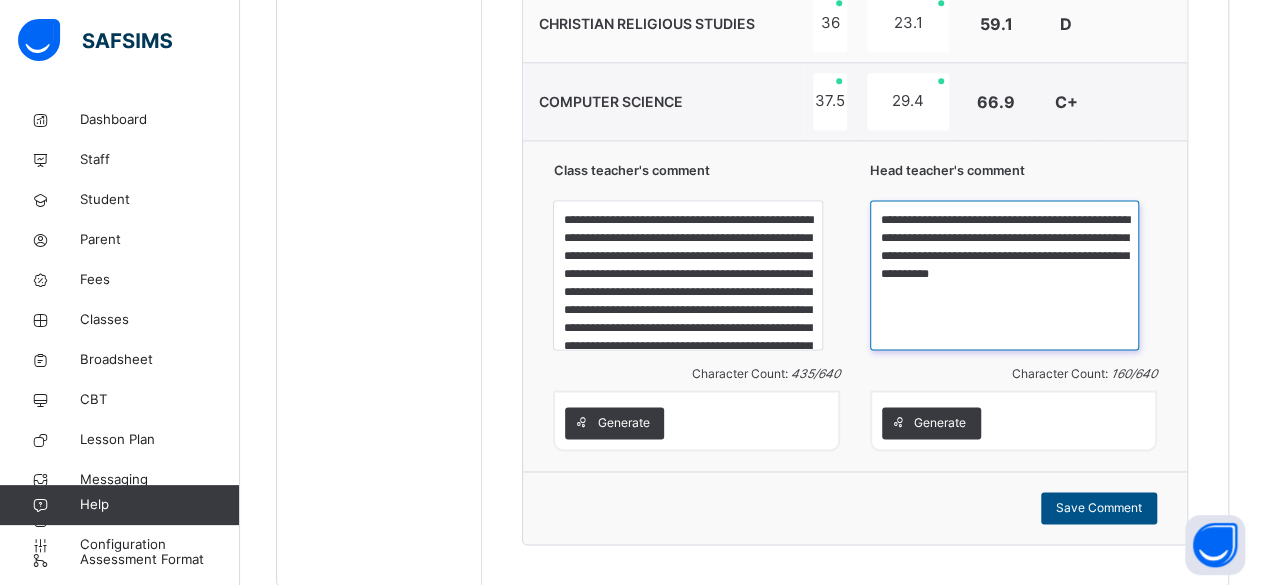 type on "**********" 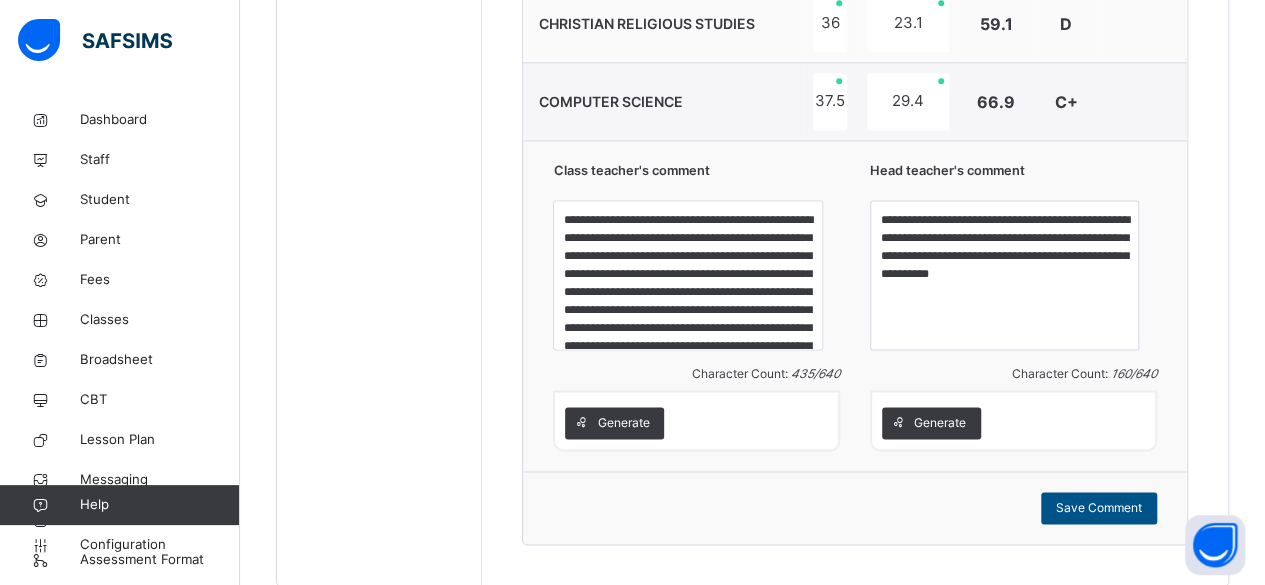 click on "Save Comment" at bounding box center (1099, 508) 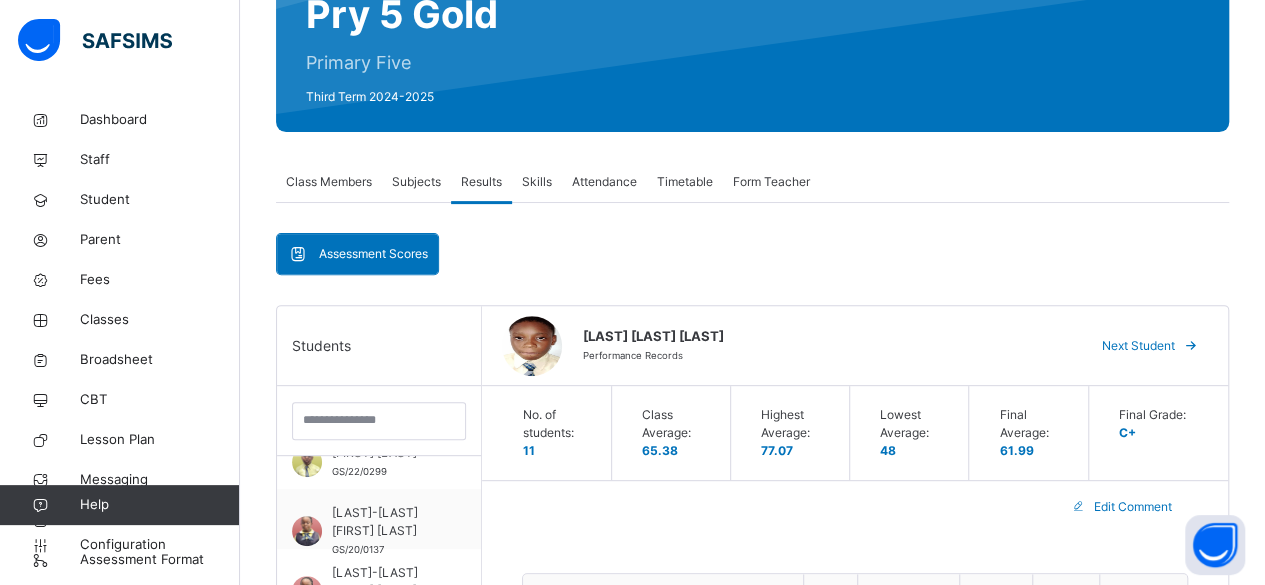 scroll, scrollTop: 147, scrollLeft: 0, axis: vertical 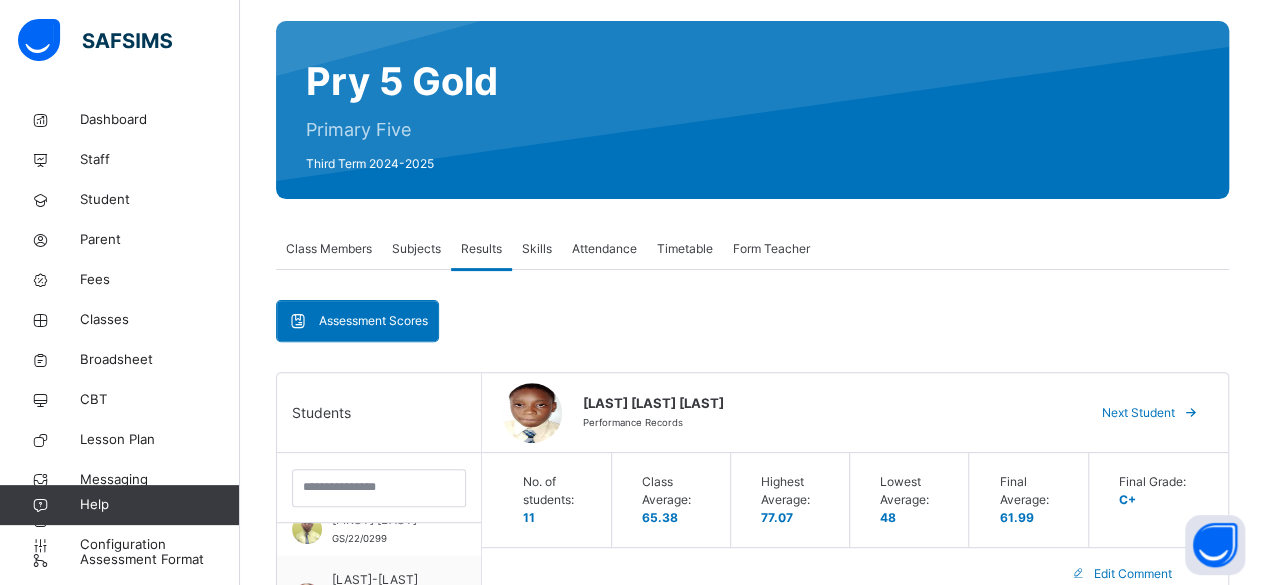 click on "Next Student" at bounding box center [1138, 413] 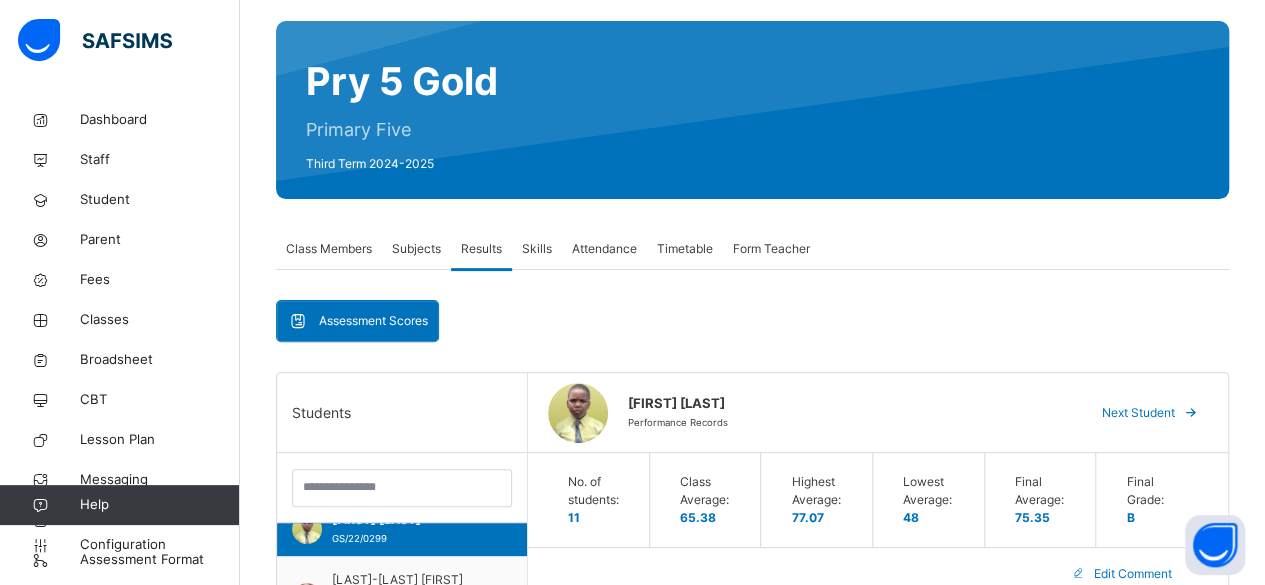 scroll, scrollTop: 405, scrollLeft: 0, axis: vertical 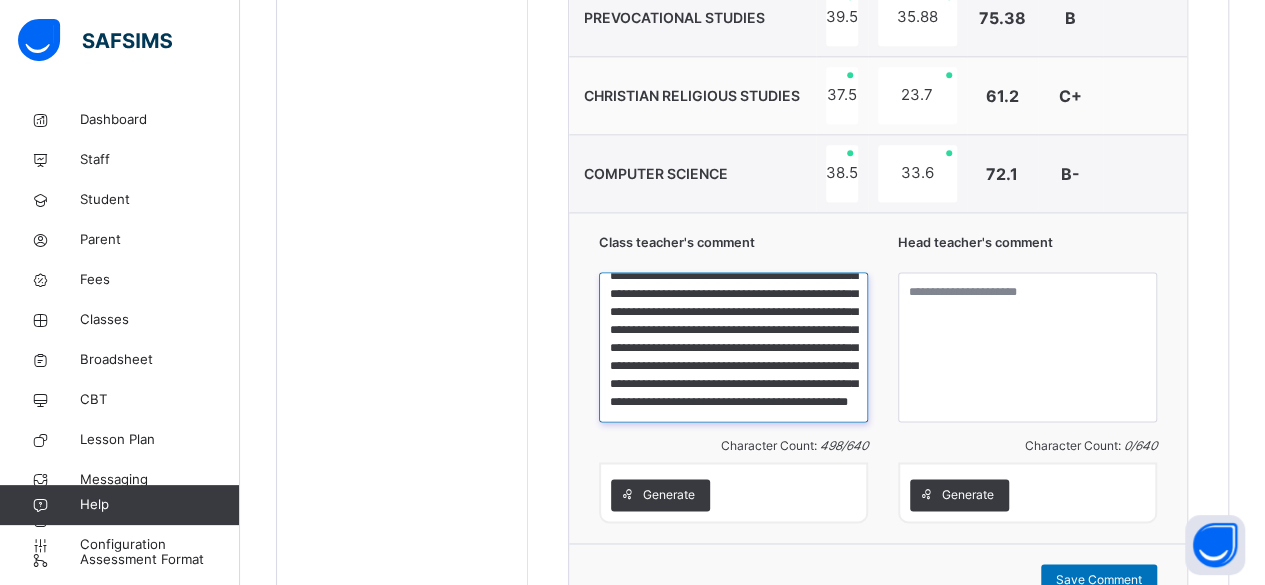 drag, startPoint x: 611, startPoint y: 285, endPoint x: 828, endPoint y: 408, distance: 249.43536 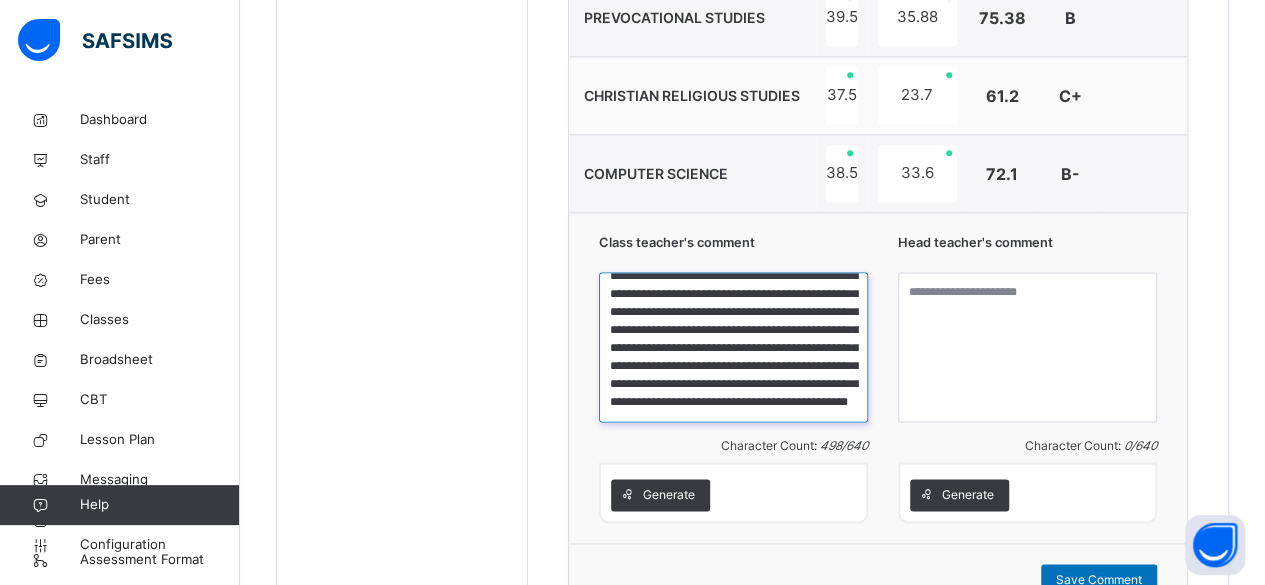 click on "**********" at bounding box center (733, 347) 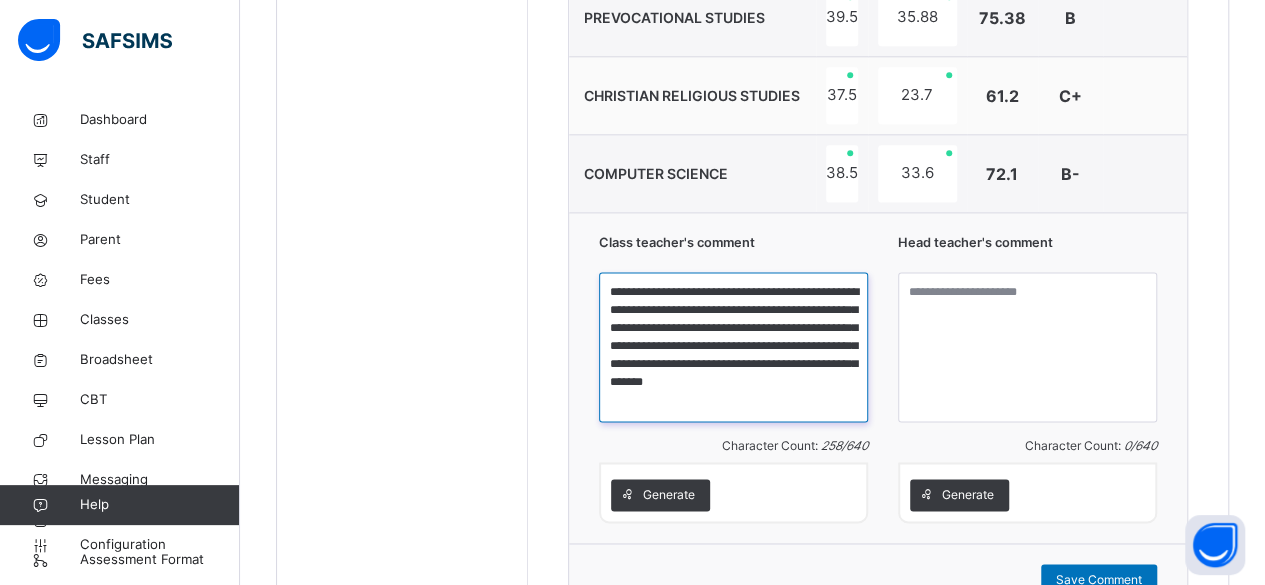 scroll, scrollTop: 0, scrollLeft: 0, axis: both 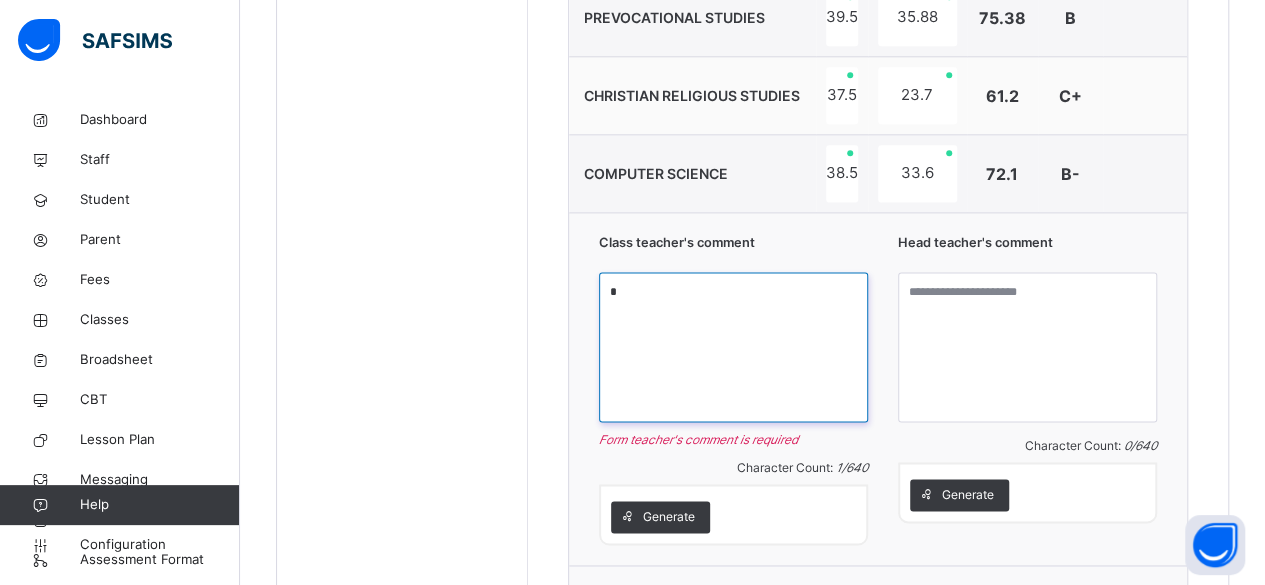 paste on "**********" 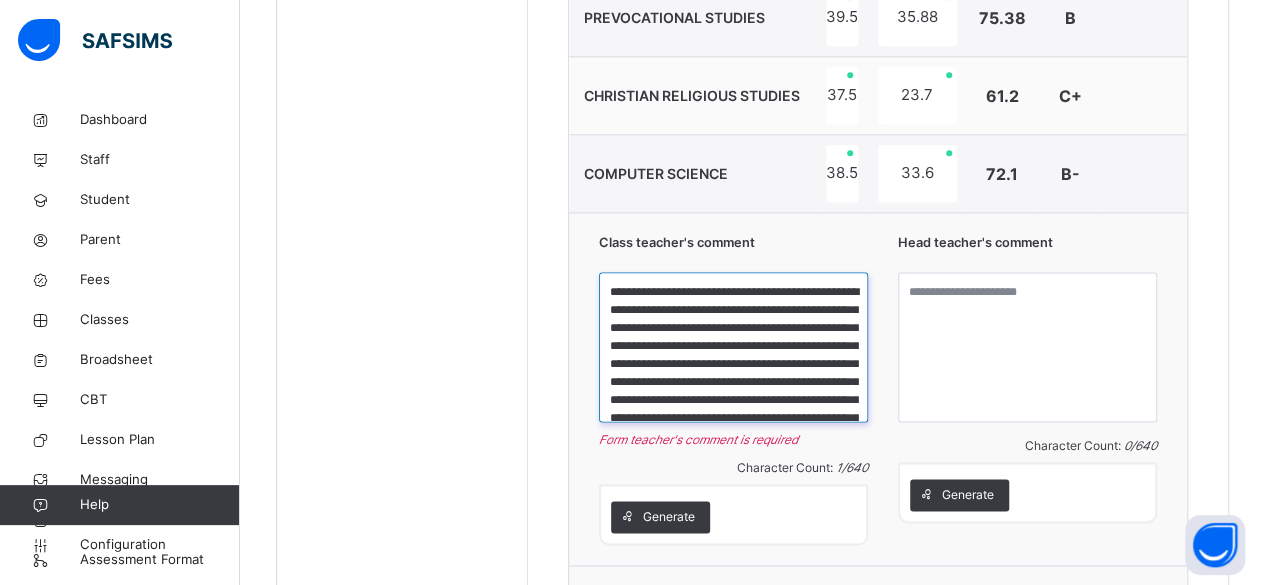 scroll, scrollTop: 129, scrollLeft: 0, axis: vertical 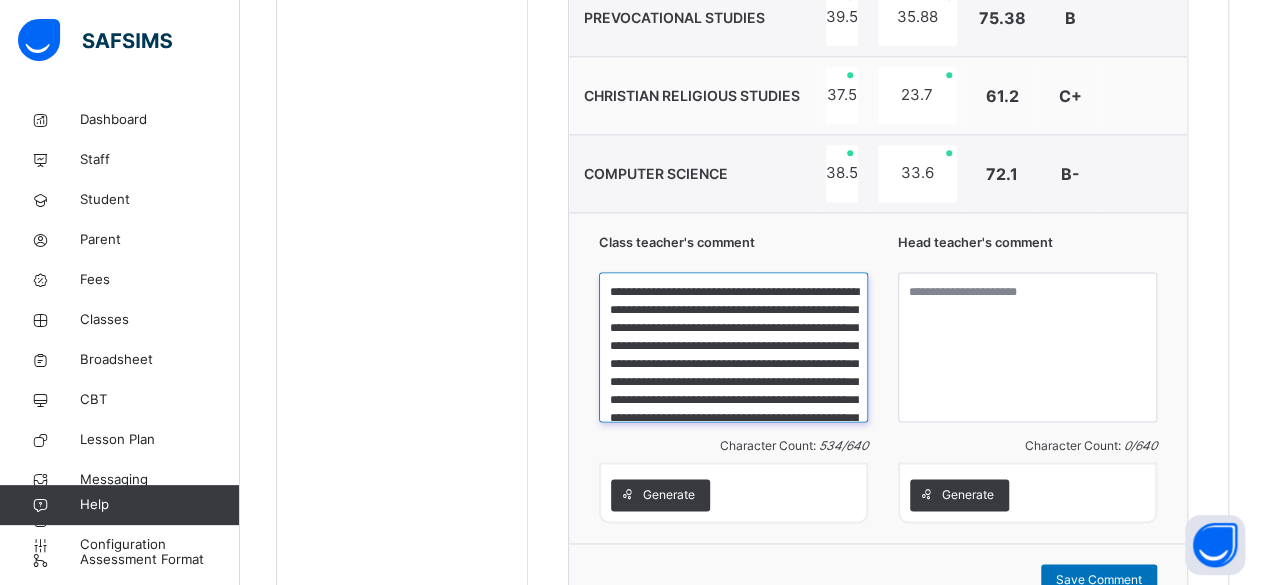 click on "**********" at bounding box center (733, 347) 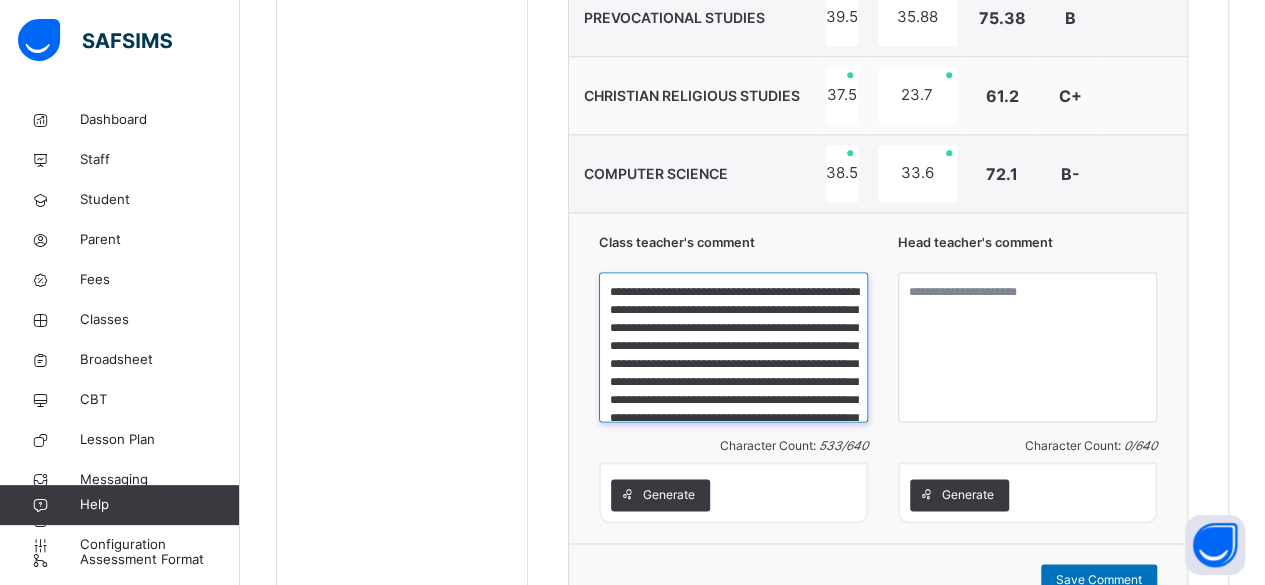type on "**********" 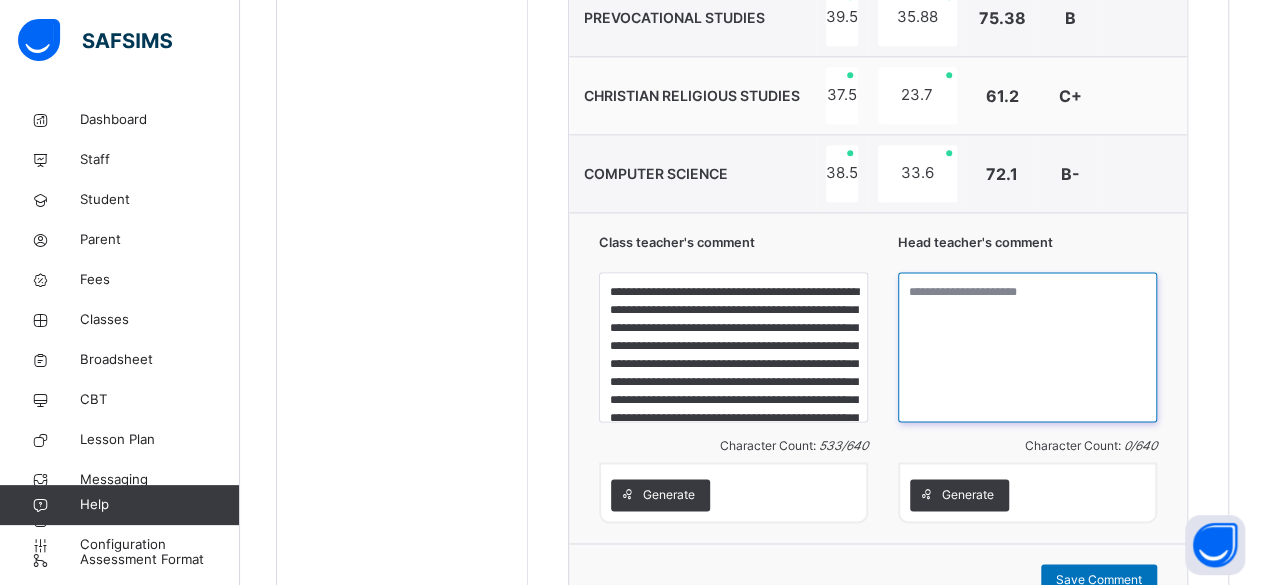 click at bounding box center (1027, 347) 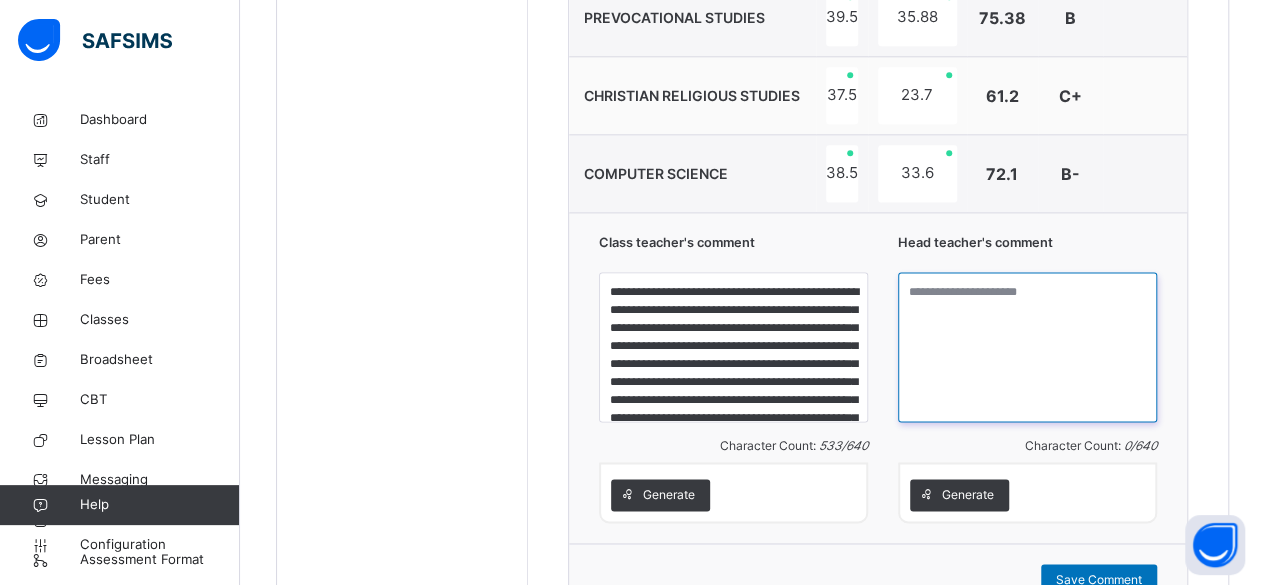 paste on "**********" 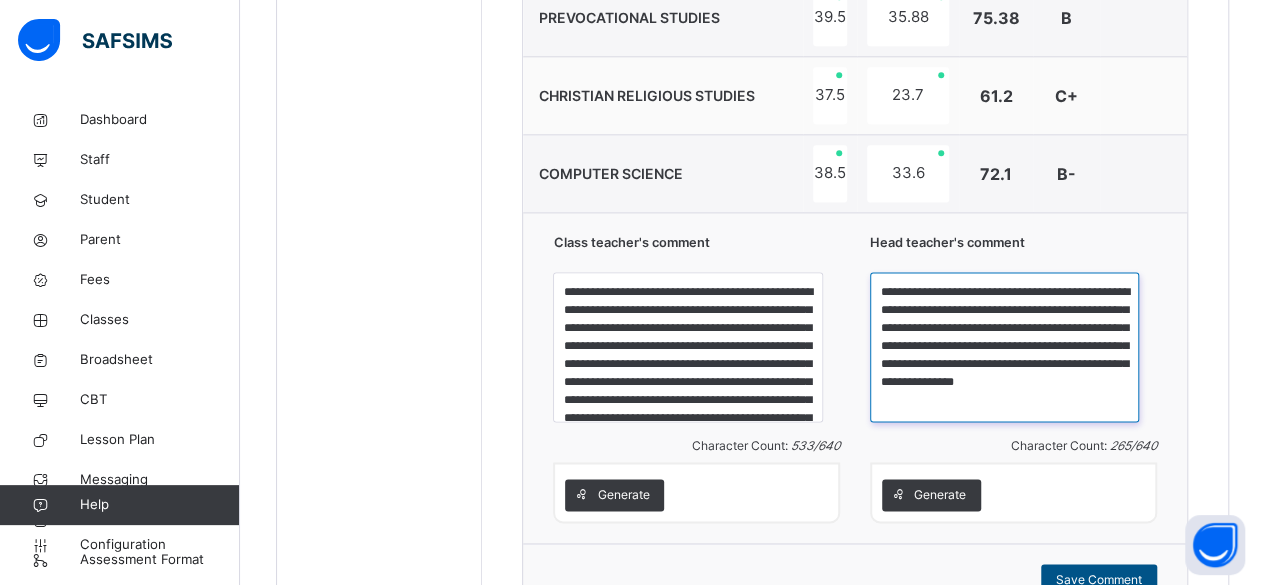 type on "**********" 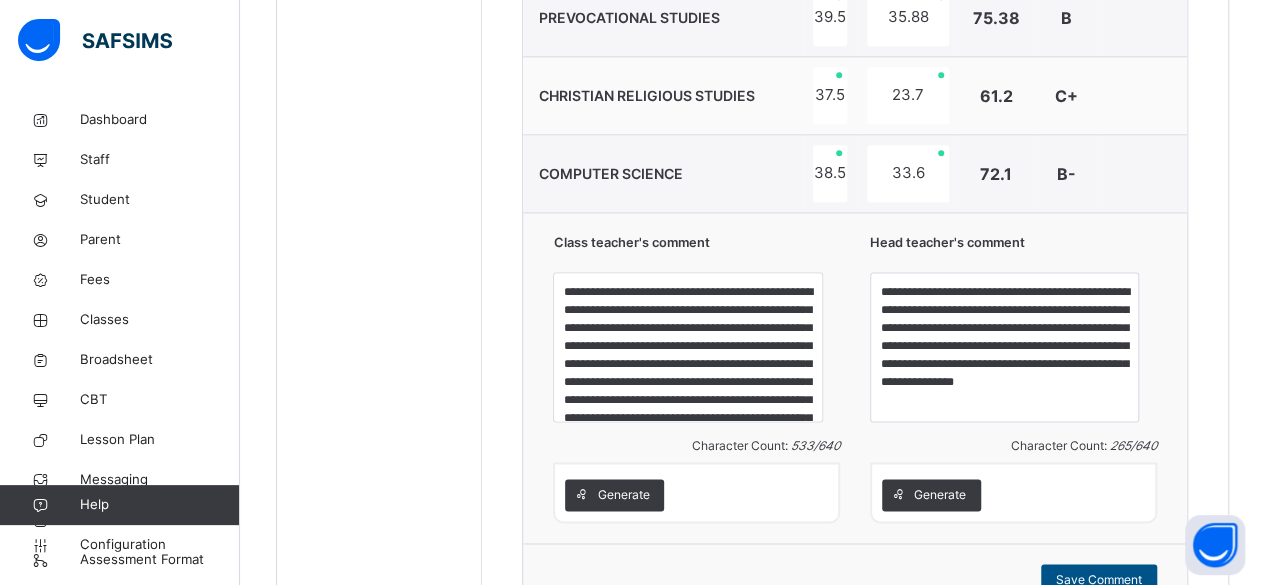 click on "Save Comment" at bounding box center [1099, 580] 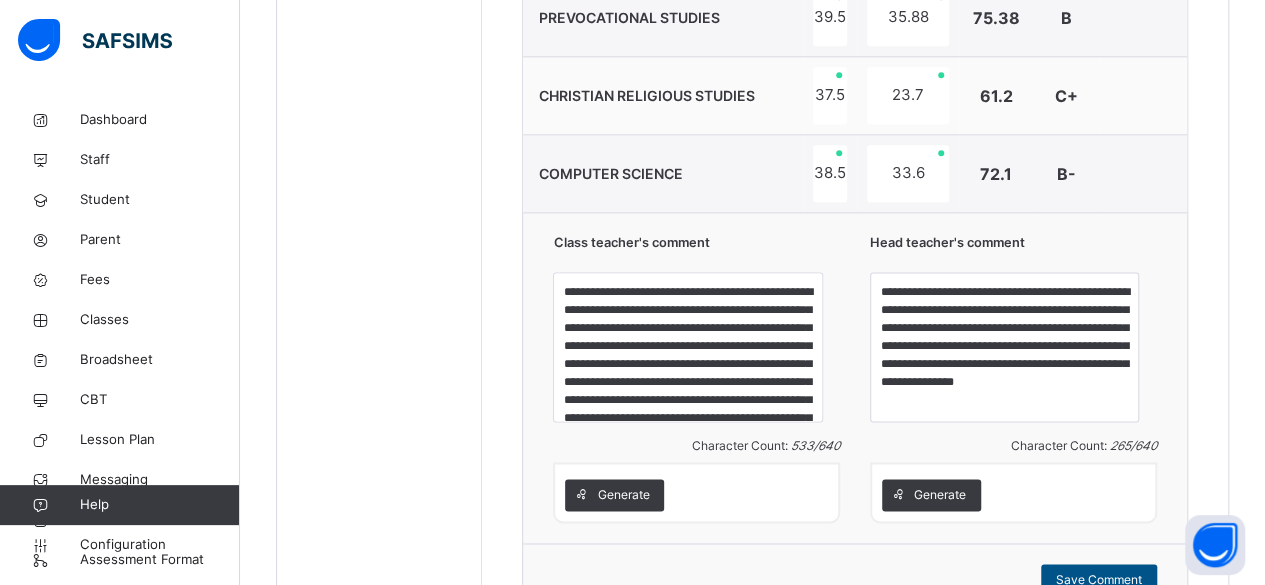click on "Save Comment" at bounding box center (1099, 580) 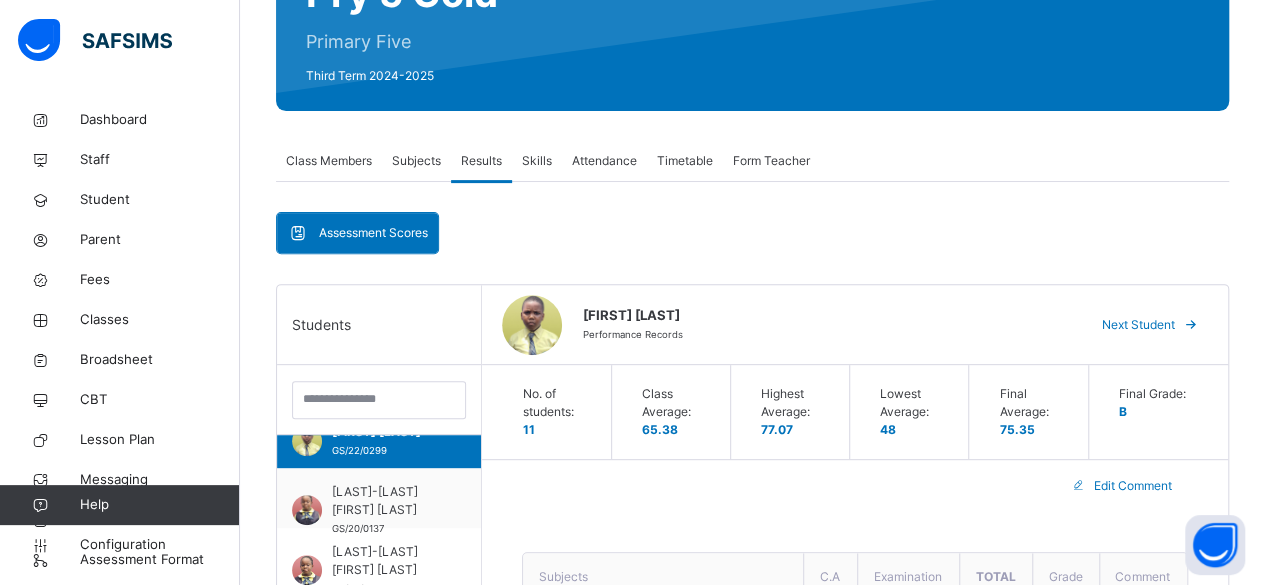 scroll, scrollTop: 142, scrollLeft: 0, axis: vertical 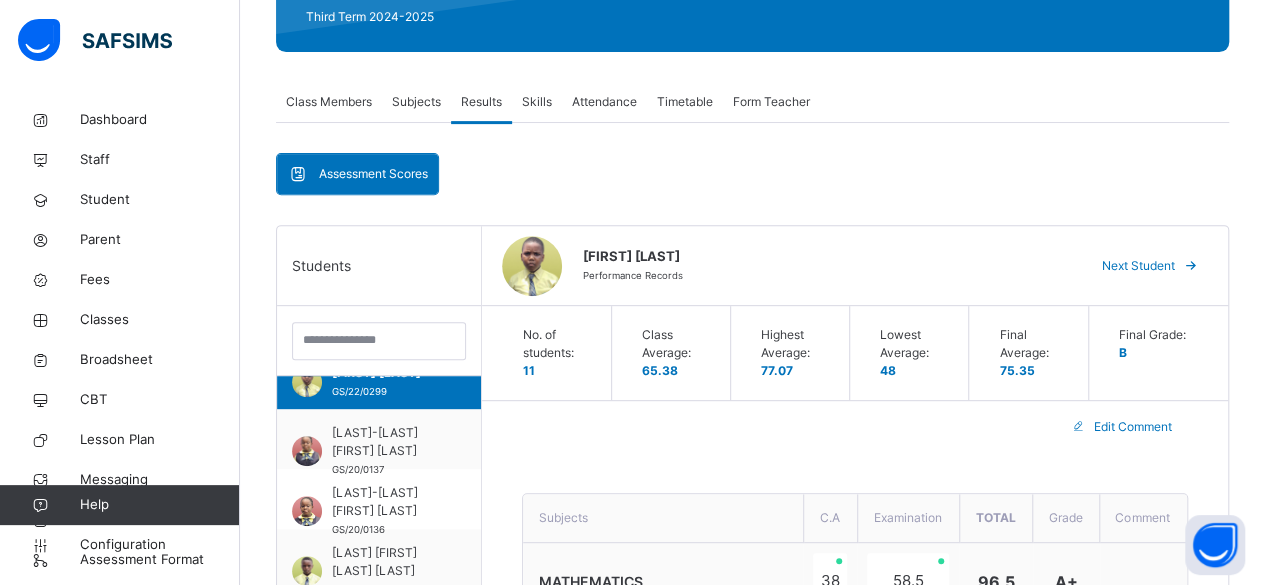click on "Next Student" at bounding box center (1138, 266) 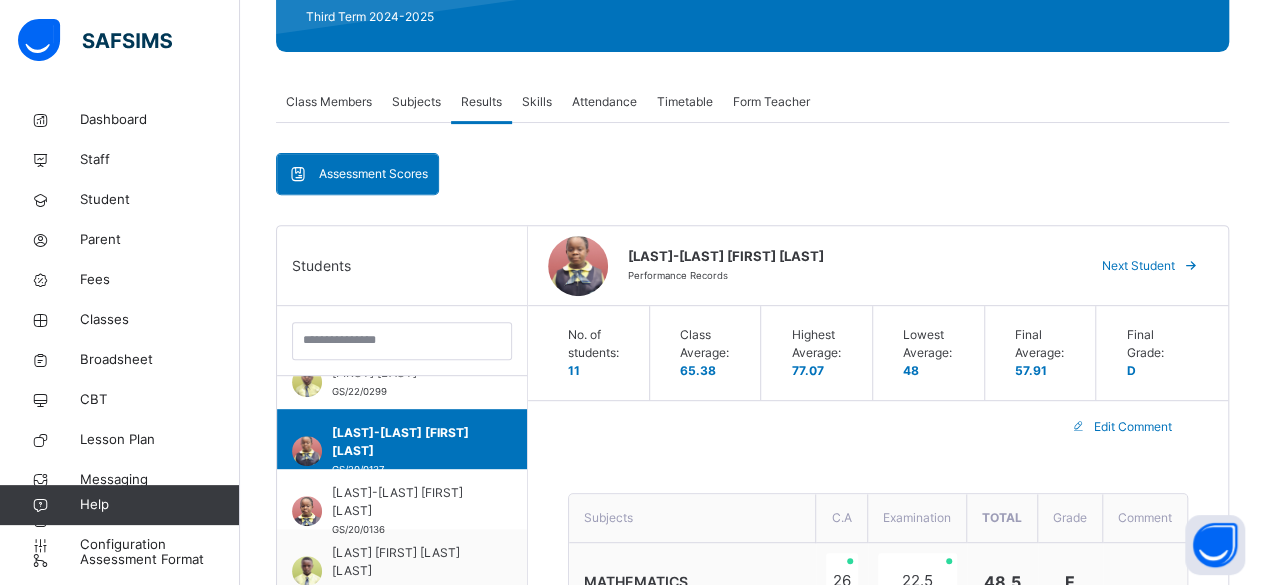 scroll, scrollTop: 405, scrollLeft: 0, axis: vertical 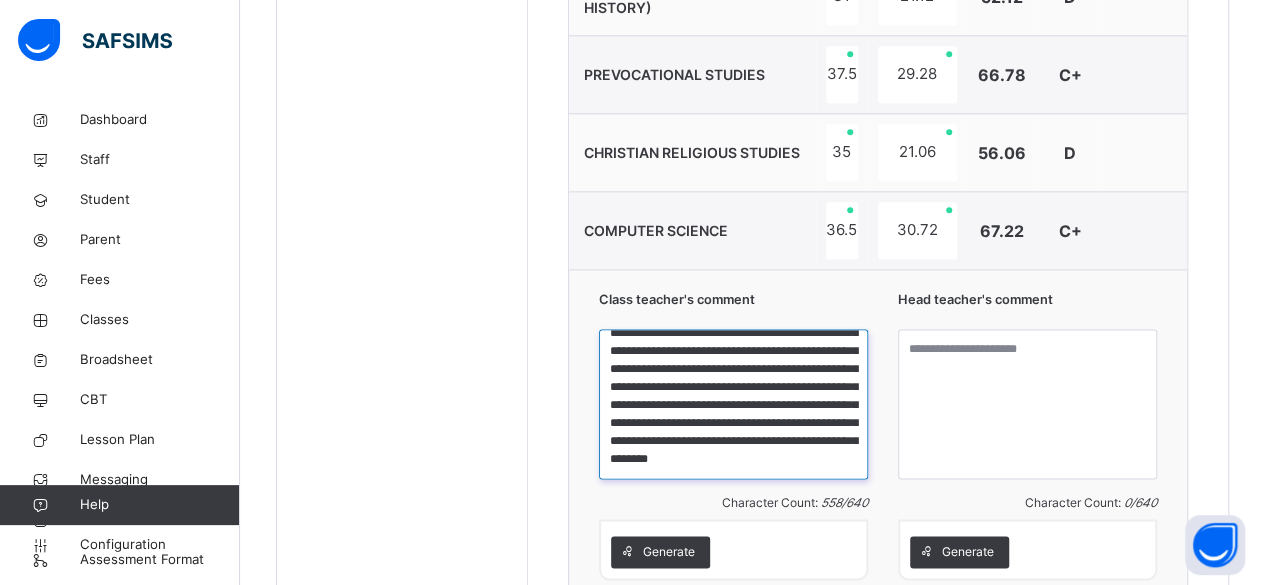 drag, startPoint x: 613, startPoint y: 339, endPoint x: 823, endPoint y: 463, distance: 243.87701 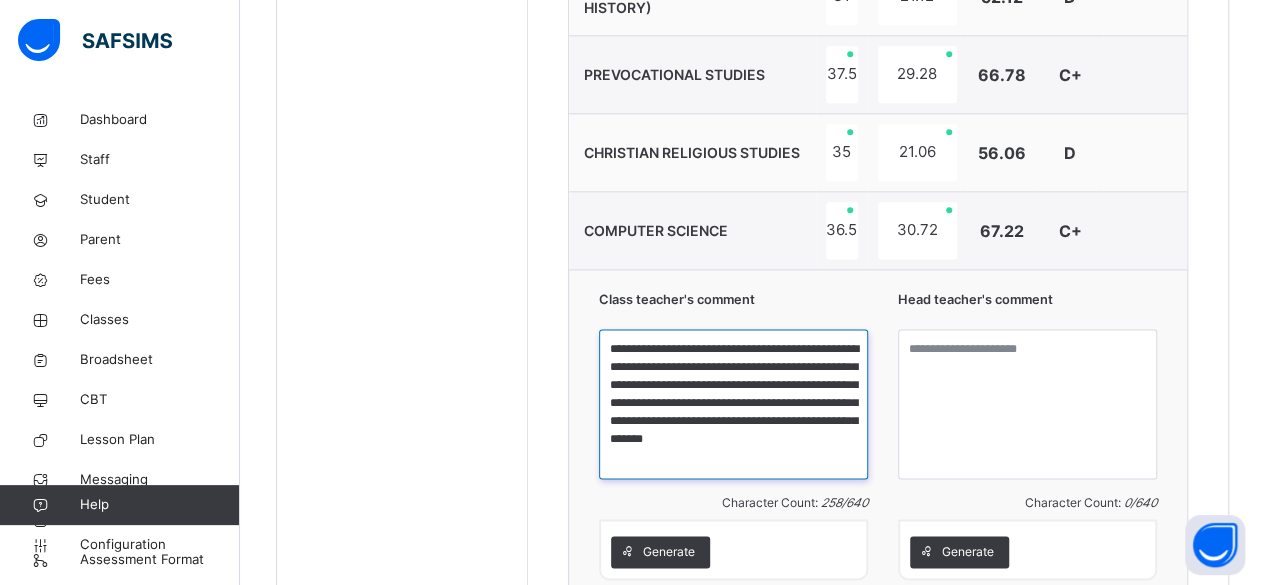 scroll, scrollTop: 0, scrollLeft: 0, axis: both 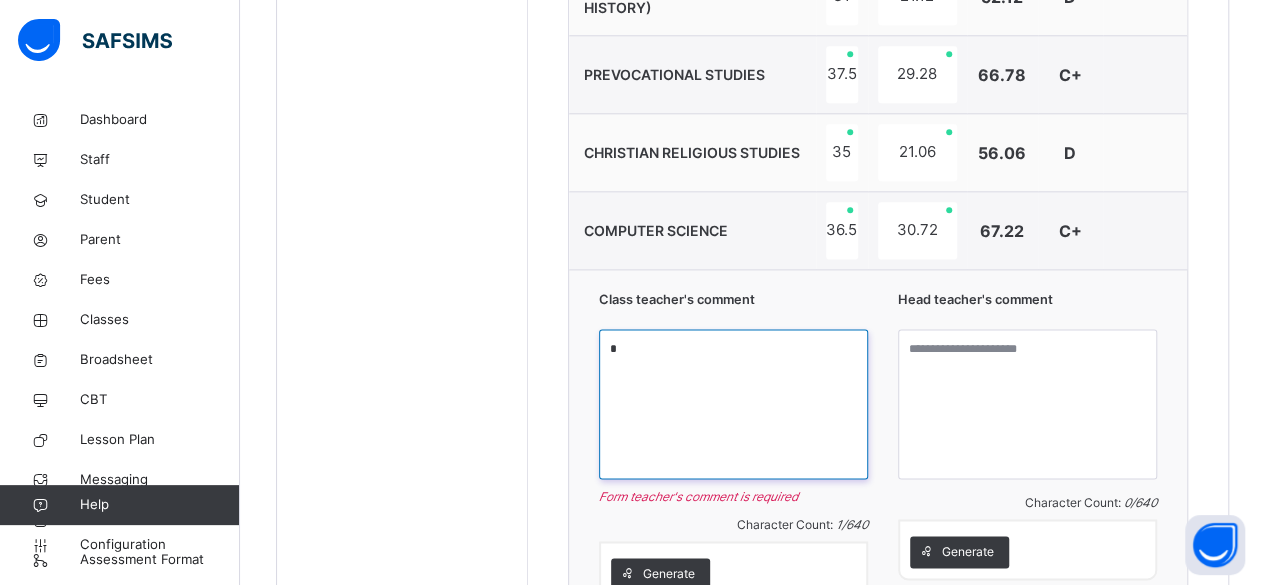 paste on "**********" 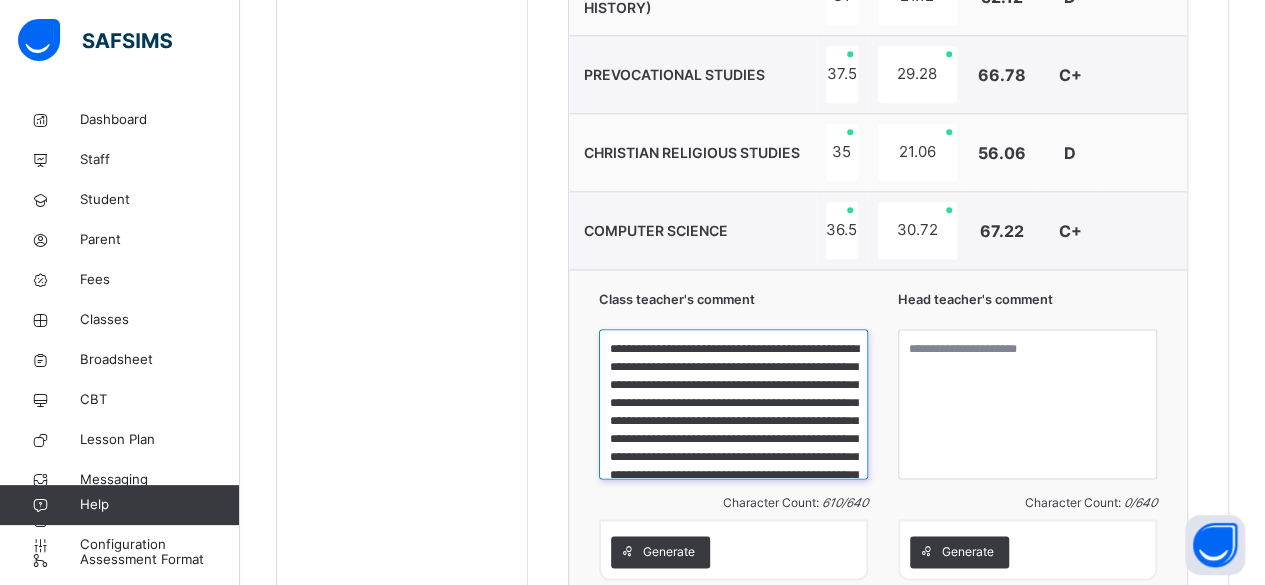 scroll, scrollTop: 345, scrollLeft: 0, axis: vertical 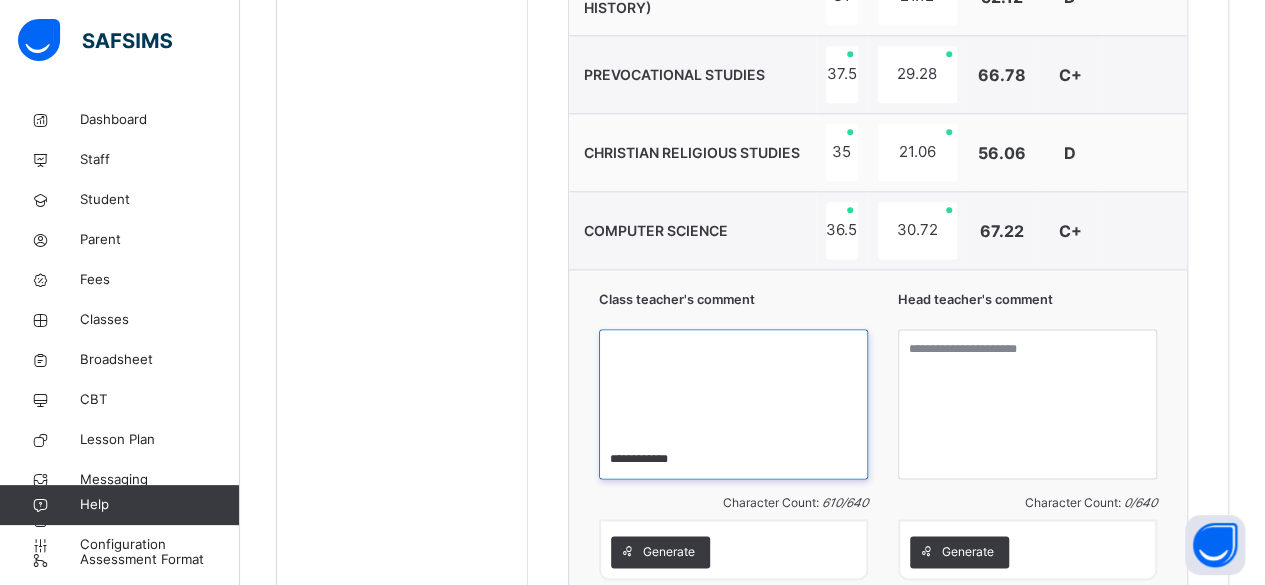 click on "**********" at bounding box center [733, 404] 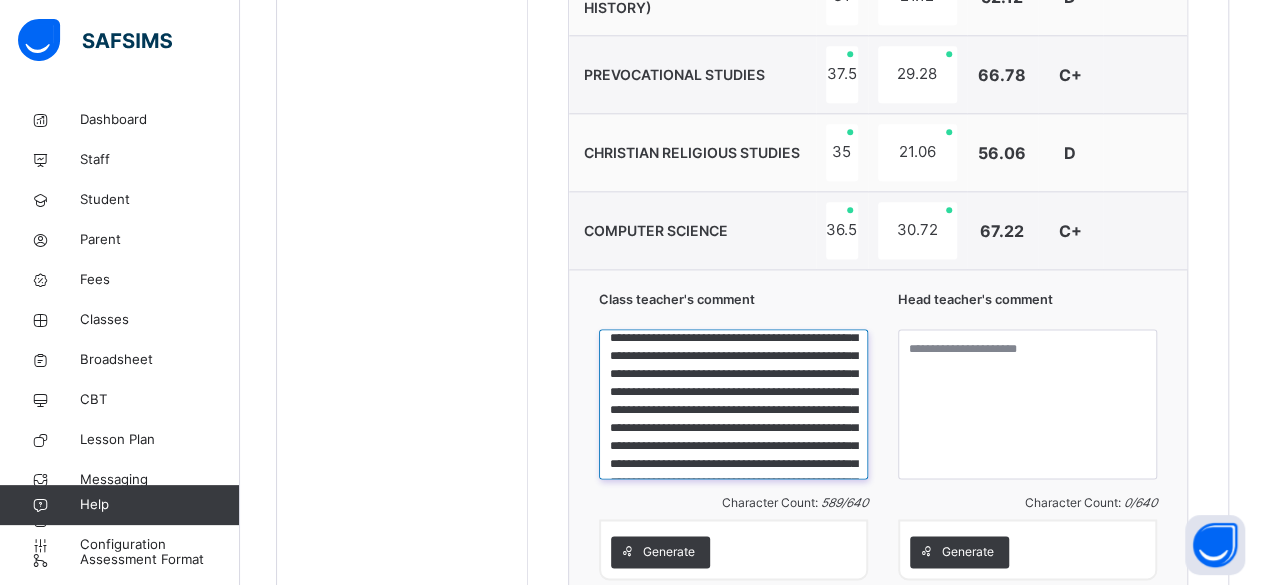 scroll, scrollTop: 11, scrollLeft: 0, axis: vertical 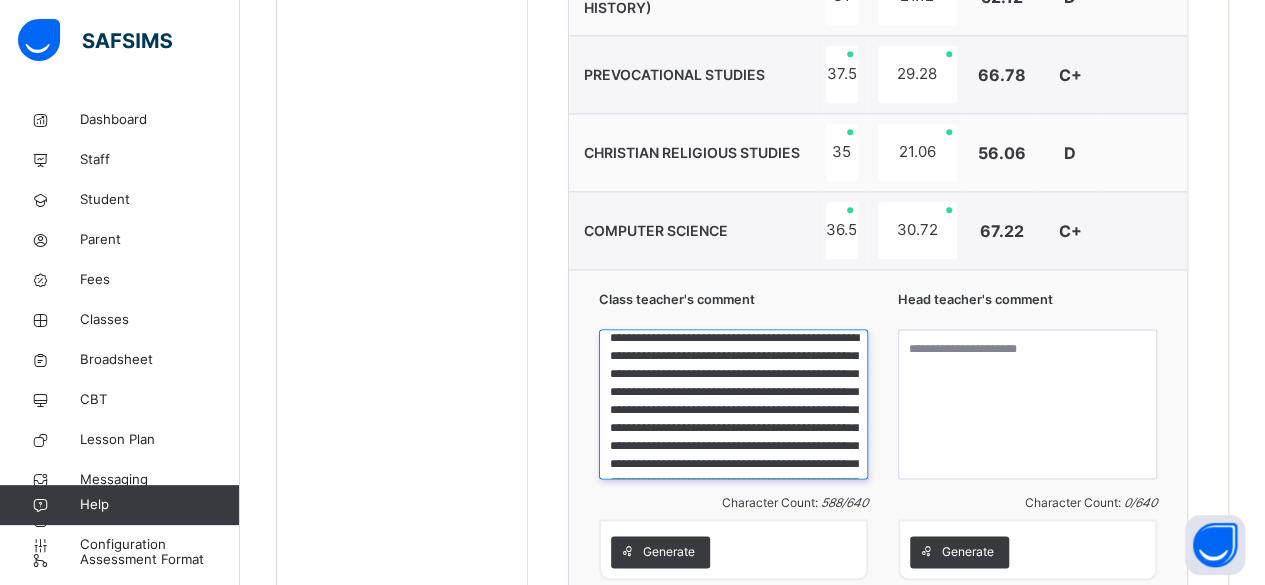 type on "**********" 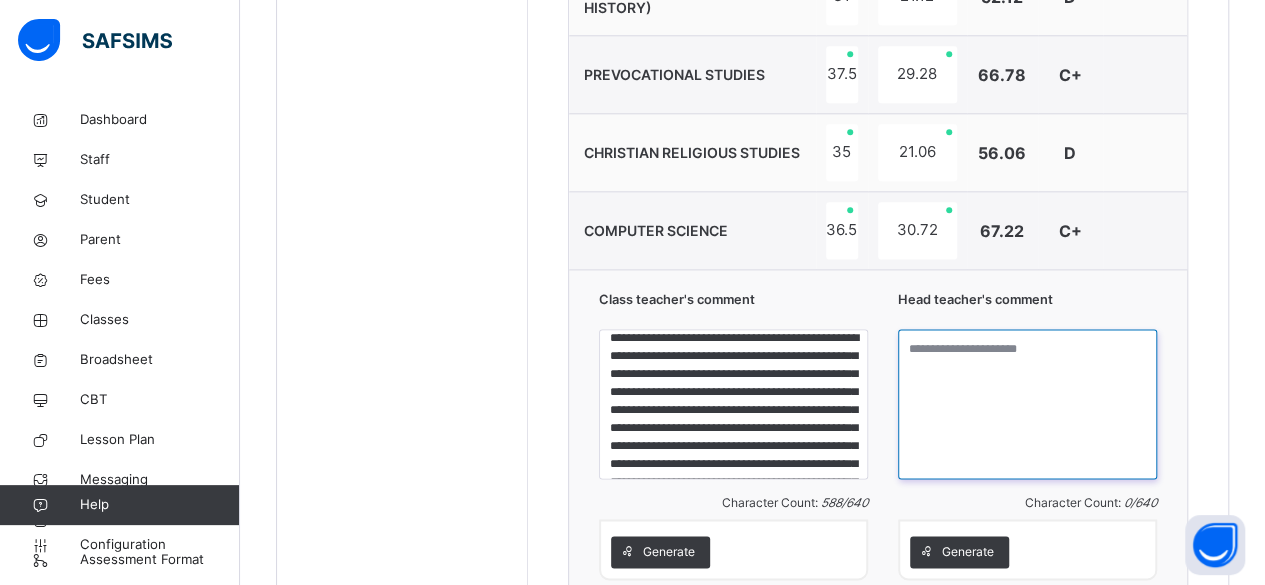 click at bounding box center (1027, 404) 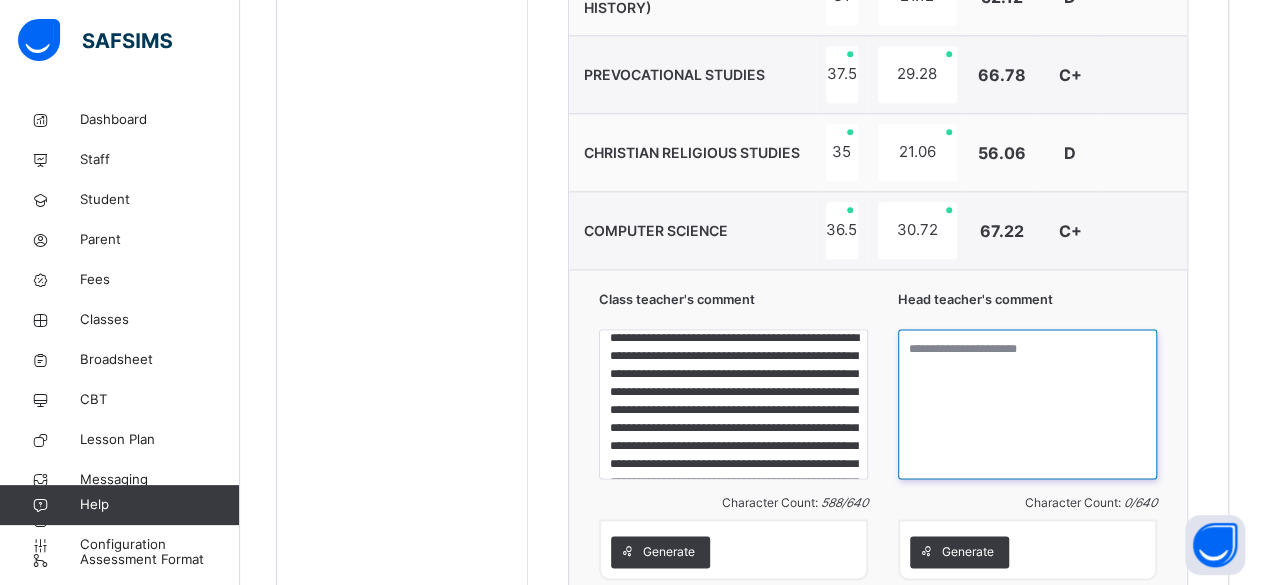 paste on "**********" 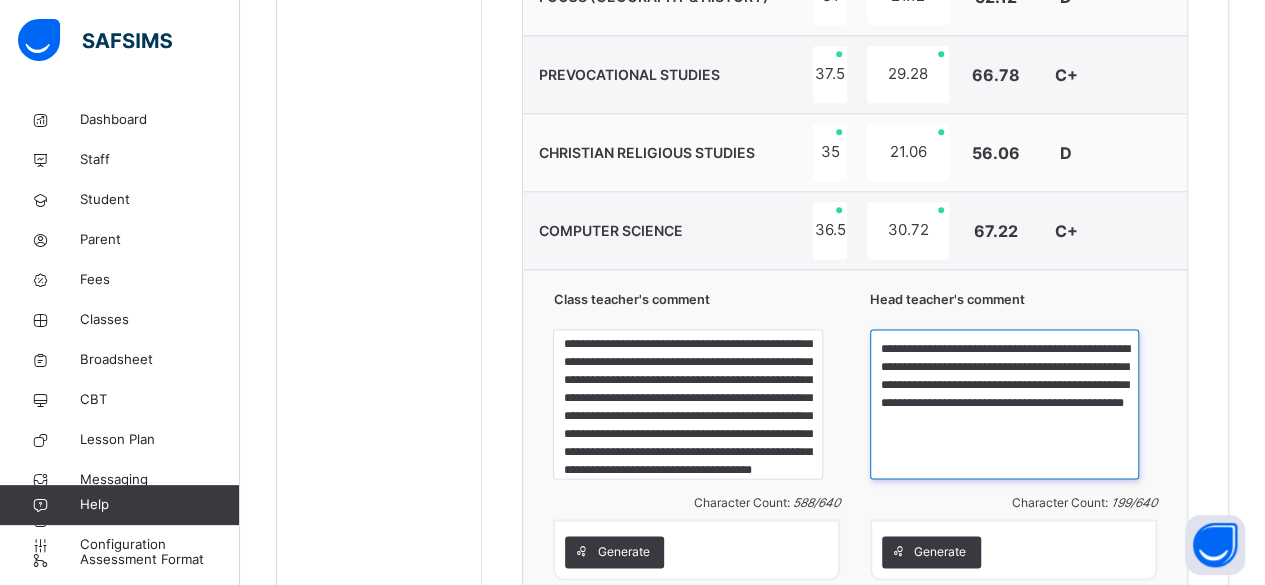 scroll, scrollTop: 177, scrollLeft: 0, axis: vertical 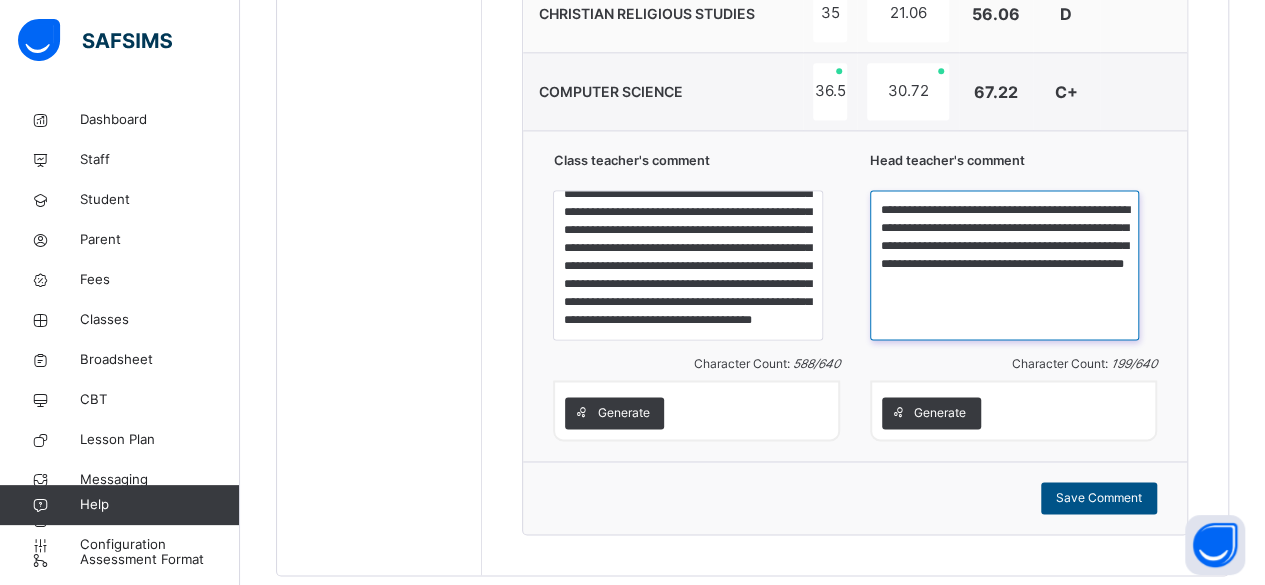 type on "**********" 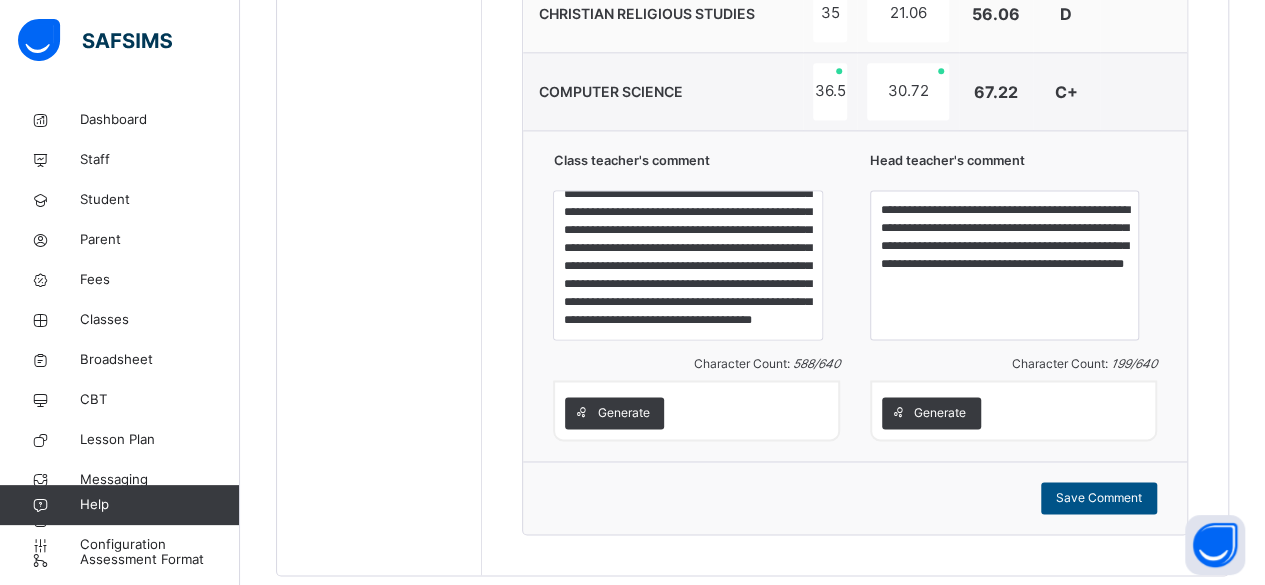 click on "Save Comment" at bounding box center (1099, 498) 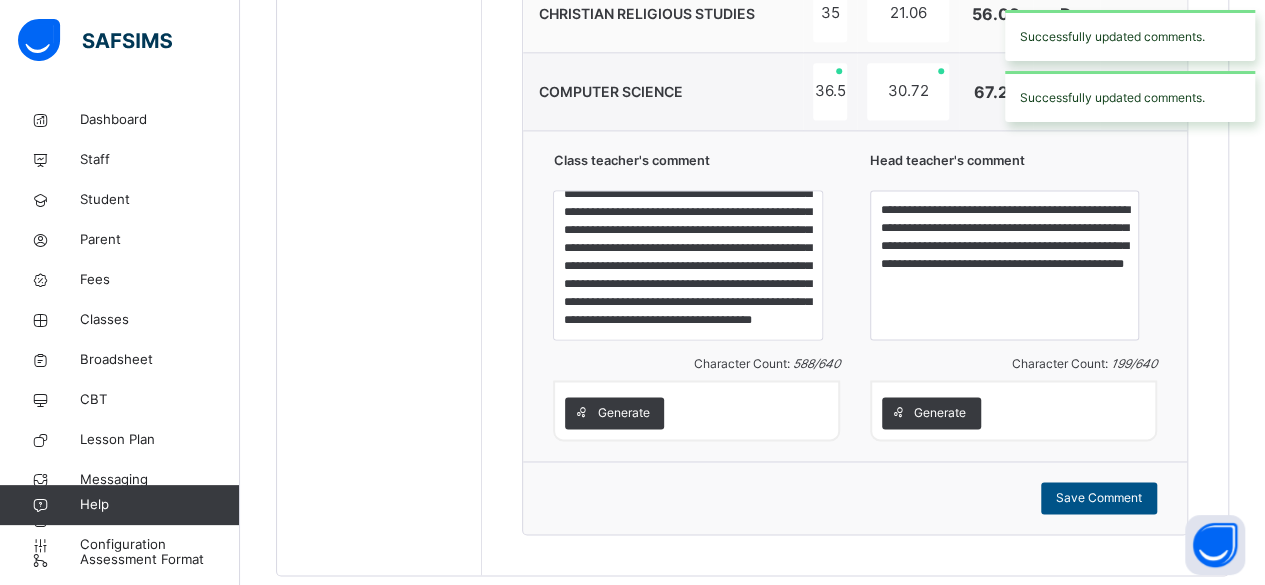 click on "Save Comment" at bounding box center [1099, 498] 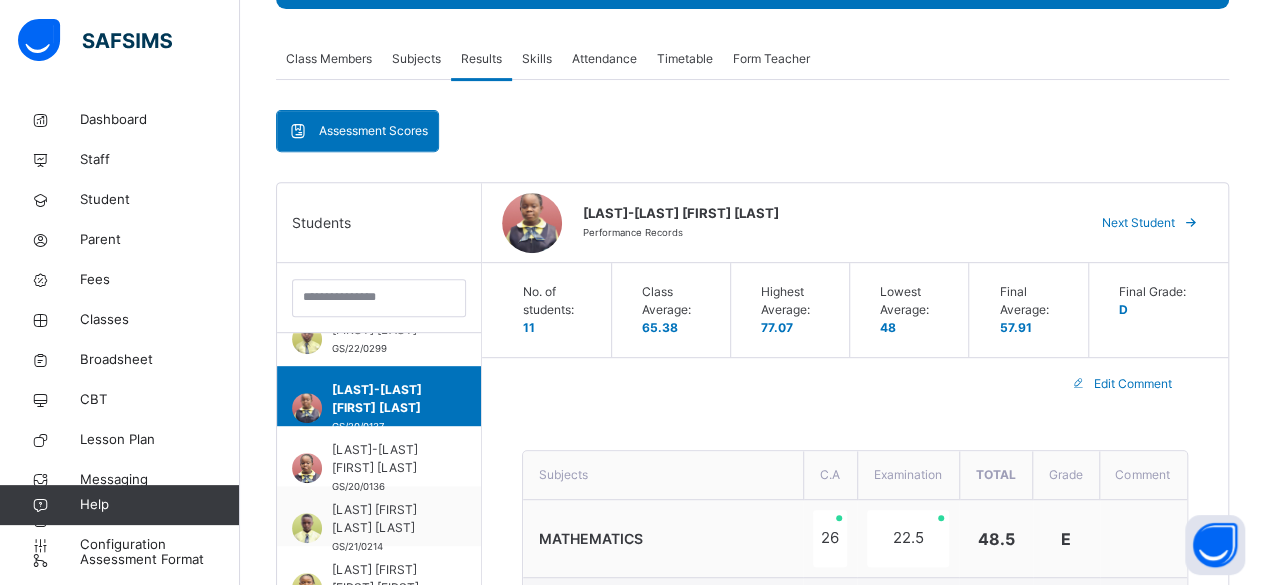 scroll, scrollTop: 335, scrollLeft: 0, axis: vertical 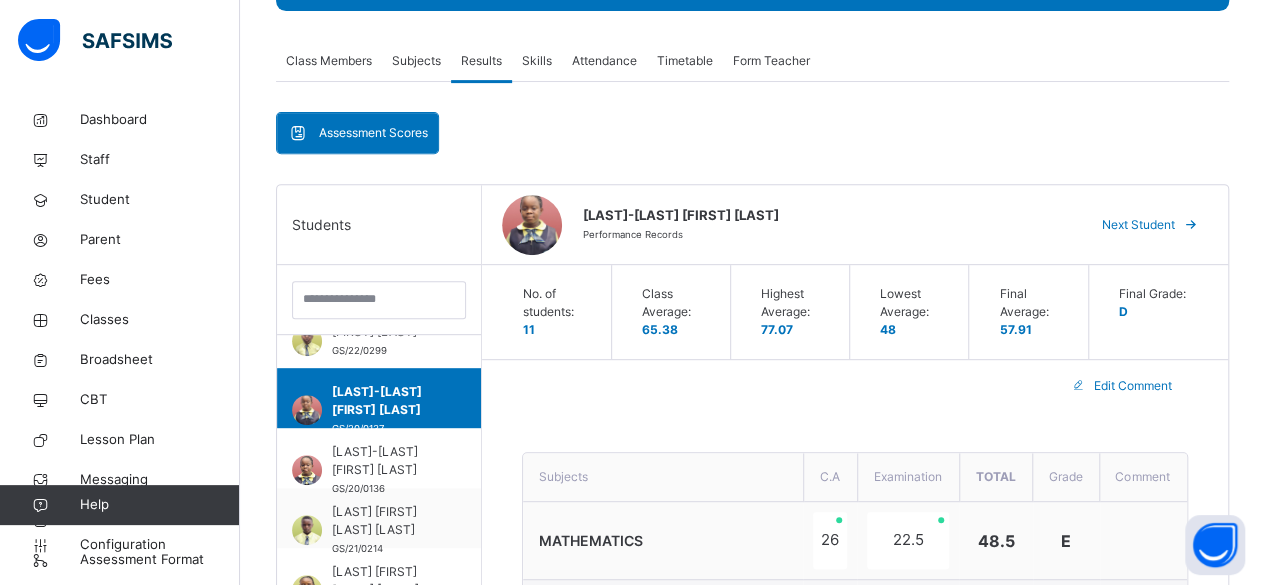 click on "Next Student" at bounding box center (1138, 225) 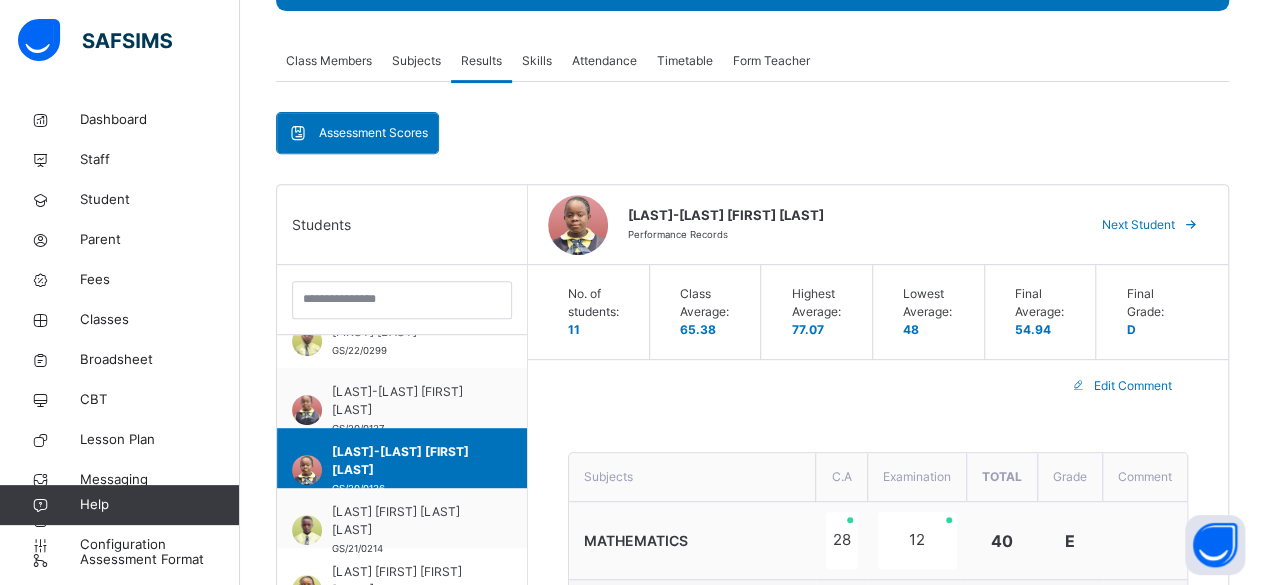 scroll, scrollTop: 405, scrollLeft: 0, axis: vertical 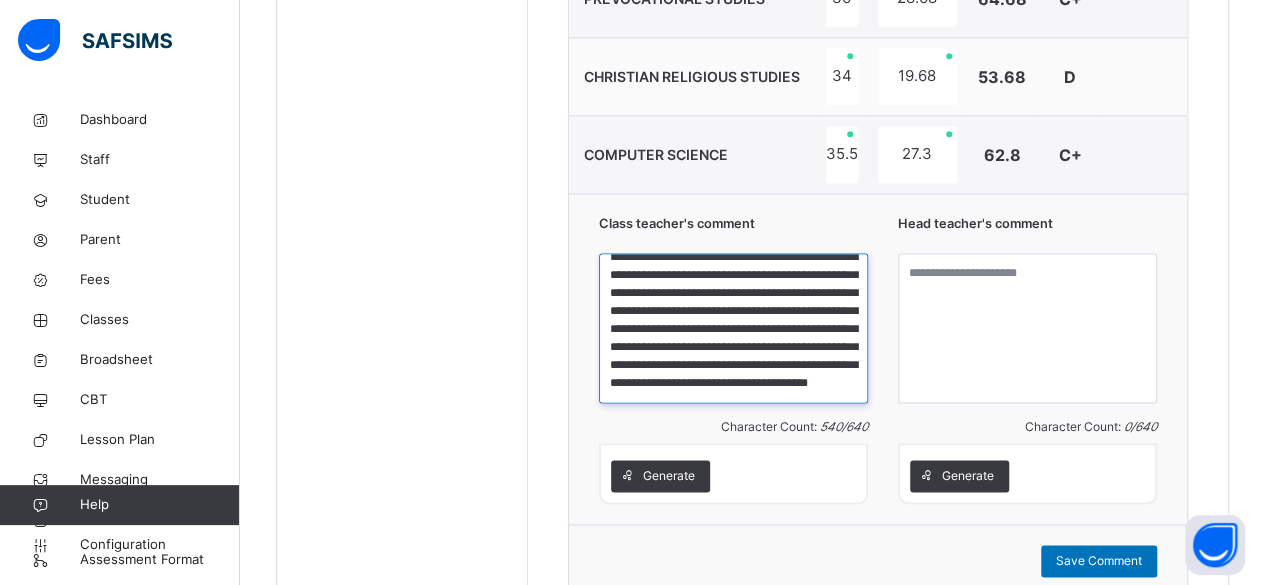 drag, startPoint x: 614, startPoint y: 262, endPoint x: 750, endPoint y: 381, distance: 180.71248 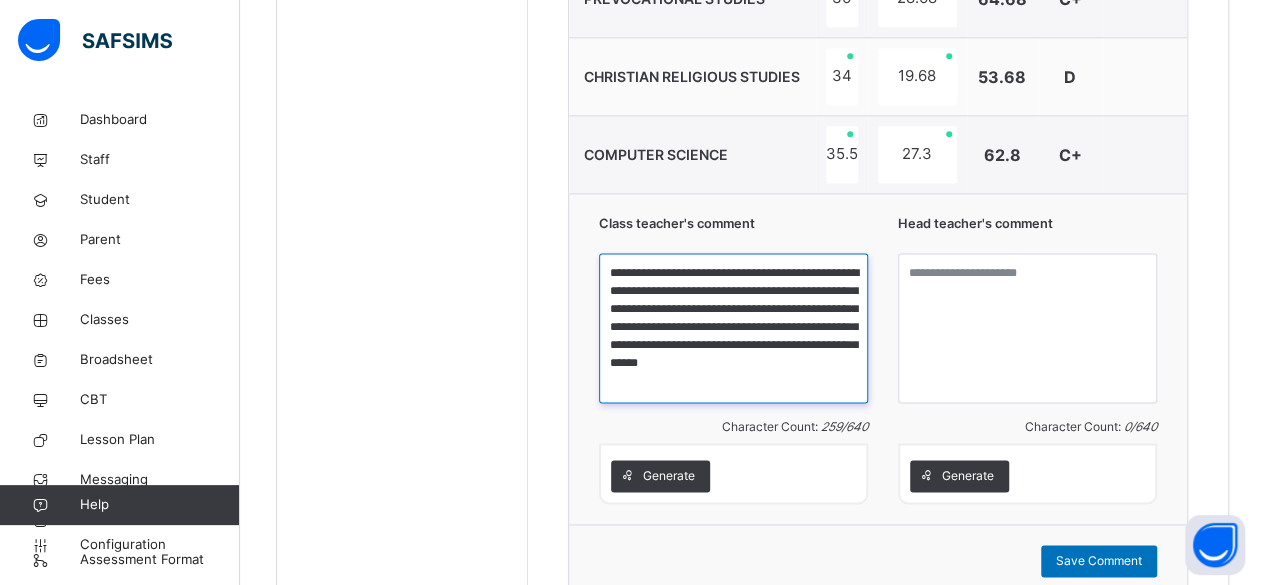 scroll, scrollTop: 0, scrollLeft: 0, axis: both 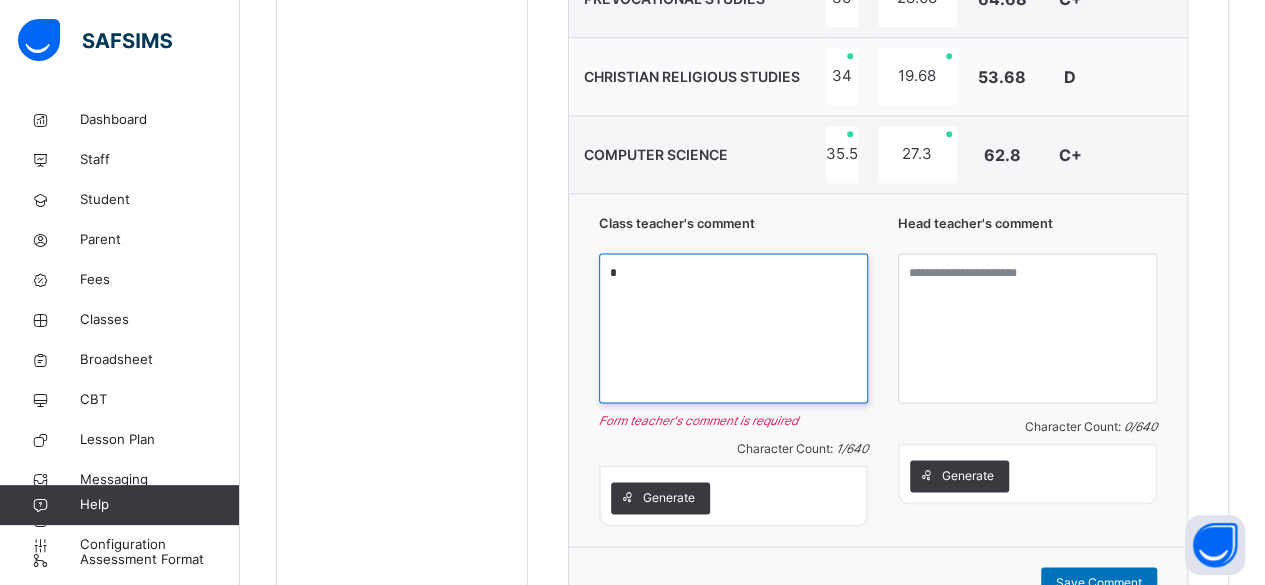 paste on "**********" 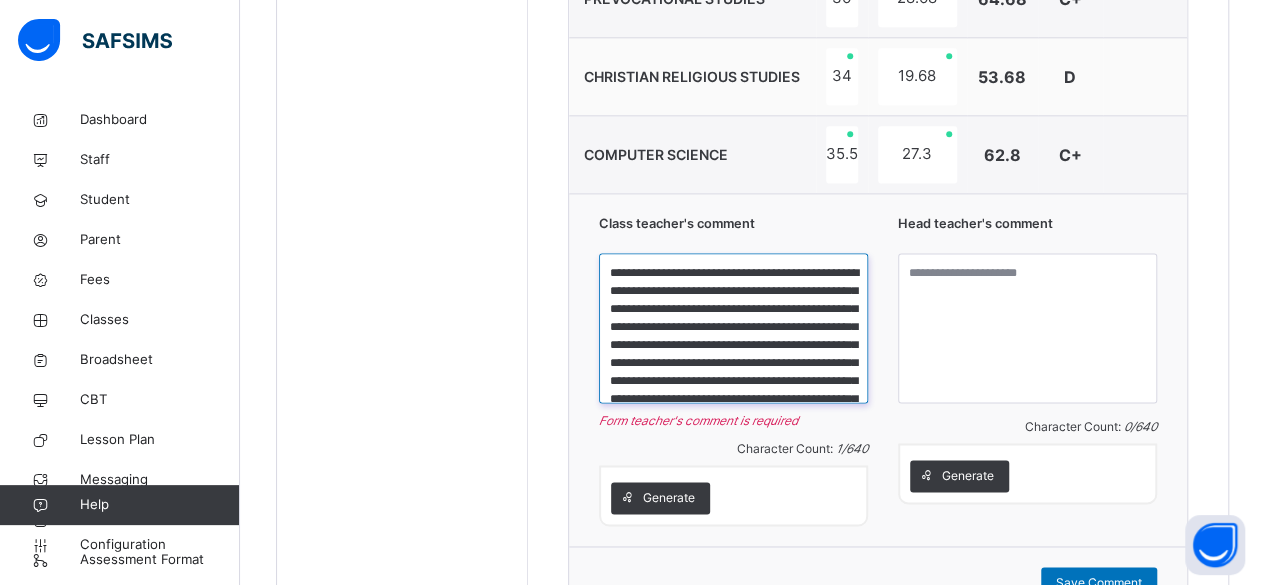 scroll, scrollTop: 129, scrollLeft: 0, axis: vertical 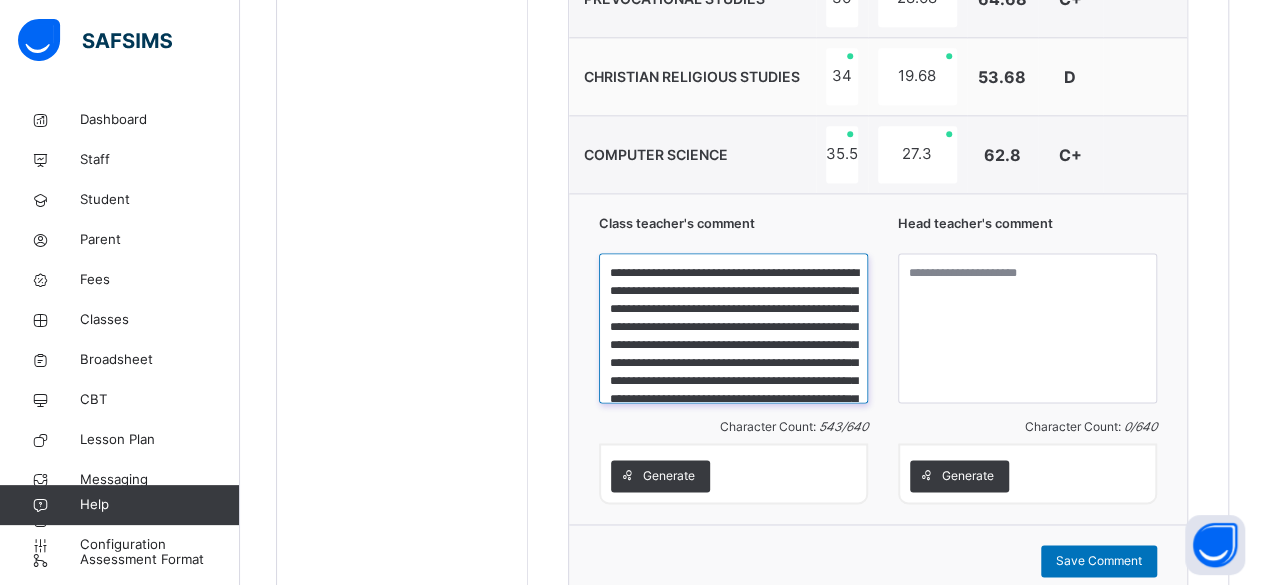 click on "**********" at bounding box center [733, 328] 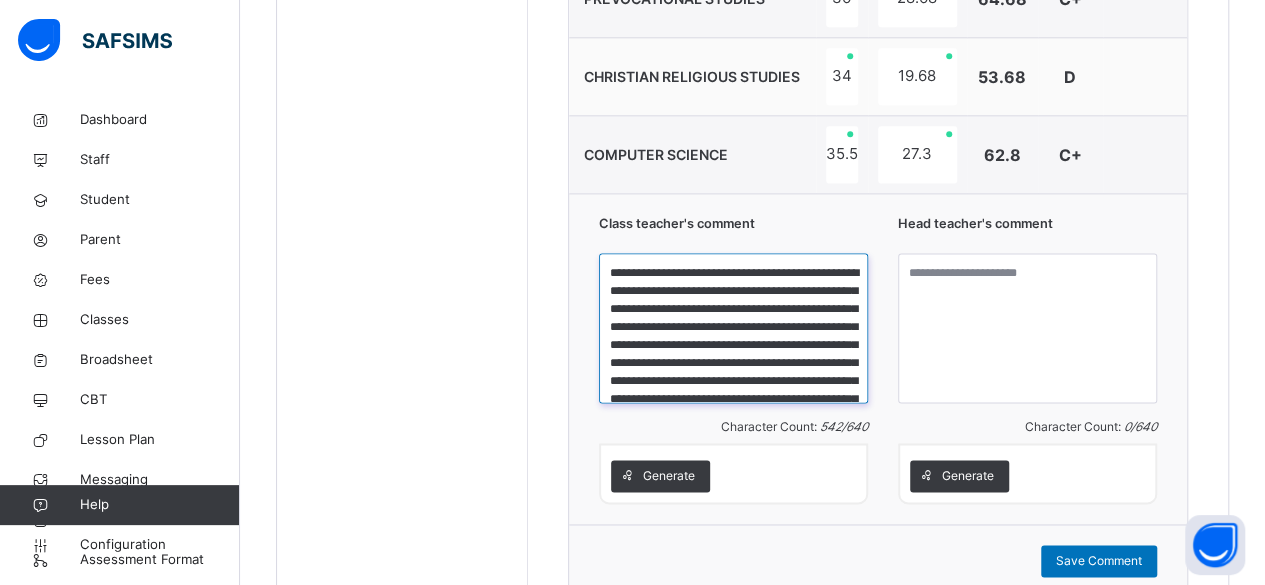 type on "**********" 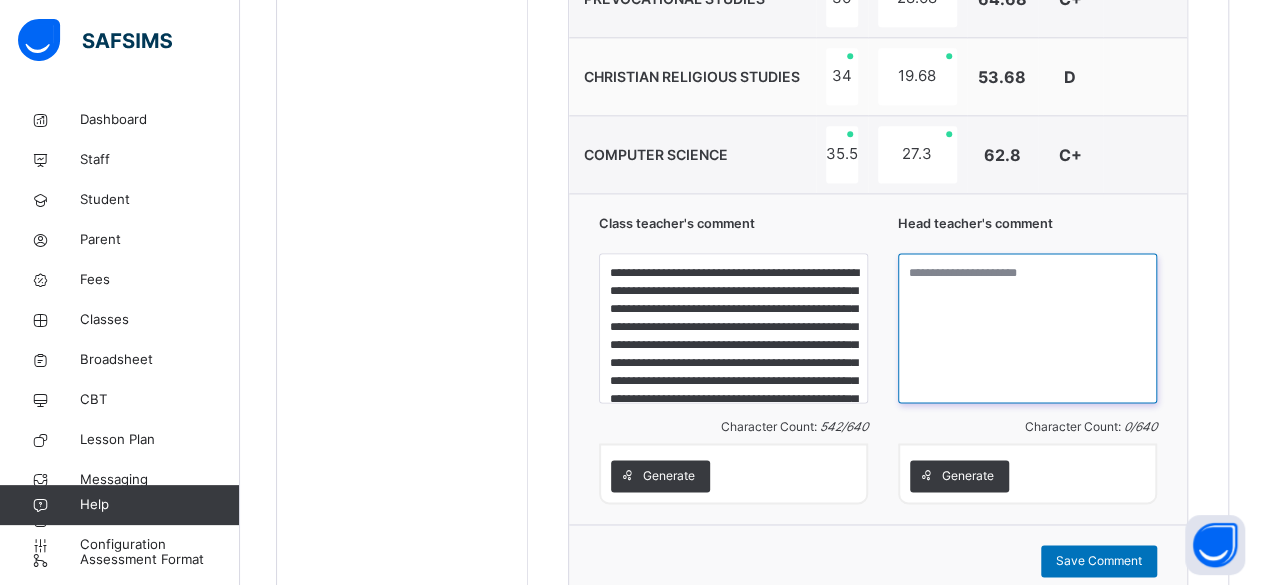 click at bounding box center (1027, 328) 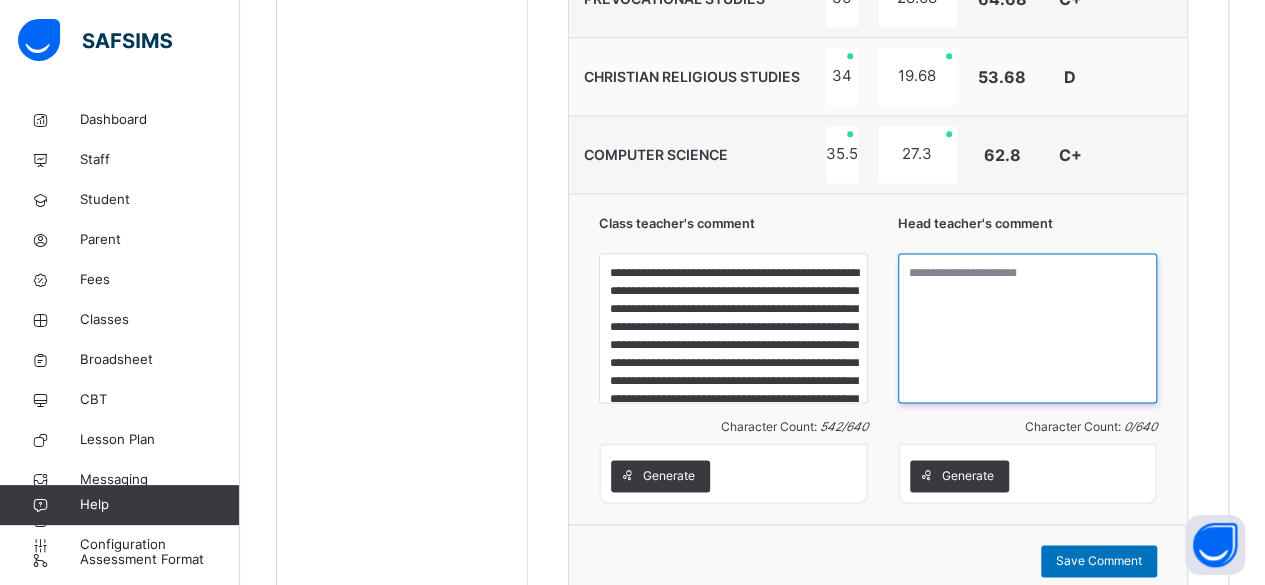 paste on "**********" 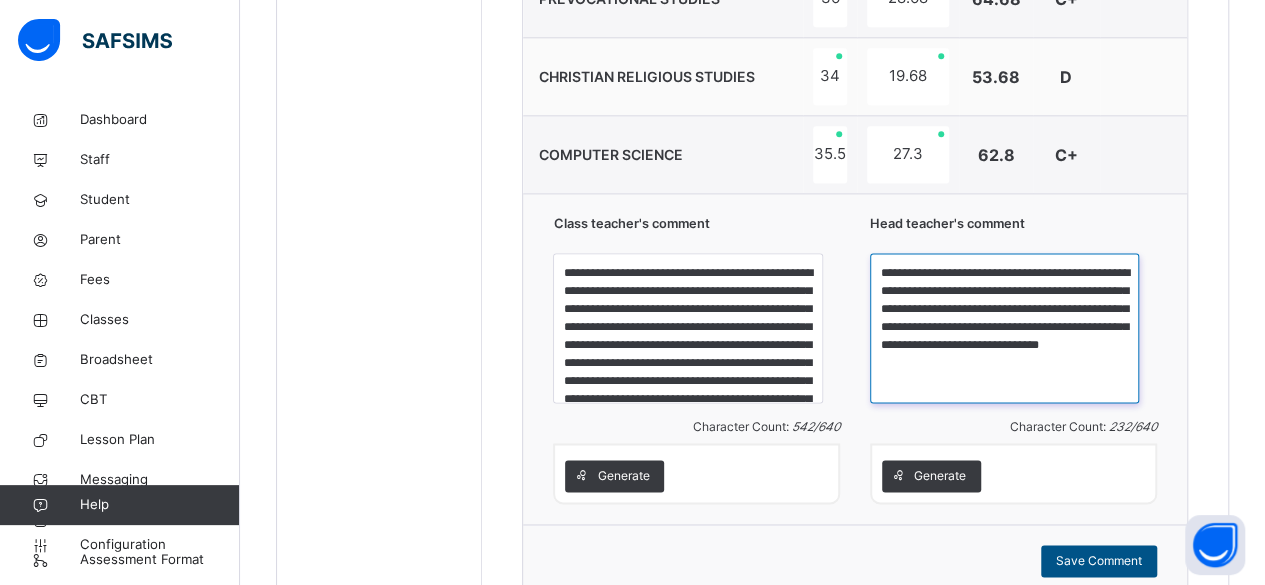 type on "**********" 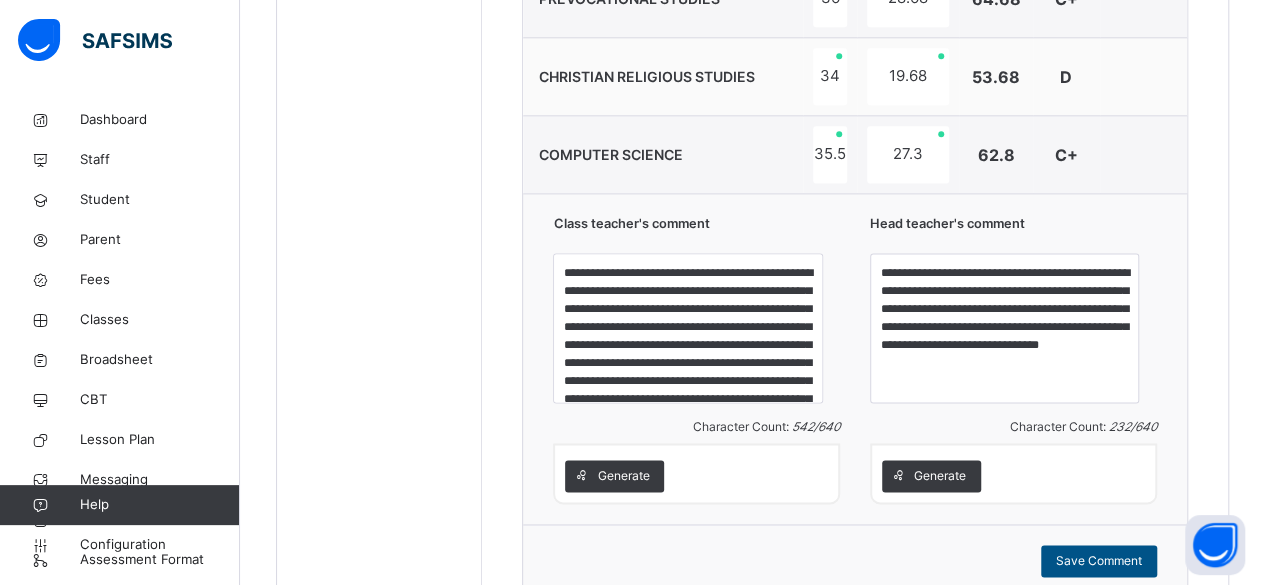 click on "Save Comment" at bounding box center (1099, 561) 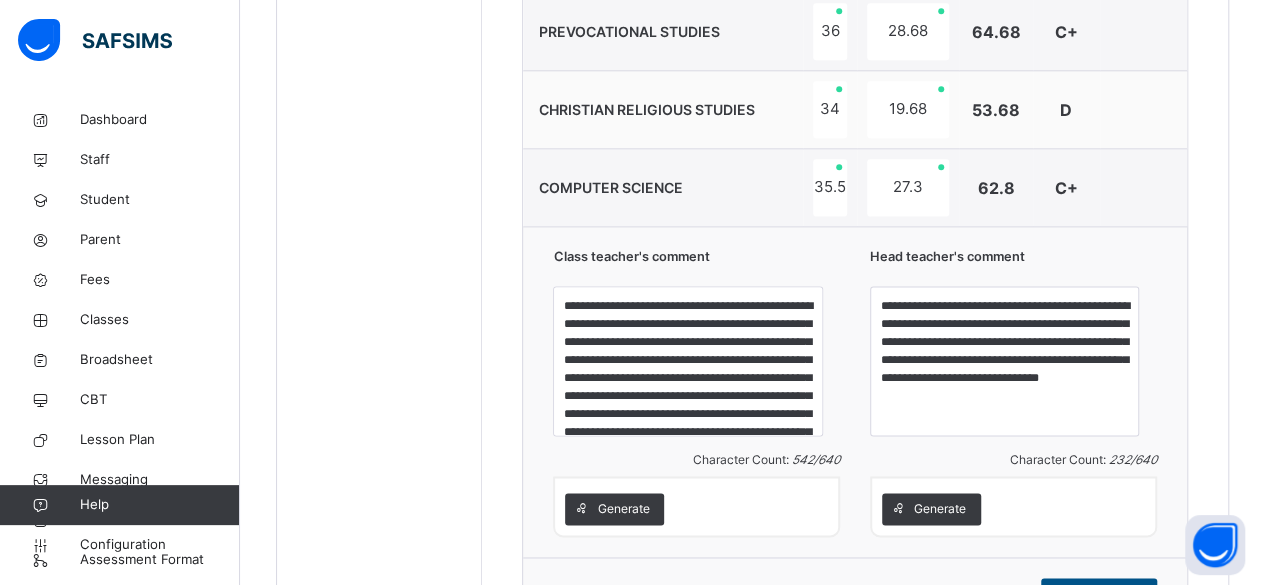scroll, scrollTop: 1374, scrollLeft: 0, axis: vertical 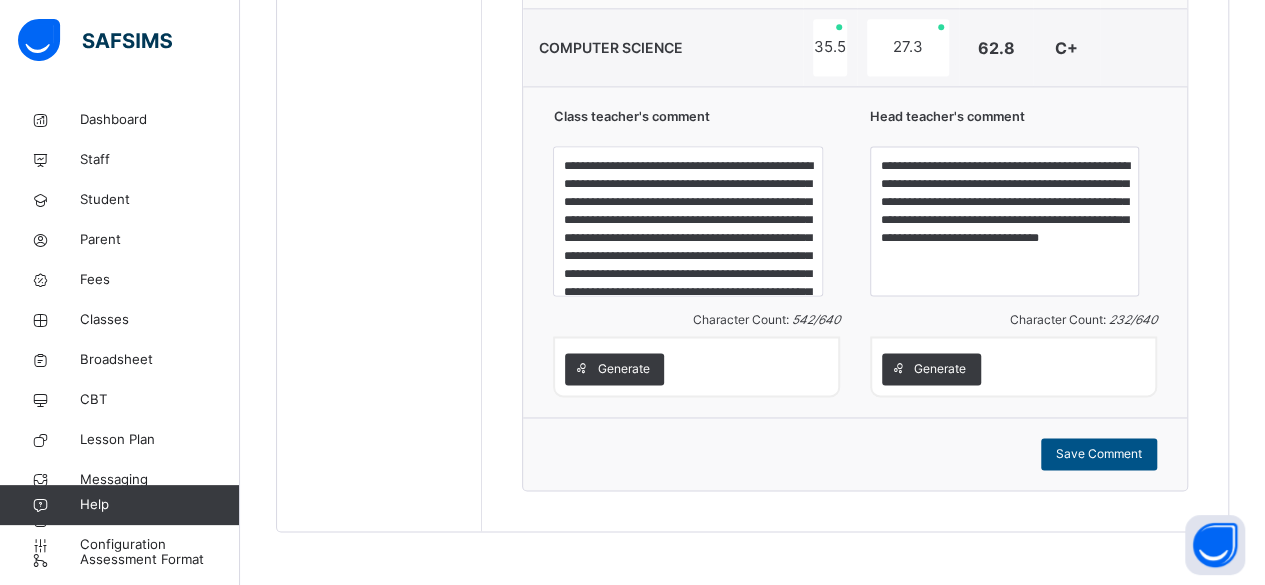 click on "Save Comment" at bounding box center [1099, 454] 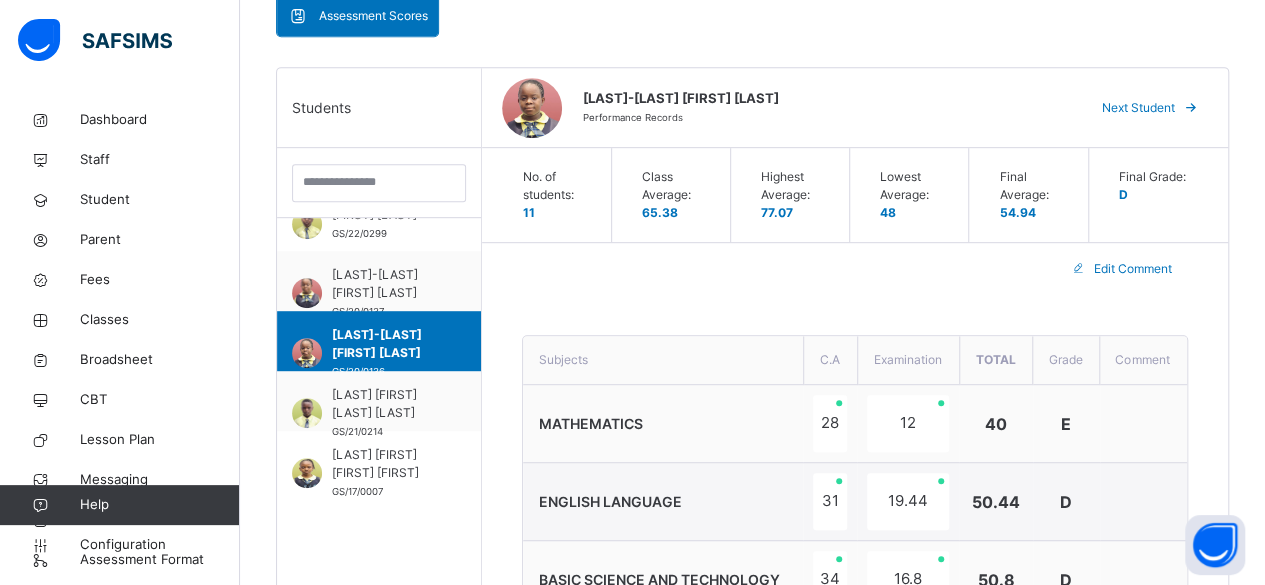 scroll, scrollTop: 446, scrollLeft: 0, axis: vertical 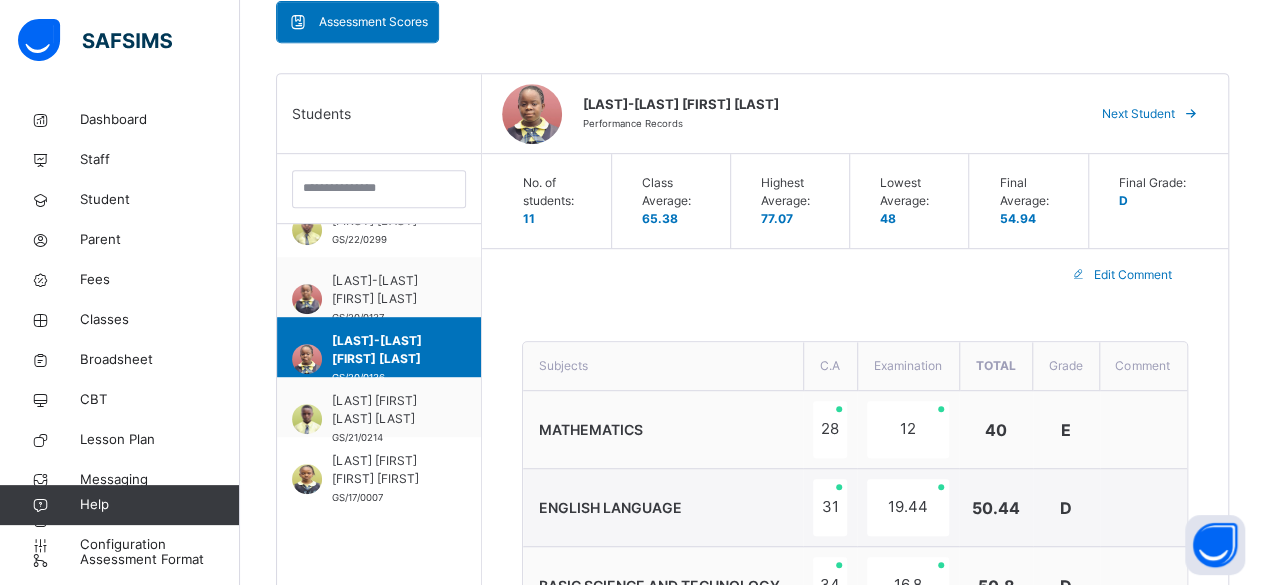 click on "Next Student" at bounding box center (1138, 114) 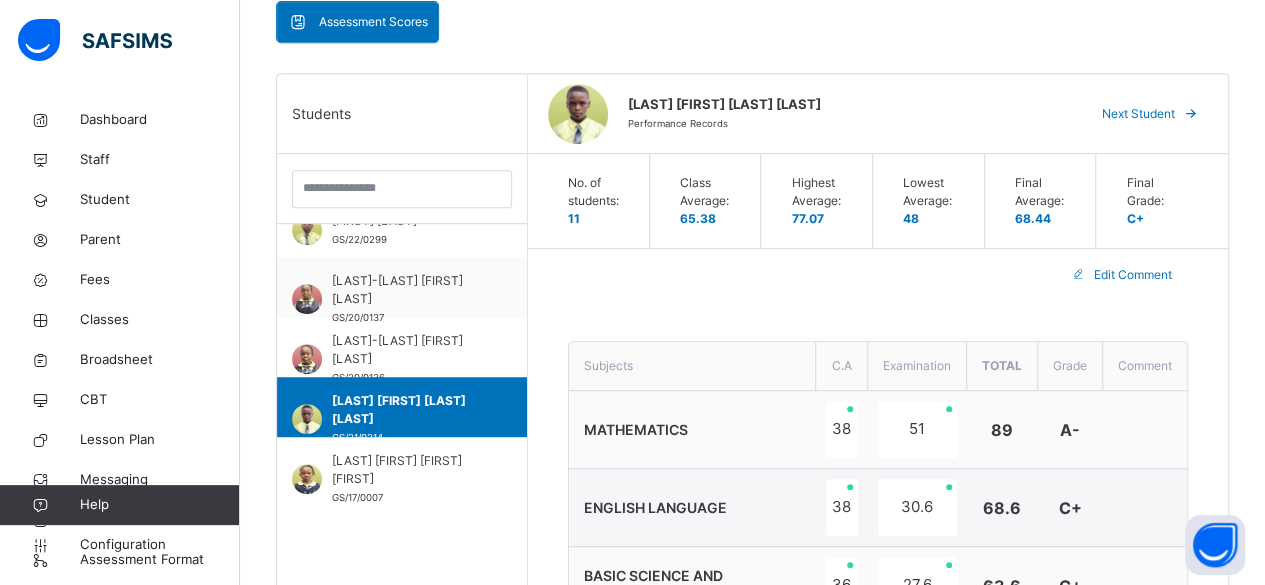 scroll, scrollTop: 405, scrollLeft: 0, axis: vertical 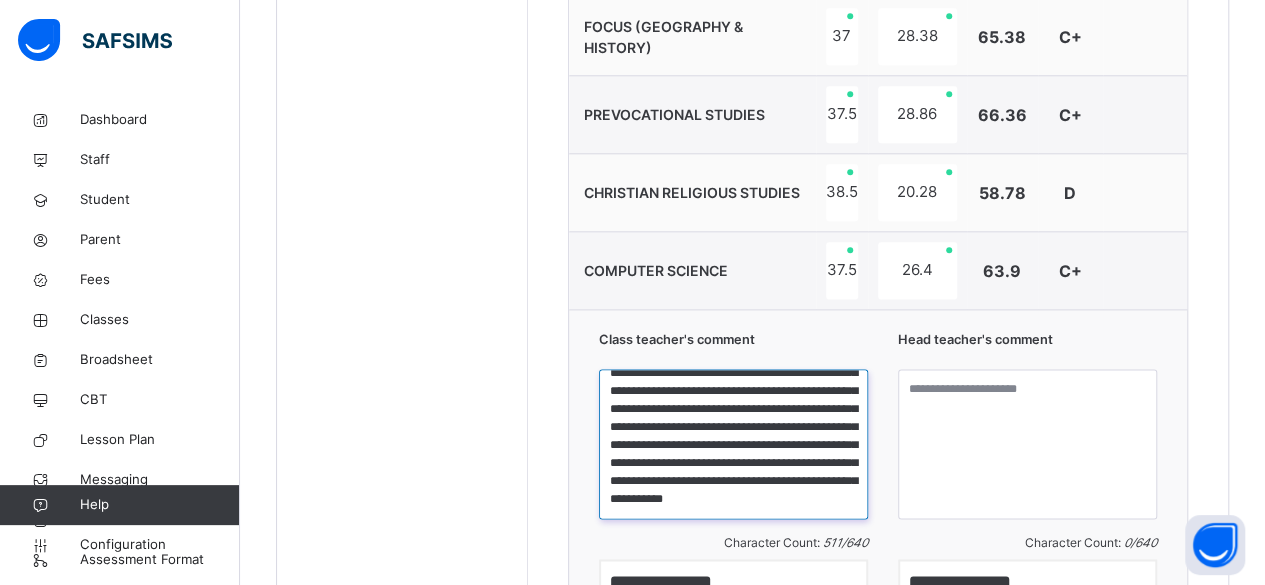 drag, startPoint x: 615, startPoint y: 385, endPoint x: 832, endPoint y: 512, distance: 251.4319 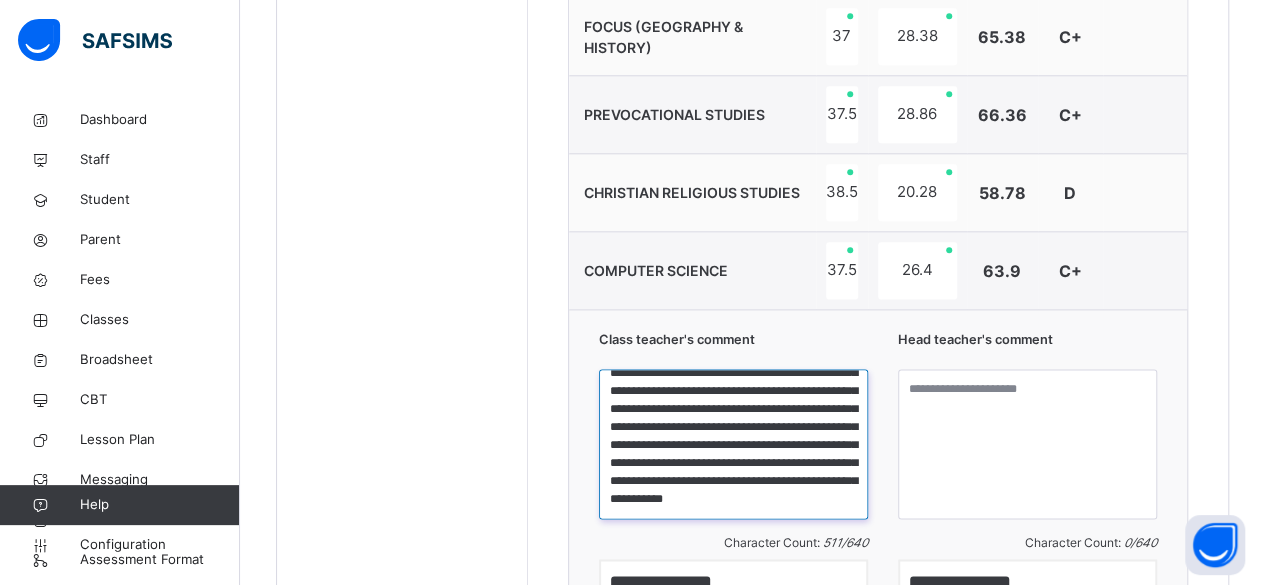 click on "**********" at bounding box center (733, 444) 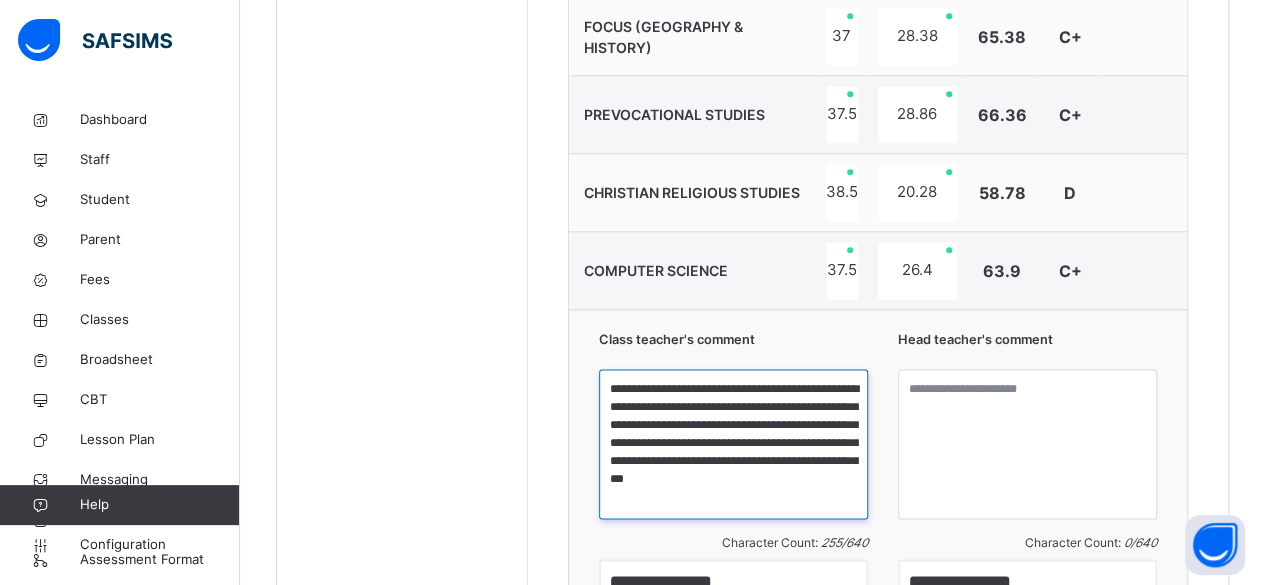 scroll, scrollTop: 0, scrollLeft: 0, axis: both 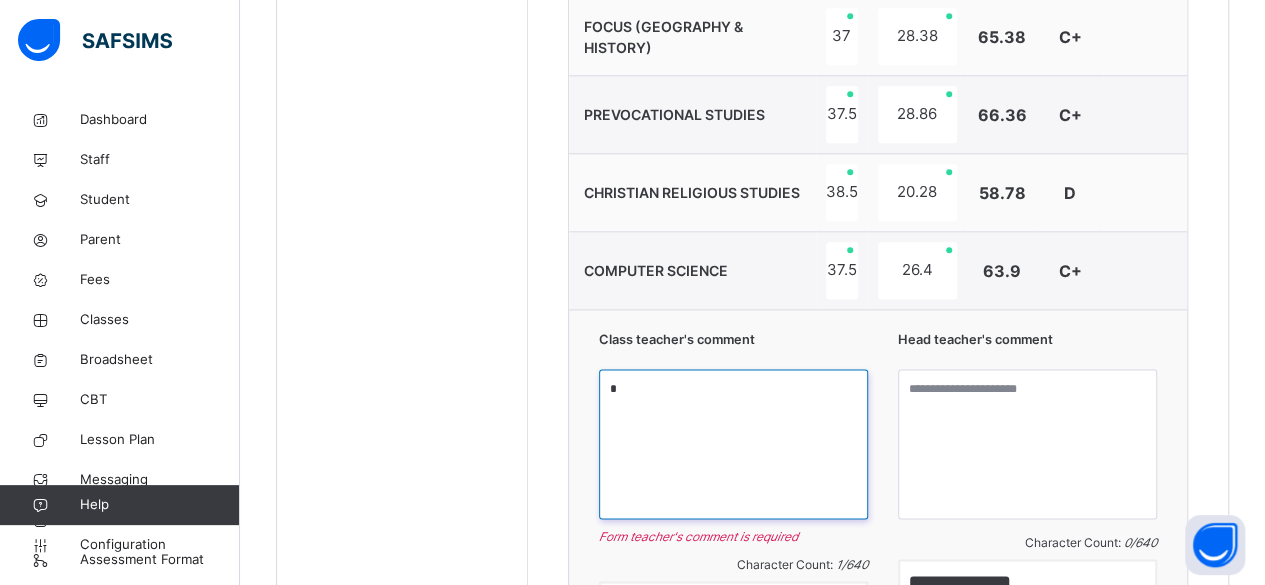 paste on "**********" 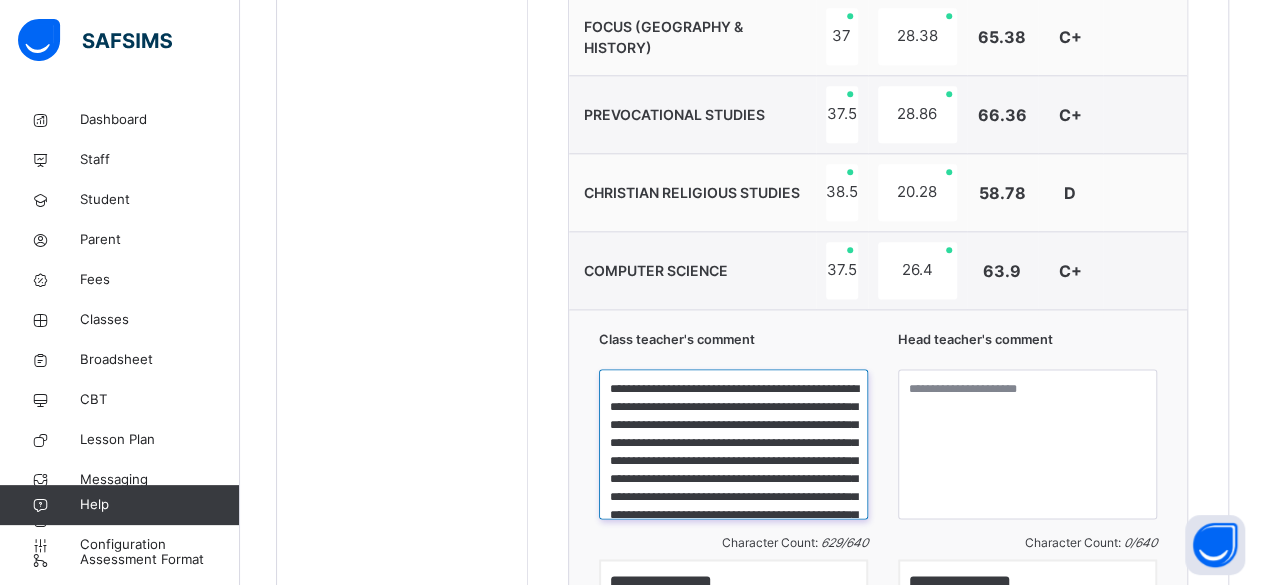 scroll, scrollTop: 183, scrollLeft: 0, axis: vertical 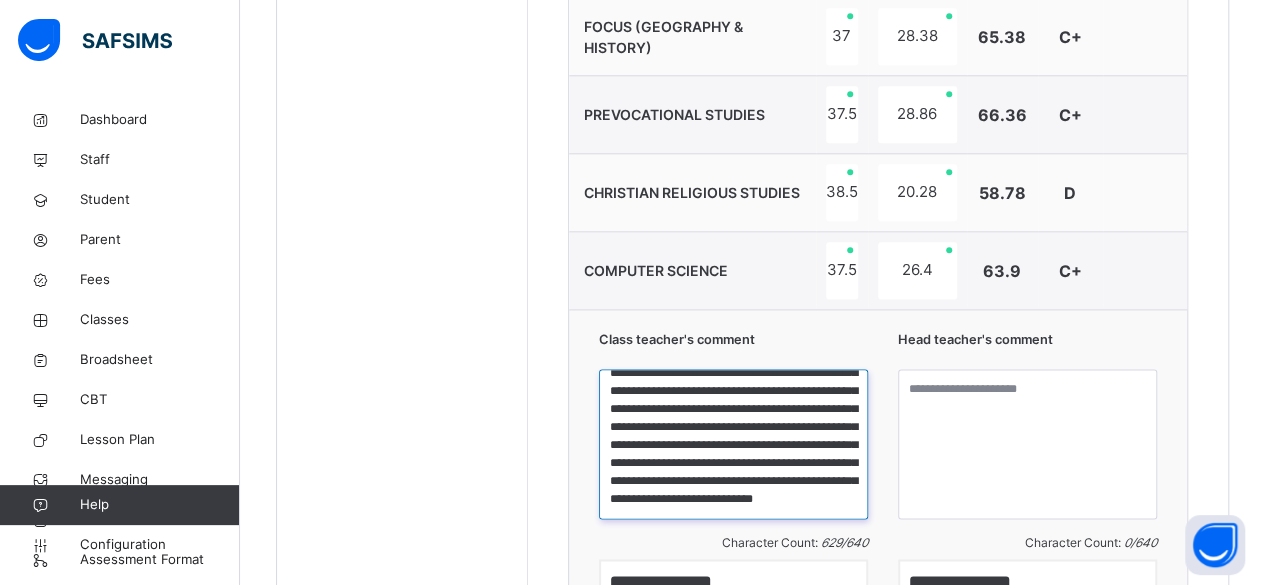 click on "**********" at bounding box center (733, 444) 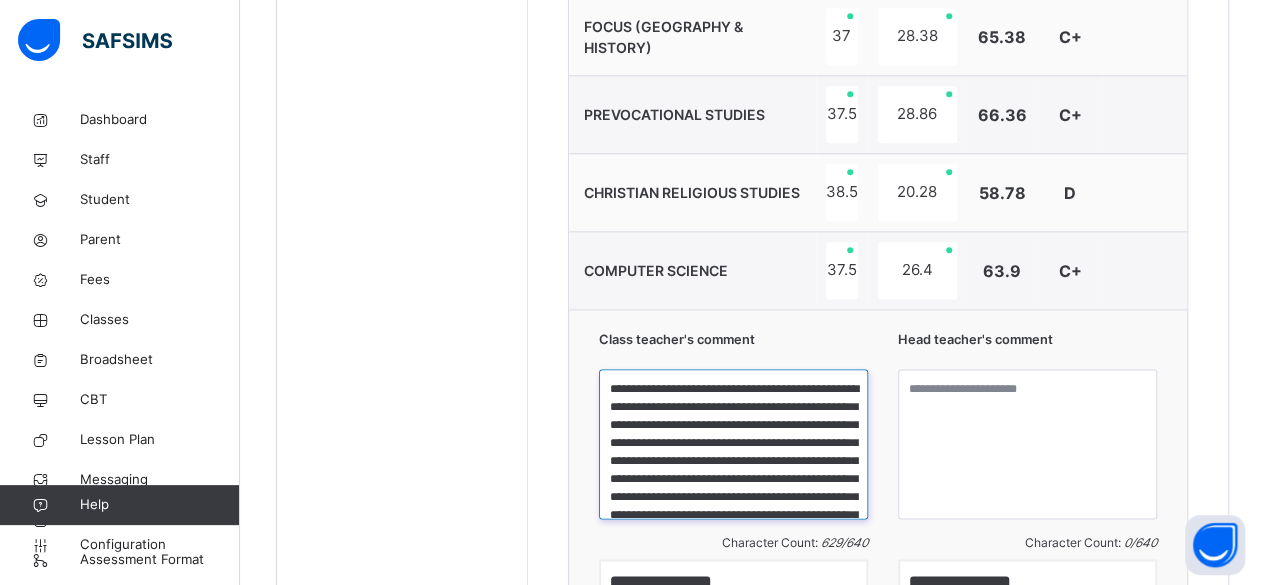 click on "**********" at bounding box center (733, 444) 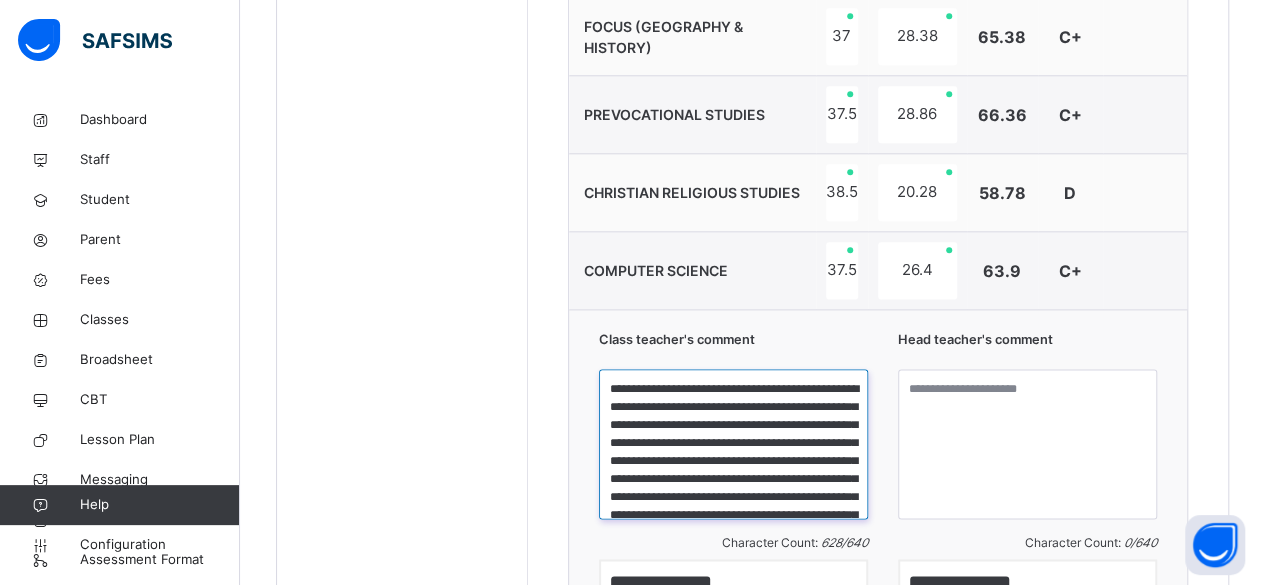 type on "**********" 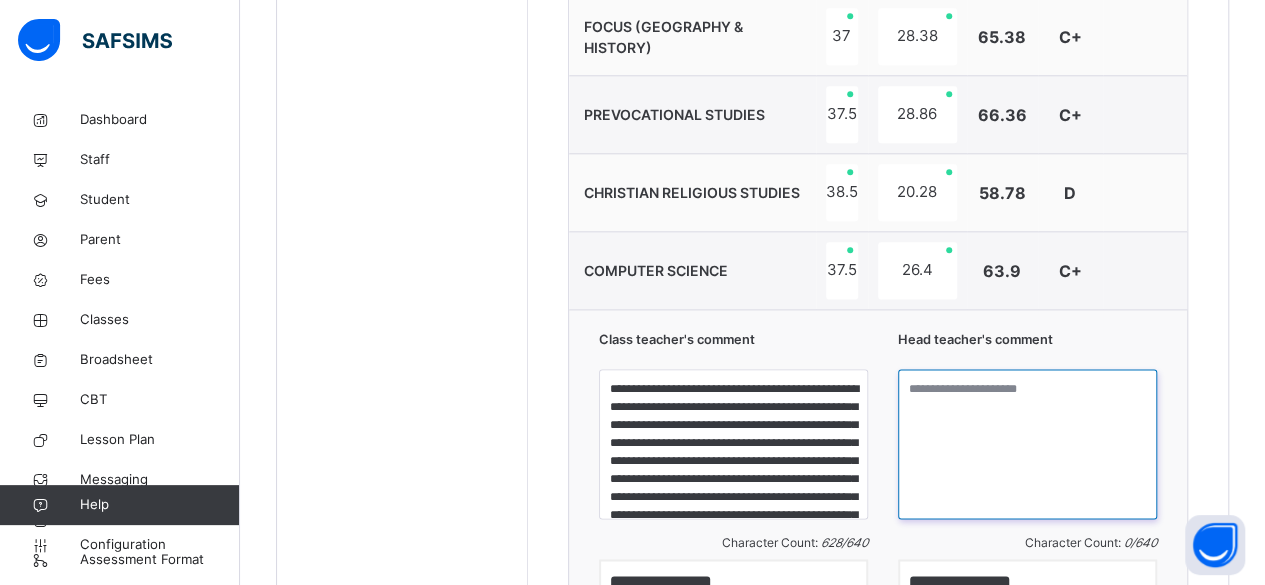 click at bounding box center [1027, 444] 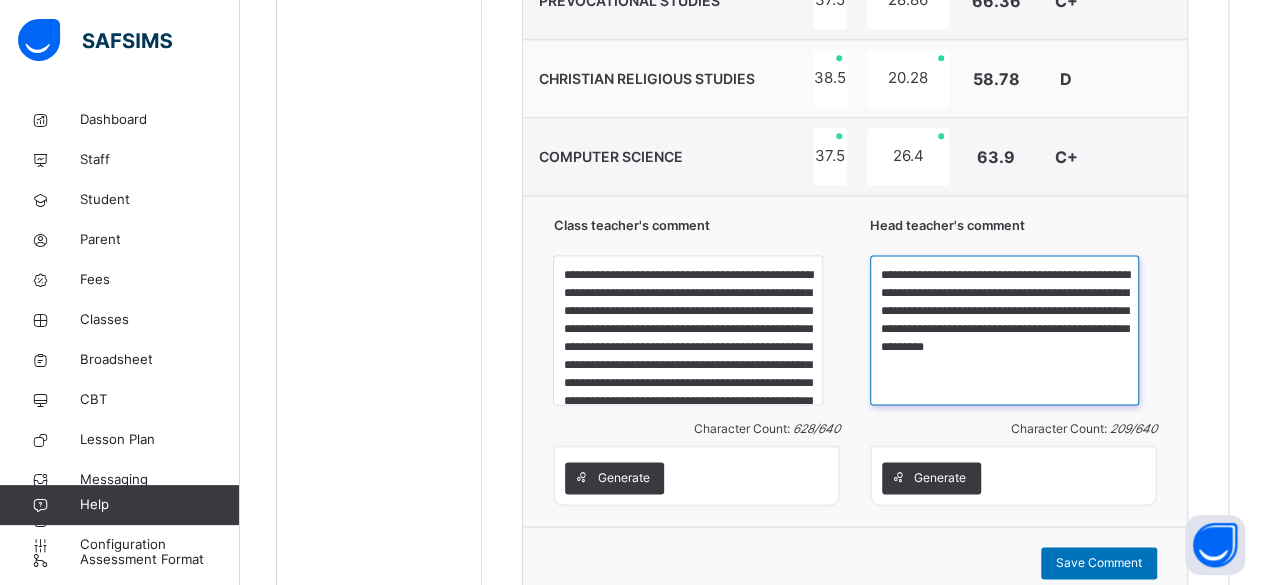 scroll, scrollTop: 1374, scrollLeft: 0, axis: vertical 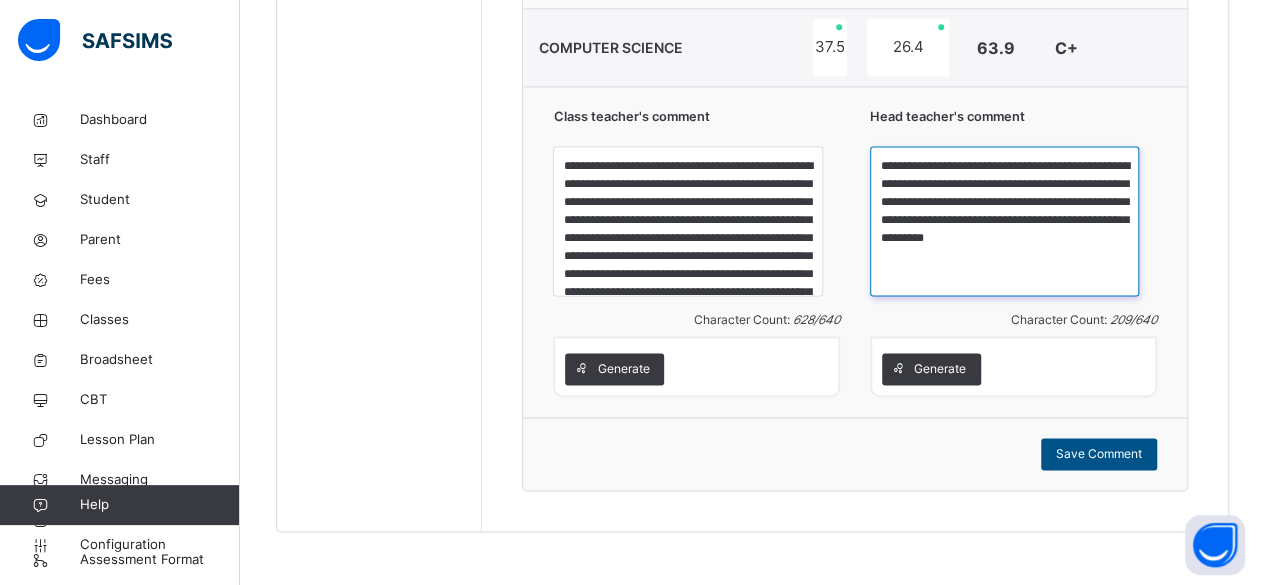 type on "**********" 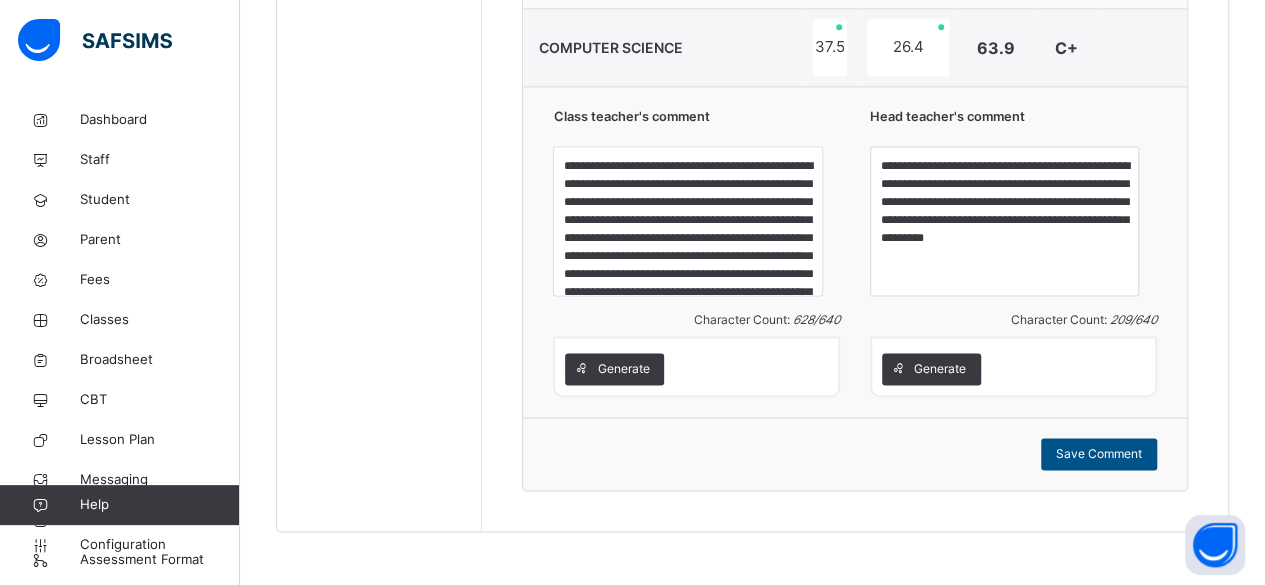 click on "Save Comment" at bounding box center (1099, 454) 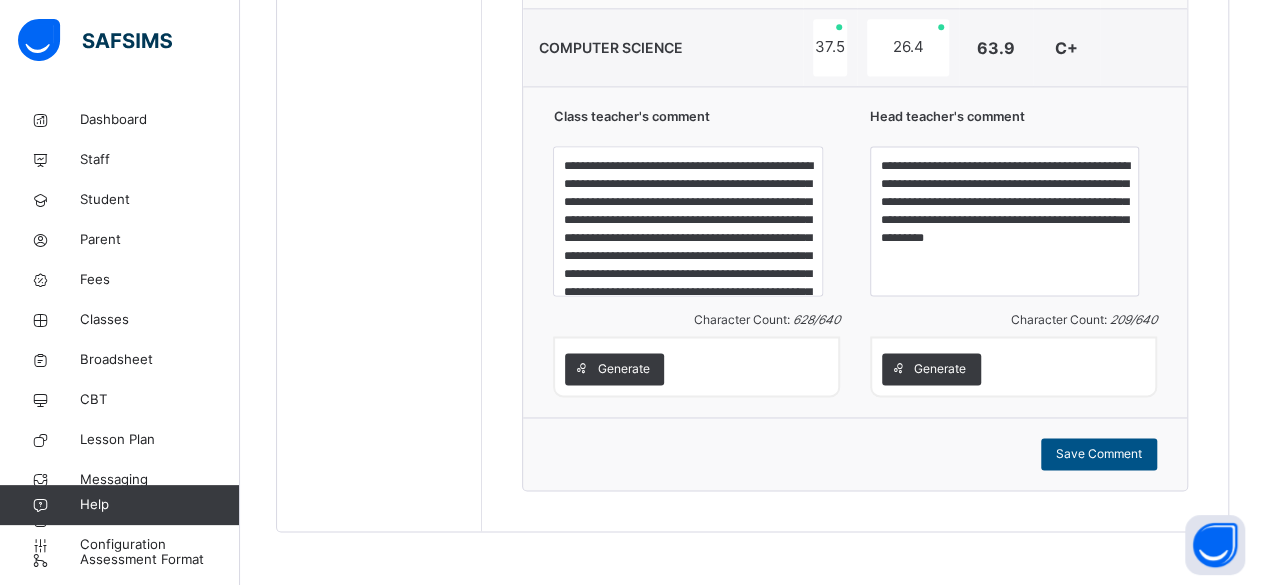 click on "Save Comment" at bounding box center [1099, 454] 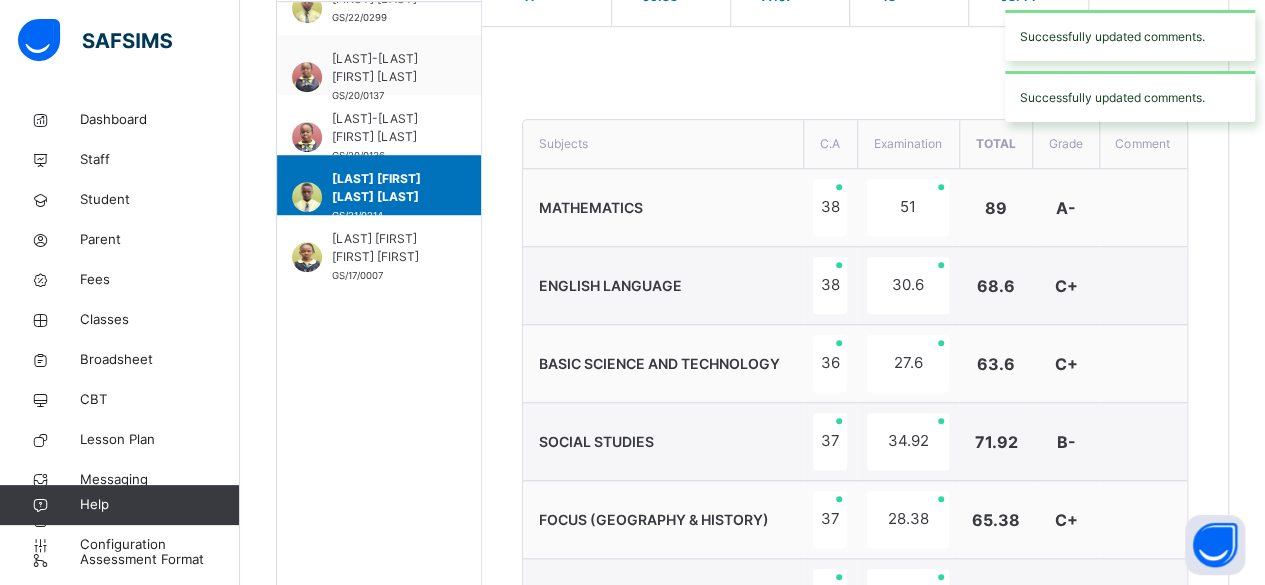 scroll, scrollTop: 628, scrollLeft: 0, axis: vertical 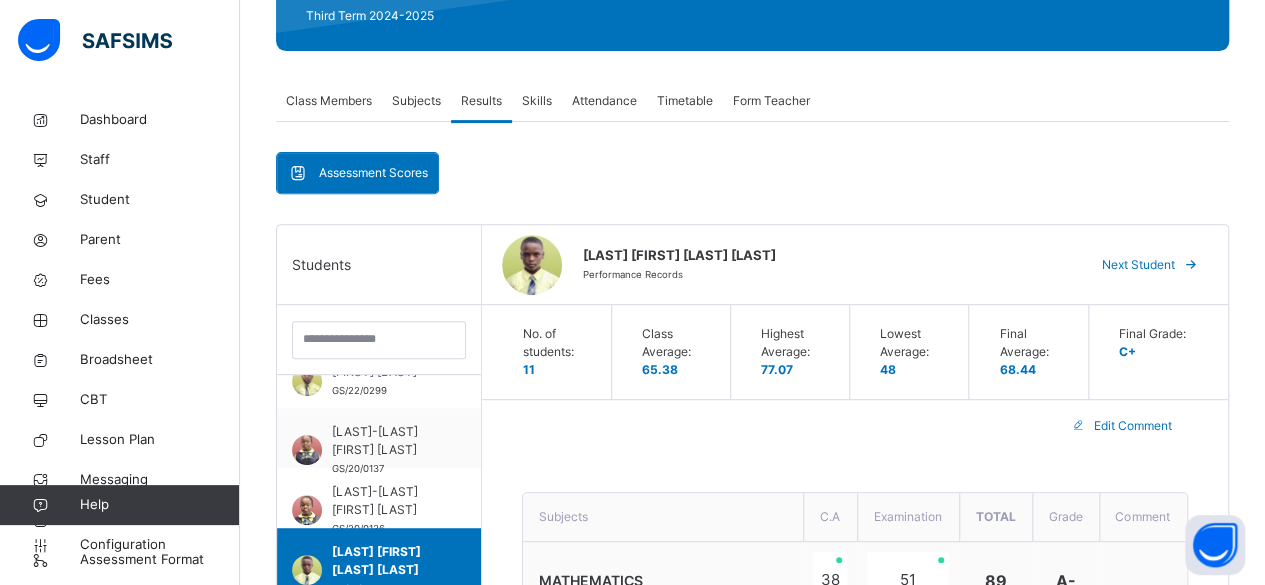 click on "Next Student" at bounding box center [1138, 265] 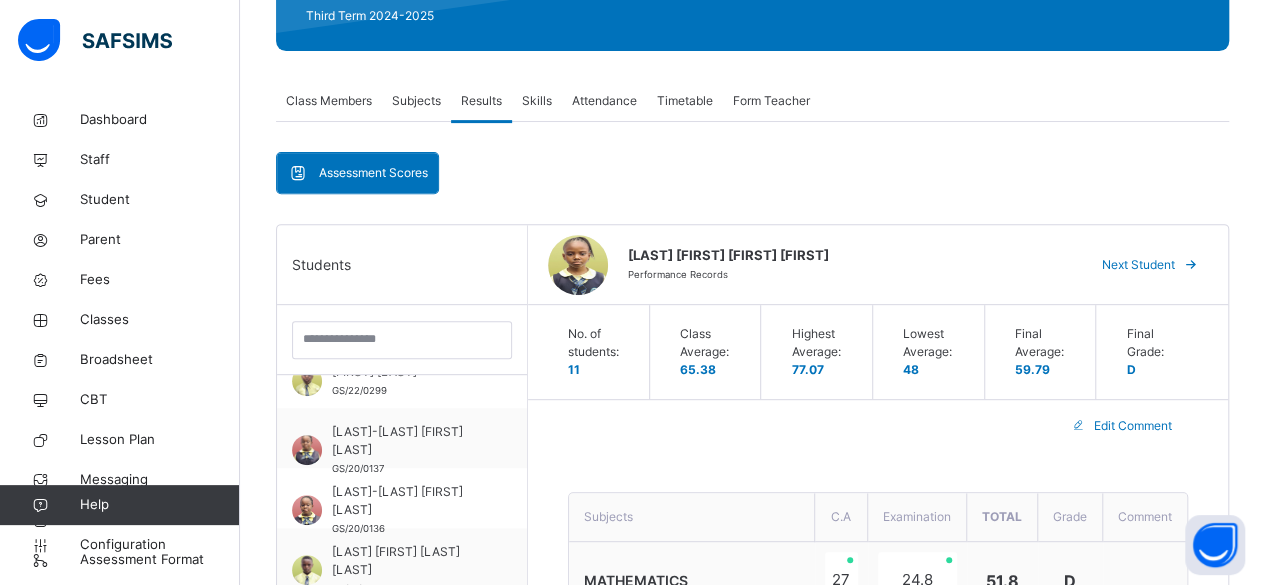scroll, scrollTop: 405, scrollLeft: 0, axis: vertical 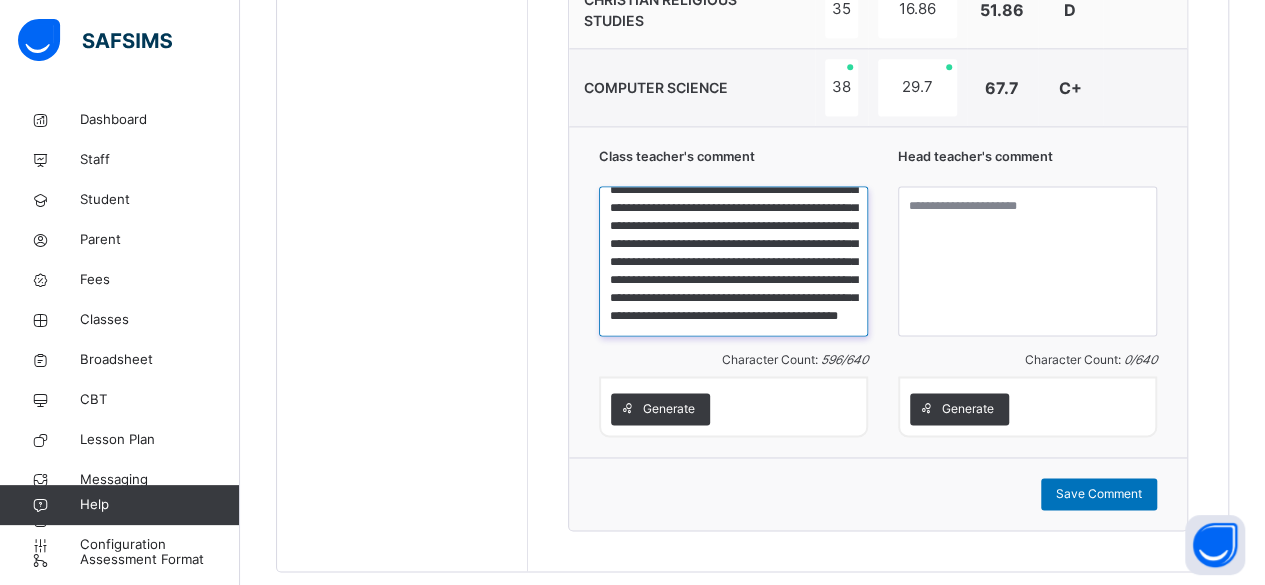 drag, startPoint x: 612, startPoint y: 204, endPoint x: 837, endPoint y: 320, distance: 253.14226 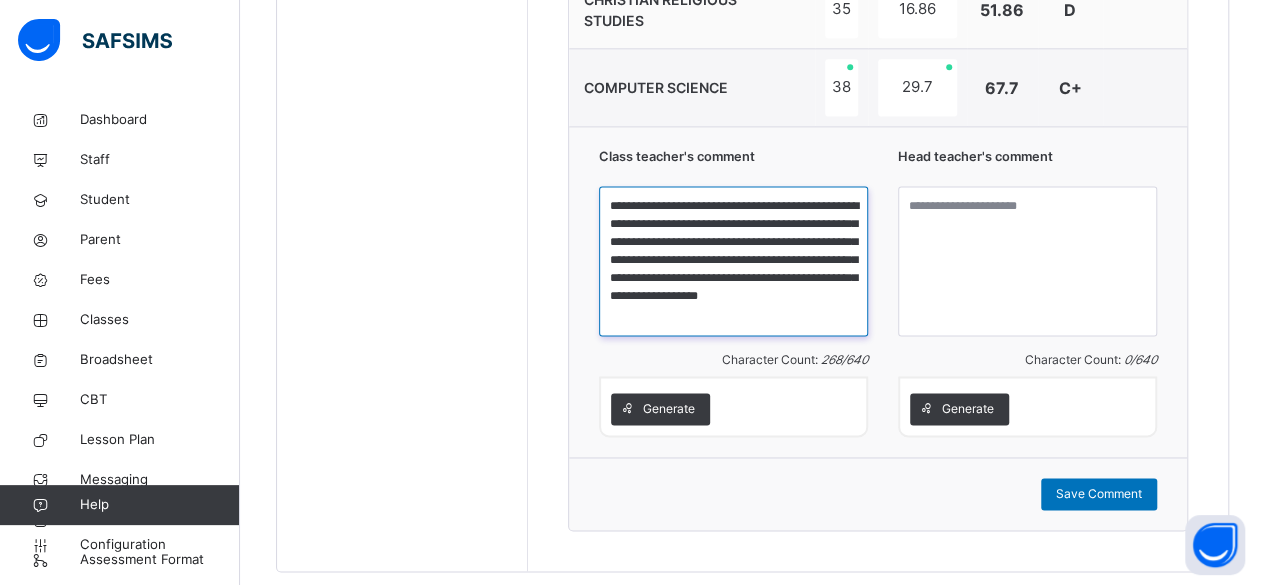 scroll, scrollTop: 0, scrollLeft: 0, axis: both 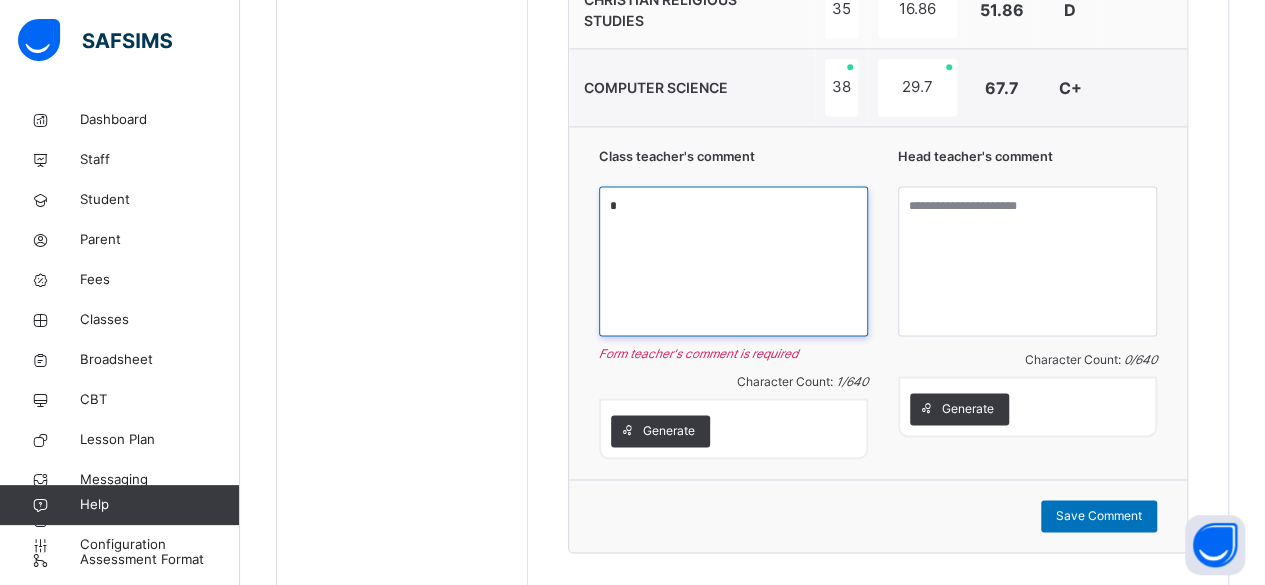 paste on "**********" 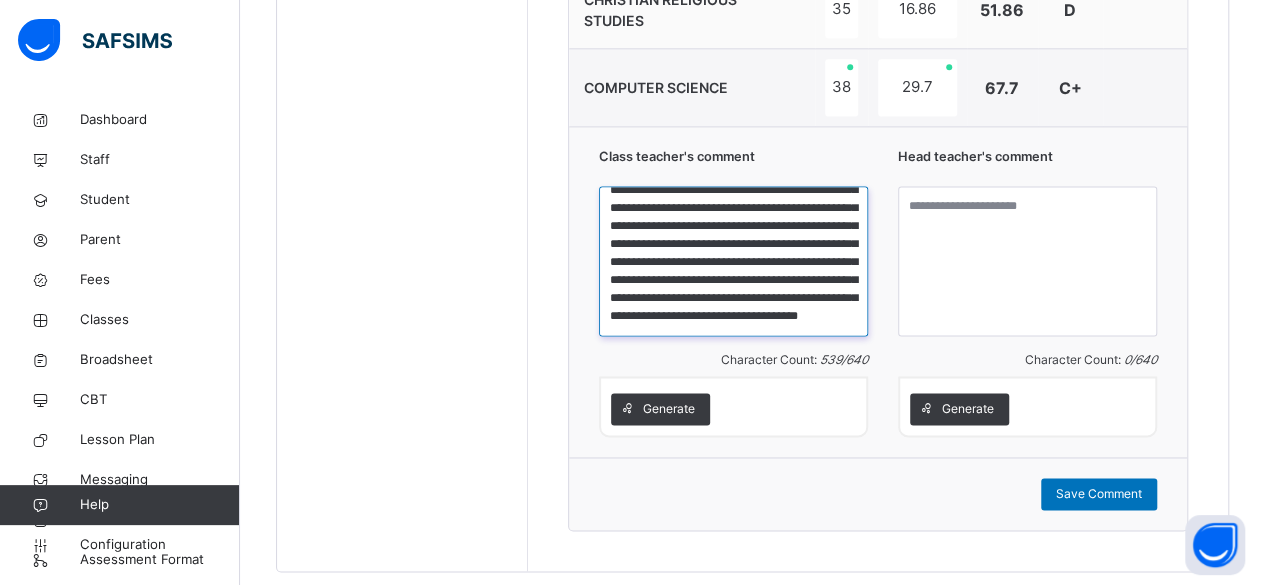 scroll, scrollTop: 177, scrollLeft: 0, axis: vertical 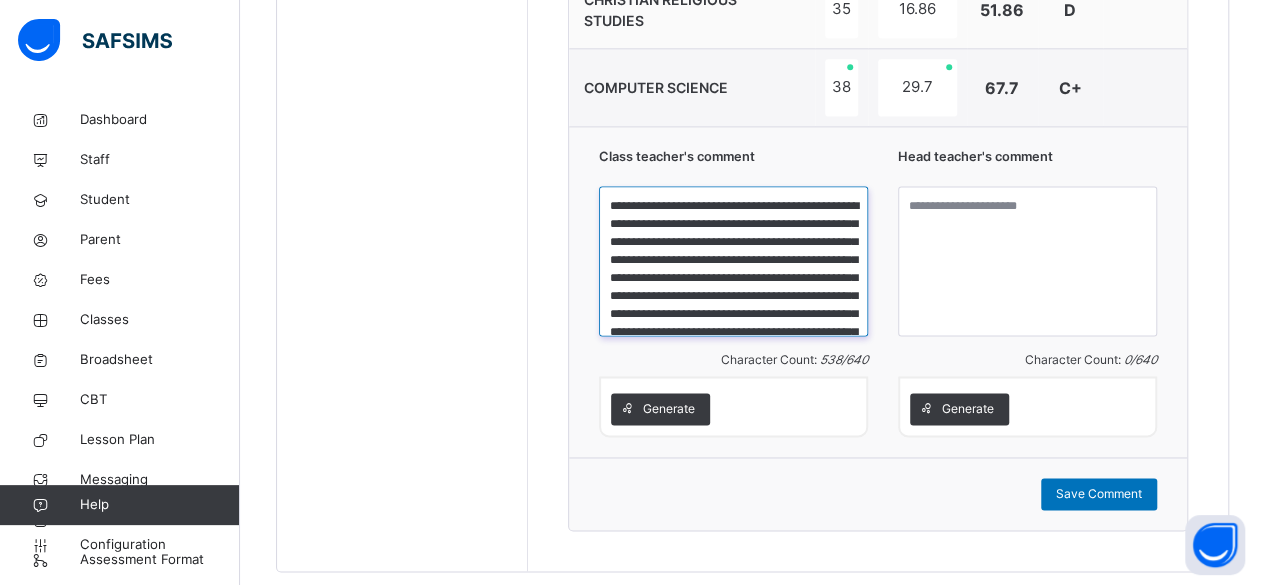 click on "**********" at bounding box center (733, 261) 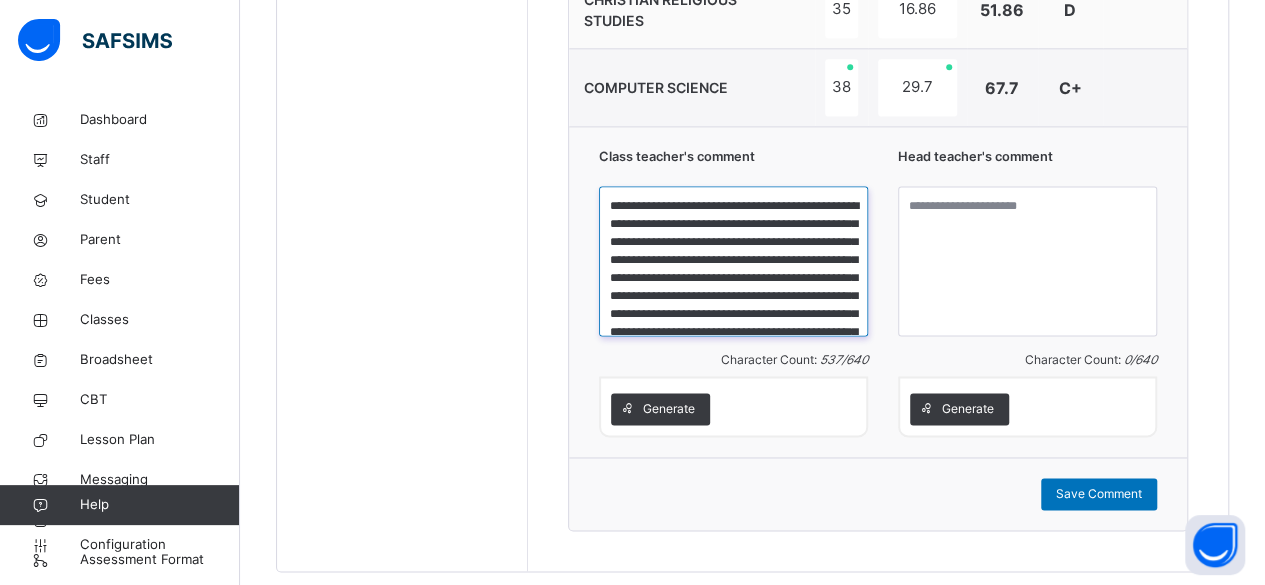 type on "**********" 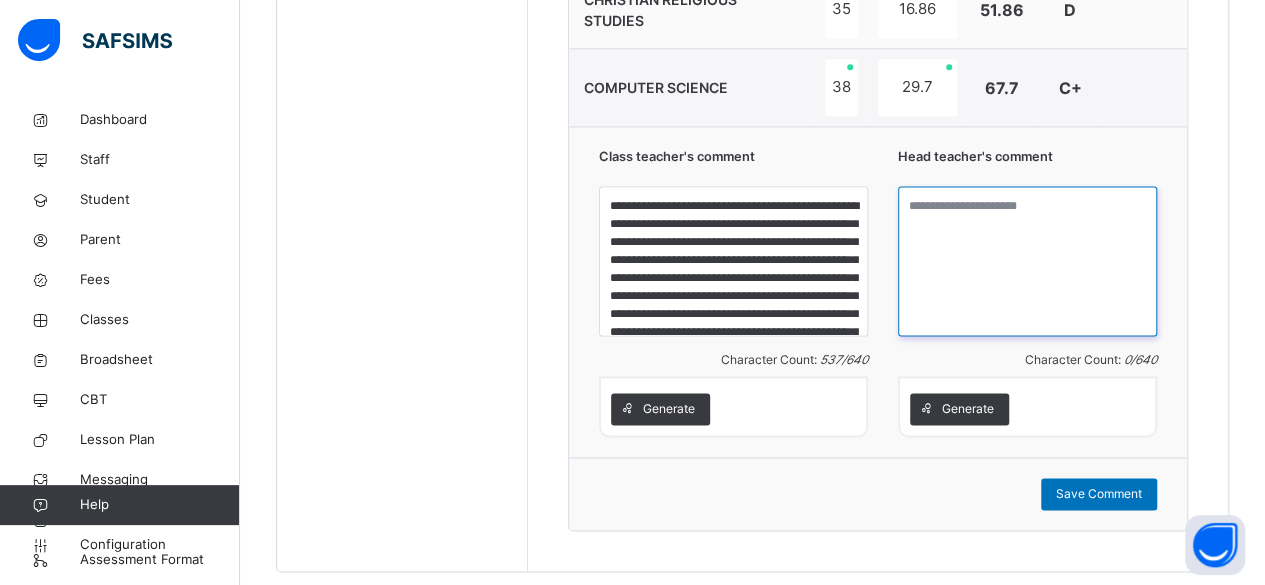 click at bounding box center (1027, 261) 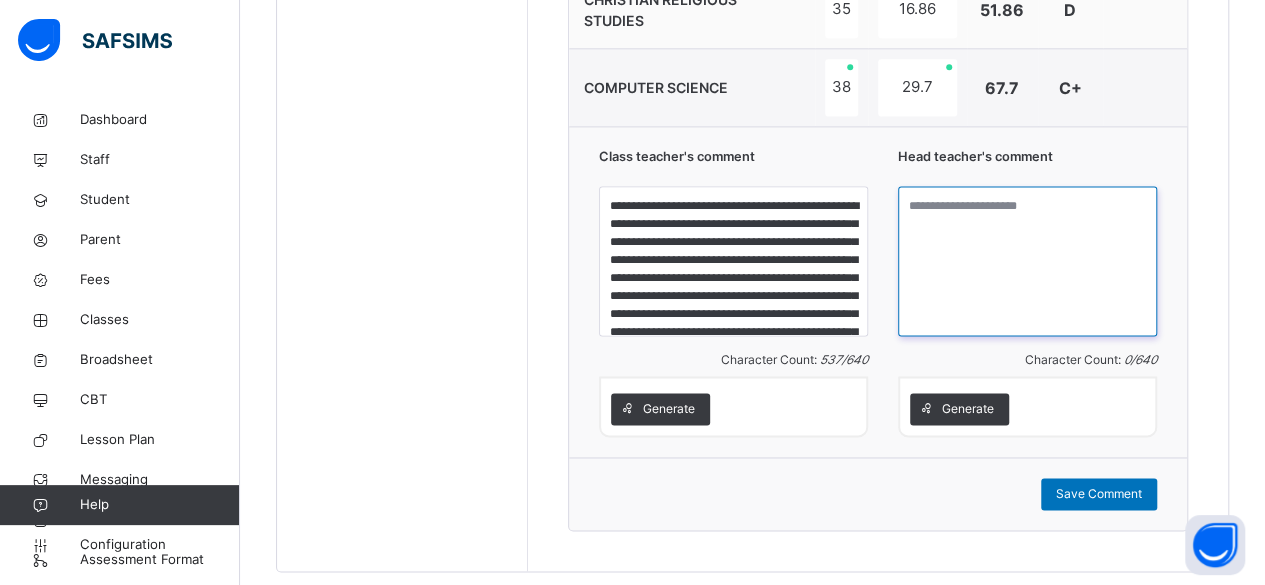 click at bounding box center (1027, 261) 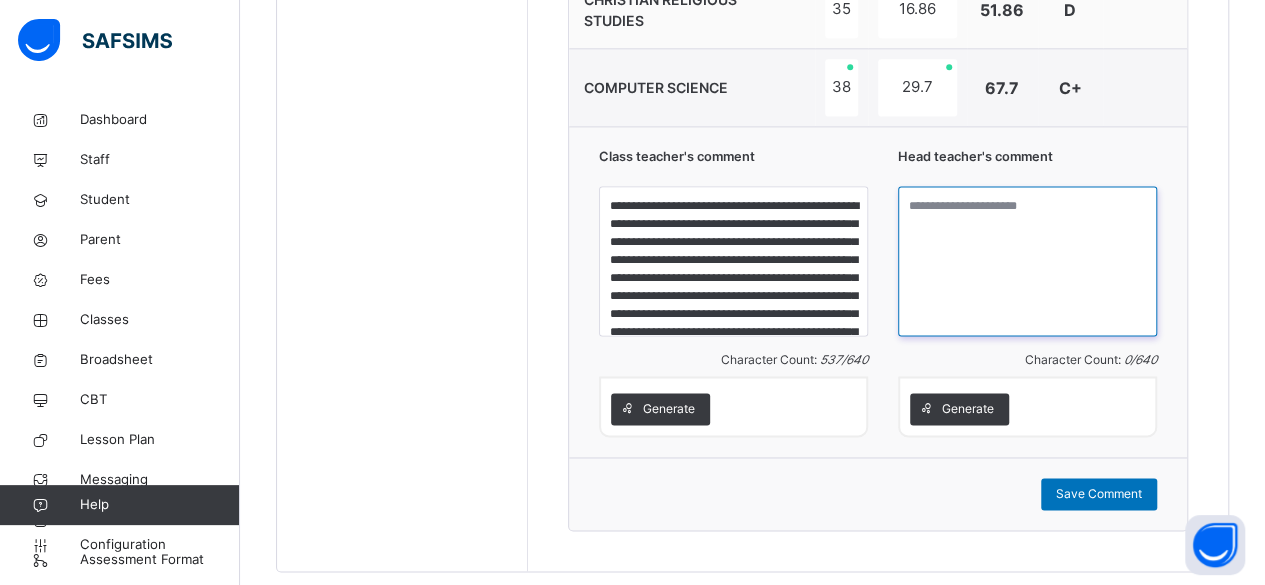 paste on "**********" 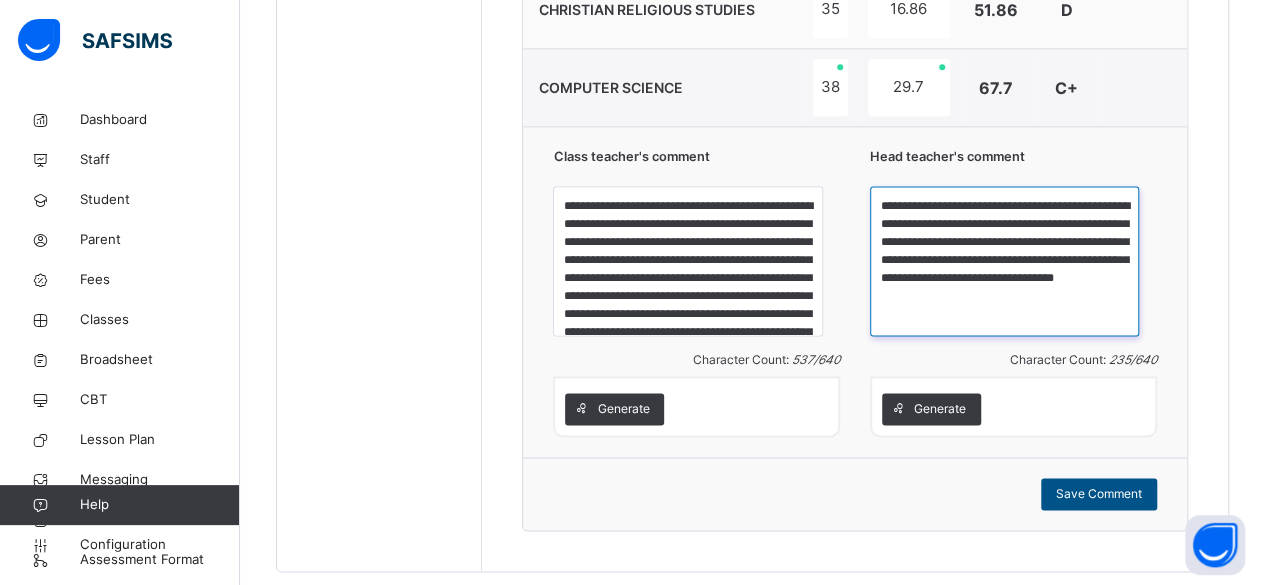 type on "**********" 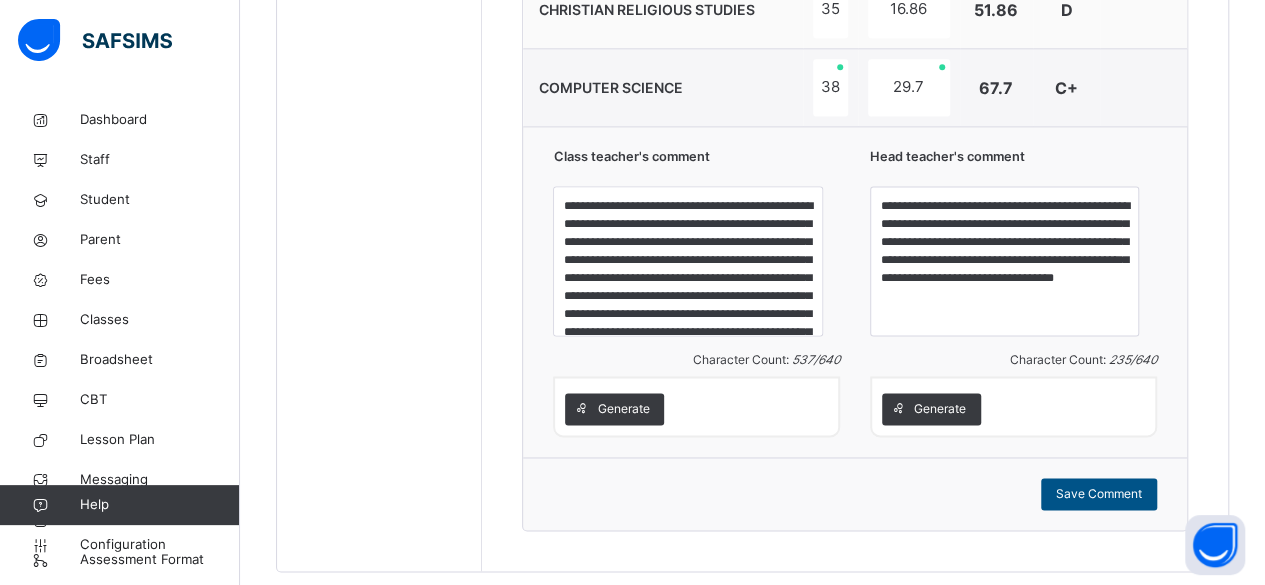click on "Save Comment" at bounding box center (1099, 494) 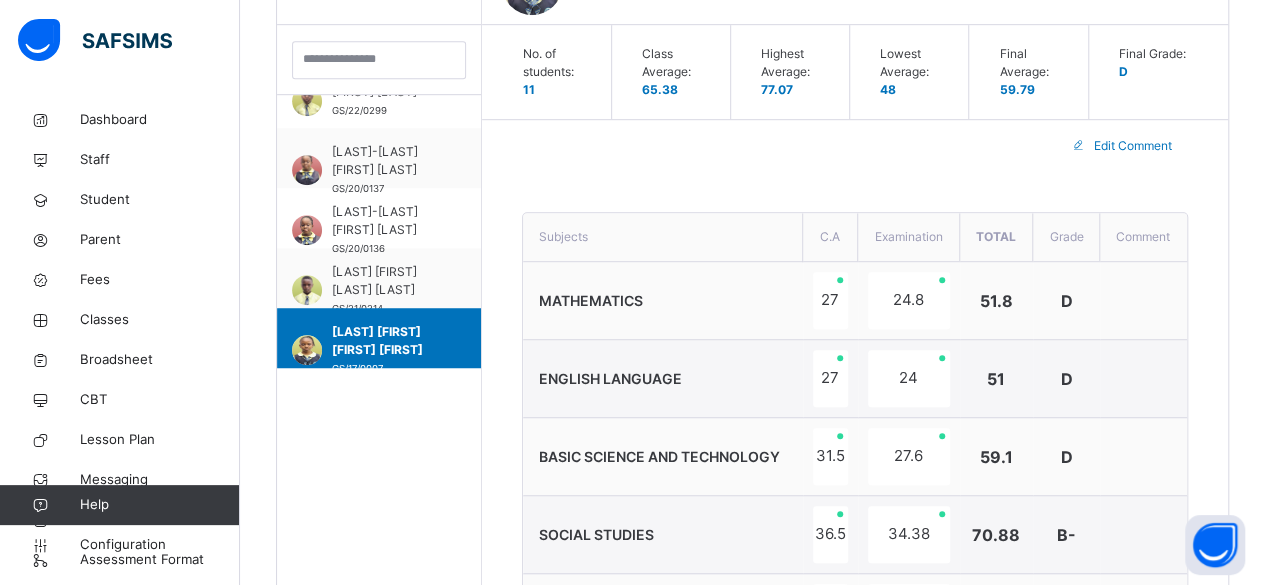 scroll, scrollTop: 468, scrollLeft: 0, axis: vertical 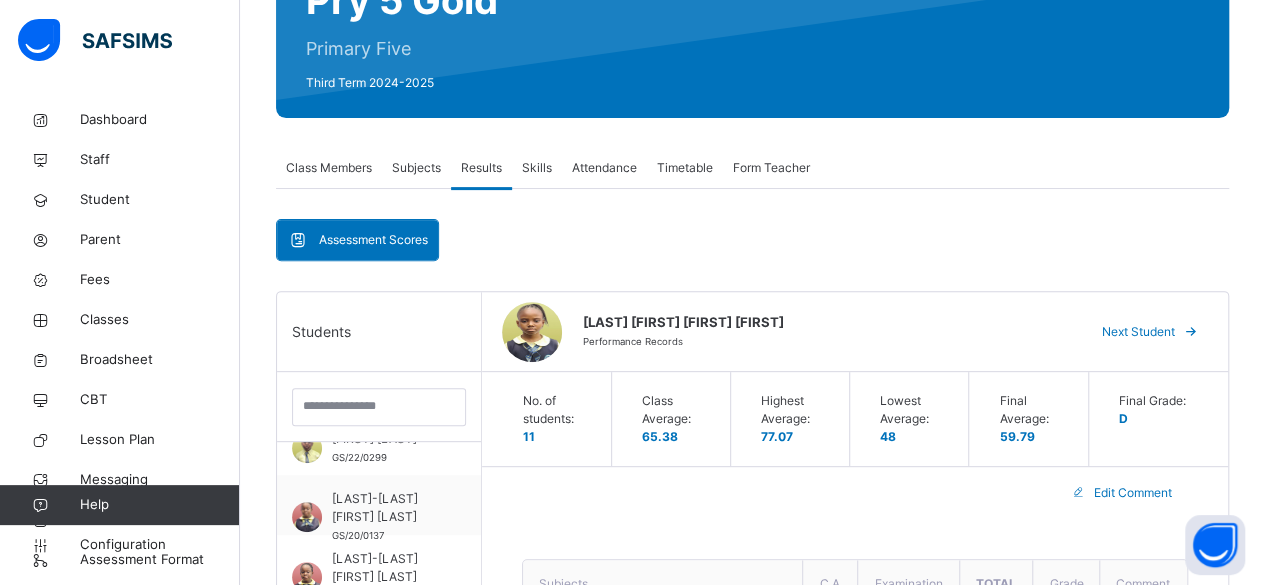 click on "Skills" at bounding box center [537, 168] 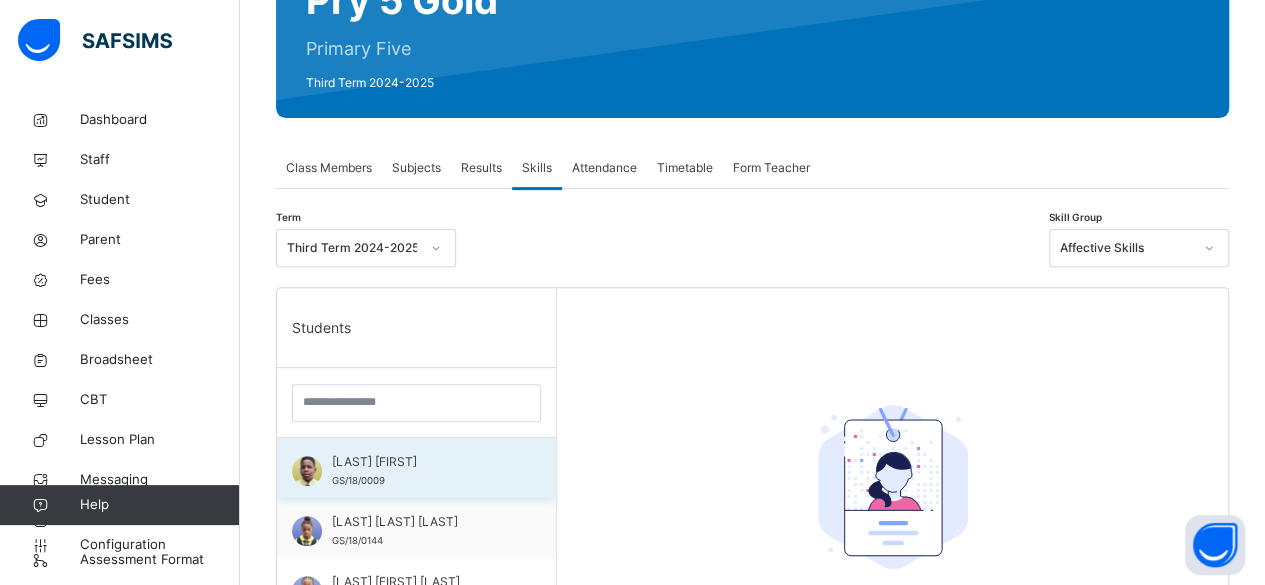 click on "[LAST] [FIRST]" at bounding box center (421, 462) 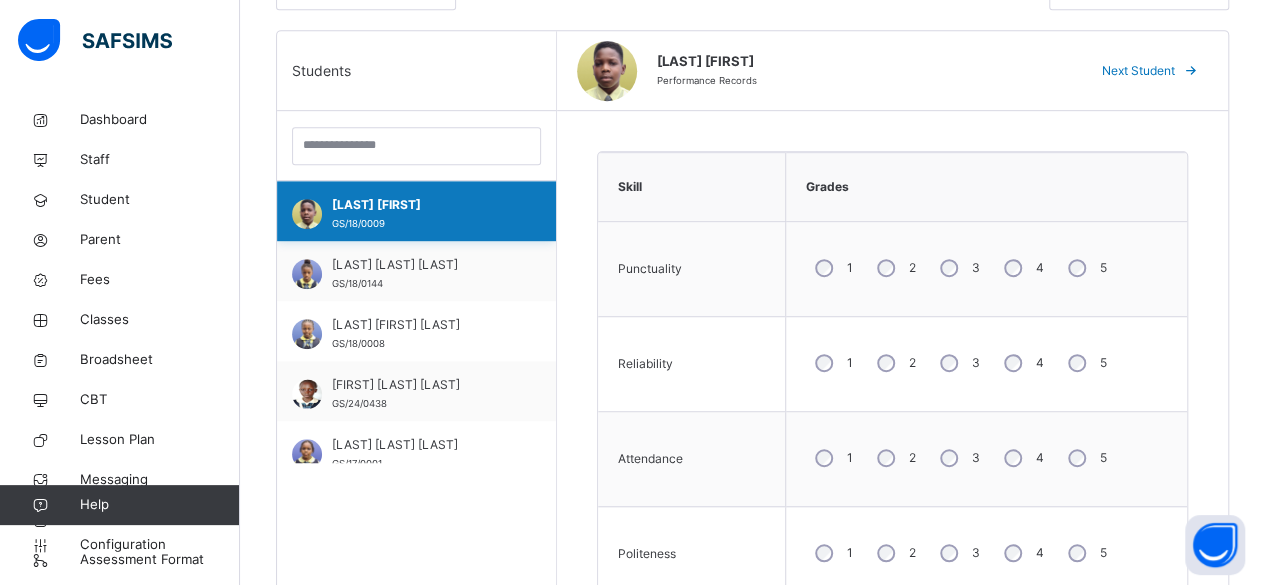 scroll, scrollTop: 0, scrollLeft: 0, axis: both 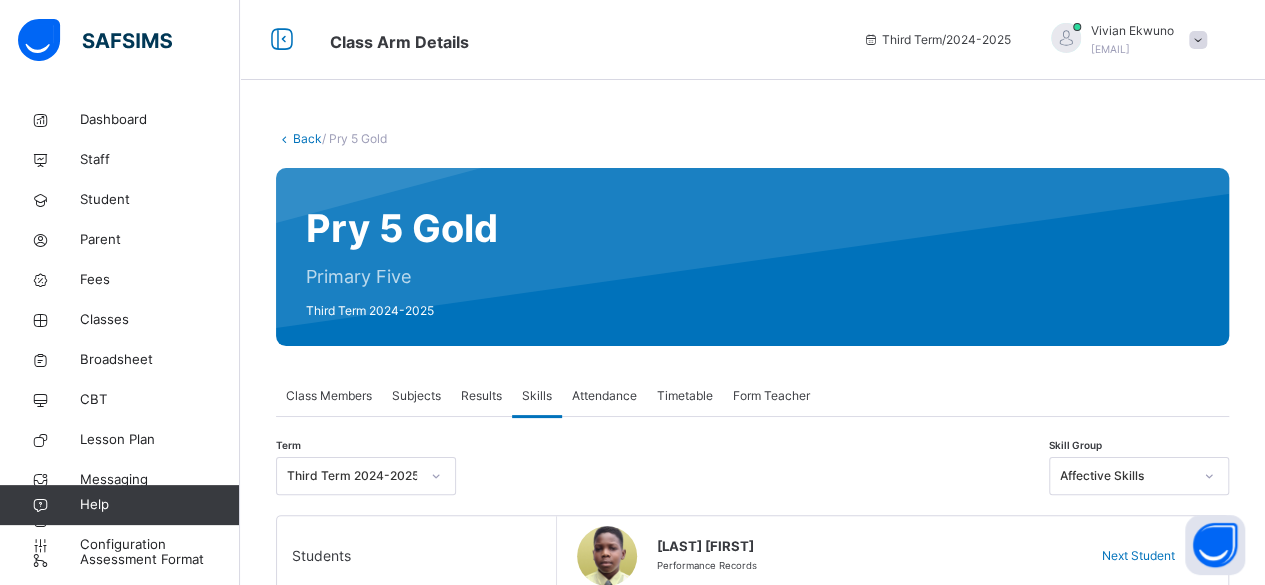click on "Attendance" at bounding box center [604, 396] 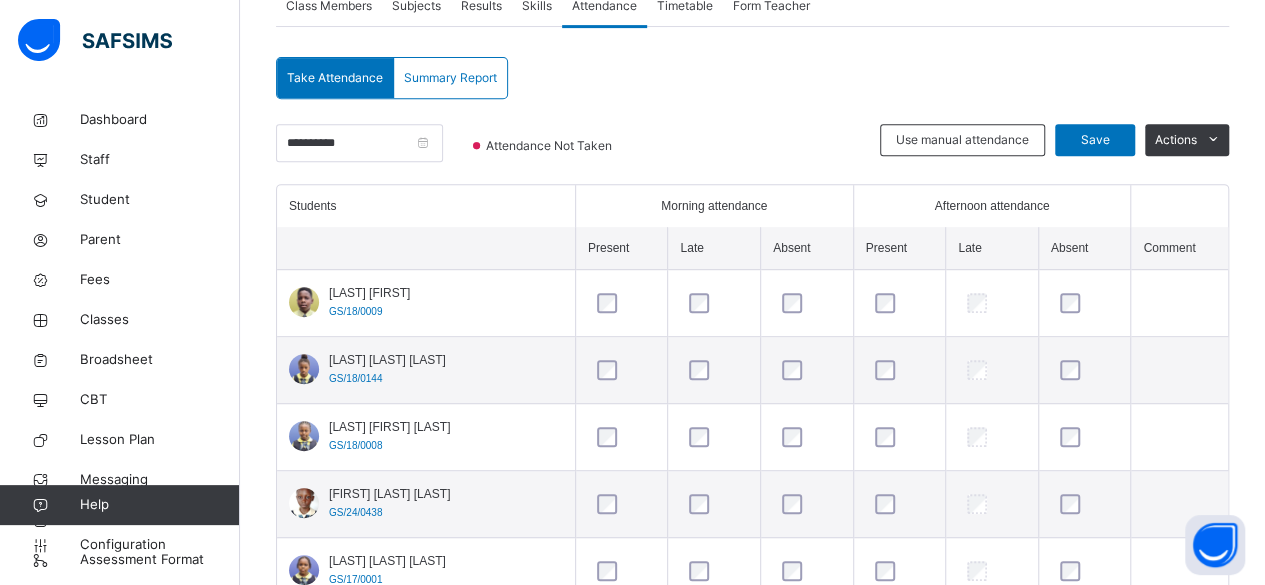 scroll, scrollTop: 386, scrollLeft: 0, axis: vertical 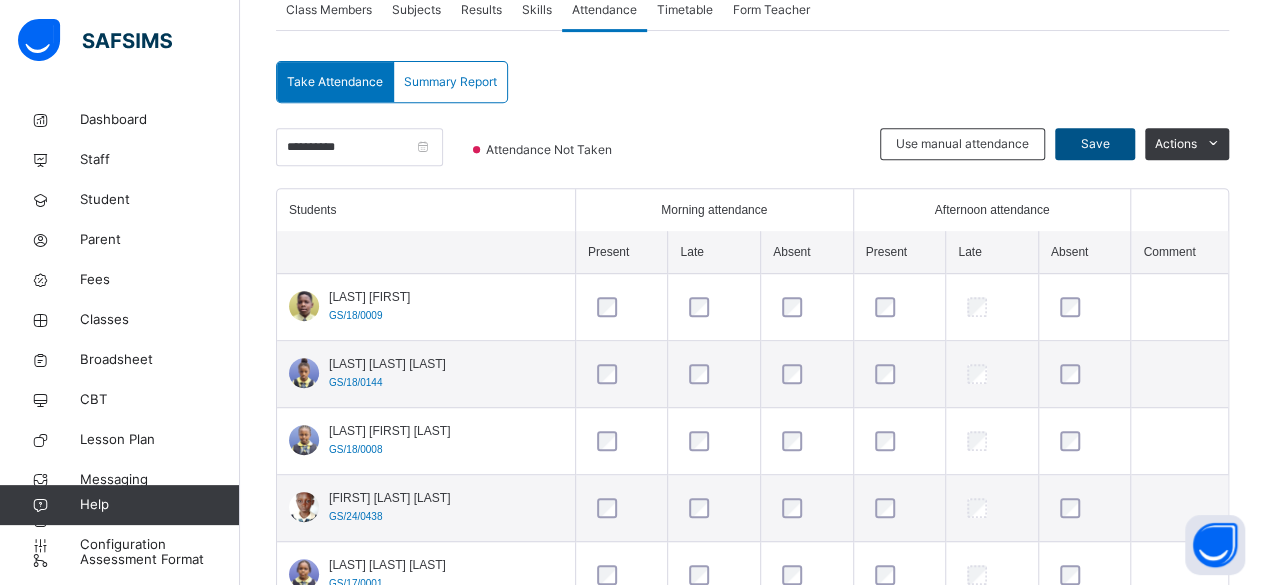 click on "Save" at bounding box center [1095, 144] 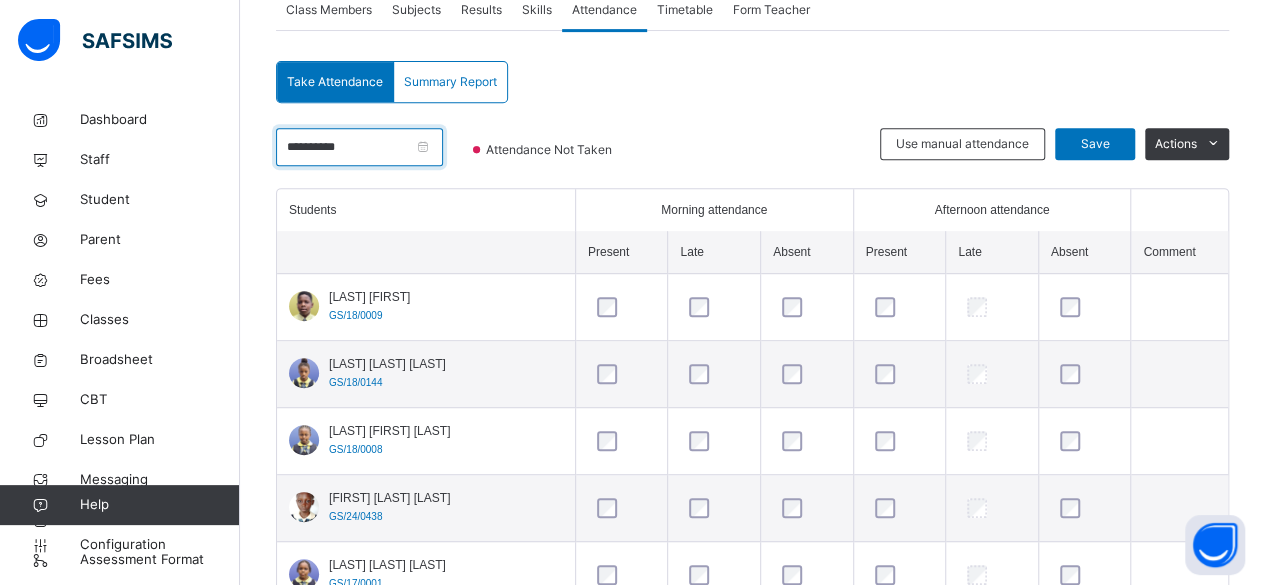 click on "**********" at bounding box center [359, 147] 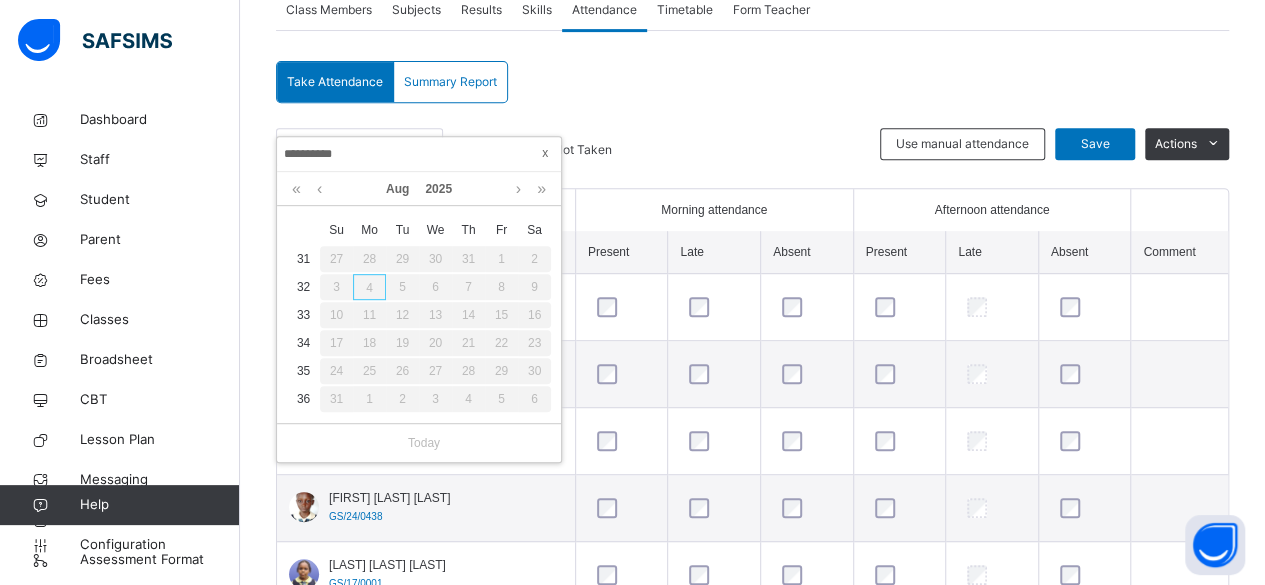 click at bounding box center [545, 153] 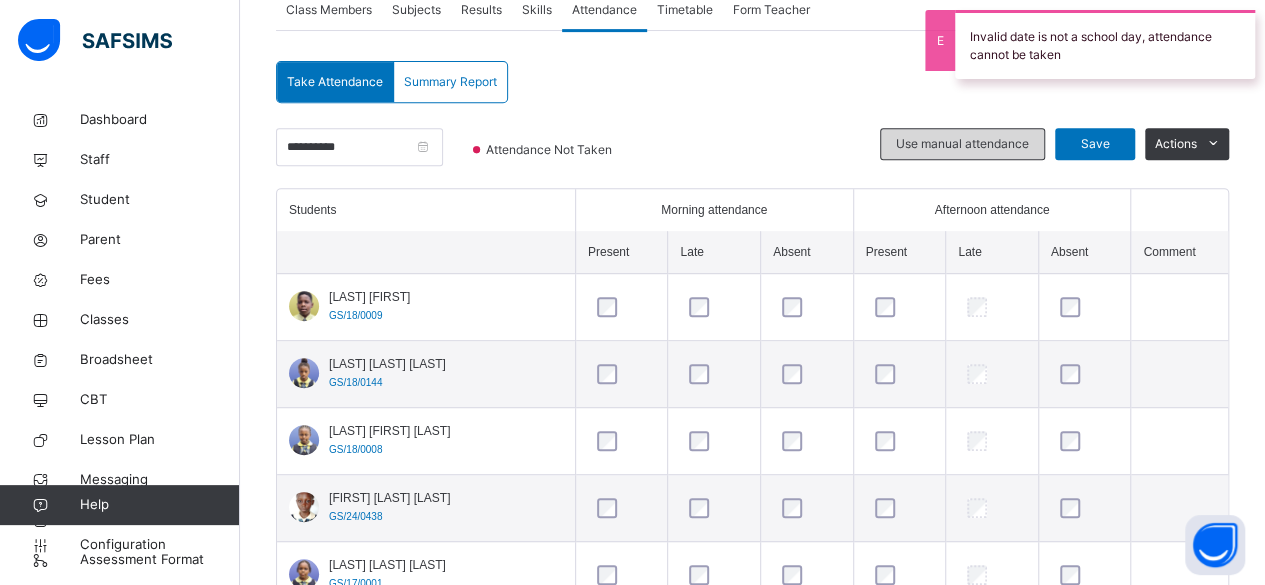 click on "Use manual attendance" at bounding box center (962, 144) 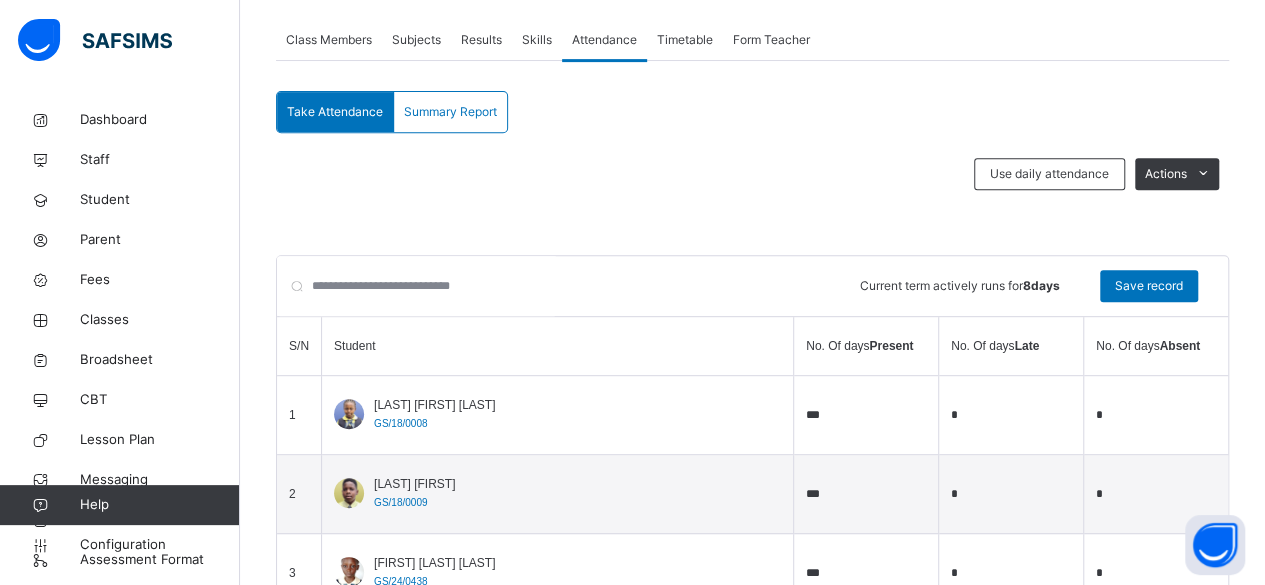 scroll, scrollTop: 346, scrollLeft: 0, axis: vertical 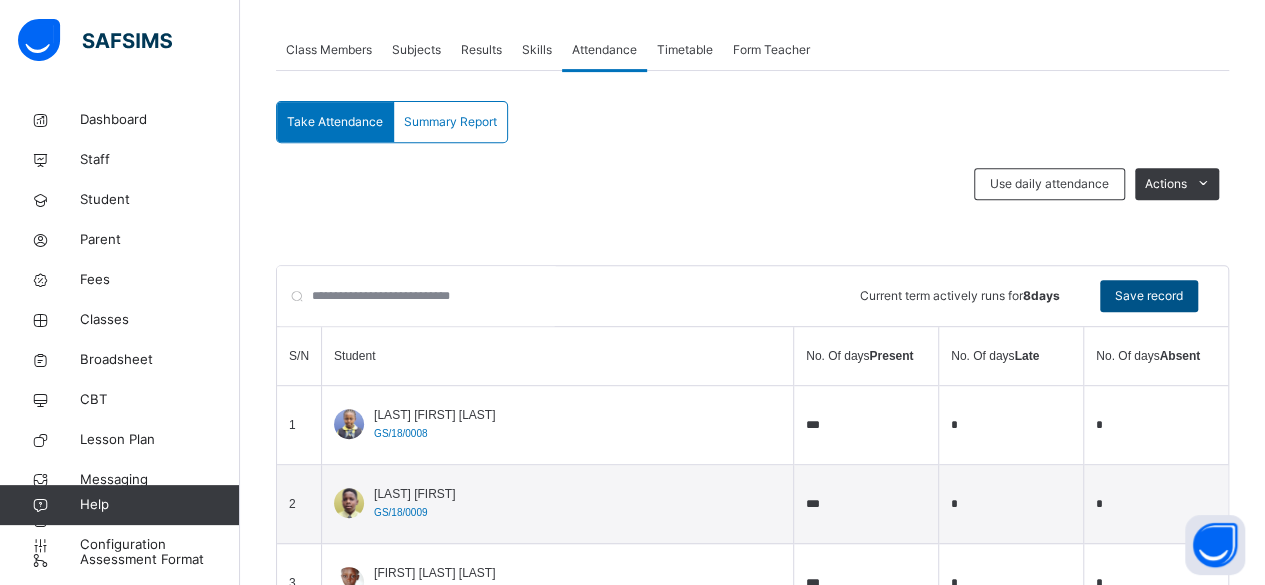 click on "Save record" at bounding box center (1149, 296) 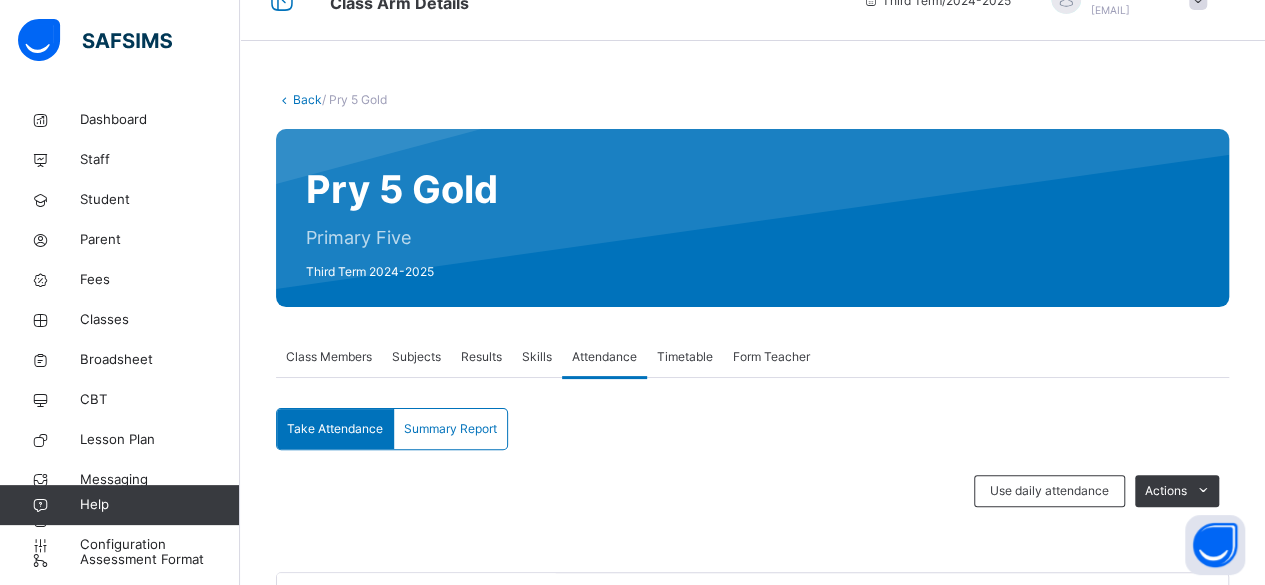 scroll, scrollTop: 0, scrollLeft: 0, axis: both 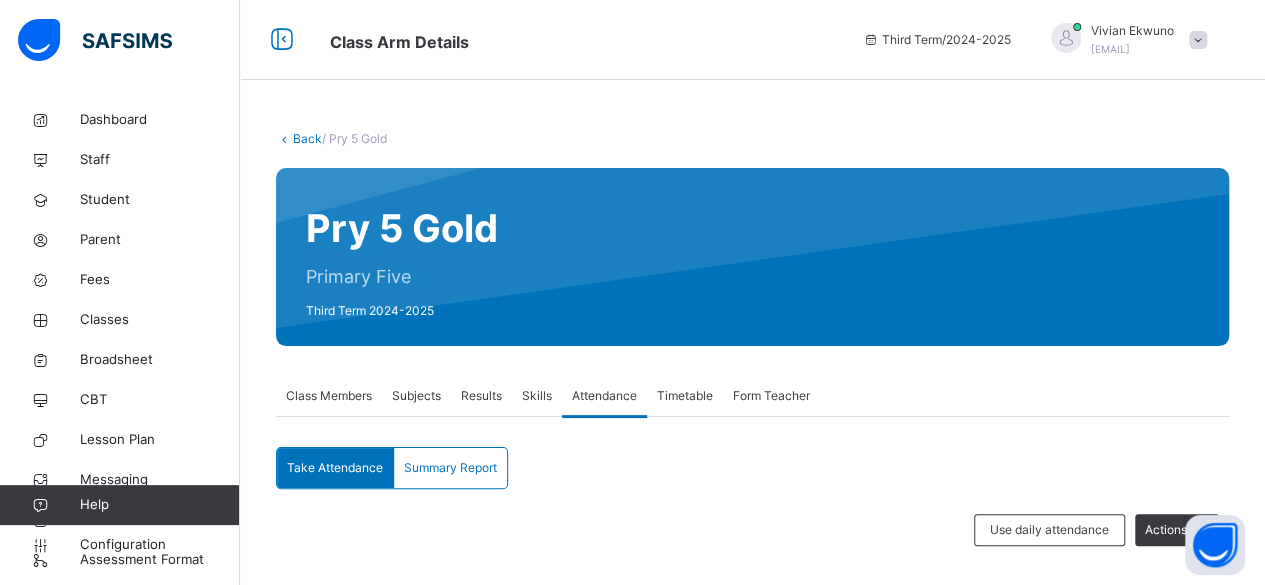 click on "Back" at bounding box center (307, 138) 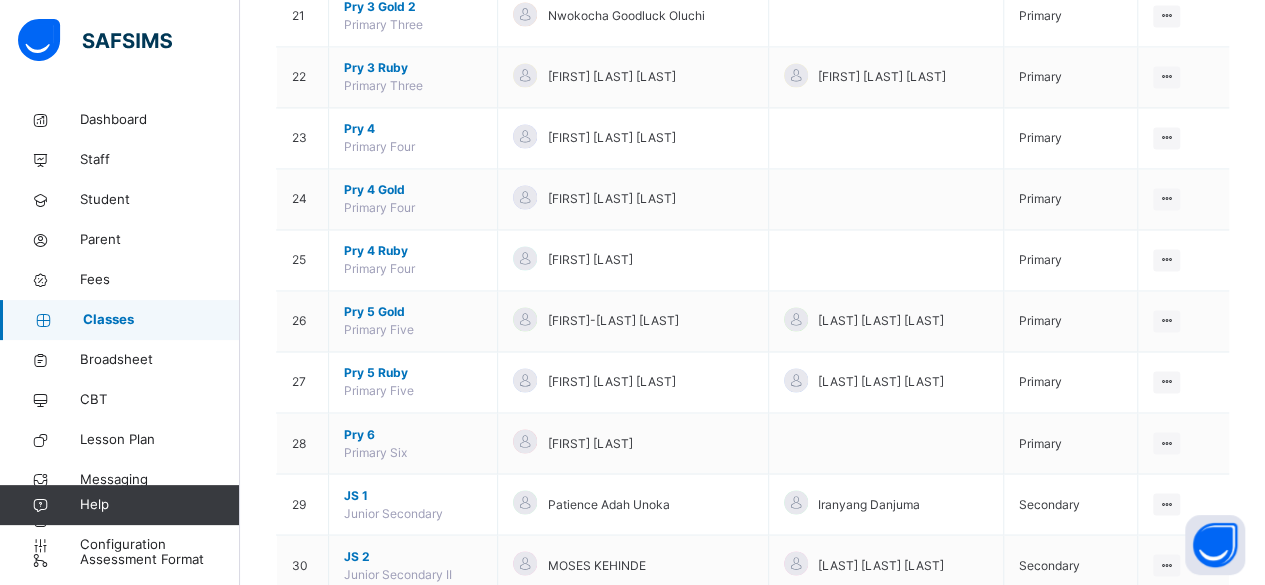 scroll, scrollTop: 1522, scrollLeft: 0, axis: vertical 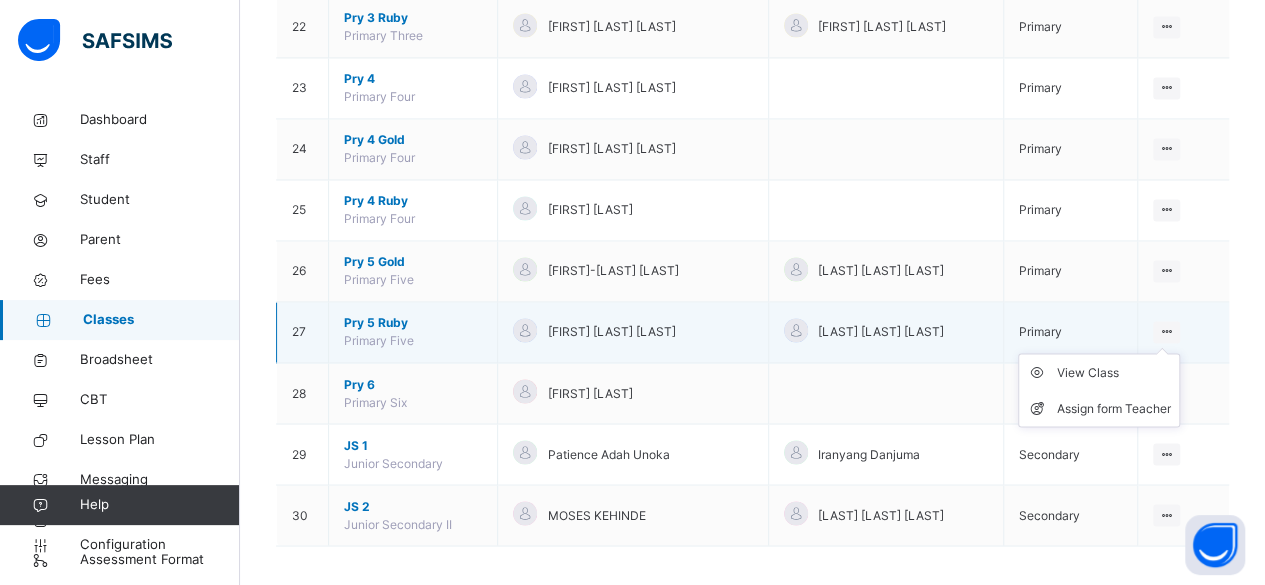 click at bounding box center [1166, 331] 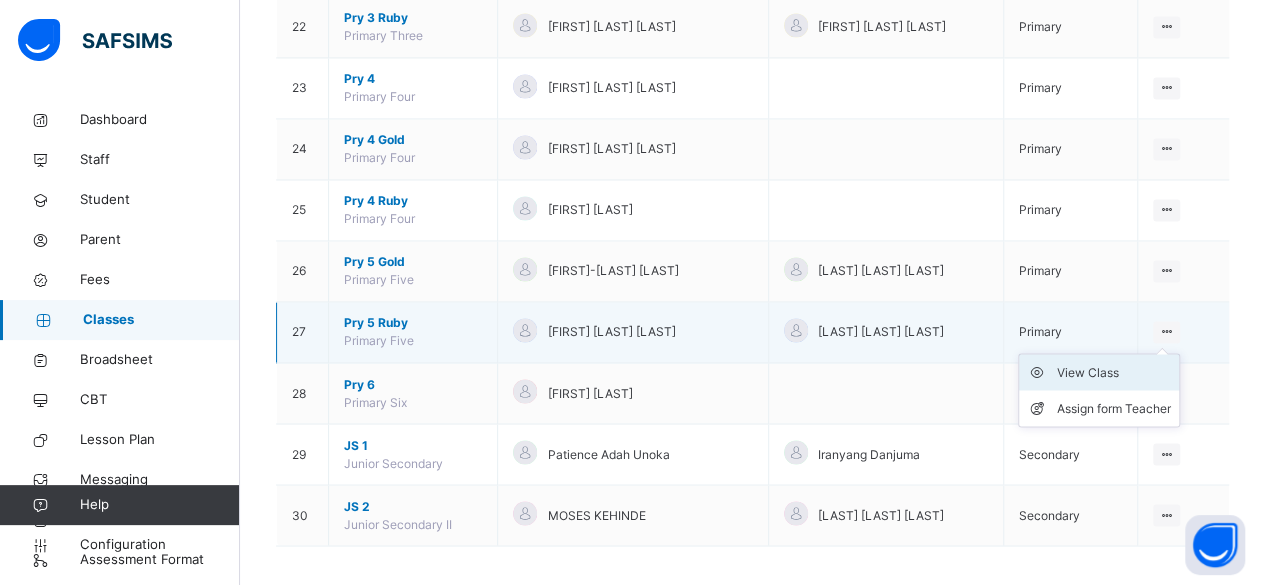 click on "View Class" at bounding box center (1114, 372) 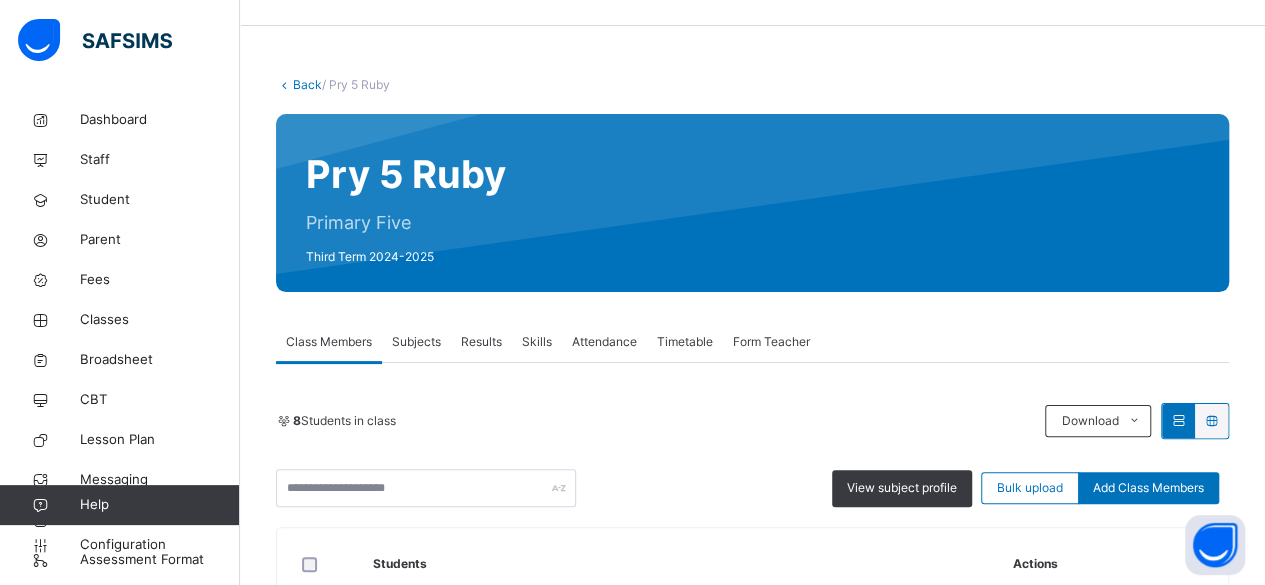 scroll, scrollTop: 84, scrollLeft: 0, axis: vertical 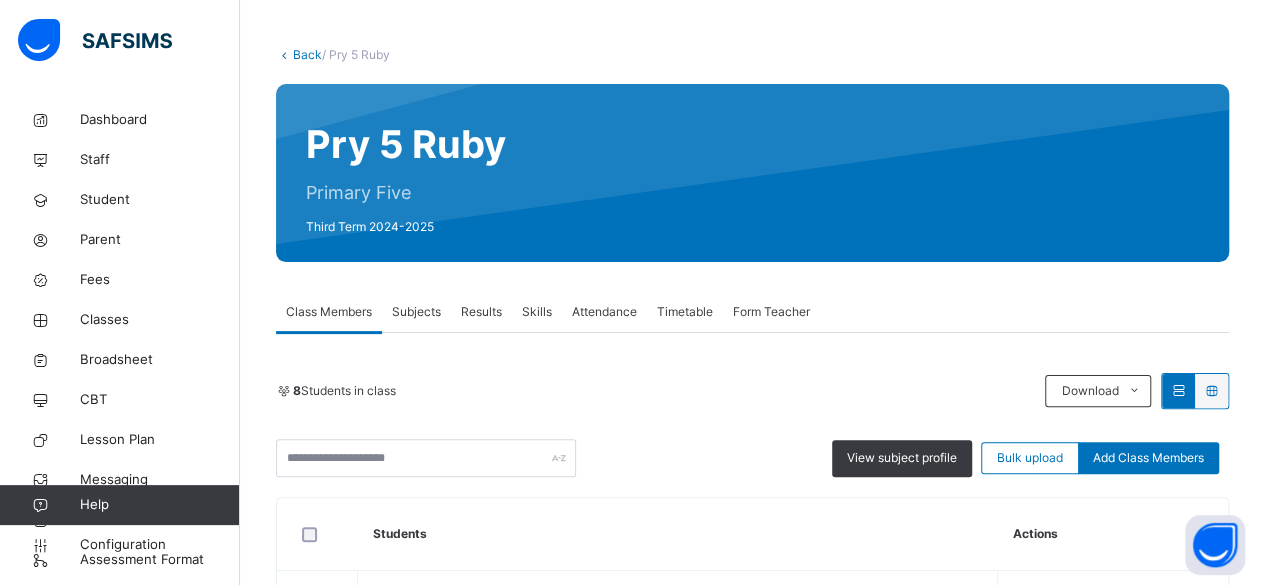 click on "Results" at bounding box center (481, 312) 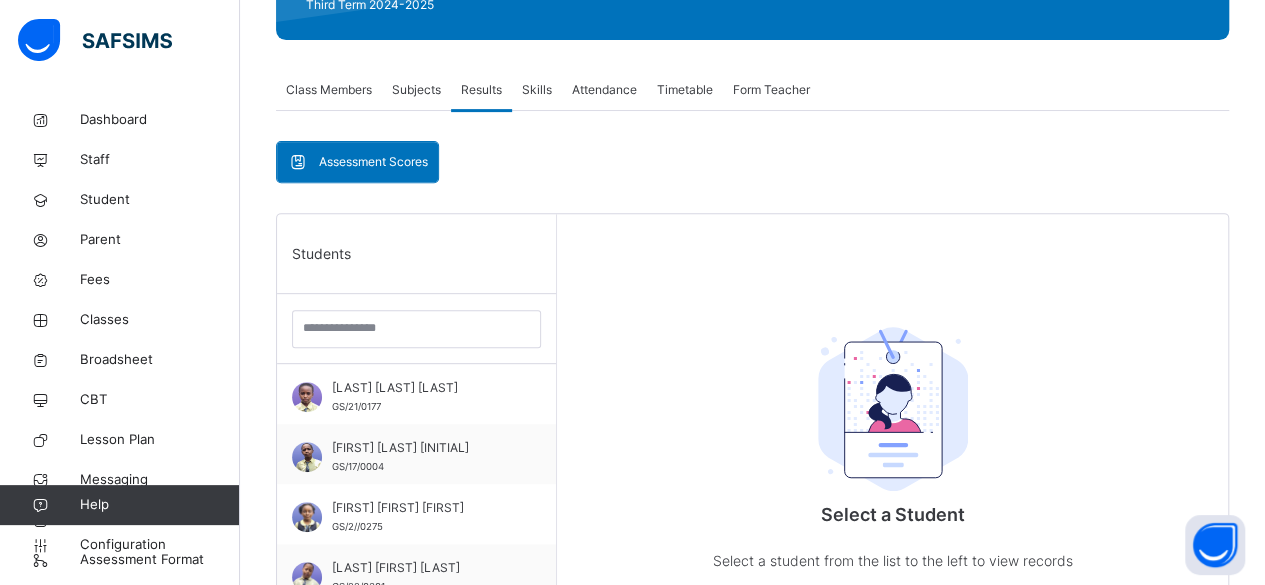 scroll, scrollTop: 311, scrollLeft: 0, axis: vertical 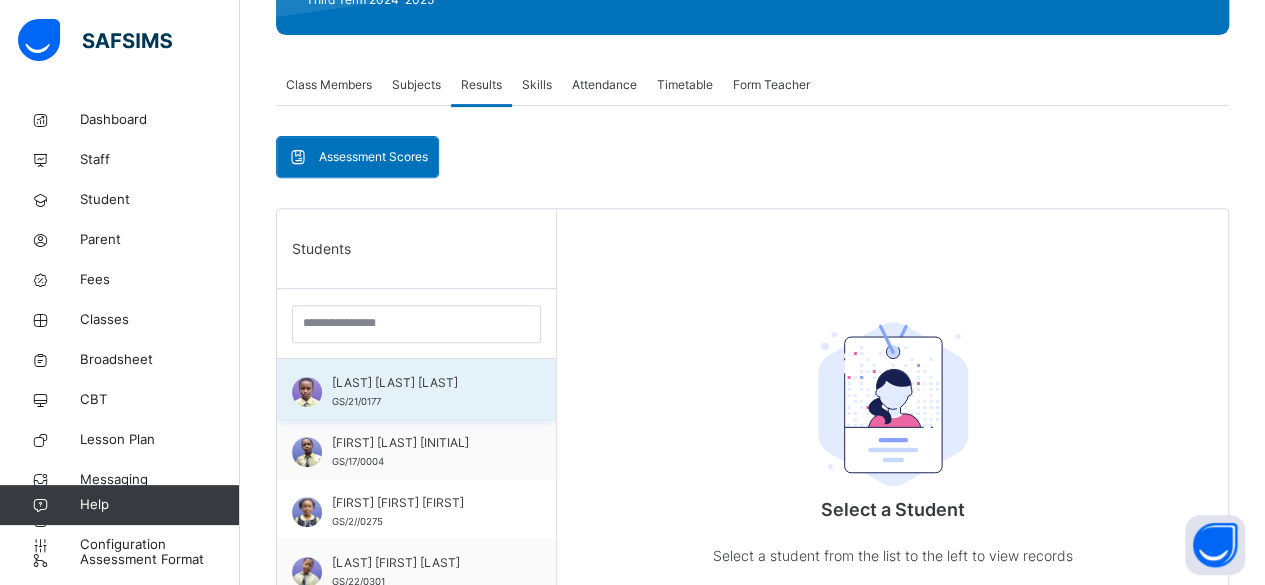 click on "[LAST] [LAST] [LAST] GS/21/0177" at bounding box center (421, 392) 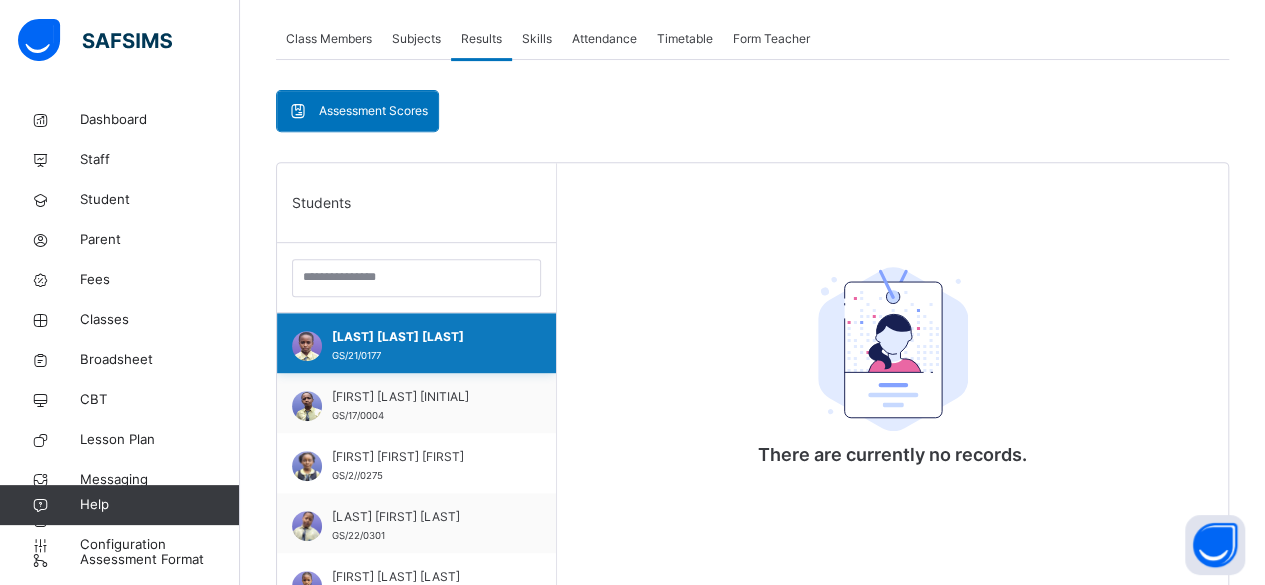 scroll, scrollTop: 360, scrollLeft: 0, axis: vertical 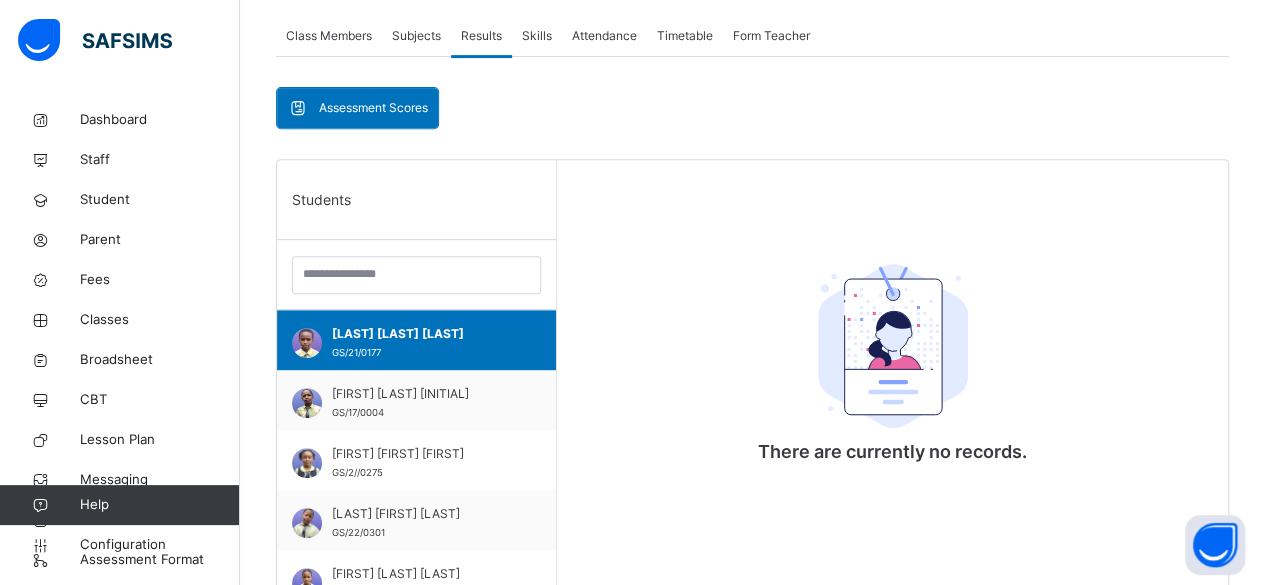click on "Results" at bounding box center [481, 36] 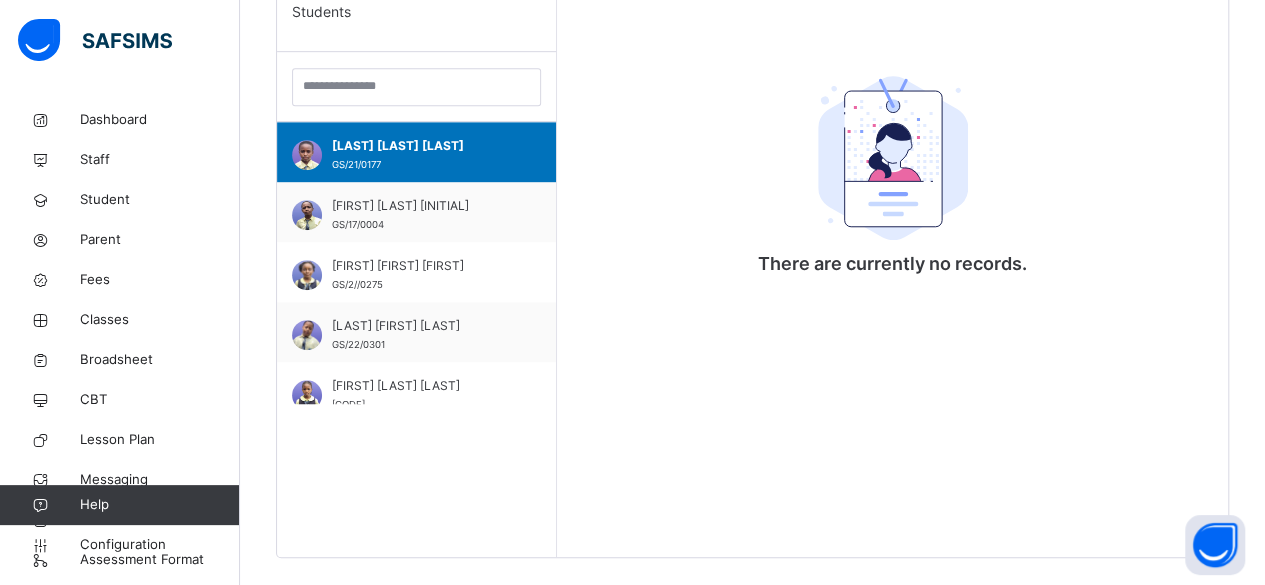 scroll, scrollTop: 567, scrollLeft: 0, axis: vertical 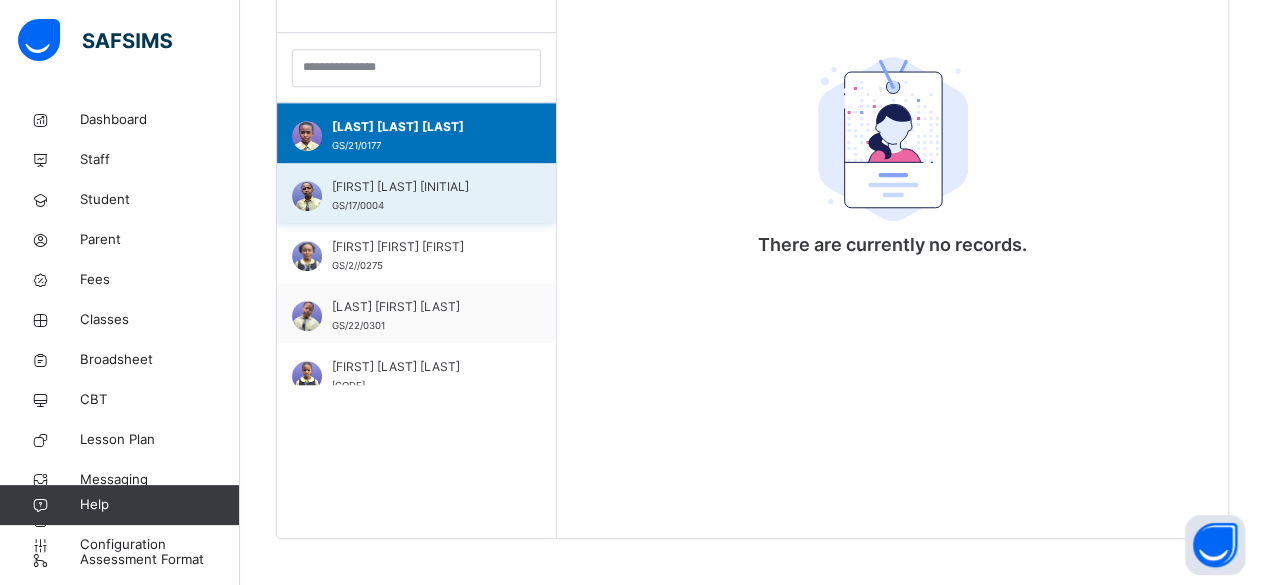 click on "[FIRST] [LAST] [INITIAL]" at bounding box center (421, 187) 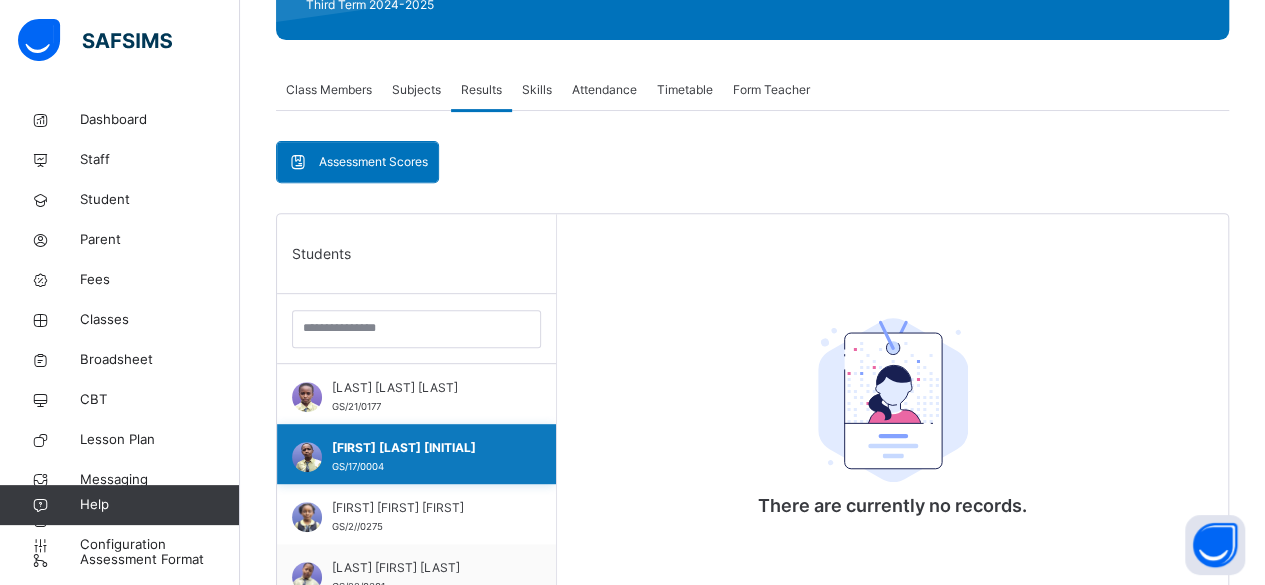 scroll, scrollTop: 305, scrollLeft: 0, axis: vertical 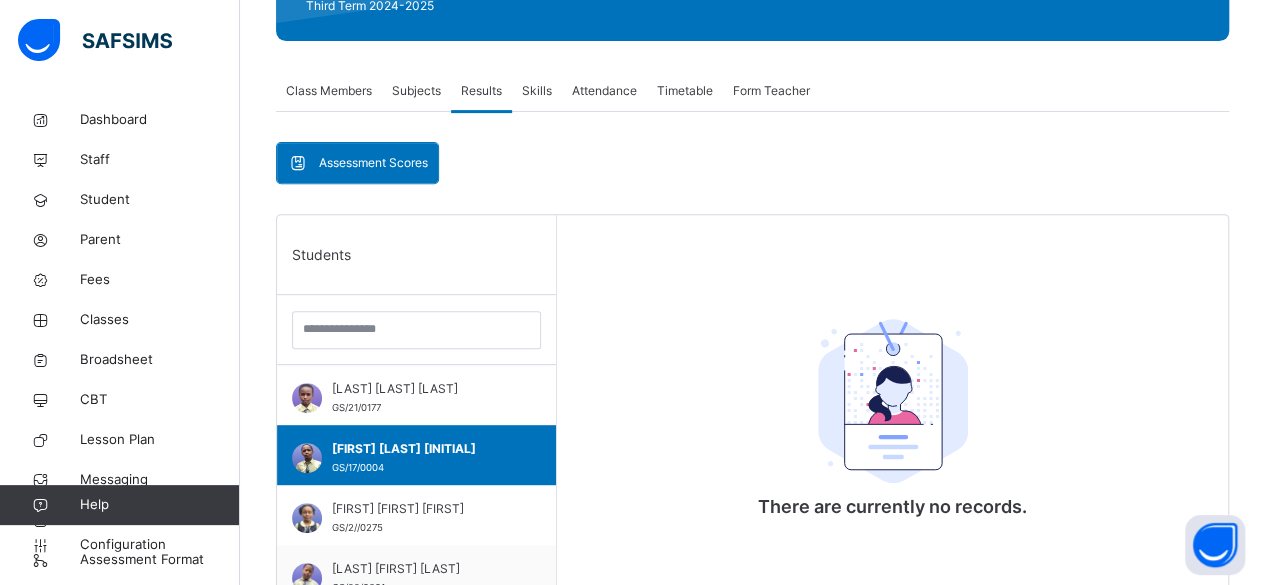 click on "Results" at bounding box center [481, 91] 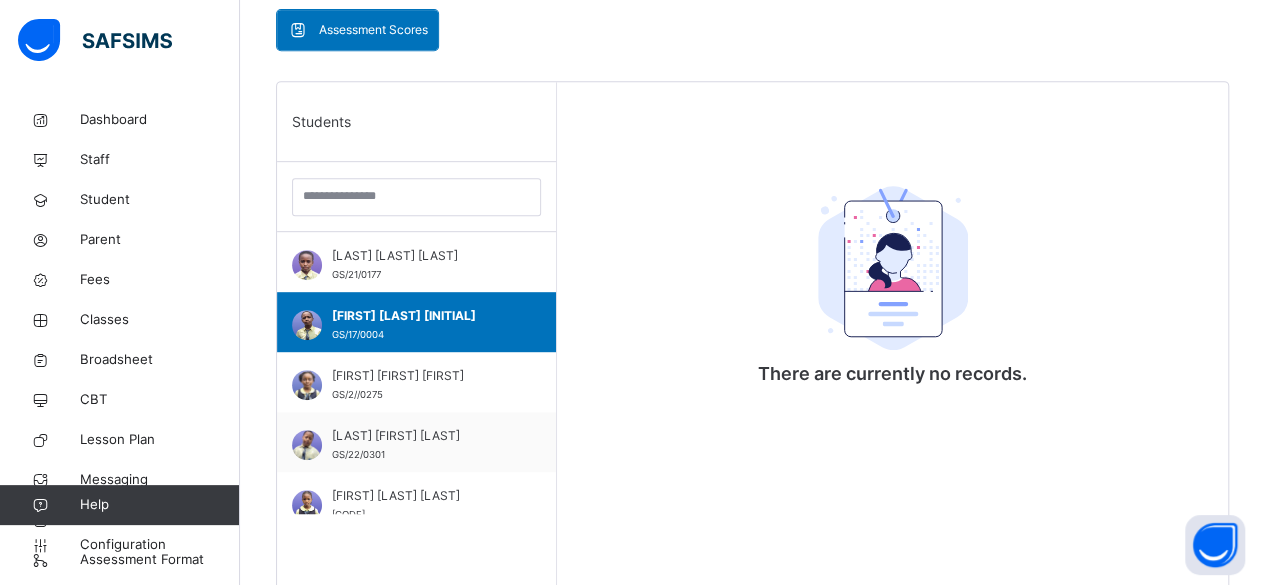 scroll, scrollTop: 447, scrollLeft: 0, axis: vertical 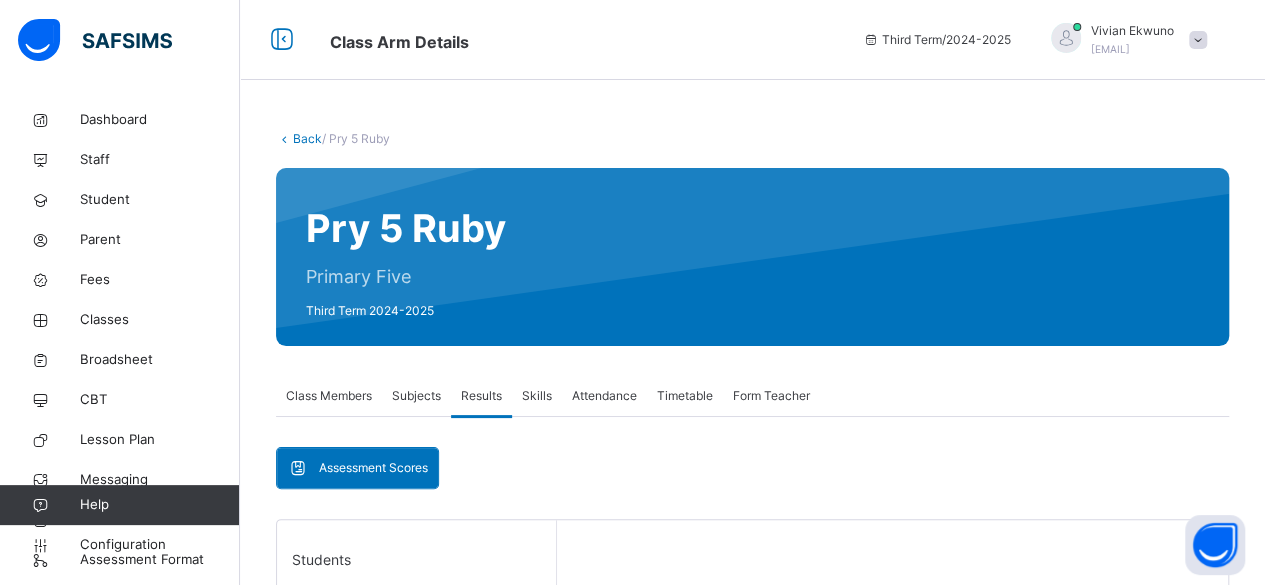 click on "Back" at bounding box center [307, 138] 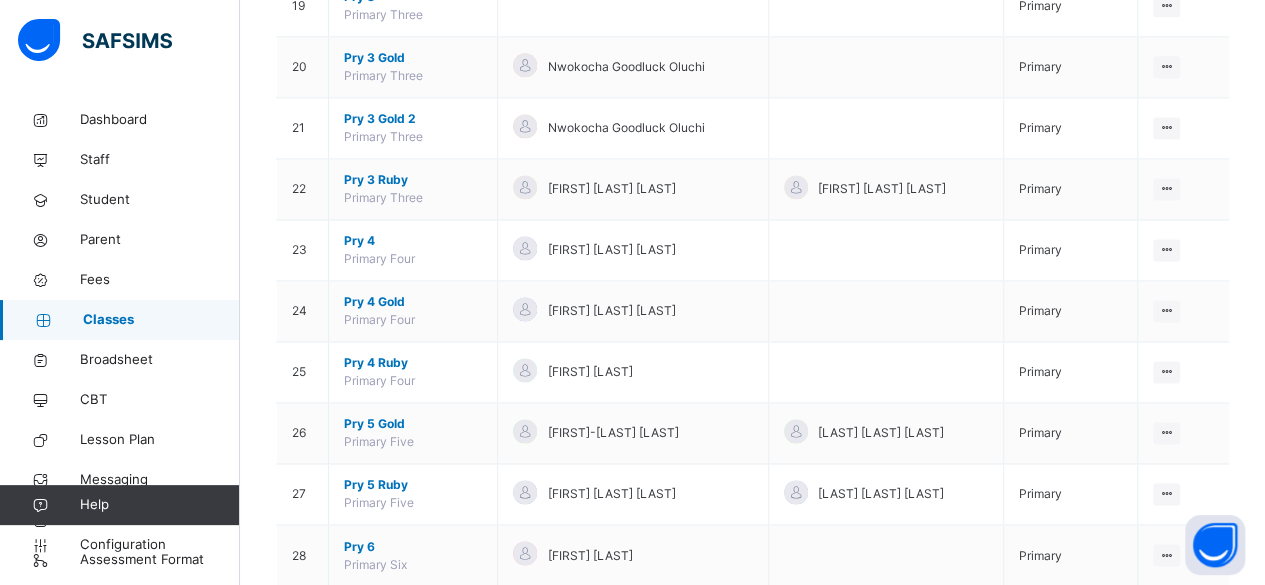 scroll, scrollTop: 1522, scrollLeft: 0, axis: vertical 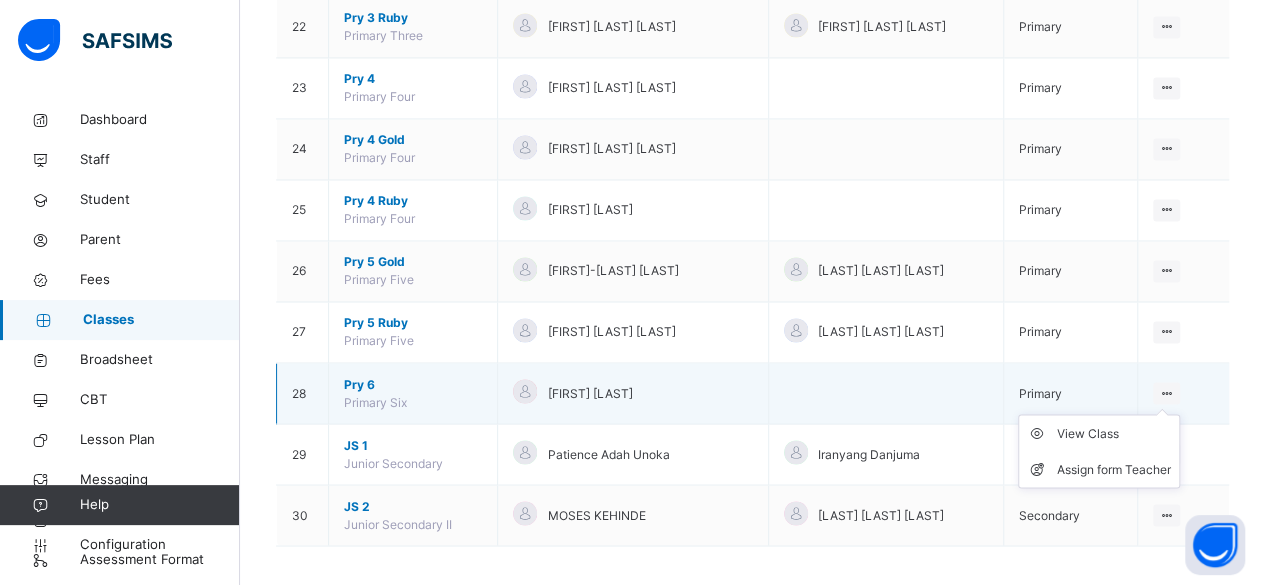 click at bounding box center (1166, 392) 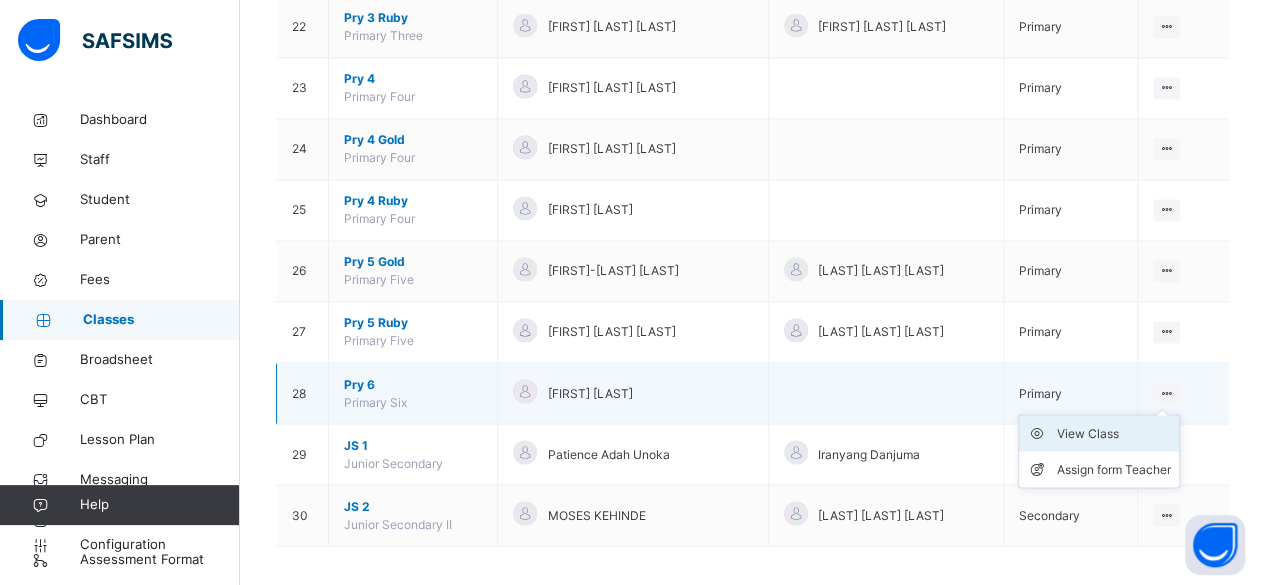 click on "View Class" at bounding box center [1114, 433] 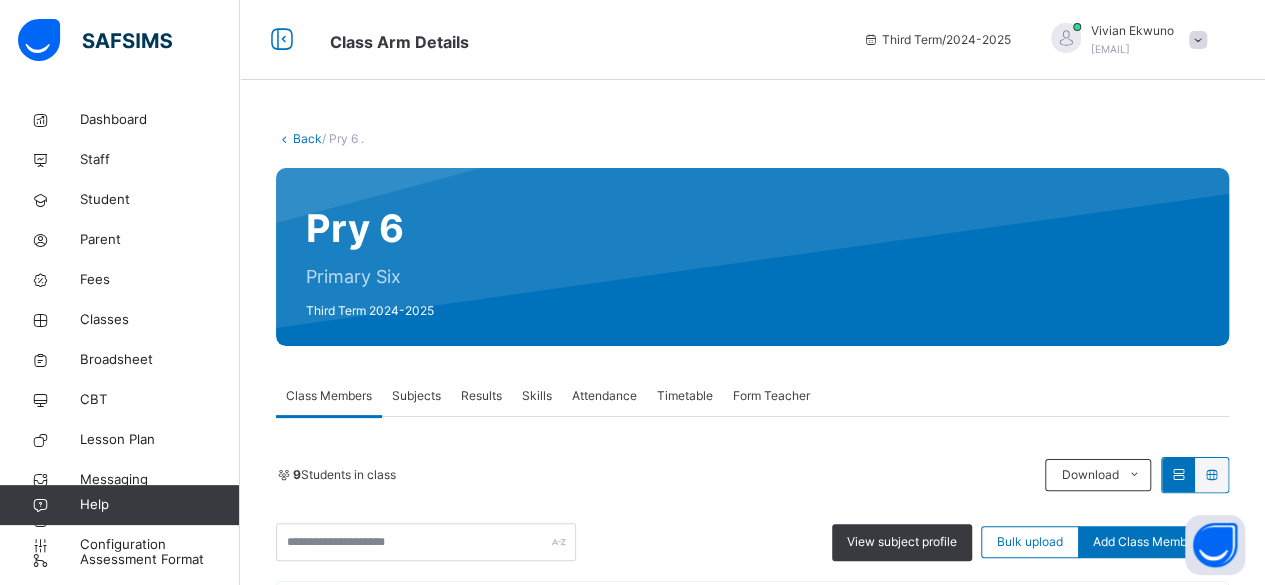 click on "Results" at bounding box center (481, 396) 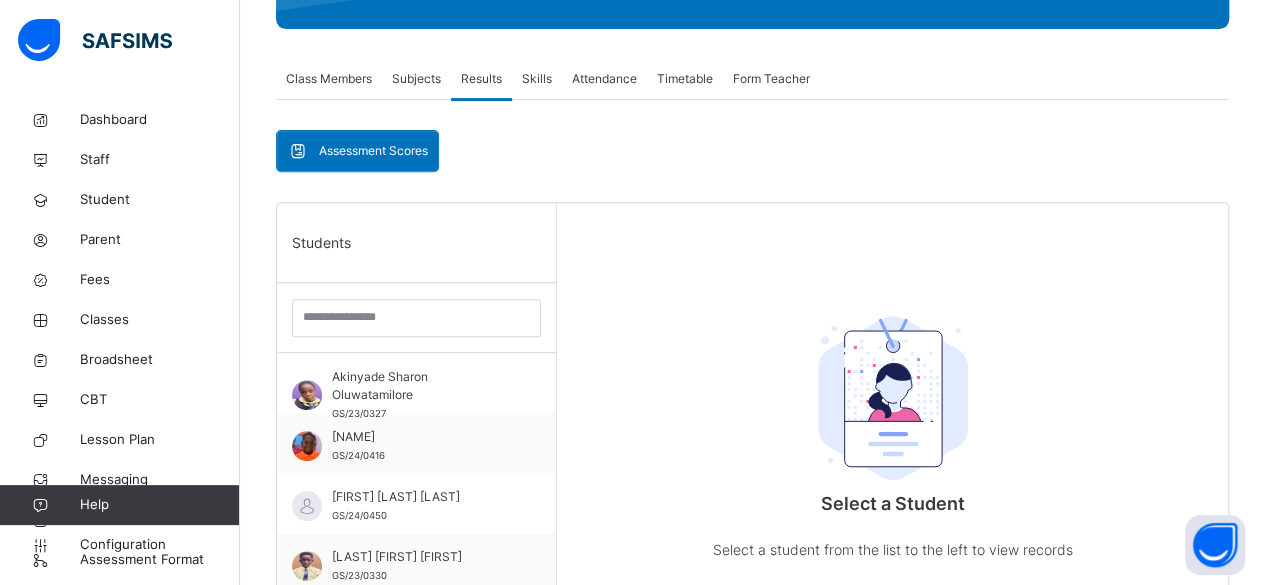 scroll, scrollTop: 321, scrollLeft: 0, axis: vertical 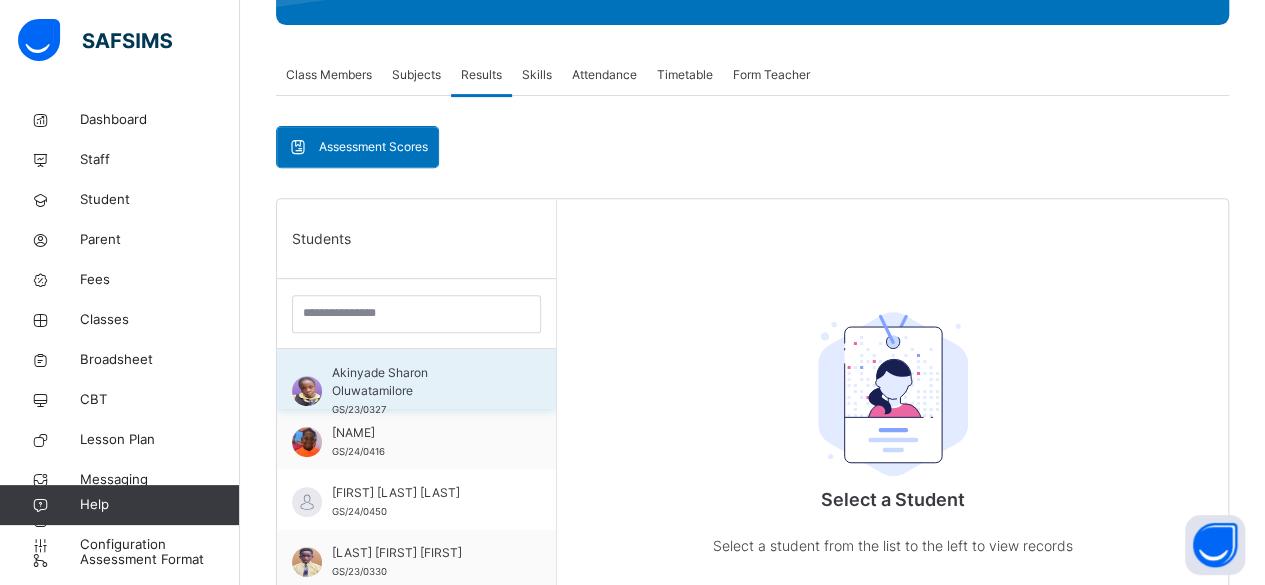 click on "Akinyade Sharon Oluwatamilore" at bounding box center (421, 382) 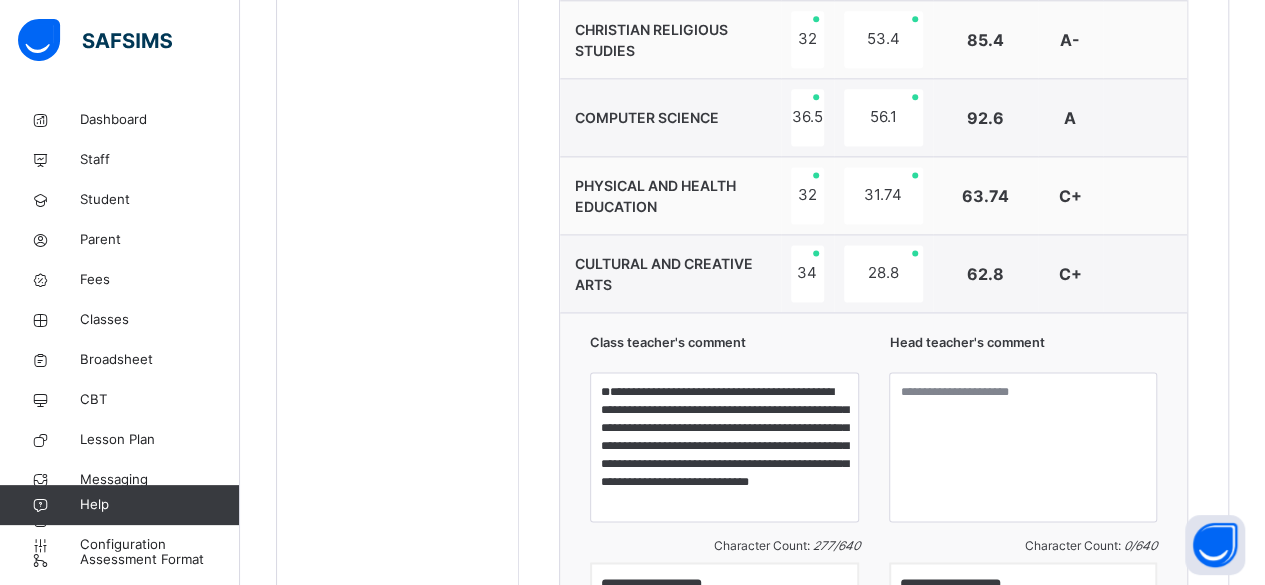 scroll, scrollTop: 1307, scrollLeft: 0, axis: vertical 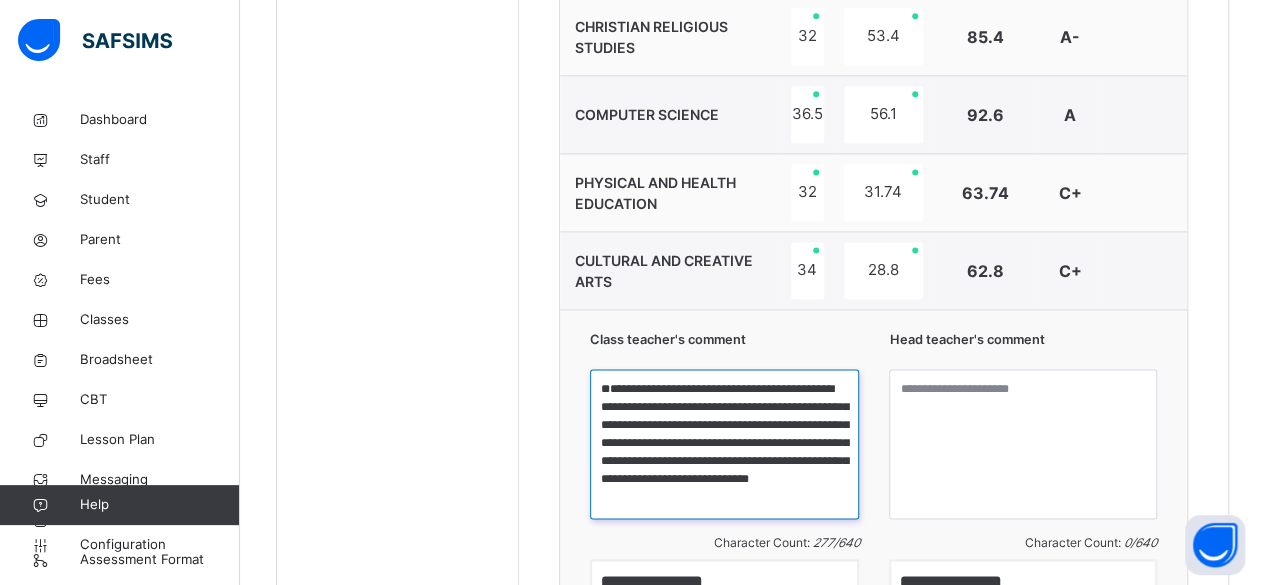 drag, startPoint x: 618, startPoint y: 399, endPoint x: 800, endPoint y: 507, distance: 211.63176 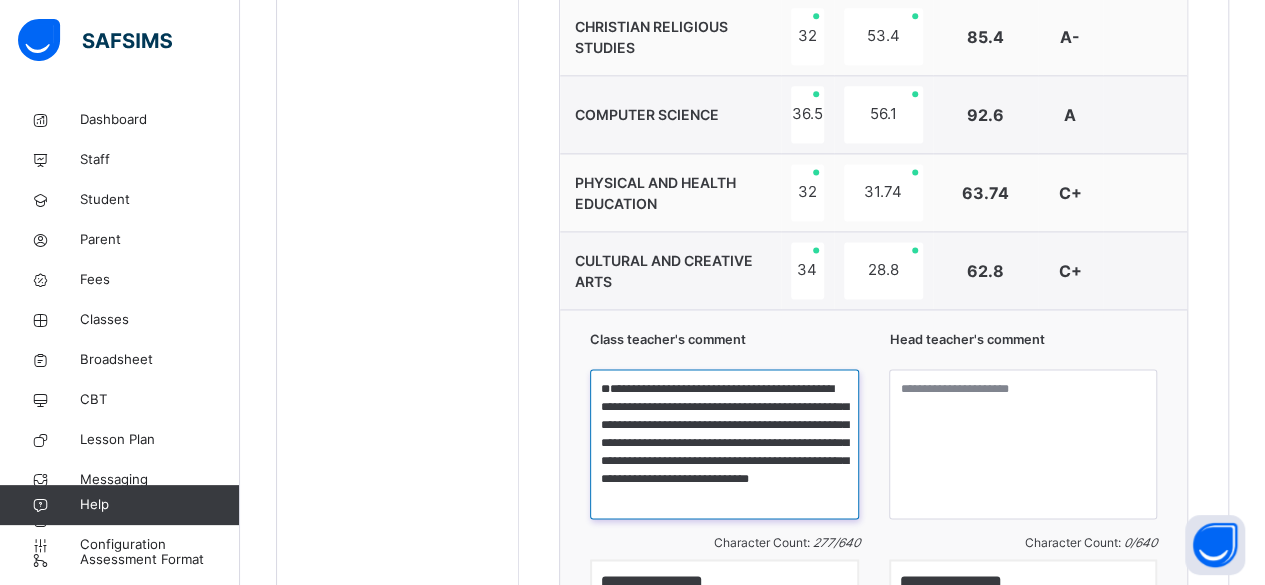 click on "**********" at bounding box center (724, 444) 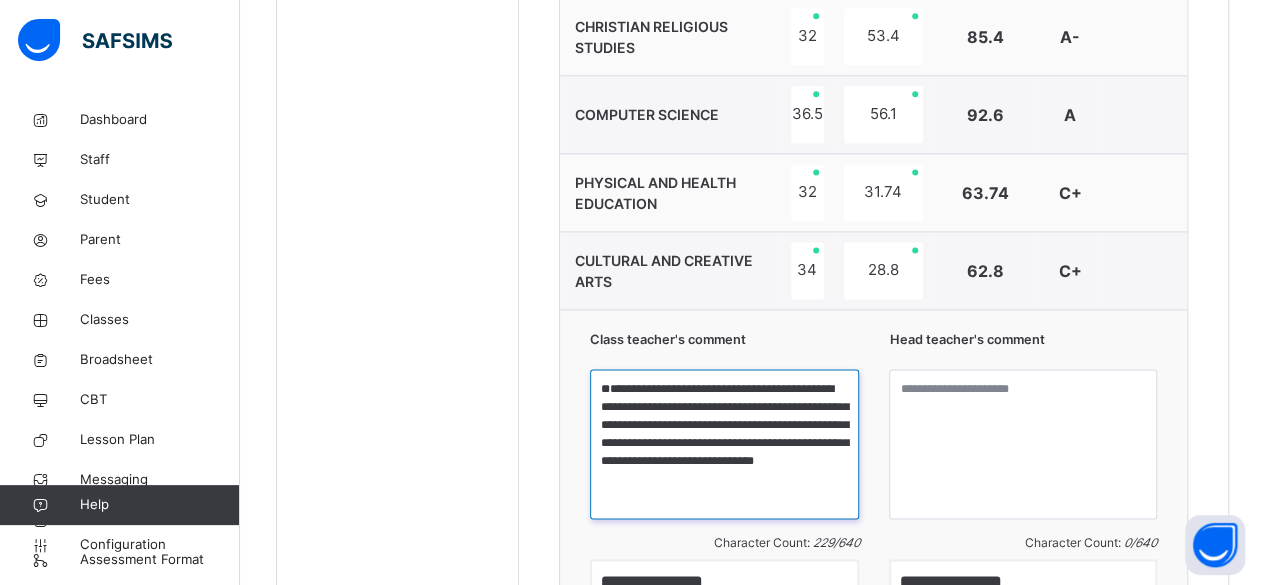 scroll, scrollTop: 0, scrollLeft: 0, axis: both 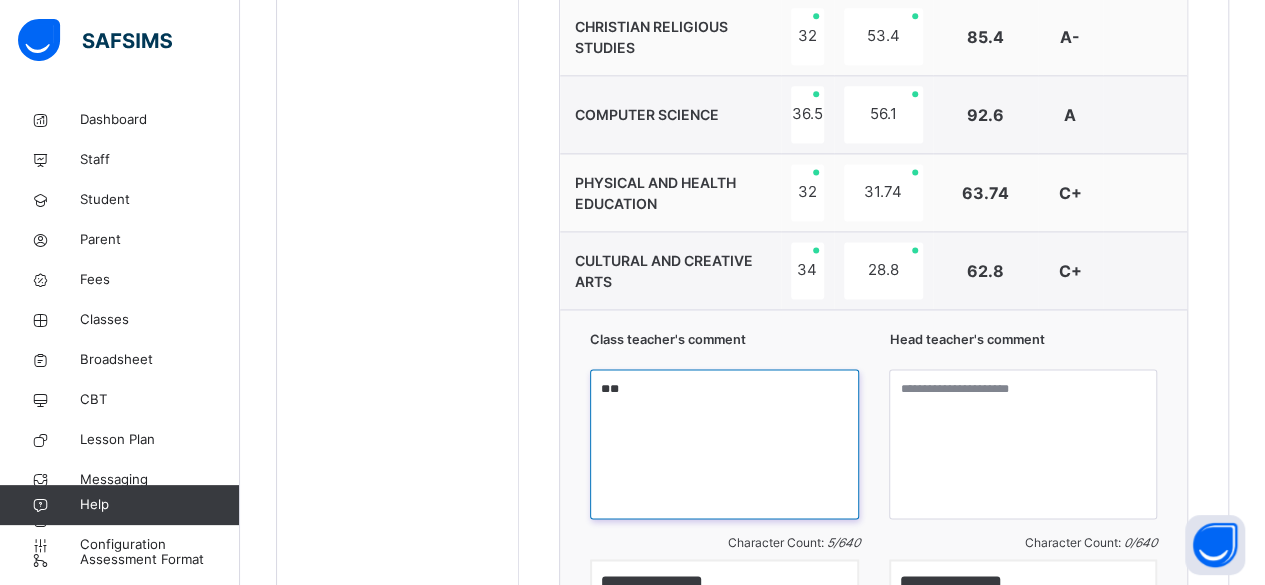 type on "*" 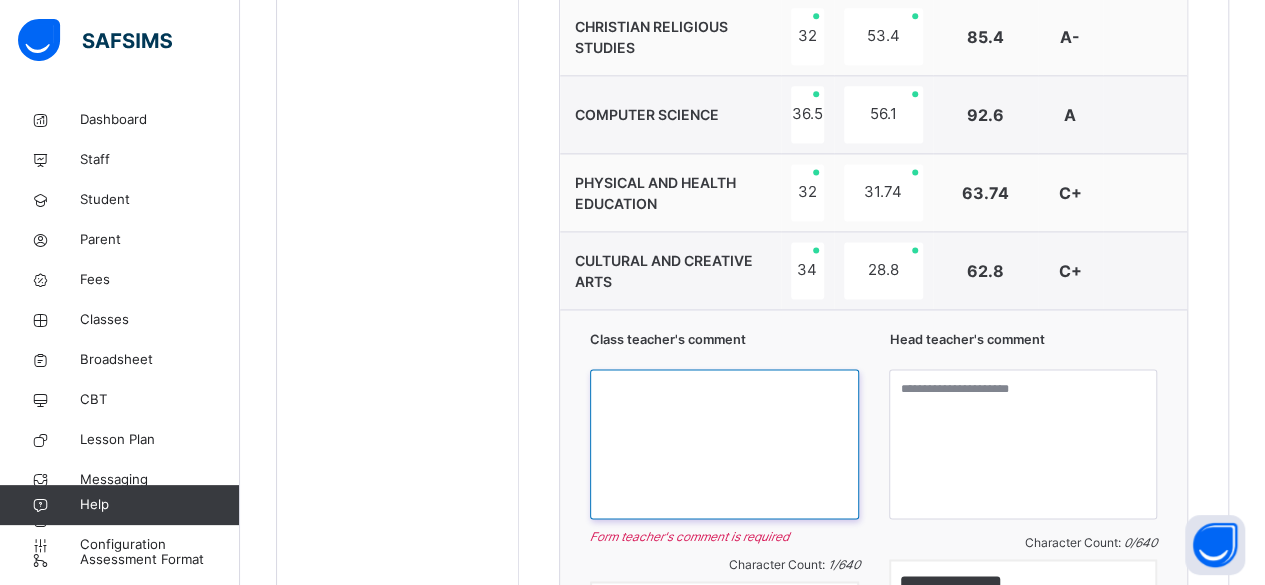 paste on "**********" 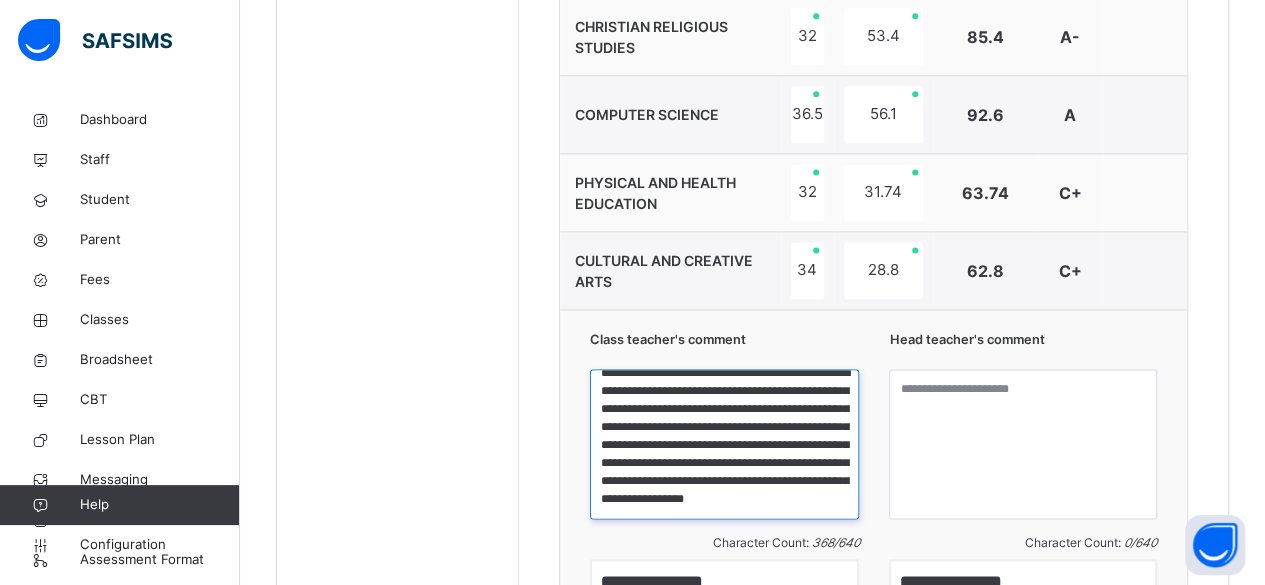 scroll, scrollTop: 87, scrollLeft: 0, axis: vertical 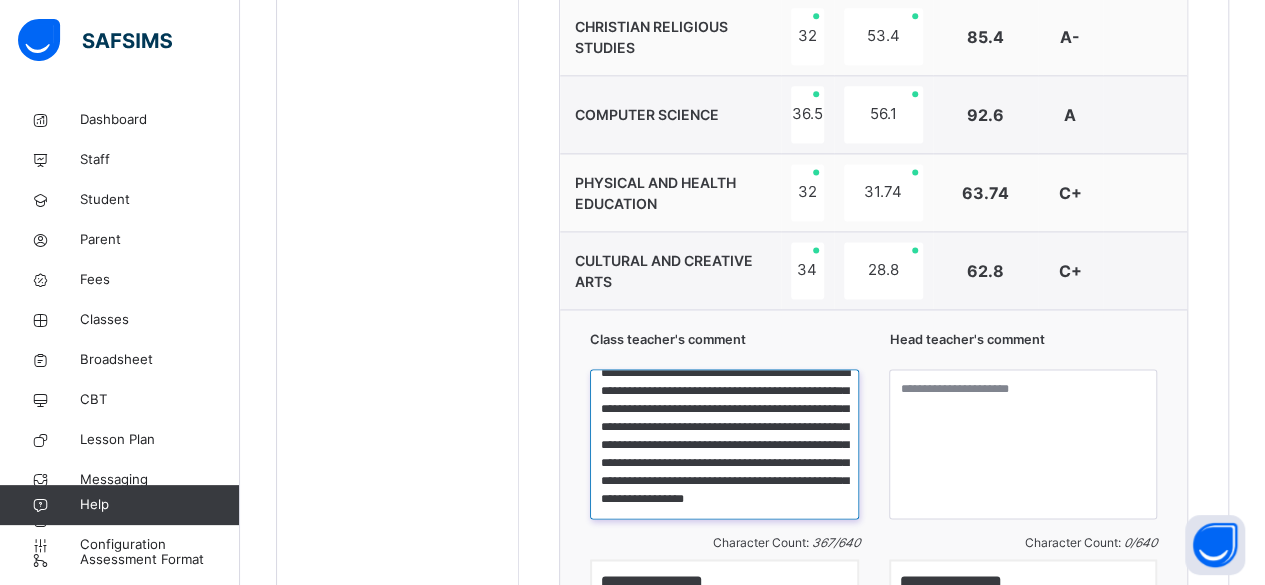 click on "**********" at bounding box center (724, 444) 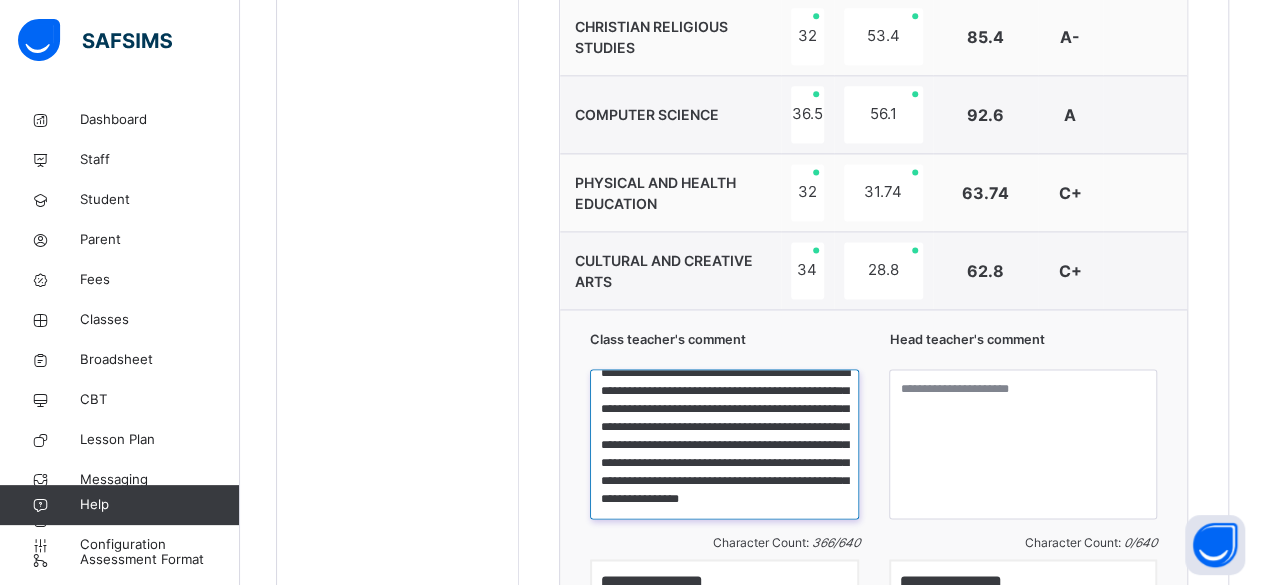 click on "**********" at bounding box center [724, 444] 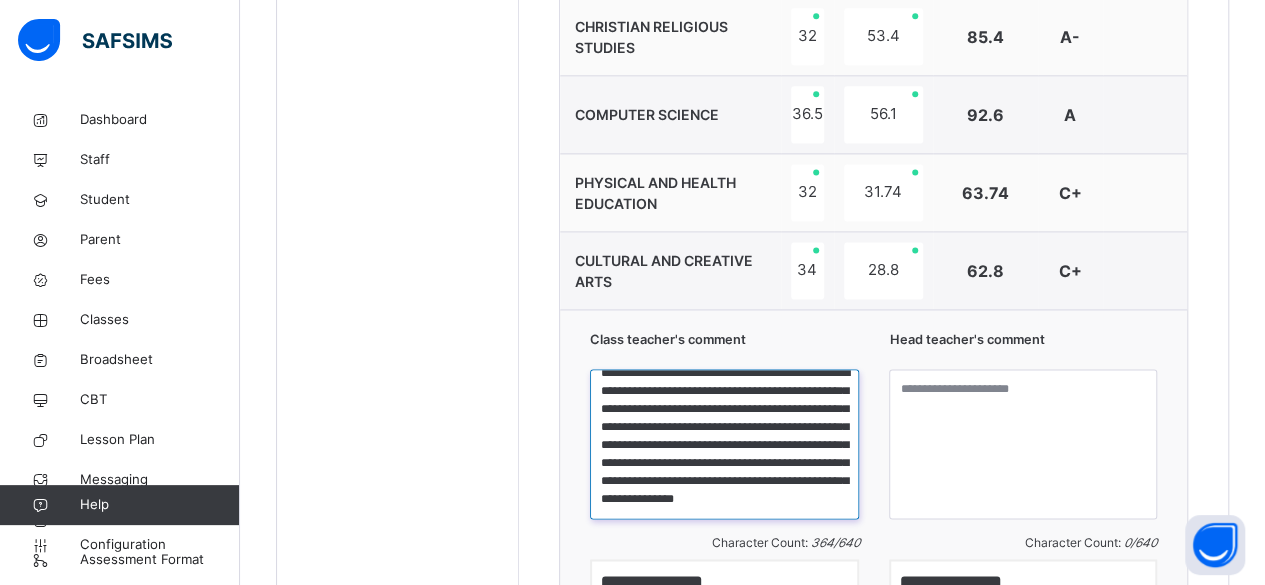 scroll, scrollTop: 87, scrollLeft: 0, axis: vertical 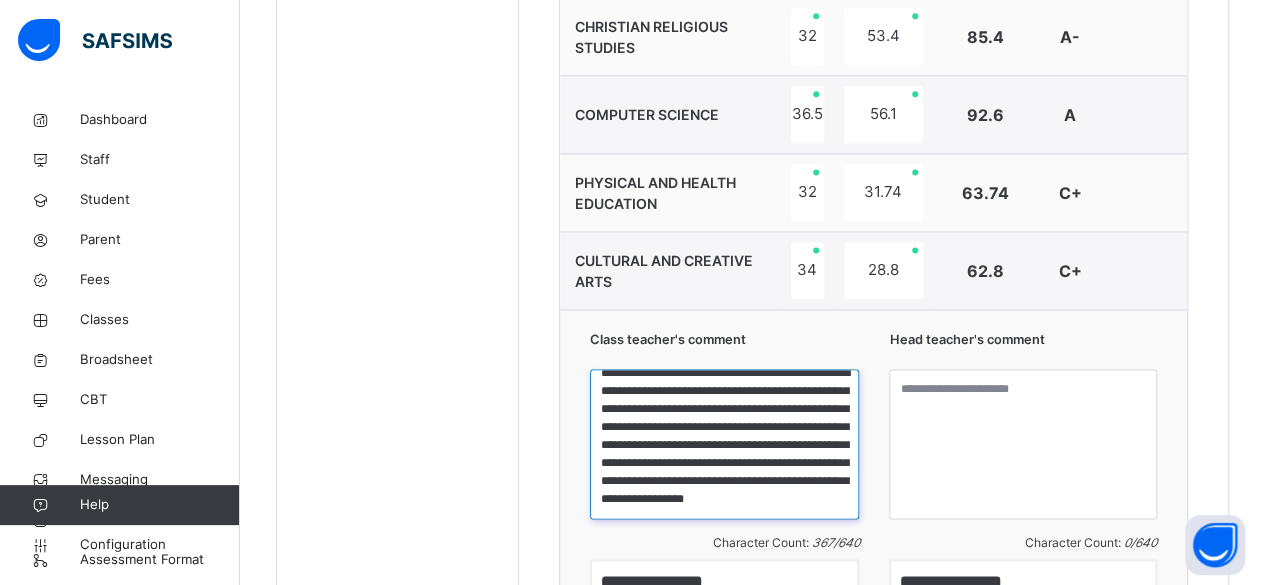 click on "**********" at bounding box center (724, 444) 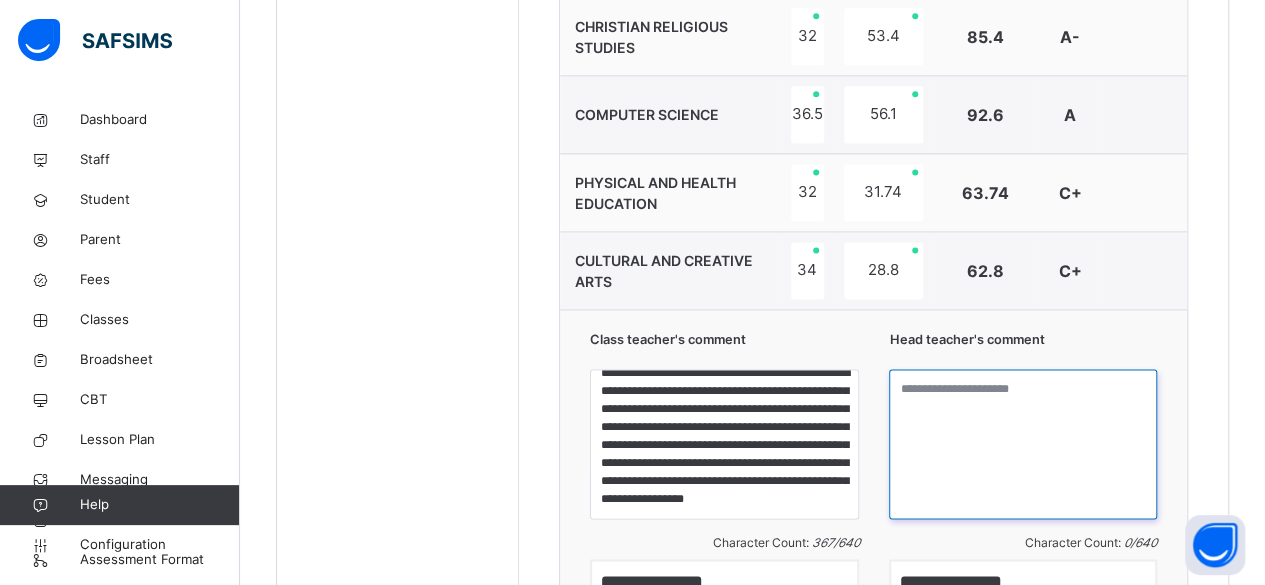 click at bounding box center [1023, 444] 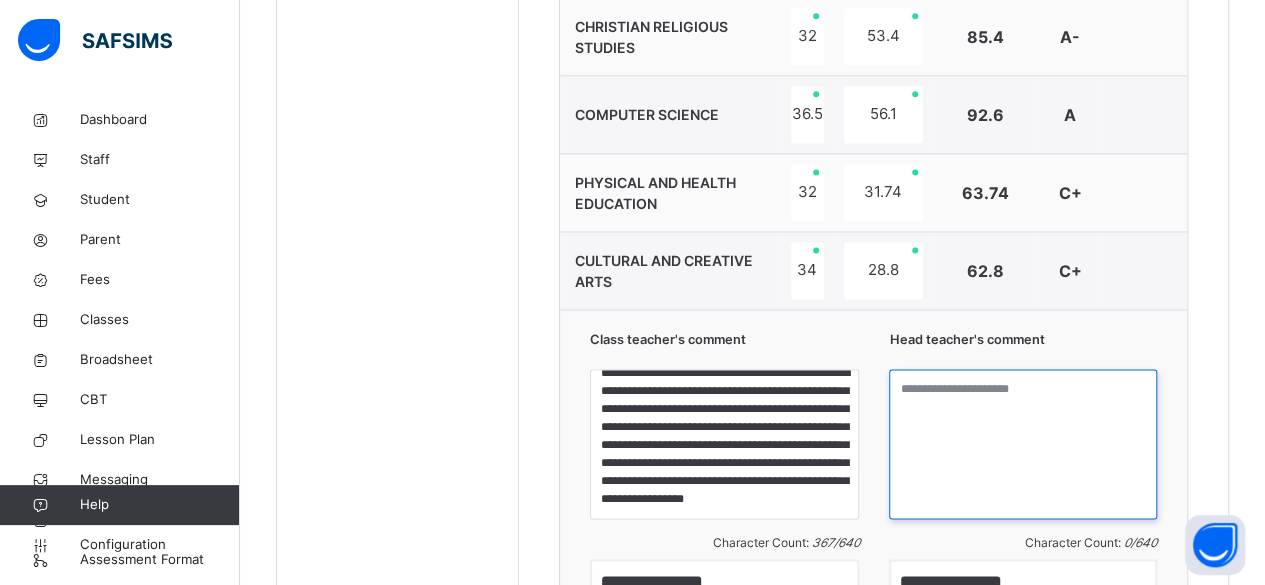 paste on "**********" 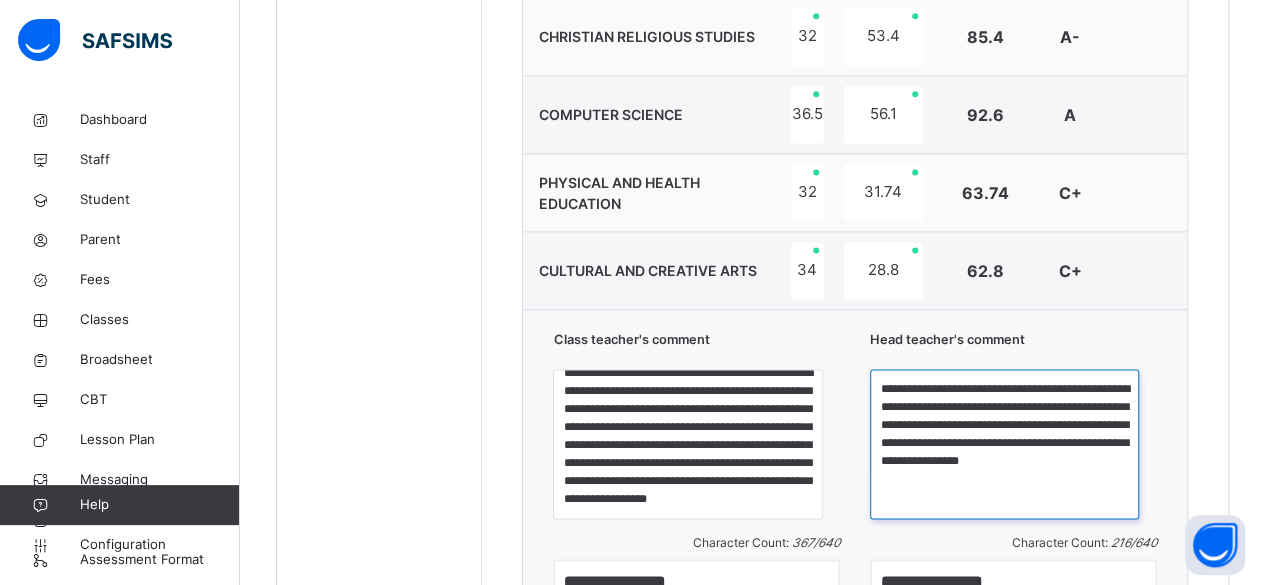 click on "**********" at bounding box center [1004, 444] 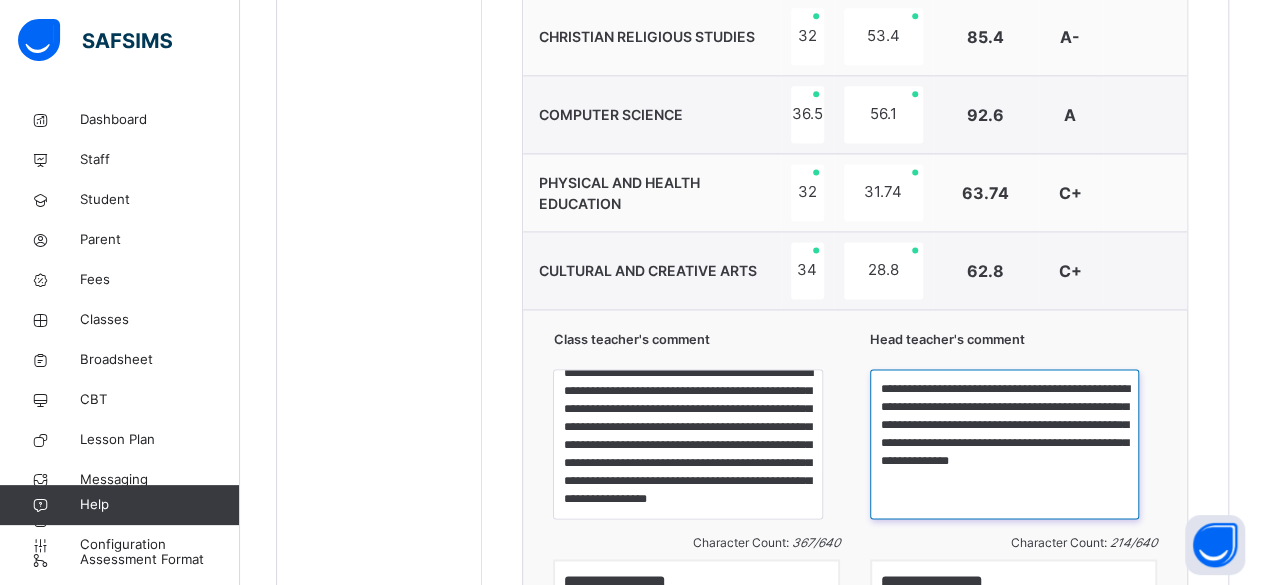 click on "**********" at bounding box center [1004, 444] 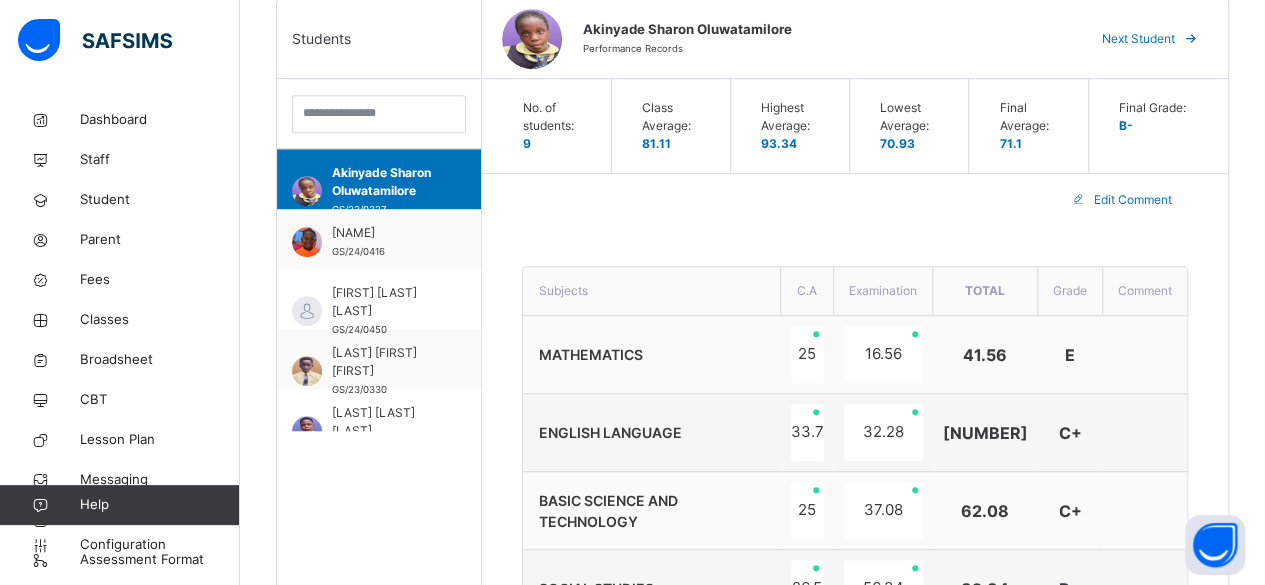 scroll, scrollTop: 468, scrollLeft: 0, axis: vertical 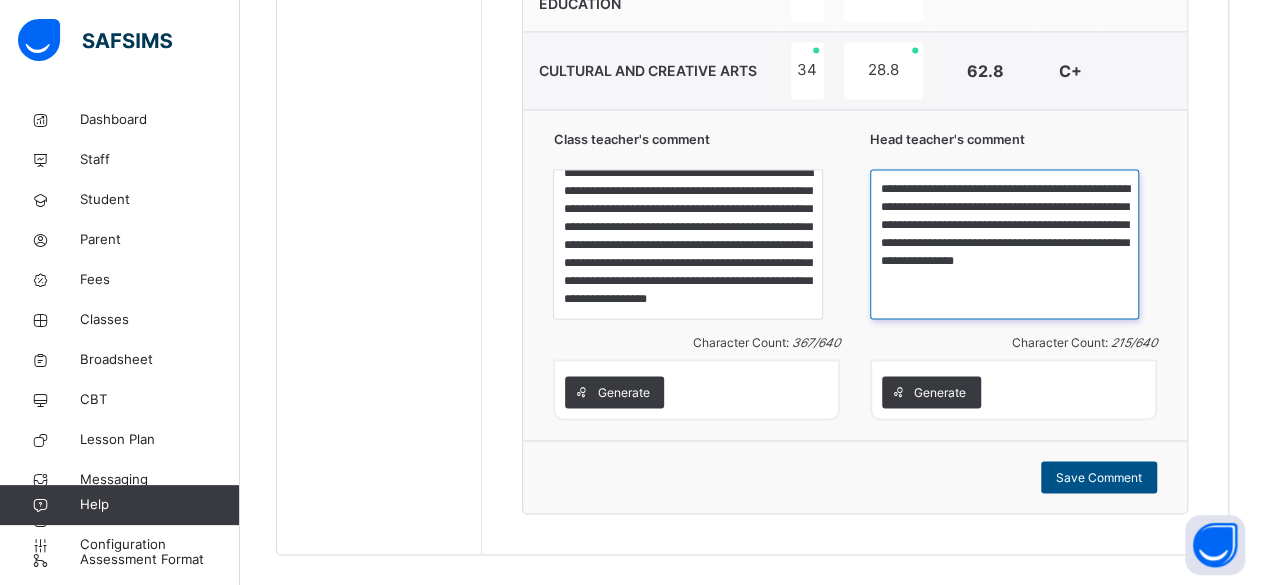 type on "**********" 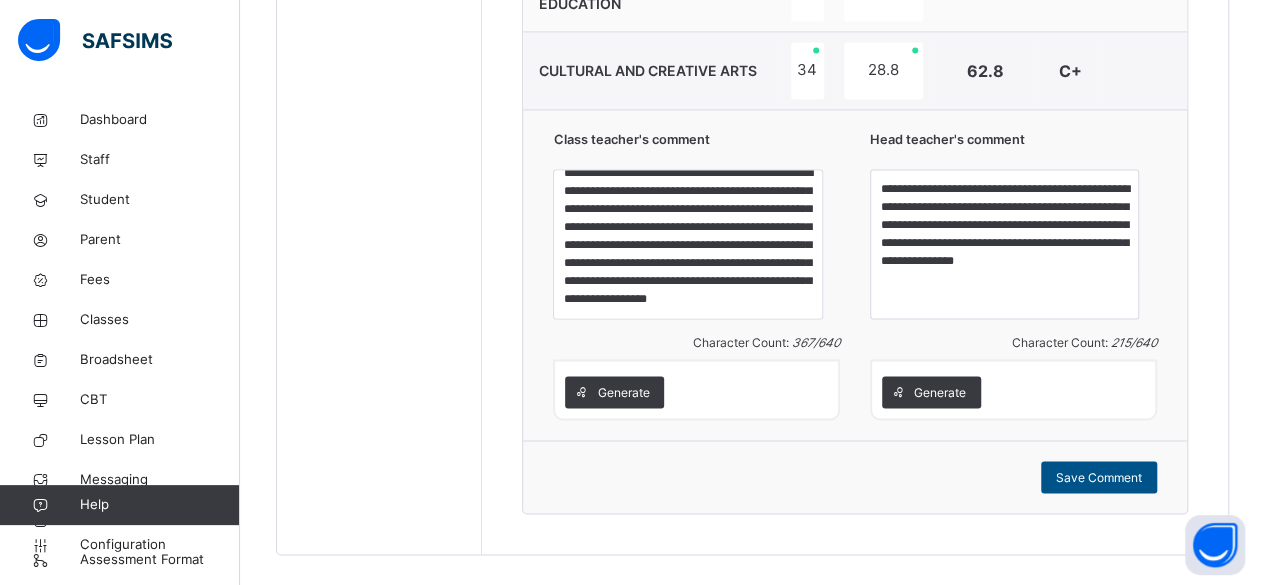 click on "Save Comment" at bounding box center (1099, 477) 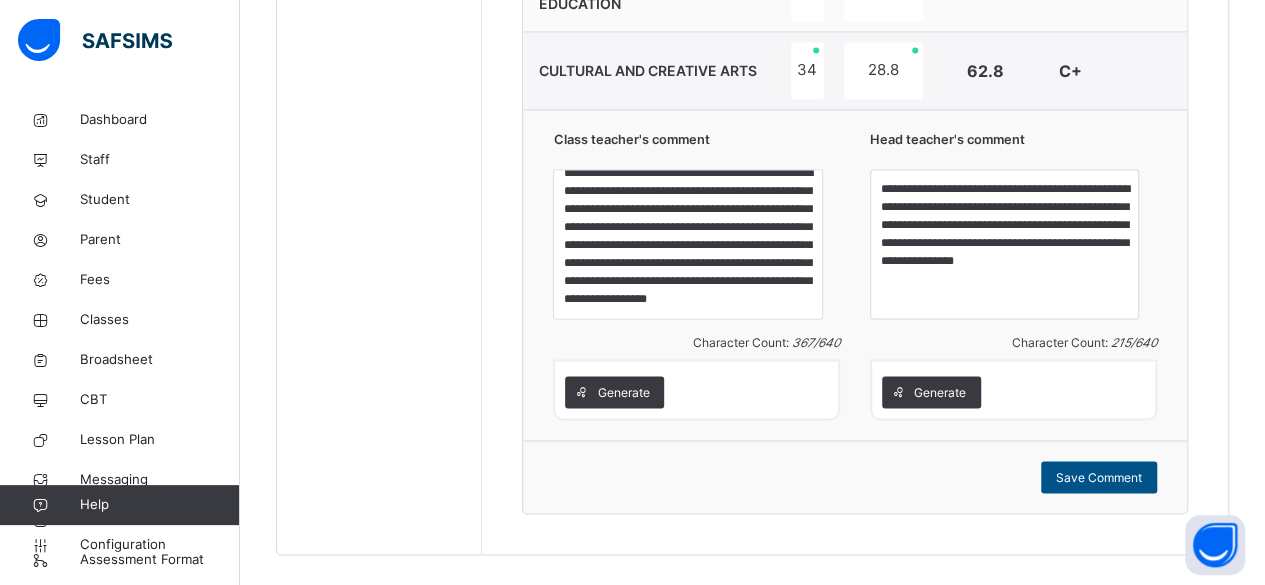 click on "Save Comment" at bounding box center [1099, 477] 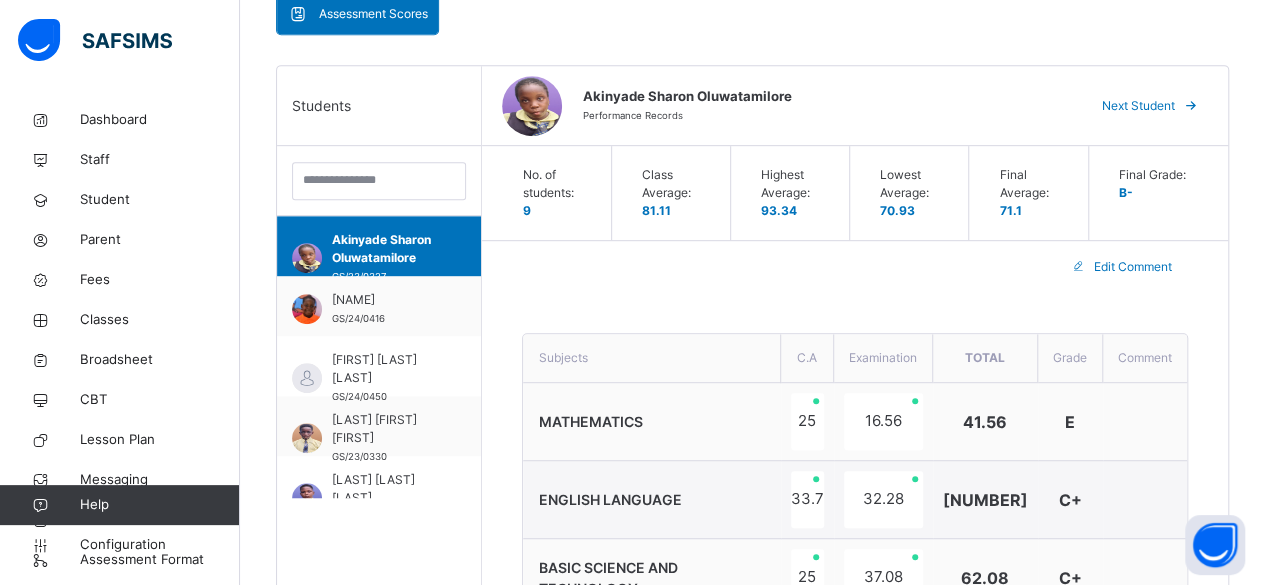 scroll, scrollTop: 428, scrollLeft: 0, axis: vertical 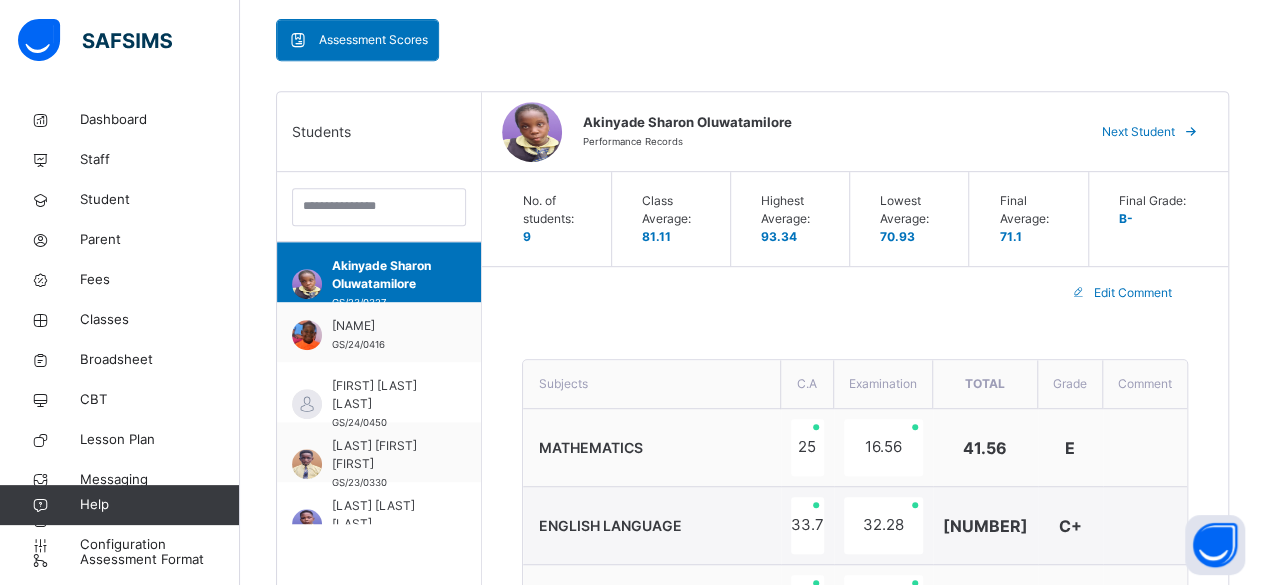 click on "Next Student" at bounding box center [1138, 132] 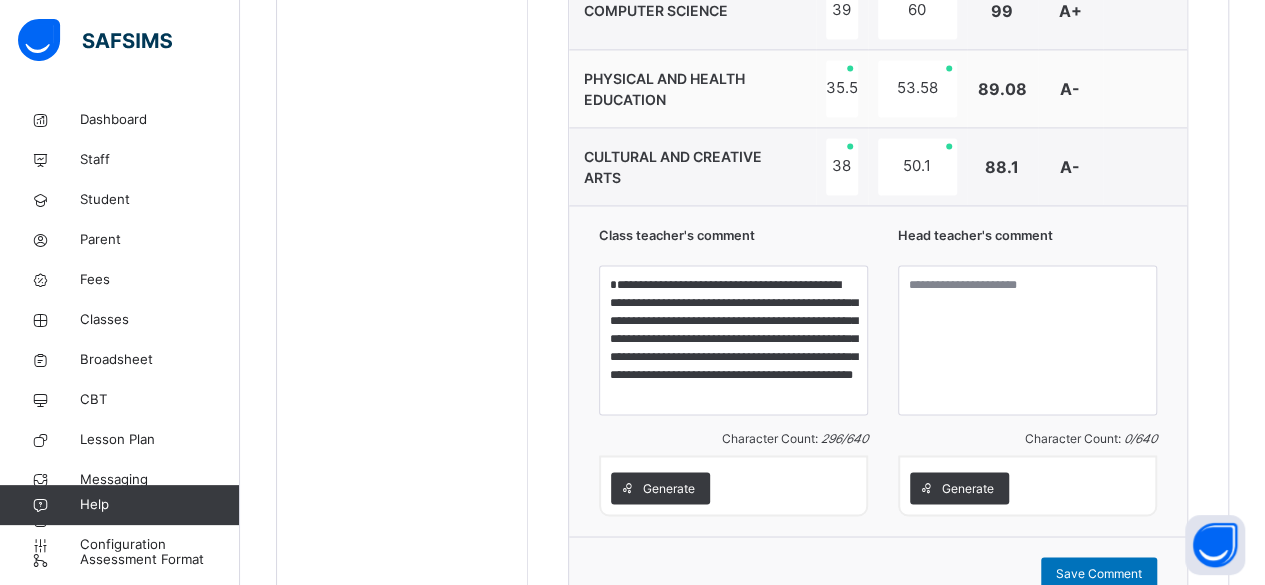 scroll, scrollTop: 1414, scrollLeft: 0, axis: vertical 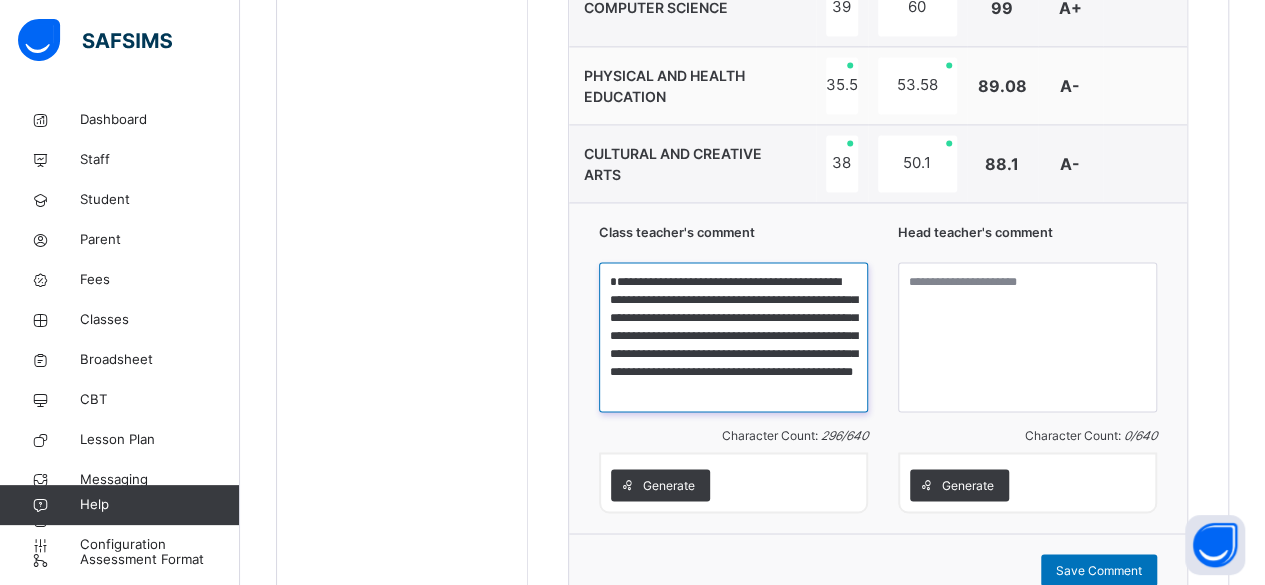 drag, startPoint x: 619, startPoint y: 272, endPoint x: 753, endPoint y: 403, distance: 187.39531 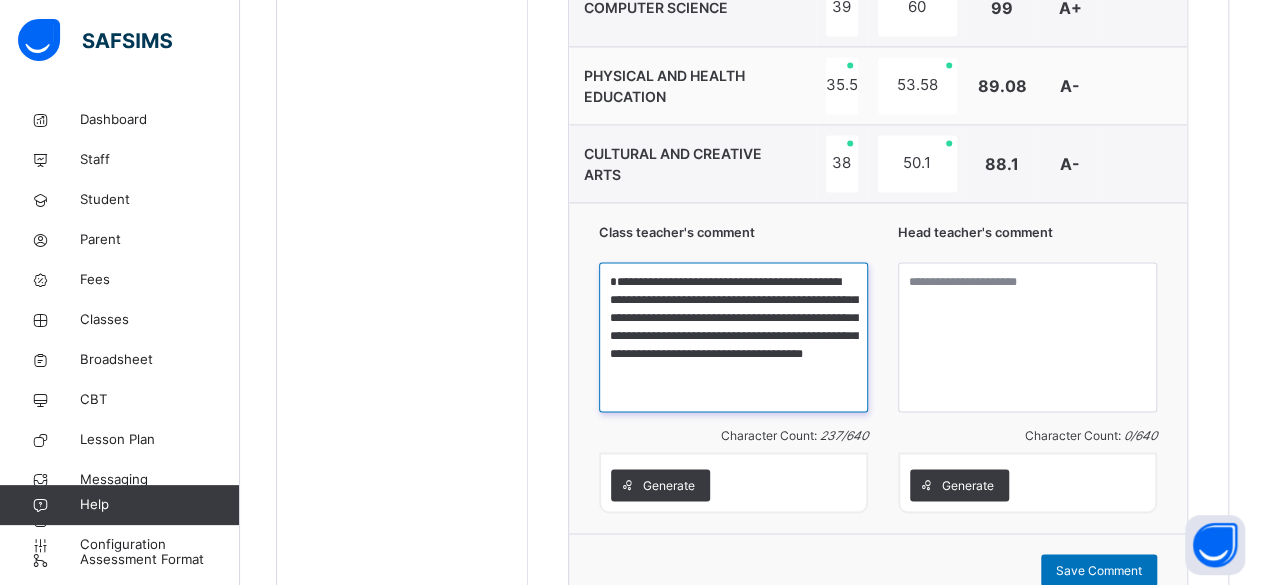 scroll, scrollTop: 0, scrollLeft: 0, axis: both 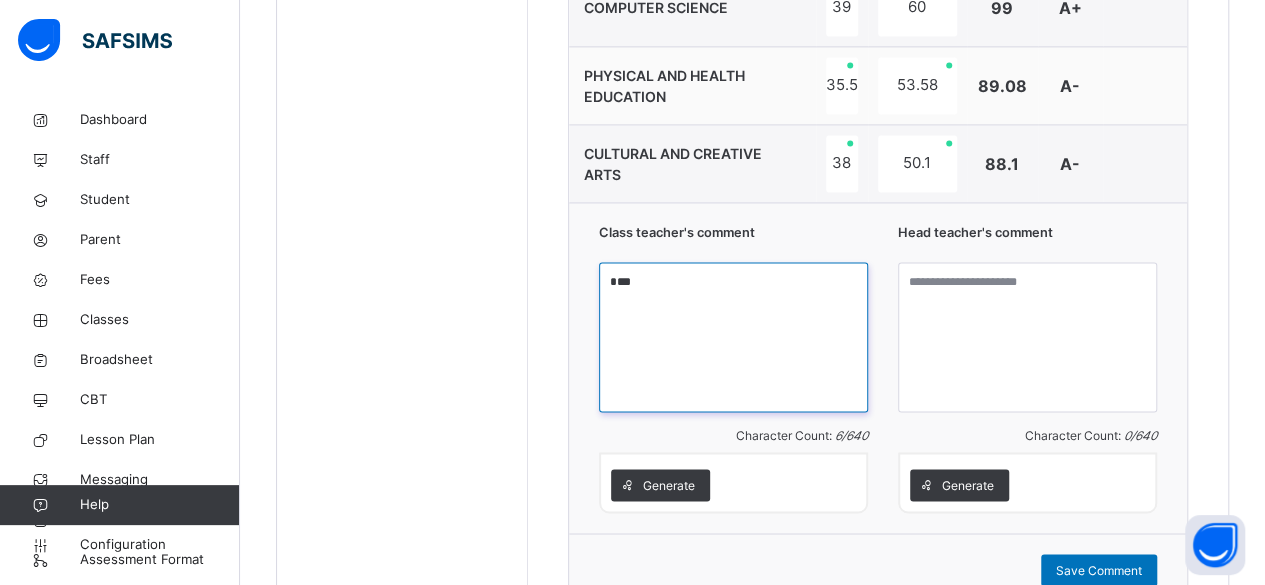 type on "*" 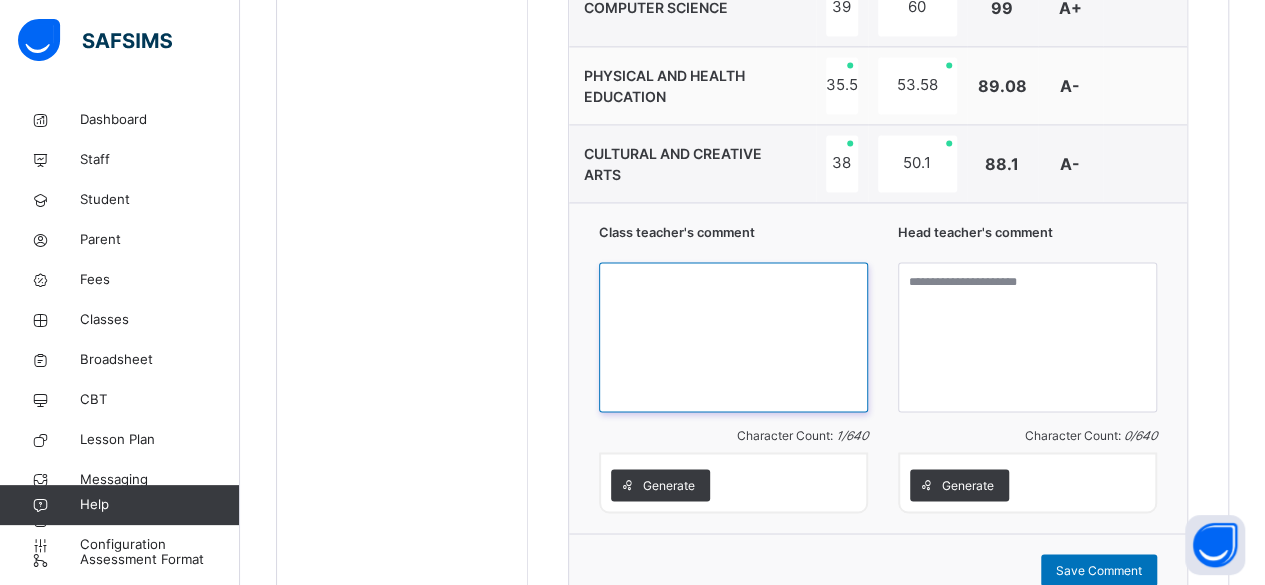paste on "**********" 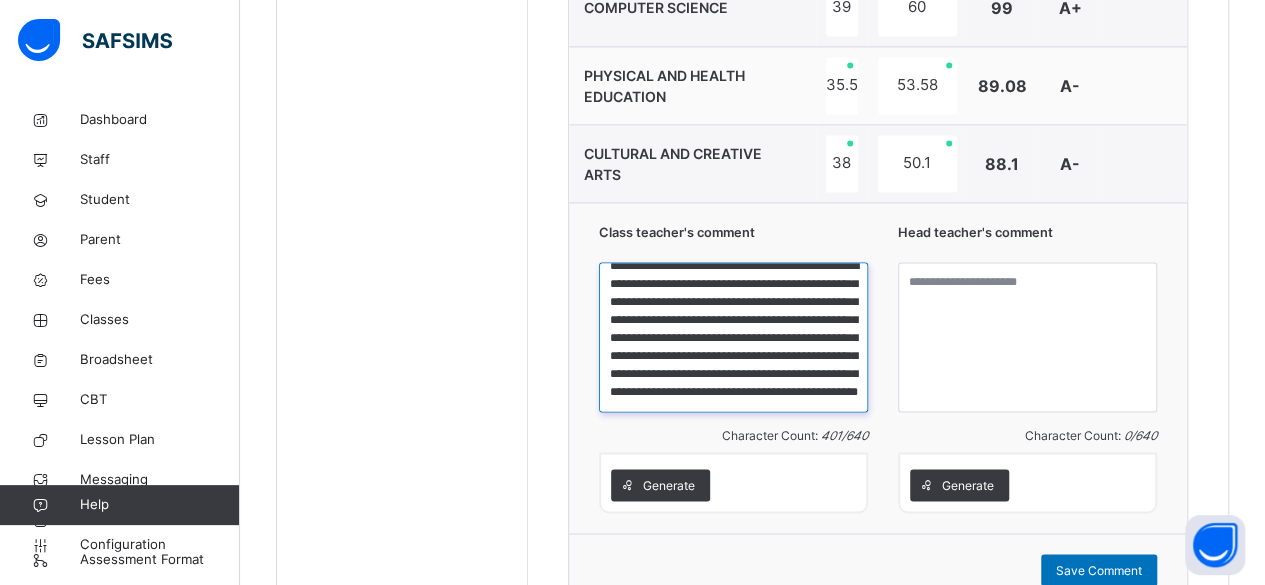 scroll, scrollTop: 105, scrollLeft: 0, axis: vertical 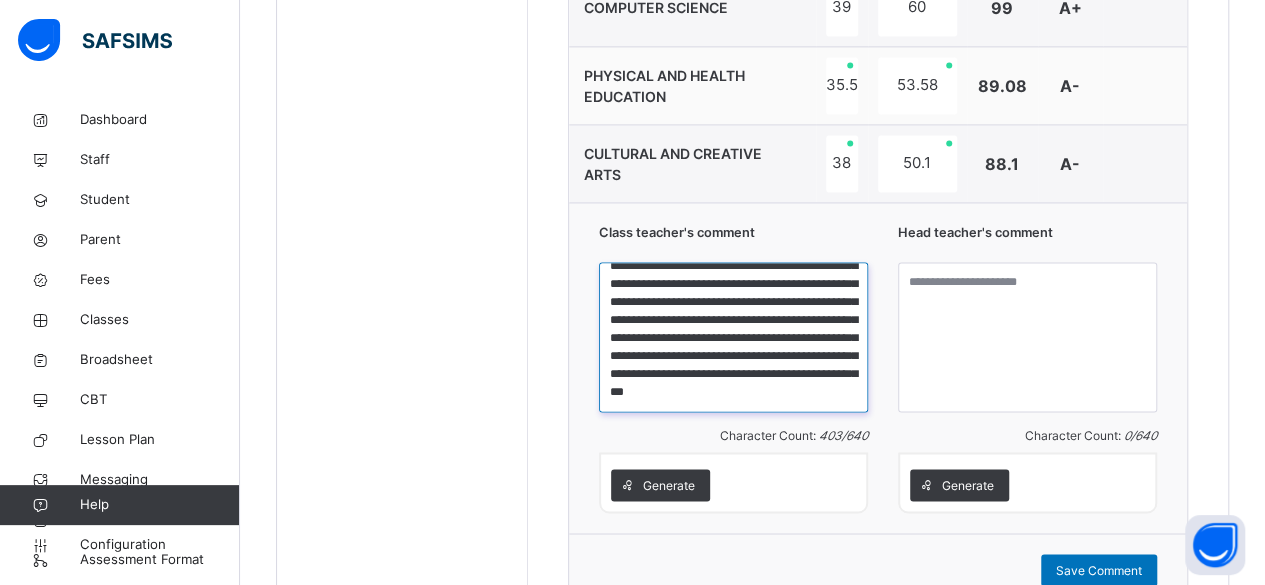 click on "**********" at bounding box center (733, 337) 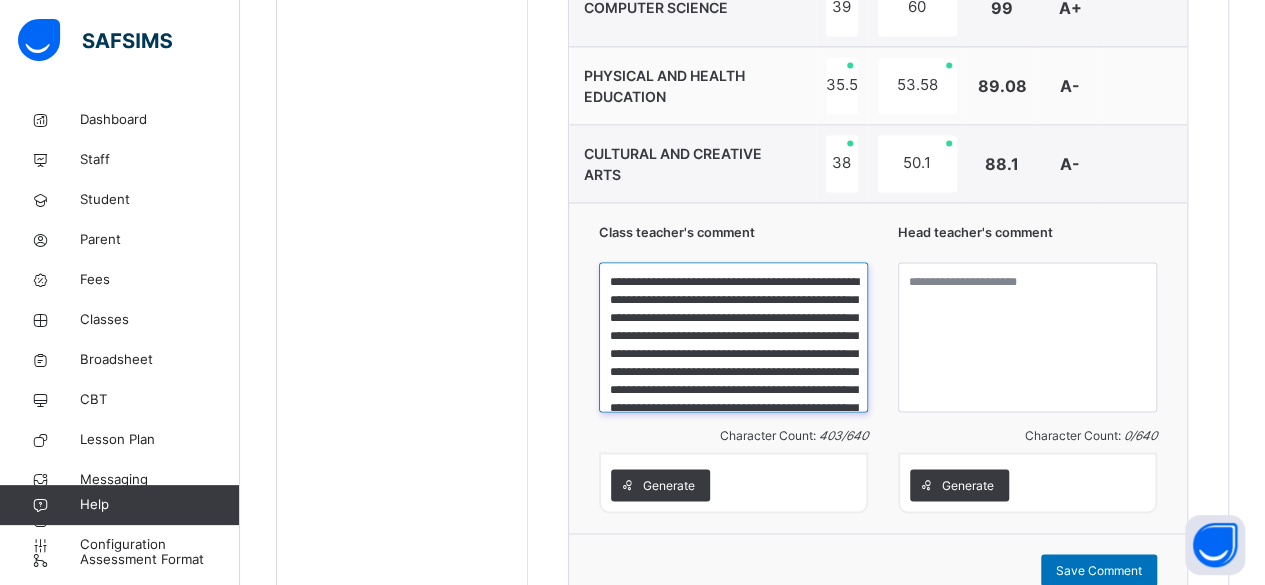 click on "**********" at bounding box center (733, 337) 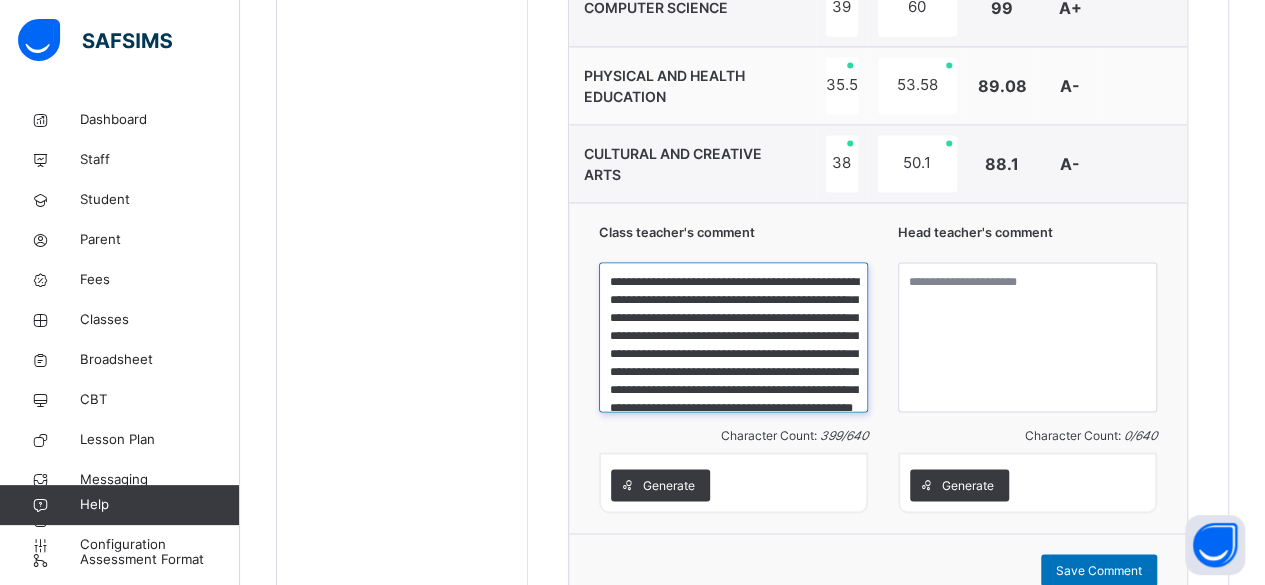click on "**********" at bounding box center [733, 337] 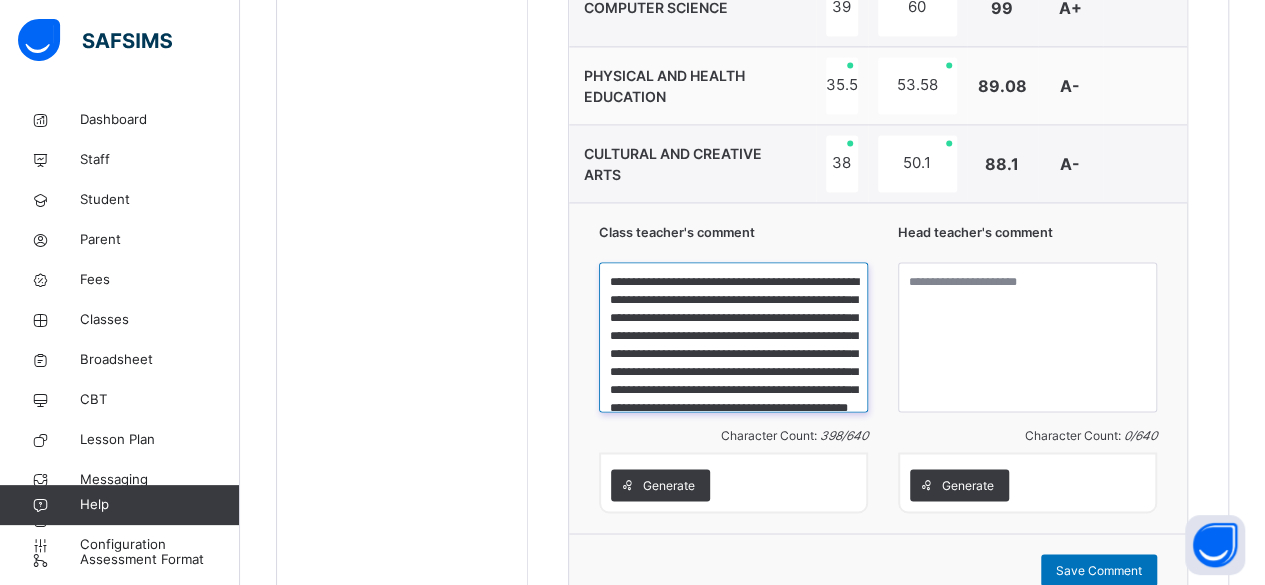 click on "**********" at bounding box center (733, 337) 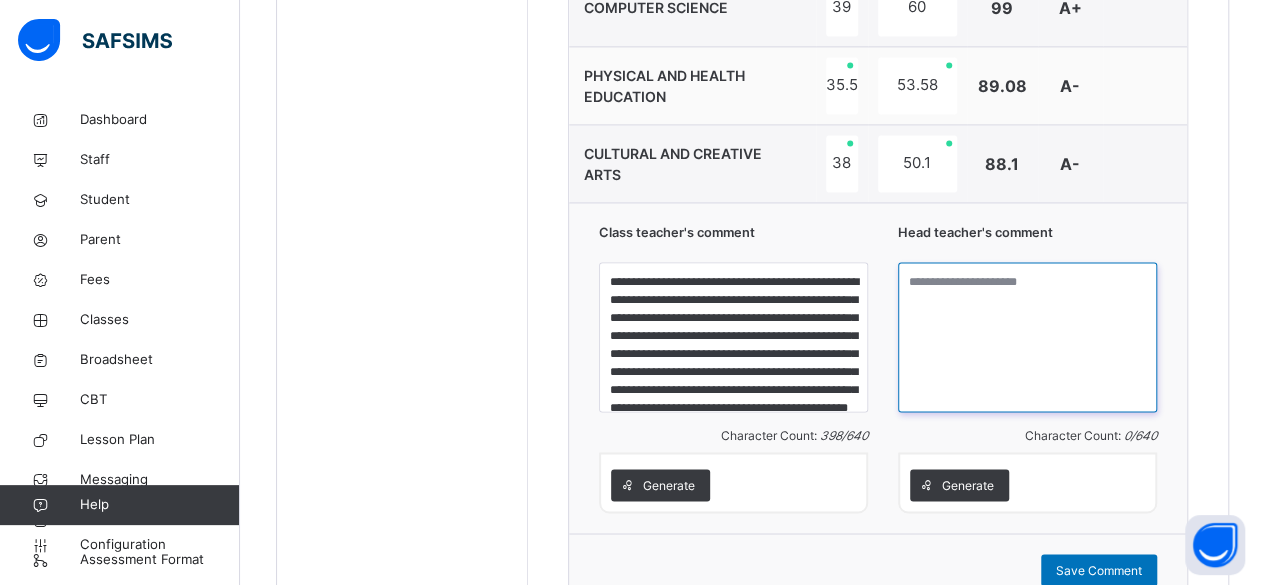 click at bounding box center (1027, 337) 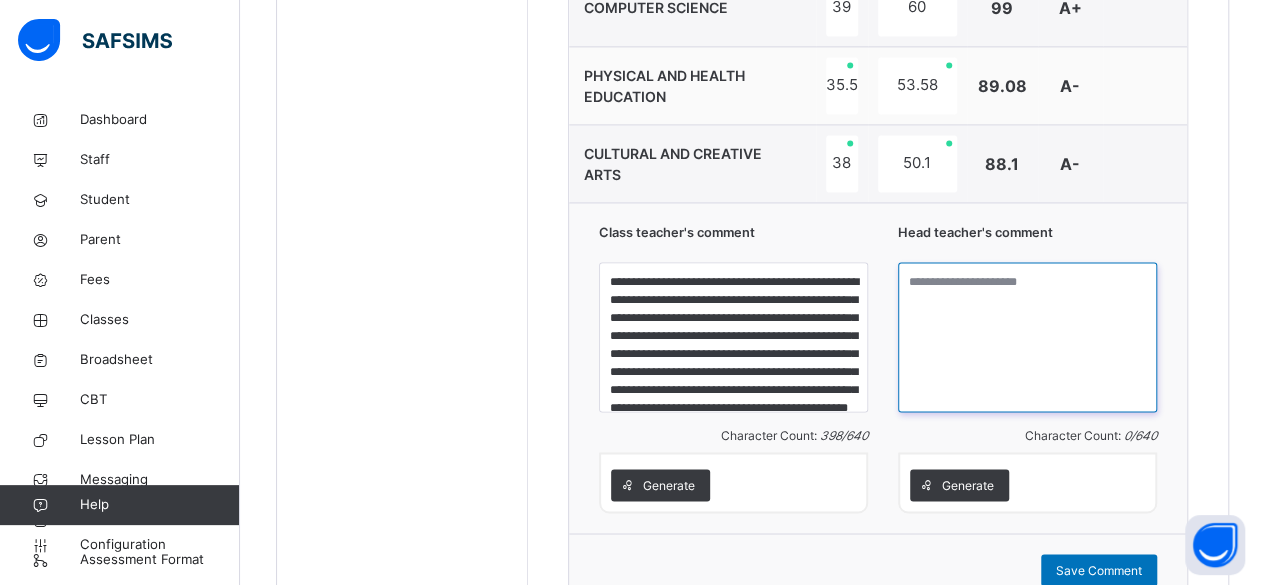 paste on "**********" 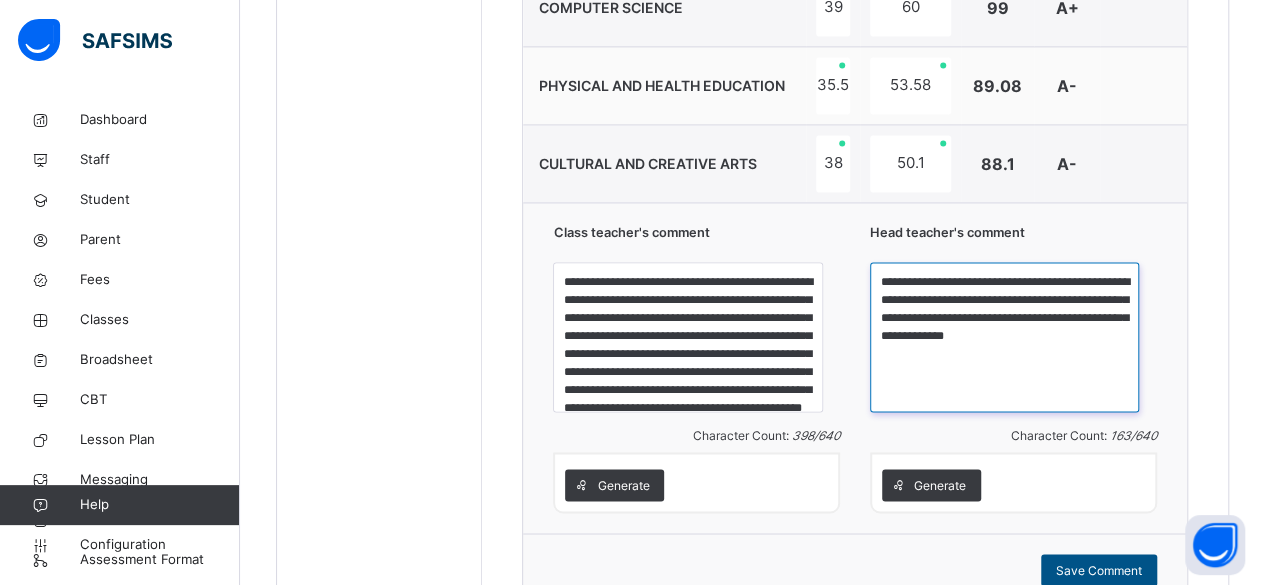 type on "**********" 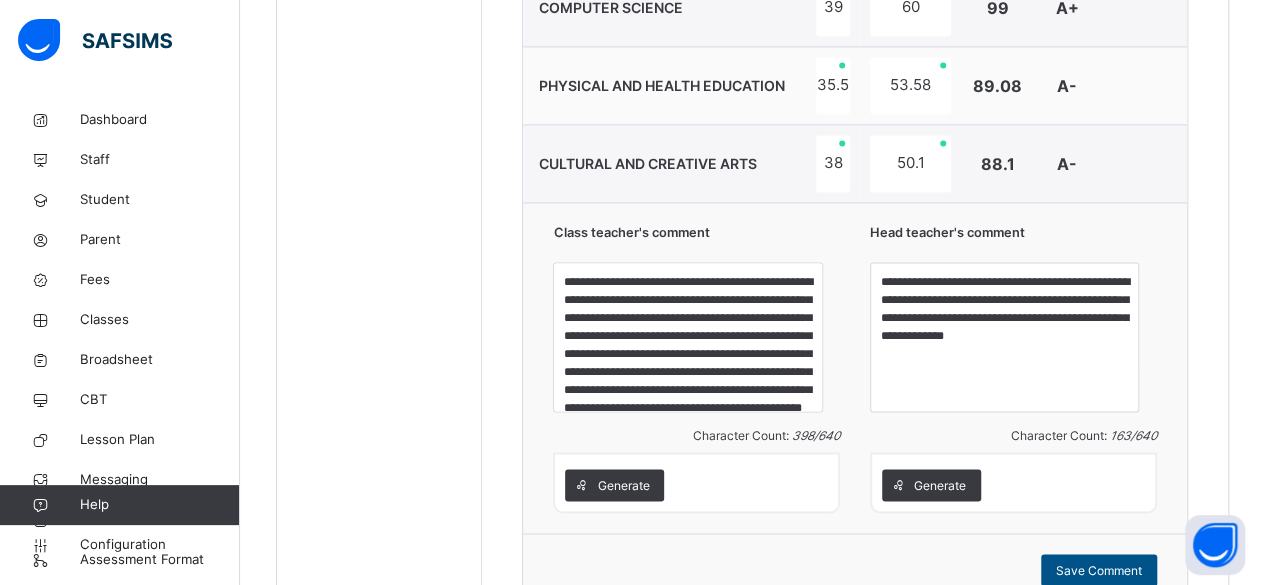 click on "Save Comment" at bounding box center [1099, 570] 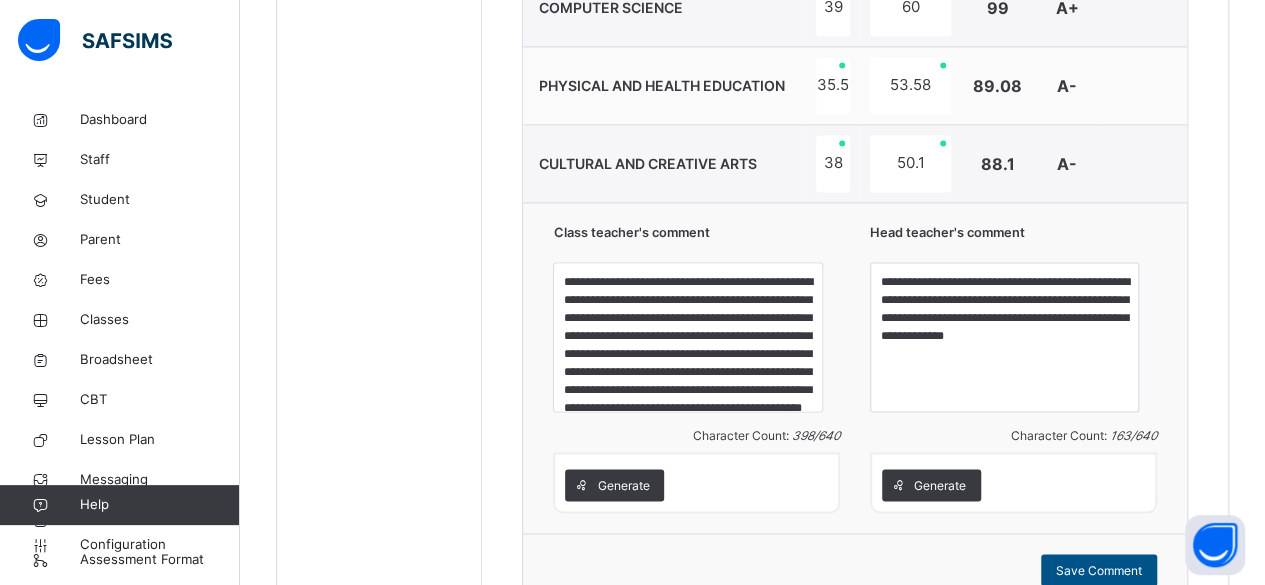 click on "Save Comment" at bounding box center [1099, 570] 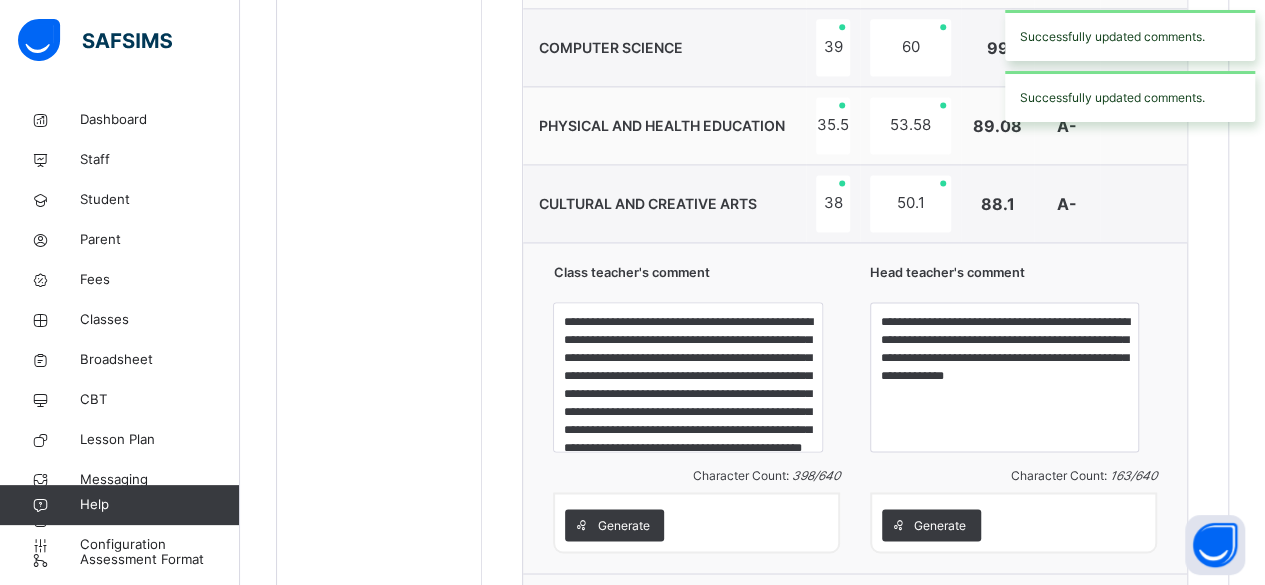 scroll, scrollTop: 1360, scrollLeft: 0, axis: vertical 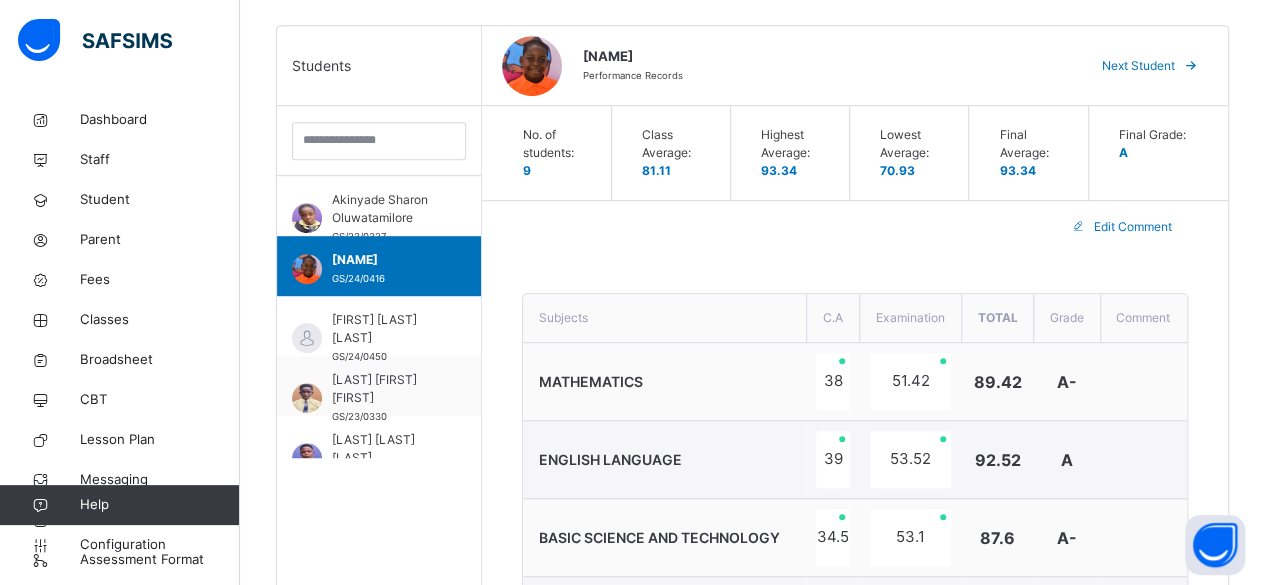 click on "Next Student" at bounding box center [1138, 66] 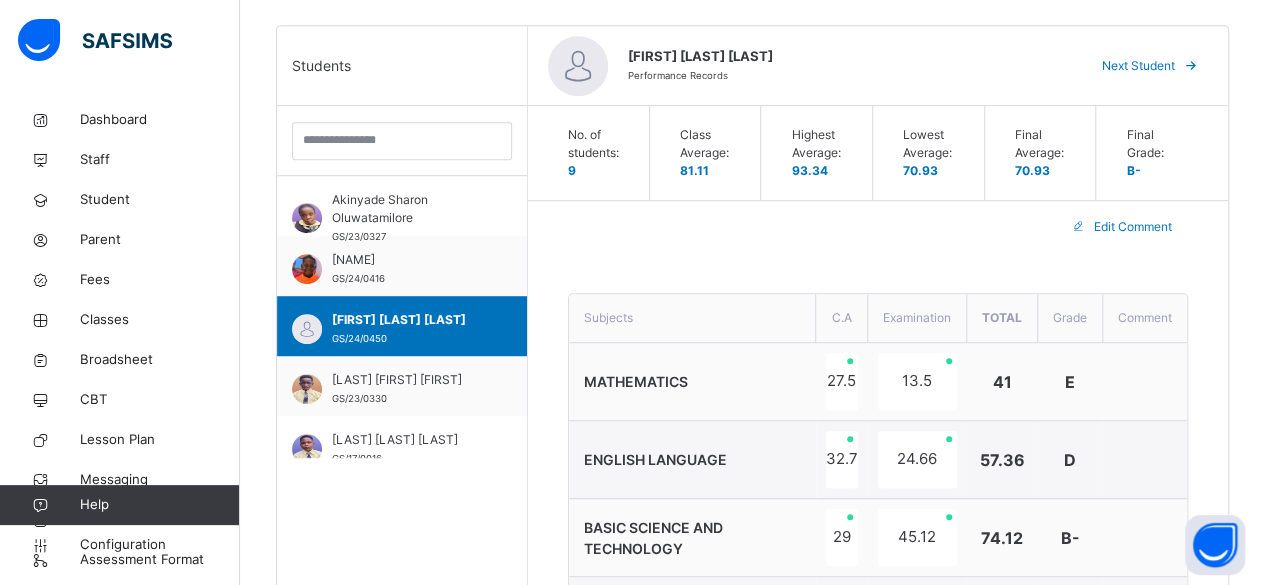 type on "**********" 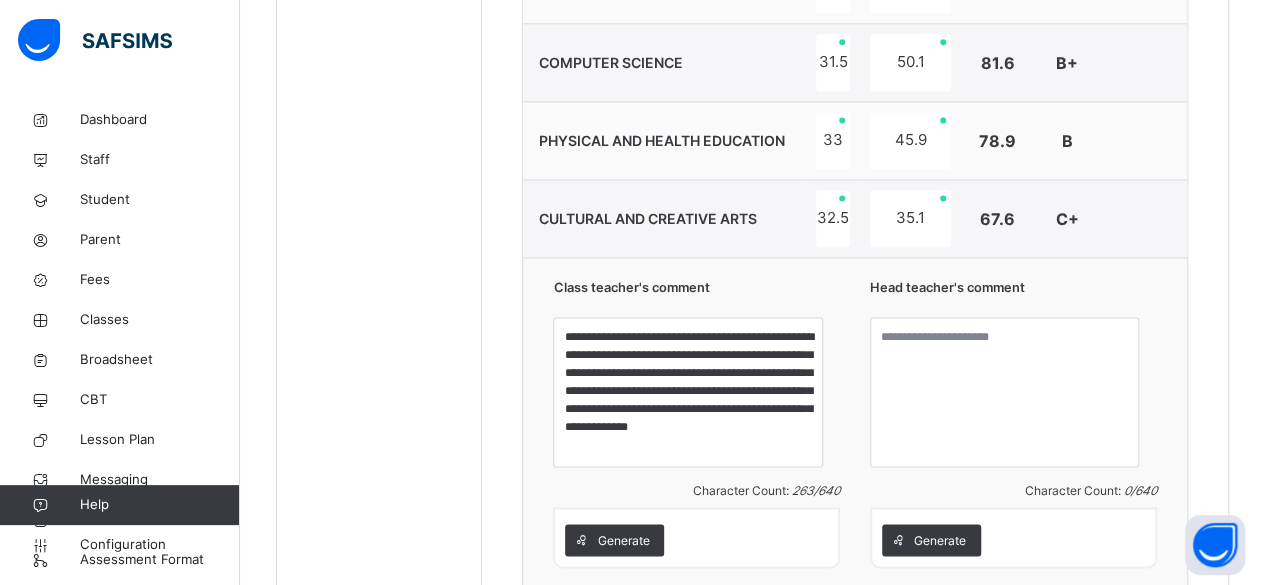 scroll, scrollTop: 1362, scrollLeft: 0, axis: vertical 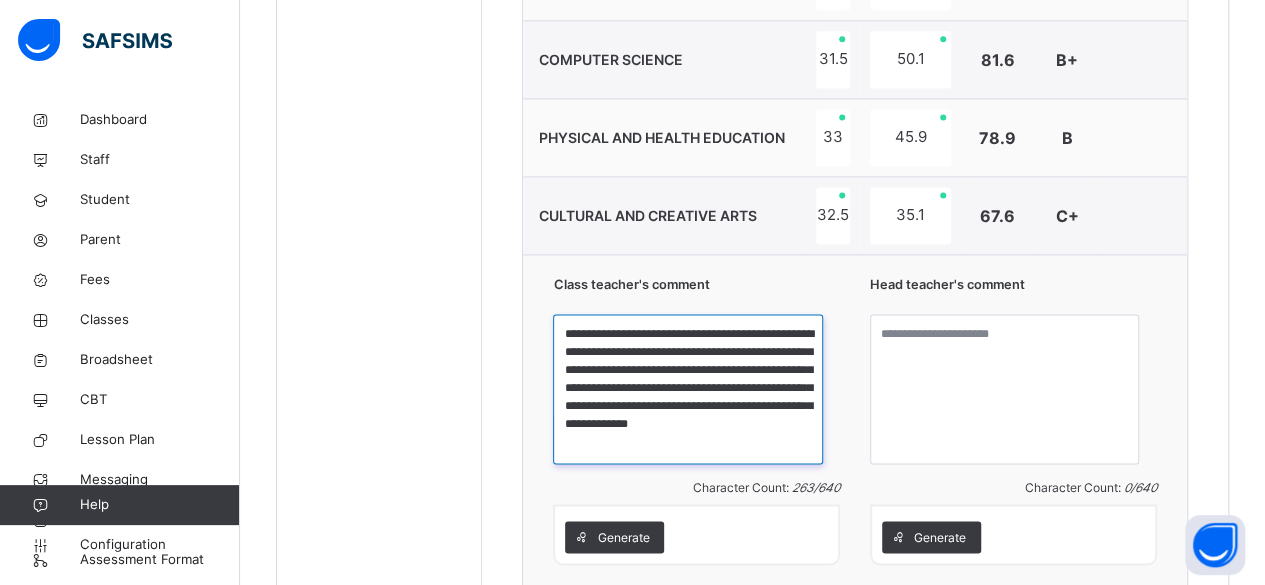drag, startPoint x: 614, startPoint y: 331, endPoint x: 836, endPoint y: 441, distance: 247.75795 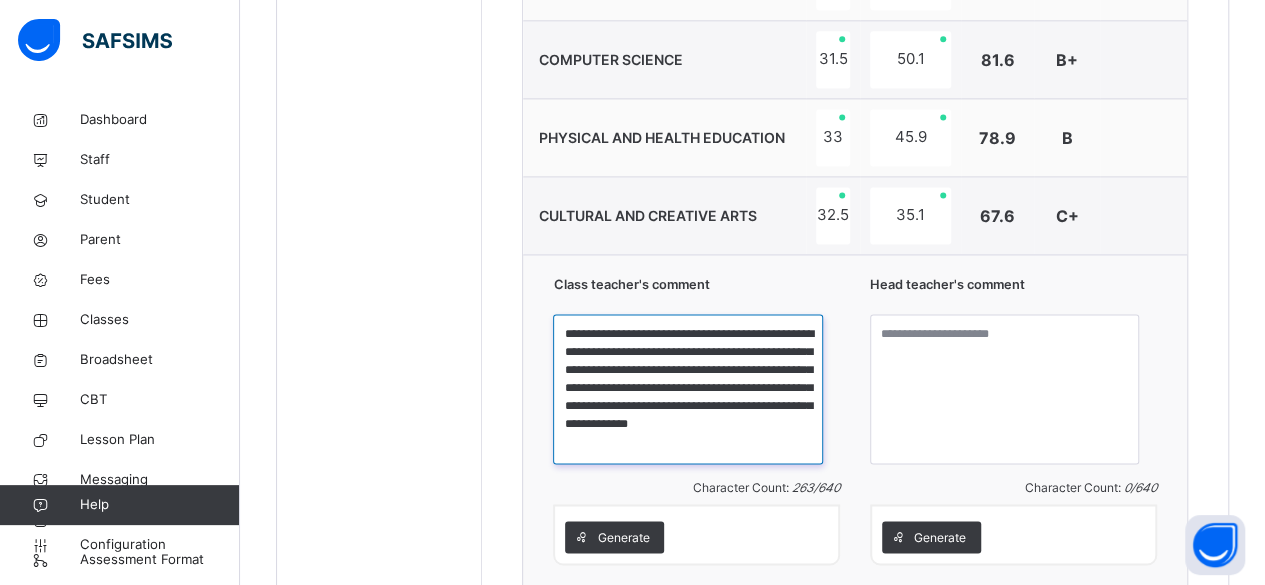 click on "**********" at bounding box center [687, 389] 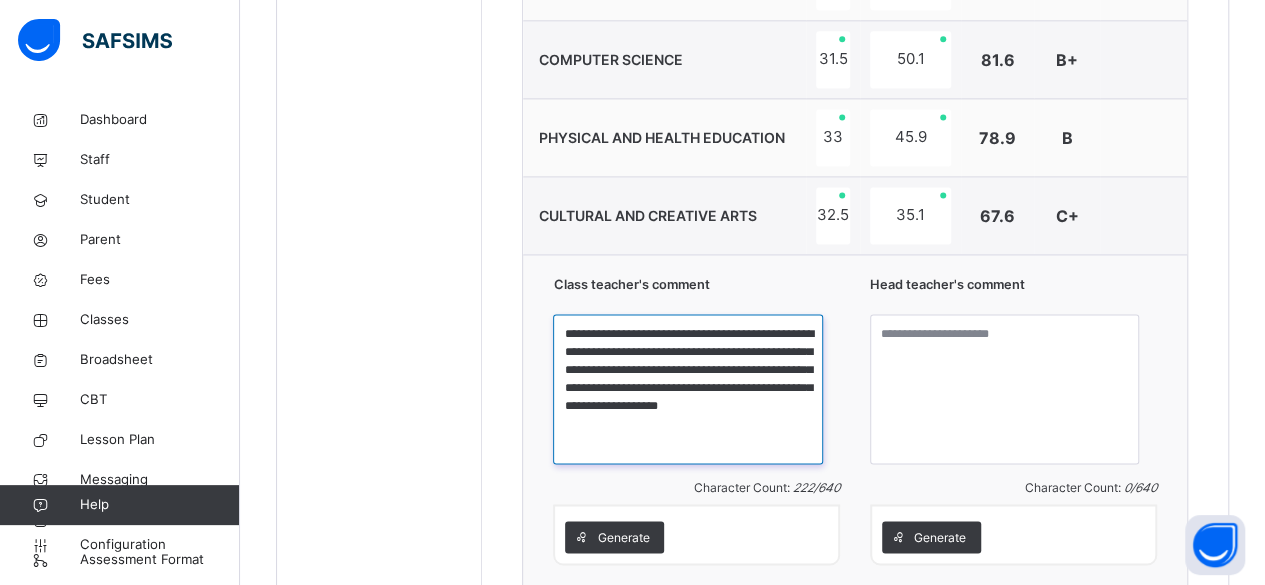 scroll, scrollTop: 0, scrollLeft: 0, axis: both 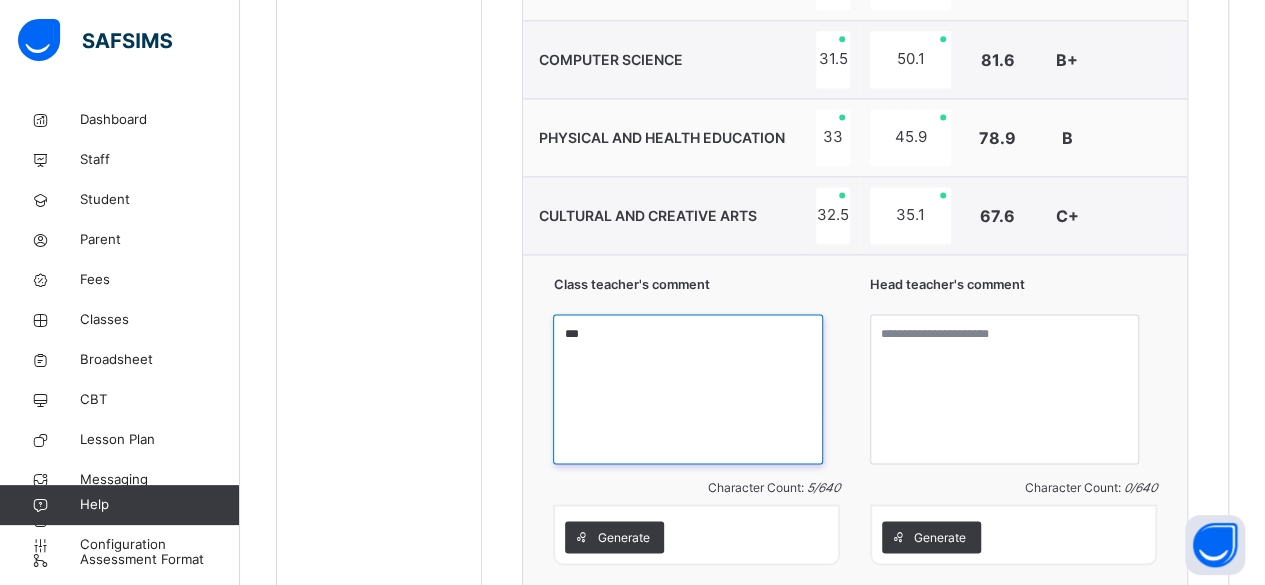type on "*" 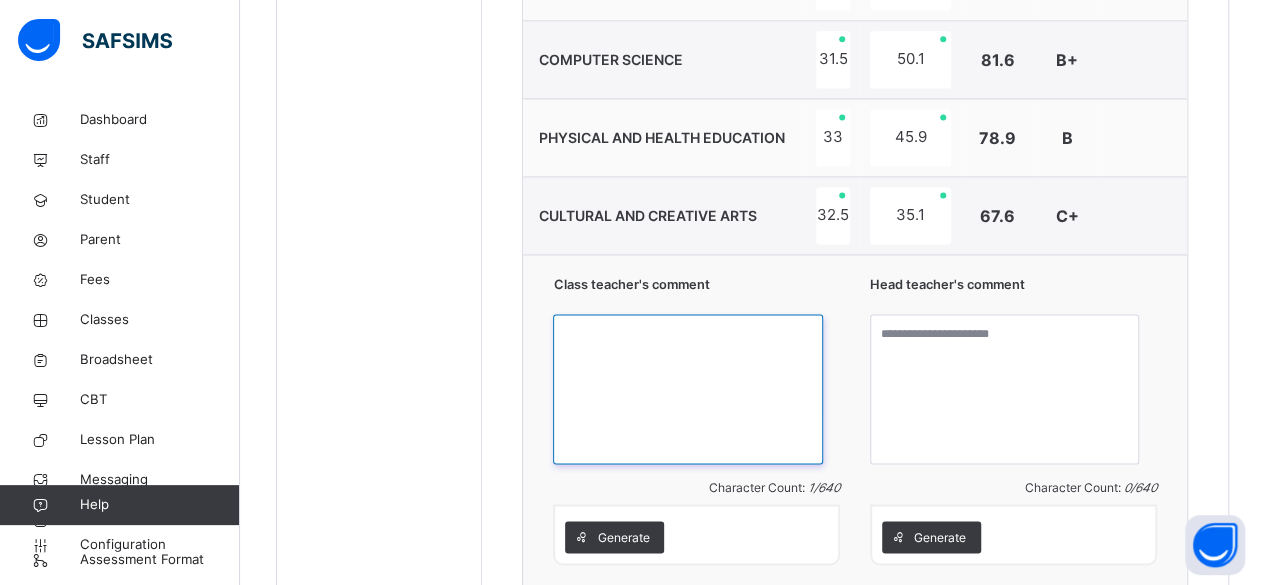 paste on "**********" 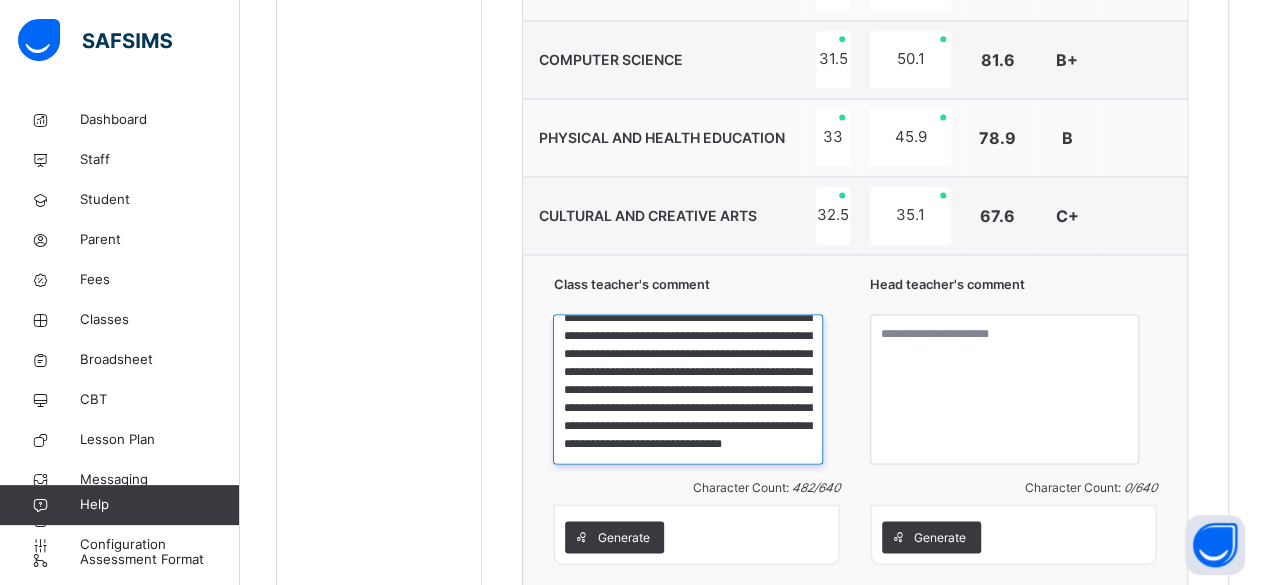 scroll, scrollTop: 0, scrollLeft: 0, axis: both 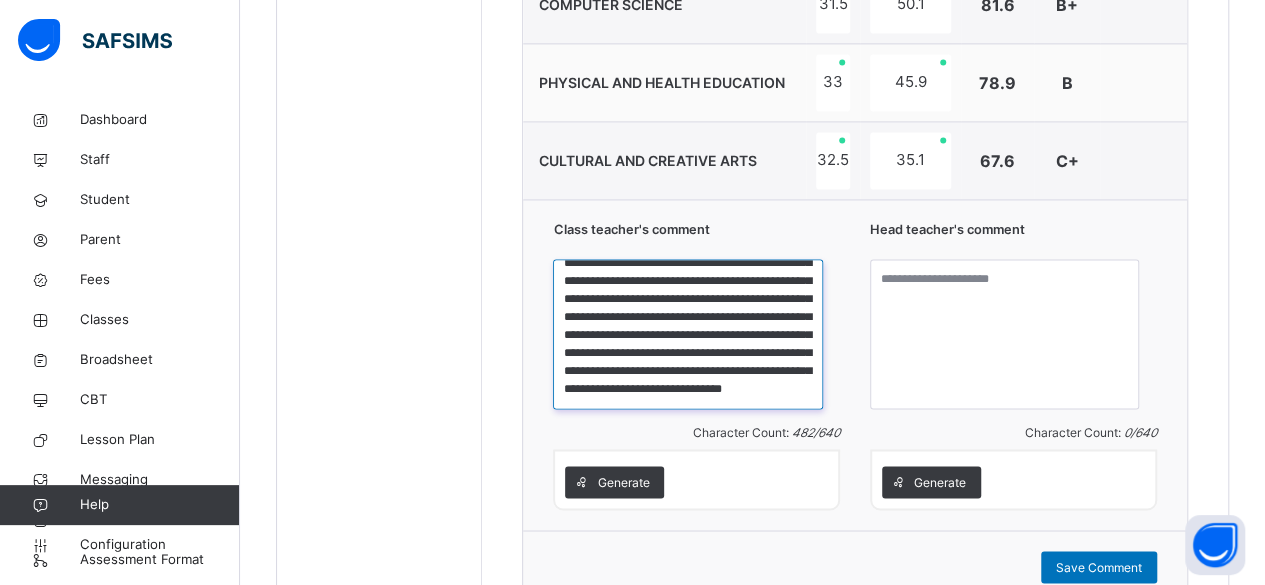 type on "**********" 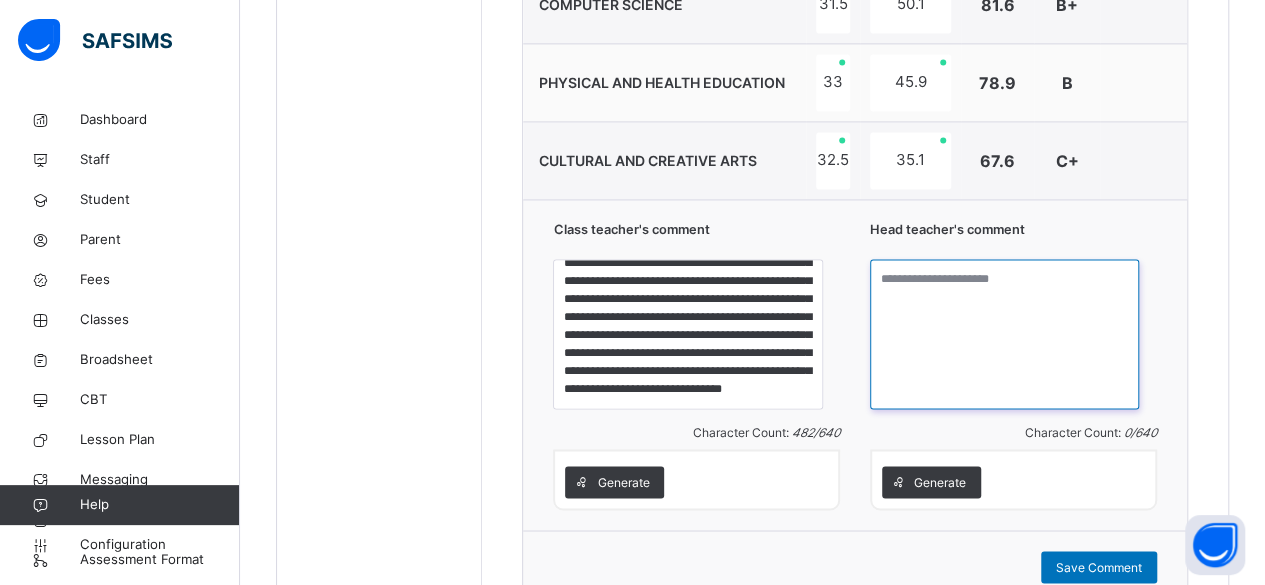 click at bounding box center (1004, 334) 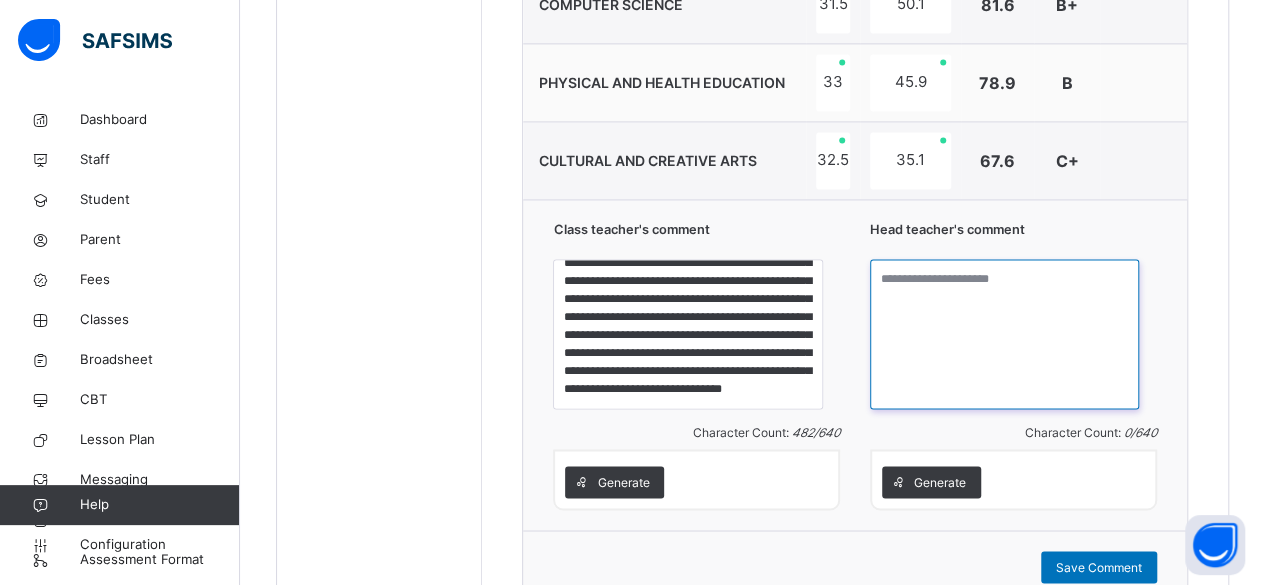 paste on "**********" 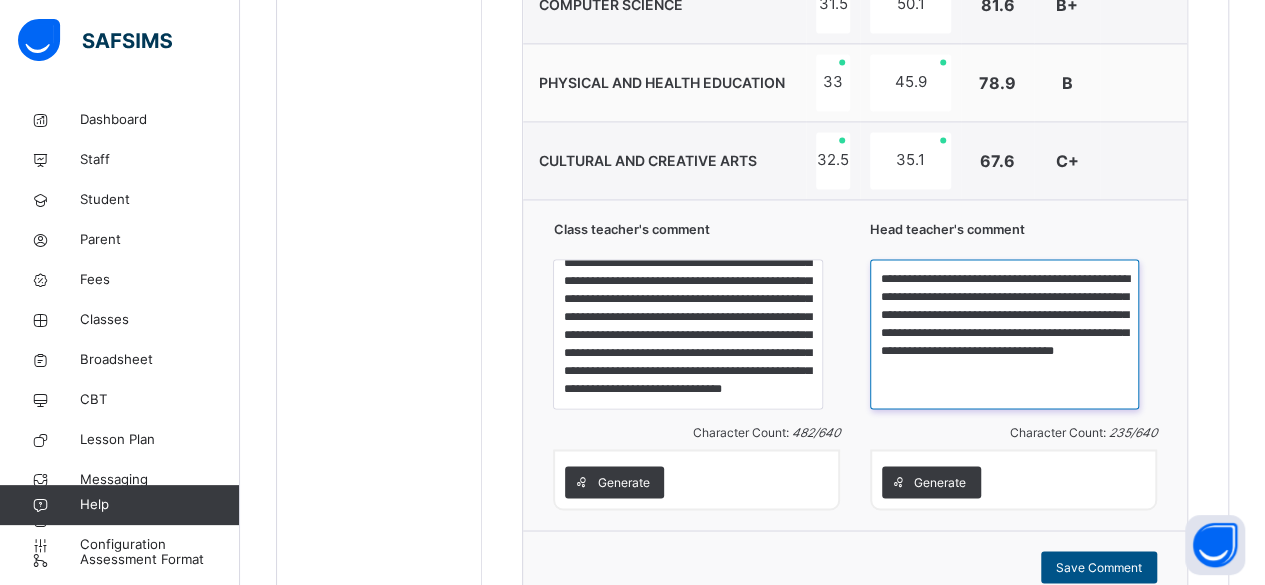 type on "**********" 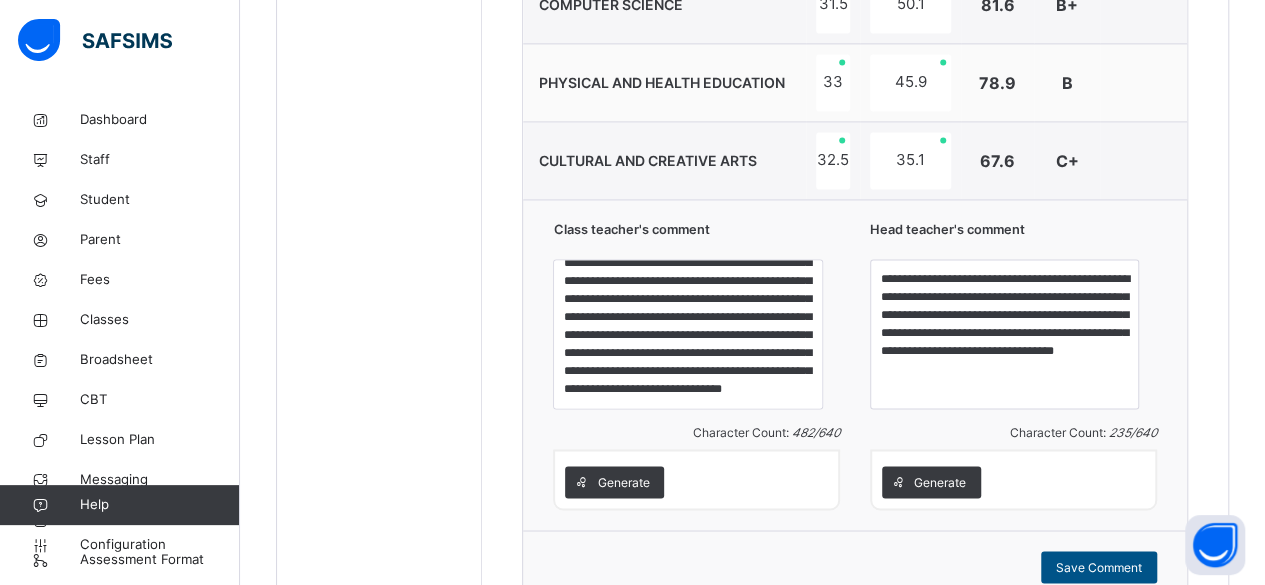 click on "Save Comment" at bounding box center (1099, 567) 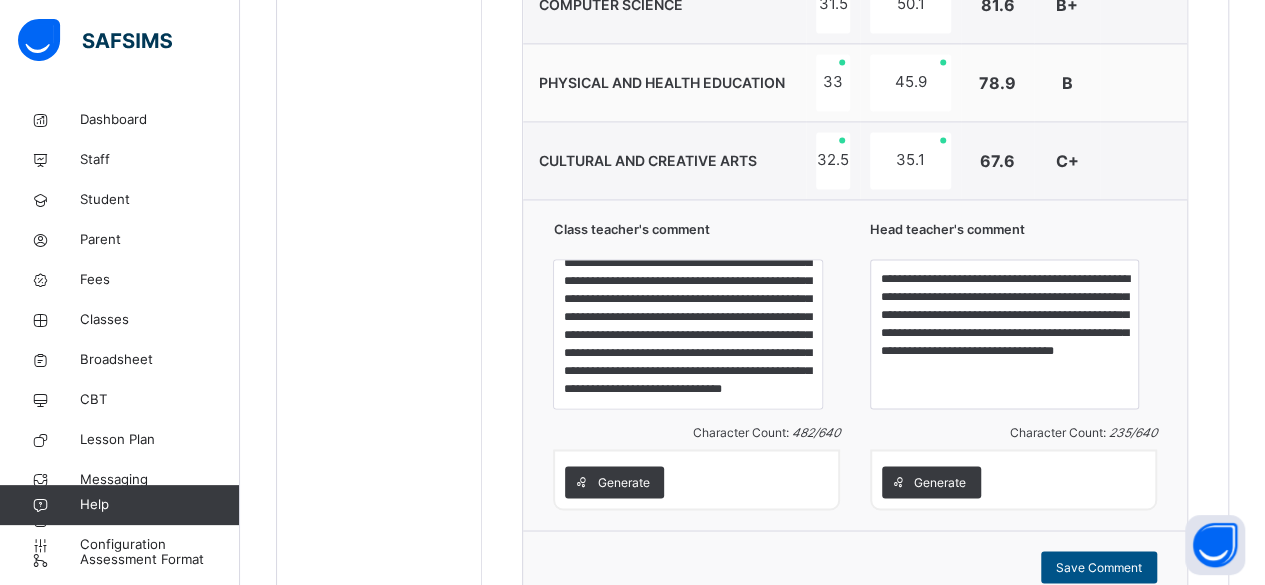 click on "Save Comment" at bounding box center (1099, 567) 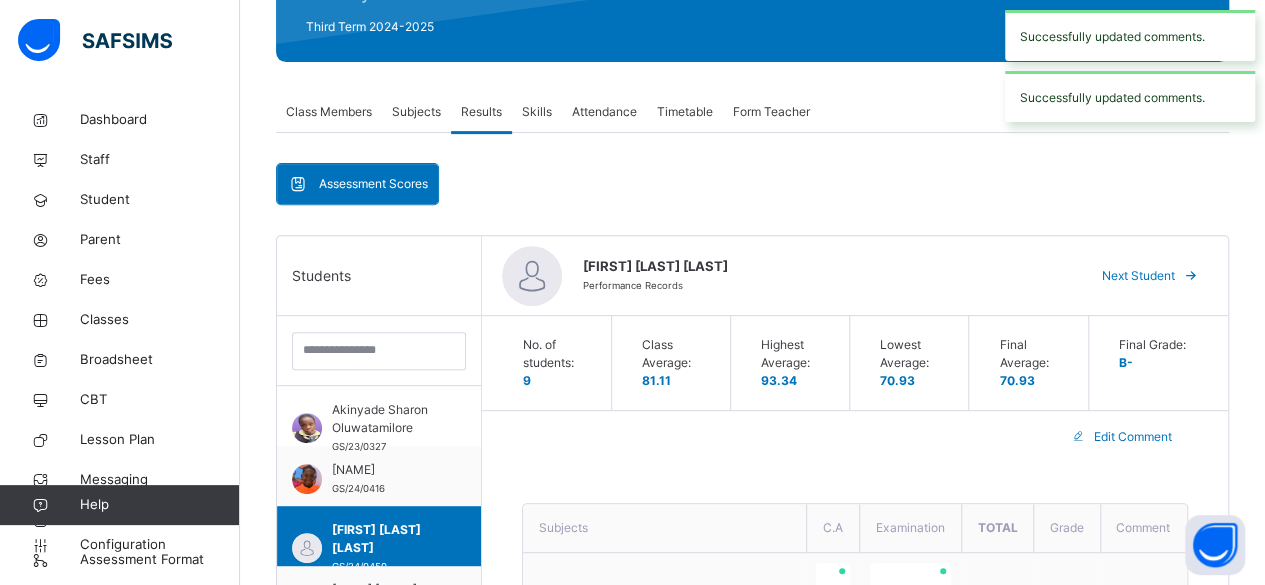 scroll, scrollTop: 244, scrollLeft: 0, axis: vertical 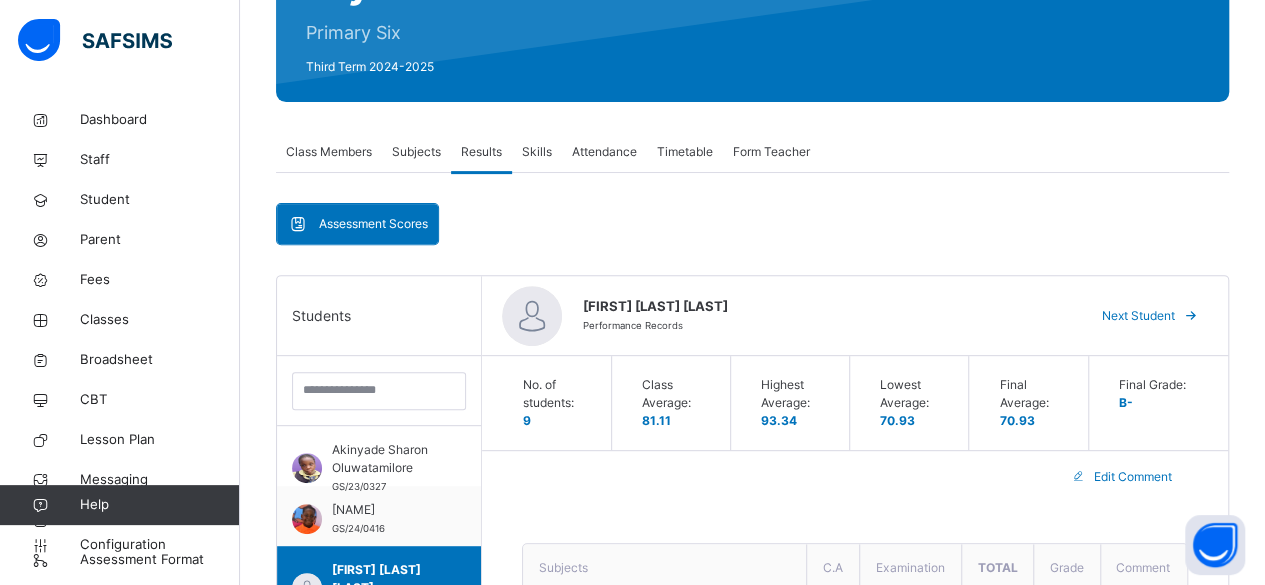 click on "Next Student" at bounding box center (1138, 316) 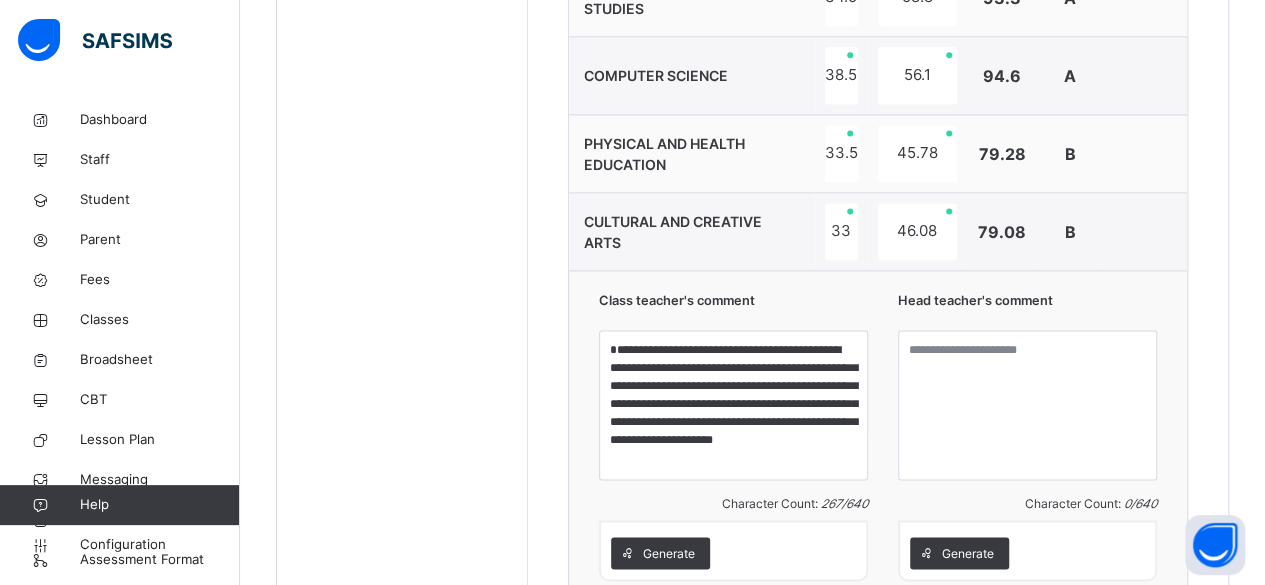 scroll, scrollTop: 1356, scrollLeft: 0, axis: vertical 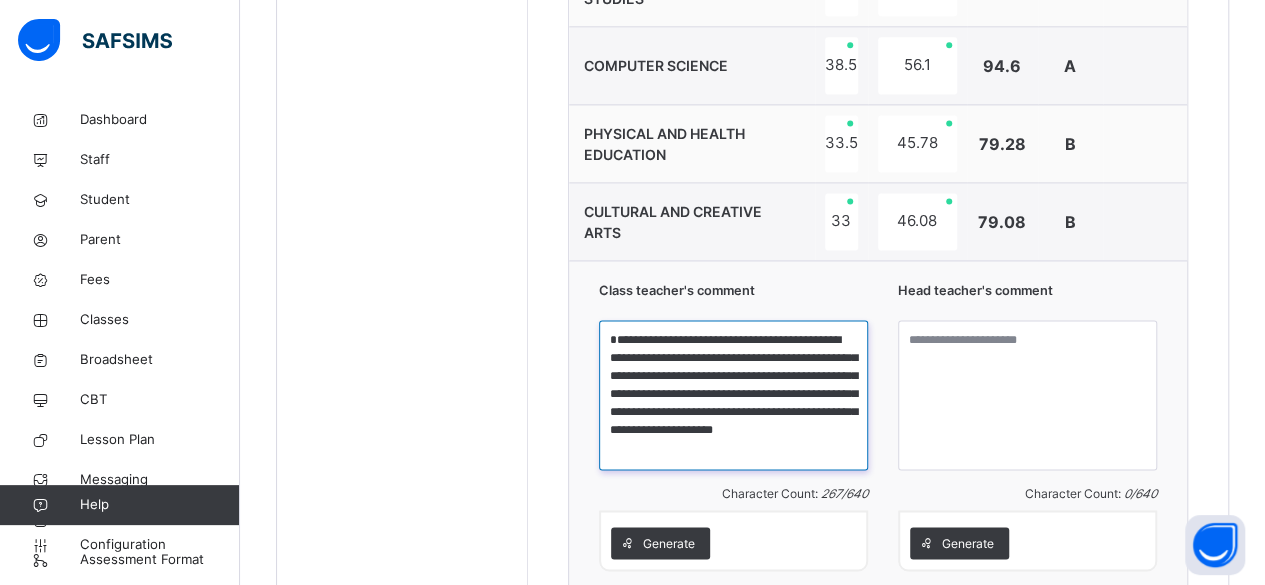 drag, startPoint x: 620, startPoint y: 333, endPoint x: 804, endPoint y: 446, distance: 215.92822 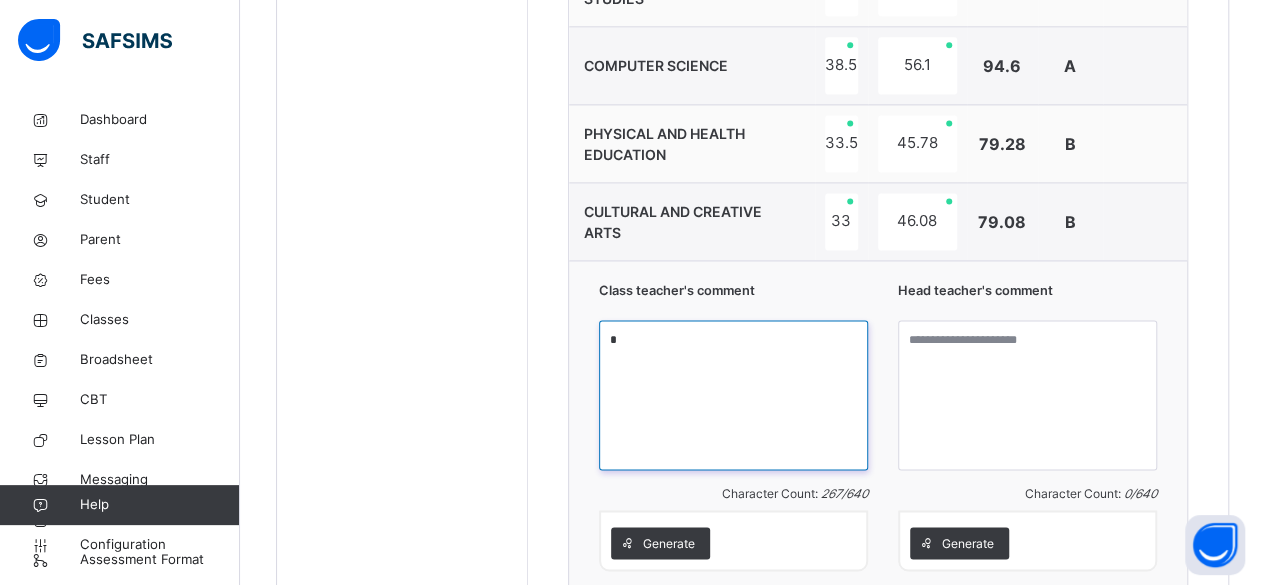 scroll, scrollTop: 0, scrollLeft: 0, axis: both 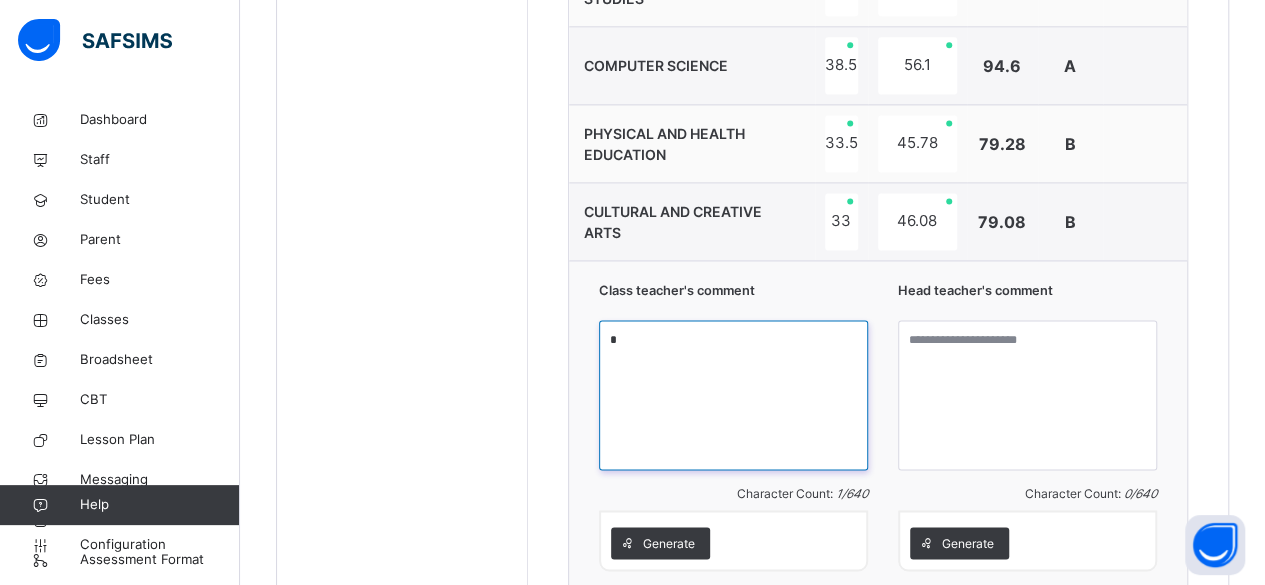 paste on "**********" 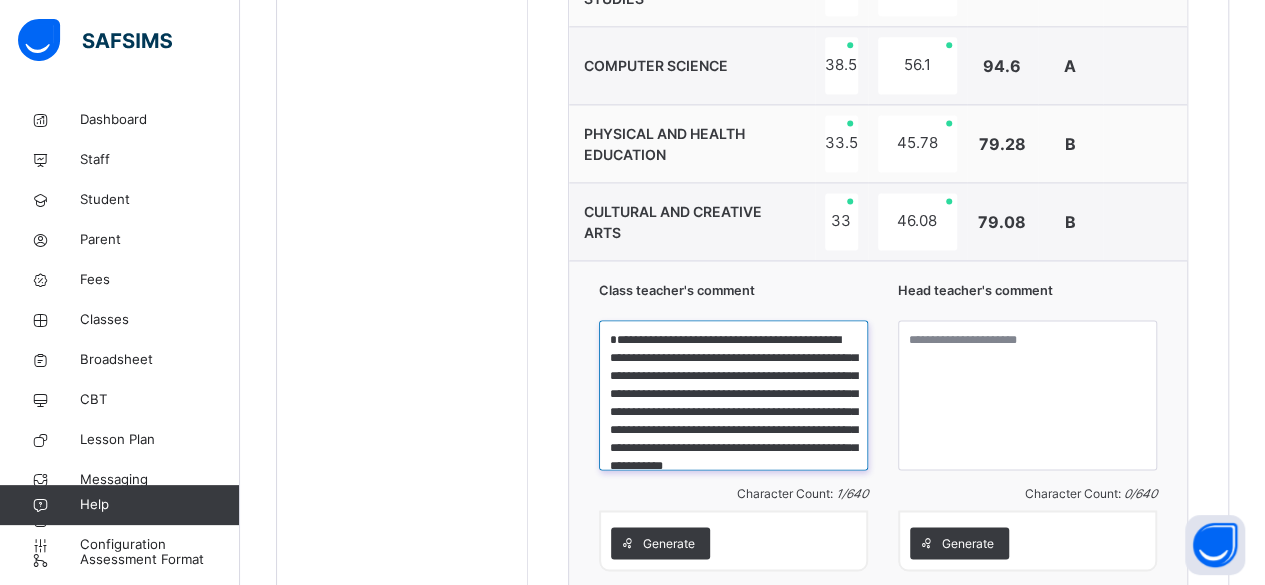 scroll, scrollTop: 39, scrollLeft: 0, axis: vertical 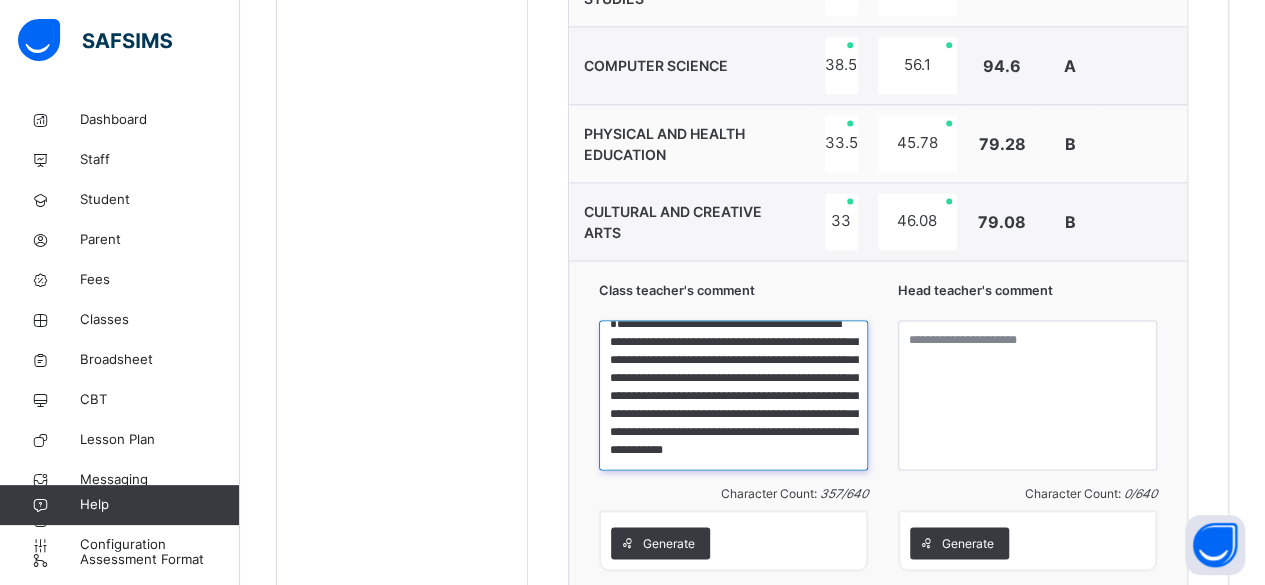 type on "**********" 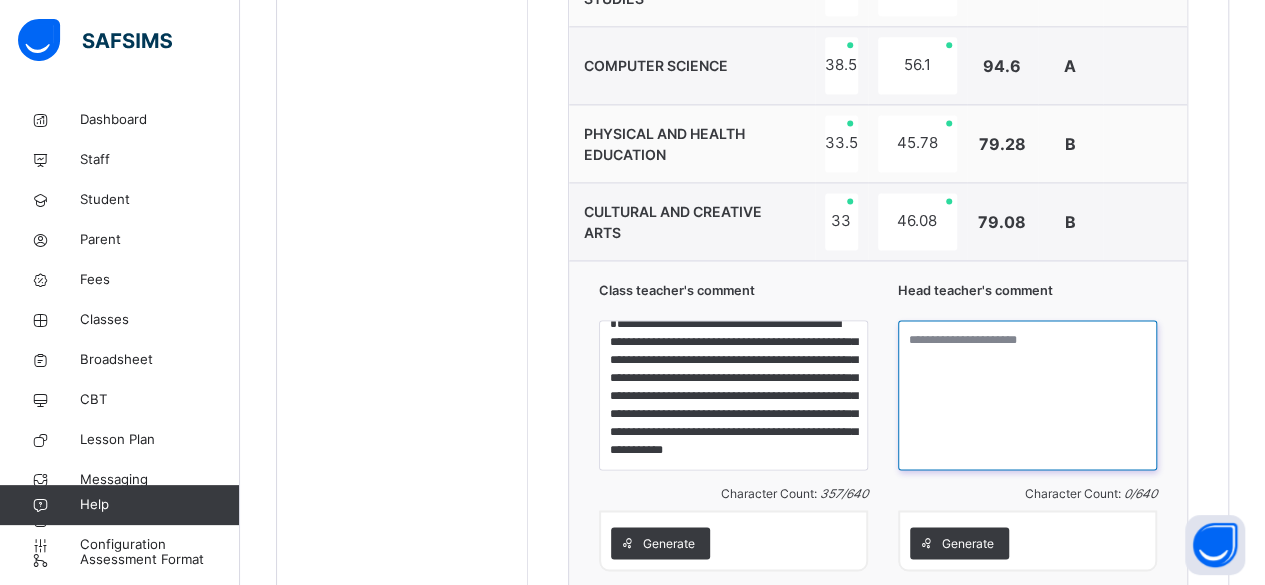 click at bounding box center [1027, 395] 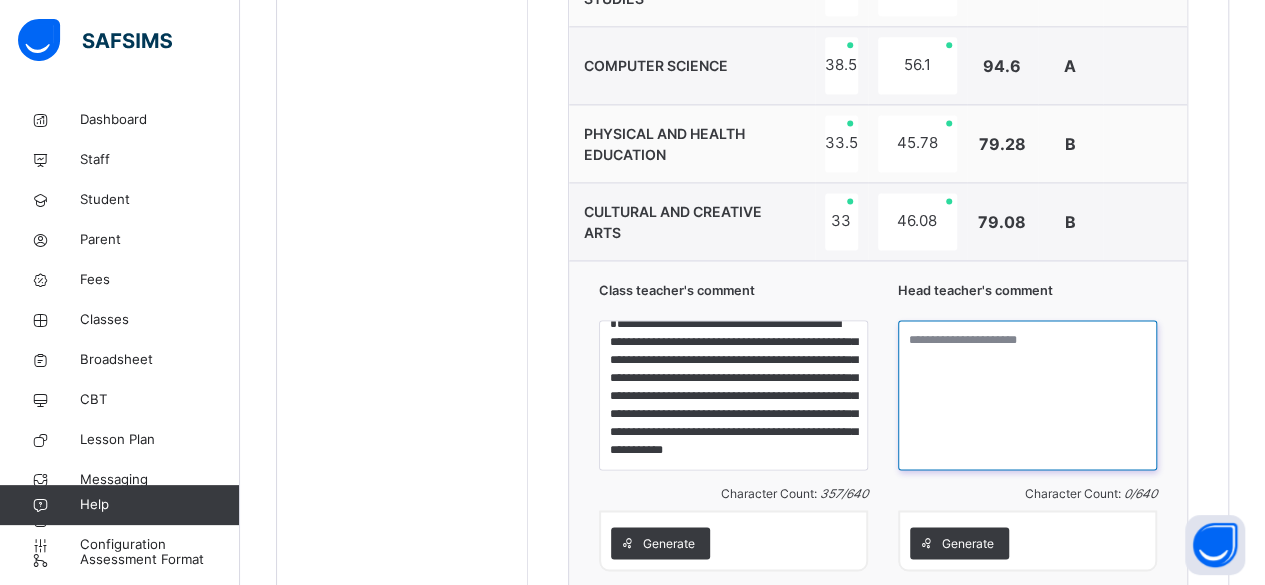 paste on "**********" 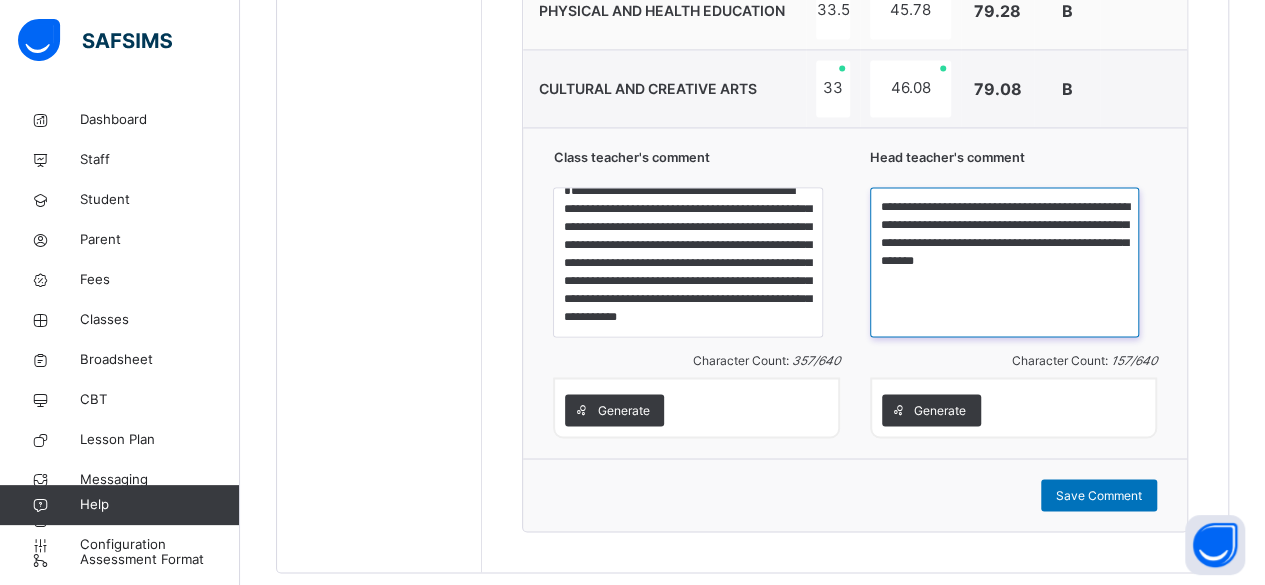 scroll, scrollTop: 1530, scrollLeft: 0, axis: vertical 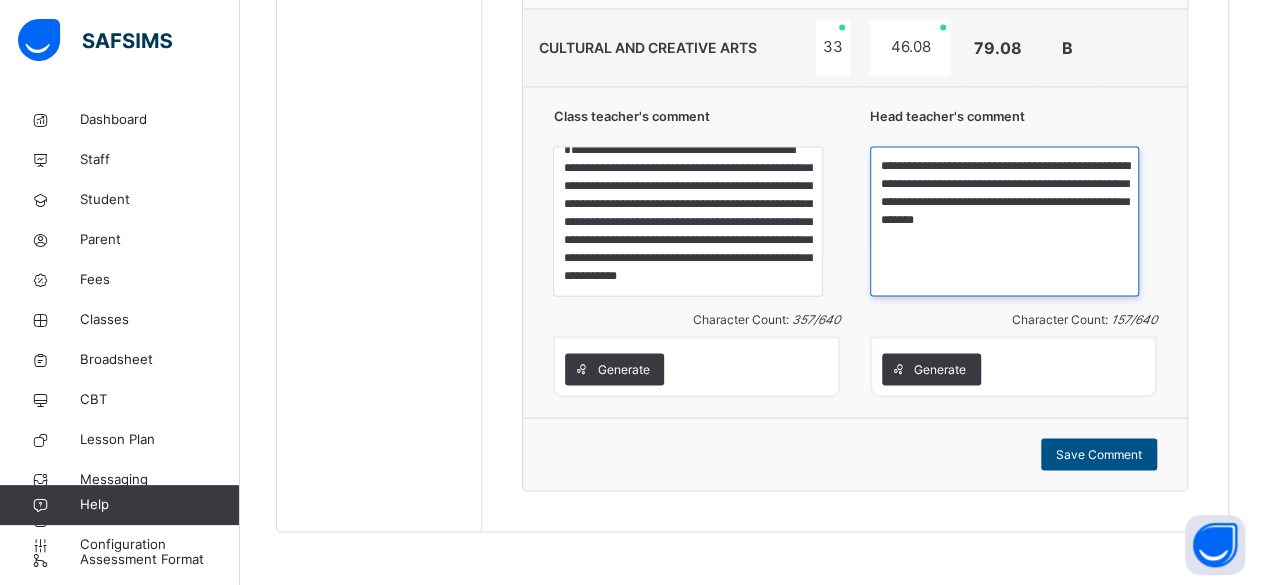 type on "**********" 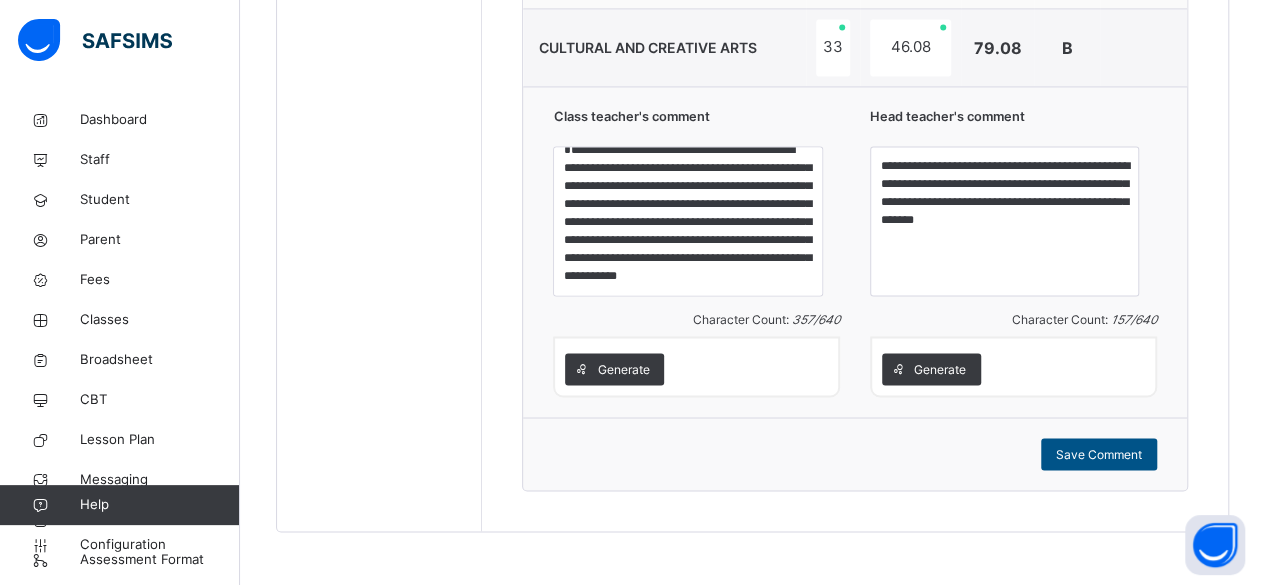 click on "Save Comment" at bounding box center [1099, 454] 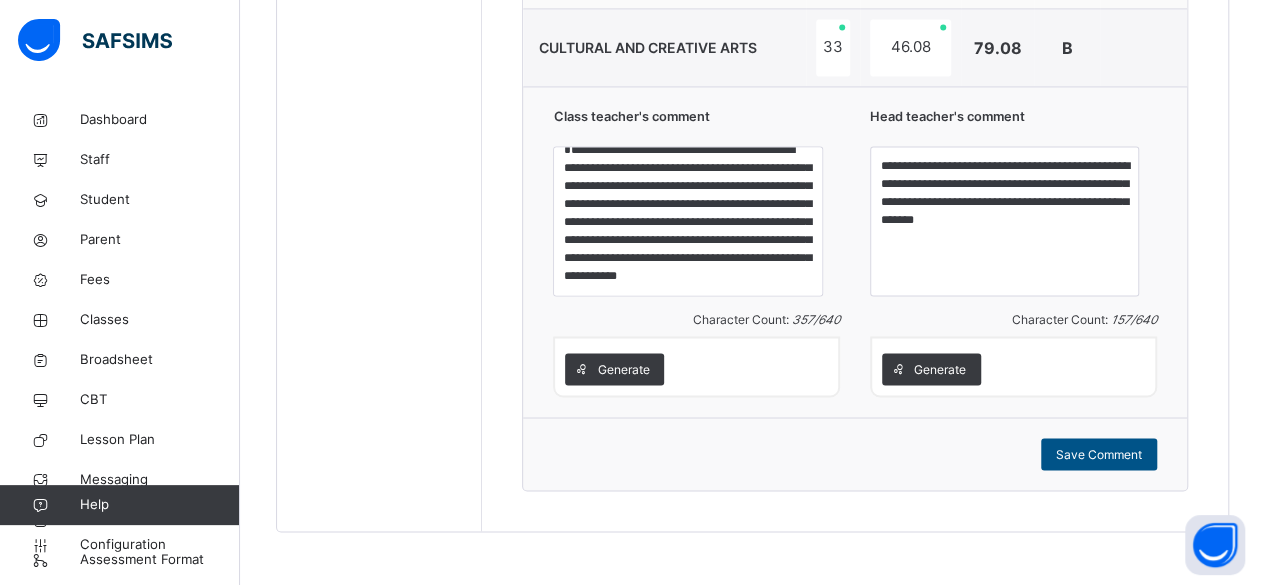 click on "Save Comment" at bounding box center (1099, 454) 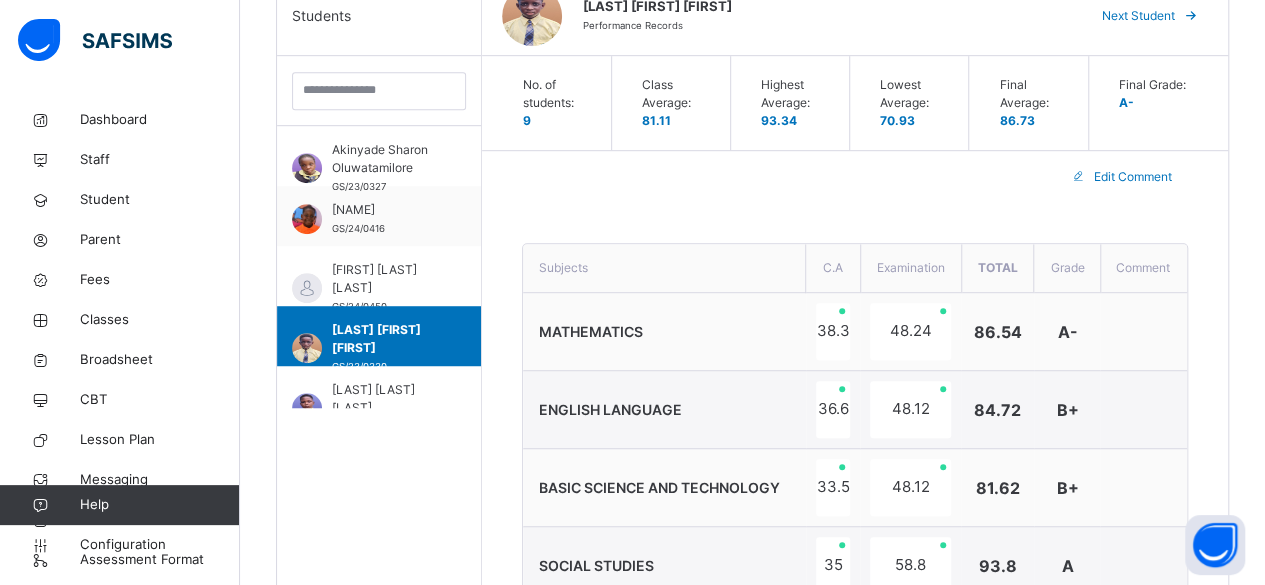 scroll, scrollTop: 504, scrollLeft: 0, axis: vertical 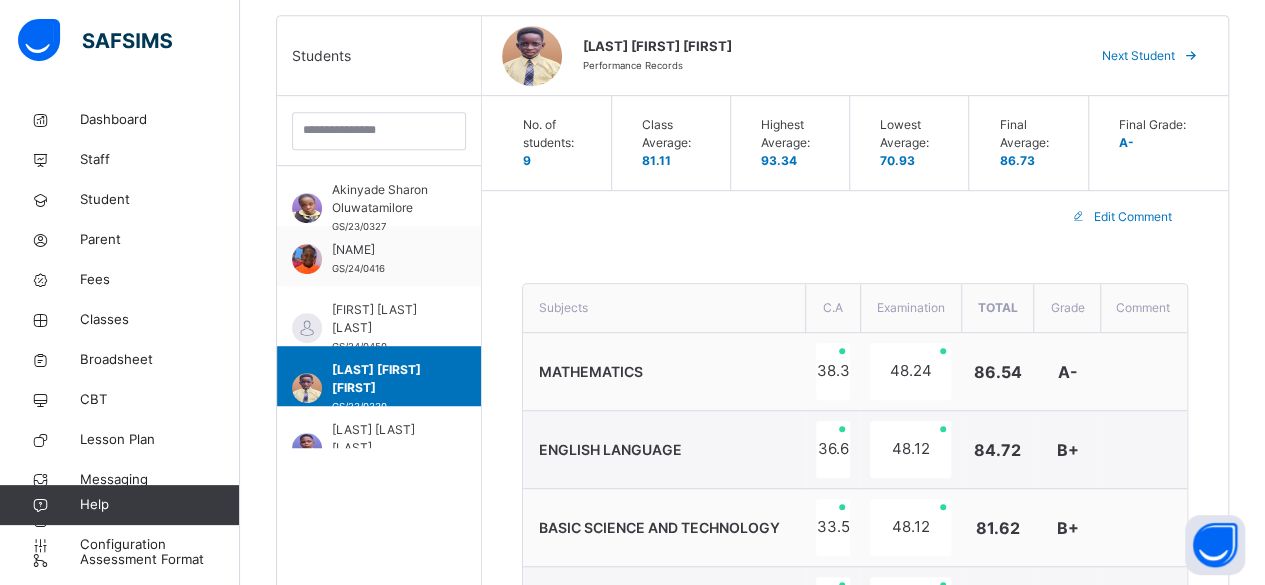 click on "Next Student" at bounding box center (1138, 56) 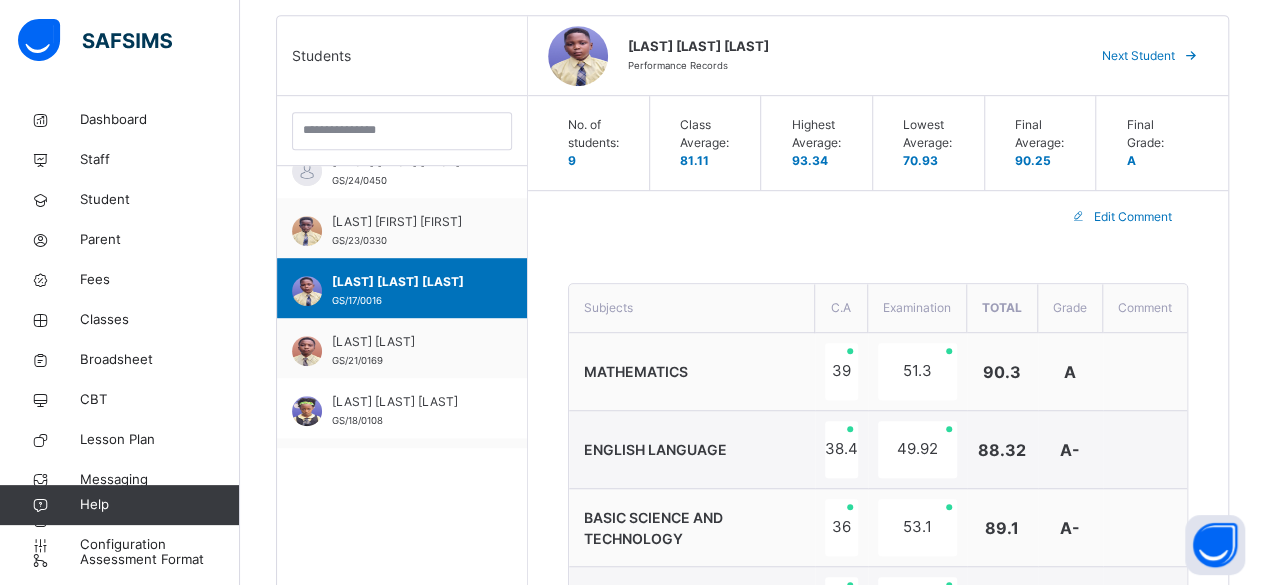 scroll, scrollTop: 258, scrollLeft: 0, axis: vertical 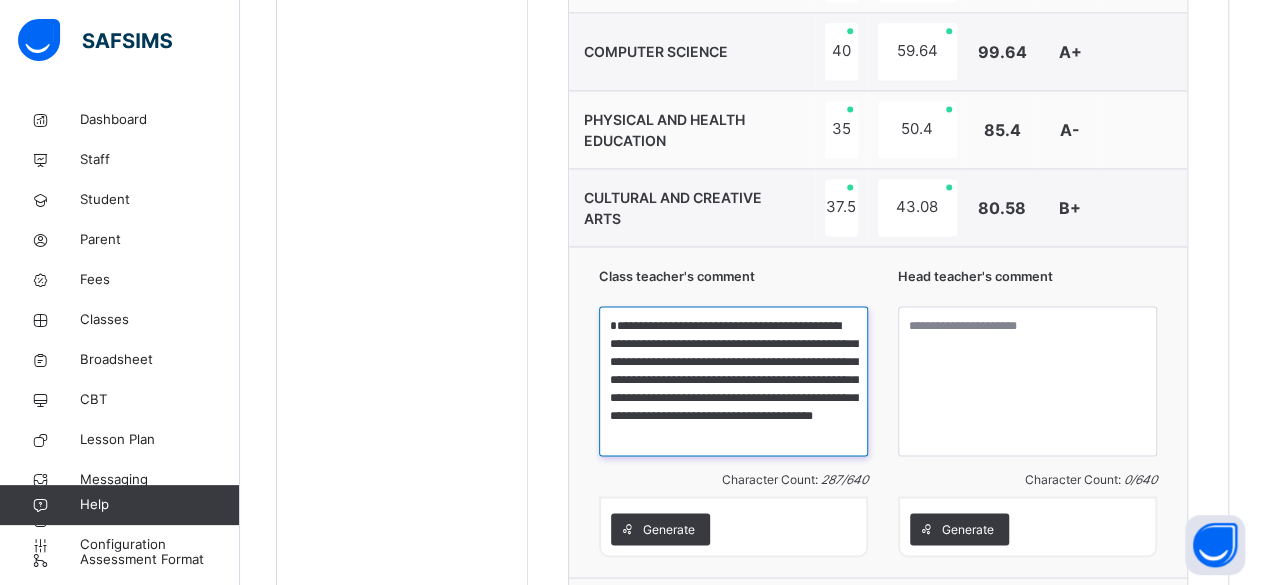 drag, startPoint x: 617, startPoint y: 319, endPoint x: 743, endPoint y: 441, distance: 175.38528 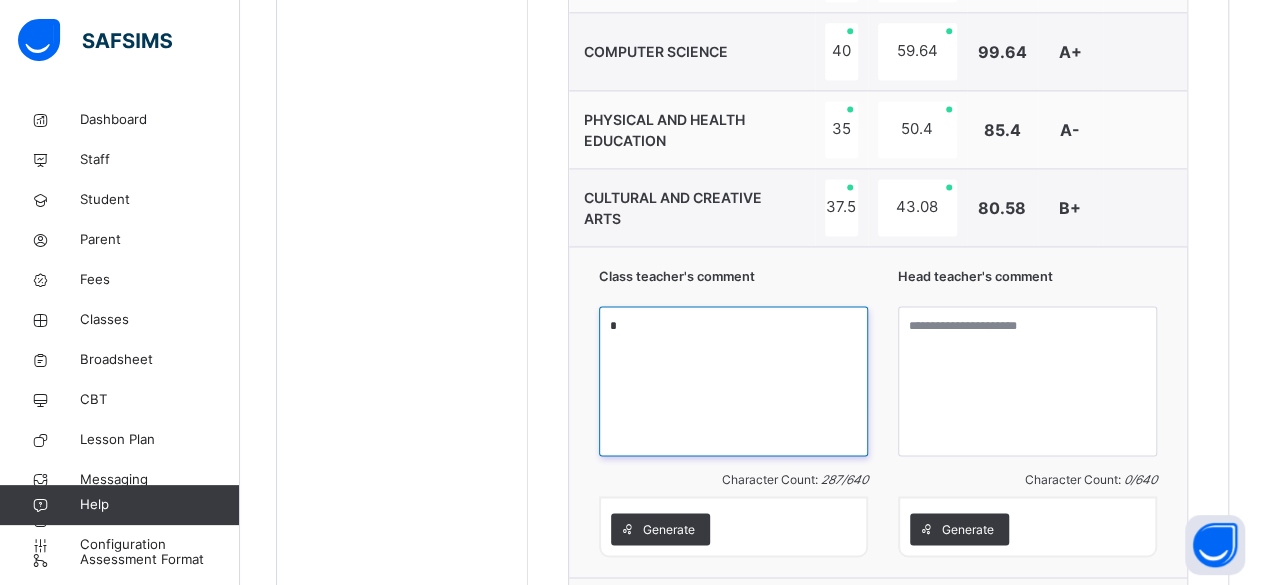 scroll, scrollTop: 0, scrollLeft: 0, axis: both 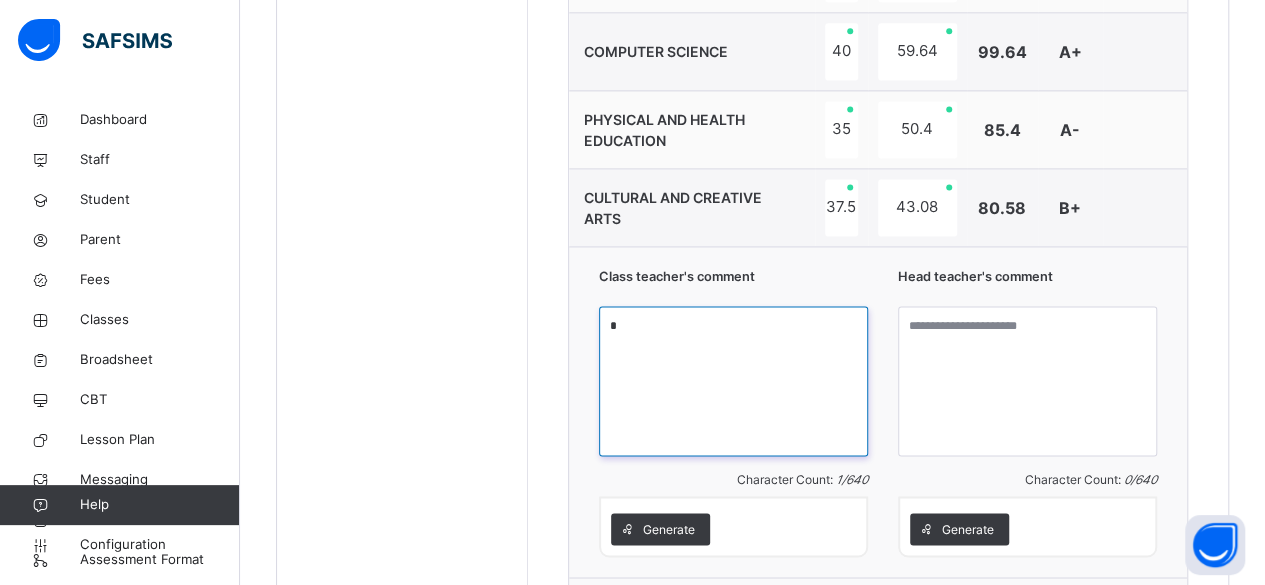 paste on "**********" 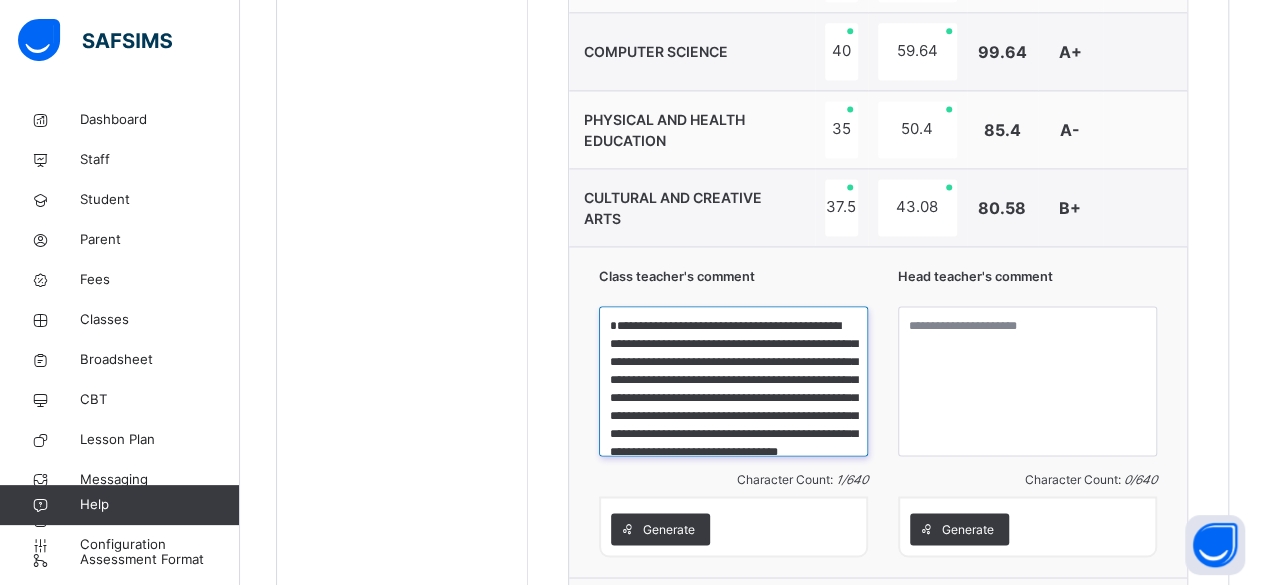 scroll, scrollTop: 39, scrollLeft: 0, axis: vertical 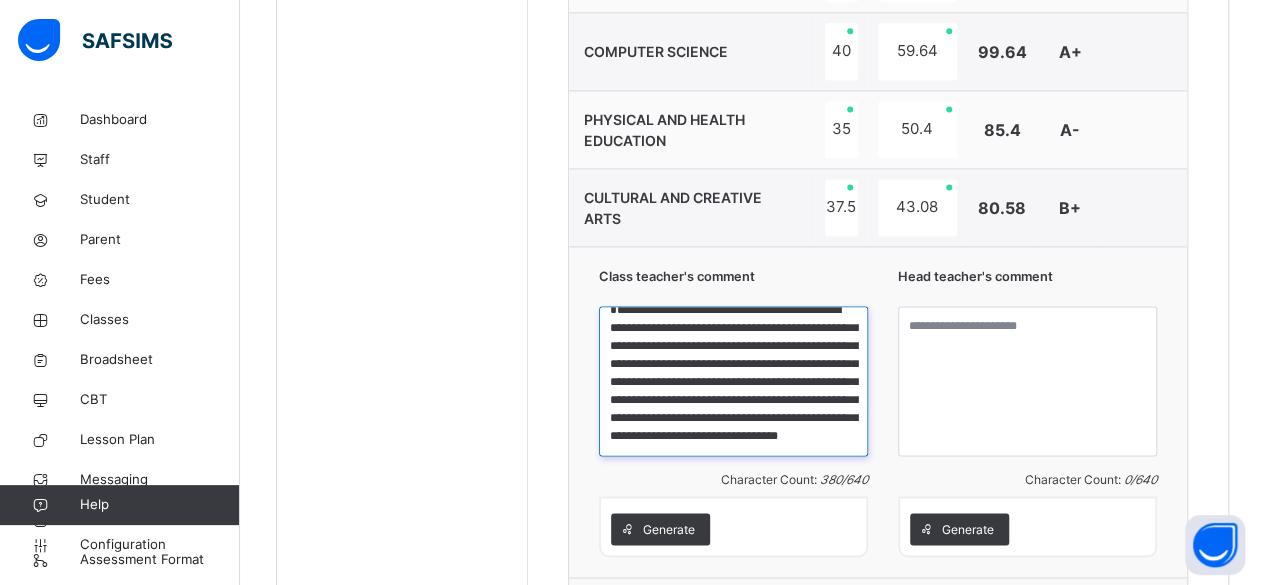 type on "**********" 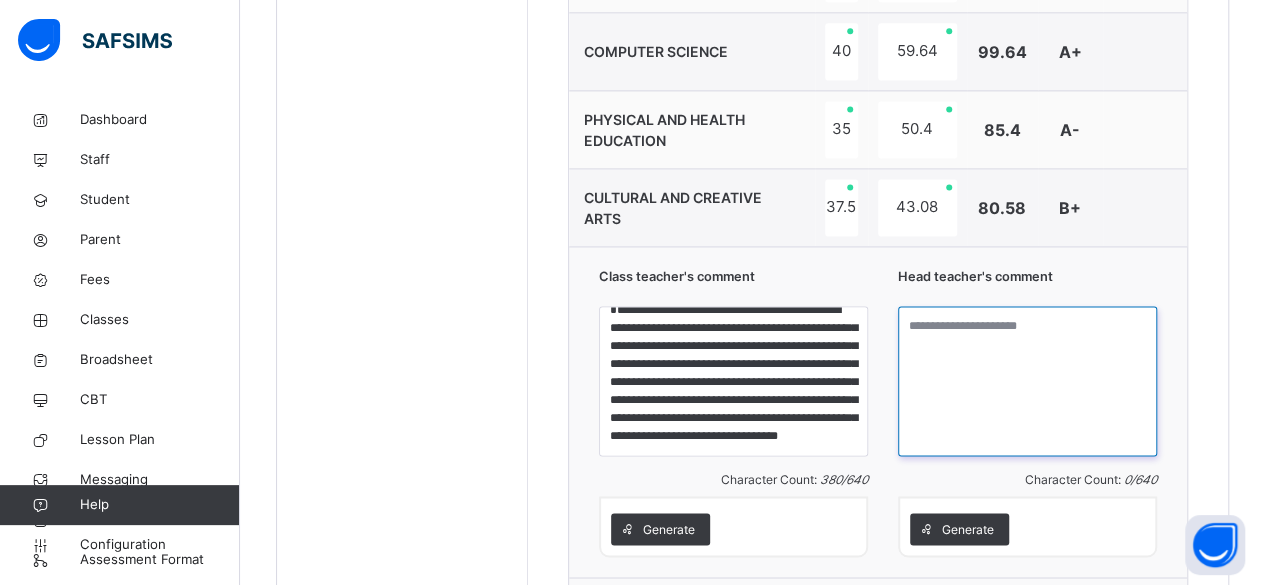click at bounding box center (1027, 381) 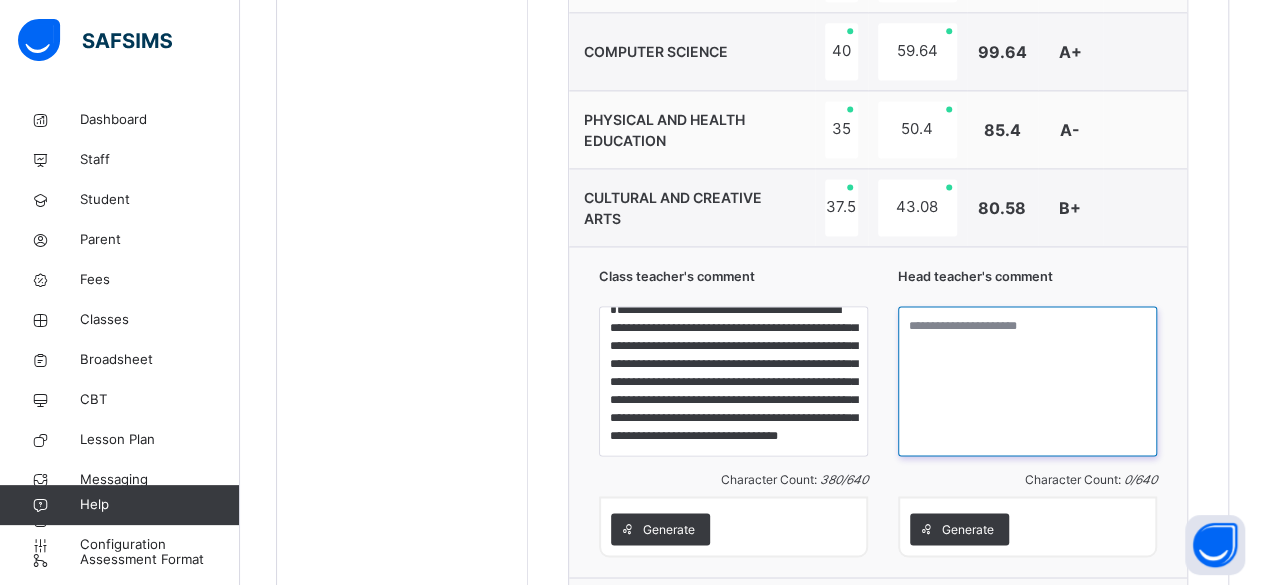 paste on "**********" 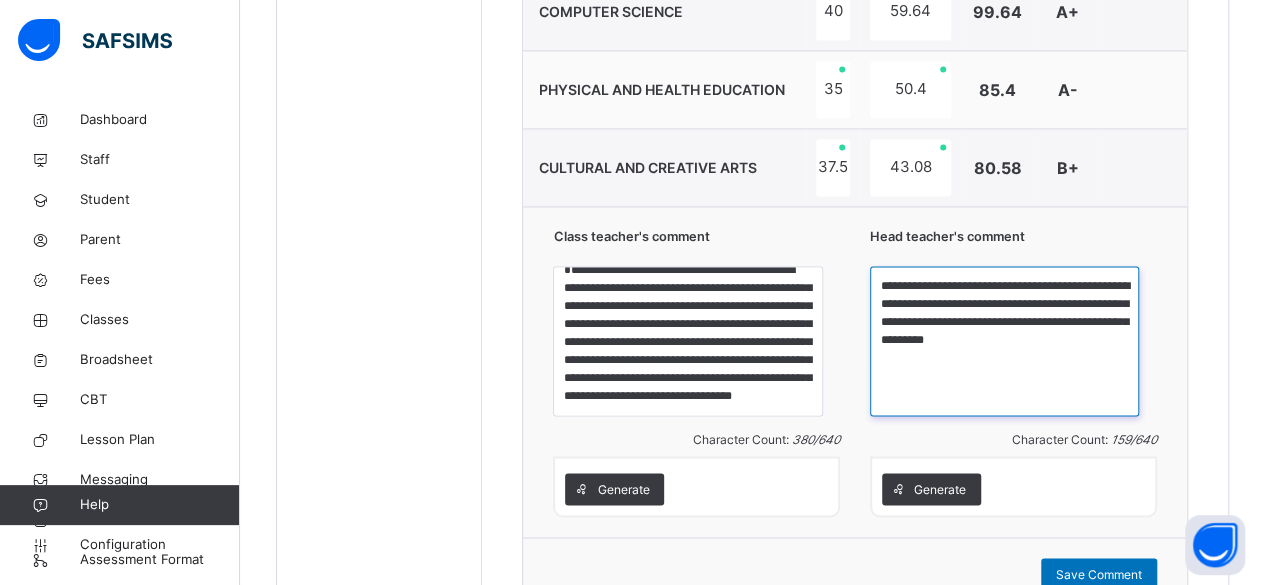 scroll, scrollTop: 1530, scrollLeft: 0, axis: vertical 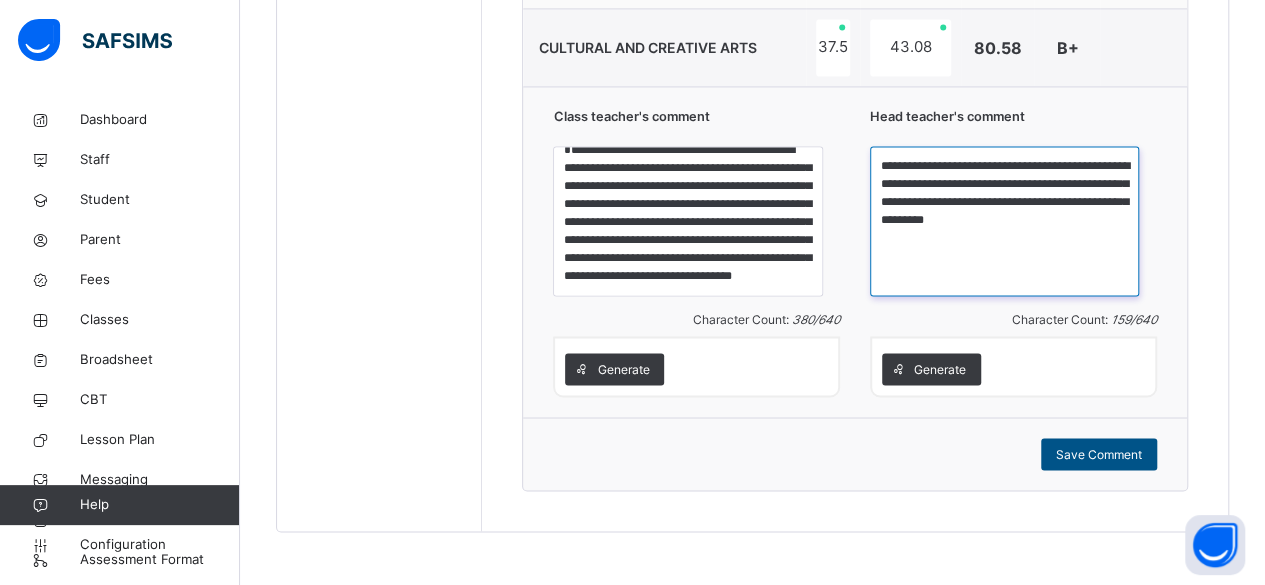 type on "**********" 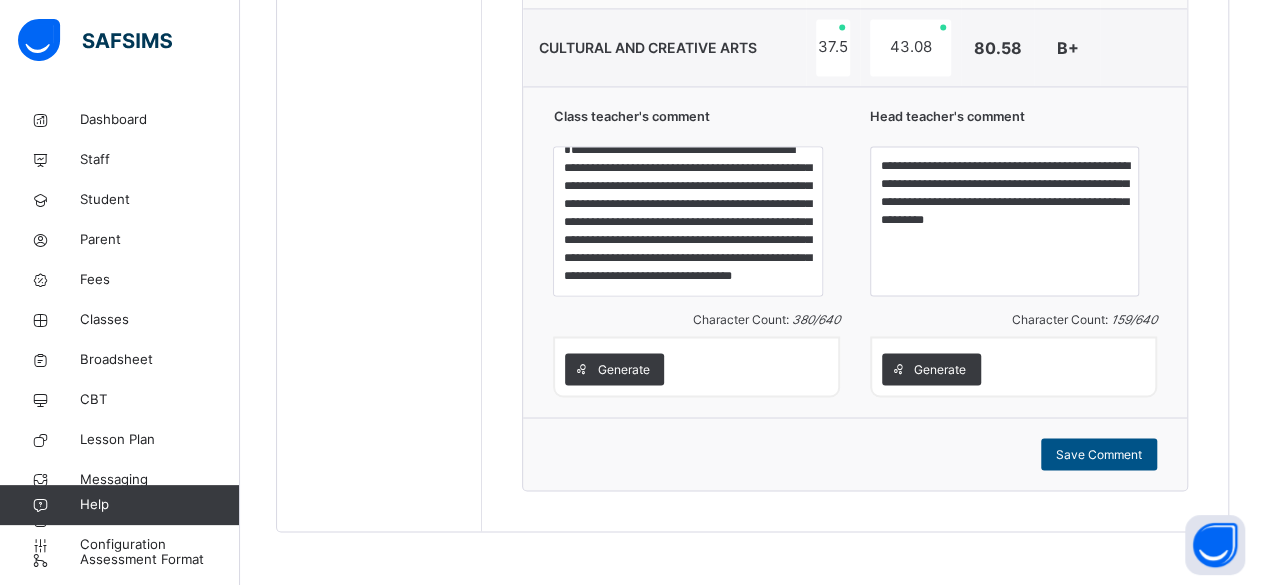 click on "Save Comment" at bounding box center (1099, 454) 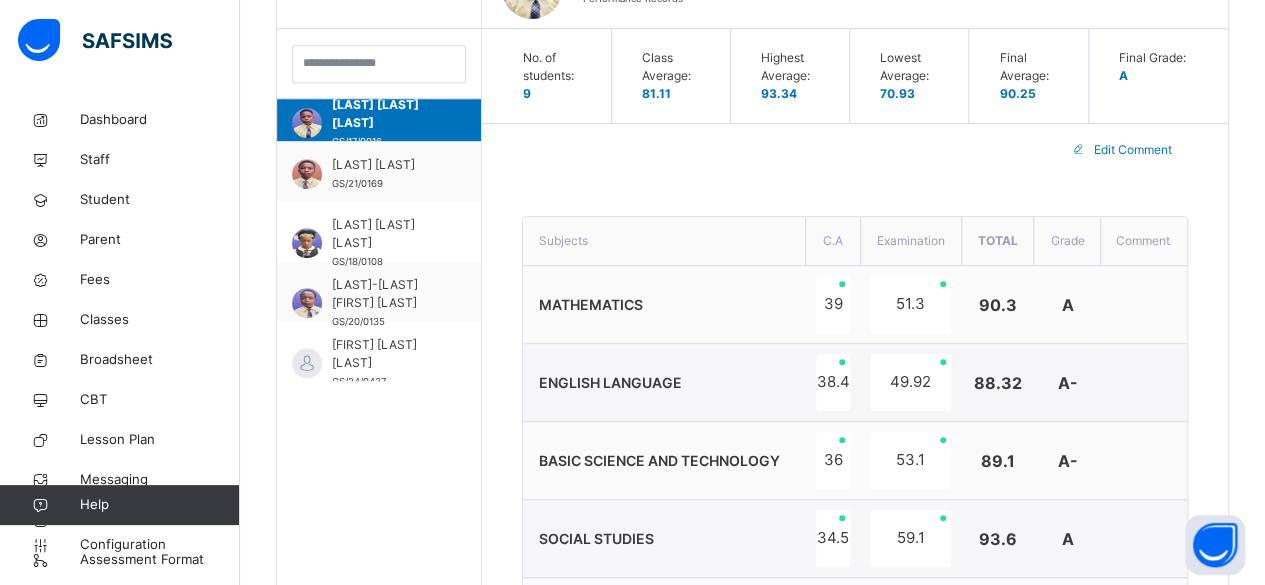 scroll, scrollTop: 574, scrollLeft: 0, axis: vertical 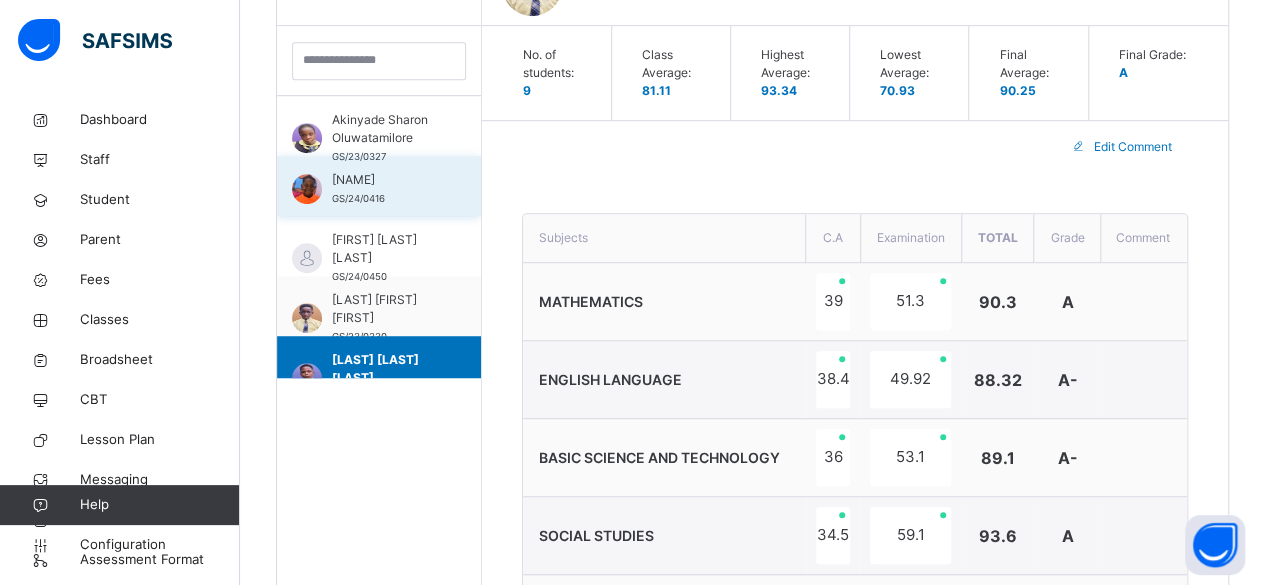 click on "[NAME]" at bounding box center (384, 180) 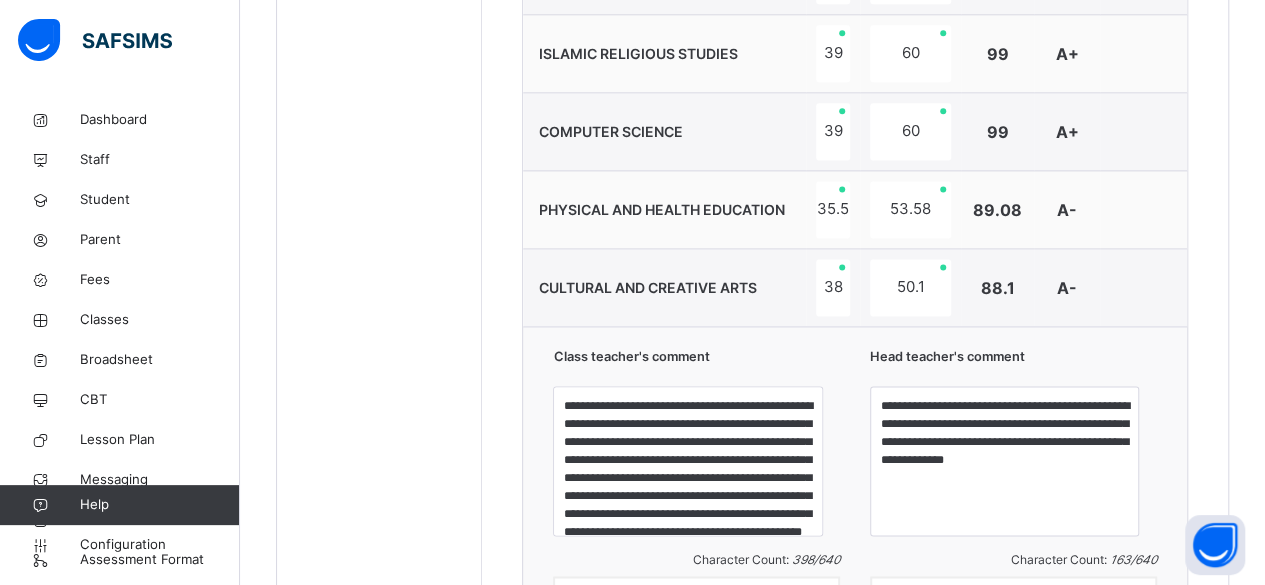 click at bounding box center (1143, 288) 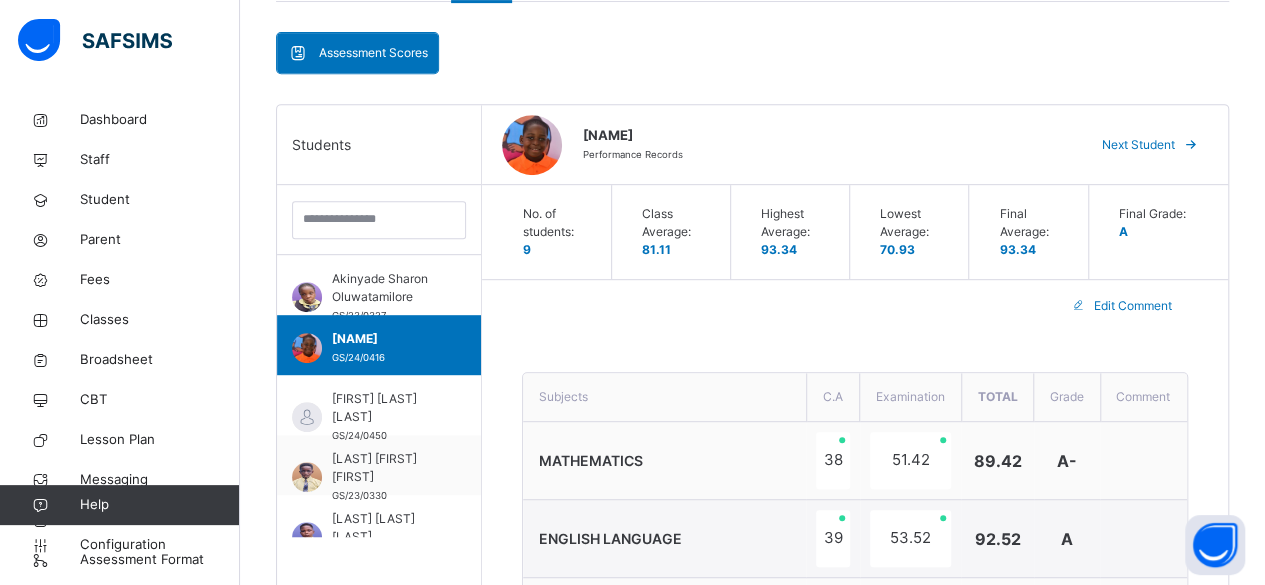 scroll, scrollTop: 413, scrollLeft: 0, axis: vertical 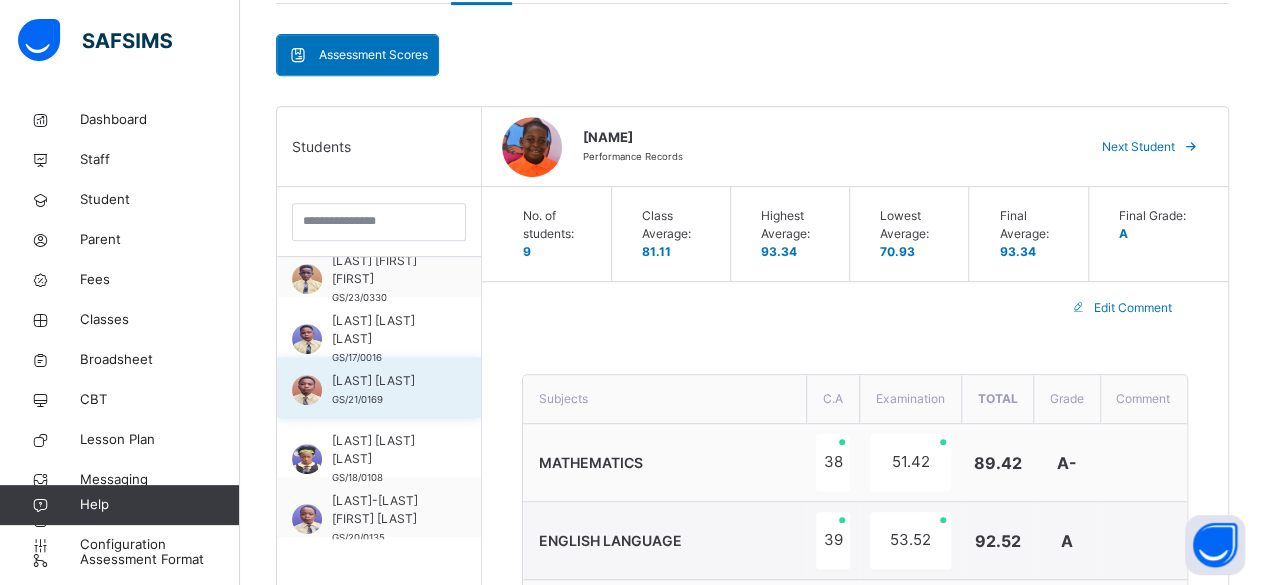 click on "[LAST] [LAST] GS/21/0169" at bounding box center (384, 390) 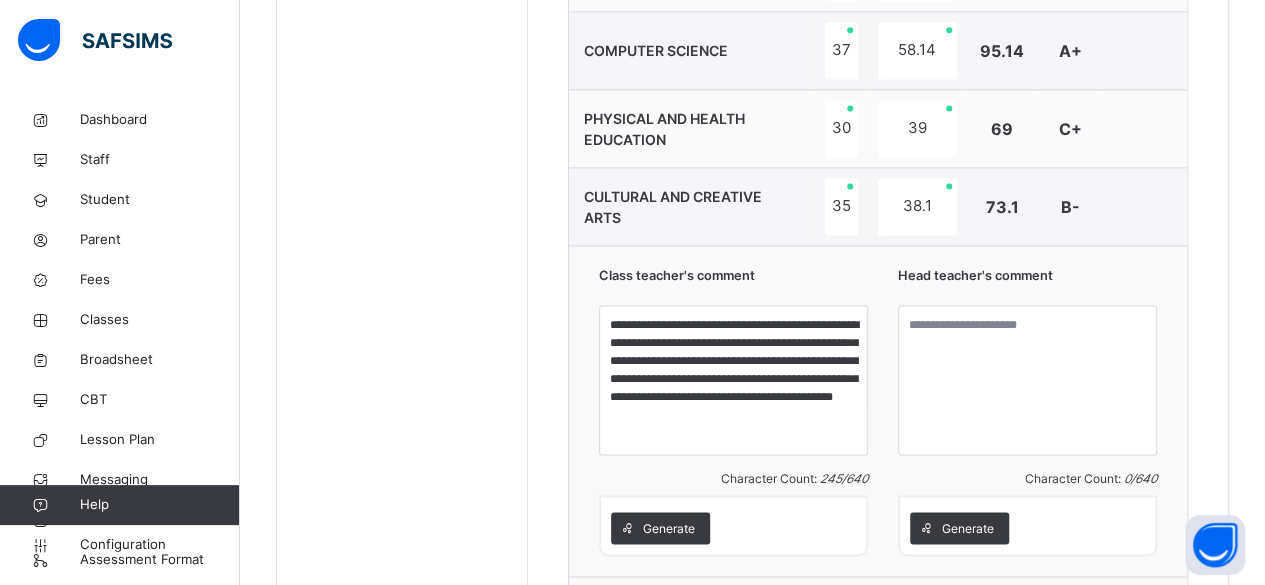 scroll, scrollTop: 1374, scrollLeft: 0, axis: vertical 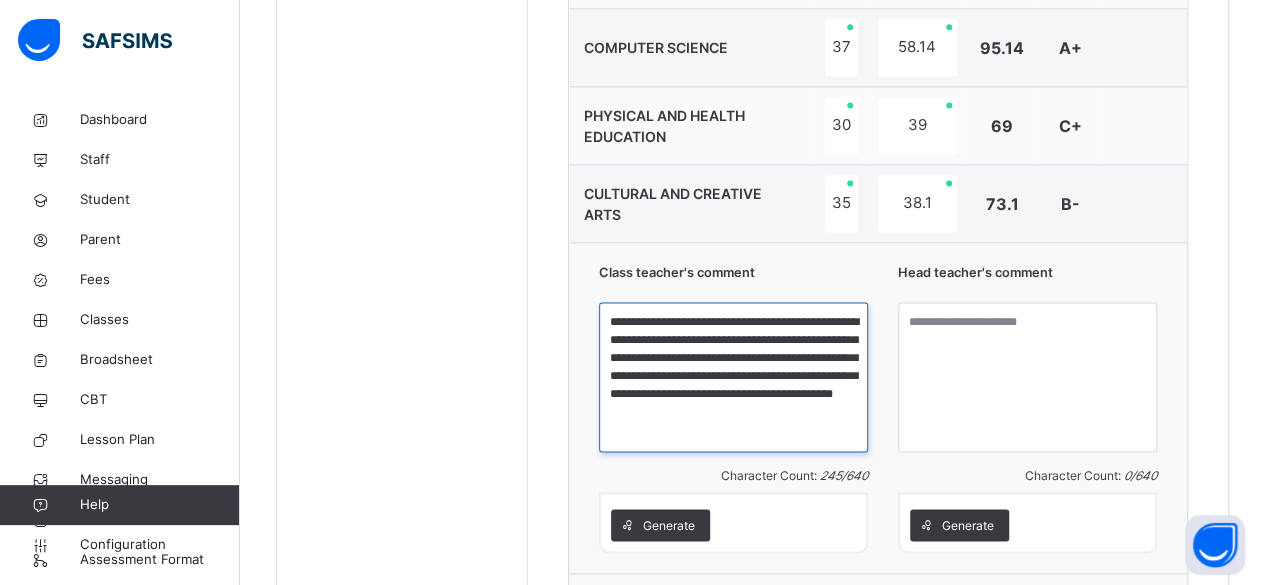 drag, startPoint x: 615, startPoint y: 311, endPoint x: 711, endPoint y: 425, distance: 149.03691 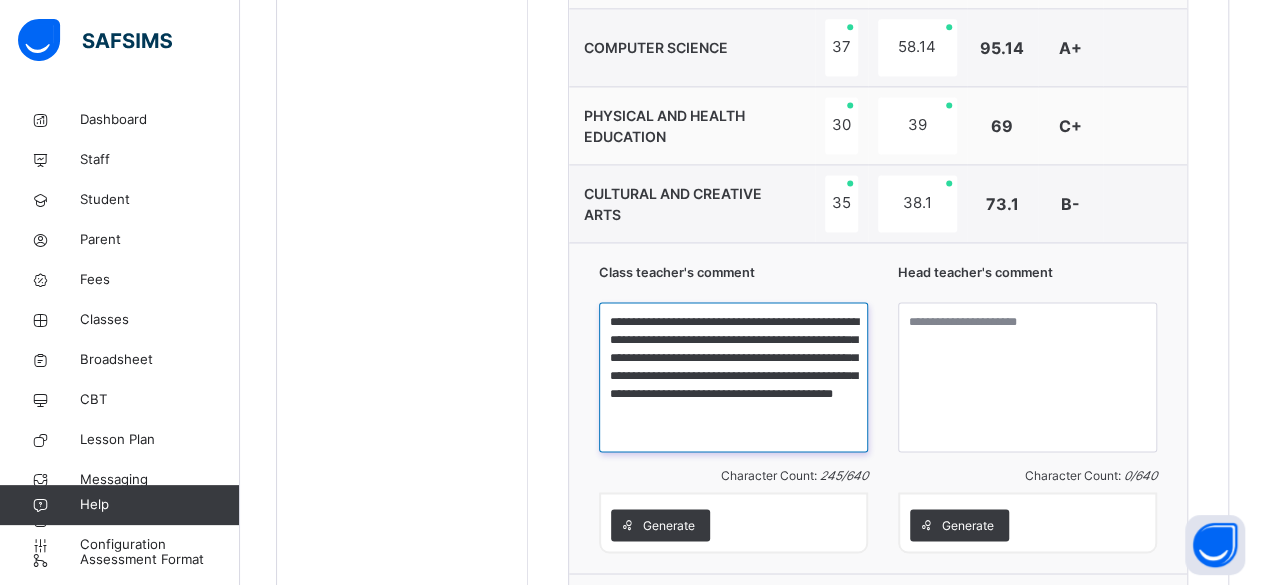 click on "**********" at bounding box center [733, 377] 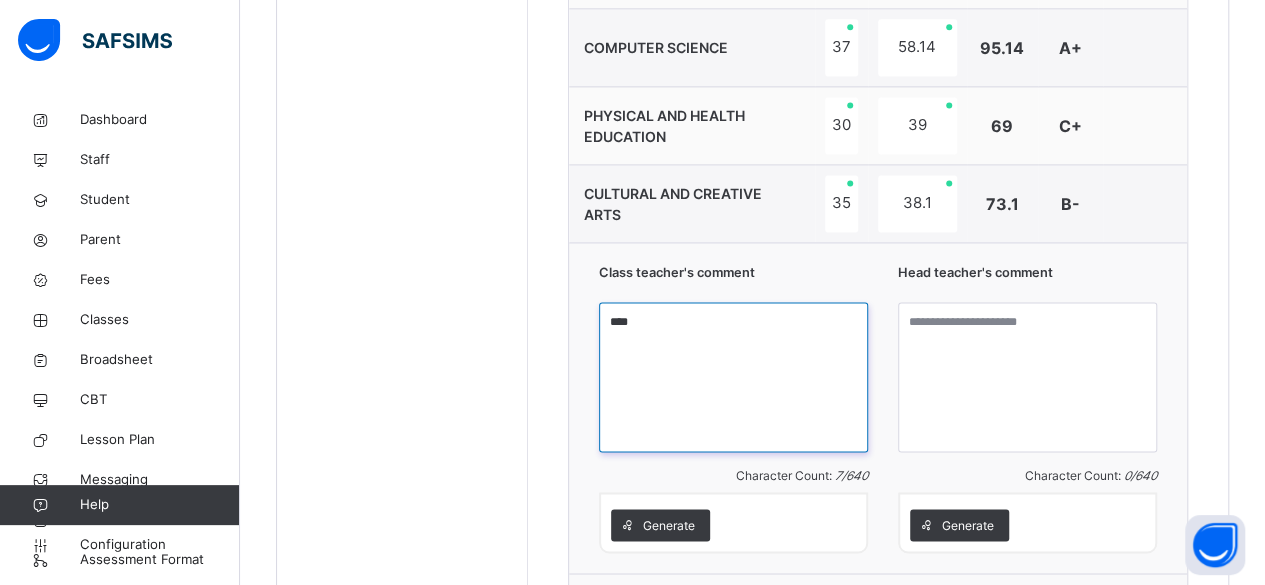 type on "*" 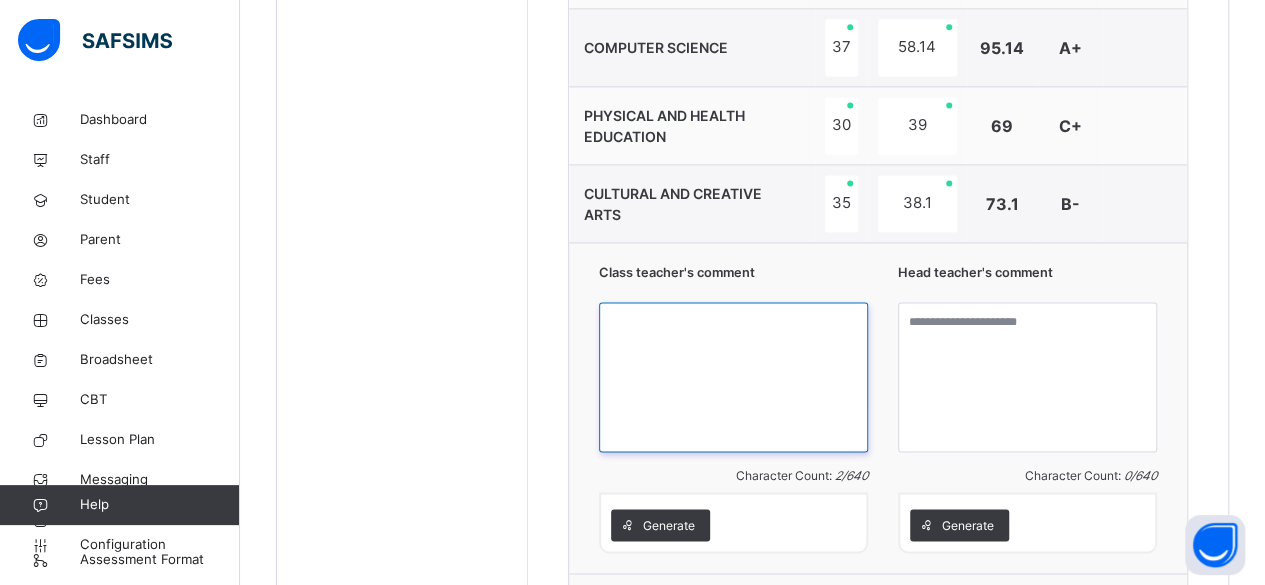 paste on "**********" 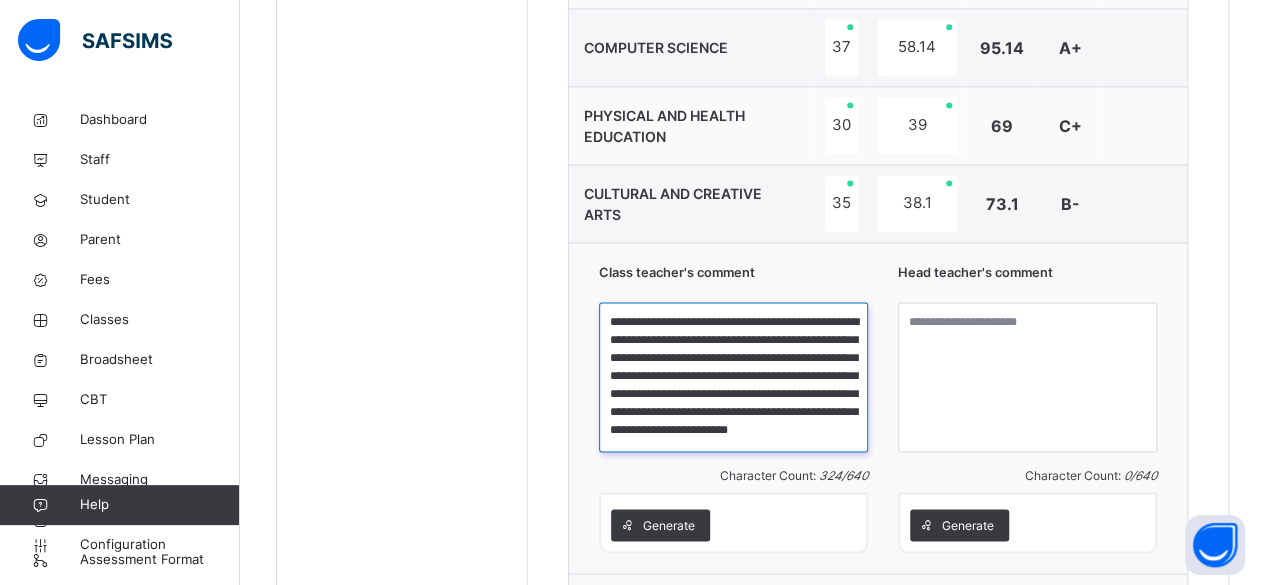 scroll, scrollTop: 21, scrollLeft: 0, axis: vertical 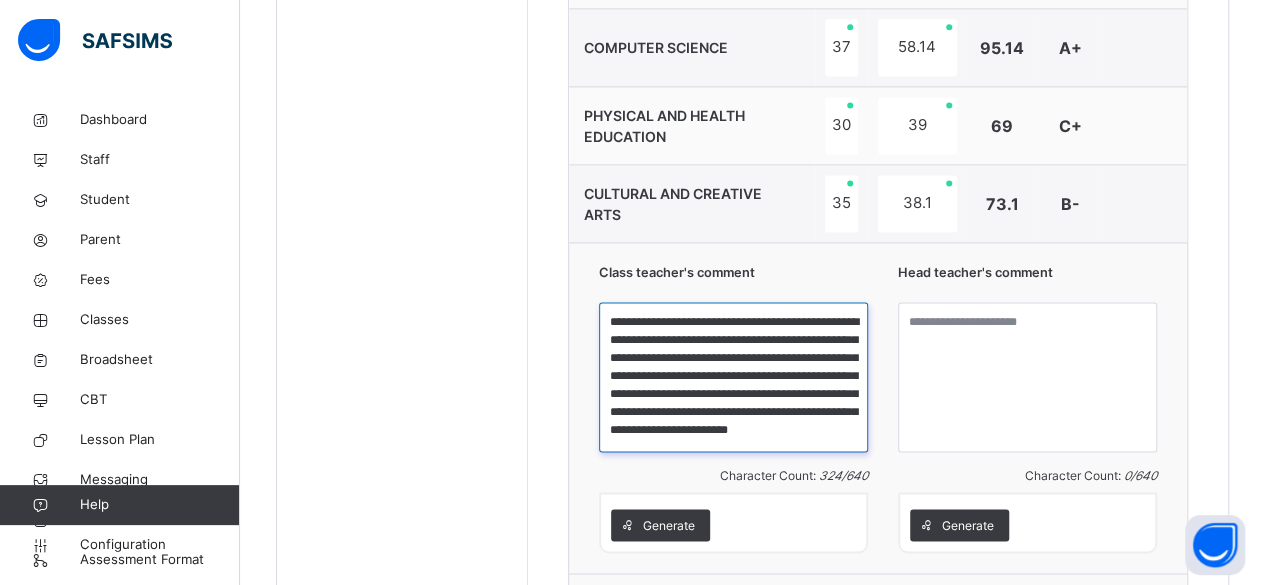 type on "**********" 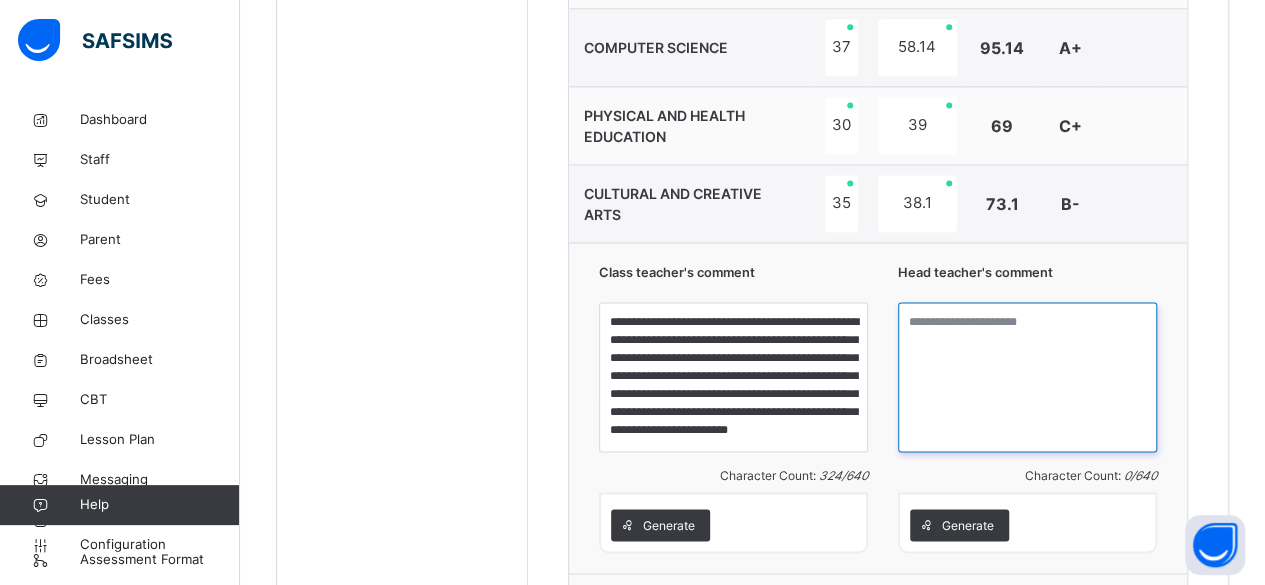 click at bounding box center [1027, 377] 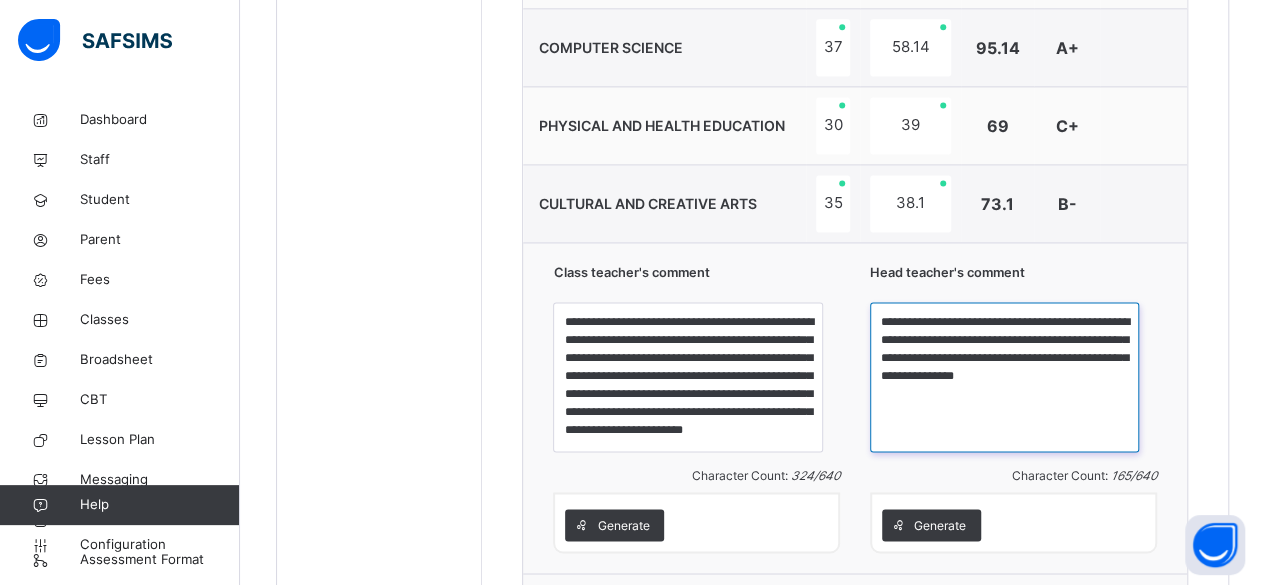 click on "**********" at bounding box center (1004, 377) 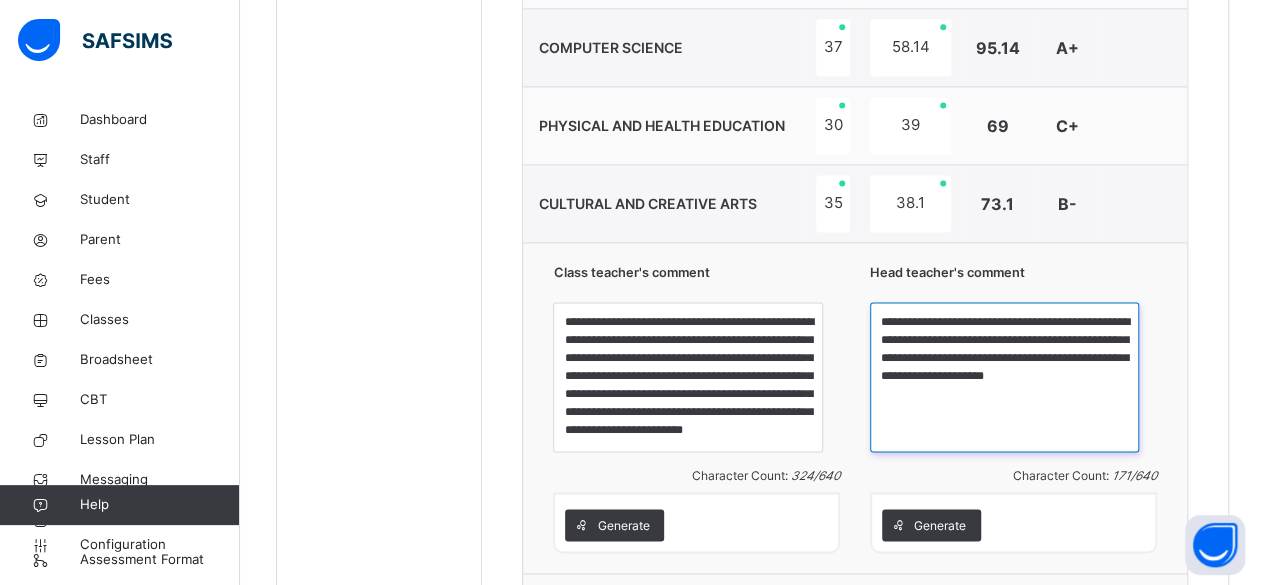 click on "**********" at bounding box center [1004, 377] 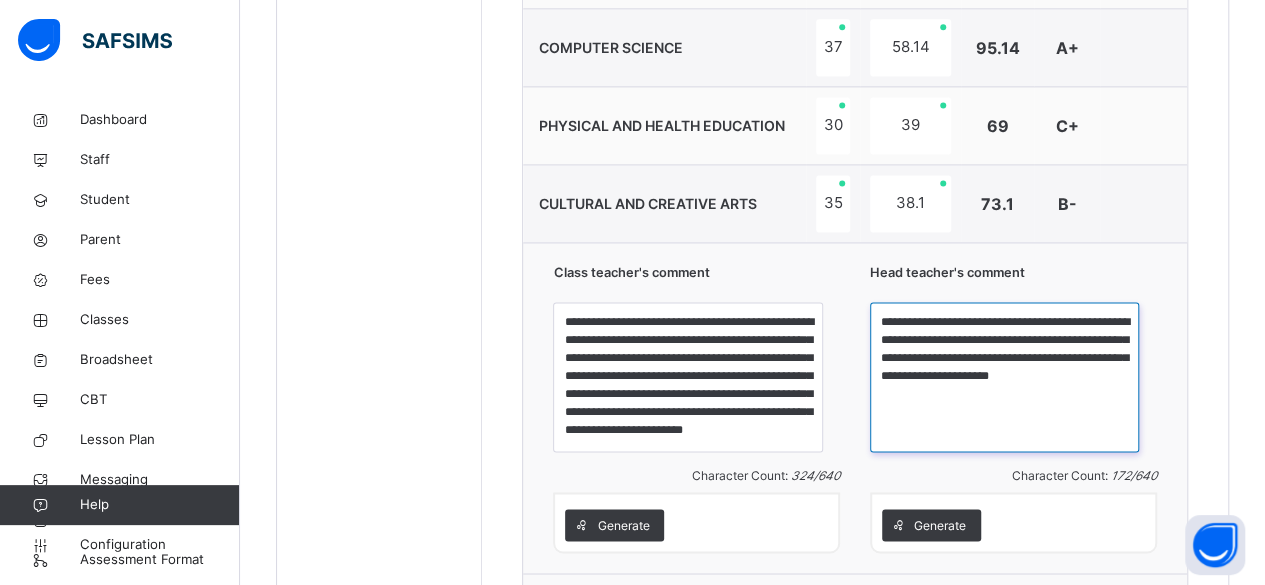 click on "**********" at bounding box center [1004, 377] 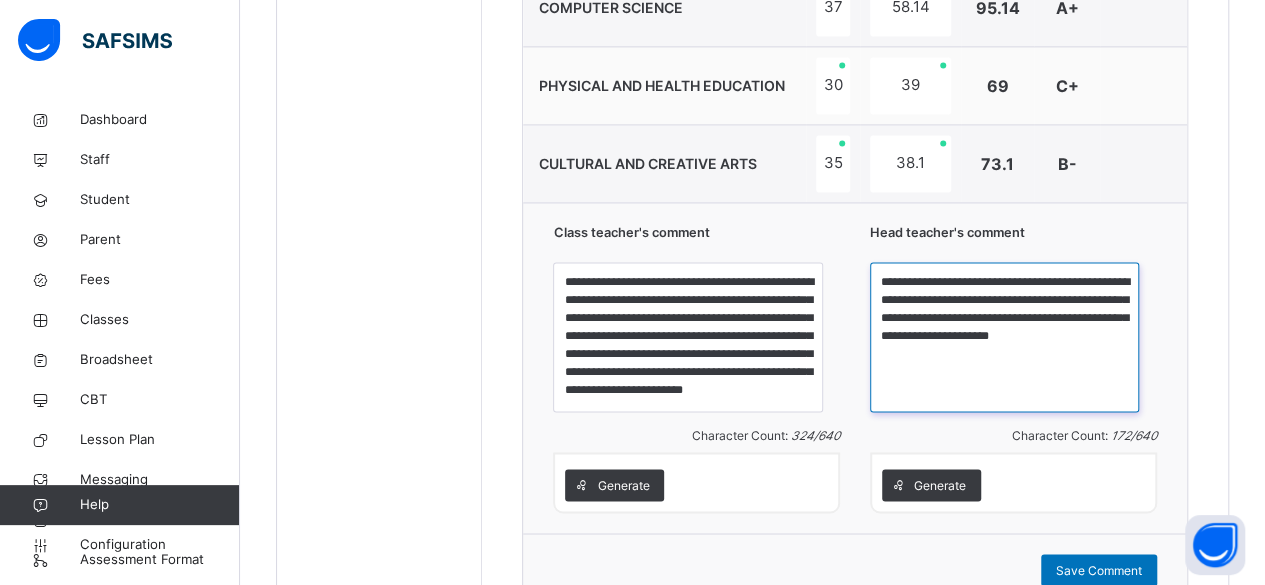 scroll, scrollTop: 1530, scrollLeft: 0, axis: vertical 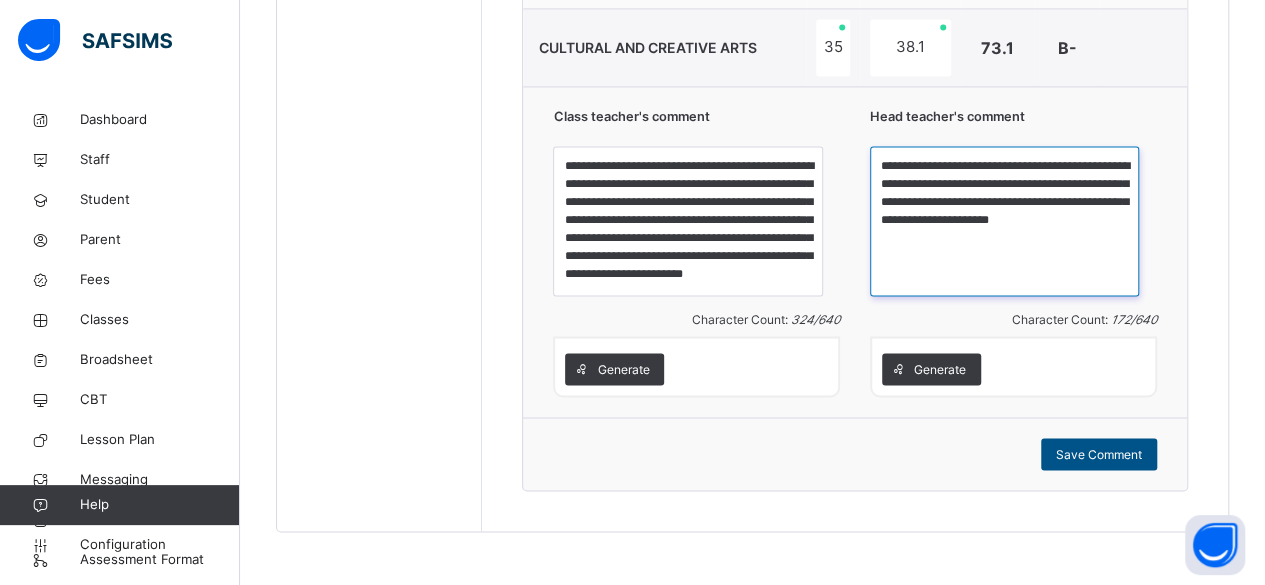 type on "**********" 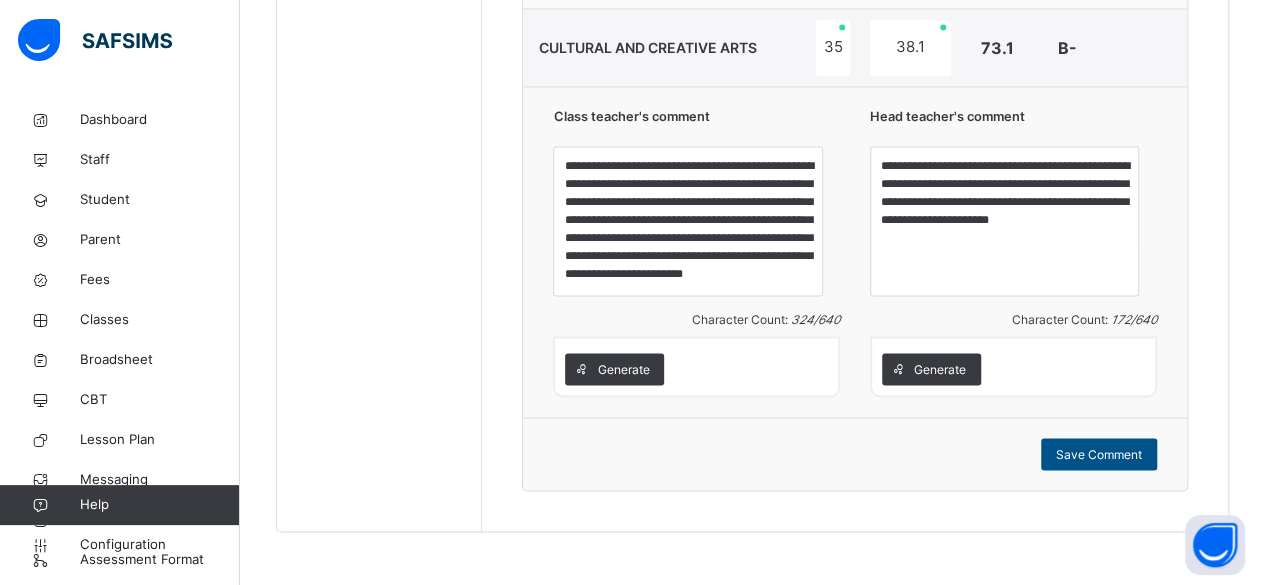 click on "Save Comment" at bounding box center (1099, 454) 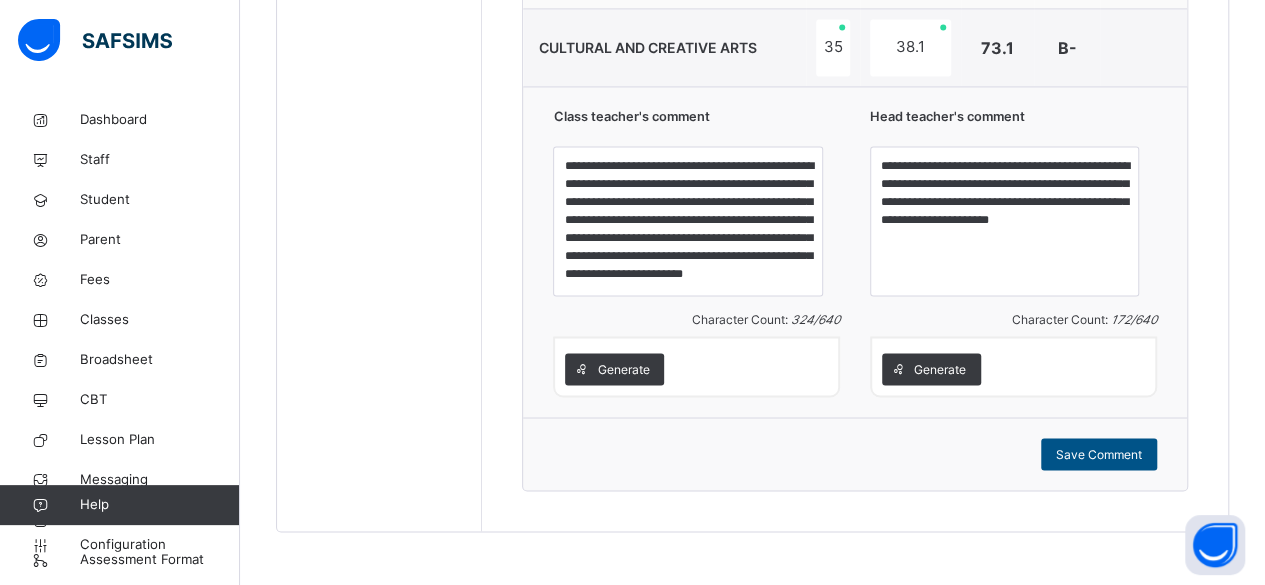 click on "Save Comment" at bounding box center [1099, 454] 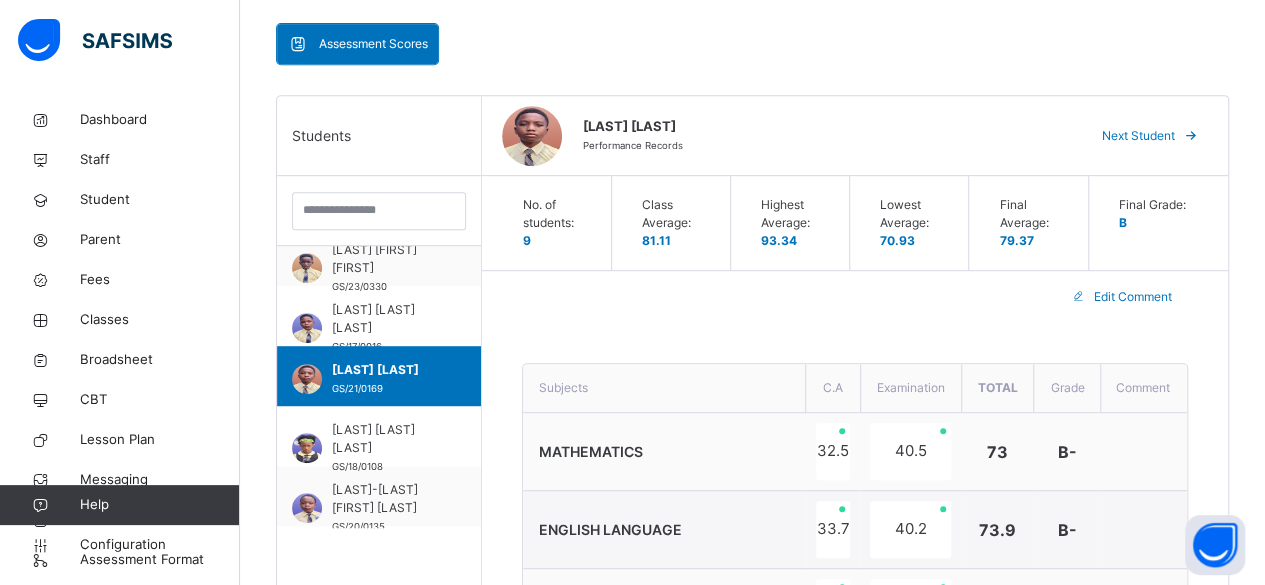 scroll, scrollTop: 357, scrollLeft: 0, axis: vertical 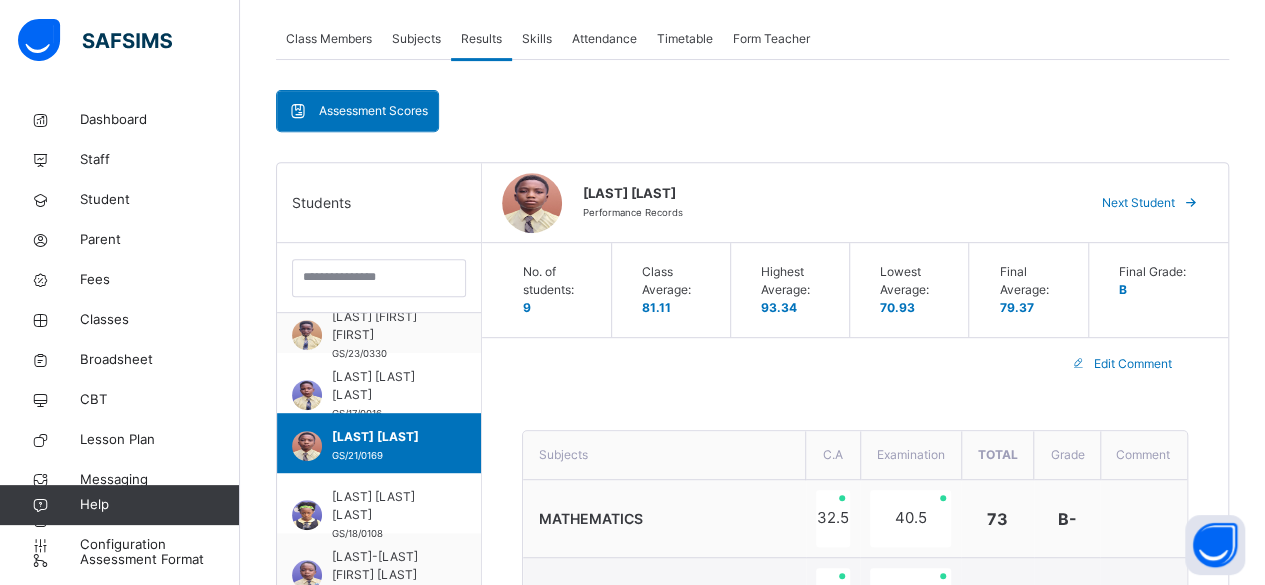 click on "Next Student" at bounding box center (1138, 203) 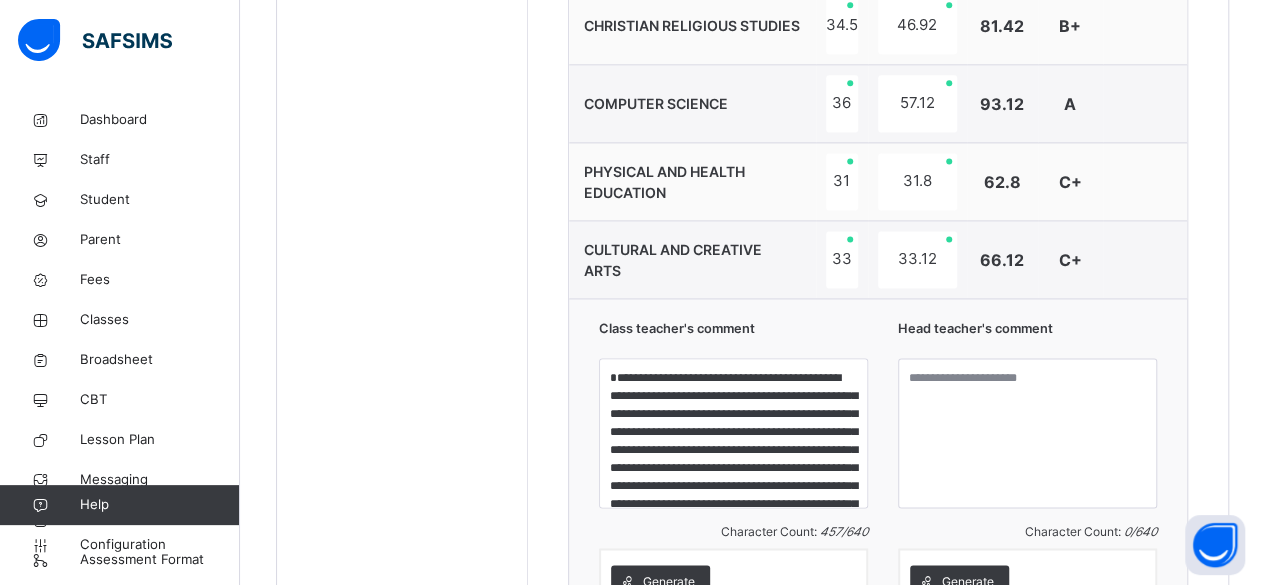 scroll, scrollTop: 1320, scrollLeft: 0, axis: vertical 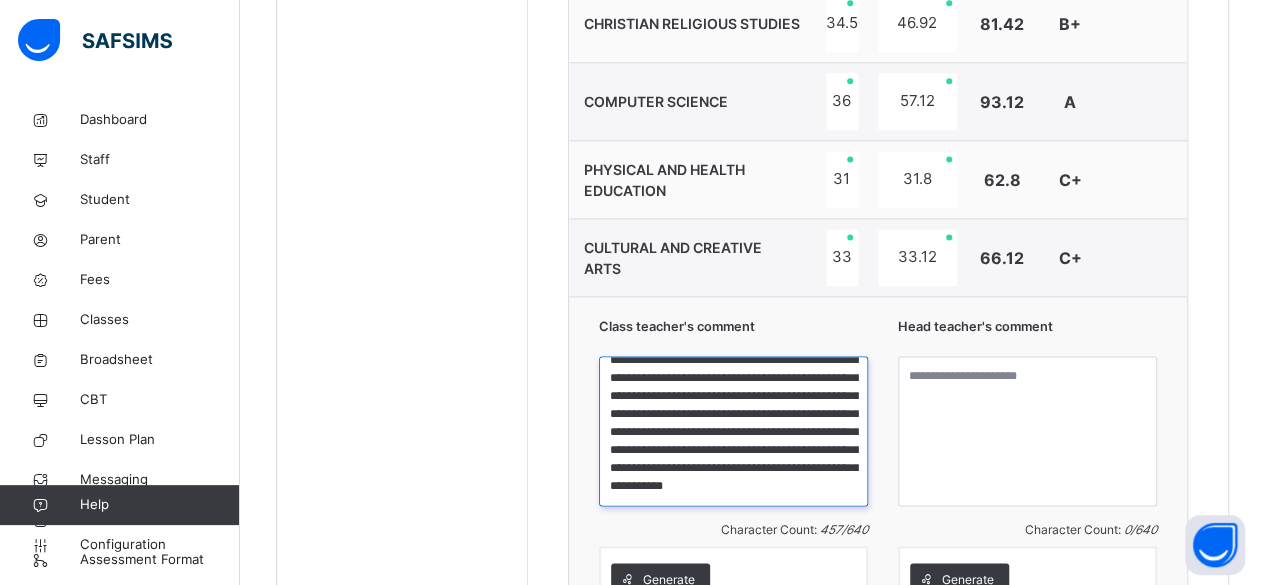 drag, startPoint x: 619, startPoint y: 370, endPoint x: 823, endPoint y: 467, distance: 225.88715 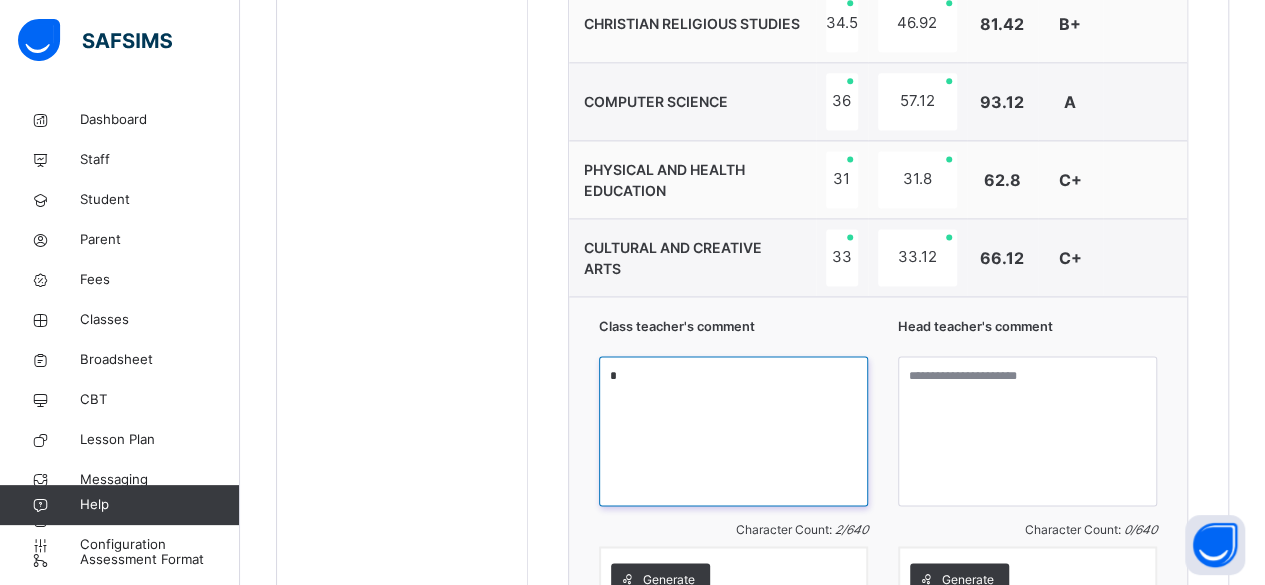 scroll, scrollTop: 0, scrollLeft: 0, axis: both 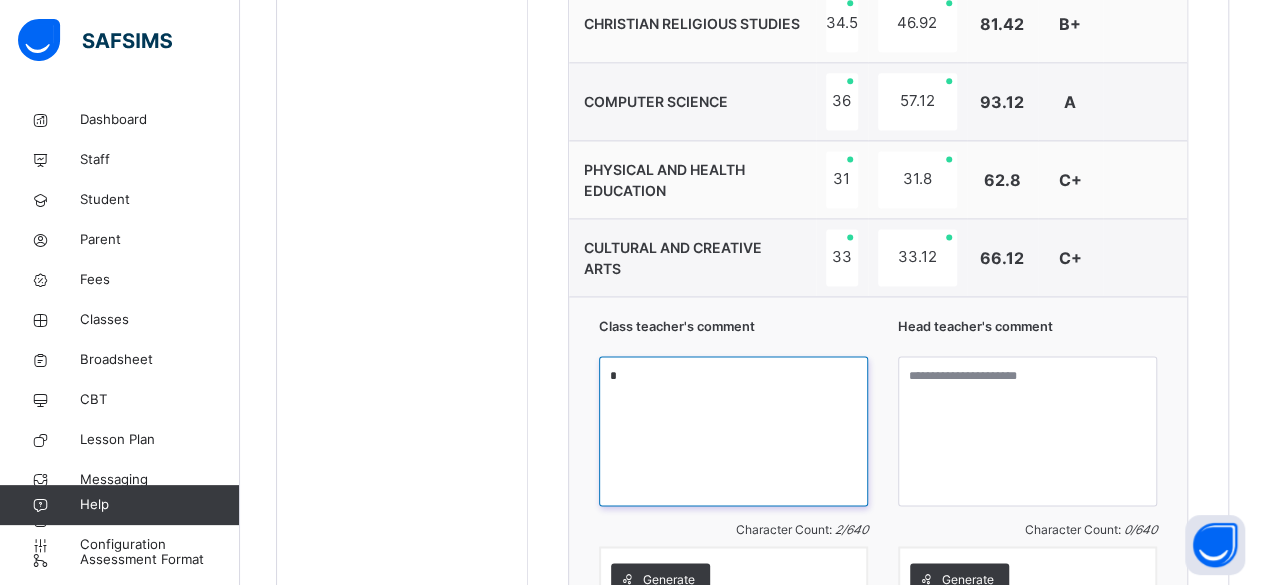 paste on "**********" 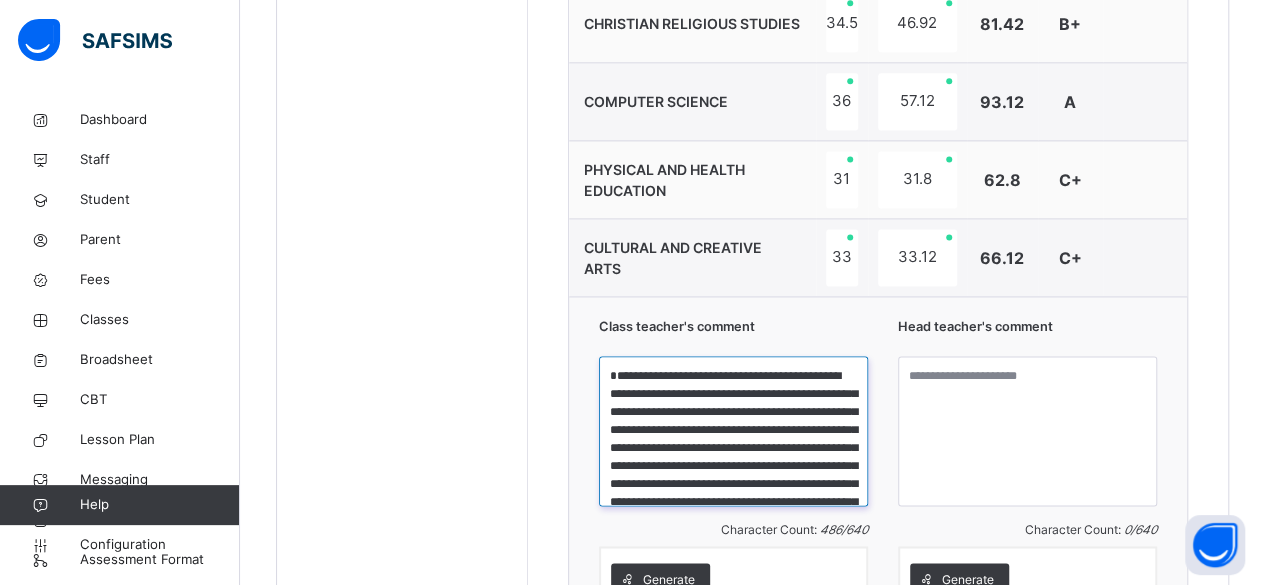 scroll, scrollTop: 111, scrollLeft: 0, axis: vertical 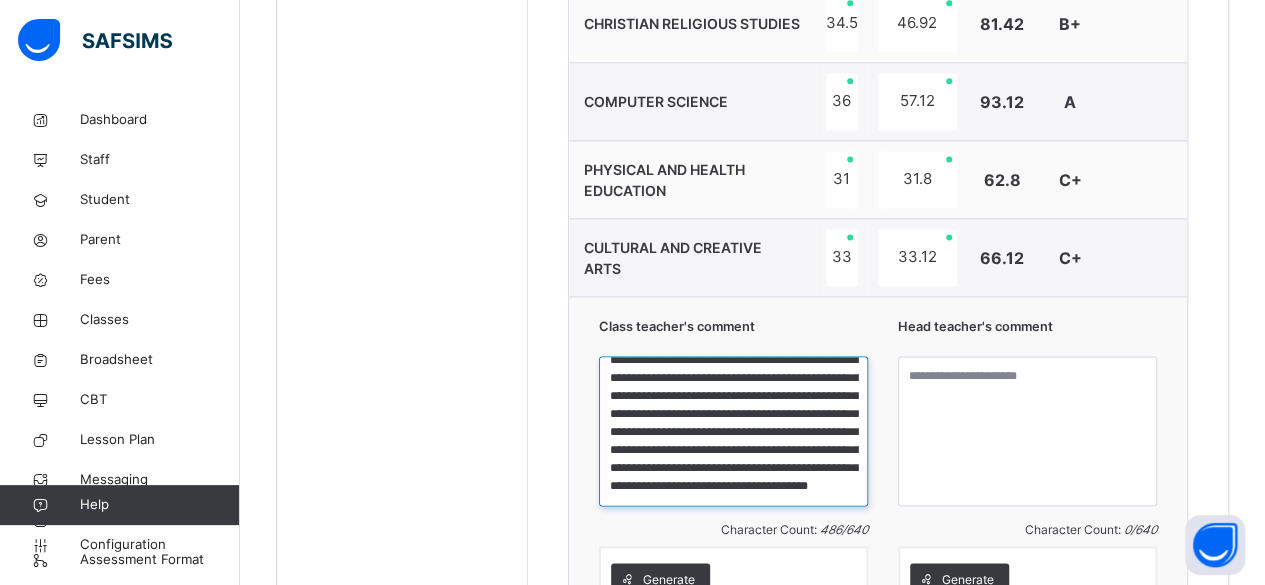 type on "**********" 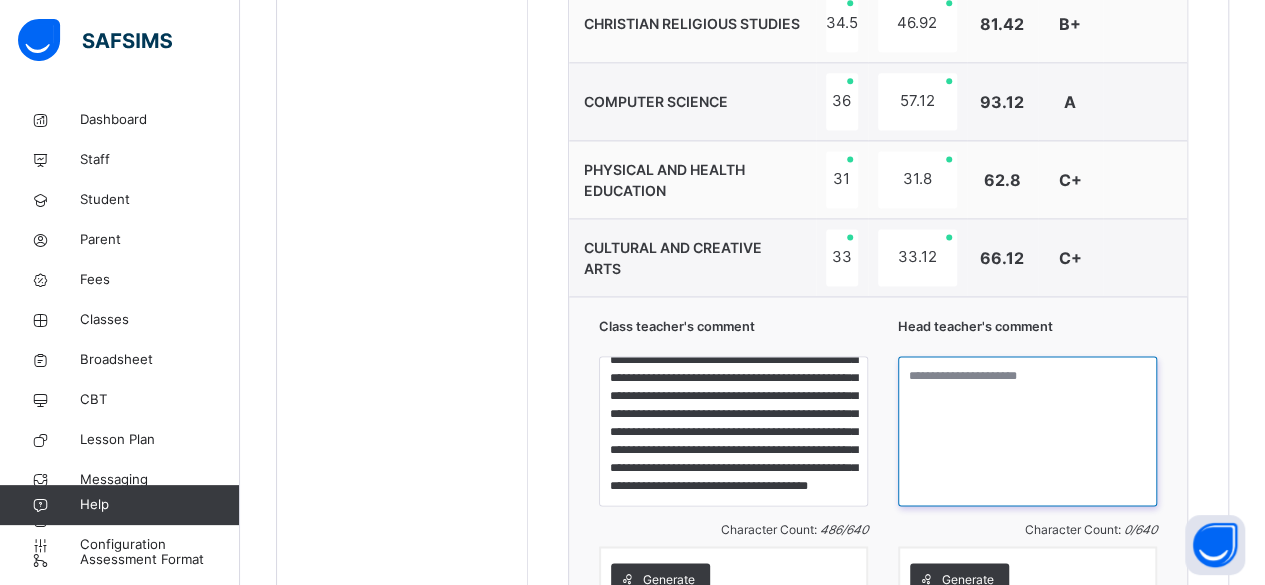 click at bounding box center [1027, 431] 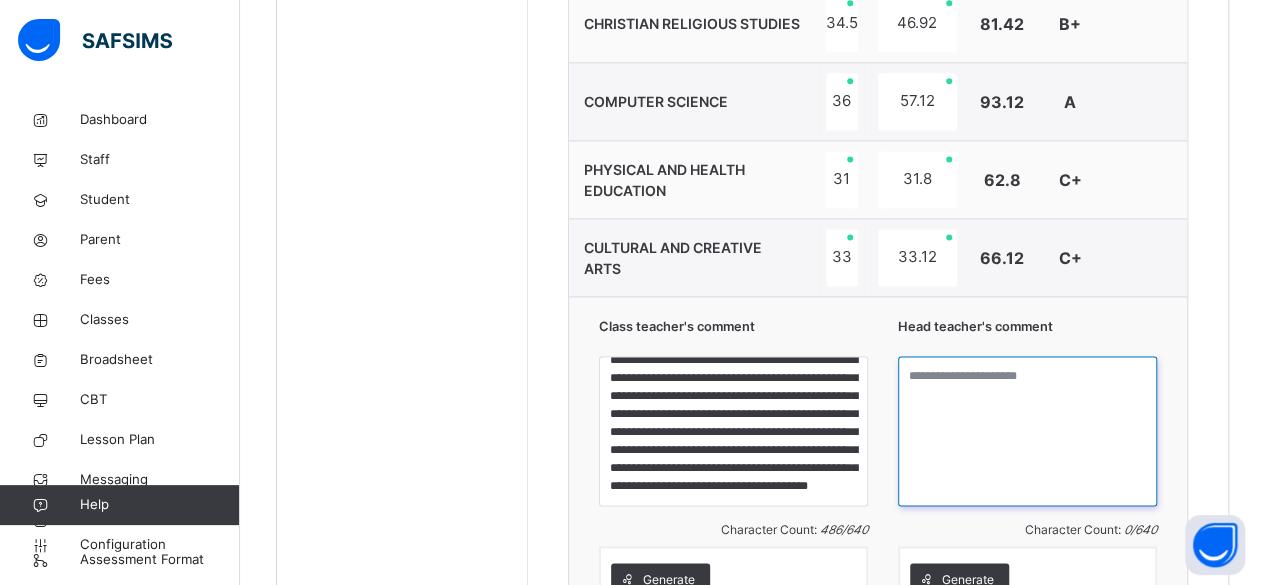 paste on "**********" 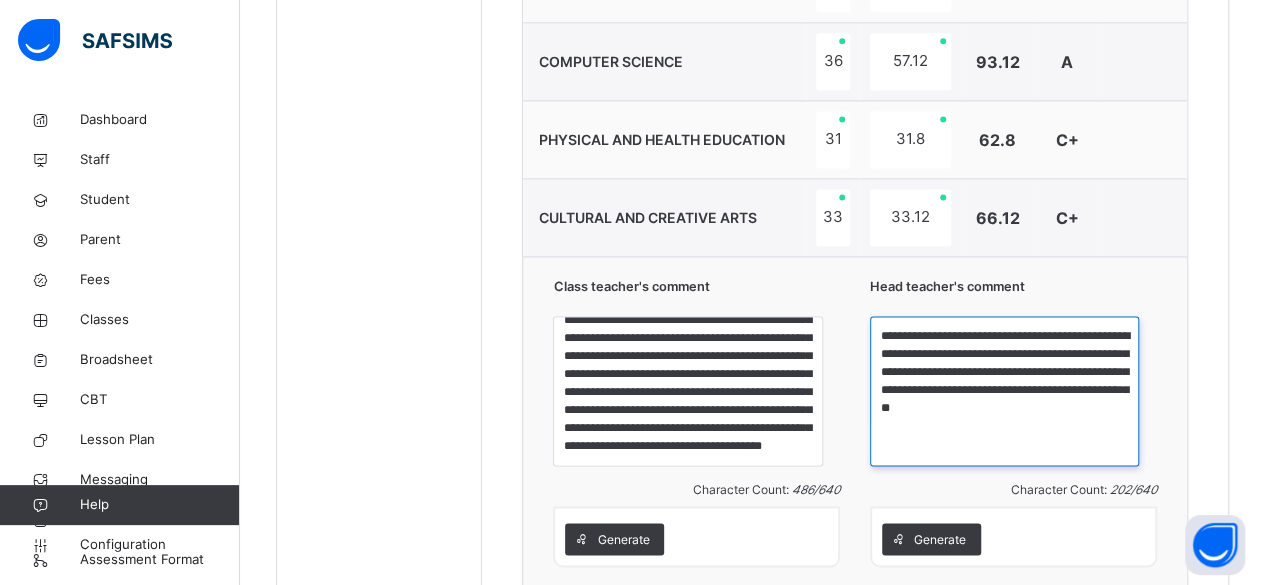 scroll, scrollTop: 1530, scrollLeft: 0, axis: vertical 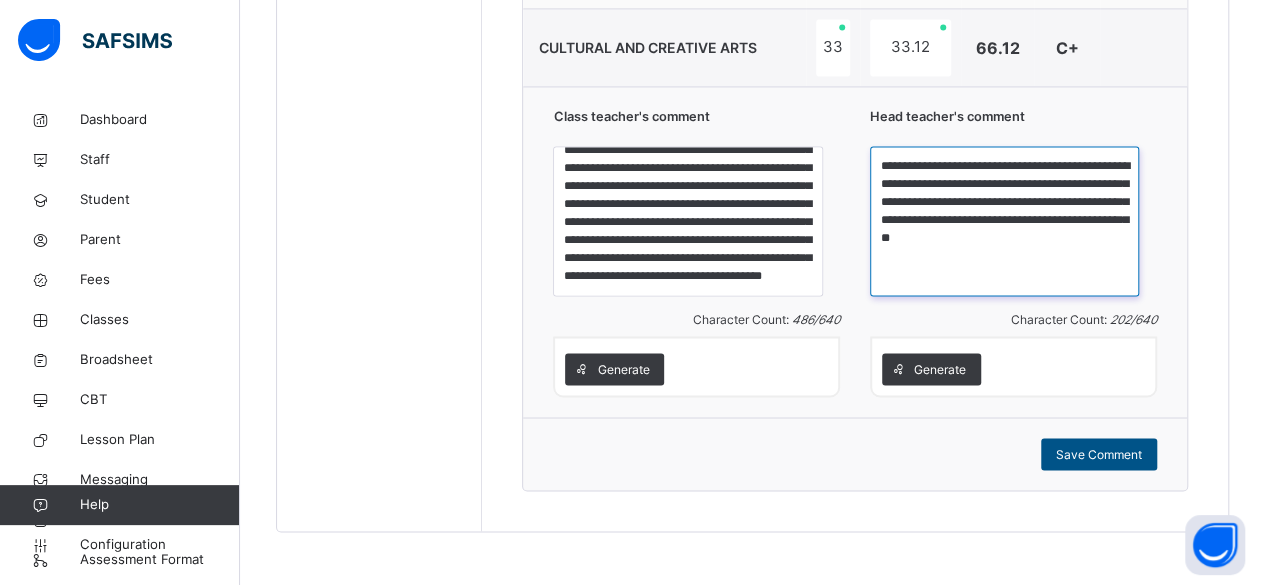 type on "**********" 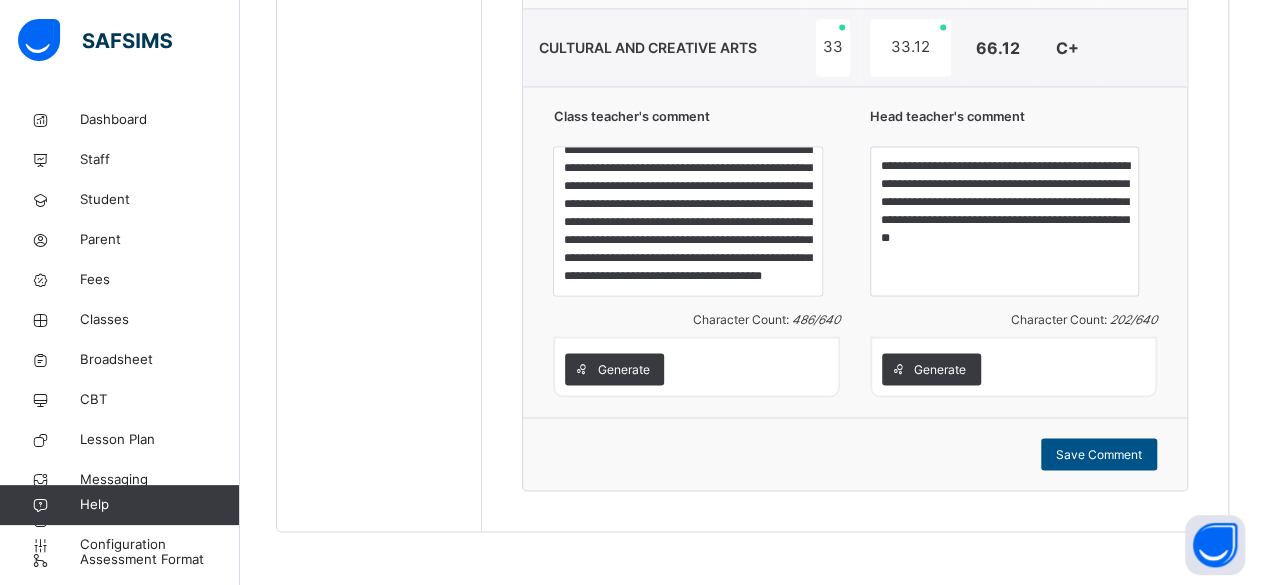 click on "Save Comment" at bounding box center [1099, 454] 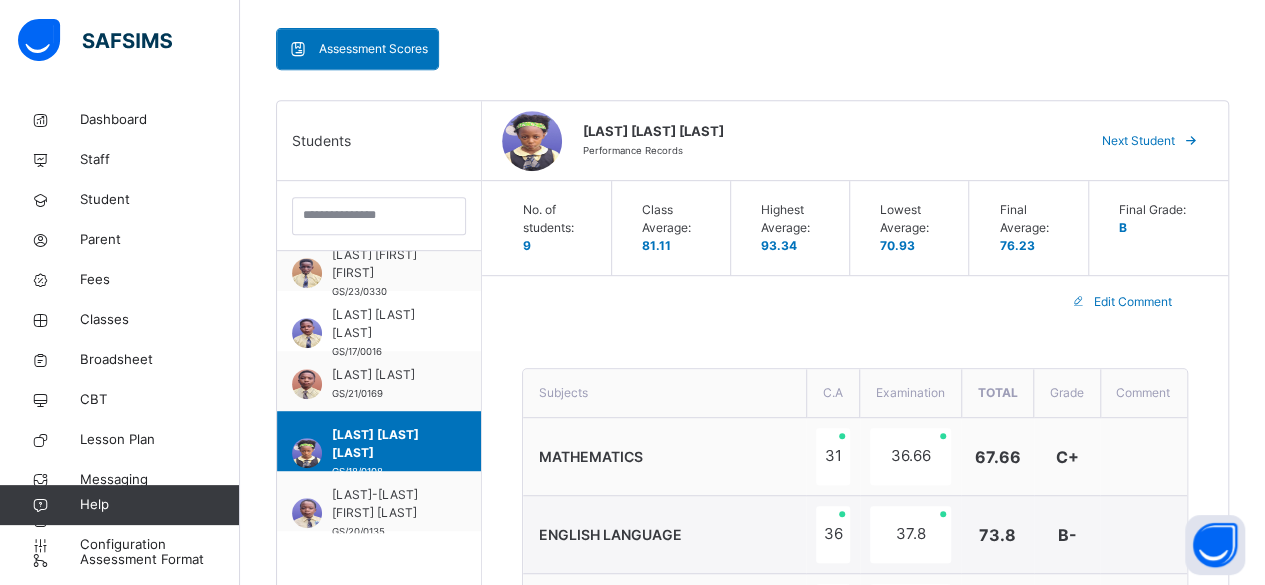 scroll, scrollTop: 412, scrollLeft: 0, axis: vertical 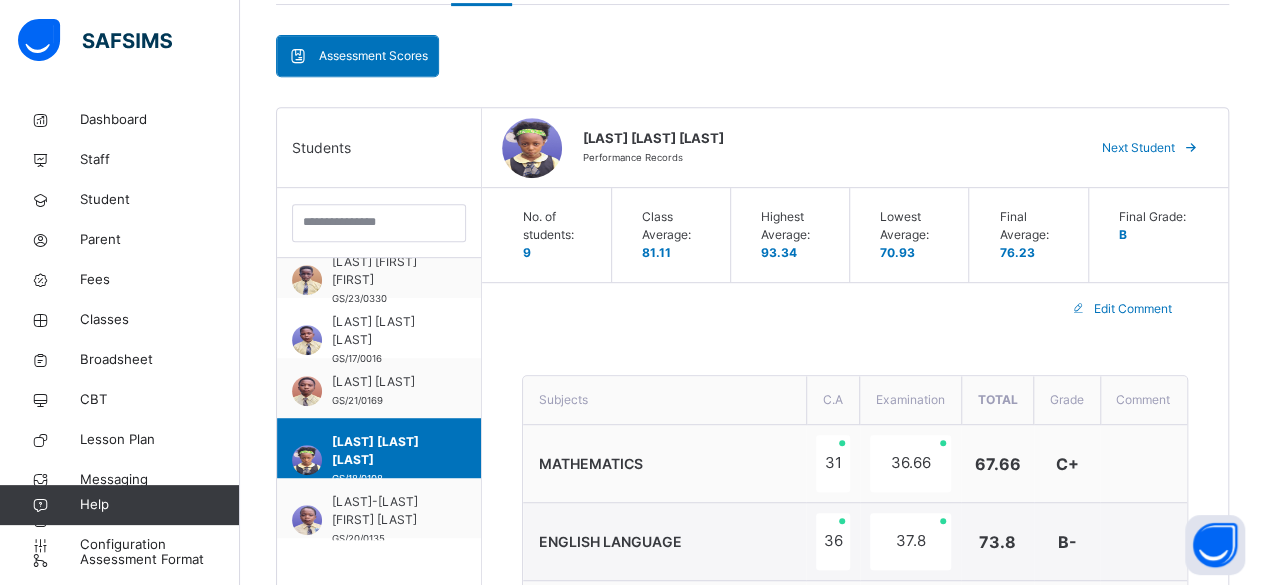 click on "Next Student" at bounding box center (1138, 148) 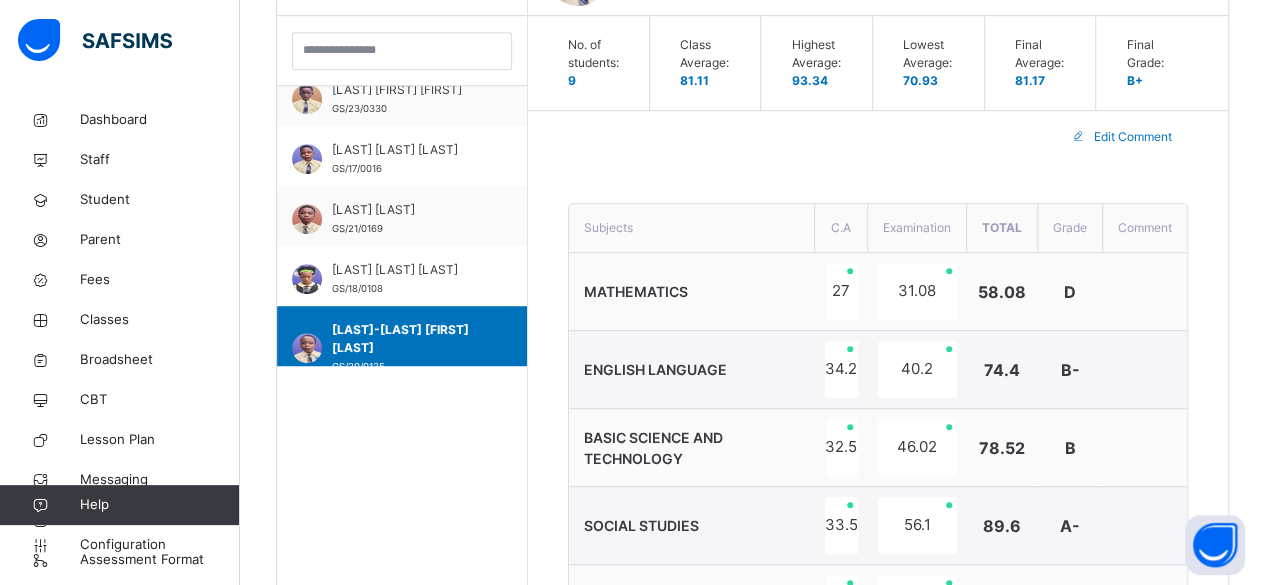 scroll, scrollTop: 584, scrollLeft: 0, axis: vertical 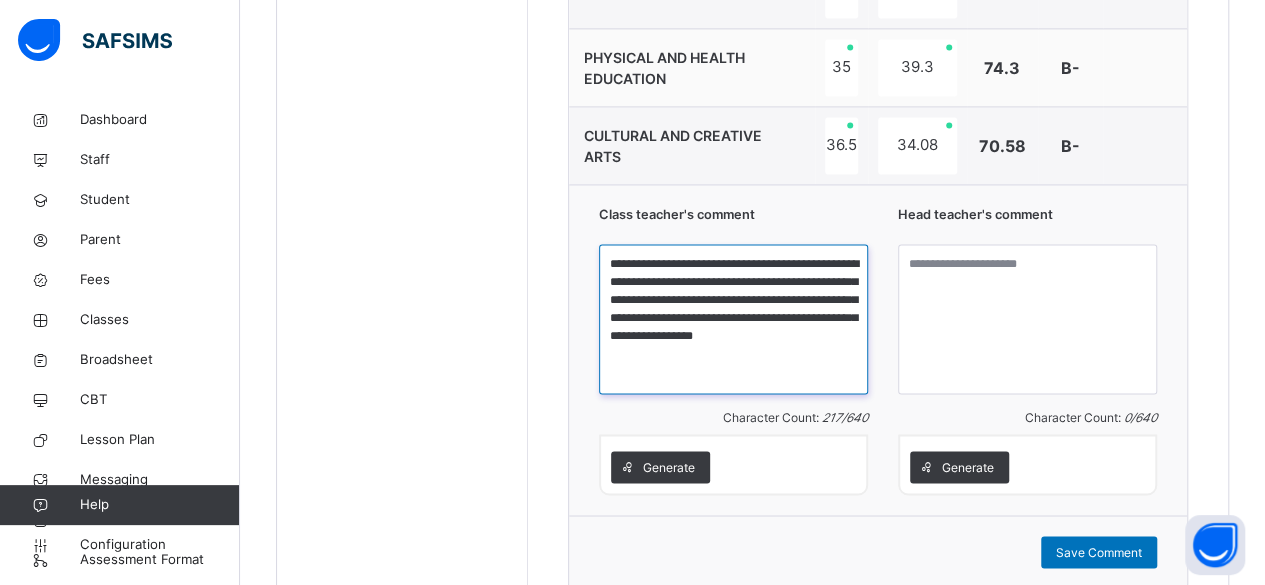 drag, startPoint x: 618, startPoint y: 255, endPoint x: 773, endPoint y: 354, distance: 183.91846 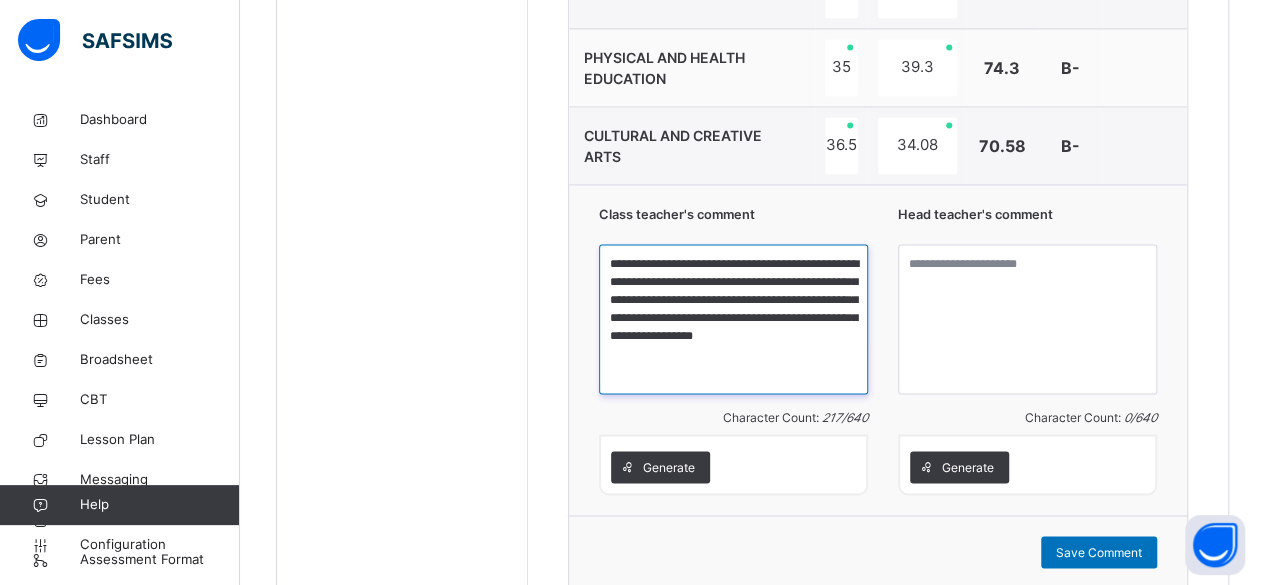 type on "*" 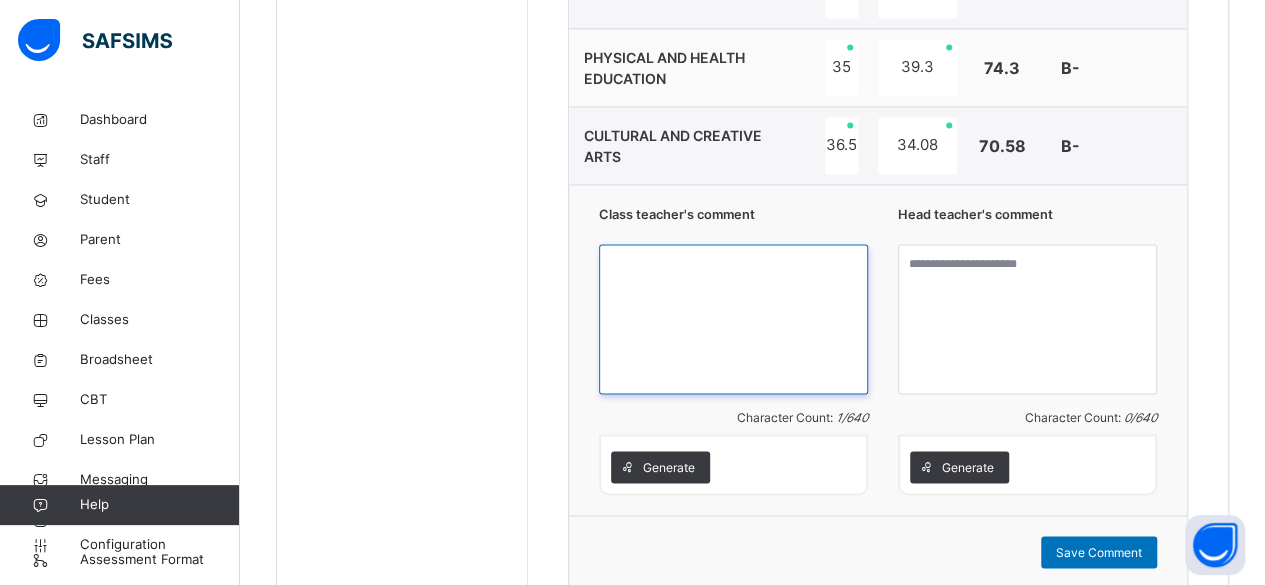 paste on "**********" 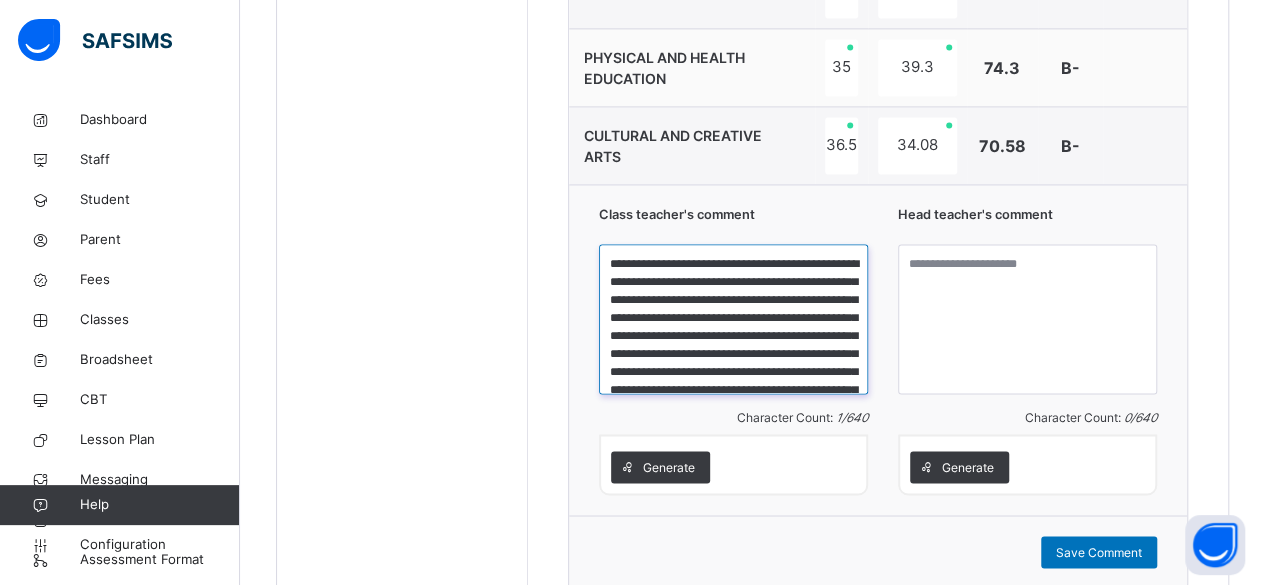 scroll, scrollTop: 75, scrollLeft: 0, axis: vertical 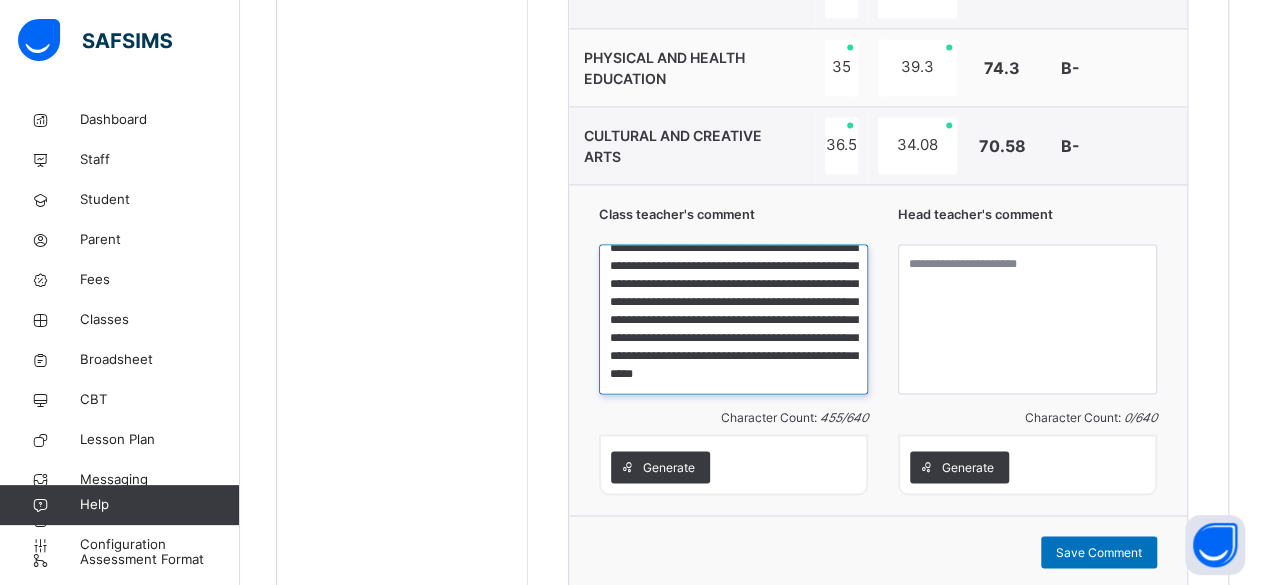 click on "**********" at bounding box center [733, 319] 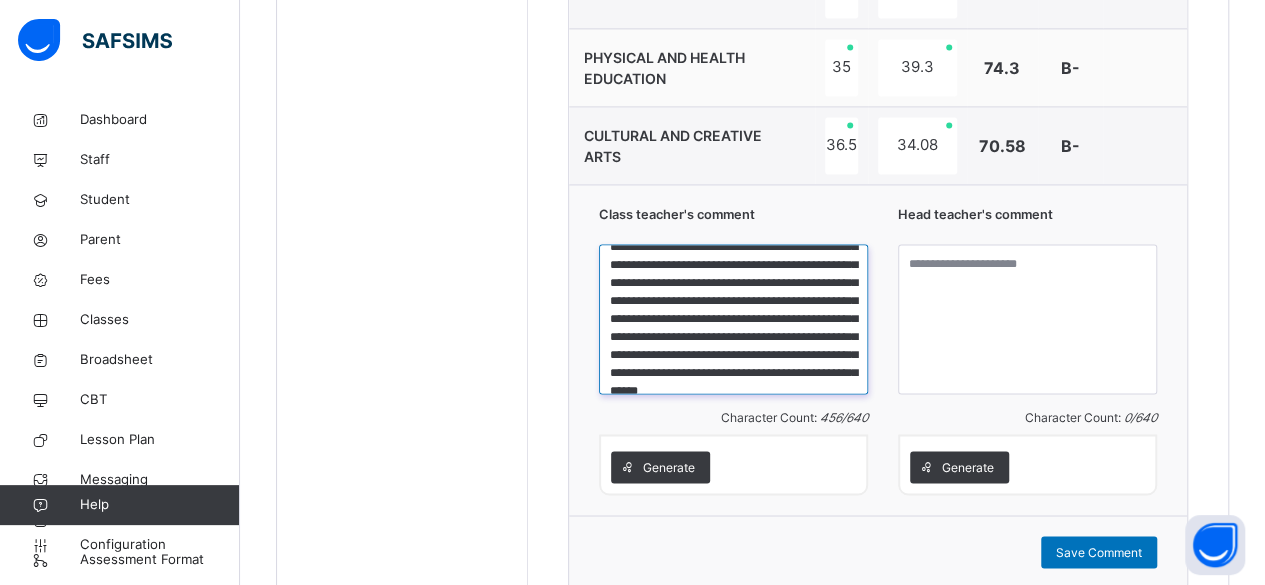 scroll, scrollTop: 11, scrollLeft: 0, axis: vertical 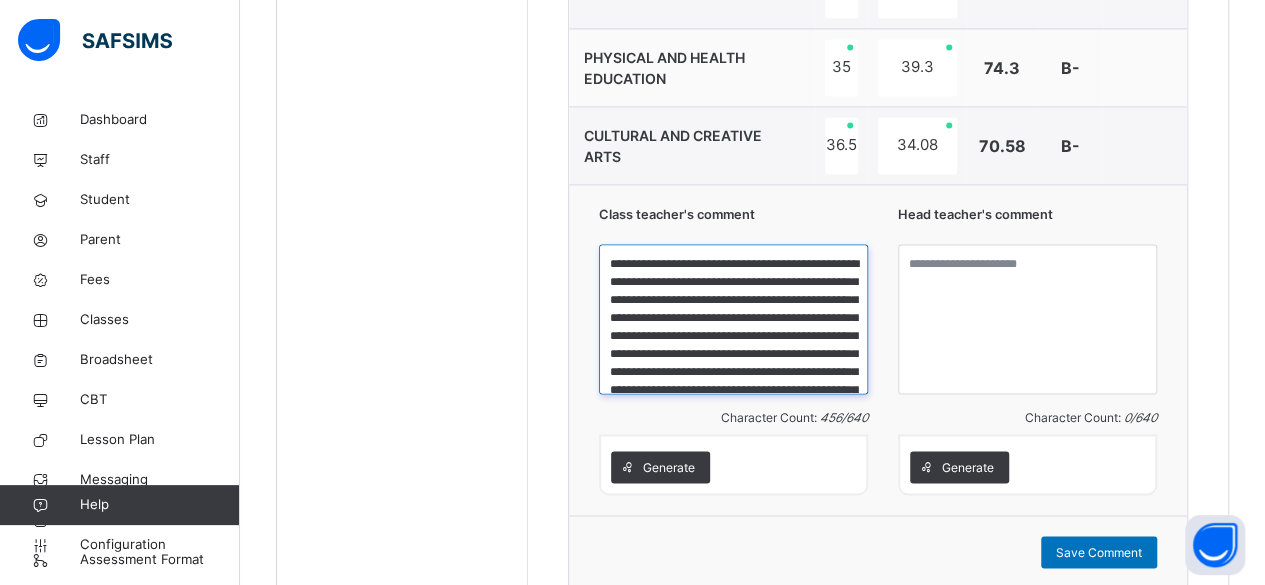 type on "**********" 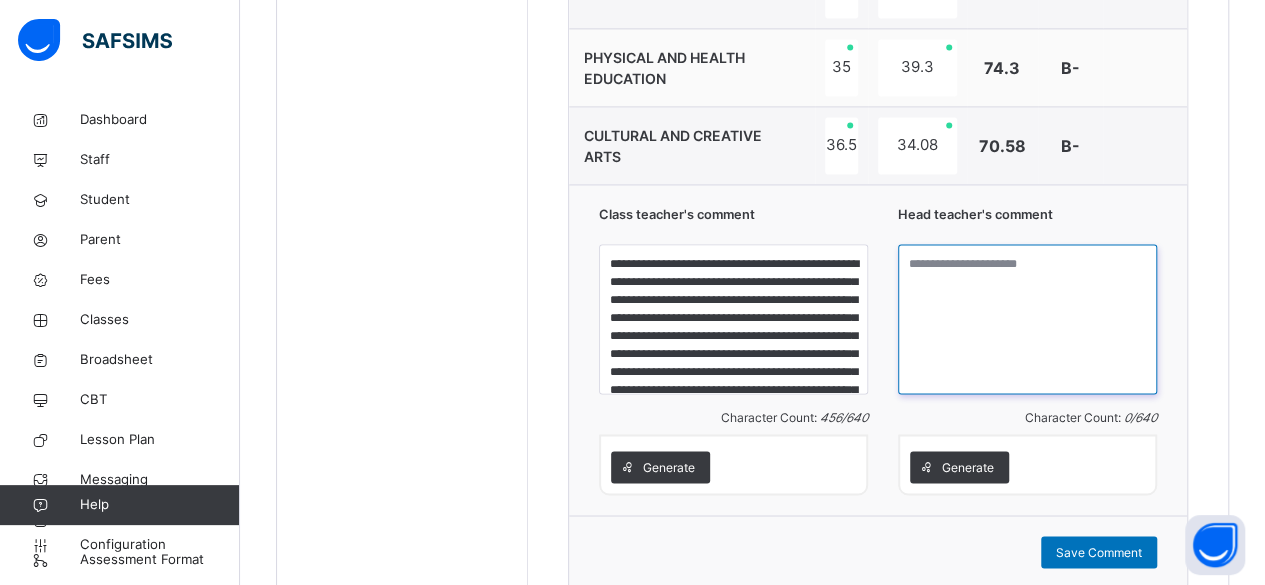 click at bounding box center (1027, 319) 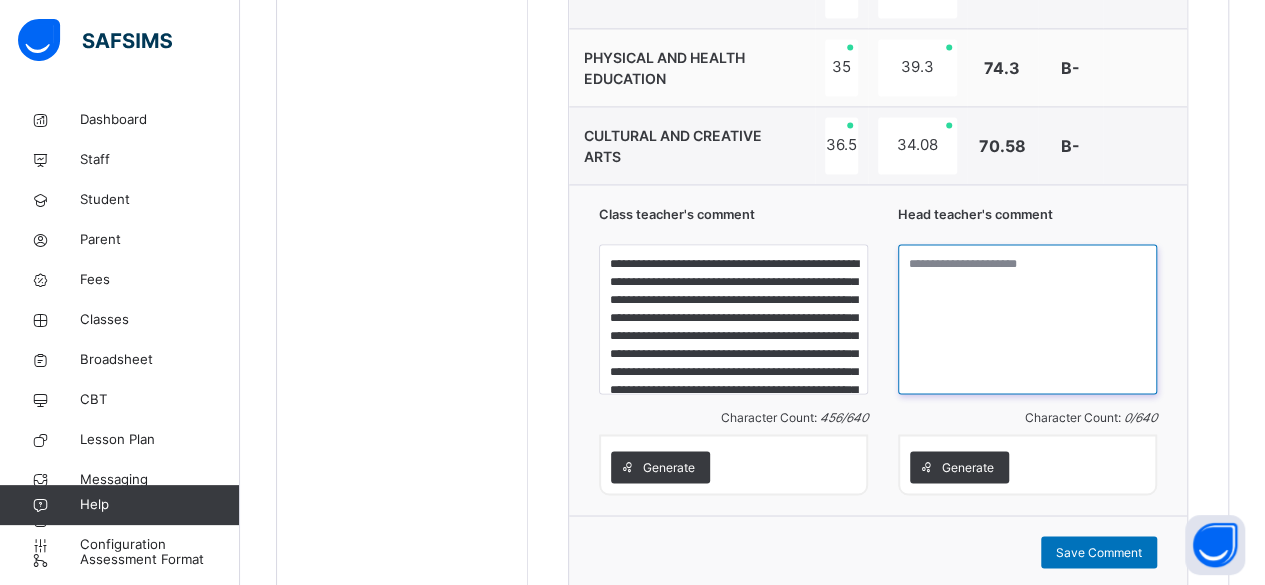 paste on "**********" 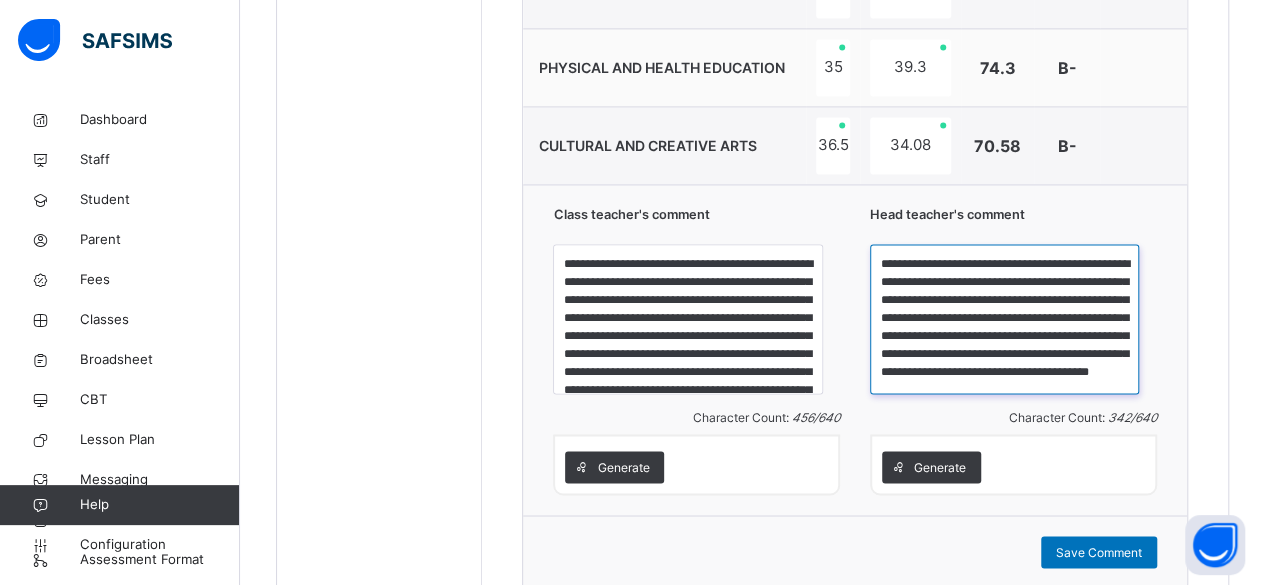 scroll, scrollTop: 21, scrollLeft: 0, axis: vertical 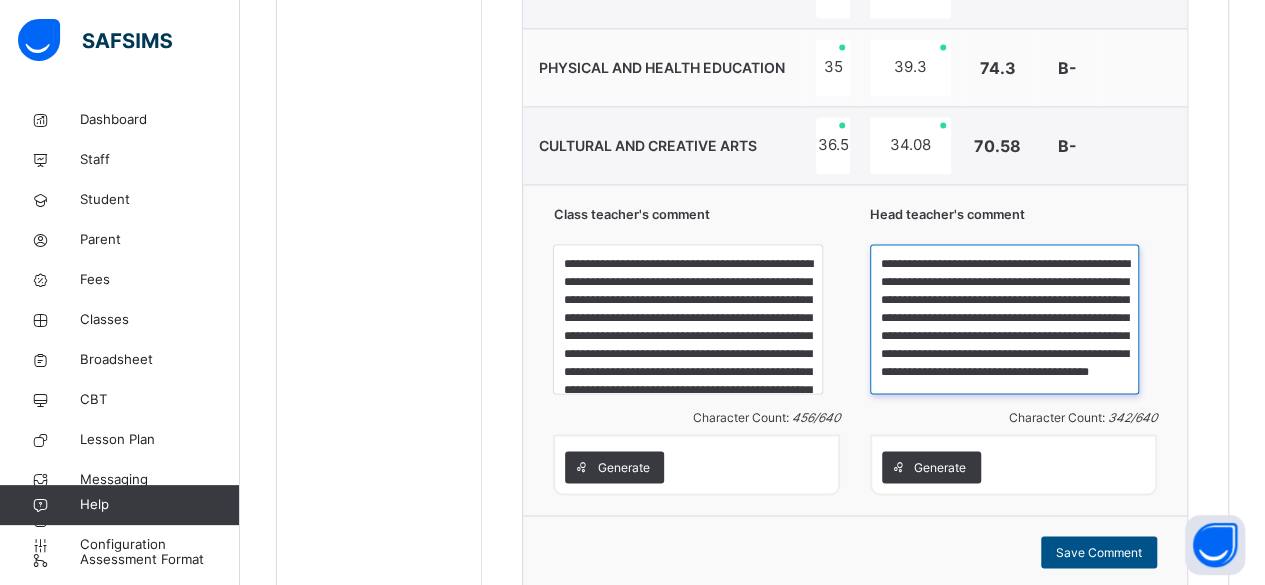 type on "**********" 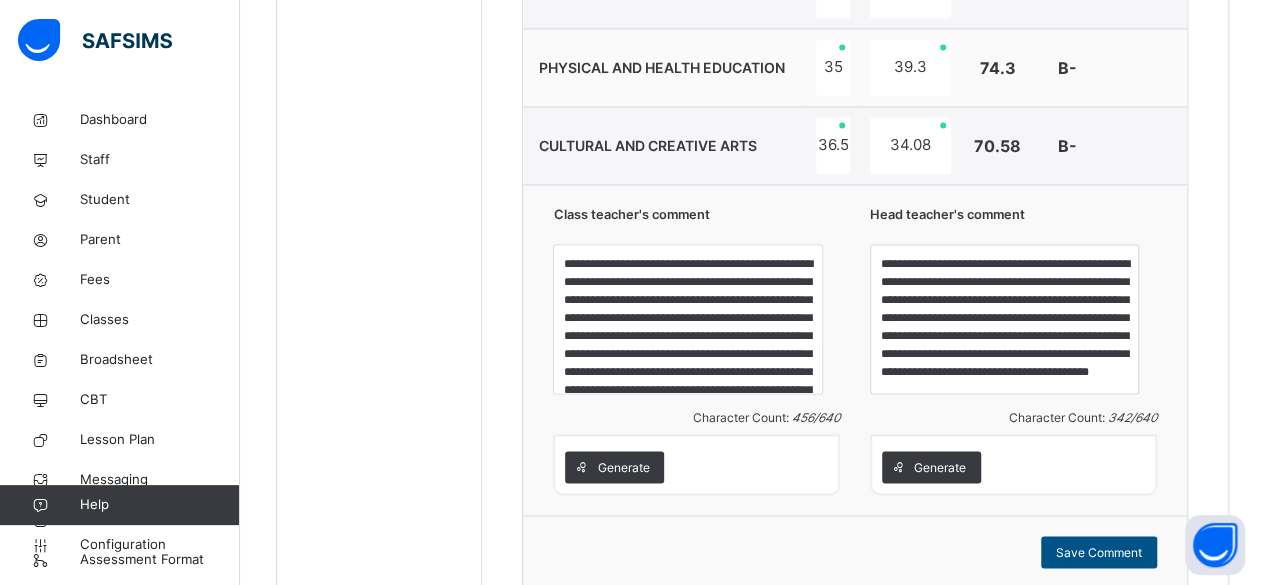 click on "Save Comment" at bounding box center (1099, 552) 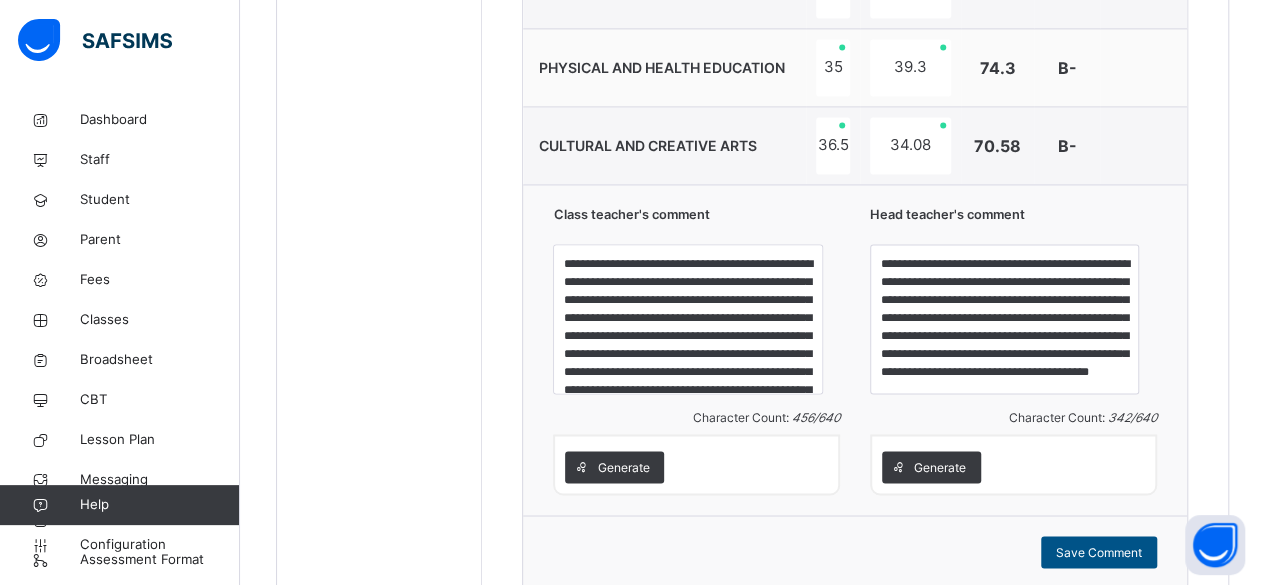 click on "Save Comment" at bounding box center (1099, 552) 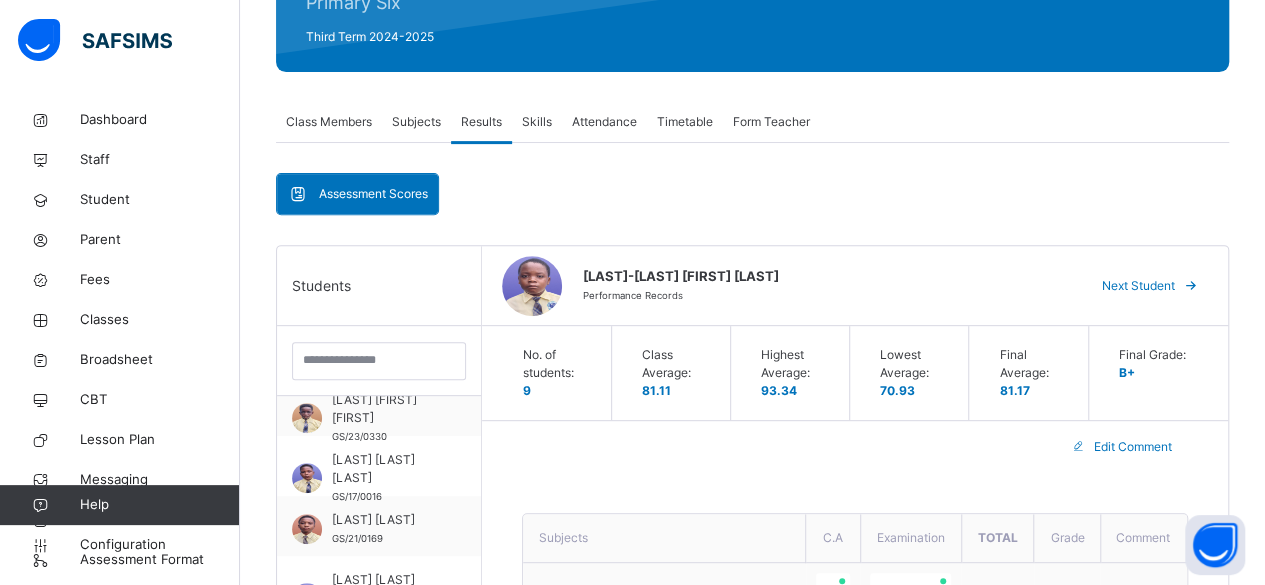 scroll, scrollTop: 261, scrollLeft: 0, axis: vertical 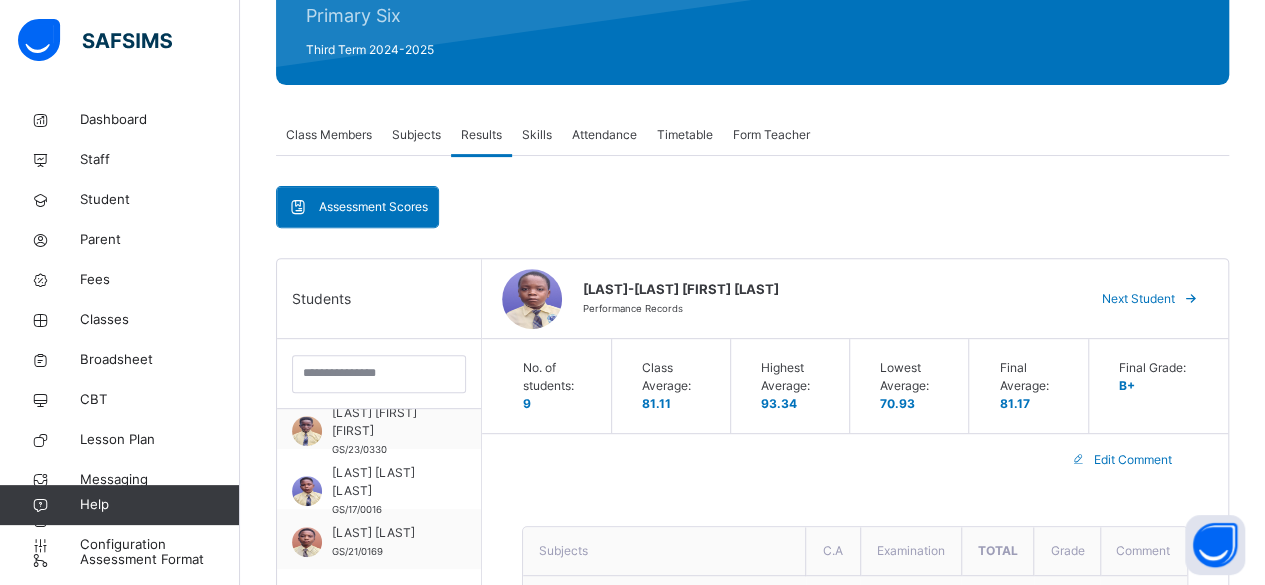click on "Next Student" at bounding box center (1138, 299) 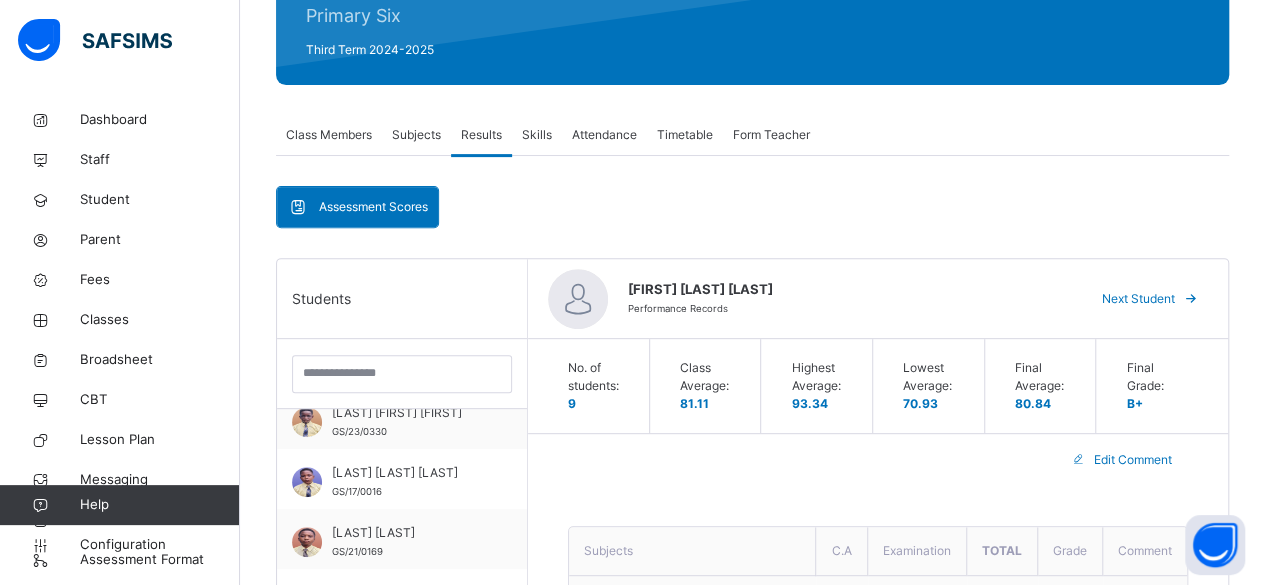 click at bounding box center [1191, 299] 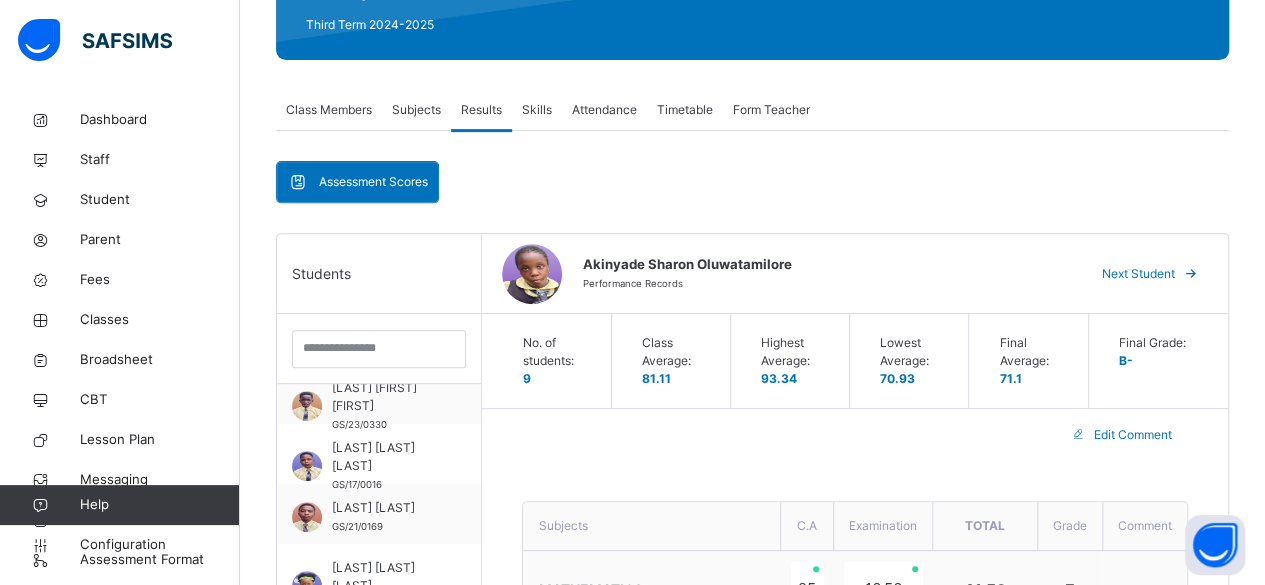 scroll, scrollTop: 285, scrollLeft: 0, axis: vertical 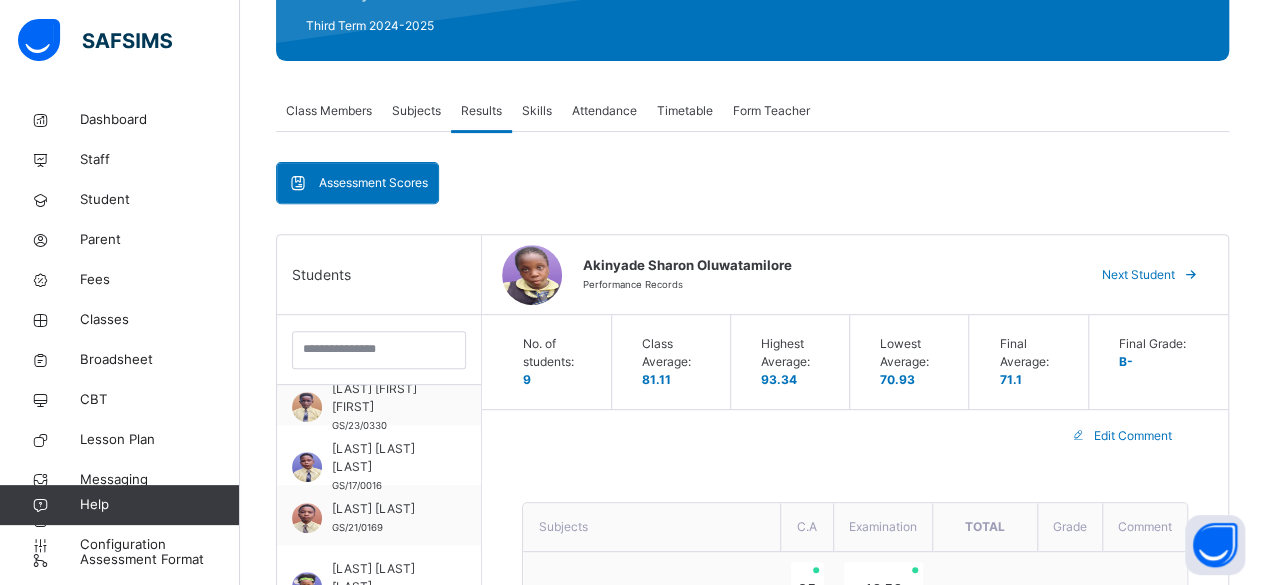 click on "Skills" at bounding box center (537, 111) 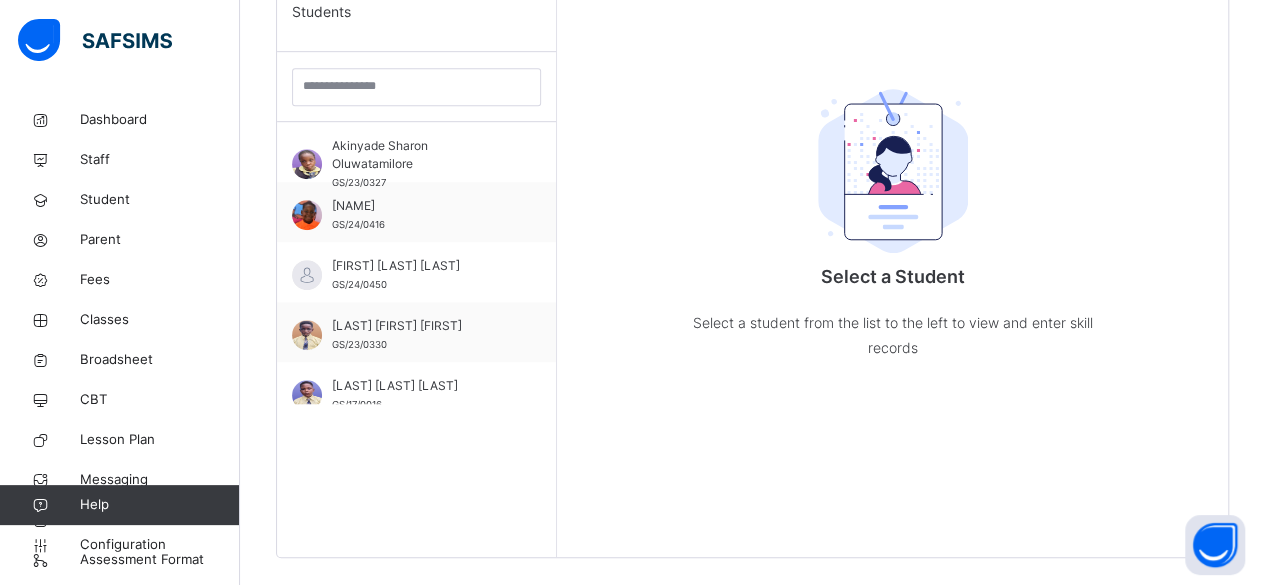 scroll, scrollTop: 536, scrollLeft: 0, axis: vertical 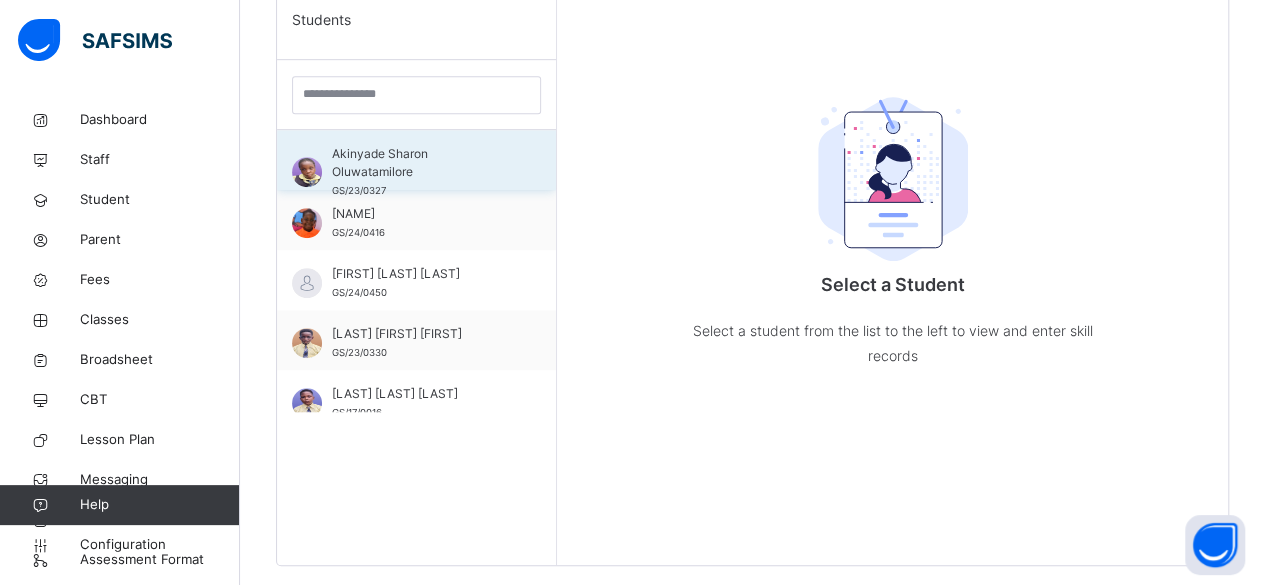 click on "Akinyade Sharon Oluwatamilore" at bounding box center [421, 163] 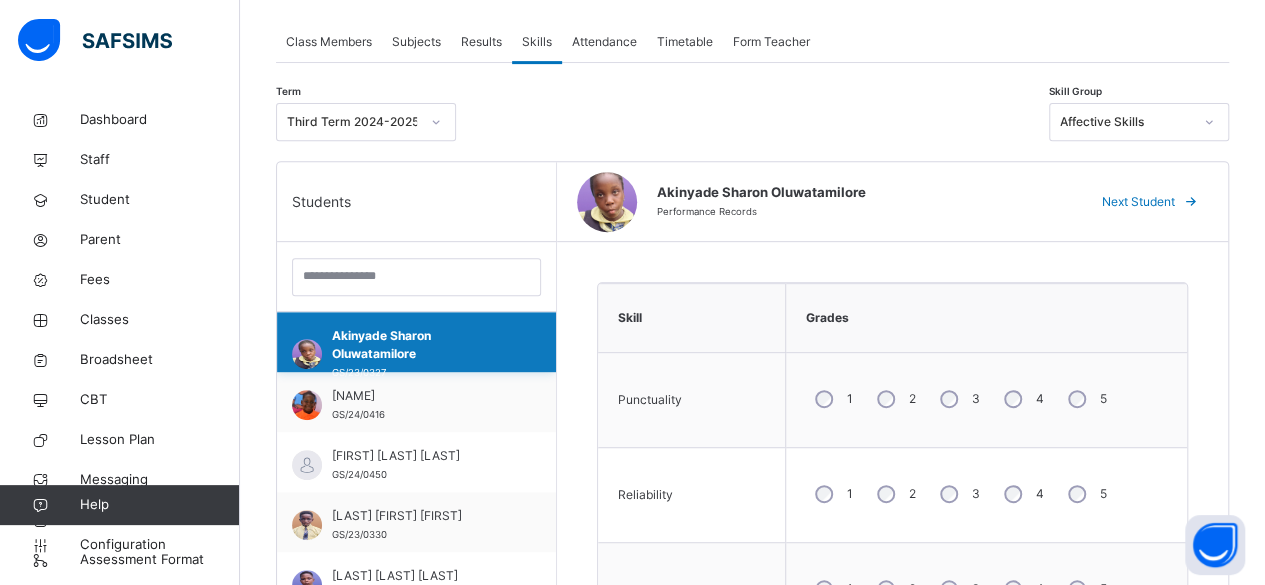 scroll, scrollTop: 364, scrollLeft: 0, axis: vertical 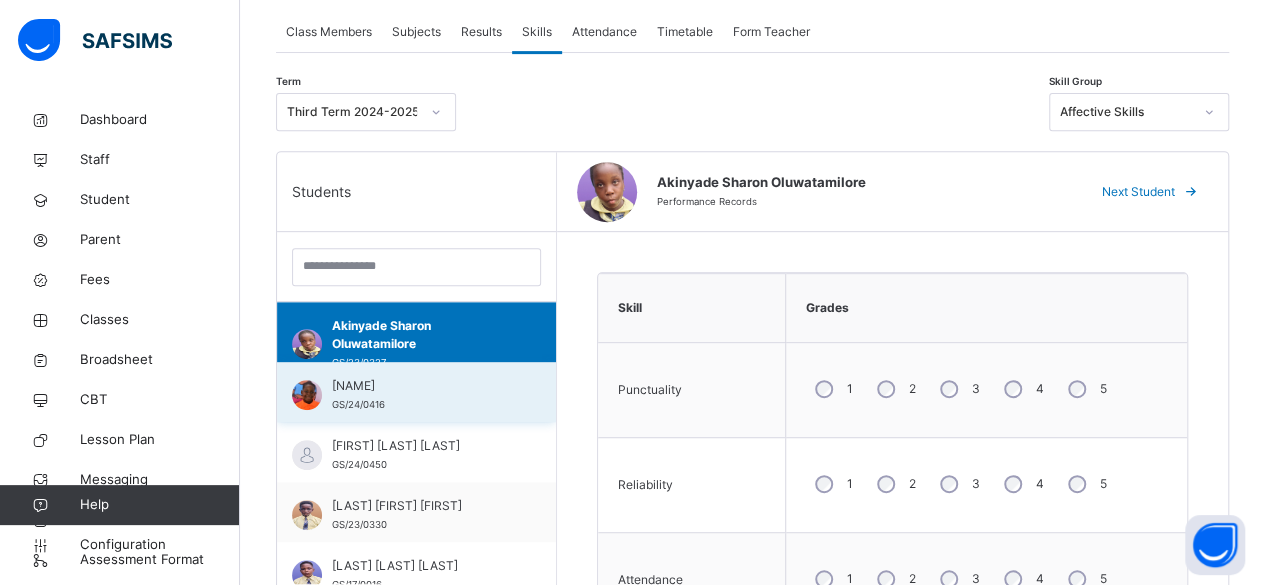 click on "[NAME]" at bounding box center (421, 386) 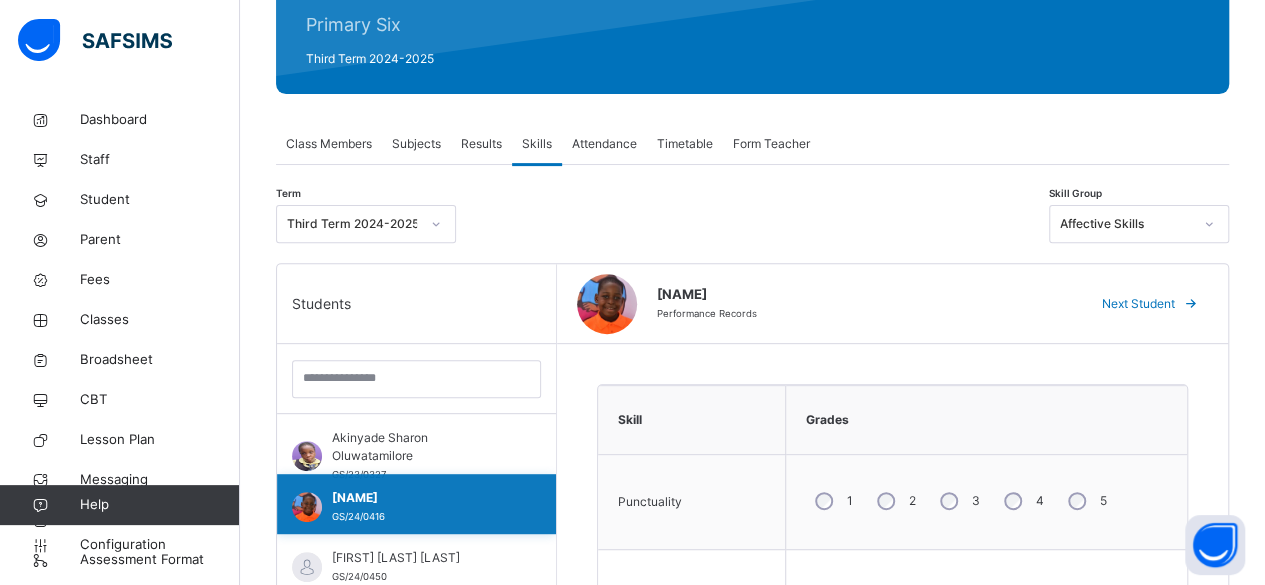 scroll, scrollTop: 248, scrollLeft: 0, axis: vertical 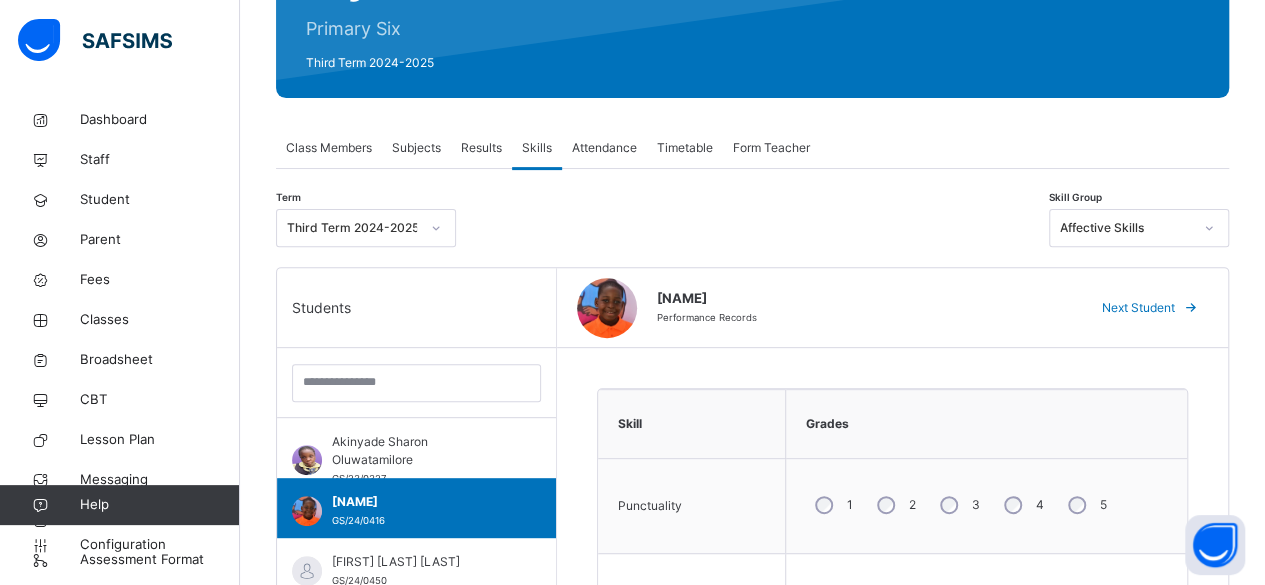 click on "Attendance" at bounding box center (604, 148) 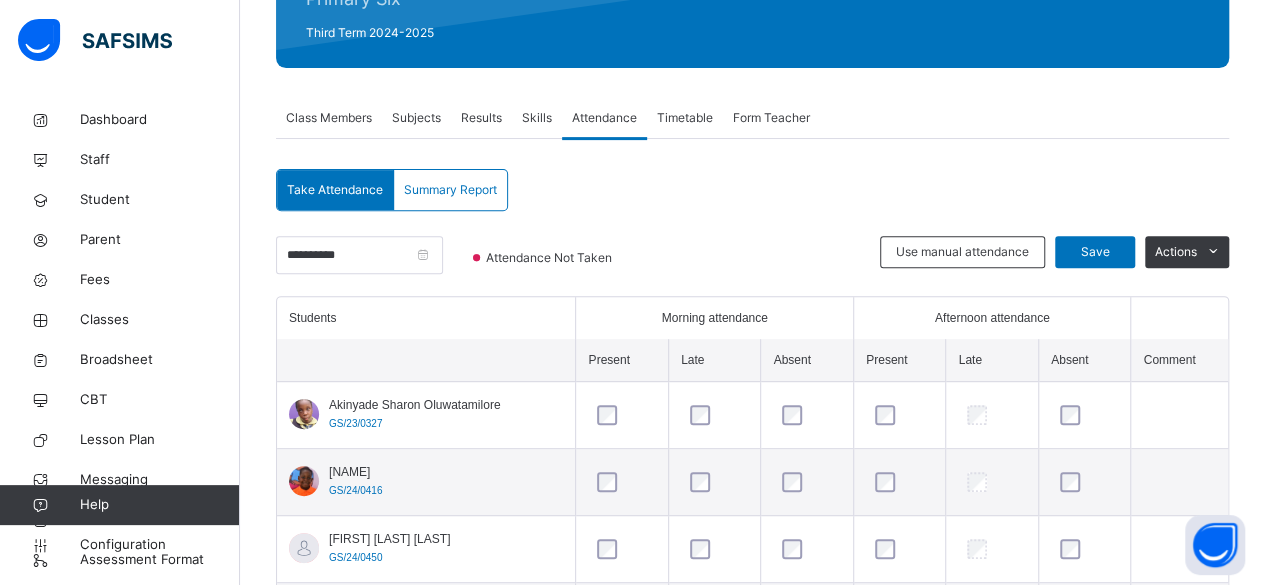 scroll, scrollTop: 329, scrollLeft: 0, axis: vertical 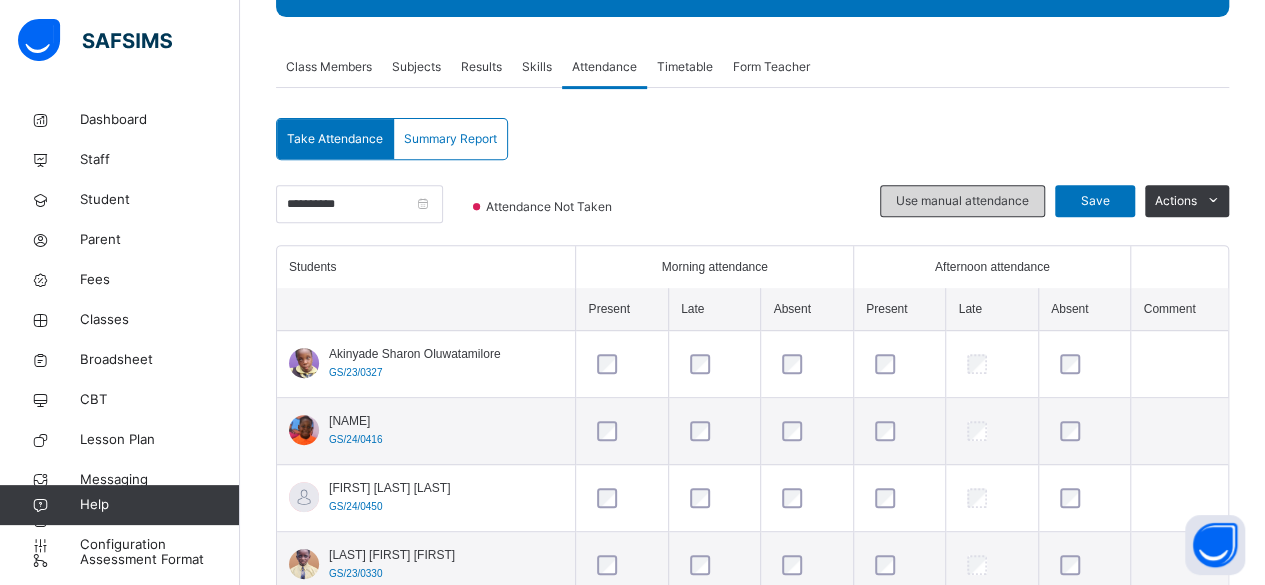 click on "Use manual attendance" at bounding box center [962, 201] 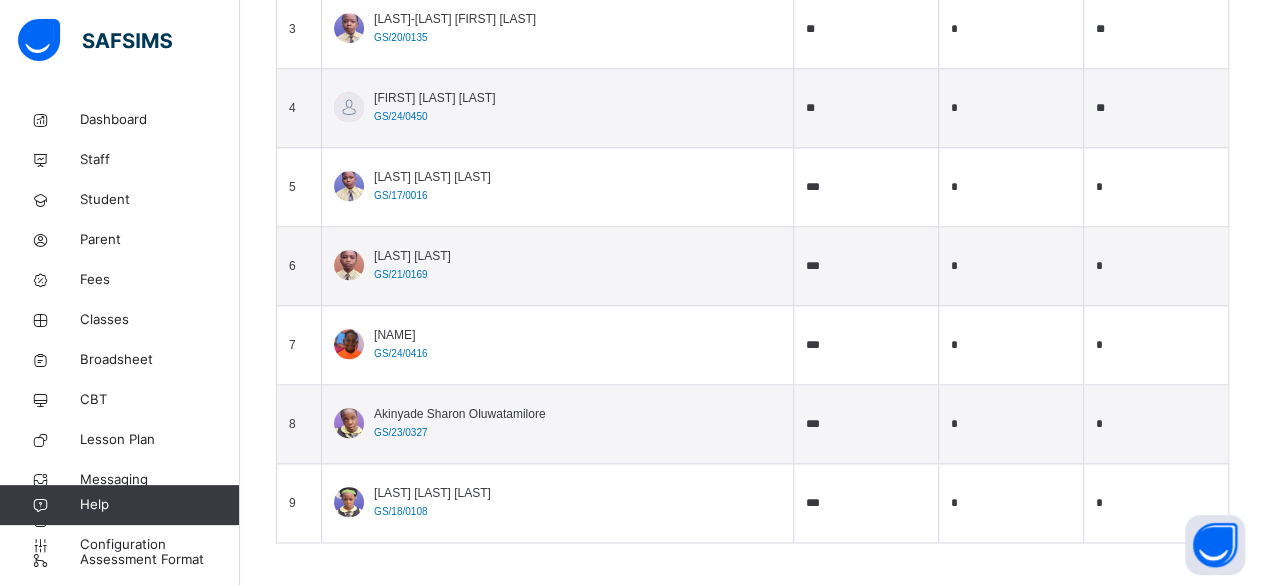 scroll, scrollTop: 910, scrollLeft: 0, axis: vertical 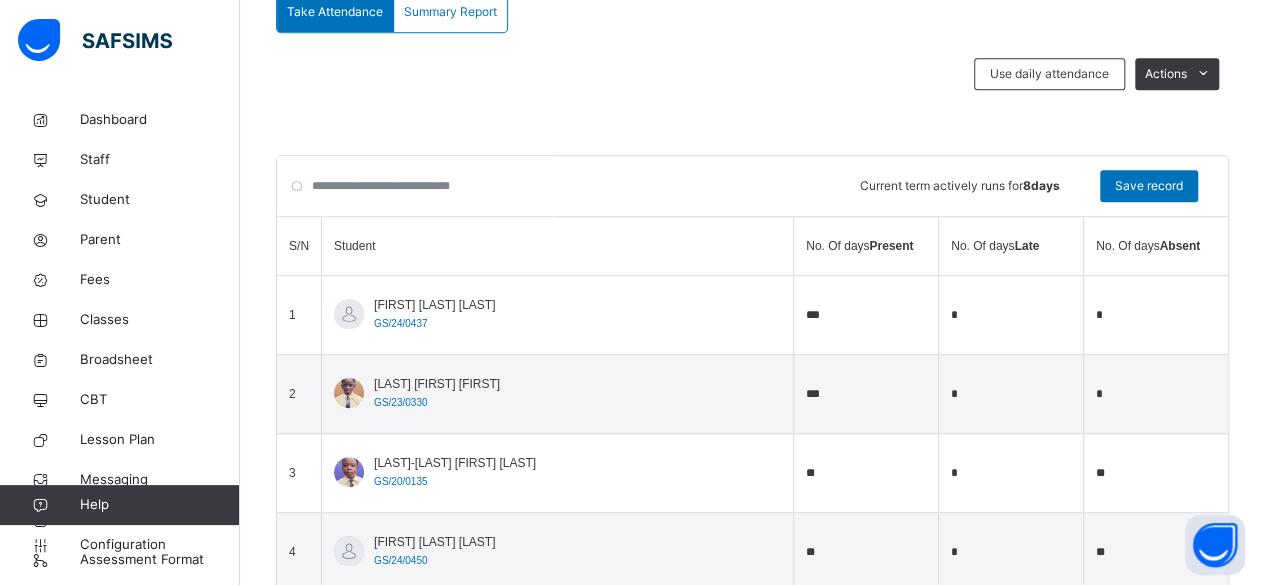 click on "*" at bounding box center [1156, 315] 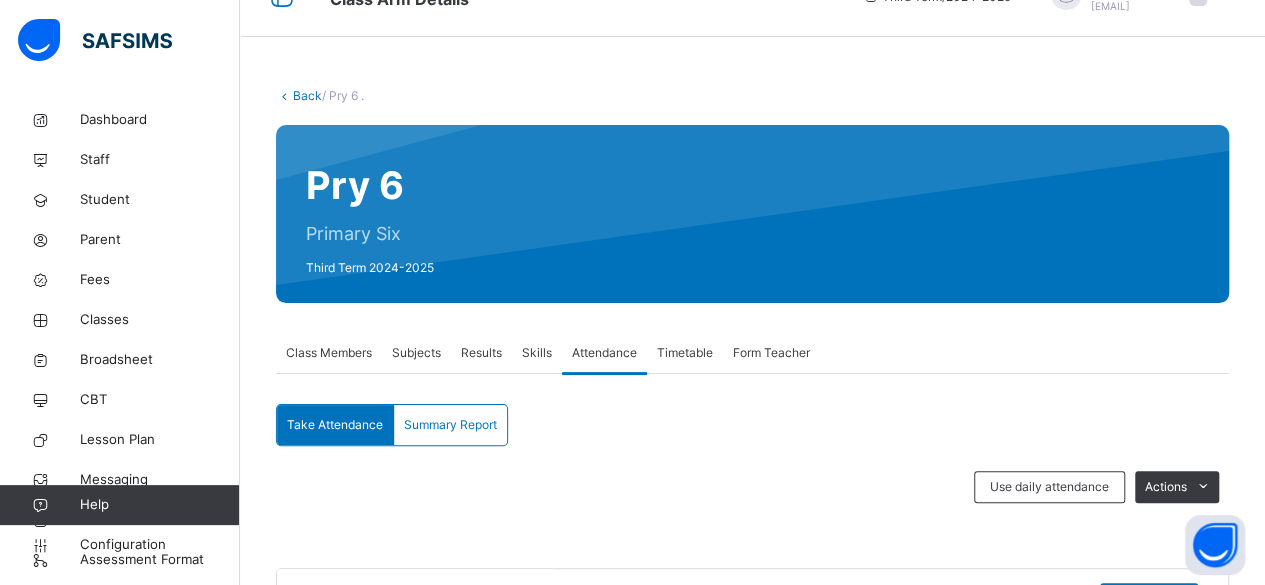 scroll, scrollTop: 0, scrollLeft: 0, axis: both 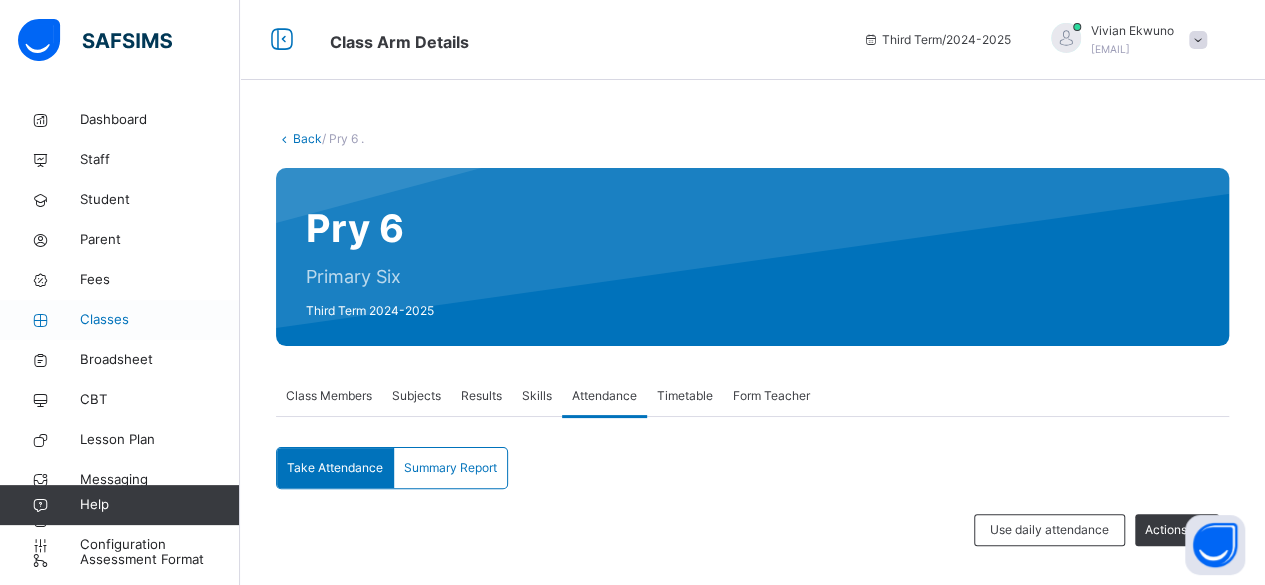 click on "Classes" at bounding box center (160, 320) 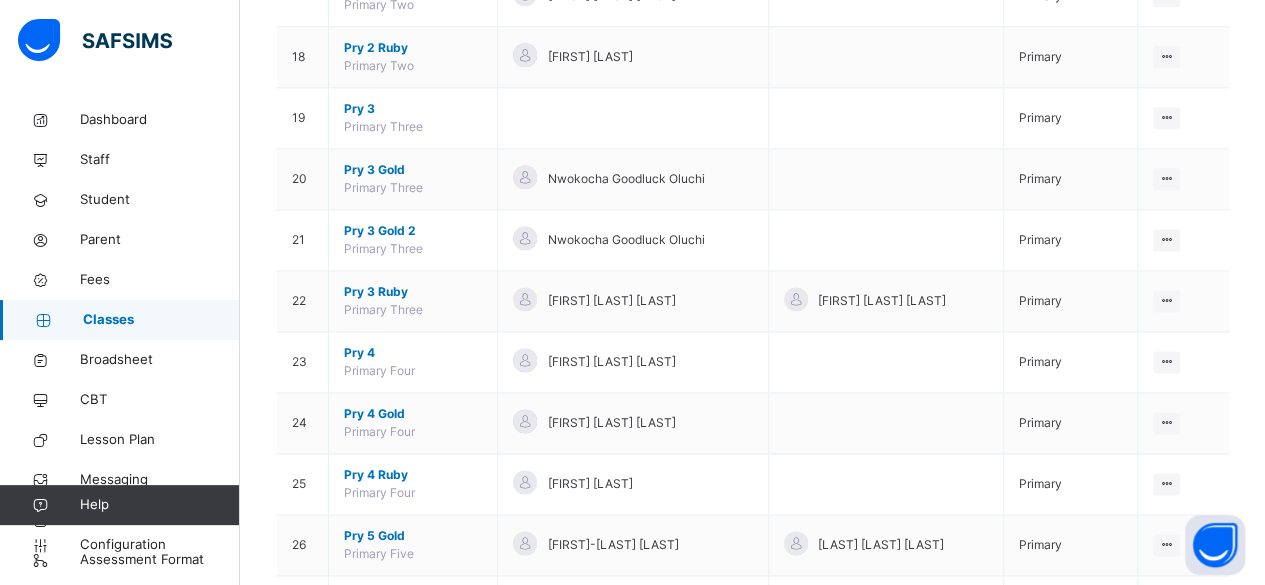 scroll, scrollTop: 1522, scrollLeft: 0, axis: vertical 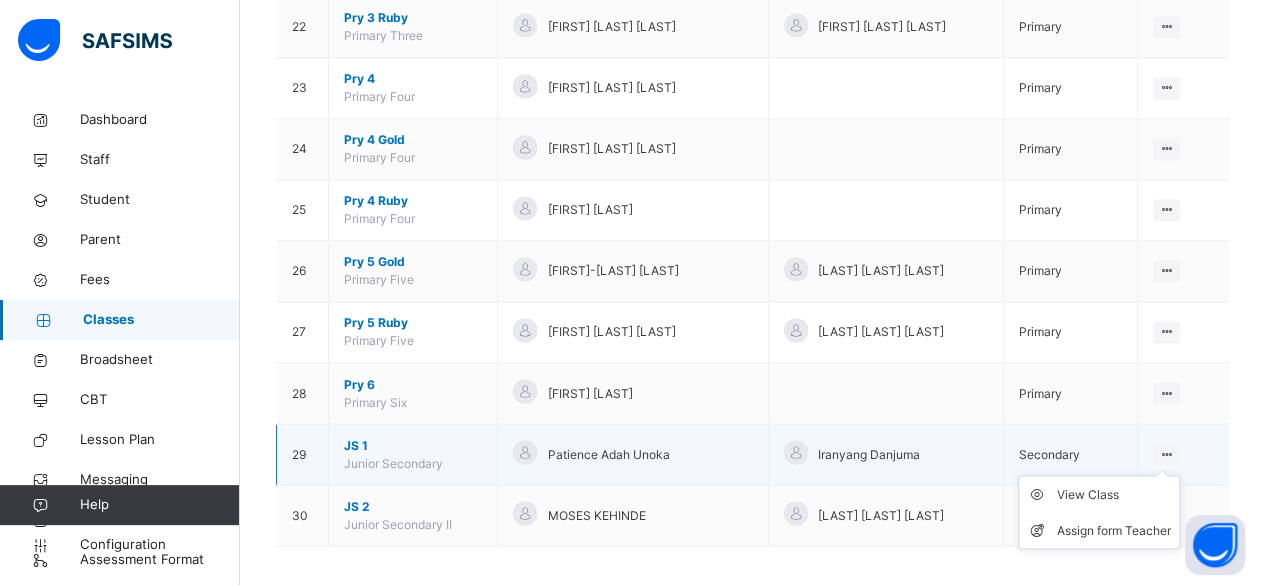 click at bounding box center [1166, 453] 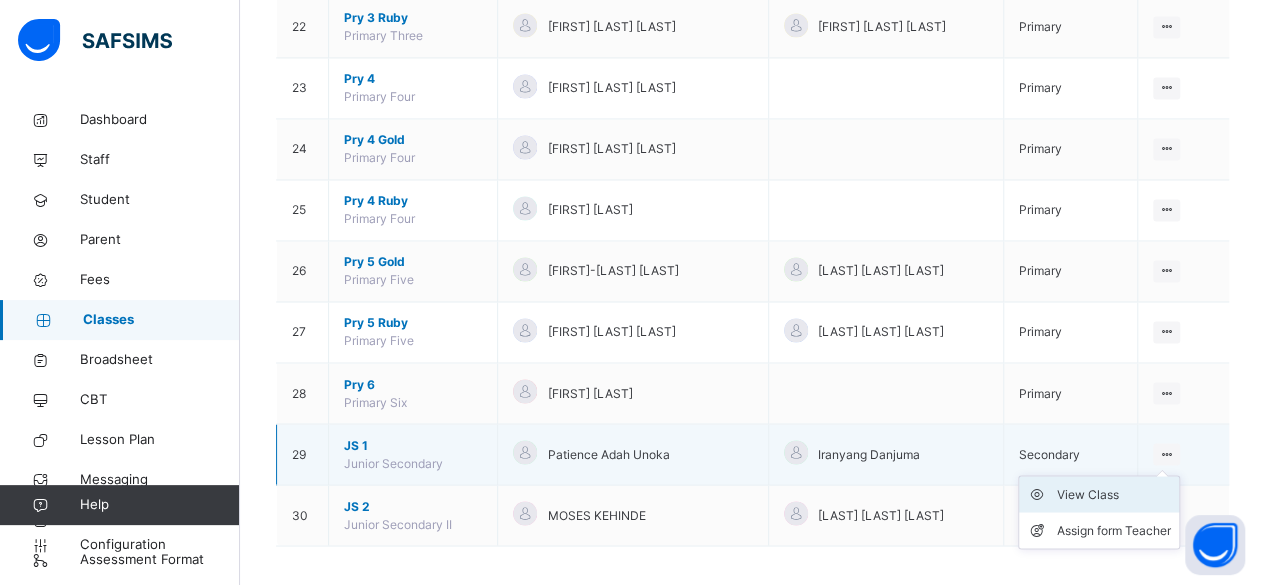 click on "View Class" at bounding box center [1114, 494] 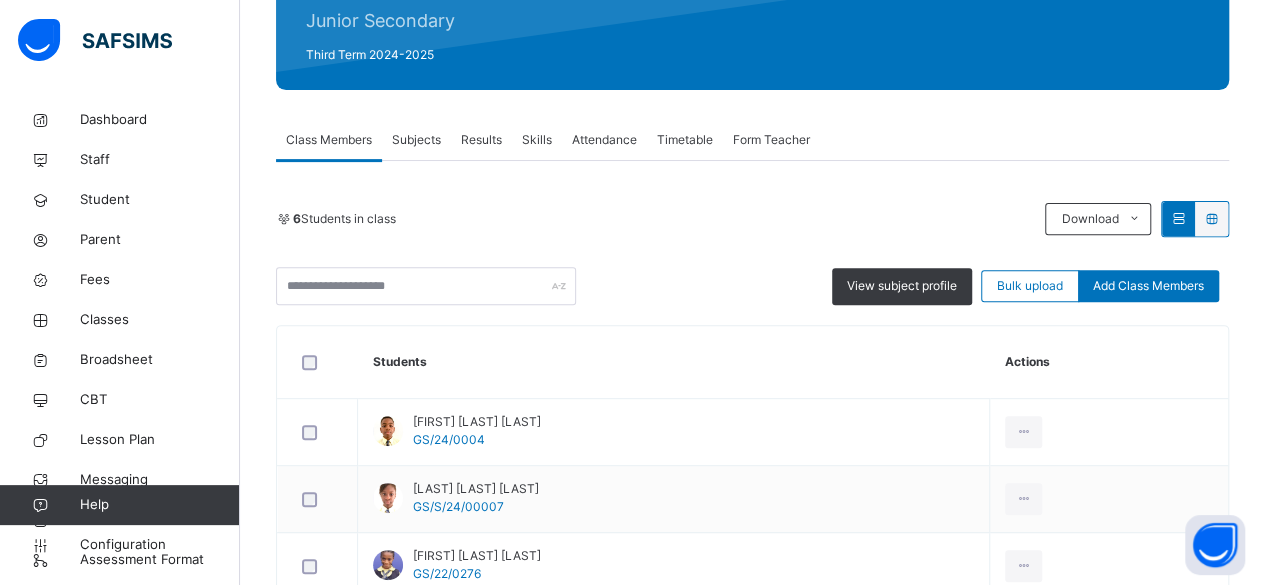 scroll, scrollTop: 263, scrollLeft: 0, axis: vertical 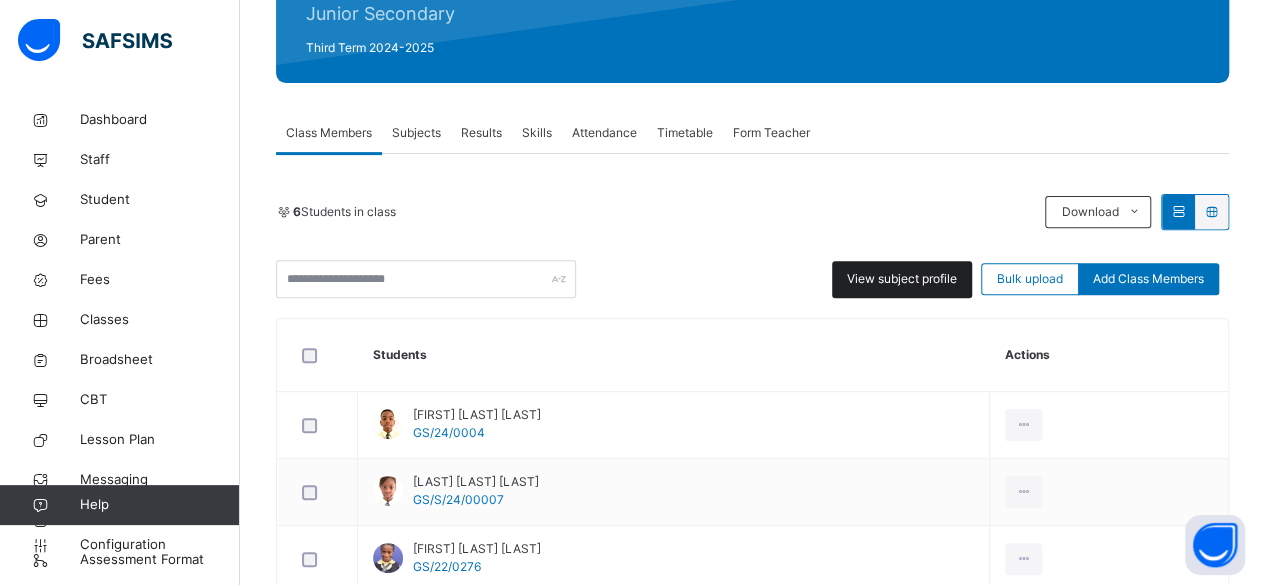 click on "View subject profile" at bounding box center [902, 279] 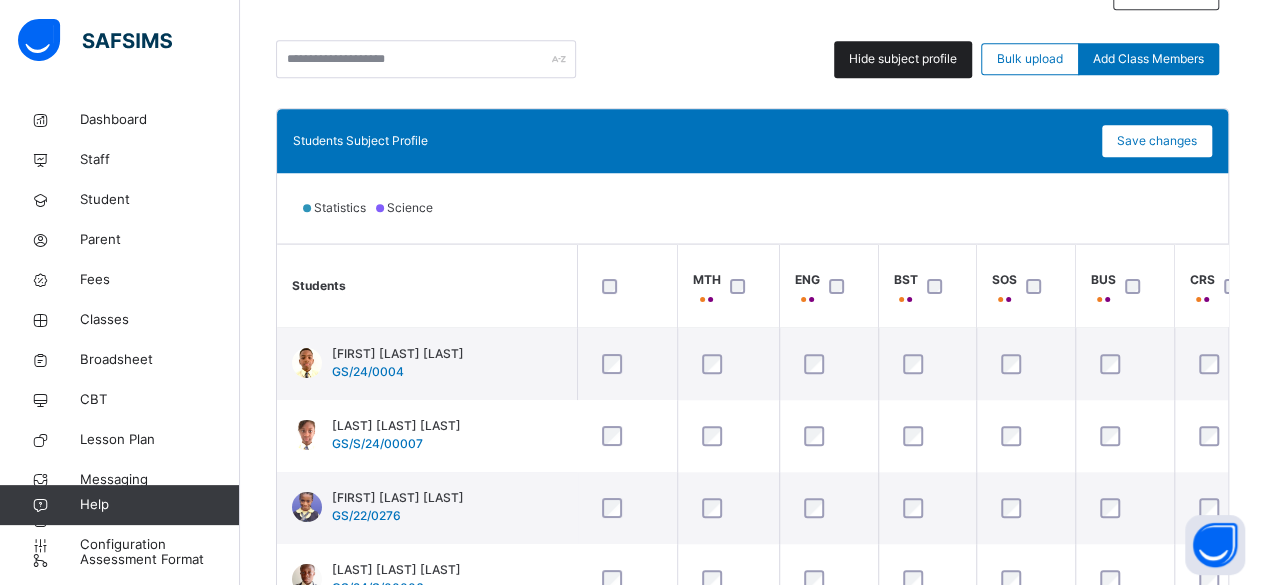 scroll, scrollTop: 480, scrollLeft: 0, axis: vertical 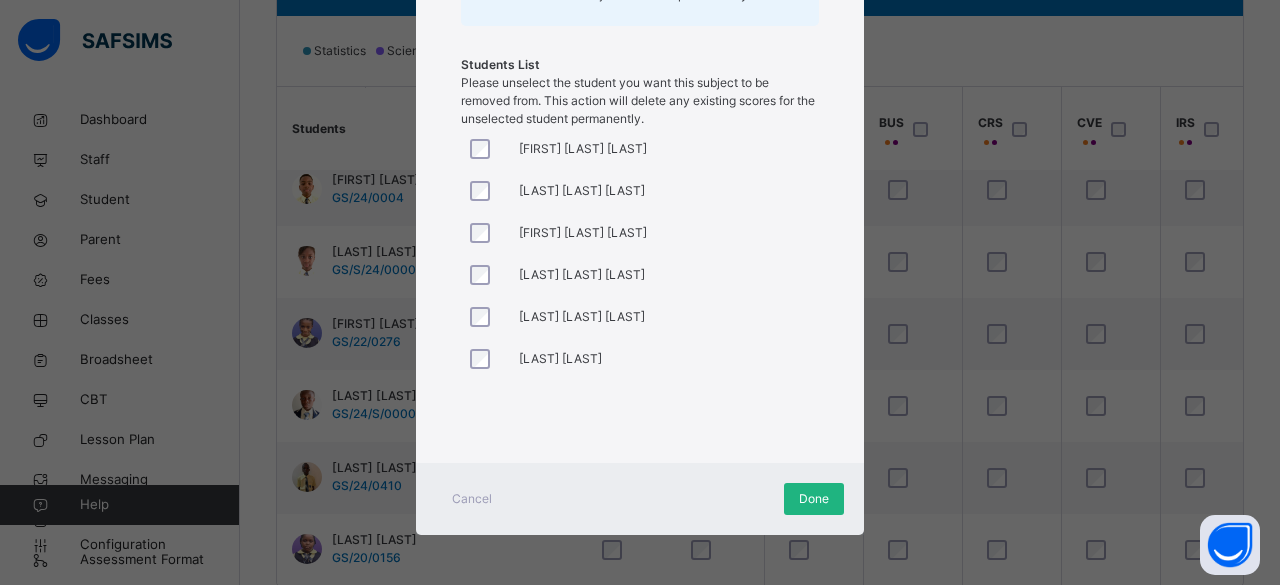 click on "Done" at bounding box center [814, 499] 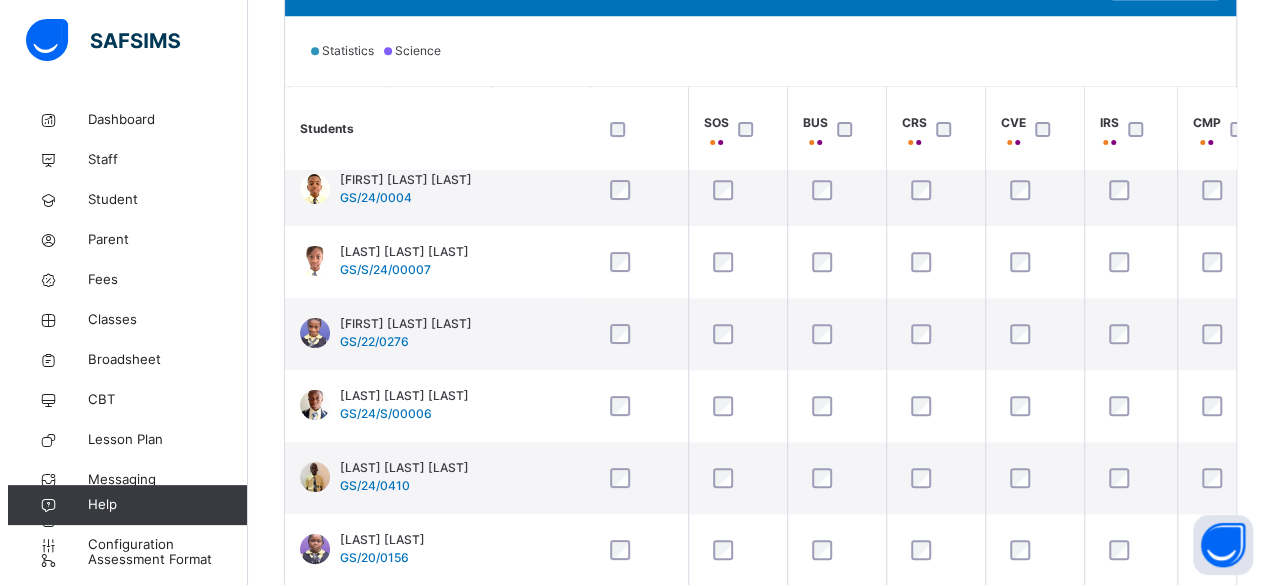 scroll, scrollTop: 24, scrollLeft: 292, axis: both 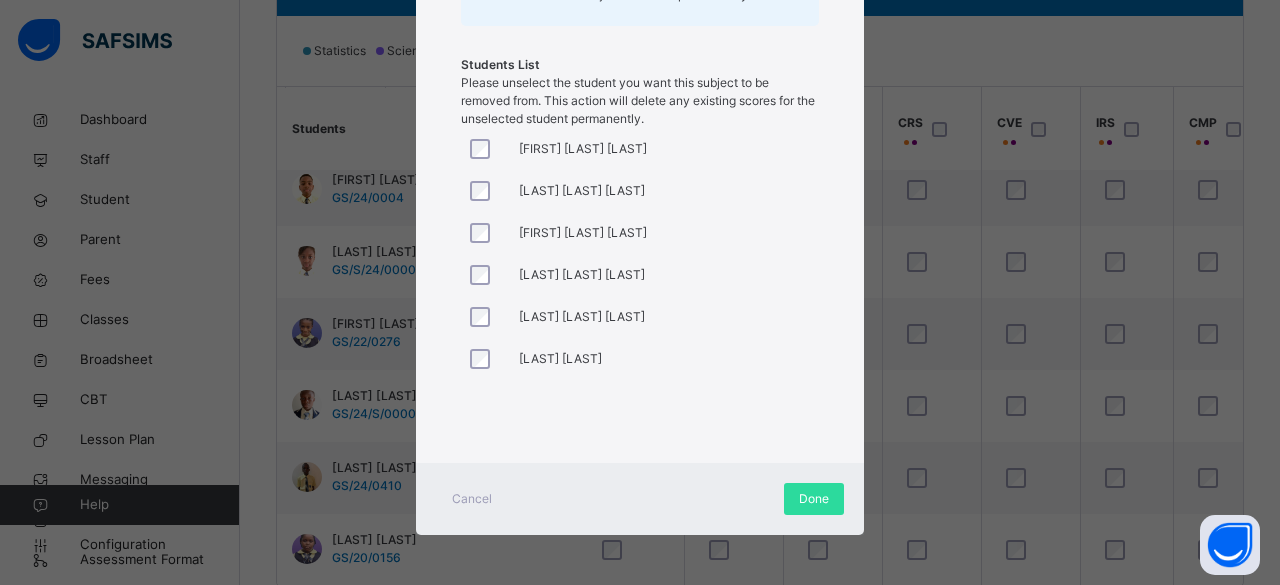 click on "[FIRST] [LAST] [FIRST] [LAST] [FIRST] [LAST] [LAST] [LAST] [LAST] [LAST] [LAST] [LAST] [LAST] [LAST] [LAST] [LAST]" at bounding box center (640, 278) 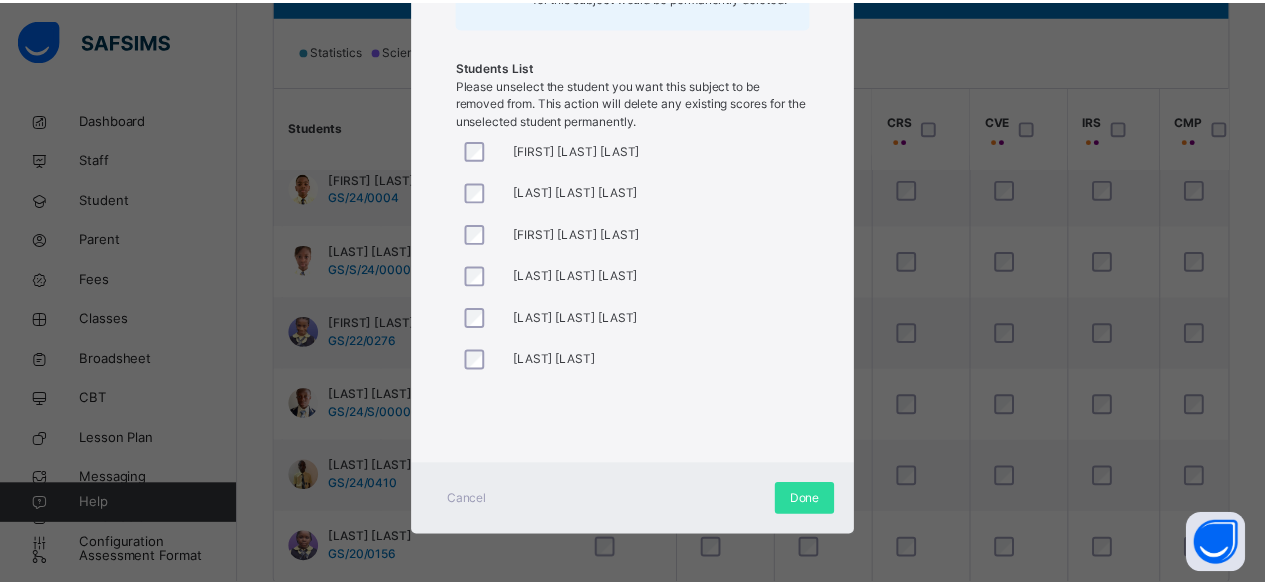 scroll, scrollTop: 378, scrollLeft: 0, axis: vertical 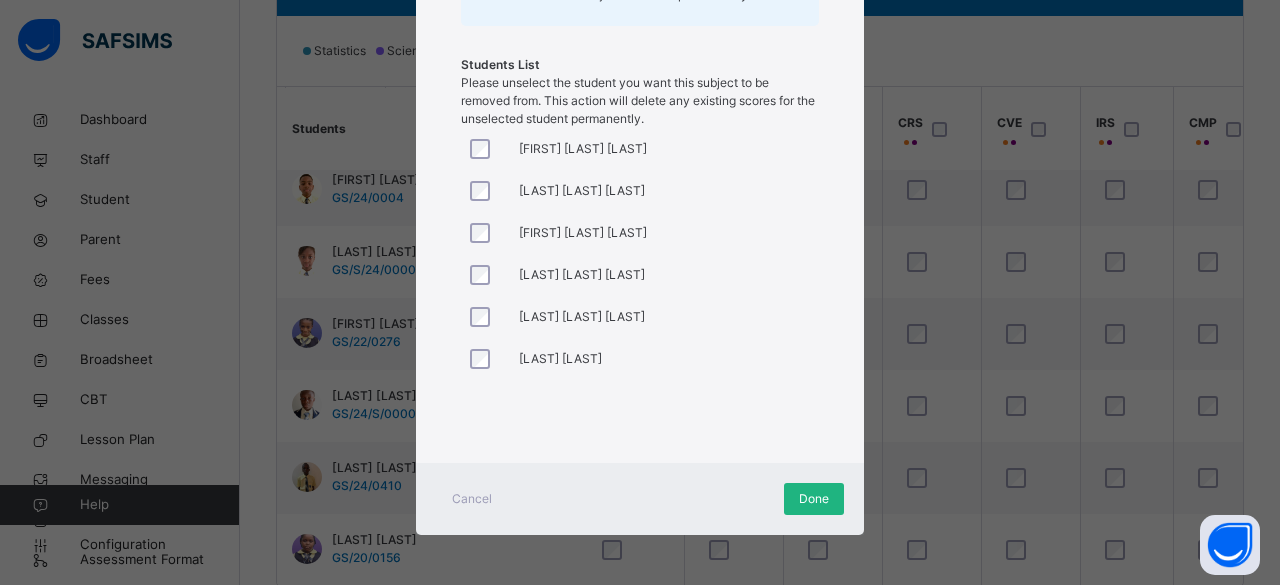 click on "Done" at bounding box center [814, 499] 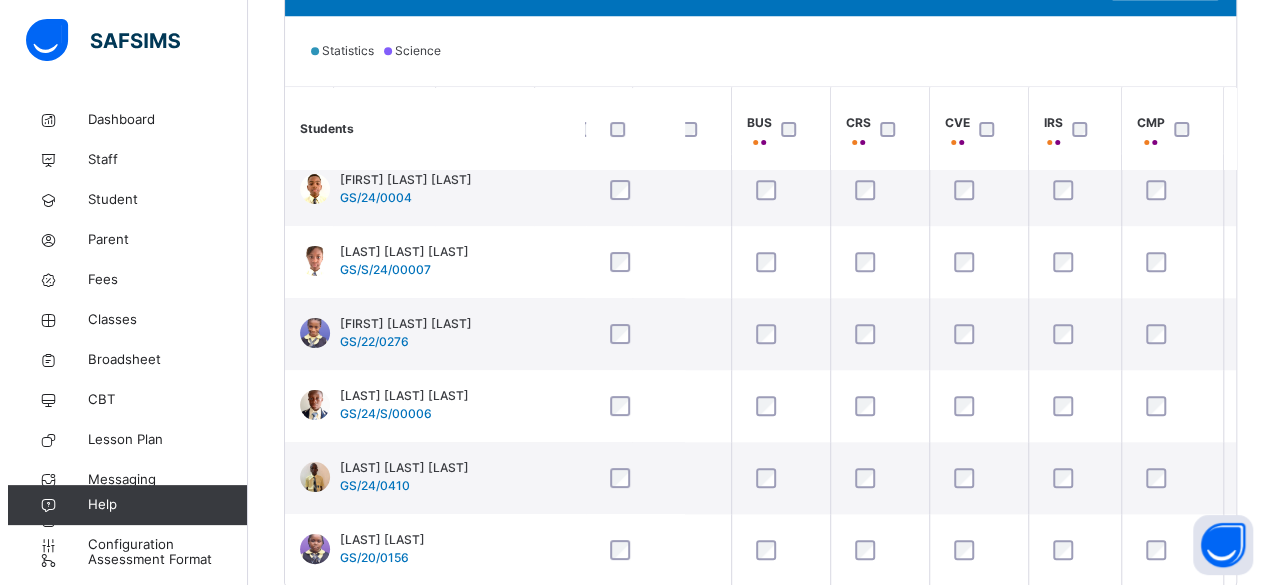scroll, scrollTop: 24, scrollLeft: 352, axis: both 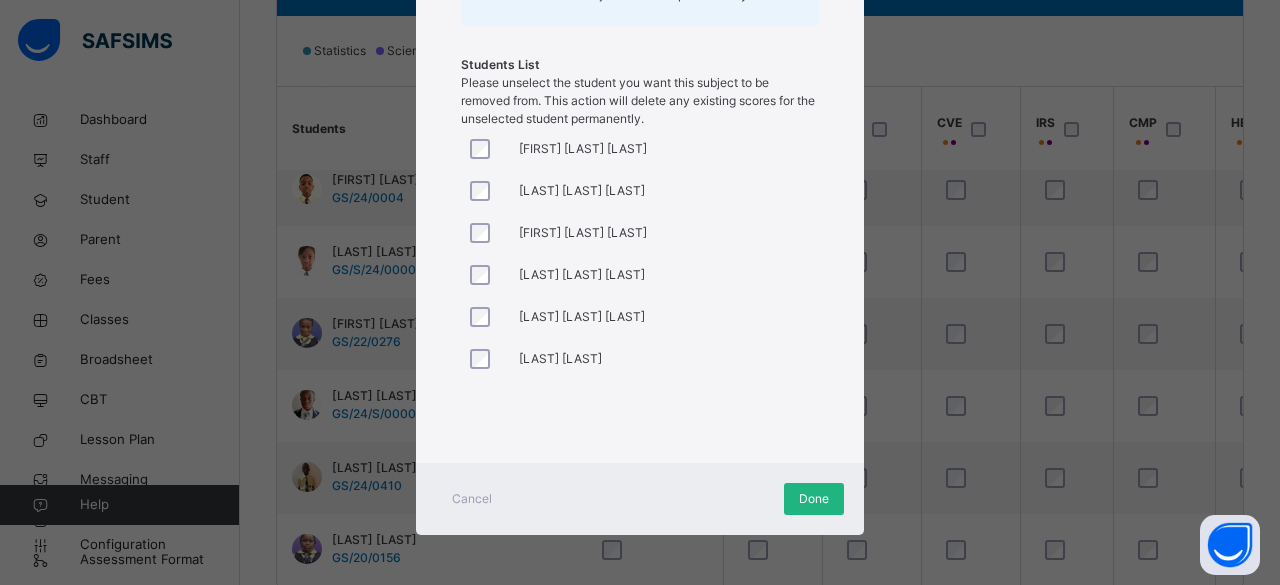 click on "Done" at bounding box center (814, 499) 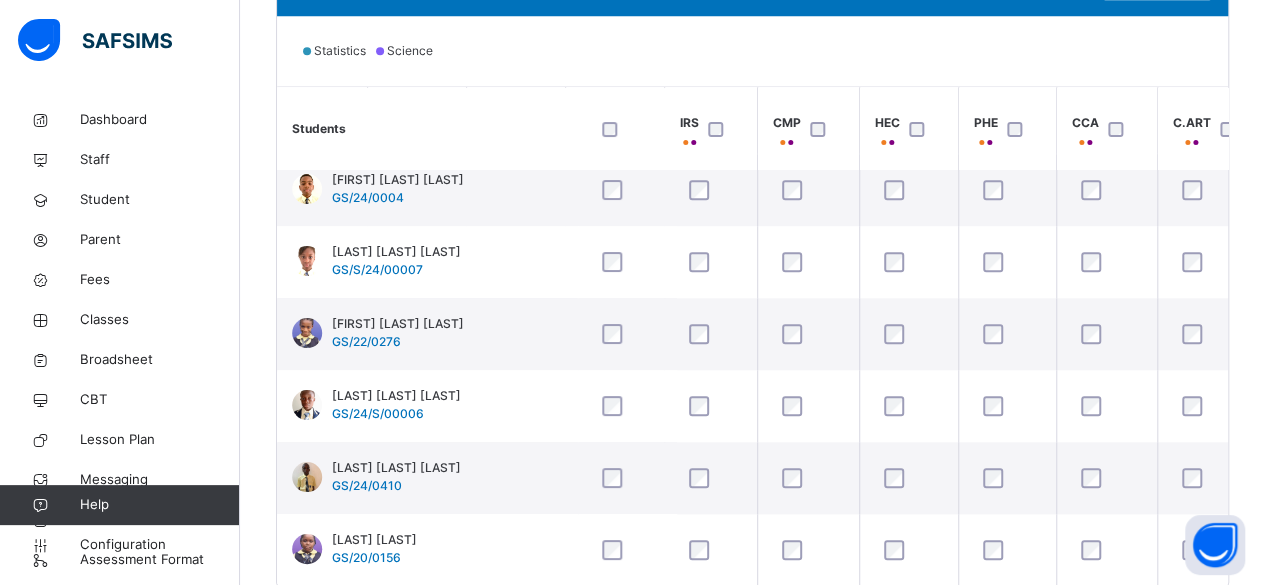 scroll, scrollTop: 24, scrollLeft: 722, axis: both 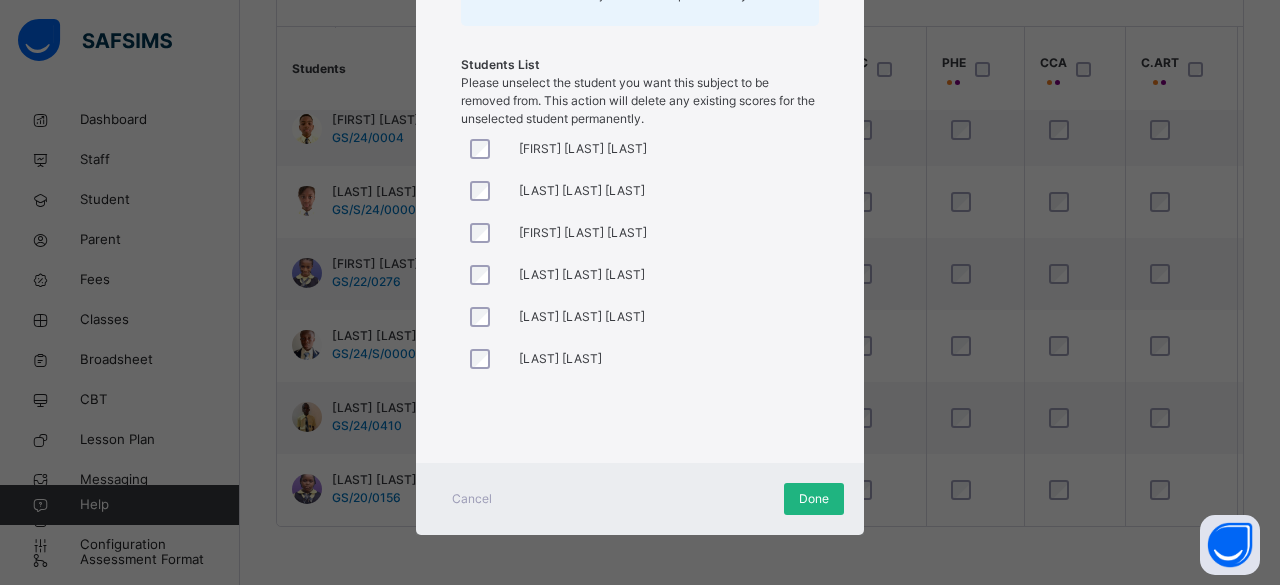click on "Done" at bounding box center [814, 499] 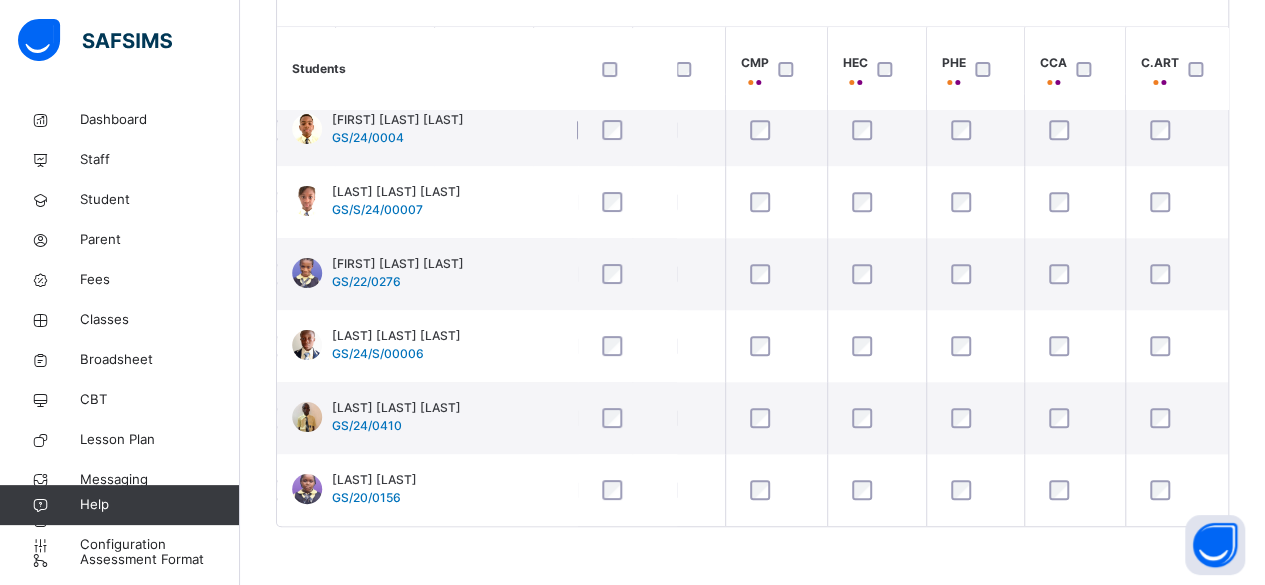 scroll, scrollTop: 0, scrollLeft: 740, axis: horizontal 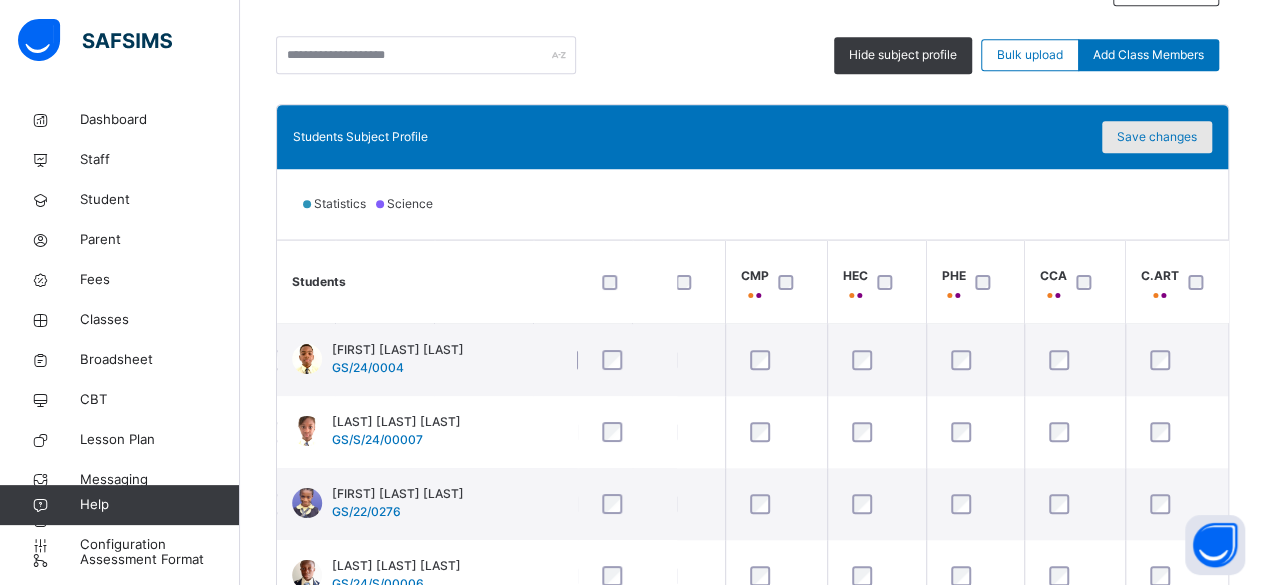 click on "Save changes" at bounding box center (1157, 137) 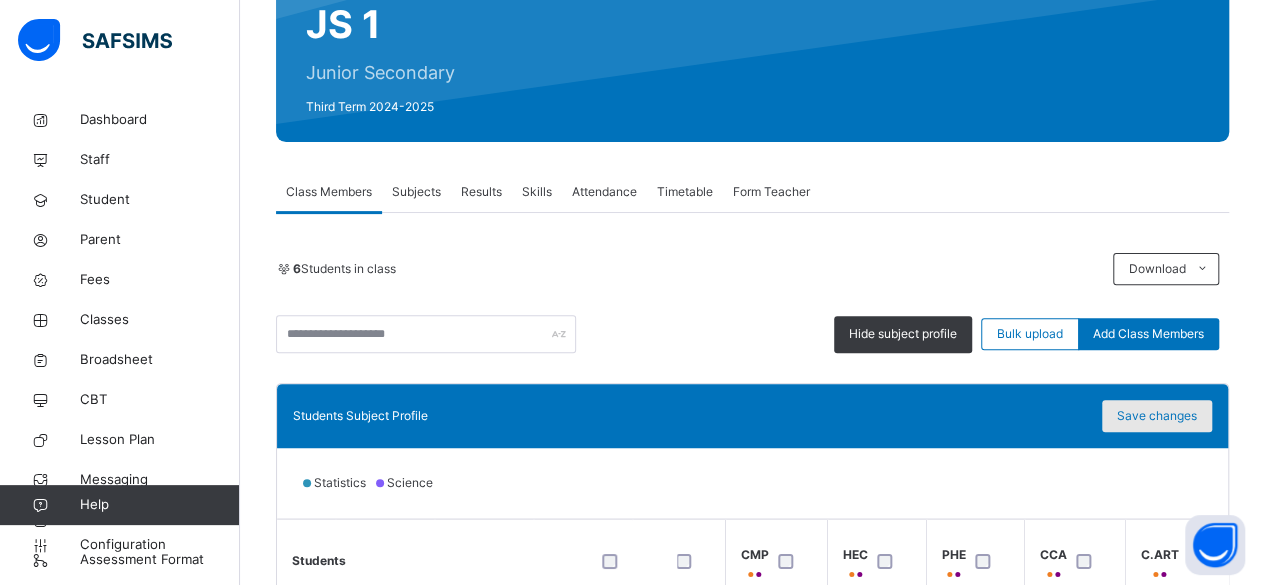 scroll, scrollTop: 169, scrollLeft: 0, axis: vertical 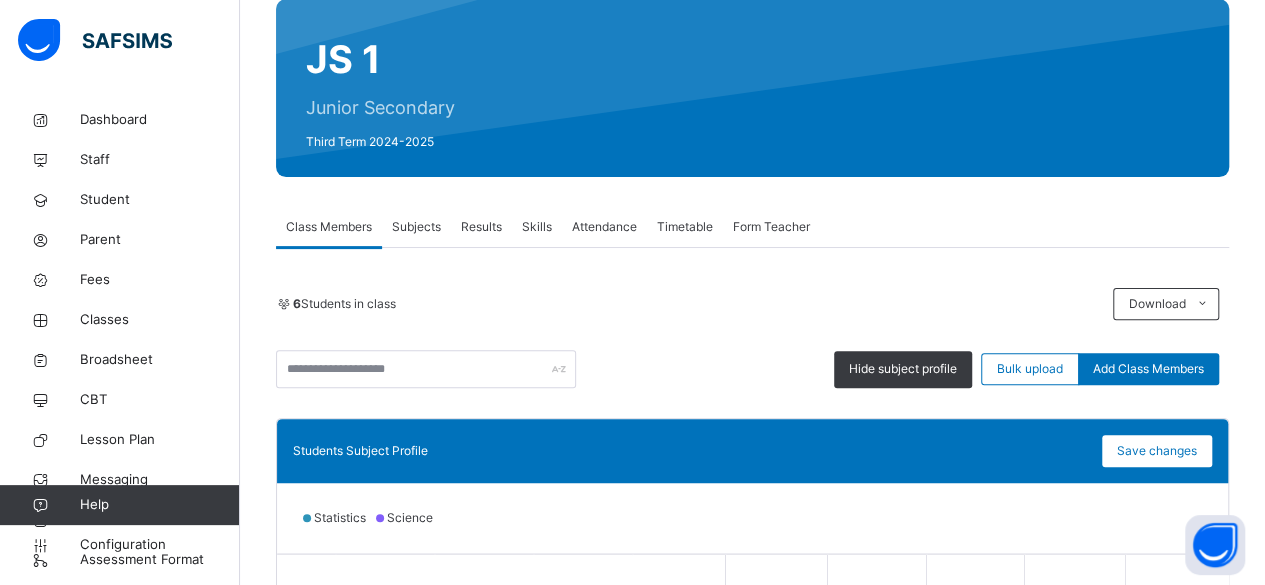 click on "Results" at bounding box center (481, 227) 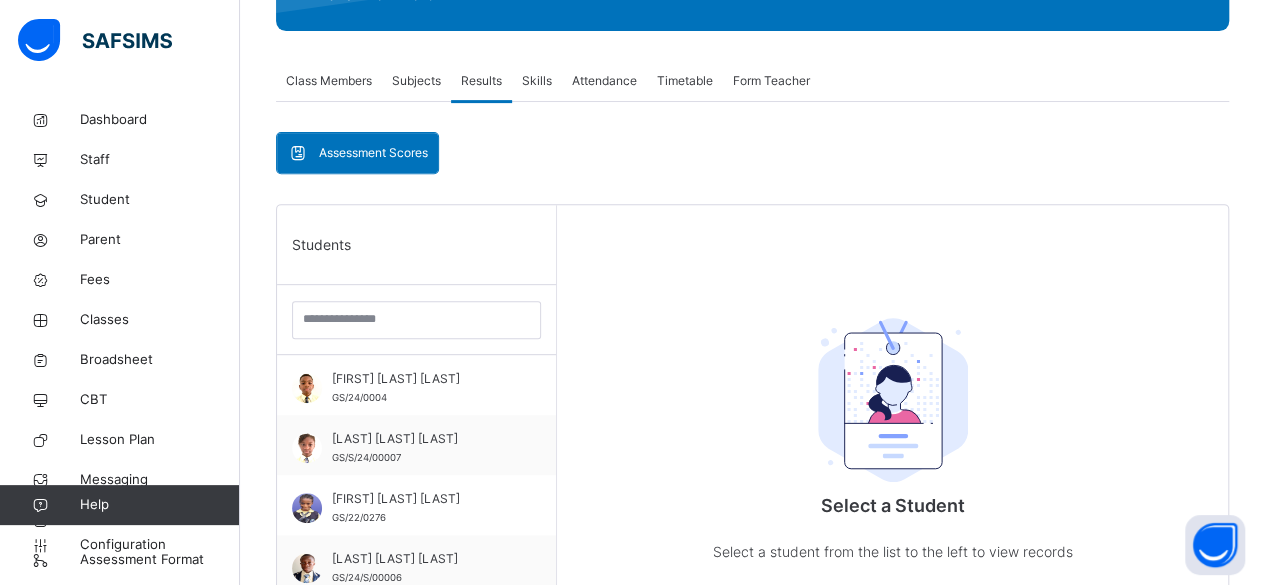 scroll, scrollTop: 318, scrollLeft: 0, axis: vertical 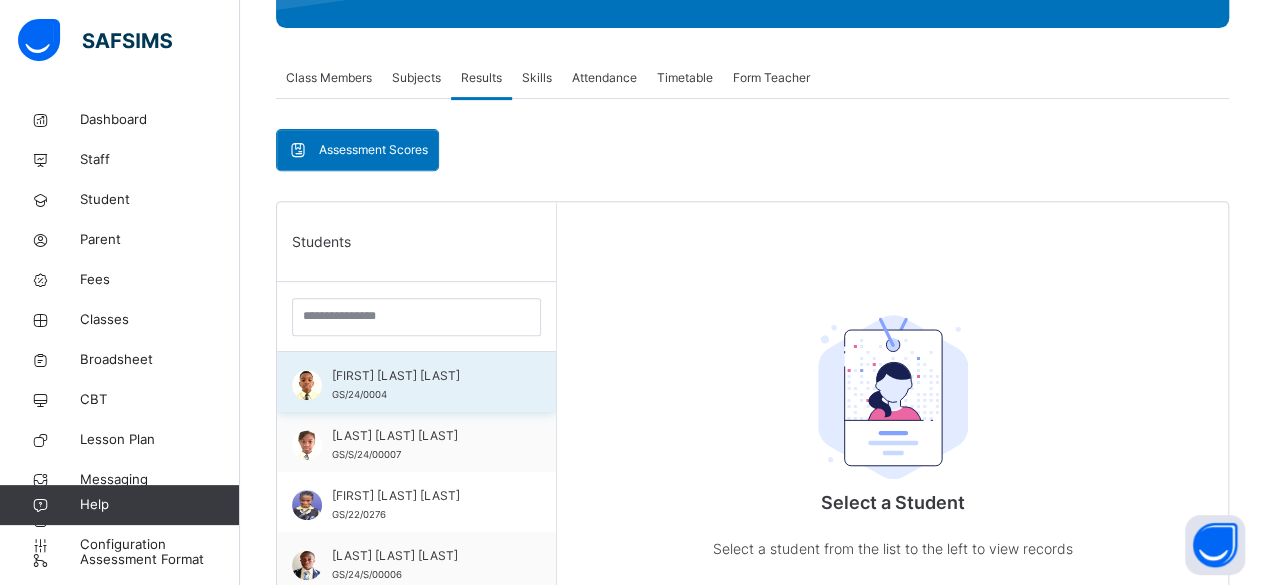 click on "[FIRST] [LAST] [LAST]" at bounding box center (421, 376) 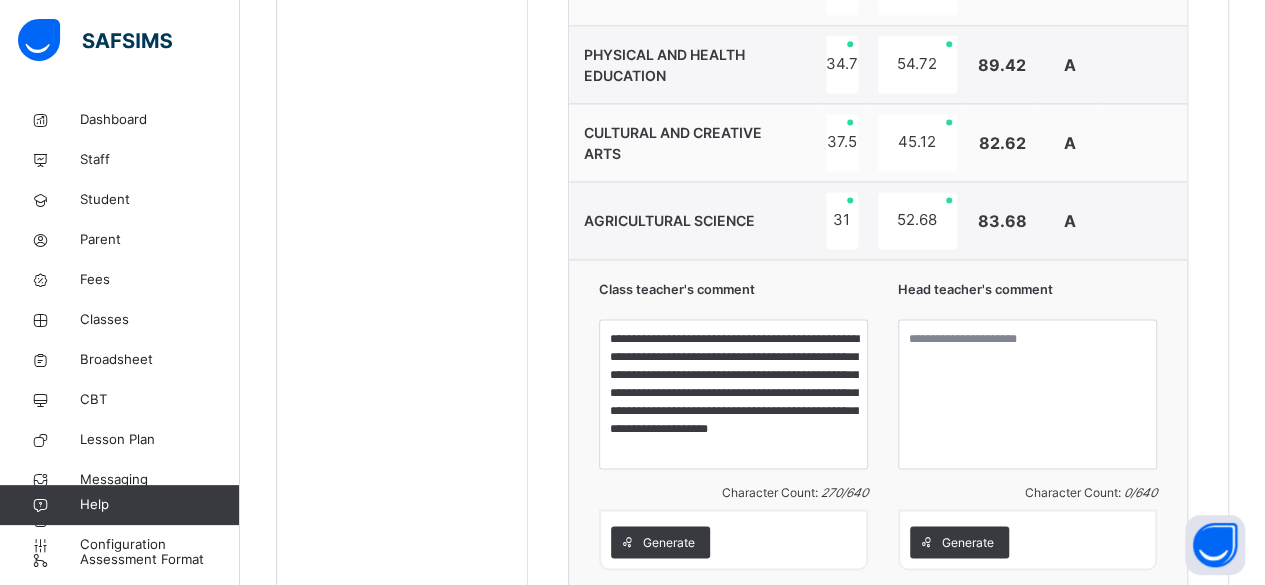 scroll, scrollTop: 1362, scrollLeft: 0, axis: vertical 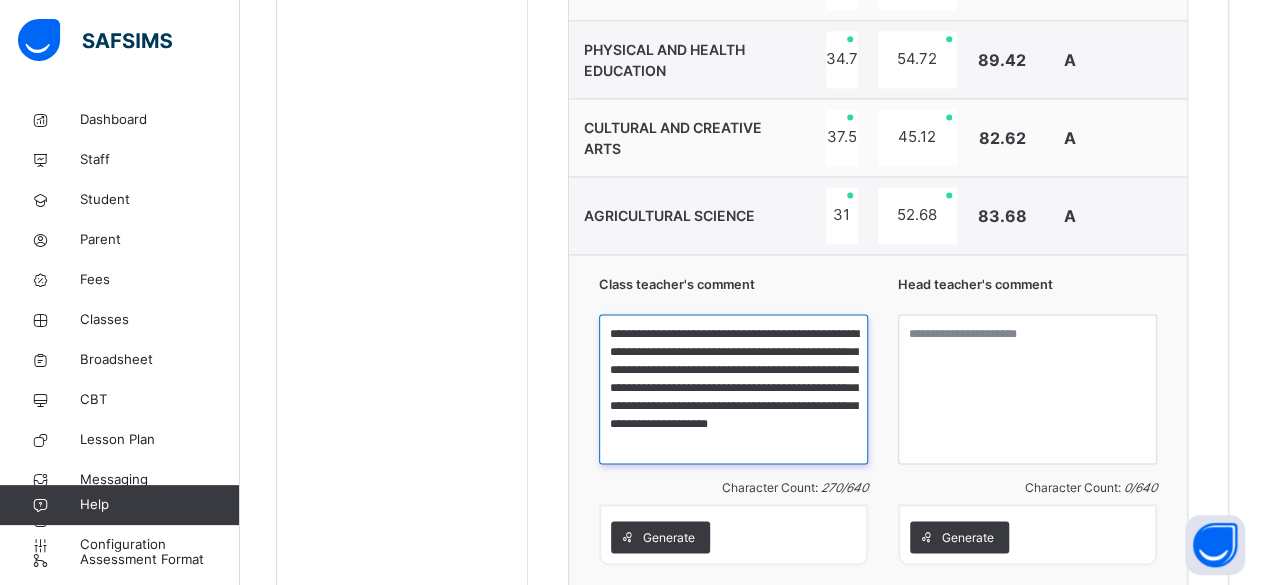 drag, startPoint x: 614, startPoint y: 329, endPoint x: 788, endPoint y: 441, distance: 206.92995 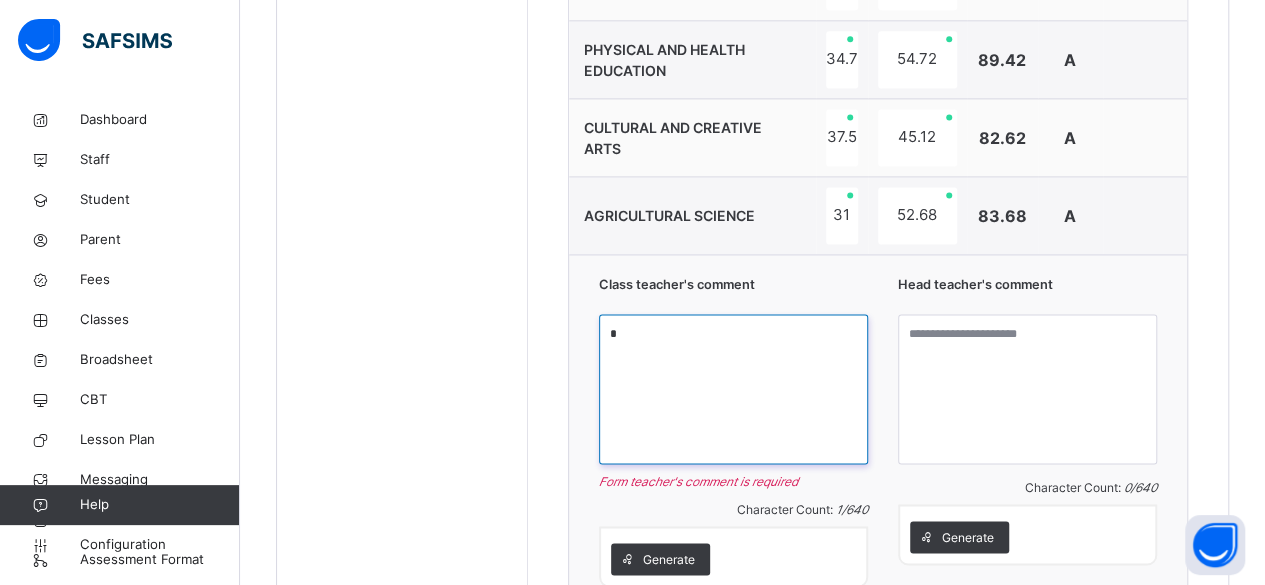 paste on "**********" 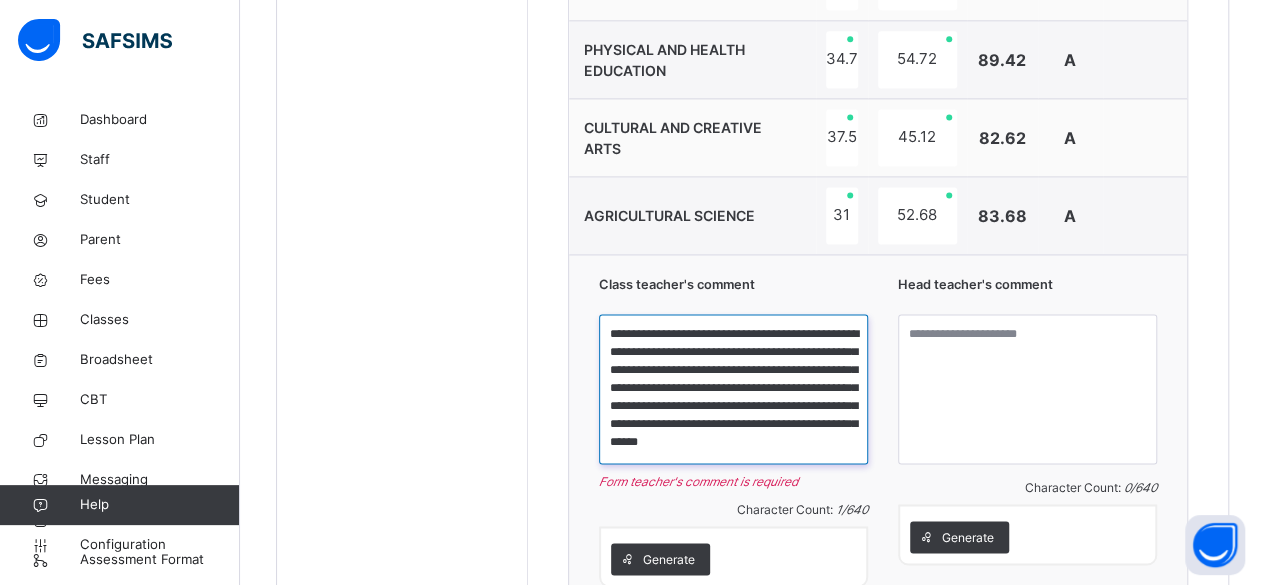 scroll, scrollTop: 21, scrollLeft: 0, axis: vertical 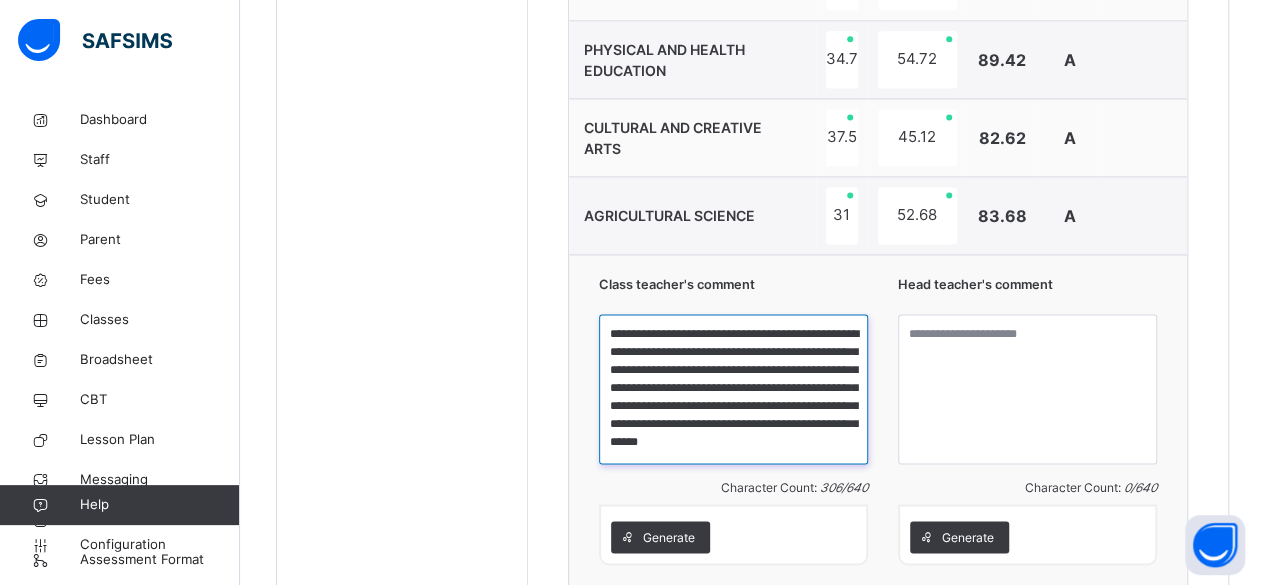 click on "**********" at bounding box center (733, 389) 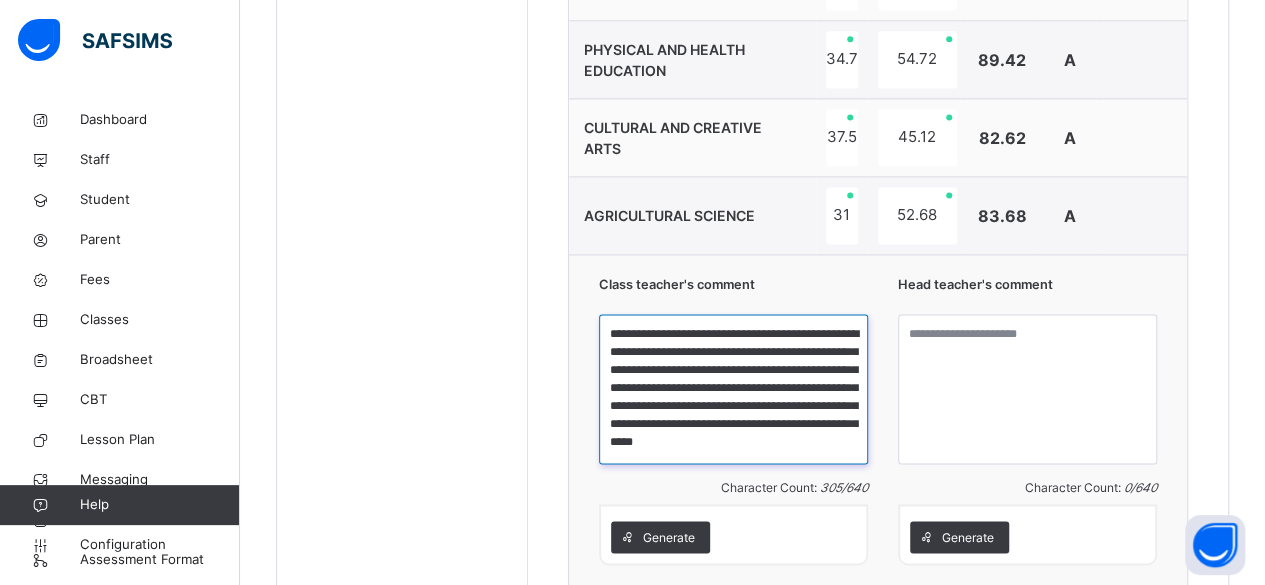 scroll, scrollTop: 33, scrollLeft: 0, axis: vertical 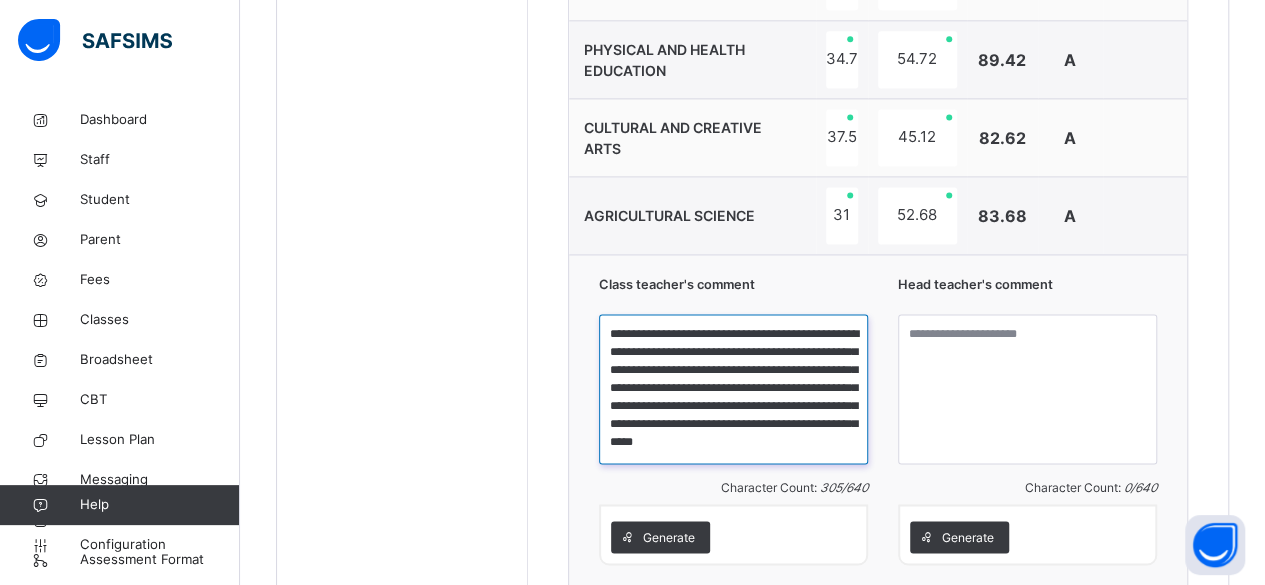 click on "**********" at bounding box center (733, 389) 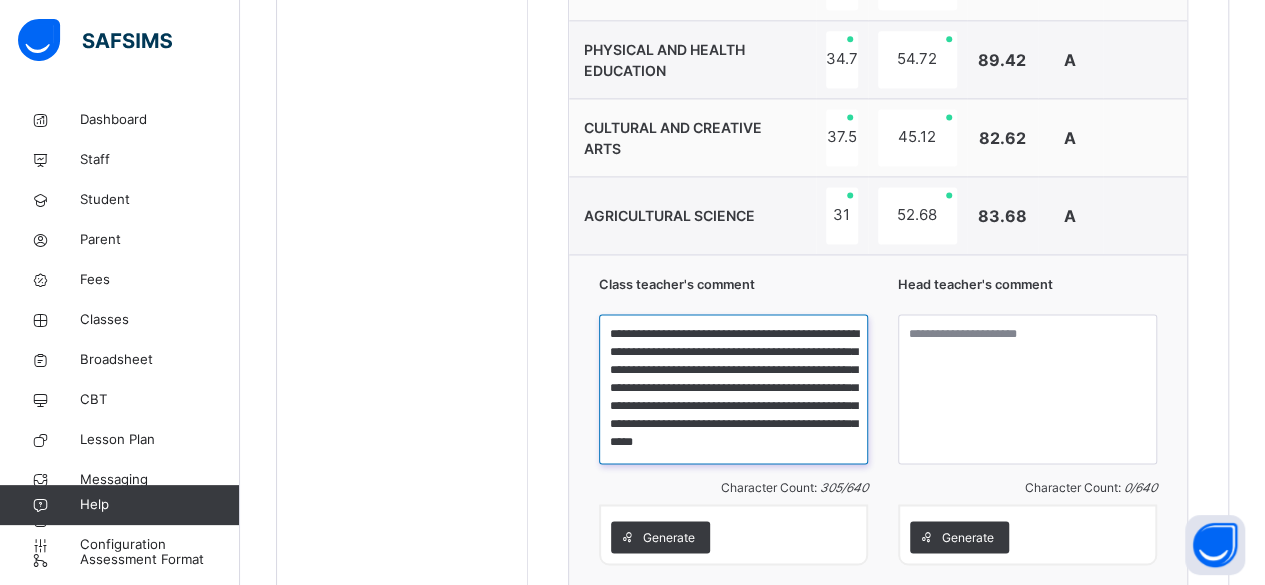 scroll, scrollTop: 33, scrollLeft: 0, axis: vertical 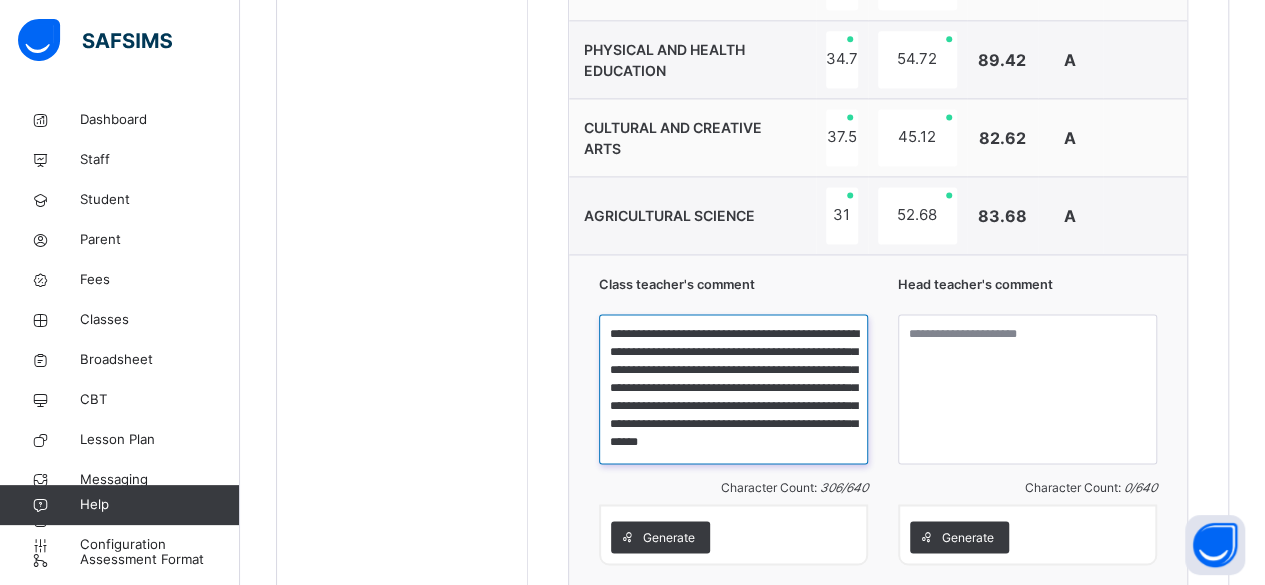 click on "**********" at bounding box center (733, 389) 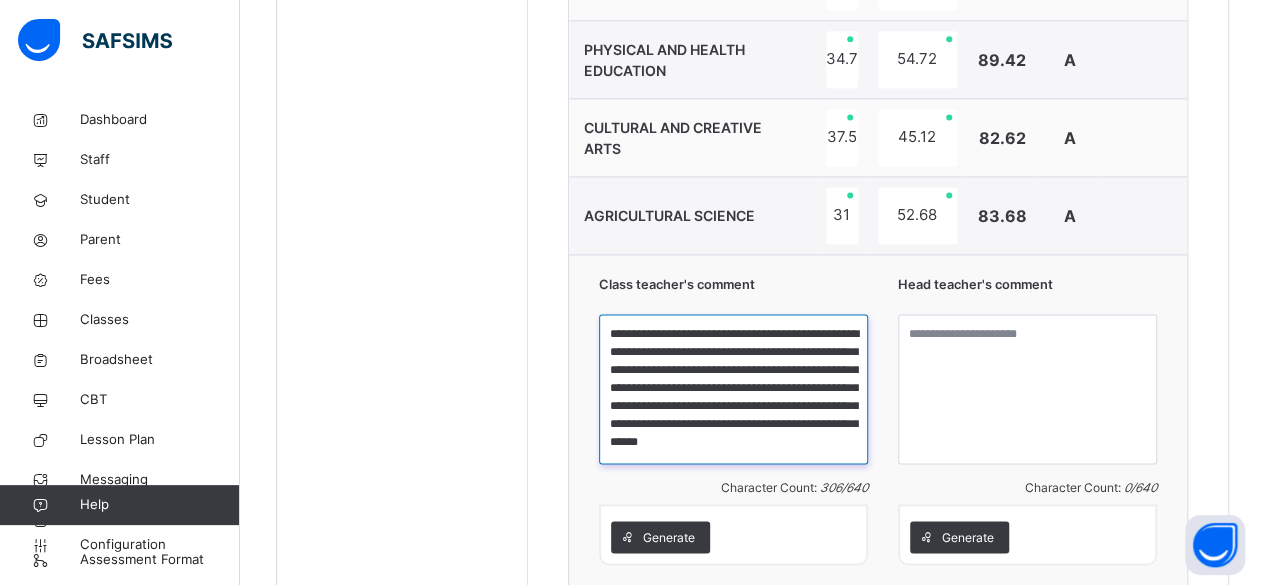 type on "**********" 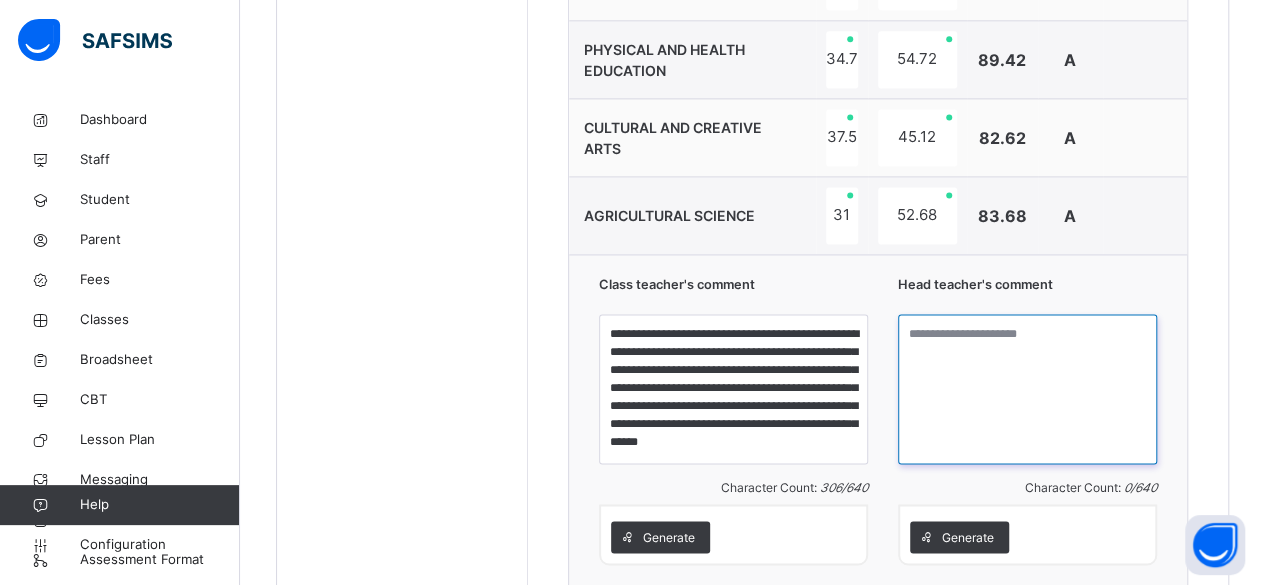 click at bounding box center (1027, 389) 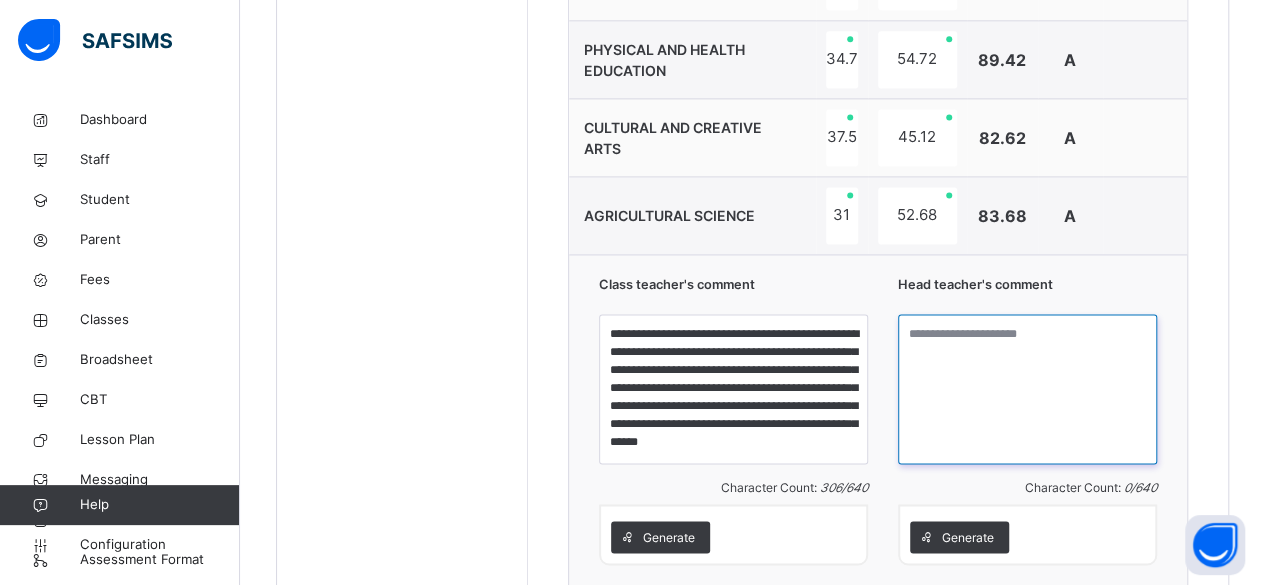 paste on "**********" 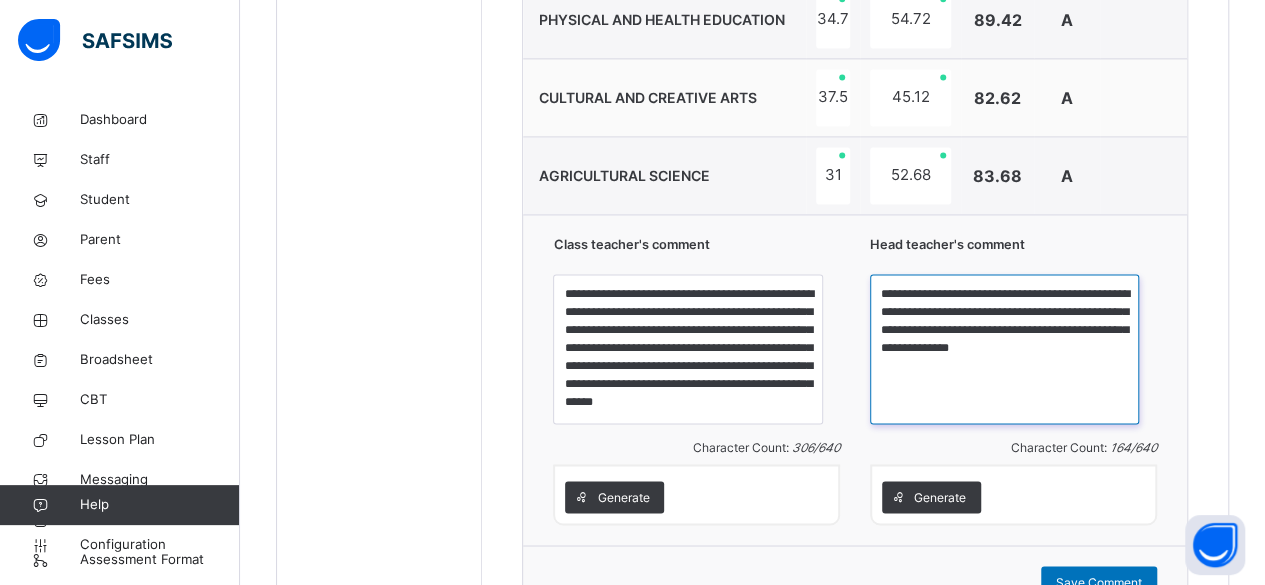 scroll, scrollTop: 1530, scrollLeft: 0, axis: vertical 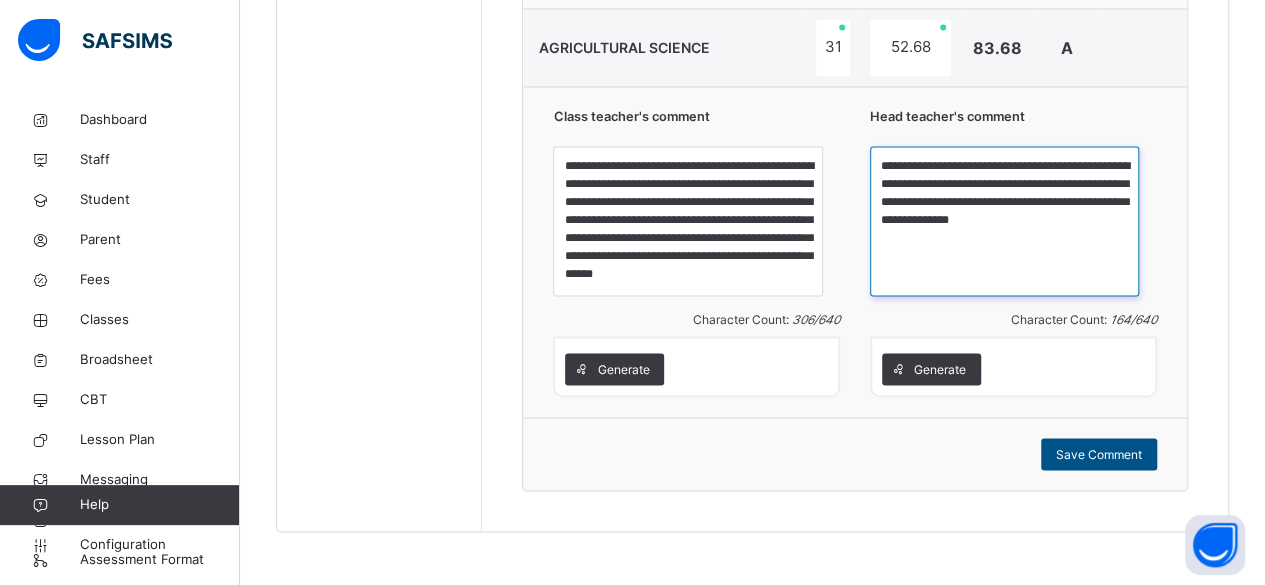 type on "**********" 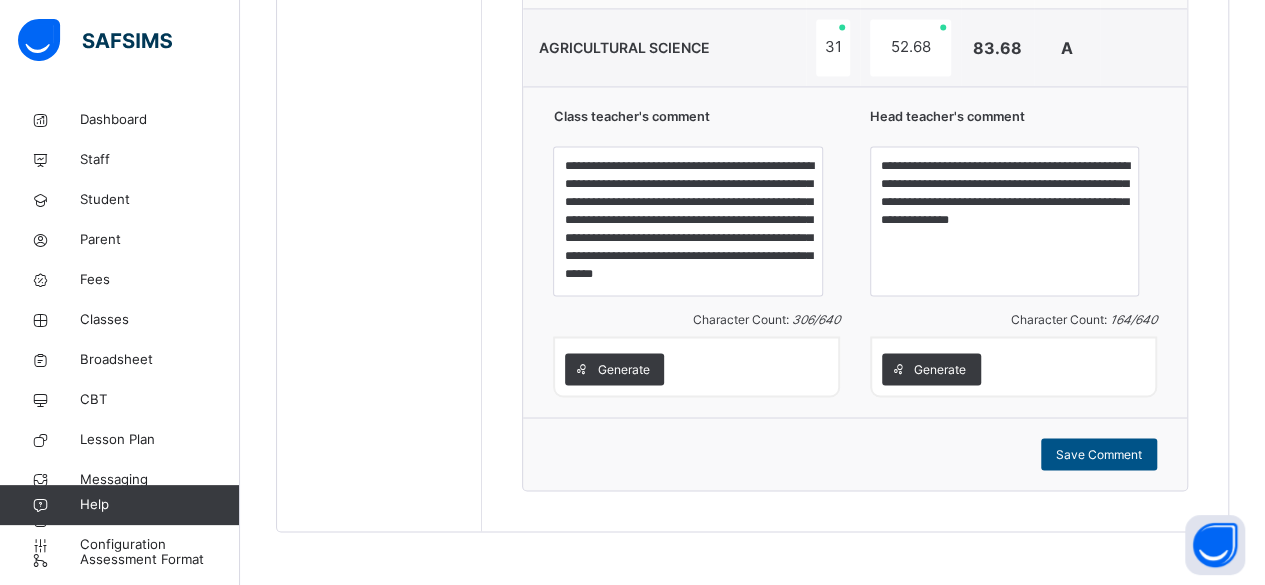 click on "Save Comment" at bounding box center (1099, 454) 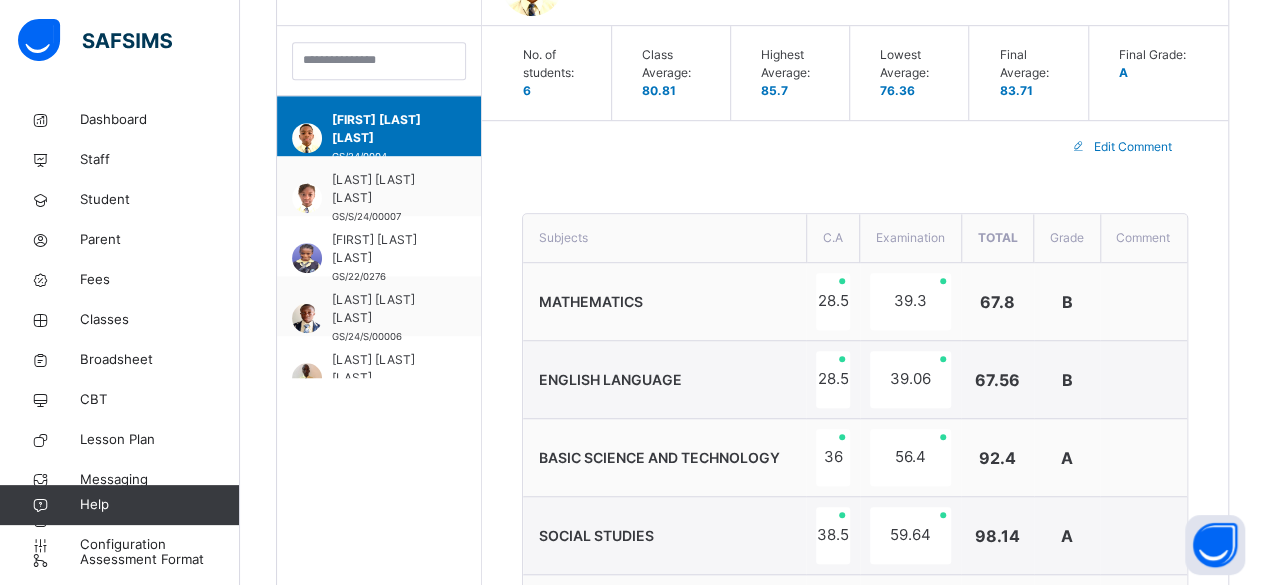 scroll, scrollTop: 557, scrollLeft: 0, axis: vertical 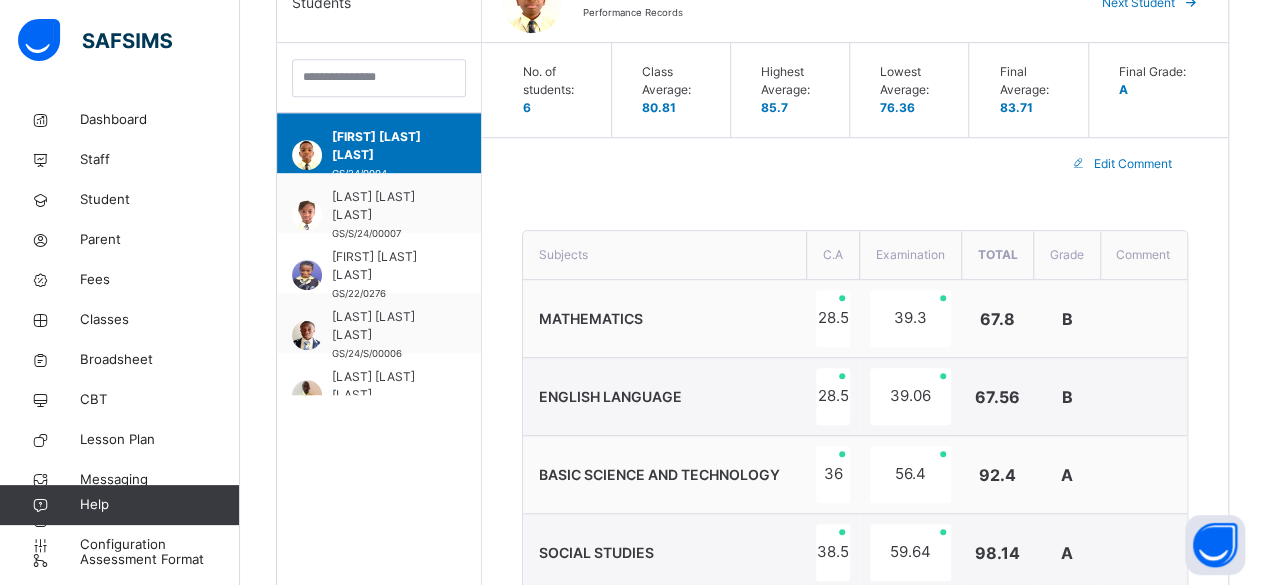 click at bounding box center [1191, 3] 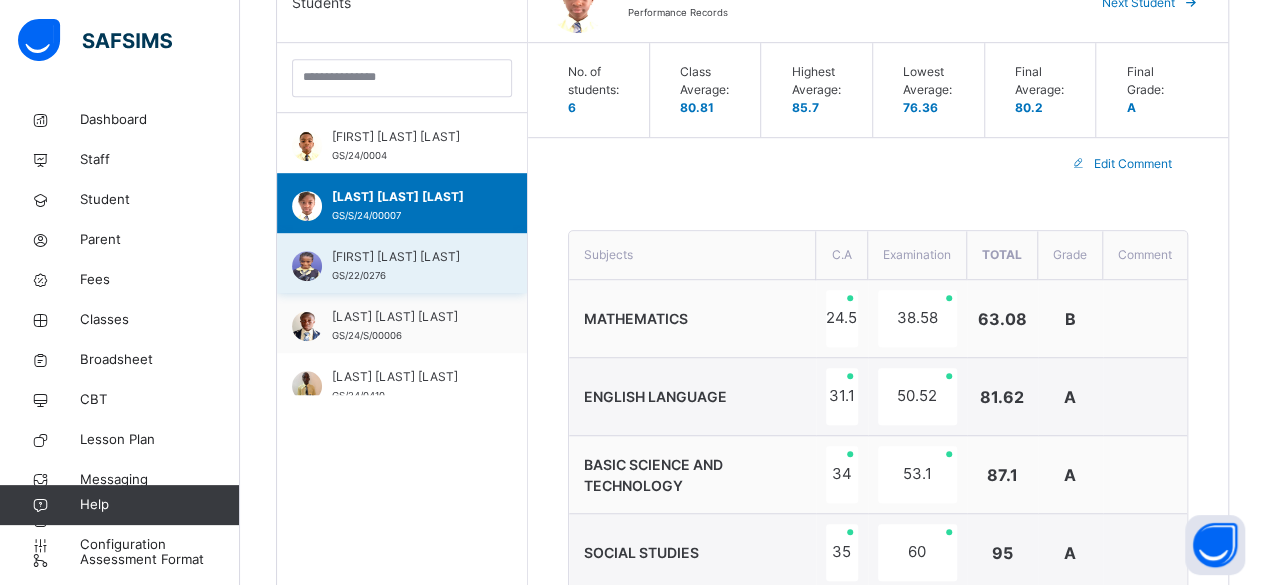 click on "[FIRST] [LAST] [LAST]" at bounding box center [407, 257] 